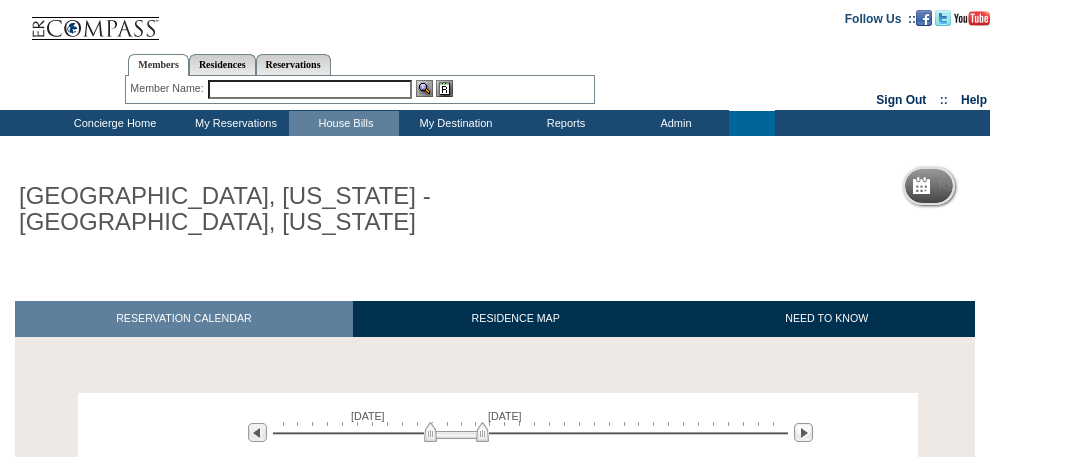 scroll, scrollTop: 0, scrollLeft: 0, axis: both 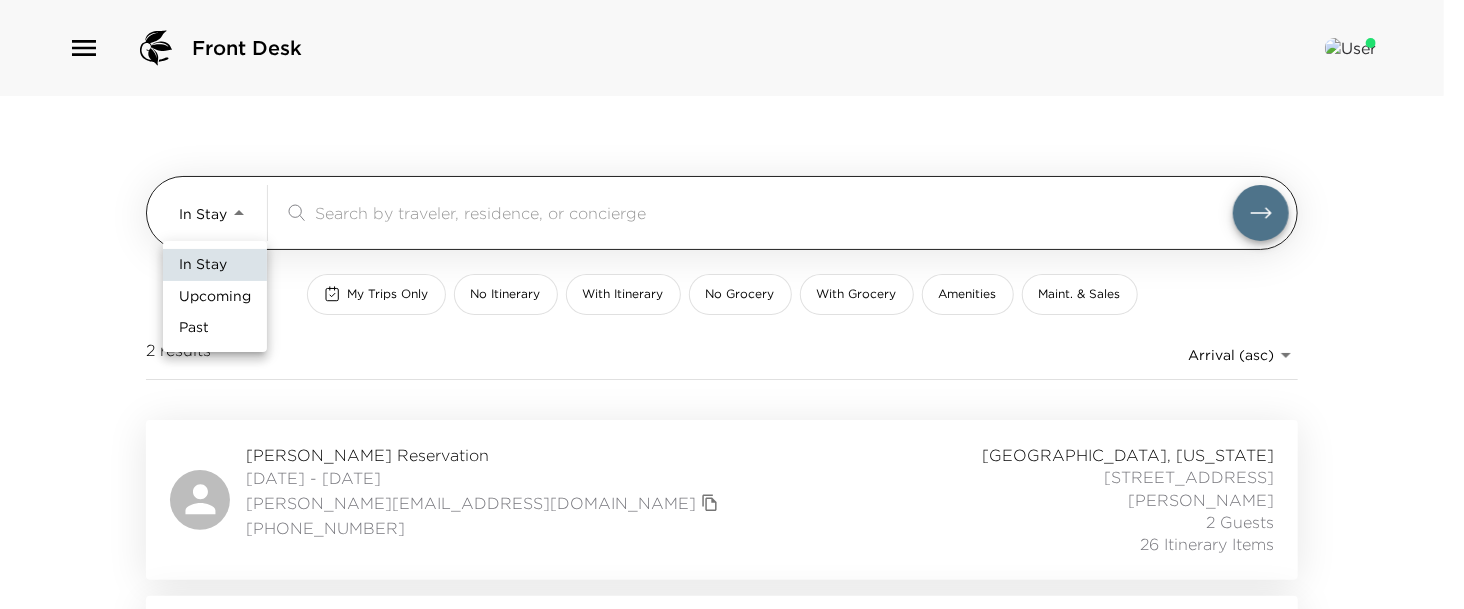 click on "Front Desk In Stay In-Stay ​ My Trips Only No Itinerary With Itinerary No Grocery With Grocery Amenities Maint. & Sales 2 results Arrival (asc) reservations_prod_arrival_asc [PERSON_NAME] Reservation [DATE] - [DATE] [PERSON_NAME][EMAIL_ADDRESS][DOMAIN_NAME] 559 977 [STREET_ADDRESS][GEOGRAPHIC_DATA][US_STATE][PERSON_NAME] 2 Guests 26 Itinerary Items [PERSON_NAME] Reservation [DATE] - [DATE] [EMAIL_ADDRESS][DOMAIN_NAME] 9544655150 [GEOGRAPHIC_DATA], [US_STATE] [STREET_ADDRESS] [PERSON_NAME] 1 Guest 16 Itinerary Items In Stay Upcoming Past" at bounding box center (732, 304) 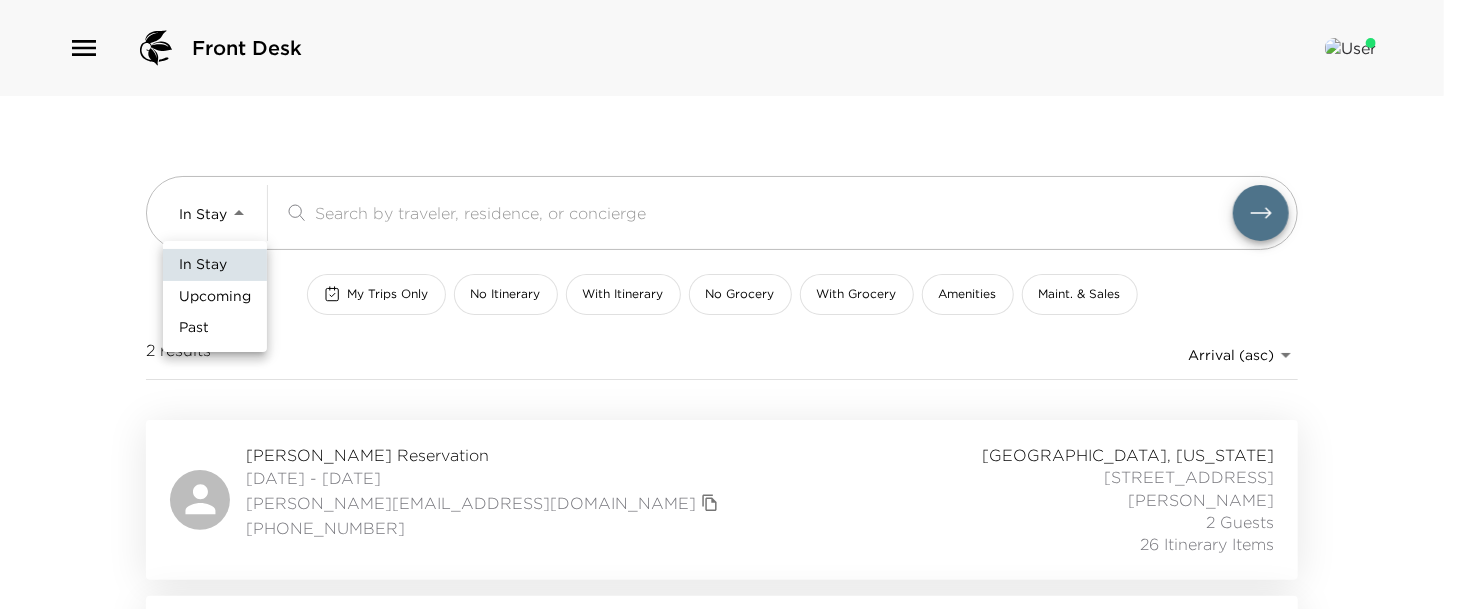 click on "Upcoming" at bounding box center (215, 297) 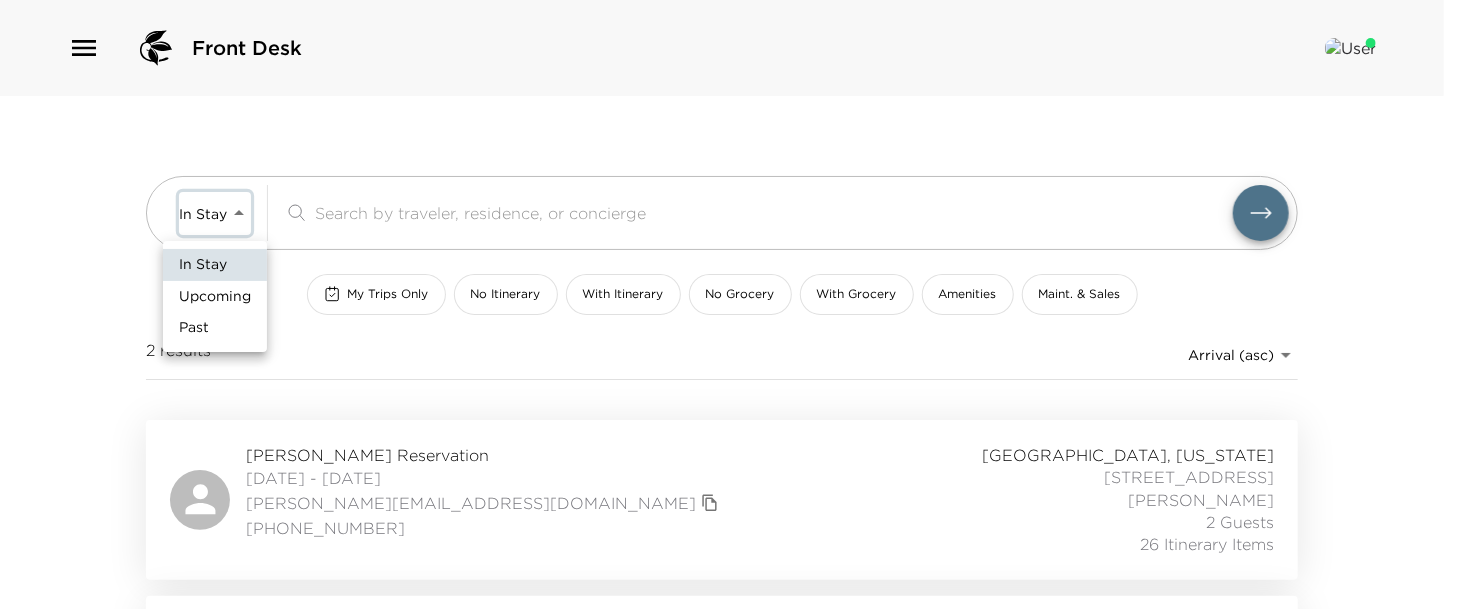 type on "Upcoming" 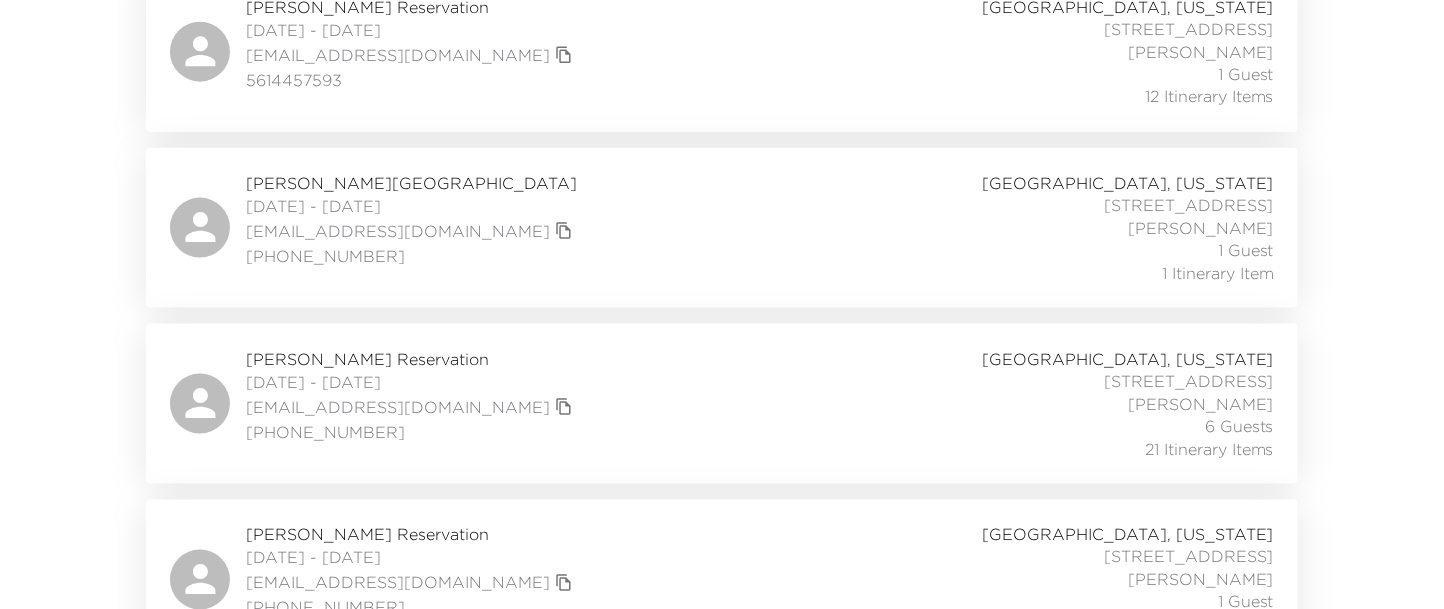 scroll, scrollTop: 718, scrollLeft: 0, axis: vertical 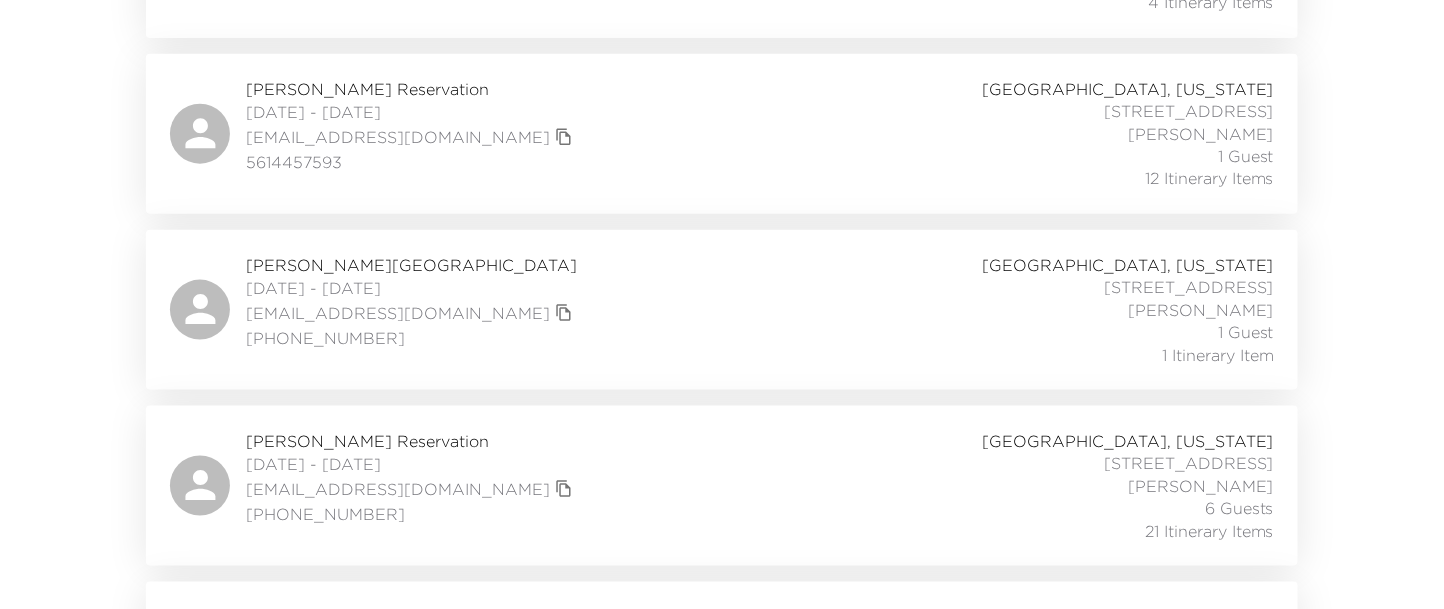 click on "Jeremy Green Reservation" at bounding box center (412, 89) 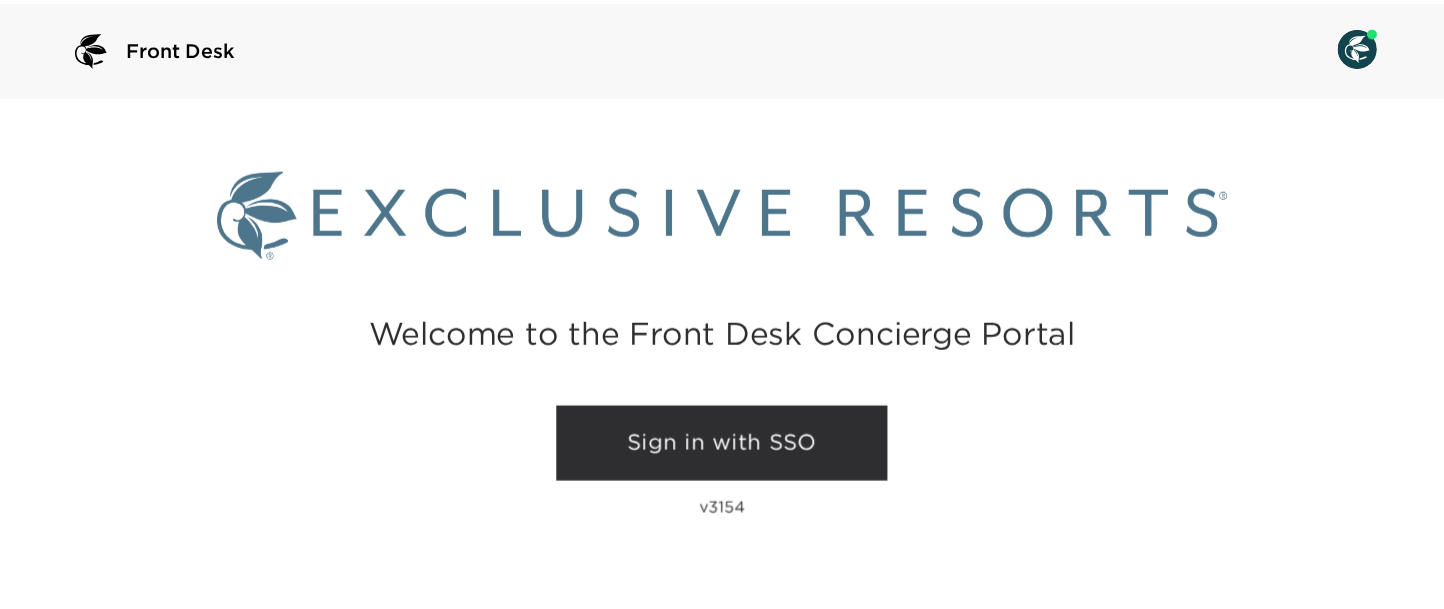 scroll, scrollTop: 0, scrollLeft: 0, axis: both 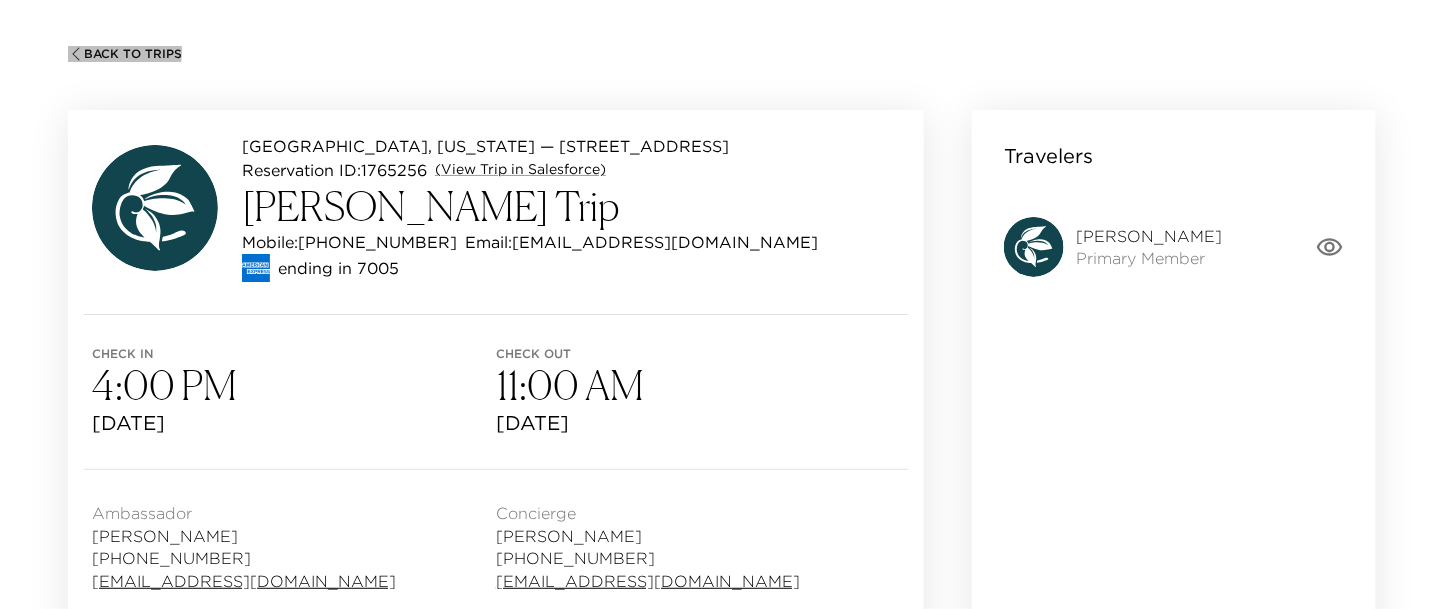 click on "Back To Trips" at bounding box center (133, 54) 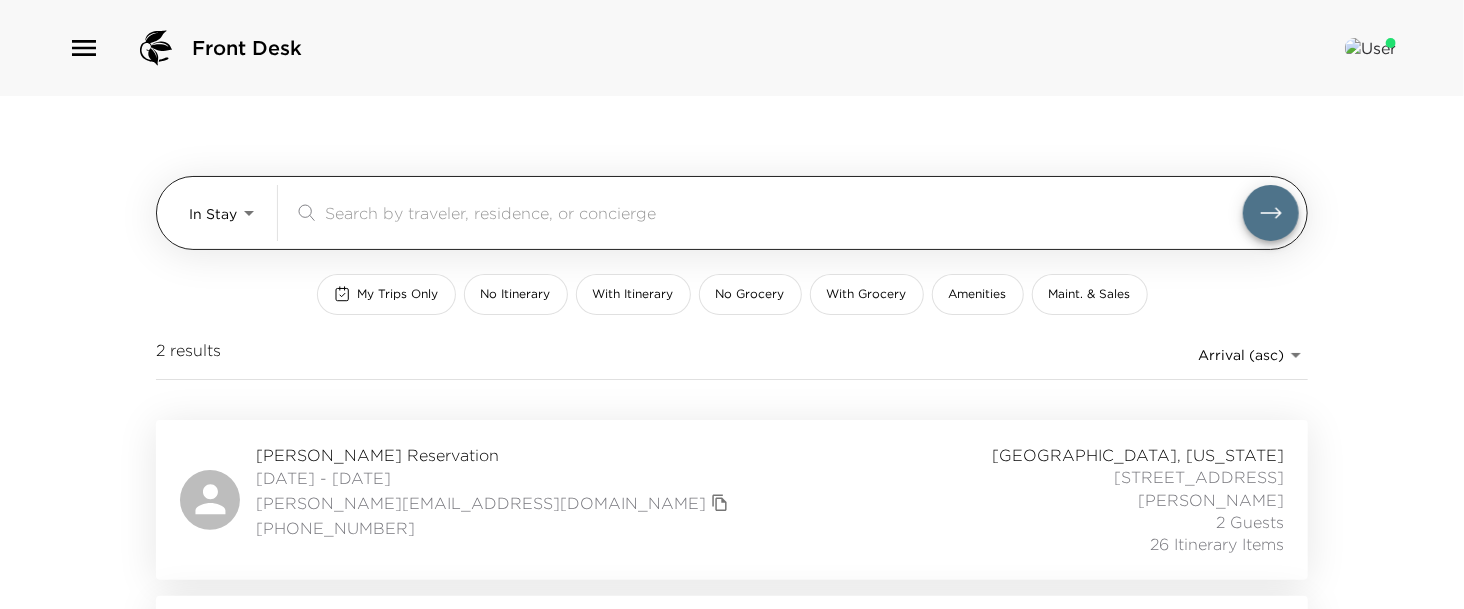 click on "Front Desk In Stay In-Stay ​ My Trips Only No Itinerary With Itinerary No Grocery With Grocery Amenities Maint. & Sales 2 results Arrival (asc) reservations_prod_arrival_asc Nicole Daly Reservation 07/06/2025 - 07/13/2025 nicole@penstargroup.com 559 977 7006 Naples, Florida 502 13th Ave South  Naples, FL Colleen Sugden 2 Guests 26 Itinerary Items Ed Sternlieb Reservation 07/08/2025 - 07/11/2025 mail2eds@aol.com 9544655150 Naples, Florida 1325 5th St South  Naples, FL Colleen Sugden 1 Guest 16 Itinerary Items" at bounding box center [732, 304] 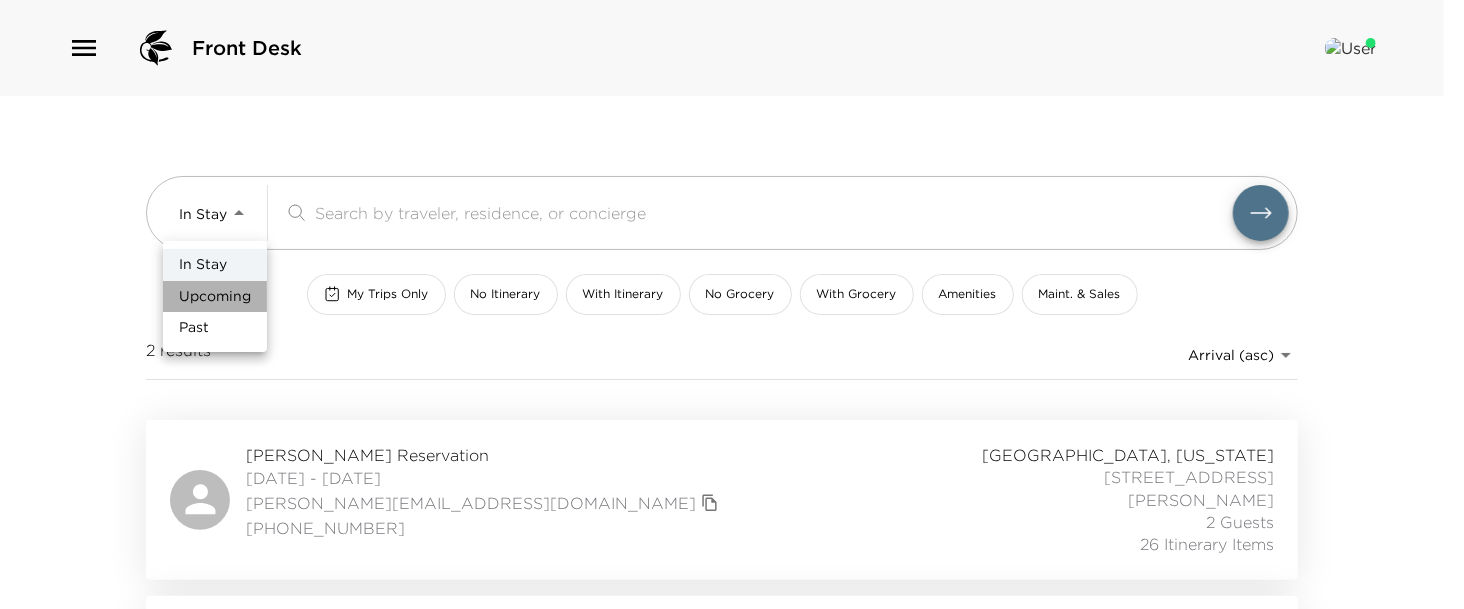 click on "Upcoming" at bounding box center (215, 297) 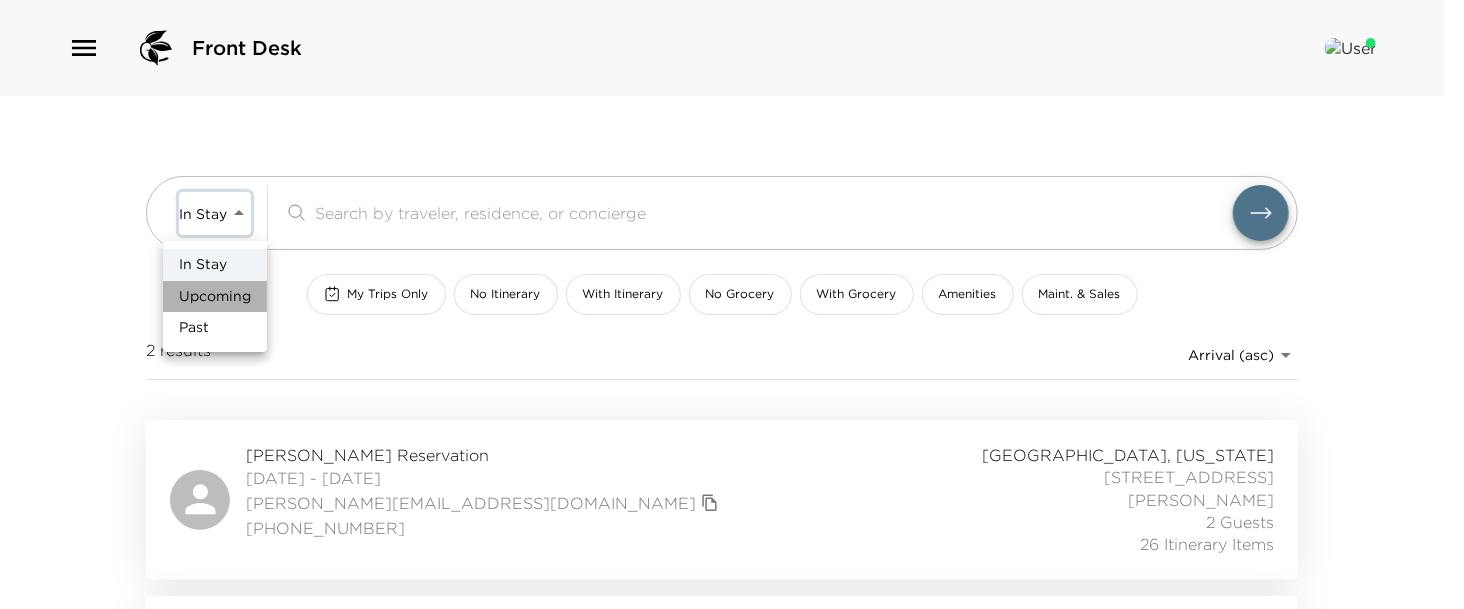type on "Upcoming" 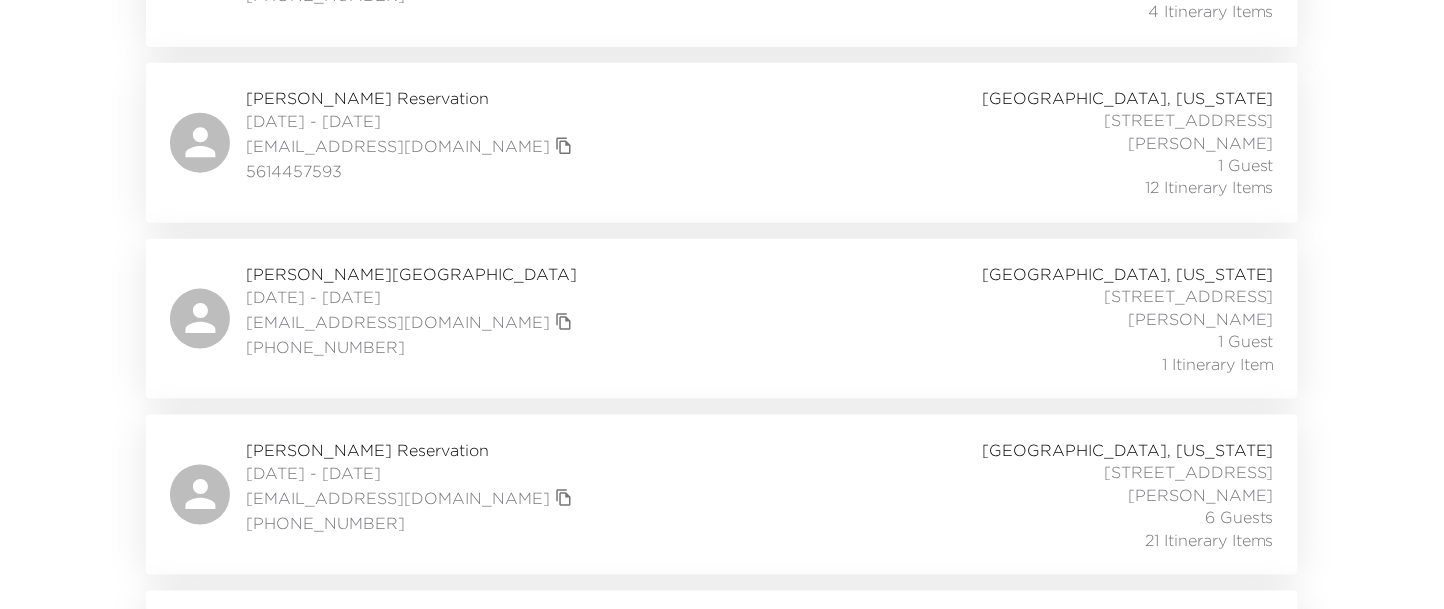 scroll, scrollTop: 746, scrollLeft: 0, axis: vertical 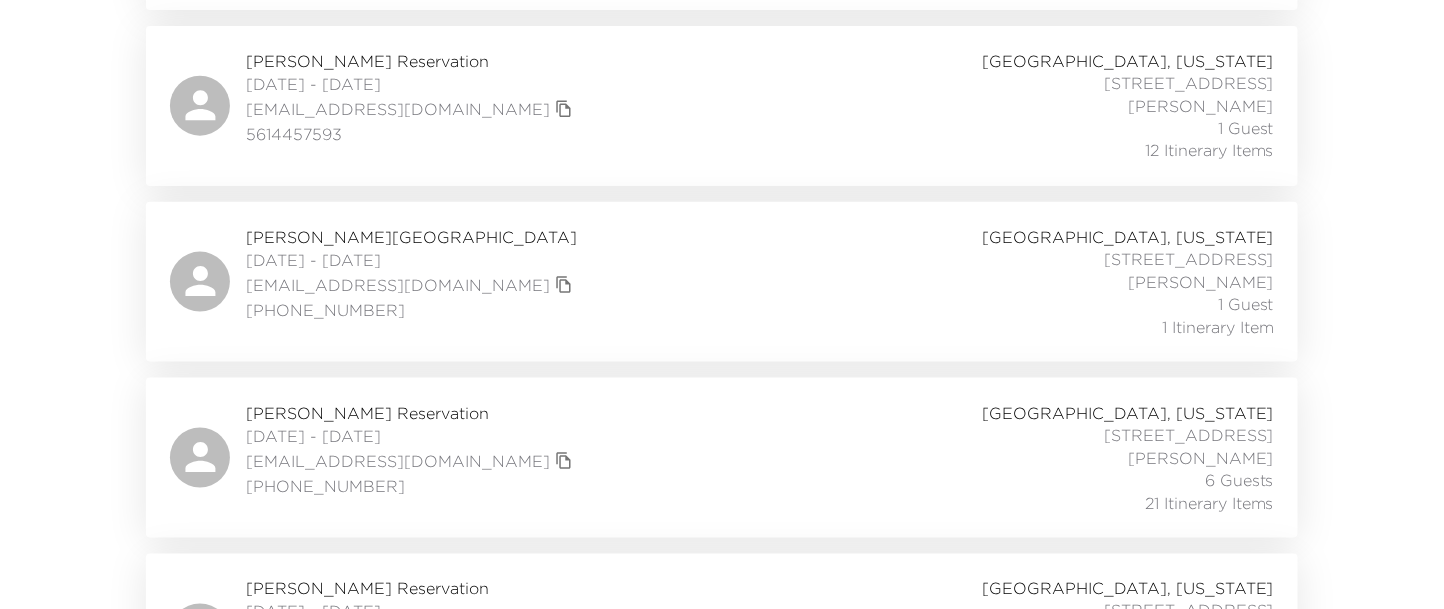 click on "Kelsey Lindholm Reservation" at bounding box center (412, 237) 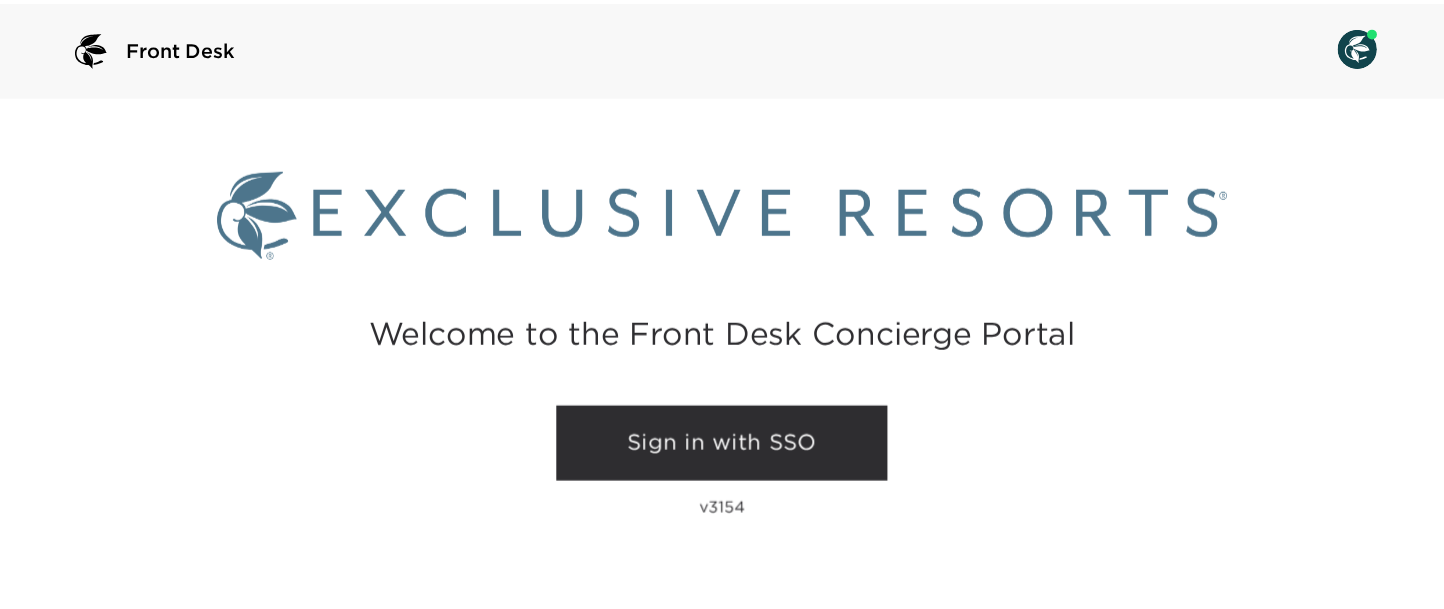 scroll, scrollTop: 0, scrollLeft: 0, axis: both 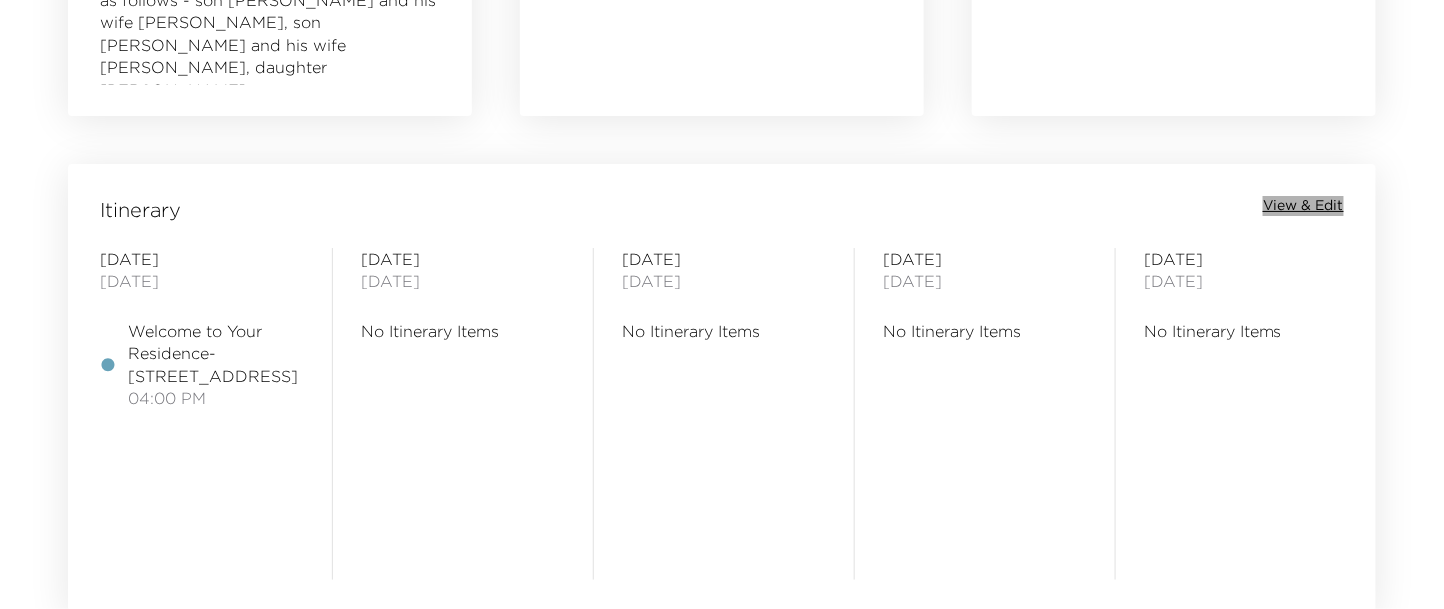 click on "View & Edit" at bounding box center (1303, 206) 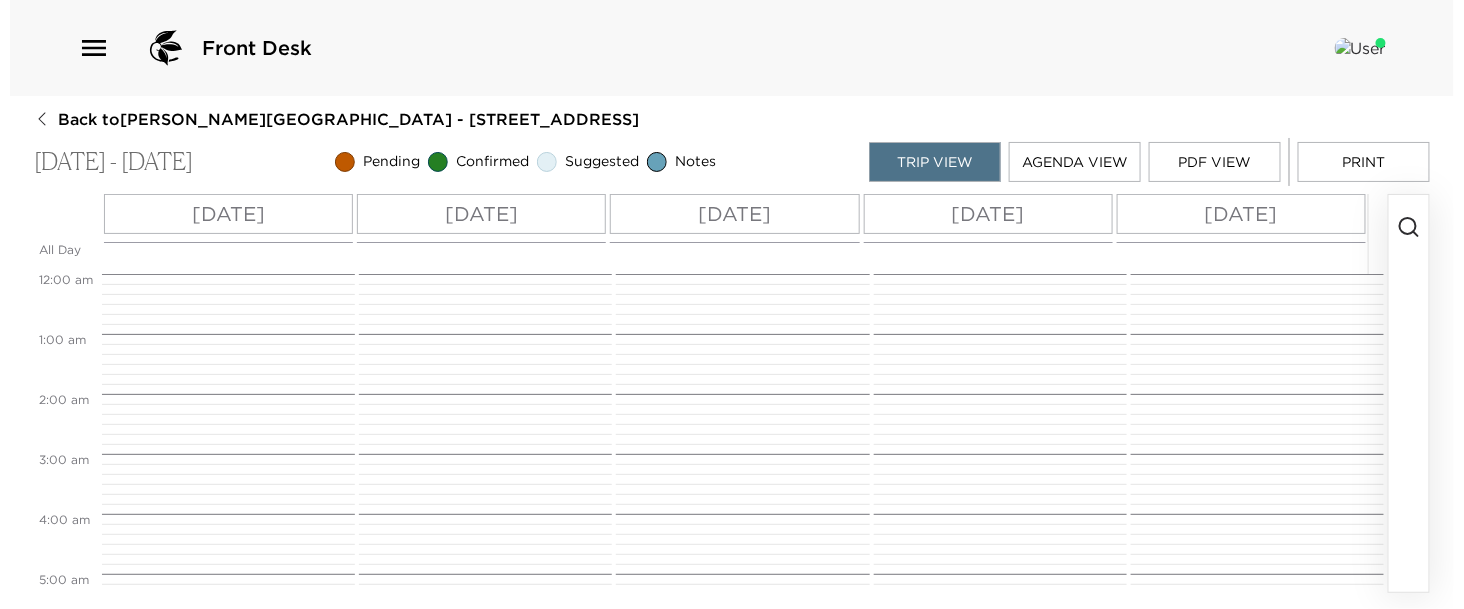 scroll, scrollTop: 0, scrollLeft: 0, axis: both 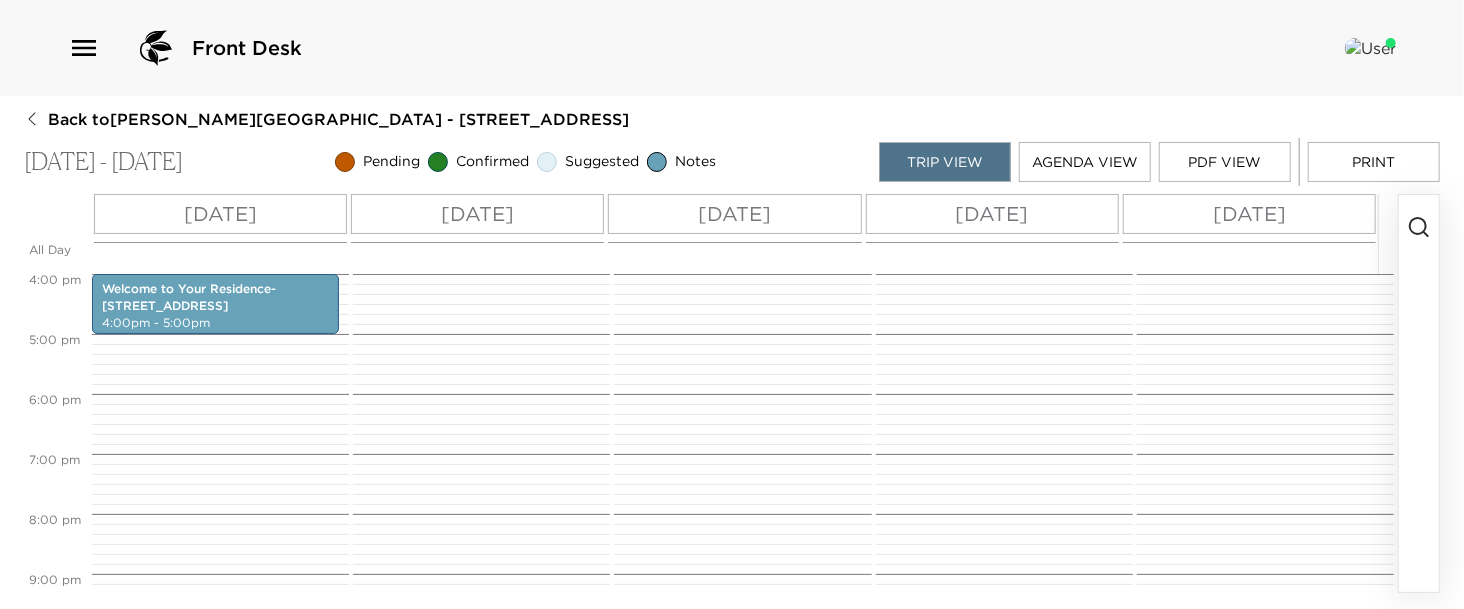 click on "Fri 07/25" at bounding box center (220, 214) 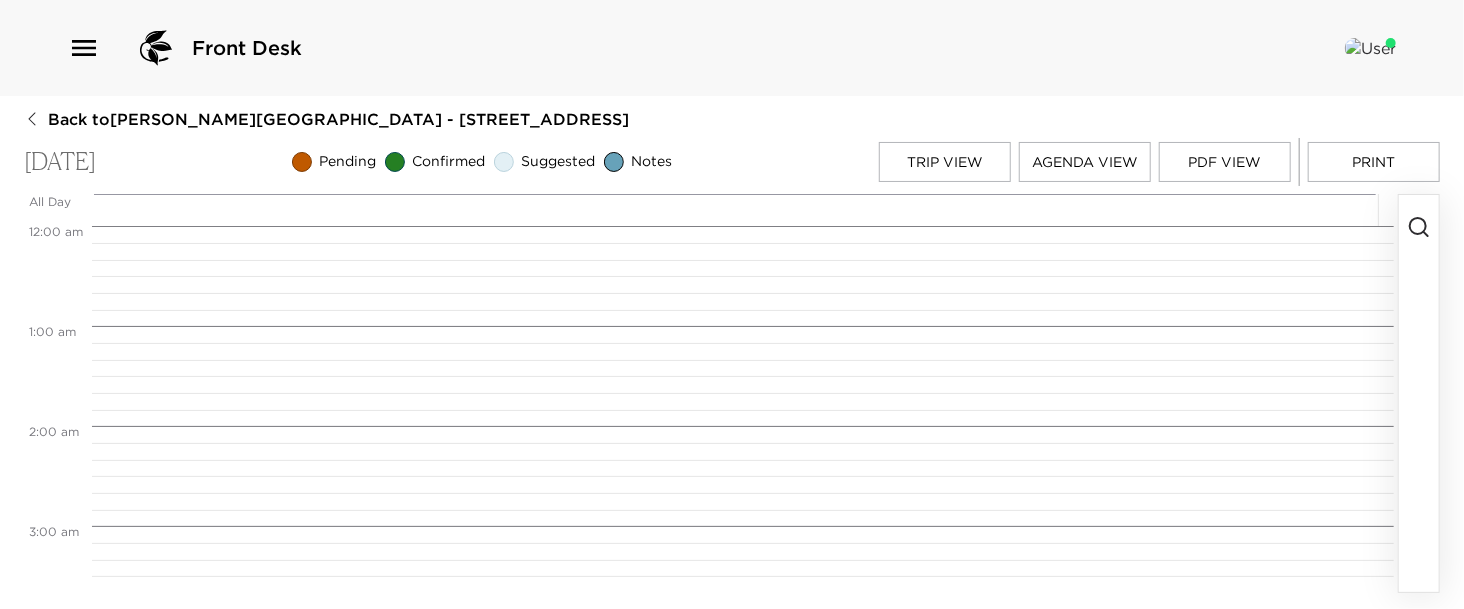 scroll, scrollTop: 1600, scrollLeft: 0, axis: vertical 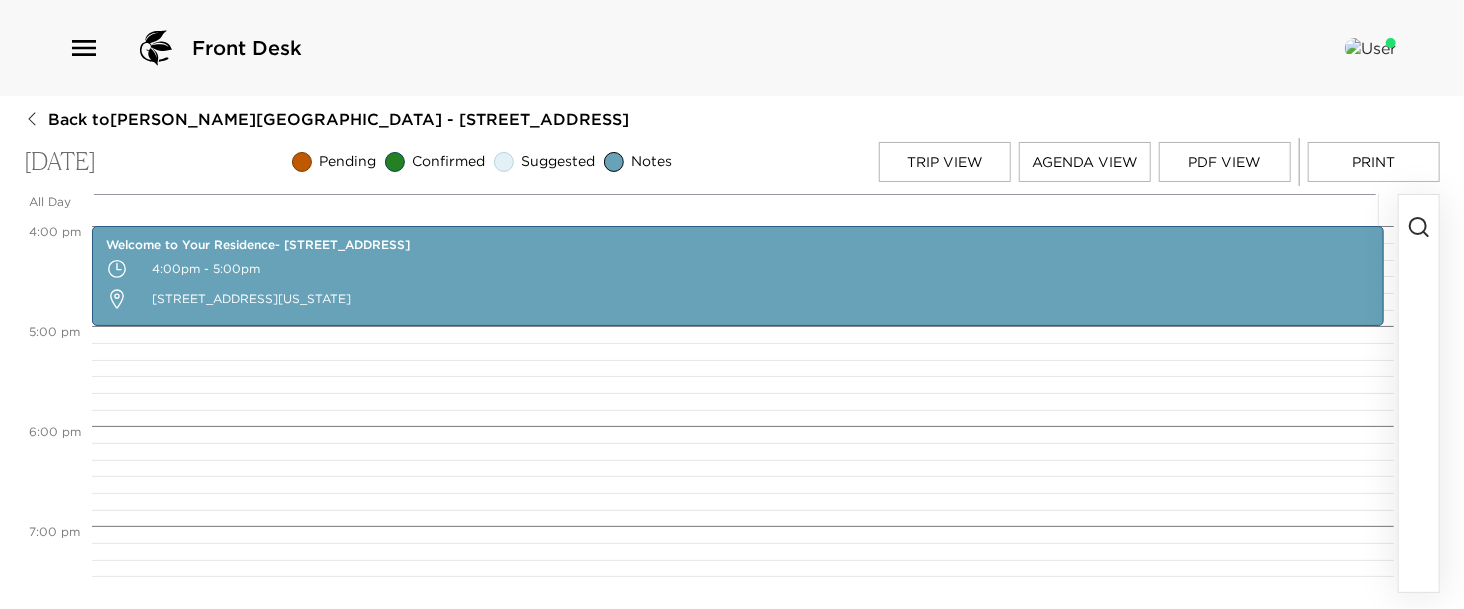 click at bounding box center (1419, 393) 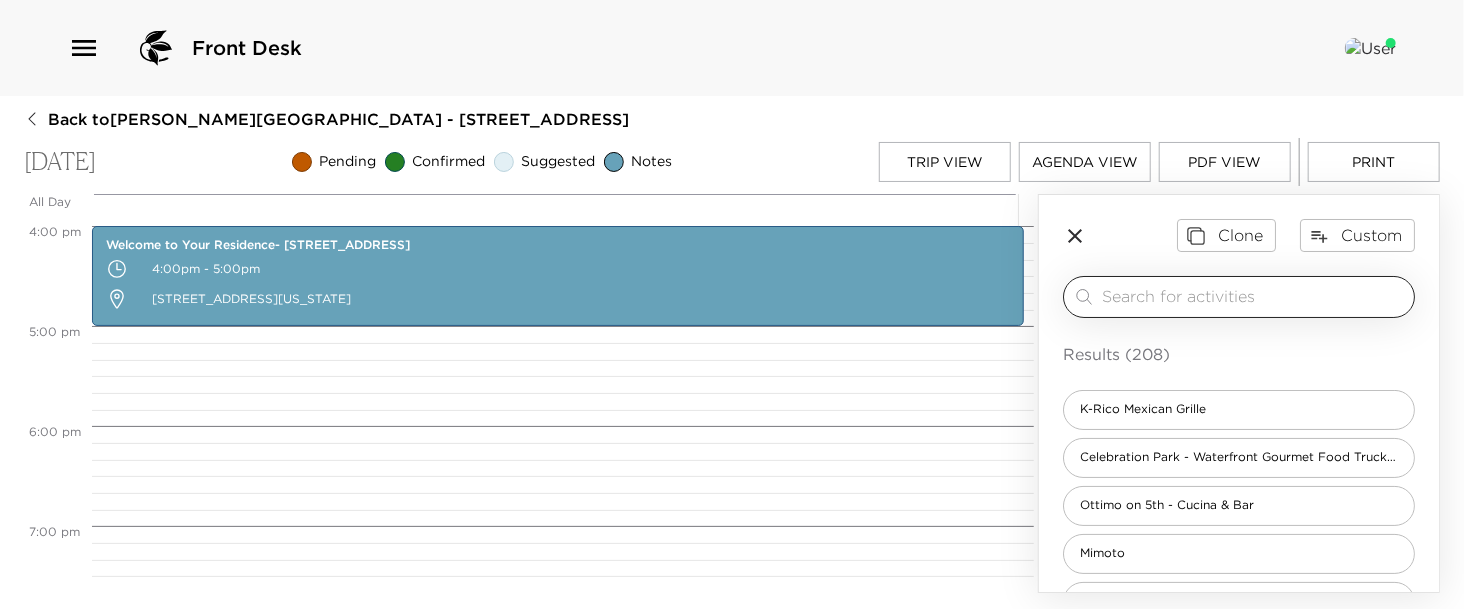 click at bounding box center (1254, 296) 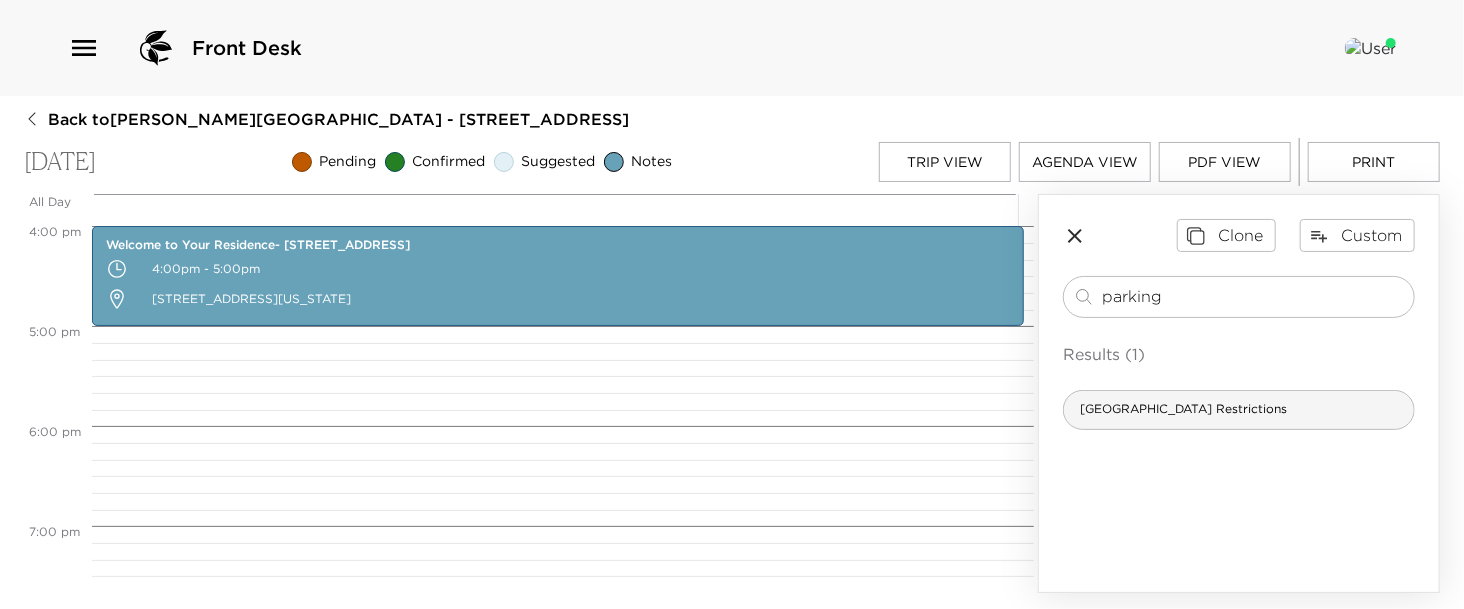 type on "parking" 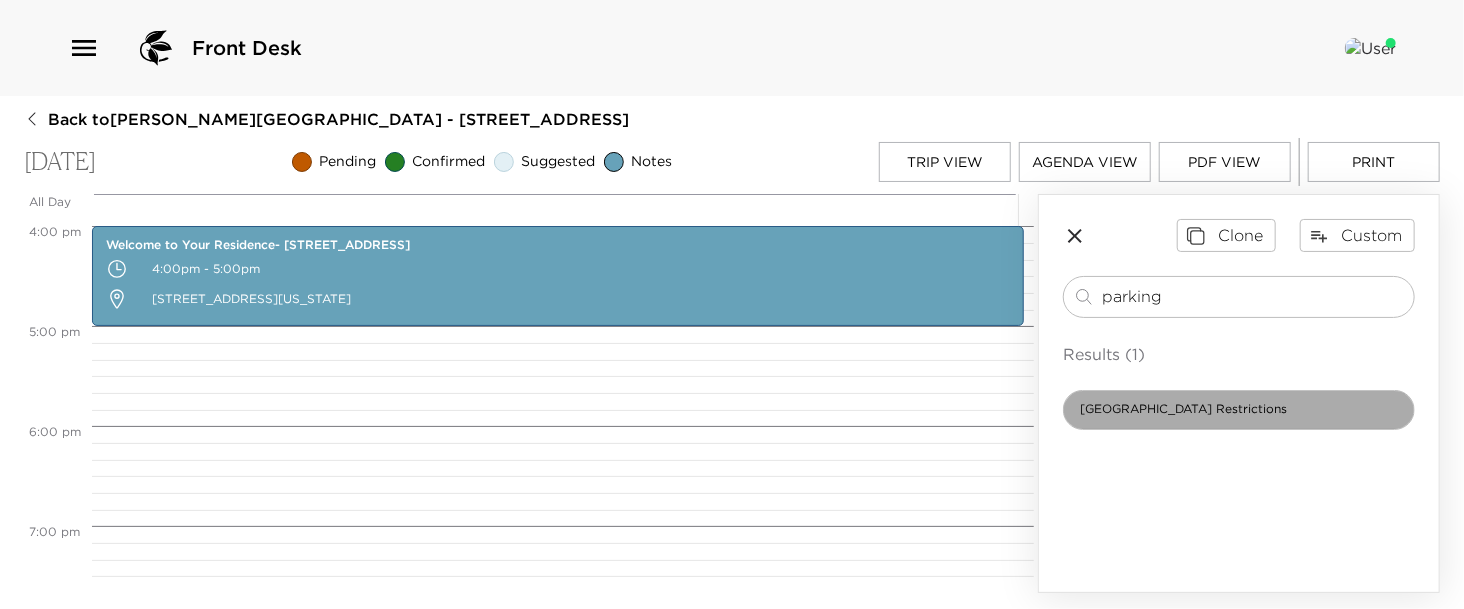 click on "Naples Beach Parking Restrictions" at bounding box center (1183, 409) 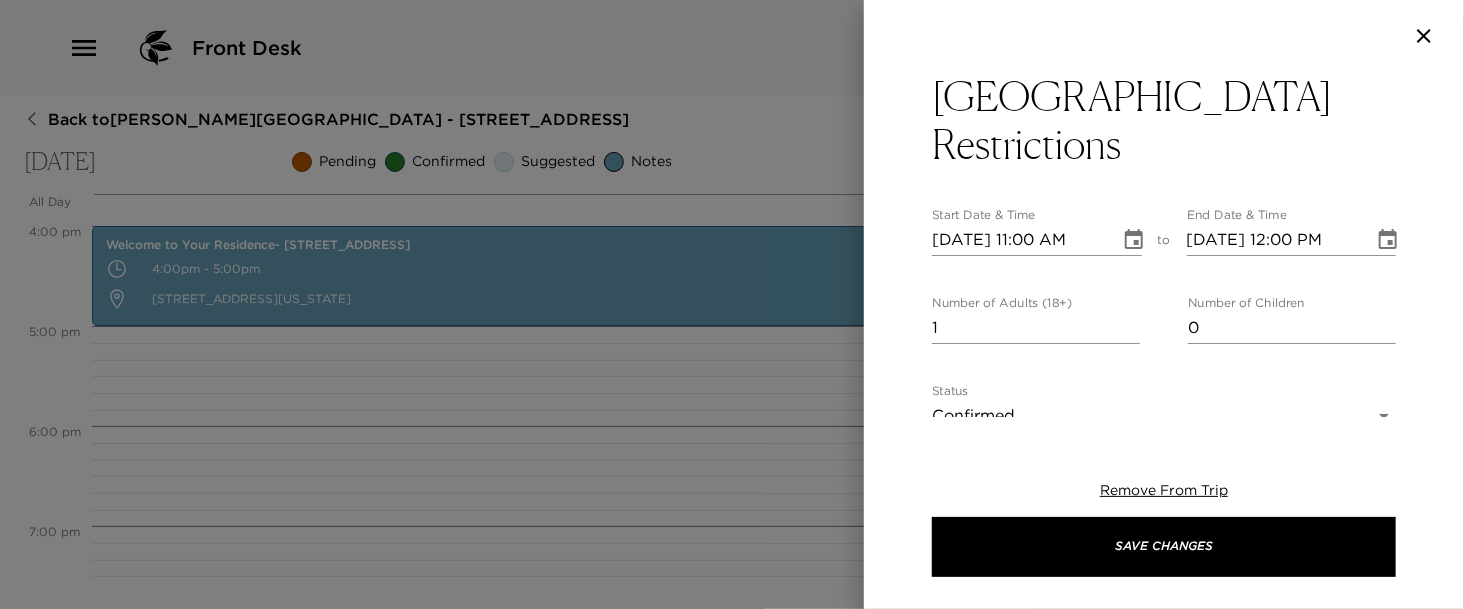 type on "City of Naples Beach Parking Restrictions:
Parking will be allowed only at METERED PARKING SPACES and TIME is STRICLY ENFORCED.
The parking fine is $200 for violators and vehicles may be towed." 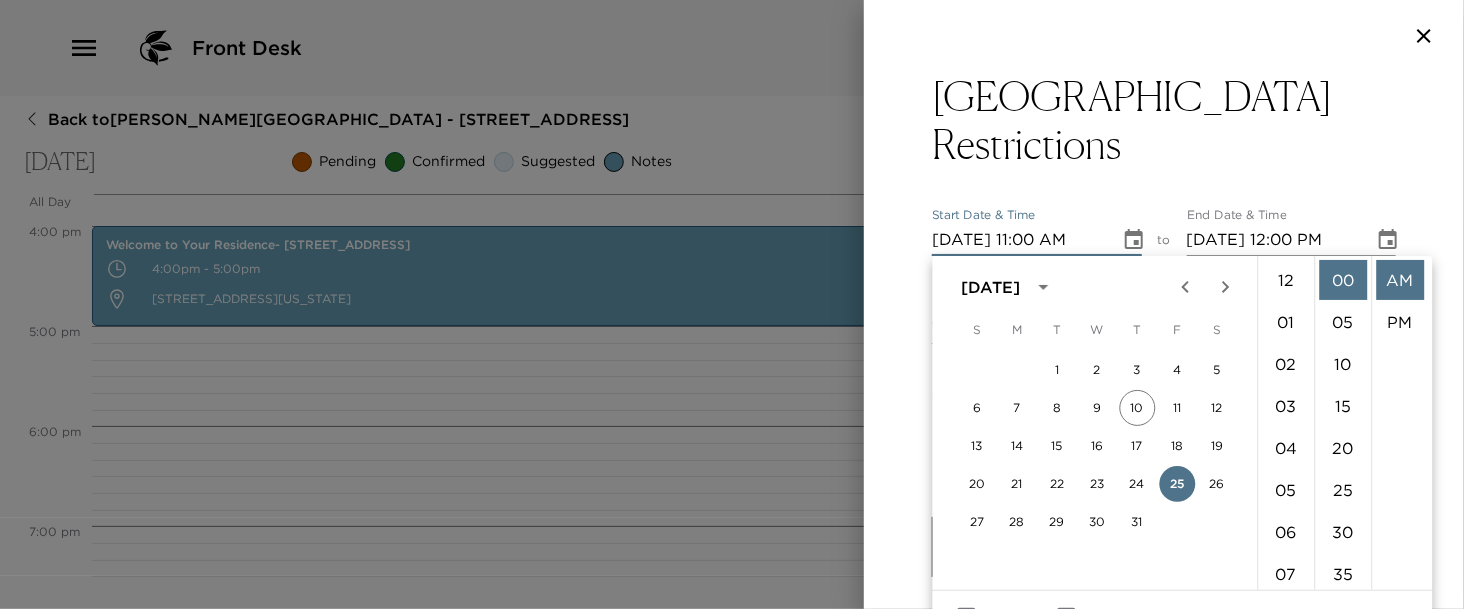 scroll, scrollTop: 461, scrollLeft: 0, axis: vertical 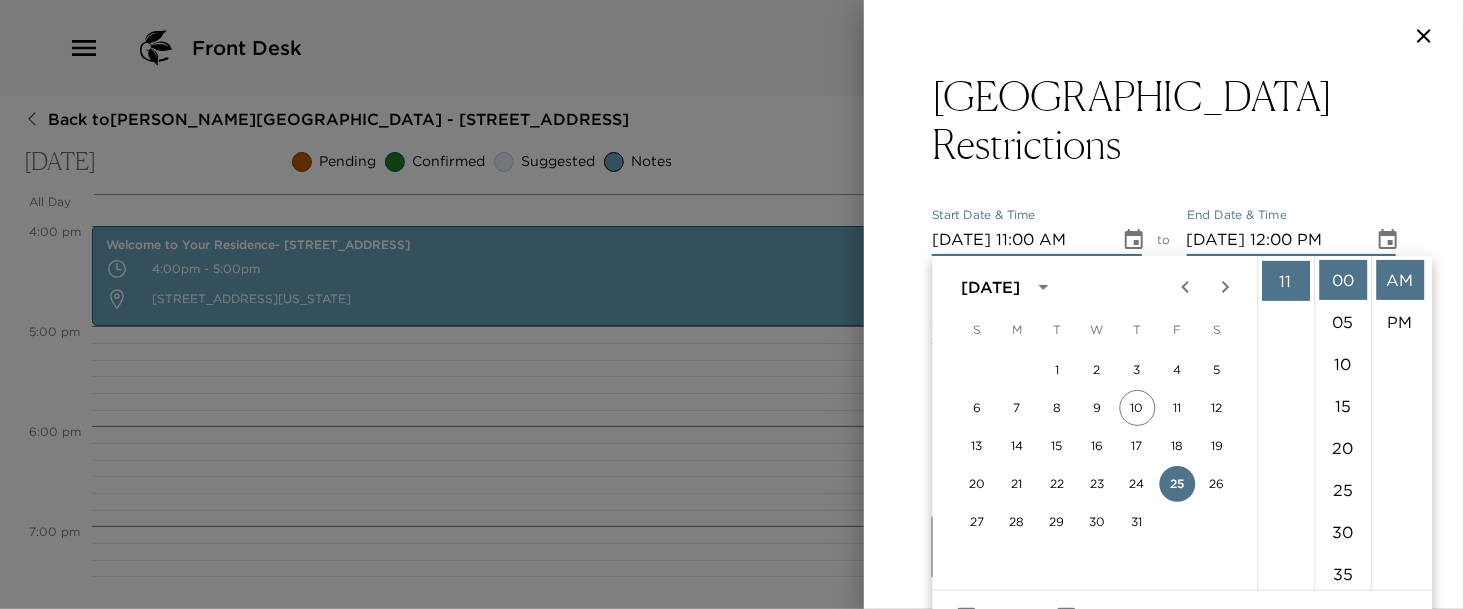 click on "07/25/2025 12:00 PM" at bounding box center (1274, 240) 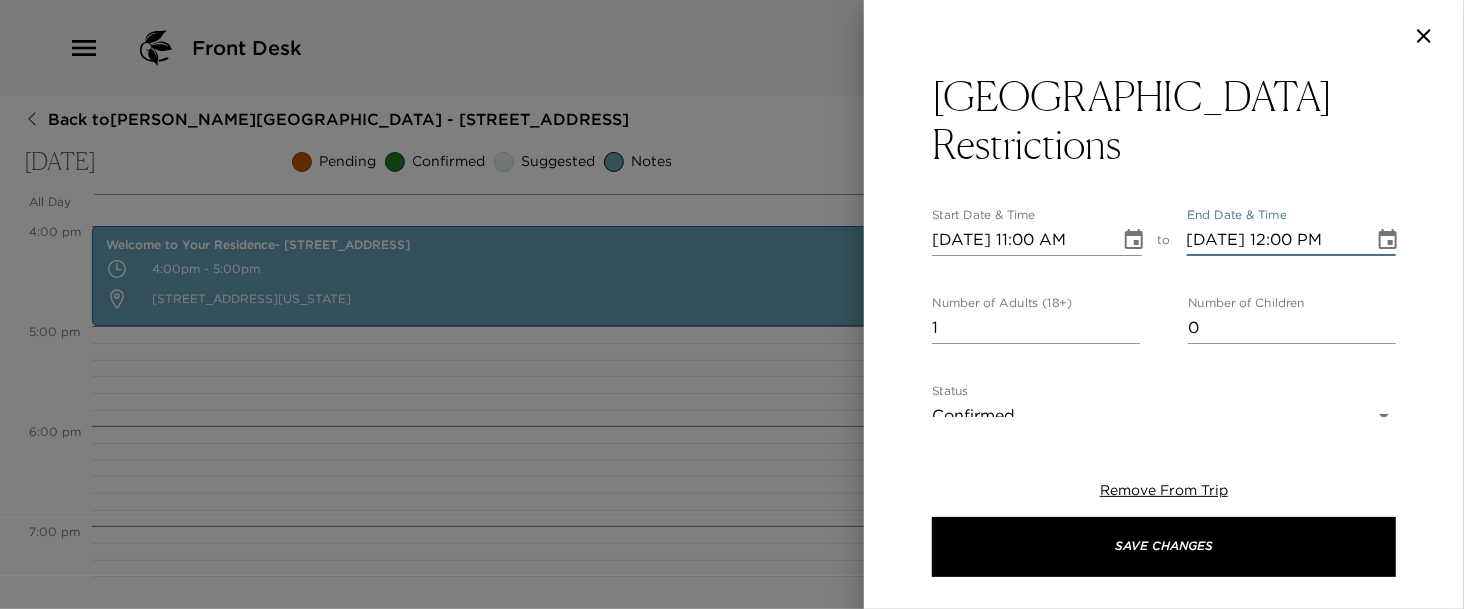 click on "07/25/2025 12:00 PM" at bounding box center [1274, 240] 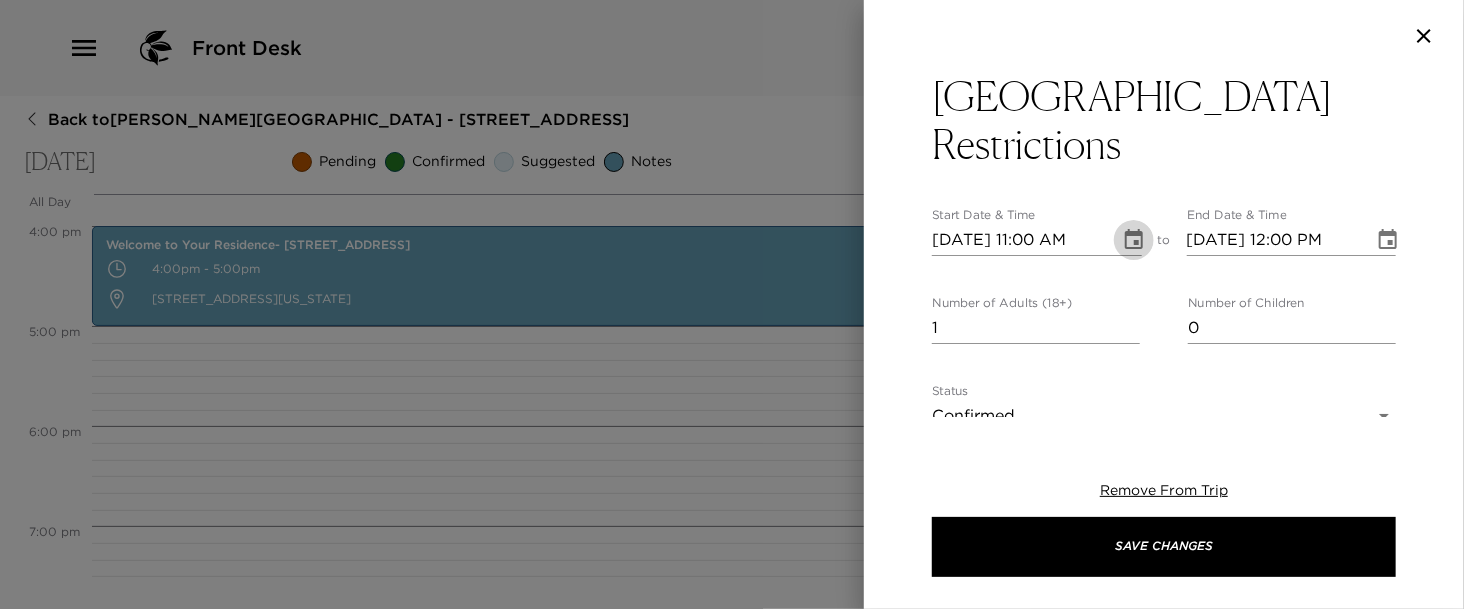click 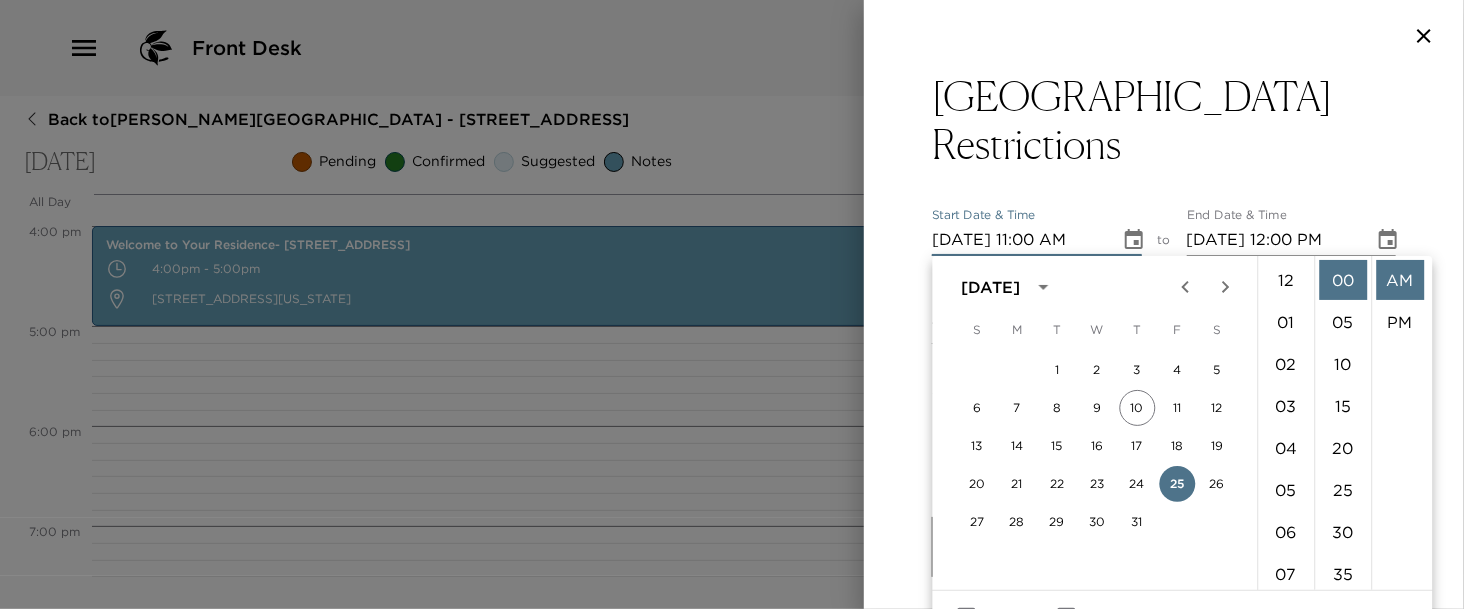 scroll, scrollTop: 461, scrollLeft: 0, axis: vertical 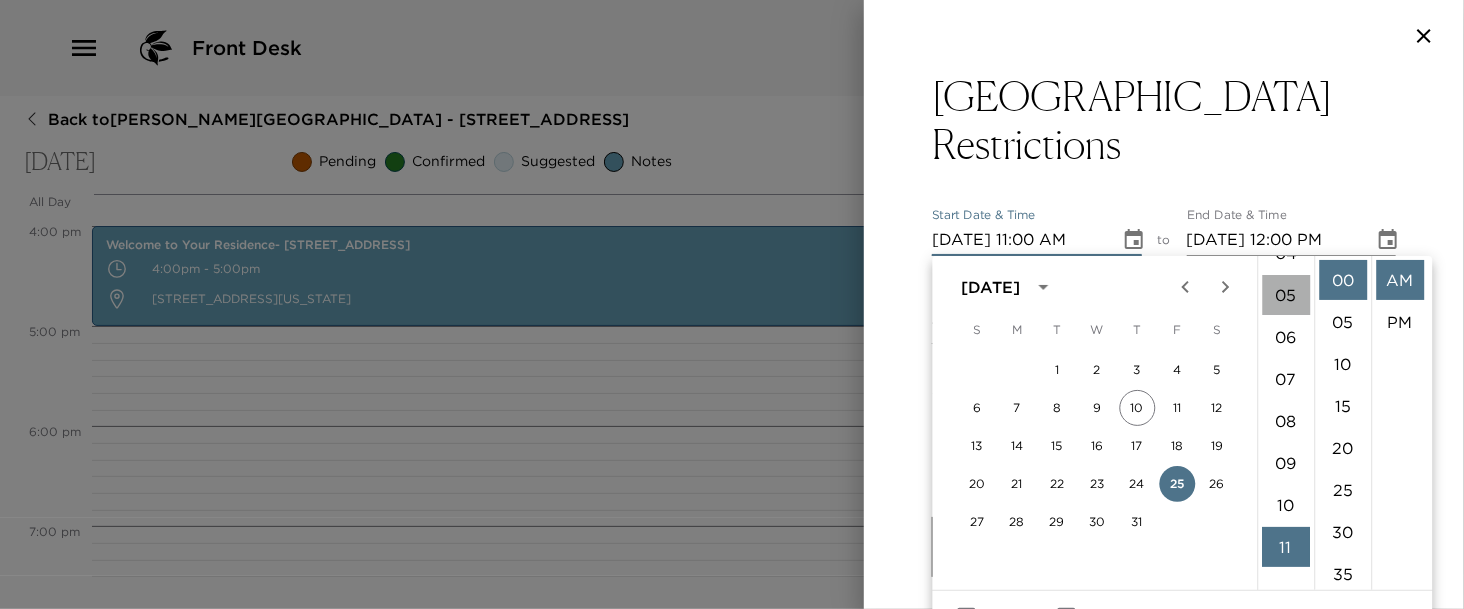 click on "05" at bounding box center (1286, 295) 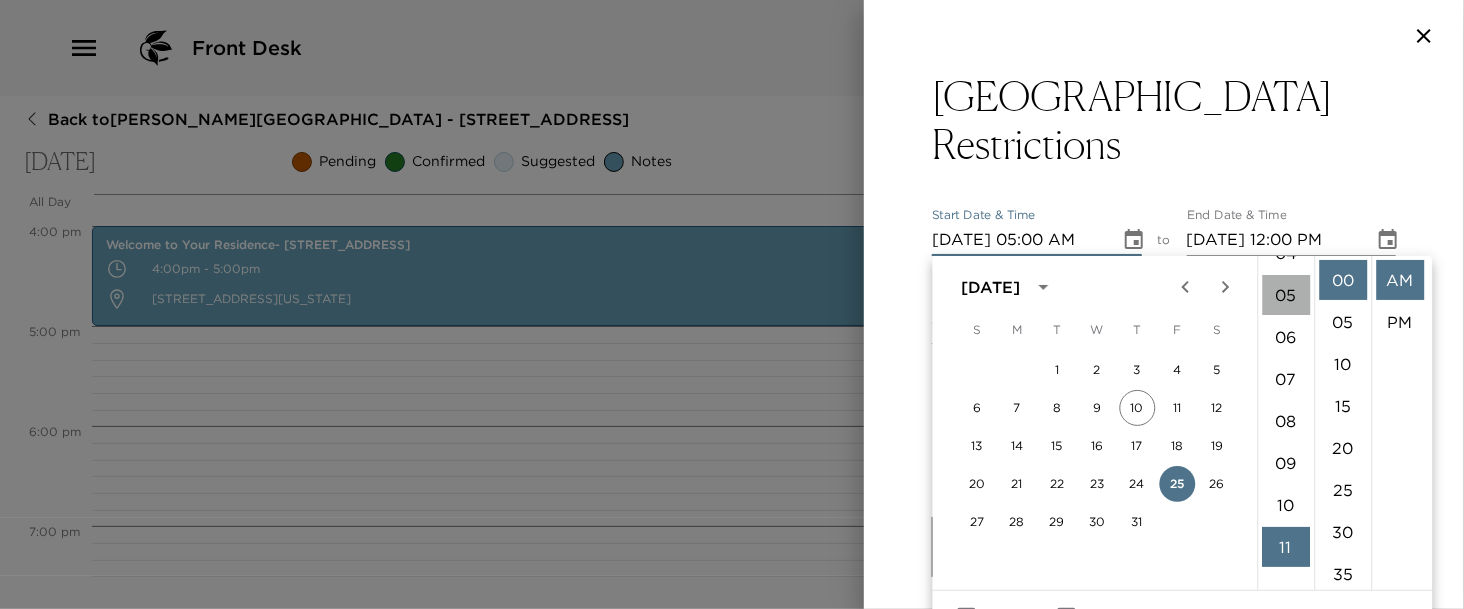 scroll, scrollTop: 210, scrollLeft: 0, axis: vertical 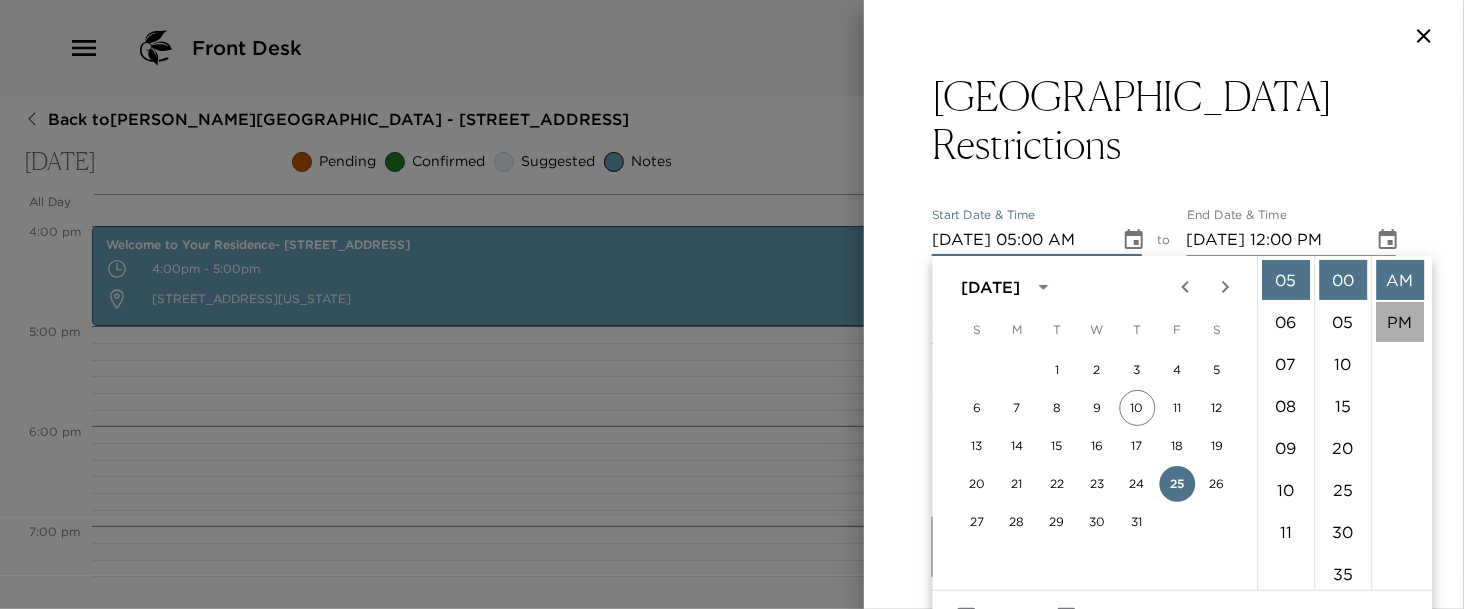 click on "PM" at bounding box center [1400, 322] 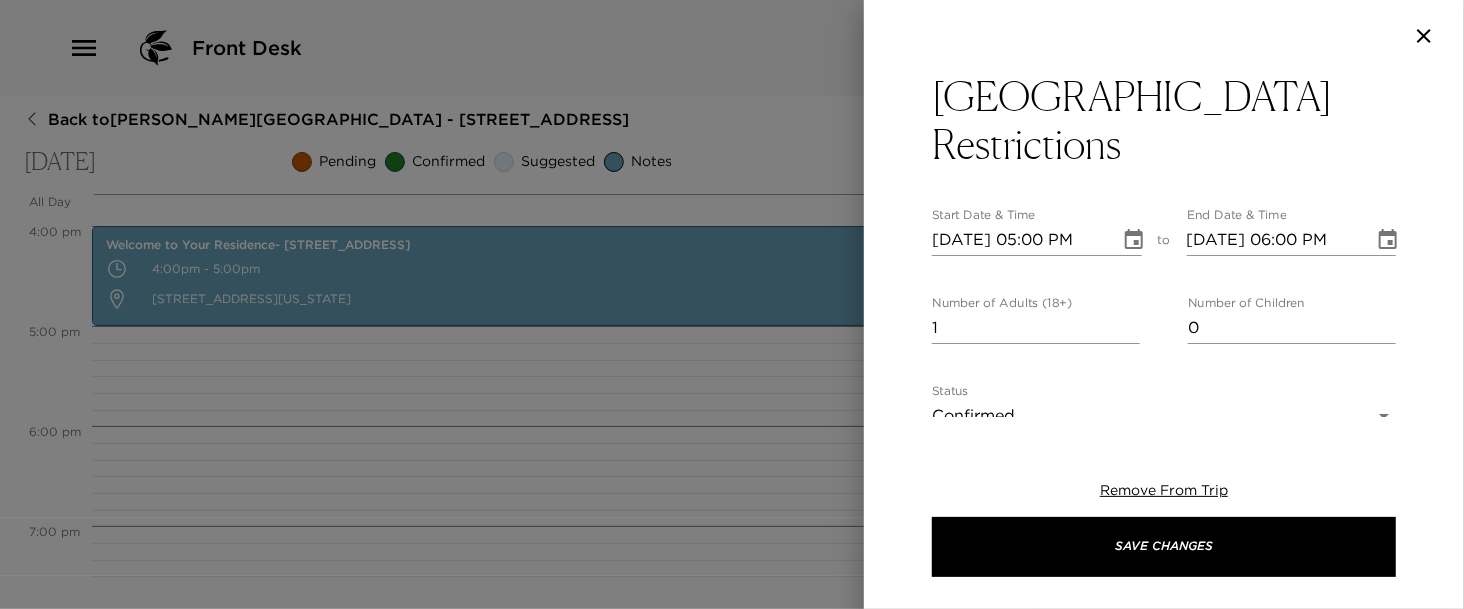 scroll, scrollTop: 41, scrollLeft: 0, axis: vertical 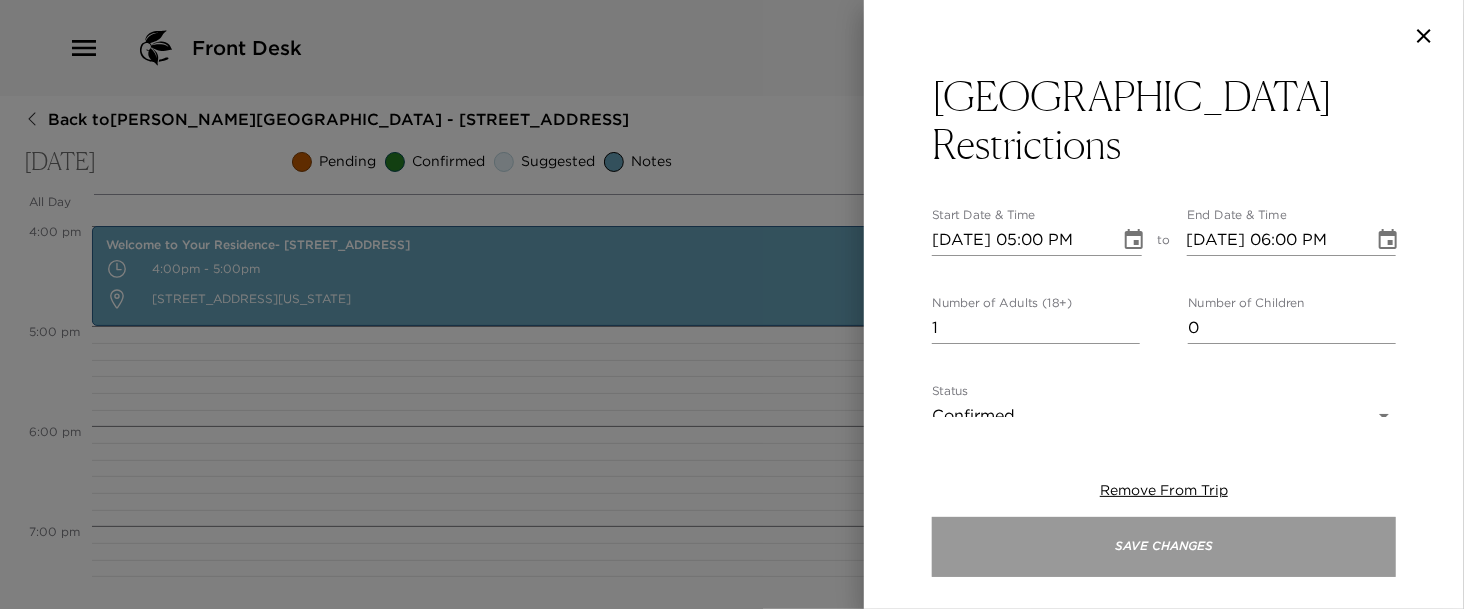 click on "Save Changes" at bounding box center (1164, 547) 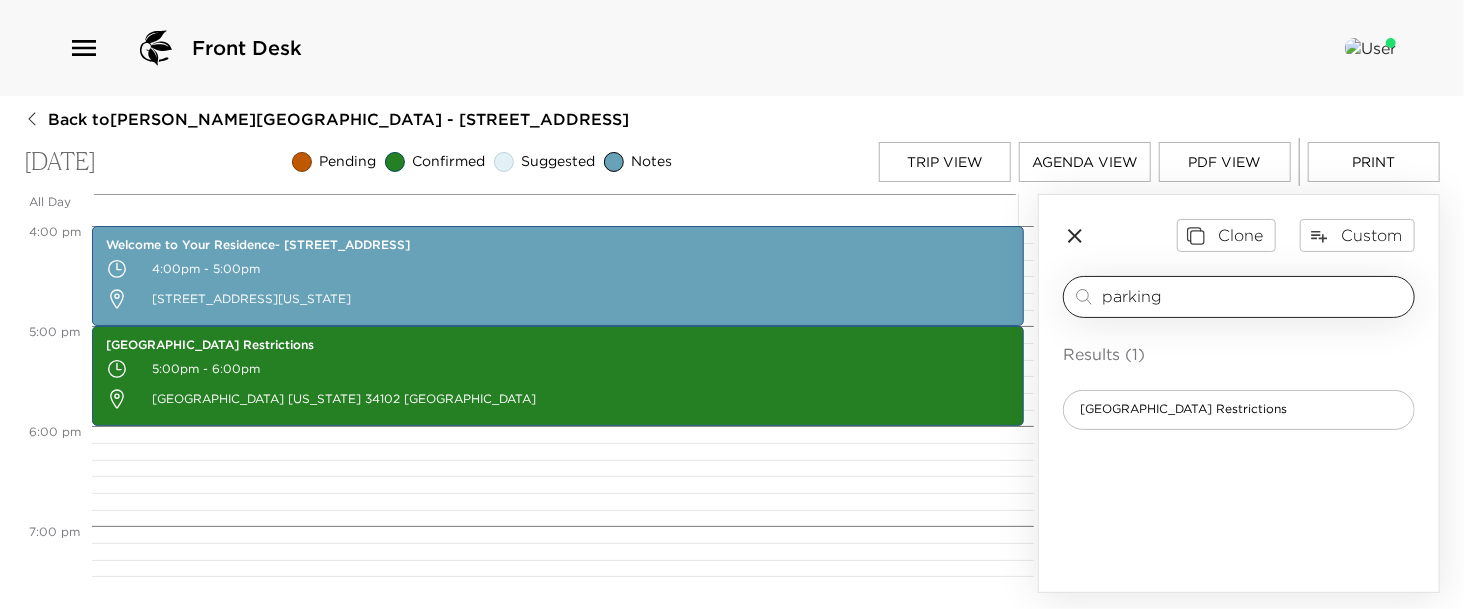click on "parking ​" at bounding box center (1239, 297) 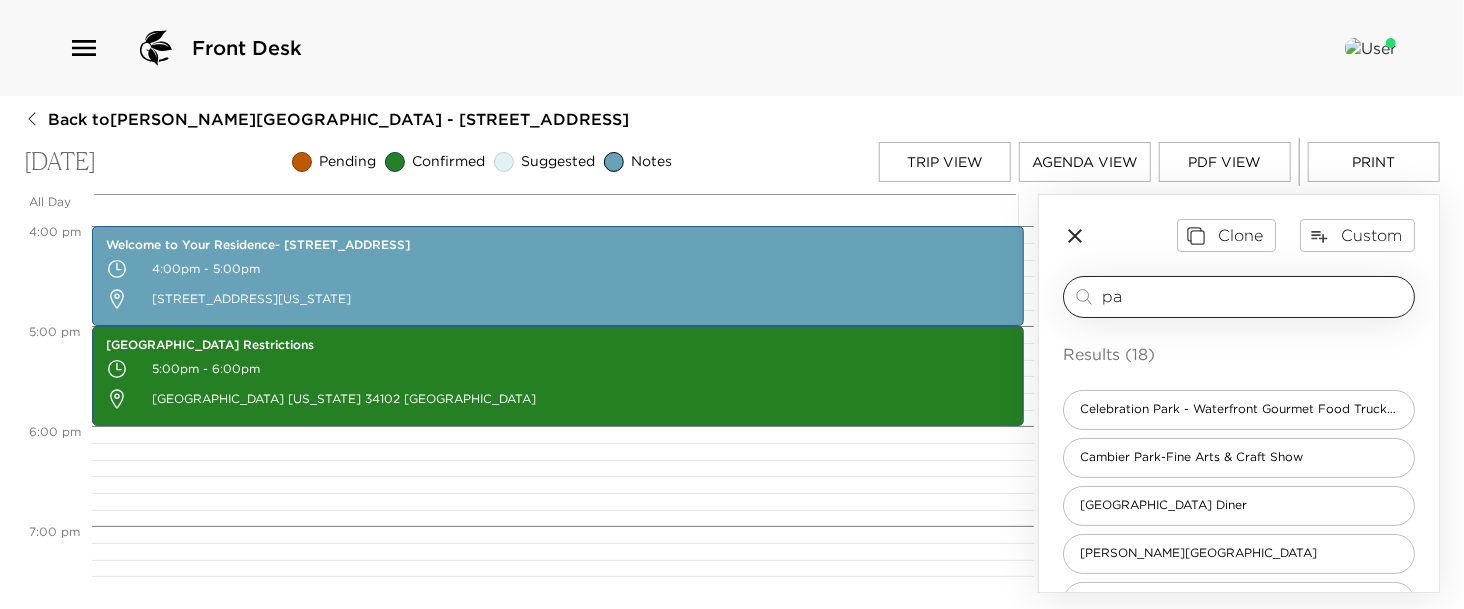 type on "p" 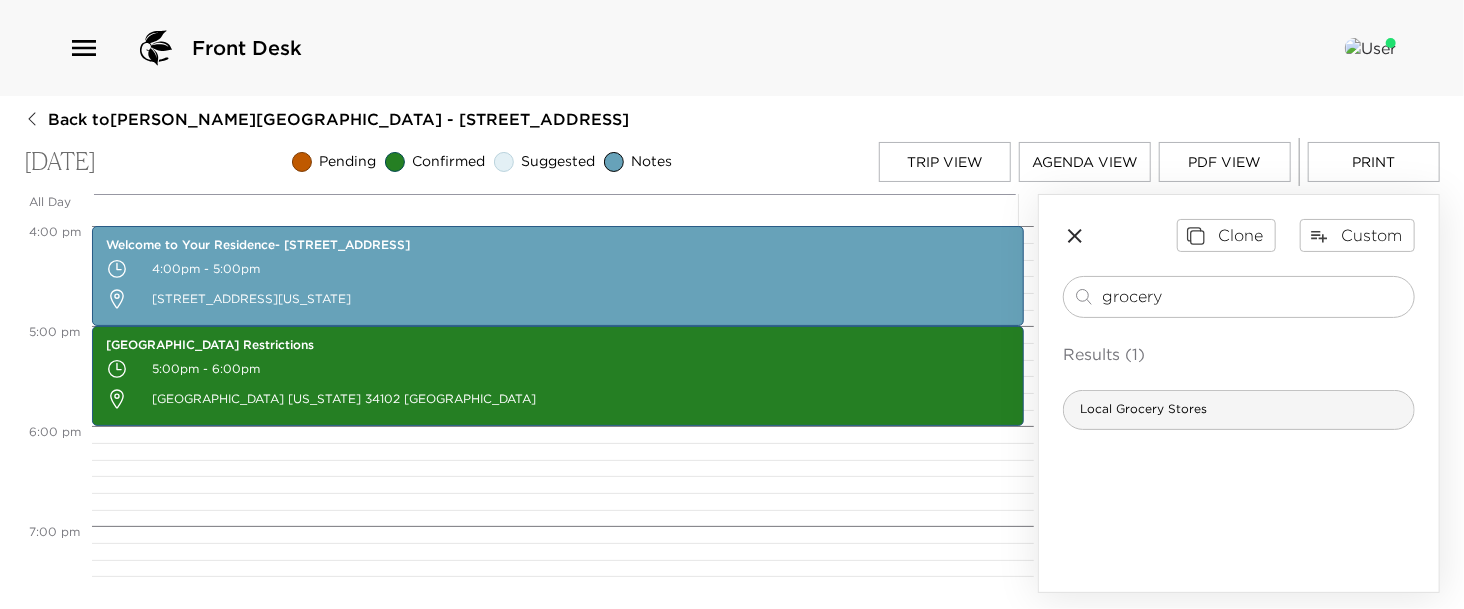 type on "grocery" 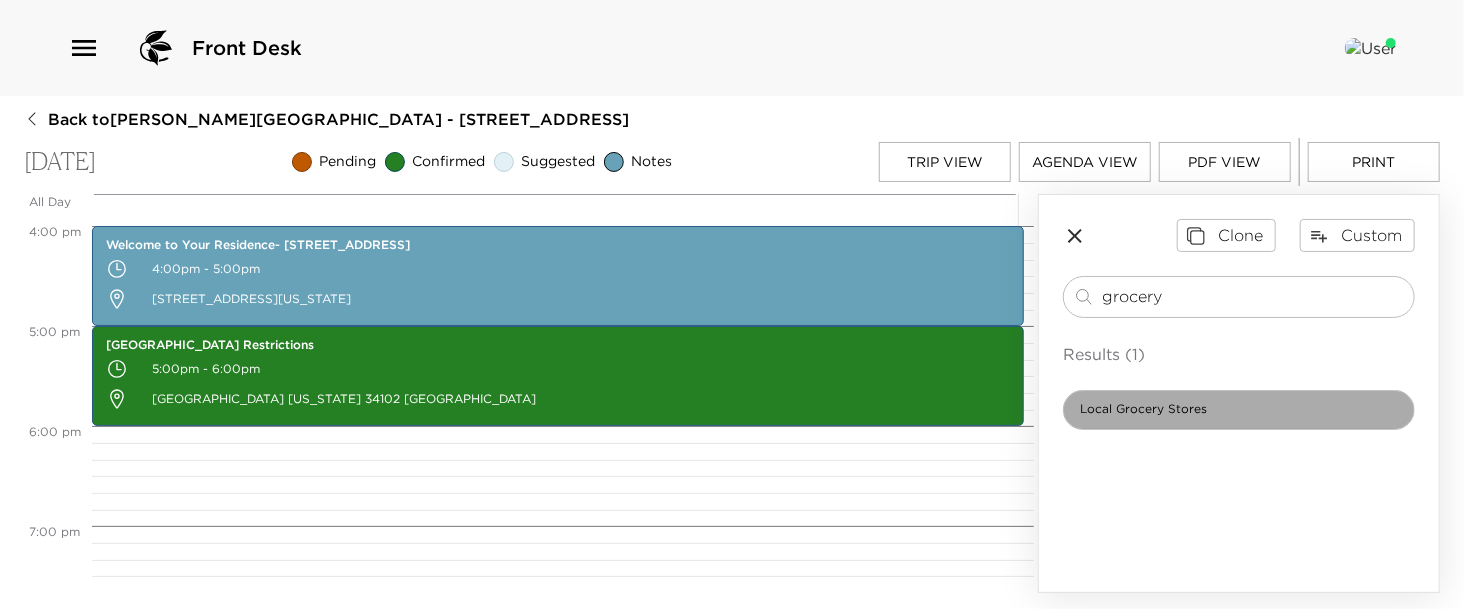 click on "Local Grocery Stores" at bounding box center [1143, 409] 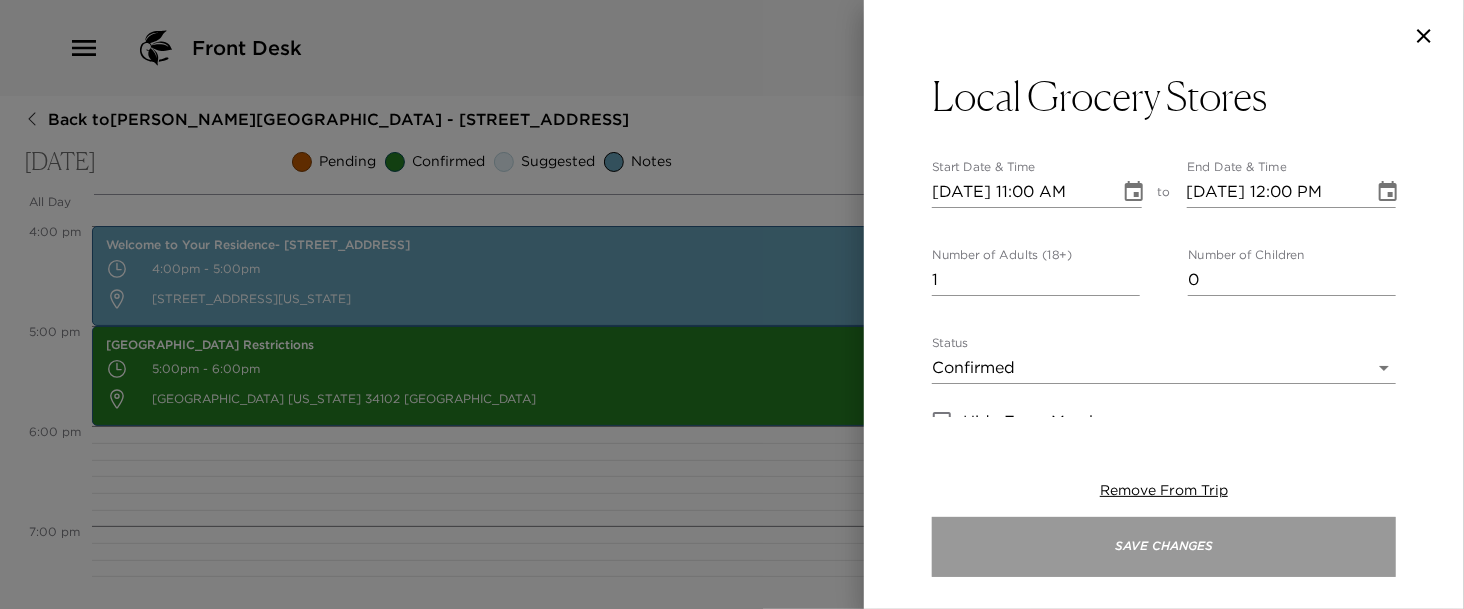 click on "Save Changes" at bounding box center (1164, 547) 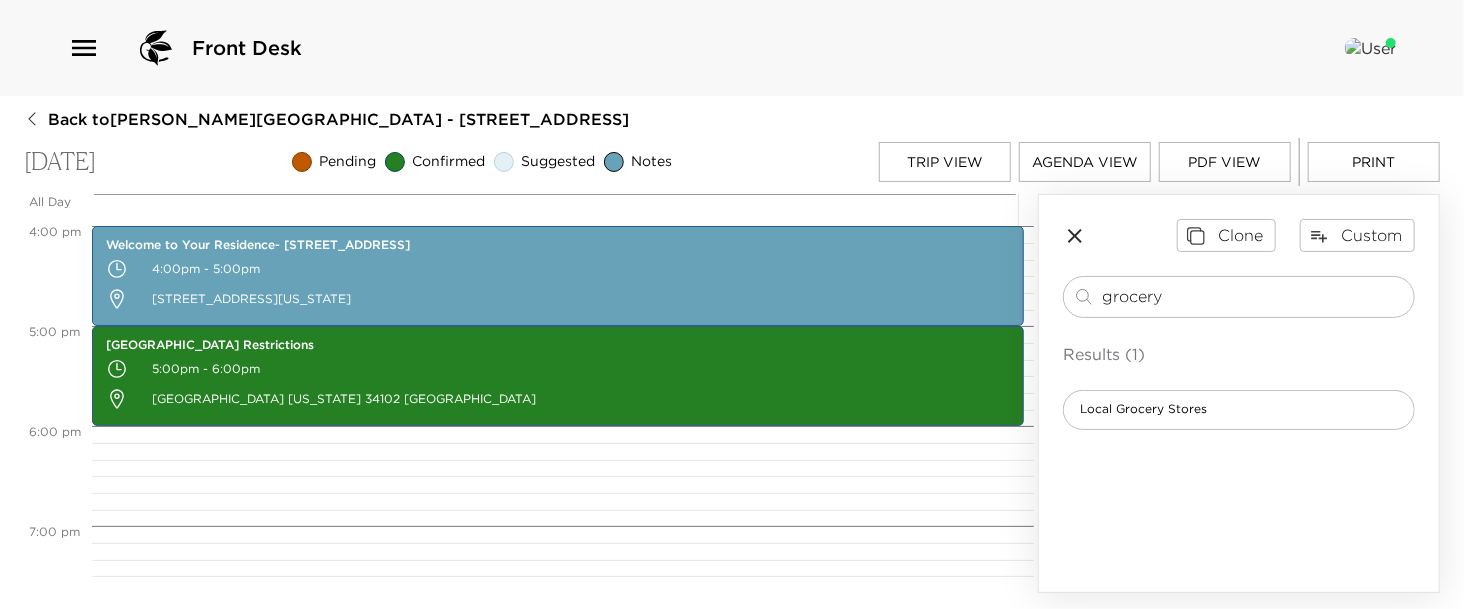 click at bounding box center (565, 476) 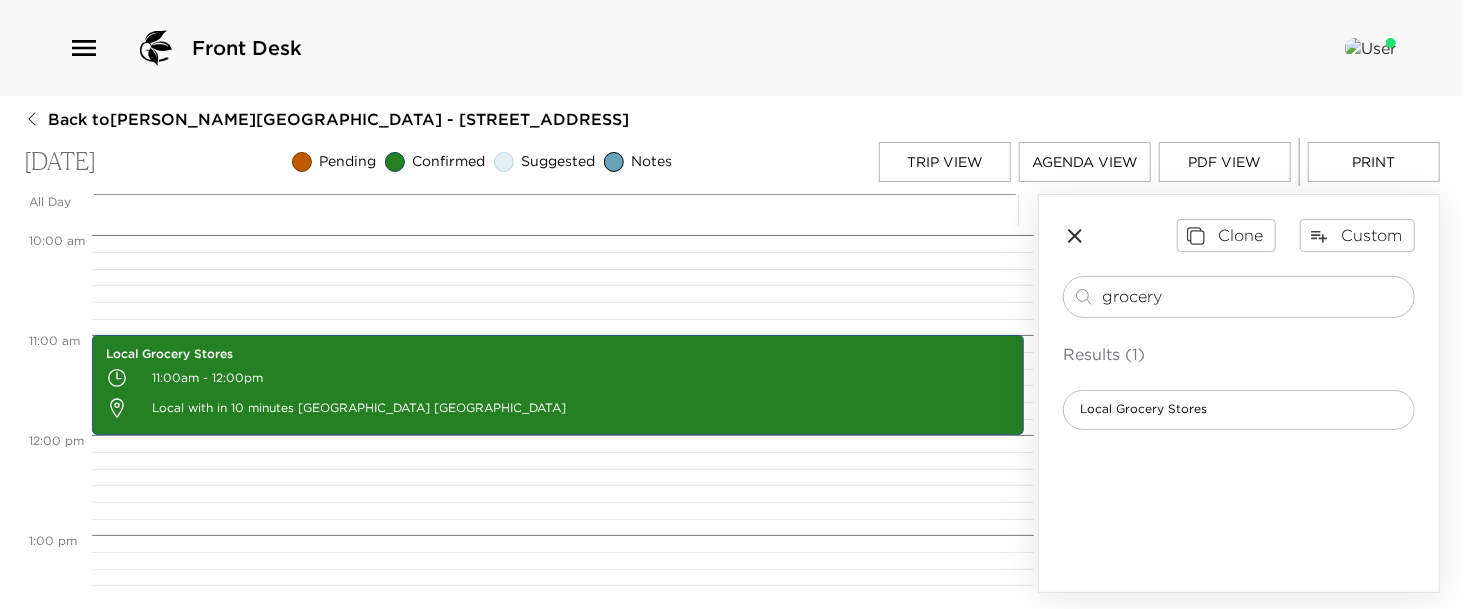 scroll, scrollTop: 985, scrollLeft: 0, axis: vertical 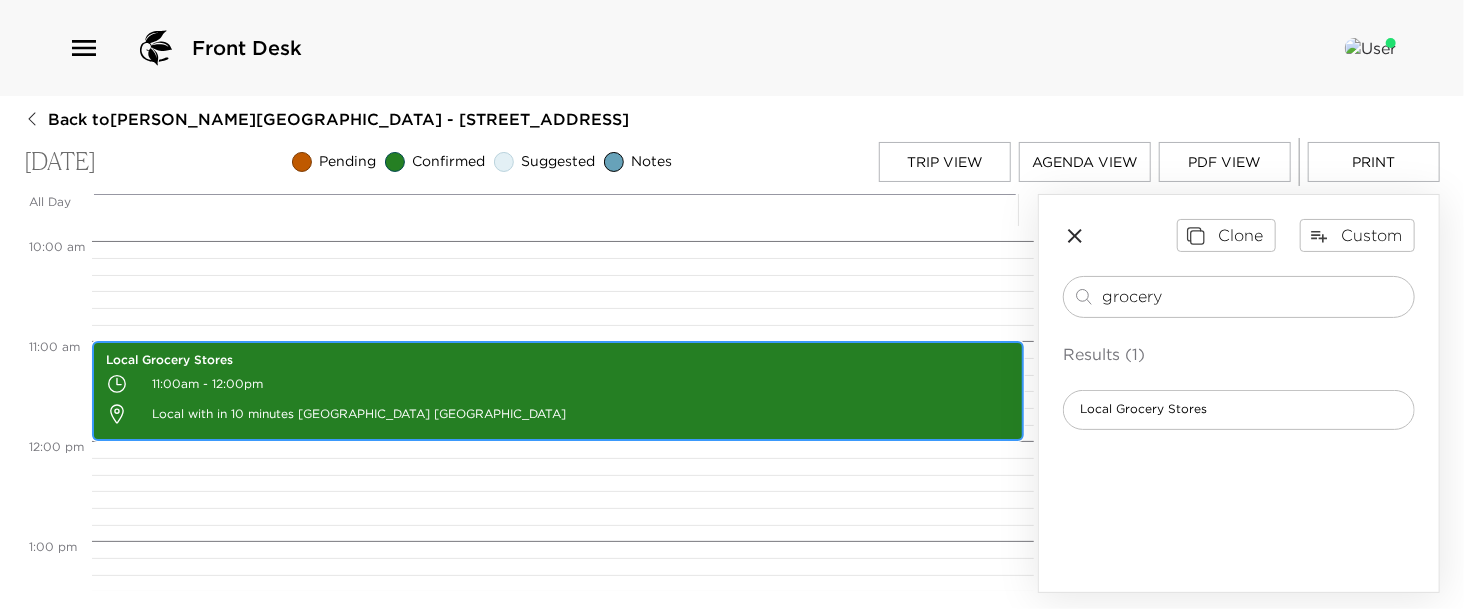 click on "Local with in 10 minutes
Naples FL 34102
United States" at bounding box center (558, 414) 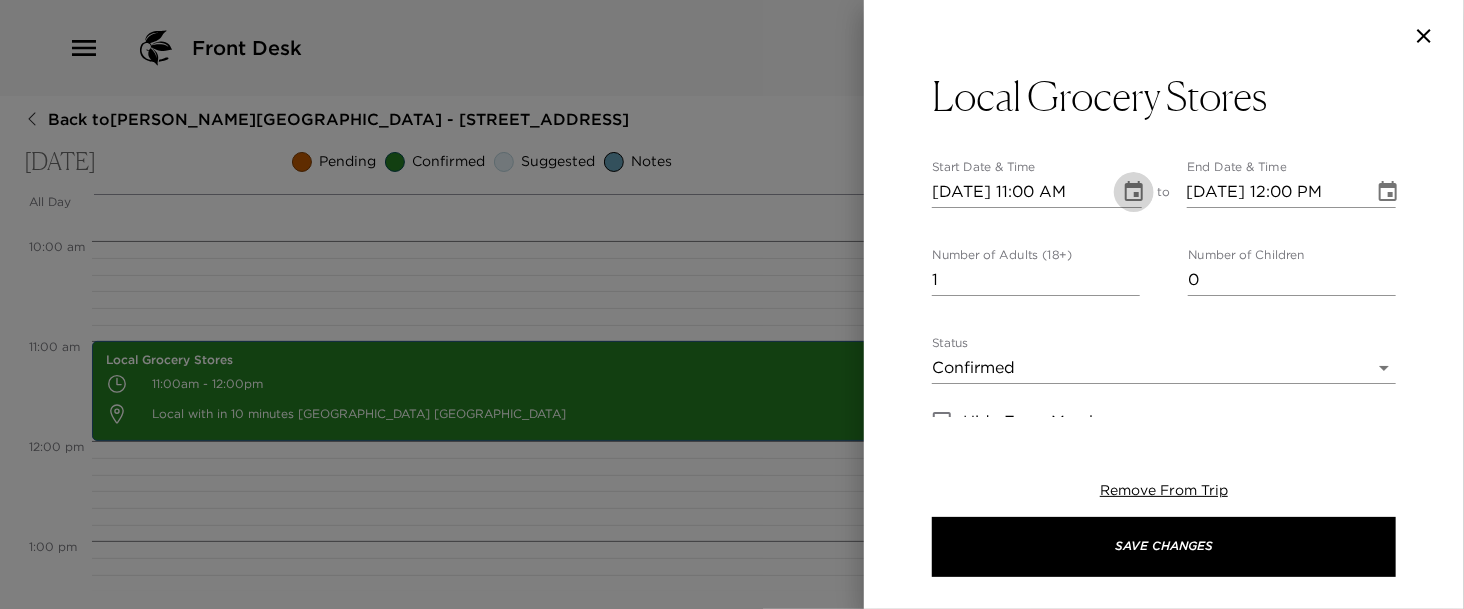 click 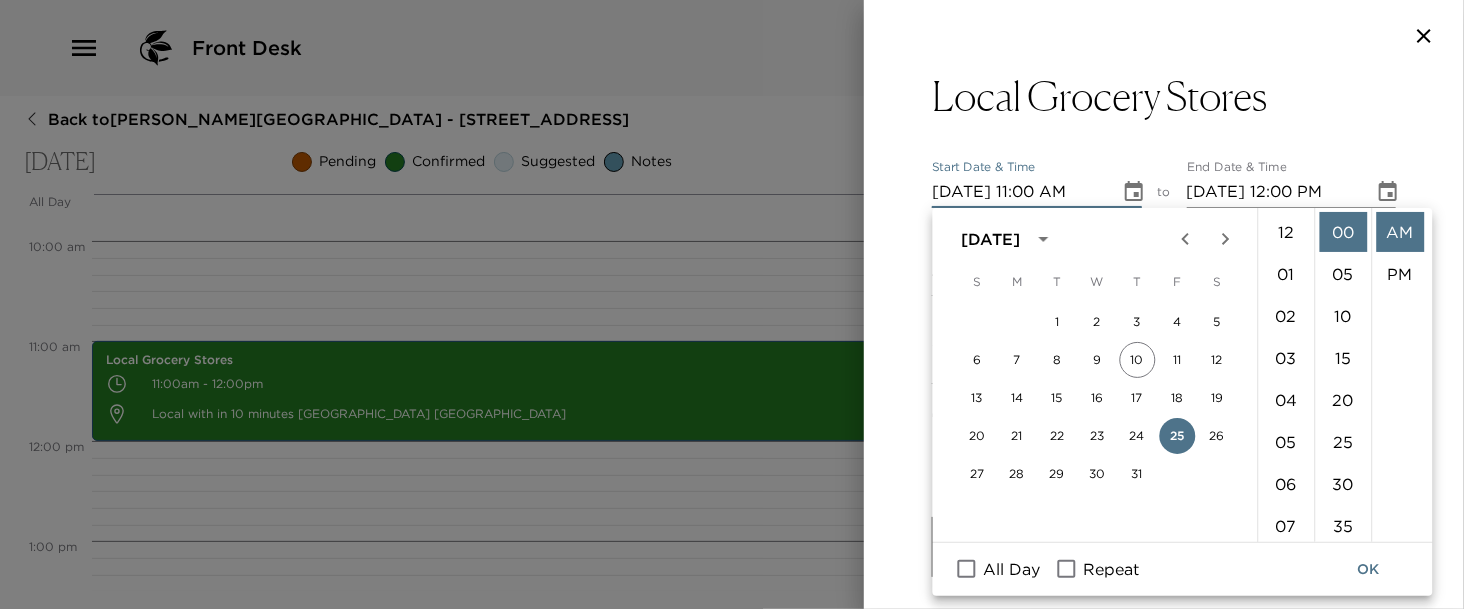 scroll, scrollTop: 461, scrollLeft: 0, axis: vertical 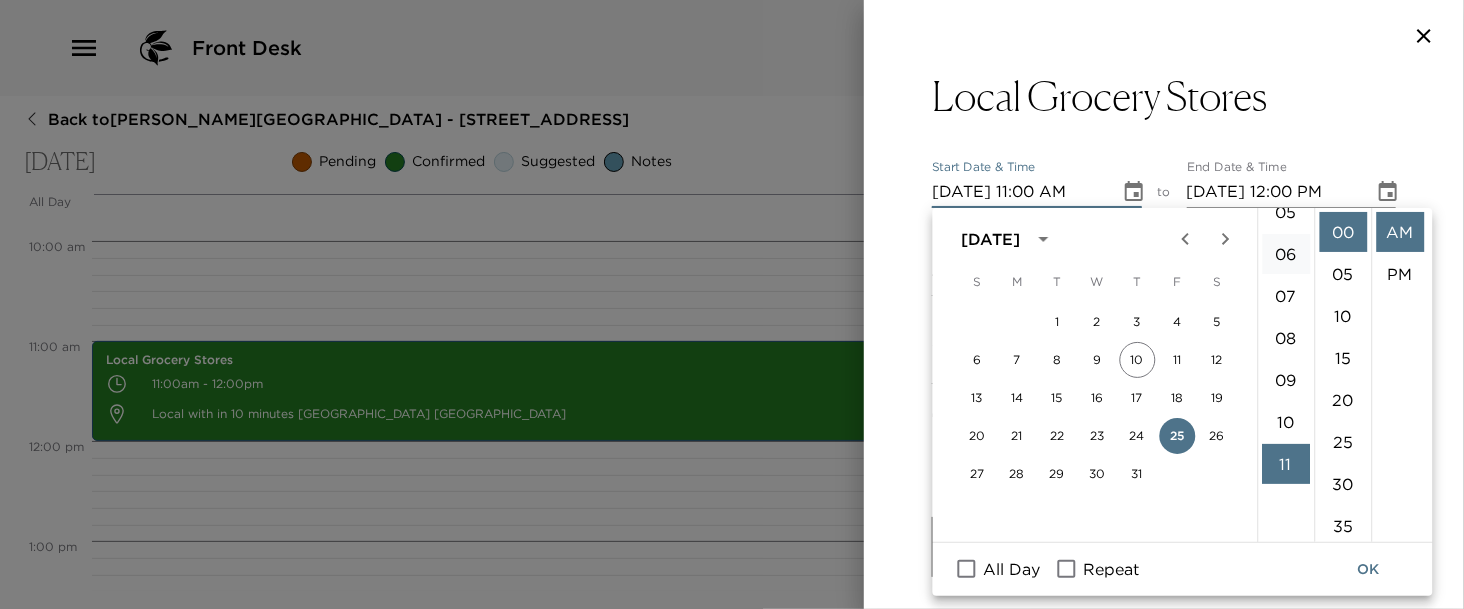 click on "06" at bounding box center [1286, 254] 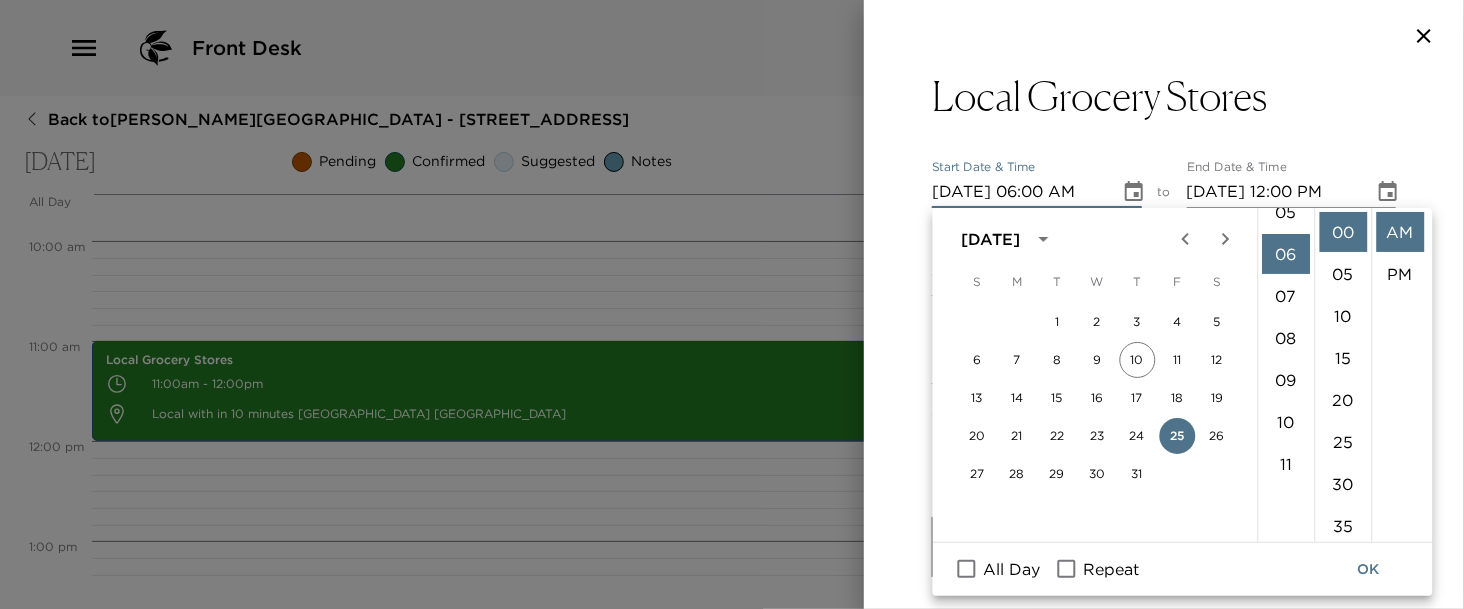scroll, scrollTop: 252, scrollLeft: 0, axis: vertical 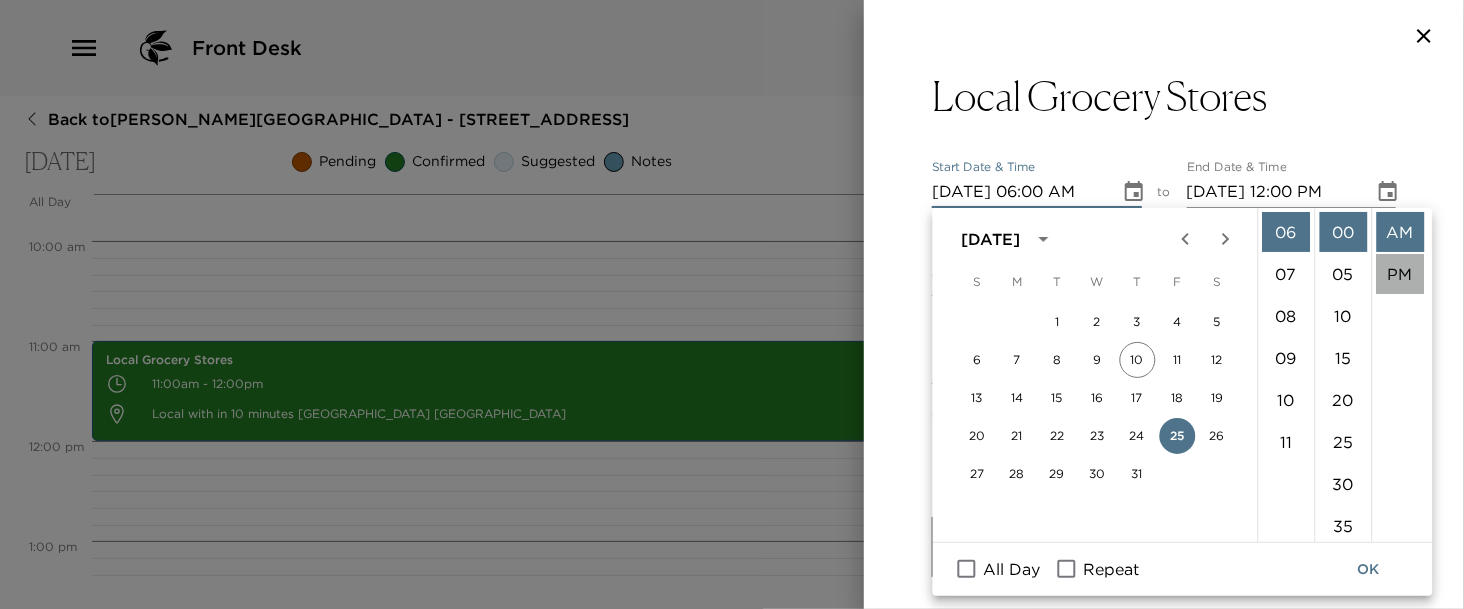 click on "PM" at bounding box center (1400, 274) 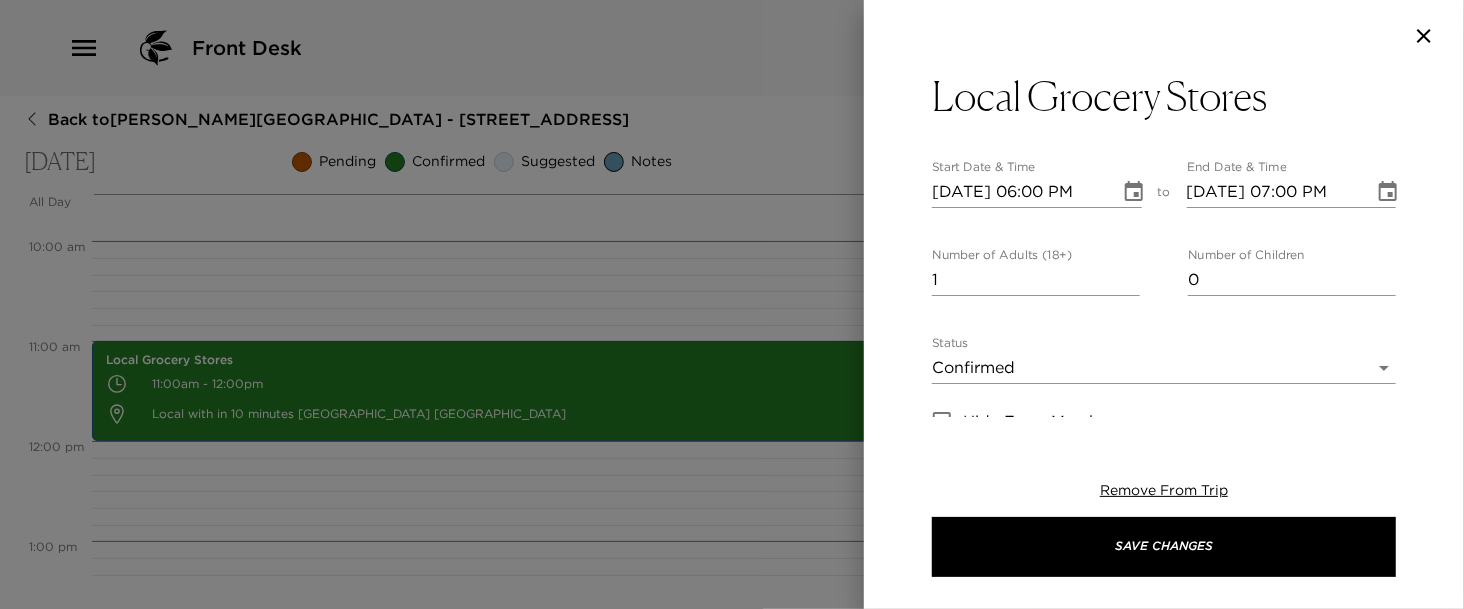 scroll, scrollTop: 41, scrollLeft: 0, axis: vertical 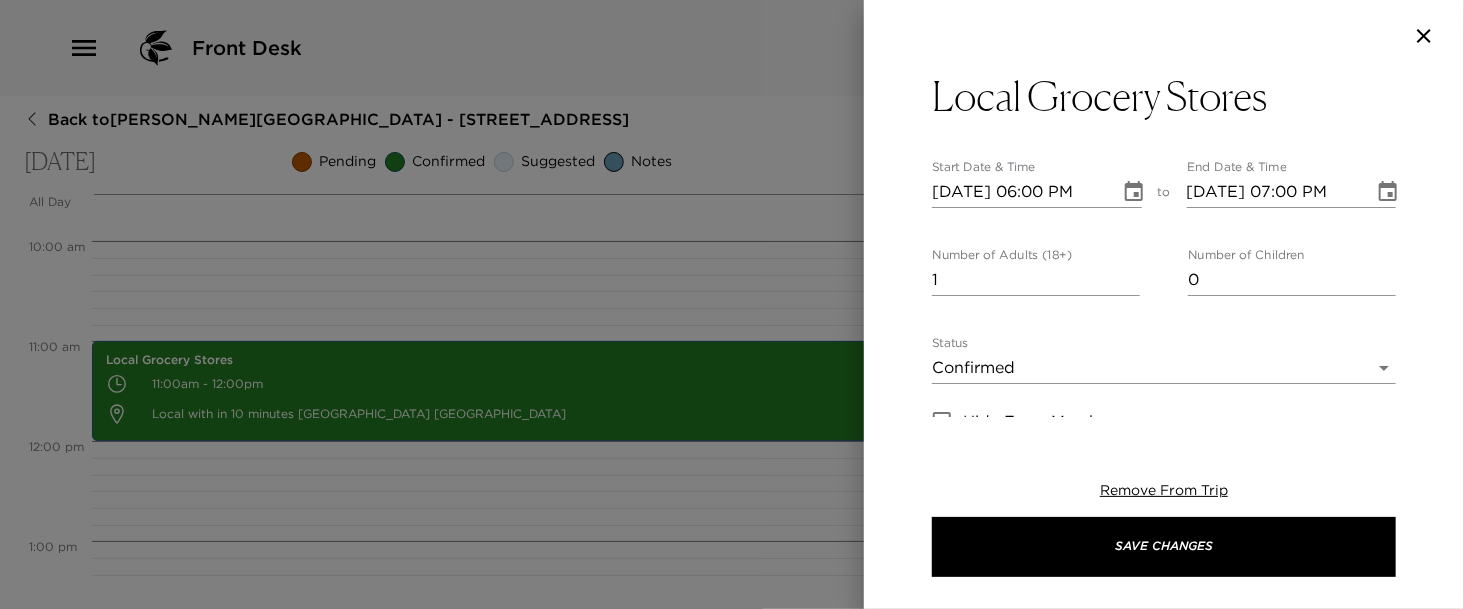 click on "Front Desk Back to  Kelsey Lindholm Reservation - 1325 5th St South  Naples, FL Friday, July 25, 2025 Pending Confirmed Suggested Notes Trip View Agenda View PDF View Print All Day Fri 07/25 12:00 AM 1:00 AM 2:00 AM 3:00 AM 4:00 AM 5:00 AM 6:00 AM 7:00 AM 8:00 AM 9:00 AM 10:00 AM 11:00 AM 12:00 PM 1:00 PM 2:00 PM 3:00 PM 4:00 PM 5:00 PM 6:00 PM 7:00 PM 8:00 PM 9:00 PM 10:00 PM 11:00 PM Local Grocery Stores 11:00am - 12:00pm Local with in 10 minutes
Naples FL 34102
United States Welcome to Your Residence- 1325 5th Street South 4:00pm - 5:00pm 1325 5th Street South
Naples Florida 34102
United States Naples Beach Parking Restrictions 5:00pm - 6:00pm Naples Florida 34102
United States Clone Custom grocery ​ Results (1) Local Grocery Stores Local Grocery Stores Start Date & Time 07/25/2025 06:00 PM to End Date & Time 07/25/2025 07:00 PM Number of Adults (18+) 1 Number of Children 0 Status Confirmed Confirmed Hide From Member Request Transportation Concierge Notes x Cost ​ x Address ​ x Phone Number ​ Email" at bounding box center (732, 304) 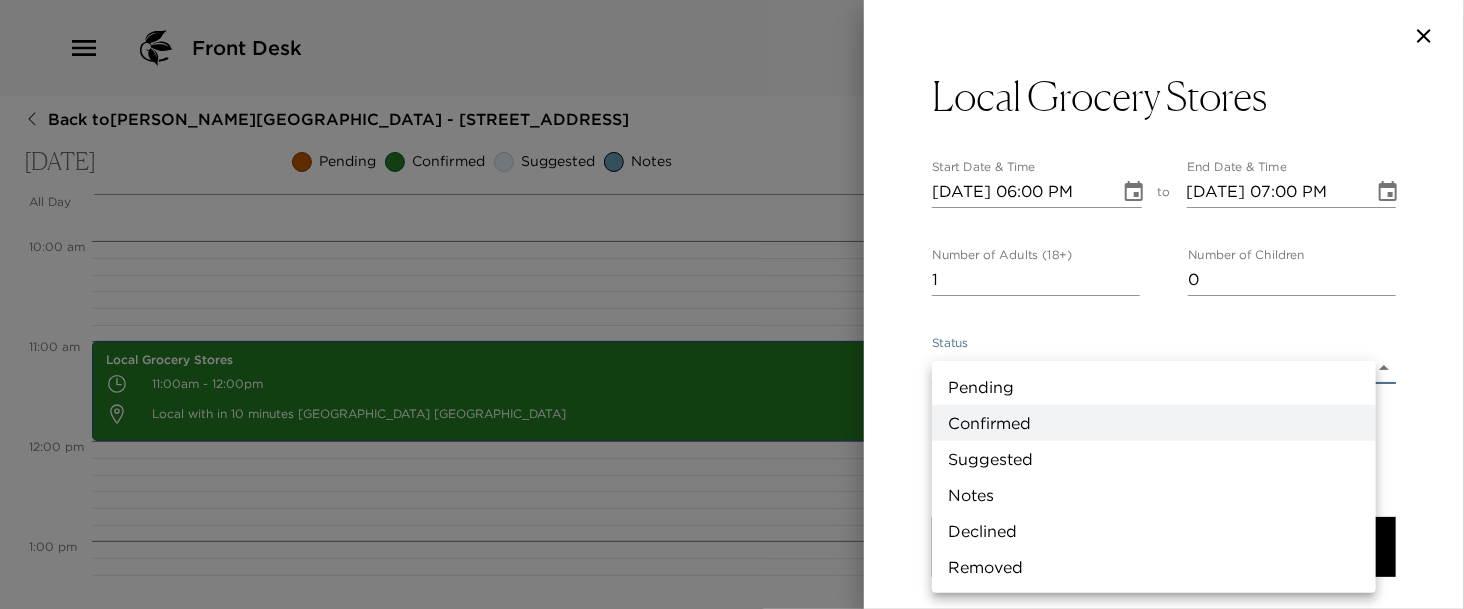 click on "Suggested" at bounding box center (1154, 459) 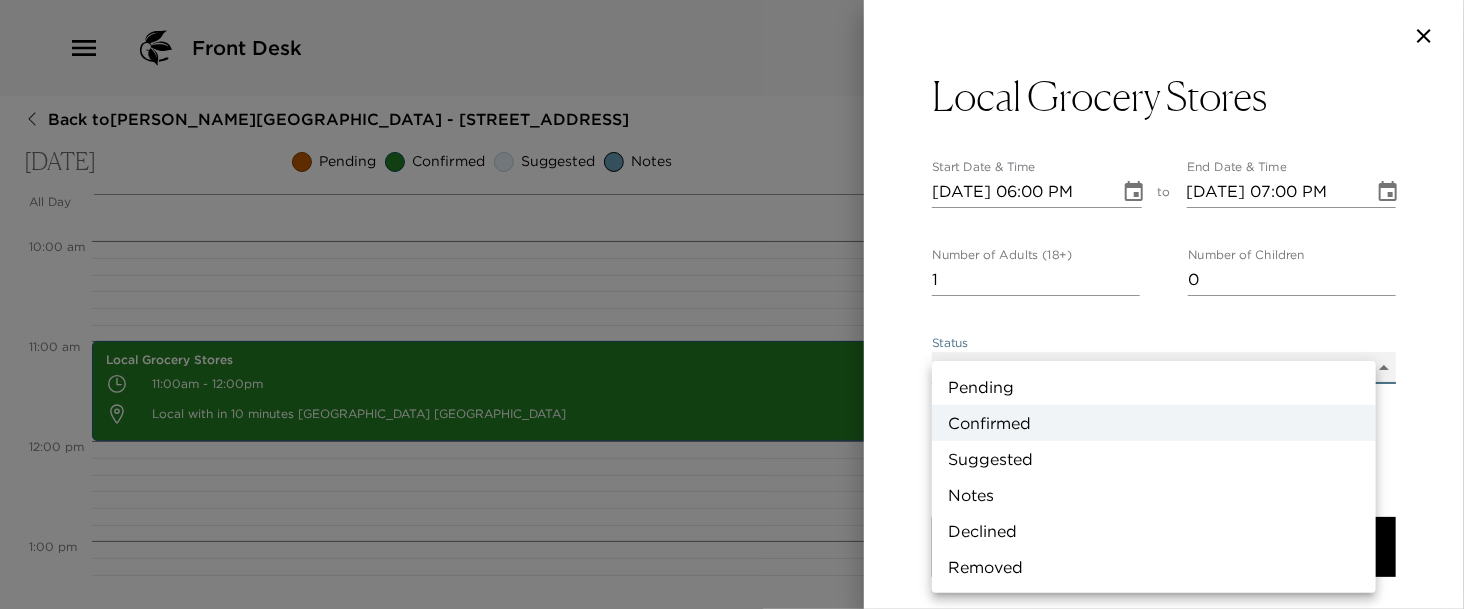 type on "Suggestion" 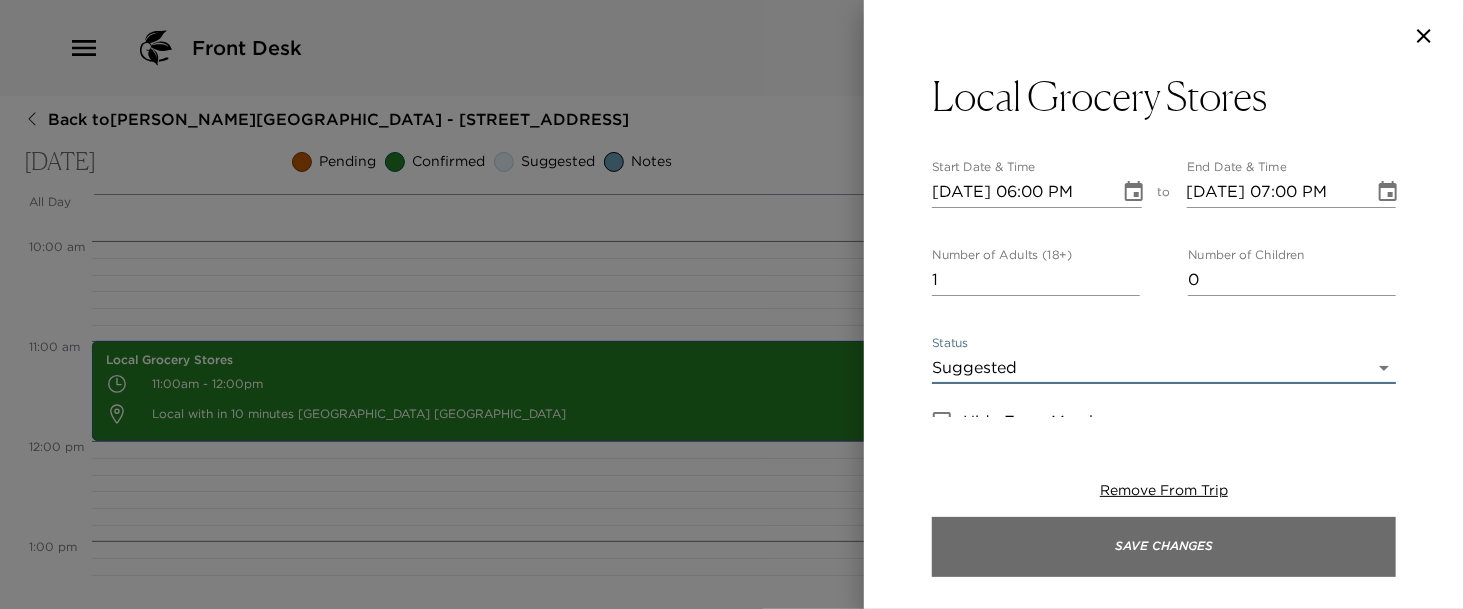 click on "Save Changes" at bounding box center [1164, 547] 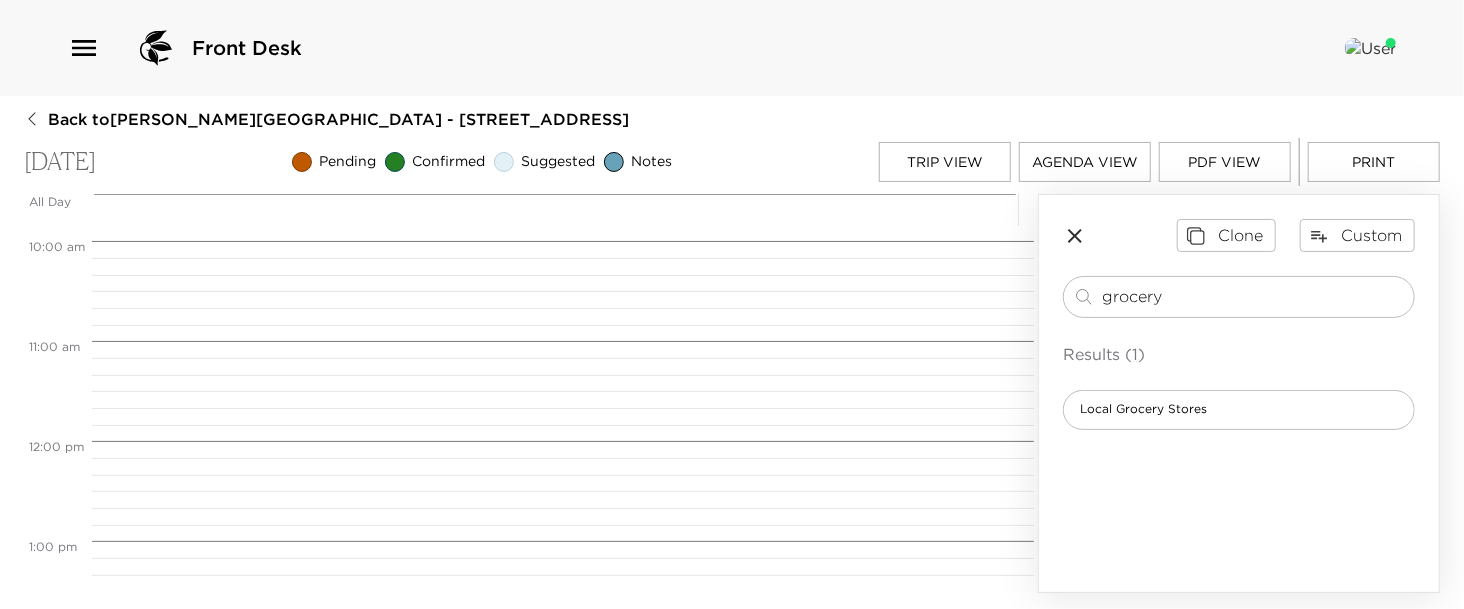 drag, startPoint x: 1204, startPoint y: 301, endPoint x: 1057, endPoint y: 276, distance: 149.1107 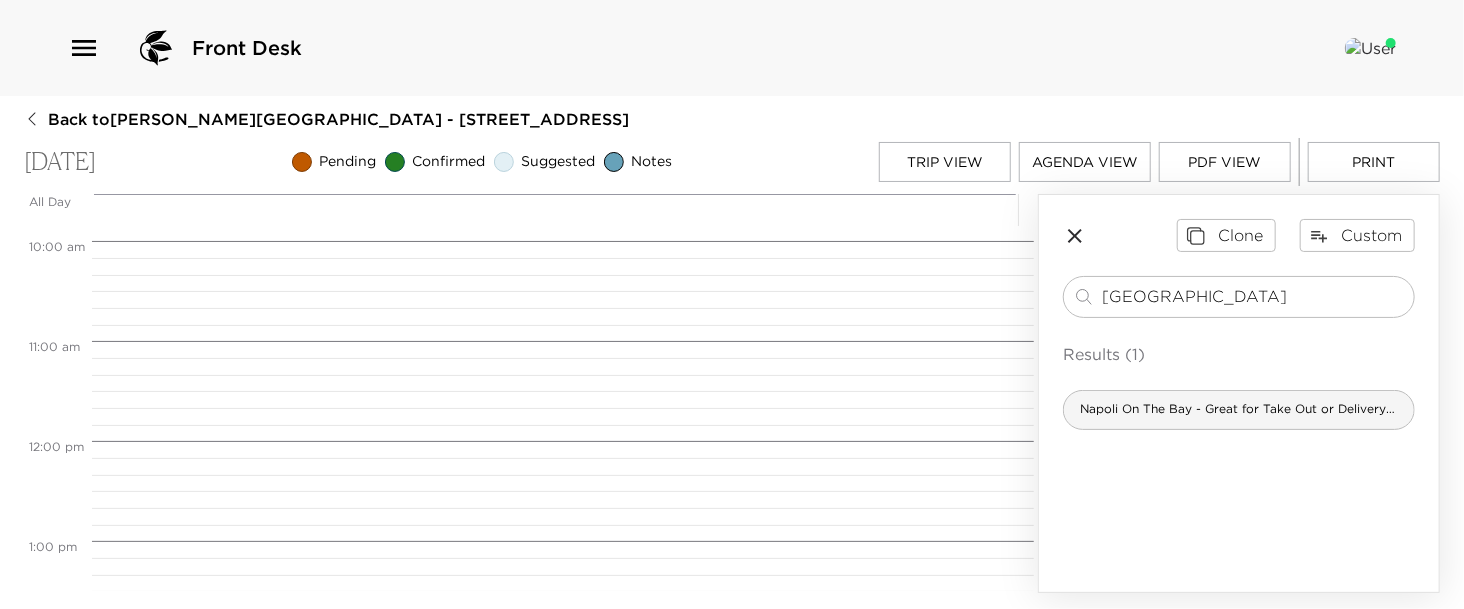 type on "napoli" 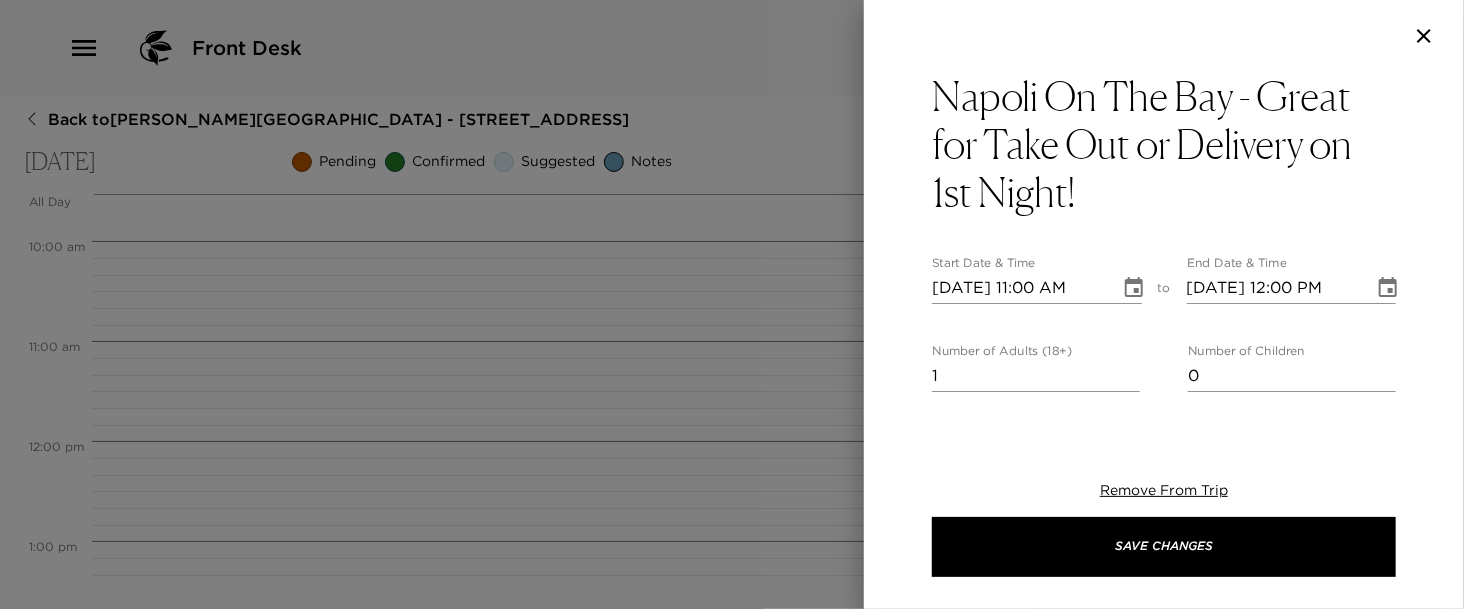click 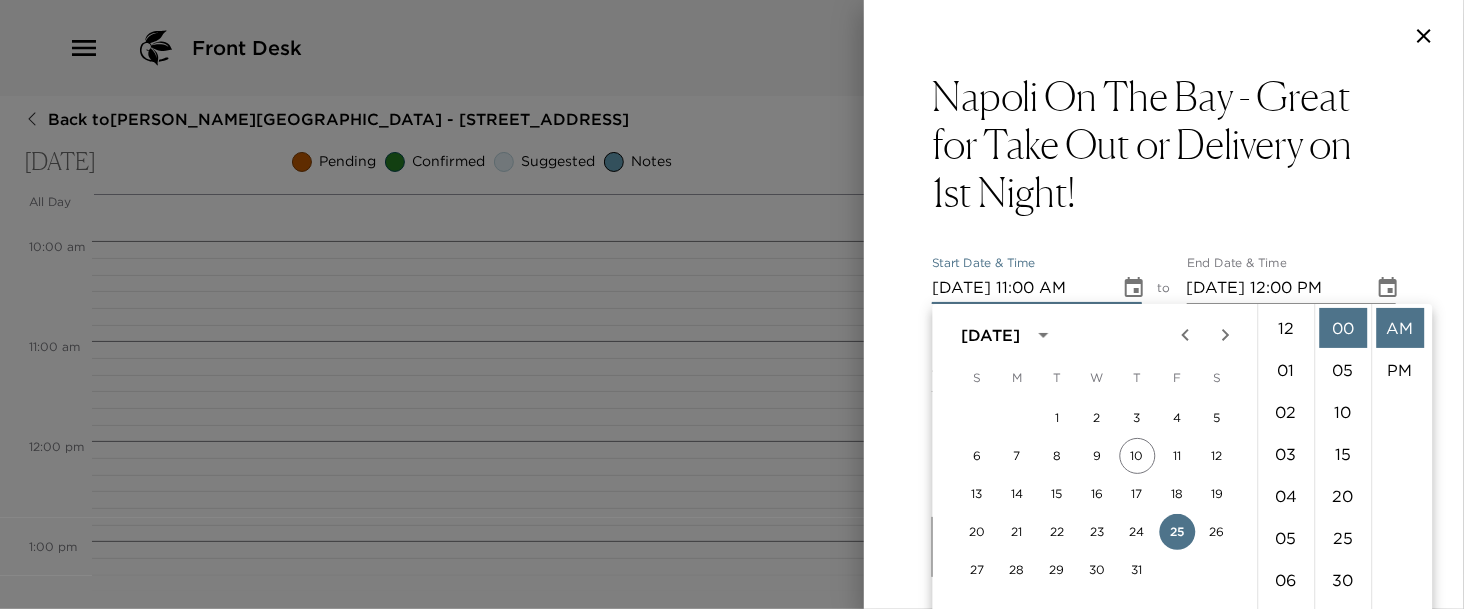 scroll, scrollTop: 461, scrollLeft: 0, axis: vertical 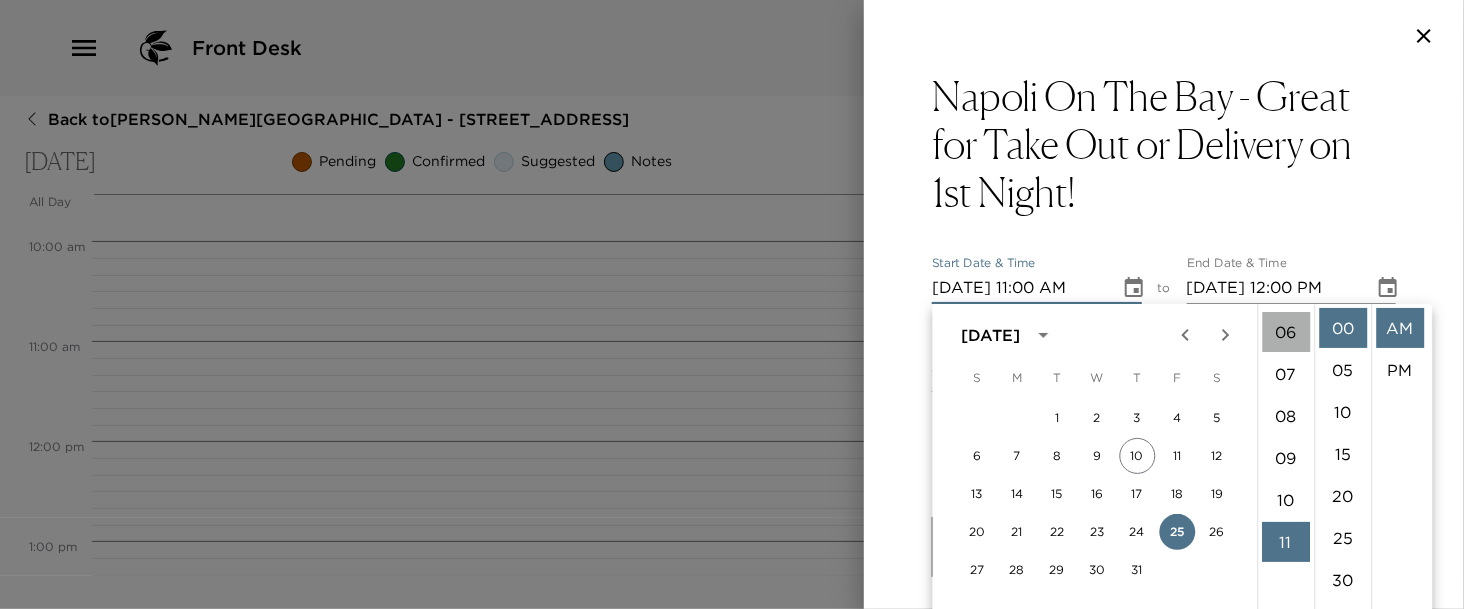 click on "06" at bounding box center [1286, 332] 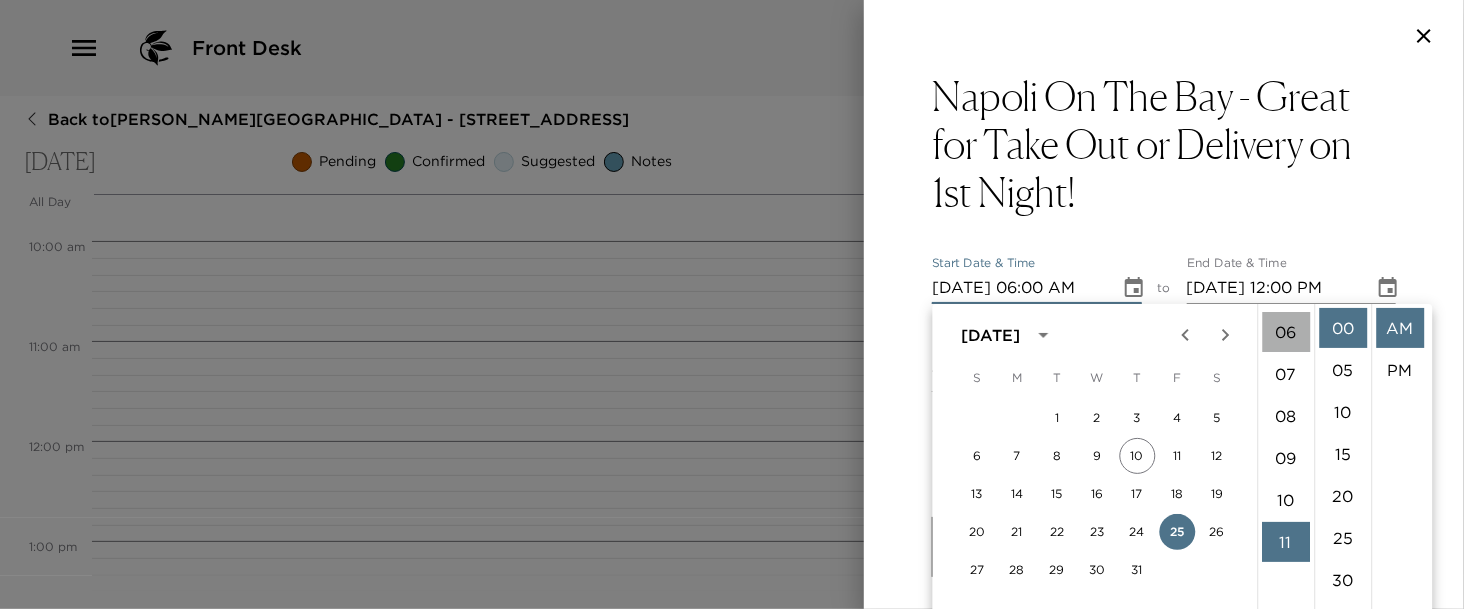 scroll, scrollTop: 252, scrollLeft: 0, axis: vertical 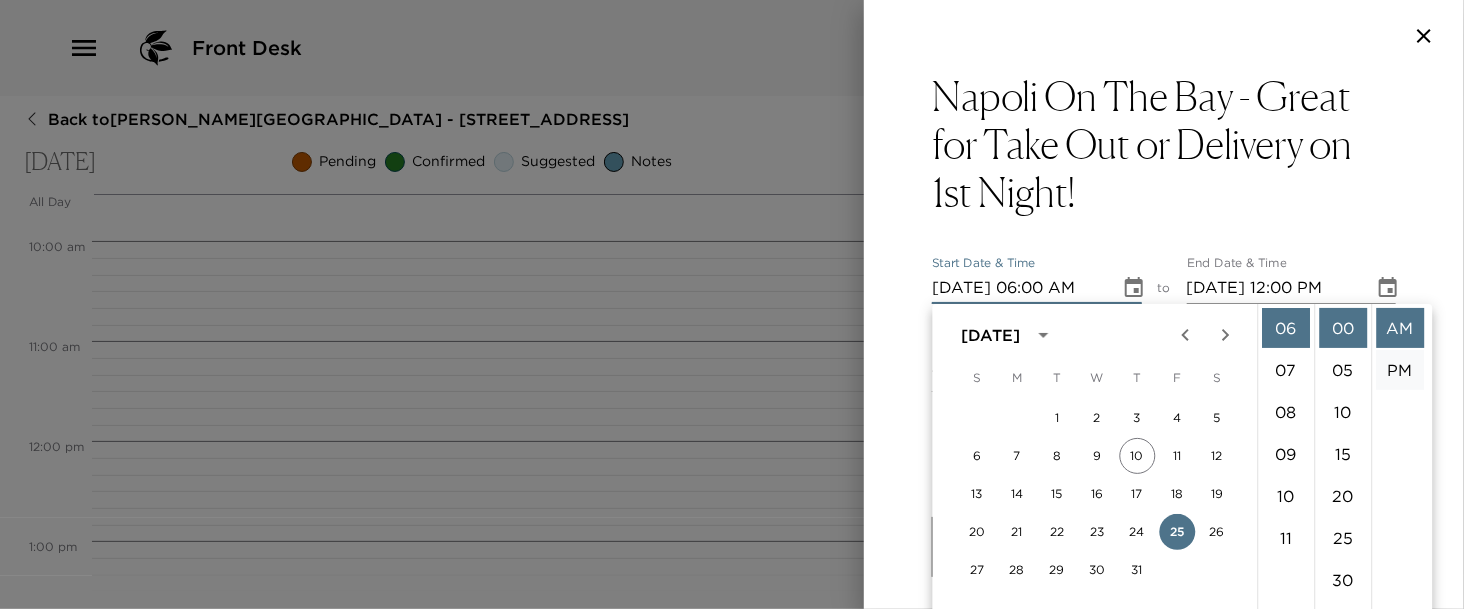 click on "PM" at bounding box center (1400, 370) 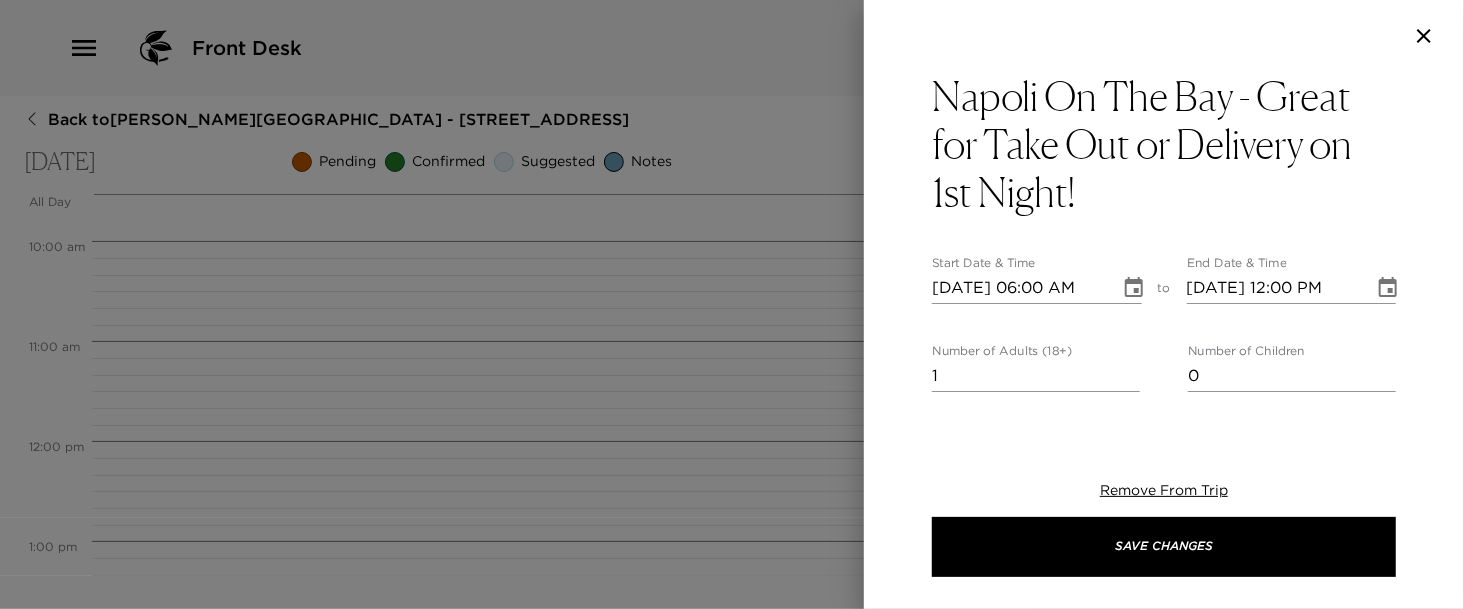 type on "07/25/2025 06:00 PM" 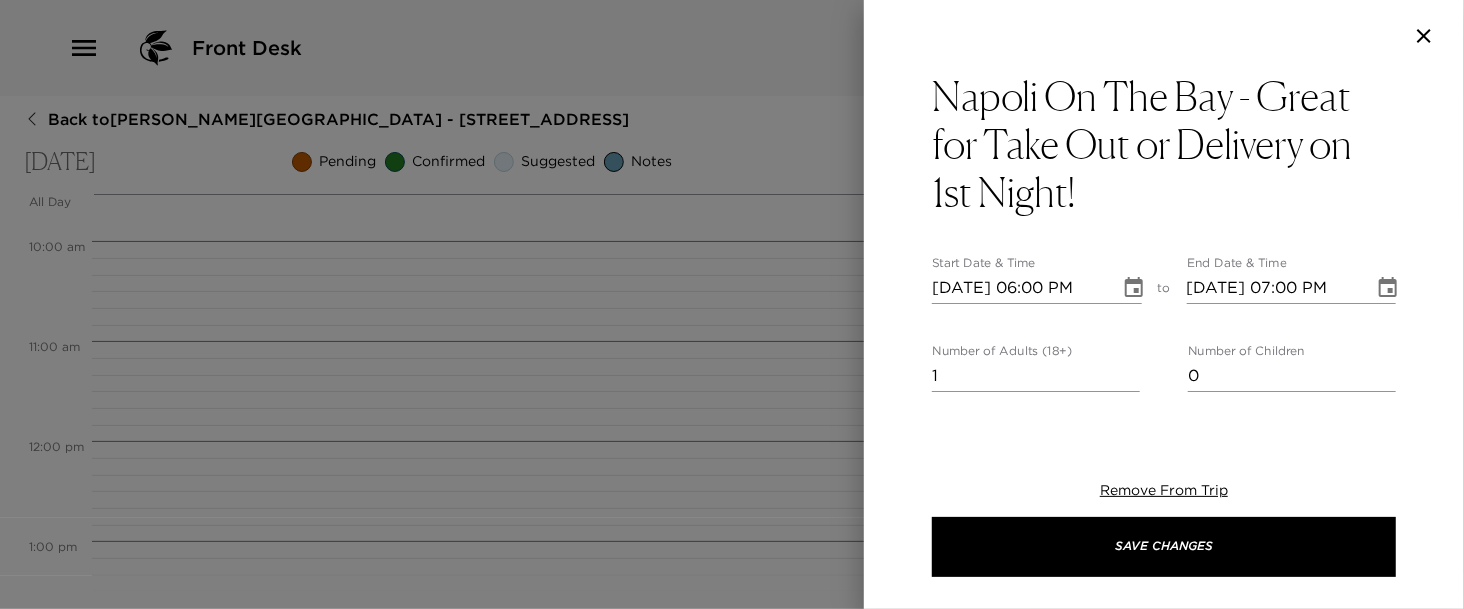 scroll, scrollTop: 41, scrollLeft: 0, axis: vertical 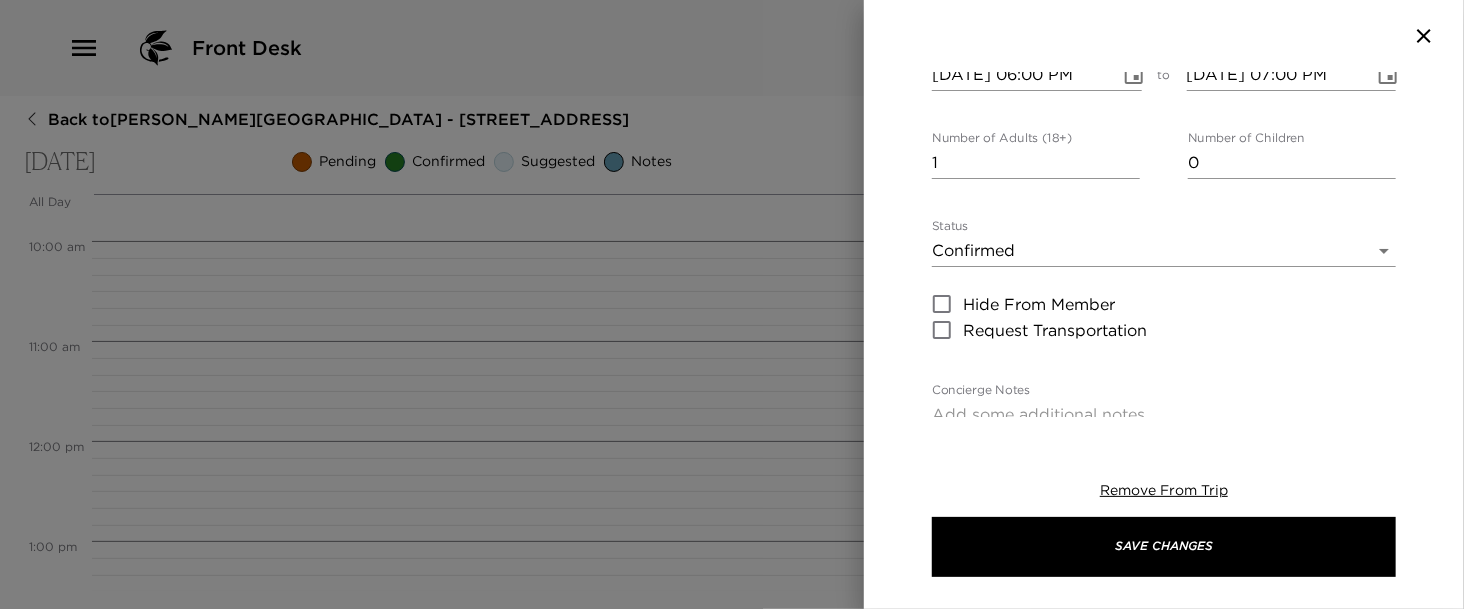 click on "Front Desk Back to  Kelsey Lindholm Reservation - 1325 5th St South  Naples, FL Friday, July 25, 2025 Pending Confirmed Suggested Notes Trip View Agenda View PDF View Print All Day Fri 07/25 12:00 AM 1:00 AM 2:00 AM 3:00 AM 4:00 AM 5:00 AM 6:00 AM 7:00 AM 8:00 AM 9:00 AM 10:00 AM 11:00 AM 12:00 PM 1:00 PM 2:00 PM 3:00 PM 4:00 PM 5:00 PM 6:00 PM 7:00 PM 8:00 PM 9:00 PM 10:00 PM 11:00 PM Welcome to Your Residence- 1325 5th Street South 4:00pm - 5:00pm 1325 5th Street South
Naples Florida 34102
United States Naples Beach Parking Restrictions 5:00pm - 6:00pm Naples Florida 34102
United States Local Grocery Stores 6:00pm - 7:00pm Local with in 10 minutes
Naples FL 34102
United States Clone Custom napoli ​ Results (1) Napoli On The Bay - Great for Take Out or Delivery on 1st Night! Napoli On The Bay - Great for Take Out or Delivery on 1st Night! Start Date & Time 07/25/2025 06:00 PM to End Date & Time 07/25/2025 07:00 PM Number of Adults (18+) 1 Number of Children 0 Status Confirmed Confirmed Hide From Member x x" at bounding box center [732, 304] 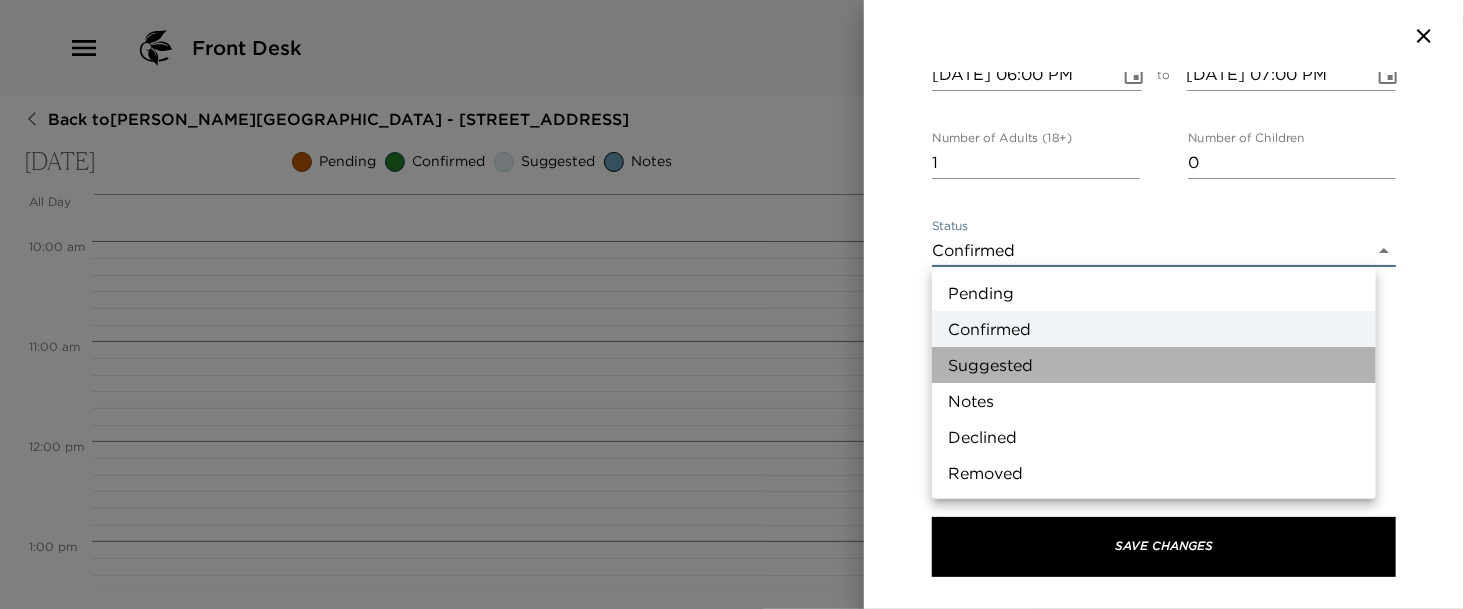 click on "Suggested" at bounding box center [1154, 365] 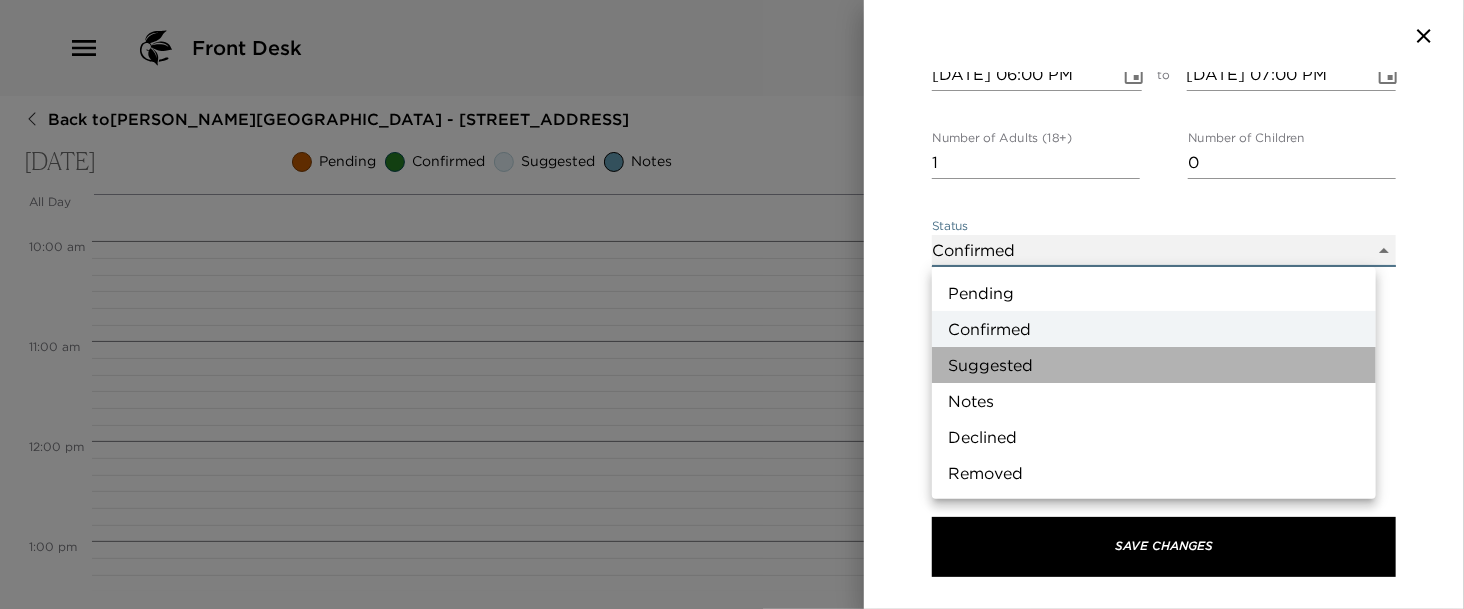 type on "Suggestion" 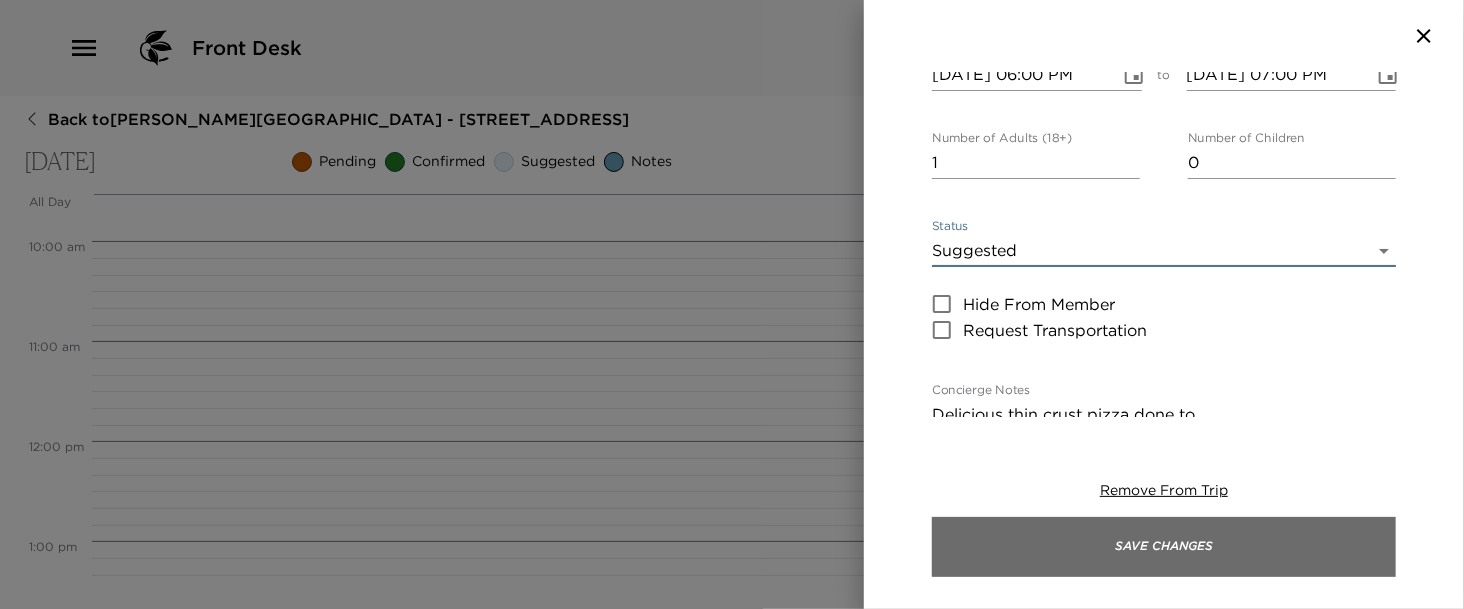 click on "Save Changes" at bounding box center (1164, 547) 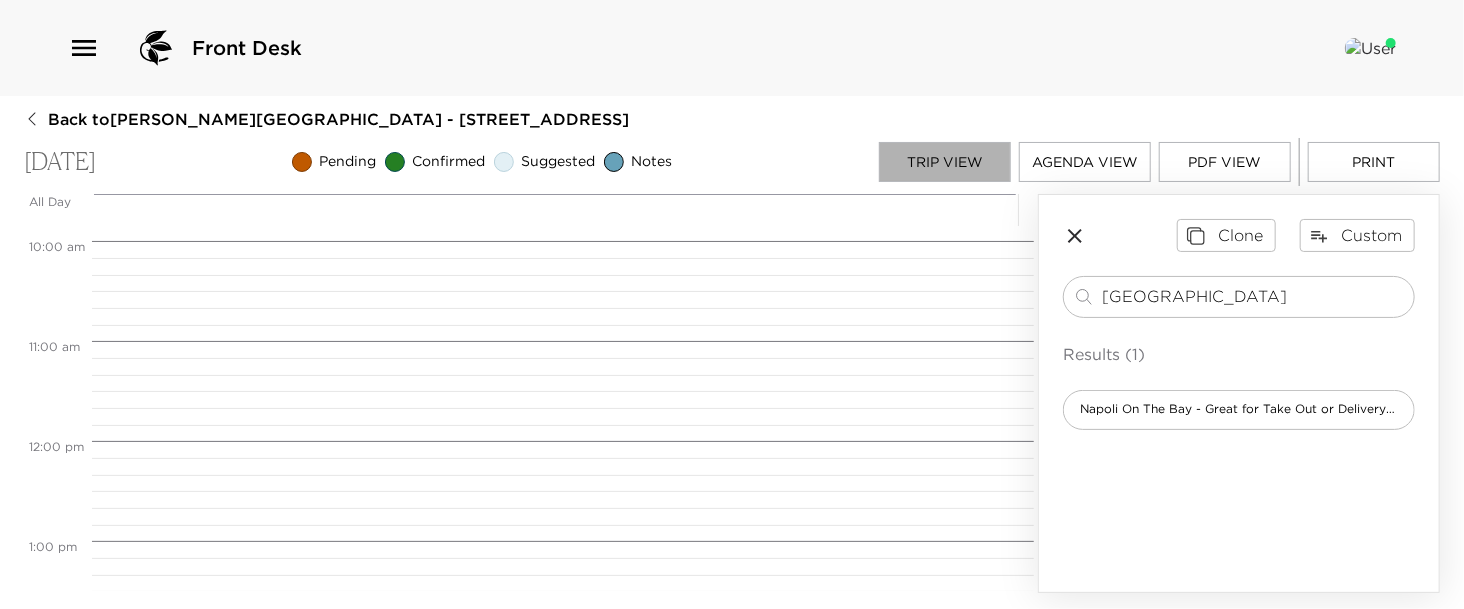 click on "Trip View" at bounding box center [945, 162] 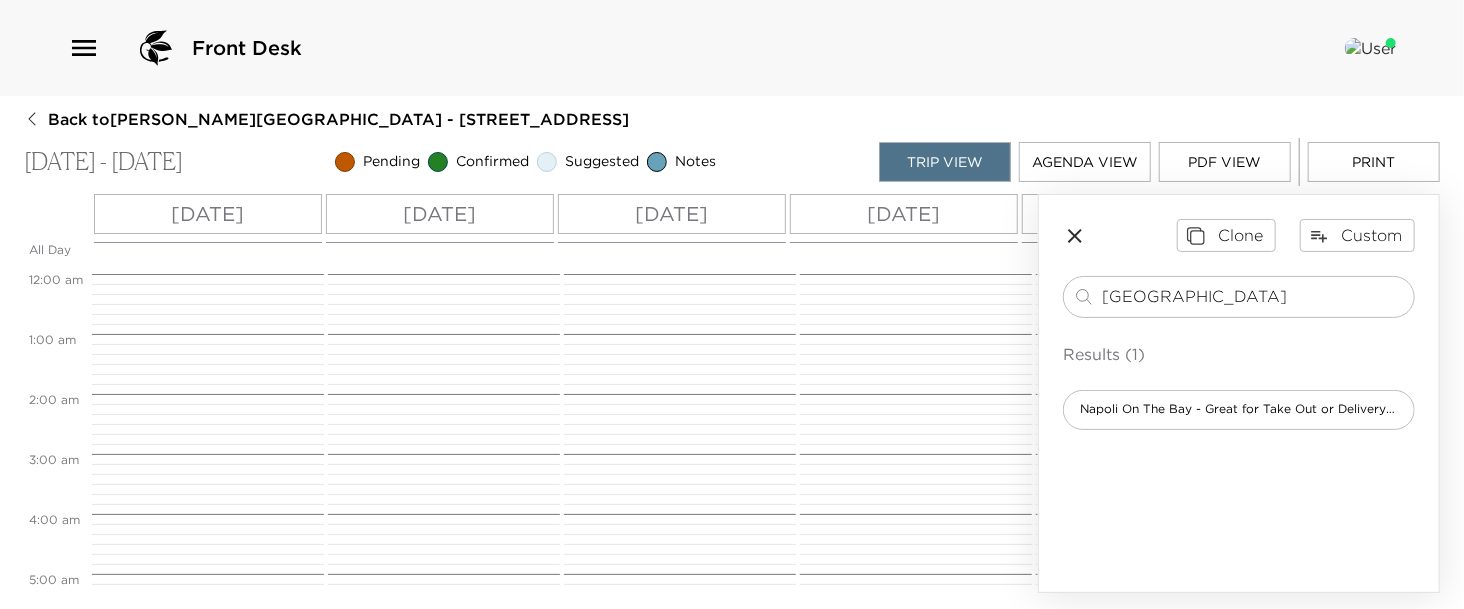 scroll, scrollTop: 960, scrollLeft: 0, axis: vertical 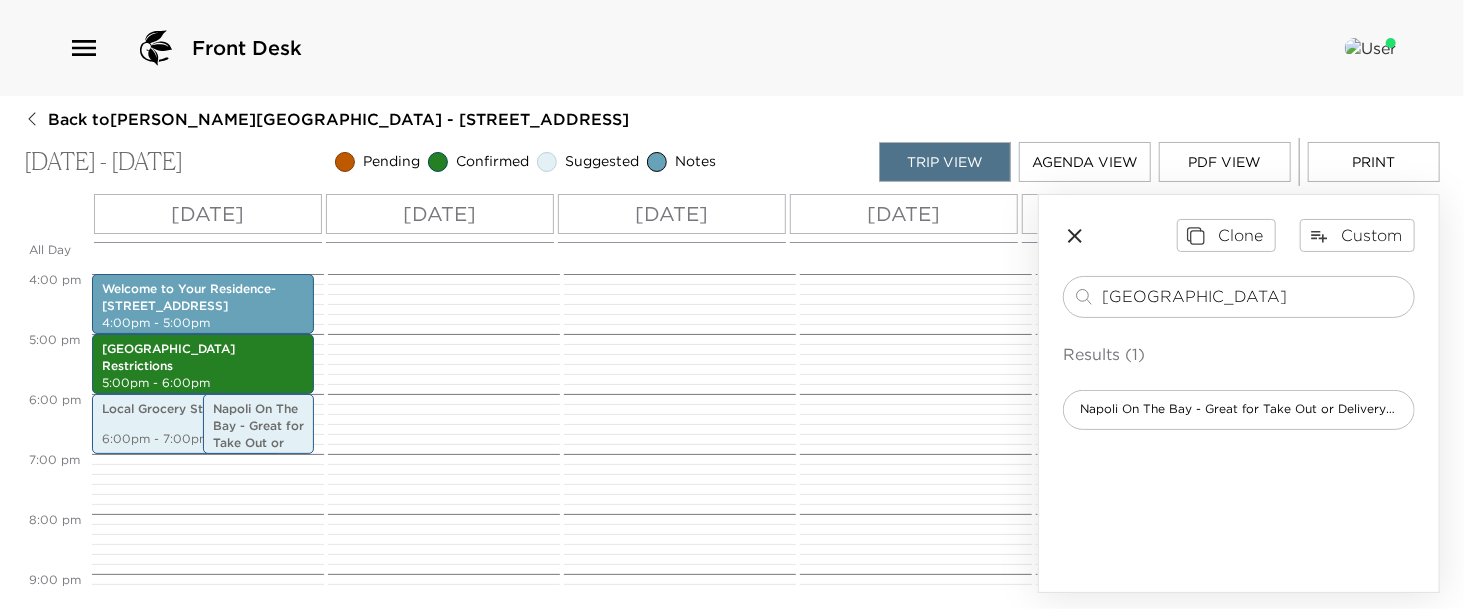 click on "Trip View" at bounding box center [945, 162] 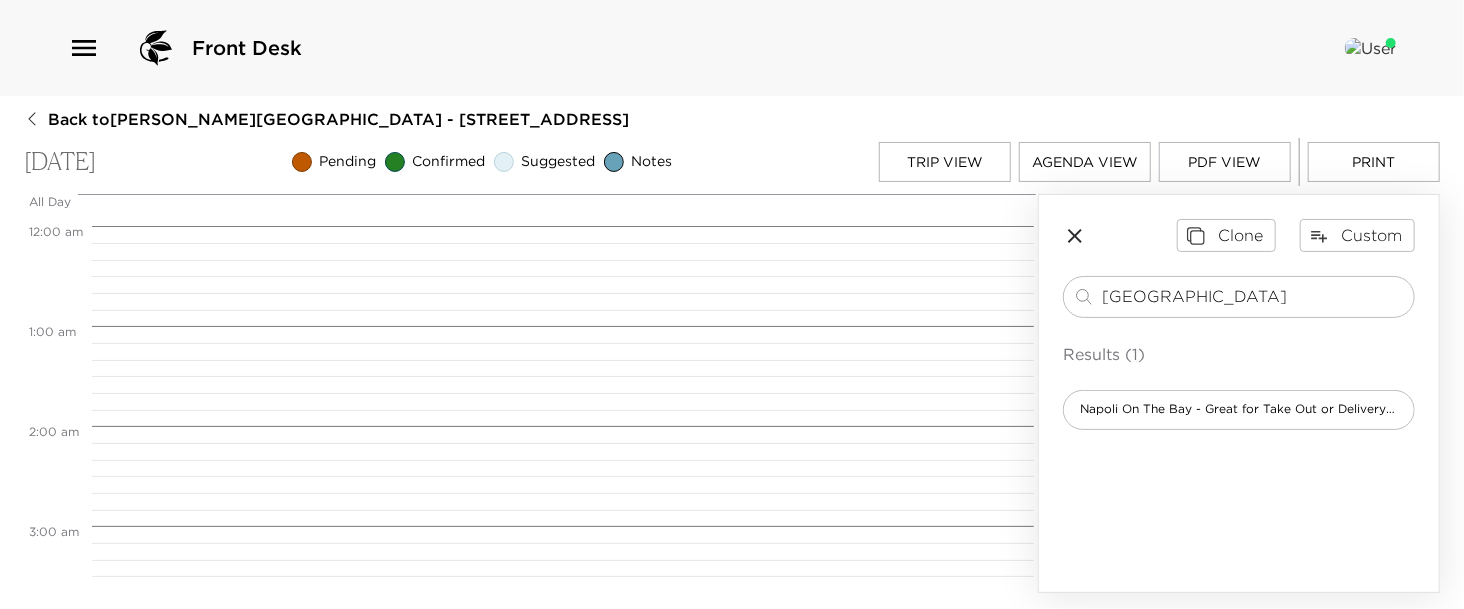scroll, scrollTop: 800, scrollLeft: 0, axis: vertical 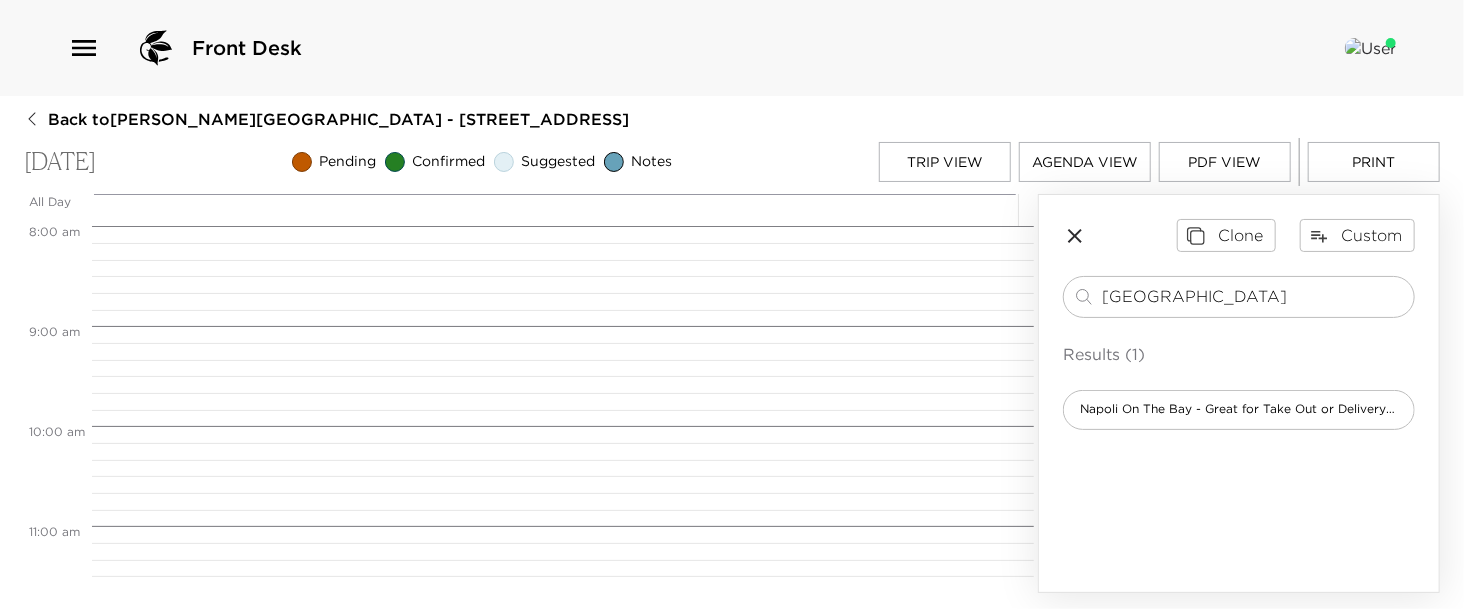 drag, startPoint x: 1175, startPoint y: 304, endPoint x: 860, endPoint y: 282, distance: 315.76733 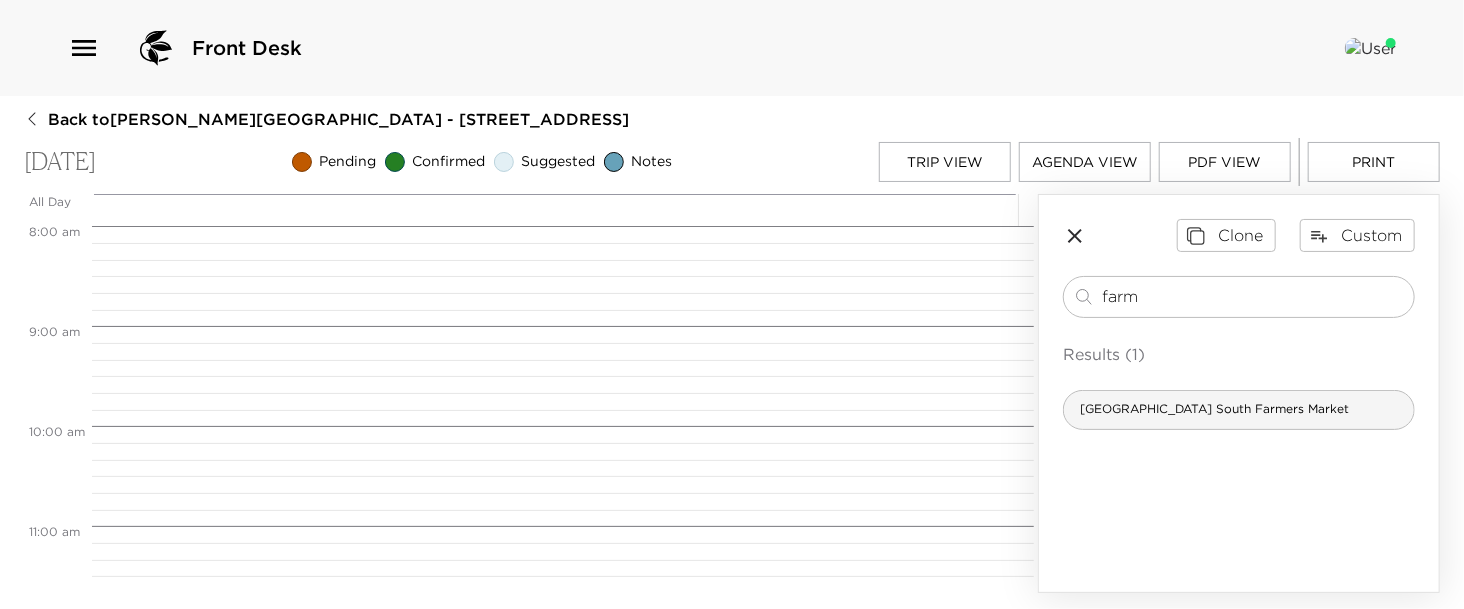 type on "farm" 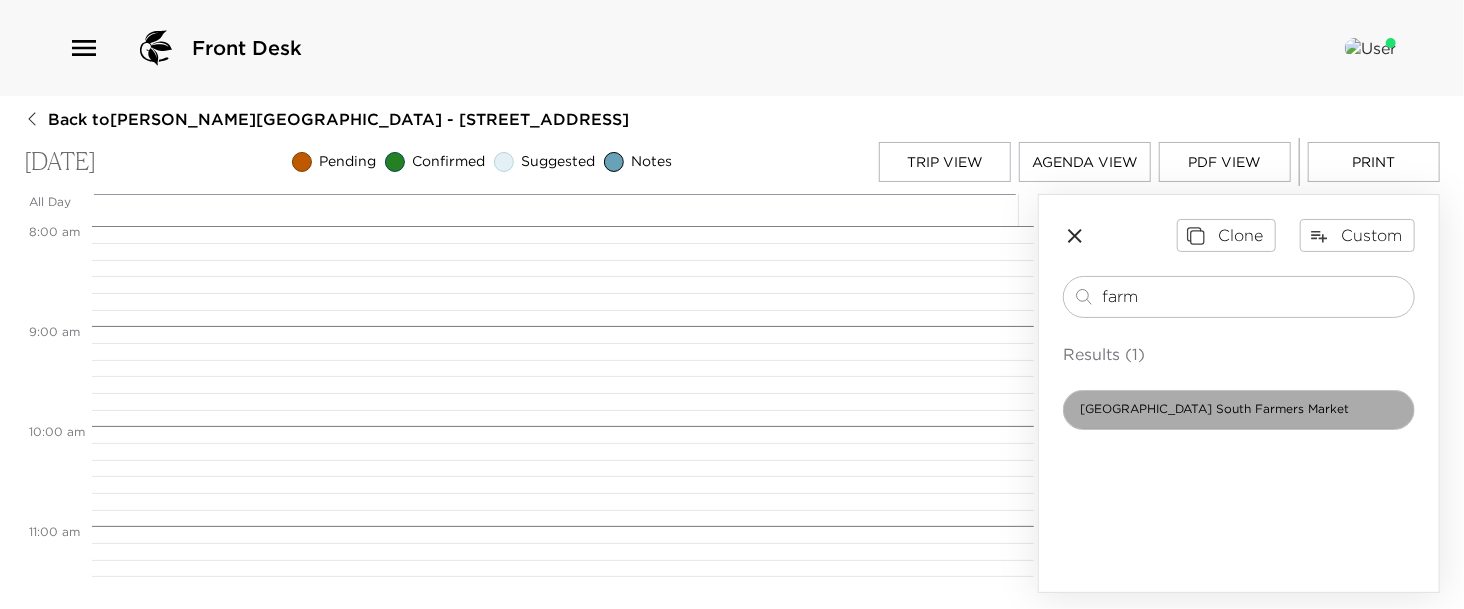 click on "[GEOGRAPHIC_DATA] South Farmers Market" at bounding box center (1239, 410) 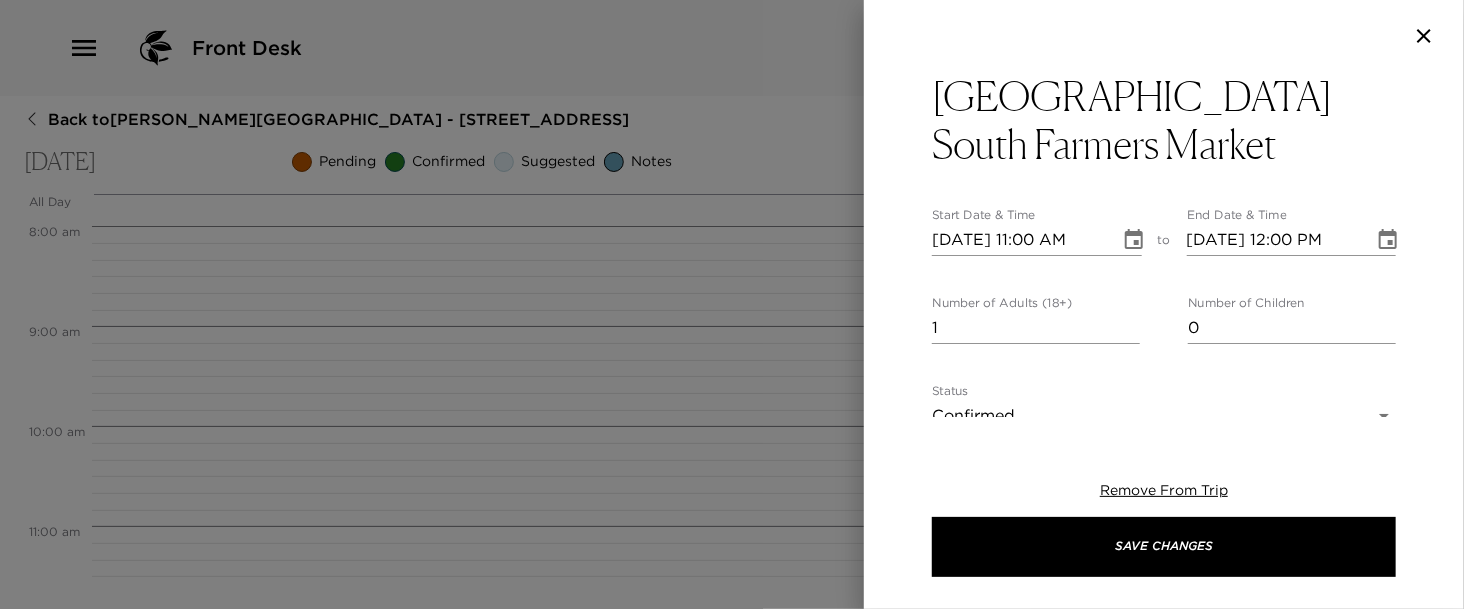 click 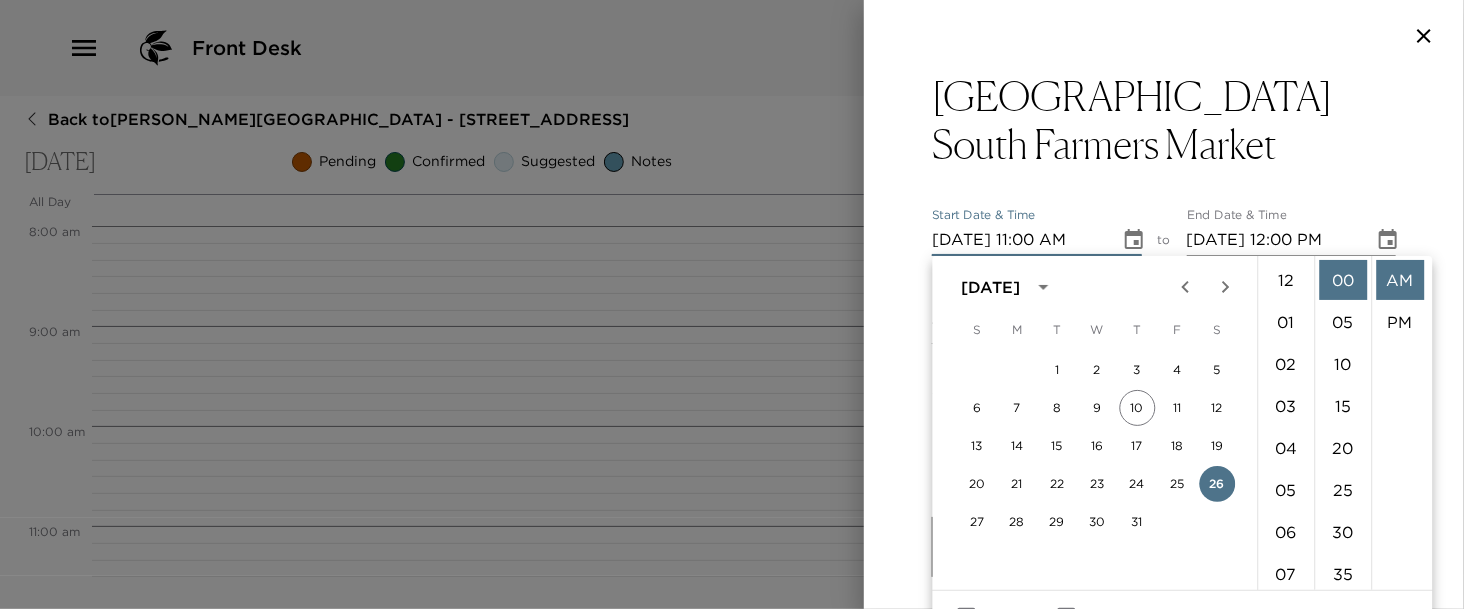 scroll, scrollTop: 461, scrollLeft: 0, axis: vertical 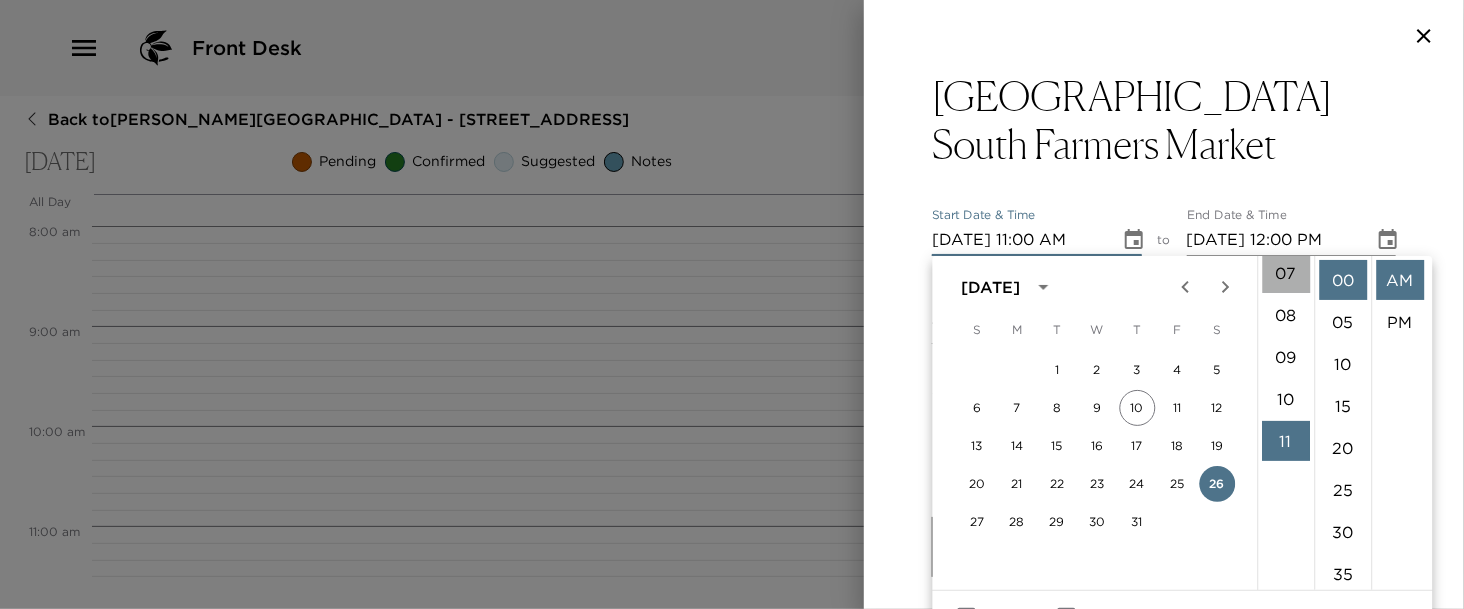 click on "07" at bounding box center [1286, 273] 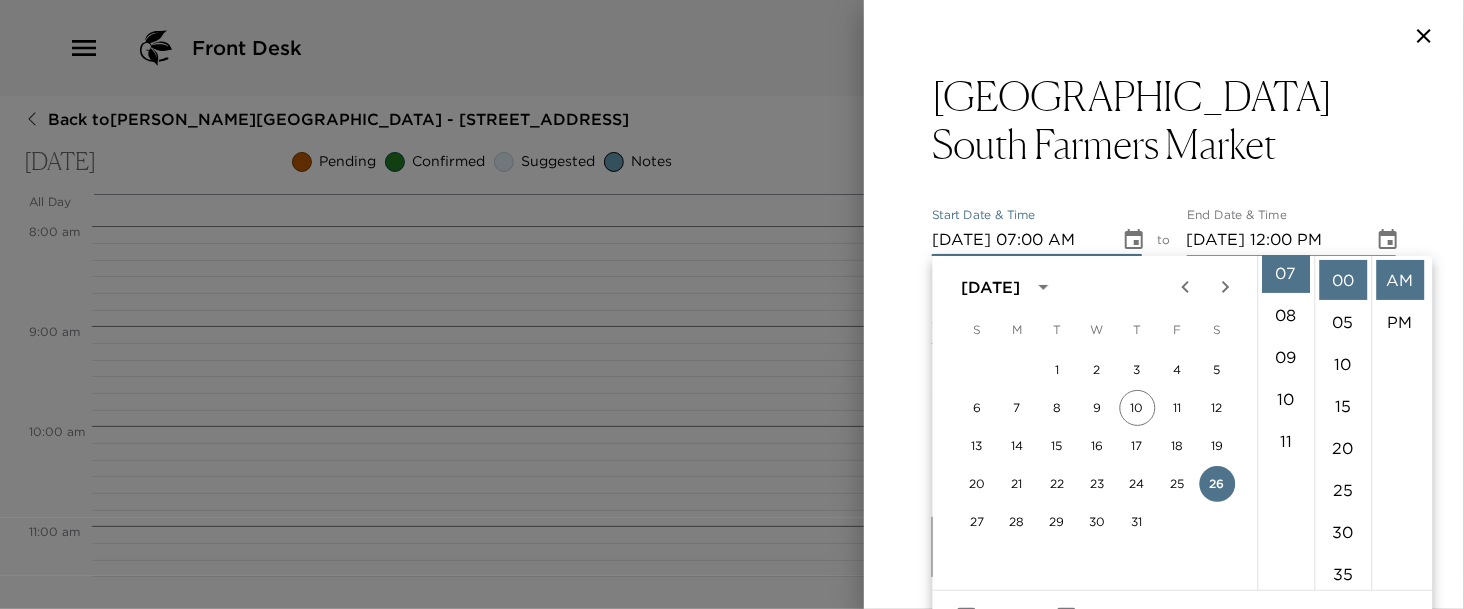 scroll, scrollTop: 294, scrollLeft: 0, axis: vertical 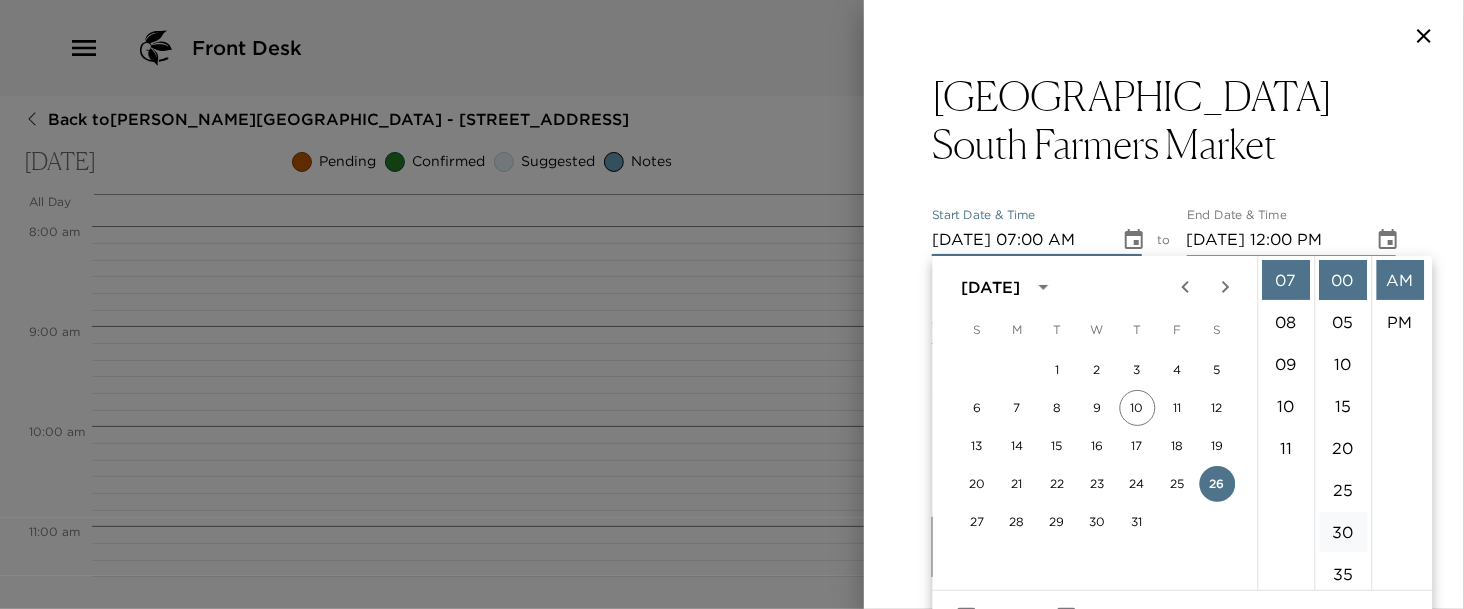 click on "30" at bounding box center (1343, 532) 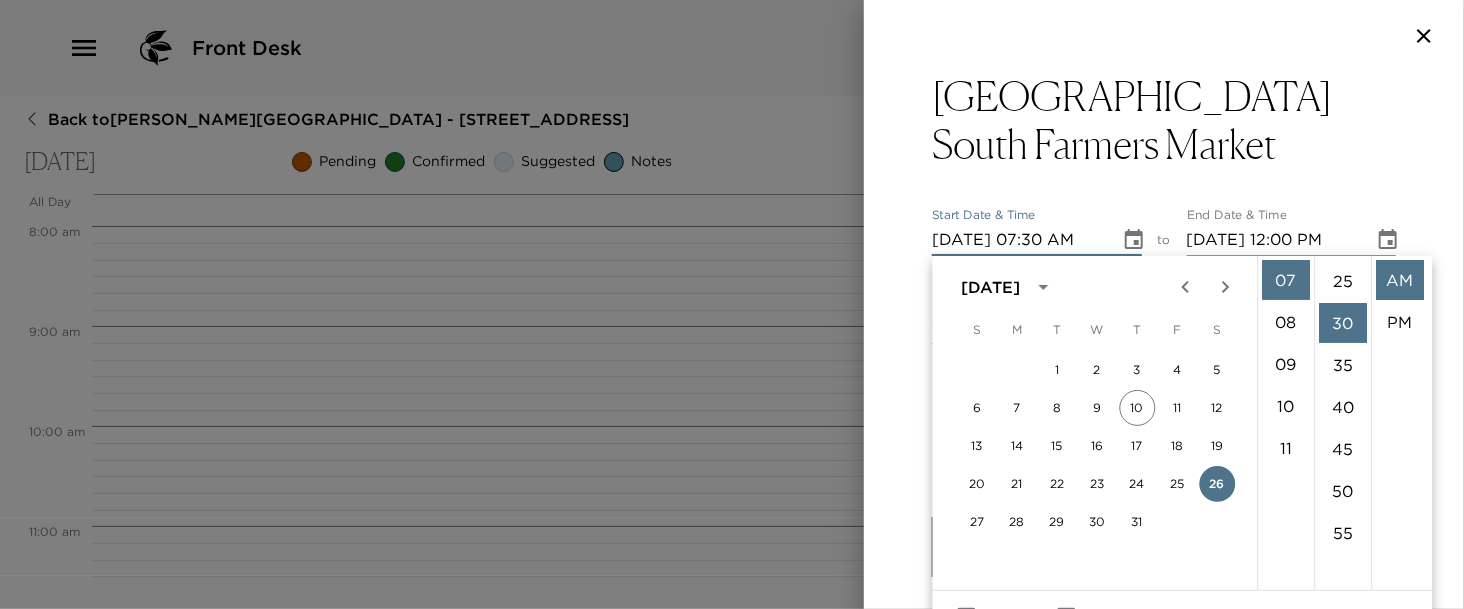 scroll, scrollTop: 252, scrollLeft: 0, axis: vertical 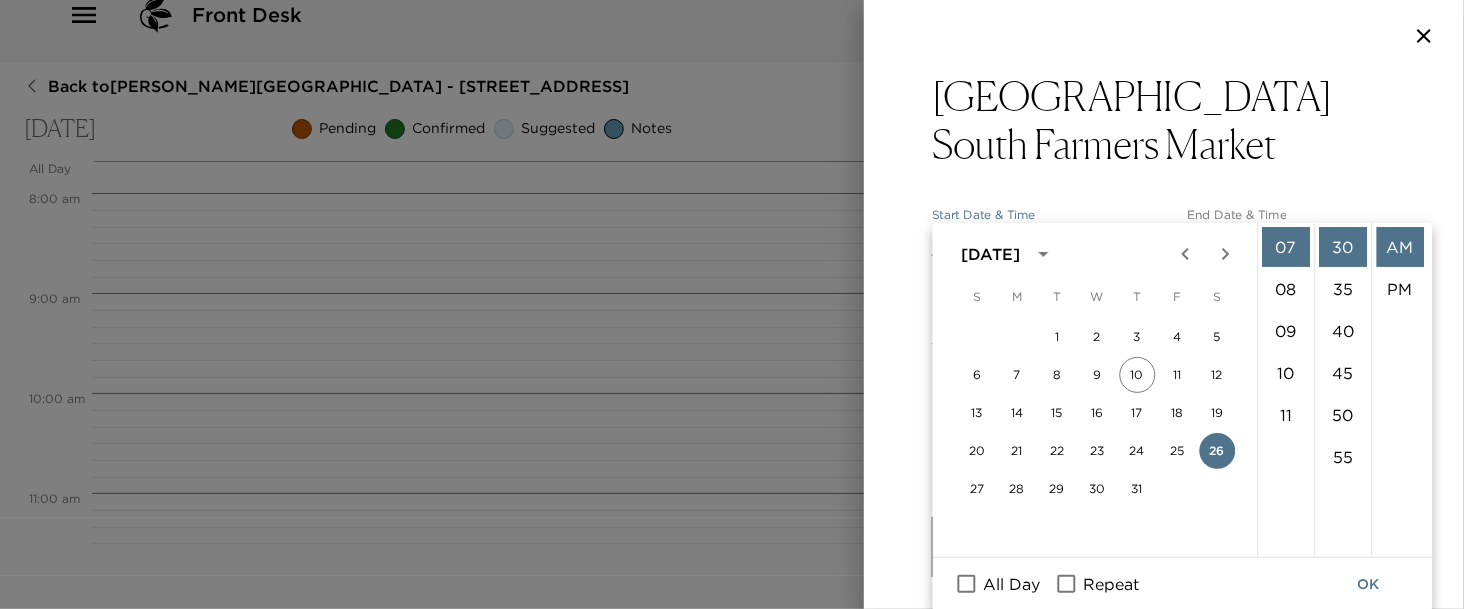 click on "Third Street South Farmers Market Start Date & Time 07/26/2025 07:30 AM to End Date & Time 07/26/2025 12:00 PM Number of Adults (18+) 1 Number of Children 0 Status Confirmed Confirmed Hide From Member Request Transportation Concierge Notes x Cost ​ x Address ​ 1207 3rd Street South
Naples Florida 34102
United States x Phone Number ​ +1 239-434-6533 Email ​ Website ​ http://www.thirdstreetsouth.com/ Cancellation Policy ​ undefined Recommended Attire ​ Casual. Sunglasses. Age Range ​ undefined Remove From Trip Save Changes" at bounding box center [1164, 244] 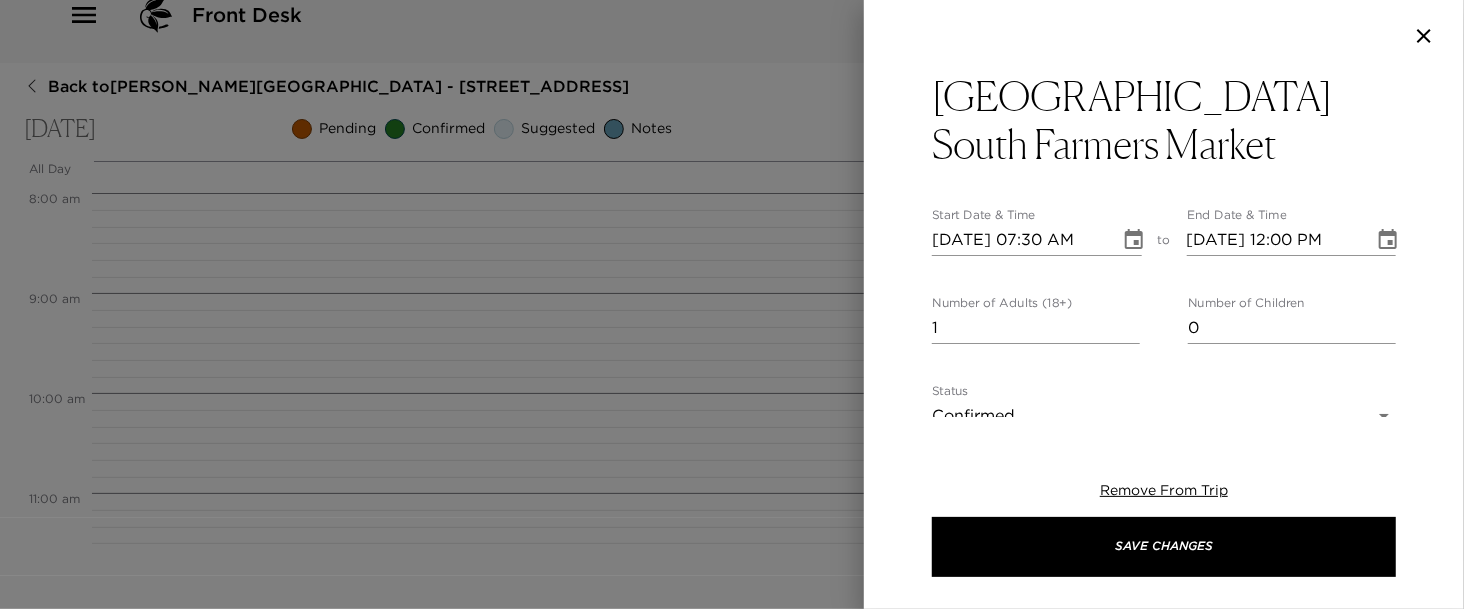 scroll, scrollTop: 0, scrollLeft: 0, axis: both 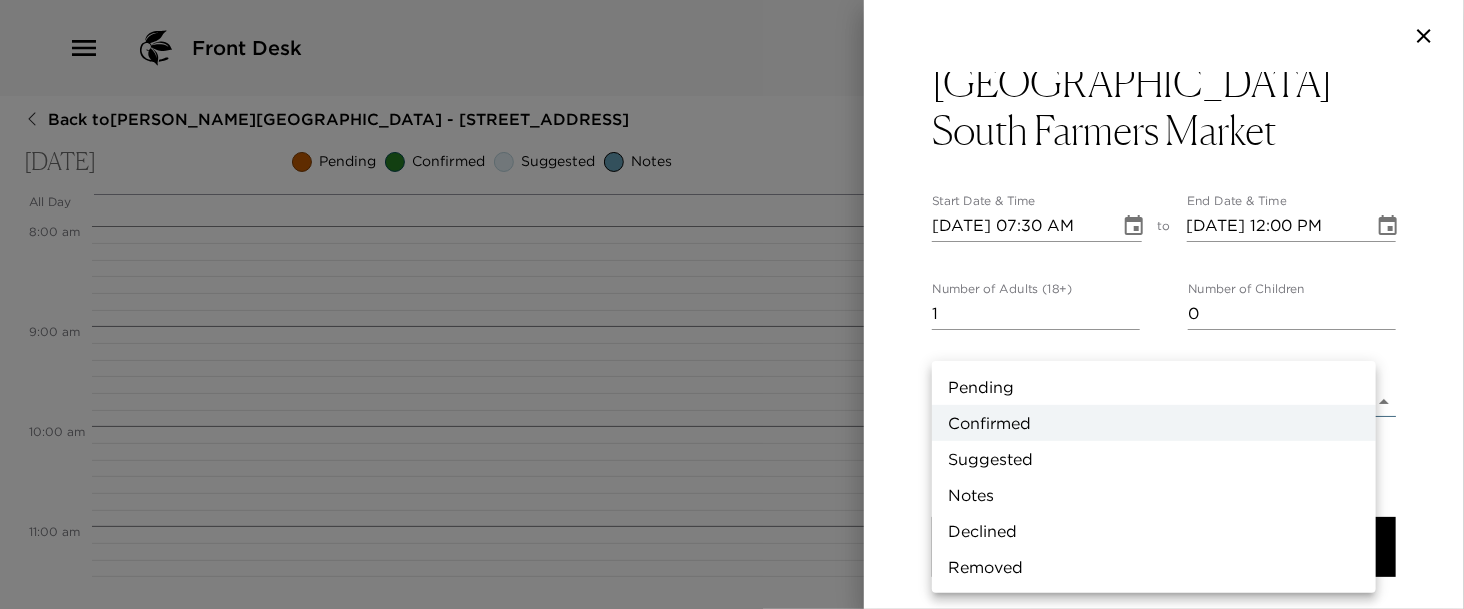 click on "Front Desk Back to  Kelsey Lindholm Reservation - 1325 5th St South  Naples, FL Saturday, July 26, 2025 Pending Confirmed Suggested Notes Trip View Agenda View PDF View Print All Day Sat 07/26 12:00 AM 1:00 AM 2:00 AM 3:00 AM 4:00 AM 5:00 AM 6:00 AM 7:00 AM 8:00 AM 9:00 AM 10:00 AM 11:00 AM 12:00 PM 1:00 PM 2:00 PM 3:00 PM 4:00 PM 5:00 PM 6:00 PM 7:00 PM 8:00 PM 9:00 PM 10:00 PM 11:00 PM Clone Custom farm ​ Results (1) Third Street South Farmers Market Third Street South Farmers Market Start Date & Time 07/26/2025 07:30 AM to End Date & Time 07/26/2025 12:00 PM Number of Adults (18+) 1 Number of Children 0 Status Confirmed Confirmed Hide From Member Request Transportation Concierge Notes x Cost ​ x Address ​ 1207 3rd Street South
Naples Florida 34102
United States x Phone Number ​ +1 239-434-6533 Email ​ Website ​ http://www.thirdstreetsouth.com/ Cancellation Policy ​ undefined Recommended Attire ​ Casual. Sunglasses. Age Range ​ undefined Remove From Trip Save Changes Pending Confirmed" at bounding box center [732, 304] 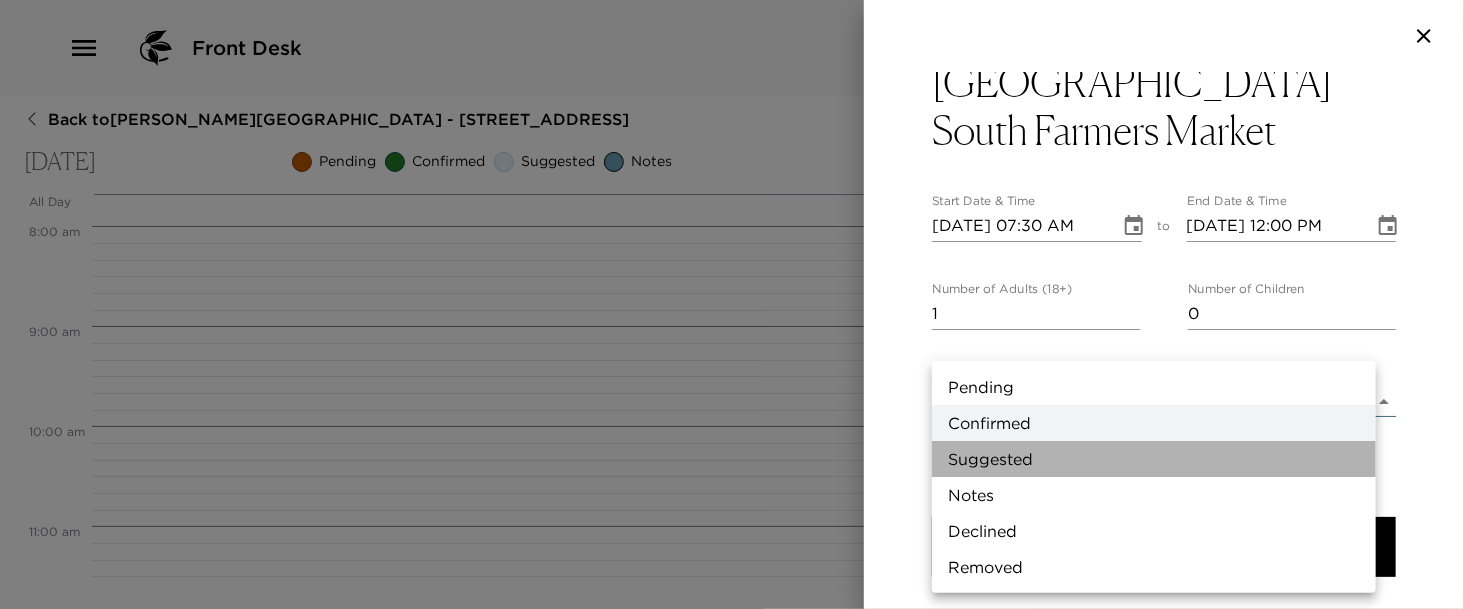 click on "Suggested" at bounding box center (1154, 459) 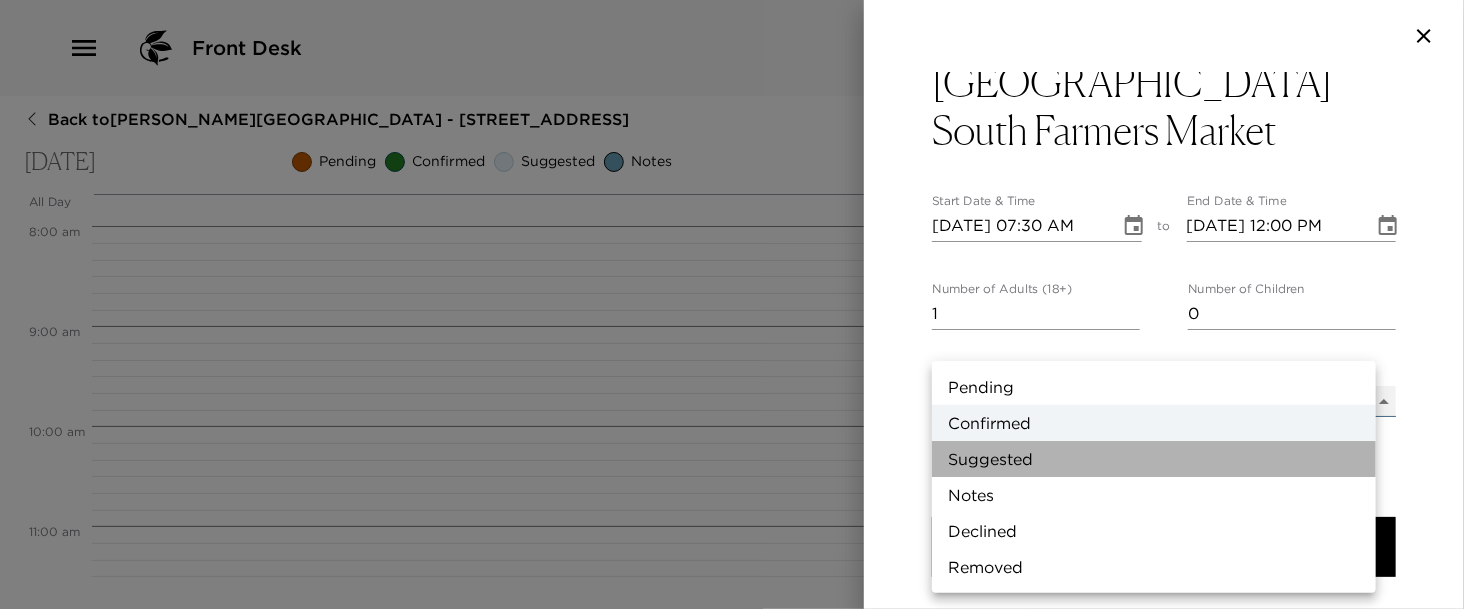 type on "Suggestion" 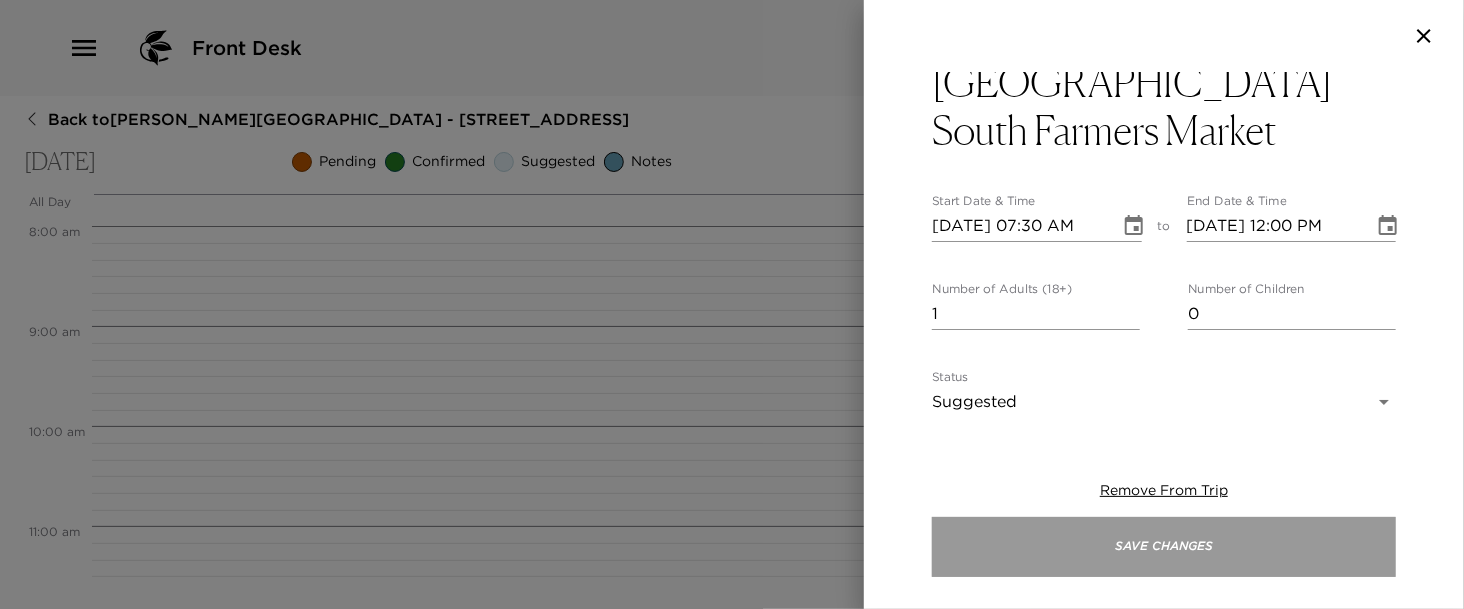 click on "Save Changes" at bounding box center (1164, 547) 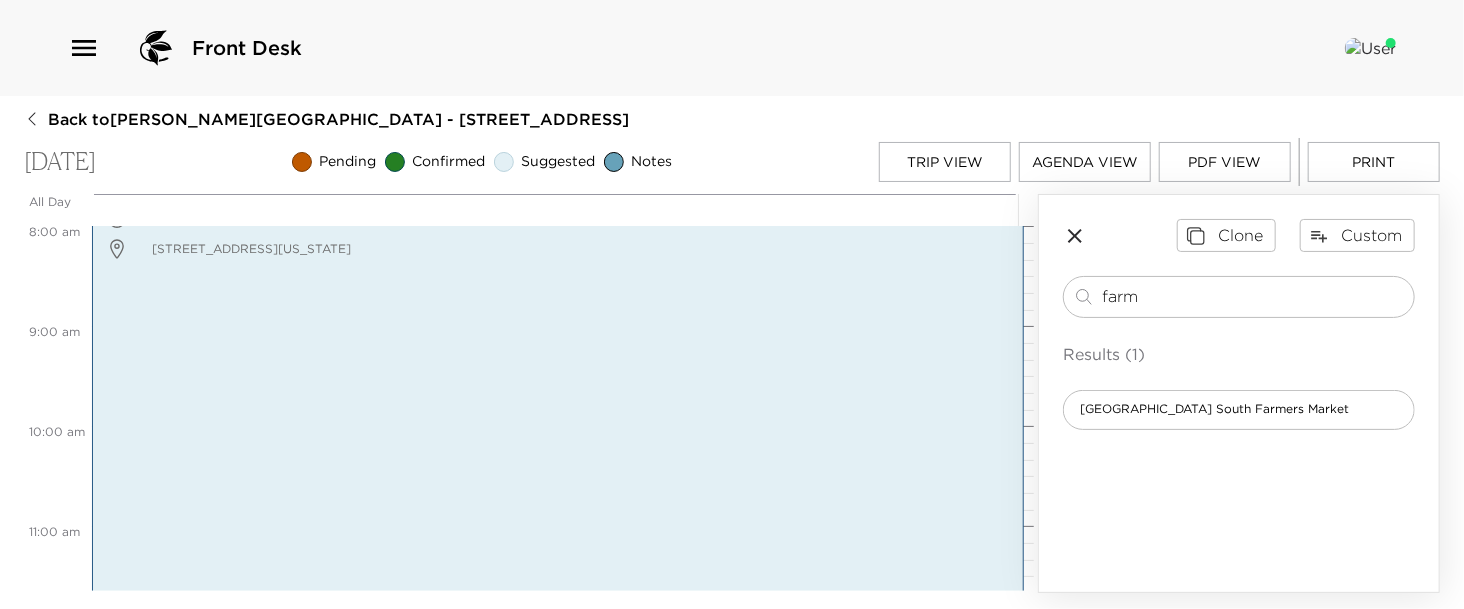 drag, startPoint x: 1152, startPoint y: 300, endPoint x: 845, endPoint y: 247, distance: 311.54132 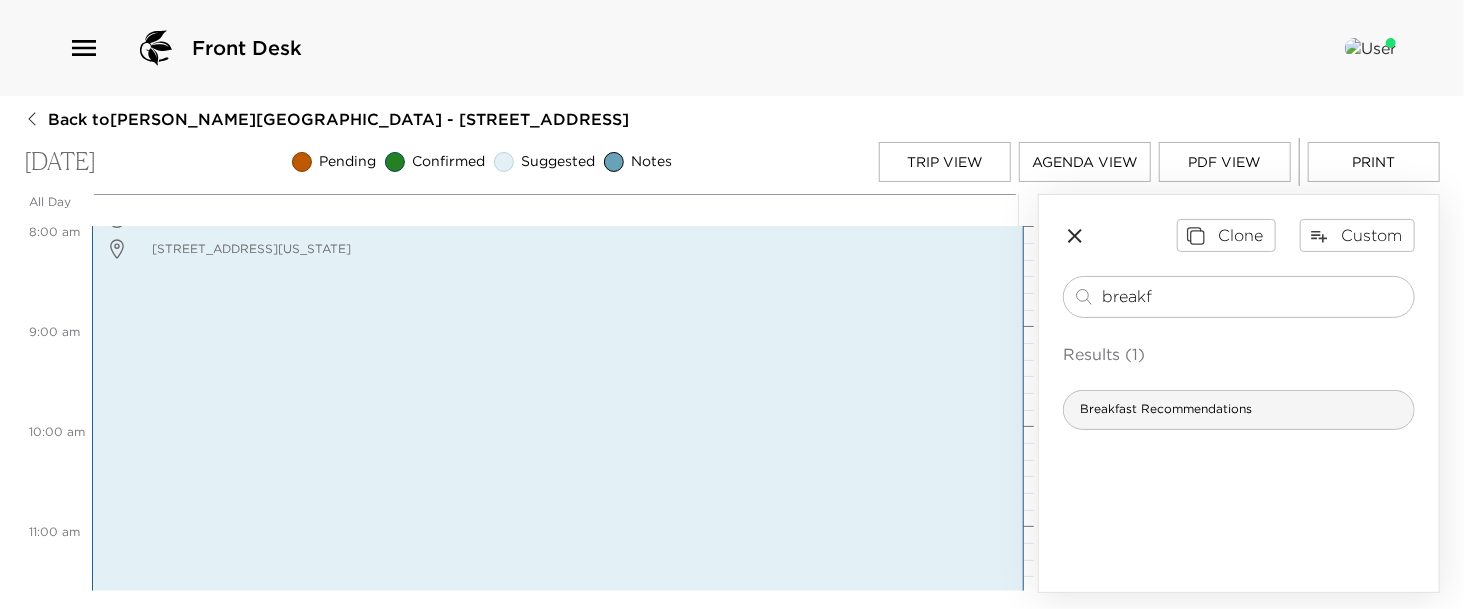 type on "breakf" 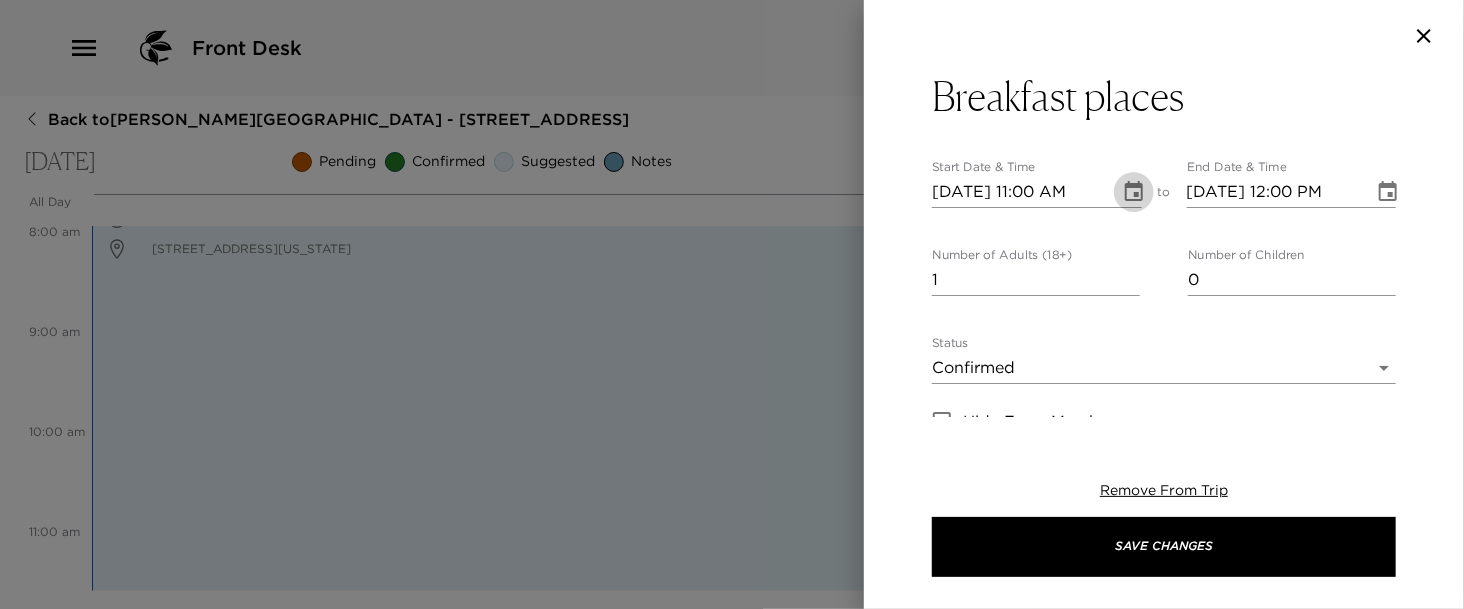 click 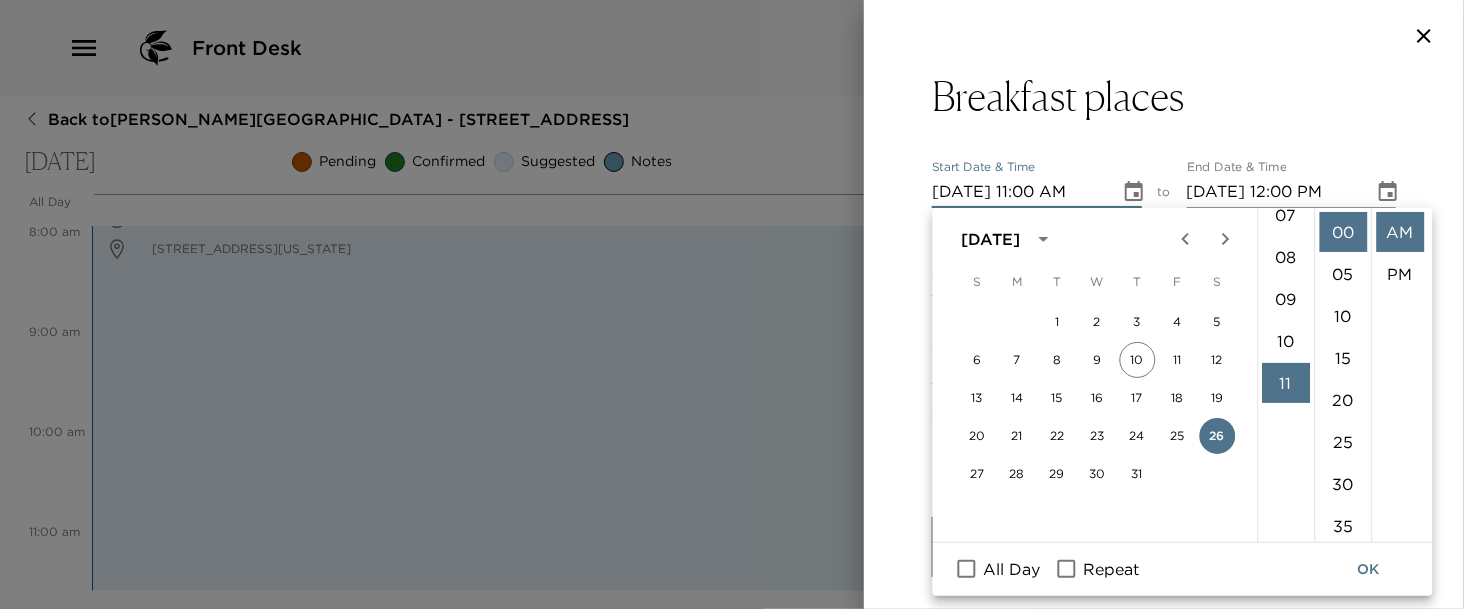 scroll, scrollTop: 301, scrollLeft: 0, axis: vertical 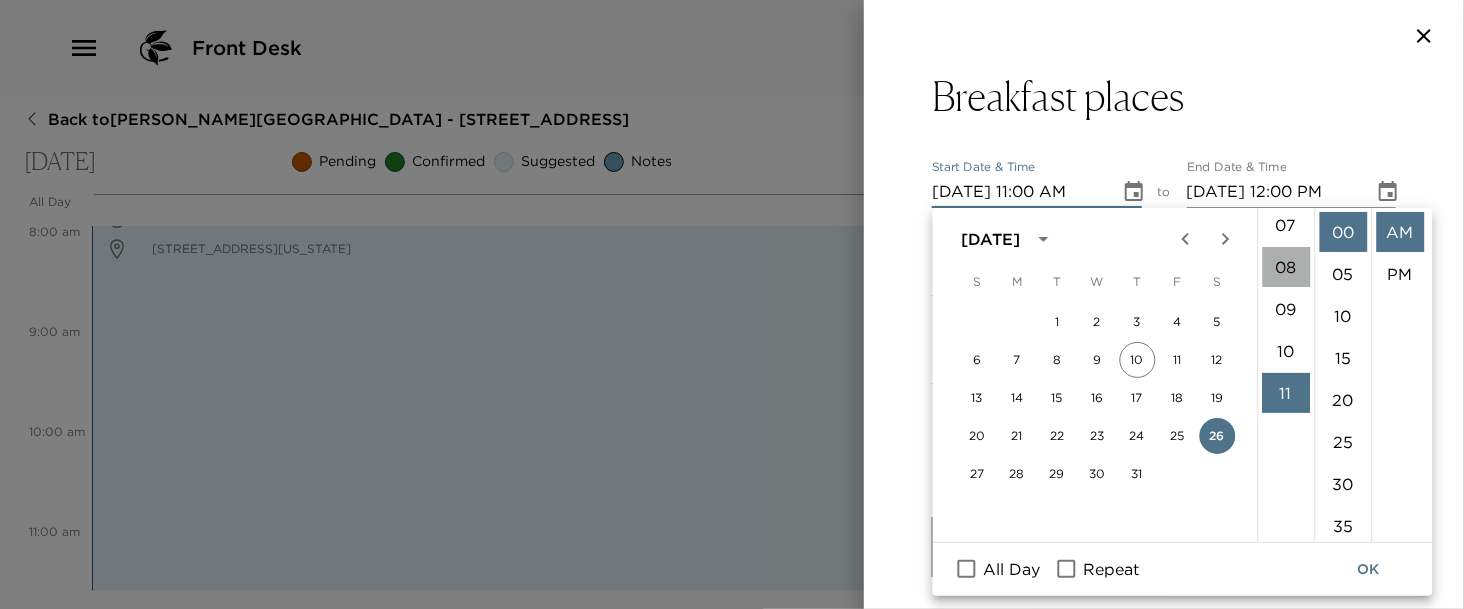 click on "08" at bounding box center (1286, 267) 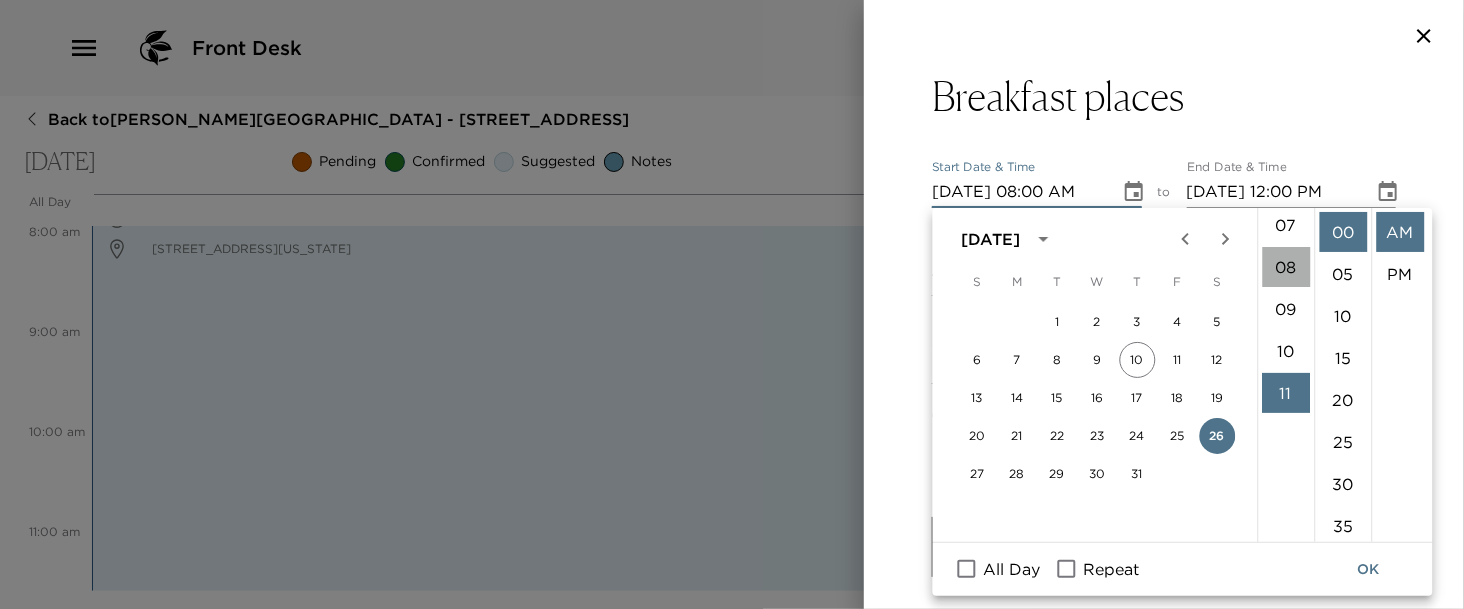 scroll, scrollTop: 336, scrollLeft: 0, axis: vertical 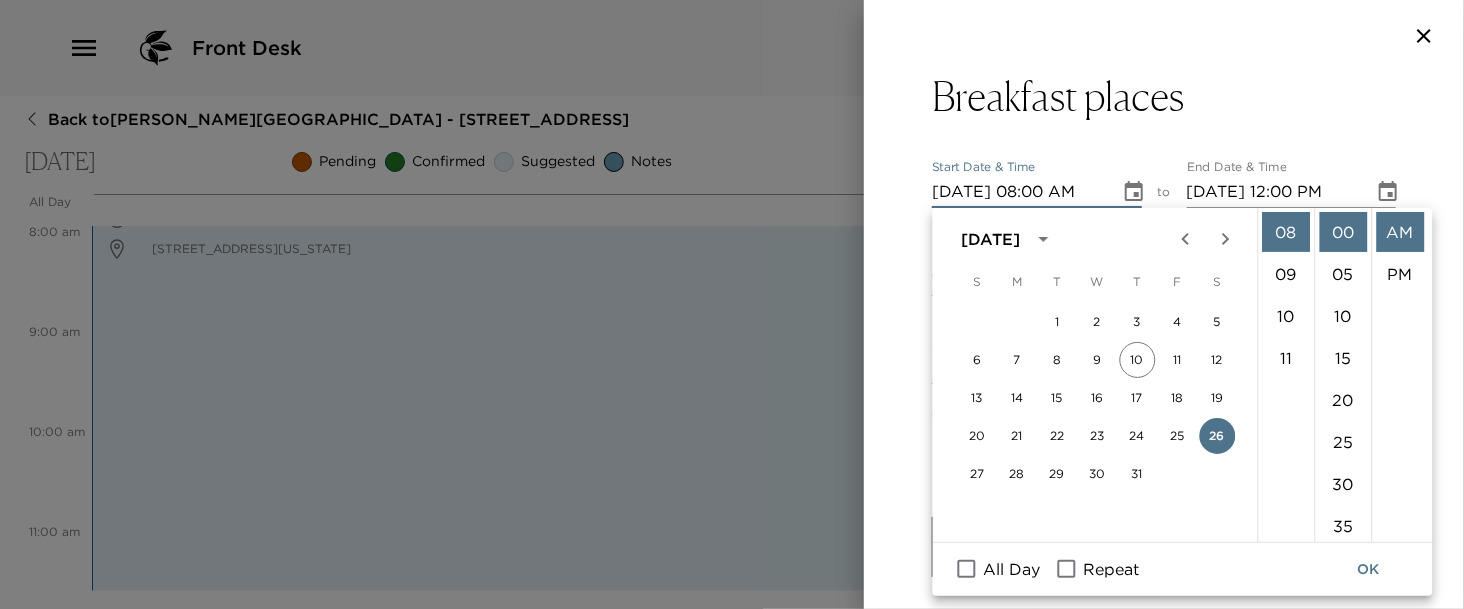 click on "Breakfast places Start Date & Time 07/26/2025 08:00 AM to End Date & Time 07/26/2025 12:00 PM Number of Adults (18+) 1 Number of Children 0 Status Confirmed Confirmed Hide From Member Request Transportation Concierge Notes x Cost ​ x Address ​ Olde Naples
Naples FL 34102
Usa x Phone Number ​ Email ​ Website ​ Cancellation Policy ​ undefined Recommended Attire ​ undefined Age Range ​ undefined Remove From Trip Save Changes" at bounding box center (1164, 244) 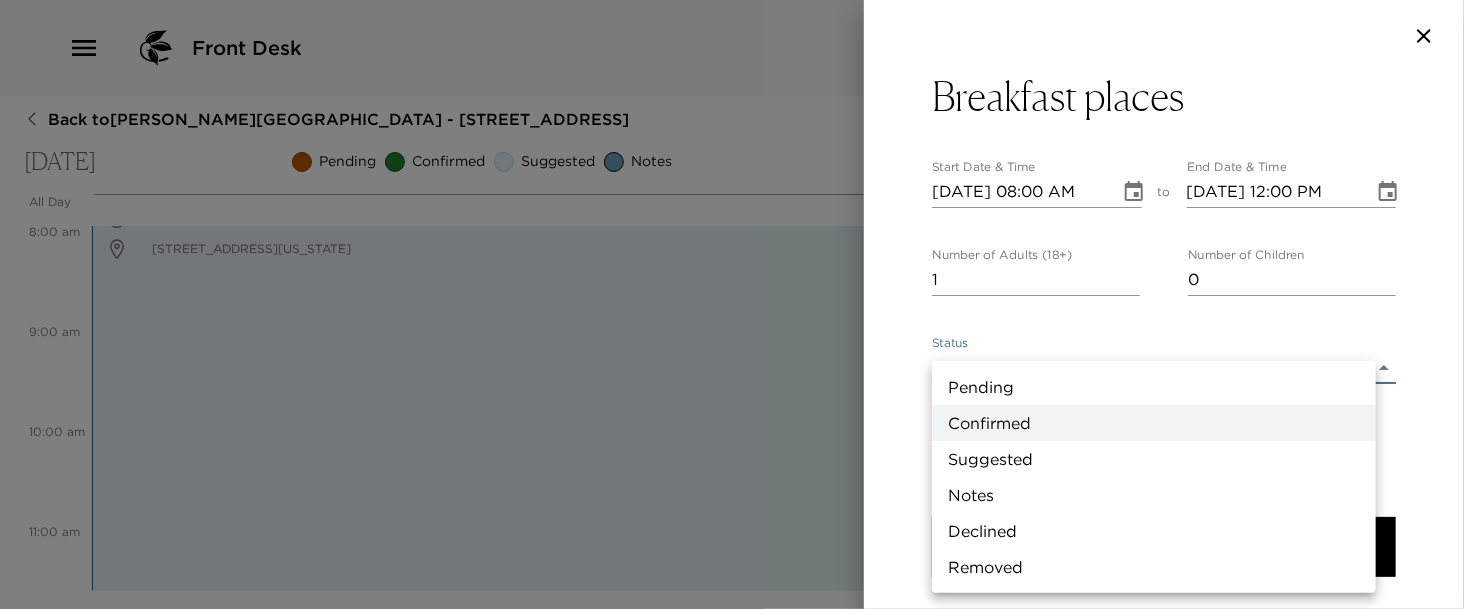 click on "Front Desk Back to  Kelsey Lindholm Reservation - 1325 5th St South  Naples, FL Saturday, July 26, 2025 Pending Confirmed Suggested Notes Trip View Agenda View PDF View Print All Day Sat 07/26 12:00 AM 1:00 AM 2:00 AM 3:00 AM 4:00 AM 5:00 AM 6:00 AM 7:00 AM 8:00 AM 9:00 AM 10:00 AM 11:00 AM 12:00 PM 1:00 PM 2:00 PM 3:00 PM 4:00 PM 5:00 PM 6:00 PM 7:00 PM 8:00 PM 9:00 PM 10:00 PM 11:00 PM Third Street South Farmers Market 7:30am - 12:00pm 1207 3rd Street South
Naples Florida 34102
United States Clone Custom breakf ​ Results (1) Breakfast Recommendations Breakfast places Start Date & Time 07/26/2025 08:00 AM to End Date & Time 07/26/2025 12:00 PM Number of Adults (18+) 1 Number of Children 0 Status Confirmed Confirmed Hide From Member Request Transportation Concierge Notes x Cost ​ x Address ​ Olde Naples
Naples FL 34102
Usa x Phone Number ​ Email ​ Website ​ Cancellation Policy ​ undefined Recommended Attire ​ undefined Age Range ​ undefined Remove From Trip Save Changes Pending Confirmed" at bounding box center [732, 304] 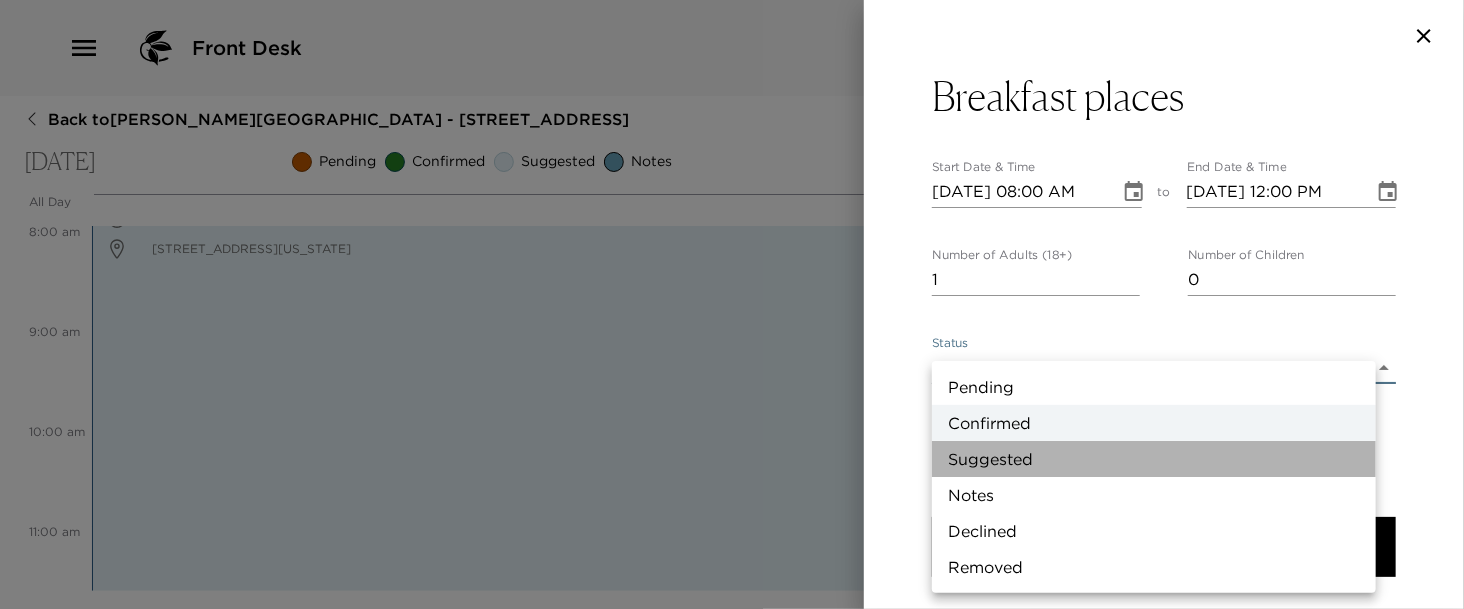 click on "Suggested" at bounding box center (1154, 459) 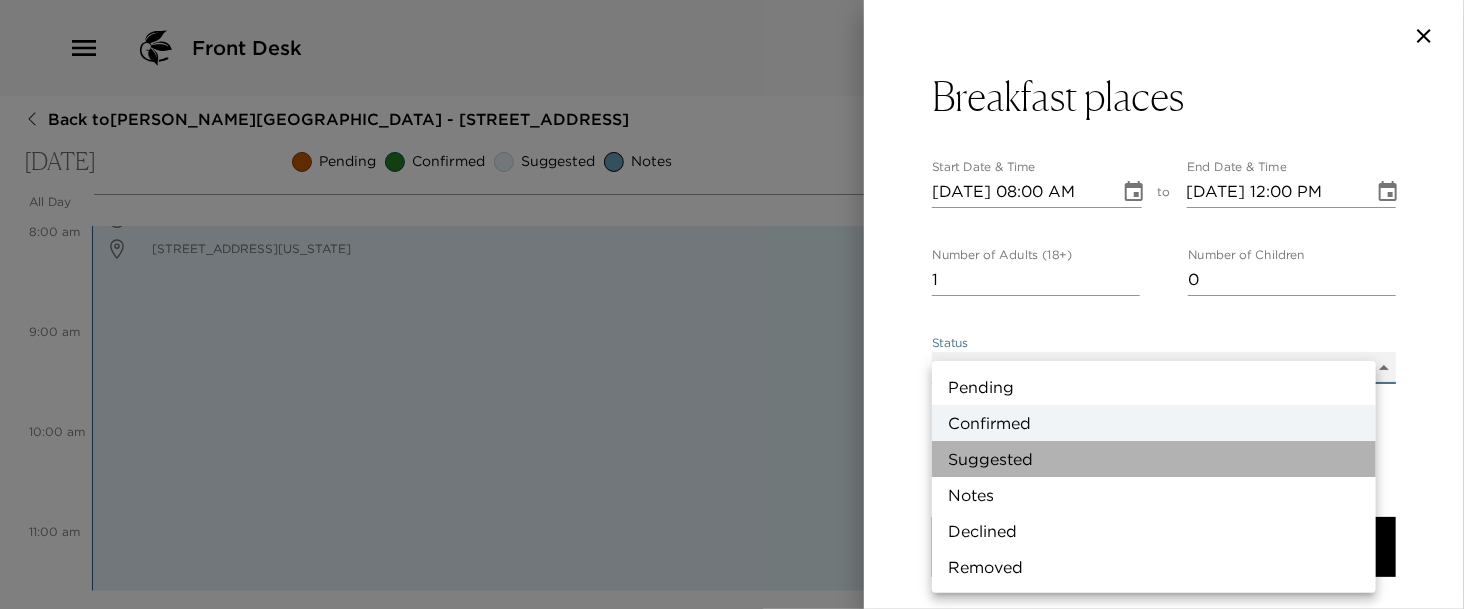 type on "Suggestion" 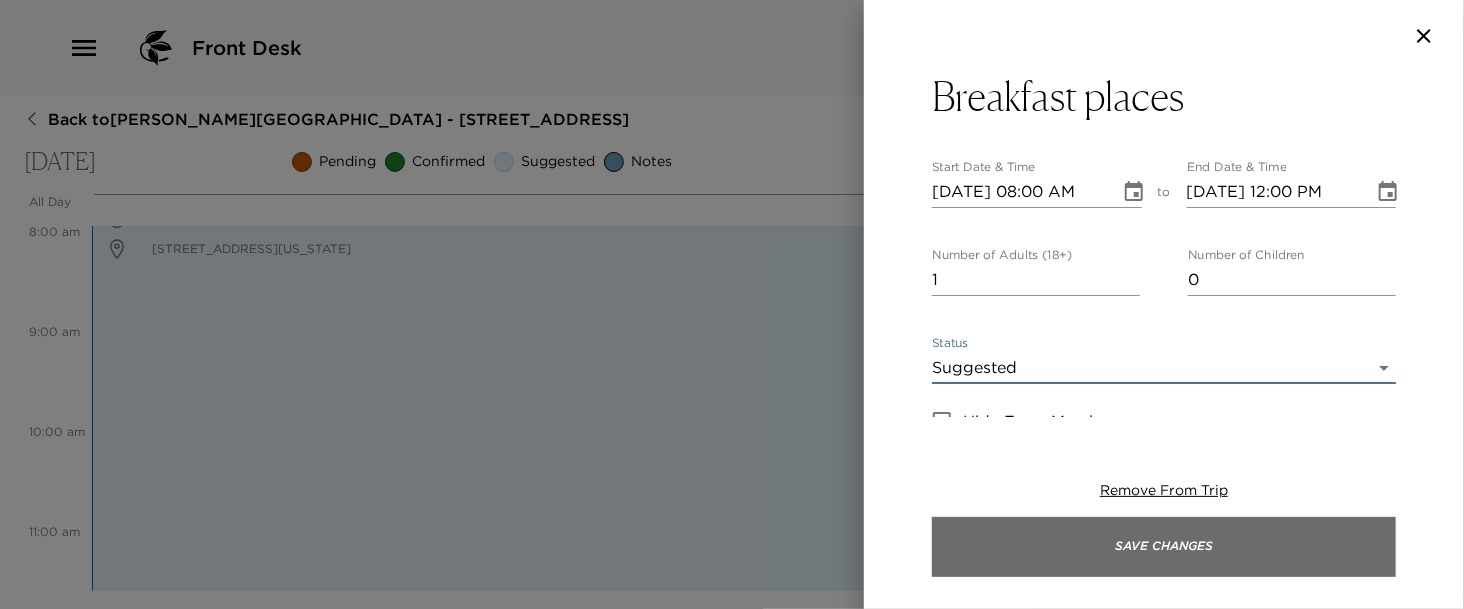 click on "Save Changes" at bounding box center (1164, 547) 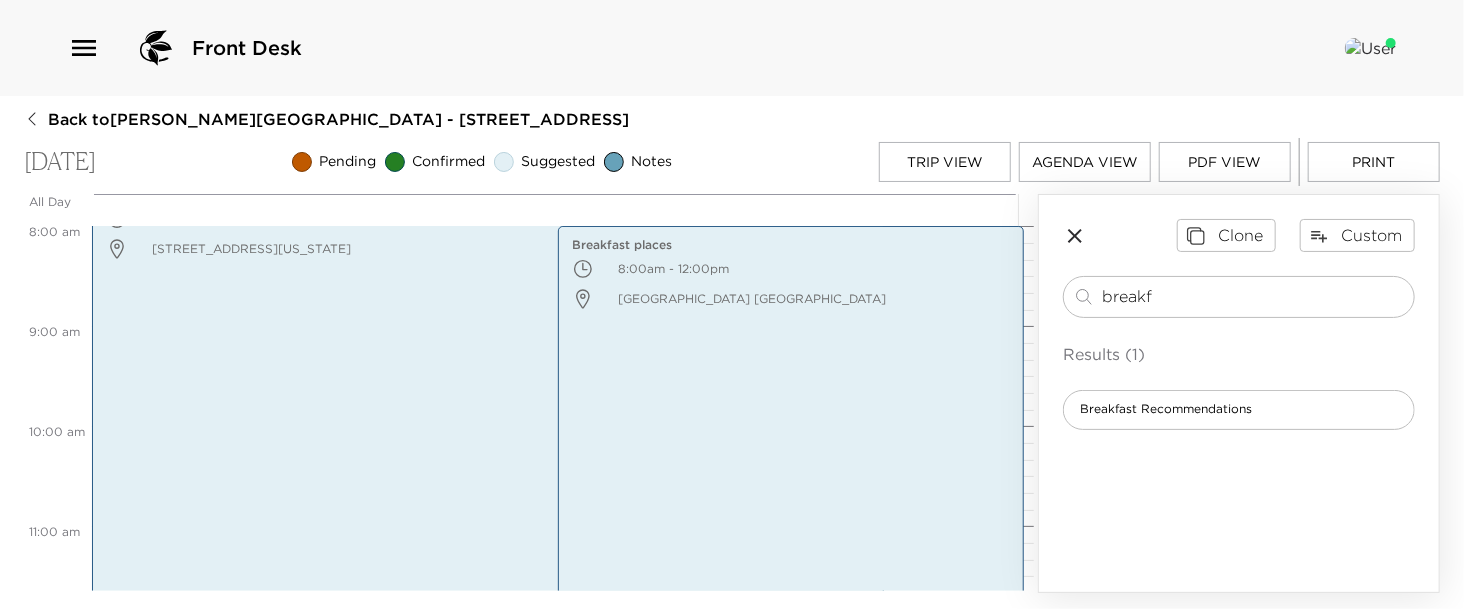 drag, startPoint x: 1171, startPoint y: 298, endPoint x: 782, endPoint y: 208, distance: 399.2756 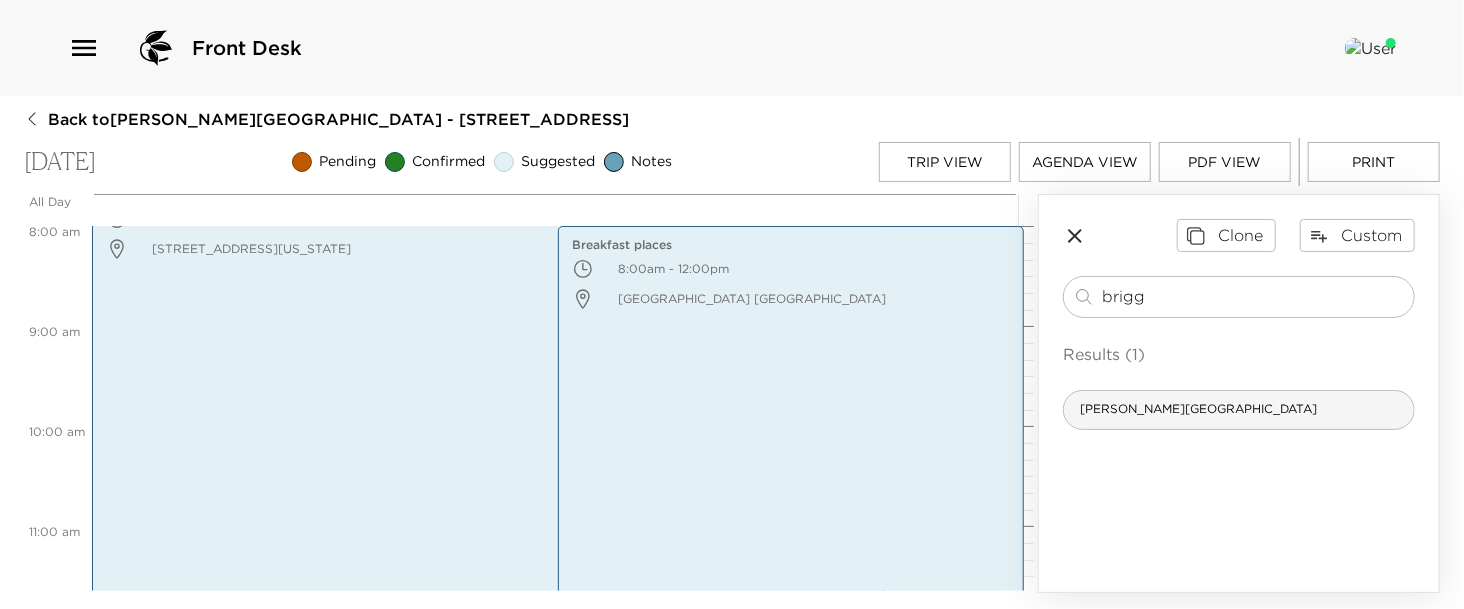 type on "brigg" 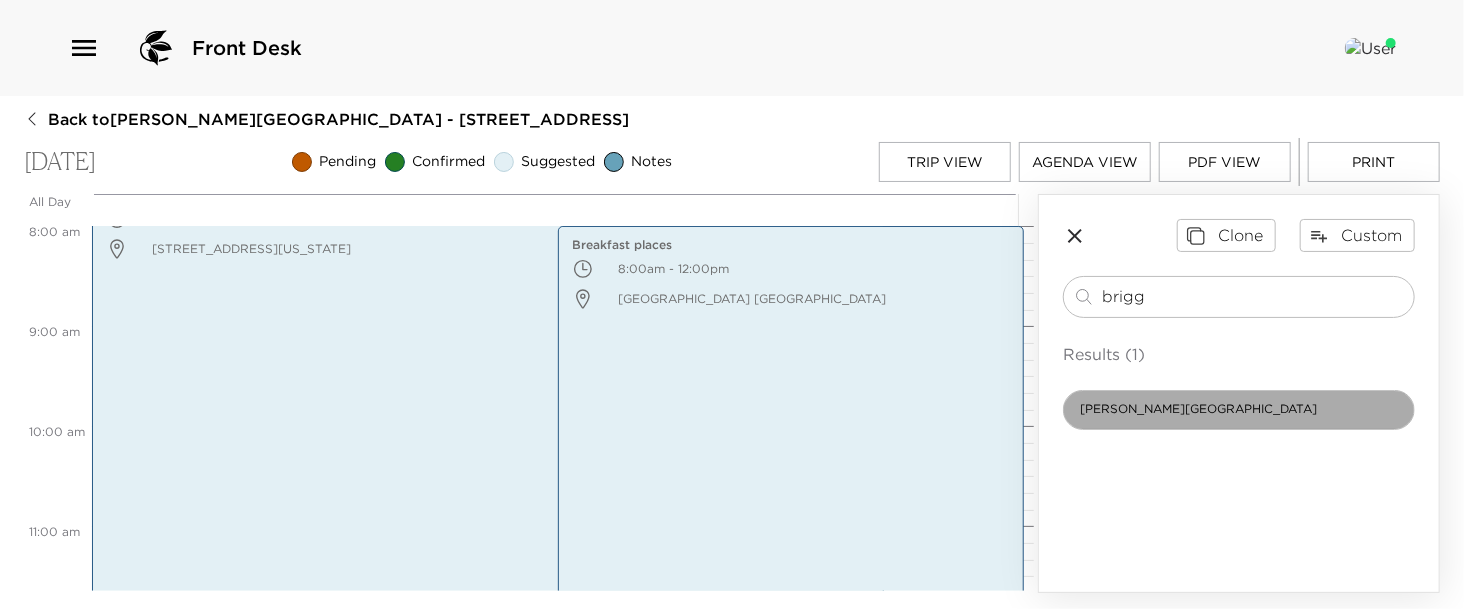 click on "[PERSON_NAME][GEOGRAPHIC_DATA]" at bounding box center [1198, 409] 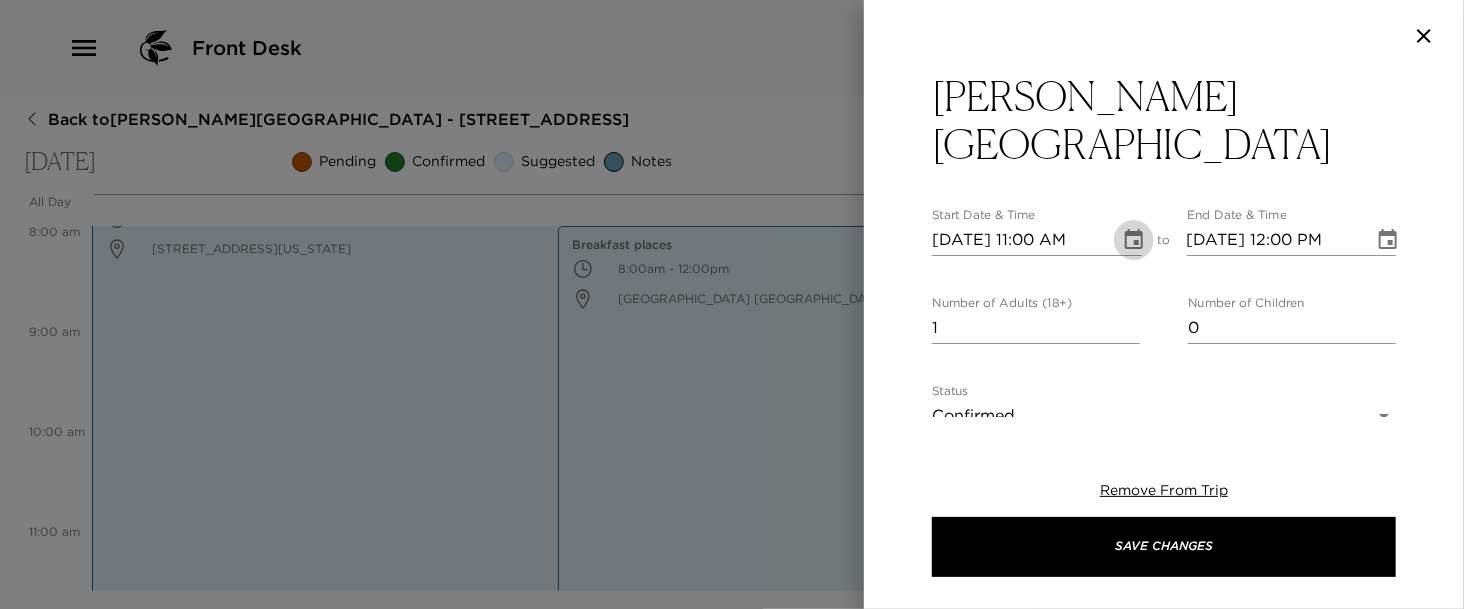 click 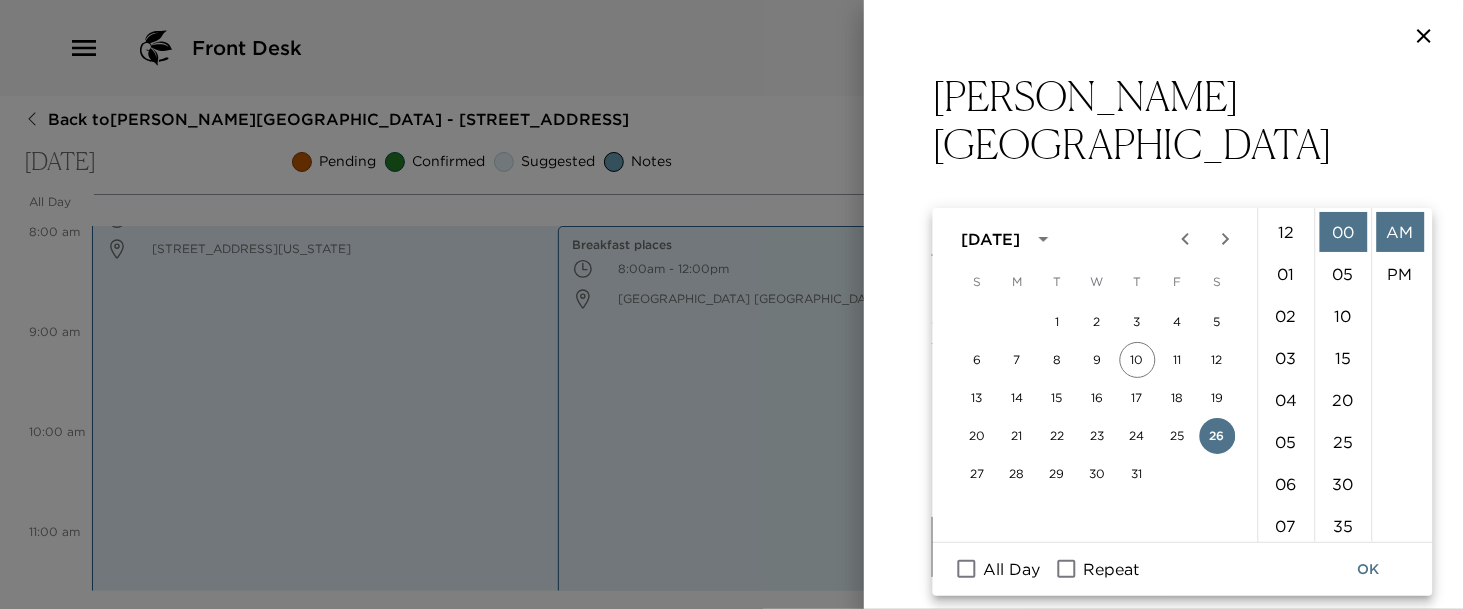scroll, scrollTop: 461, scrollLeft: 0, axis: vertical 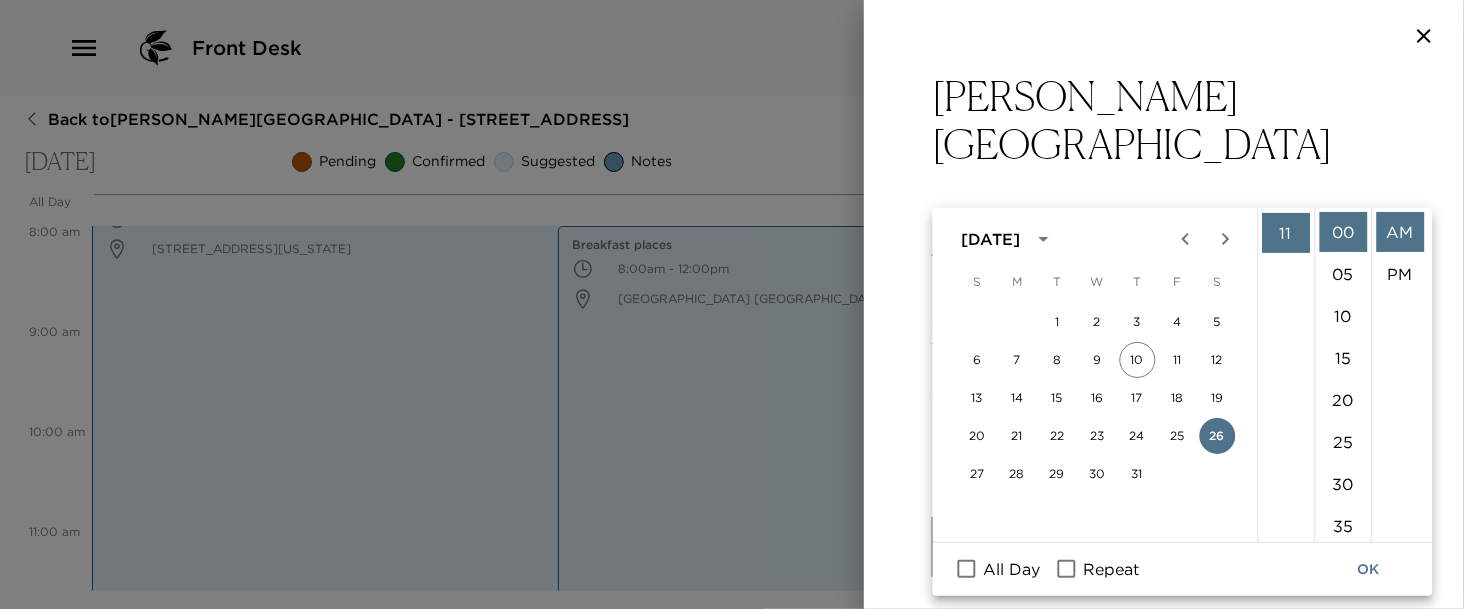click on "Briggs Wellness Center Start Date & Time 07/26/2025 11:00 AM to End Date & Time 07/26/2025 12:00 PM Number of Adults (18+) 1 Number of Children 0 Status Confirmed Confirmed Hide From Member Request Transportation Concierge Notes x Cost ​ x Address ​ 399 9th Street North
Naples FL 34120
United States x Phone Number ​ 239-624-2750 Email ​ Website ​ https://nchmd.org/services/wellness-centers/ Cancellation Policy ​ undefined Recommended Attire ​ undefined Age Range ​ undefined Remove From Trip Save Changes" at bounding box center [1164, 713] 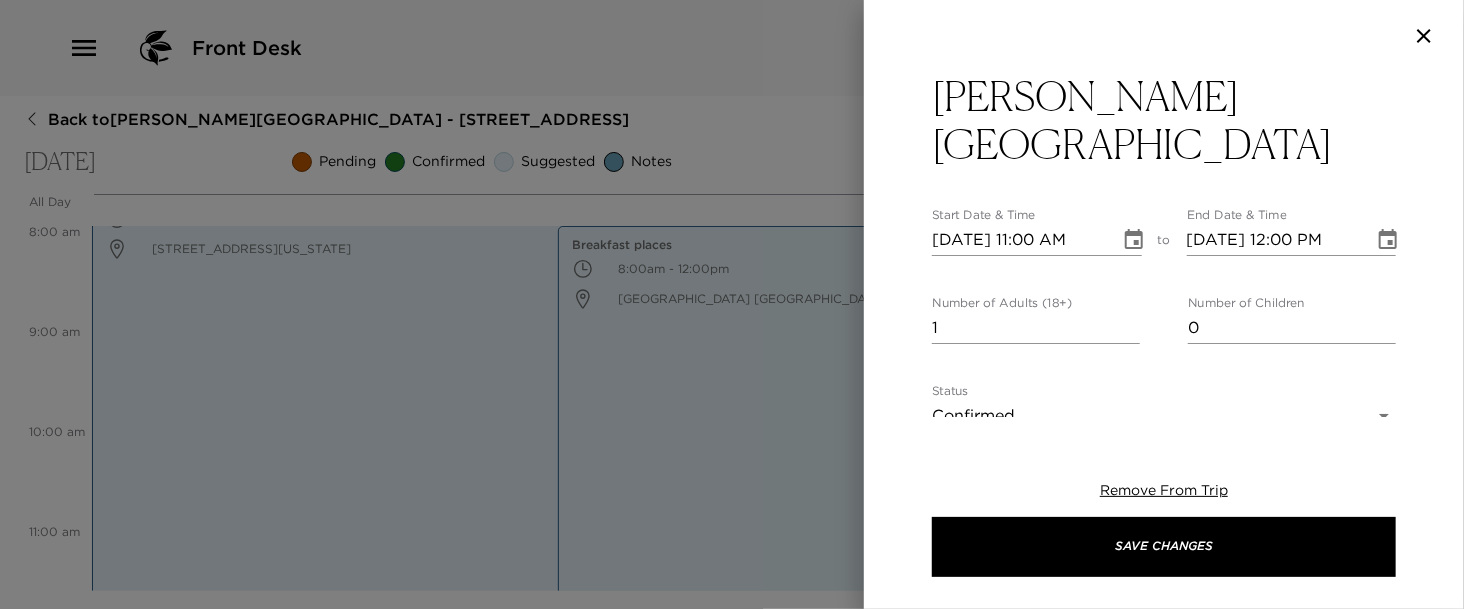 click on "Front Desk Back to  Kelsey Lindholm Reservation - 1325 5th St South  Naples, FL Saturday, July 26, 2025 Pending Confirmed Suggested Notes Trip View Agenda View PDF View Print All Day Sat 07/26 12:00 AM 1:00 AM 2:00 AM 3:00 AM 4:00 AM 5:00 AM 6:00 AM 7:00 AM 8:00 AM 9:00 AM 10:00 AM 11:00 AM 12:00 PM 1:00 PM 2:00 PM 3:00 PM 4:00 PM 5:00 PM 6:00 PM 7:00 PM 8:00 PM 9:00 PM 10:00 PM 11:00 PM Third Street South Farmers Market 7:30am - 12:00pm 1207 3rd Street South
Naples Florida 34102
United States Breakfast places 8:00am - 12:00pm Olde Naples
Naples FL 34102
Usa Clone Custom brigg ​ Results (1) Briggs Wellness Center Briggs Wellness Center Start Date & Time 07/26/2025 11:00 AM to End Date & Time 07/26/2025 12:00 PM Number of Adults (18+) 1 Number of Children 0 Status Confirmed Confirmed Hide From Member Request Transportation Concierge Notes x Cost ​ x Address ​ 399 9th Street North
Naples FL 34120
United States x Phone Number ​ 239-624-2750 Email ​ Website ​ Cancellation Policy ​ undefined ​ ​" at bounding box center (732, 304) 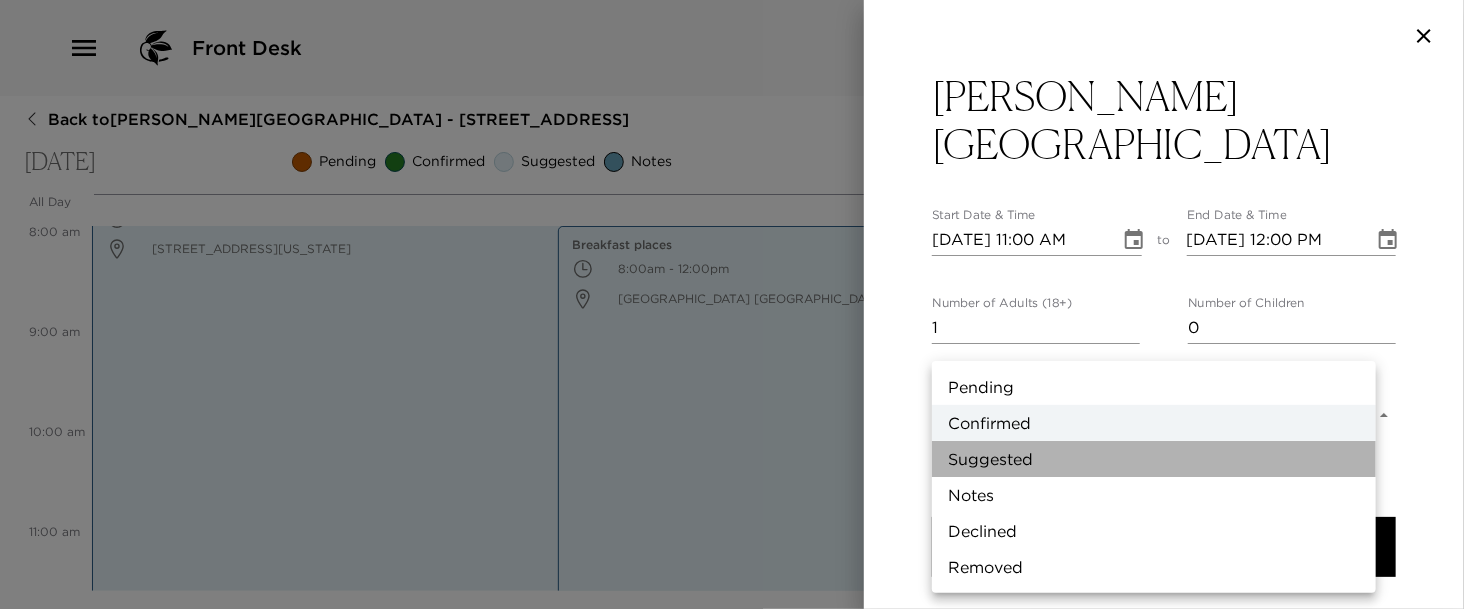 click on "Suggested" at bounding box center (1154, 459) 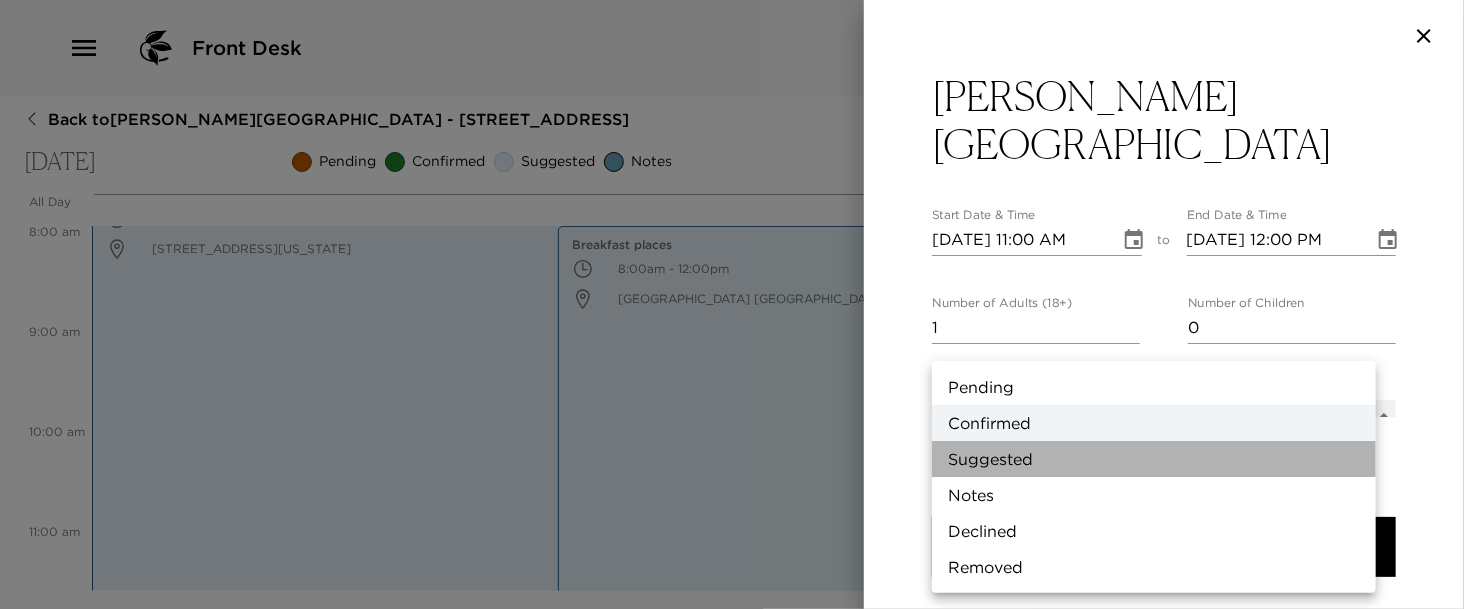 type on "Suggestion" 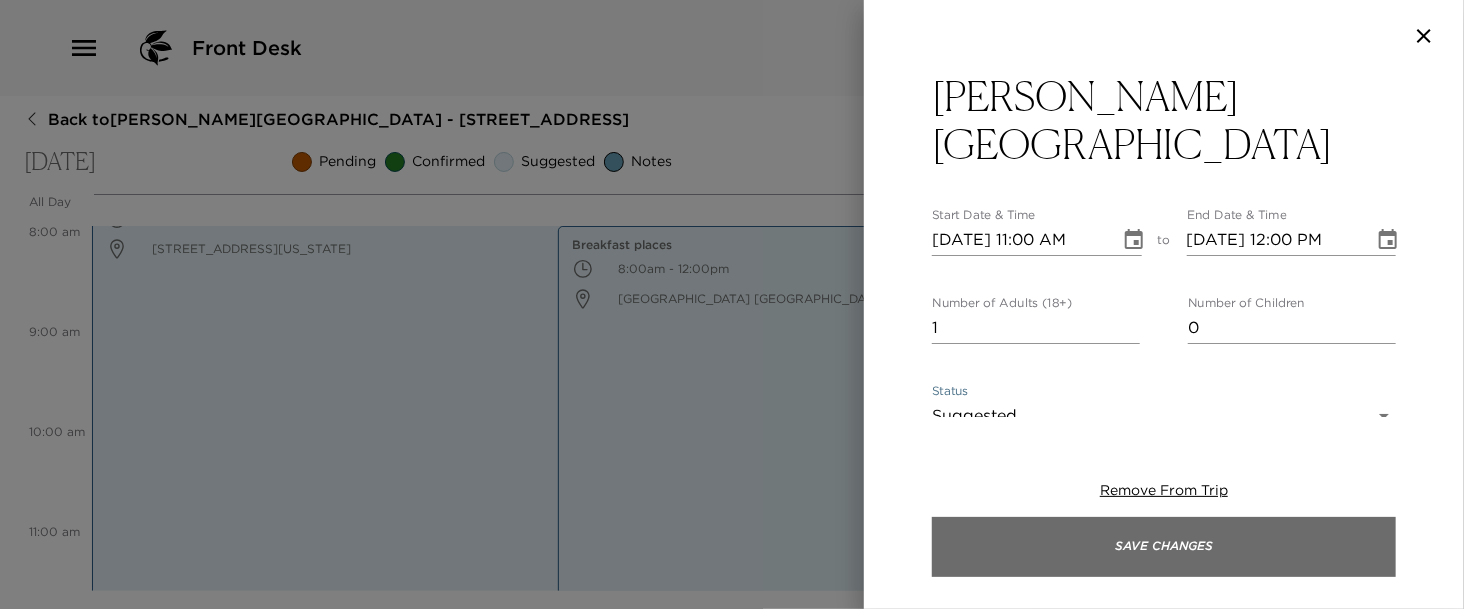 click on "Save Changes" at bounding box center (1164, 547) 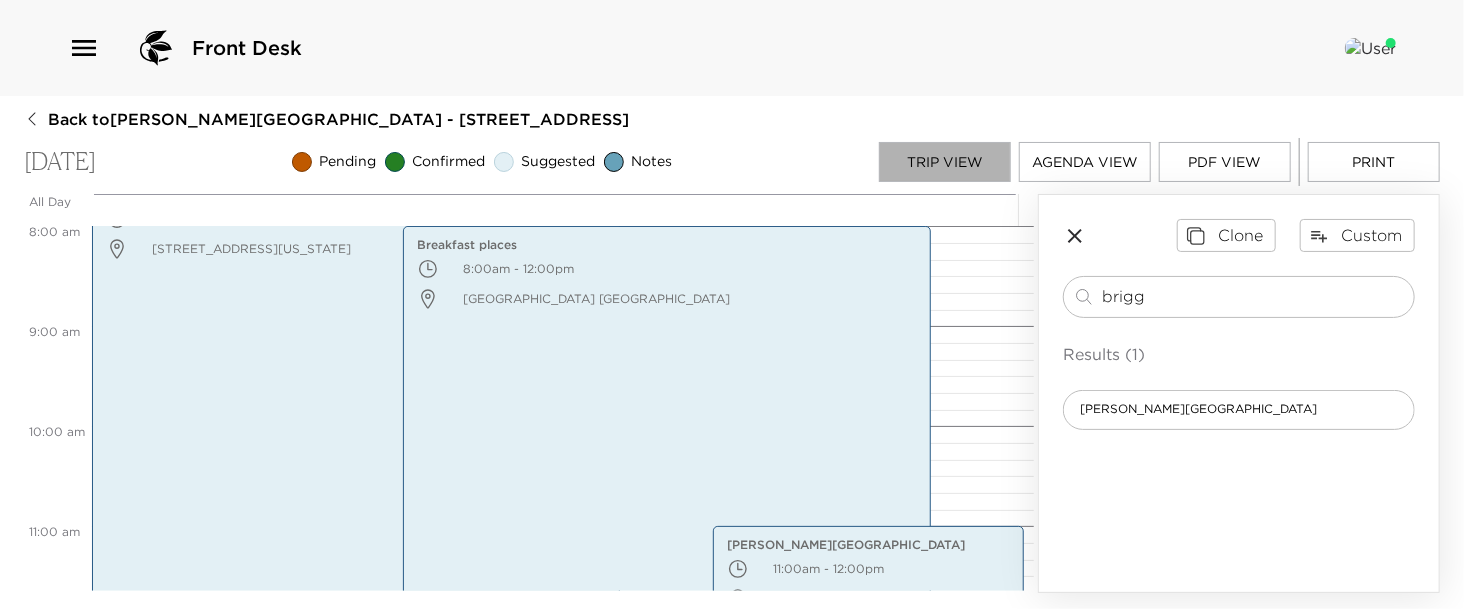 click on "Trip View" at bounding box center (945, 162) 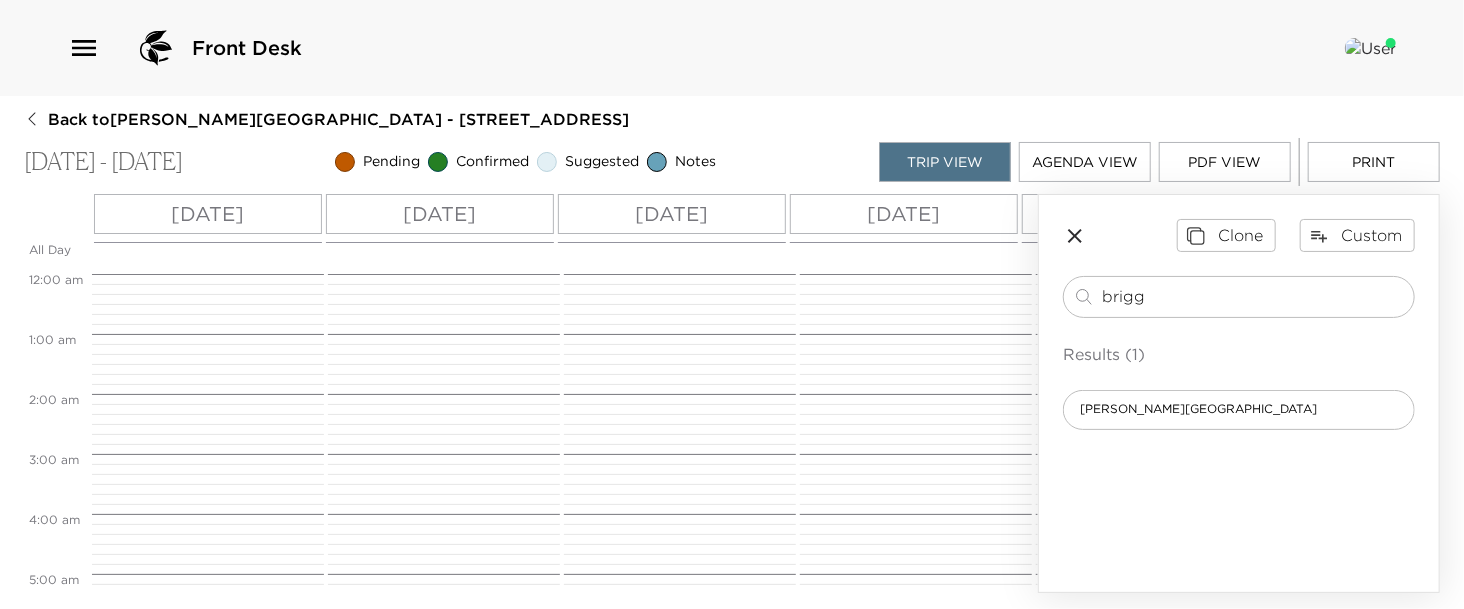 scroll, scrollTop: 450, scrollLeft: 0, axis: vertical 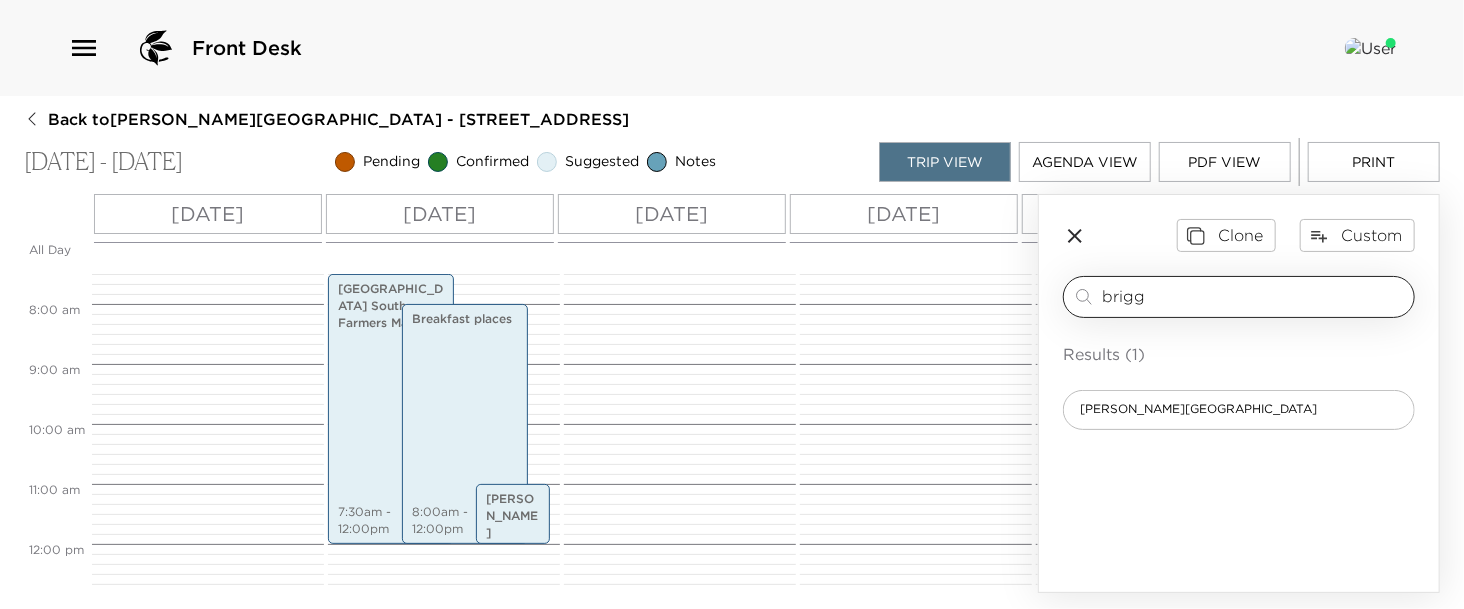 drag, startPoint x: 1152, startPoint y: 289, endPoint x: 1077, endPoint y: 288, distance: 75.00667 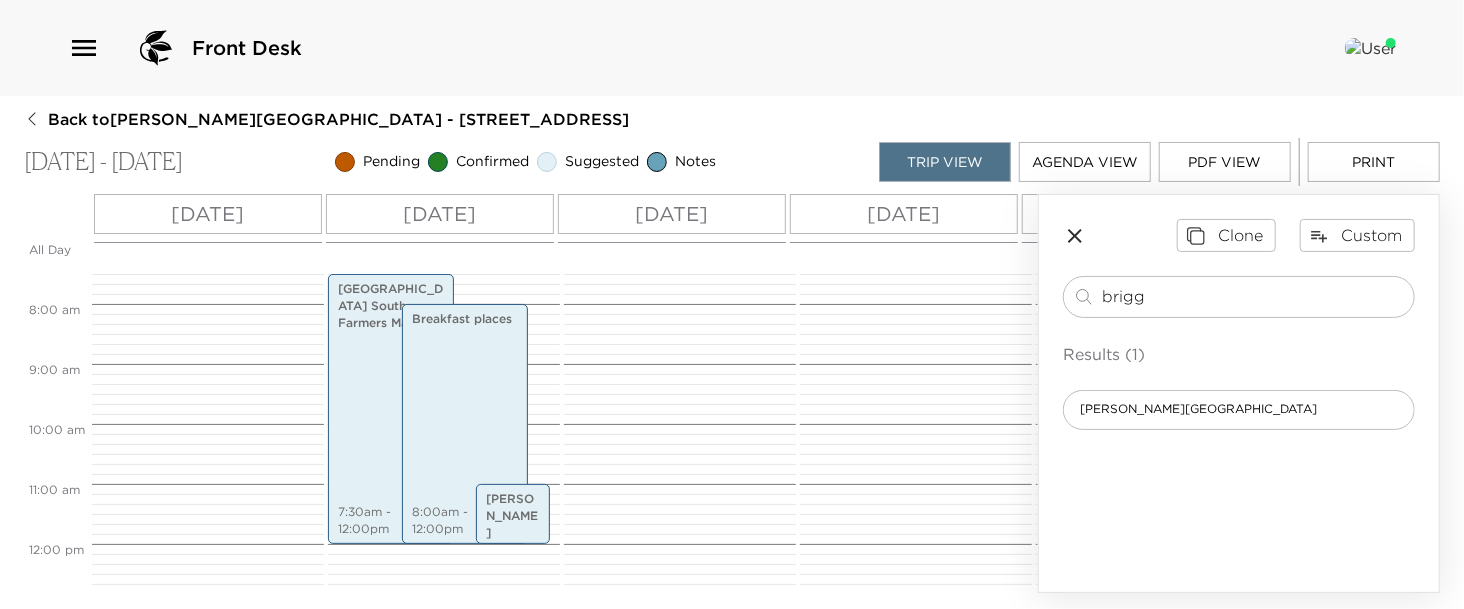 click on "Sat 07/26" at bounding box center (440, 214) 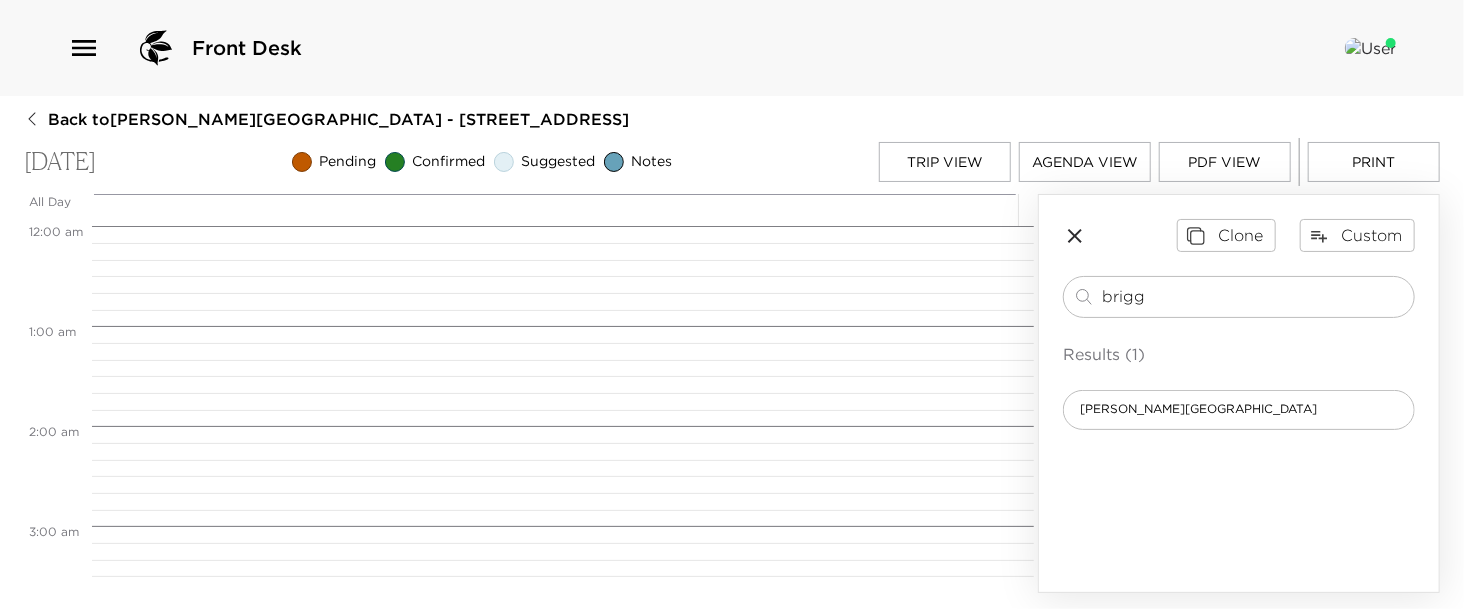 scroll, scrollTop: 749, scrollLeft: 0, axis: vertical 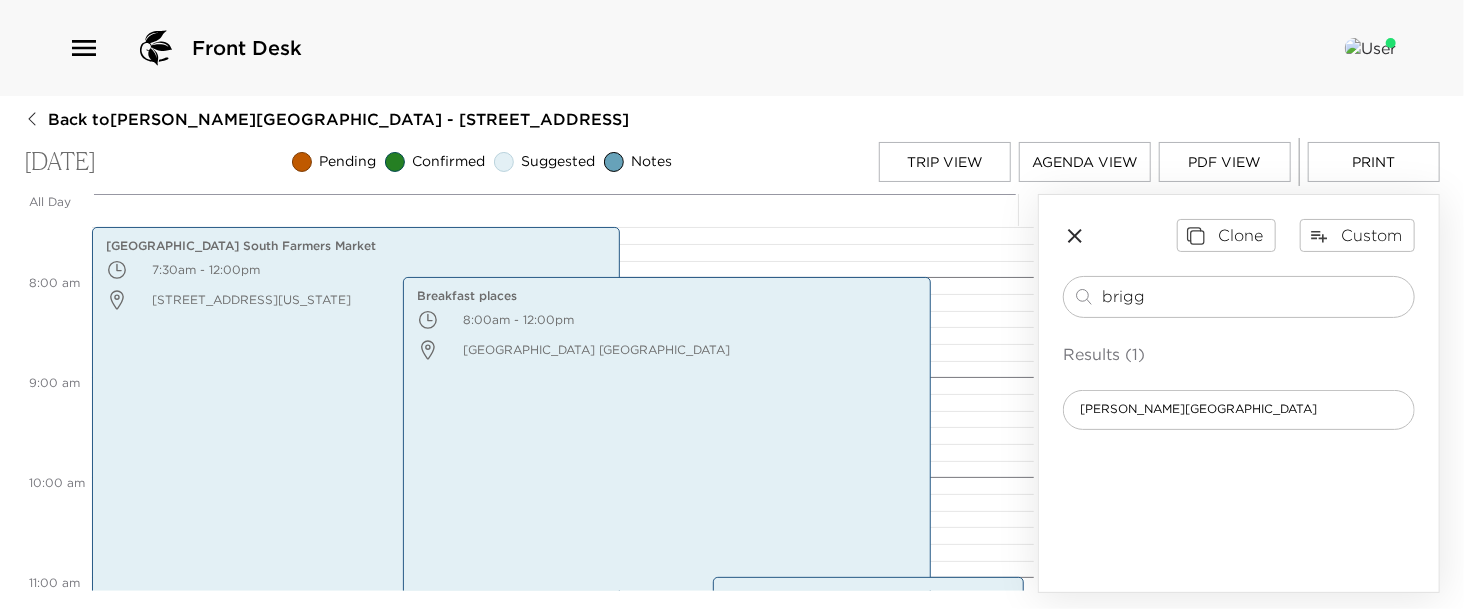 drag, startPoint x: 1170, startPoint y: 301, endPoint x: 953, endPoint y: 242, distance: 224.87775 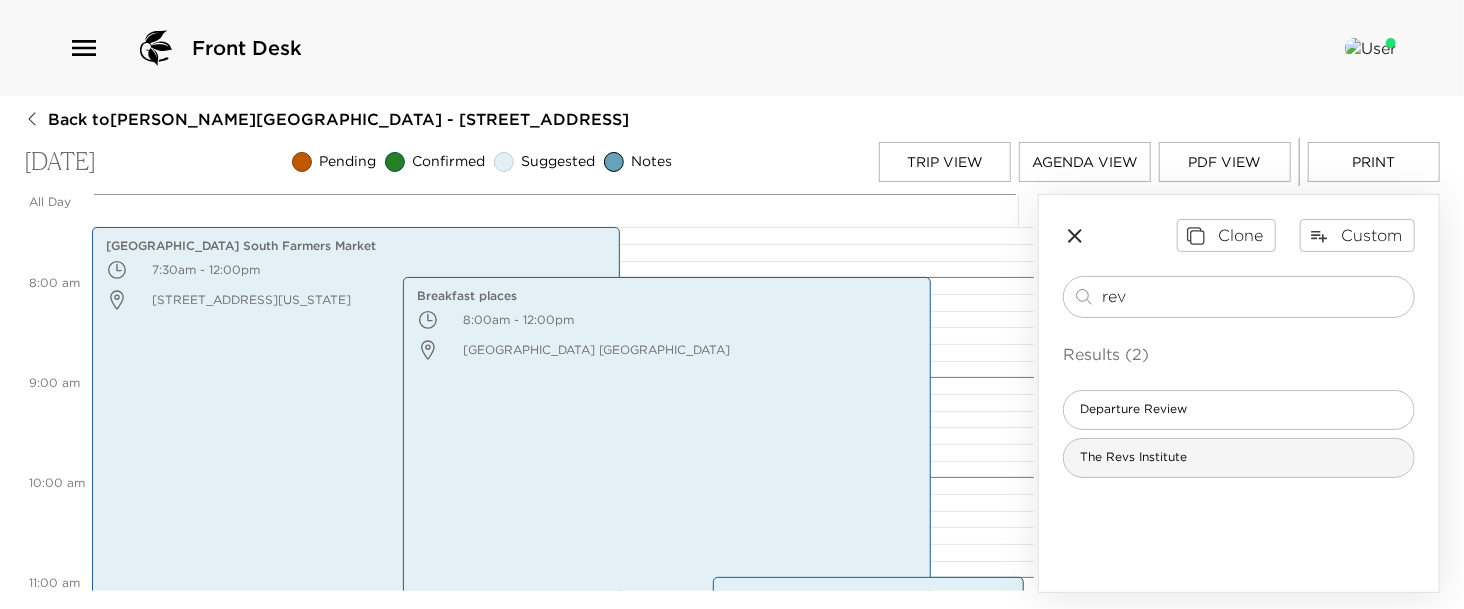 type on "rev" 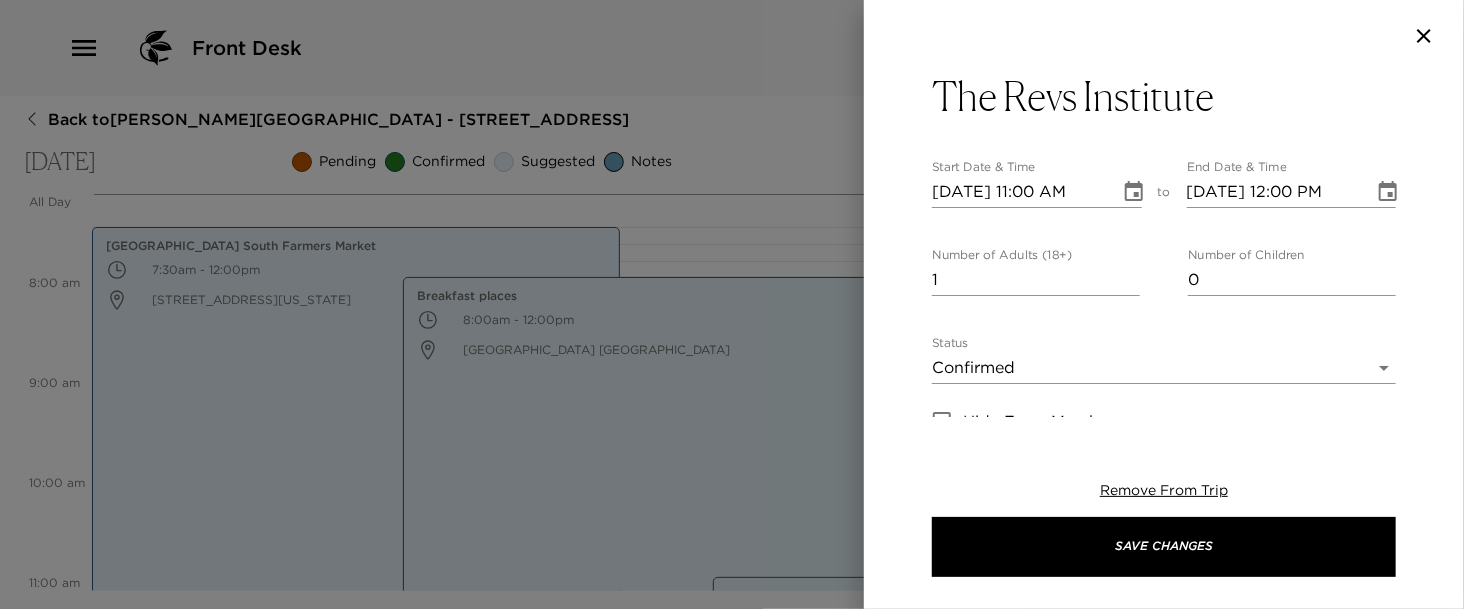 type on "Your reservation is confirmed at The Rev's Institute. Have a great time!" 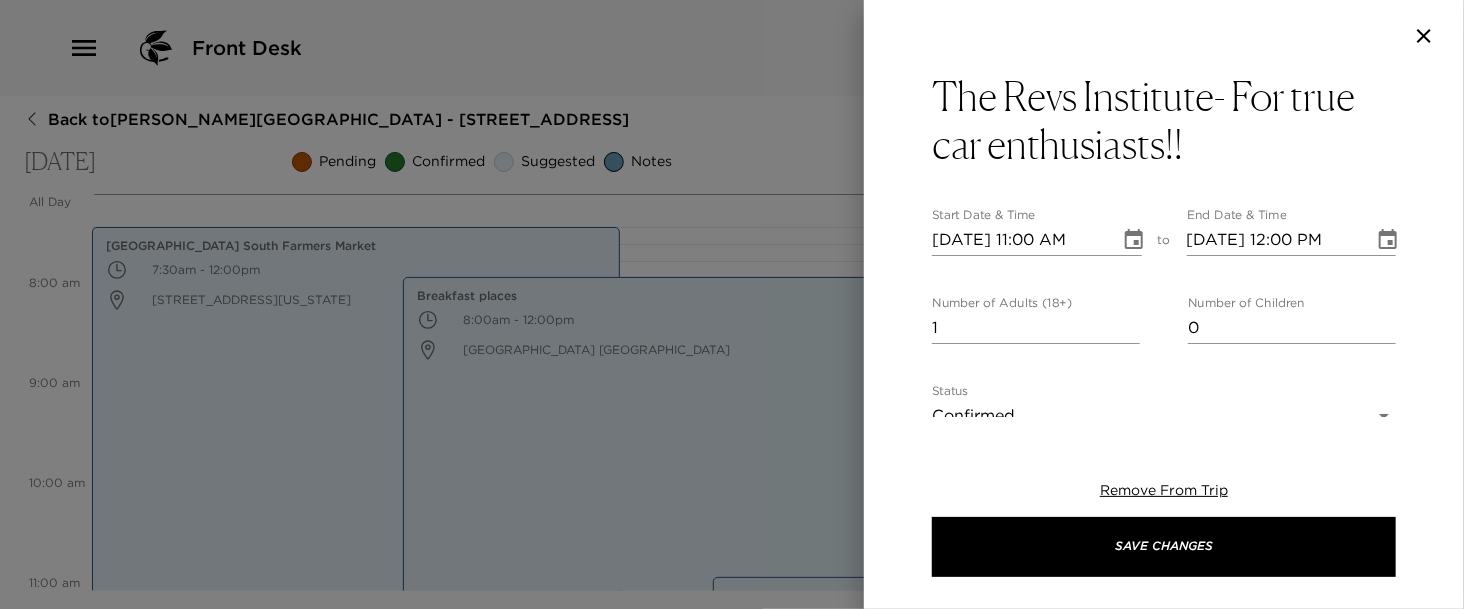 scroll, scrollTop: 14, scrollLeft: 0, axis: vertical 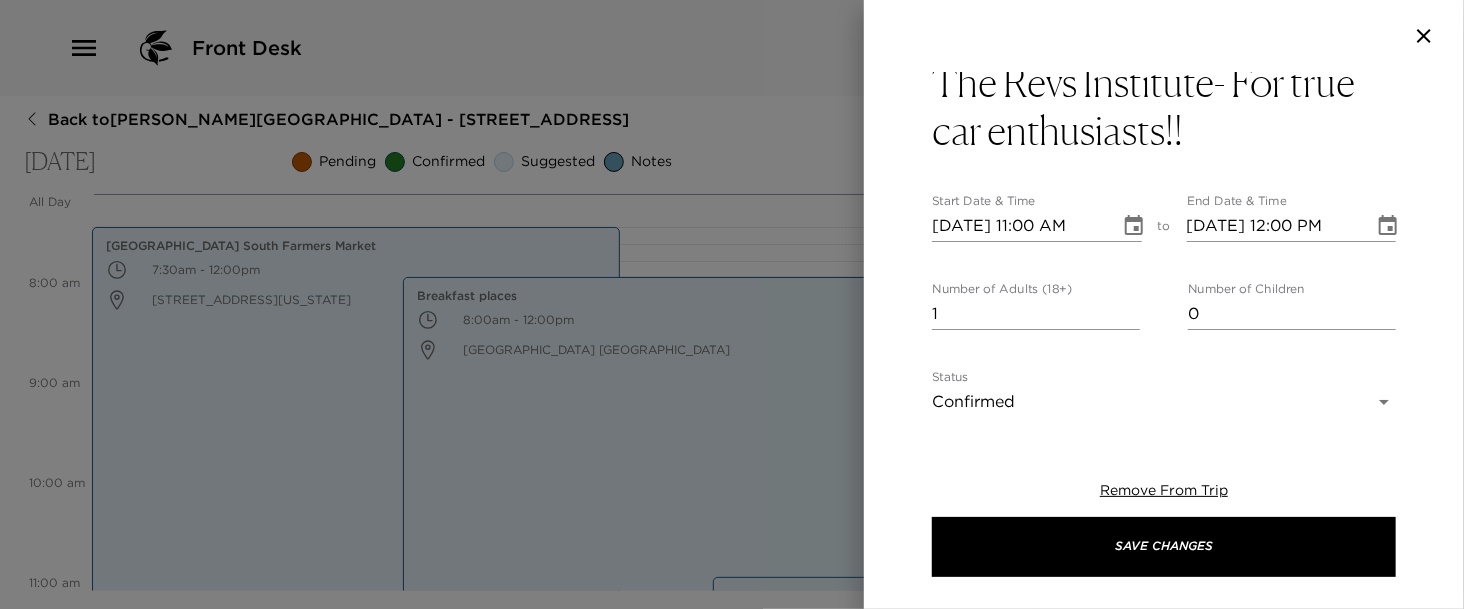 click on "Front Desk Back to  Kelsey Lindholm Reservation - 1325 5th St South  Naples, FL Saturday, July 26, 2025 Pending Confirmed Suggested Notes Trip View Agenda View PDF View Print All Day Sat 07/26 12:00 AM 1:00 AM 2:00 AM 3:00 AM 4:00 AM 5:00 AM 6:00 AM 7:00 AM 8:00 AM 9:00 AM 10:00 AM 11:00 AM 12:00 PM 1:00 PM 2:00 PM 3:00 PM 4:00 PM 5:00 PM 6:00 PM 7:00 PM 8:00 PM 9:00 PM 10:00 PM 11:00 PM Third Street South Farmers Market 7:30am - 12:00pm 1207 3rd Street South
Naples Florida 34102
United States Breakfast places 8:00am - 12:00pm Olde Naples
Naples FL 34102
Usa Briggs Wellness Center 11:00am - 12:00pm 399 9th Street North
Naples FL 34120
United States Clone Custom rev ​ Results (2) Departure Review The Revs Institute The Revs Institute- For true car enthusiasts!! Start Date & Time 07/26/2025 11:00 AM to End Date & Time 07/26/2025 12:00 PM Number of Adults (18+) 1 Number of Children 0 Status Confirmed Confirmed Hide From Member Request Transportation Concierge Notes x Cost ​ x Address ​ x Phone Number ​" at bounding box center (732, 304) 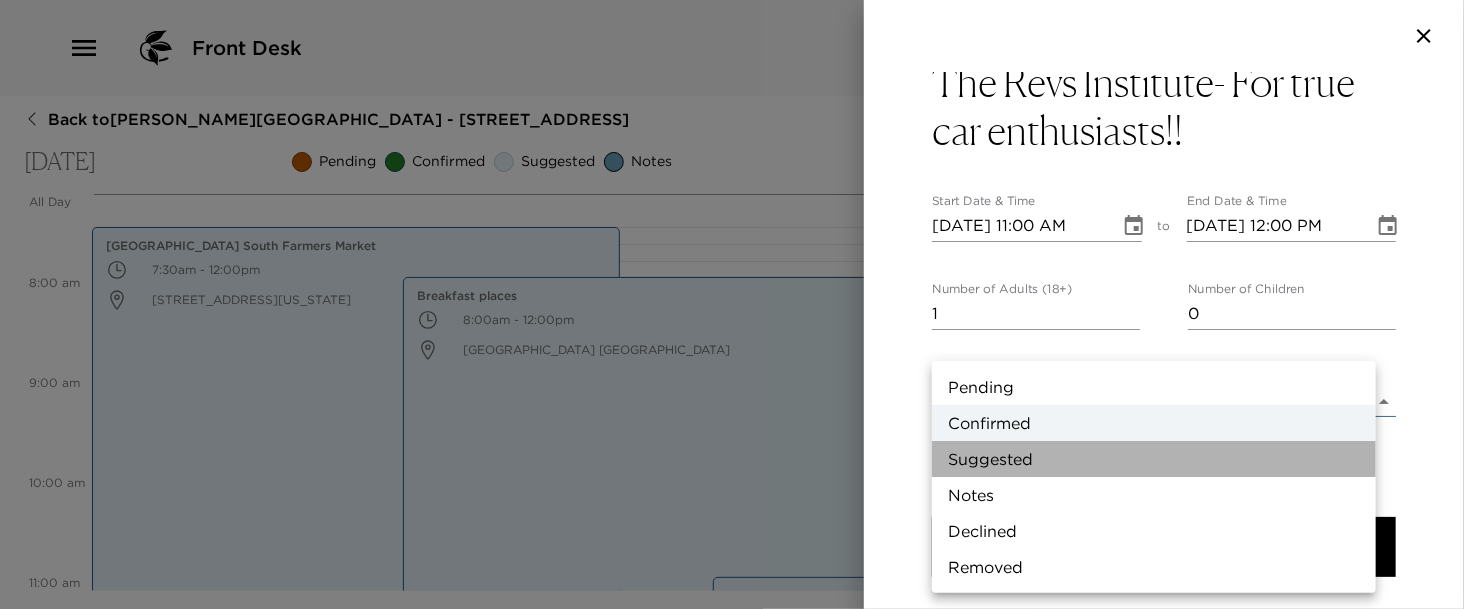 click on "Suggested" at bounding box center [1154, 459] 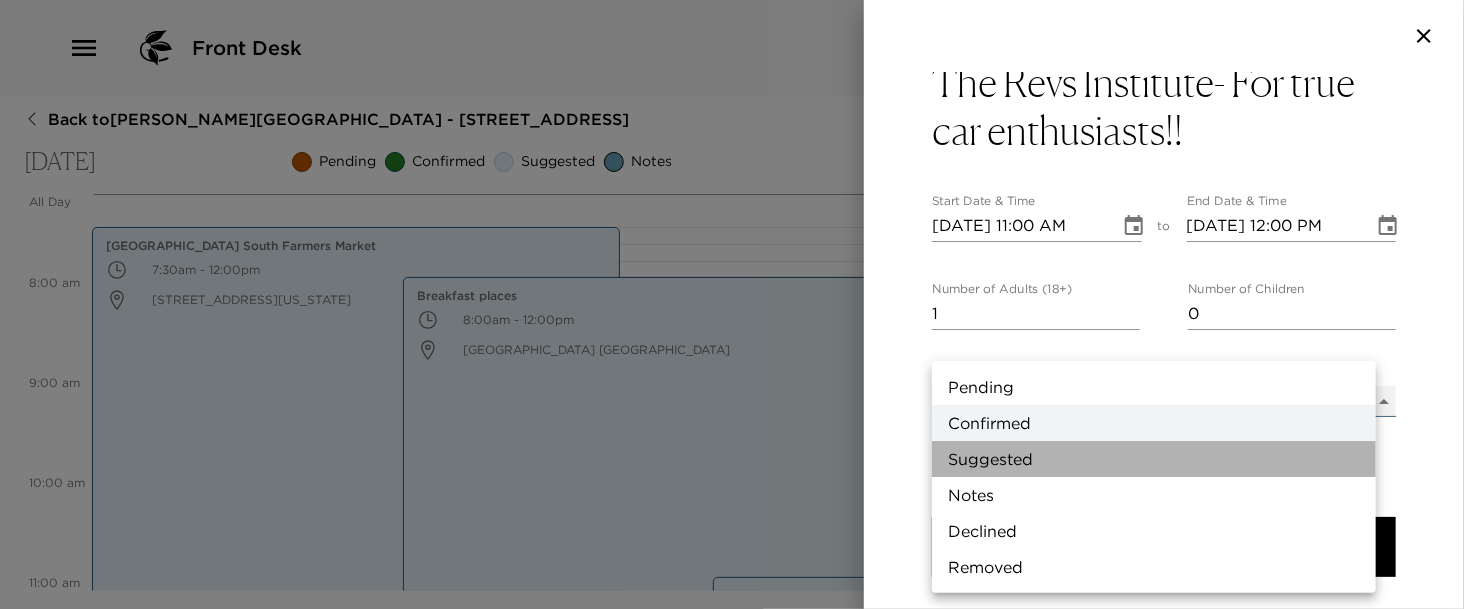 type on "Suggestion" 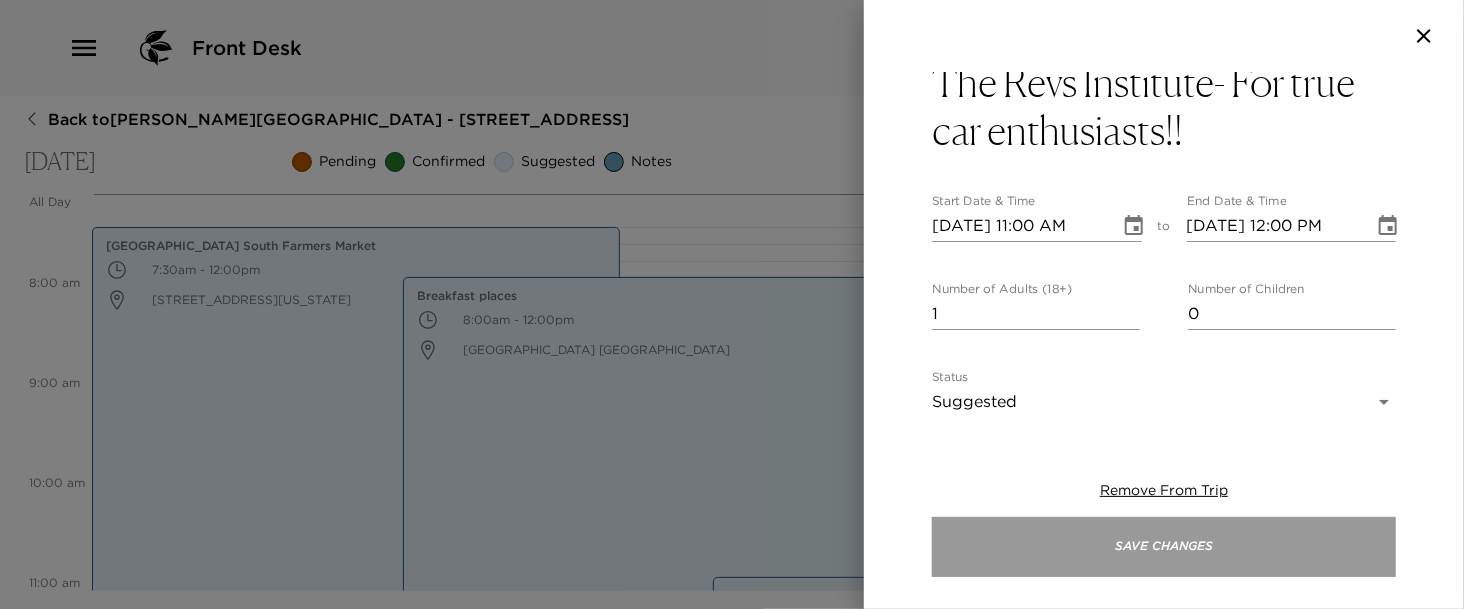 click on "Save Changes" at bounding box center [1164, 547] 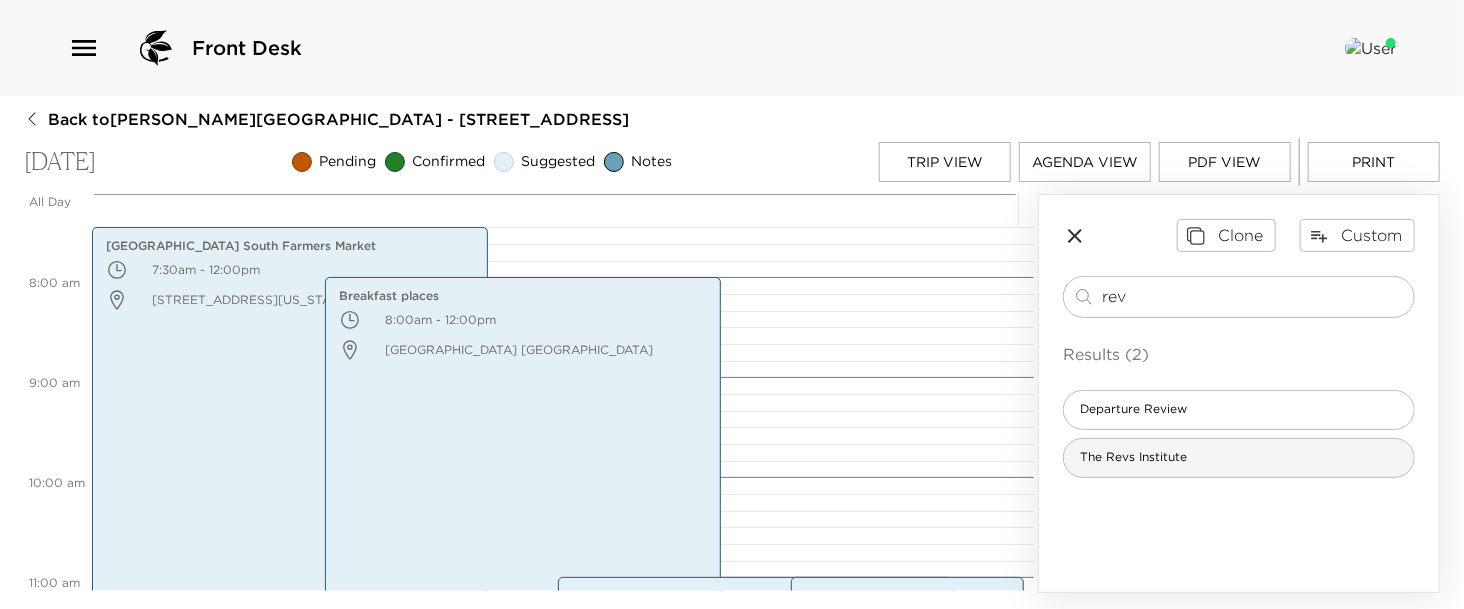 click on "The Revs Institute" at bounding box center (1133, 457) 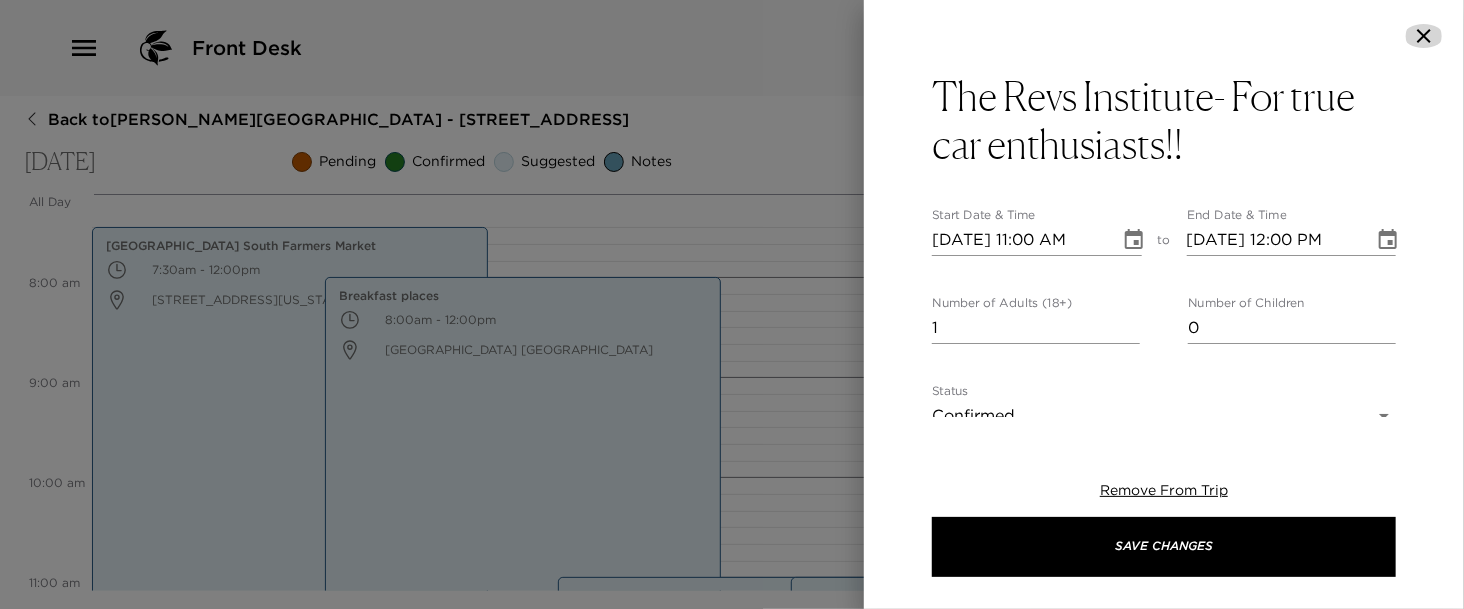 click 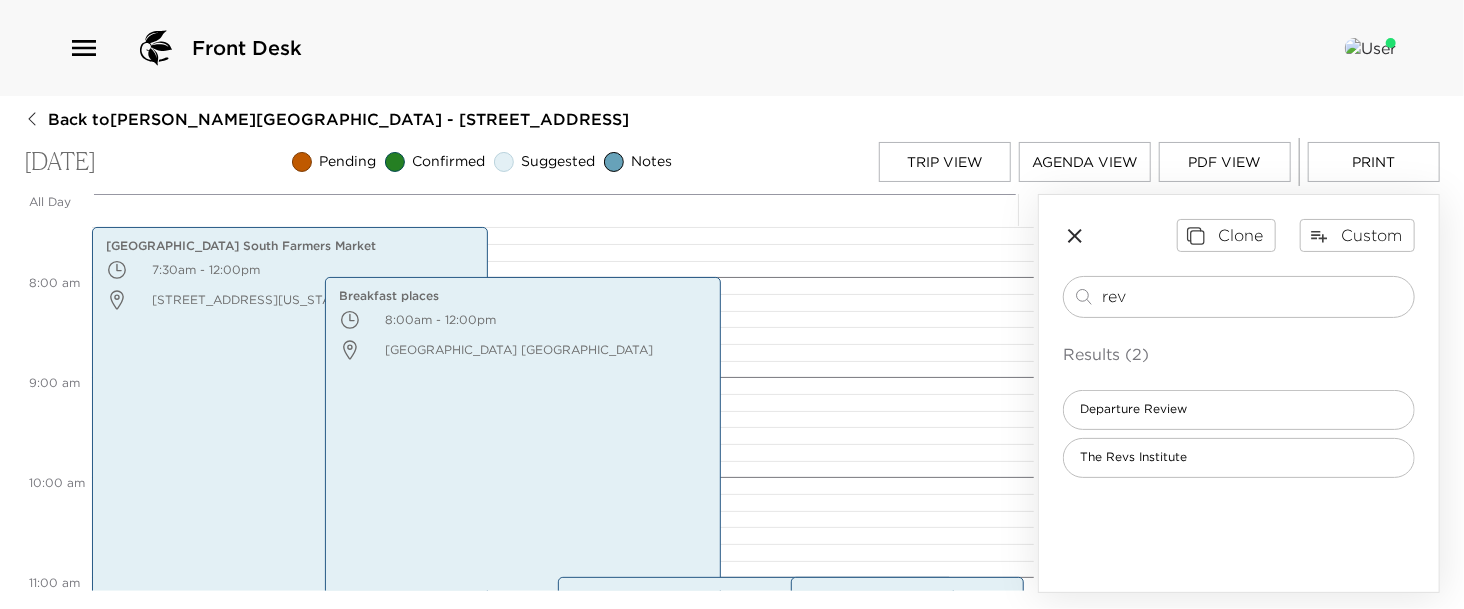 click on "Third Street South Farmers Market 7:30am - 12:00pm 1207 3rd Street South
Naples Florida 34102
United States Breakfast places 8:00am - 12:00pm Olde Naples
Naples FL 34102
Usa Briggs Wellness Center 11:00am - 12:00pm 399 9th Street North
Naples FL 34120
United States The Revs Institute- For true car enthusiasts!! 11:00am - 12:00pm 2500 S. Horseshoe Drive , Florida  USA
Naples FL 34104
Usa" at bounding box center (560, 677) 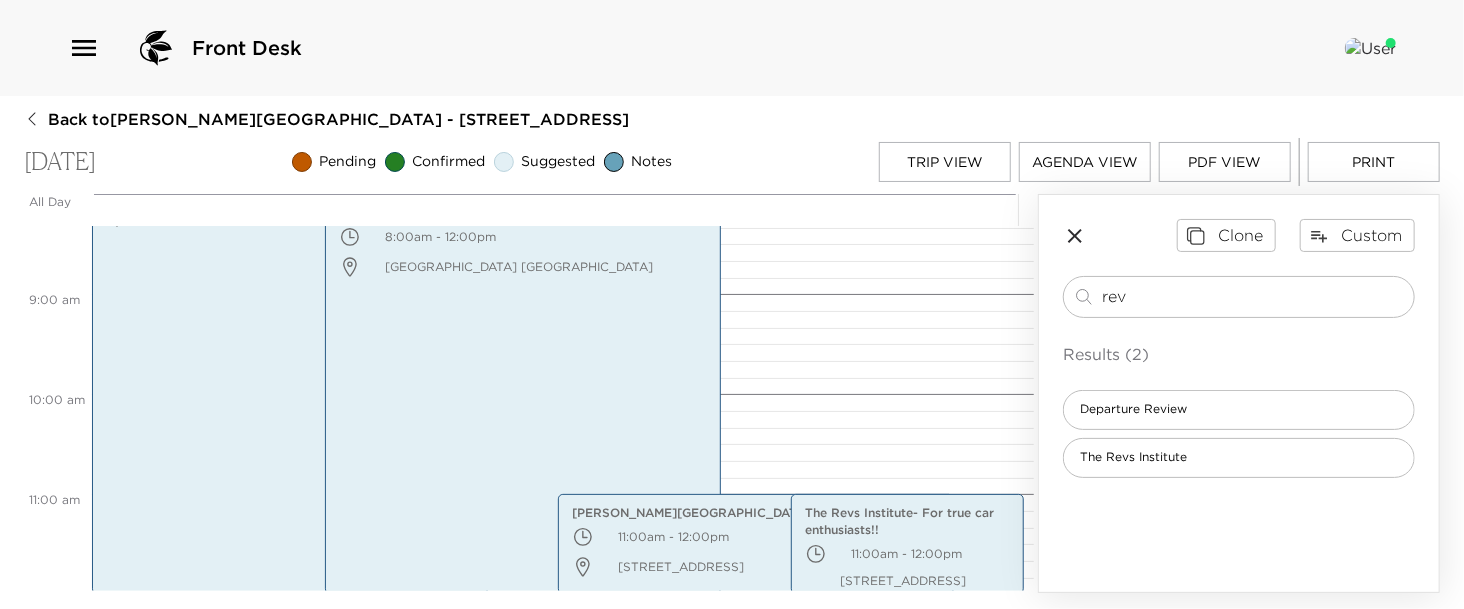 scroll, scrollTop: 856, scrollLeft: 0, axis: vertical 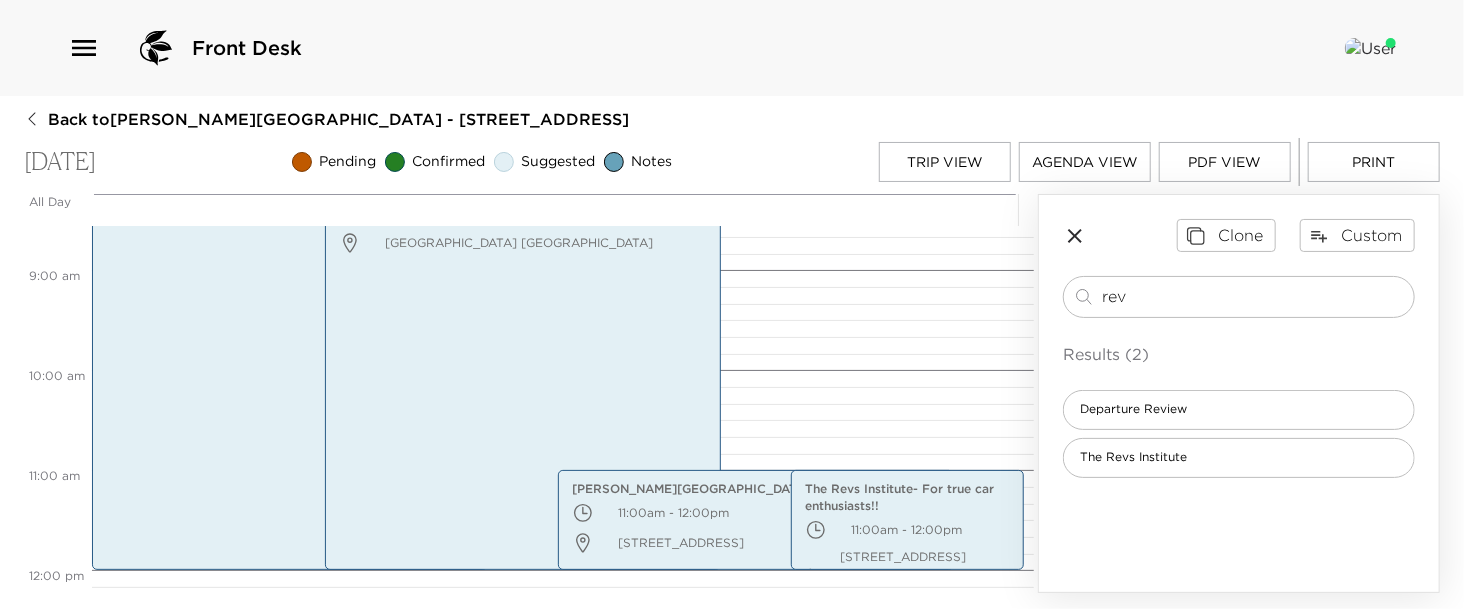 drag, startPoint x: 1174, startPoint y: 294, endPoint x: 975, endPoint y: 282, distance: 199.36148 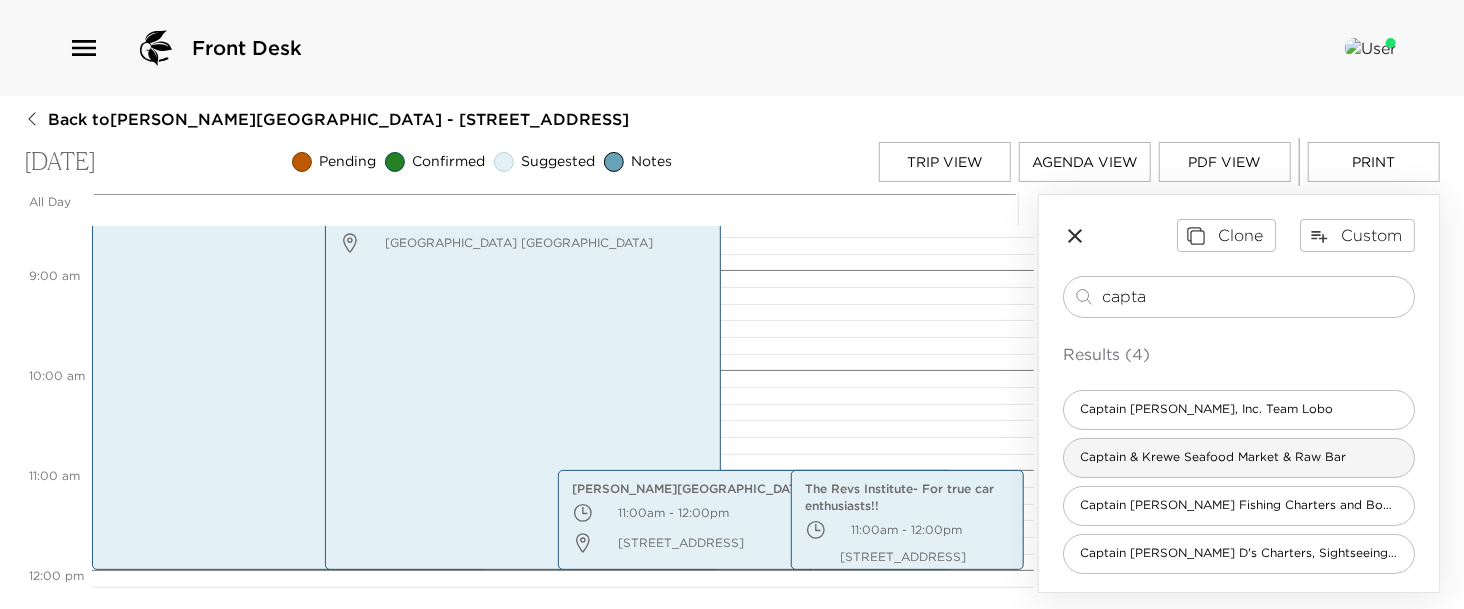 type on "capta" 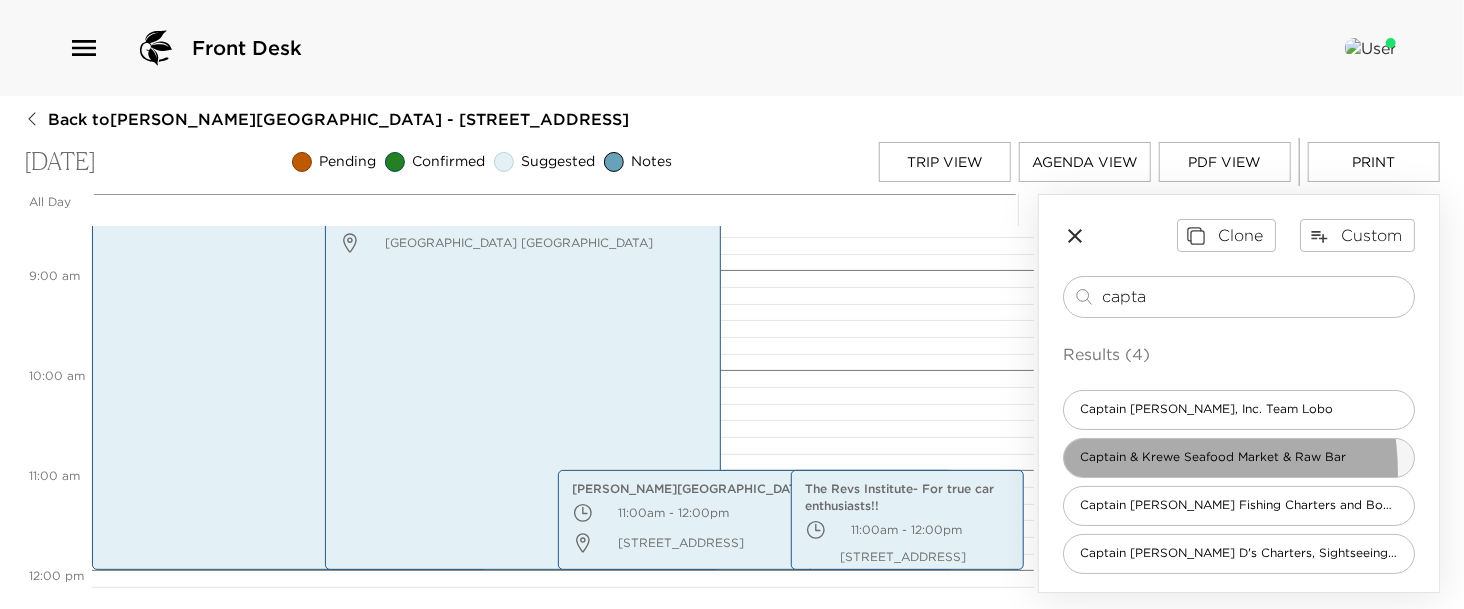click on "Captain & Krewe Seafood Market & Raw Bar" at bounding box center (1239, 458) 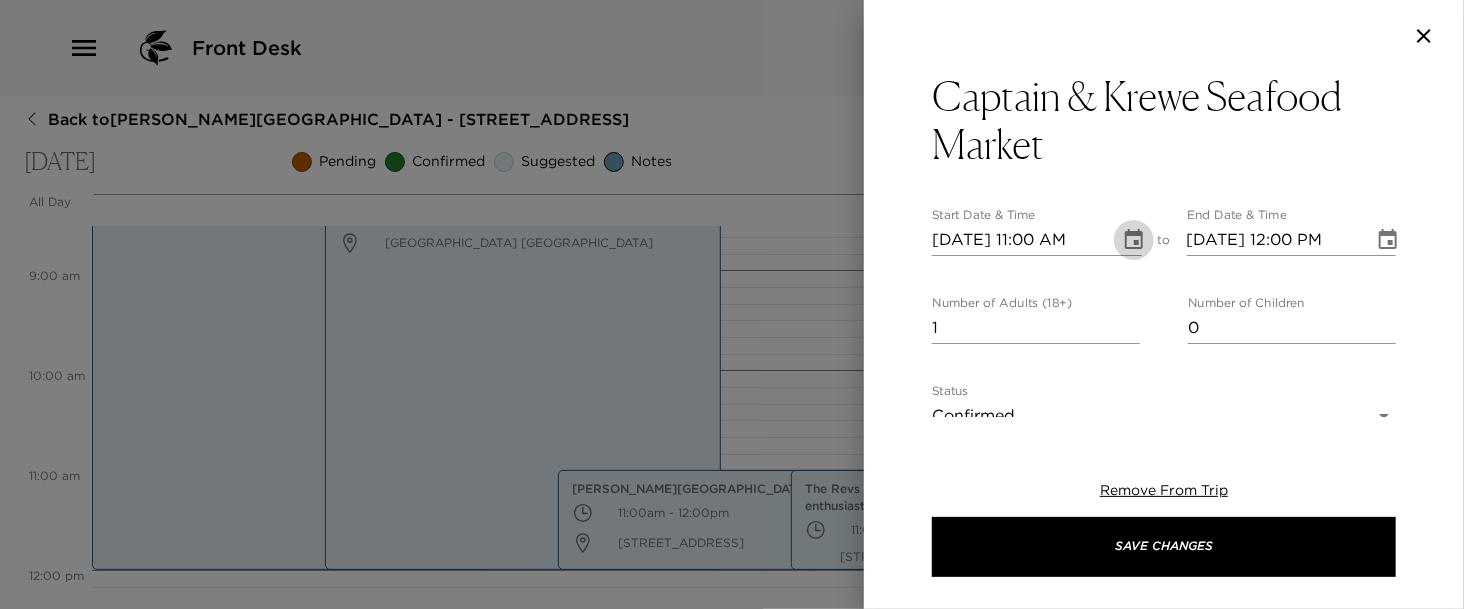 click 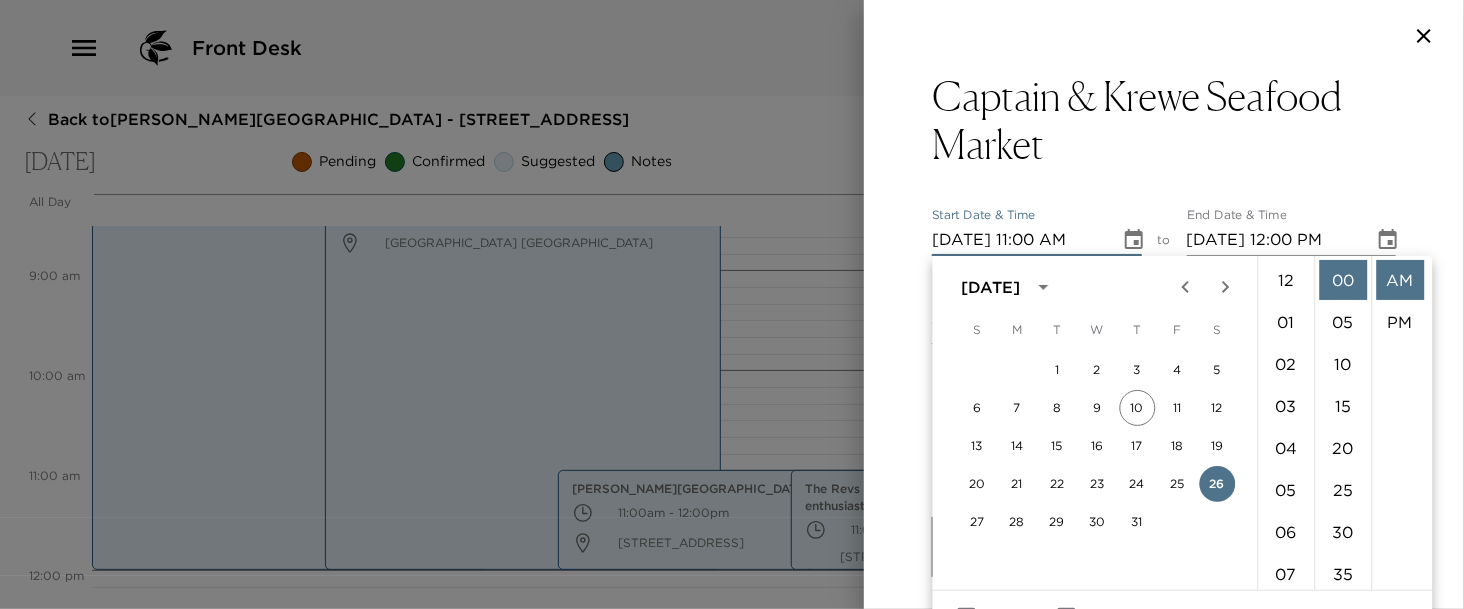 scroll, scrollTop: 461, scrollLeft: 0, axis: vertical 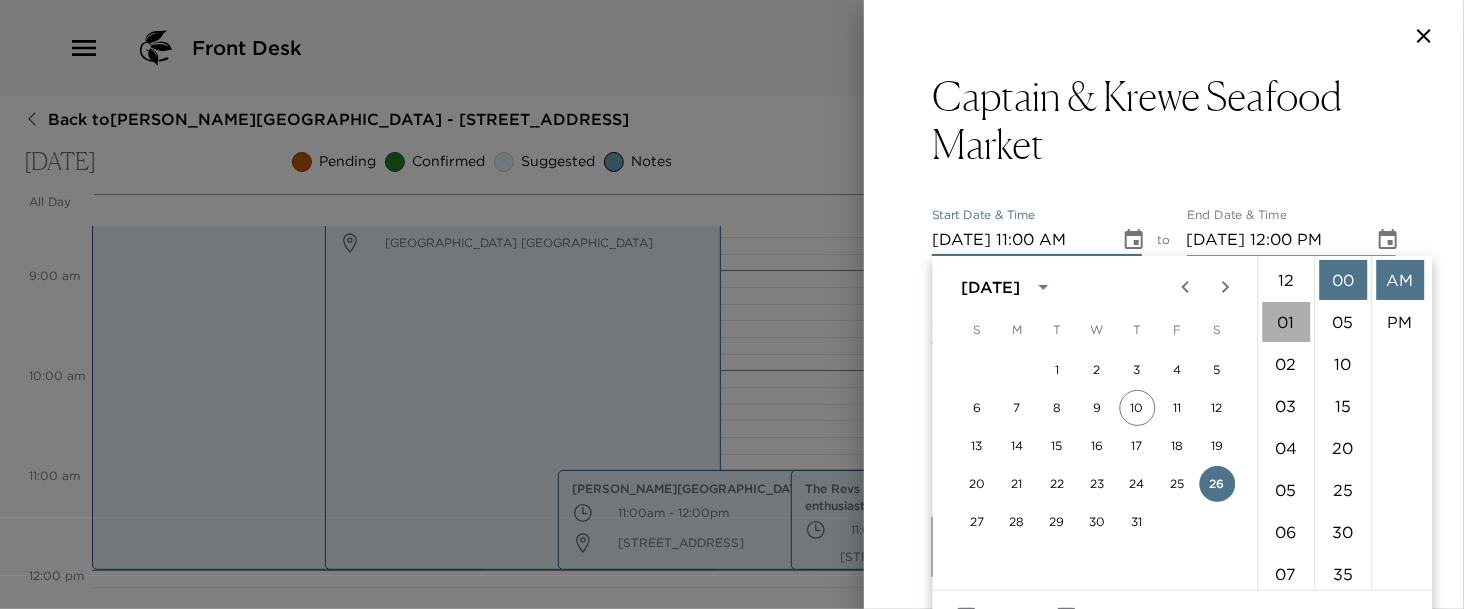 click on "01" at bounding box center [1286, 322] 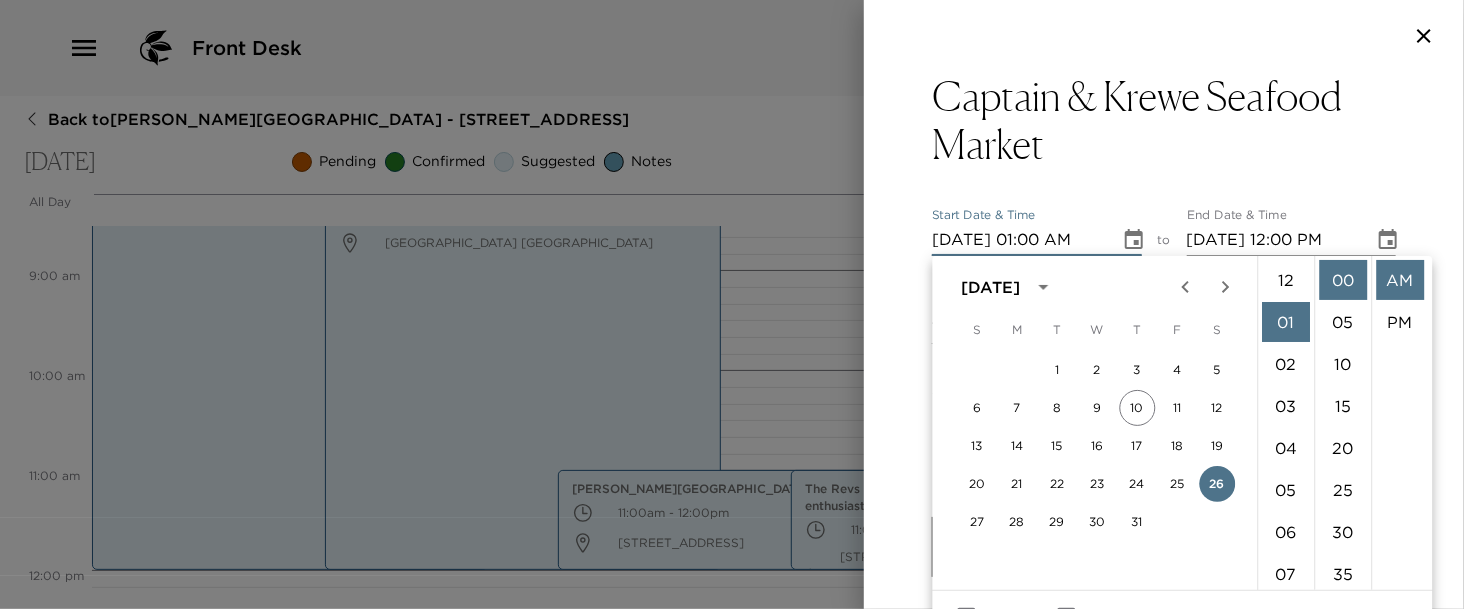 scroll, scrollTop: 41, scrollLeft: 0, axis: vertical 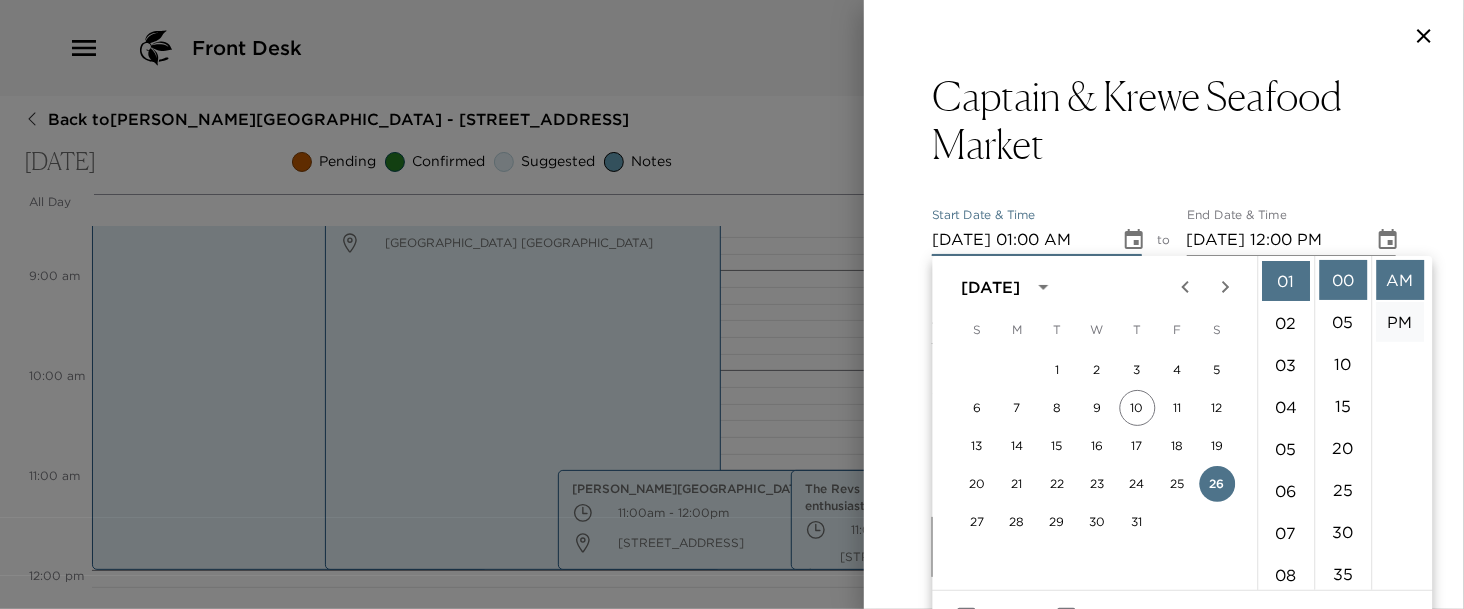 click on "PM" at bounding box center (1400, 322) 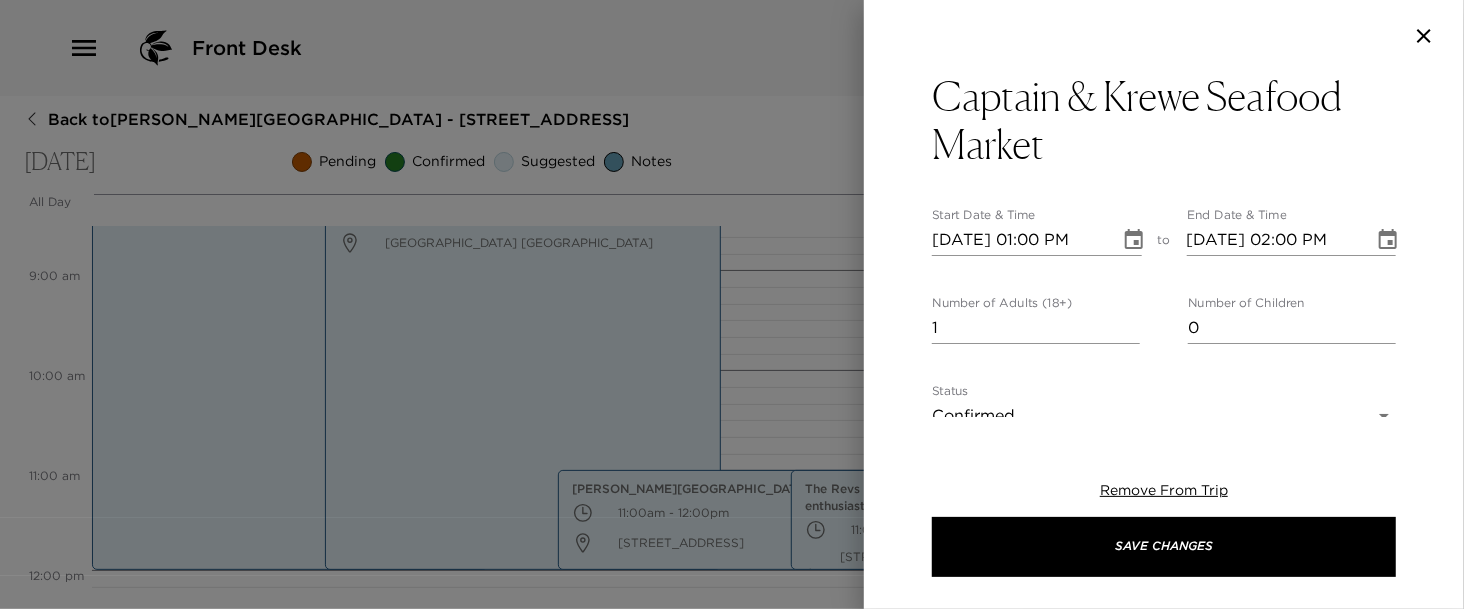 scroll, scrollTop: 41, scrollLeft: 0, axis: vertical 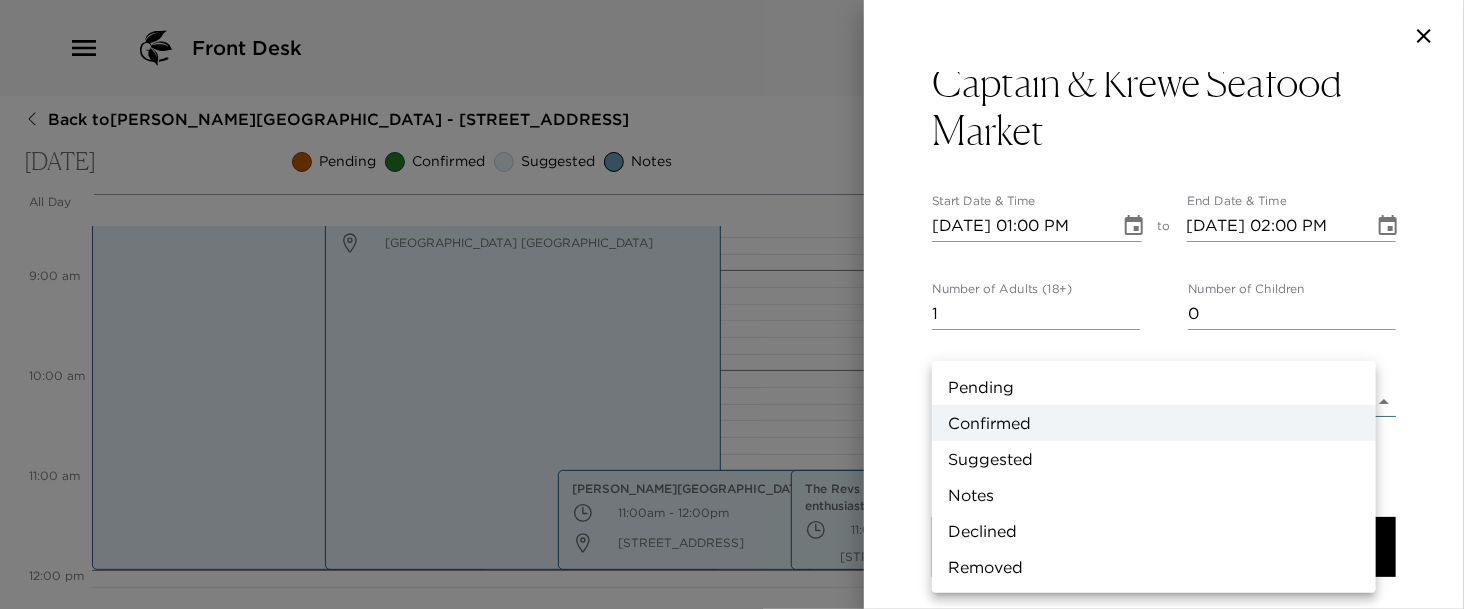 click on "Front Desk Back to  Kelsey Lindholm Reservation - 1325 5th St South  Naples, FL Saturday, July 26, 2025 Pending Confirmed Suggested Notes Trip View Agenda View PDF View Print All Day Sat 07/26 12:00 AM 1:00 AM 2:00 AM 3:00 AM 4:00 AM 5:00 AM 6:00 AM 7:00 AM 8:00 AM 9:00 AM 10:00 AM 11:00 AM 12:00 PM 1:00 PM 2:00 PM 3:00 PM 4:00 PM 5:00 PM 6:00 PM 7:00 PM 8:00 PM 9:00 PM 10:00 PM 11:00 PM Third Street South Farmers Market 7:30am - 12:00pm 1207 3rd Street South
Naples Florida 34102
United States Breakfast places 8:00am - 12:00pm Olde Naples
Naples FL 34102
Usa Briggs Wellness Center 11:00am - 12:00pm 399 9th Street North
Naples FL 34120
United States The Revs Institute- For true car enthusiasts!! 11:00am - 12:00pm 2500 S. Horseshoe Drive , Florida  USA
Naples FL 34104
Usa Clone Custom capta ​ Results (4) Captain Eric, Inc. Team Lobo Captain & Krewe Seafood Market & Raw Bar Captain Joey D. Fishing Charters and Boat Rentals Captain Joey D's Charters, Sightseeing Tours and Boat Rentals Start Date & Time to 1 0 x" at bounding box center [732, 304] 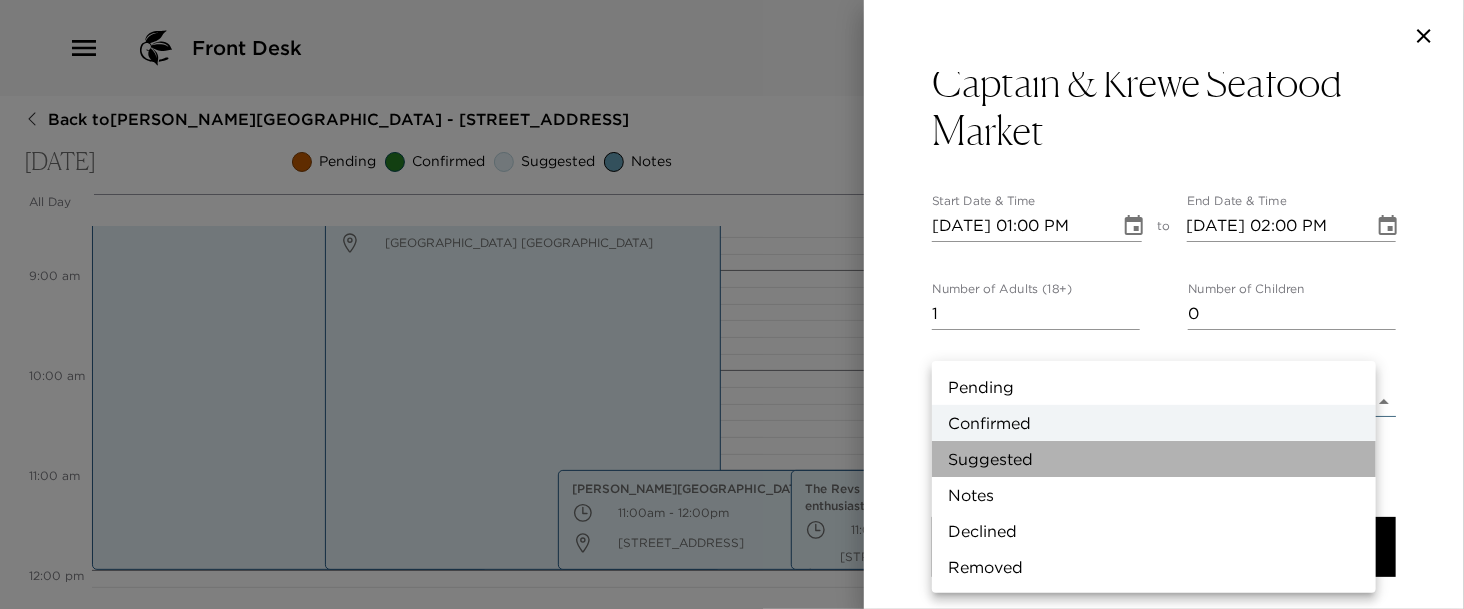 click on "Suggested" at bounding box center [1154, 459] 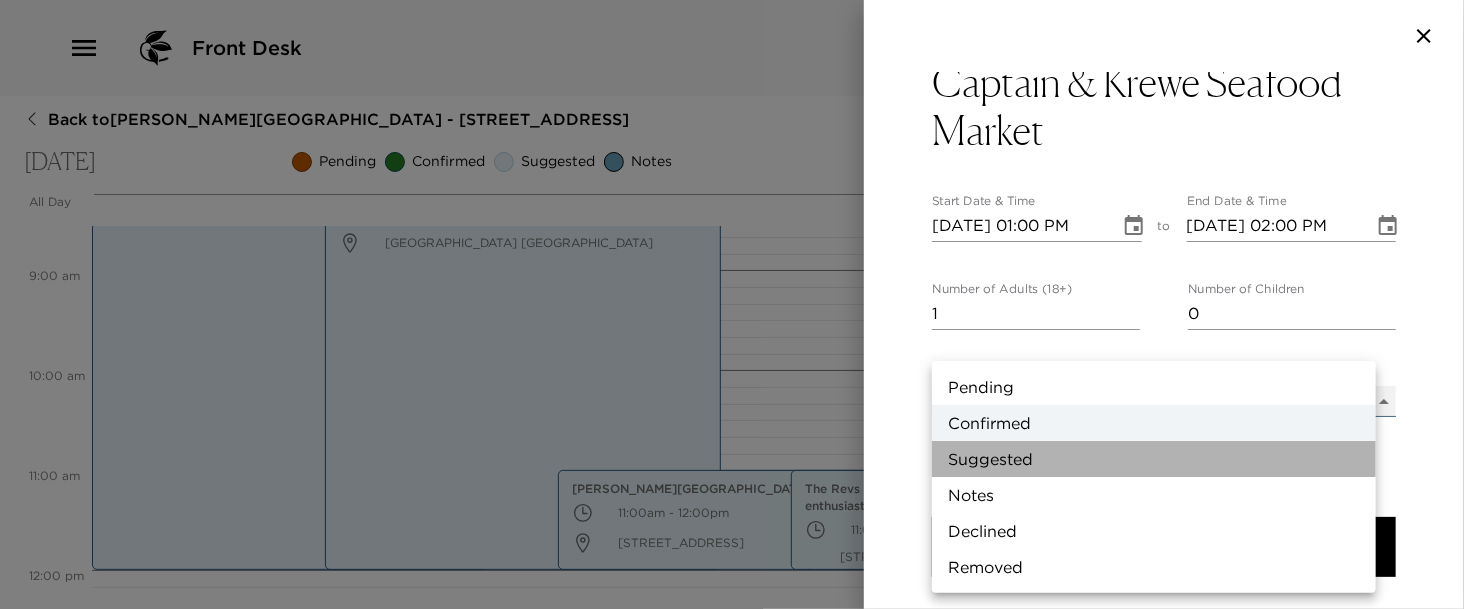 type on "Suggestion" 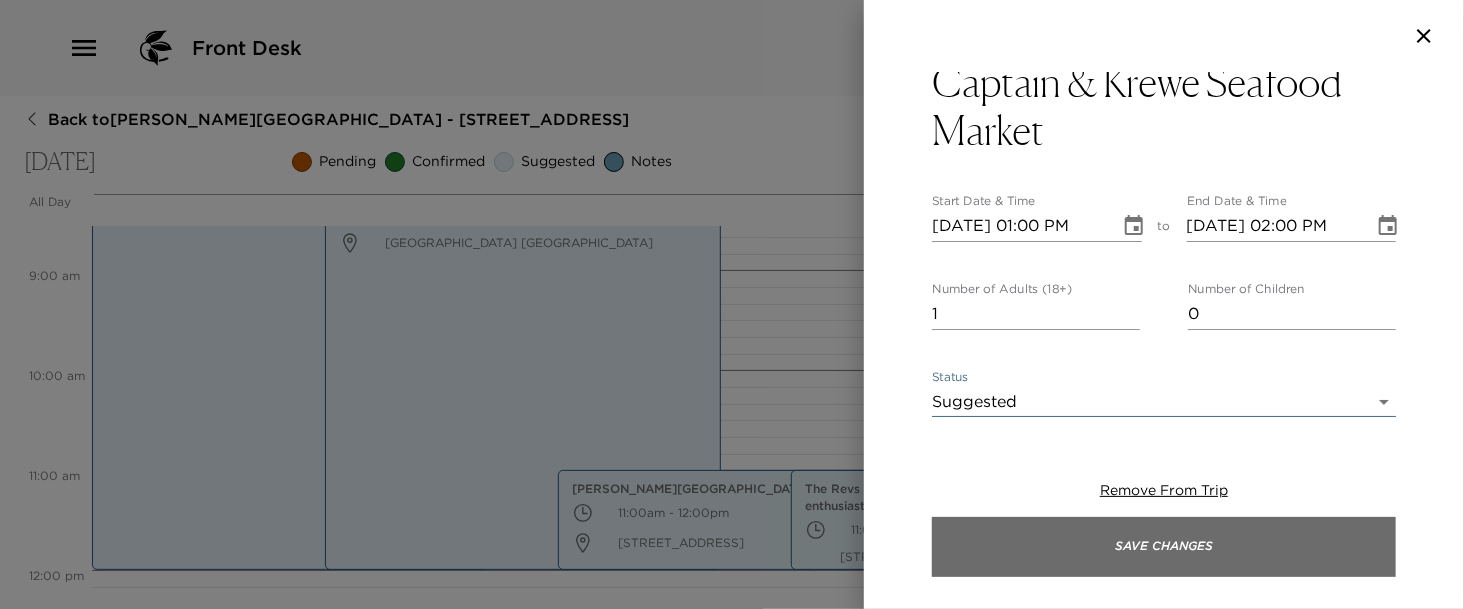 click on "Save Changes" at bounding box center [1164, 547] 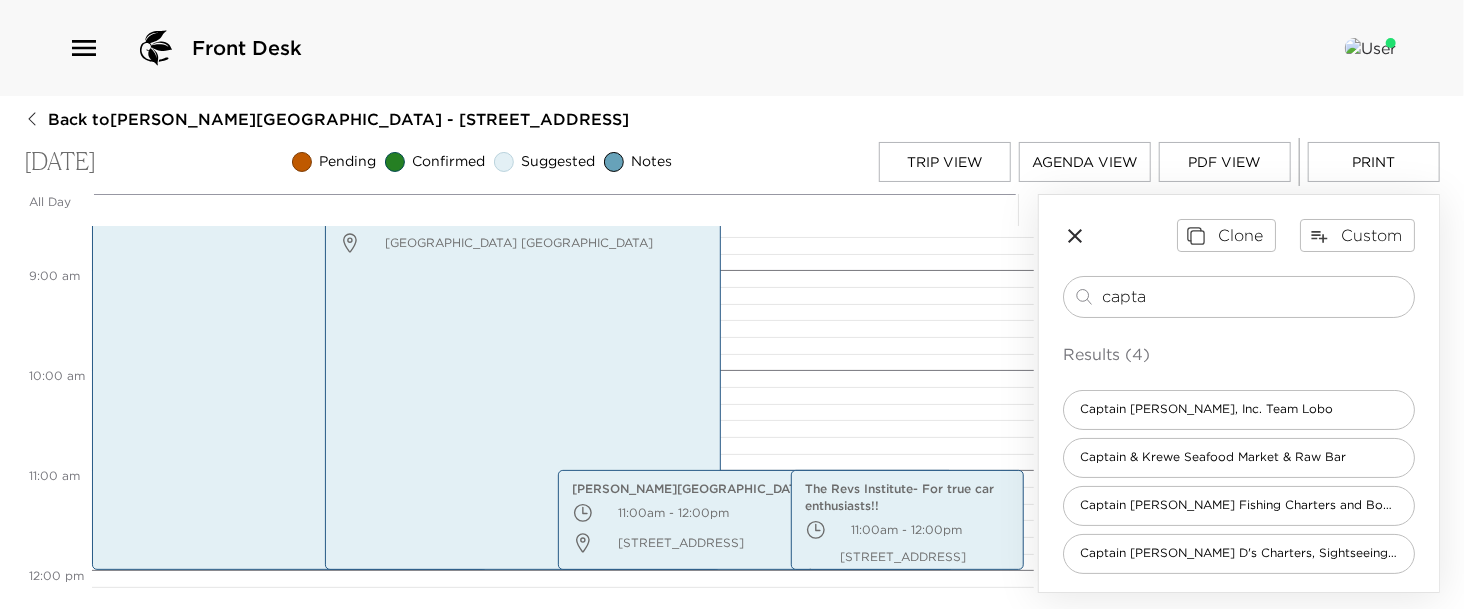 drag, startPoint x: 1158, startPoint y: 297, endPoint x: 934, endPoint y: 271, distance: 225.50388 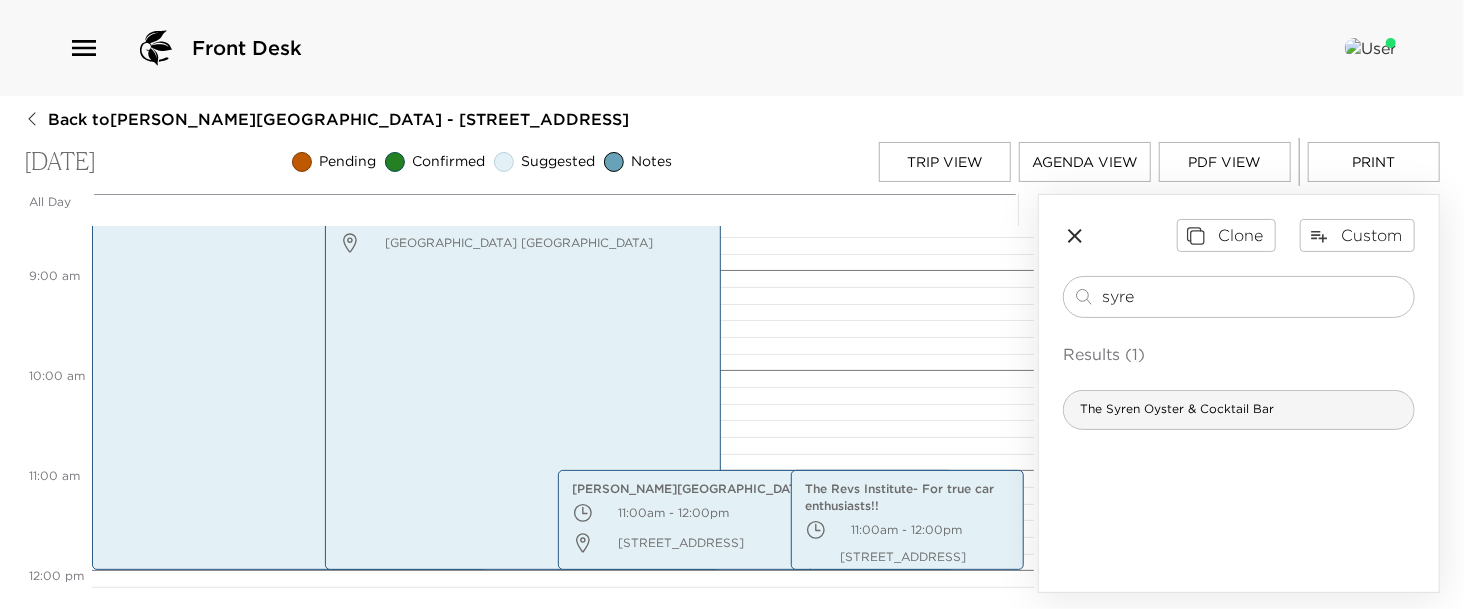 type on "syre" 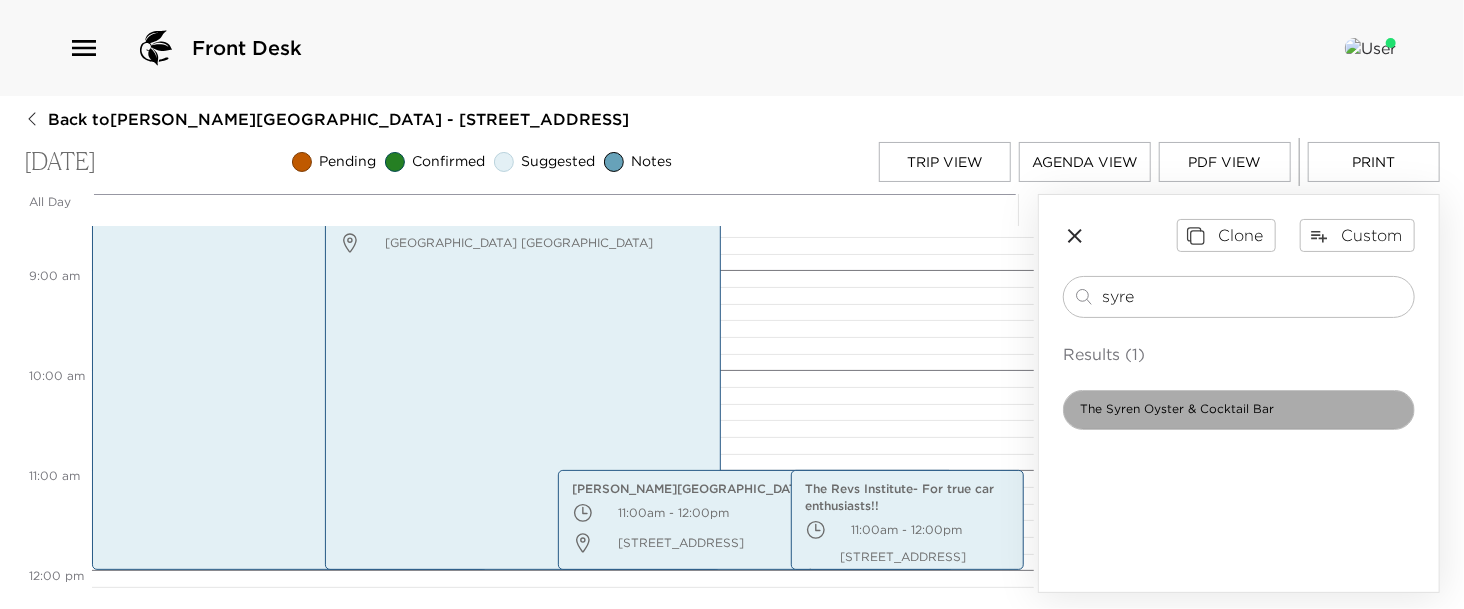 click on "The Syren Oyster & Cocktail Bar" at bounding box center [1177, 409] 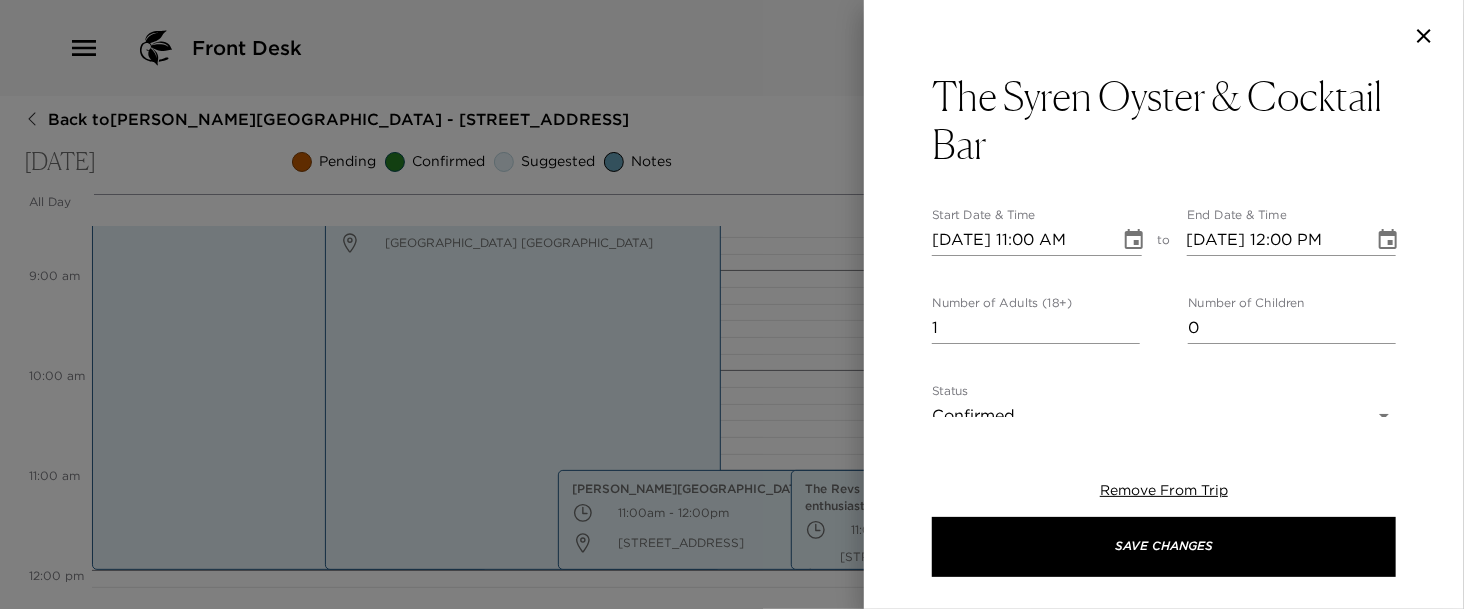 click 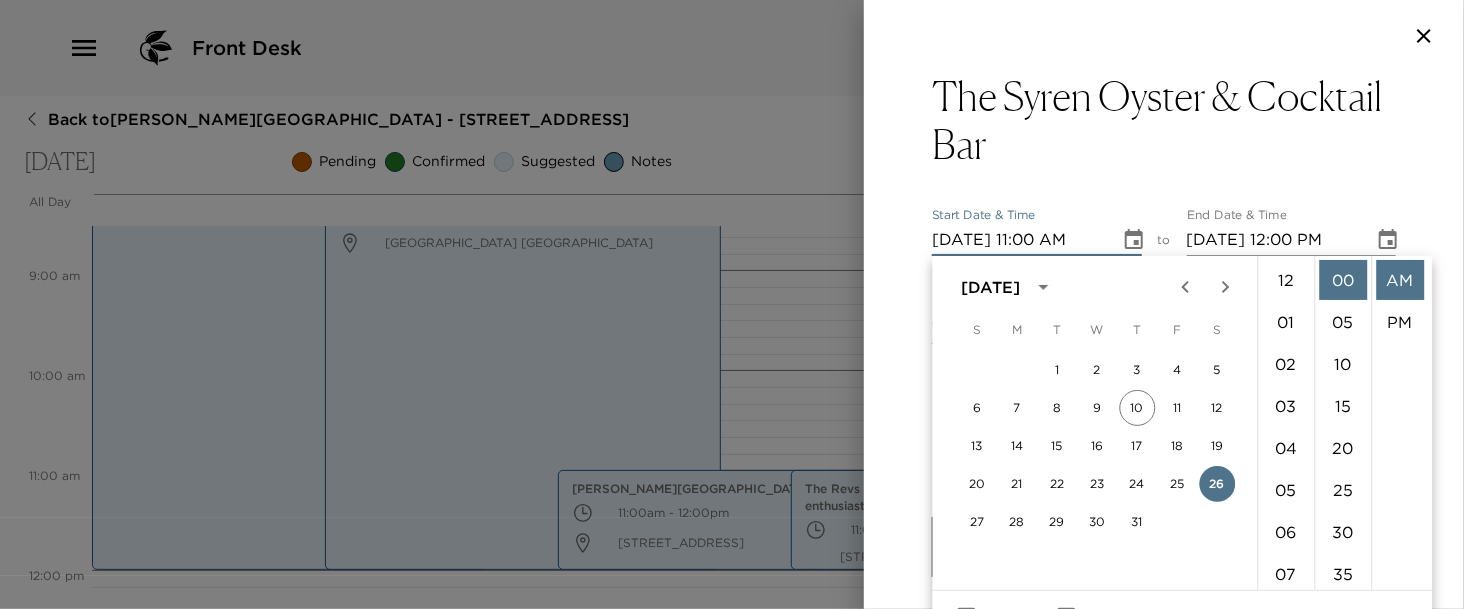 scroll, scrollTop: 461, scrollLeft: 0, axis: vertical 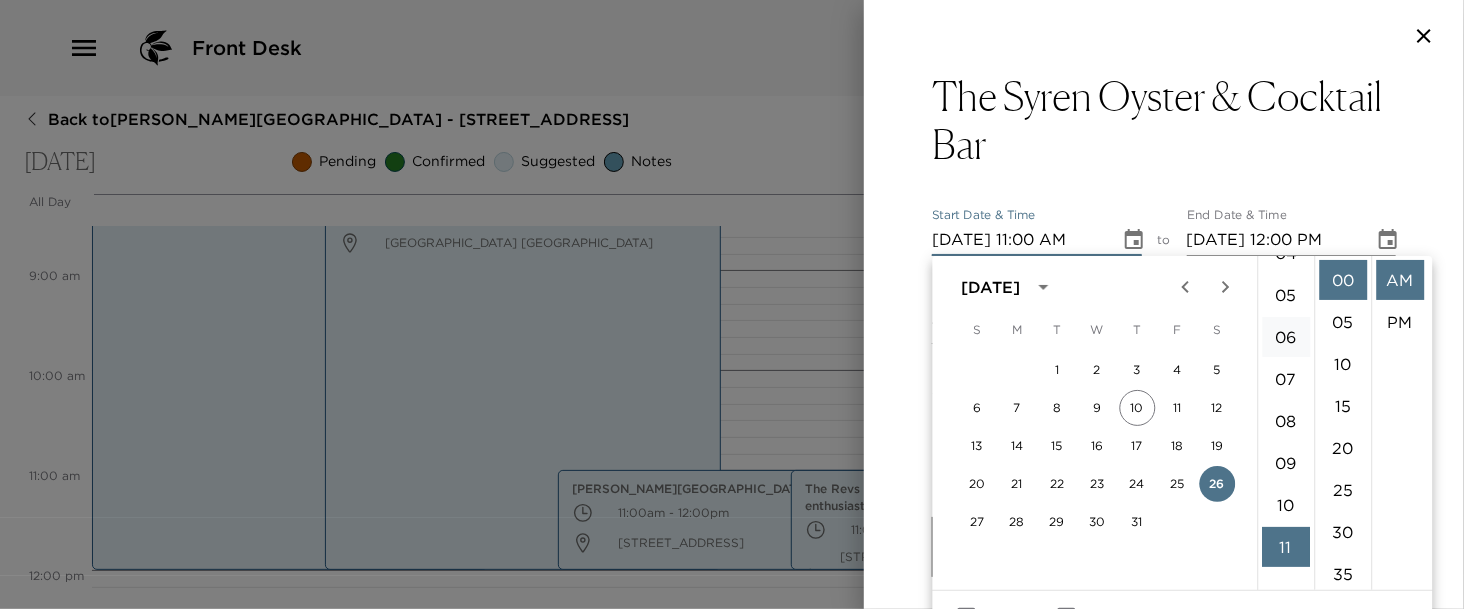 click on "06" at bounding box center (1286, 337) 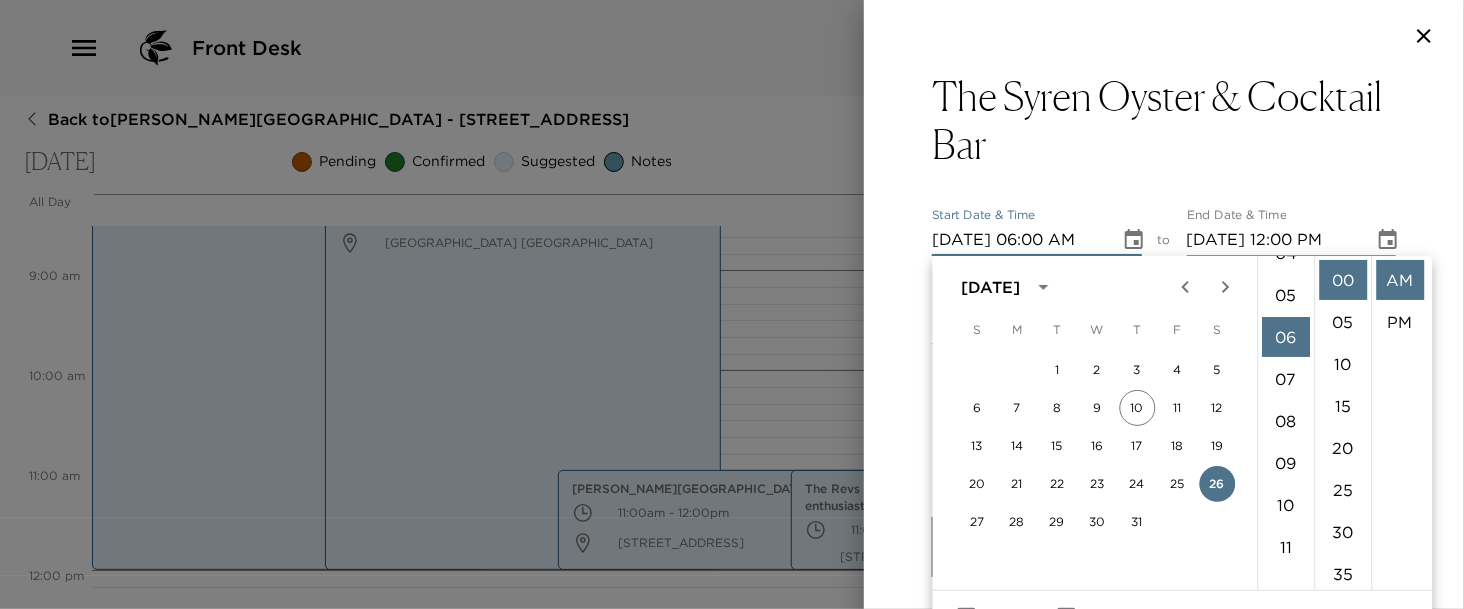 scroll, scrollTop: 252, scrollLeft: 0, axis: vertical 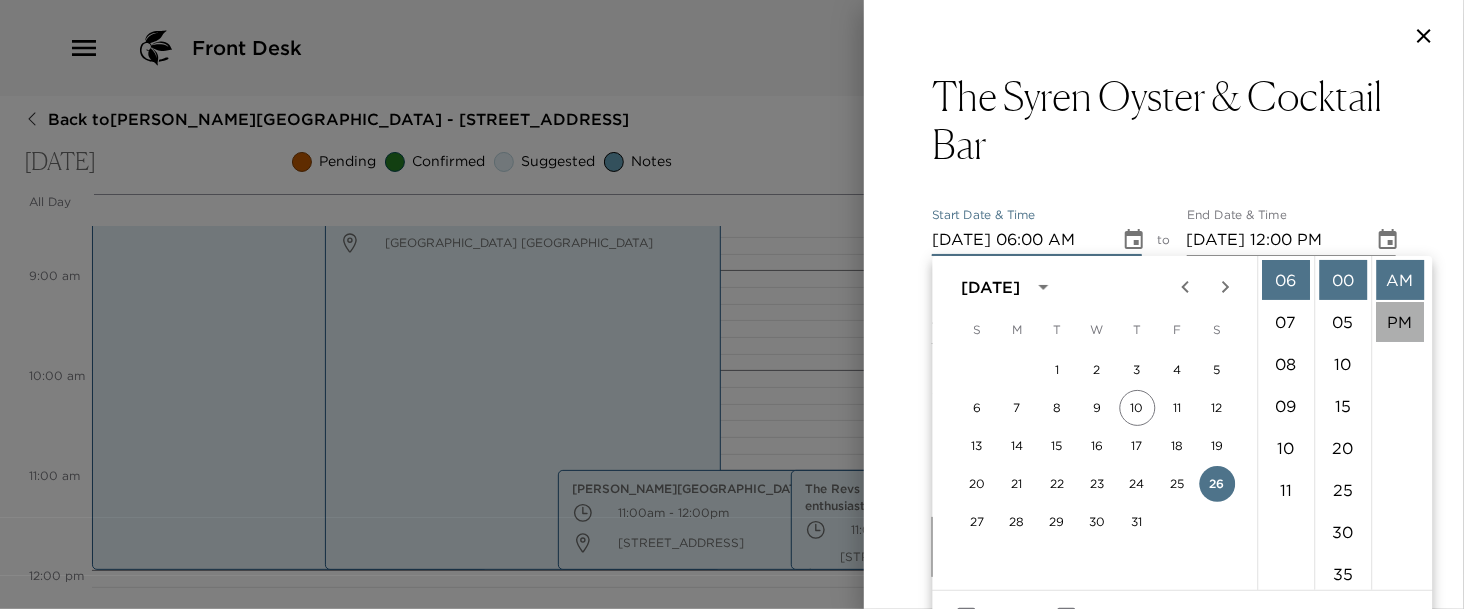 click on "PM" at bounding box center [1400, 322] 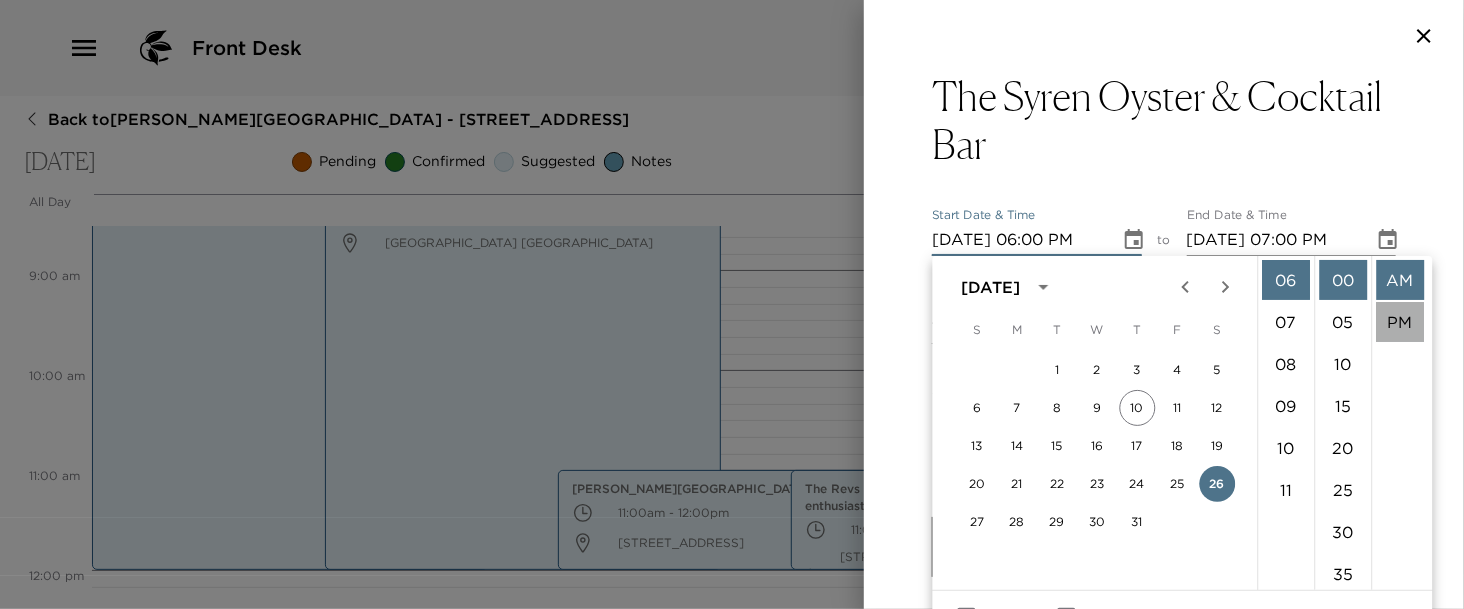 scroll, scrollTop: 41, scrollLeft: 0, axis: vertical 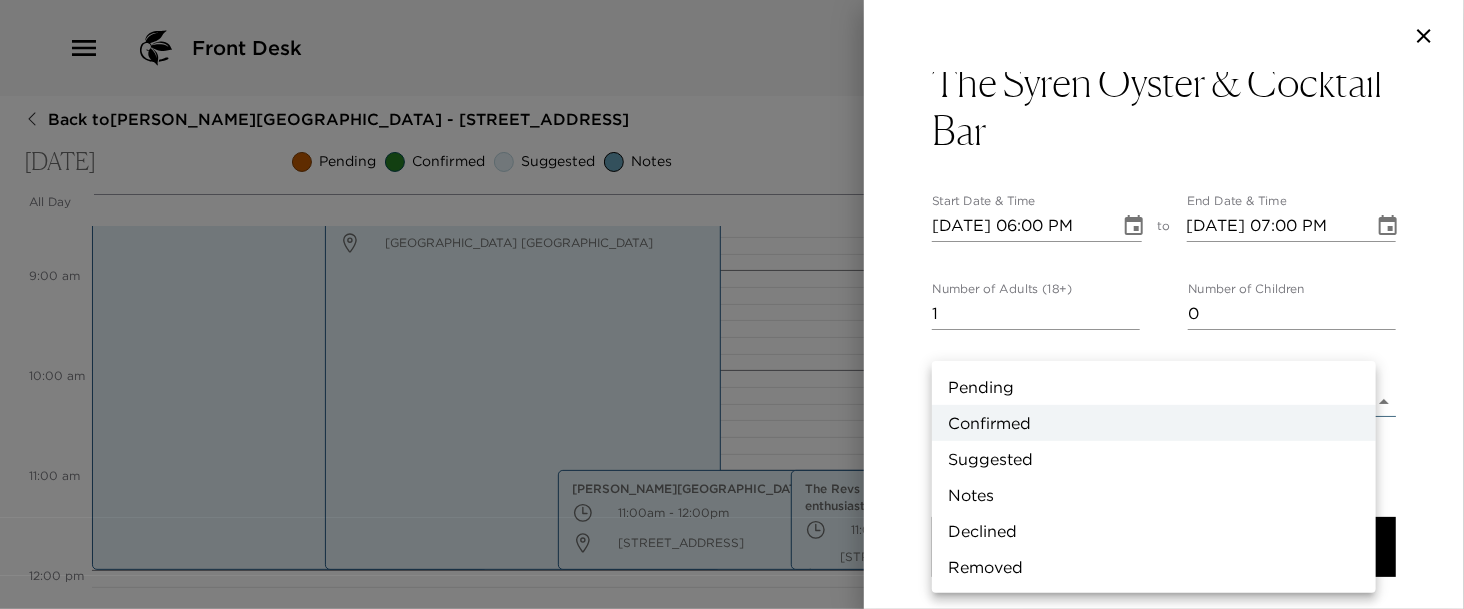 click on "Front Desk Back to  Kelsey Lindholm Reservation - 1325 5th St South  Naples, FL Saturday, July 26, 2025 Pending Confirmed Suggested Notes Trip View Agenda View PDF View Print All Day Sat 07/26 12:00 AM 1:00 AM 2:00 AM 3:00 AM 4:00 AM 5:00 AM 6:00 AM 7:00 AM 8:00 AM 9:00 AM 10:00 AM 11:00 AM 12:00 PM 1:00 PM 2:00 PM 3:00 PM 4:00 PM 5:00 PM 6:00 PM 7:00 PM 8:00 PM 9:00 PM 10:00 PM 11:00 PM Third Street South Farmers Market 7:30am - 12:00pm 1207 3rd Street South
Naples Florida 34102
United States Captain & Krewe Seafood Market 1:00pm - 2:00pm 629 8th Street South
Naples Florida 34102
United States Breakfast places 8:00am - 12:00pm Olde Naples
Naples FL 34102
Usa Briggs Wellness Center 11:00am - 12:00pm 399 9th Street North
Naples FL 34120
United States The Revs Institute- For true car enthusiasts!! 11:00am - 12:00pm 2500 S. Horseshoe Drive , Florida  USA
Naples FL 34104
Usa Clone Custom syre ​ Results (1) The Syren Oyster & Cocktail Bar The Syren Oyster & Cocktail Bar Start Date & Time 07/26/2025 06:00 PM to 1" at bounding box center [732, 304] 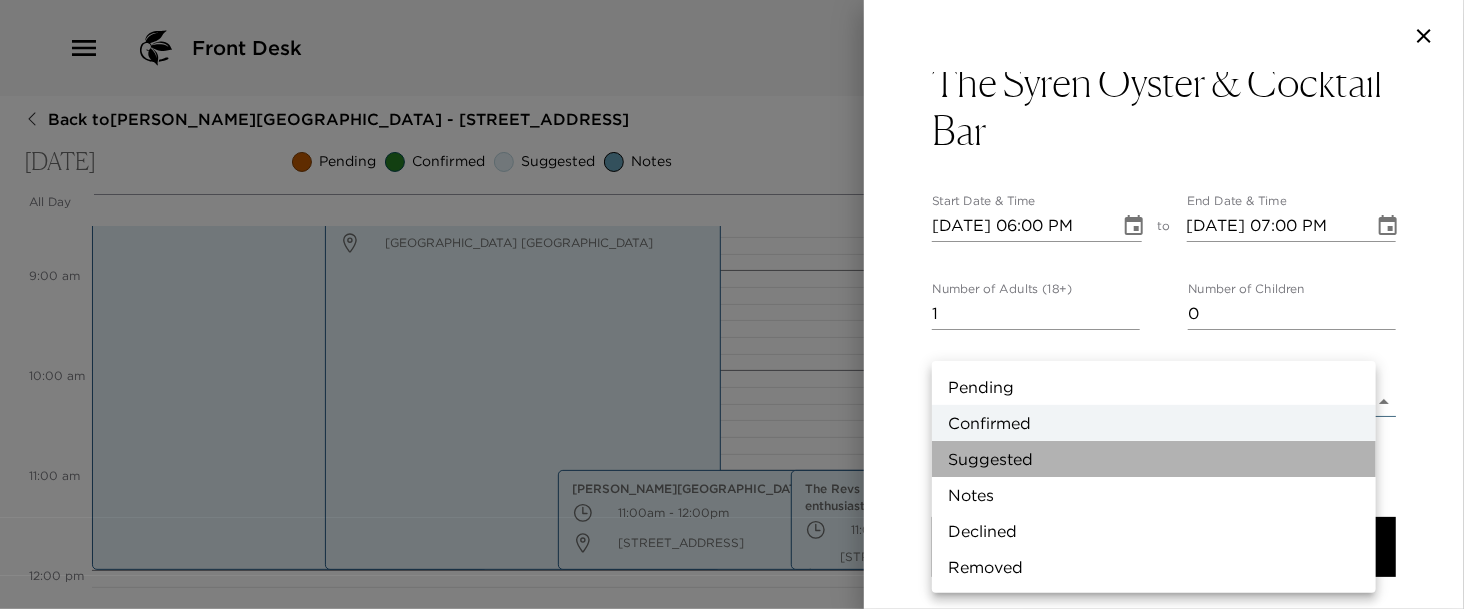 click on "Suggested" at bounding box center (1154, 459) 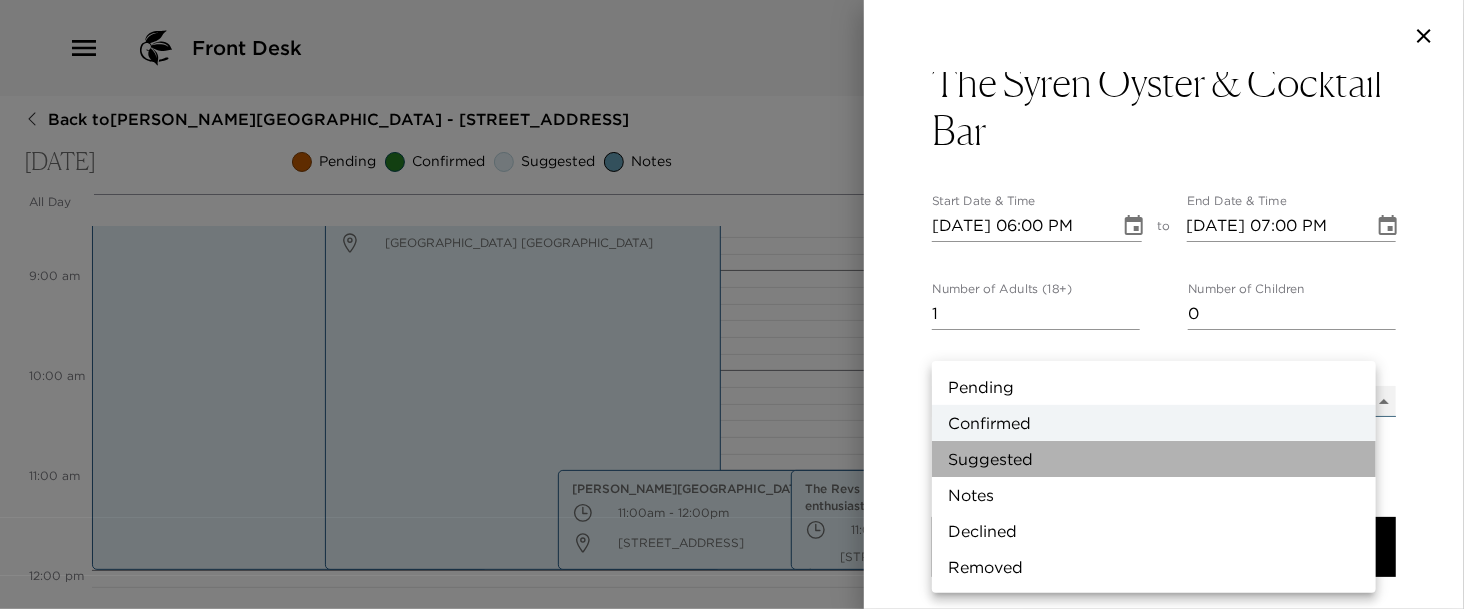 type on "Suggestion" 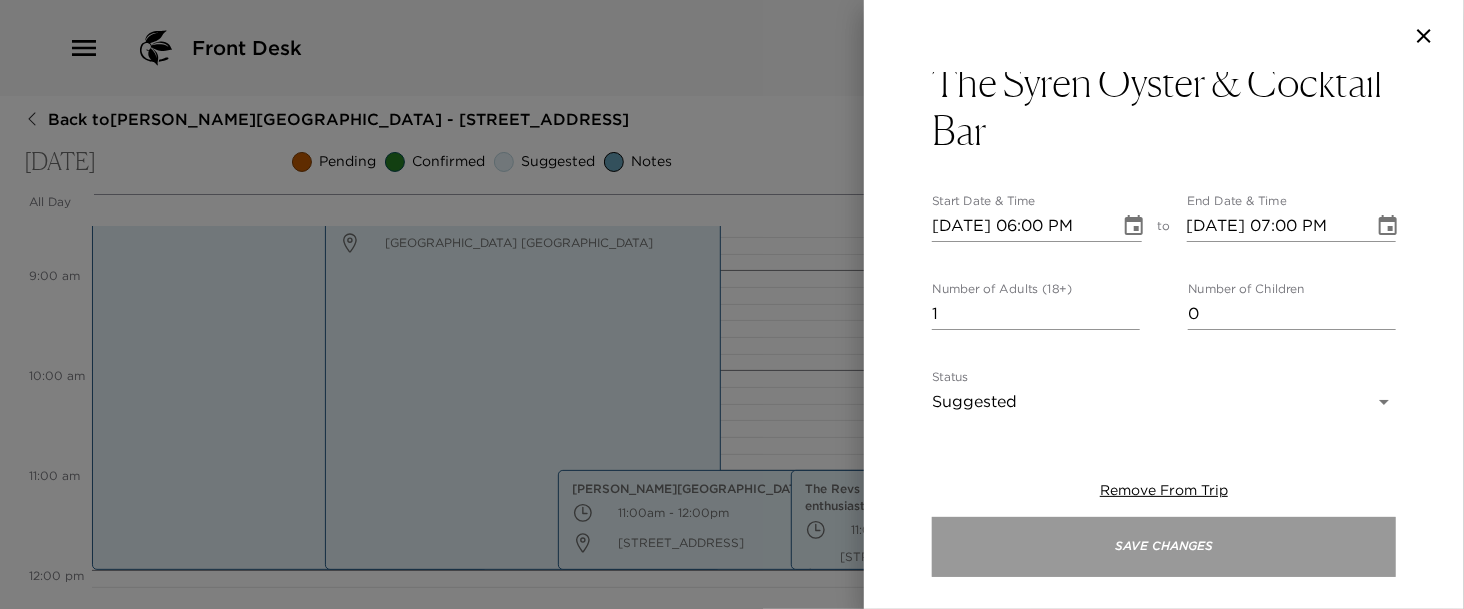 click on "Save Changes" at bounding box center [1164, 547] 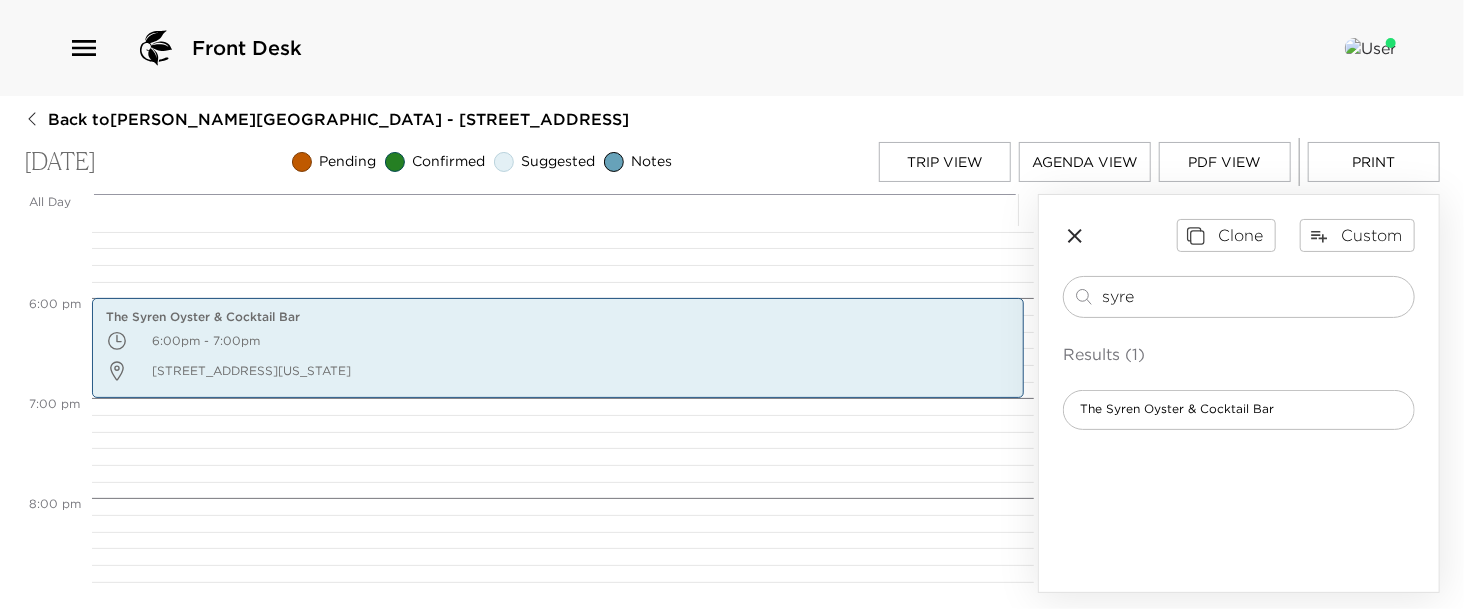 scroll, scrollTop: 1682, scrollLeft: 0, axis: vertical 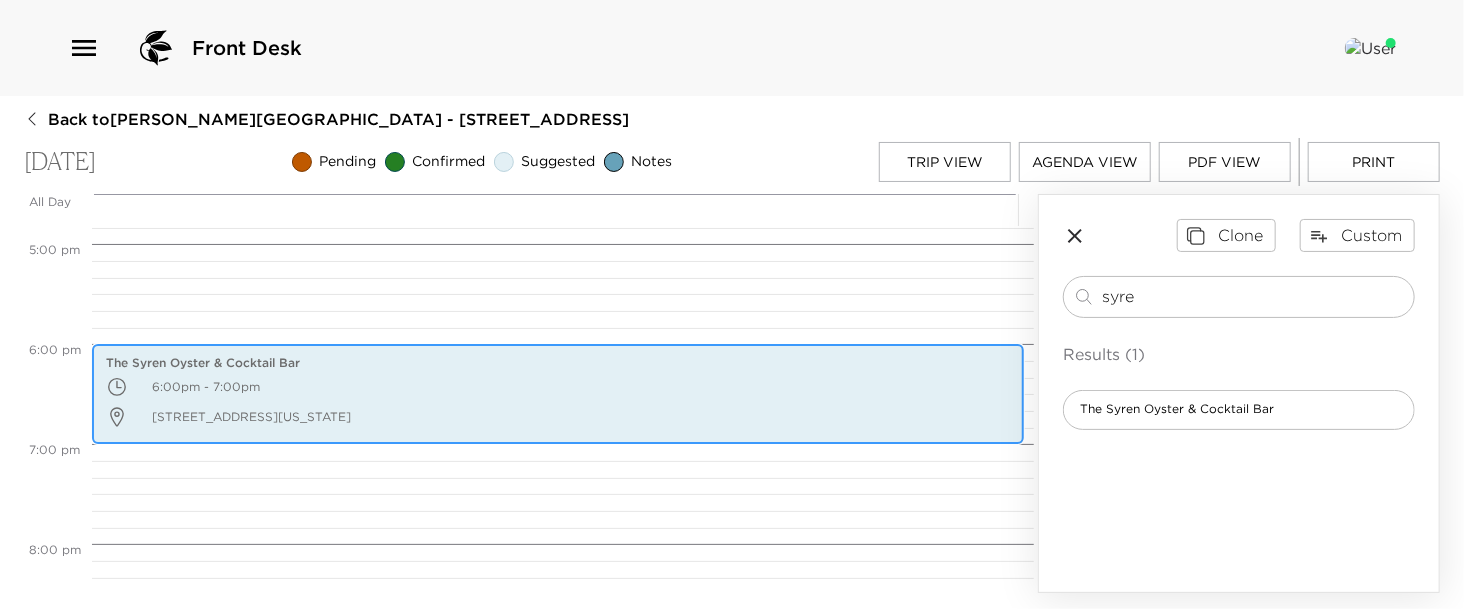 click on "909 10th Street South
Naples Florida 34102
United States" at bounding box center [558, 417] 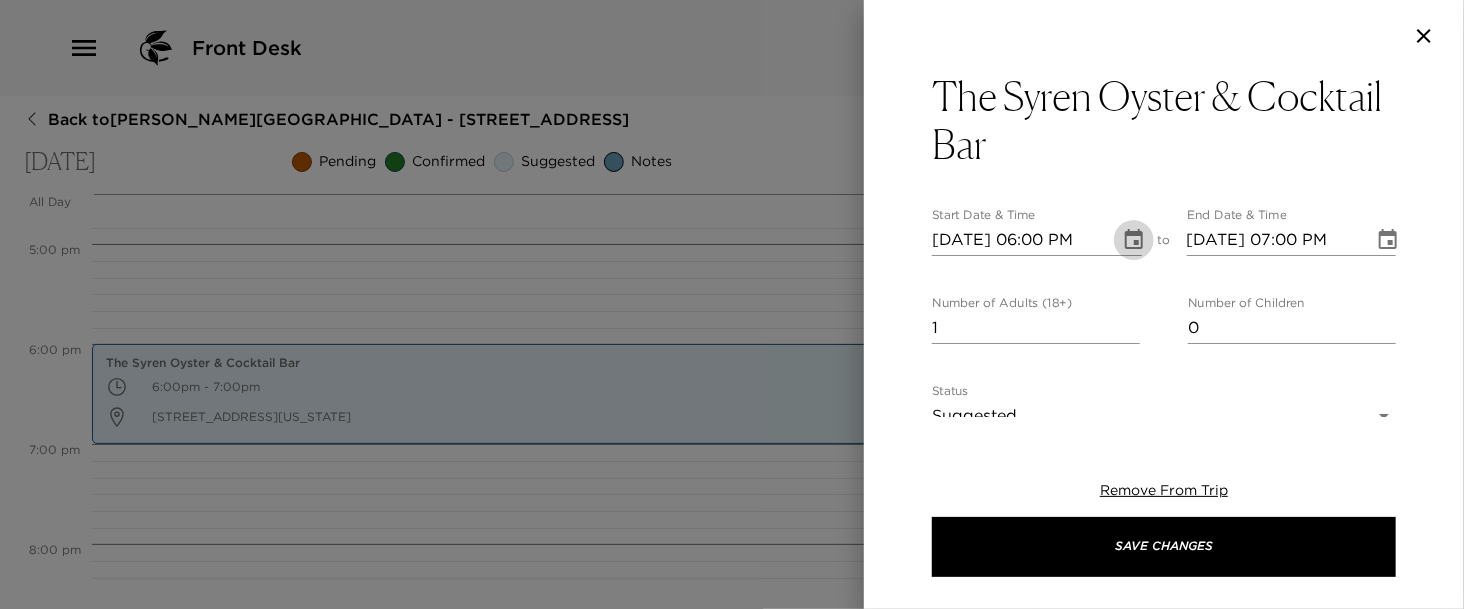 click 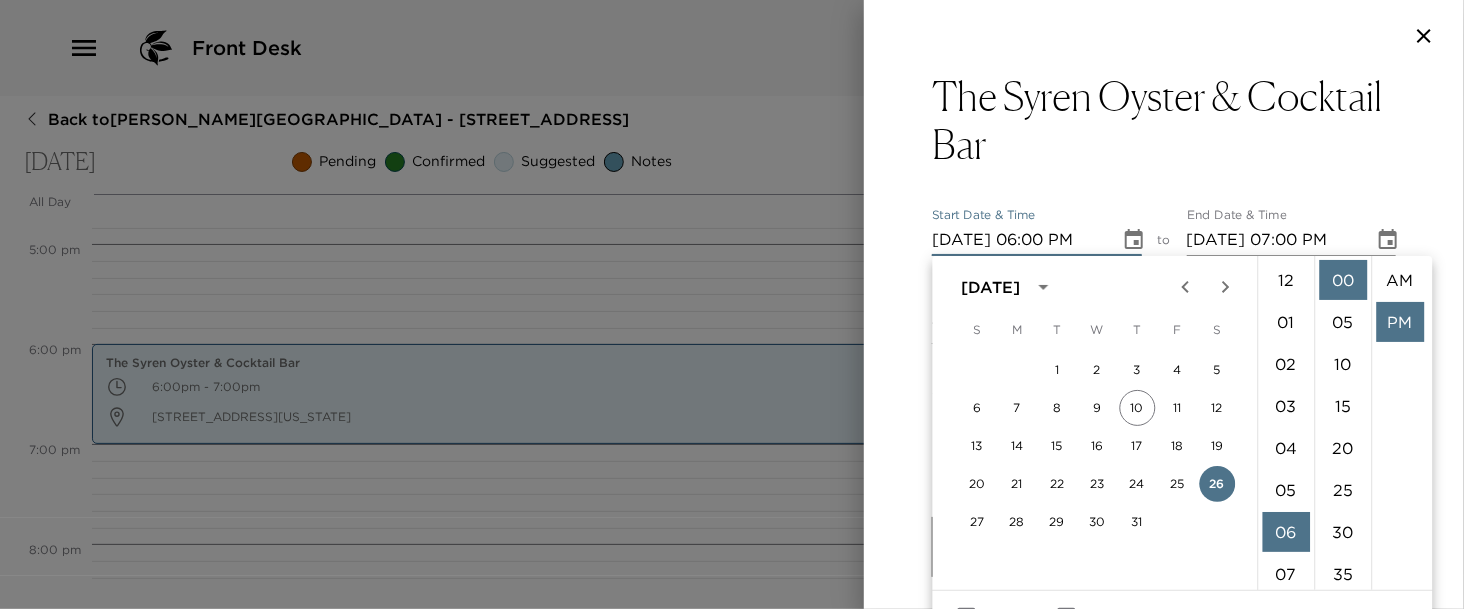 scroll, scrollTop: 252, scrollLeft: 0, axis: vertical 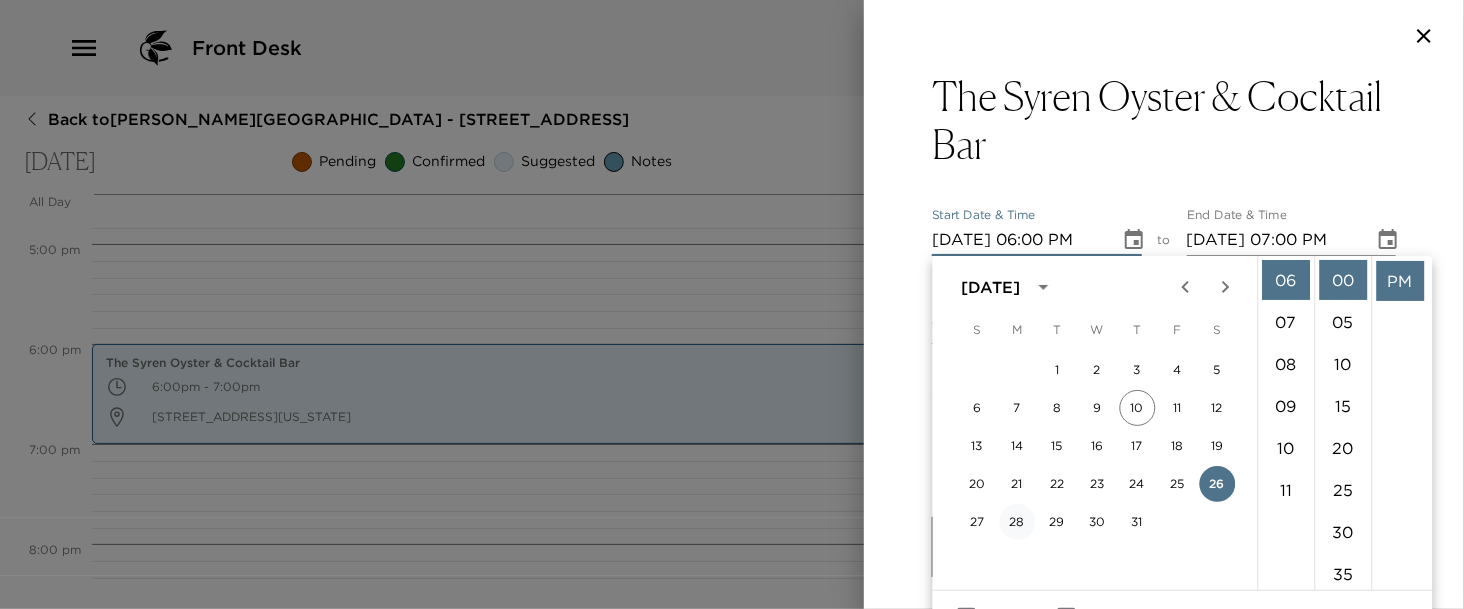 click on "28" at bounding box center [1017, 522] 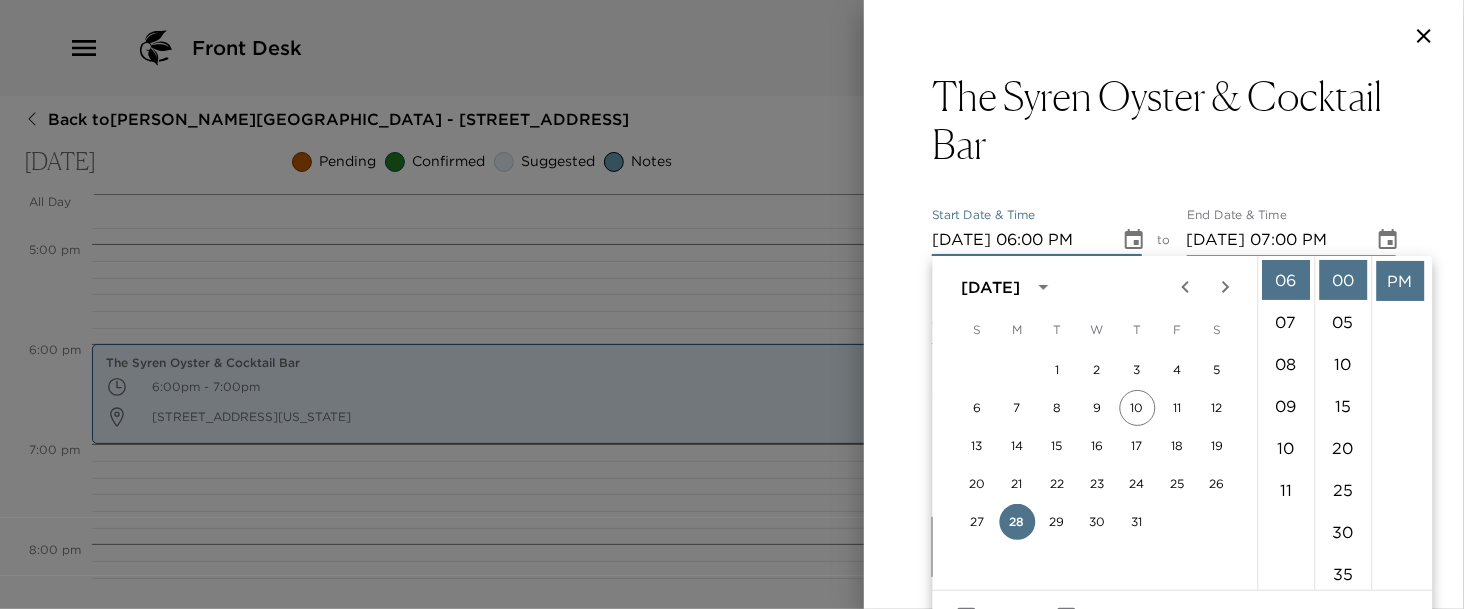 scroll, scrollTop: 33, scrollLeft: 0, axis: vertical 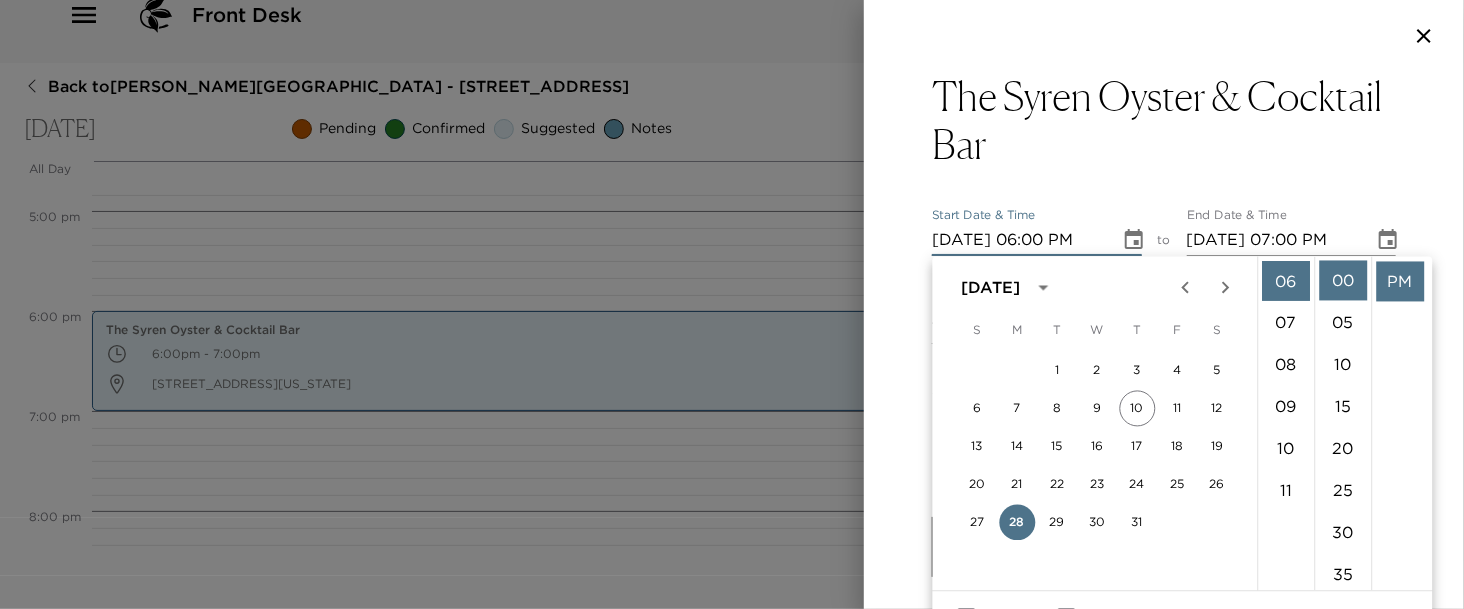 click on "The Syren Oyster & Cocktail Bar Start Date & Time 07/28/2025 06:00 PM to End Date & Time 07/28/2025 07:00 PM Number of Adults (18+) 1 Number of Children 0 Status Suggested Suggestion Hide From Member Request Transportation Concierge Notes The menu features items such as a sea bar that includes fresh oysters, a spicy-sweet tuna stack, shrimp cocktail, a daily sushi roll and crab varieties; small plates with choices such as oven-roasted oysters, Mediterranean mussels and a cast-iron pimento cheese crab dip; and large plates such as Maine lobster bucatini, miso-roasted butterfish and chili-lime-roasted salmon. The bread service features pretzel rolls served with horseradish and grain mustard butter. x Cost ​ x Address ​ 909 10th Street South
Naples Florida 34102
United States x Phone Number ​ +1 239-610-1559 Email ​ Website ​ https://www.syrenoysterbar.com Cancellation Policy ​ Recommended Attire ​ Age Range ​ Remove From Trip Save Changes" at bounding box center [1164, 244] 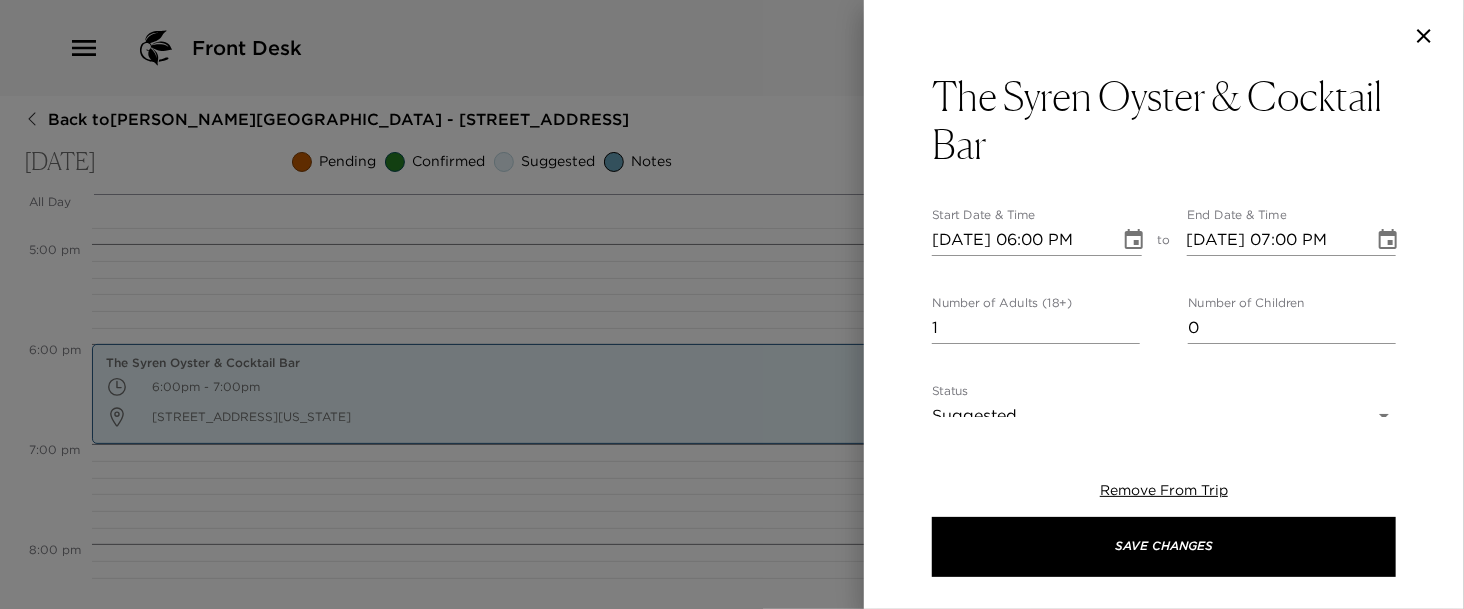 scroll, scrollTop: 0, scrollLeft: 0, axis: both 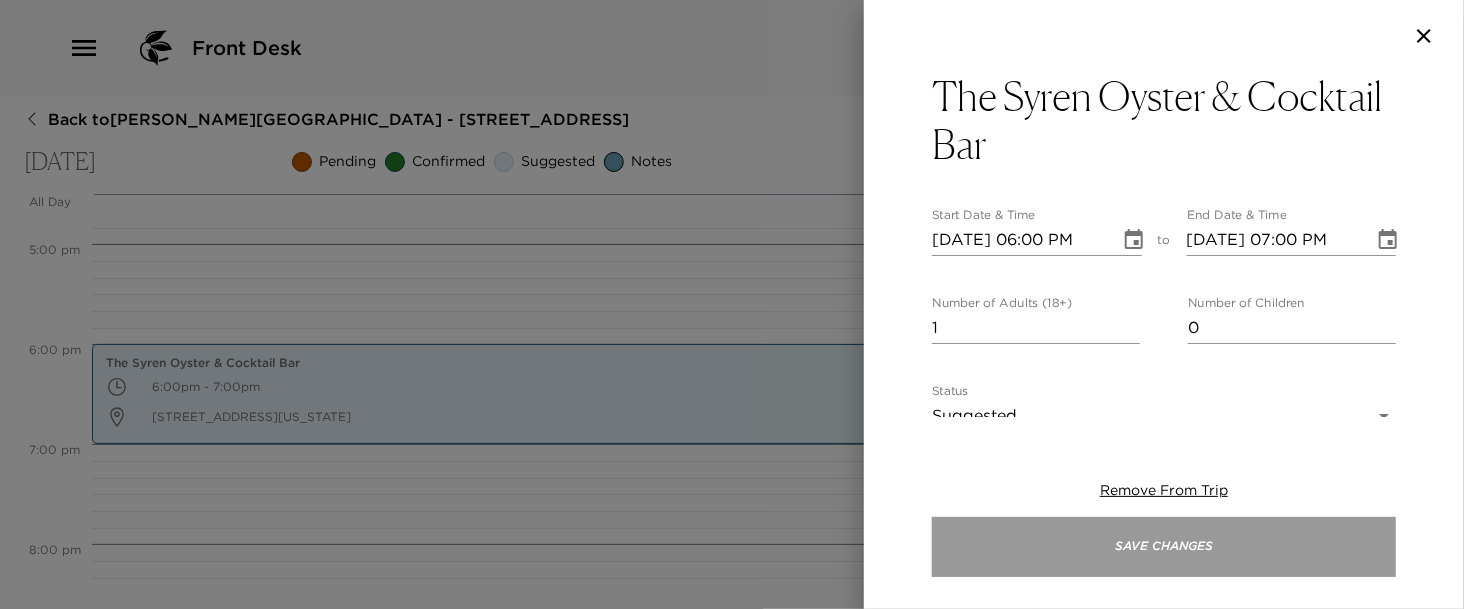 click on "Save Changes" at bounding box center (1164, 547) 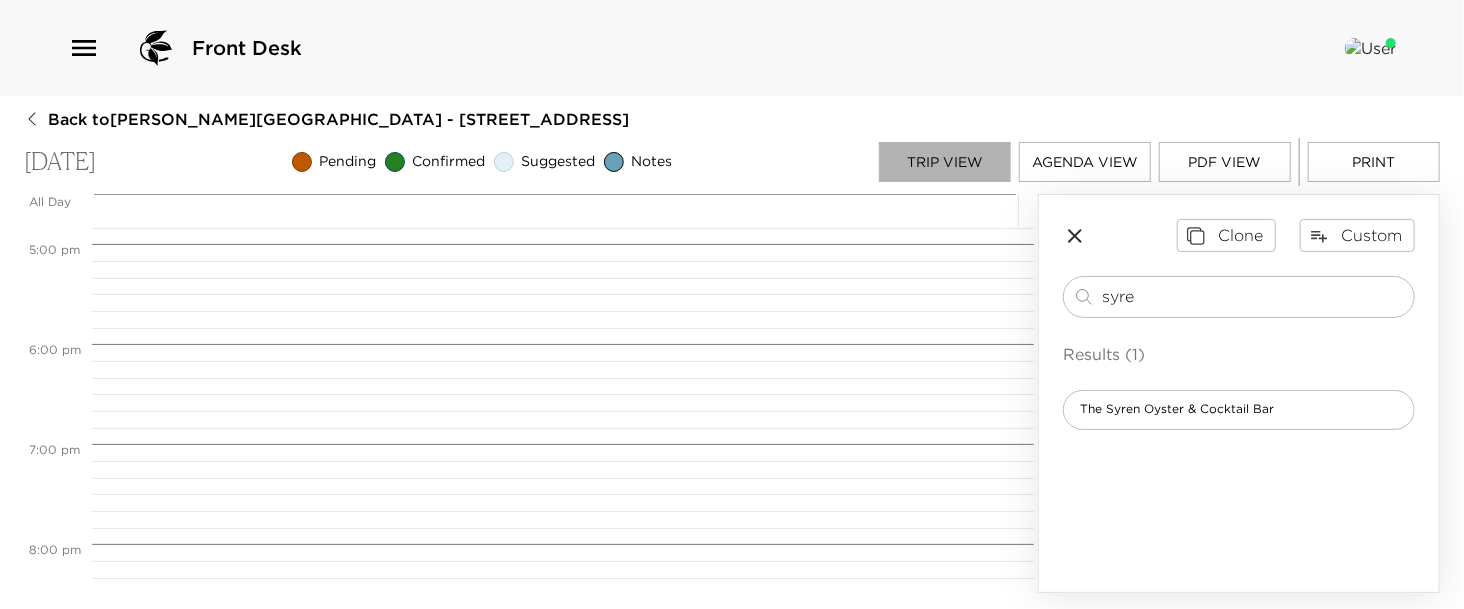 click on "Trip View" at bounding box center (945, 162) 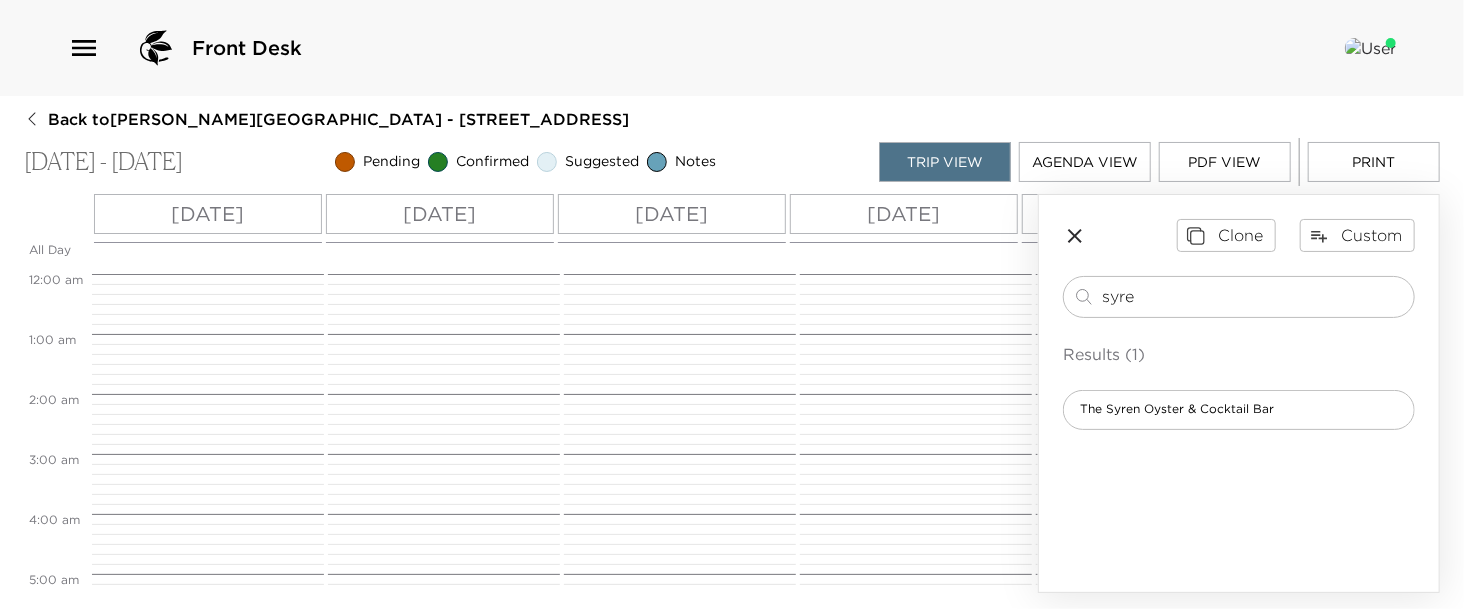 scroll, scrollTop: 450, scrollLeft: 0, axis: vertical 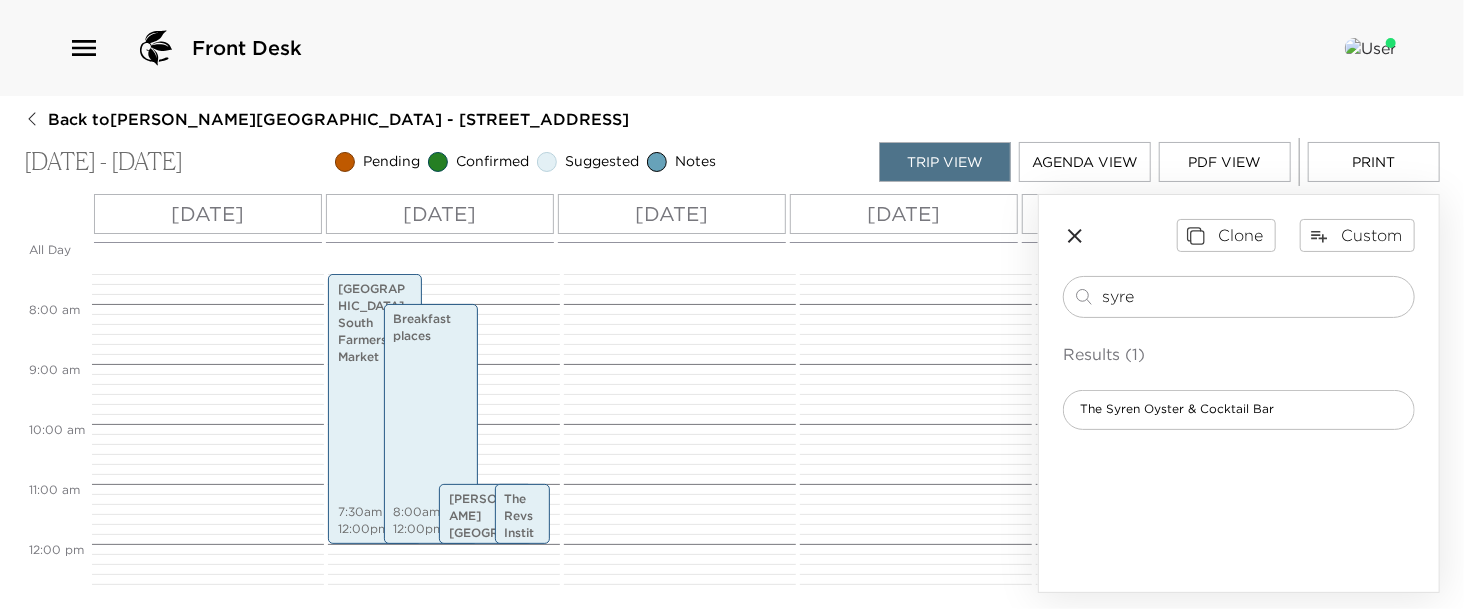 click on "Sat 07/26" at bounding box center [440, 214] 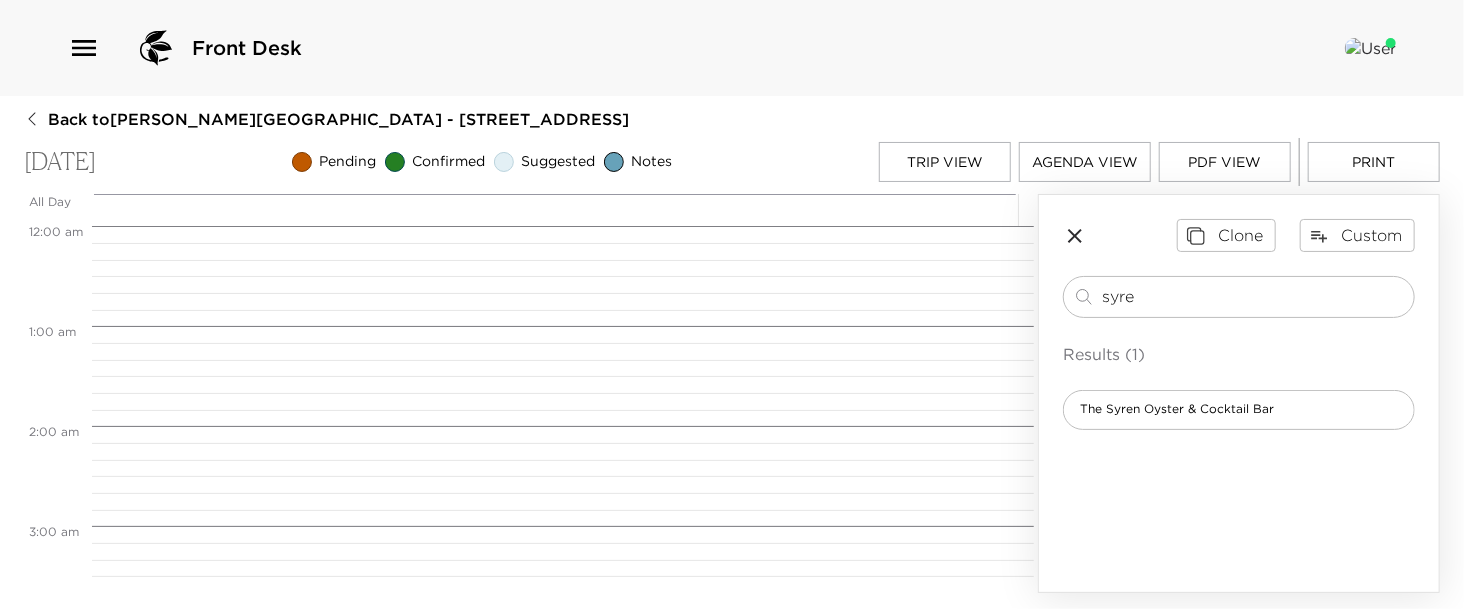 scroll, scrollTop: 749, scrollLeft: 0, axis: vertical 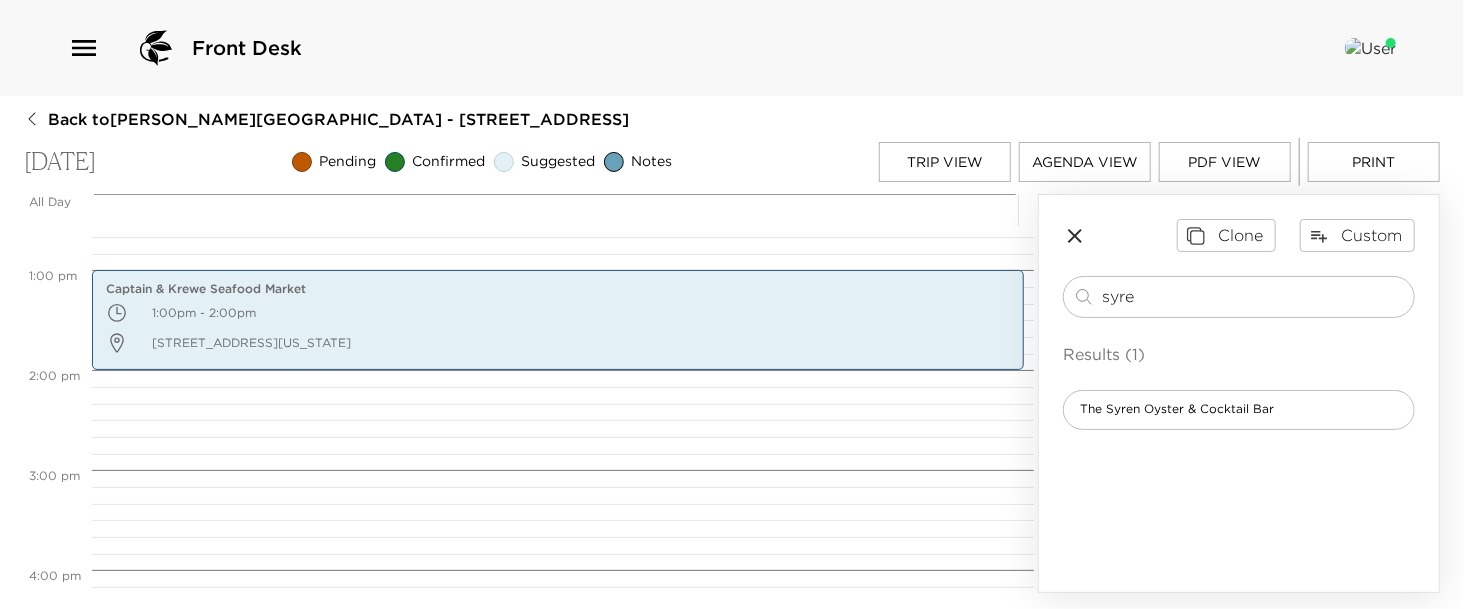 drag, startPoint x: 1152, startPoint y: 301, endPoint x: 1047, endPoint y: 292, distance: 105.38501 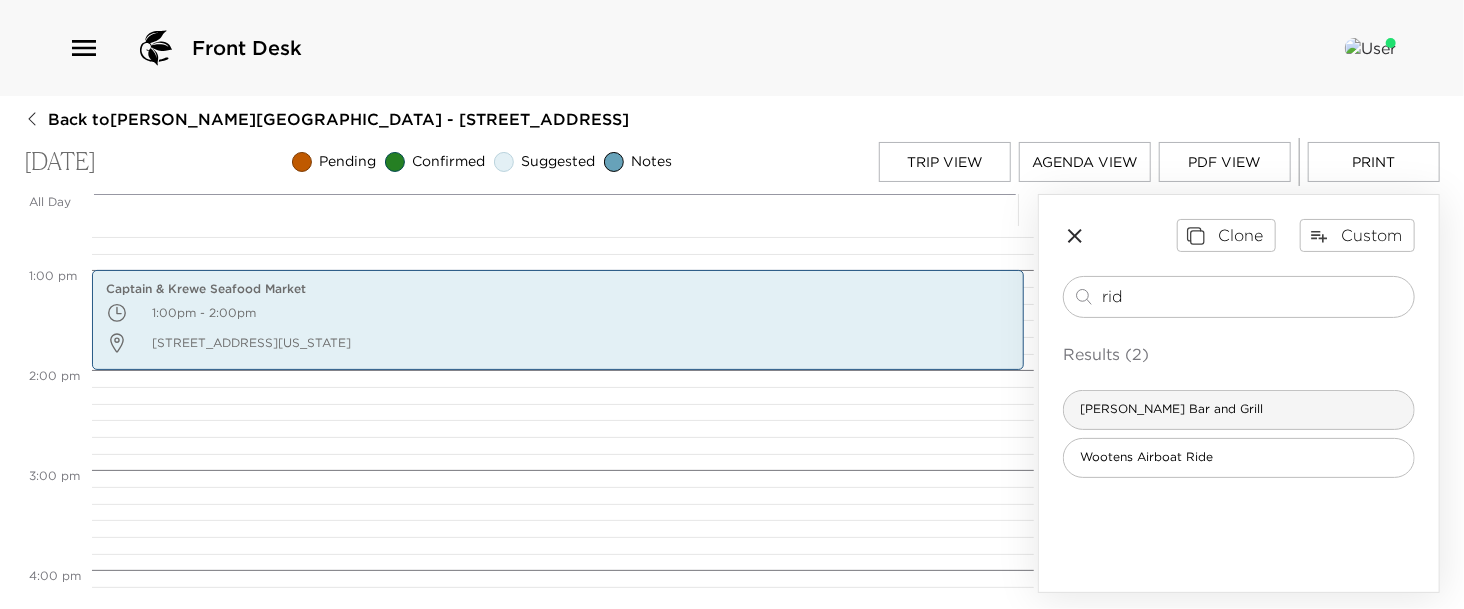 type on "rid" 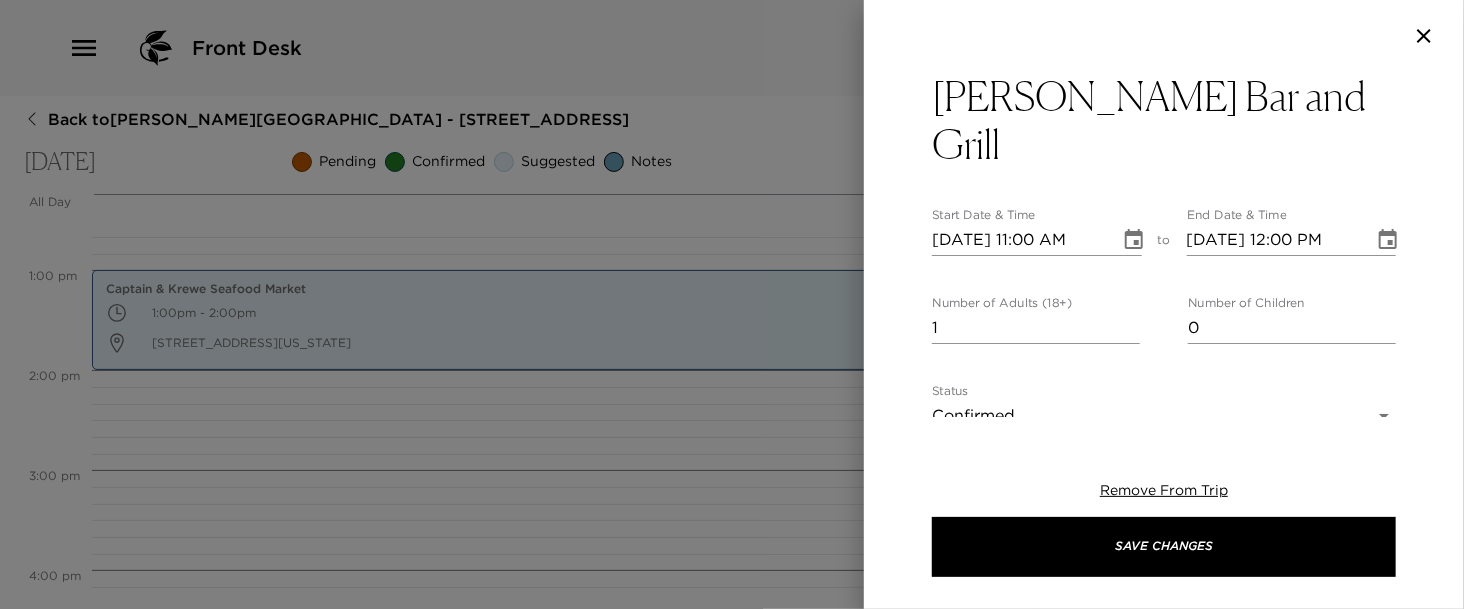 click 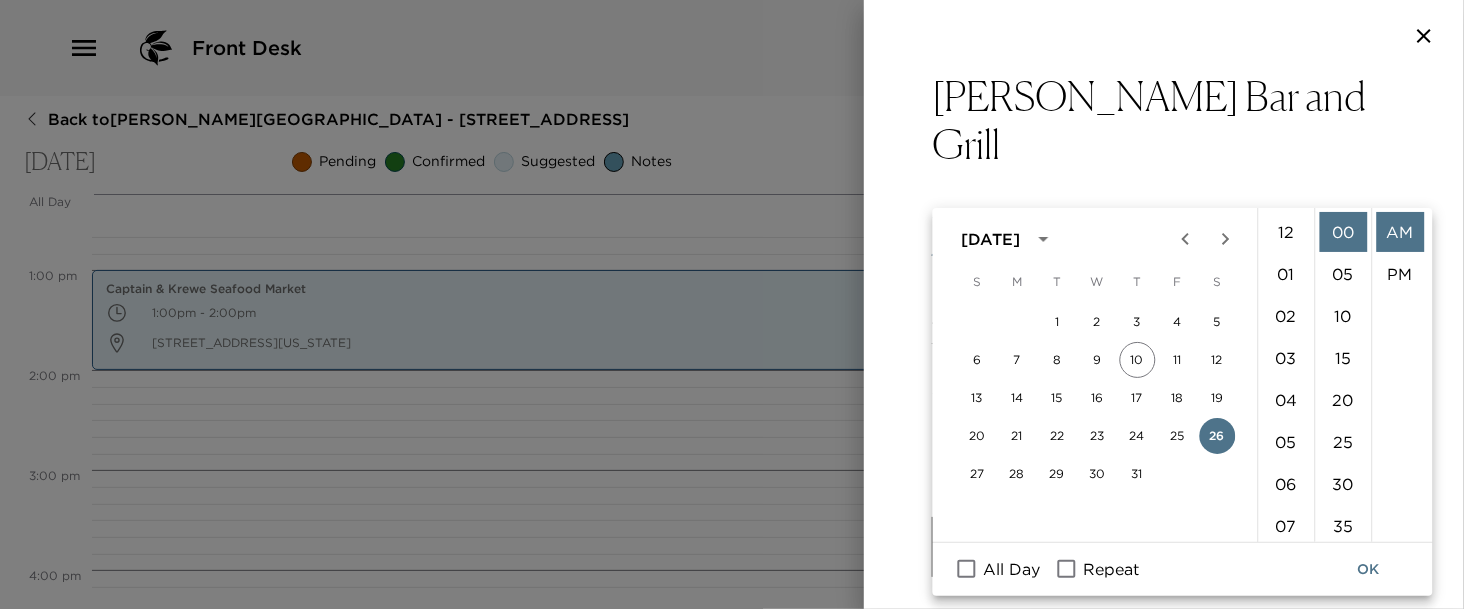scroll, scrollTop: 461, scrollLeft: 0, axis: vertical 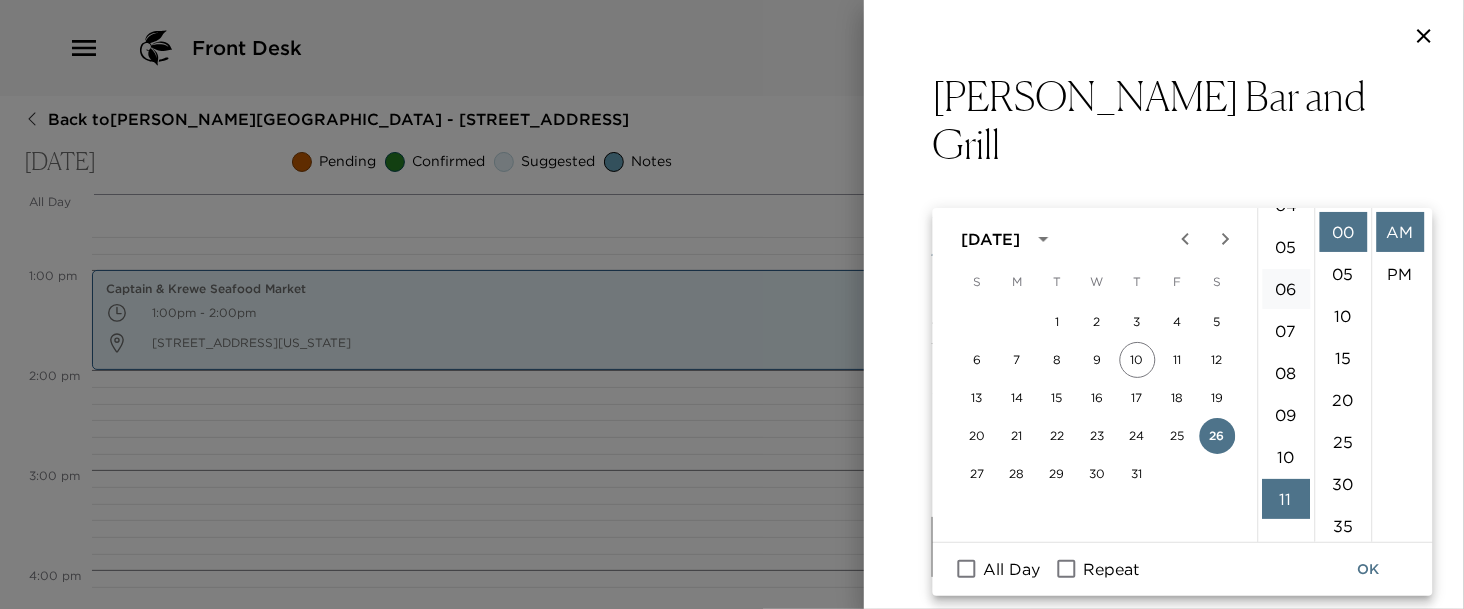 click on "06" at bounding box center [1286, 289] 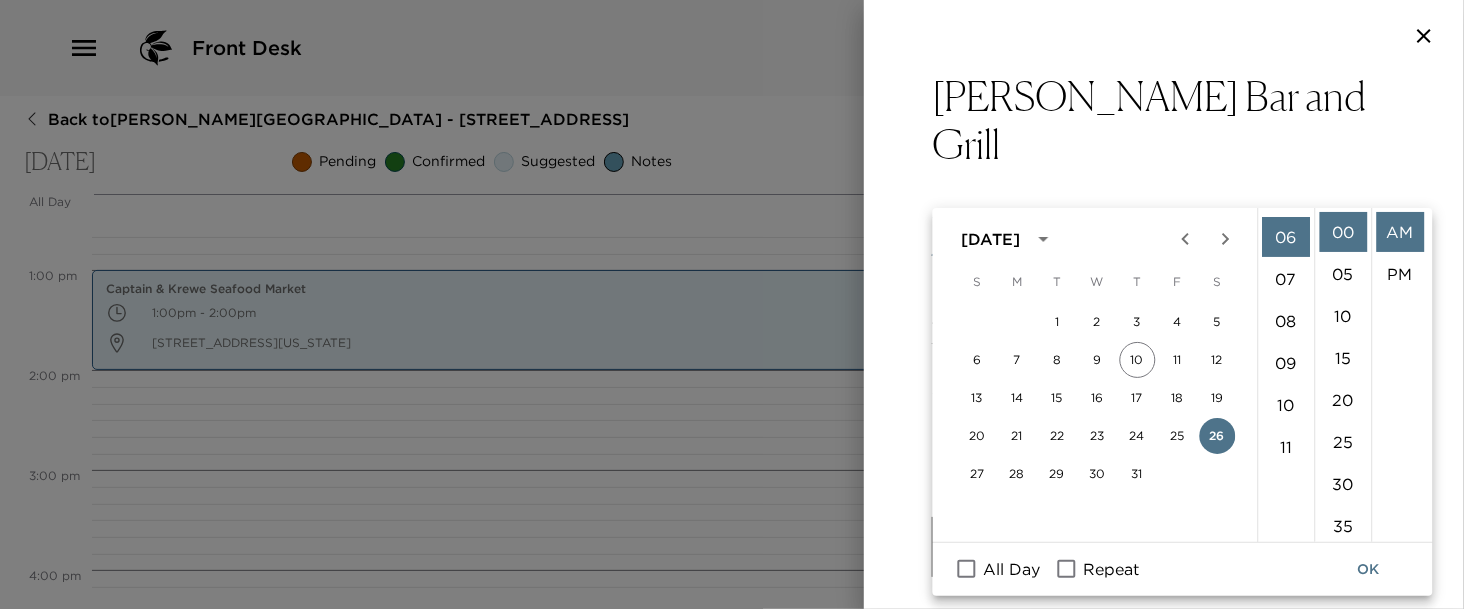 scroll, scrollTop: 252, scrollLeft: 0, axis: vertical 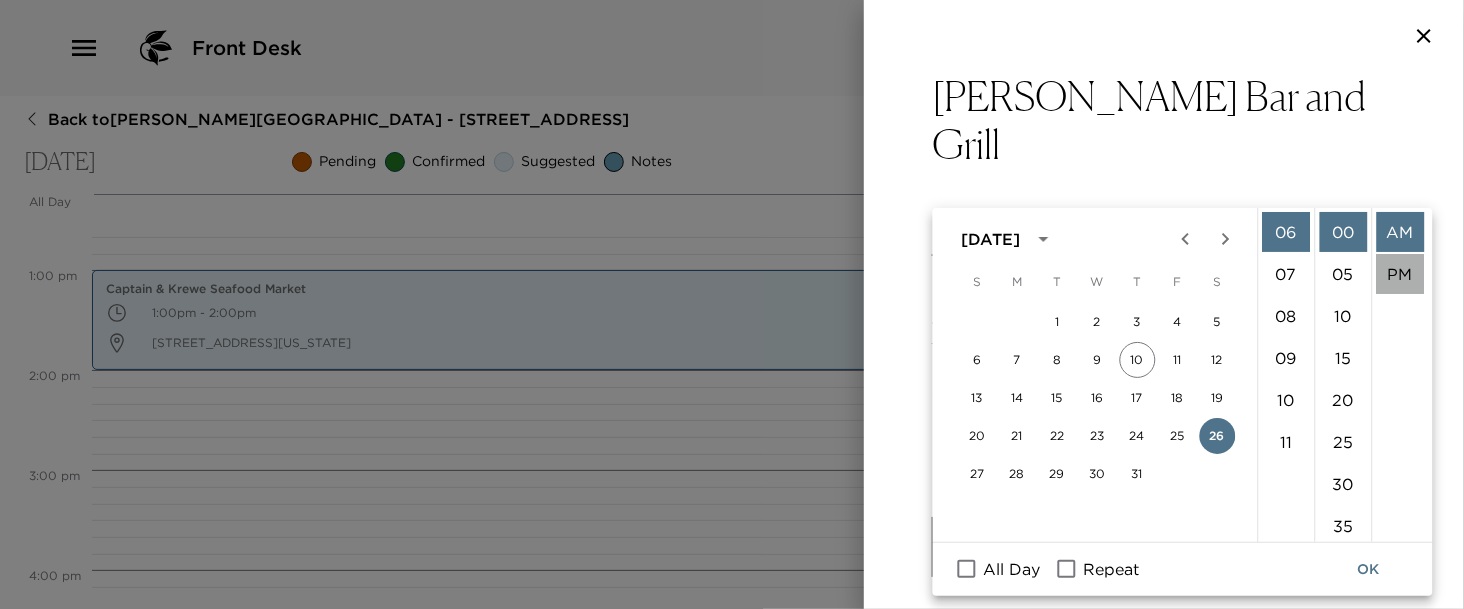 click on "PM" at bounding box center [1400, 274] 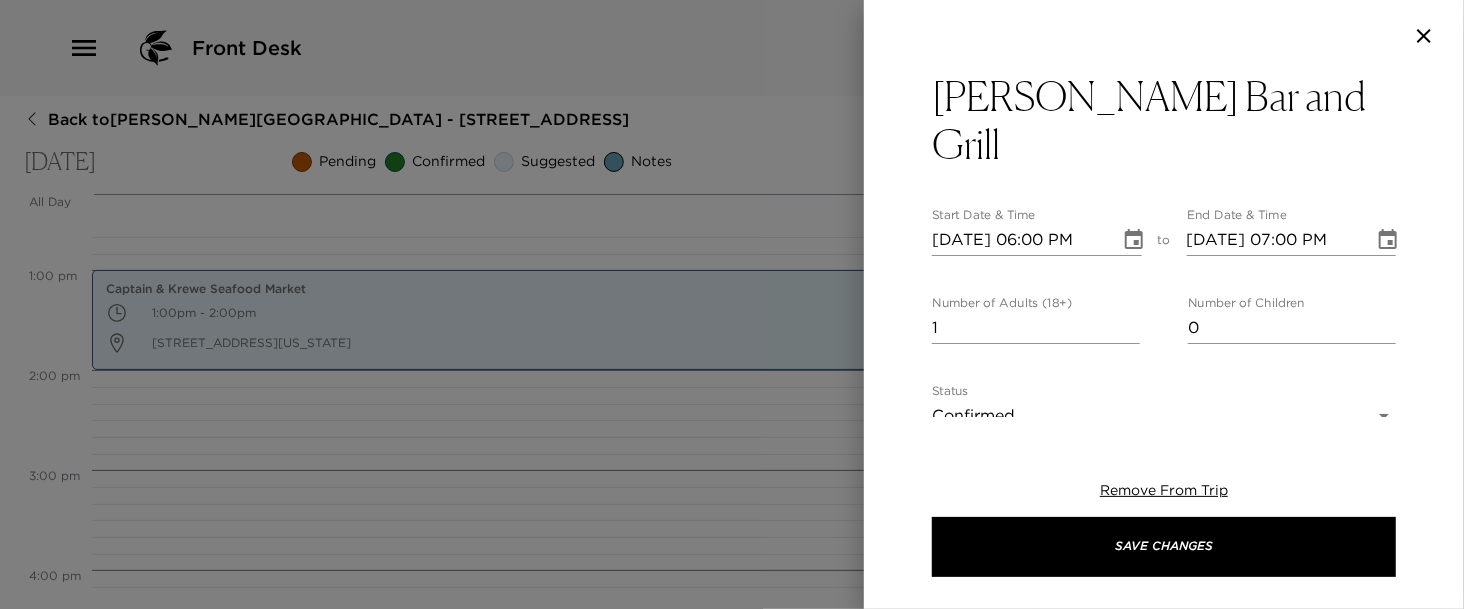 scroll, scrollTop: 41, scrollLeft: 0, axis: vertical 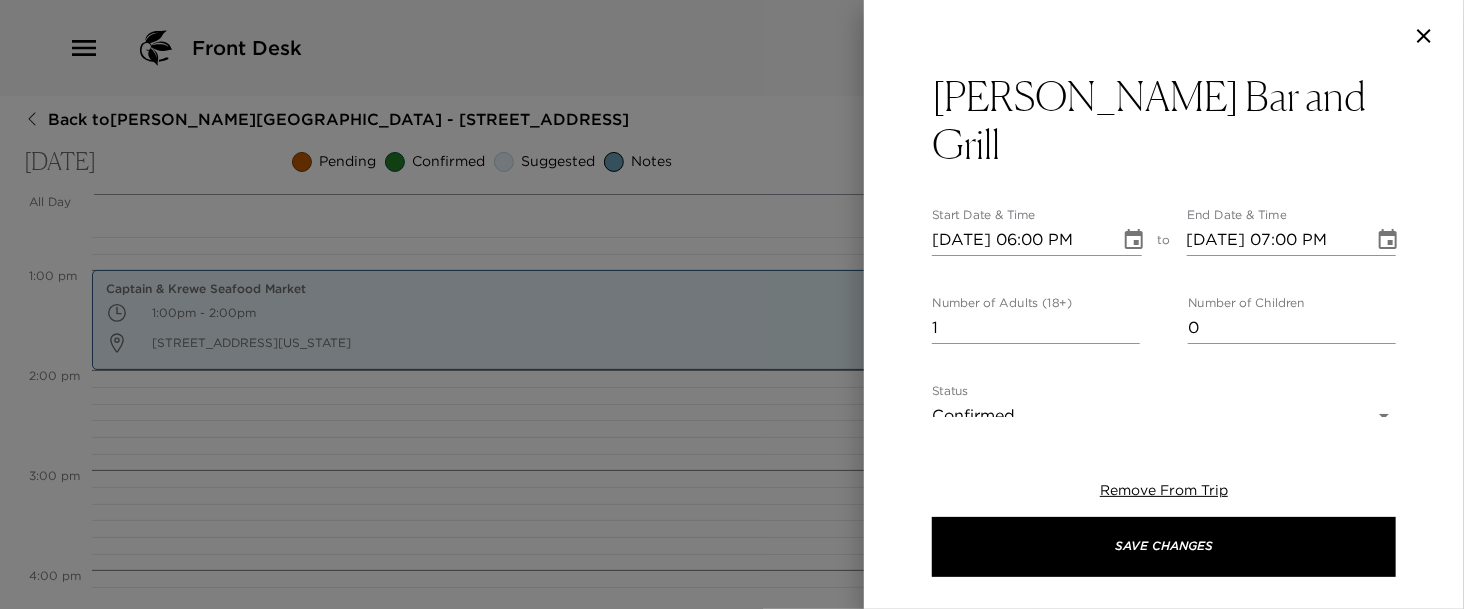 click on "Front Desk Back to  Kelsey Lindholm Reservation - 1325 5th St South  Naples, FL Saturday, July 26, 2025 Pending Confirmed Suggested Notes Trip View Agenda View PDF View Print All Day Sat 07/26 12:00 AM 1:00 AM 2:00 AM 3:00 AM 4:00 AM 5:00 AM 6:00 AM 7:00 AM 8:00 AM 9:00 AM 10:00 AM 11:00 AM 12:00 PM 1:00 PM 2:00 PM 3:00 PM 4:00 PM 5:00 PM 6:00 PM 7:00 PM 8:00 PM 9:00 PM 10:00 PM 11:00 PM Third Street South Farmers Market 7:30am - 12:00pm 1207 3rd Street South
Naples Florida 34102
United States Captain & Krewe Seafood Market 1:00pm - 2:00pm 629 8th Street South
Naples Florida 34102
United States Breakfast places 8:00am - 12:00pm Olde Naples
Naples FL 34102
Usa Briggs Wellness Center 11:00am - 12:00pm 399 9th Street North
Naples FL 34120
United States The Revs Institute- For true car enthusiasts!! 11:00am - 12:00pm 2500 S. Horseshoe Drive , Florida  USA
Naples FL 34104
Usa Clone Custom rid ​ Results (2) Ridgway's Bar and Grill Wootens Airboat Ride Ridgway's Bar and Grill Start Date & Time 07/26/2025 06:00 PM" at bounding box center [732, 304] 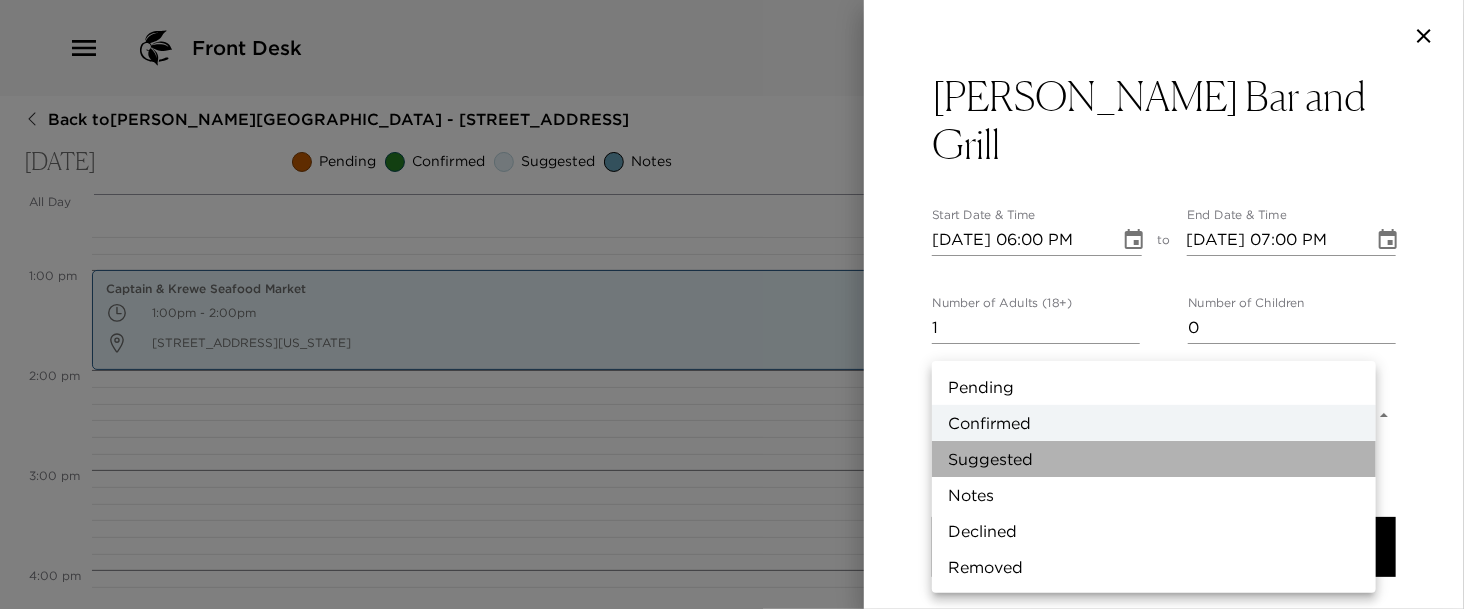 click on "Suggested" at bounding box center (1154, 459) 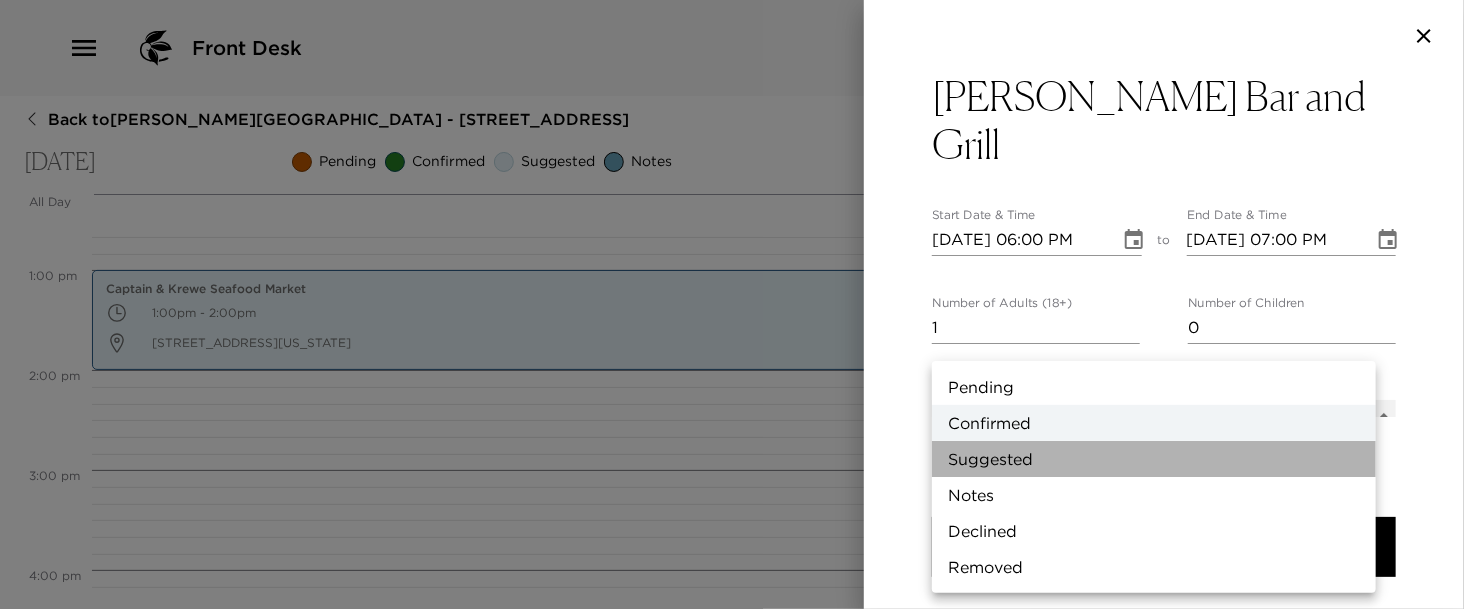type on "Suggestion" 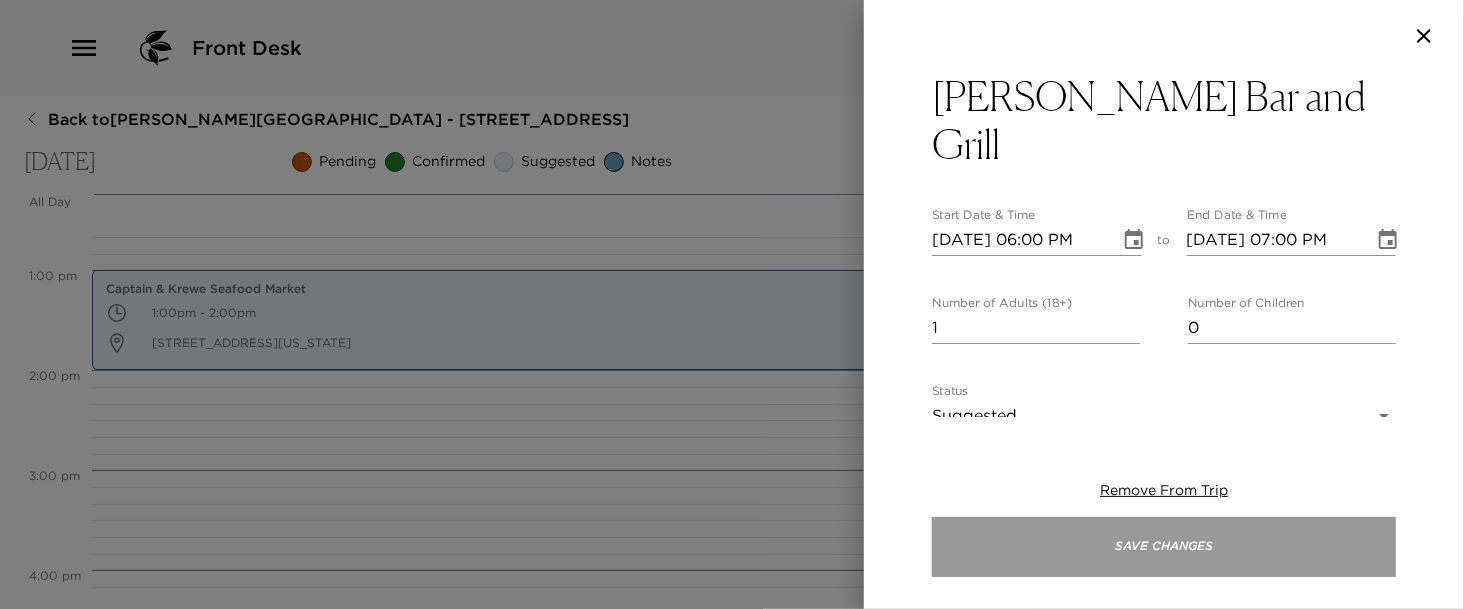 click on "Save Changes" at bounding box center (1164, 547) 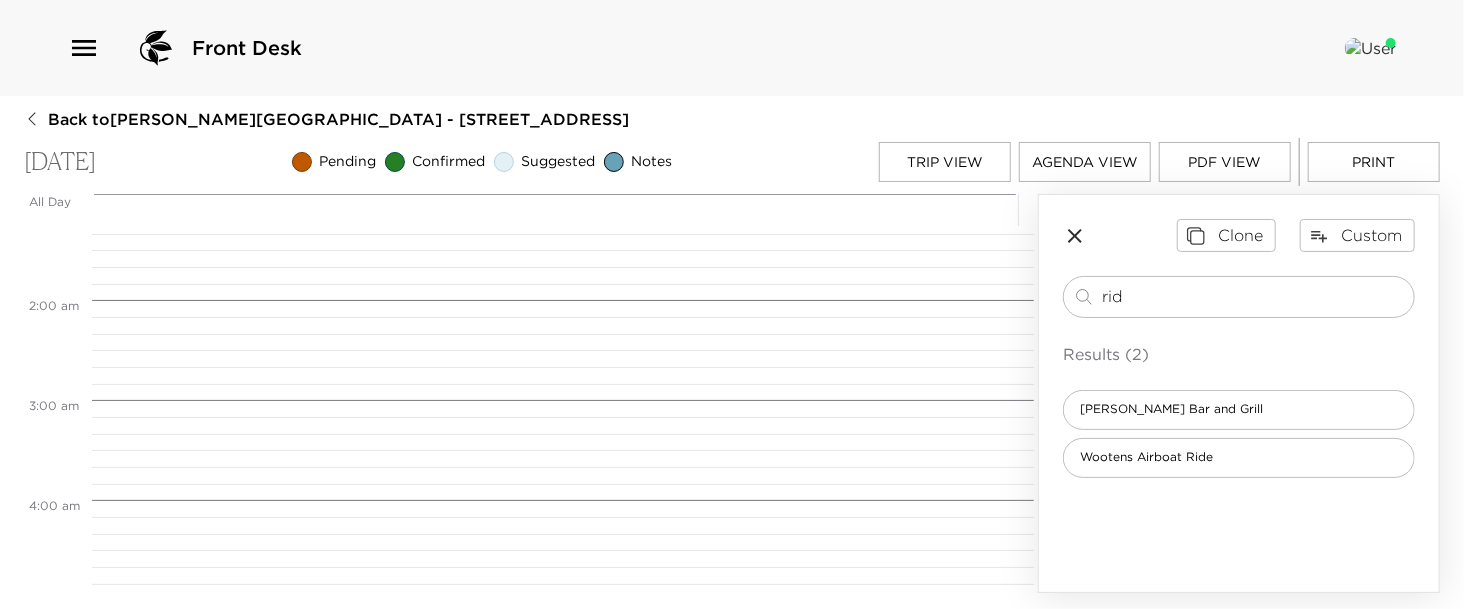 scroll, scrollTop: 0, scrollLeft: 0, axis: both 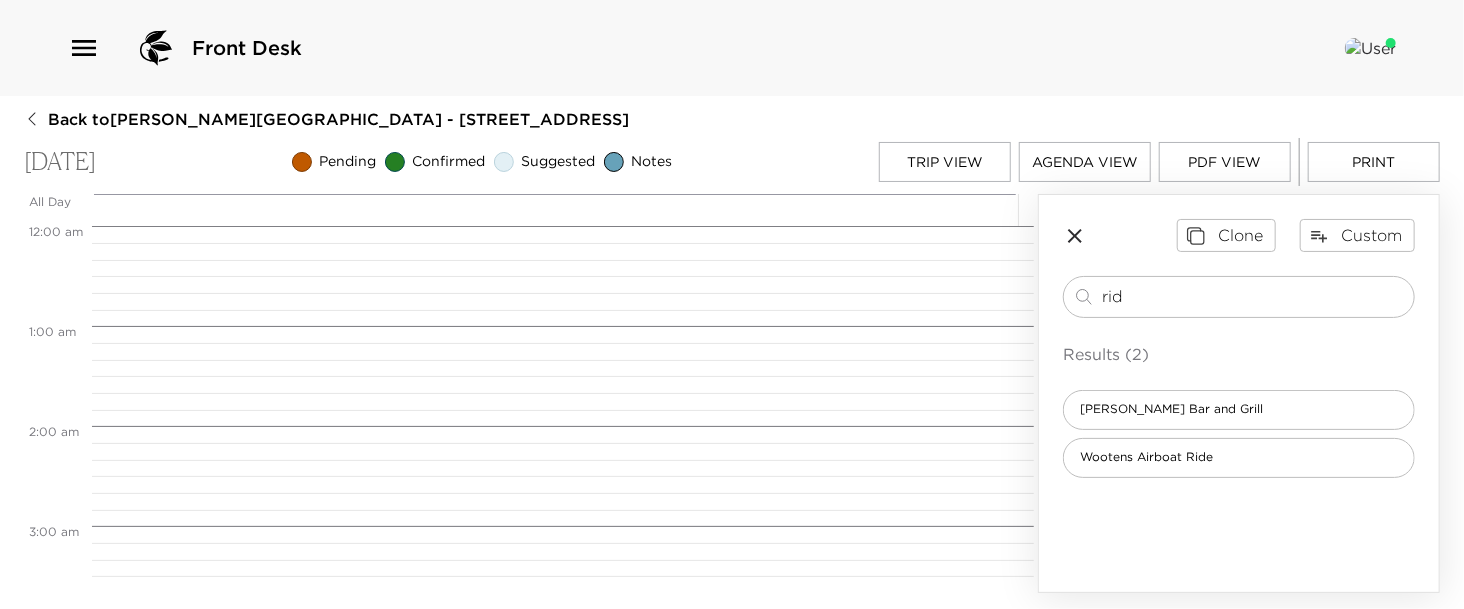 click on "Trip View" at bounding box center (945, 162) 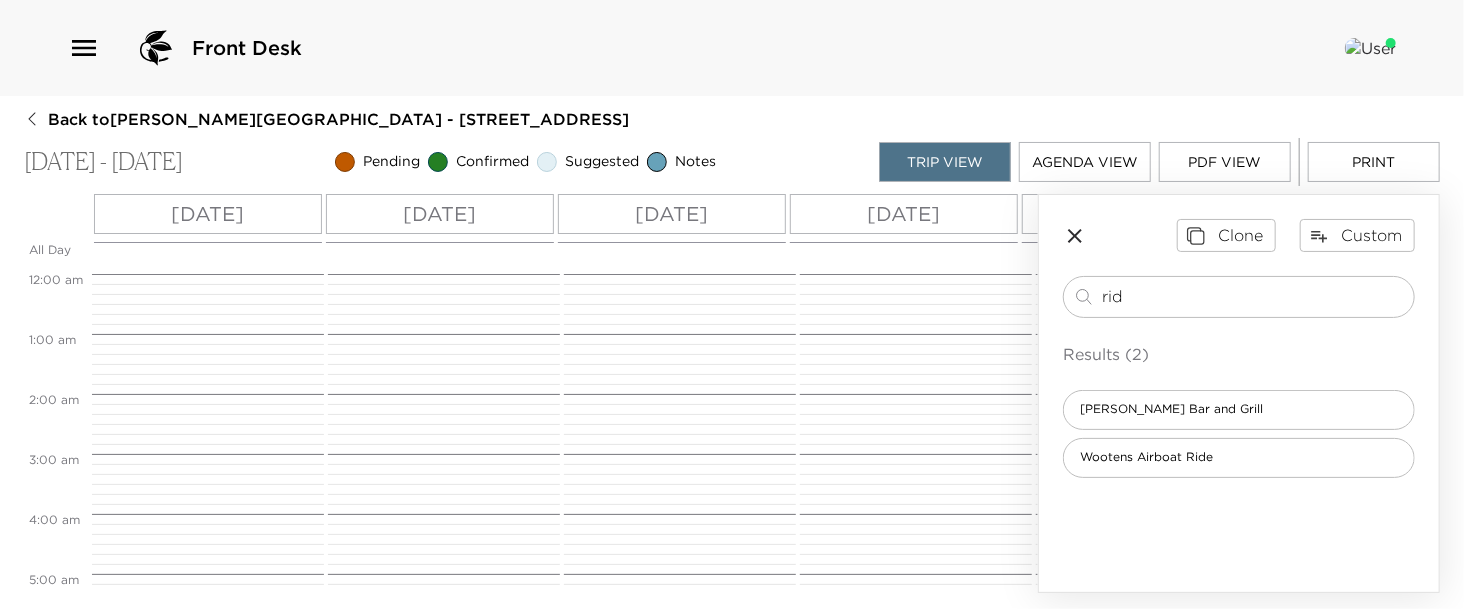 scroll, scrollTop: 450, scrollLeft: 0, axis: vertical 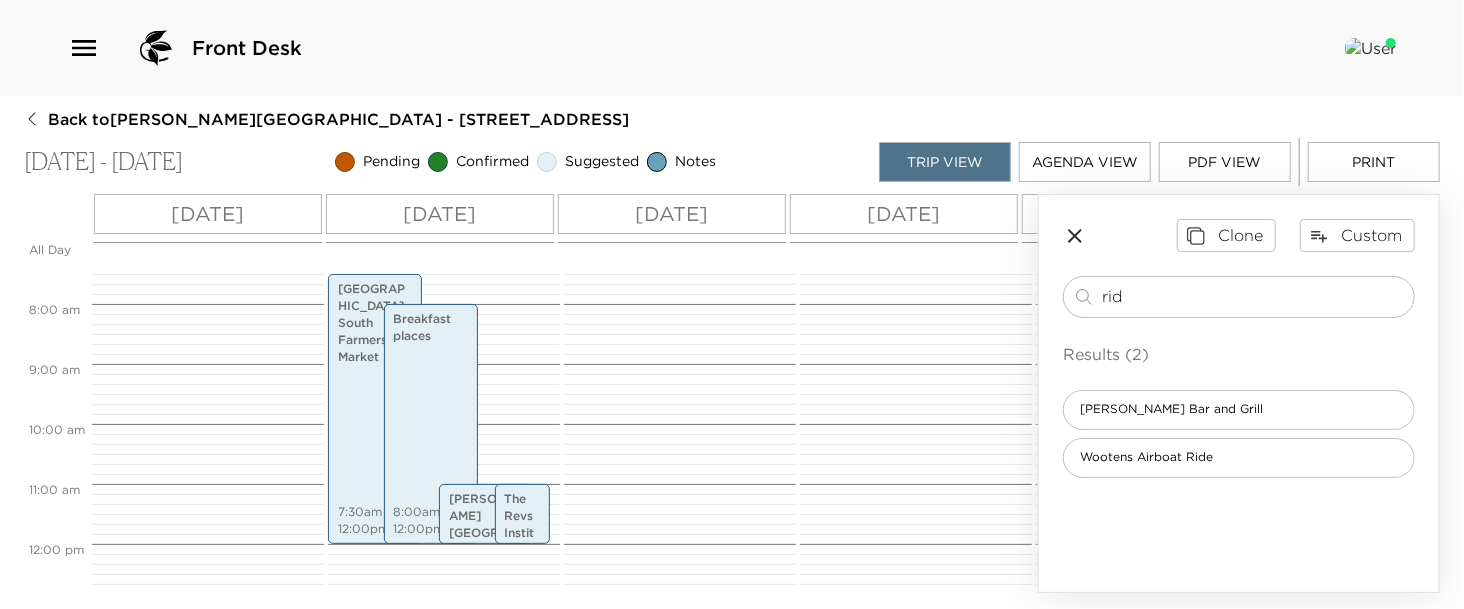 click on "Sun 07/27" at bounding box center [672, 214] 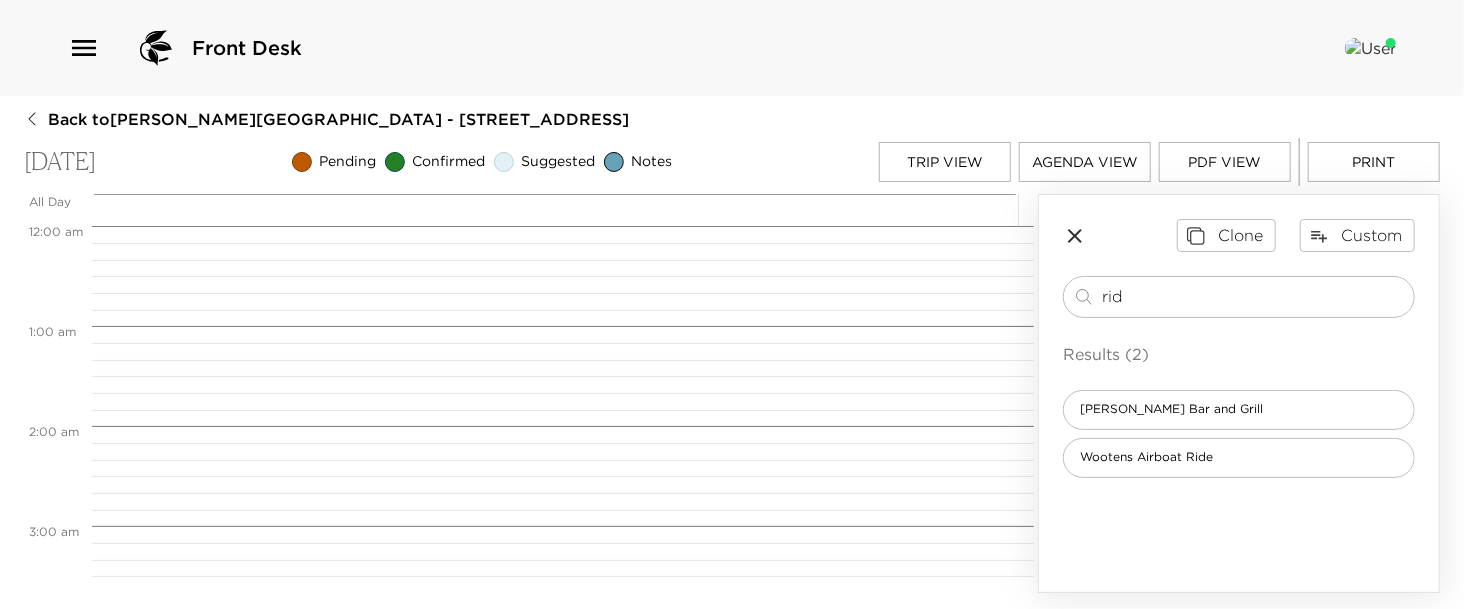 scroll, scrollTop: 800, scrollLeft: 0, axis: vertical 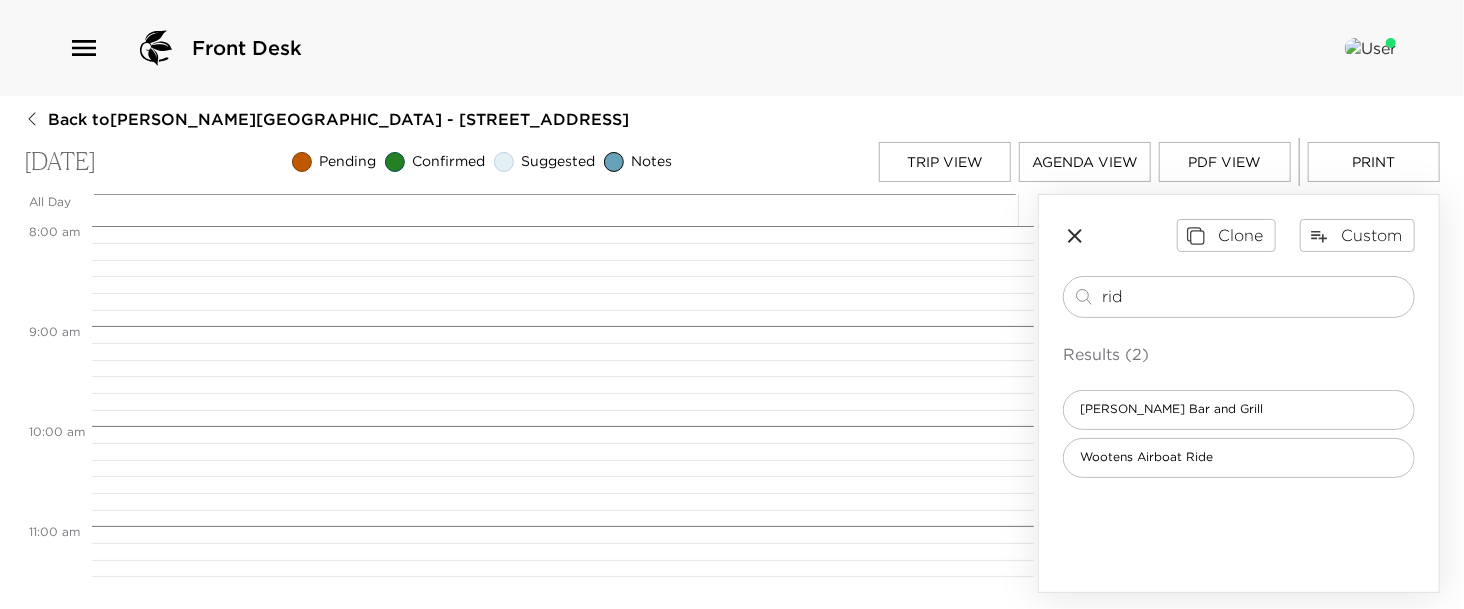 drag, startPoint x: 1139, startPoint y: 292, endPoint x: 936, endPoint y: 293, distance: 203.00246 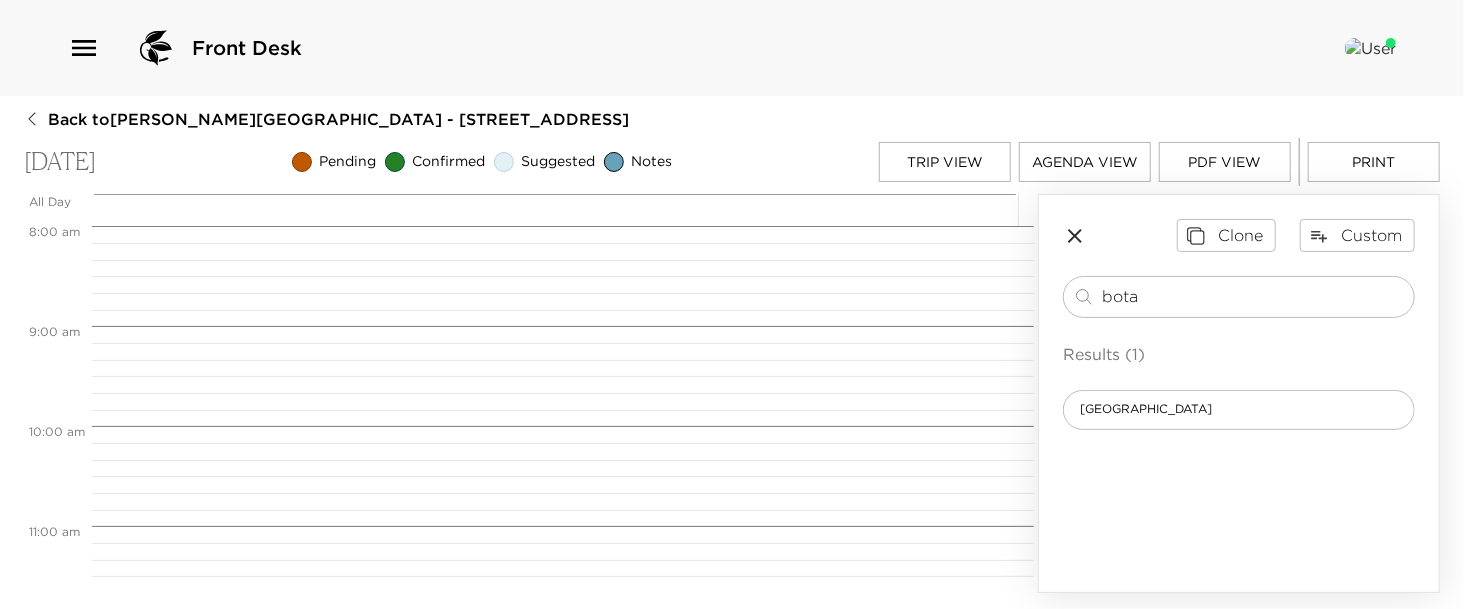 type on "bota" 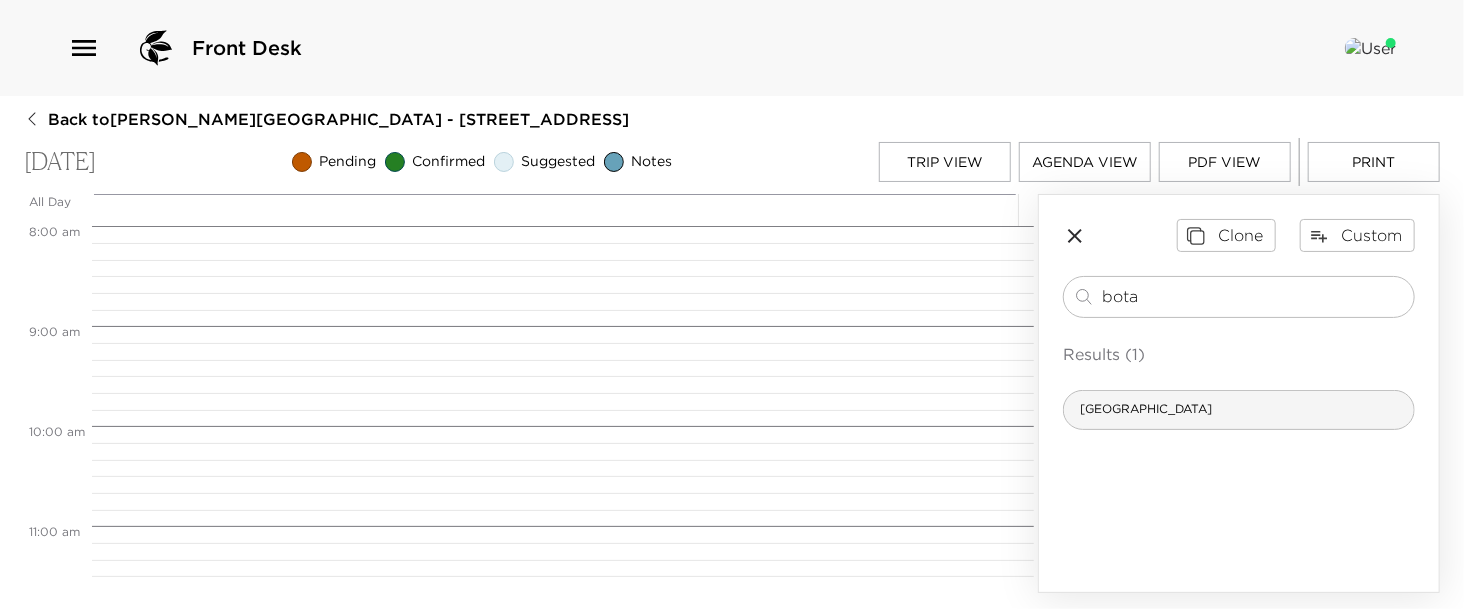 click on "[GEOGRAPHIC_DATA]" at bounding box center [1146, 409] 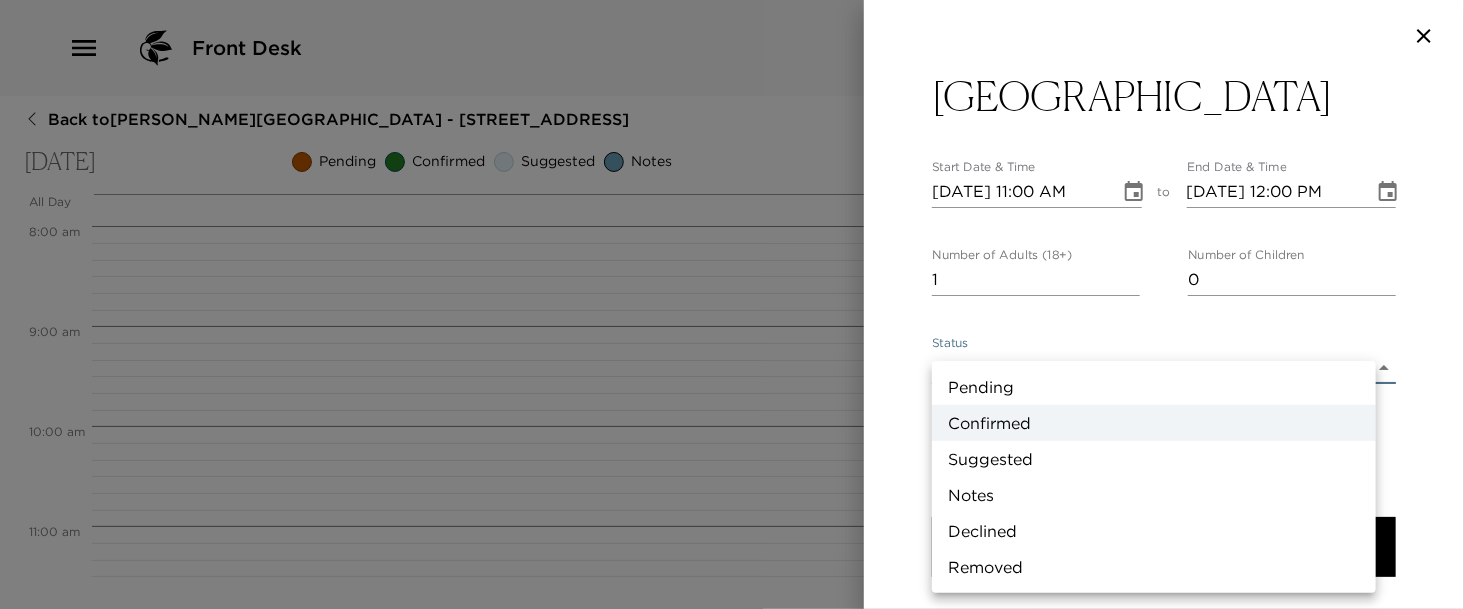 click on "Front Desk Back to  Kelsey Lindholm Reservation - 1325 5th St South  Naples, FL Sunday, July 27, 2025 Pending Confirmed Suggested Notes Trip View Agenda View PDF View Print All Day Sun 07/27 12:00 AM 1:00 AM 2:00 AM 3:00 AM 4:00 AM 5:00 AM 6:00 AM 7:00 AM 8:00 AM 9:00 AM 10:00 AM 11:00 AM 12:00 PM 1:00 PM 2:00 PM 3:00 PM 4:00 PM 5:00 PM 6:00 PM 7:00 PM 8:00 PM 9:00 PM 10:00 PM 11:00 PM Clone Custom bota ​ Results (1) Naples Botanical Garden Naples Botanical Garden Start Date & Time 07/27/2025 11:00 AM to End Date & Time 07/27/2025 12:00 PM Number of Adults (18+) 1 Number of Children 0 Status Confirmed Confirmed Hide From Member Request Transportation Concierge Notes x Cost ​ x Address ​ 4820 Bayshore Drive
Naples Florida 34112
United States x Phone Number ​ (239) 643-7275 Email ​ Website ​ http://www.naplesgarden.org/ Cancellation Policy ​ undefined Recommended Attire ​ undefined Age Range ​ undefined Remove From Trip Save Changes Pending Confirmed Suggested Notes Declined Removed" at bounding box center [732, 304] 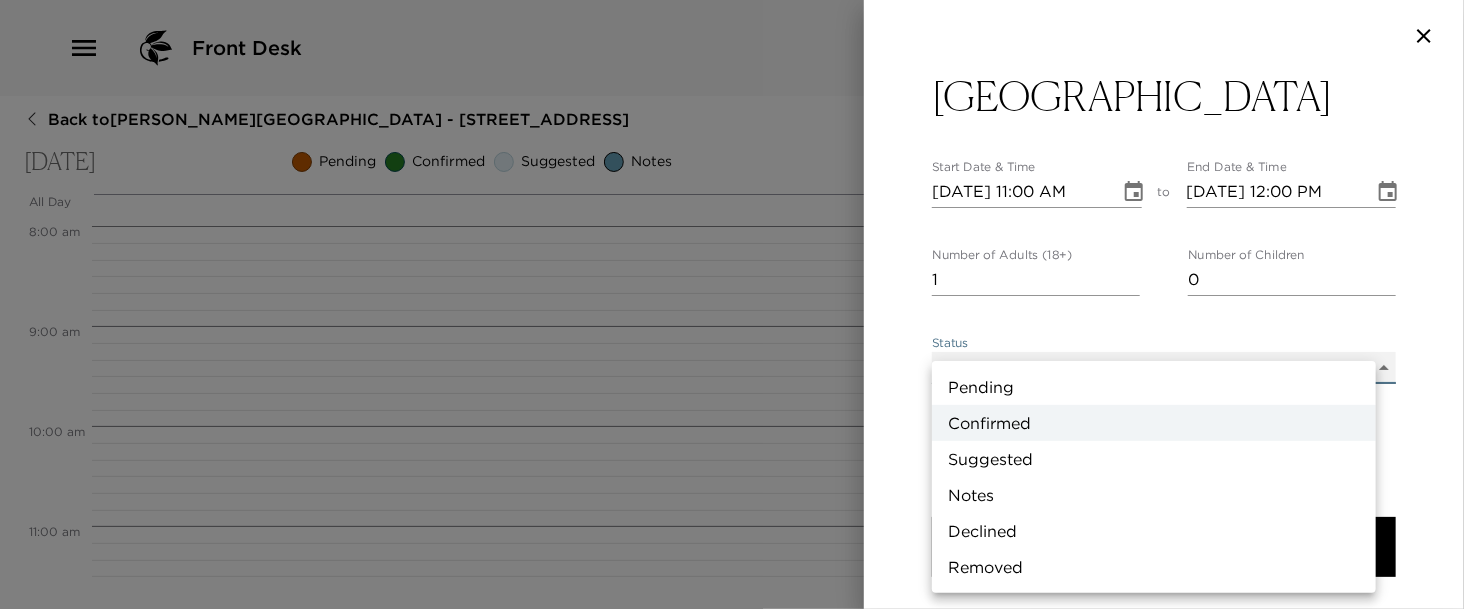 type on "Suggestion" 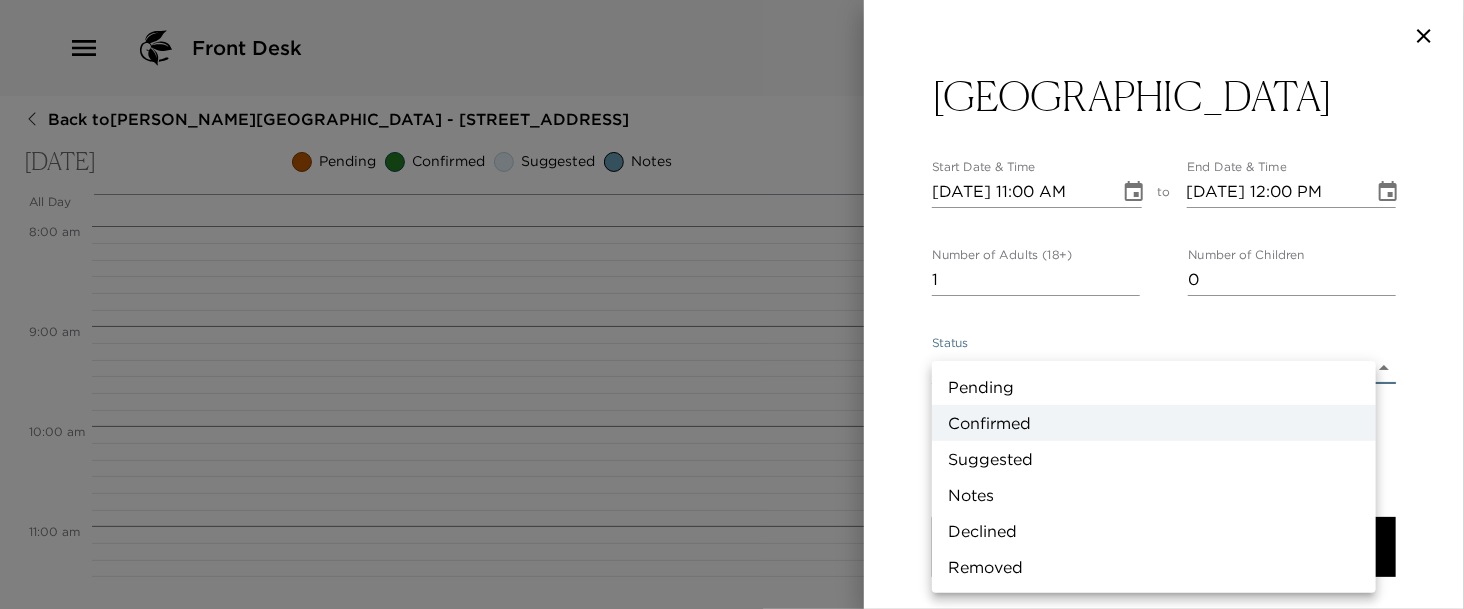 click on "Suggested" at bounding box center [1154, 459] 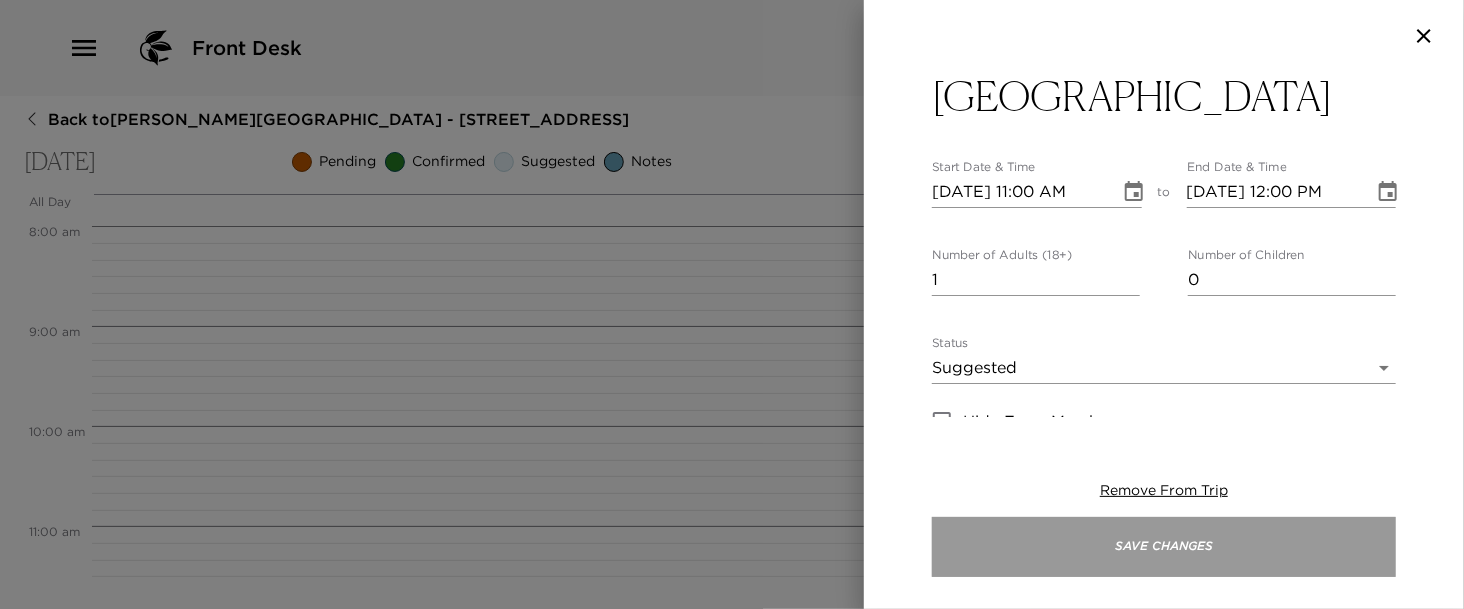 click on "Save Changes" at bounding box center [1164, 547] 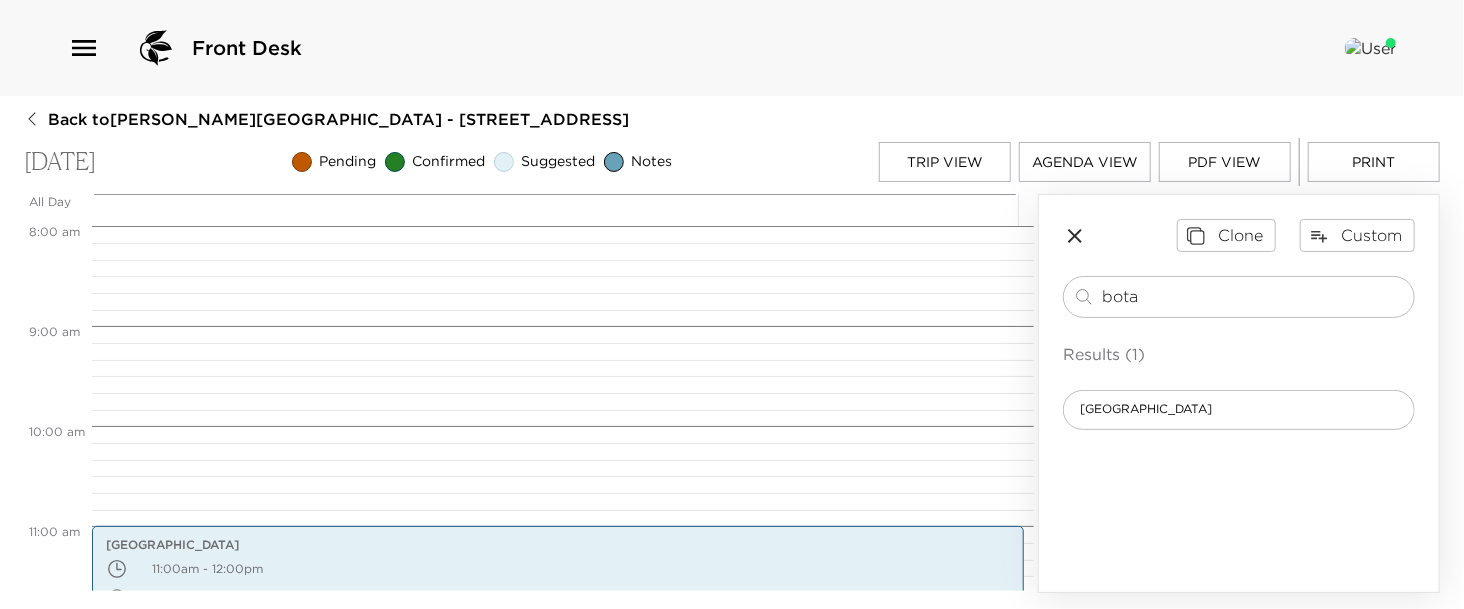 drag, startPoint x: 1152, startPoint y: 288, endPoint x: 969, endPoint y: 279, distance: 183.22118 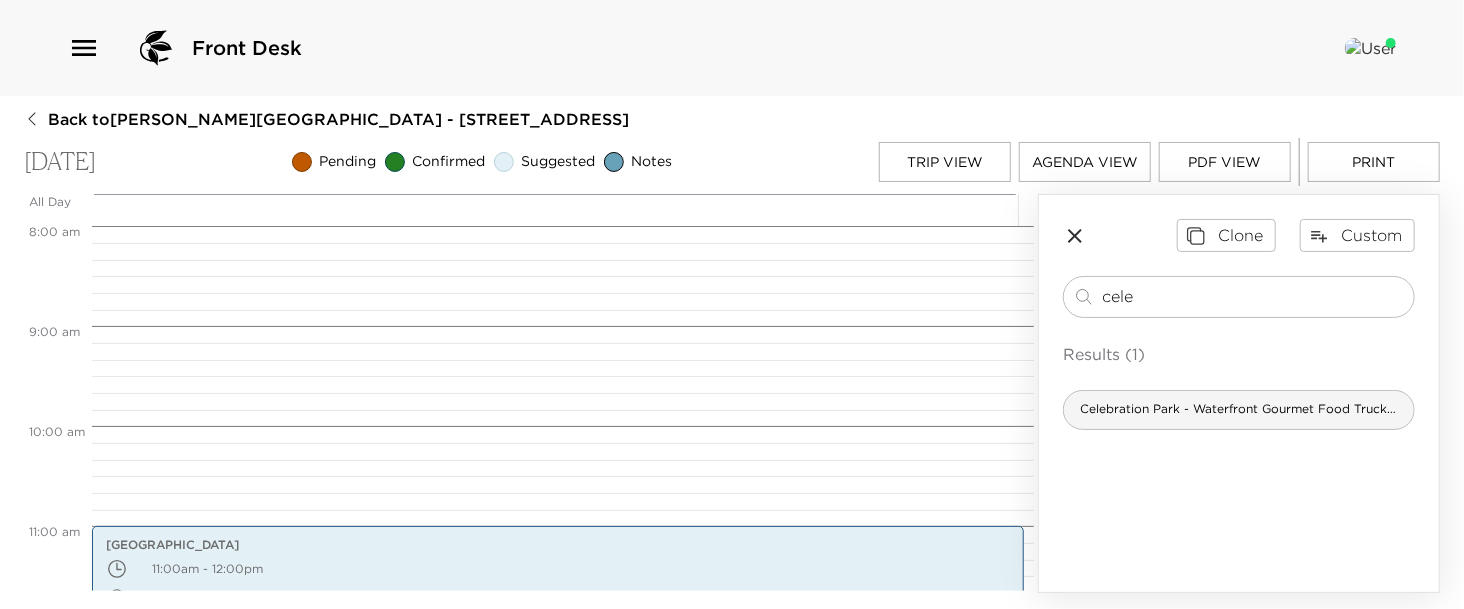 type on "cele" 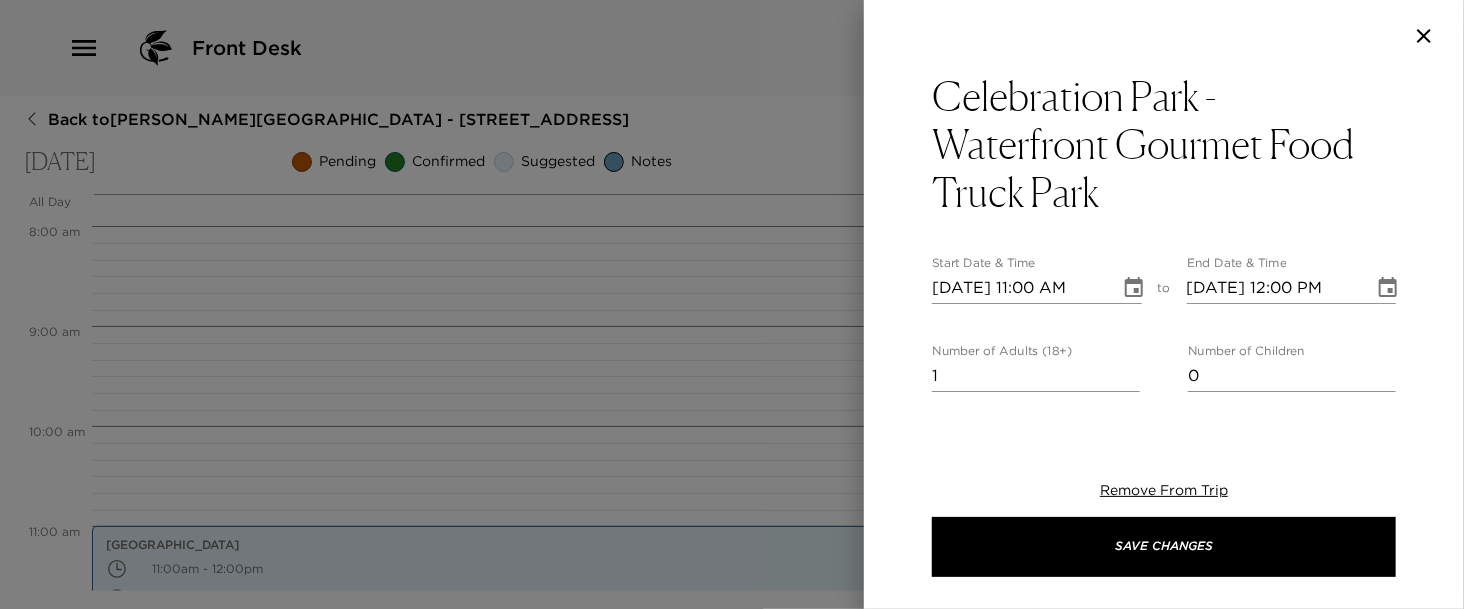 click 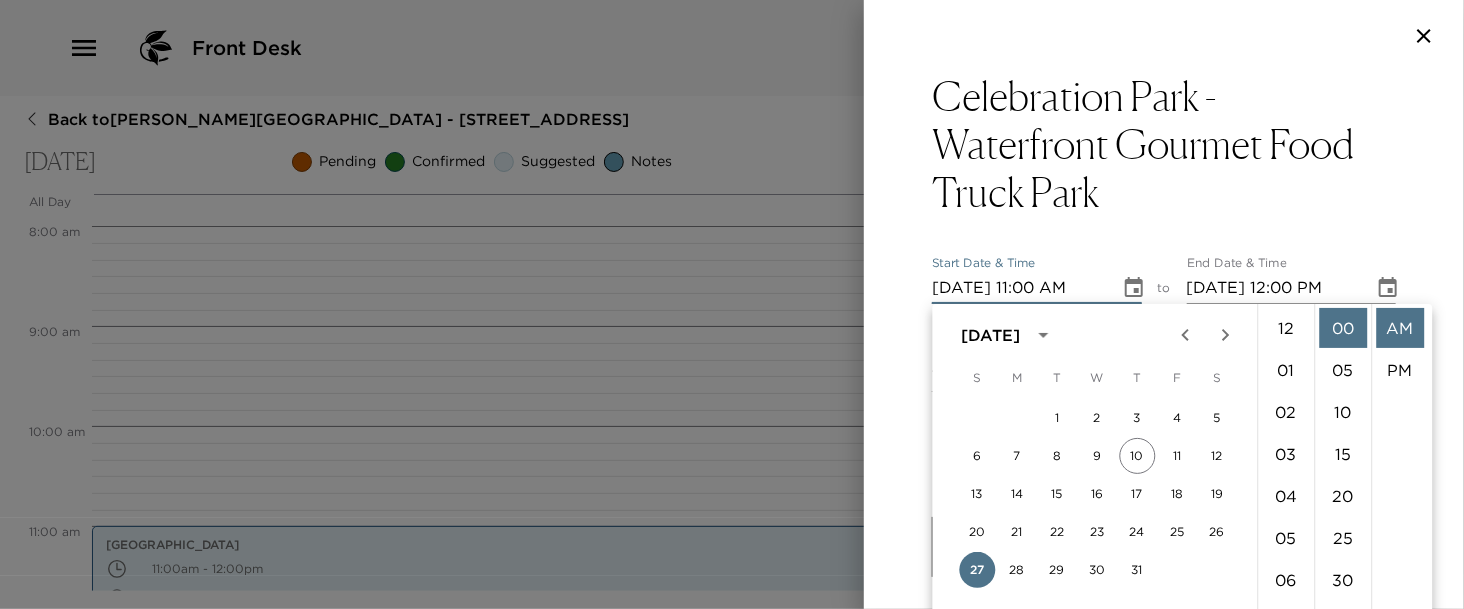 scroll, scrollTop: 461, scrollLeft: 0, axis: vertical 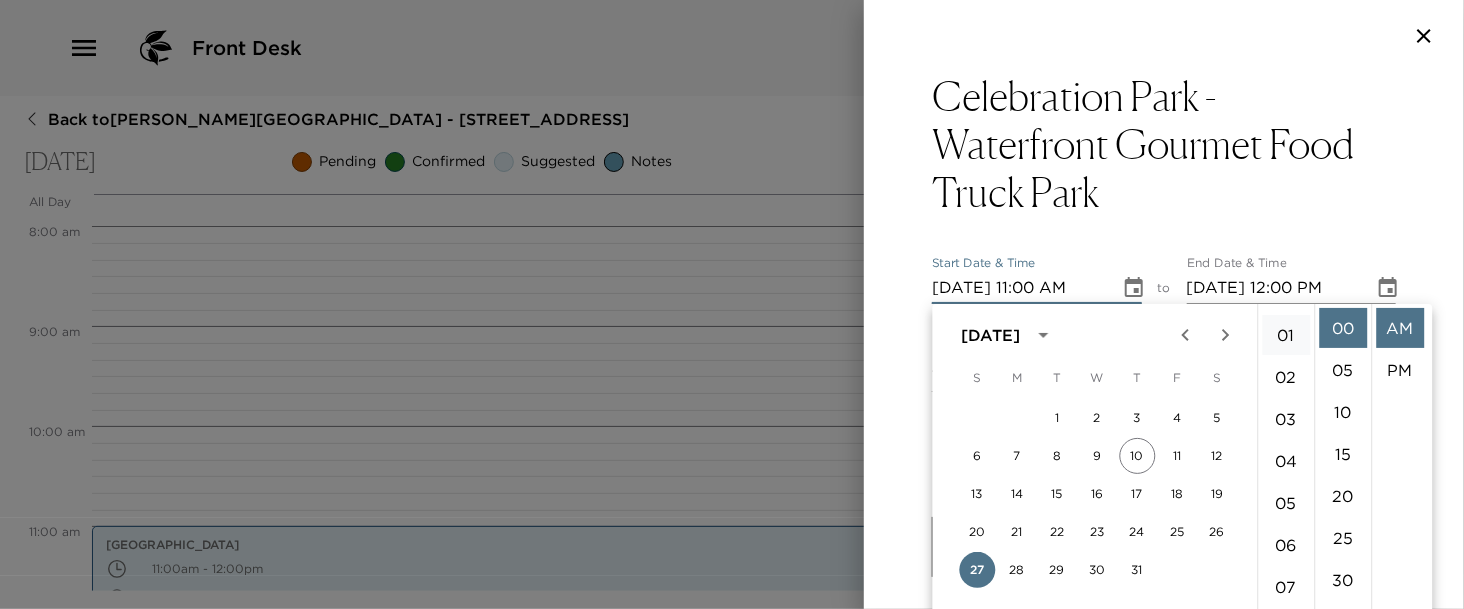 click on "01" at bounding box center [1286, 335] 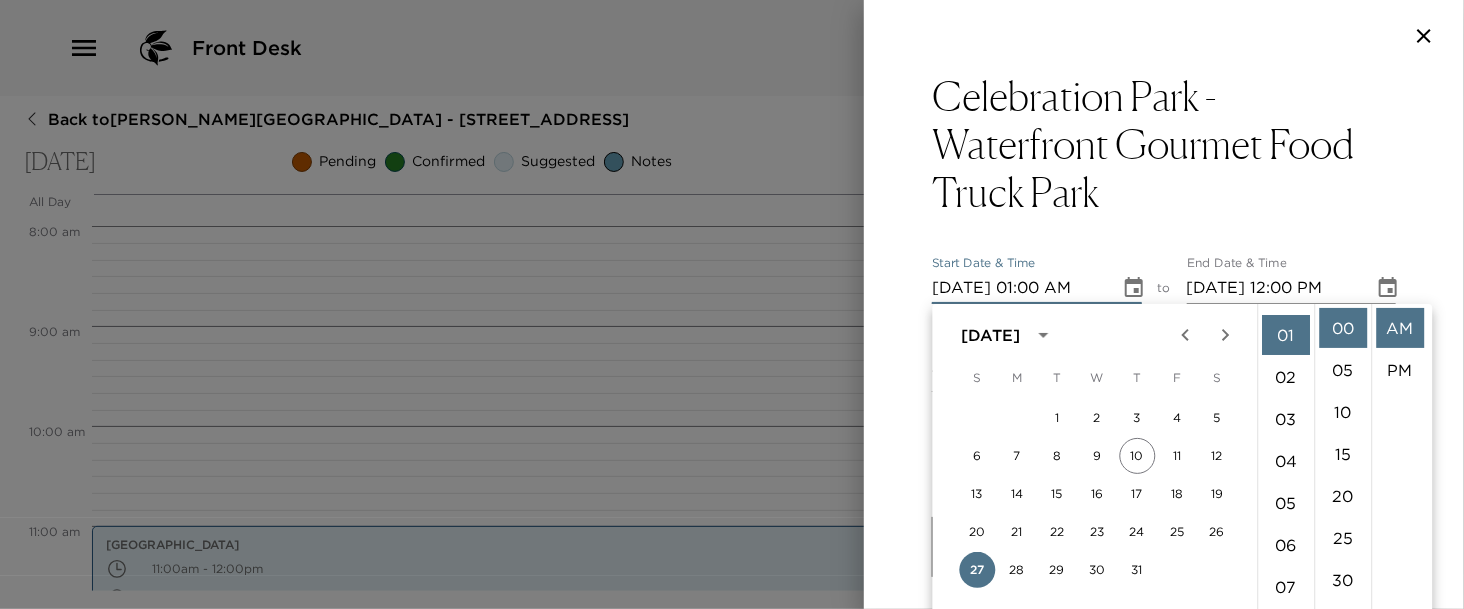 scroll, scrollTop: 41, scrollLeft: 0, axis: vertical 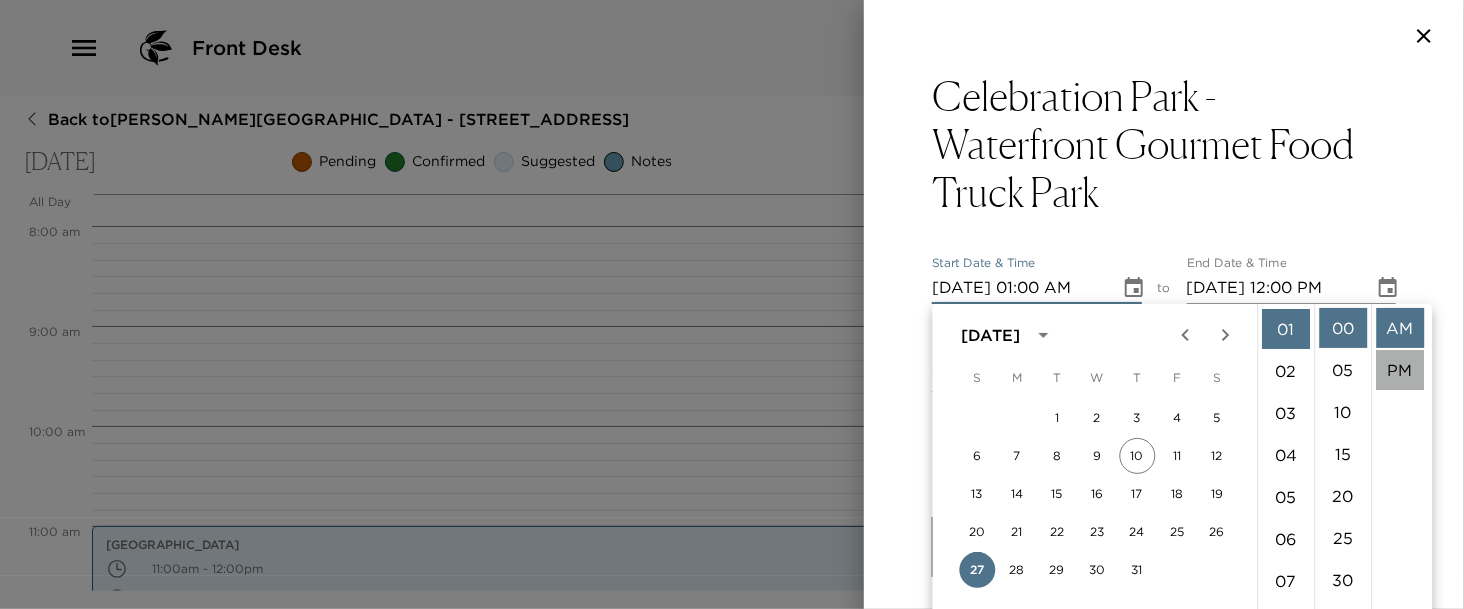 click on "PM" at bounding box center [1400, 370] 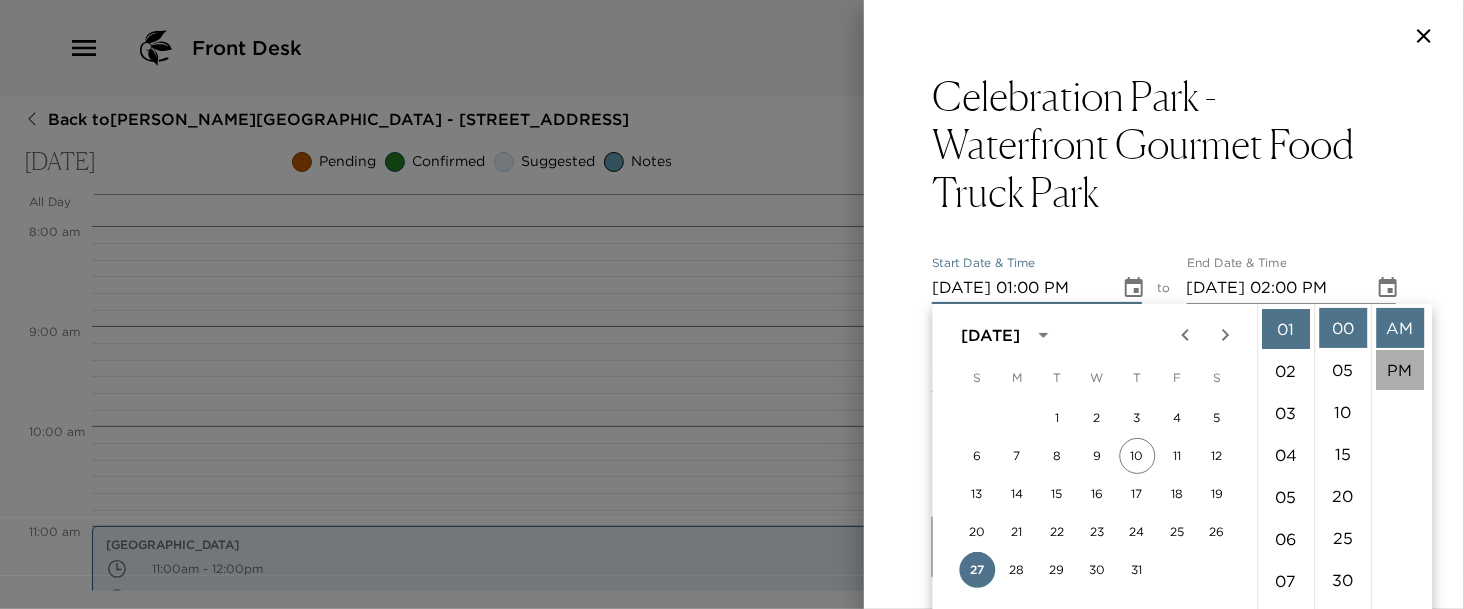 scroll, scrollTop: 41, scrollLeft: 0, axis: vertical 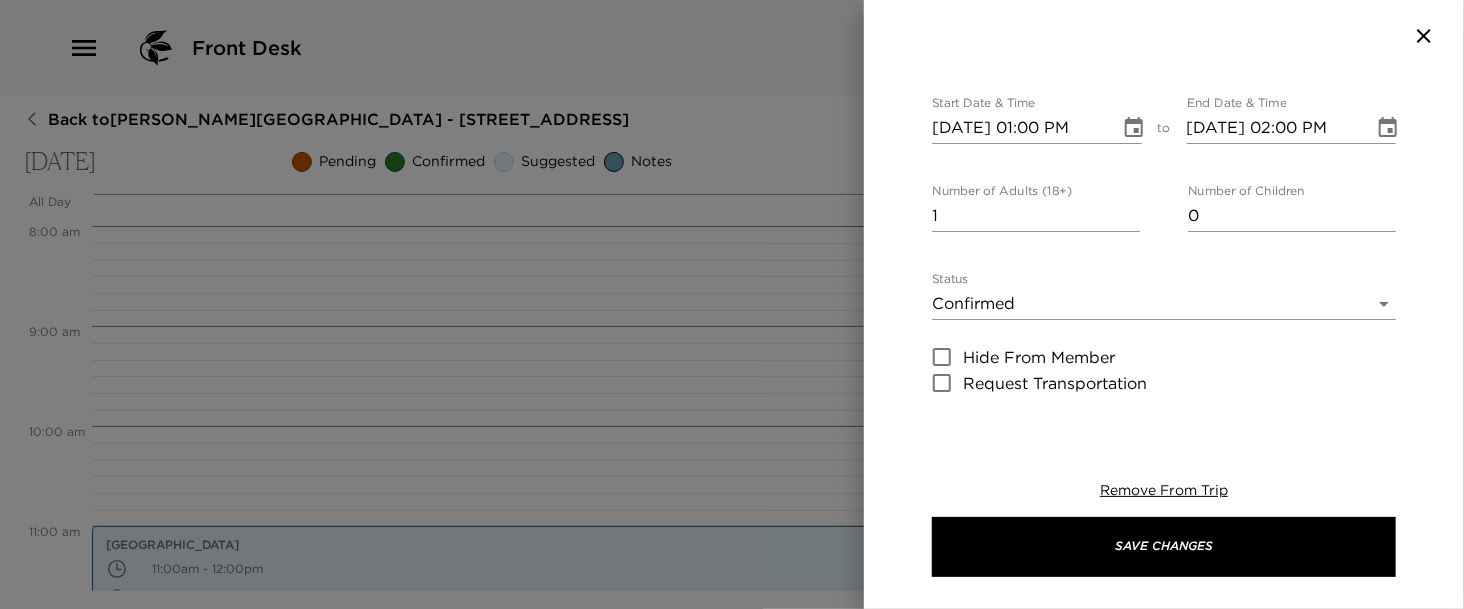 click on "Front Desk Back to  Kelsey Lindholm Reservation - 1325 5th St South  Naples, FL Sunday, July 27, 2025 Pending Confirmed Suggested Notes Trip View Agenda View PDF View Print All Day Sun 07/27 12:00 AM 1:00 AM 2:00 AM 3:00 AM 4:00 AM 5:00 AM 6:00 AM 7:00 AM 8:00 AM 9:00 AM 10:00 AM 11:00 AM 12:00 PM 1:00 PM 2:00 PM 3:00 PM 4:00 PM 5:00 PM 6:00 PM 7:00 PM 8:00 PM 9:00 PM 10:00 PM 11:00 PM Naples Botanical Garden 11:00am - 12:00pm 4820 Bayshore Drive
Naples Florida 34112
United States Clone Custom cele ​ Results (1) Celebration Park - Waterfront Gourmet Food Truck Park Celebration Park - Waterfront Gourmet Food Truck Park Start Date & Time 07/27/2025 01:00 PM to End Date & Time 07/27/2025 02:00 PM Number of Adults (18+) 1 Number of Children 0 Status Confirmed Confirmed Hide From Member Request Transportation Concierge Notes x Cost ​ x Address ​ 2880 Becca Avenue
Naples Florida 34112
United States x Phone Number ​ +1 239-316-7253 Email ​ Website ​ http://celebrationparknaples.com/ Cancellation Policy" at bounding box center (732, 304) 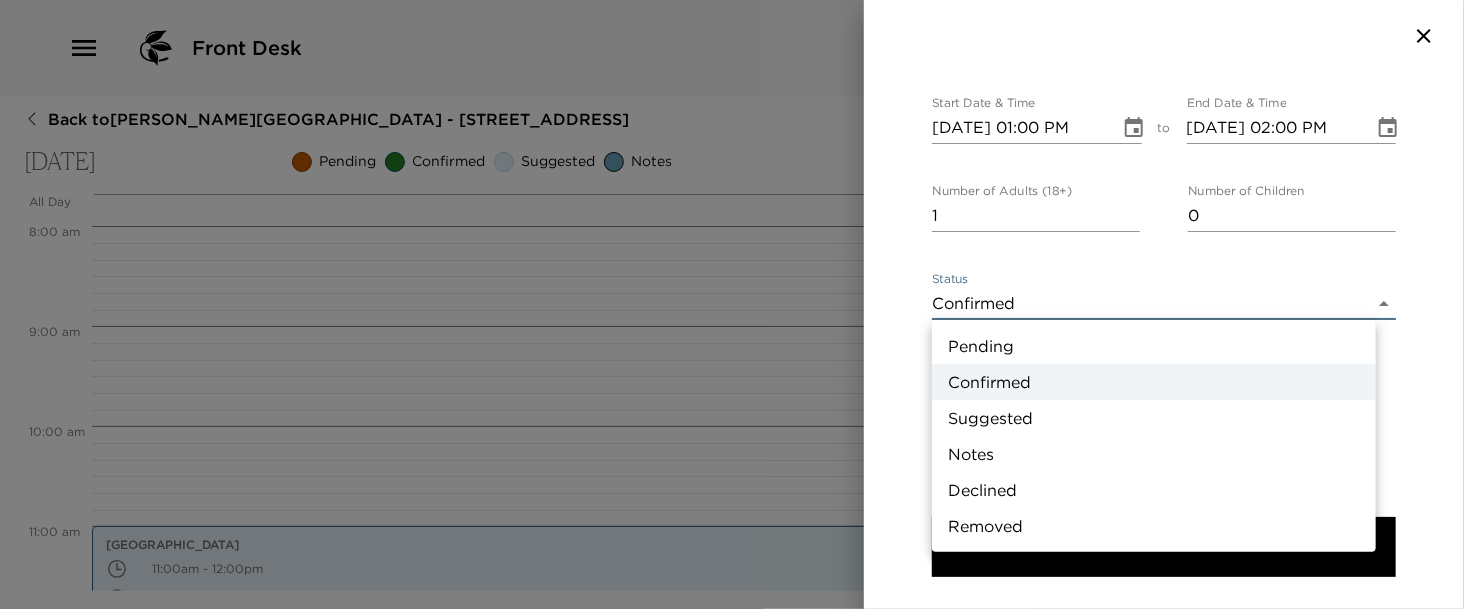 click on "Suggested" at bounding box center [1154, 418] 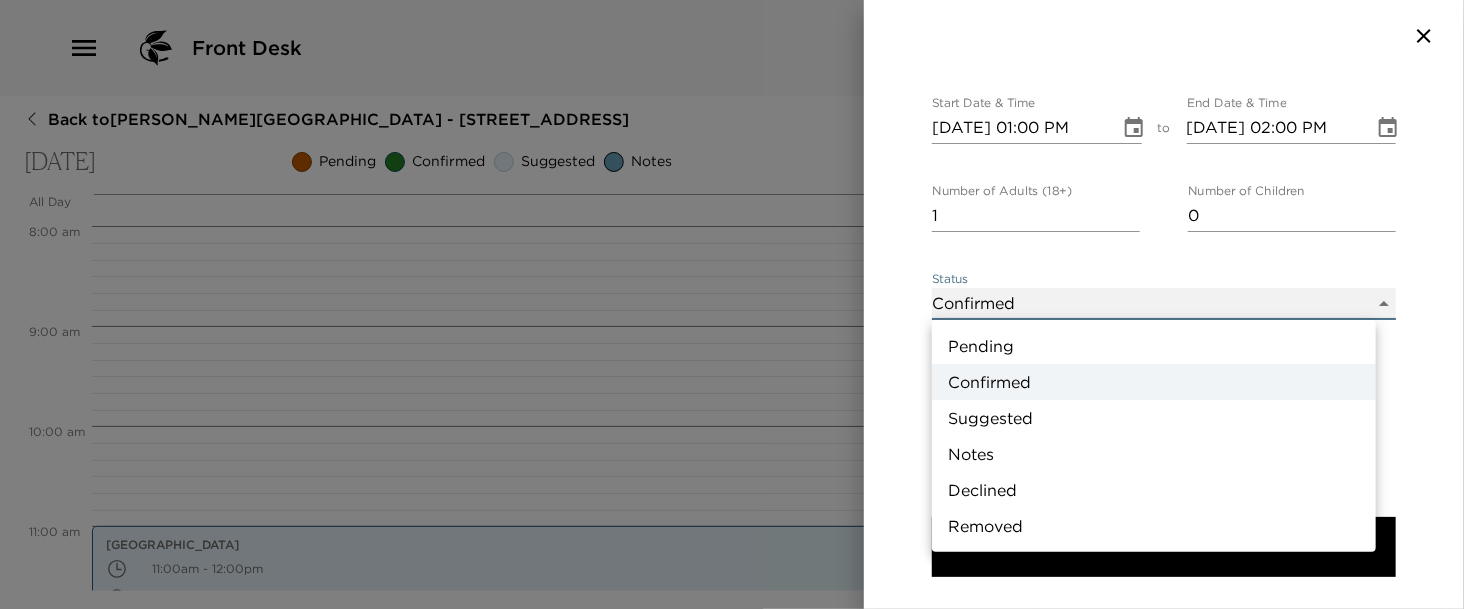 type on "Suggestion" 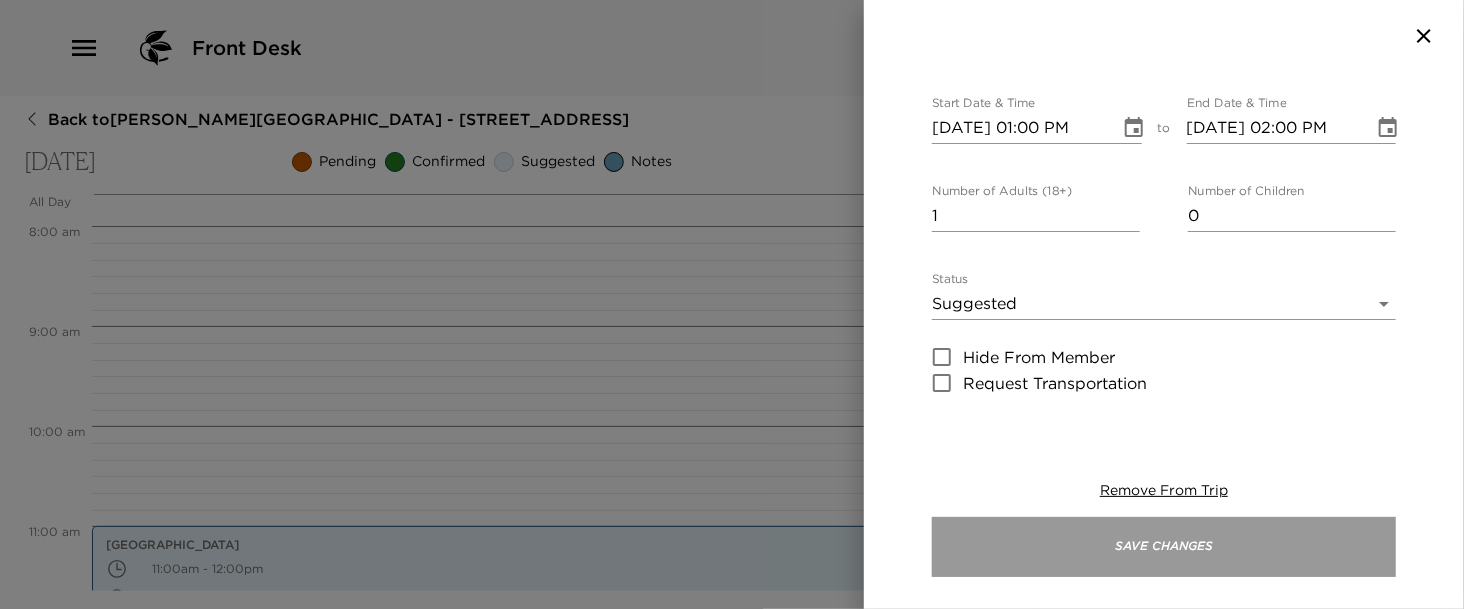 click on "Save Changes" at bounding box center [1164, 547] 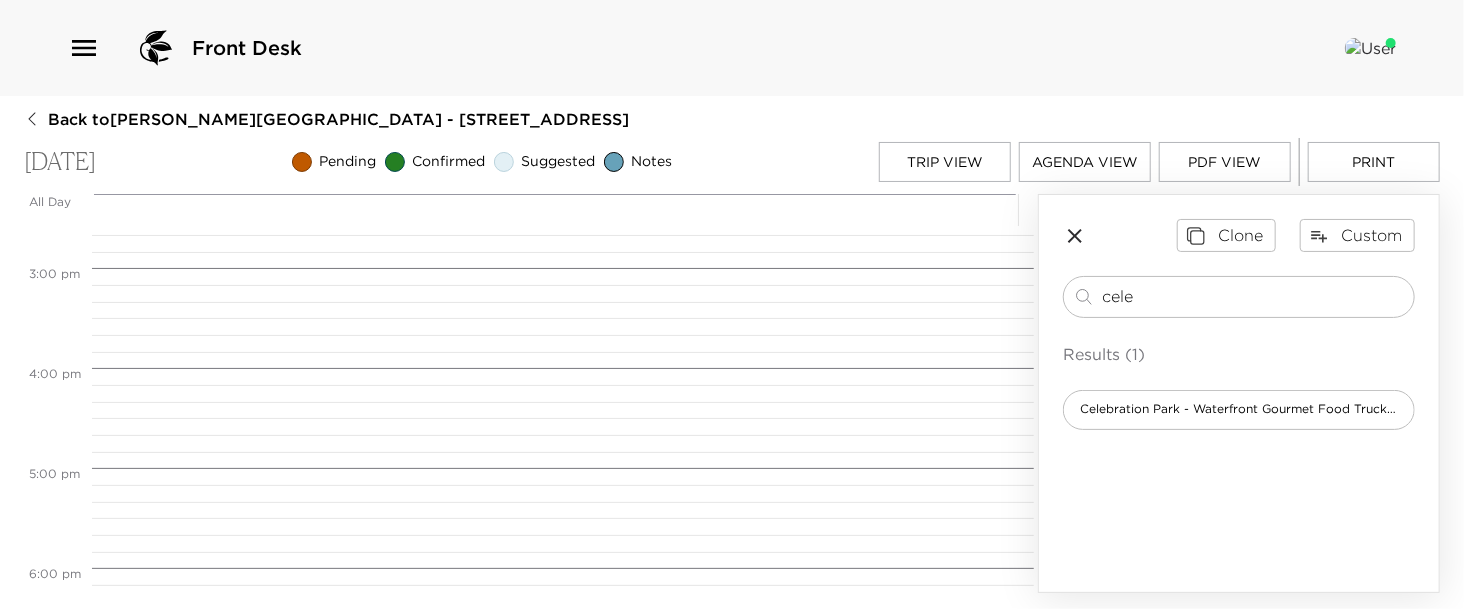 scroll, scrollTop: 1504, scrollLeft: 0, axis: vertical 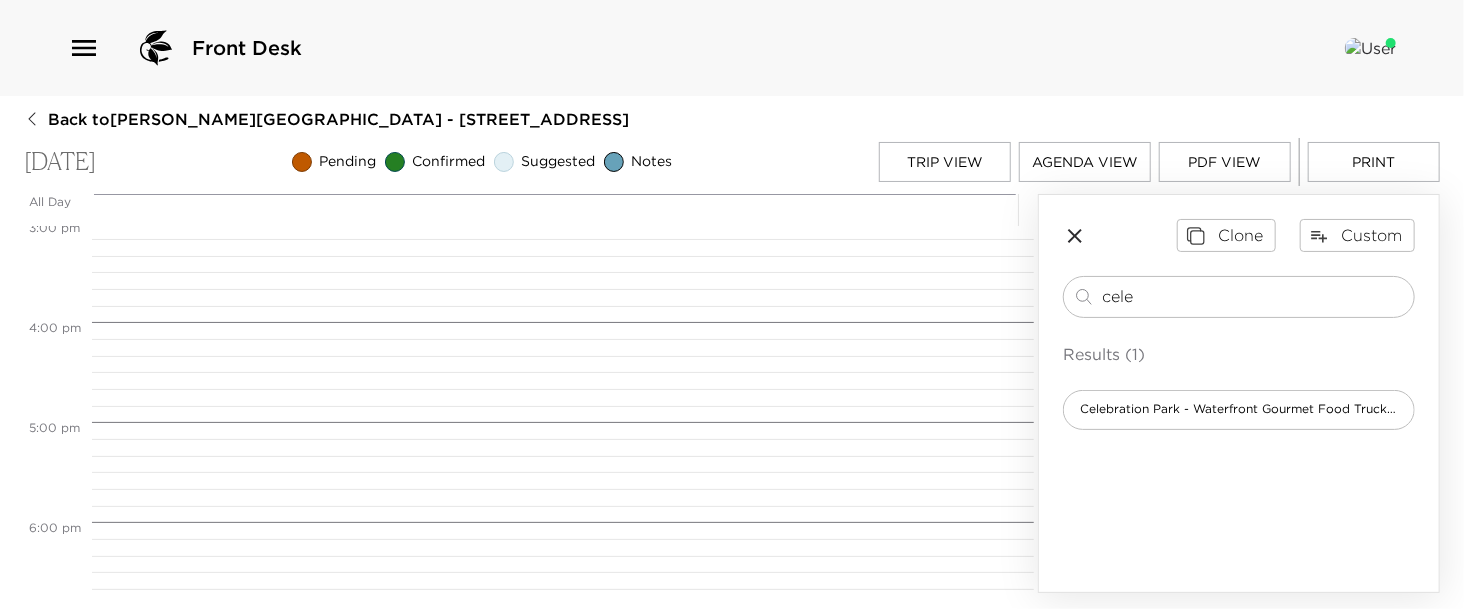 drag, startPoint x: 1147, startPoint y: 304, endPoint x: 752, endPoint y: 314, distance: 395.12656 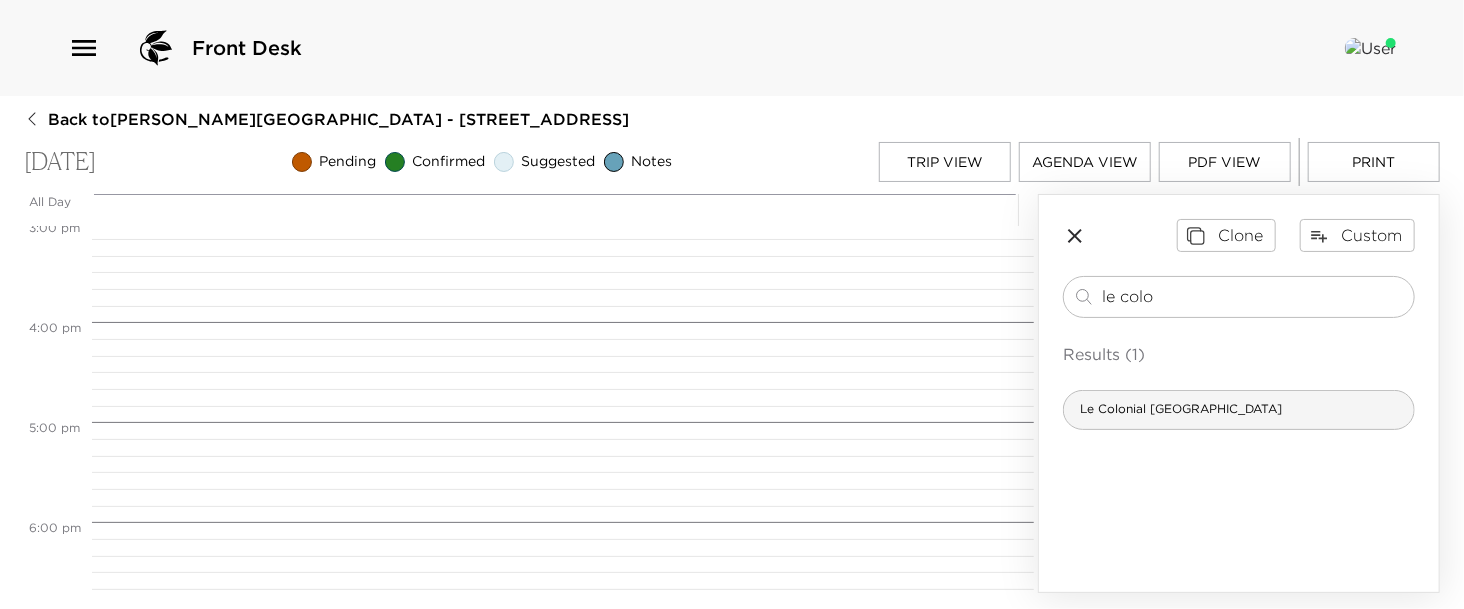 type on "le colo" 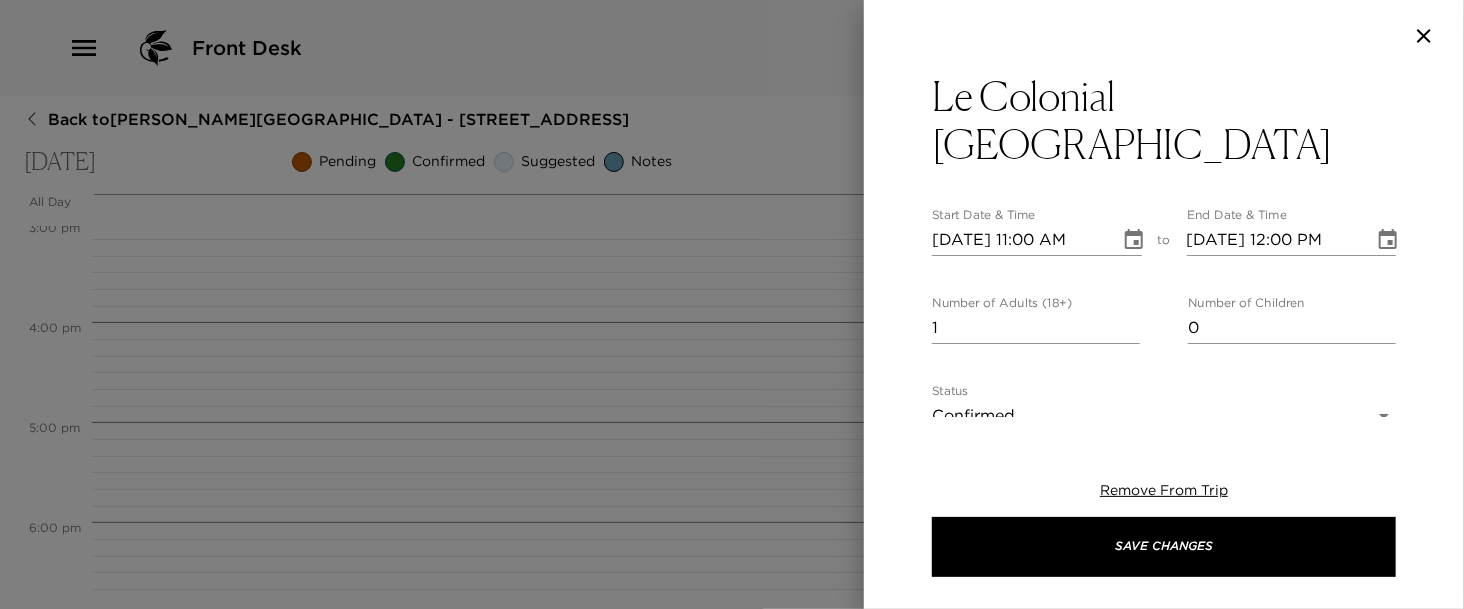 type on "Enjoy your confirmed reservation at Le Colonial!" 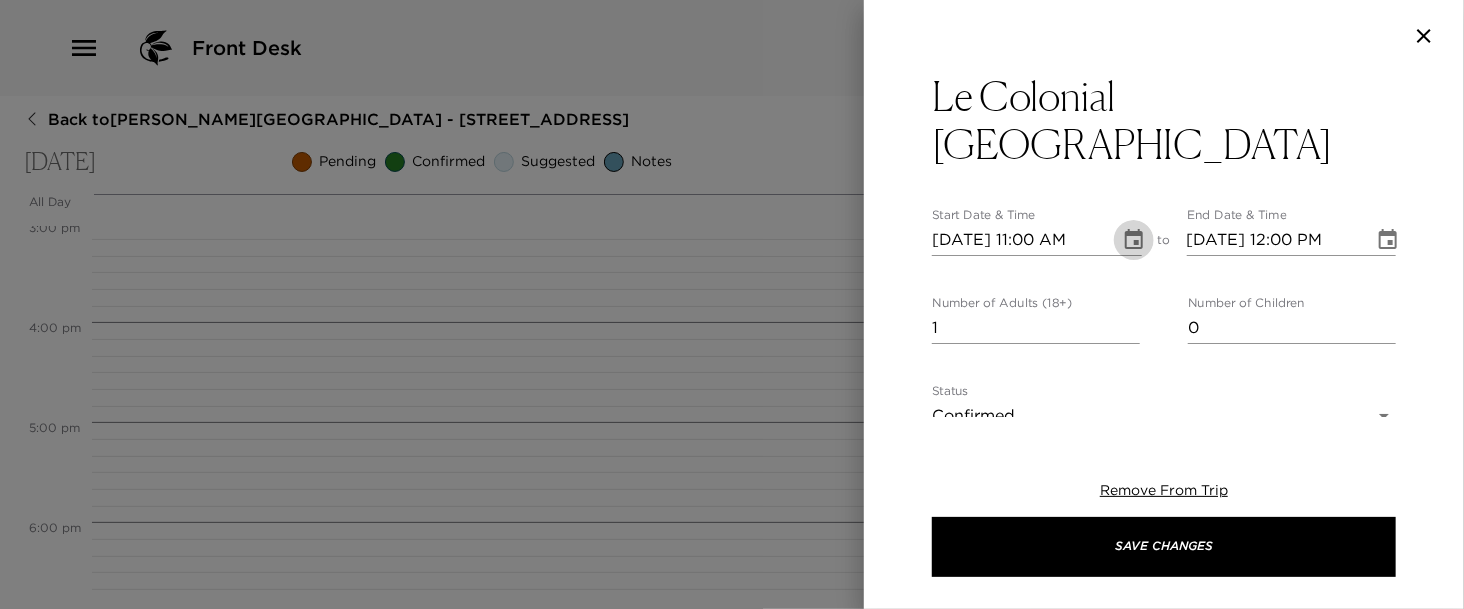 click 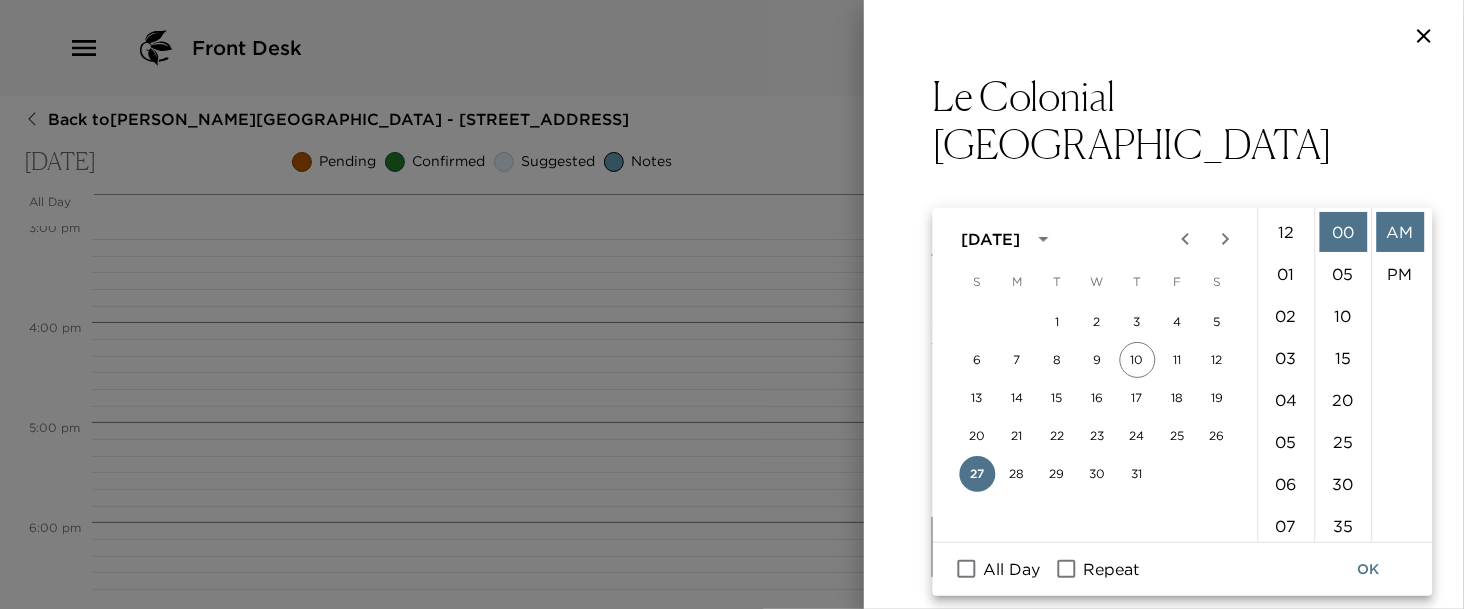 scroll, scrollTop: 461, scrollLeft: 0, axis: vertical 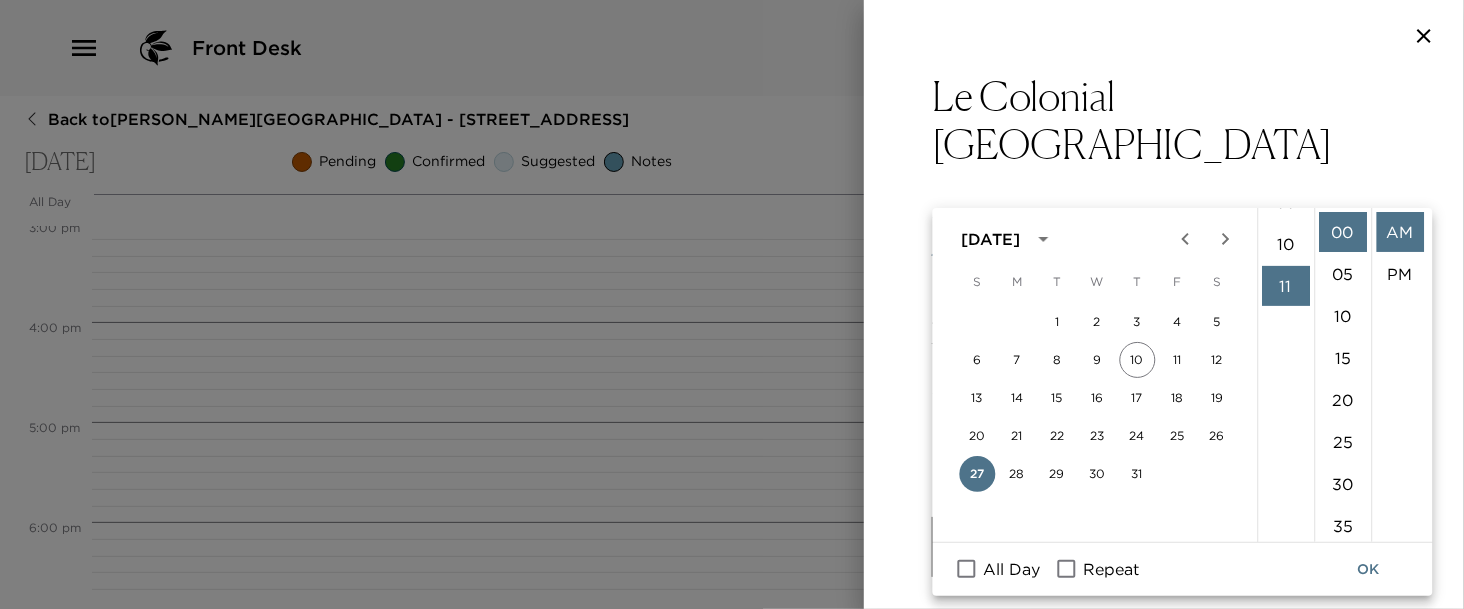 click on "00 05 10 15 20 25 30 35 40 45 50 55" at bounding box center (1342, 375) 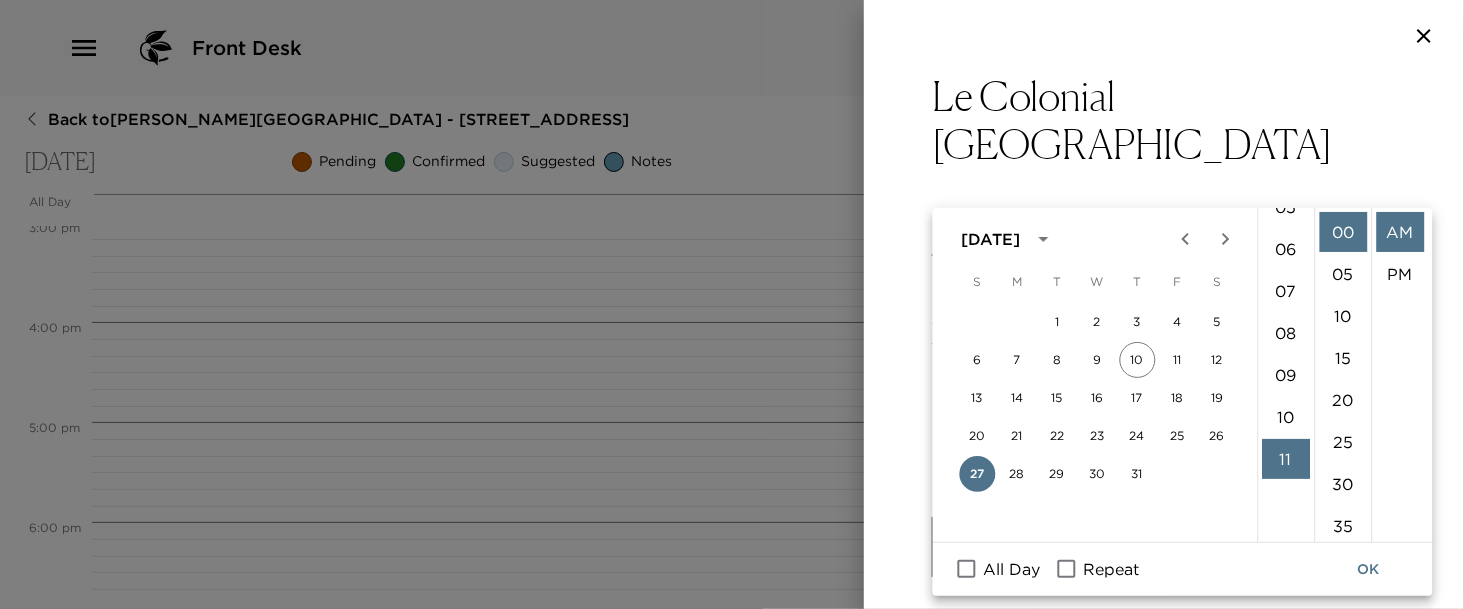 scroll, scrollTop: 195, scrollLeft: 0, axis: vertical 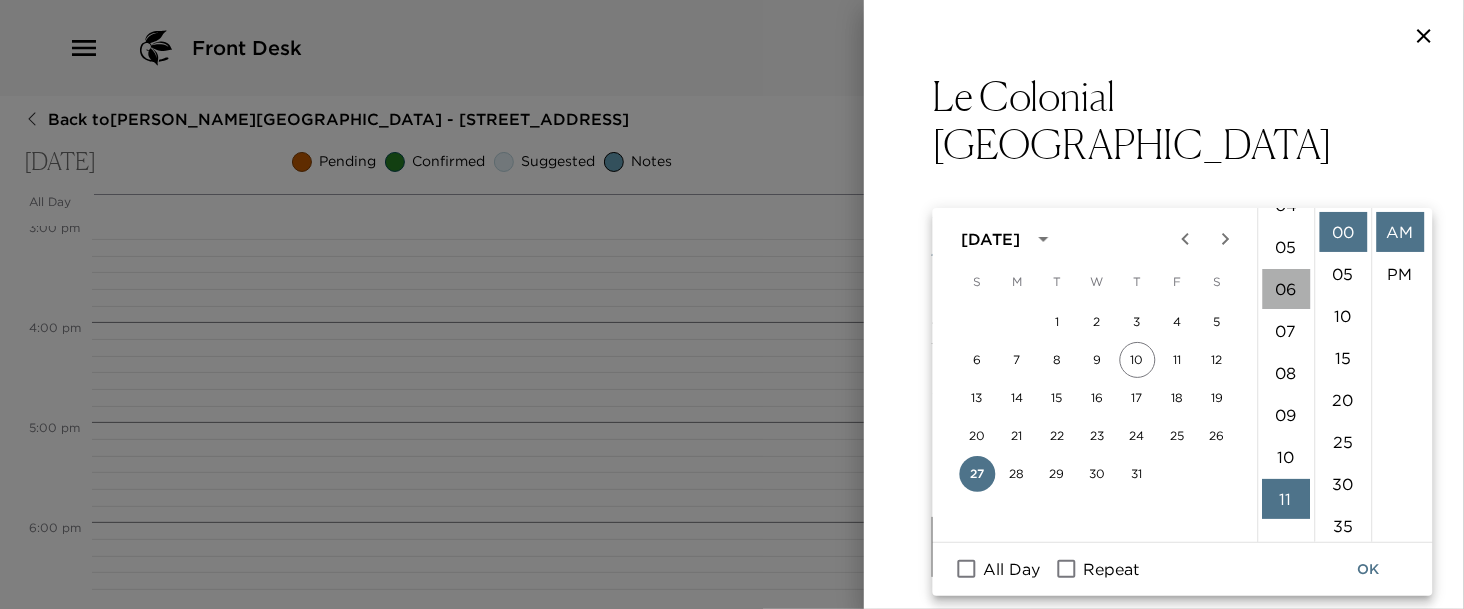 click on "06" at bounding box center [1286, 289] 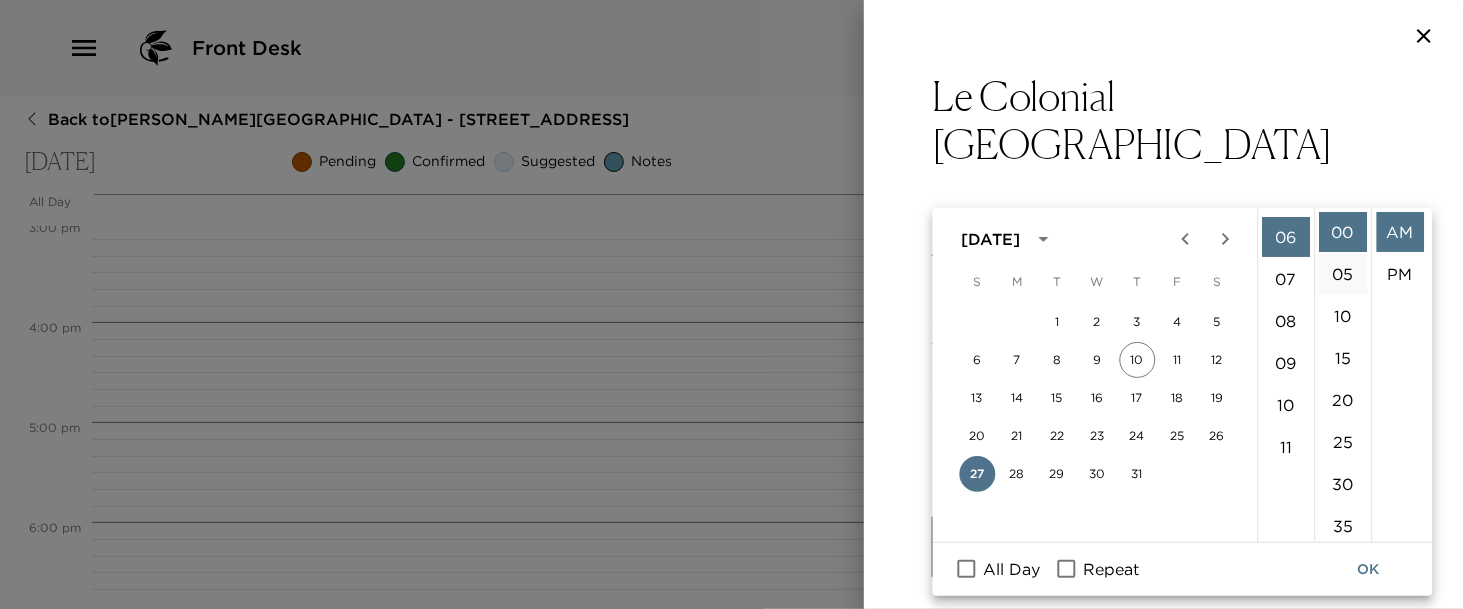 scroll, scrollTop: 252, scrollLeft: 0, axis: vertical 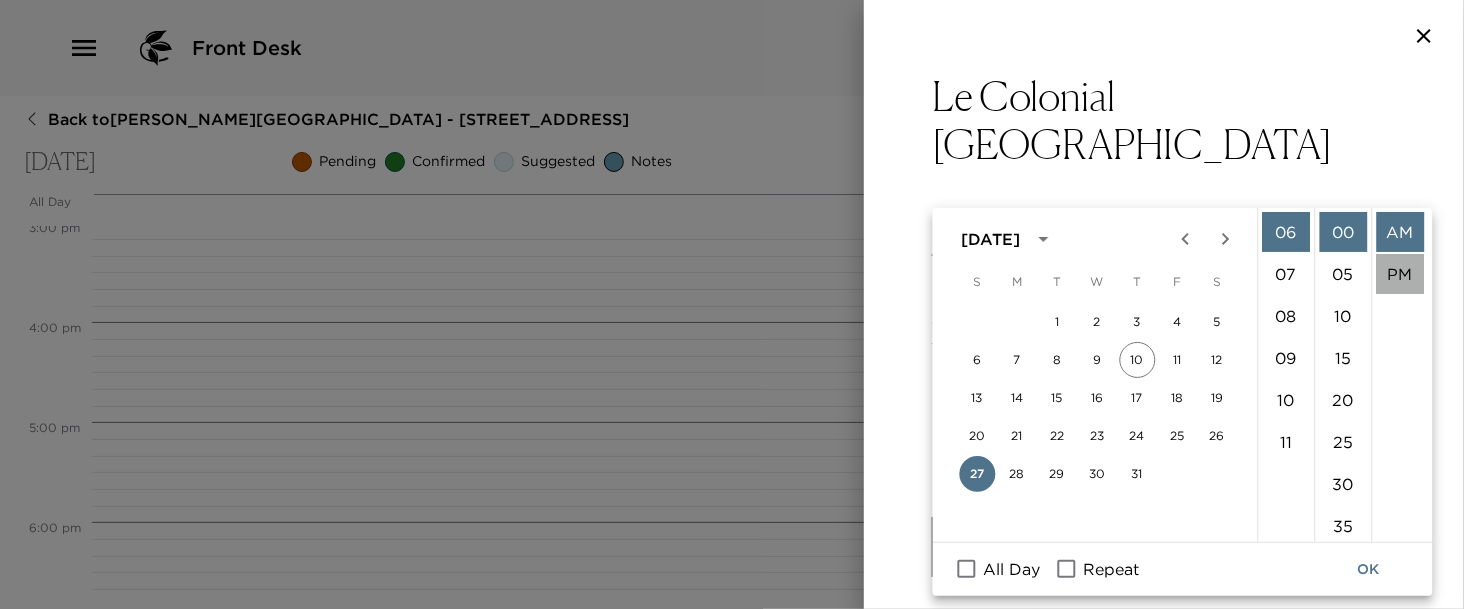 click on "PM" at bounding box center [1400, 274] 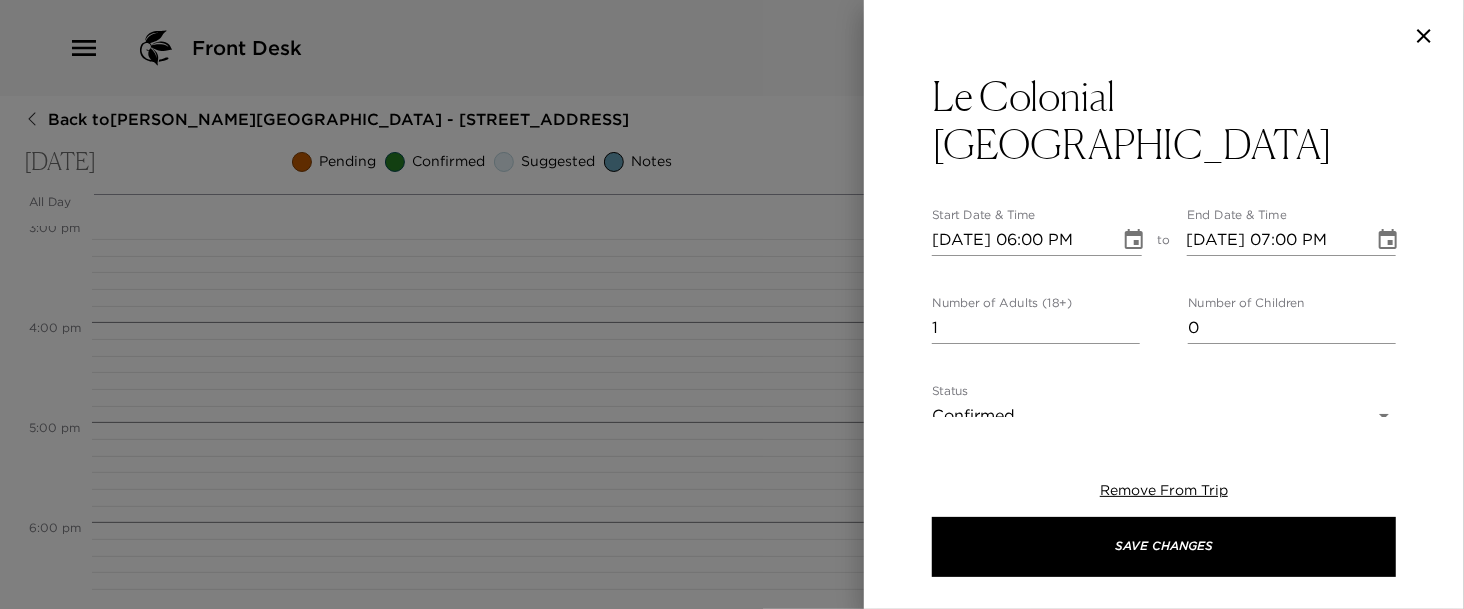 scroll, scrollTop: 41, scrollLeft: 0, axis: vertical 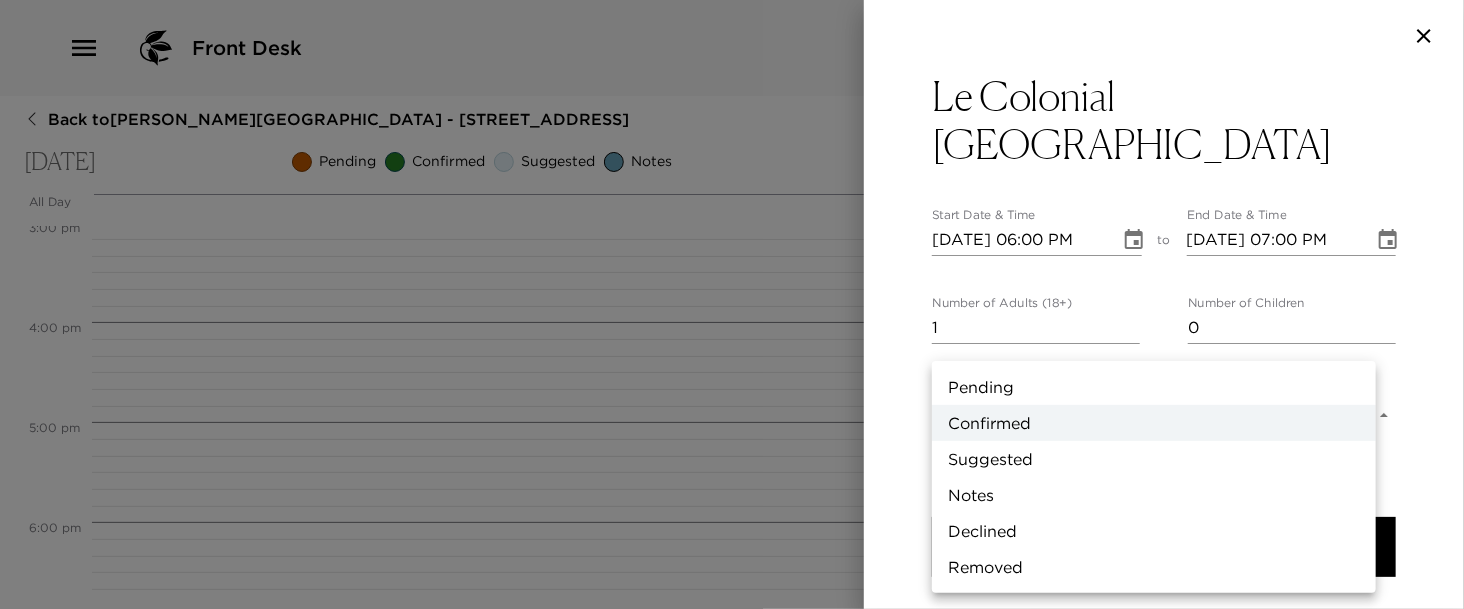 click on "Front Desk Back to  Kelsey Lindholm Reservation - 1325 5th St South  Naples, FL Sunday, July 27, 2025 Pending Confirmed Suggested Notes Trip View Agenda View PDF View Print All Day Sun 07/27 12:00 AM 1:00 AM 2:00 AM 3:00 AM 4:00 AM 5:00 AM 6:00 AM 7:00 AM 8:00 AM 9:00 AM 10:00 AM 11:00 AM 12:00 PM 1:00 PM 2:00 PM 3:00 PM 4:00 PM 5:00 PM 6:00 PM 7:00 PM 8:00 PM 9:00 PM 10:00 PM 11:00 PM Naples Botanical Garden 11:00am - 12:00pm 4820 Bayshore Drive
Naples Florida 34112
United States Celebration Park - Waterfront Gourmet Food Truck Park 1:00pm - 2:00pm 2880 Becca Avenue
Naples Florida 34112
United States Clone Custom le colo ​ Results (1) Le Colonial Naples Le Colonial Naples Start Date & Time 07/27/2025 06:00 PM to End Date & Time 07/27/2025 07:00 PM Number of Adults (18+) 1 Number of Children 0 Status Confirmed Confirmed Hide From Member Request Transportation Concierge Notes Enjoy your confirmed reservation at Le Colonial! x Cost ​ x Address ​ 457 5th Avenue South
Naples Florida
United States x ​ ​" at bounding box center (732, 304) 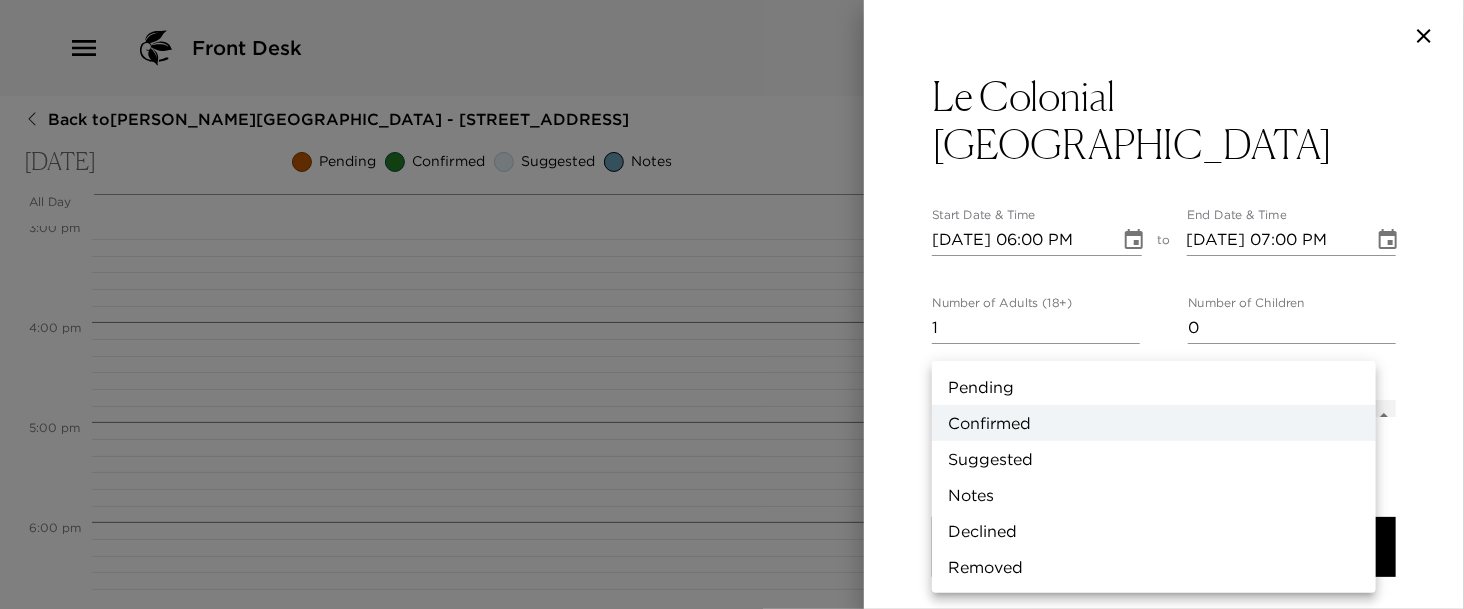 type on "Suggestion" 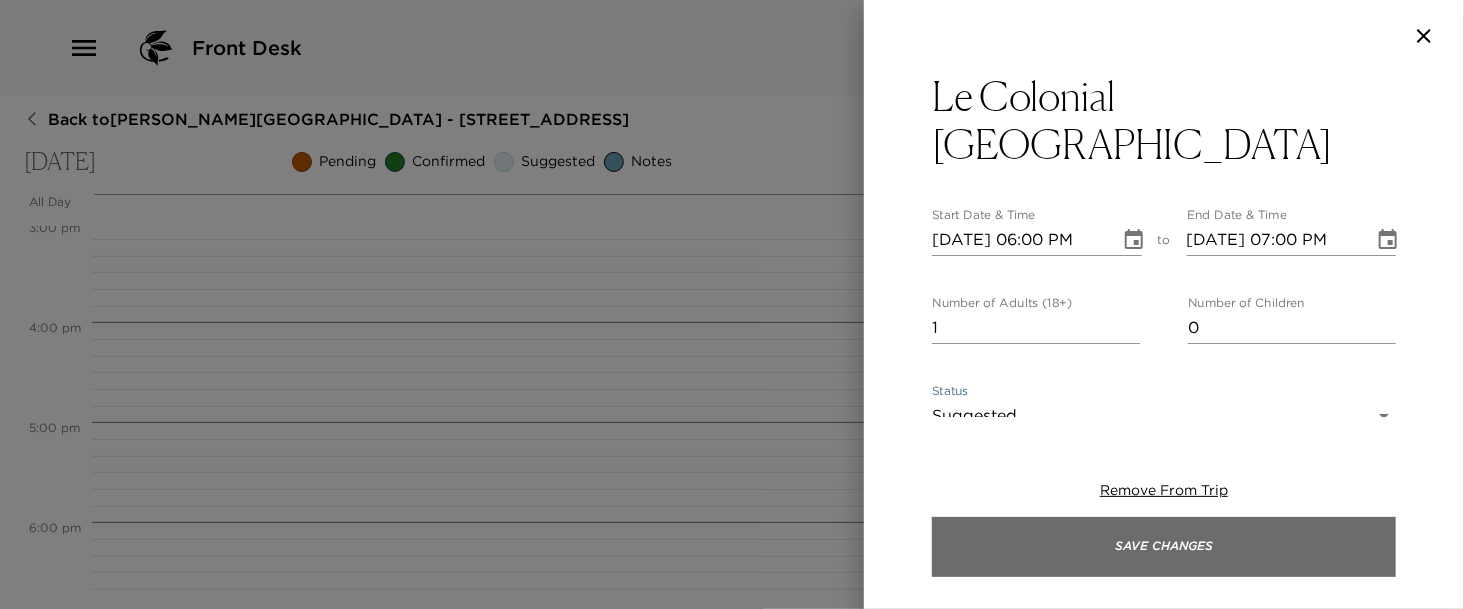 click on "Save Changes" at bounding box center [1164, 547] 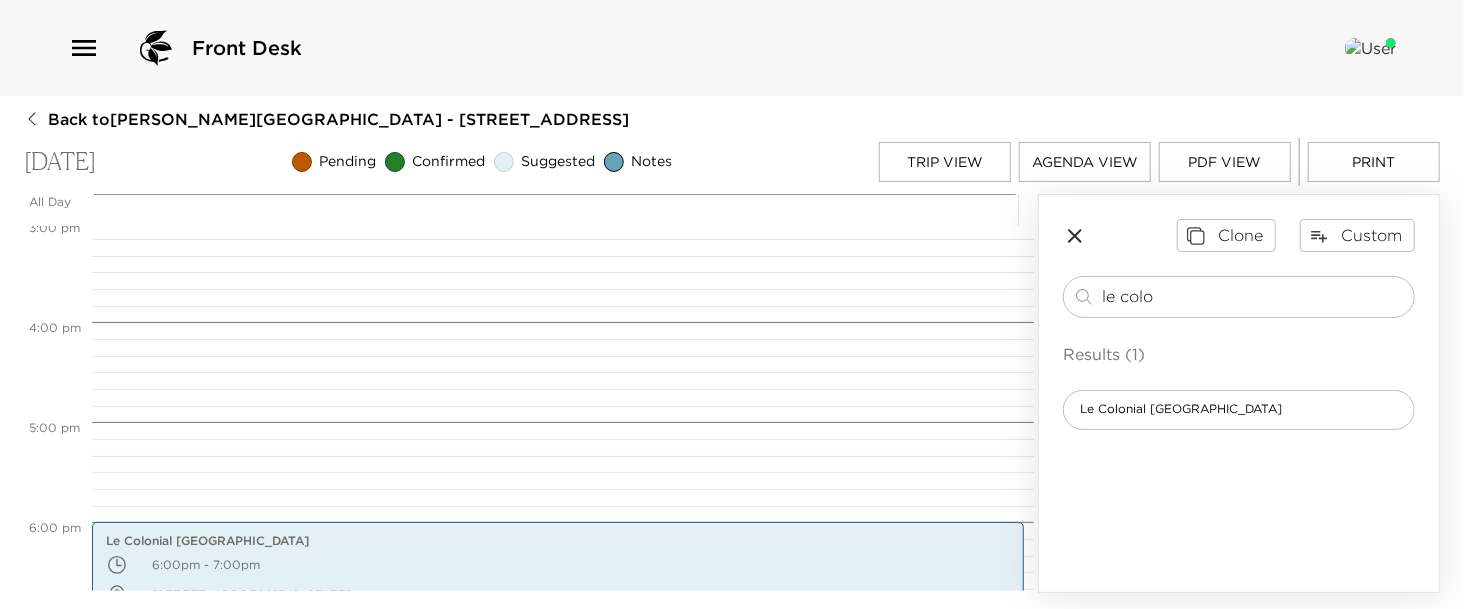 click on "Trip View" at bounding box center [945, 162] 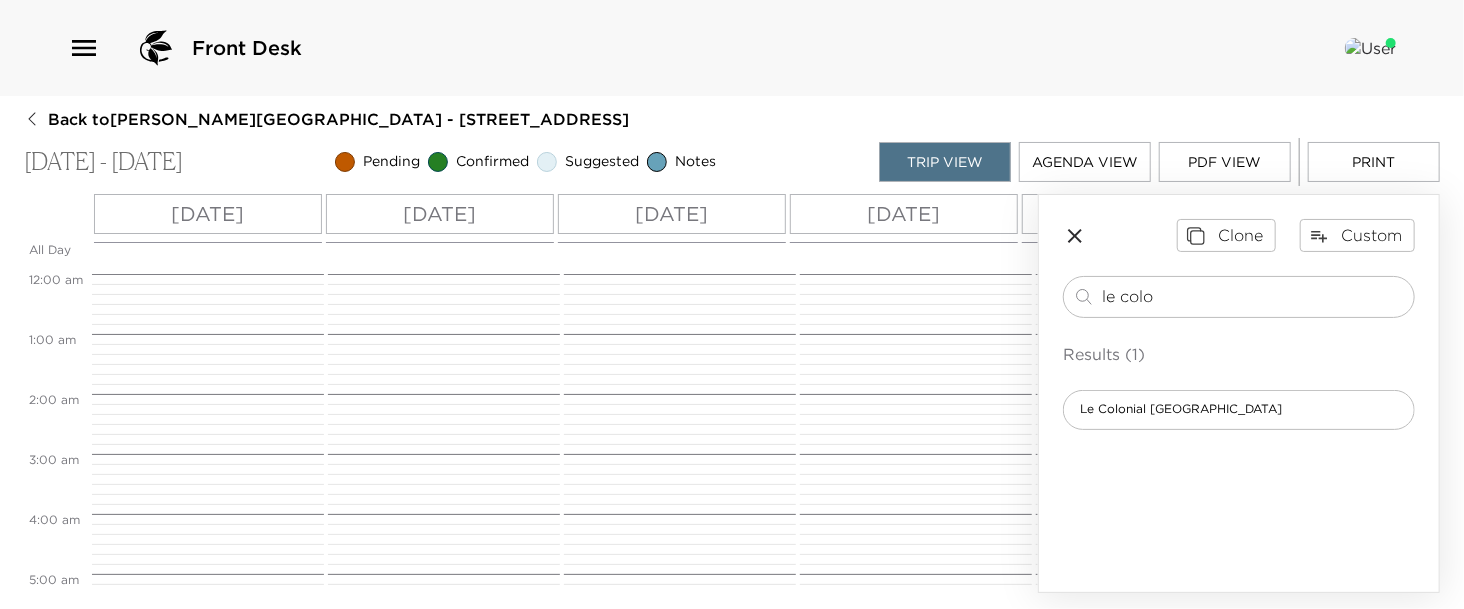 scroll, scrollTop: 450, scrollLeft: 0, axis: vertical 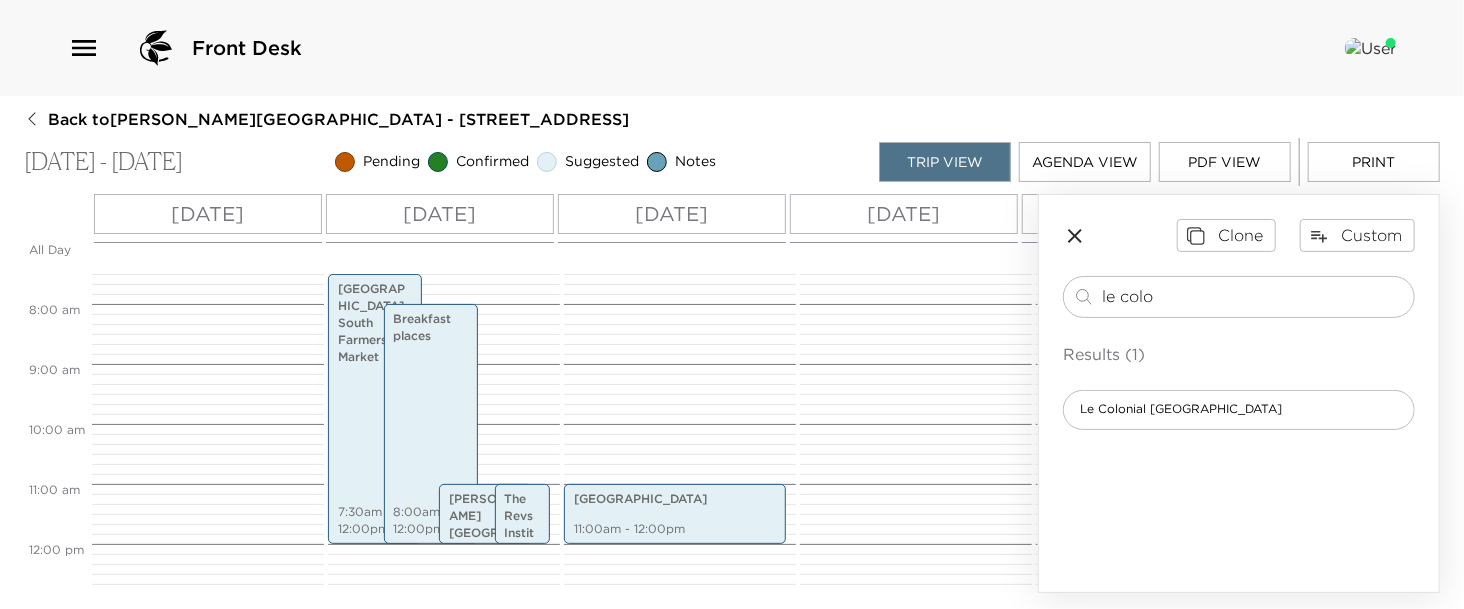 click on "Mon 07/28" at bounding box center (904, 214) 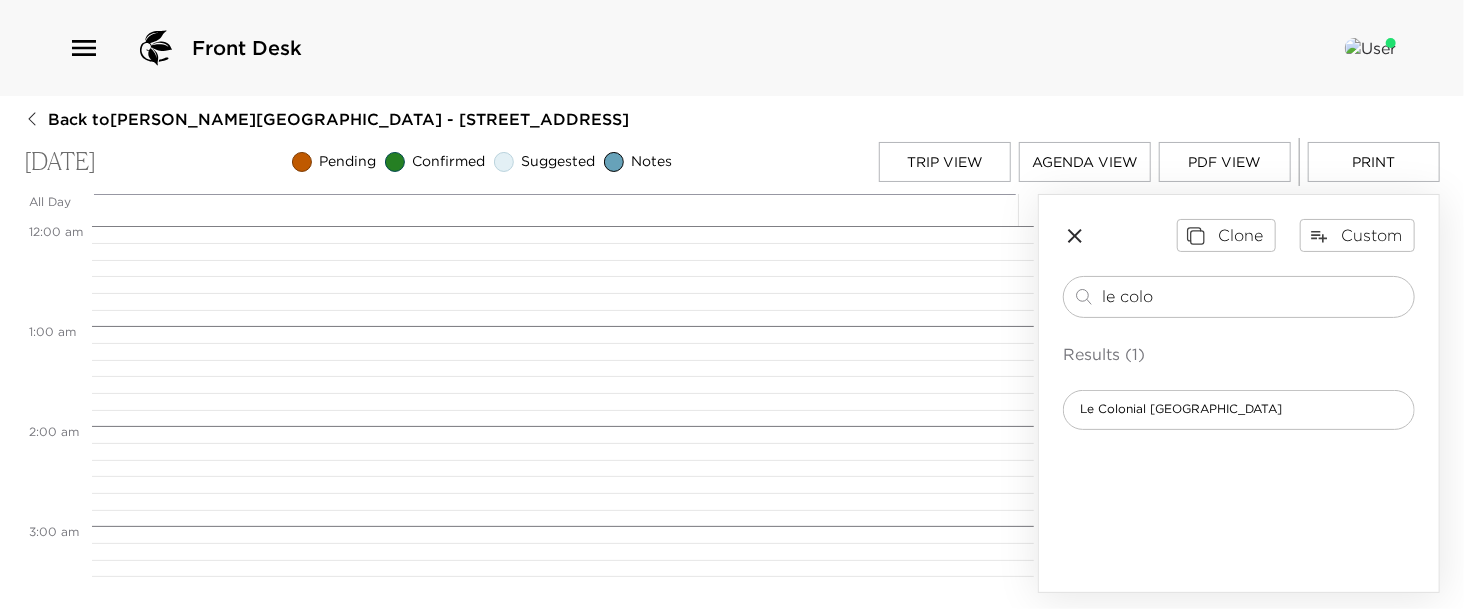 scroll, scrollTop: 1800, scrollLeft: 0, axis: vertical 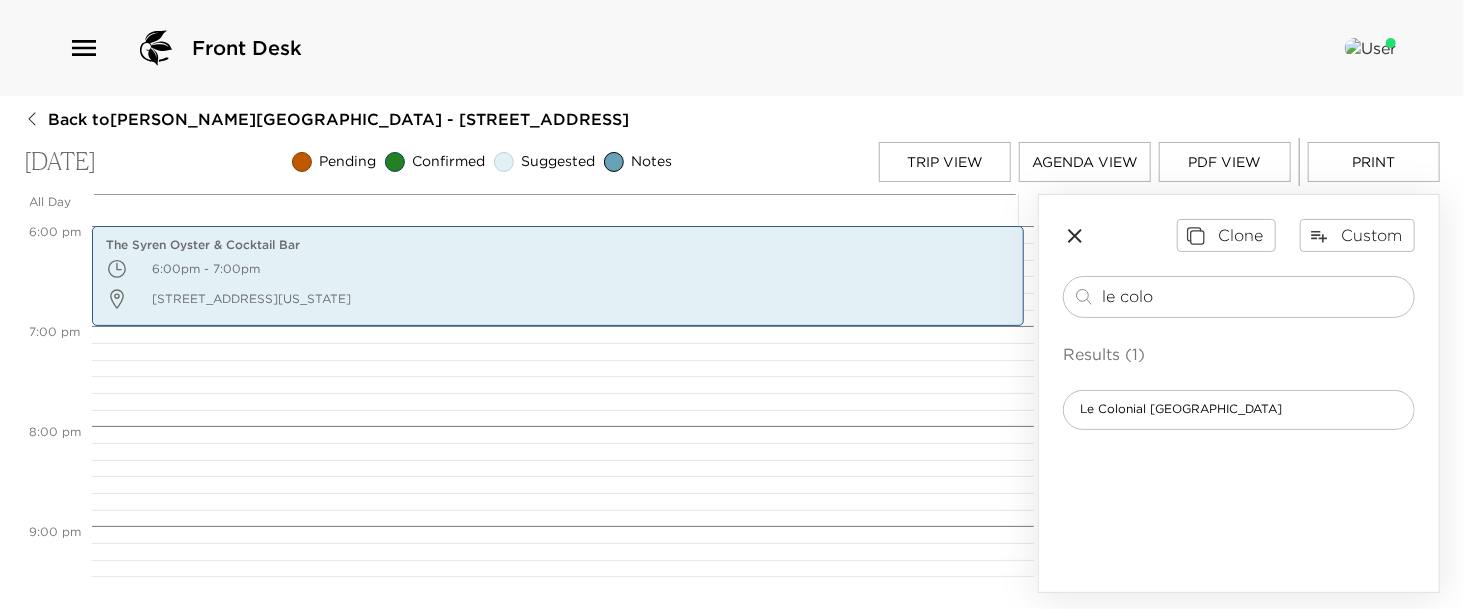 drag, startPoint x: 1164, startPoint y: 301, endPoint x: 704, endPoint y: 295, distance: 460.03912 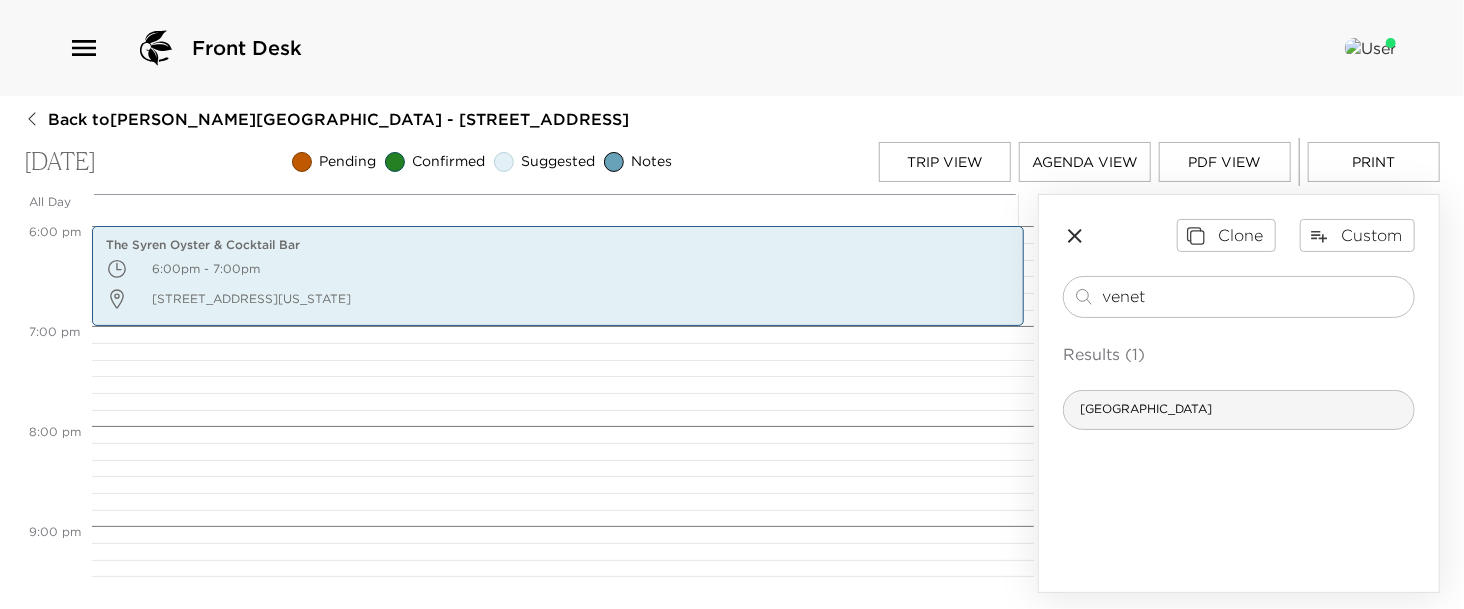 type on "venet" 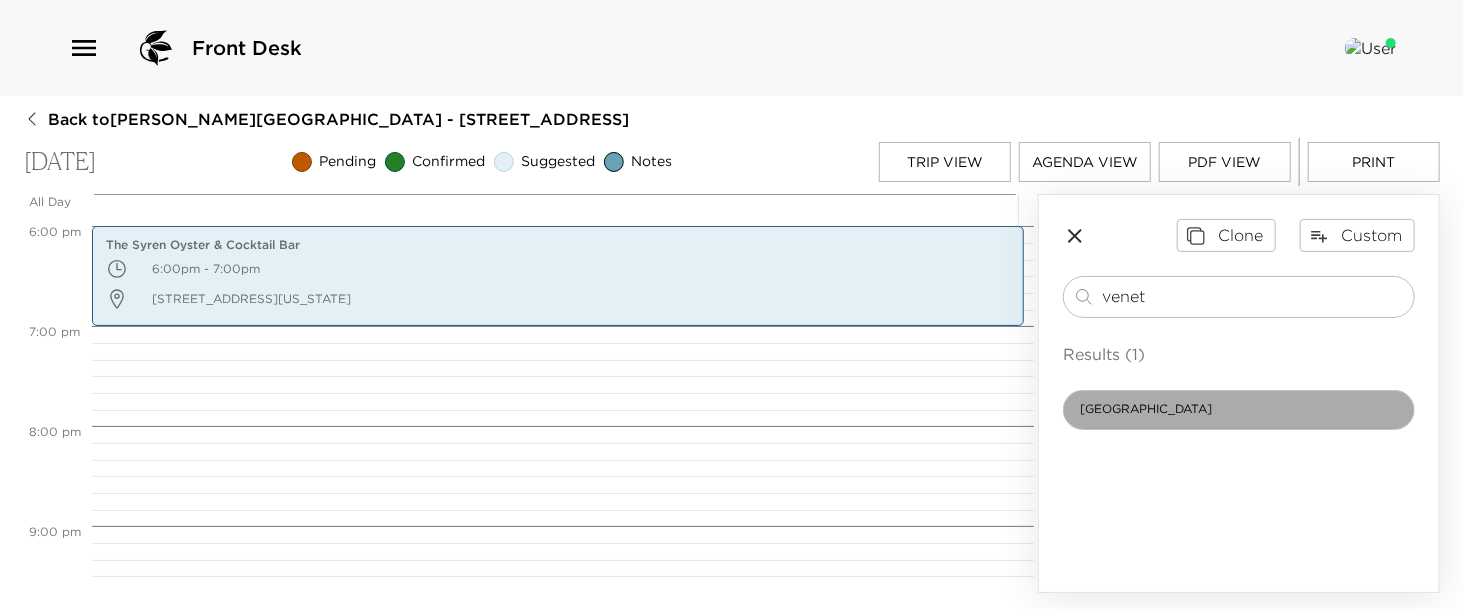 click on "Venetian Village" at bounding box center (1146, 409) 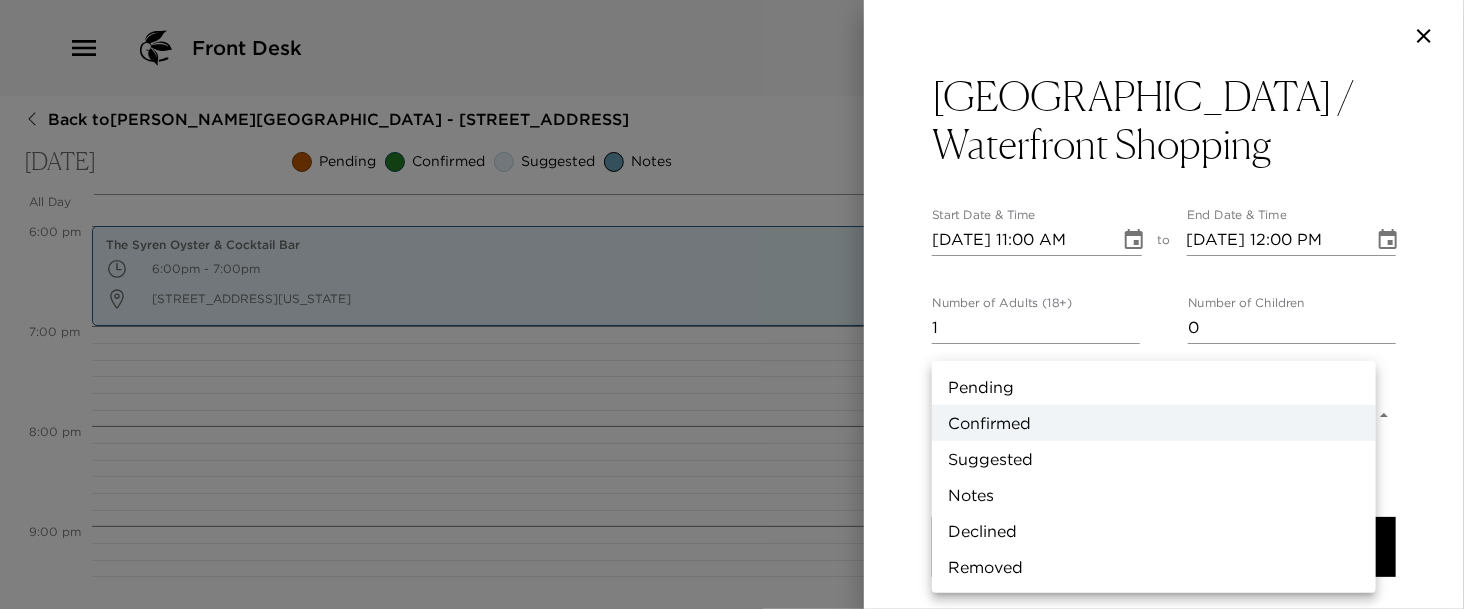 scroll, scrollTop: 14, scrollLeft: 0, axis: vertical 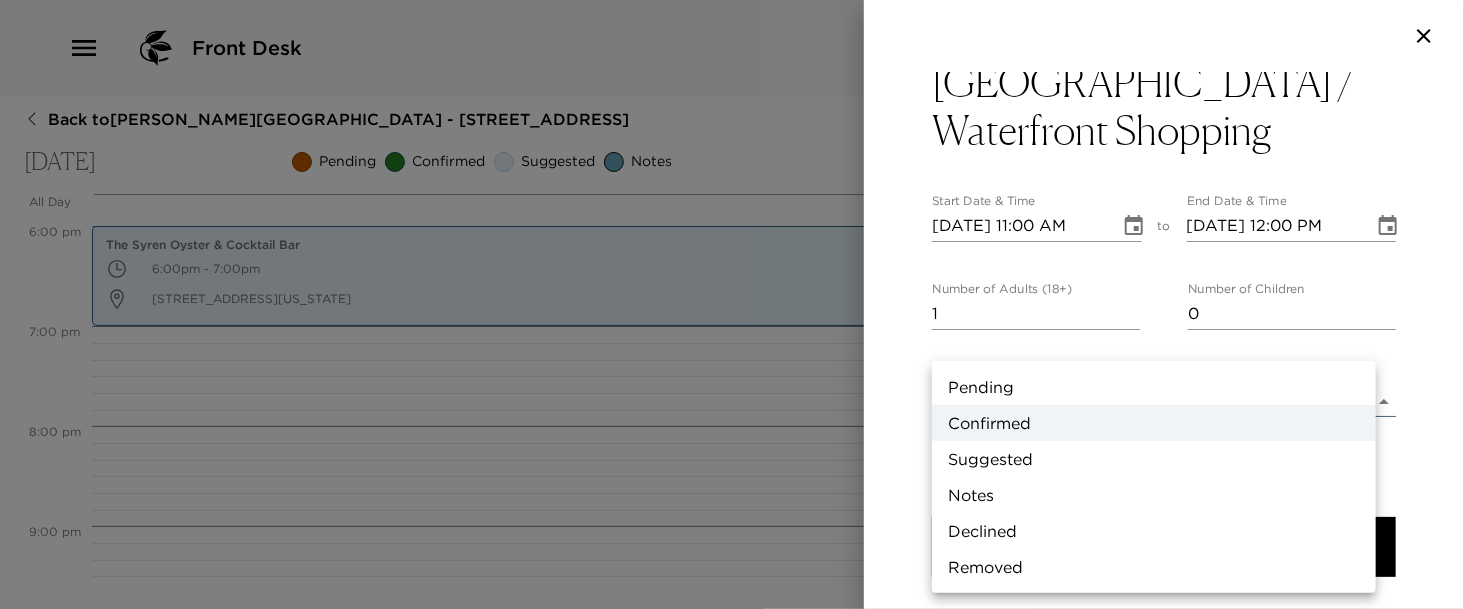 click on "Front Desk Back to  Kelsey Lindholm Reservation - 1325 5th St South  Naples, FL Monday, July 28, 2025 Pending Confirmed Suggested Notes Trip View Agenda View PDF View Print All Day Mon 07/28 12:00 AM 1:00 AM 2:00 AM 3:00 AM 4:00 AM 5:00 AM 6:00 AM 7:00 AM 8:00 AM 9:00 AM 10:00 AM 11:00 AM 12:00 PM 1:00 PM 2:00 PM 3:00 PM 4:00 PM 5:00 PM 6:00 PM 7:00 PM 8:00 PM 9:00 PM 10:00 PM 11:00 PM The Syren Oyster & Cocktail Bar 6:00pm - 7:00pm 909 10th Street South
Naples Florida 34102
United States Clone Custom venet ​ Results (1) Venetian Village Venetian Village / Waterfront Shopping Start Date & Time 07/28/2025 11:00 AM to End Date & Time 07/28/2025 12:00 PM Number of Adults (18+) 1 Number of Children 0 Status Confirmed Confirmed Hide From Member Request Transportation Concierge Notes x Cost ​ x Address ​ 4200 Gulf Shore Boulevard North
Naples Florida 34103
United States x Phone Number ​ (239) 261-6100 Email ​ Website ​ http://www.venetianvillage.com/ Cancellation Policy ​ undefined Recommended Attire" at bounding box center [732, 304] 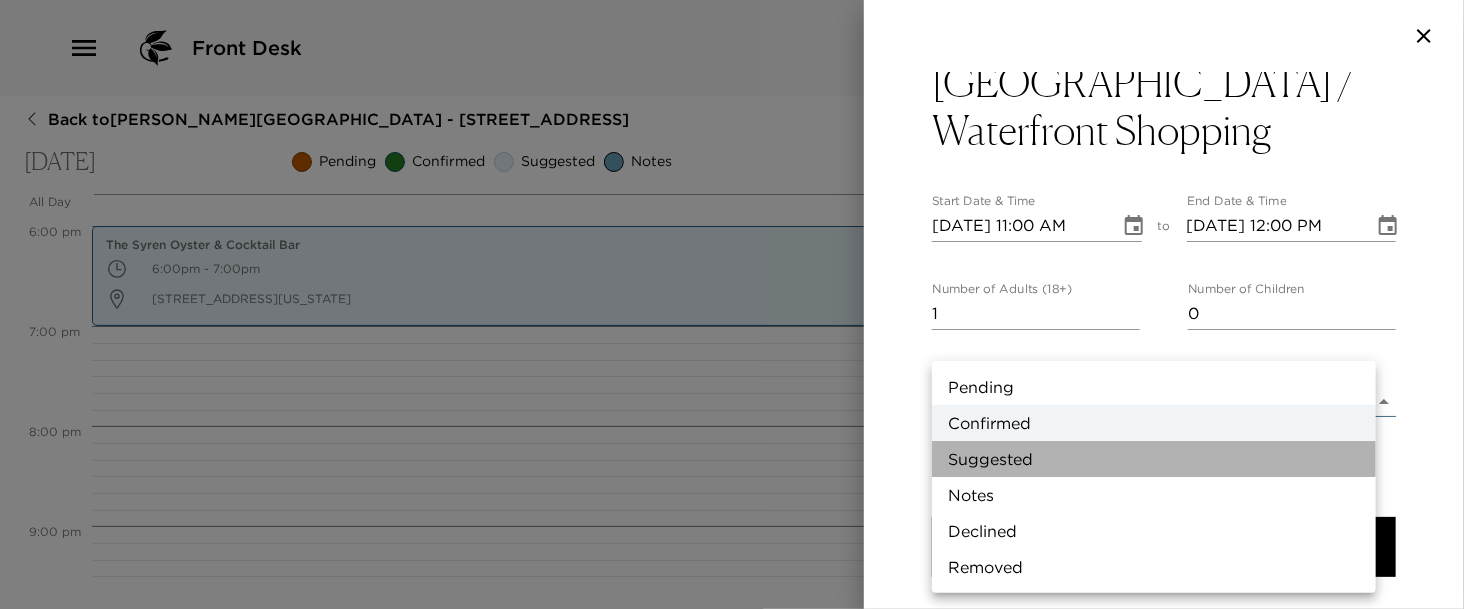 click on "Suggested" at bounding box center [1154, 459] 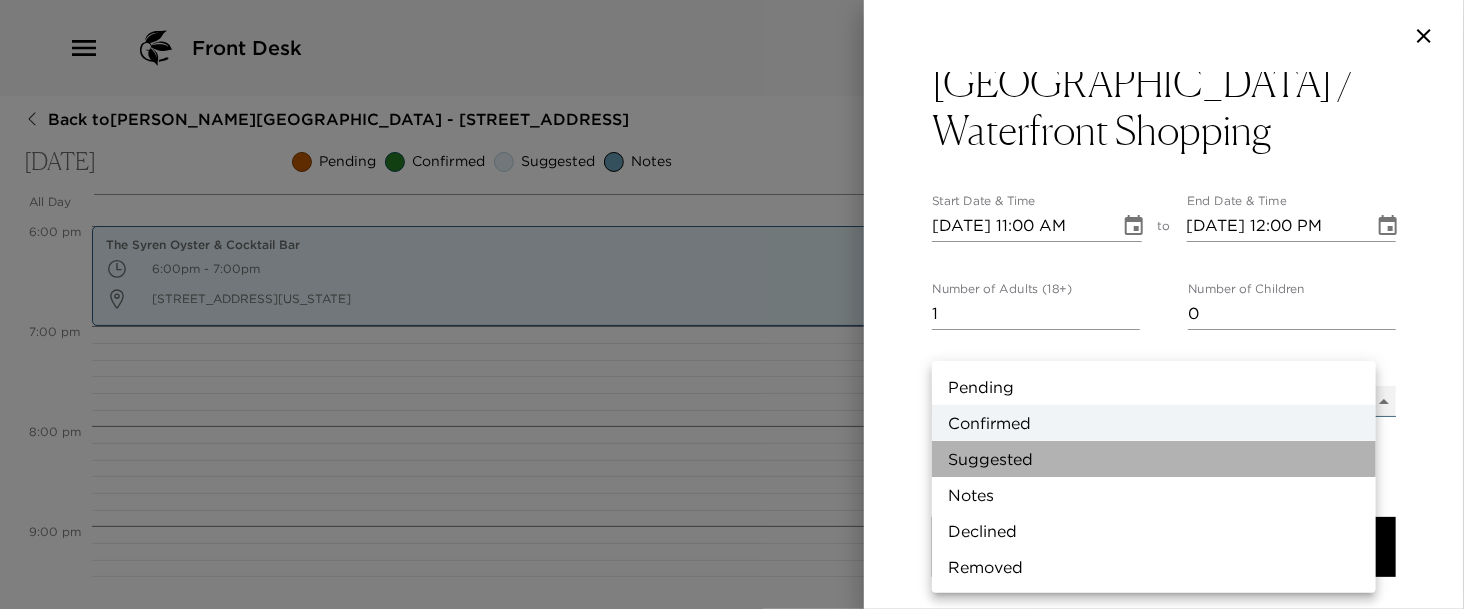 type on "Suggestion" 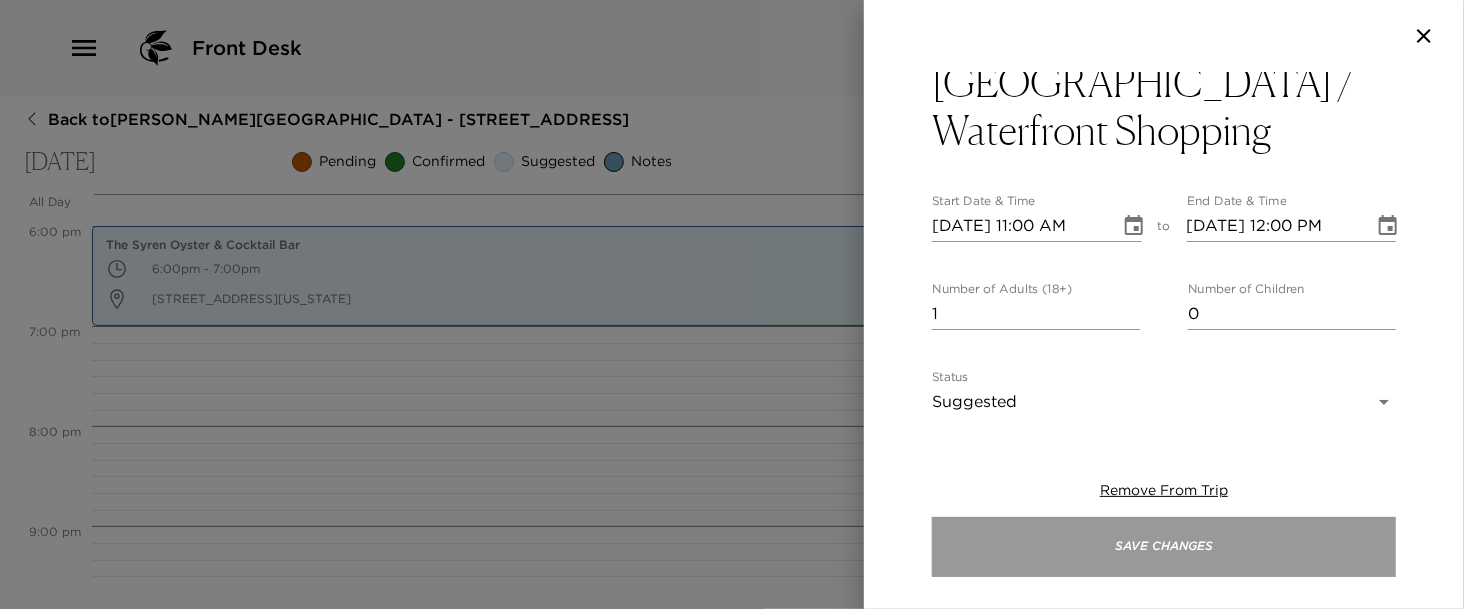 click on "Save Changes" at bounding box center [1164, 547] 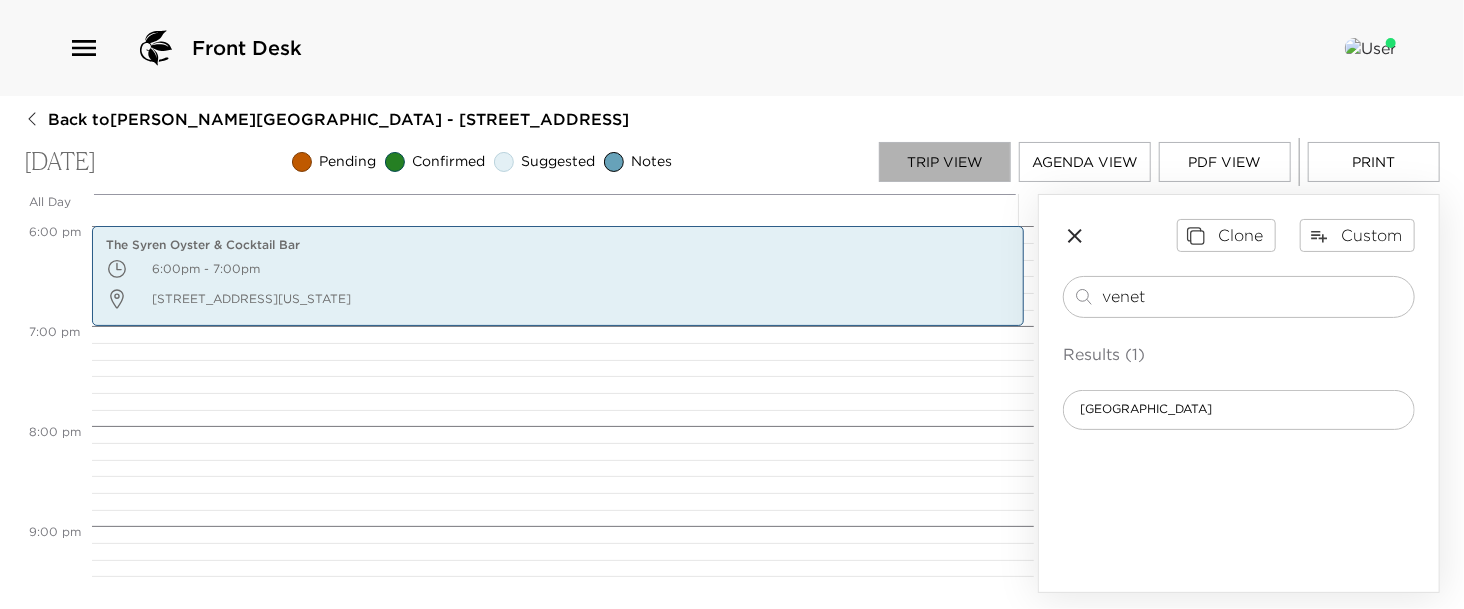 click on "Trip View" at bounding box center (945, 162) 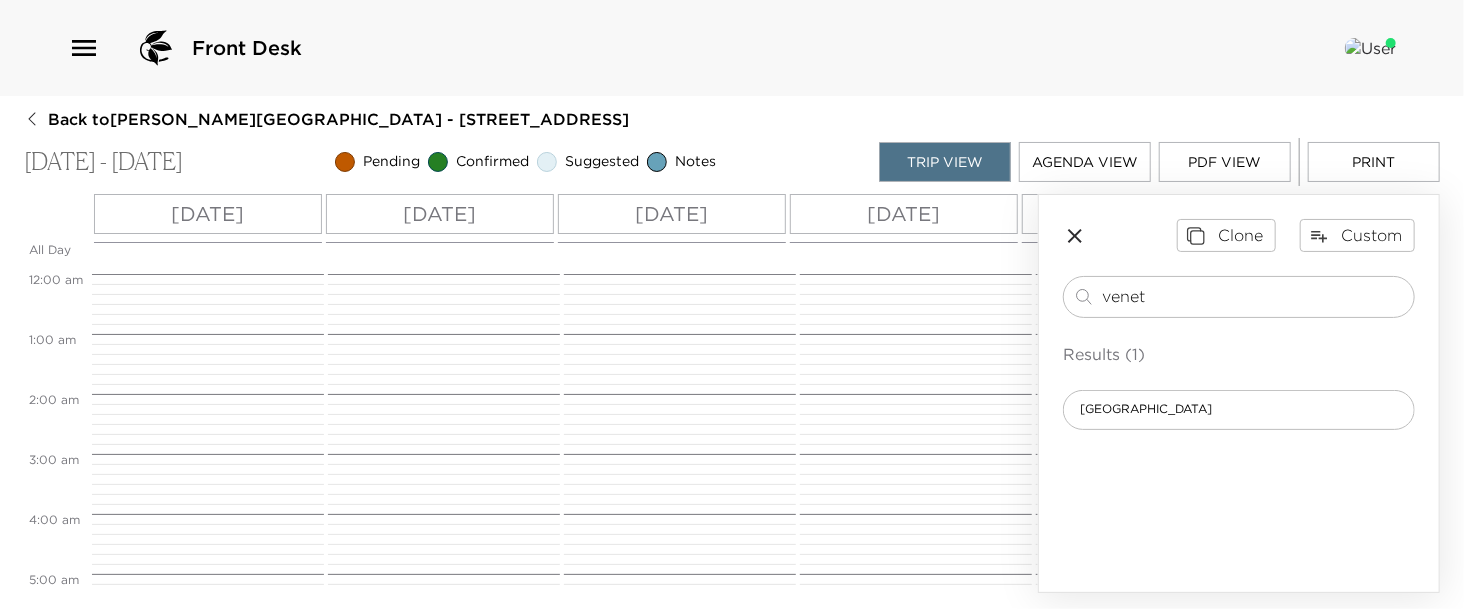 scroll, scrollTop: 450, scrollLeft: 0, axis: vertical 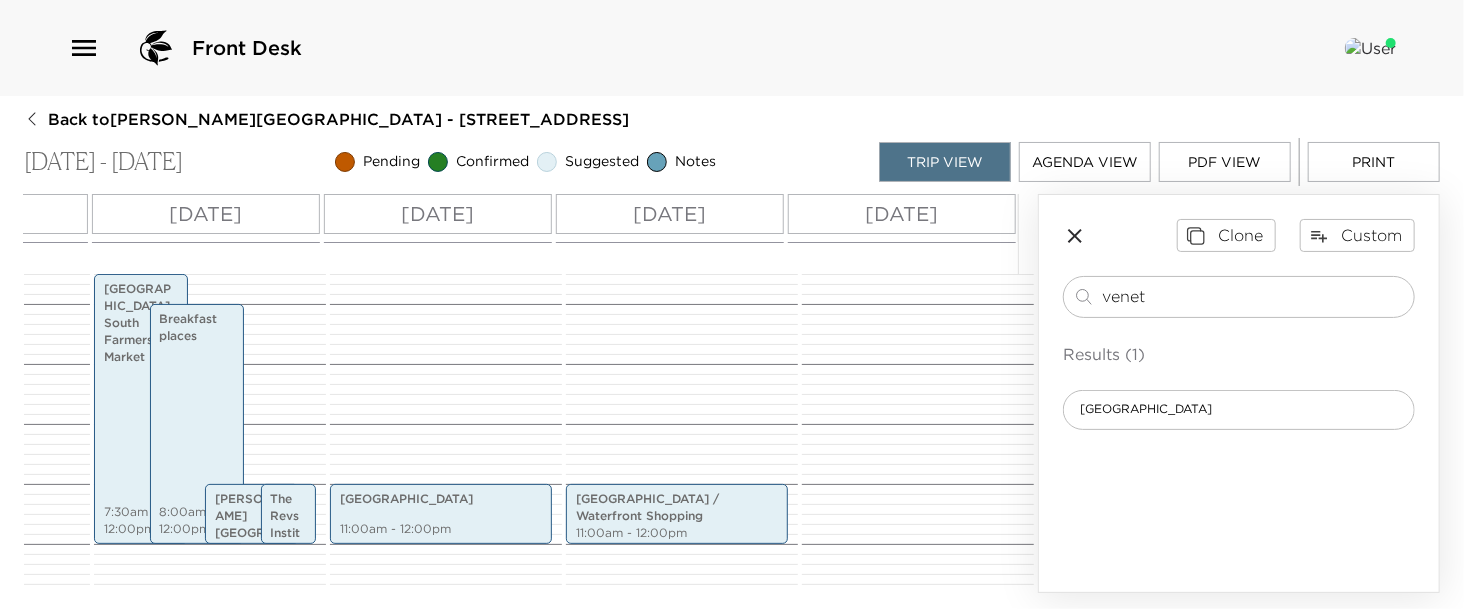 click on "Mon 07/28" at bounding box center (670, 214) 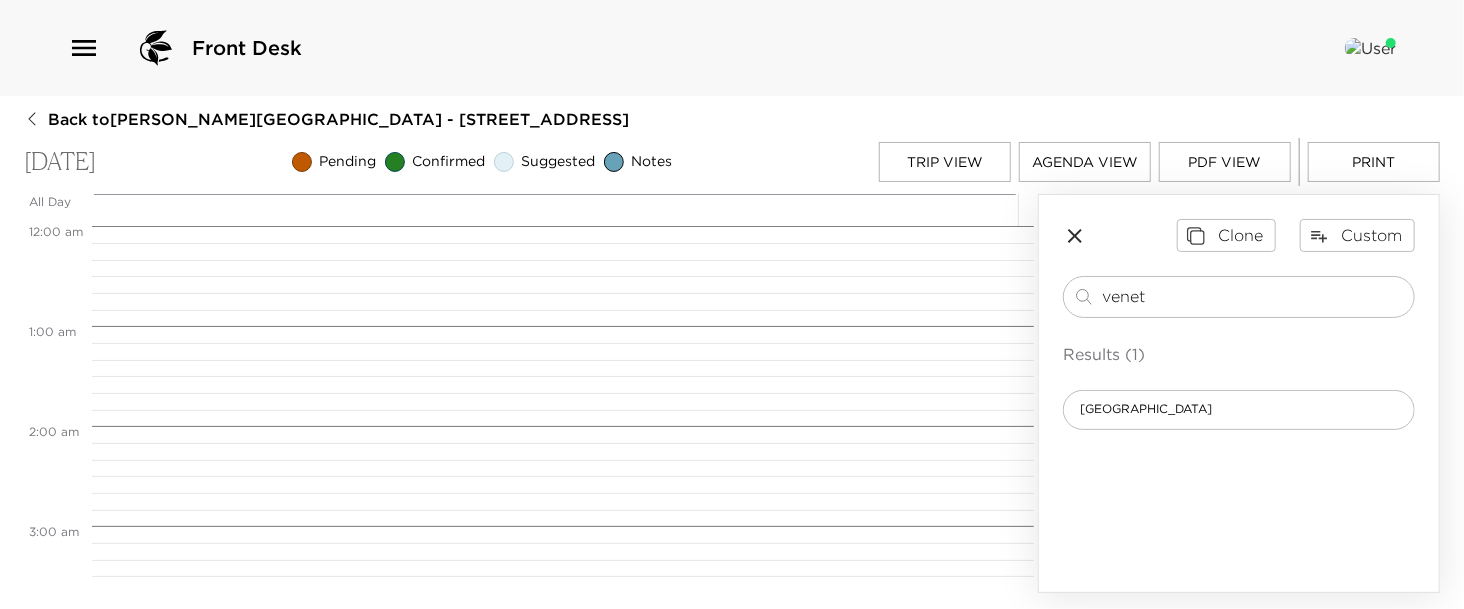 scroll, scrollTop: 0, scrollLeft: 0, axis: both 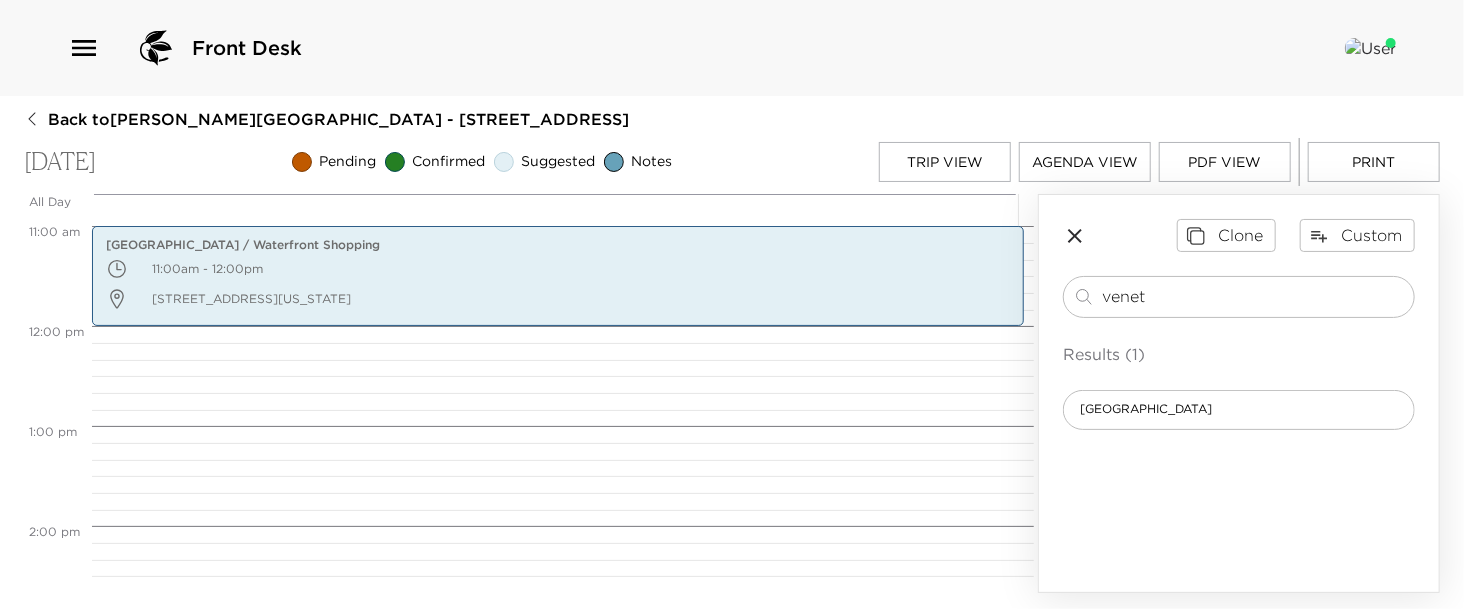 drag, startPoint x: 1152, startPoint y: 302, endPoint x: 819, endPoint y: 240, distance: 338.7226 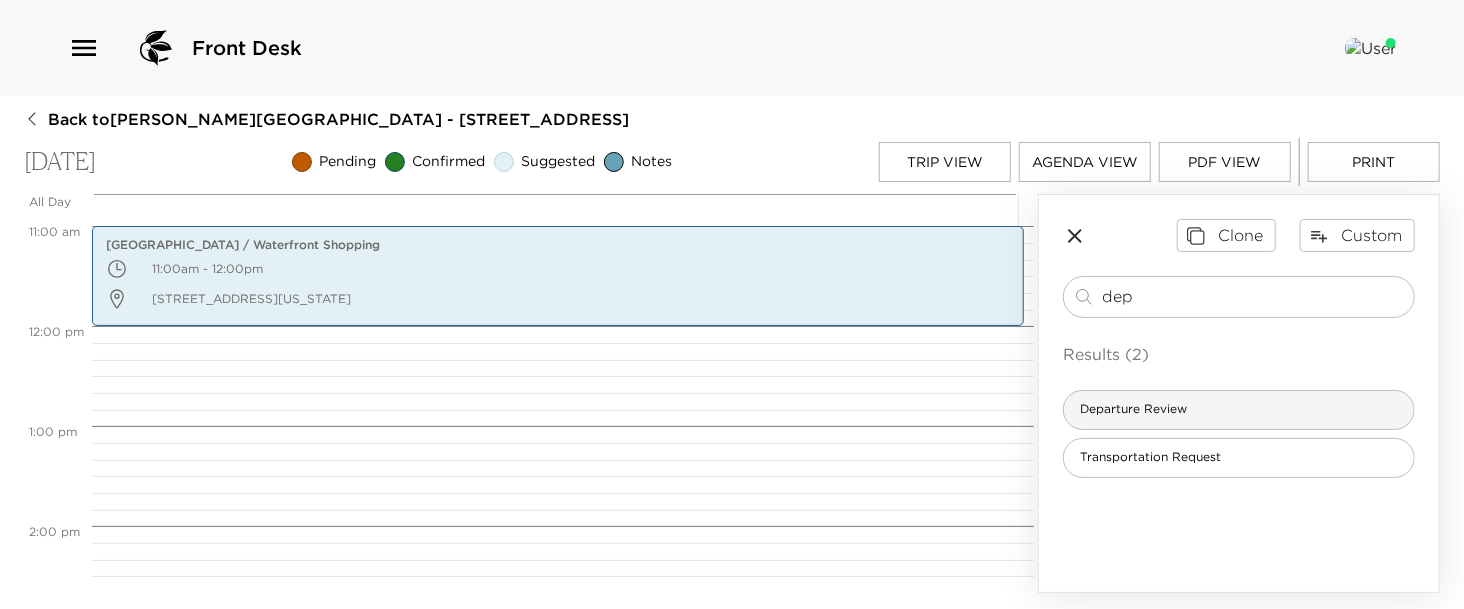 type on "dep" 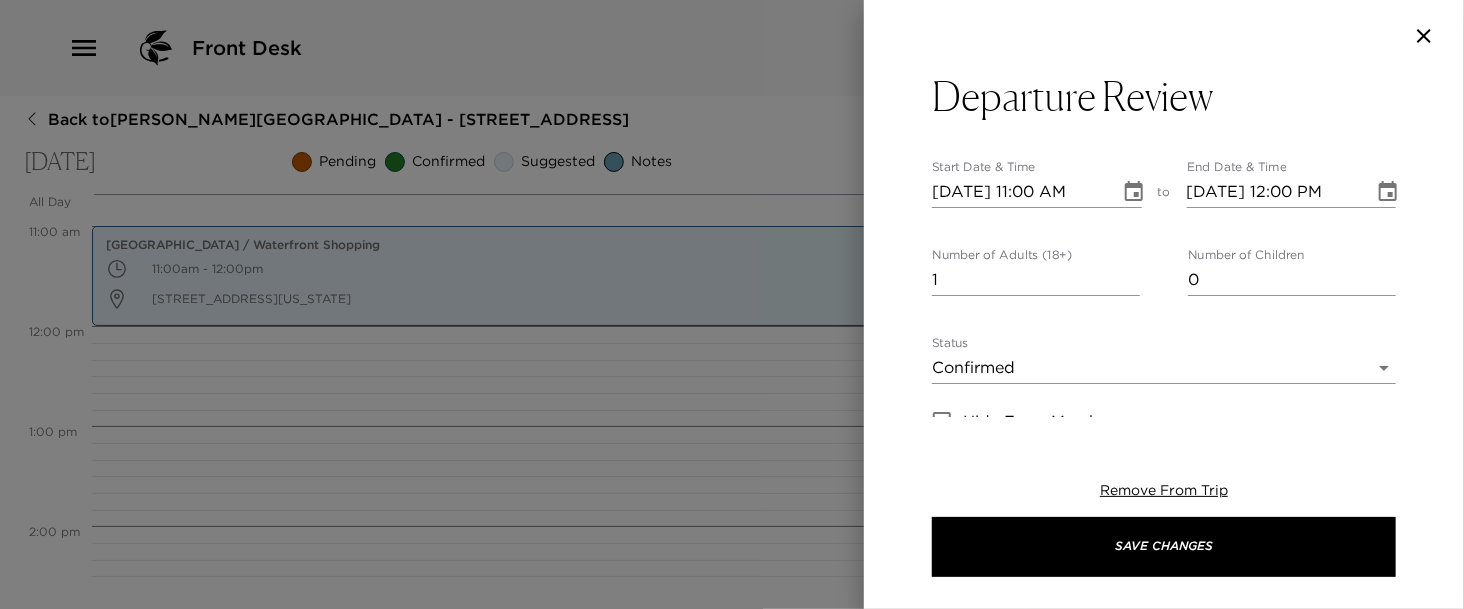 type on "Departure and House Bill Review I will deliver a copy of your final bill, if any, prior to your departure. Please leave all keys and garage door openers in the residence upon your departure. Please also log out of any online tv apps you may have used. Please let me know if you need any further assistance." 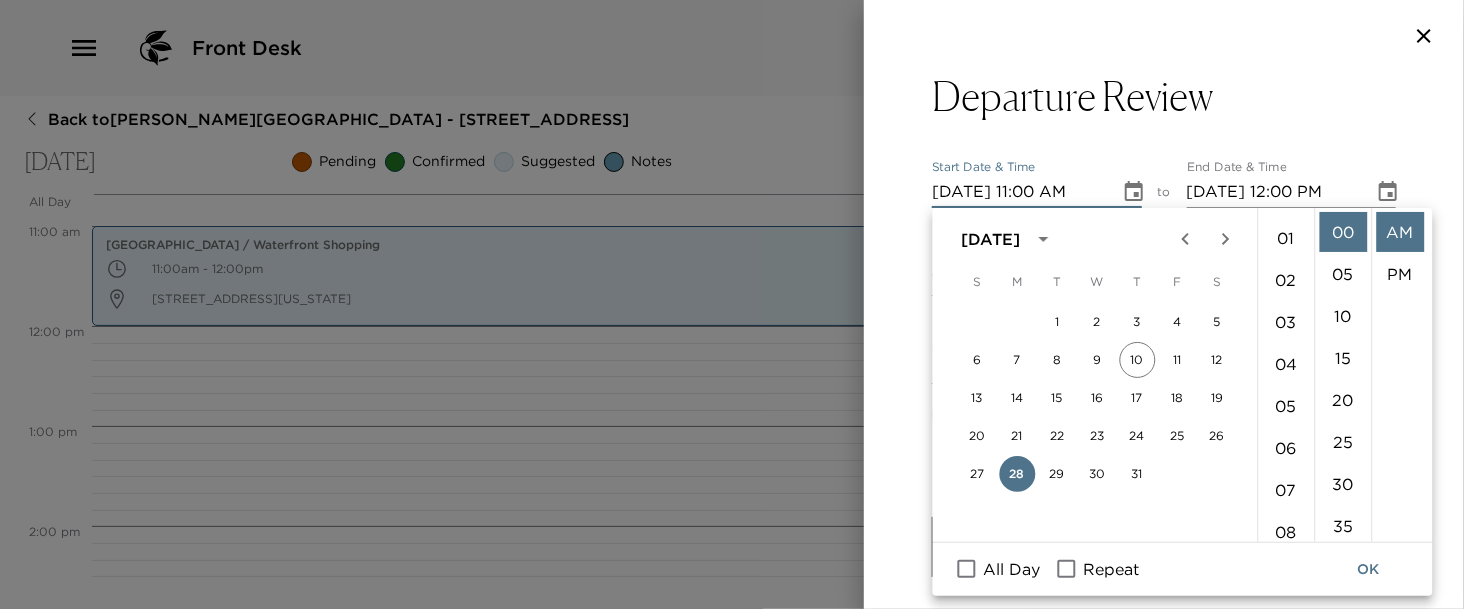 scroll, scrollTop: 35, scrollLeft: 0, axis: vertical 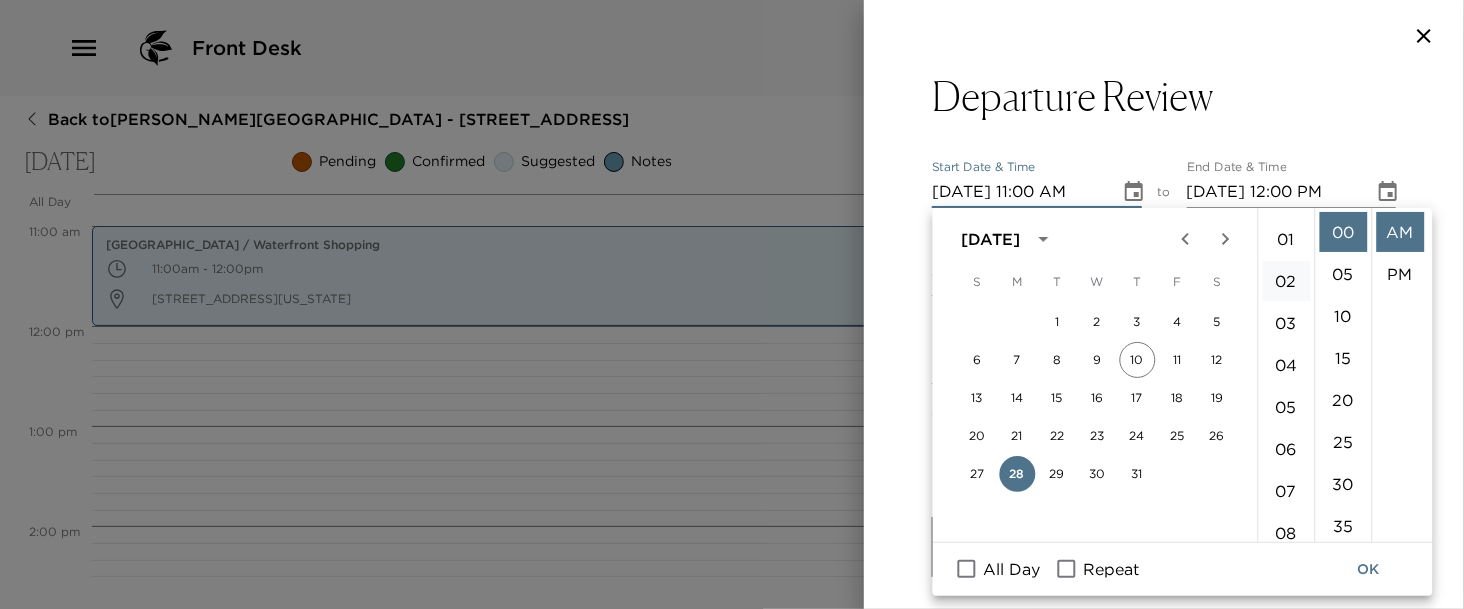 click on "02" at bounding box center [1286, 281] 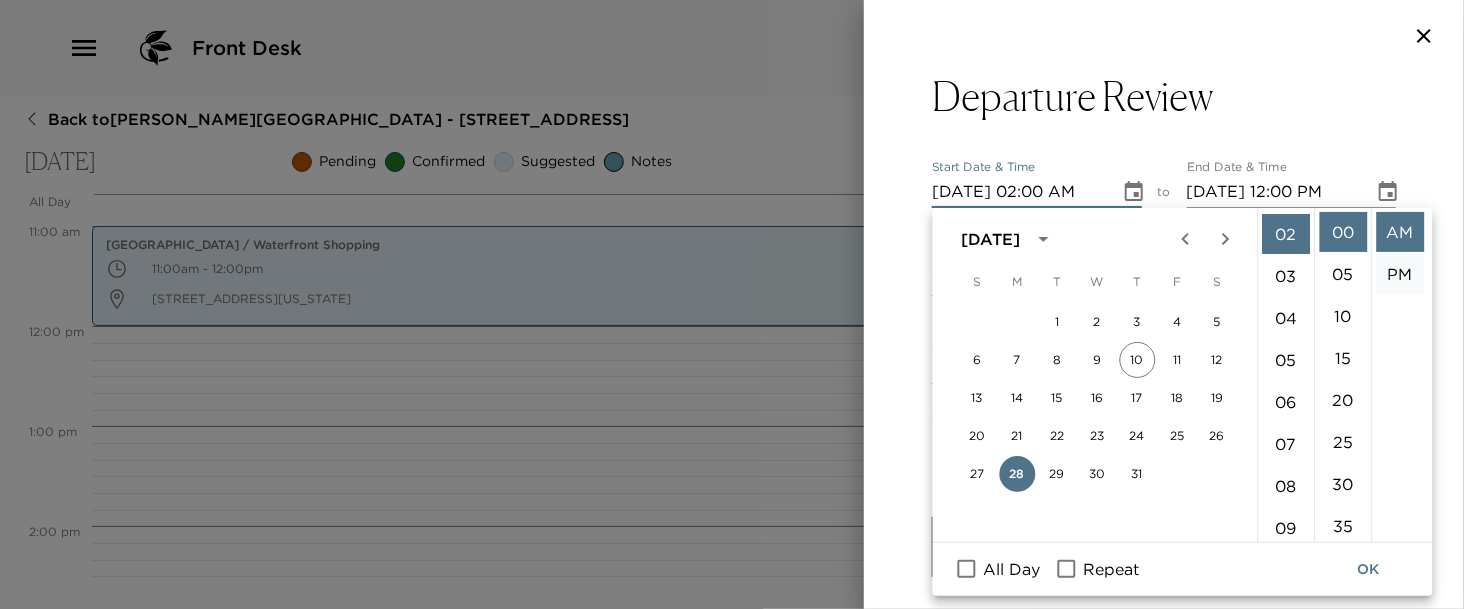 scroll, scrollTop: 83, scrollLeft: 0, axis: vertical 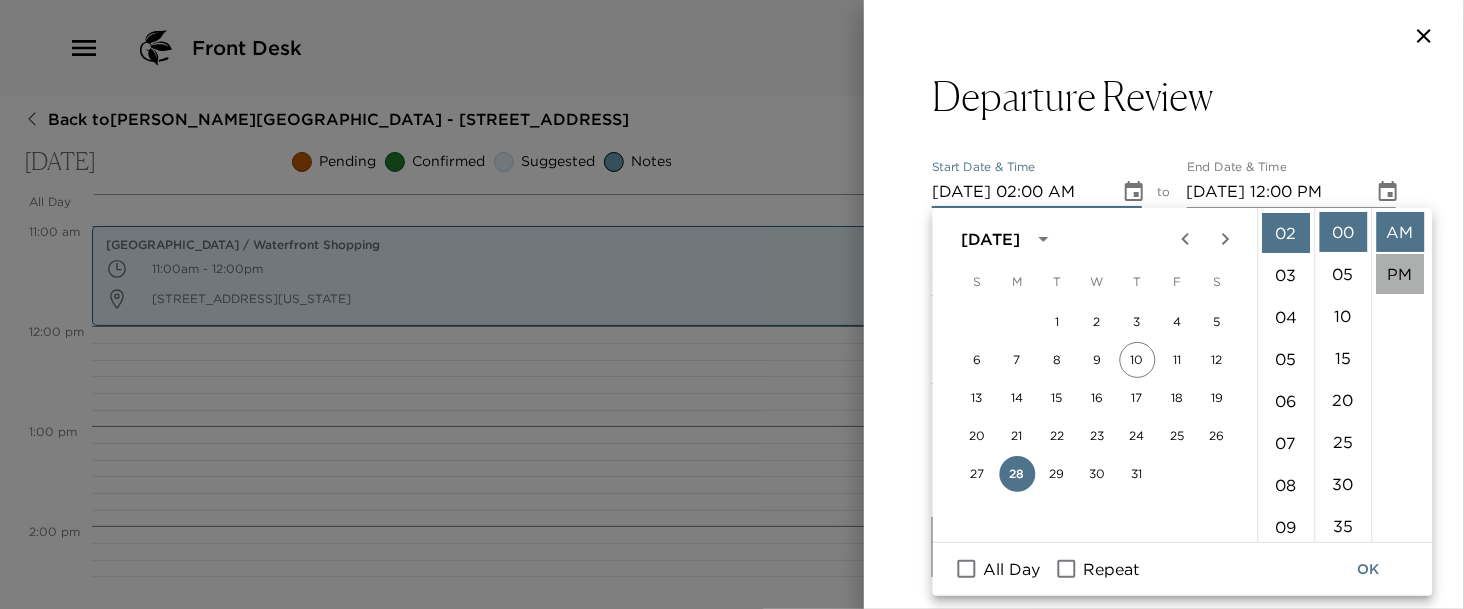 click on "PM" at bounding box center [1400, 274] 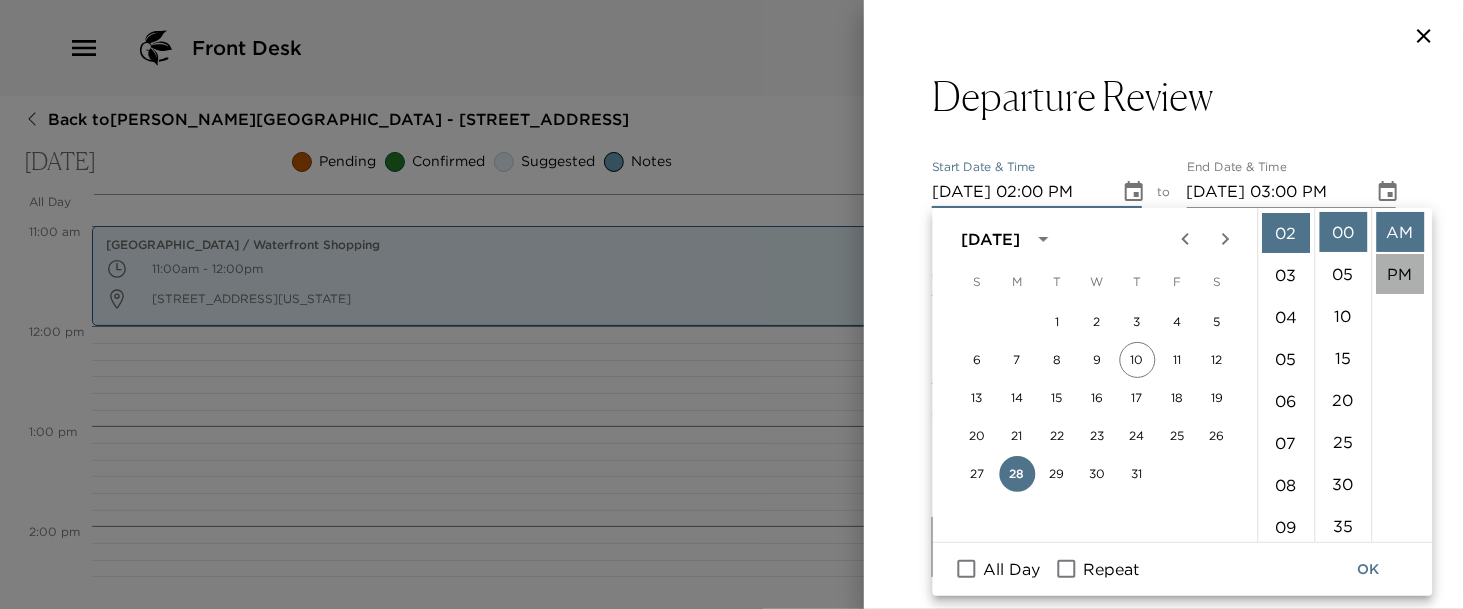 scroll, scrollTop: 41, scrollLeft: 0, axis: vertical 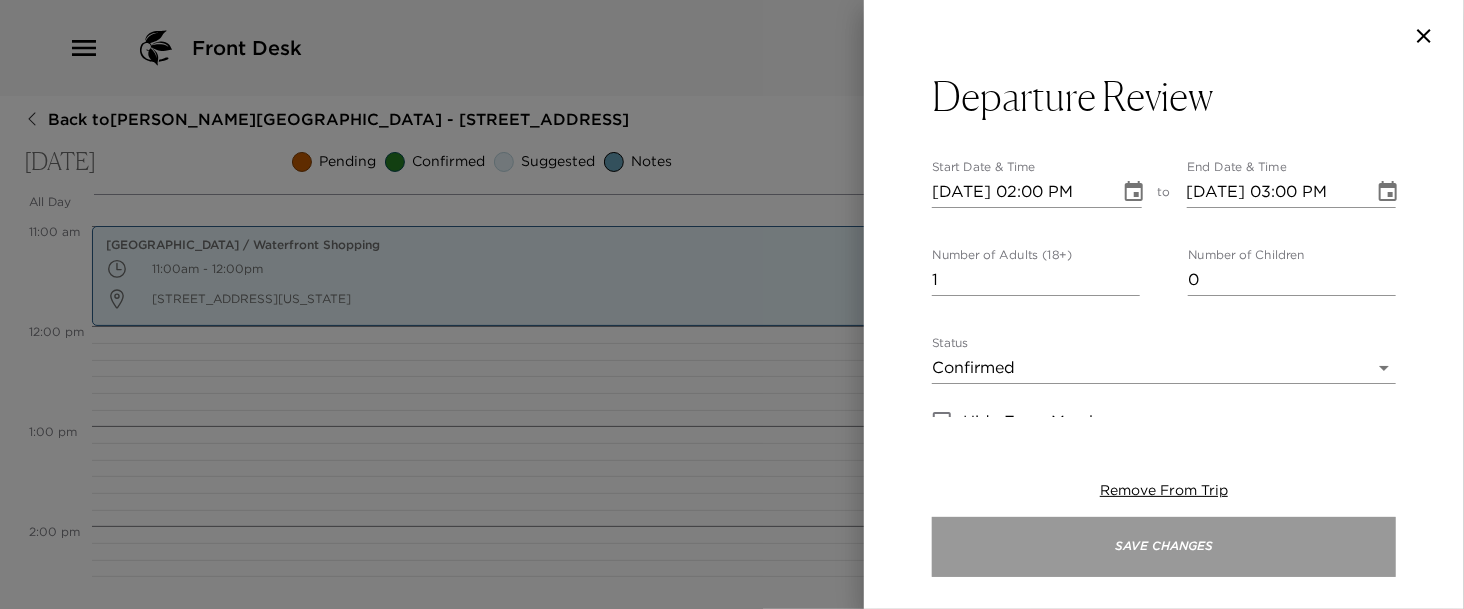 click on "Save Changes" at bounding box center [1164, 547] 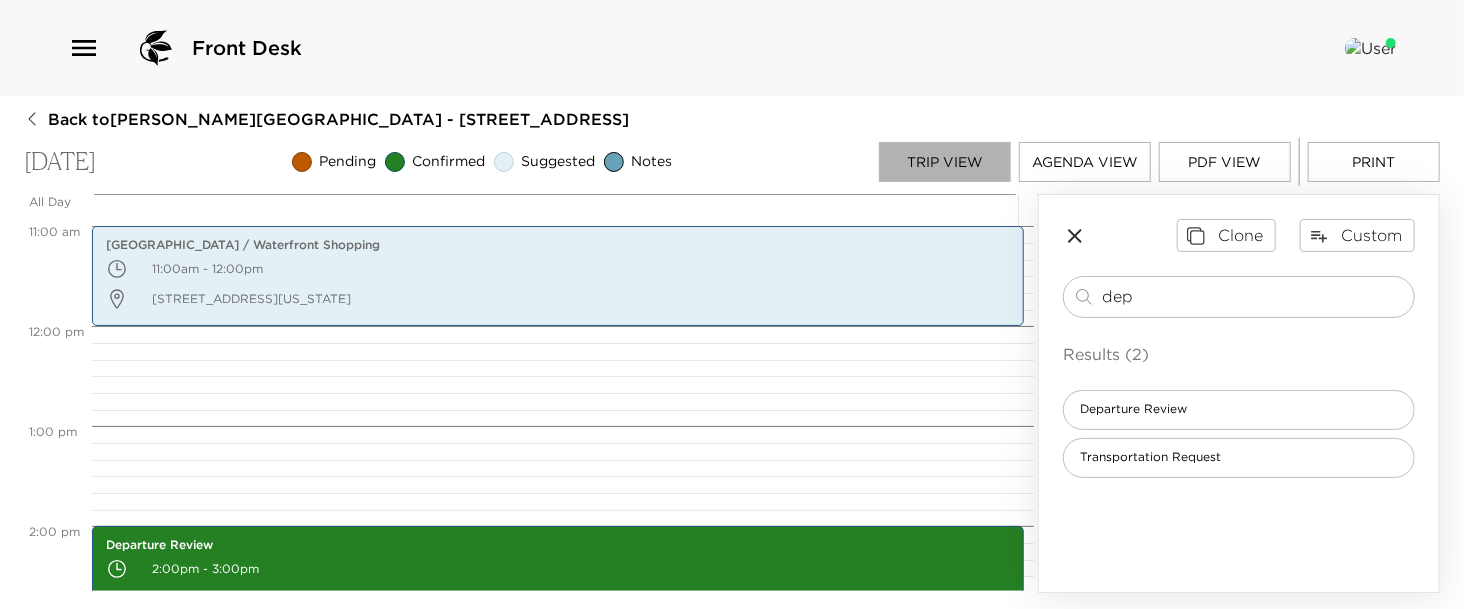 click on "Trip View" at bounding box center (945, 162) 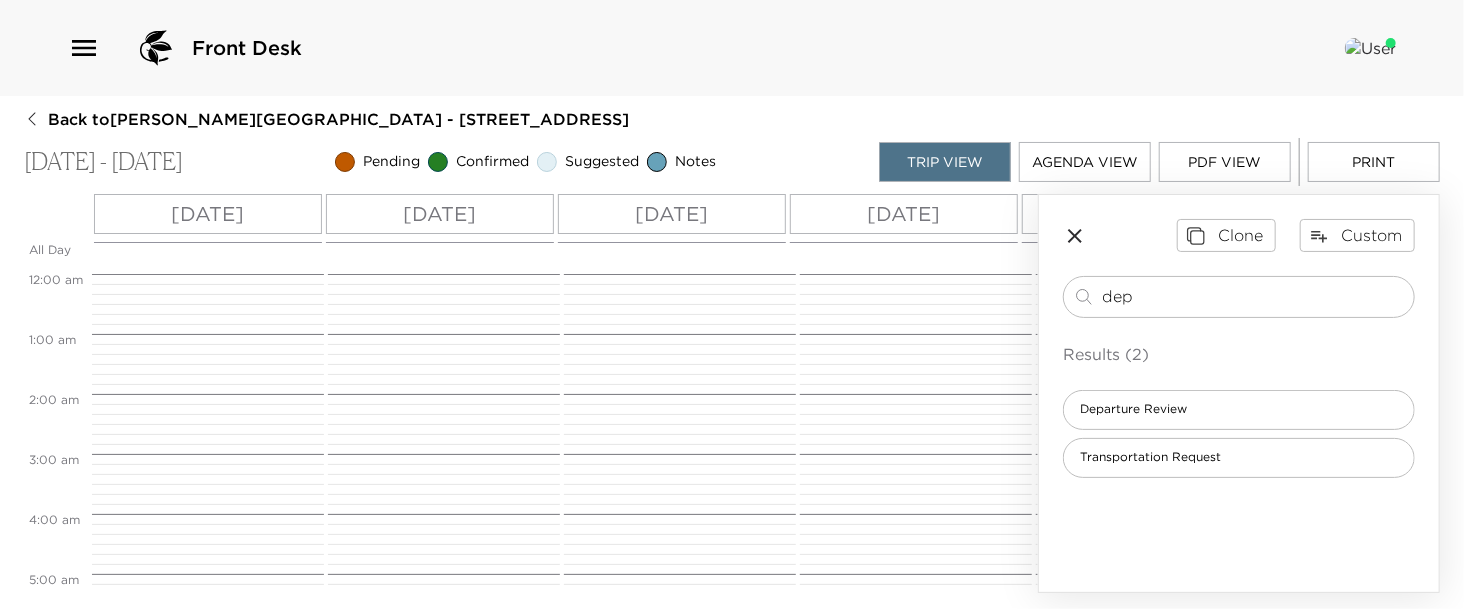 scroll, scrollTop: 450, scrollLeft: 0, axis: vertical 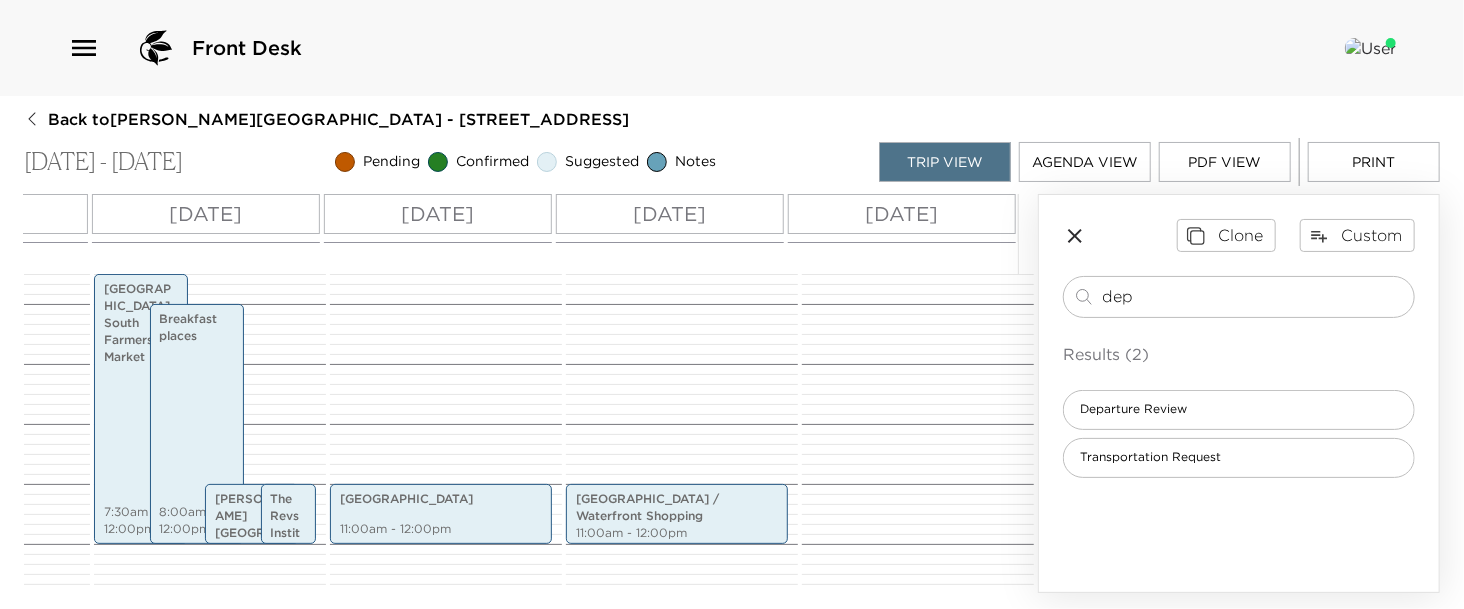 click on "Tue 07/29" at bounding box center (902, 214) 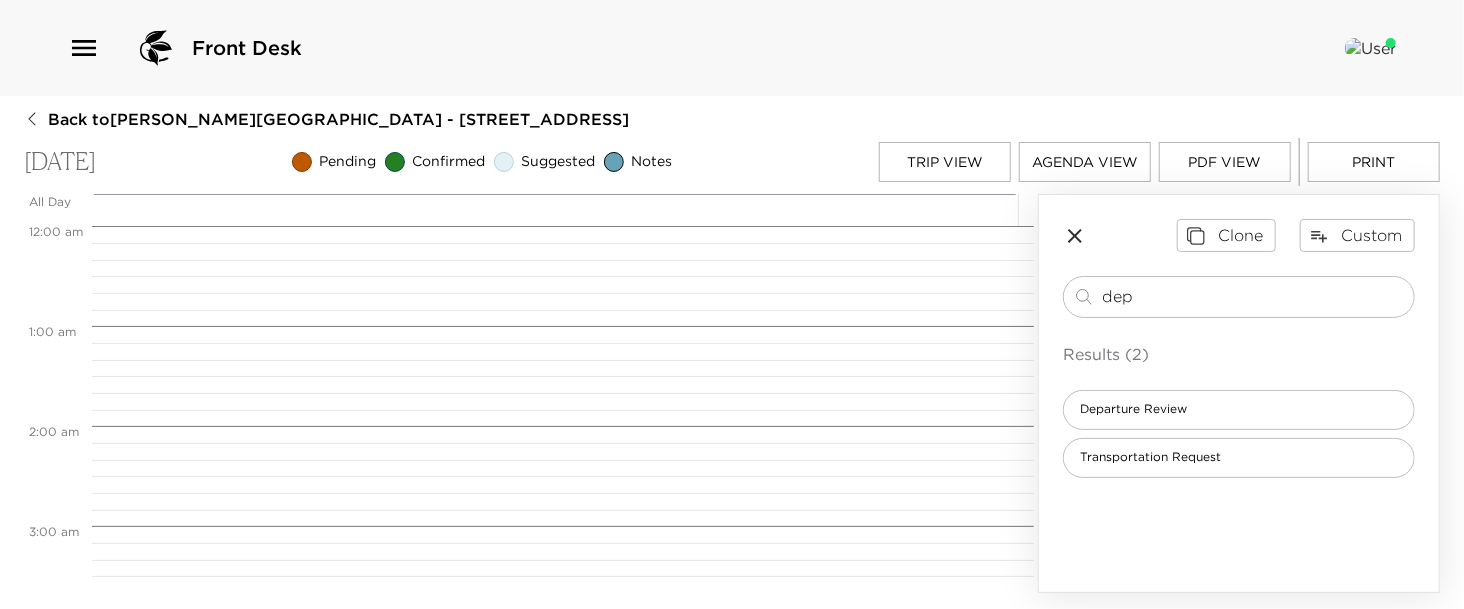scroll, scrollTop: 0, scrollLeft: 0, axis: both 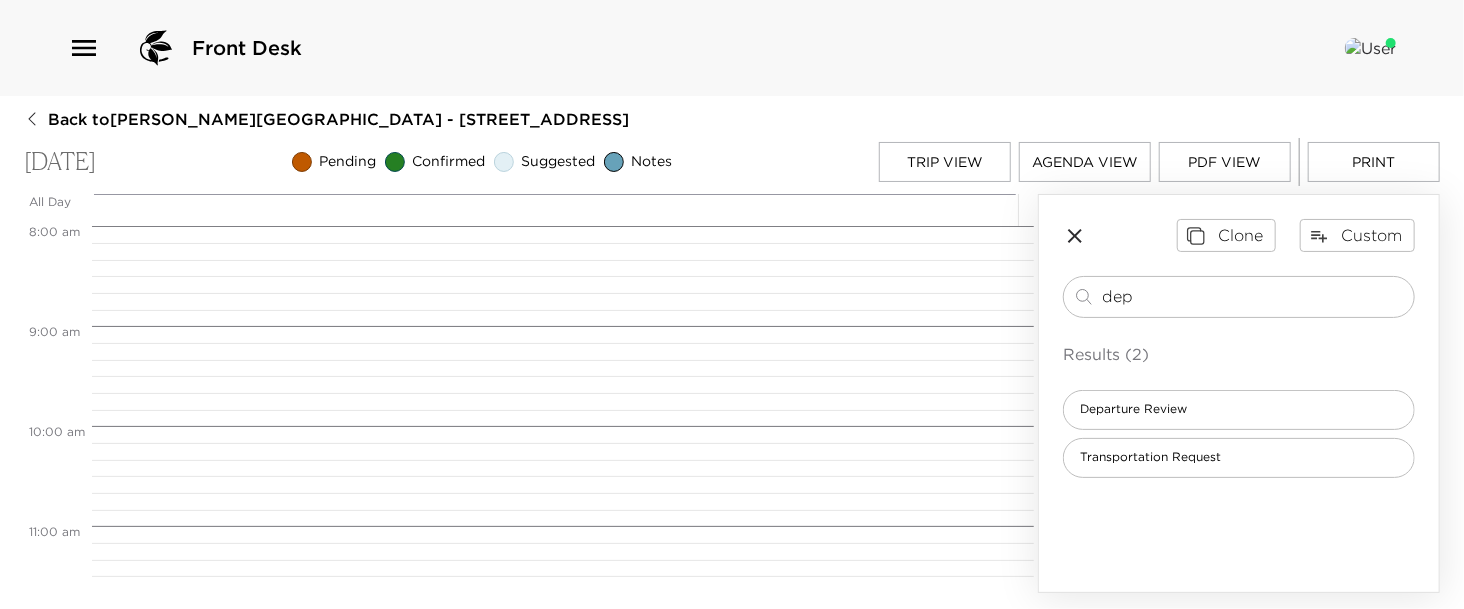 drag, startPoint x: 1146, startPoint y: 295, endPoint x: 832, endPoint y: 291, distance: 314.02548 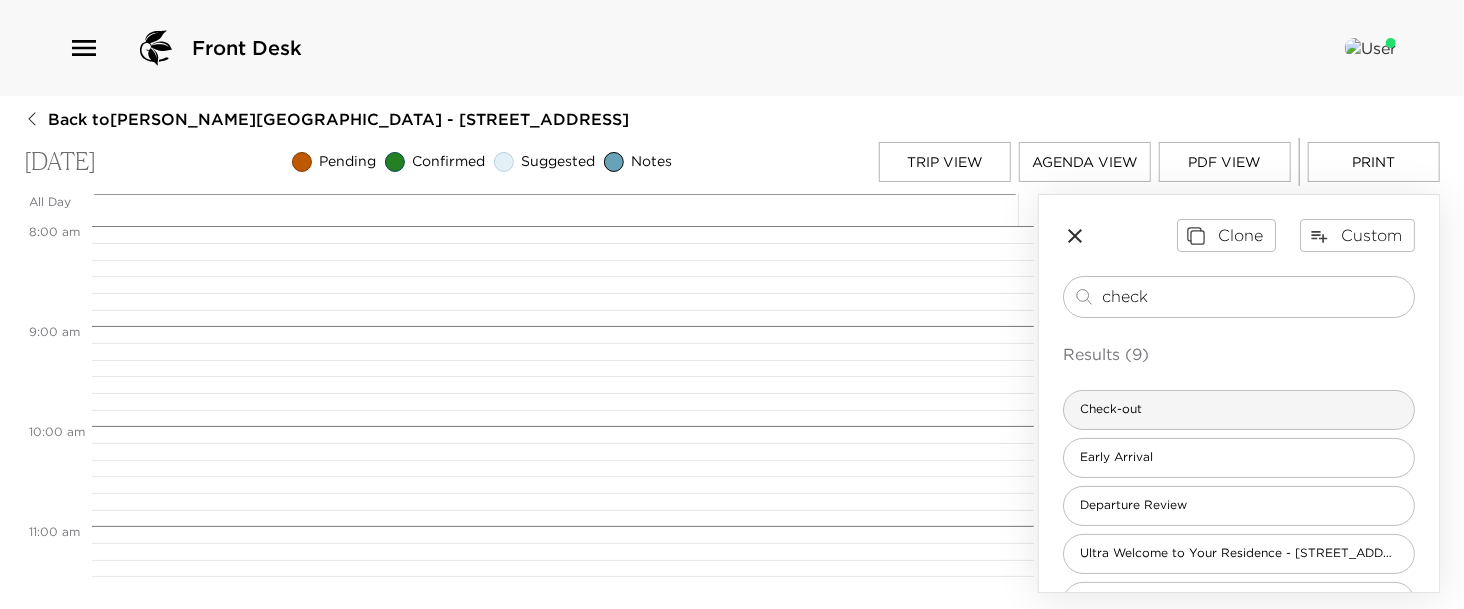 type on "check" 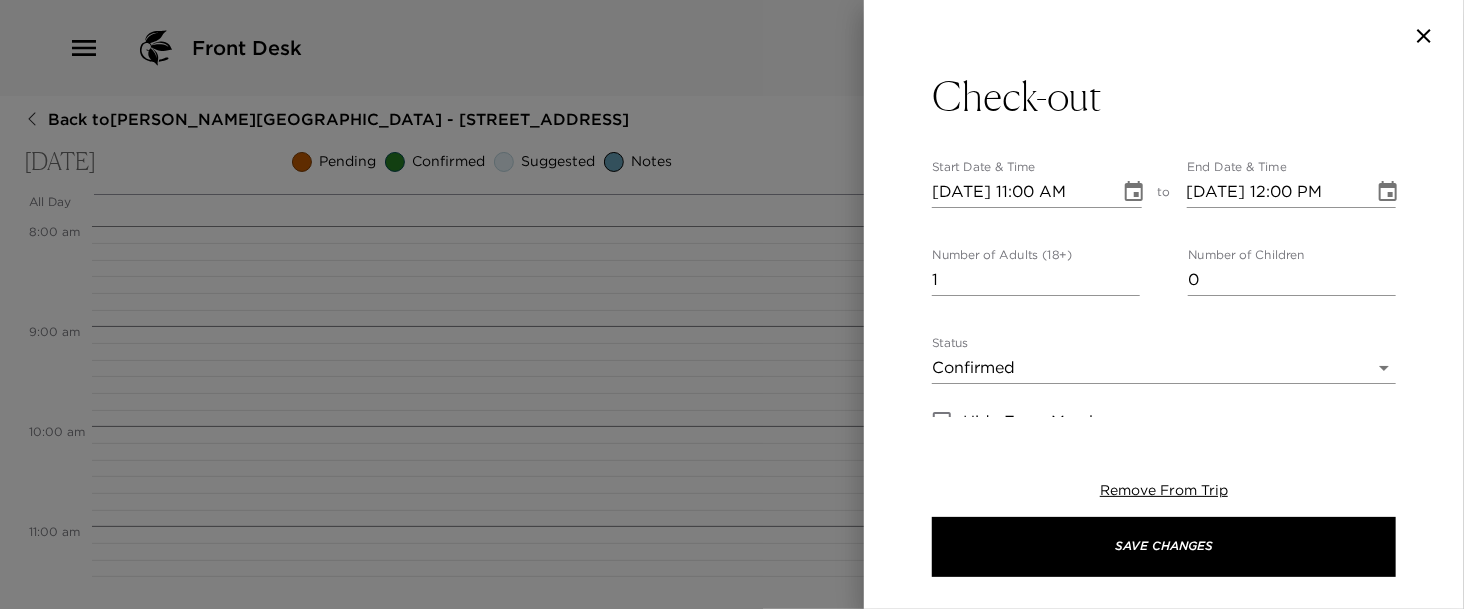 type on "Thank you for observing the 11:00 AM check-out time as it is imperative that we have enough time in each residence to properly prepare it for the next arrival. On your departure, we know you will have wonderful memories to take home with you. We do ask that you remember to leave the house keys and garage door opener behind; and, don't forget to log out of any online TV apps you may have enjoyed during your stay." 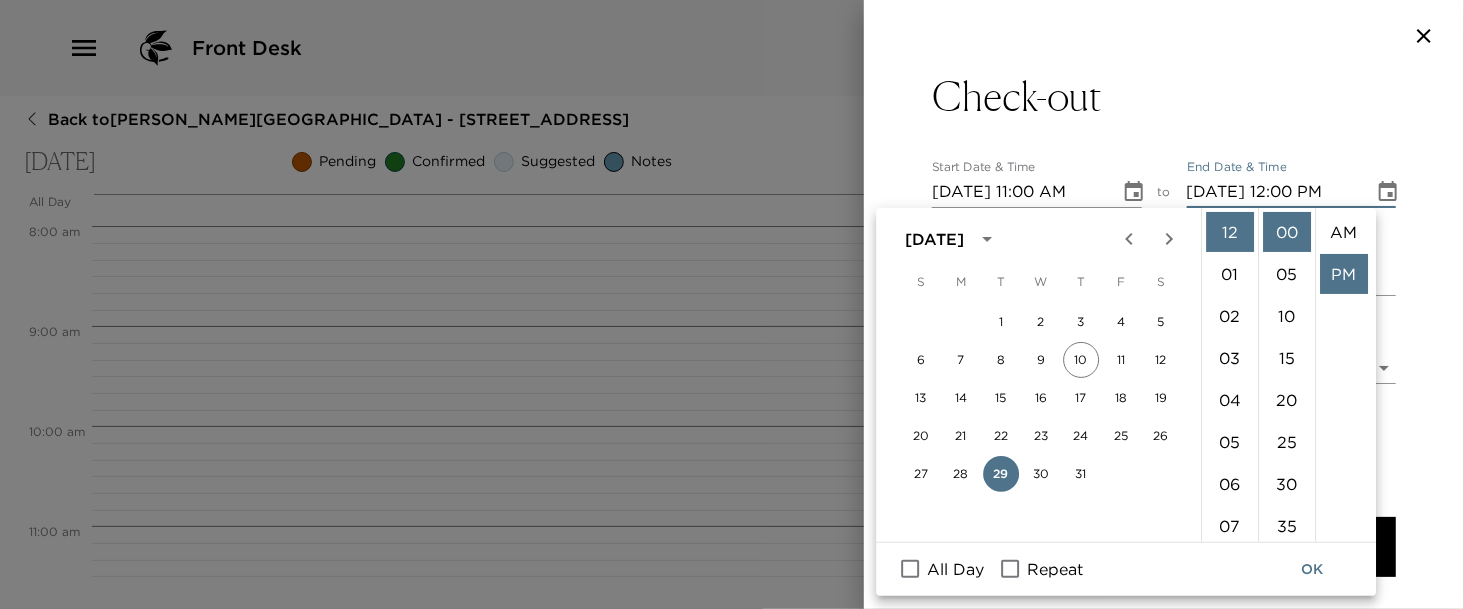 scroll, scrollTop: 41, scrollLeft: 0, axis: vertical 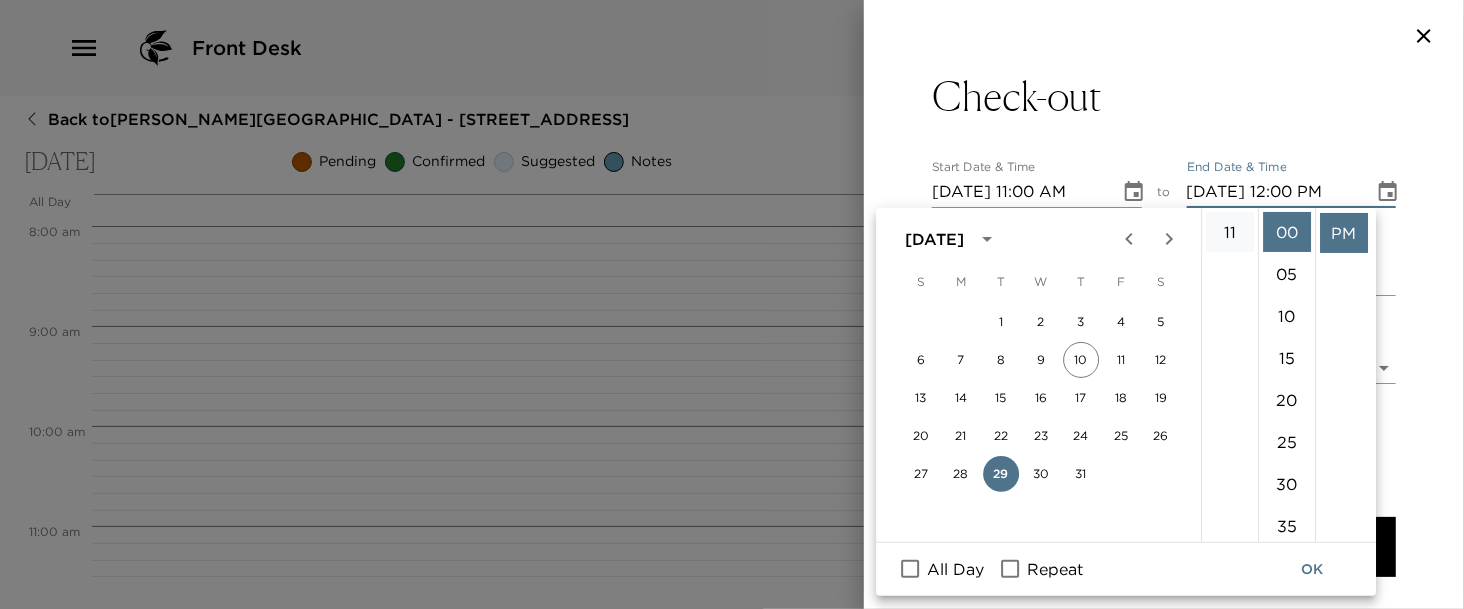 click on "11" at bounding box center [1230, 232] 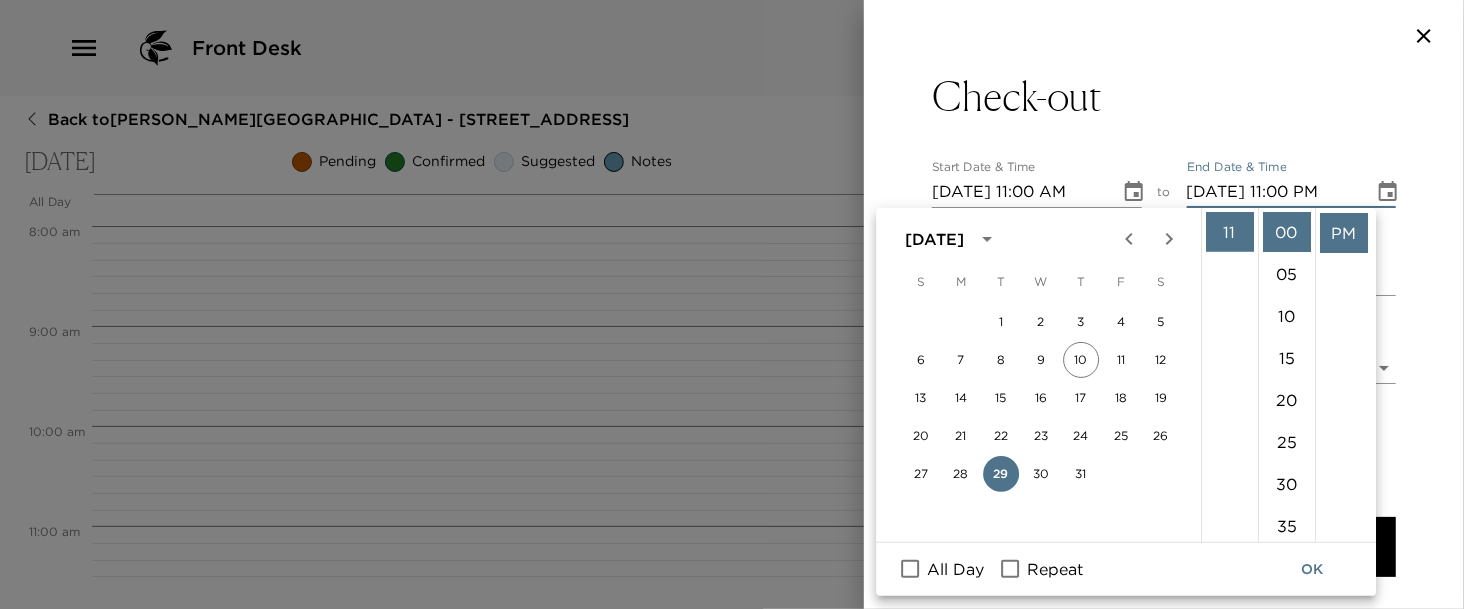 scroll, scrollTop: 461, scrollLeft: 0, axis: vertical 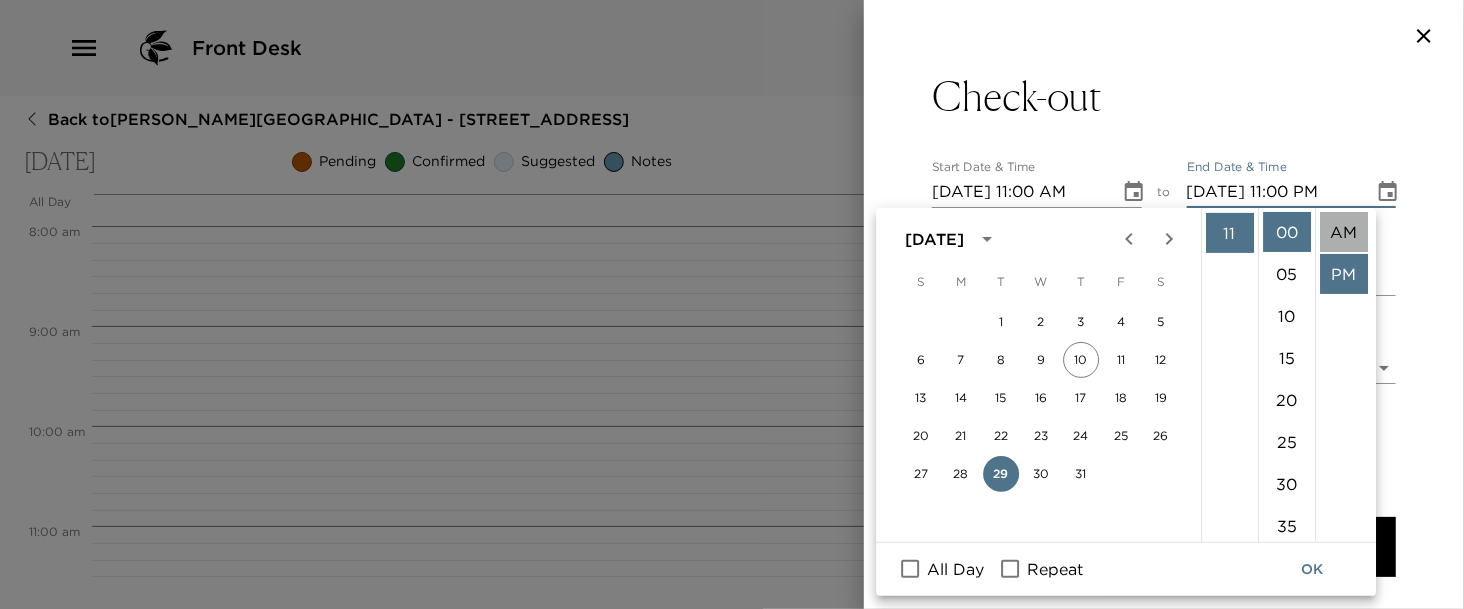 click on "AM" at bounding box center (1344, 232) 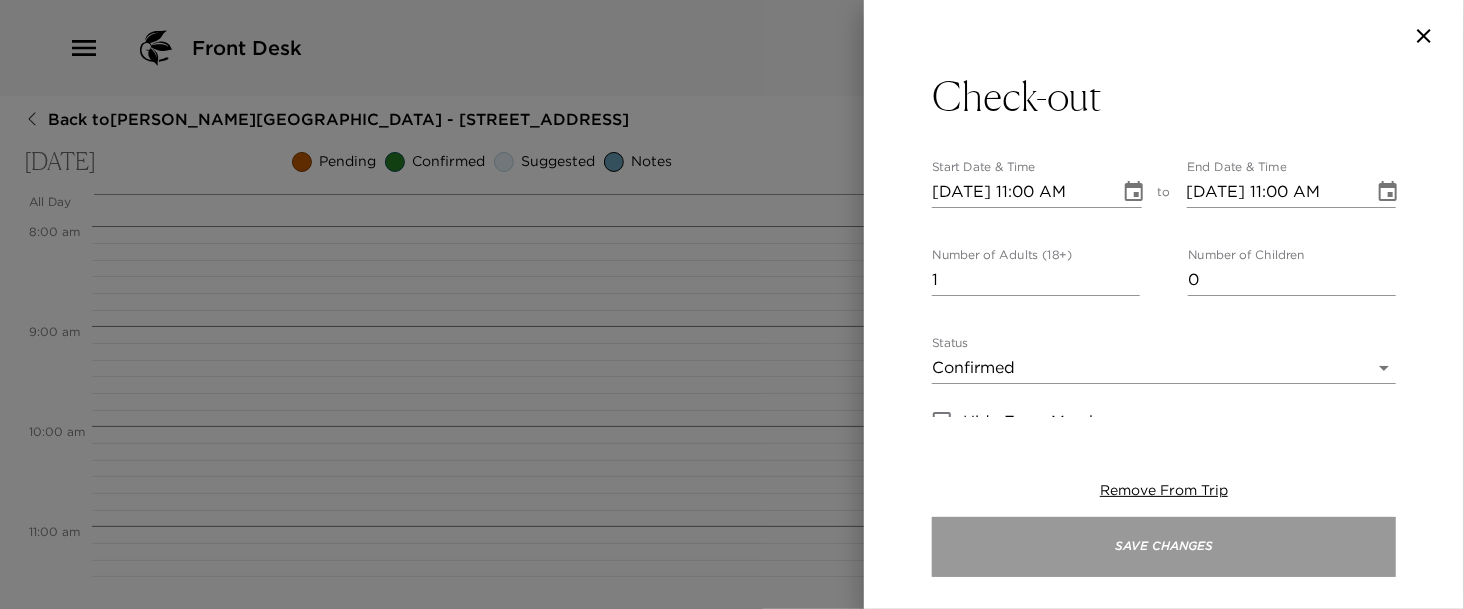 click on "Save Changes" at bounding box center (1164, 547) 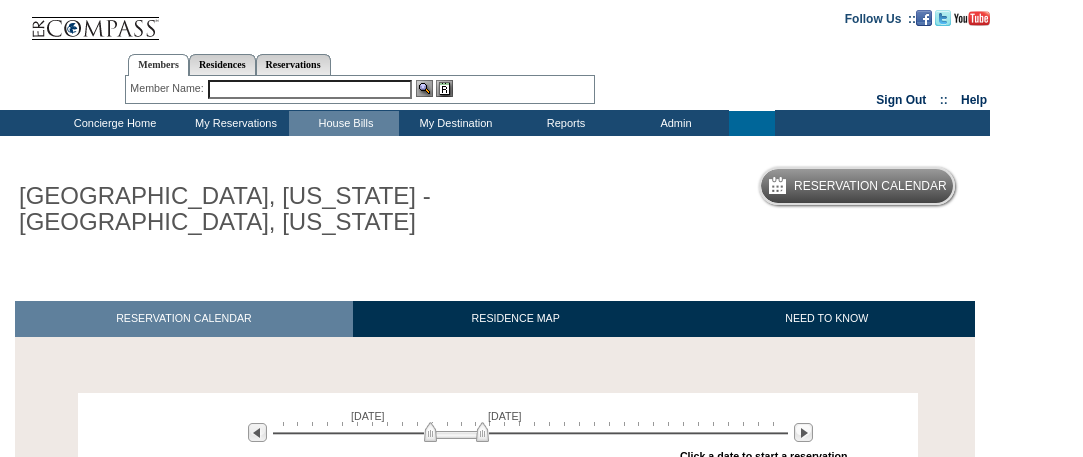 scroll, scrollTop: 342, scrollLeft: 0, axis: vertical 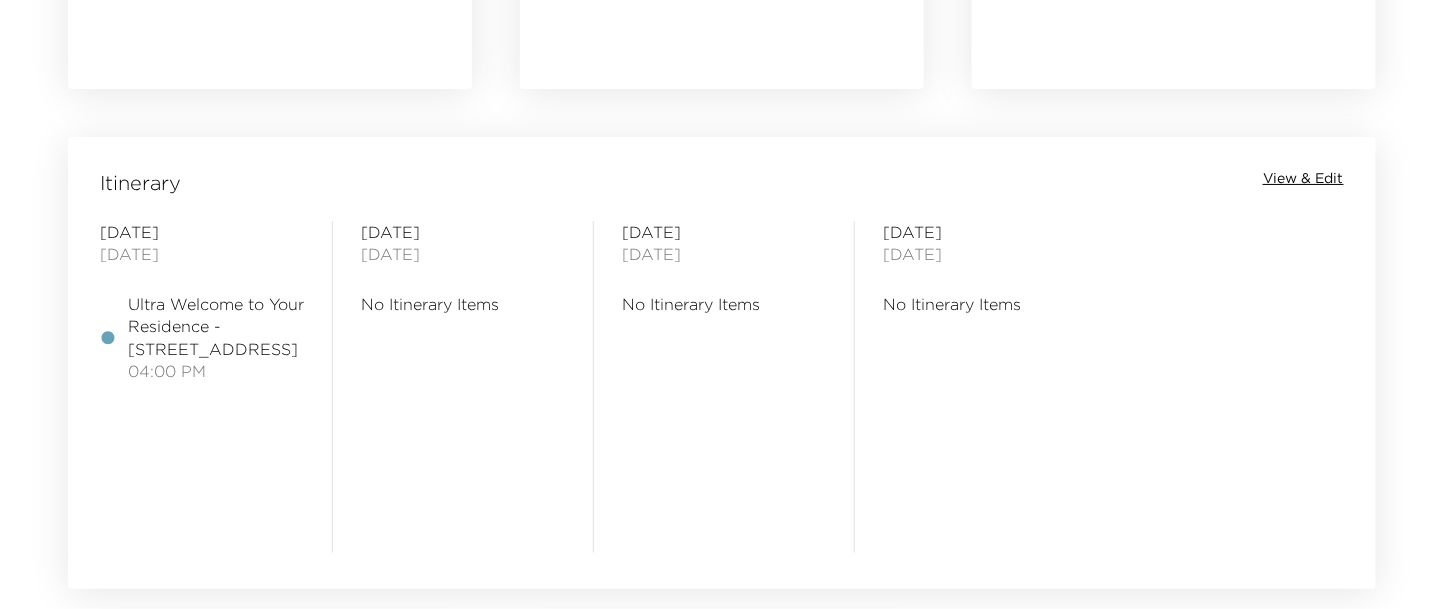 click on "View & Edit" at bounding box center (1303, 179) 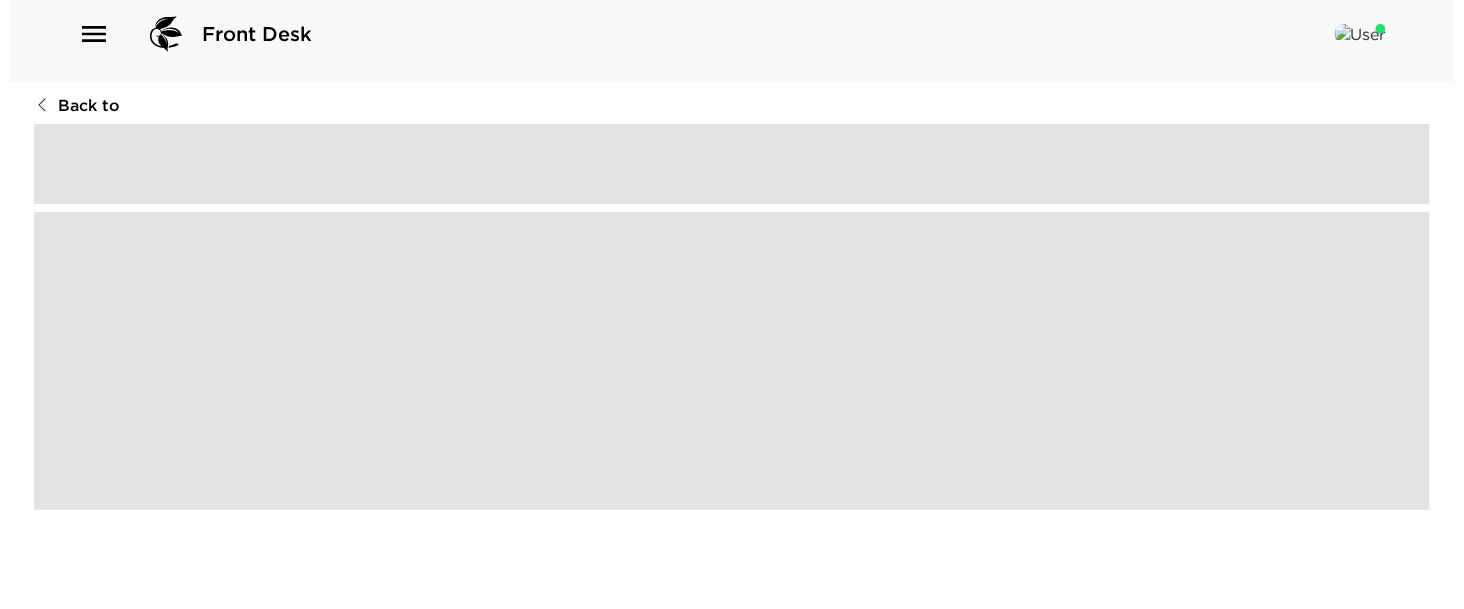 scroll, scrollTop: 0, scrollLeft: 0, axis: both 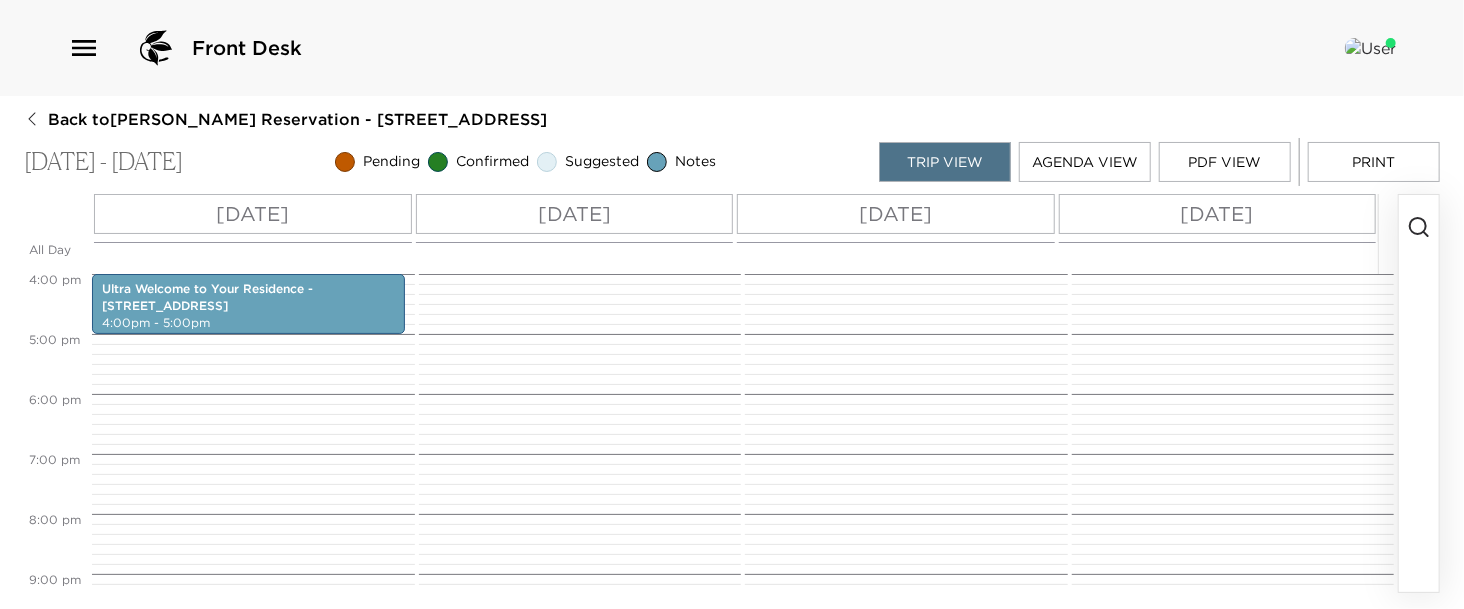 click on "Sat 08/09" at bounding box center (252, 214) 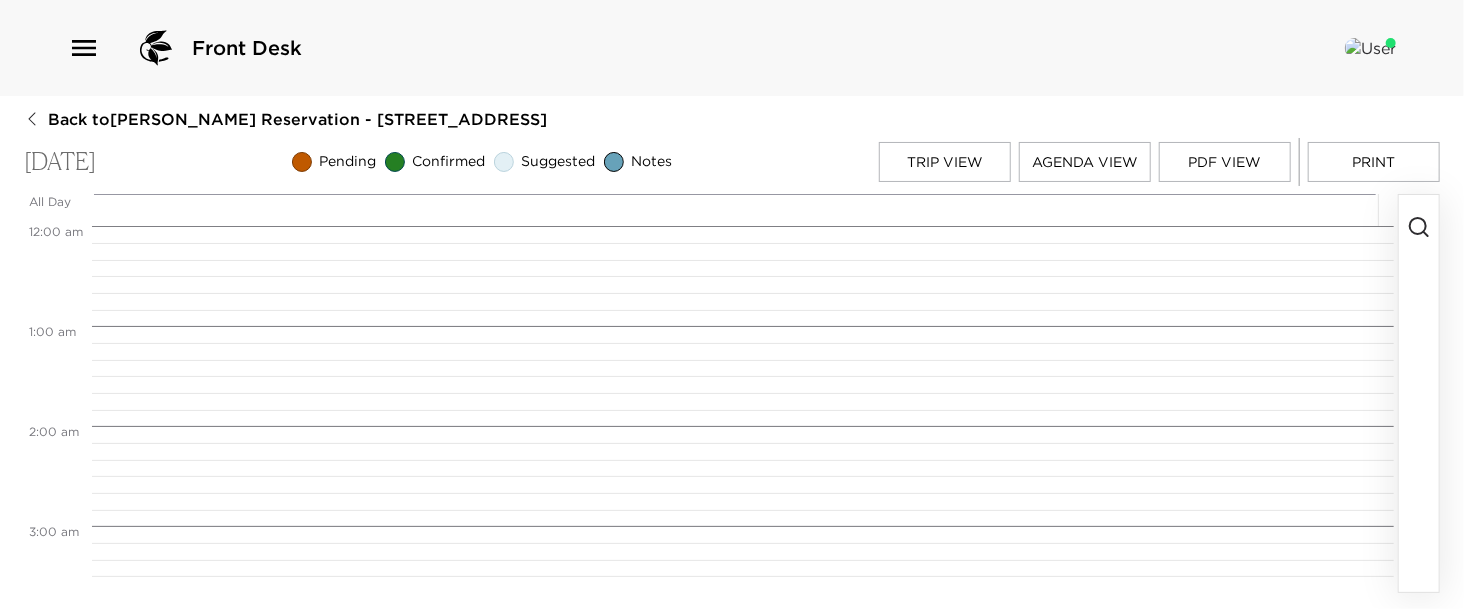 scroll, scrollTop: 1600, scrollLeft: 0, axis: vertical 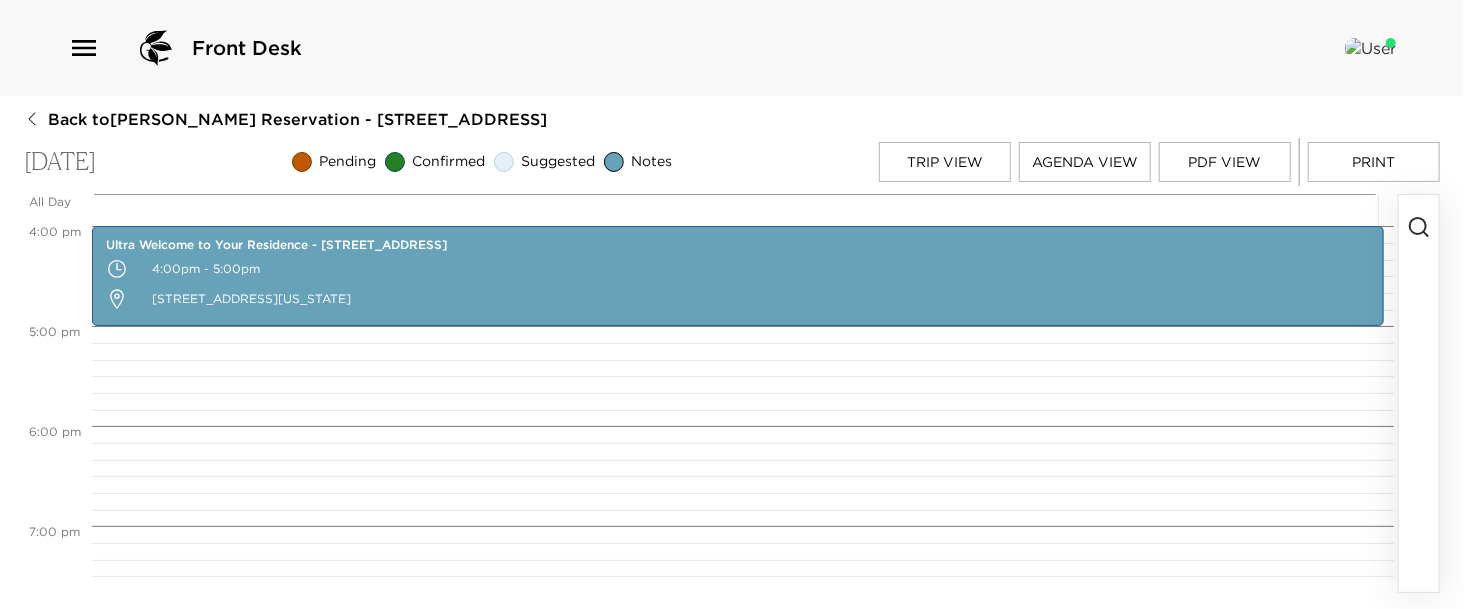 click at bounding box center (1419, 393) 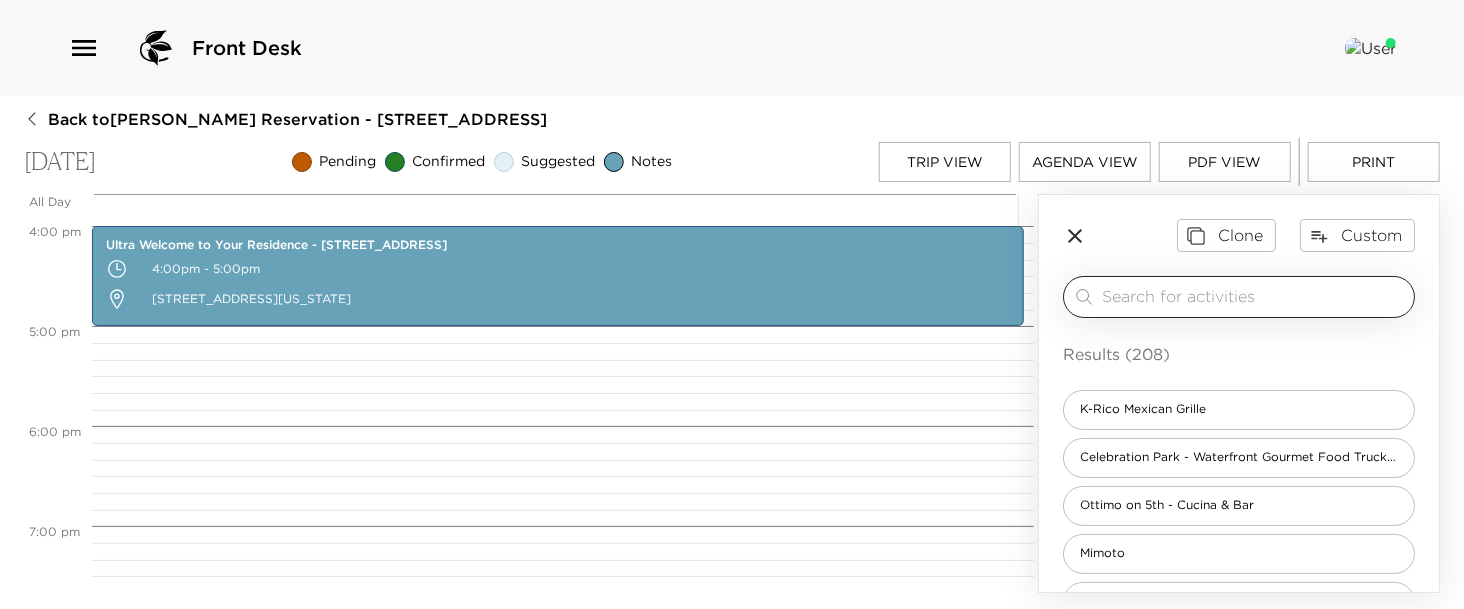 click at bounding box center [1254, 296] 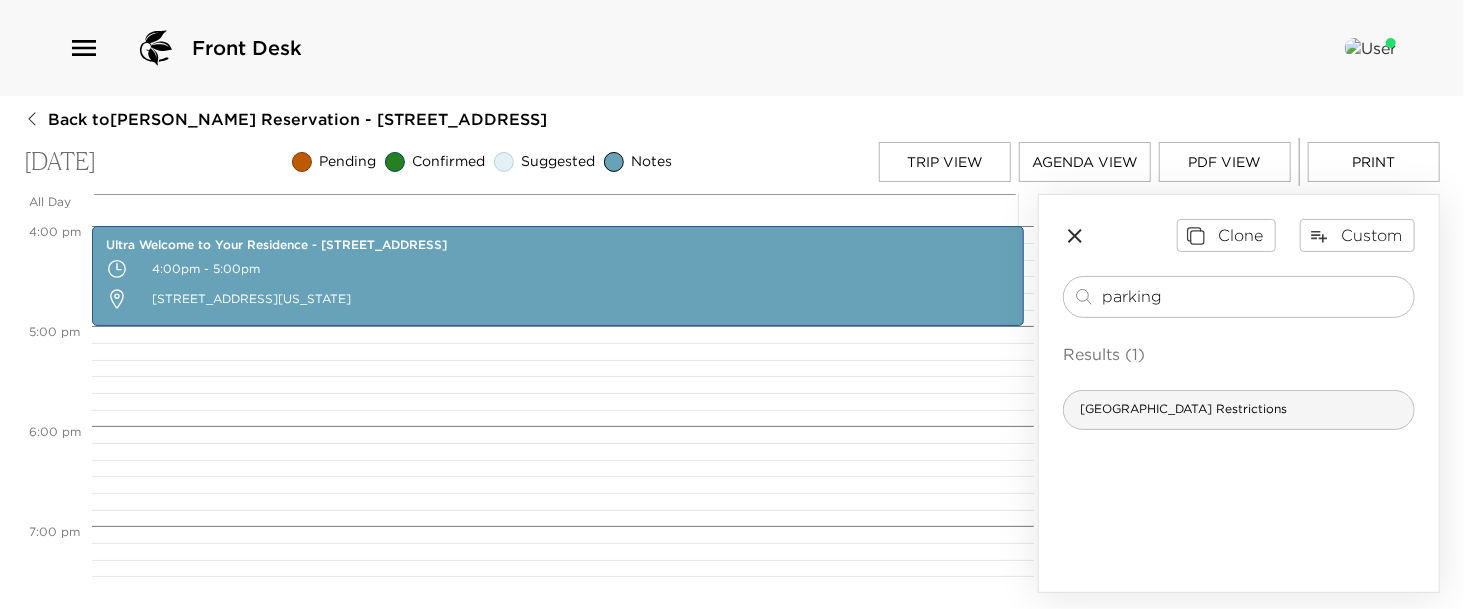 type on "parking" 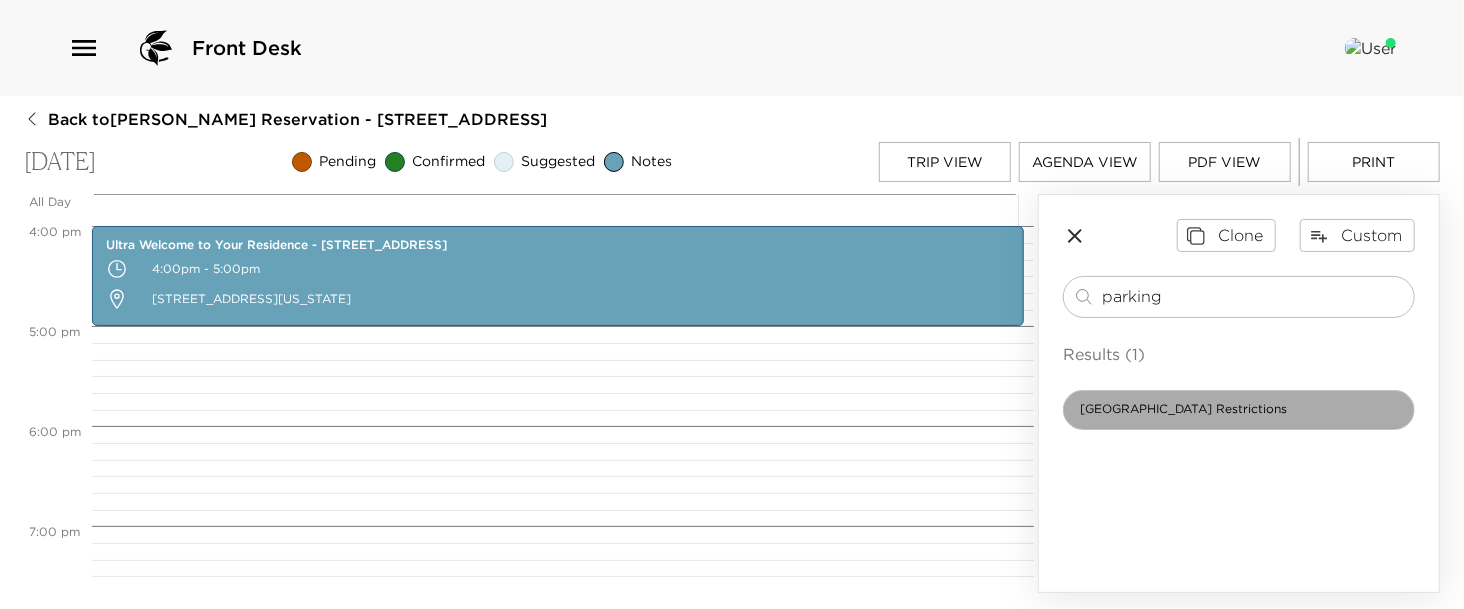 click on "[GEOGRAPHIC_DATA] Restrictions" at bounding box center (1183, 409) 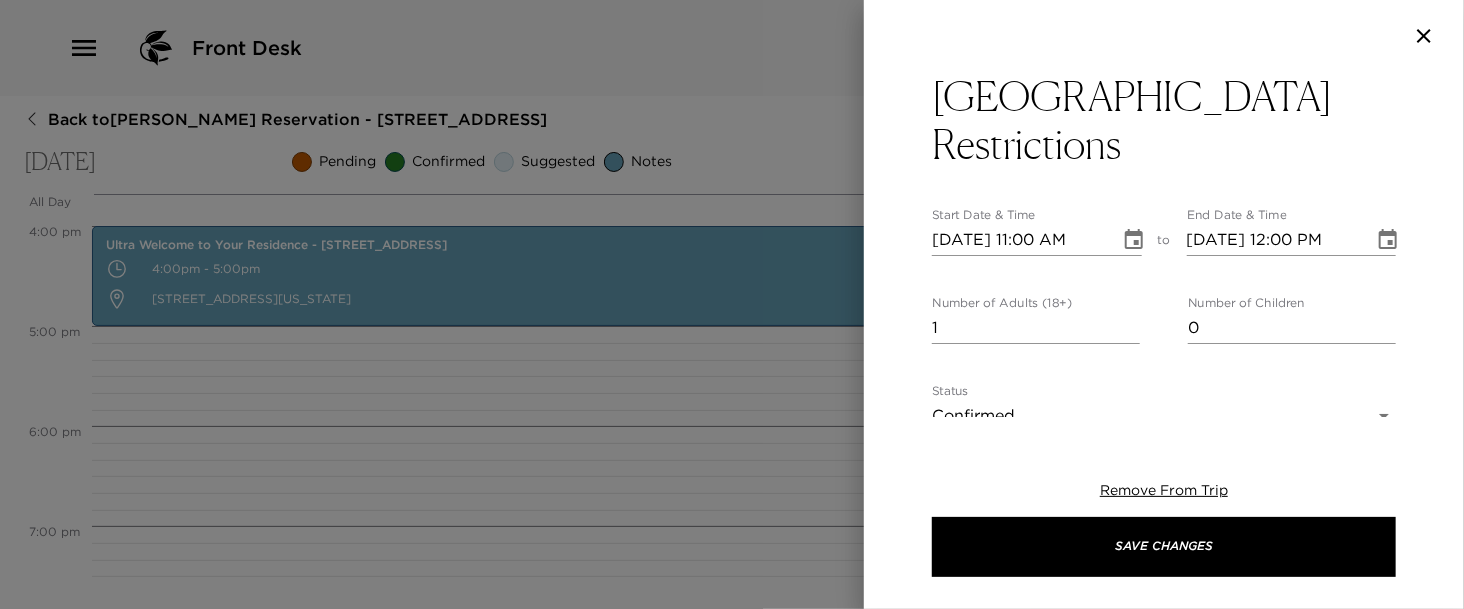 type on "City of [GEOGRAPHIC_DATA] Restrictions:
Parking will be allowed only at METERED PARKING SPACES and TIME is STRICLY ENFORCED.
The parking fine is $200 for violators and vehicles may be towed." 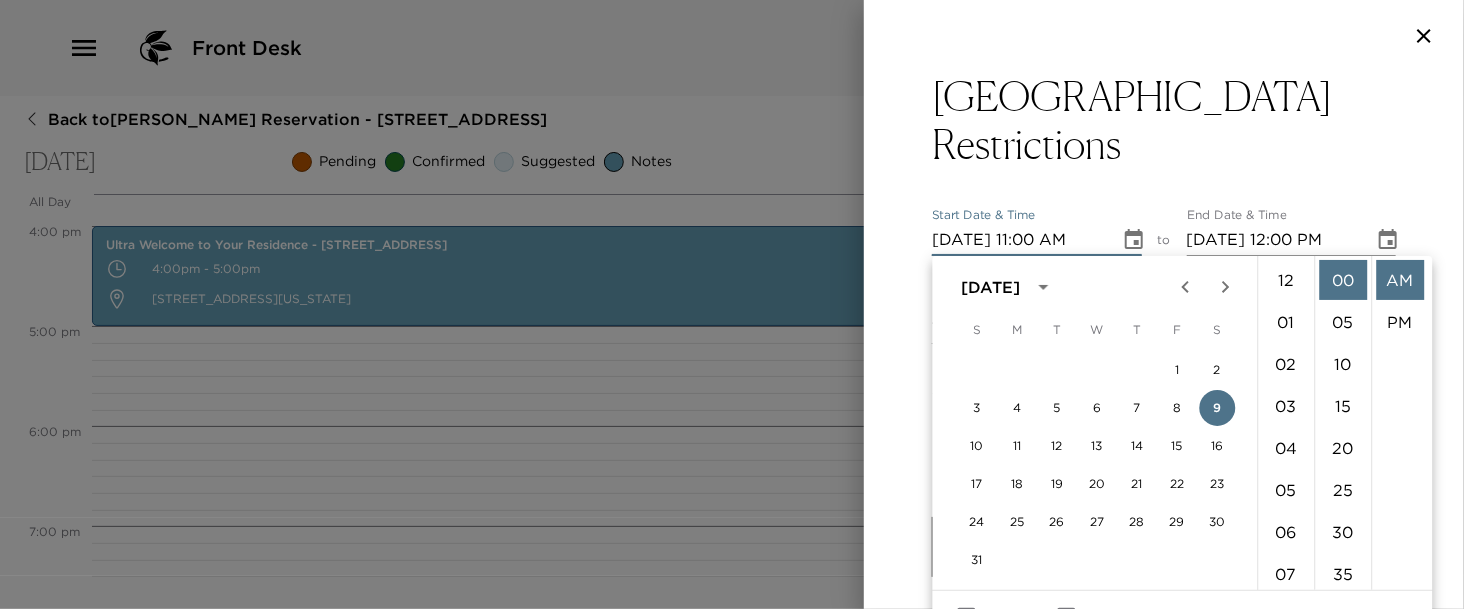 scroll, scrollTop: 461, scrollLeft: 0, axis: vertical 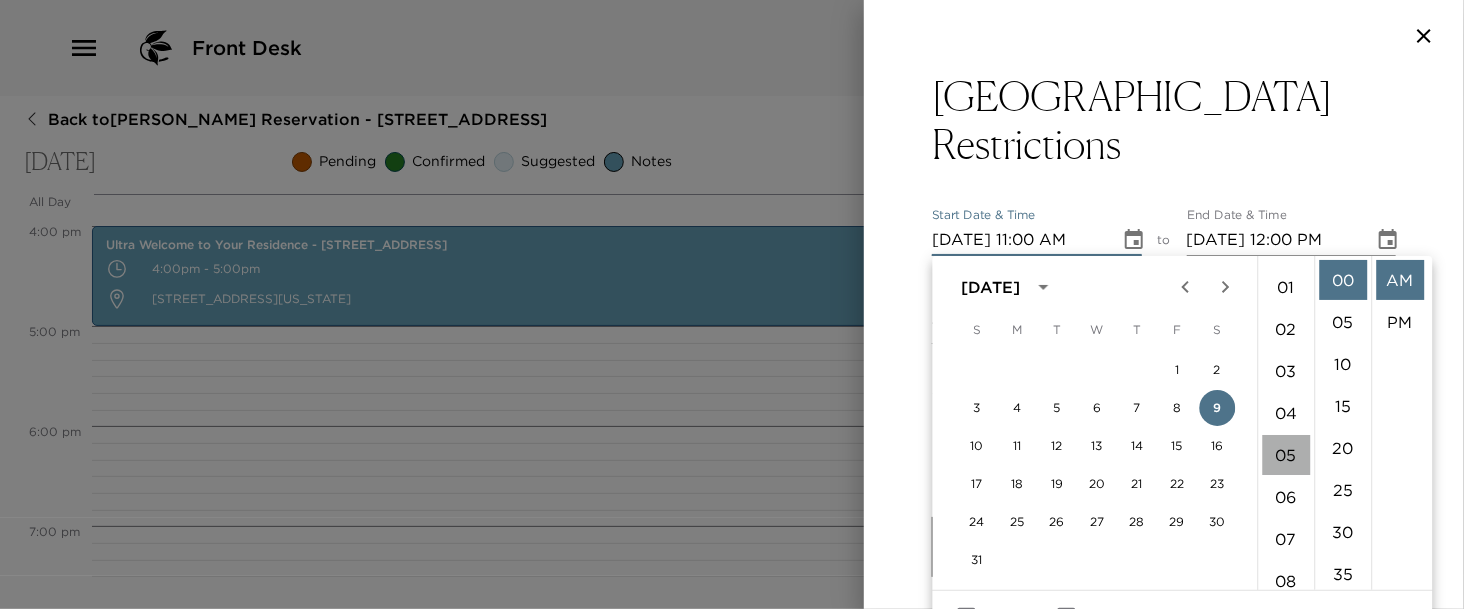 click on "05" at bounding box center [1286, 455] 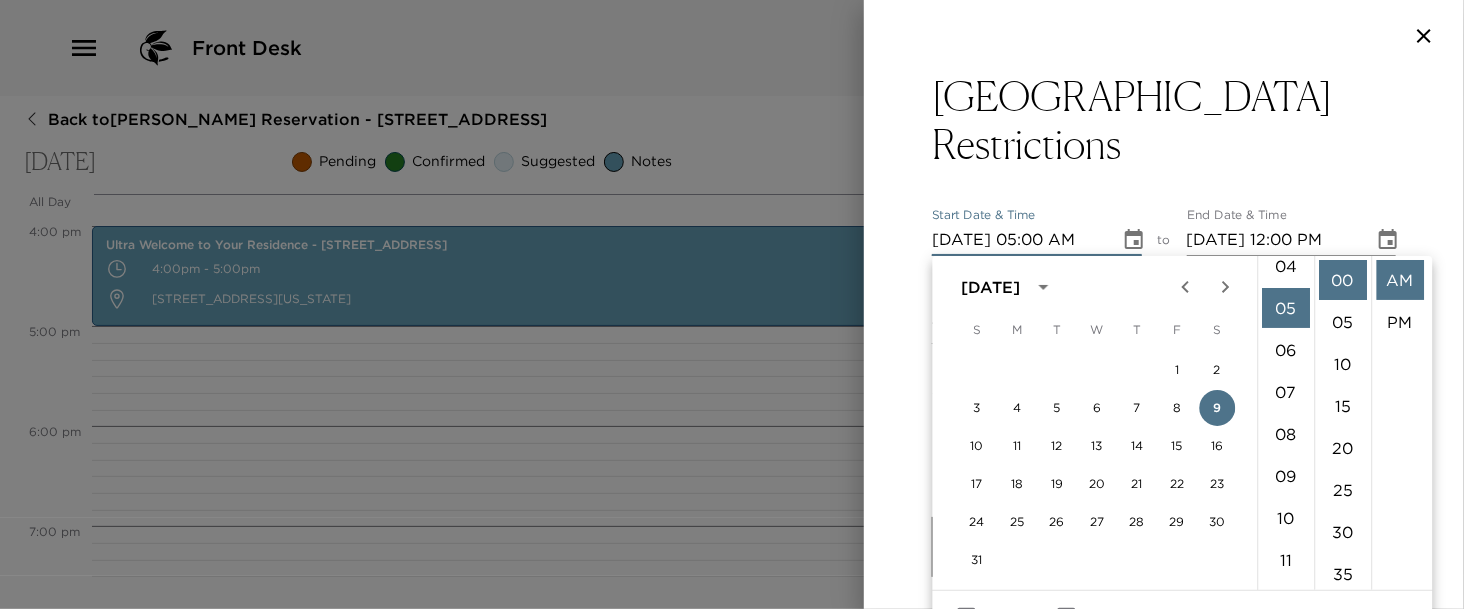 scroll, scrollTop: 210, scrollLeft: 0, axis: vertical 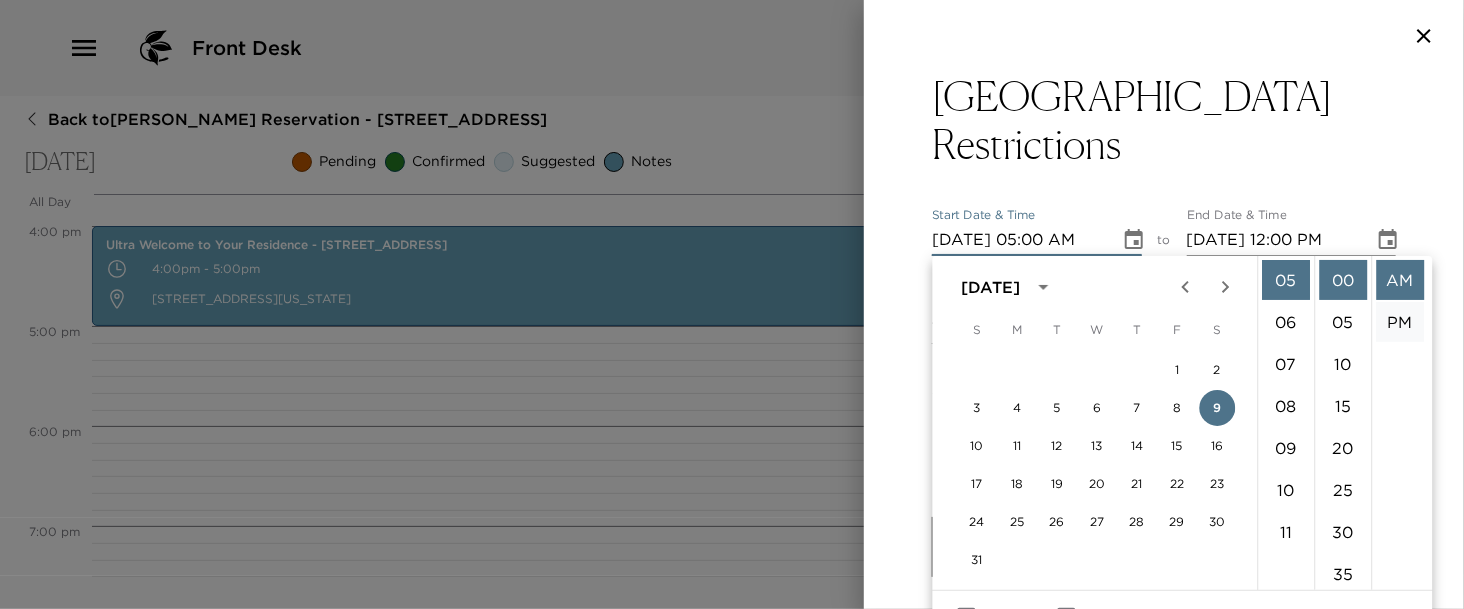 click on "PM" at bounding box center [1400, 322] 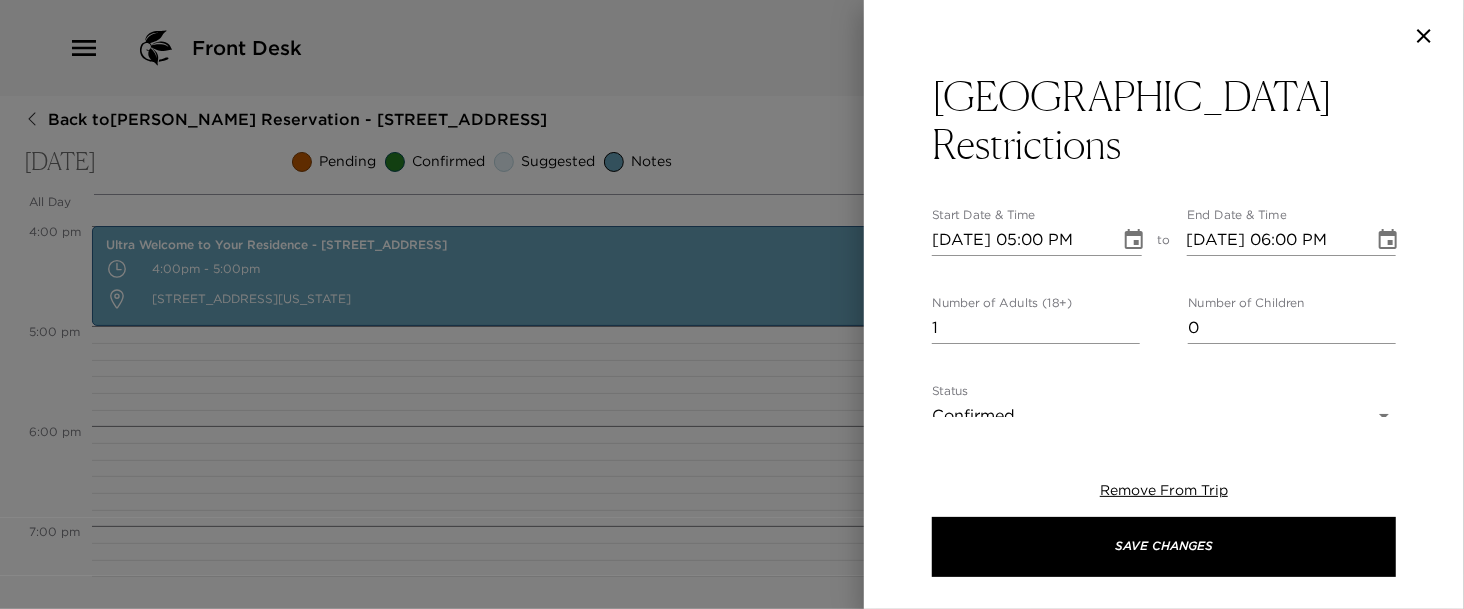 scroll, scrollTop: 41, scrollLeft: 0, axis: vertical 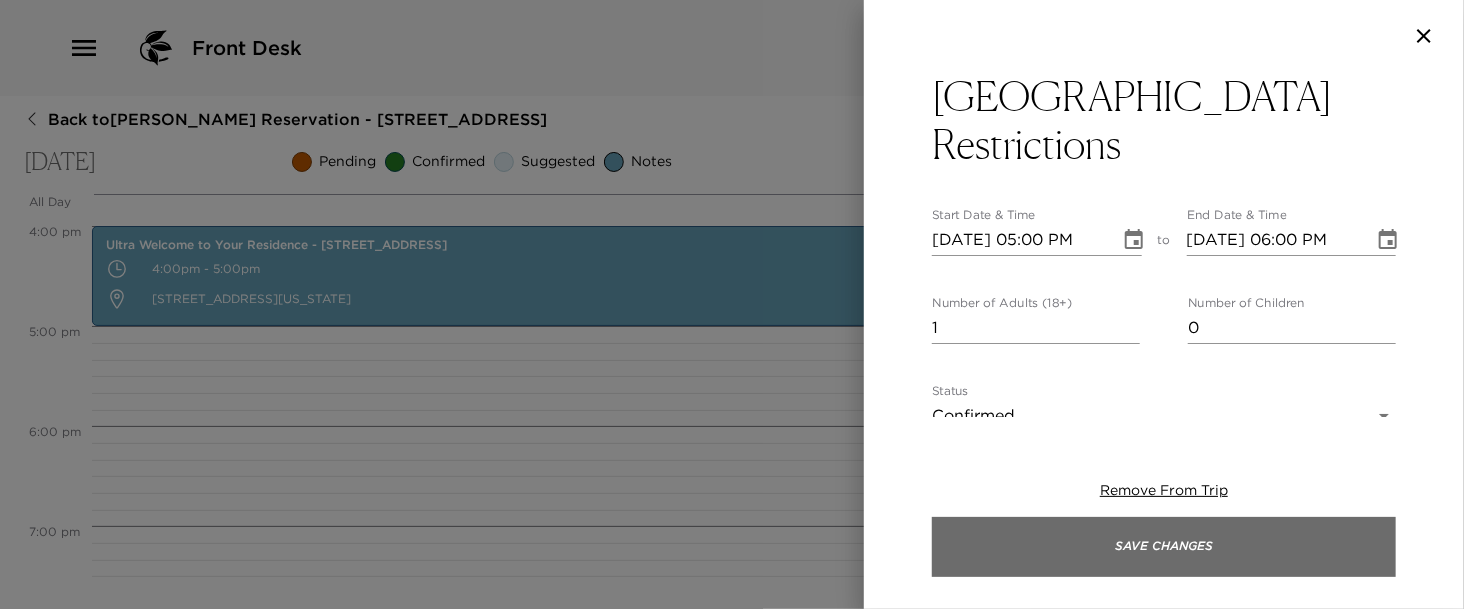 click on "Save Changes" at bounding box center (1164, 547) 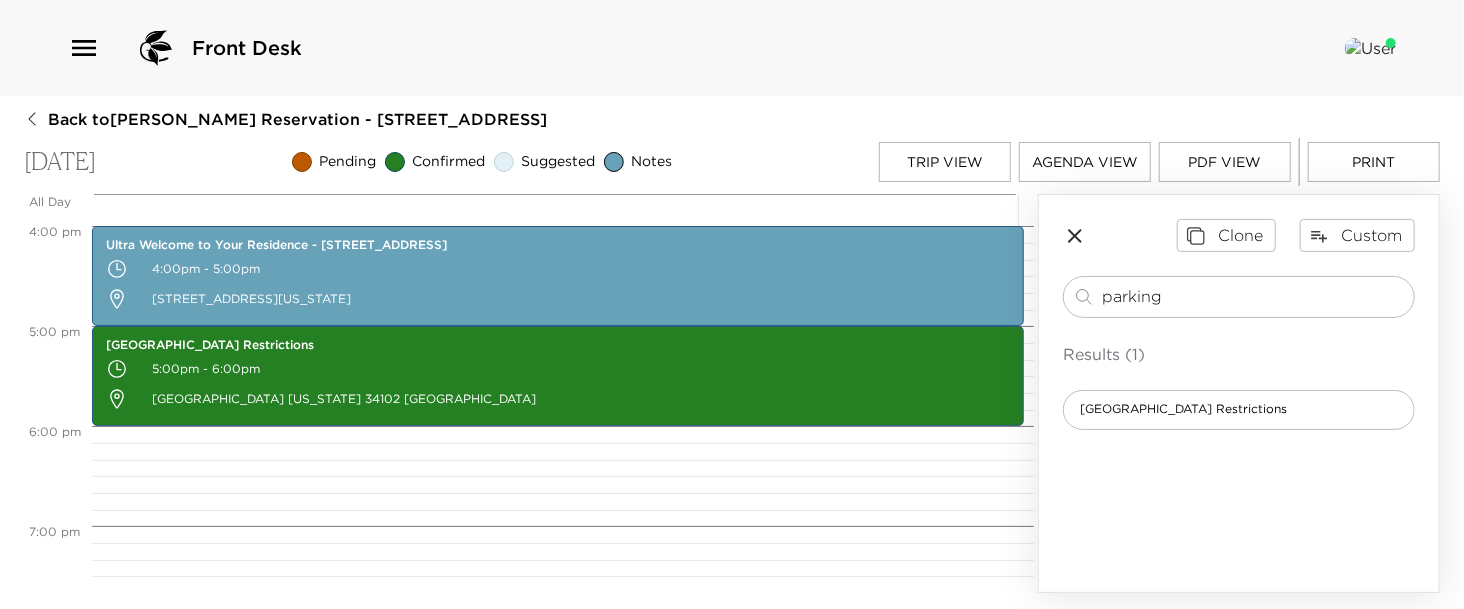 drag, startPoint x: 1166, startPoint y: 294, endPoint x: 979, endPoint y: 288, distance: 187.09624 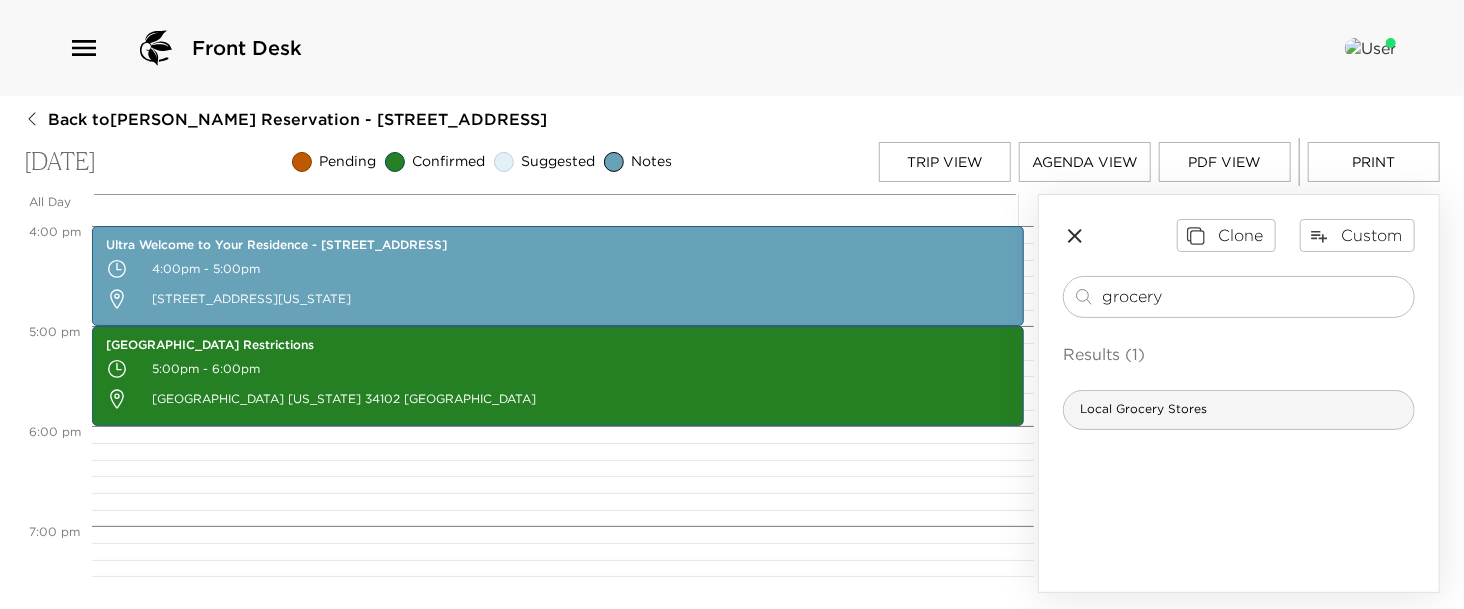 type on "grocery" 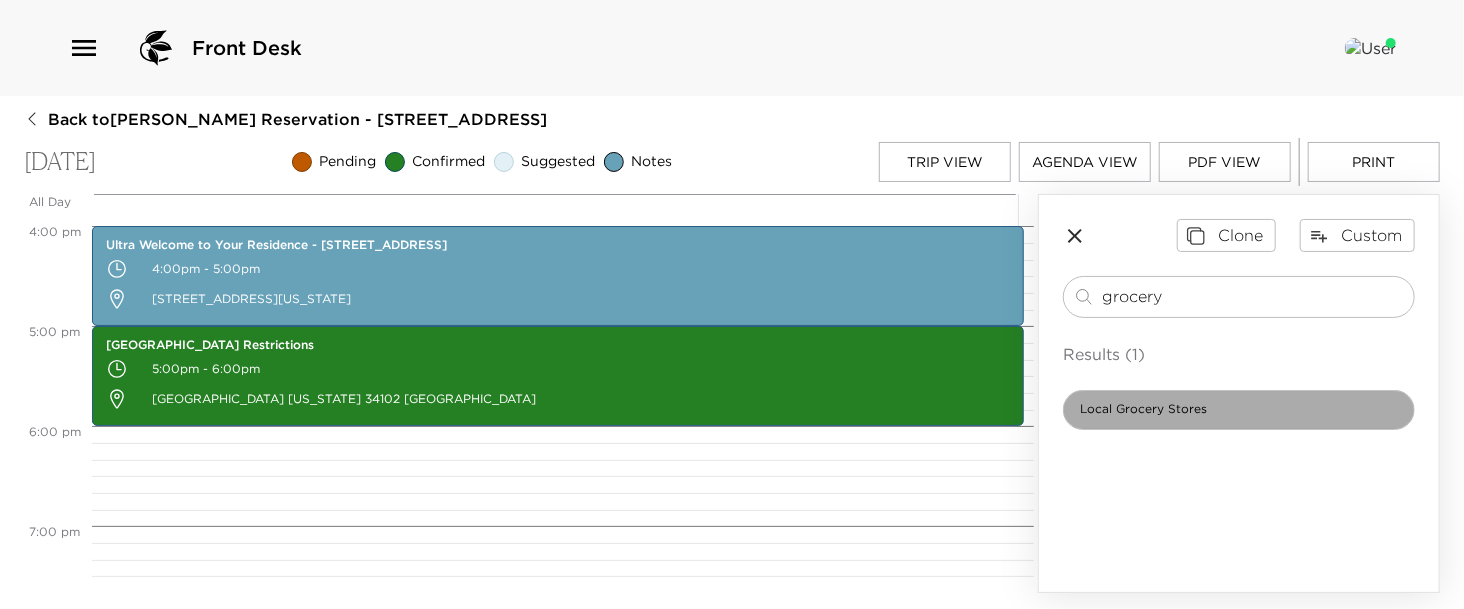 click on "Local Grocery Stores" at bounding box center (1143, 409) 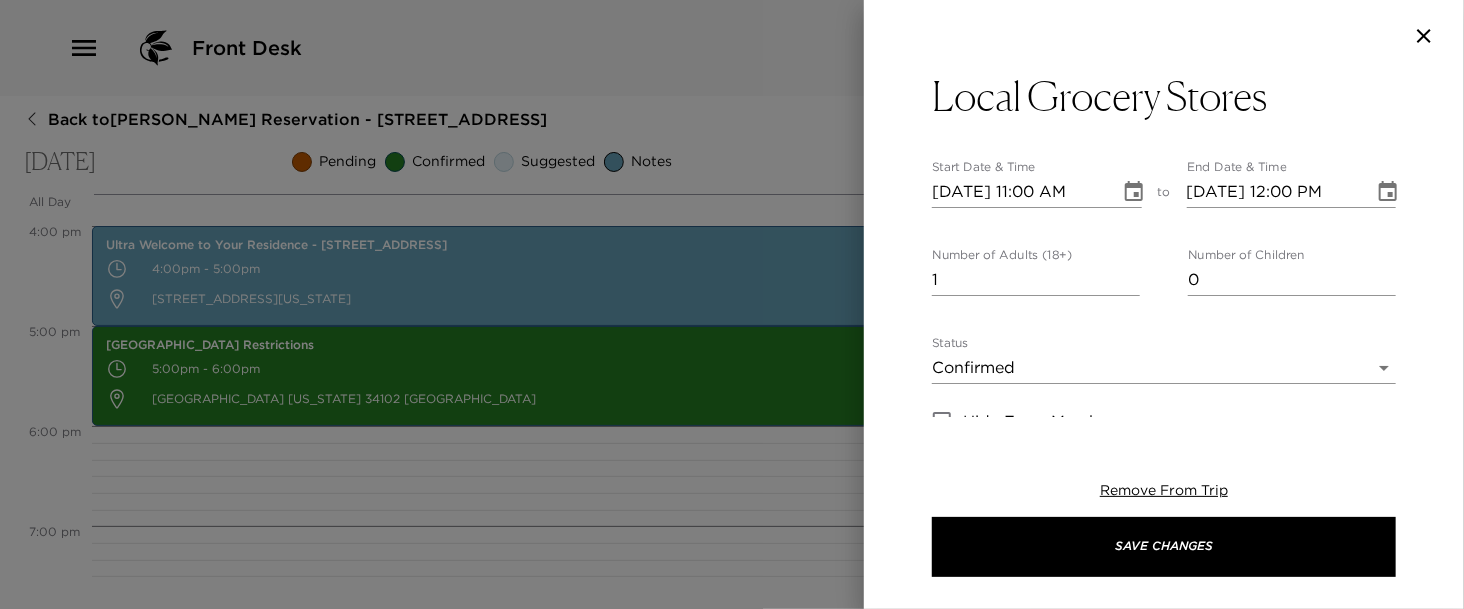 click 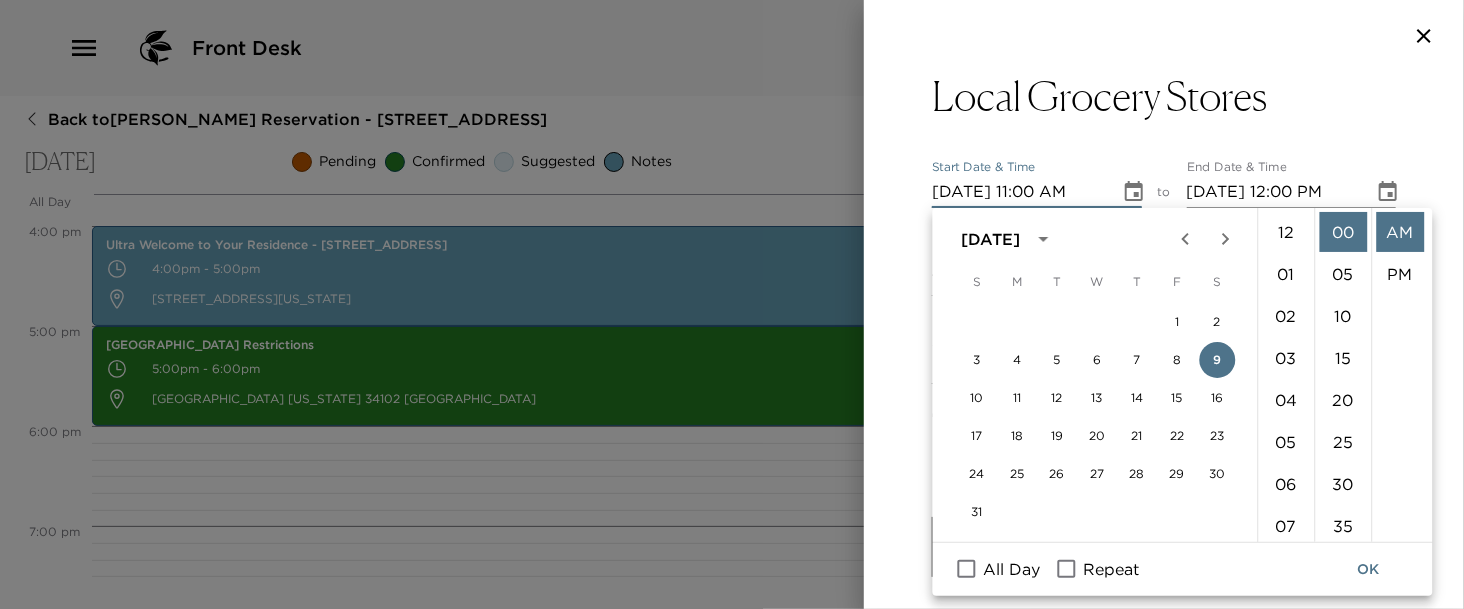 scroll, scrollTop: 461, scrollLeft: 0, axis: vertical 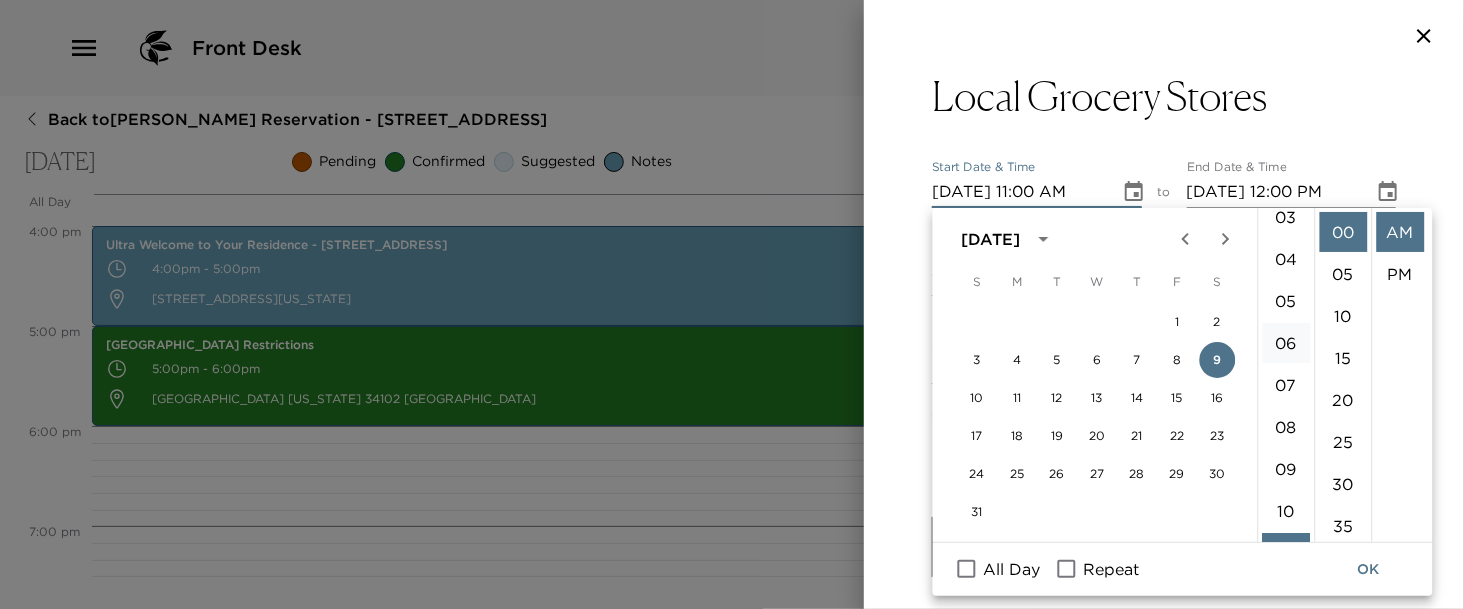 click on "06" at bounding box center [1286, 343] 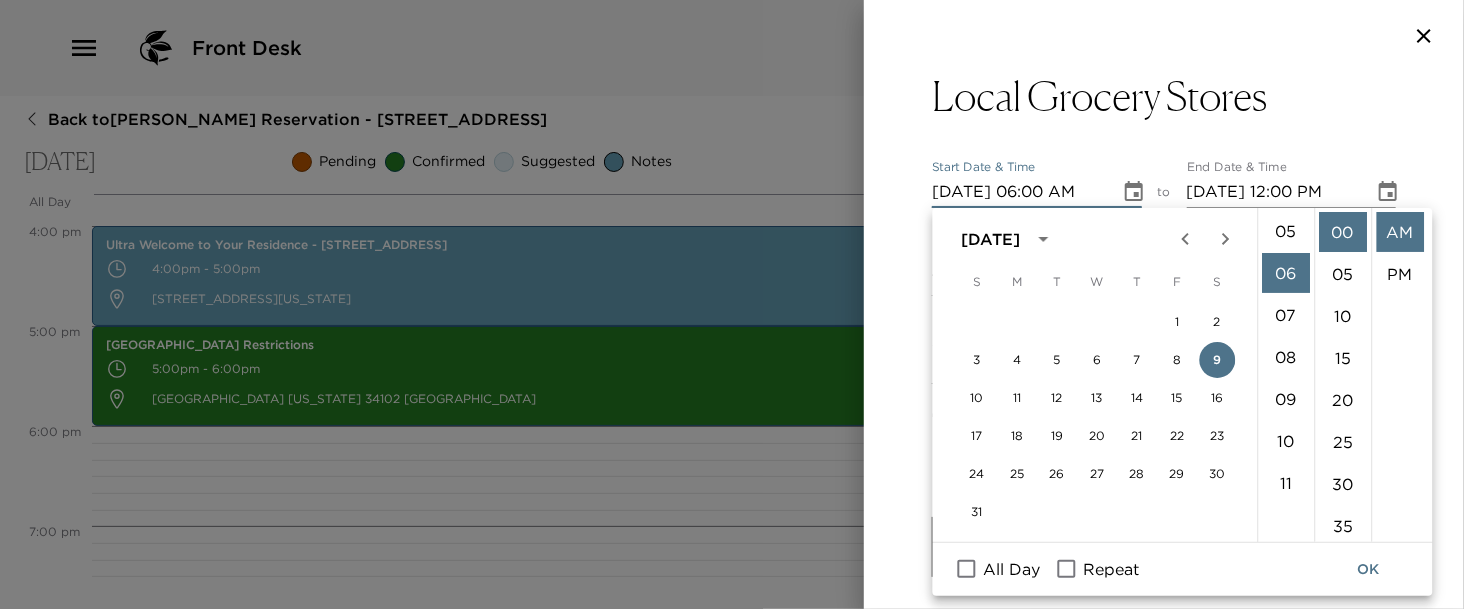 scroll, scrollTop: 252, scrollLeft: 0, axis: vertical 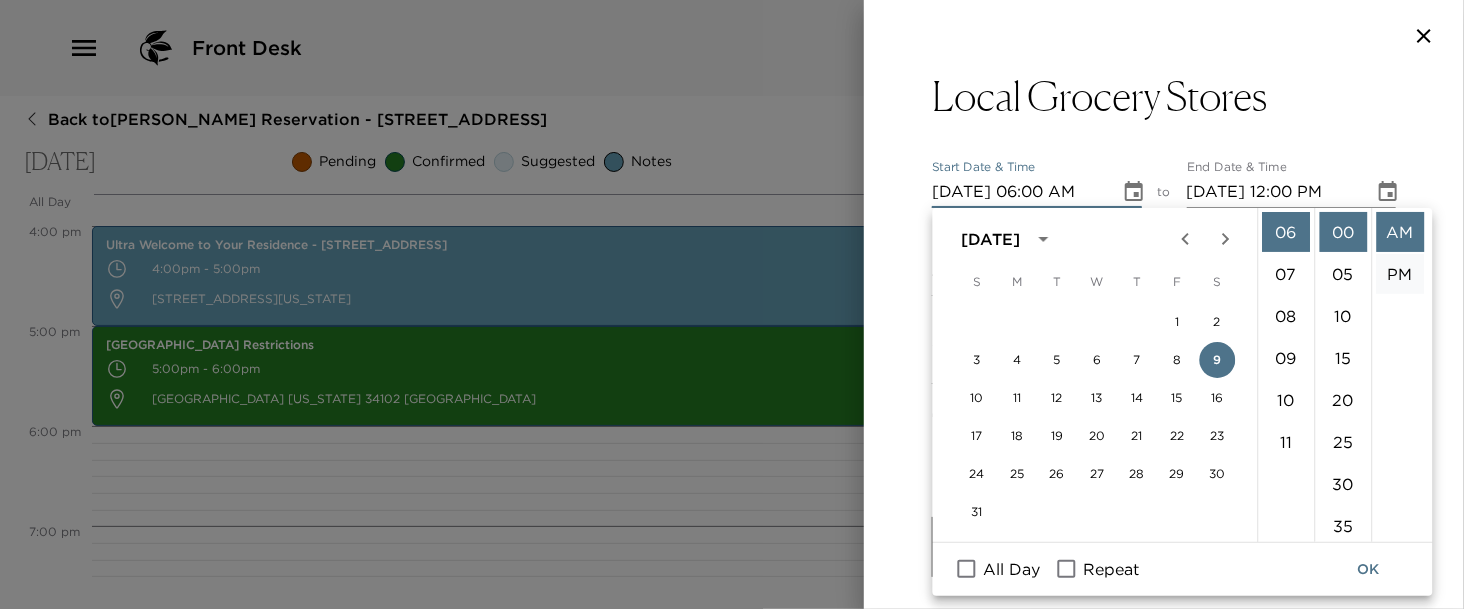 click on "PM" at bounding box center (1400, 274) 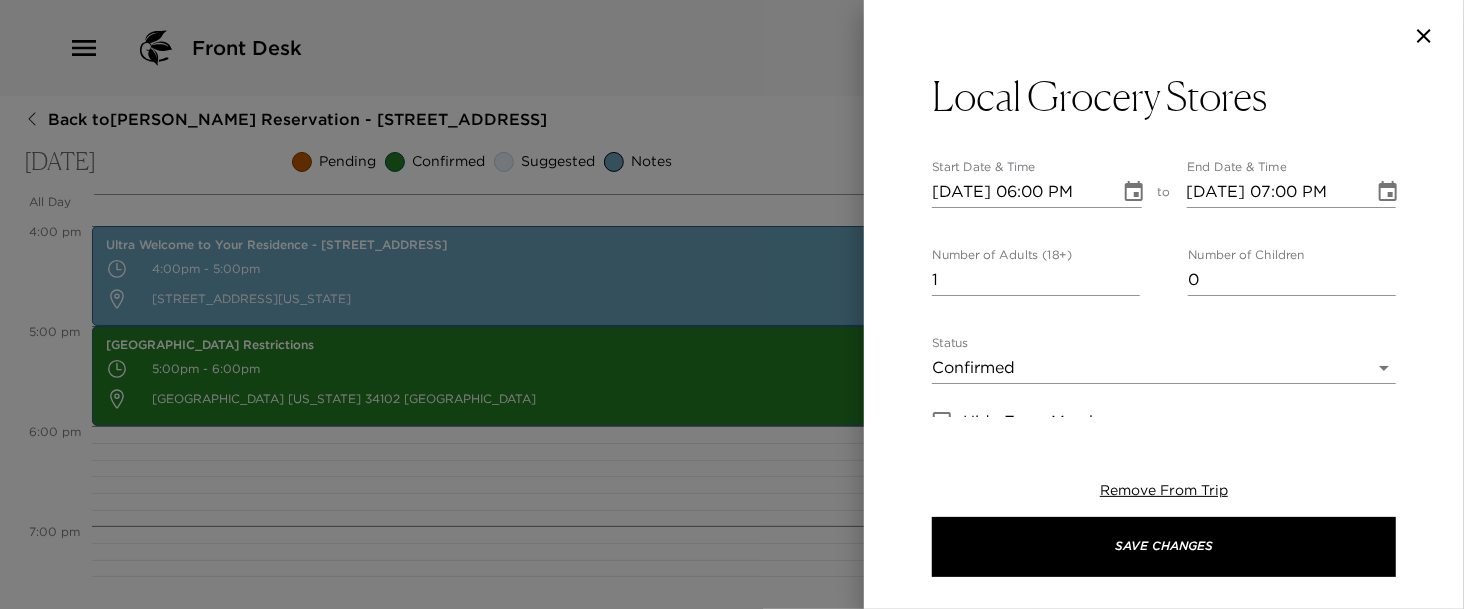 scroll, scrollTop: 41, scrollLeft: 0, axis: vertical 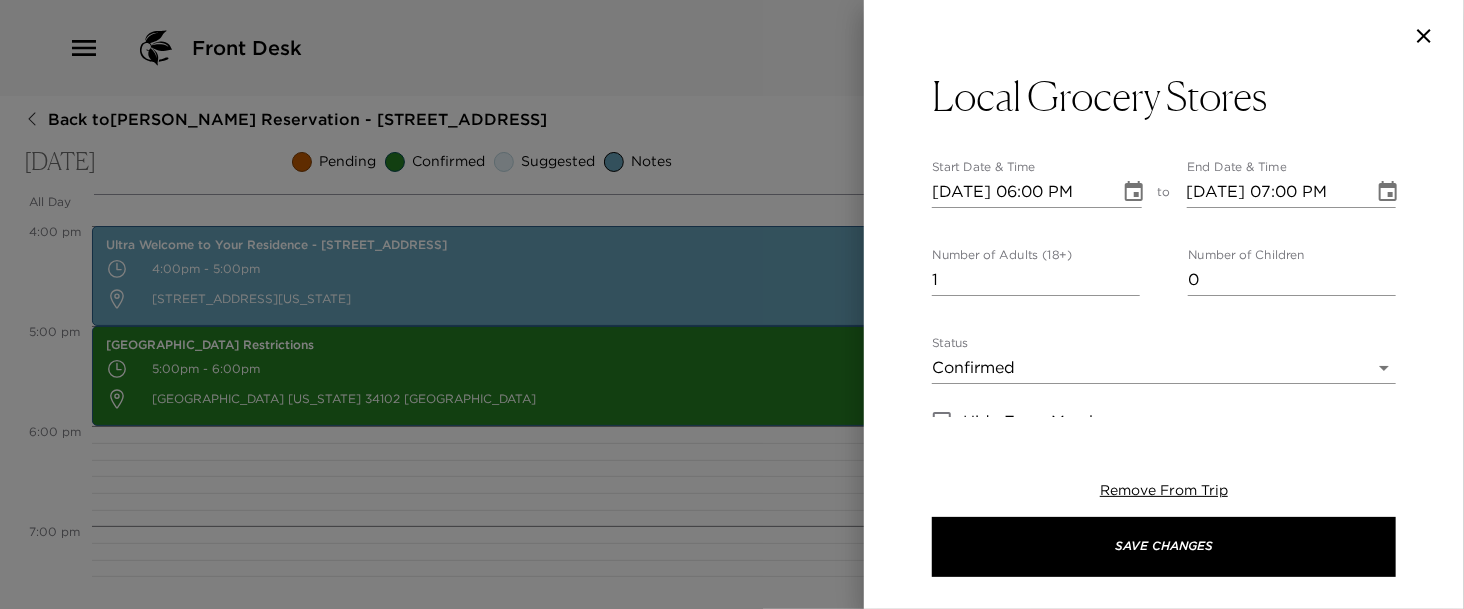 click on "Front Desk Back to  Steve Shaffer Reservation - 502 13th Ave South  Naples, FL Saturday, August 9, 2025 Pending Confirmed Suggested Notes Trip View Agenda View PDF View Print All Day Sat 08/09 12:00 AM 1:00 AM 2:00 AM 3:00 AM 4:00 AM 5:00 AM 6:00 AM 7:00 AM 8:00 AM 9:00 AM 10:00 AM 11:00 AM 12:00 PM 1:00 PM 2:00 PM 3:00 PM 4:00 PM 5:00 PM 6:00 PM 7:00 PM 8:00 PM 9:00 PM 10:00 PM 11:00 PM Ultra Welcome to Your Residence - 502 13th Street South 4:00pm - 5:00pm 502 13th Avenue South
Naples Florida 34102
United States Naples Beach Parking Restrictions 5:00pm - 6:00pm Naples Florida 34102
United States Clone Custom grocery ​ Results (1) Local Grocery Stores Local Grocery Stores Start Date & Time 08/09/2025 06:00 PM to End Date & Time 08/09/2025 07:00 PM Number of Adults (18+) 1 Number of Children 0 Status Confirmed Confirmed Hide From Member Request Transportation Concierge Notes x Cost ​ x Address ​ Local with in 10 minutes
Naples FL 34102
United States x Phone Number ​ Email ​ Website ​ ​ undefined" at bounding box center (732, 304) 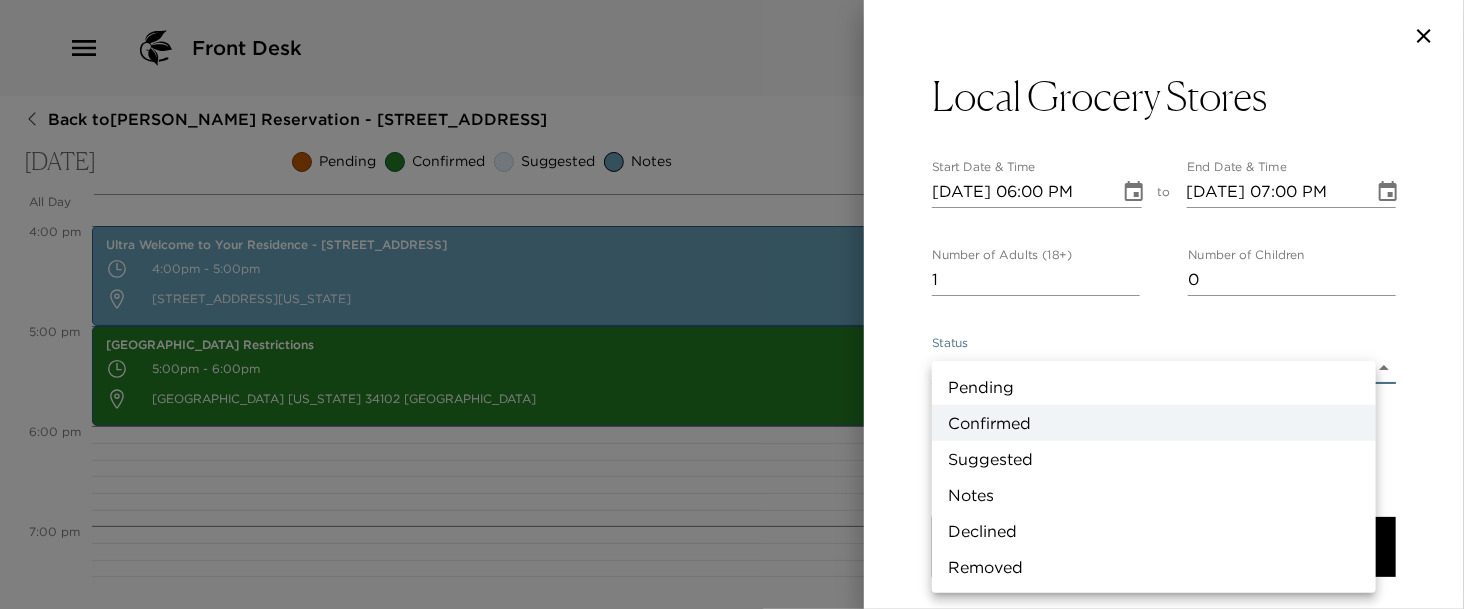 click on "Suggested" at bounding box center [1154, 459] 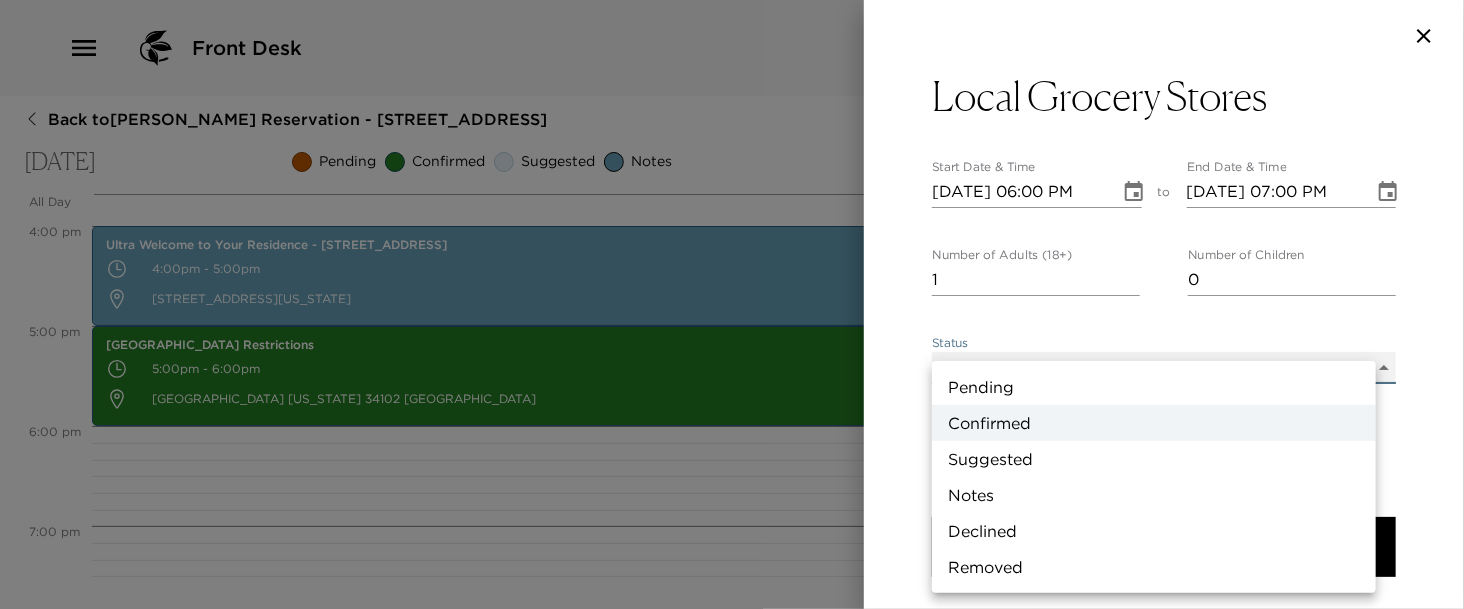 type on "Suggestion" 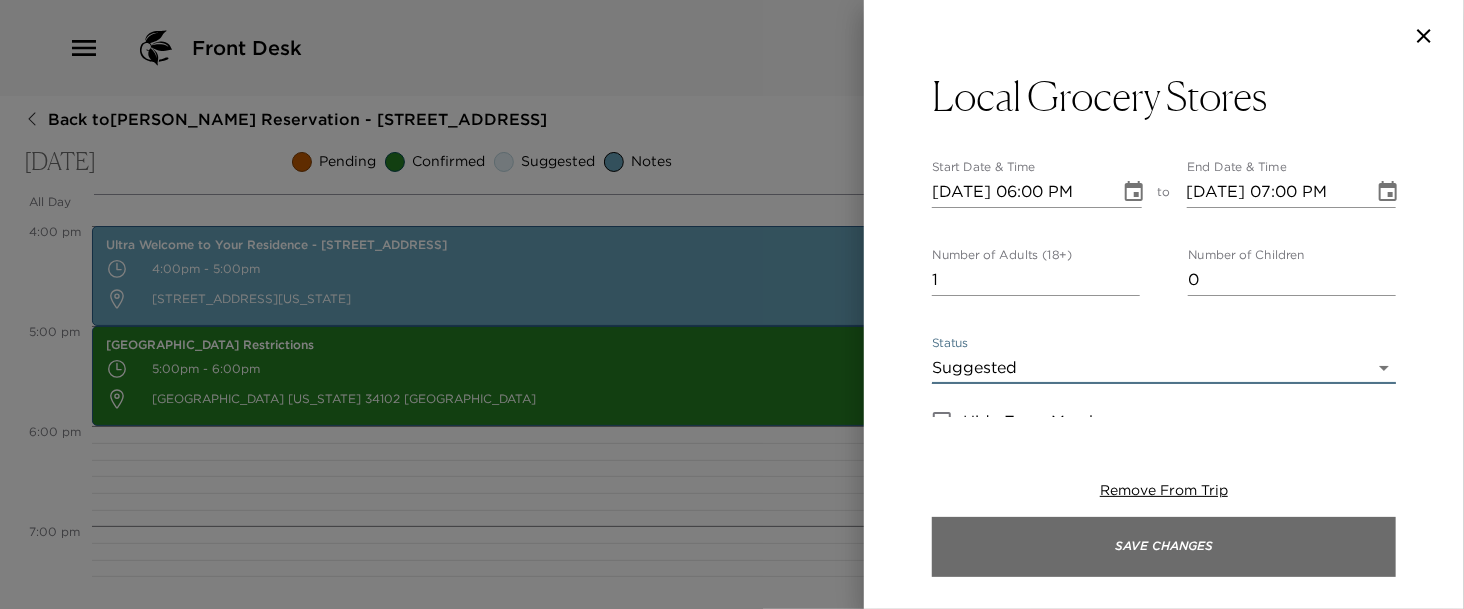 click on "Save Changes" at bounding box center [1164, 547] 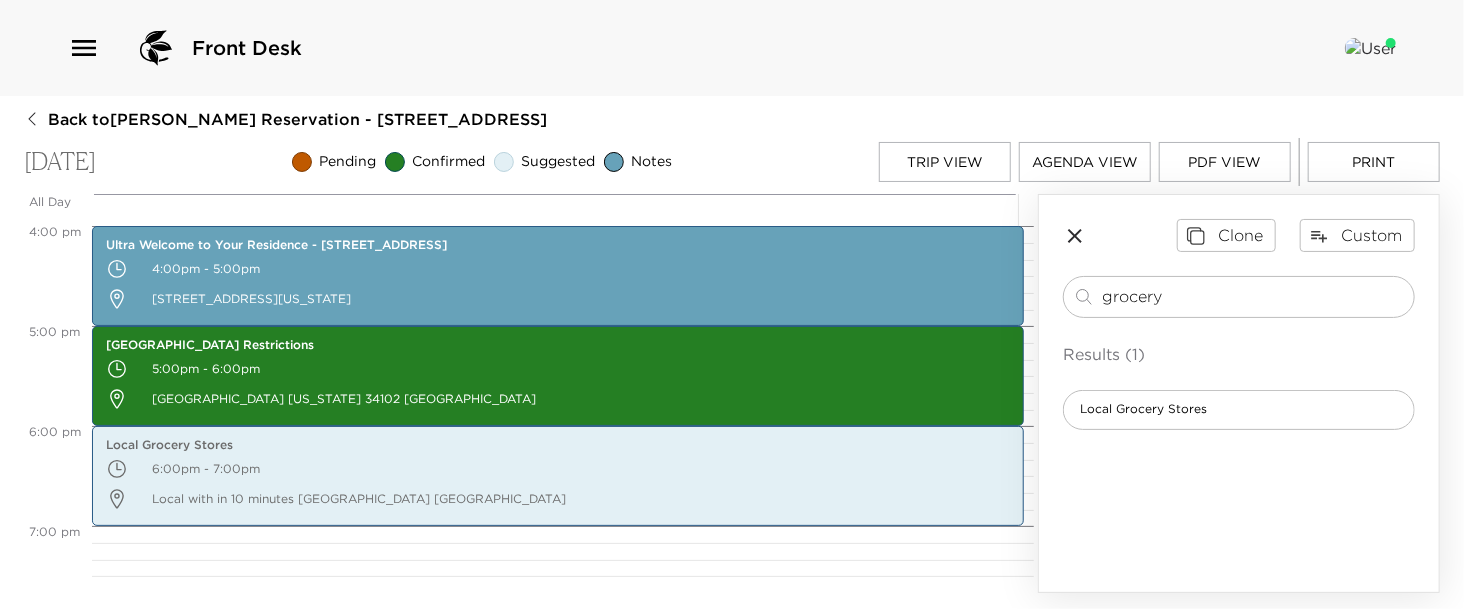 drag, startPoint x: 1170, startPoint y: 294, endPoint x: 822, endPoint y: 287, distance: 348.0704 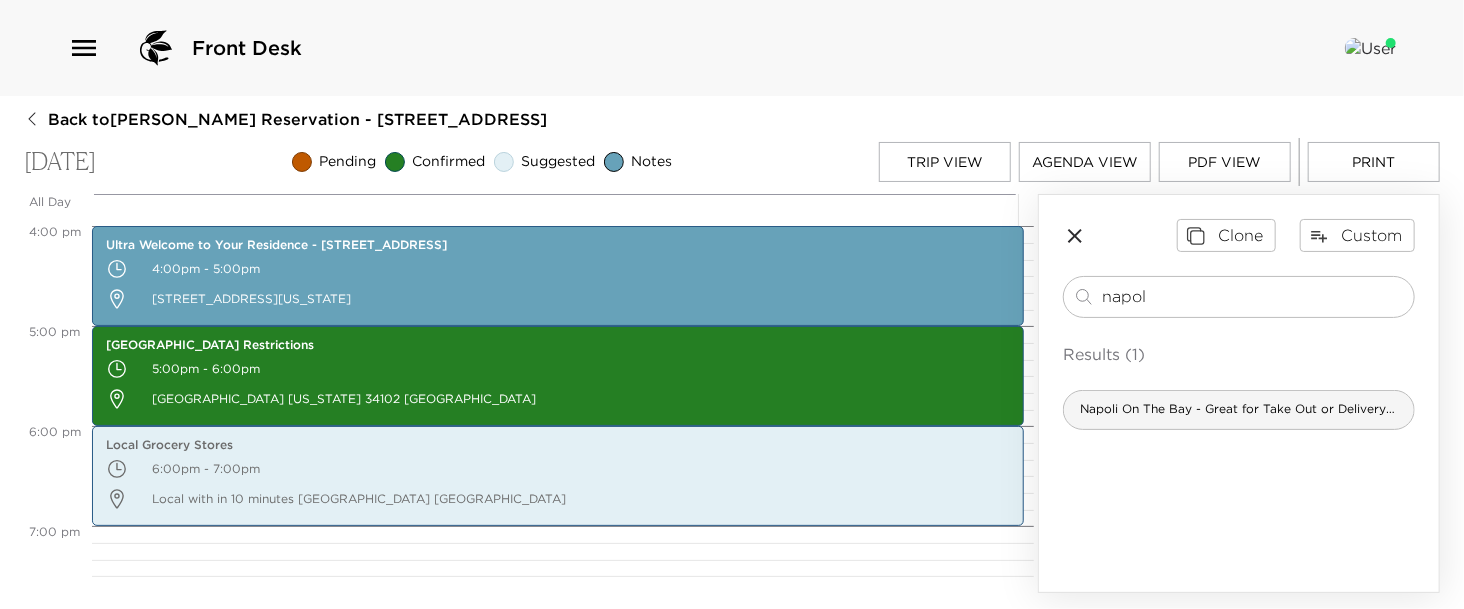 type on "napol" 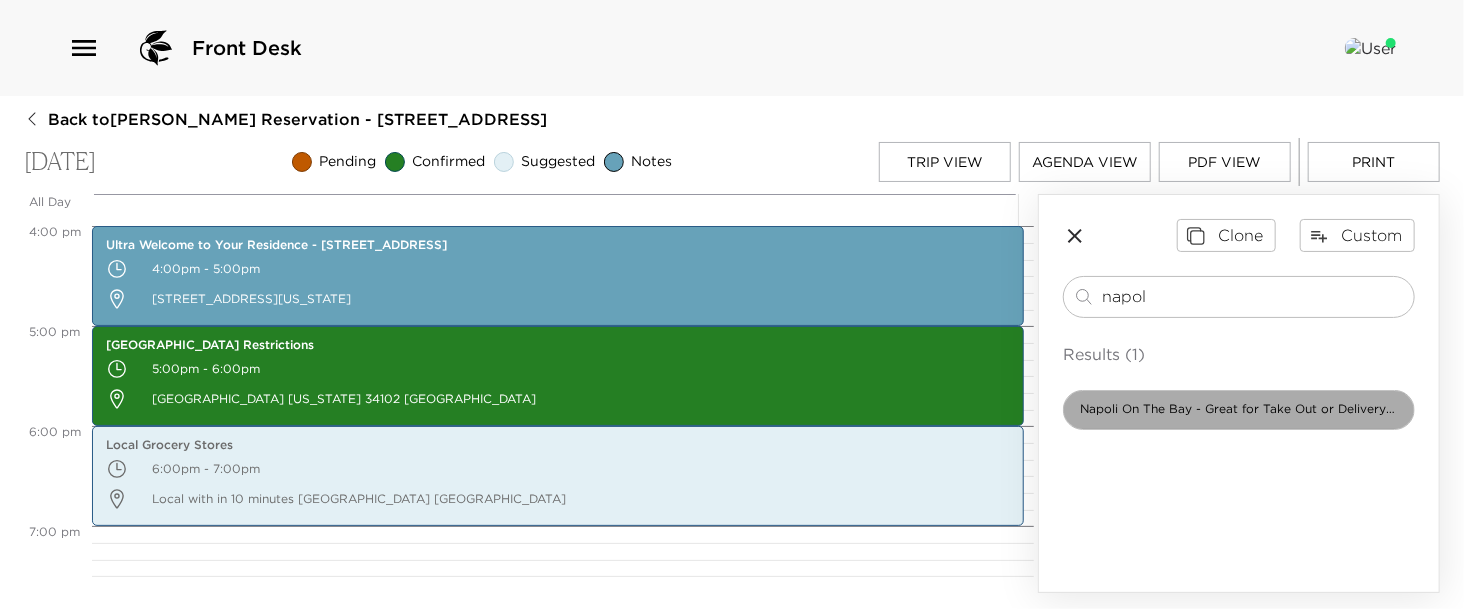 click on "Napoli On The Bay - Great for Take Out or Delivery on 1st Night!" at bounding box center [1239, 409] 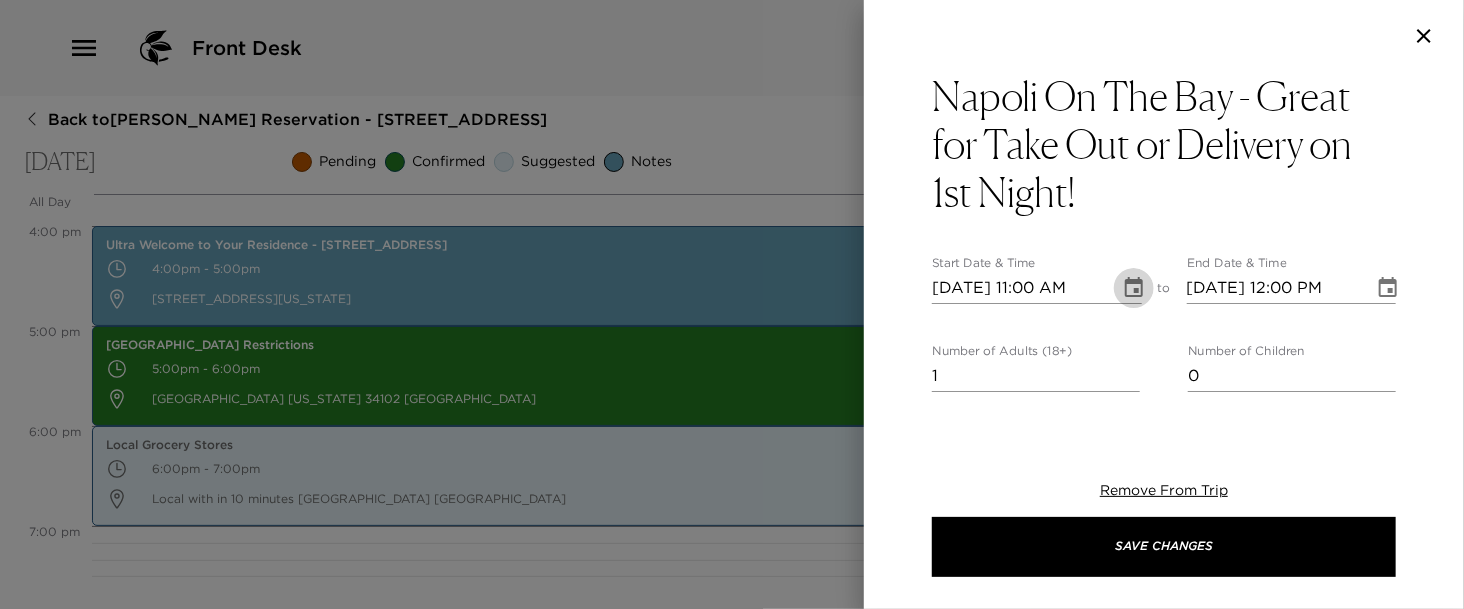 click 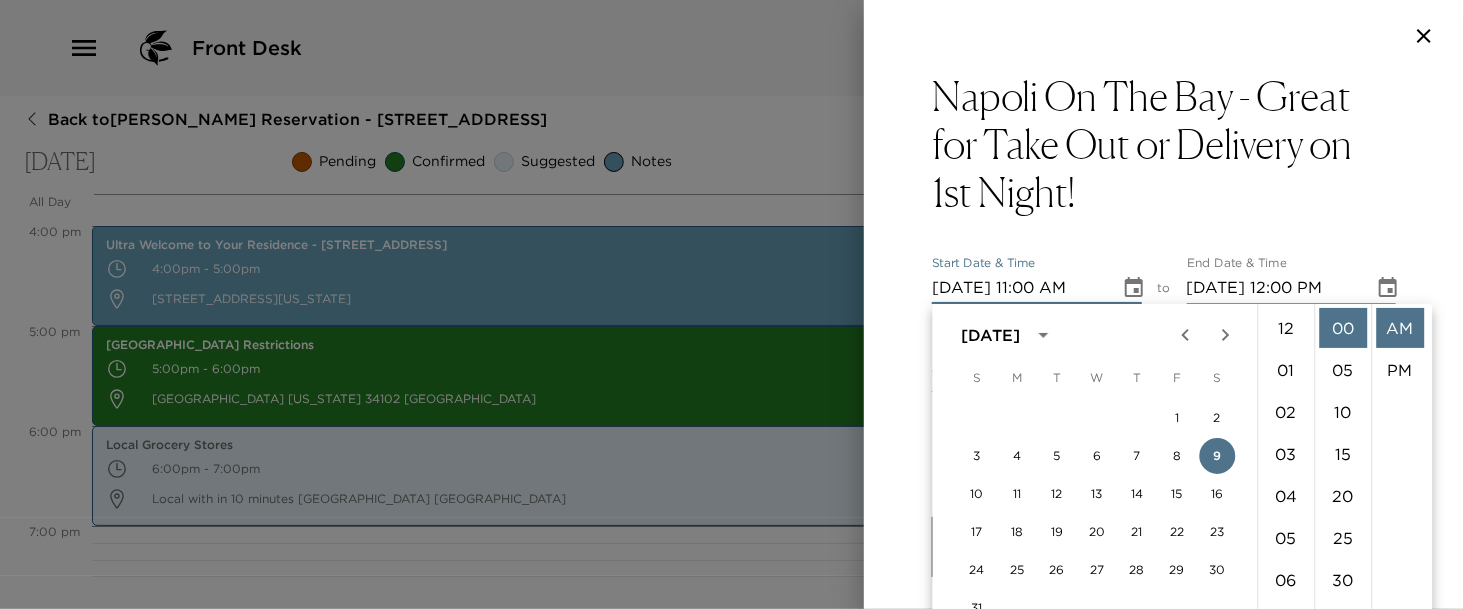 scroll, scrollTop: 461, scrollLeft: 0, axis: vertical 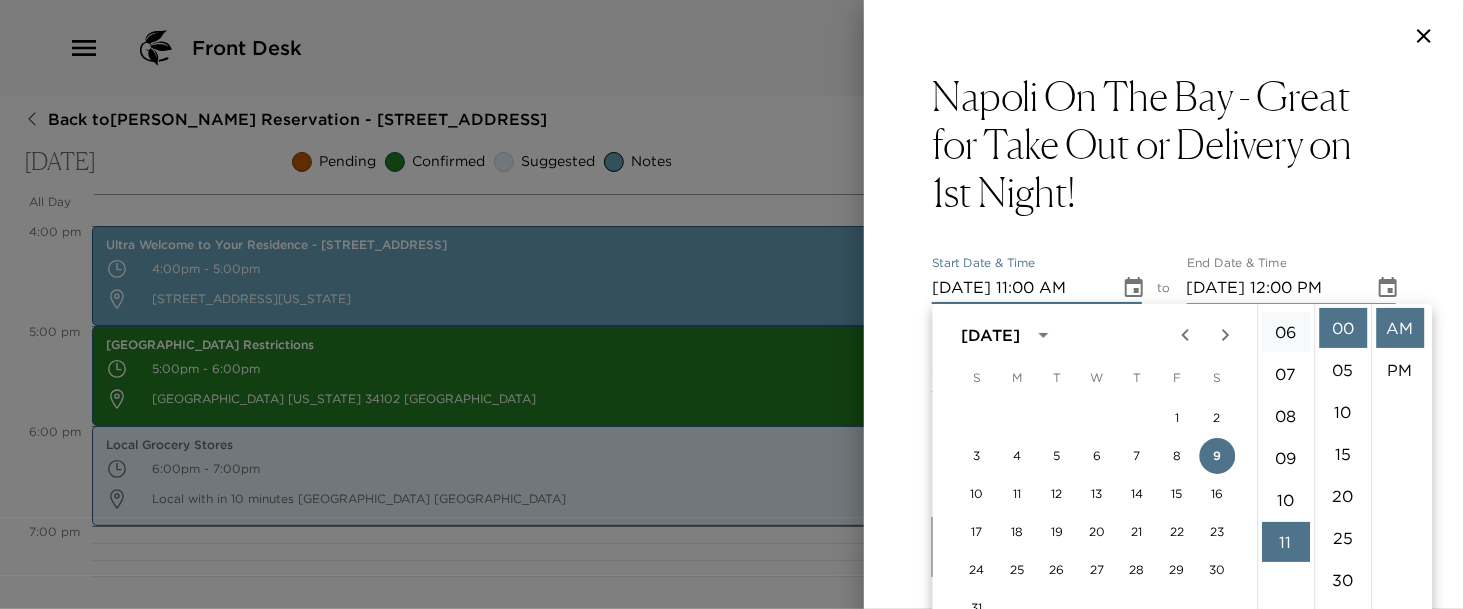 click on "06" at bounding box center (1286, 332) 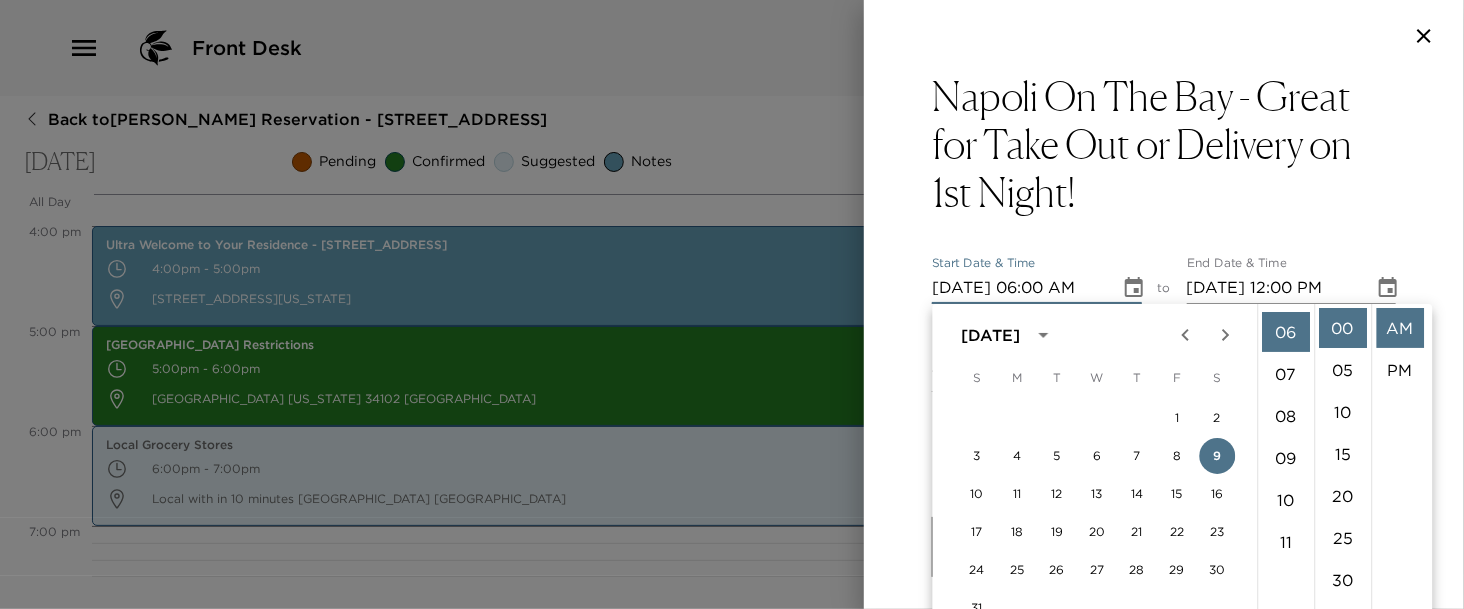 scroll, scrollTop: 252, scrollLeft: 0, axis: vertical 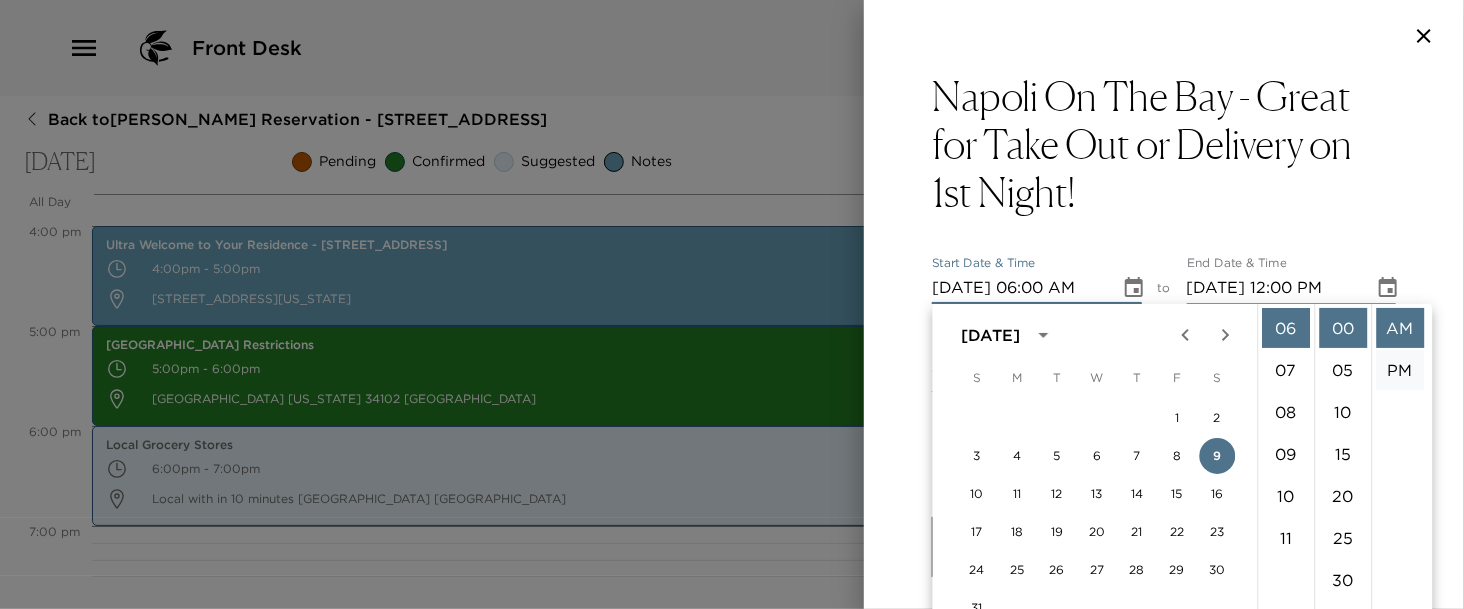 click on "PM" at bounding box center (1400, 370) 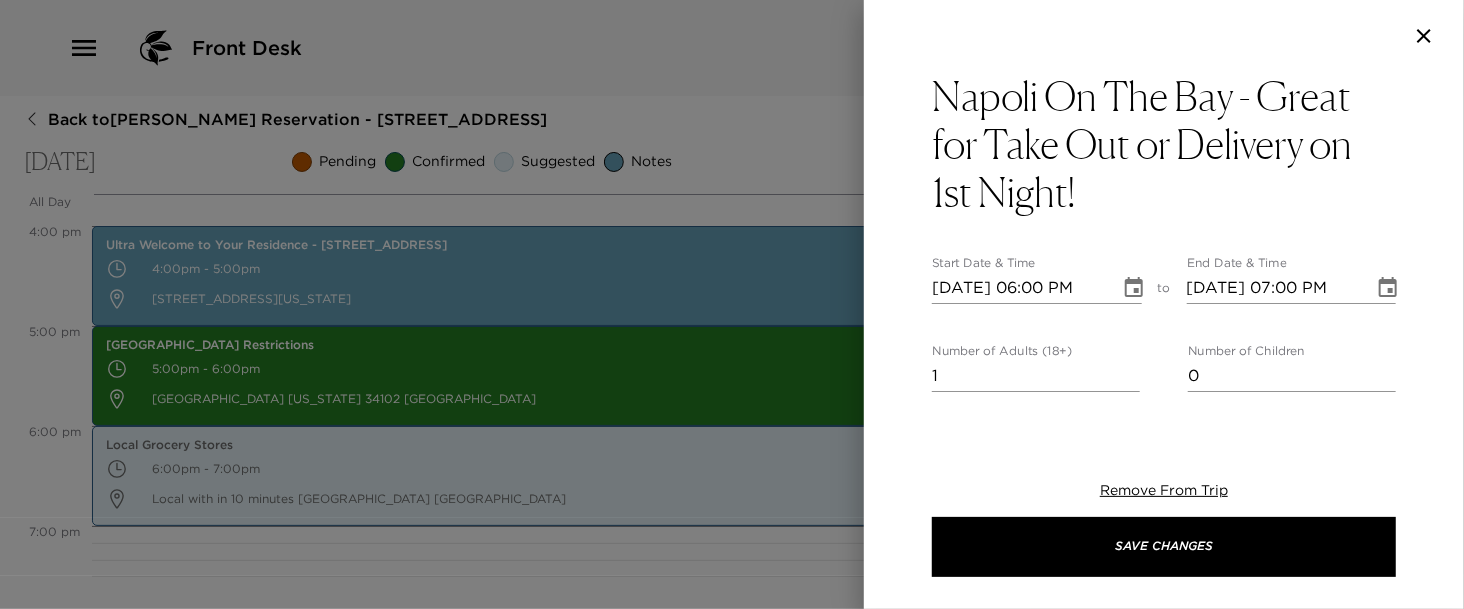 scroll, scrollTop: 41, scrollLeft: 0, axis: vertical 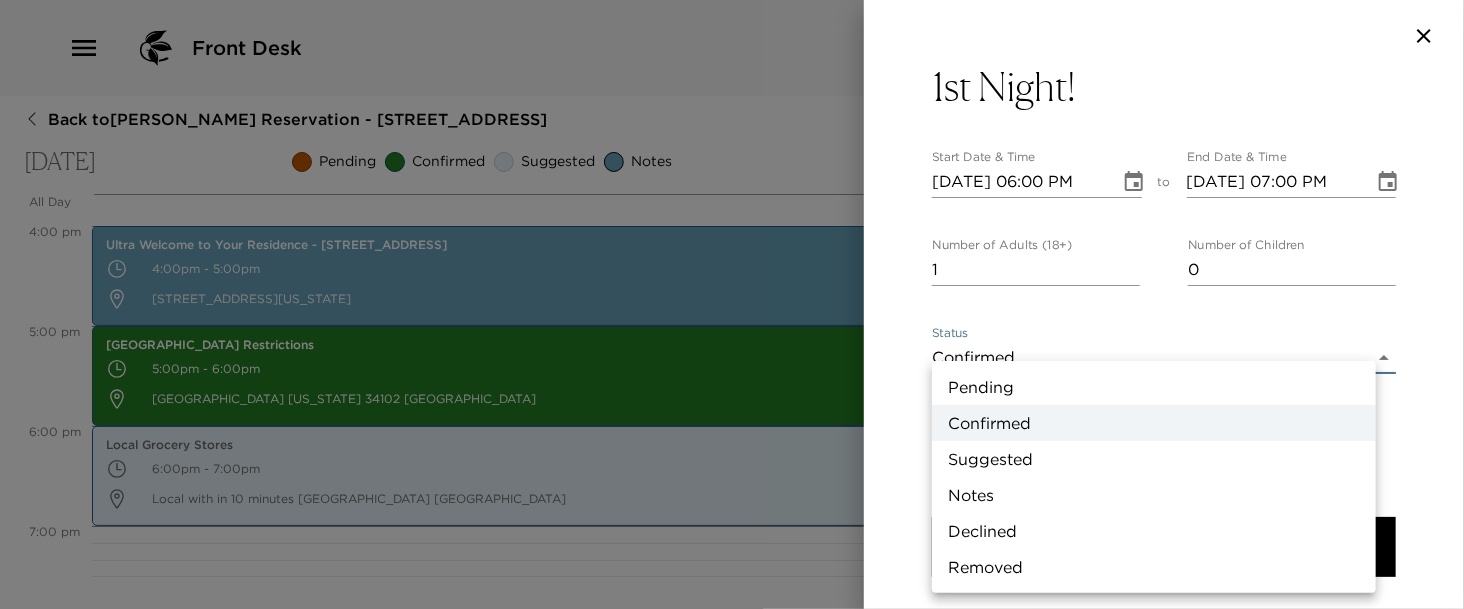 click on "Front Desk Back to  Steve Shaffer Reservation - 502 13th Ave South  Naples, FL Saturday, August 9, 2025 Pending Confirmed Suggested Notes Trip View Agenda View PDF View Print All Day Sat 08/09 12:00 AM 1:00 AM 2:00 AM 3:00 AM 4:00 AM 5:00 AM 6:00 AM 7:00 AM 8:00 AM 9:00 AM 10:00 AM 11:00 AM 12:00 PM 1:00 PM 2:00 PM 3:00 PM 4:00 PM 5:00 PM 6:00 PM 7:00 PM 8:00 PM 9:00 PM 10:00 PM 11:00 PM Ultra Welcome to Your Residence - 502 13th Street South 4:00pm - 5:00pm 502 13th Avenue South
Naples Florida 34102
United States Naples Beach Parking Restrictions 5:00pm - 6:00pm Naples Florida 34102
United States Local Grocery Stores 6:00pm - 7:00pm Local with in 10 minutes
Naples FL 34102
United States Clone Custom napol ​ Results (1) Napoli On The Bay - Great for Take Out or Delivery on 1st Night! Napoli On The Bay - Great for Take Out or Delivery on 1st Night! Start Date & Time 08/09/2025 06:00 PM to End Date & Time 08/09/2025 07:00 PM Number of Adults (18+) 1 Number of Children 0 Status Confirmed Confirmed x Cost ​ x" at bounding box center (732, 304) 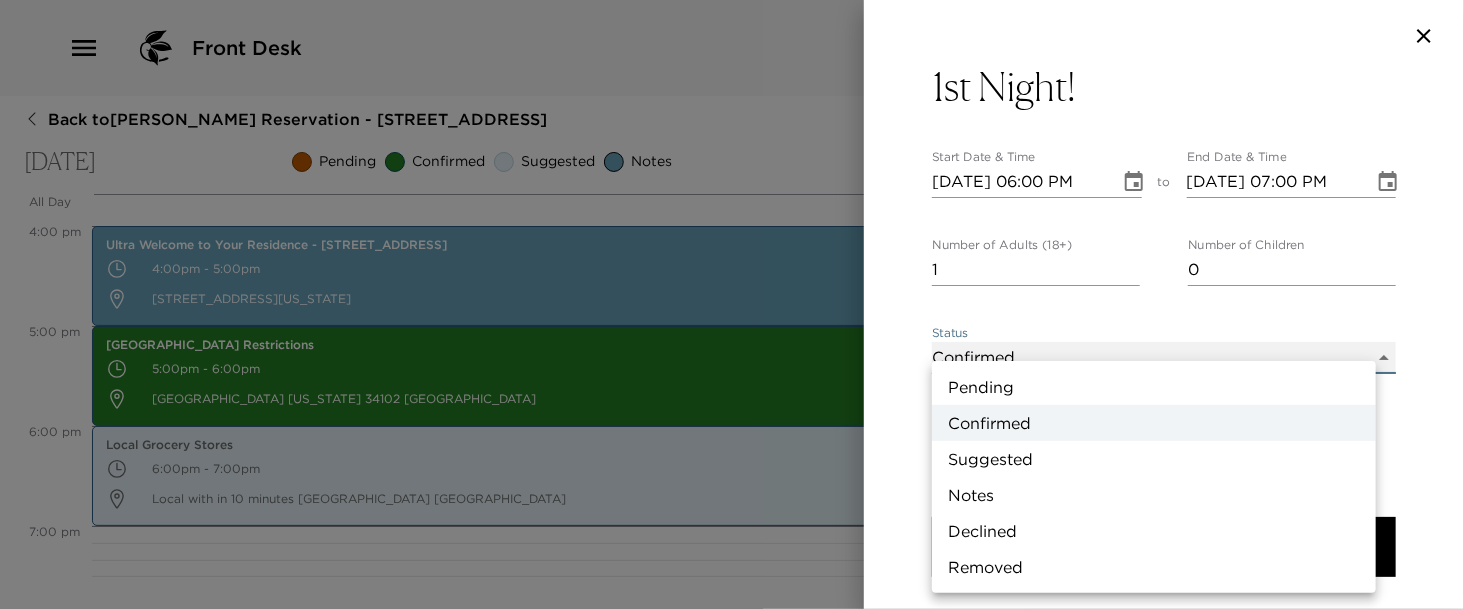 type on "Suggestion" 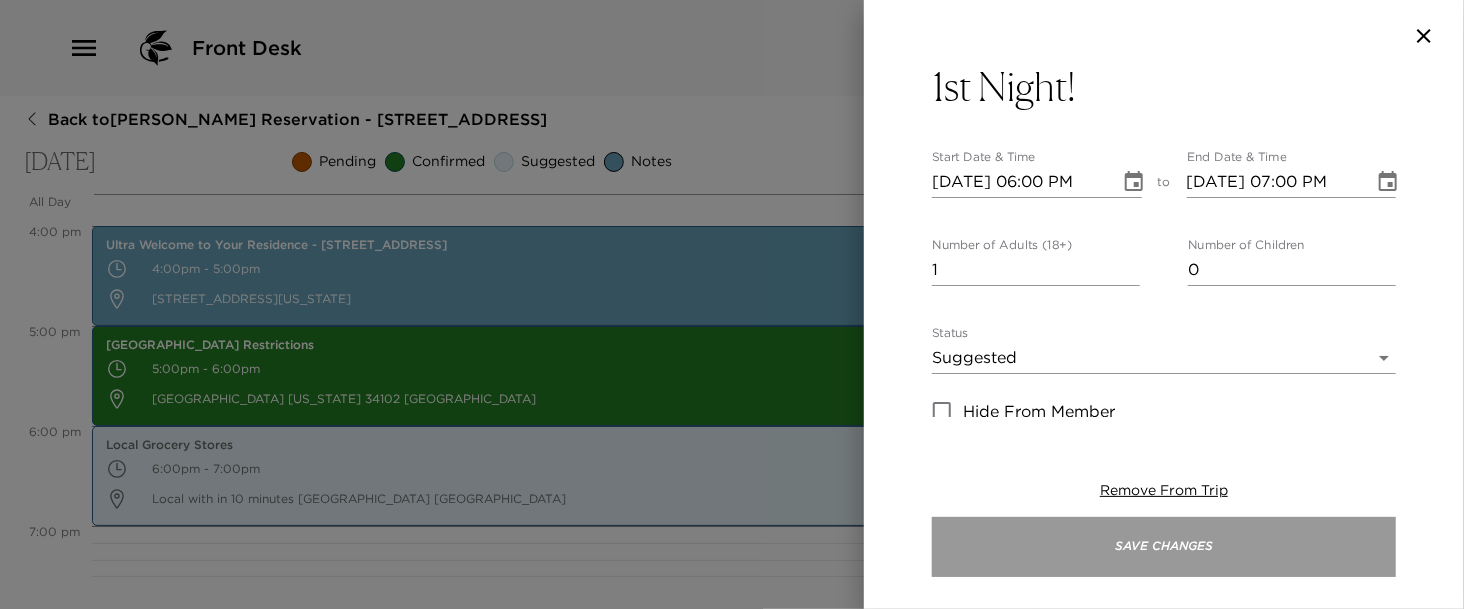 click on "Save Changes" at bounding box center (1164, 547) 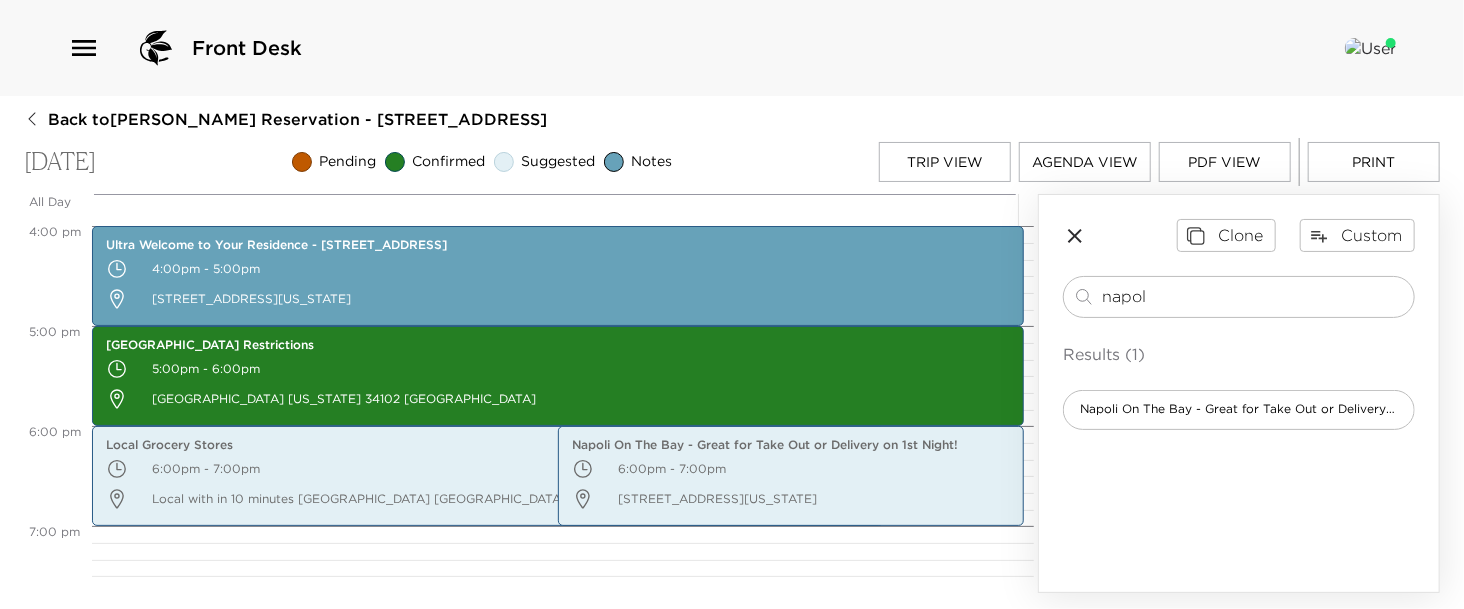 click on "Trip View" at bounding box center (945, 162) 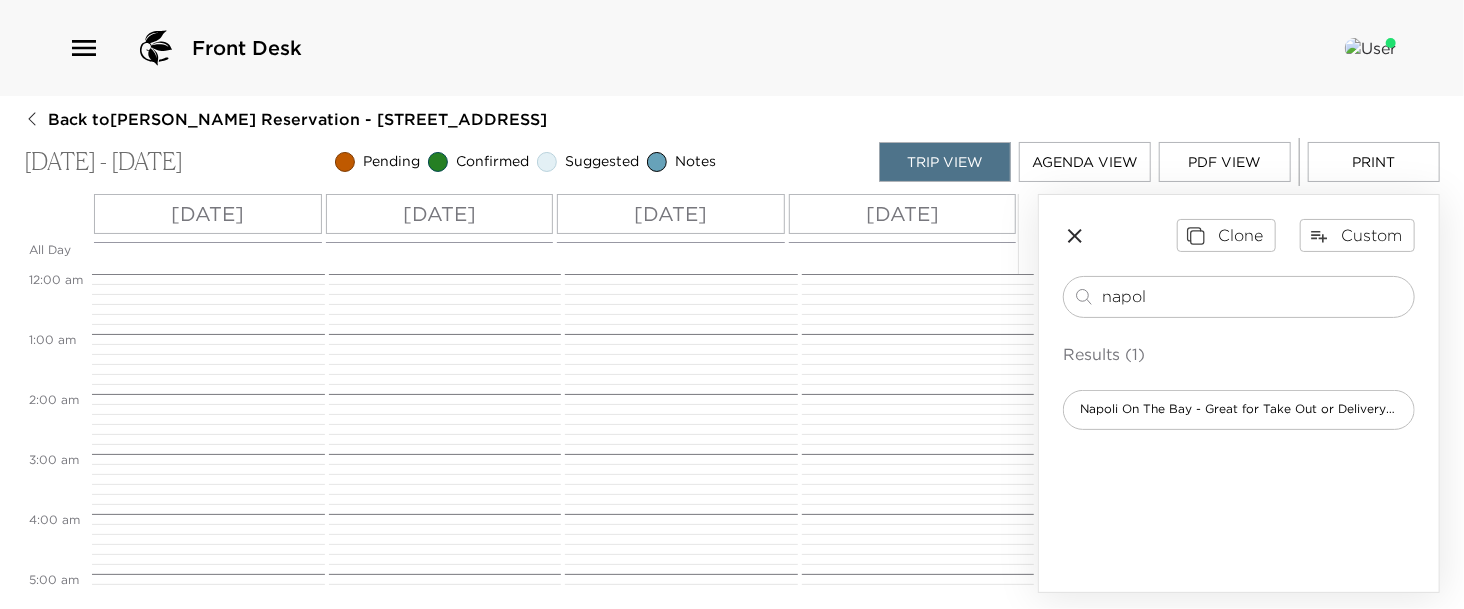 scroll, scrollTop: 960, scrollLeft: 0, axis: vertical 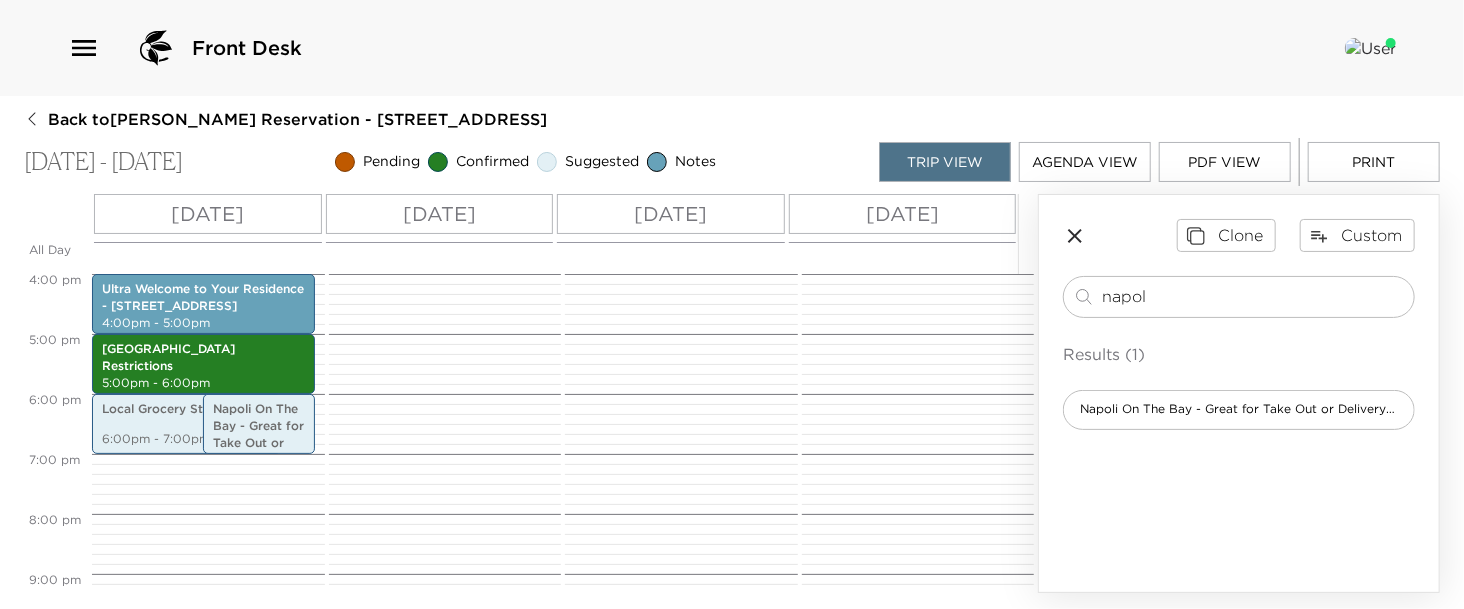 click on "Sun 08/10" at bounding box center (439, 214) 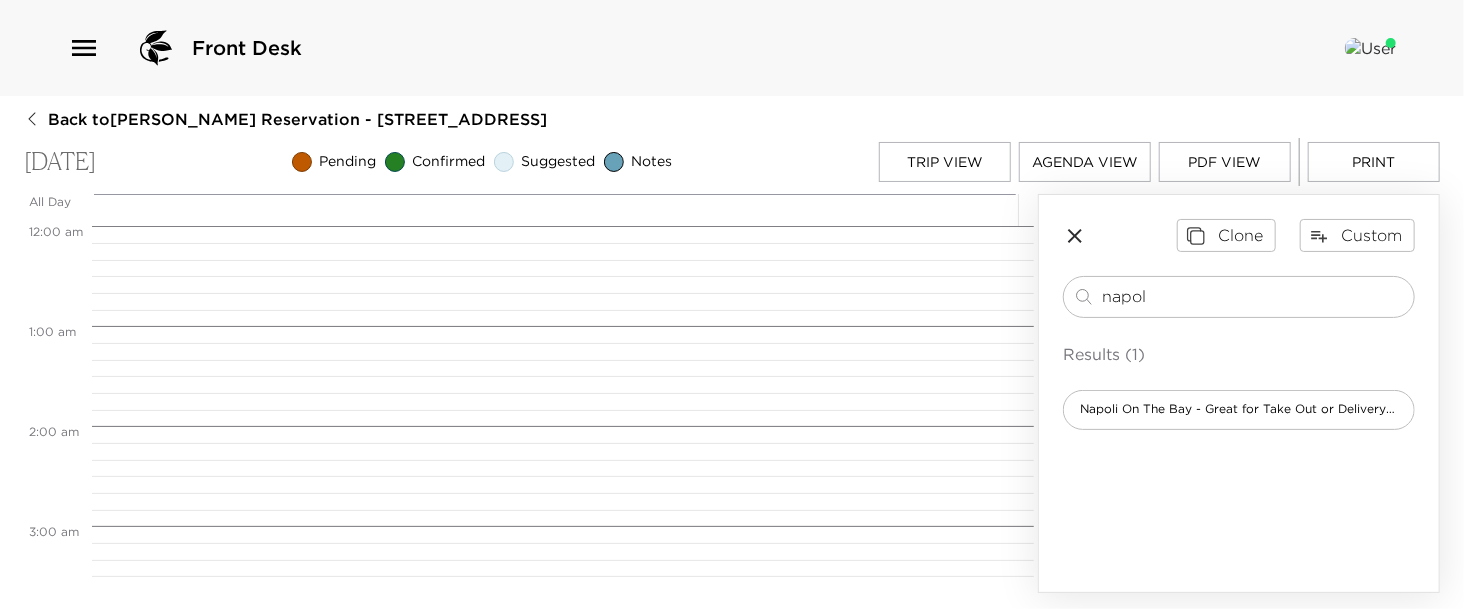 scroll, scrollTop: 800, scrollLeft: 0, axis: vertical 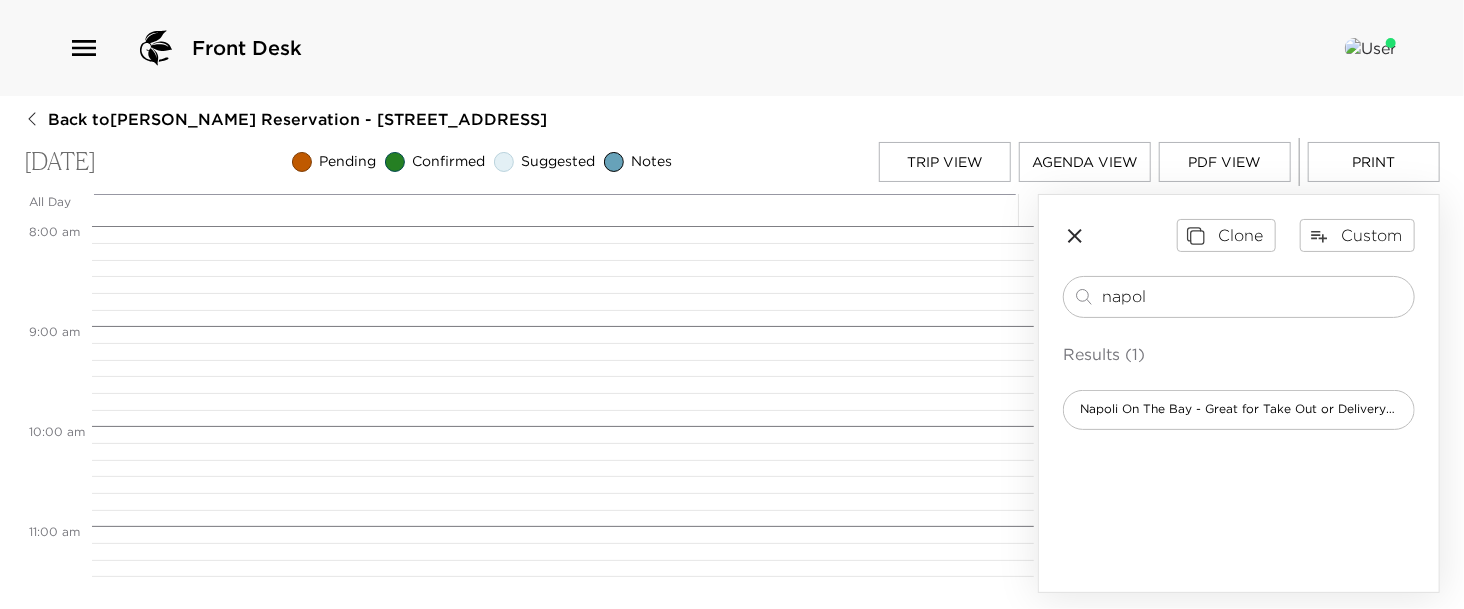 drag, startPoint x: 1163, startPoint y: 281, endPoint x: 1033, endPoint y: 274, distance: 130.18832 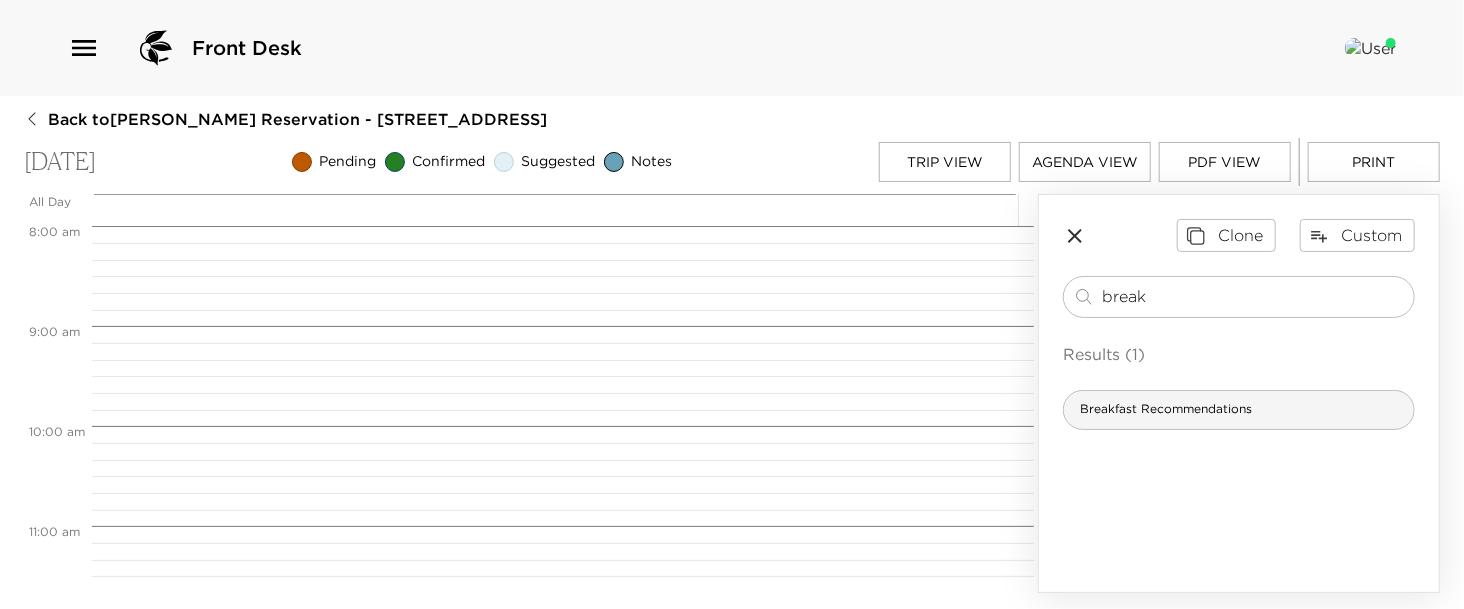 type on "break" 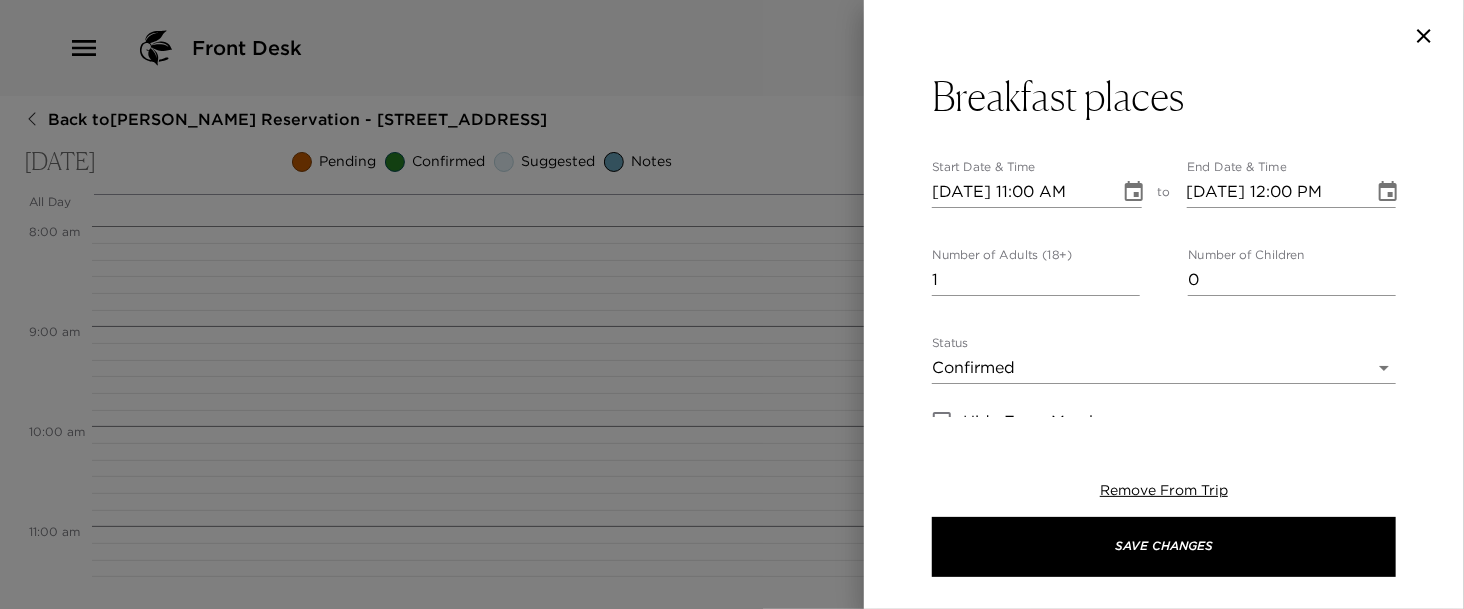 click 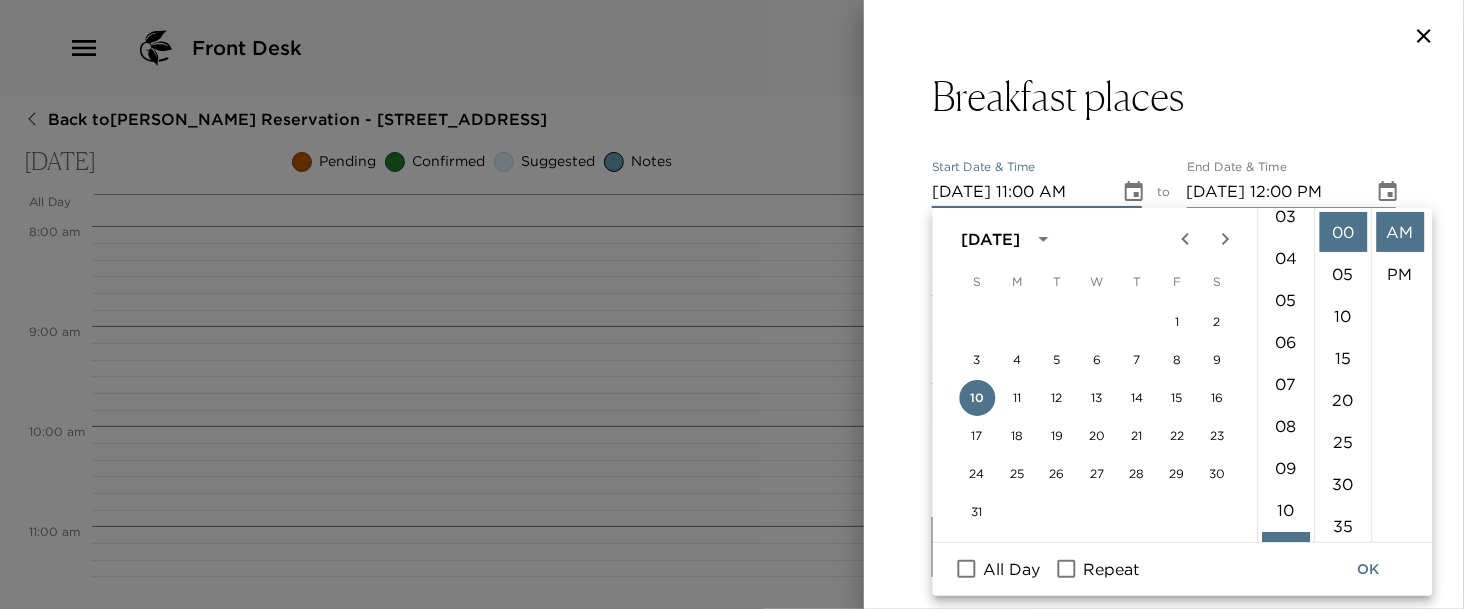 scroll, scrollTop: 141, scrollLeft: 0, axis: vertical 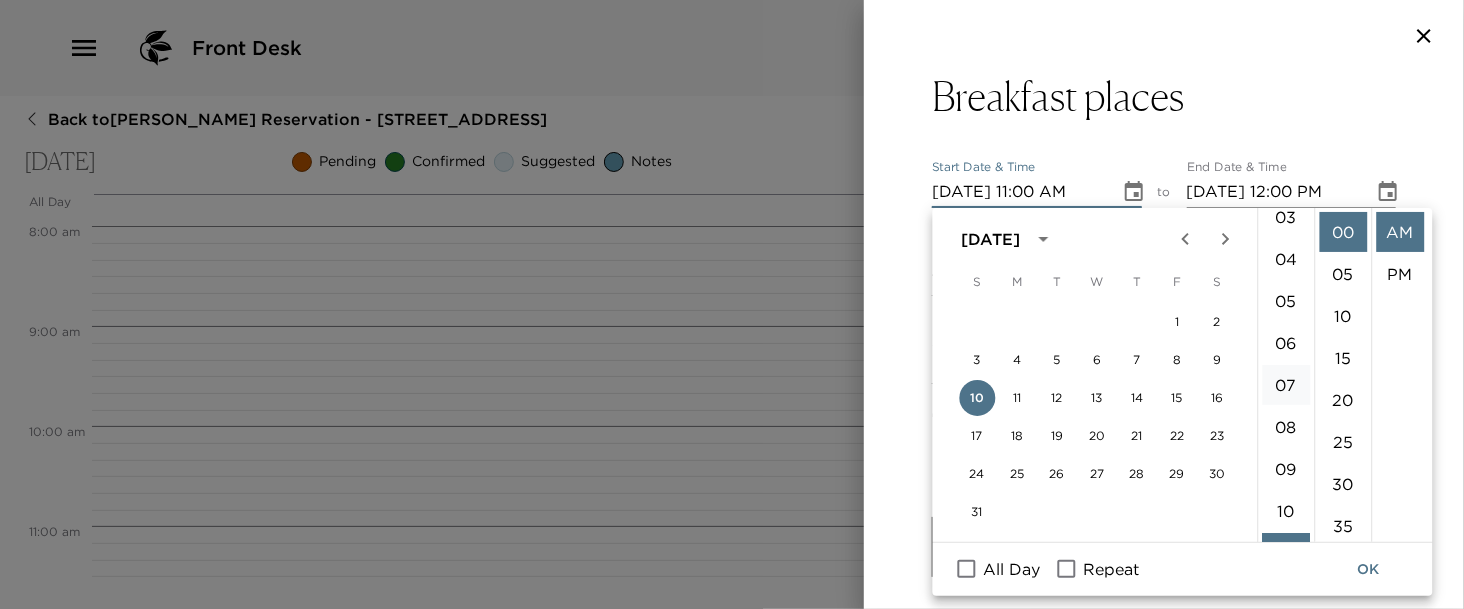 click on "07" at bounding box center [1286, 385] 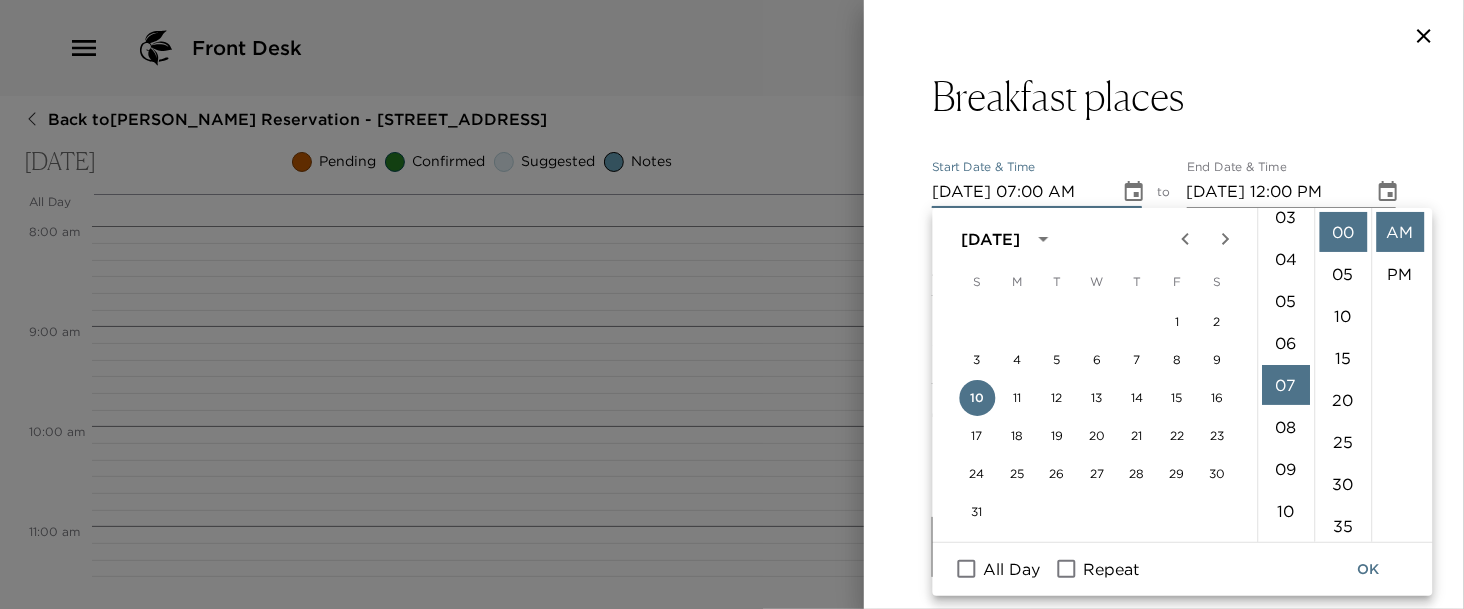 scroll, scrollTop: 294, scrollLeft: 0, axis: vertical 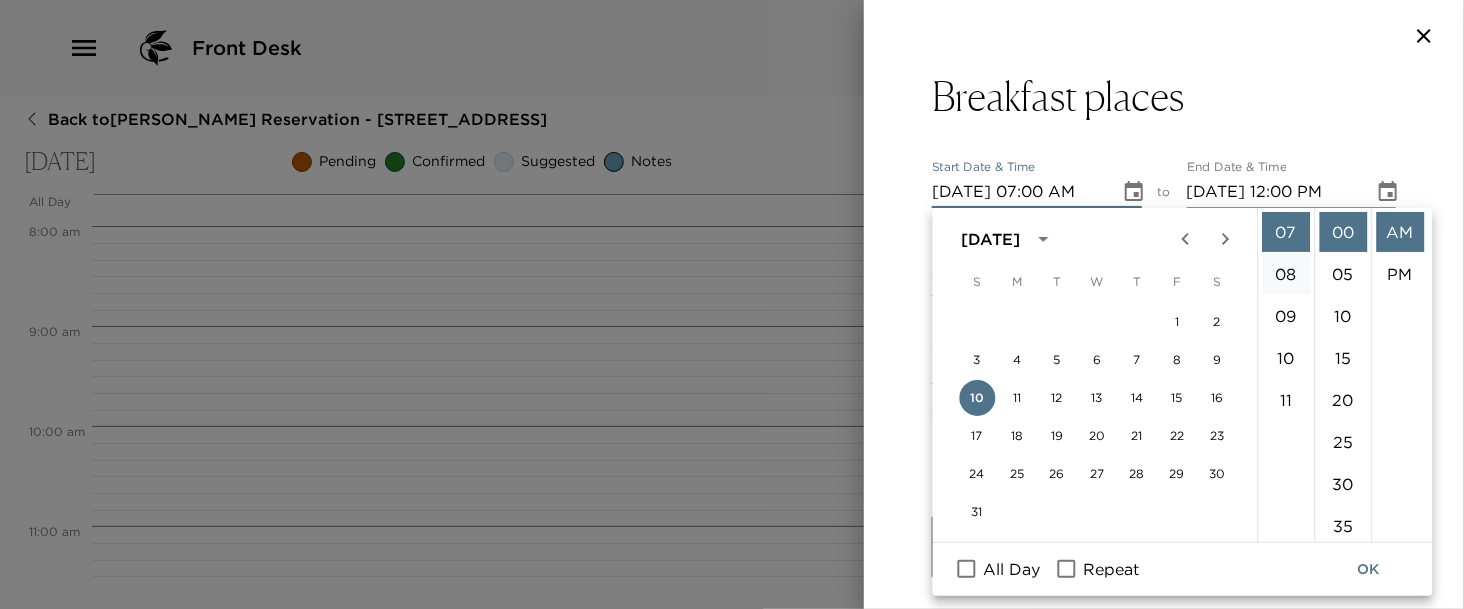 click on "08" at bounding box center (1286, 274) 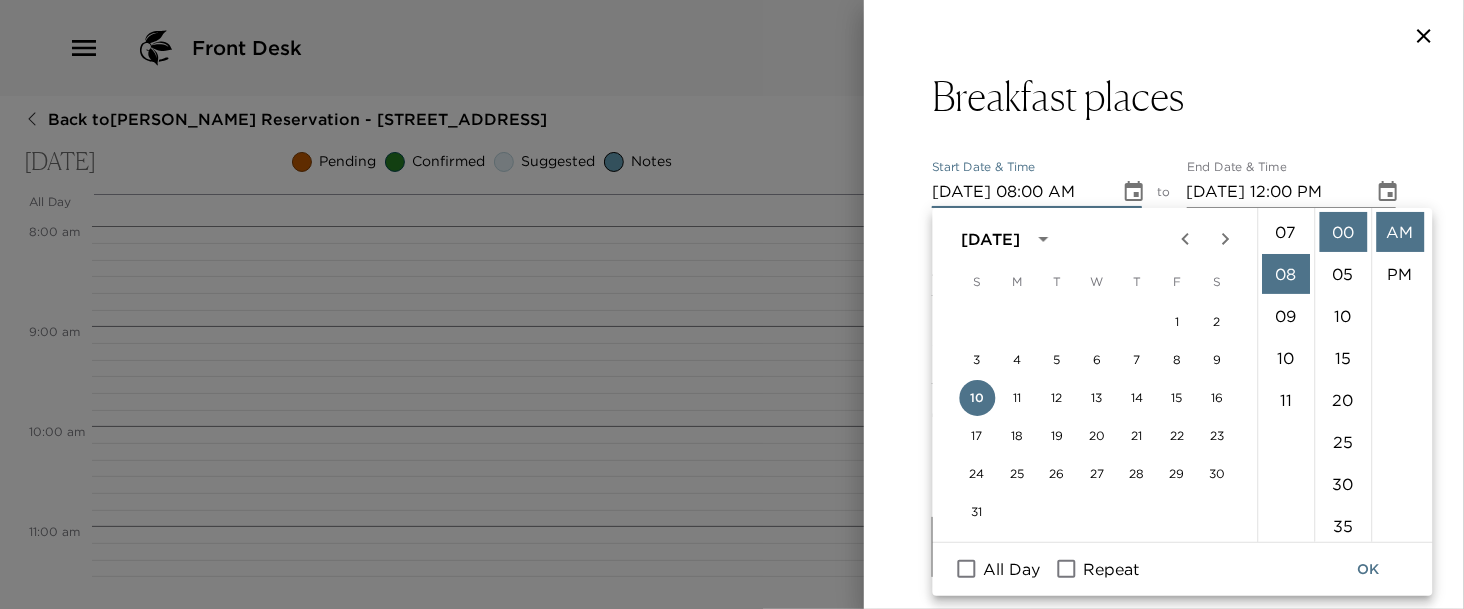 scroll, scrollTop: 336, scrollLeft: 0, axis: vertical 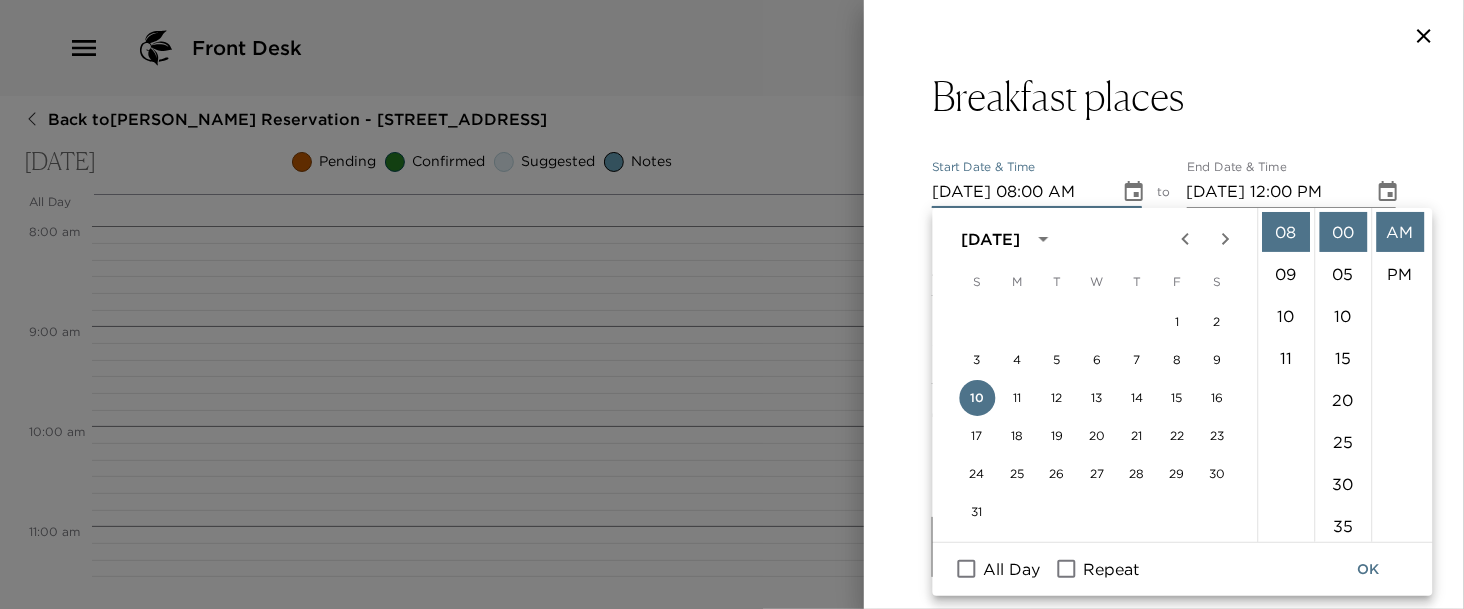 click on "Breakfast places Start Date & Time 08/10/2025 08:00 AM to End Date & Time 08/10/2025 12:00 PM Number of Adults (18+) 1 Number of Children 0 Status Confirmed Confirmed Hide From Member Request Transportation Concierge Notes x Cost ​ x Address ​ Olde Naples
Naples FL 34102
Usa x Phone Number ​ Email ​ Website ​ Cancellation Policy ​ undefined Recommended Attire ​ undefined Age Range ​ undefined Remove From Trip Save Changes" at bounding box center [1164, 244] 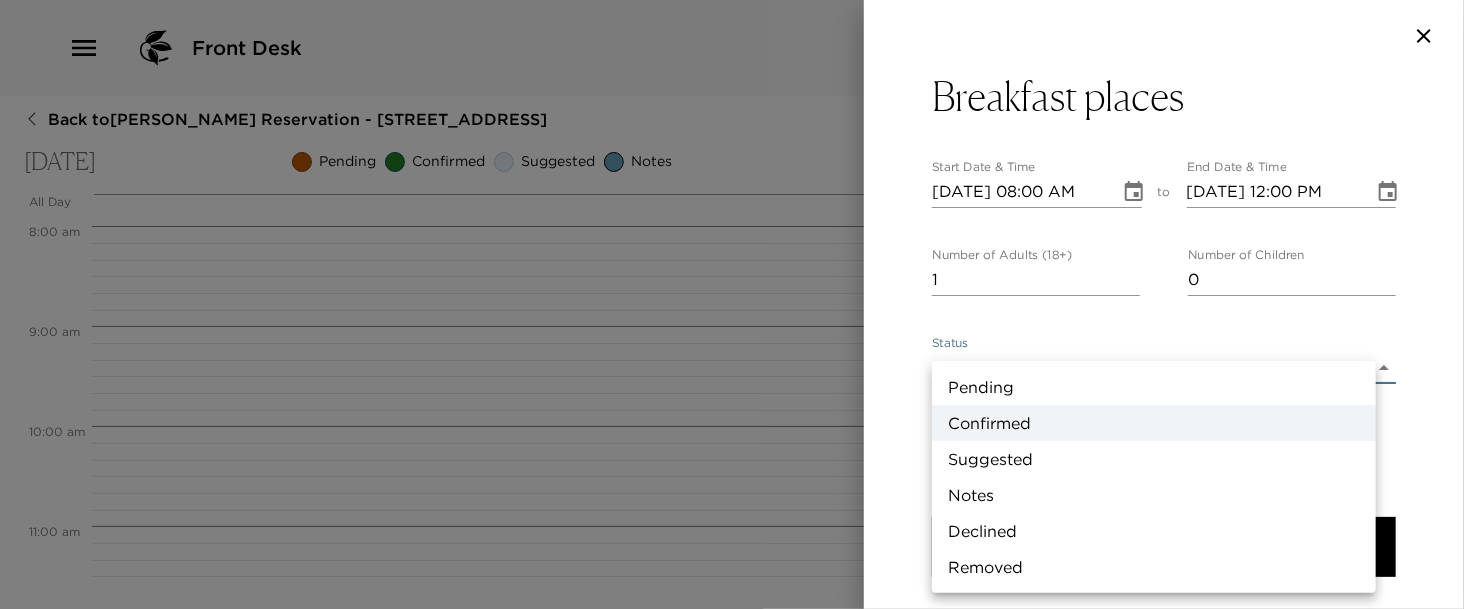 click on "Front Desk Back to  Steve Shaffer Reservation - 502 13th Ave South  Naples, FL Sunday, August 10, 2025 Pending Confirmed Suggested Notes Trip View Agenda View PDF View Print All Day Sun 08/10 12:00 AM 1:00 AM 2:00 AM 3:00 AM 4:00 AM 5:00 AM 6:00 AM 7:00 AM 8:00 AM 9:00 AM 10:00 AM 11:00 AM 12:00 PM 1:00 PM 2:00 PM 3:00 PM 4:00 PM 5:00 PM 6:00 PM 7:00 PM 8:00 PM 9:00 PM 10:00 PM 11:00 PM Clone Custom break ​ Results (1) Breakfast Recommendations Breakfast places Start Date & Time 08/10/2025 08:00 AM to End Date & Time 08/10/2025 12:00 PM Number of Adults (18+) 1 Number of Children 0 Status Confirmed Confirmed Hide From Member Request Transportation Concierge Notes x Cost ​ x Address ​ Olde Naples
Naples FL 34102
Usa x Phone Number ​ Email ​ Website ​ Cancellation Policy ​ undefined Recommended Attire ​ undefined Age Range ​ undefined Remove From Trip Save Changes Pending Confirmed Suggested Notes Declined Removed" at bounding box center (732, 304) 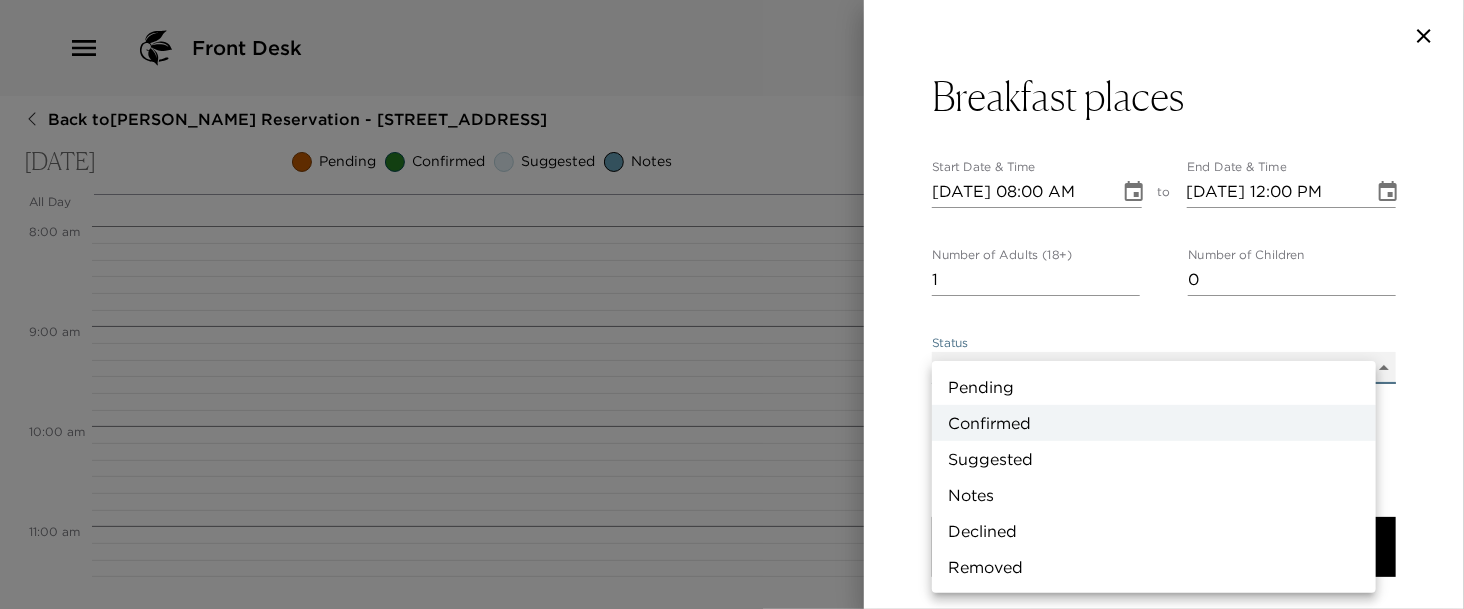 type on "Suggestion" 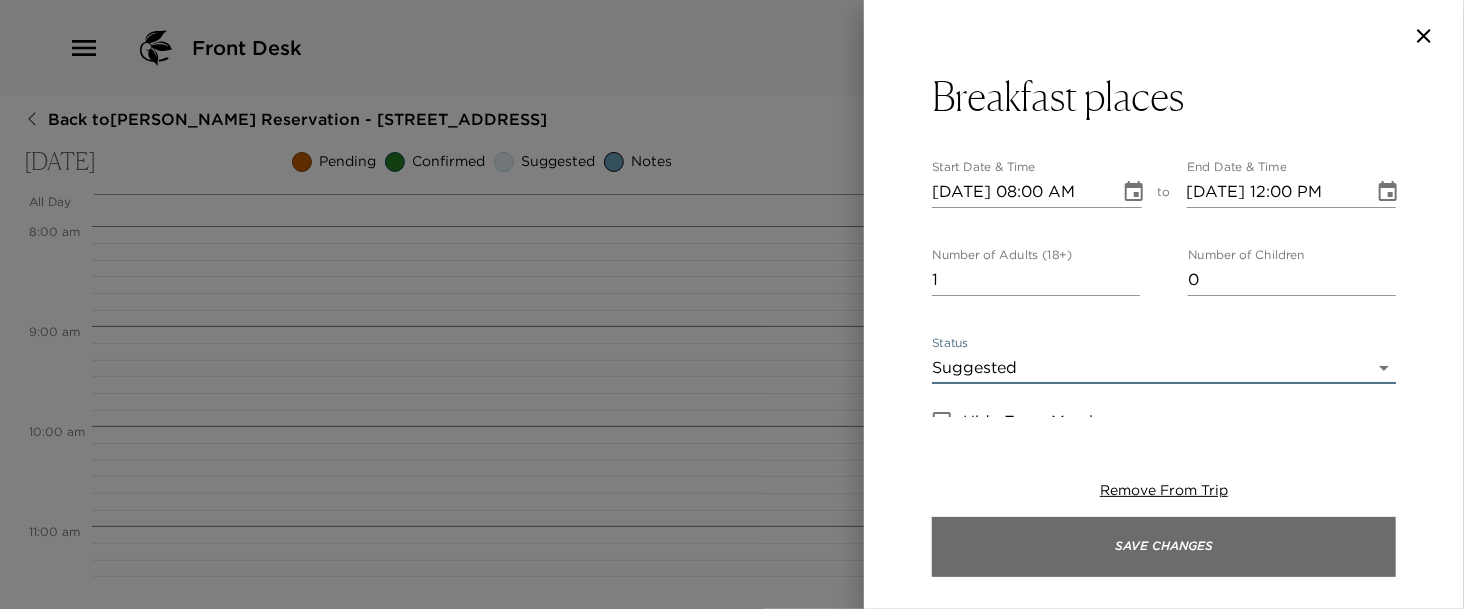 click on "Save Changes" at bounding box center (1164, 547) 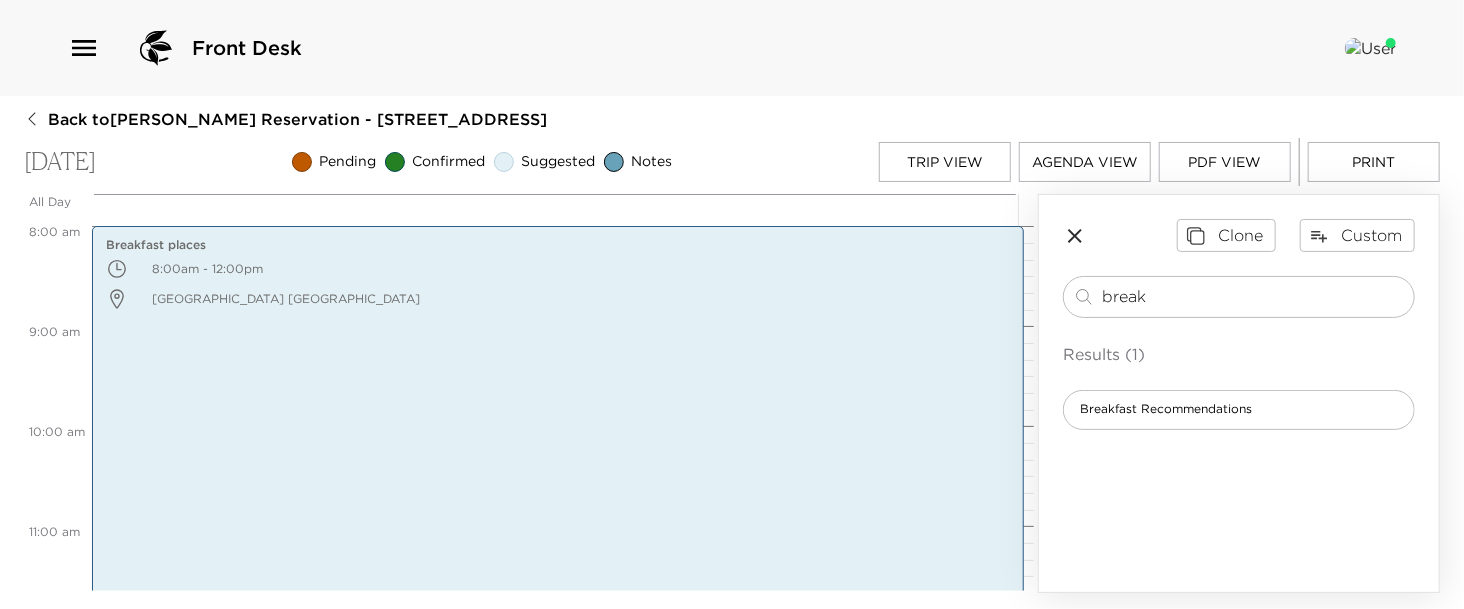 drag, startPoint x: 1150, startPoint y: 292, endPoint x: 875, endPoint y: 296, distance: 275.02908 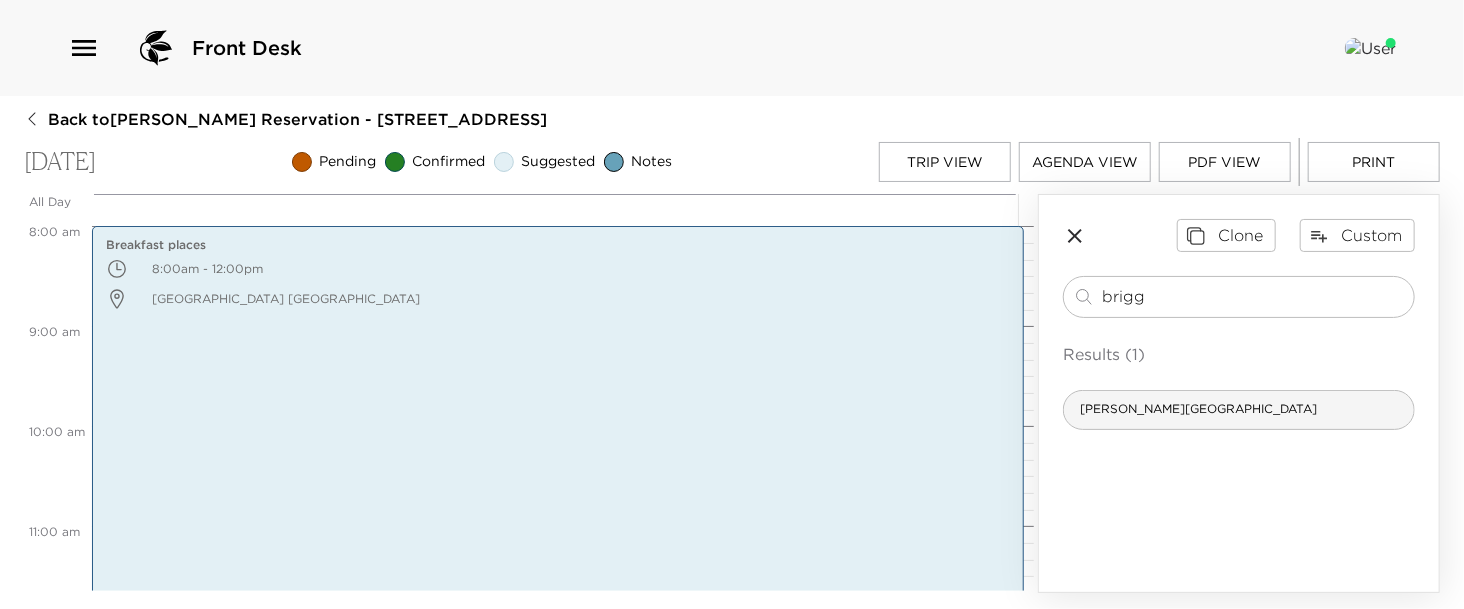 type on "brigg" 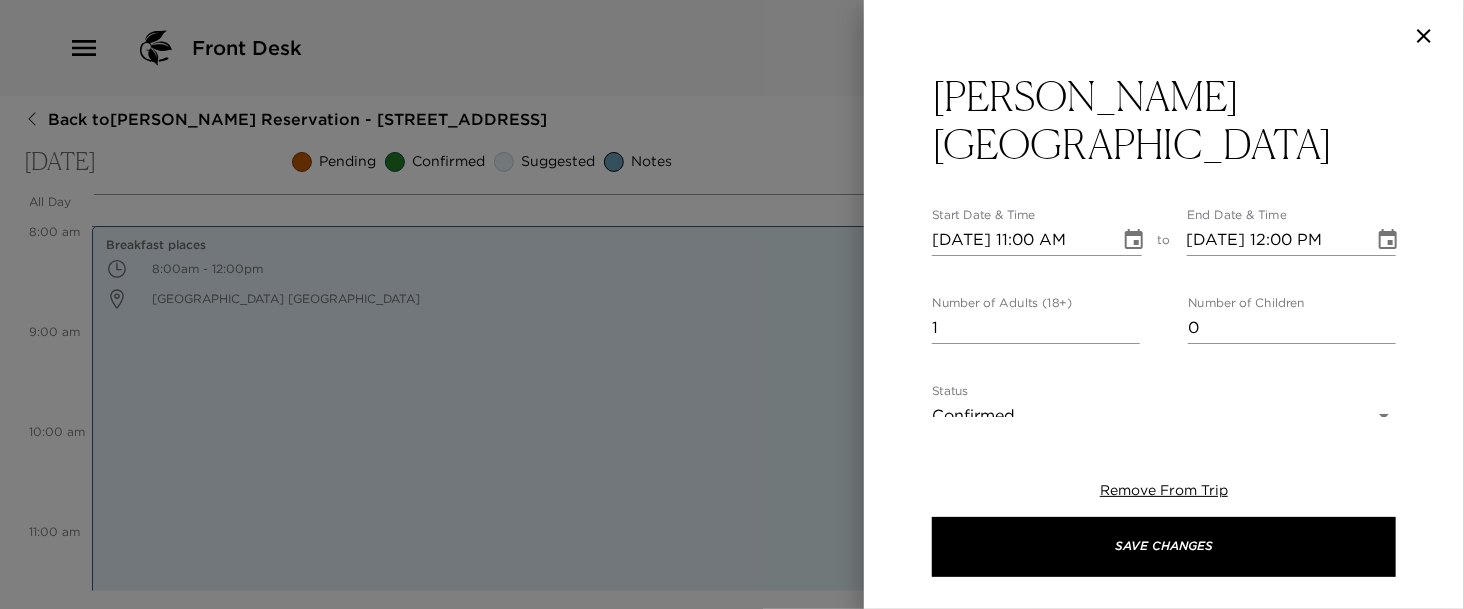 click on "Front Desk Back to  Steve Shaffer Reservation - 502 13th Ave South  Naples, FL Sunday, August 10, 2025 Pending Confirmed Suggested Notes Trip View Agenda View PDF View Print All Day Sun 08/10 12:00 AM 1:00 AM 2:00 AM 3:00 AM 4:00 AM 5:00 AM 6:00 AM 7:00 AM 8:00 AM 9:00 AM 10:00 AM 11:00 AM 12:00 PM 1:00 PM 2:00 PM 3:00 PM 4:00 PM 5:00 PM 6:00 PM 7:00 PM 8:00 PM 9:00 PM 10:00 PM 11:00 PM Breakfast places 8:00am - 12:00pm Olde Naples
Naples FL 34102
Usa Clone Custom brigg ​ Results (1) Briggs Wellness Center Briggs Wellness Center Start Date & Time 08/10/2025 11:00 AM to End Date & Time 08/10/2025 12:00 PM Number of Adults (18+) 1 Number of Children 0 Status Confirmed Confirmed Hide From Member Request Transportation Concierge Notes x Cost ​ x Address ​ 399 9th Street North
Naples FL 34120
United States x Phone Number ​ 239-624-2750 Email ​ Website ​ https://nchmd.org/services/wellness-centers/ Cancellation Policy ​ undefined Recommended Attire ​ undefined Age Range ​ undefined Save Changes" at bounding box center [732, 304] 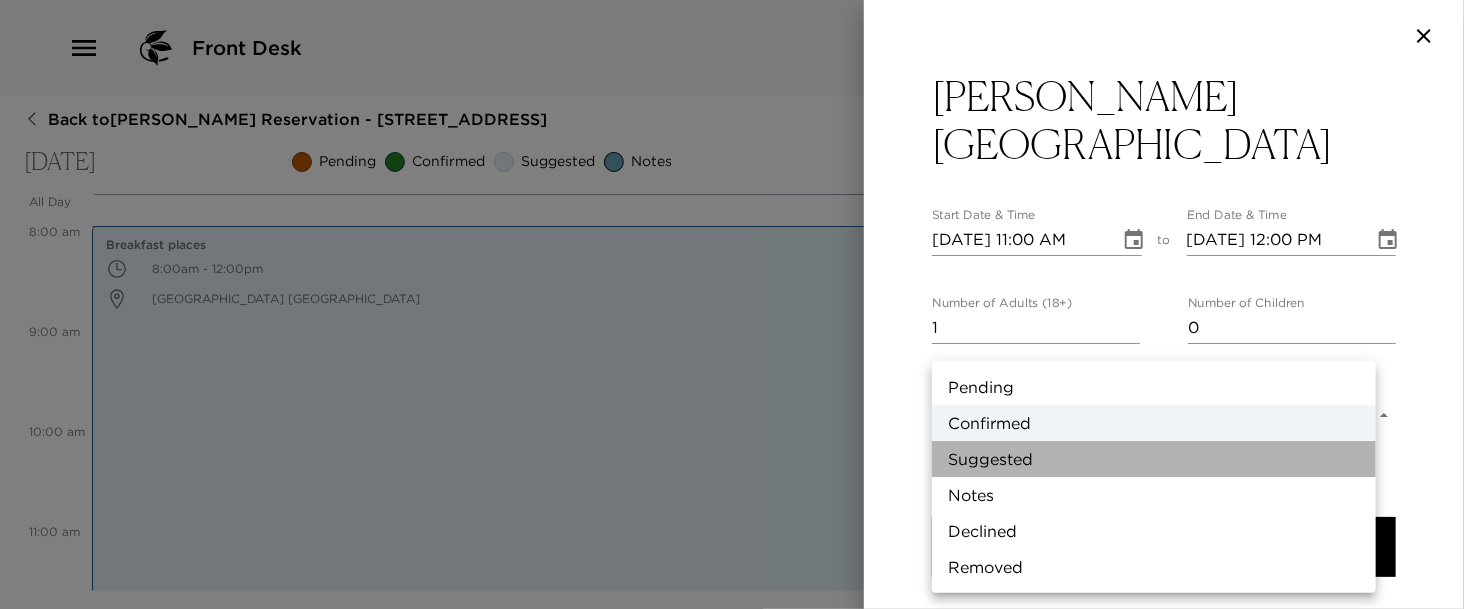 click on "Suggested" at bounding box center (1154, 459) 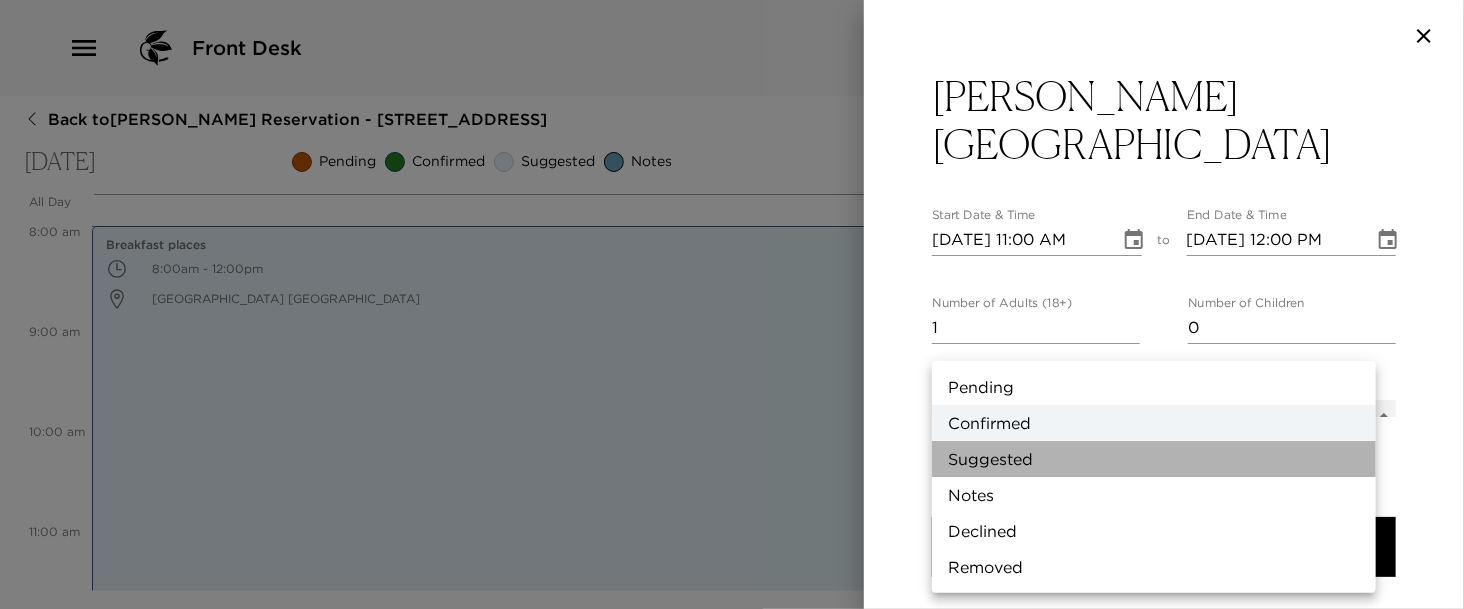 type on "Suggestion" 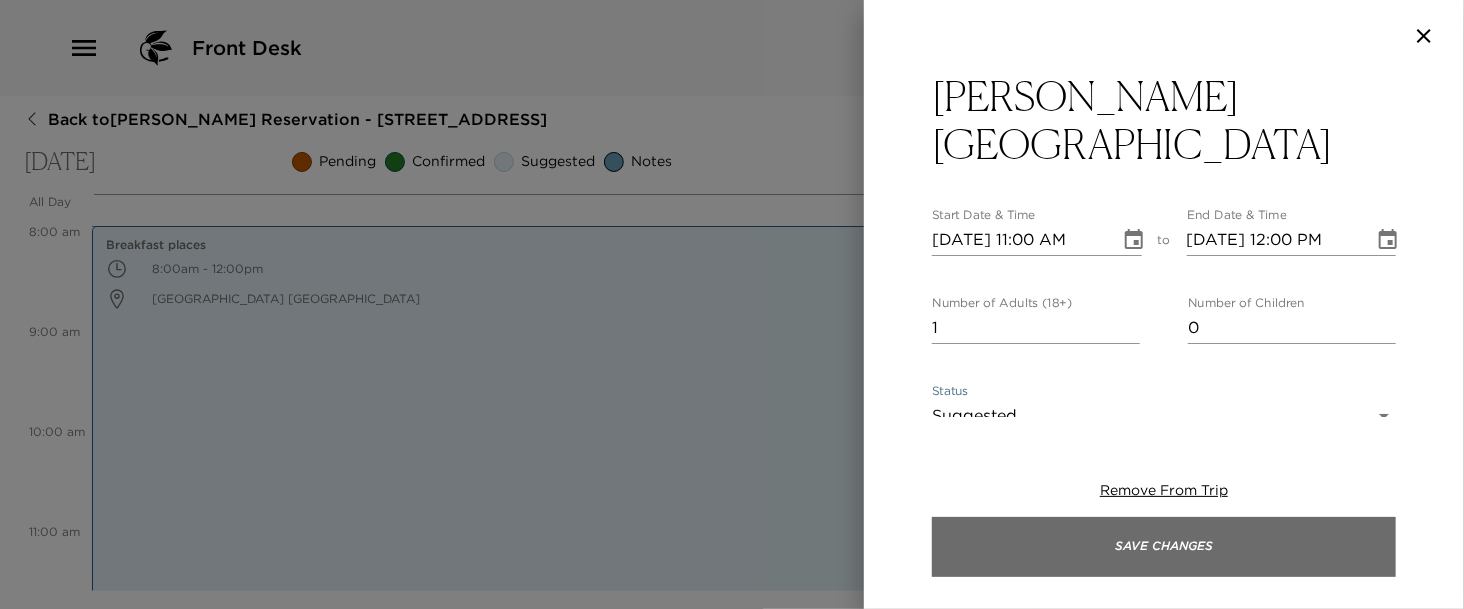 click on "Save Changes" at bounding box center (1164, 547) 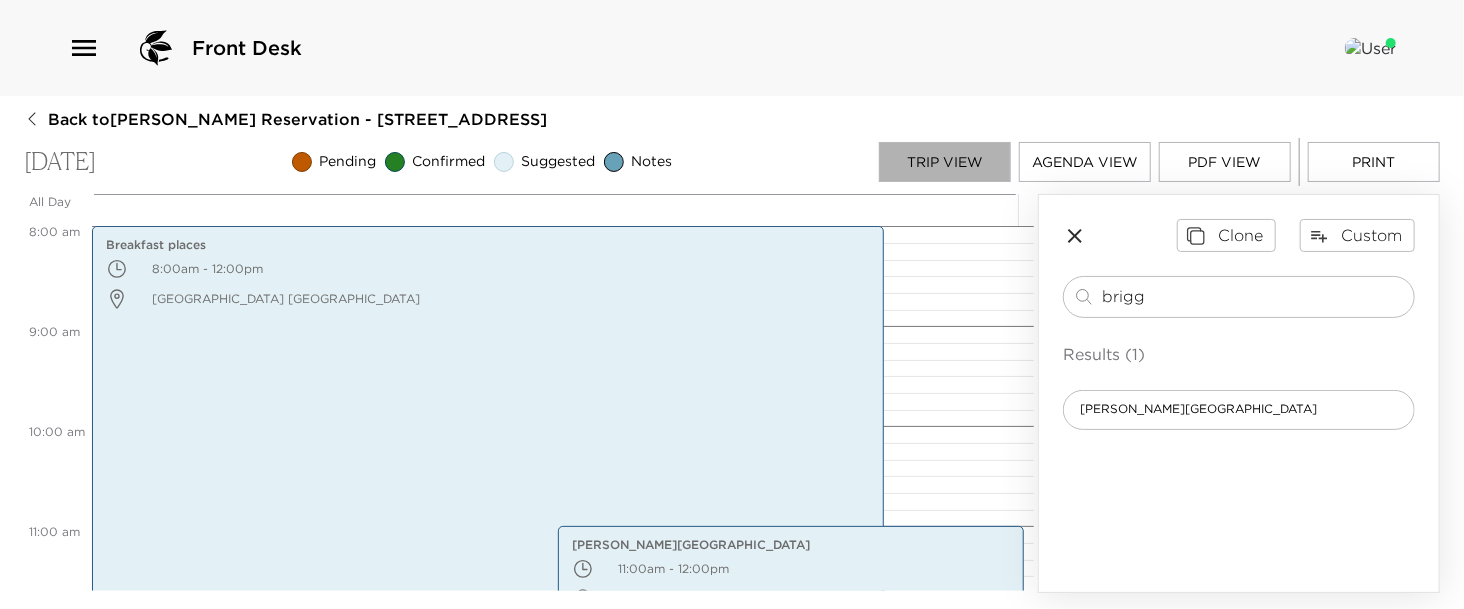 click on "Trip View" at bounding box center [945, 162] 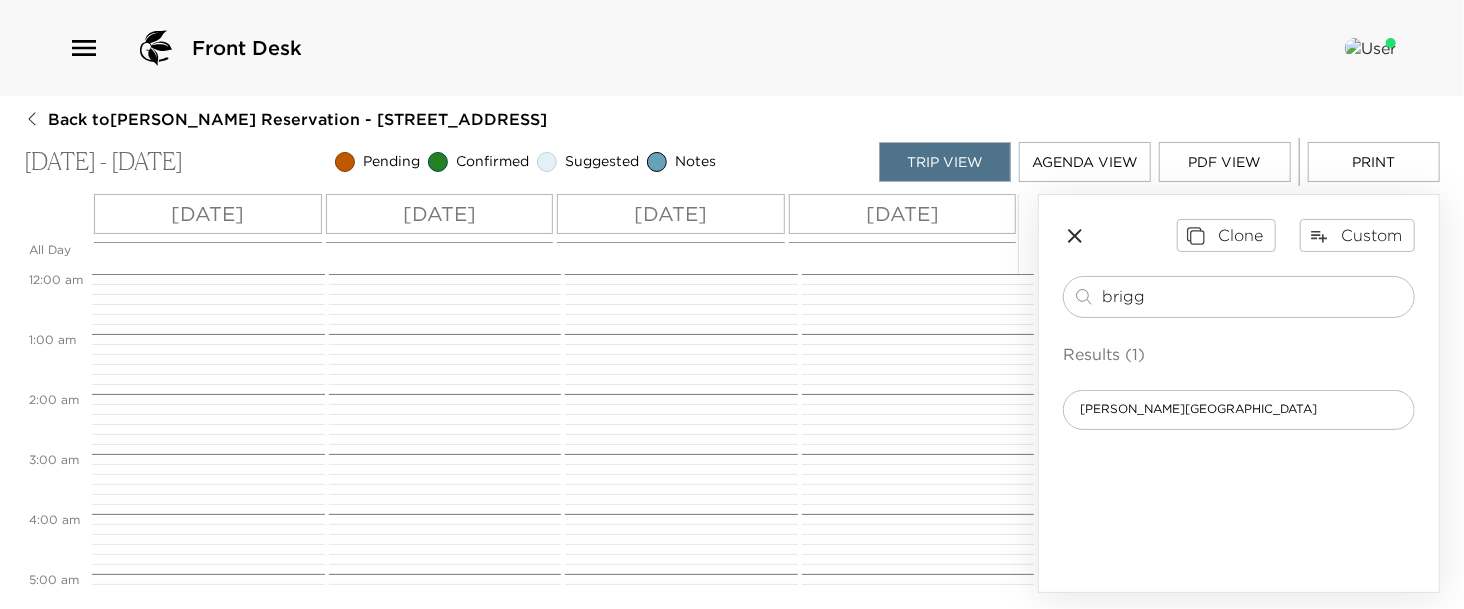 scroll, scrollTop: 480, scrollLeft: 0, axis: vertical 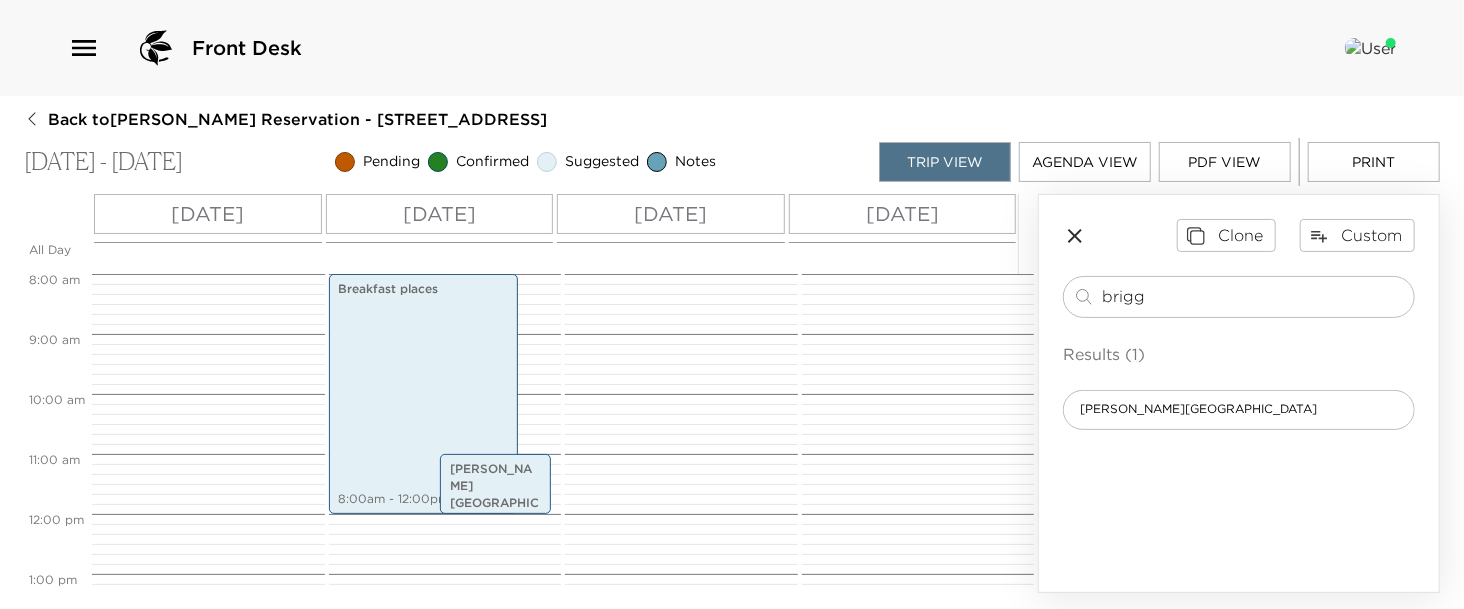 click on "Sun 08/10" at bounding box center (440, 214) 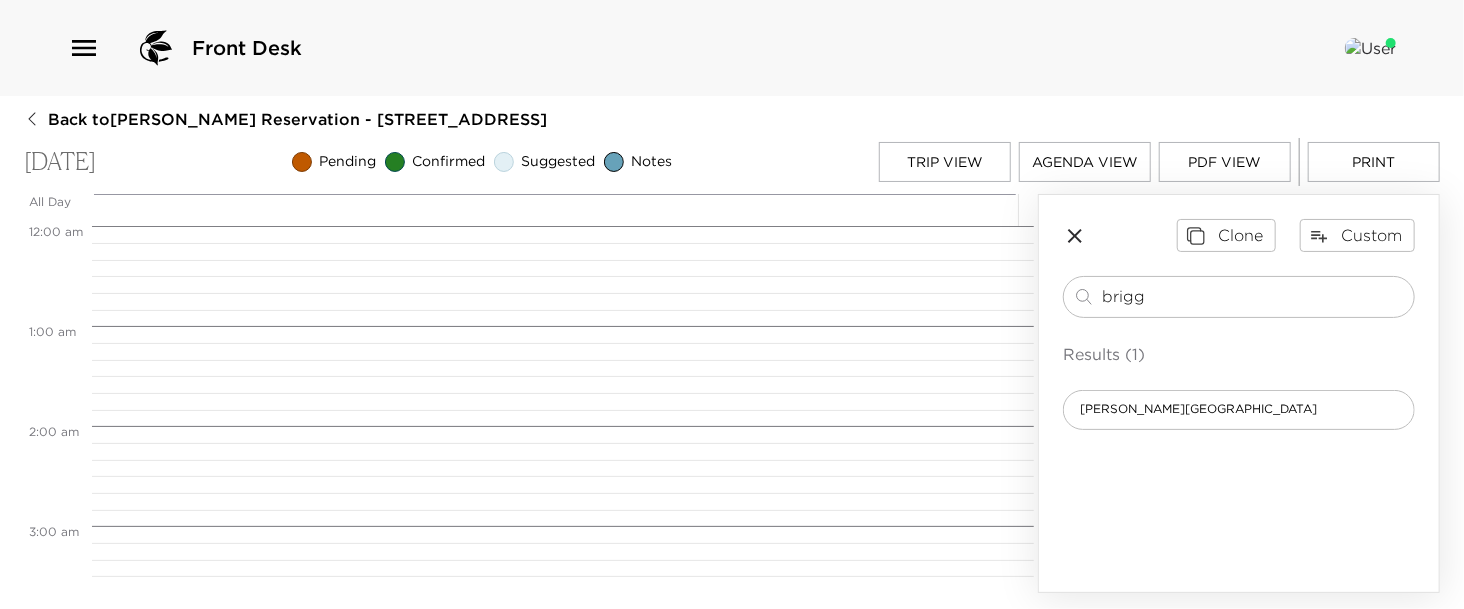 scroll, scrollTop: 800, scrollLeft: 0, axis: vertical 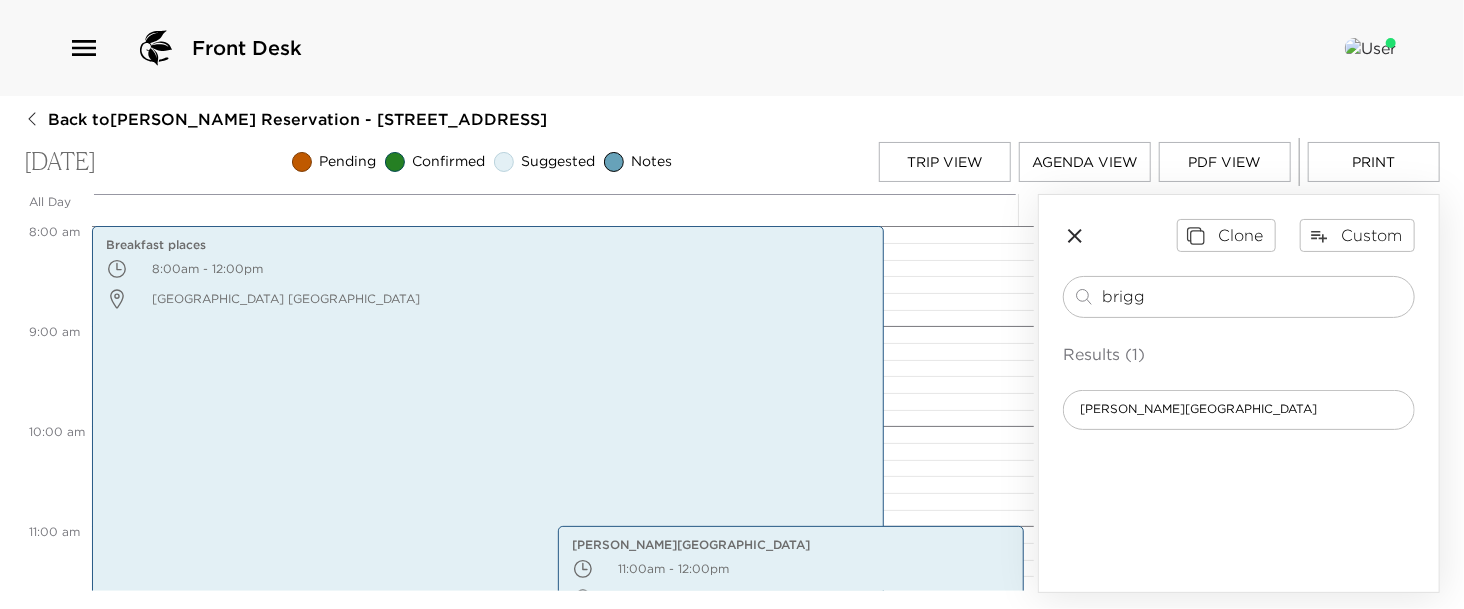 drag, startPoint x: 1179, startPoint y: 301, endPoint x: 850, endPoint y: 235, distance: 335.55478 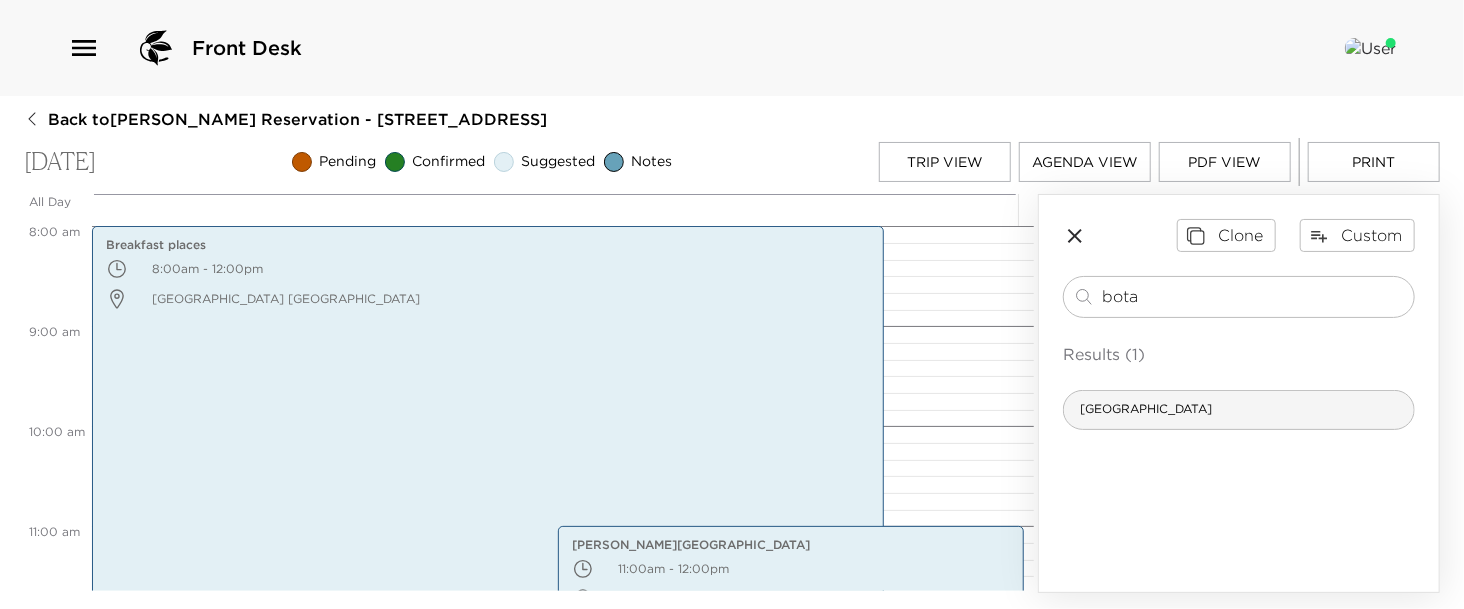 type on "bota" 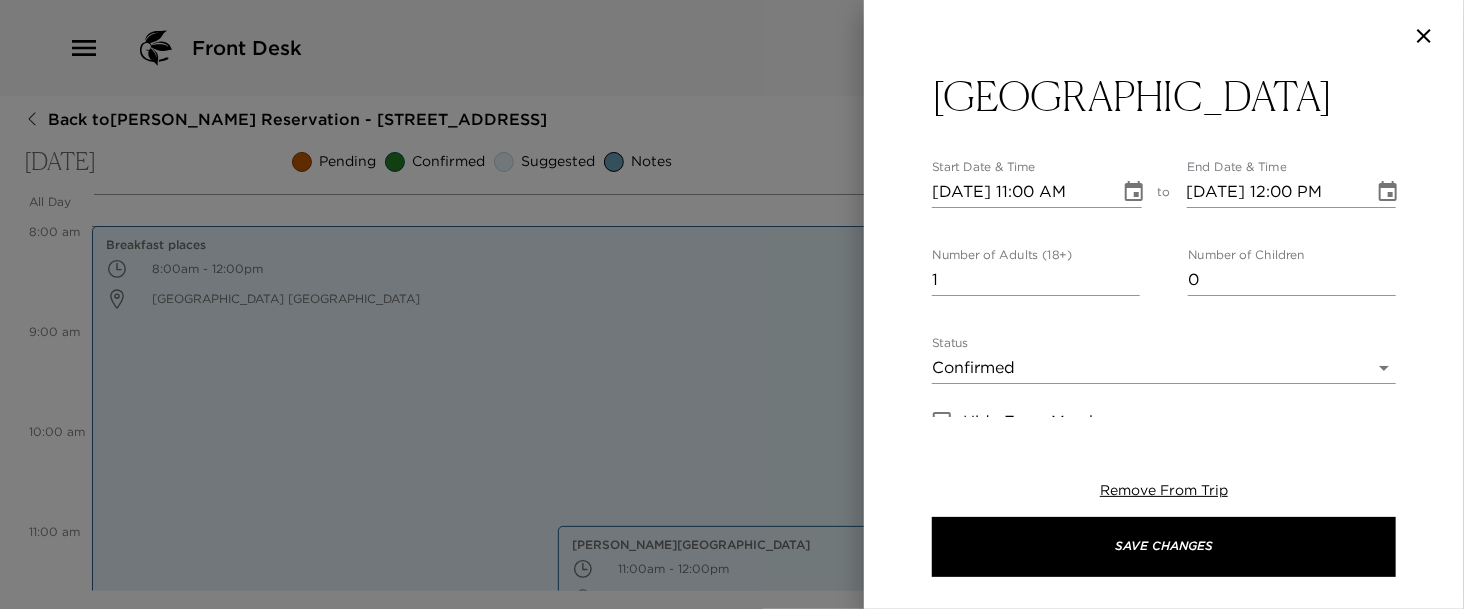 click on "Front Desk Back to  Steve Shaffer Reservation - 502 13th Ave South  Naples, FL Sunday, August 10, 2025 Pending Confirmed Suggested Notes Trip View Agenda View PDF View Print All Day Sun 08/10 12:00 AM 1:00 AM 2:00 AM 3:00 AM 4:00 AM 5:00 AM 6:00 AM 7:00 AM 8:00 AM 9:00 AM 10:00 AM 11:00 AM 12:00 PM 1:00 PM 2:00 PM 3:00 PM 4:00 PM 5:00 PM 6:00 PM 7:00 PM 8:00 PM 9:00 PM 10:00 PM 11:00 PM Breakfast places 8:00am - 12:00pm Olde Naples
Naples FL 34102
Usa Briggs Wellness Center 11:00am - 12:00pm 399 9th Street North
Naples FL 34120
United States Clone Custom bota ​ Results (1) Naples Botanical Garden Naples Botanical Garden Start Date & Time 08/10/2025 11:00 AM to End Date & Time 08/10/2025 12:00 PM Number of Adults (18+) 1 Number of Children 0 Status Confirmed Confirmed Hide From Member Request Transportation Concierge Notes x Cost ​ x Address ​ 4820 Bayshore Drive
Naples Florida 34112
United States x Phone Number ​ (239) 643-7275 Email ​ Website ​ http://www.naplesgarden.org/ Cancellation Policy ​" at bounding box center (732, 304) 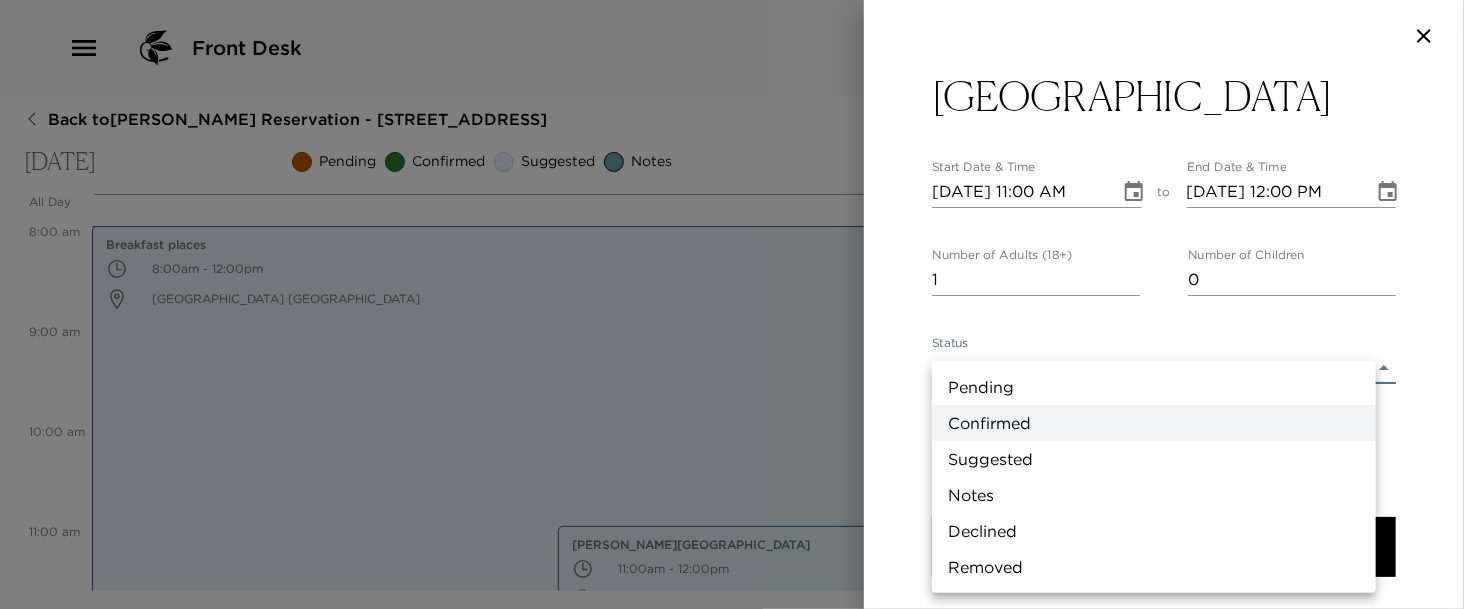 click on "Suggested" at bounding box center (1154, 459) 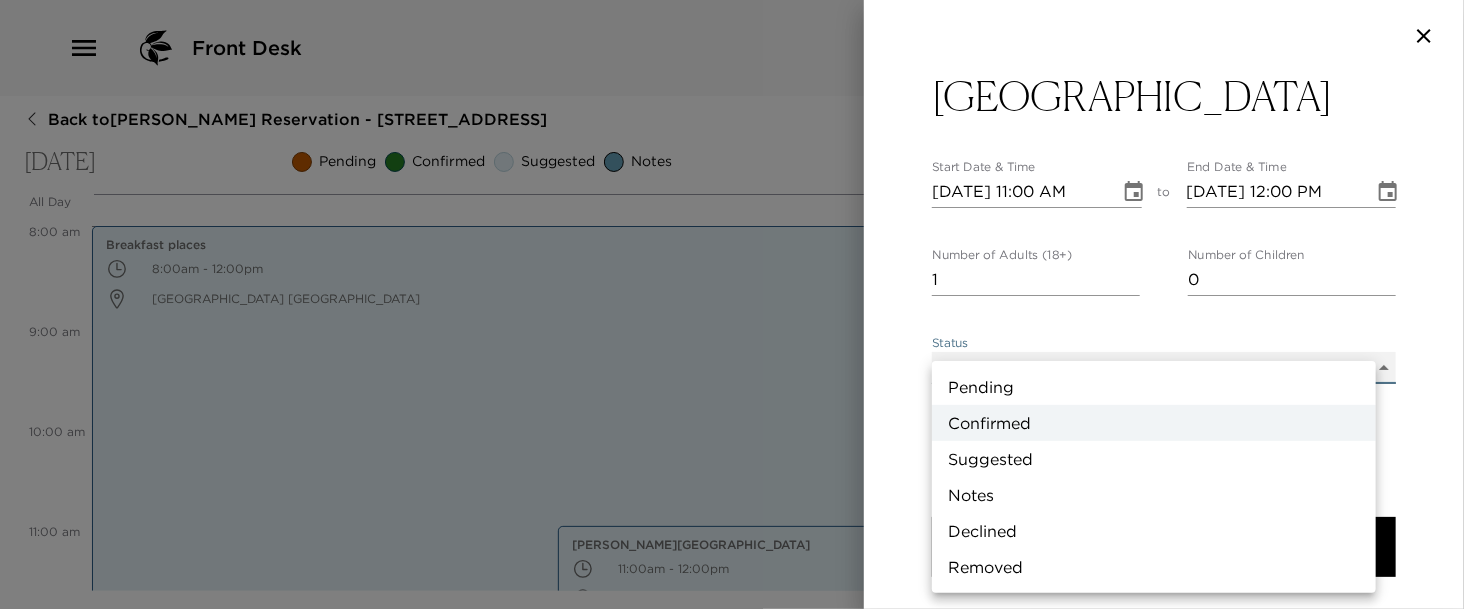 type on "Suggestion" 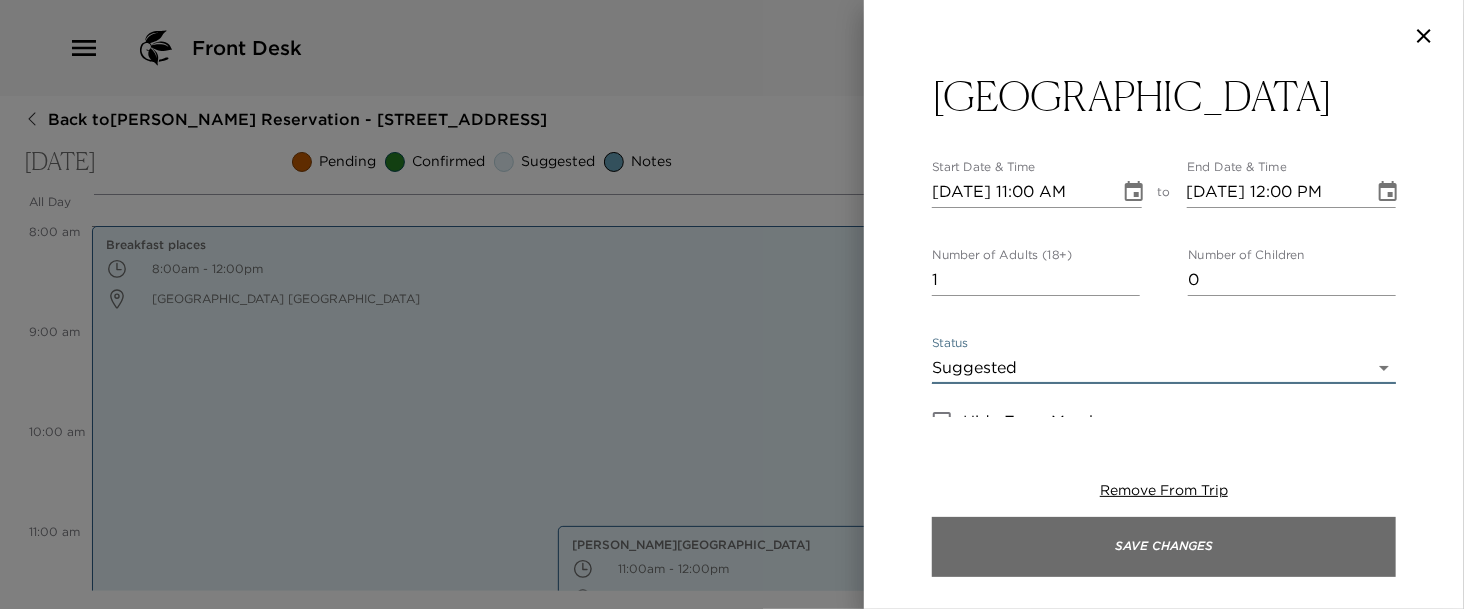 click on "Save Changes" at bounding box center (1164, 547) 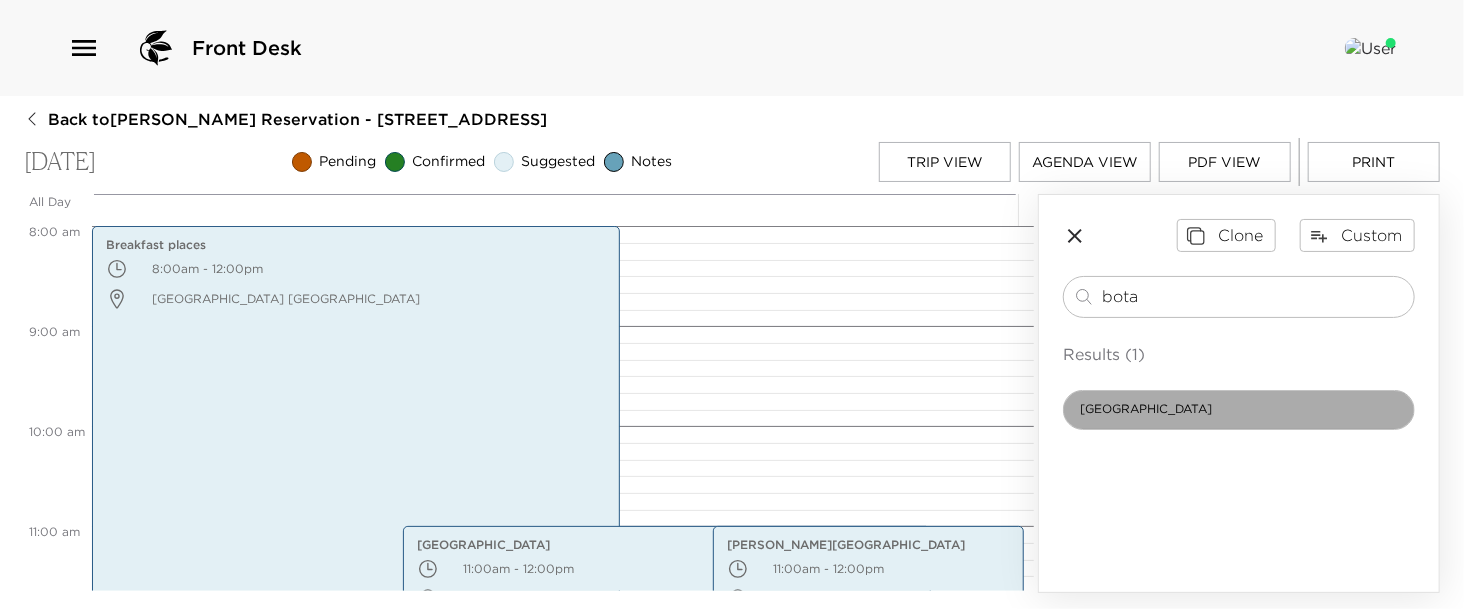 click on "[GEOGRAPHIC_DATA]" at bounding box center (1239, 410) 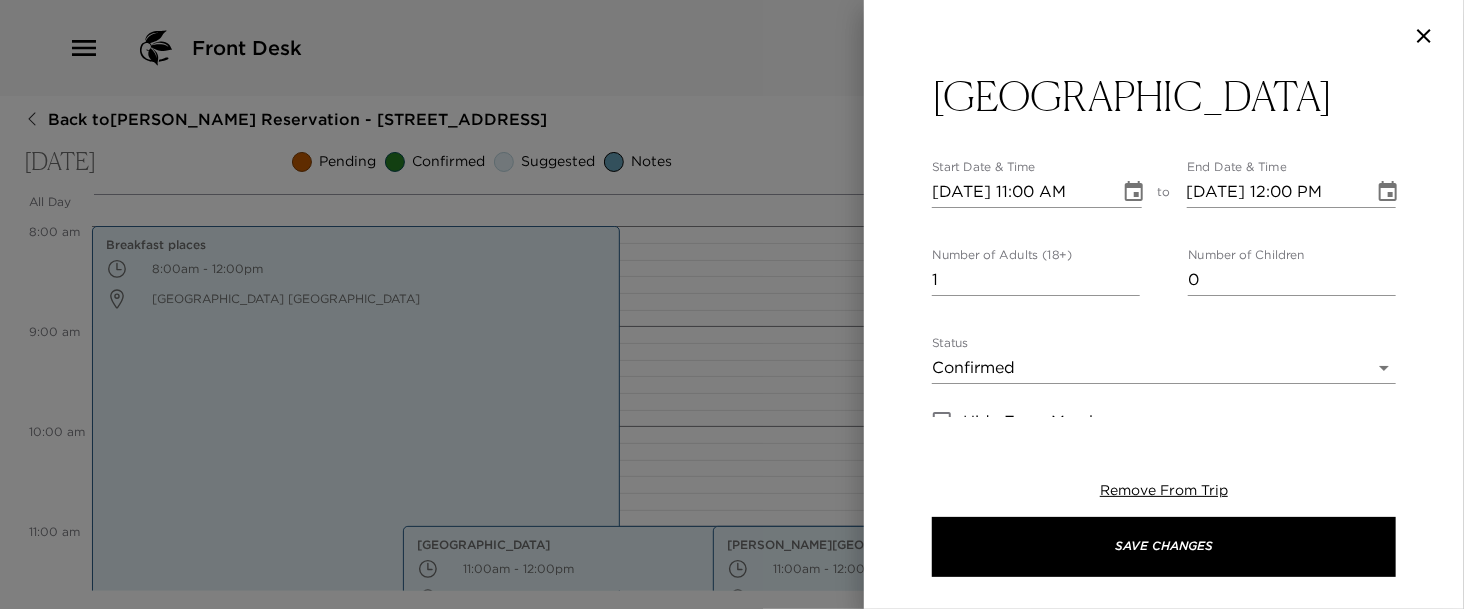 click on "Front Desk Back to  Steve Shaffer Reservation - 502 13th Ave South  Naples, FL Sunday, August 10, 2025 Pending Confirmed Suggested Notes Trip View Agenda View PDF View Print All Day Sun 08/10 12:00 AM 1:00 AM 2:00 AM 3:00 AM 4:00 AM 5:00 AM 6:00 AM 7:00 AM 8:00 AM 9:00 AM 10:00 AM 11:00 AM 12:00 PM 1:00 PM 2:00 PM 3:00 PM 4:00 PM 5:00 PM 6:00 PM 7:00 PM 8:00 PM 9:00 PM 10:00 PM 11:00 PM Breakfast places 8:00am - 12:00pm Olde Naples
Naples FL 34102
Usa Naples Botanical Garden 11:00am - 12:00pm 4820 Bayshore Drive
Naples Florida 34112
United States Briggs Wellness Center 11:00am - 12:00pm 399 9th Street North
Naples FL 34120
United States Clone Custom bota ​ Results (1) Naples Botanical Garden Naples Botanical Garden Start Date & Time 08/10/2025 11:00 AM to End Date & Time 08/10/2025 12:00 PM Number of Adults (18+) 1 Number of Children 0 Status Confirmed Confirmed Hide From Member Request Transportation Concierge Notes x Cost ​ x Address ​ 4820 Bayshore Drive
Naples Florida 34112
United States x ​ Email" at bounding box center (732, 304) 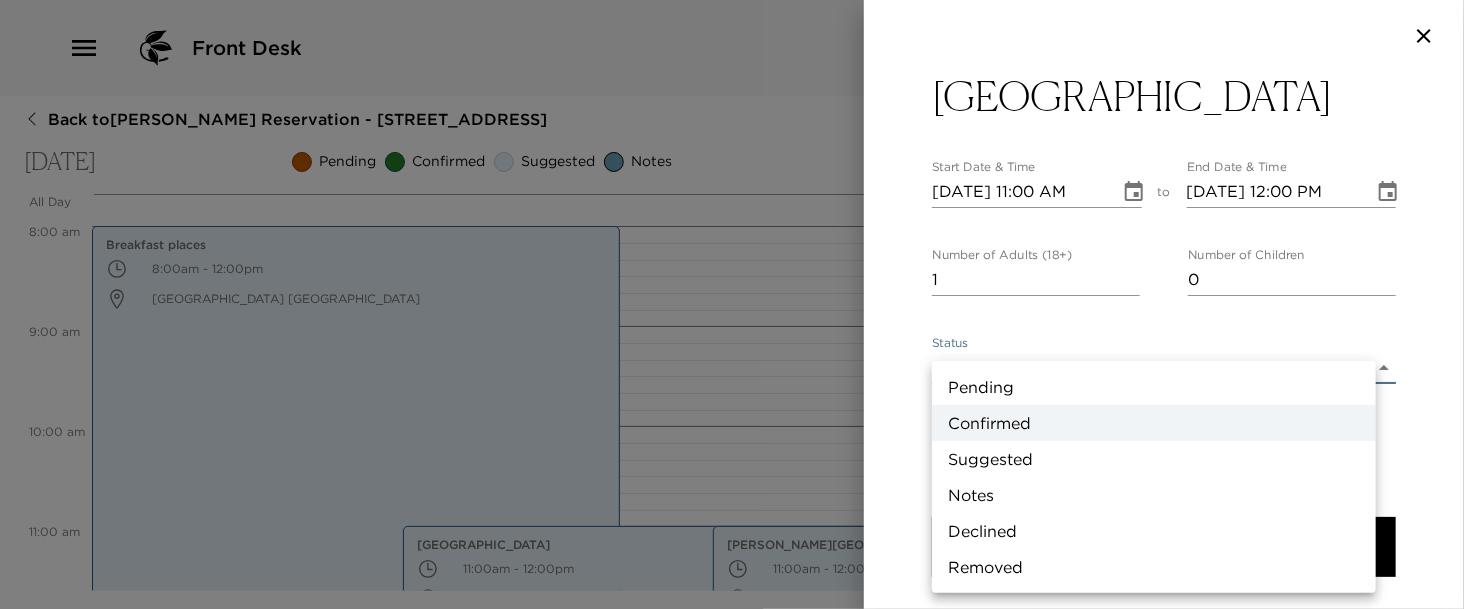 click at bounding box center [732, 304] 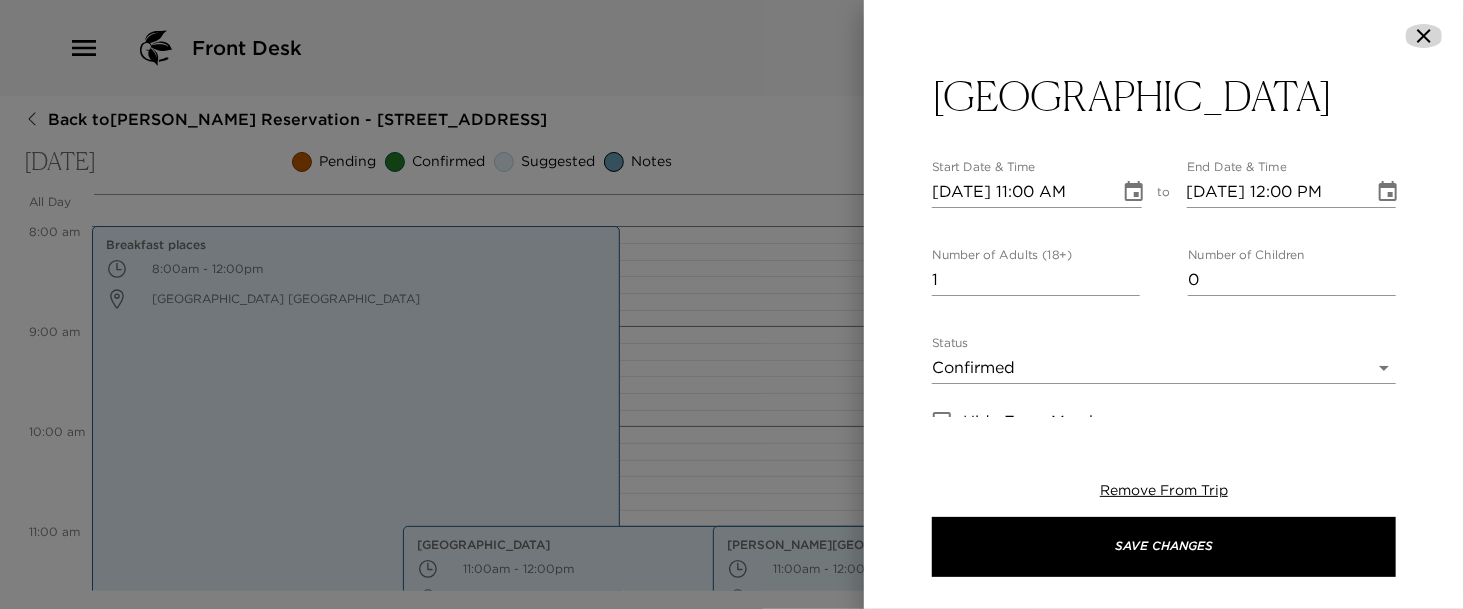 click 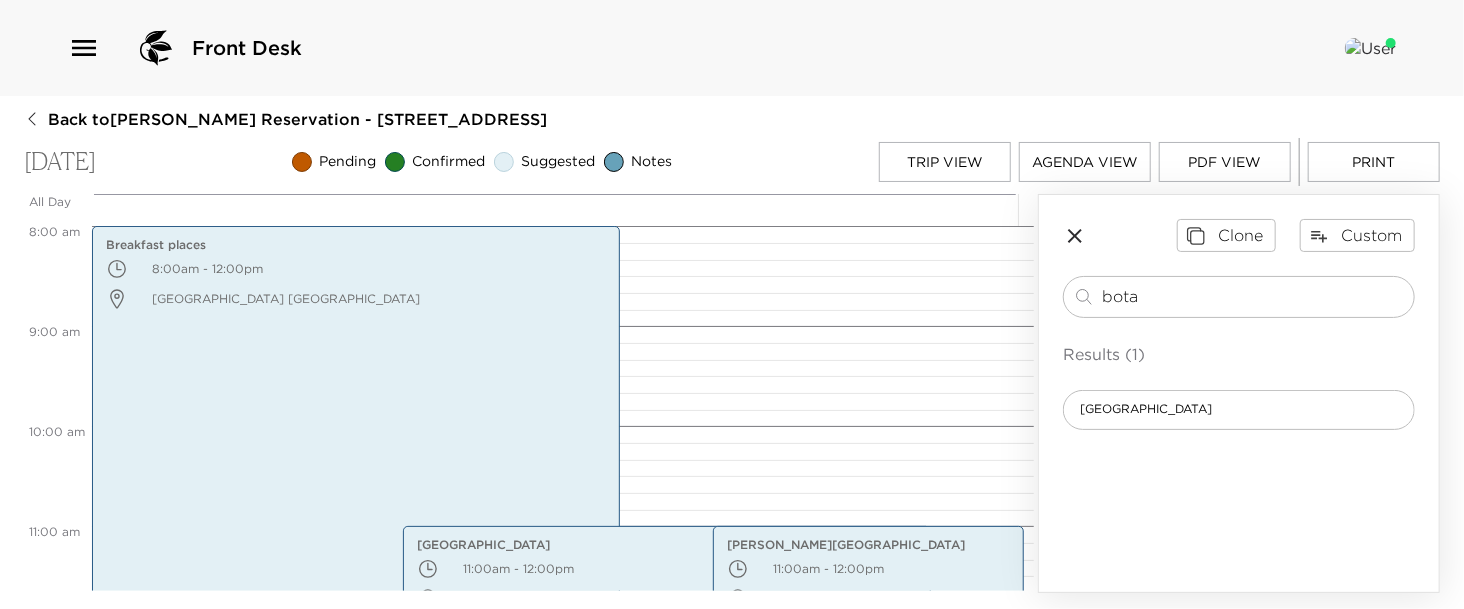 drag, startPoint x: 1163, startPoint y: 295, endPoint x: 916, endPoint y: 298, distance: 247.01822 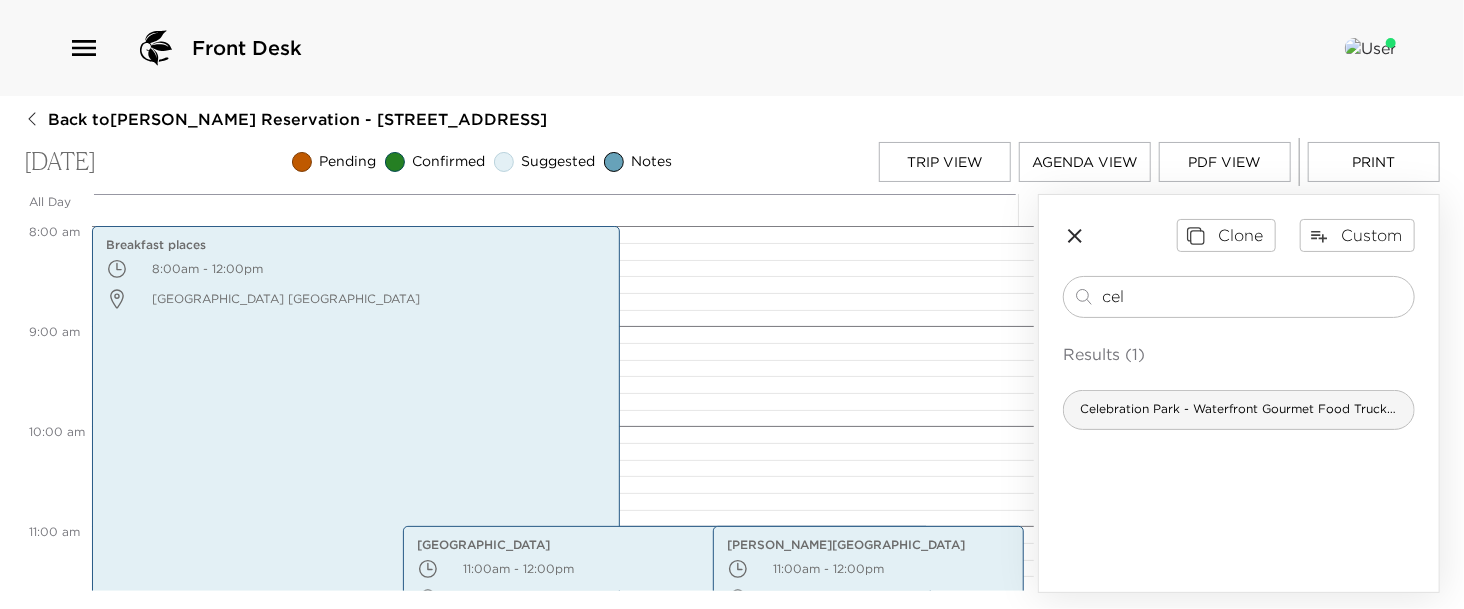 type on "cel" 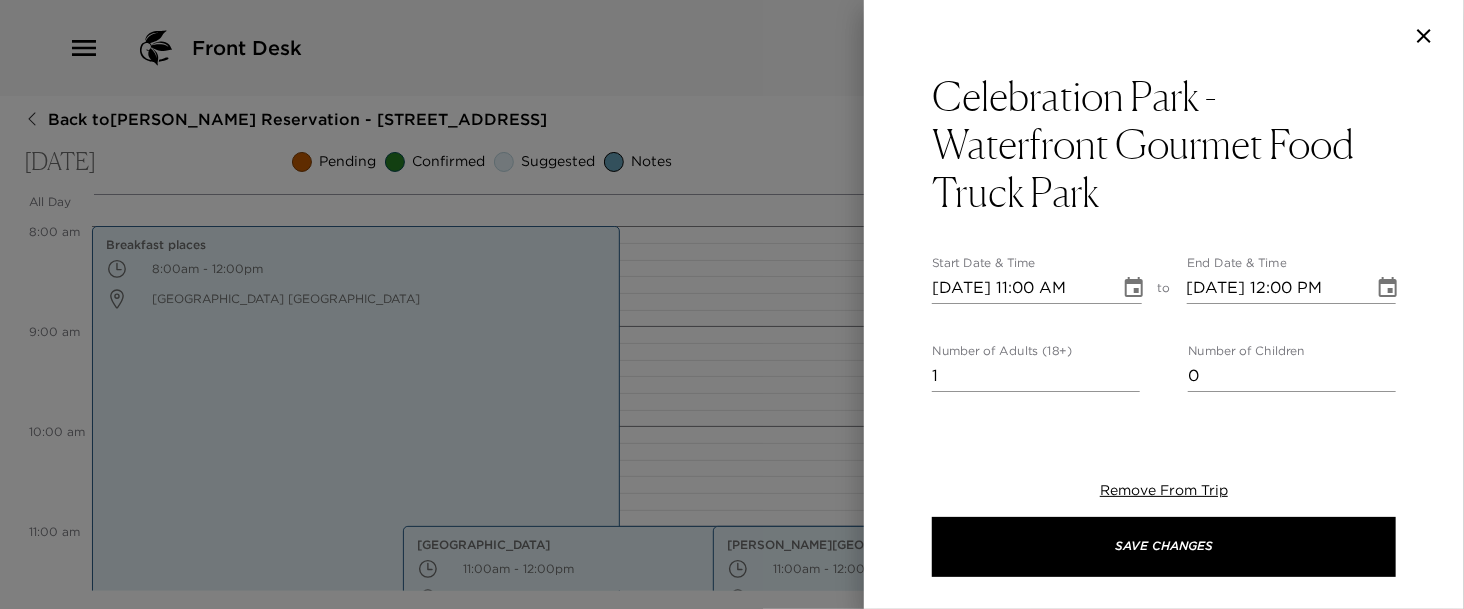 click 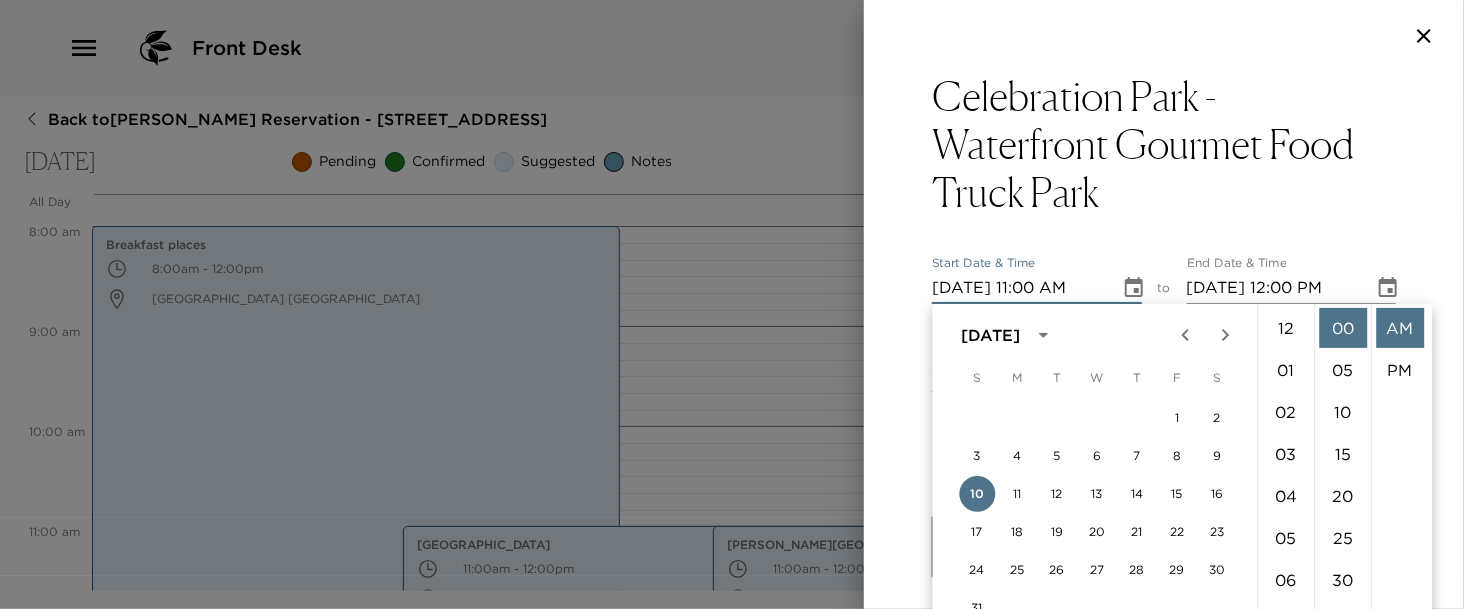 scroll, scrollTop: 461, scrollLeft: 0, axis: vertical 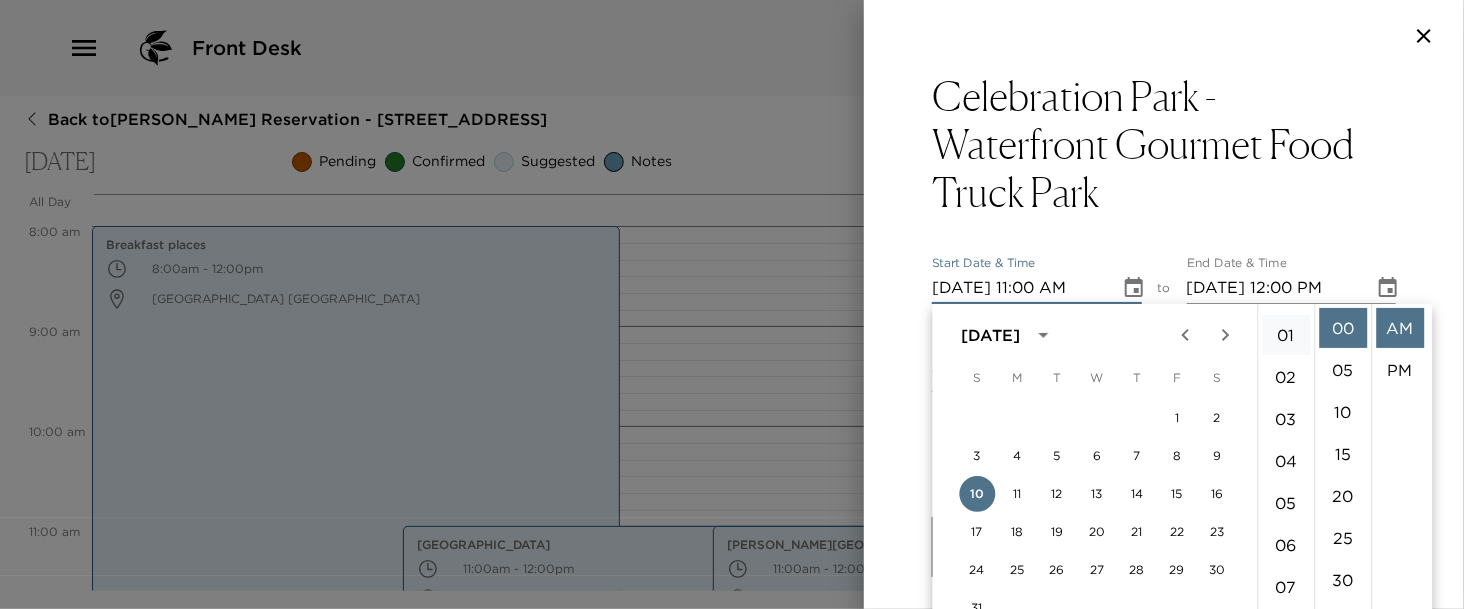 click on "01" at bounding box center (1286, 335) 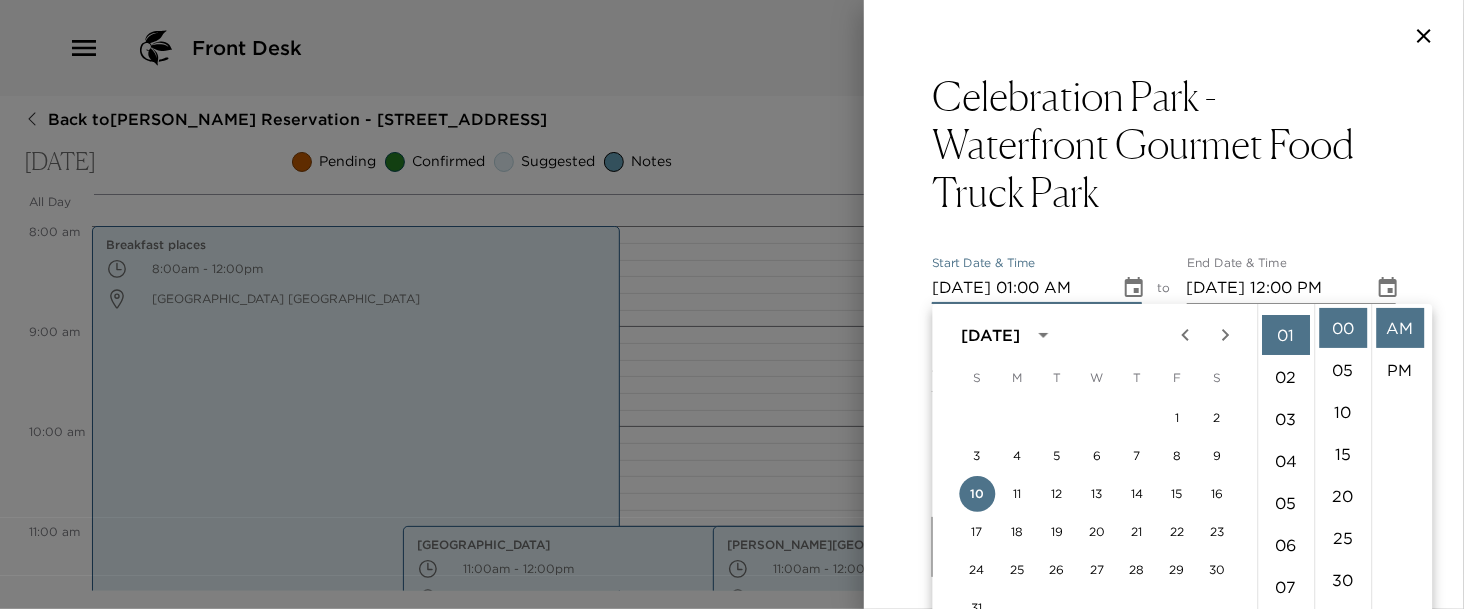scroll, scrollTop: 41, scrollLeft: 0, axis: vertical 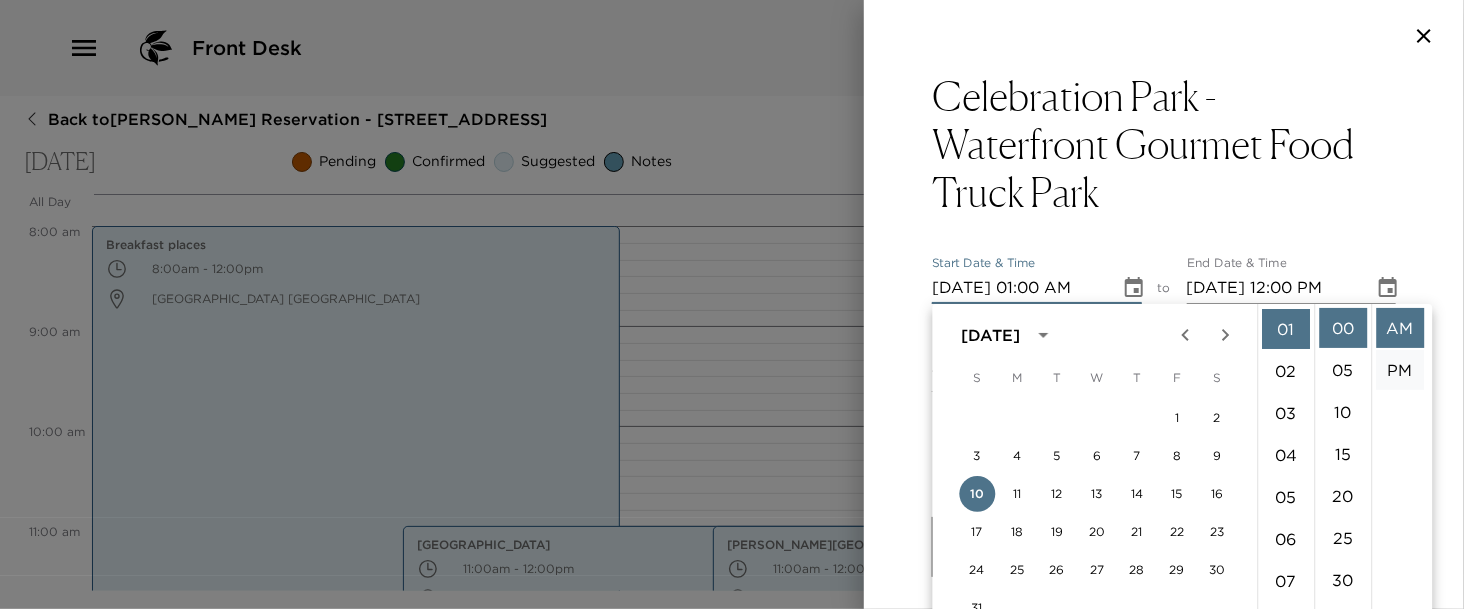 click on "PM" at bounding box center [1400, 370] 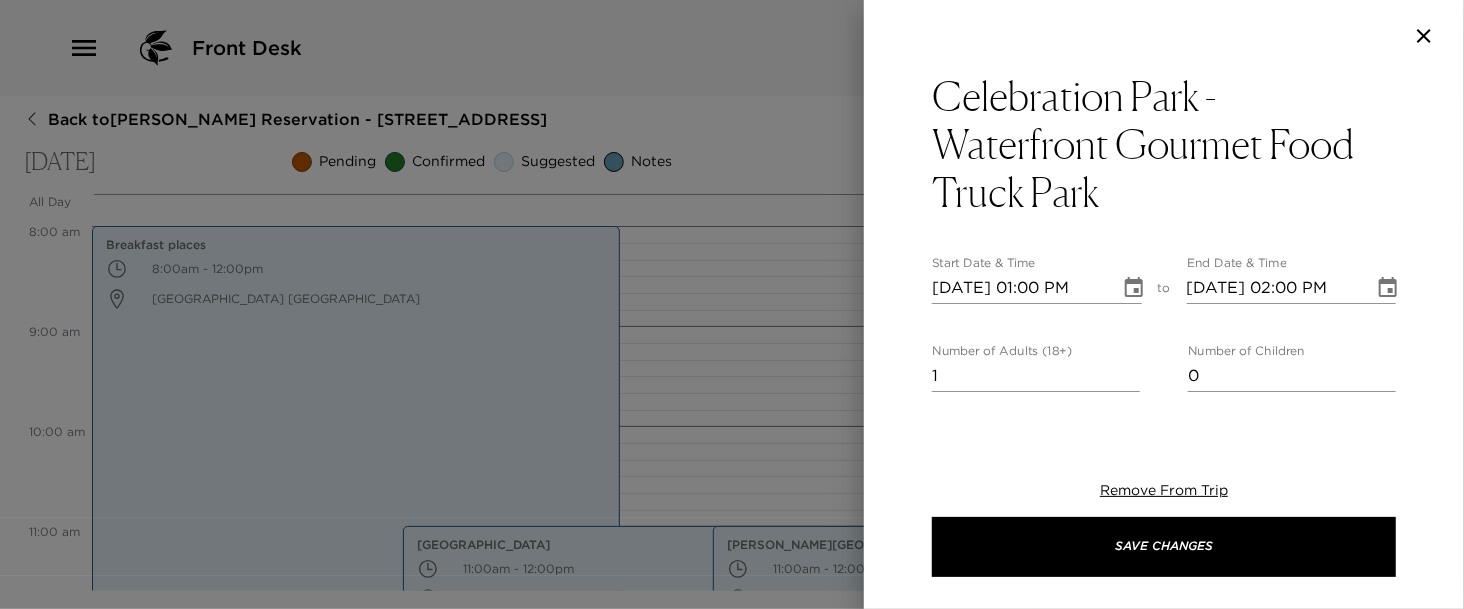 scroll, scrollTop: 41, scrollLeft: 0, axis: vertical 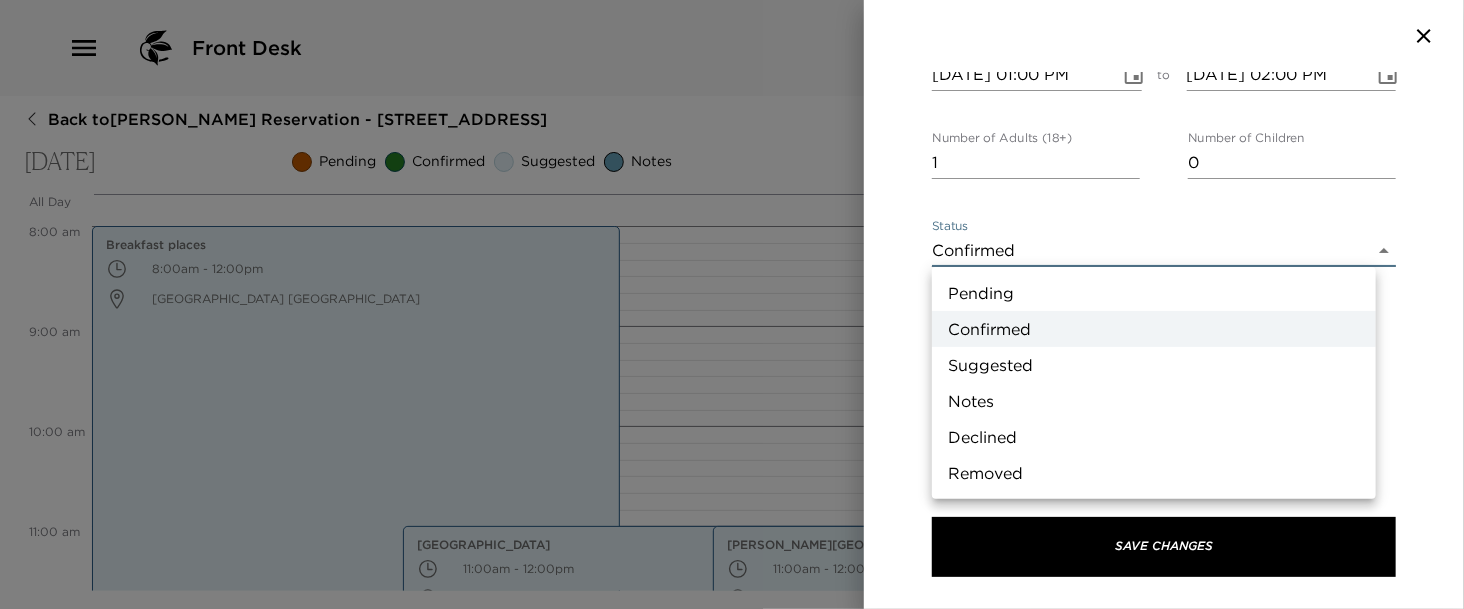 click on "Front Desk Back to  Steve Shaffer Reservation - 502 13th Ave South  Naples, FL Sunday, August 10, 2025 Pending Confirmed Suggested Notes Trip View Agenda View PDF View Print All Day Sun 08/10 12:00 AM 1:00 AM 2:00 AM 3:00 AM 4:00 AM 5:00 AM 6:00 AM 7:00 AM 8:00 AM 9:00 AM 10:00 AM 11:00 AM 12:00 PM 1:00 PM 2:00 PM 3:00 PM 4:00 PM 5:00 PM 6:00 PM 7:00 PM 8:00 PM 9:00 PM 10:00 PM 11:00 PM Breakfast places 8:00am - 12:00pm Olde Naples
Naples FL 34102
Usa Naples Botanical Garden 11:00am - 12:00pm 4820 Bayshore Drive
Naples Florida 34112
United States Briggs Wellness Center 11:00am - 12:00pm 399 9th Street North
Naples FL 34120
United States Clone Custom cel ​ Results (1) Celebration Park - Waterfront Gourmet Food Truck Park Celebration Park - Waterfront Gourmet Food Truck Park Start Date & Time 08/10/2025 01:00 PM to End Date & Time 08/10/2025 02:00 PM Number of Adults (18+) 1 Number of Children 0 Status Confirmed Confirmed Hide From Member Request Transportation Concierge Notes x Cost ​ x Address ​ x ​" at bounding box center [732, 304] 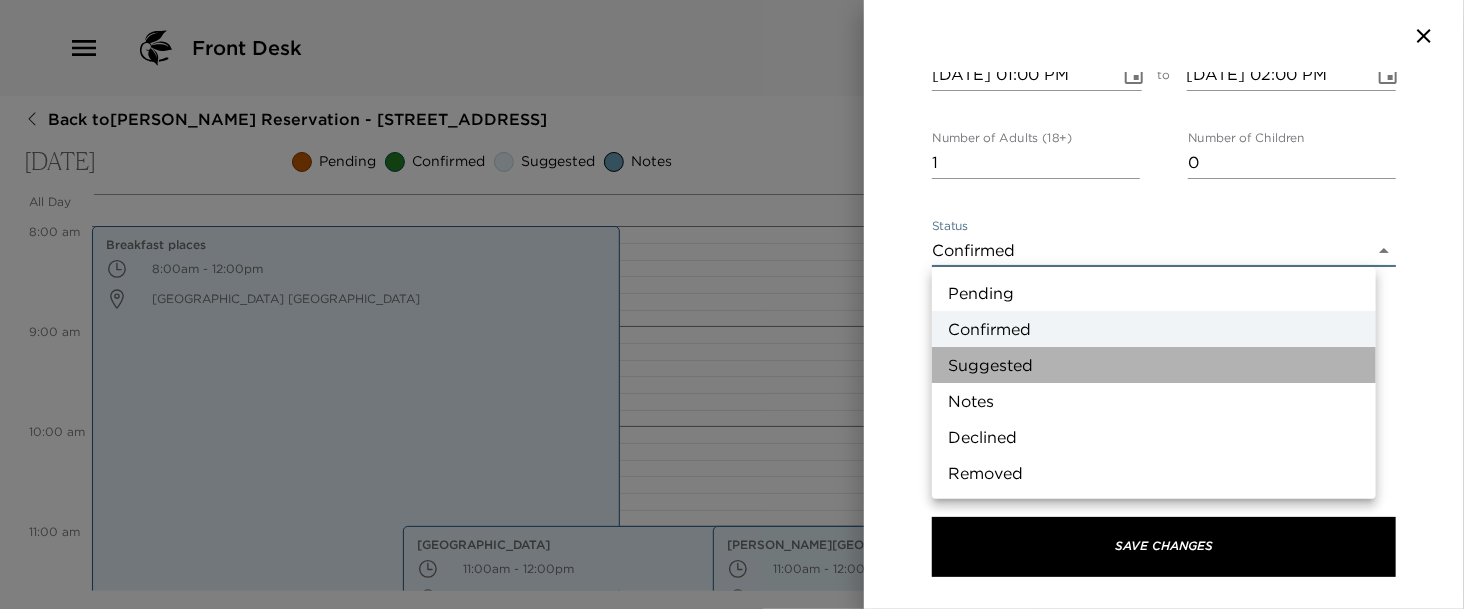 click on "Suggested" at bounding box center [1154, 365] 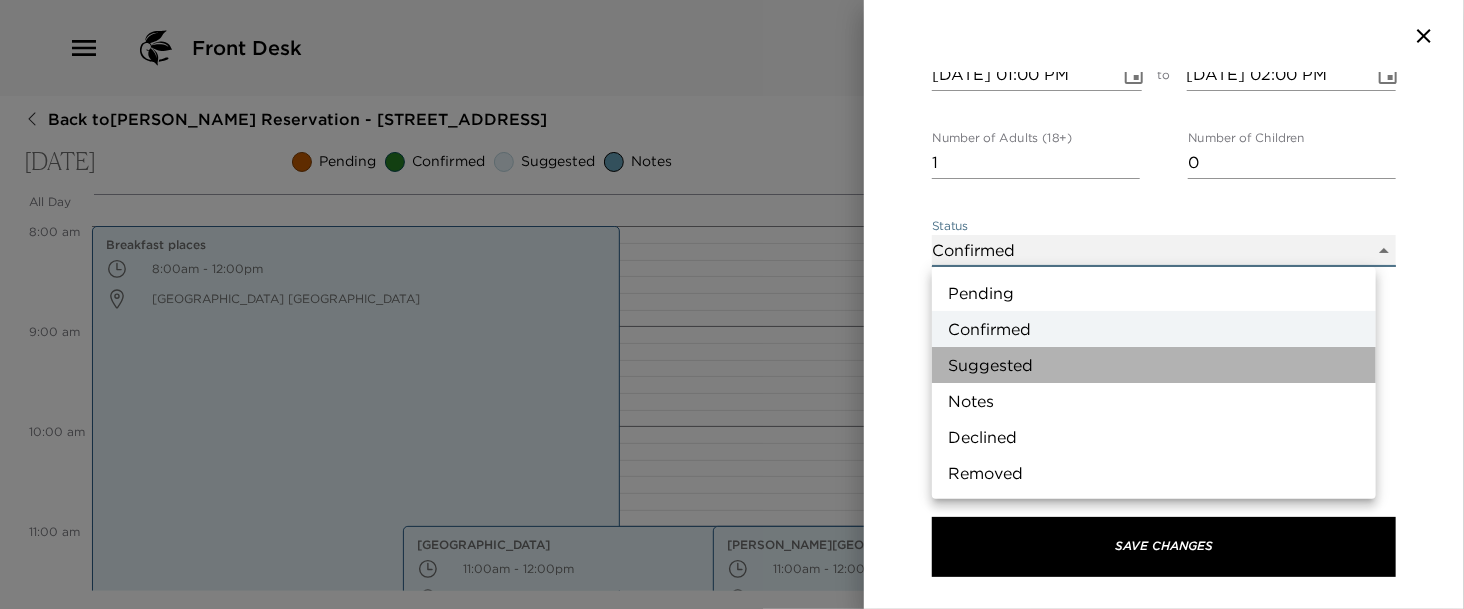 type on "Suggestion" 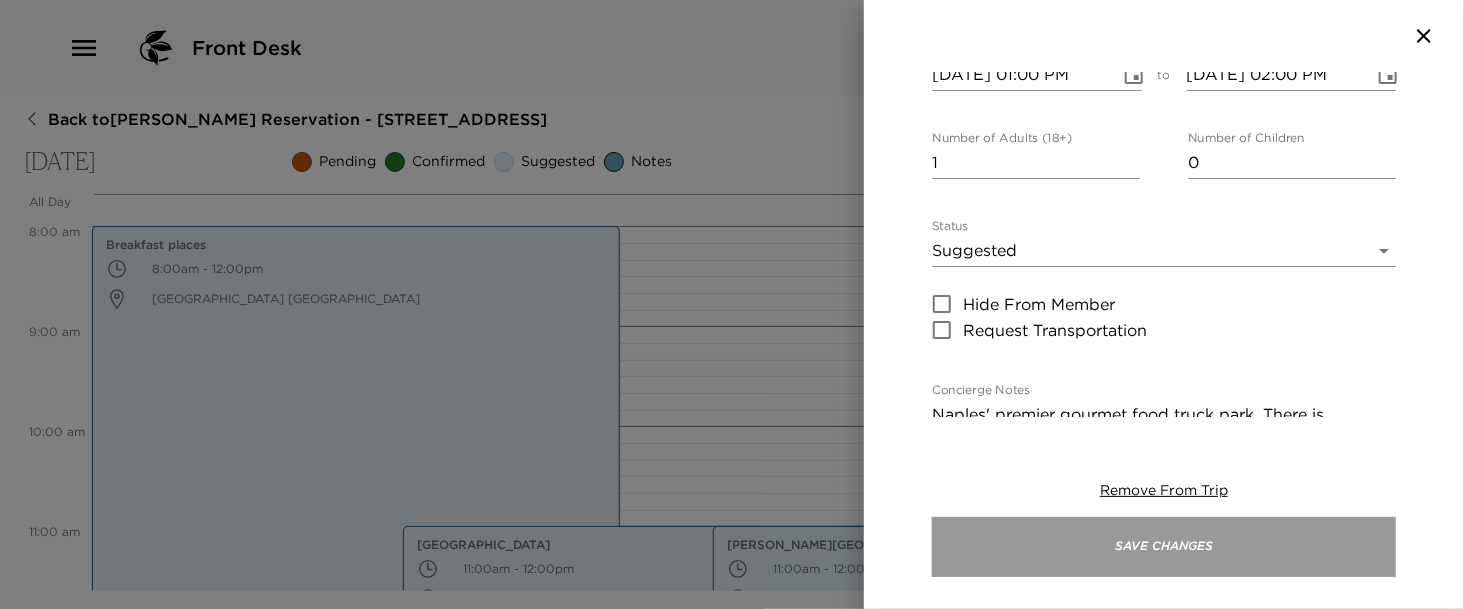 click on "Save Changes" at bounding box center (1164, 547) 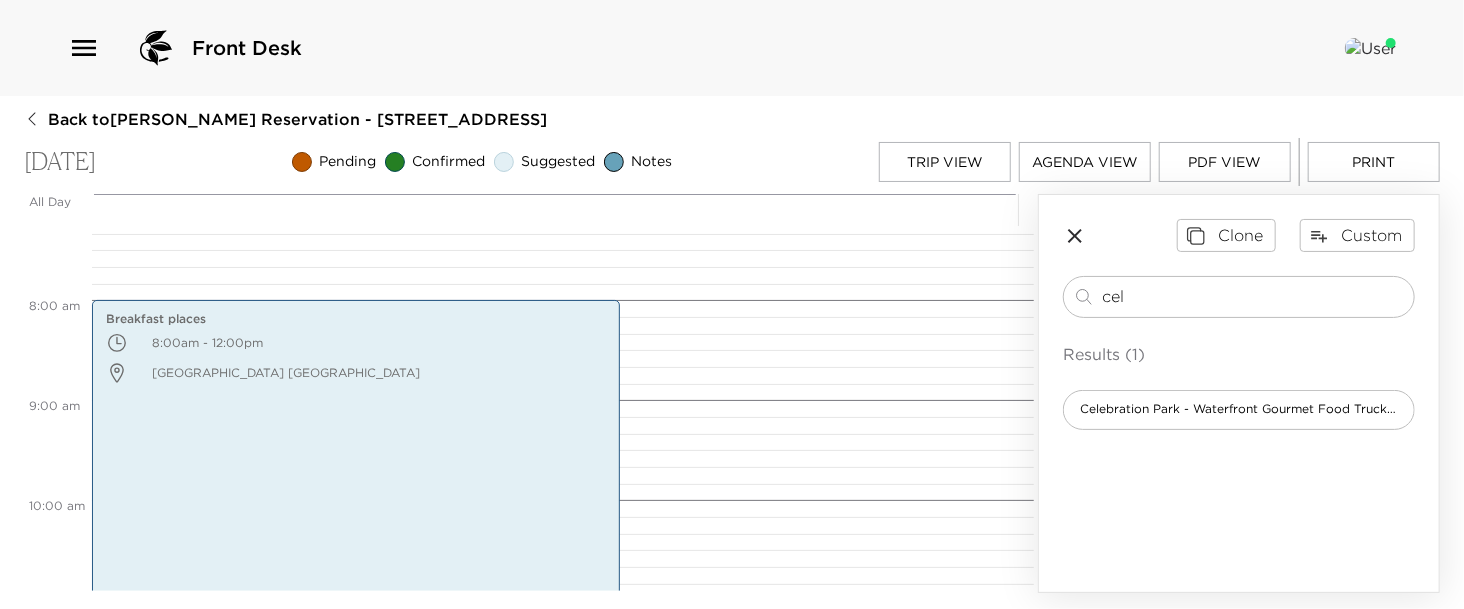 scroll, scrollTop: 691, scrollLeft: 0, axis: vertical 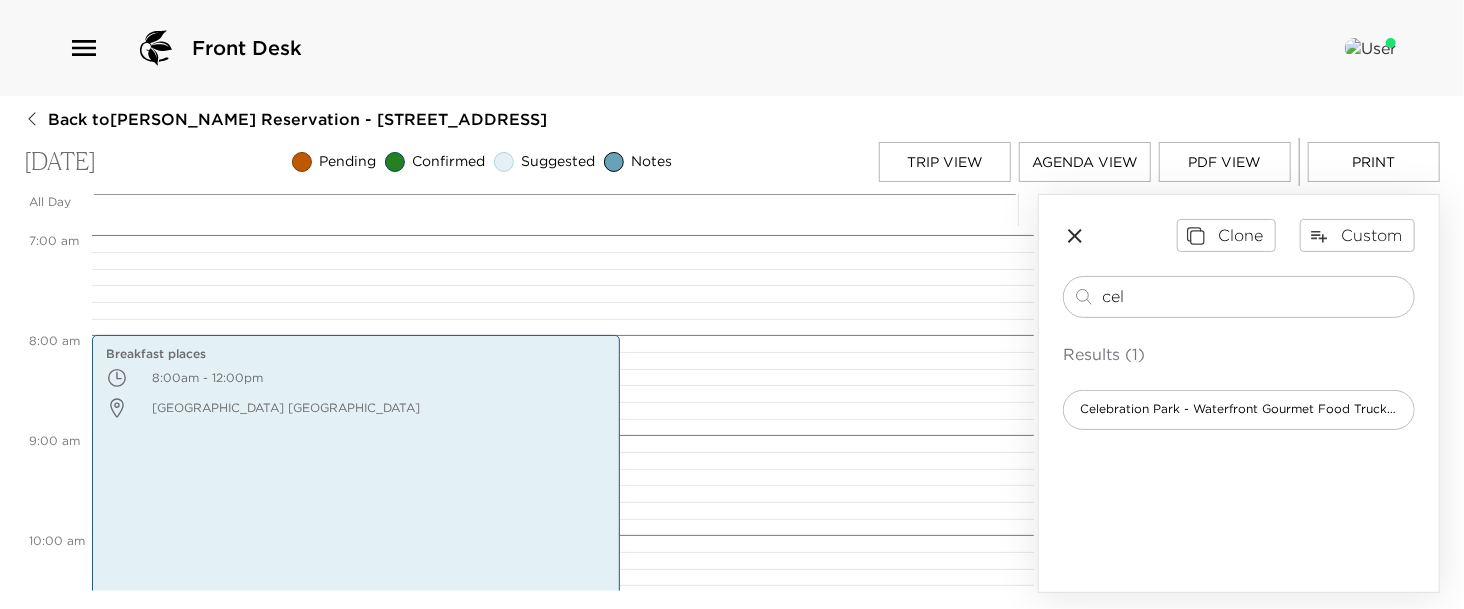 drag, startPoint x: 1129, startPoint y: 301, endPoint x: 1016, endPoint y: 295, distance: 113.15918 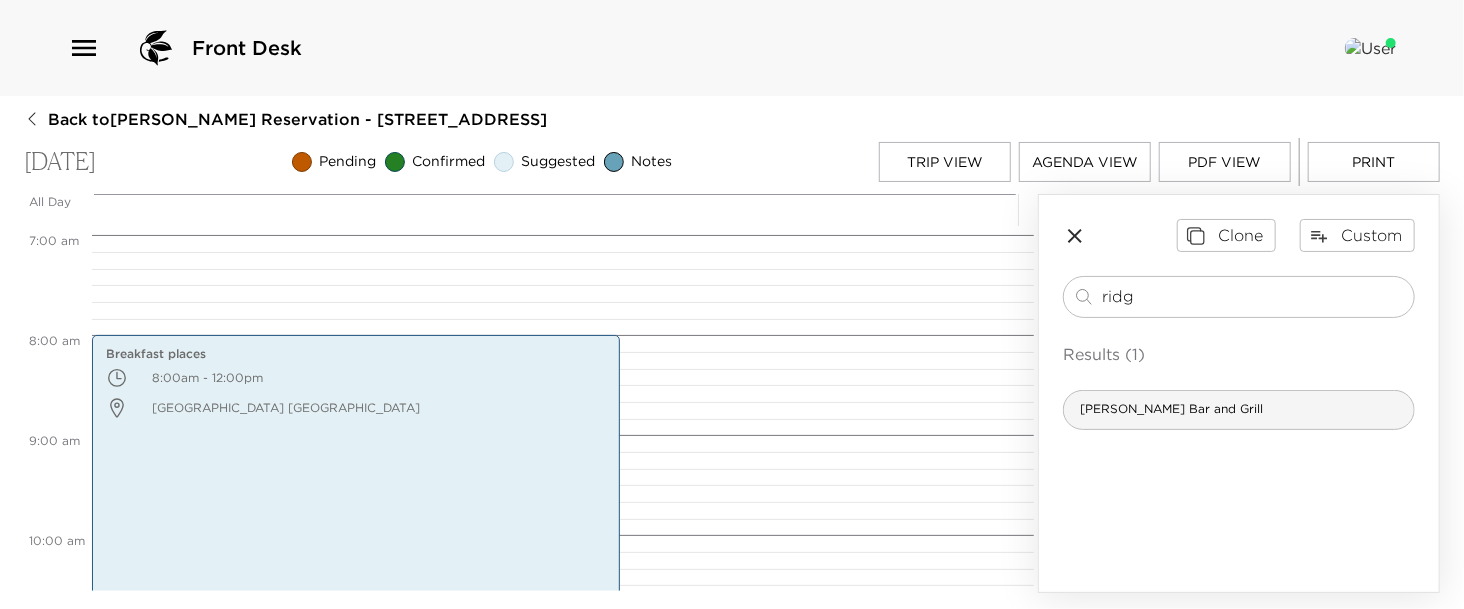 type on "ridg" 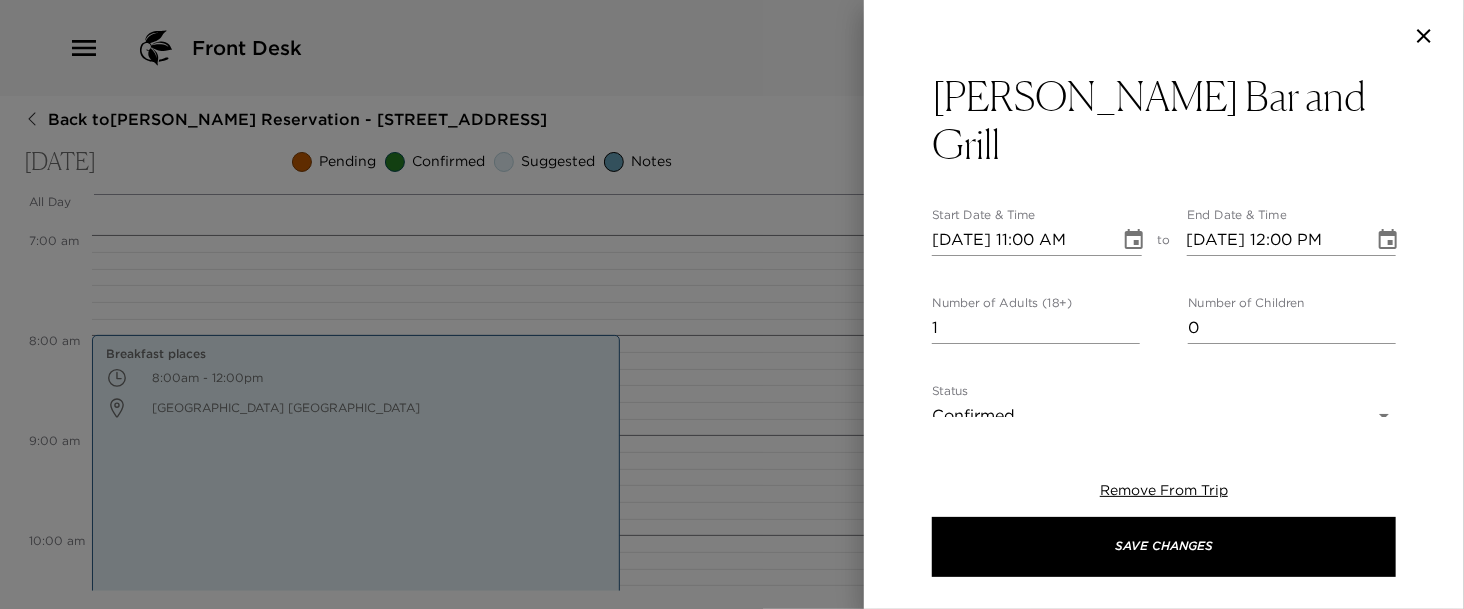 click 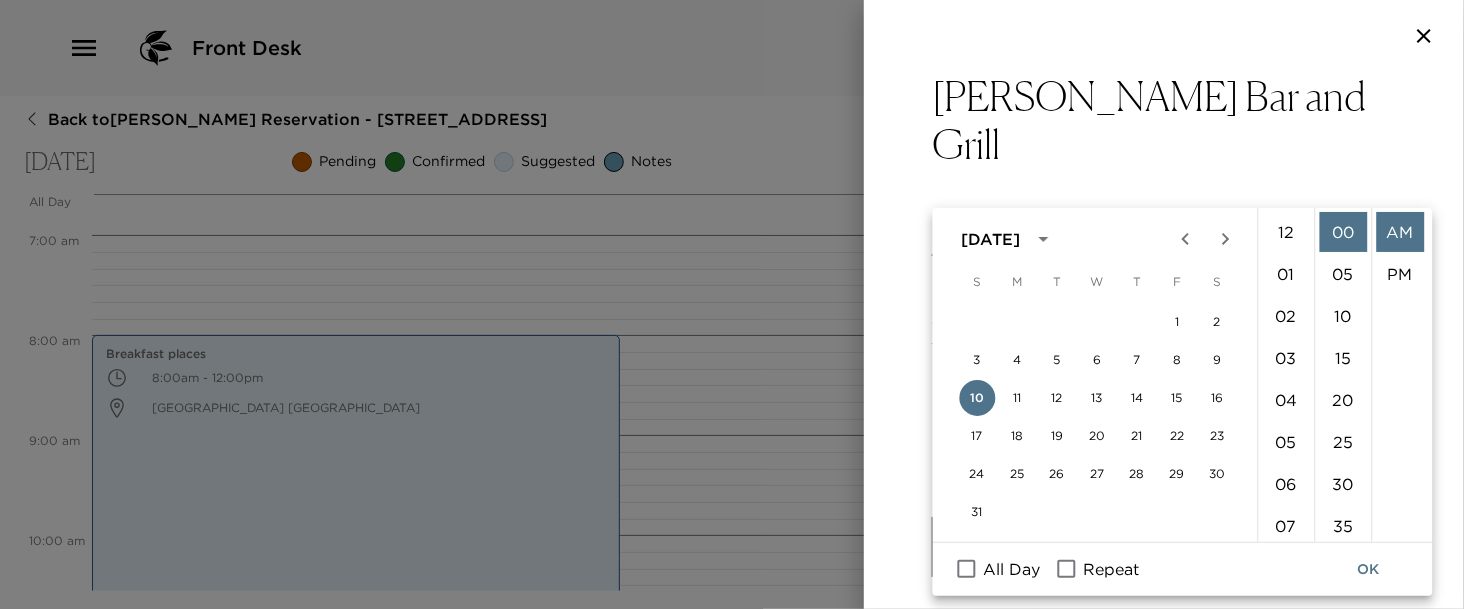 scroll, scrollTop: 461, scrollLeft: 0, axis: vertical 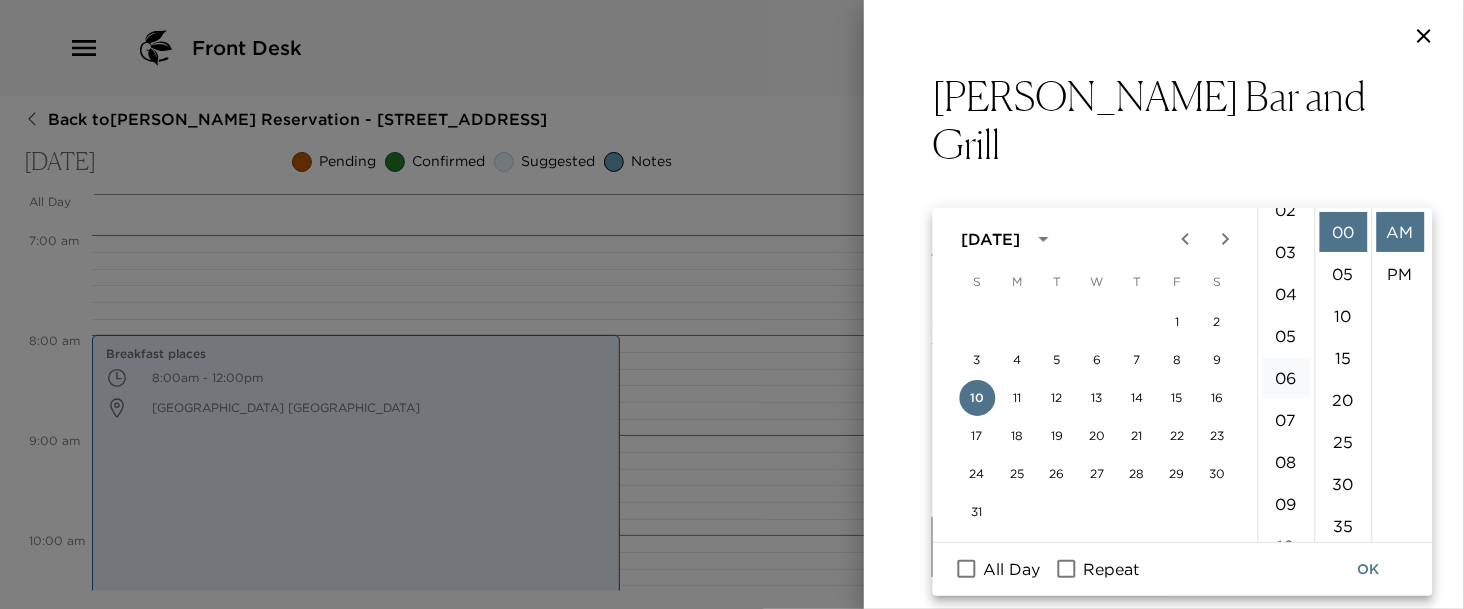 click on "06" at bounding box center [1286, 378] 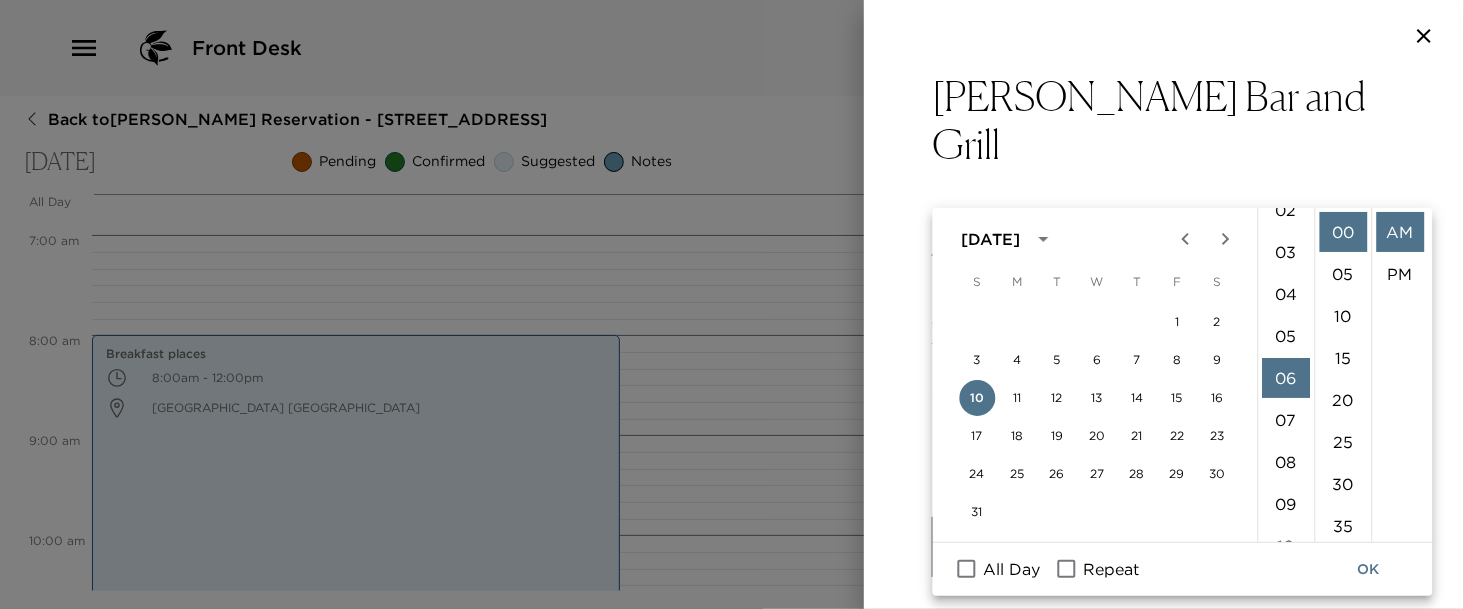 scroll, scrollTop: 252, scrollLeft: 0, axis: vertical 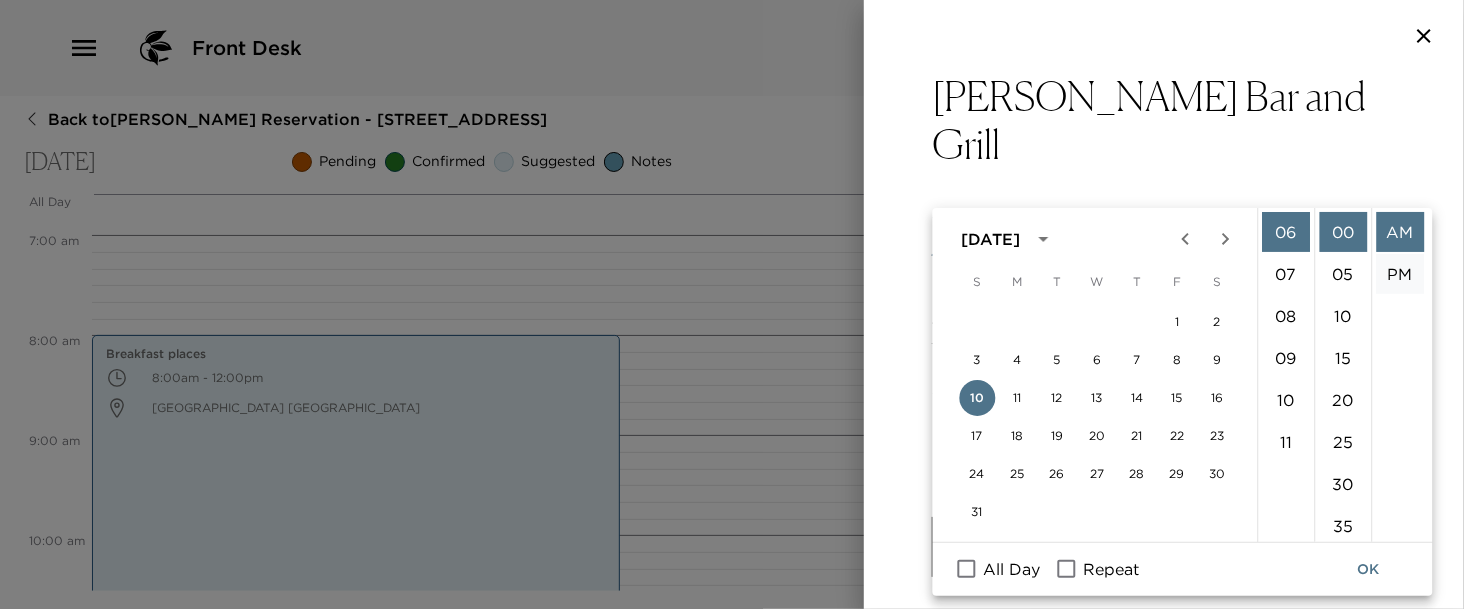 click on "PM" at bounding box center [1400, 274] 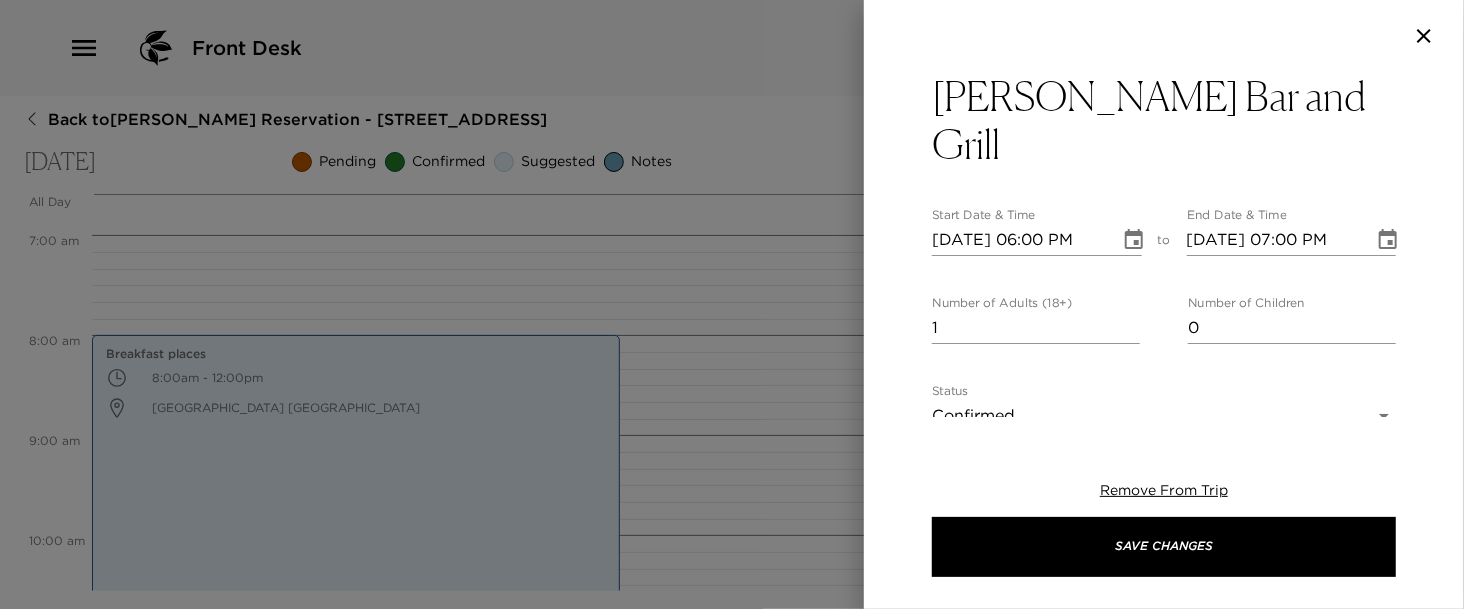 scroll, scrollTop: 41, scrollLeft: 0, axis: vertical 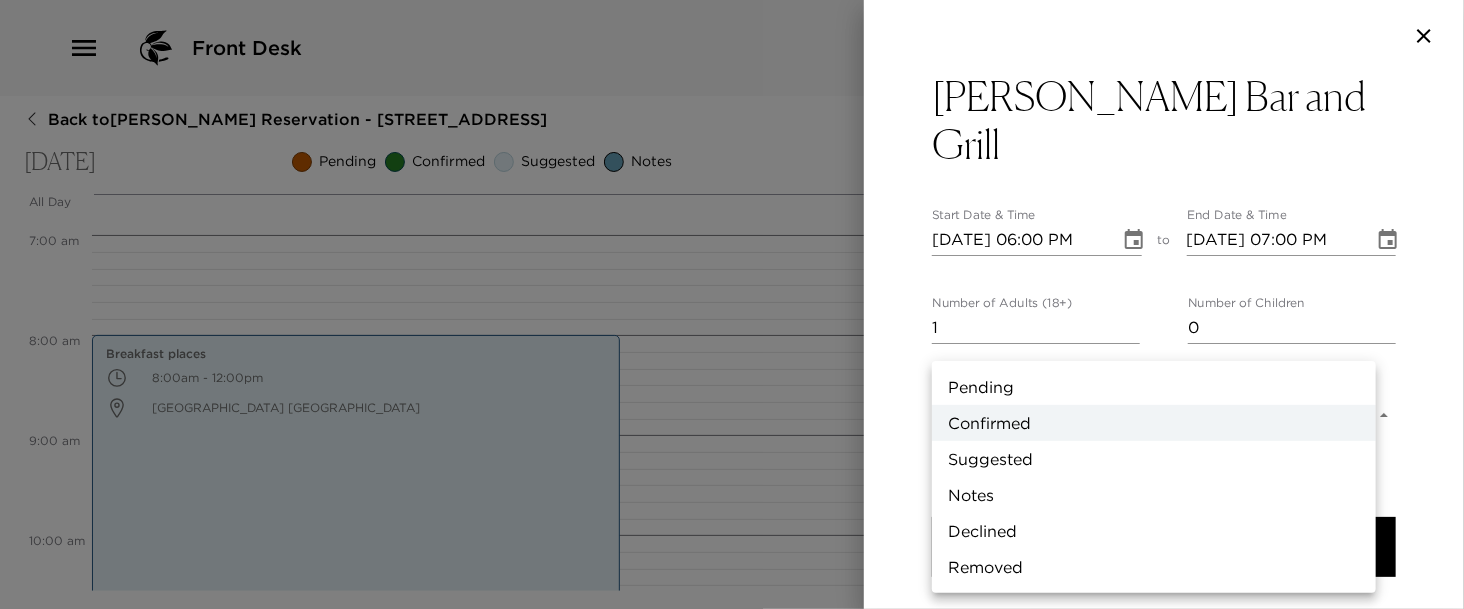 click on "Front Desk Back to  Steve Shaffer Reservation - 502 13th Ave South  Naples, FL Sunday, August 10, 2025 Pending Confirmed Suggested Notes Trip View Agenda View PDF View Print All Day Sun 08/10 12:00 AM 1:00 AM 2:00 AM 3:00 AM 4:00 AM 5:00 AM 6:00 AM 7:00 AM 8:00 AM 9:00 AM 10:00 AM 11:00 AM 12:00 PM 1:00 PM 2:00 PM 3:00 PM 4:00 PM 5:00 PM 6:00 PM 7:00 PM 8:00 PM 9:00 PM 10:00 PM 11:00 PM Breakfast places 8:00am - 12:00pm Olde Naples
Naples FL 34102
Usa Celebration Park - Waterfront Gourmet Food Truck Park 1:00pm - 2:00pm 2880 Becca Avenue
Naples Florida 34112
United States Naples Botanical Garden 11:00am - 12:00pm 4820 Bayshore Drive
Naples Florida 34112
United States Briggs Wellness Center 11:00am - 12:00pm 399 9th Street North
Naples FL 34120
United States Clone Custom ridg ​ Results (1) Ridgway's Bar and Grill Ridgway's Bar and Grill Start Date & Time 08/10/2025 06:00 PM to End Date & Time 08/10/2025 07:00 PM Number of Adults (18+) 1 Number of Children 0 Status Confirmed Confirmed Hide From Member x Cost" at bounding box center (732, 304) 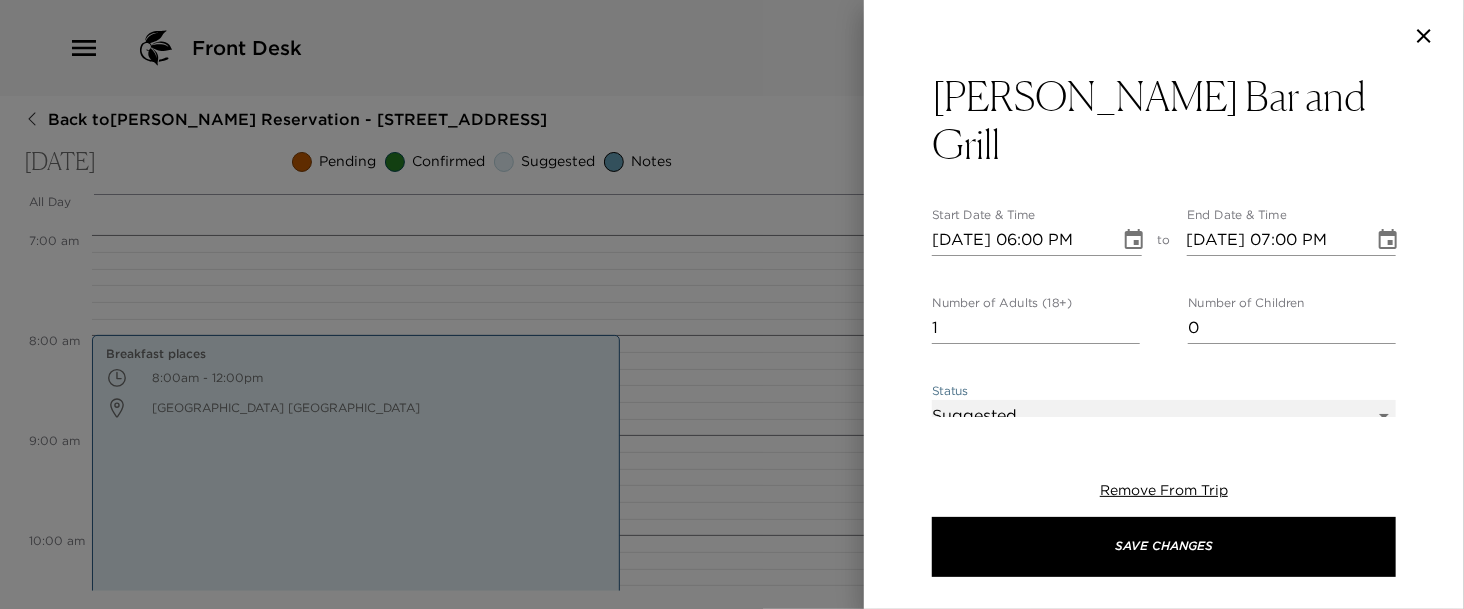 type on "Dining at [PERSON_NAME] on the front porch facing [GEOGRAPHIC_DATA], or the European-style Courtyard surrounding the fountain, the beautiful garden, the side patio facing the garden, or the indoor bar and lounge area is a wonderful Naples tradition. Desserts and breads are fresh-baked every day at the award-winning [PERSON_NAME]’s Off Third bakery, which is adjacent to the restaurant. There is  a wine list of more than 600 selections, with a special emphasis on boutique and limited production wines." 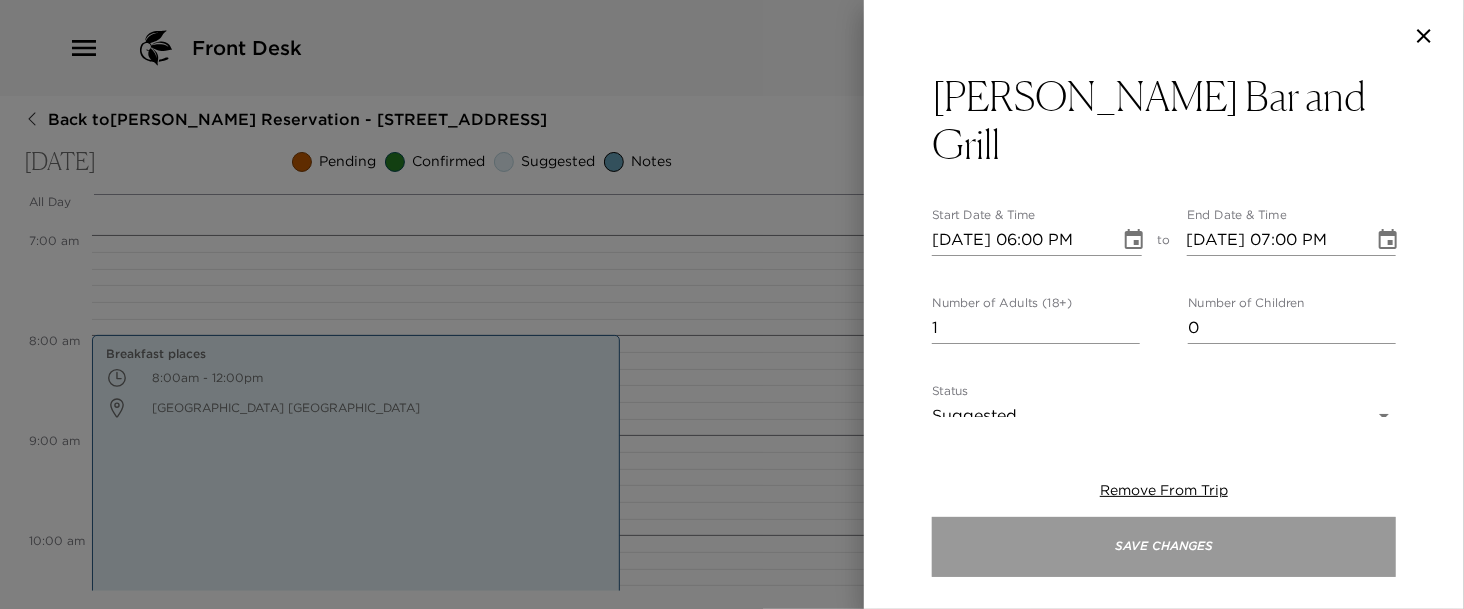click on "Save Changes" at bounding box center (1164, 547) 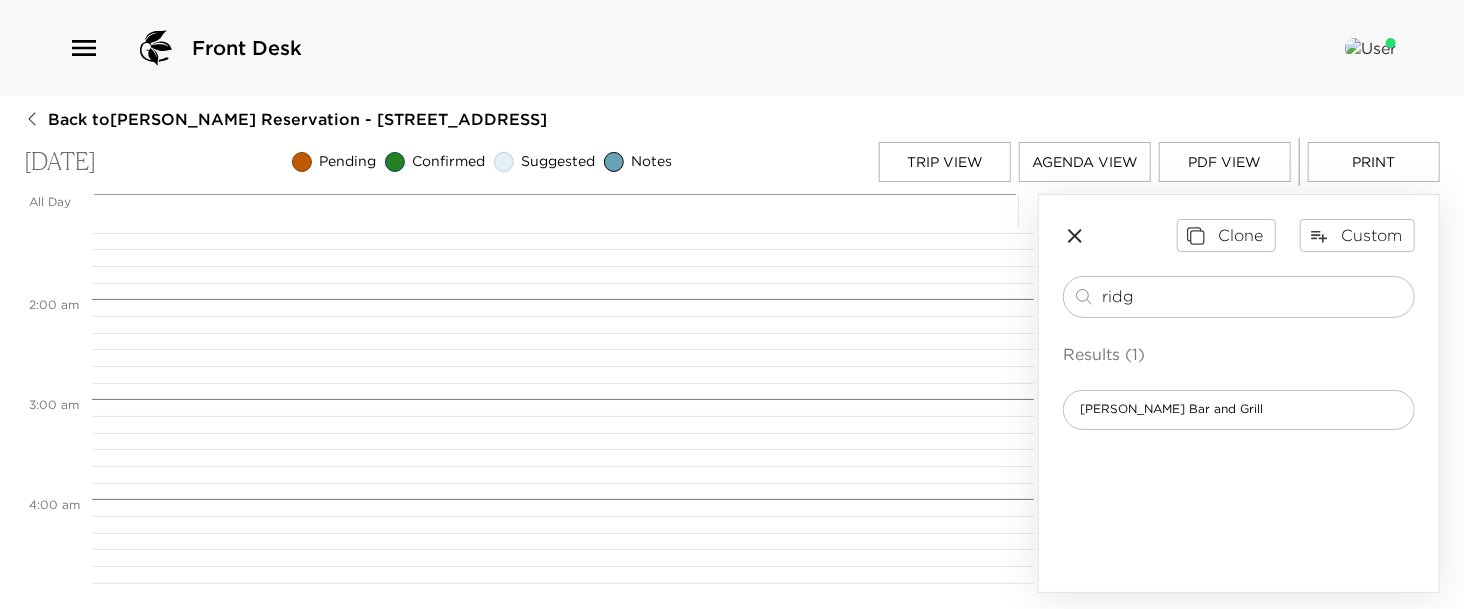 scroll, scrollTop: 0, scrollLeft: 0, axis: both 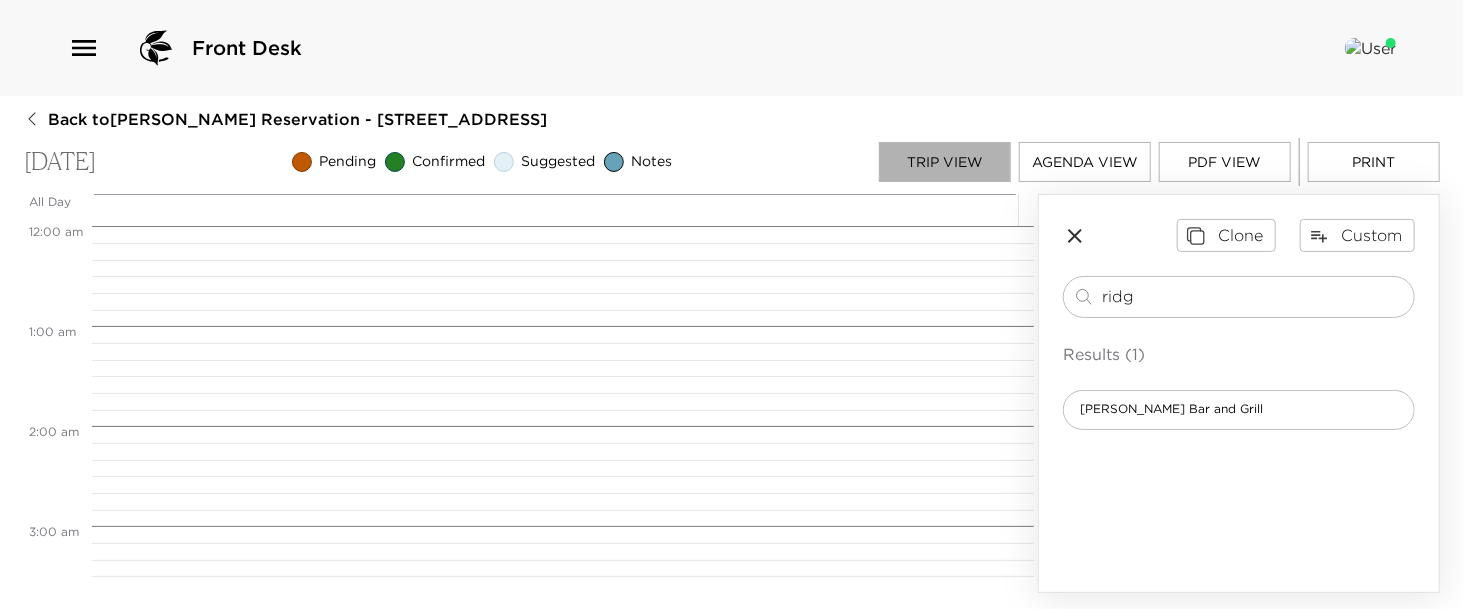 click on "Trip View" at bounding box center (945, 162) 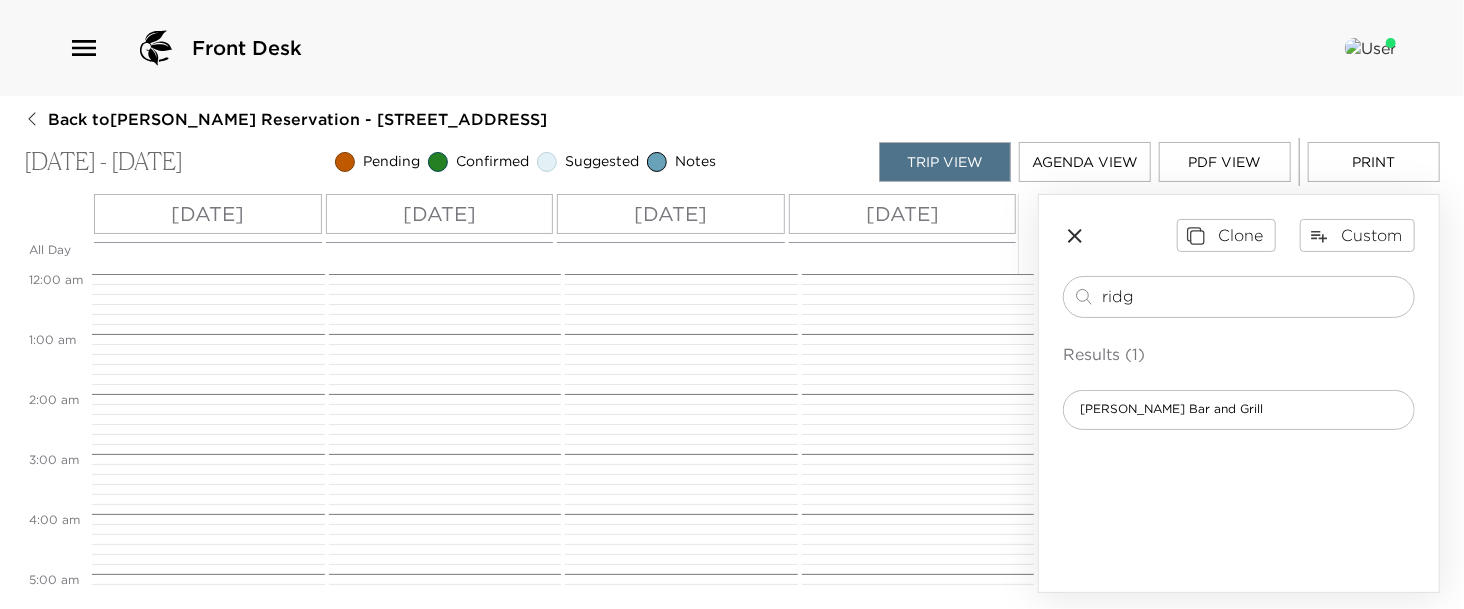 scroll, scrollTop: 480, scrollLeft: 0, axis: vertical 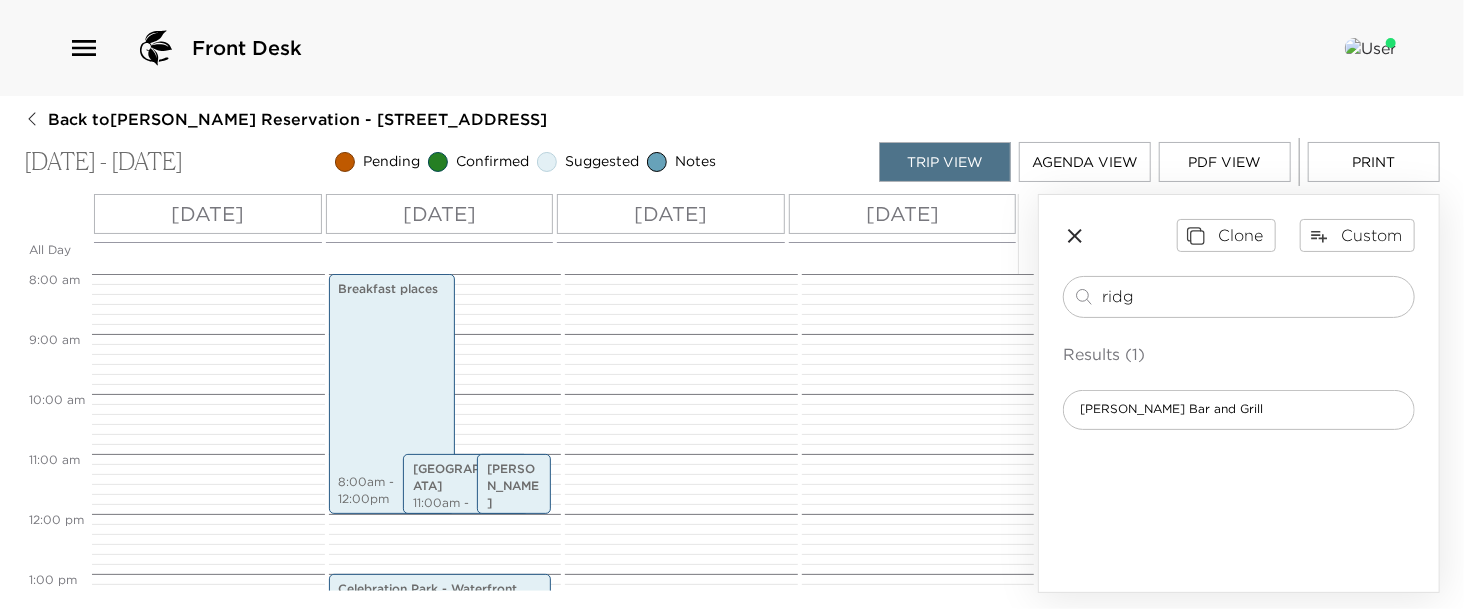click on "Mon 08/11" at bounding box center [670, 214] 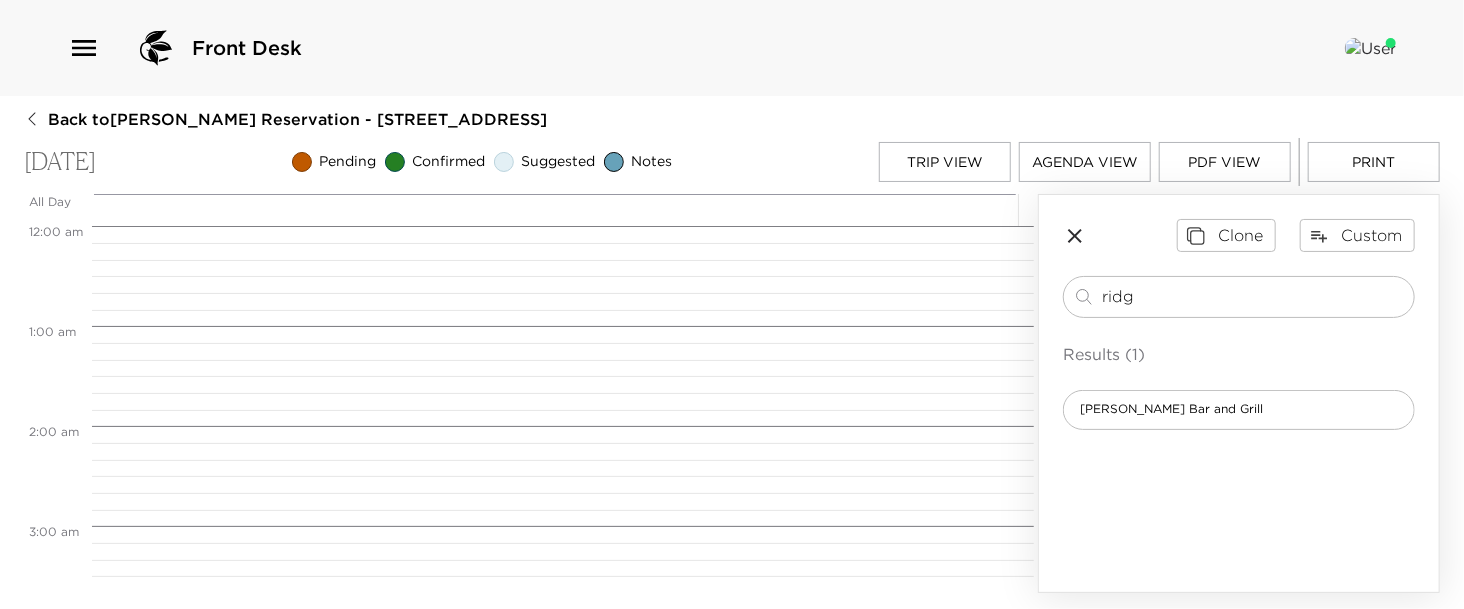 scroll, scrollTop: 800, scrollLeft: 0, axis: vertical 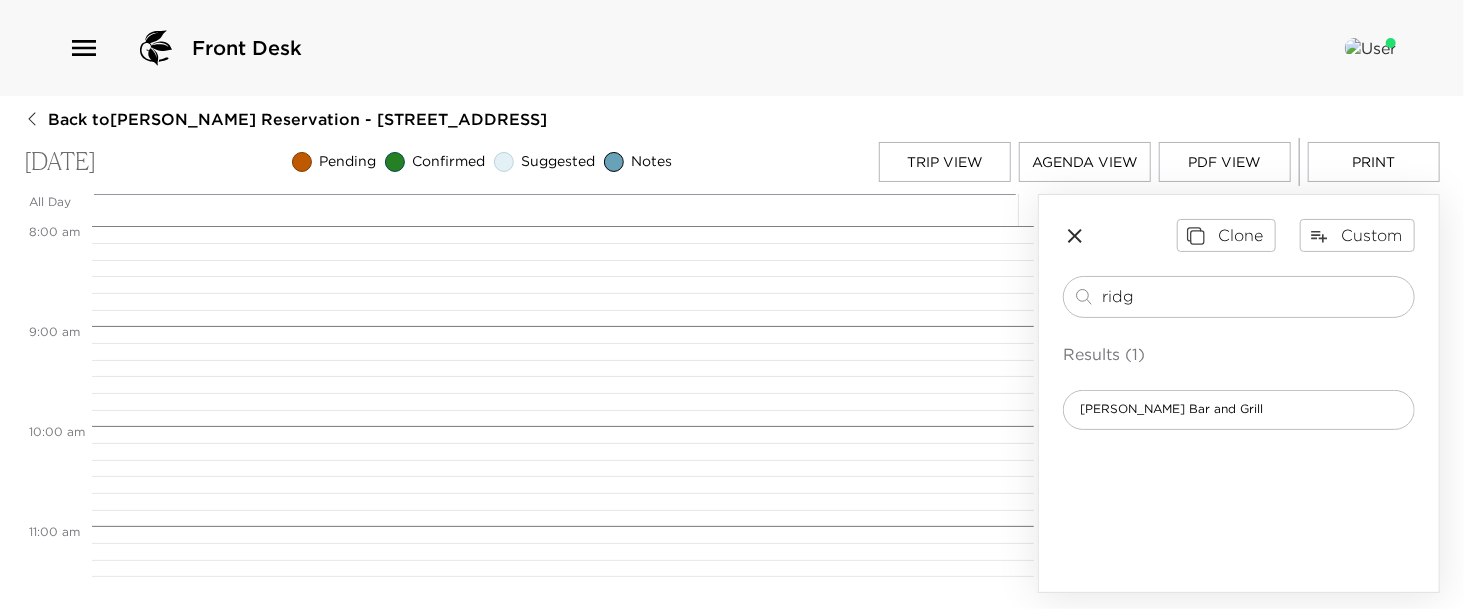 click on "All Day Mon 08/11 12:00 AM 1:00 AM 2:00 AM 3:00 AM 4:00 AM 5:00 AM 6:00 AM 7:00 AM 8:00 AM 9:00 AM 10:00 AM 11:00 AM 12:00 PM 1:00 PM 2:00 PM 3:00 PM 4:00 PM 5:00 PM 6:00 PM 7:00 PM 8:00 PM 9:00 PM 10:00 PM 11:00 PM Clone Custom ridg ​ Results (1) Ridgway's Bar and Grill" at bounding box center (732, 393) 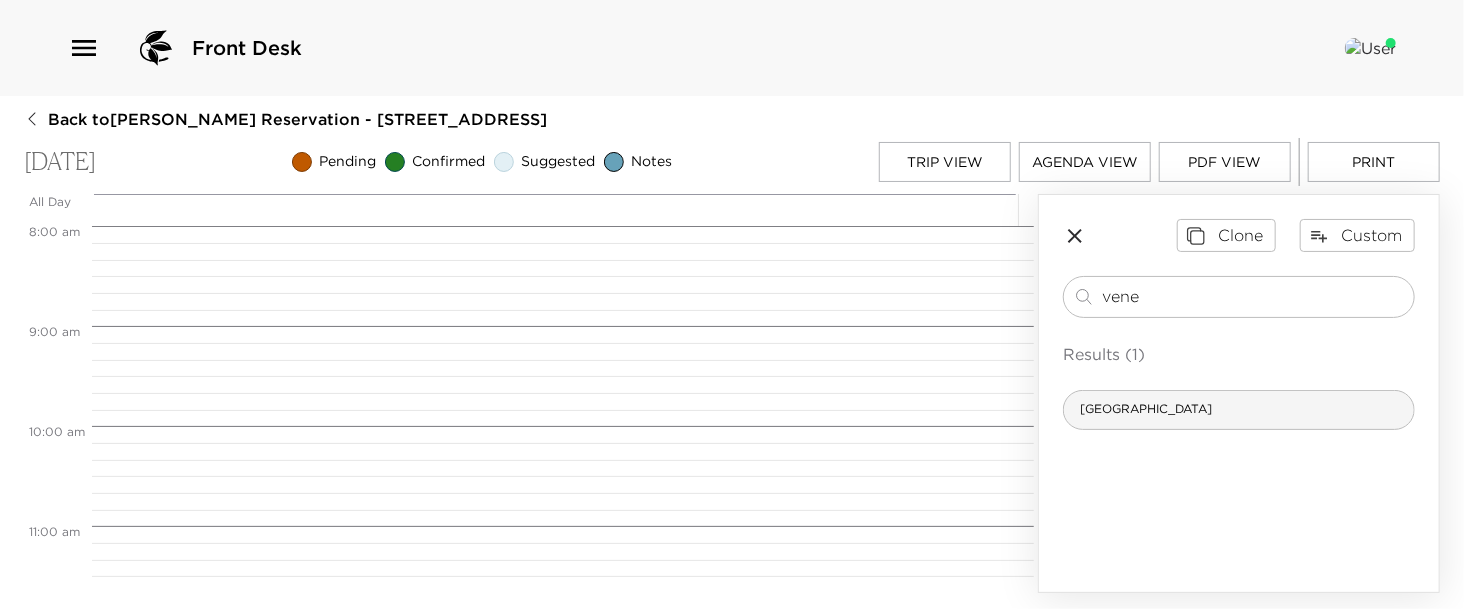 type on "vene" 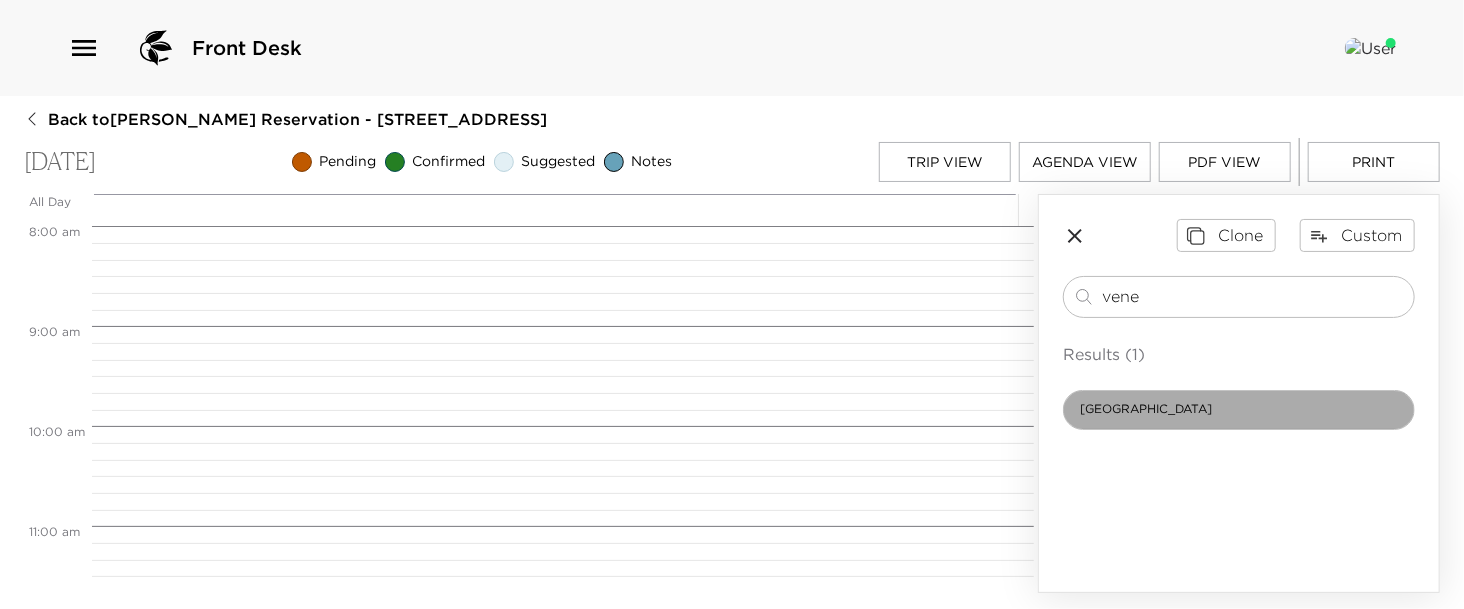 click on "Venetian Village" at bounding box center (1239, 410) 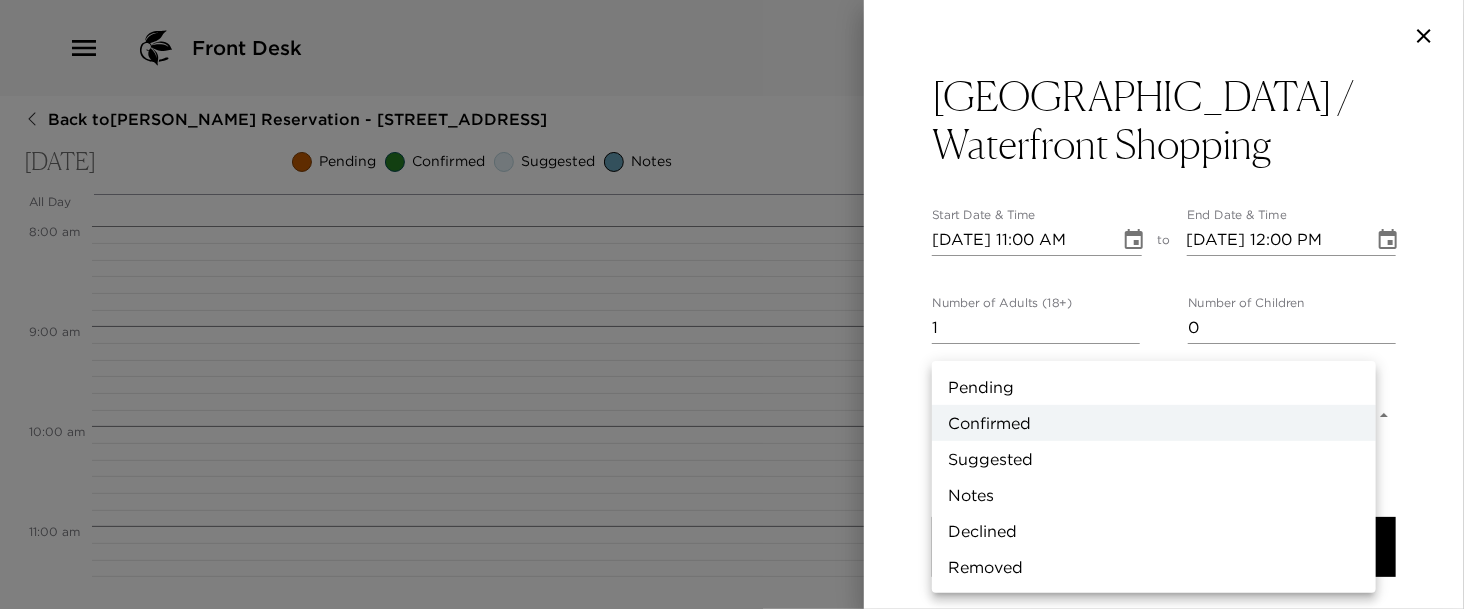 scroll, scrollTop: 14, scrollLeft: 0, axis: vertical 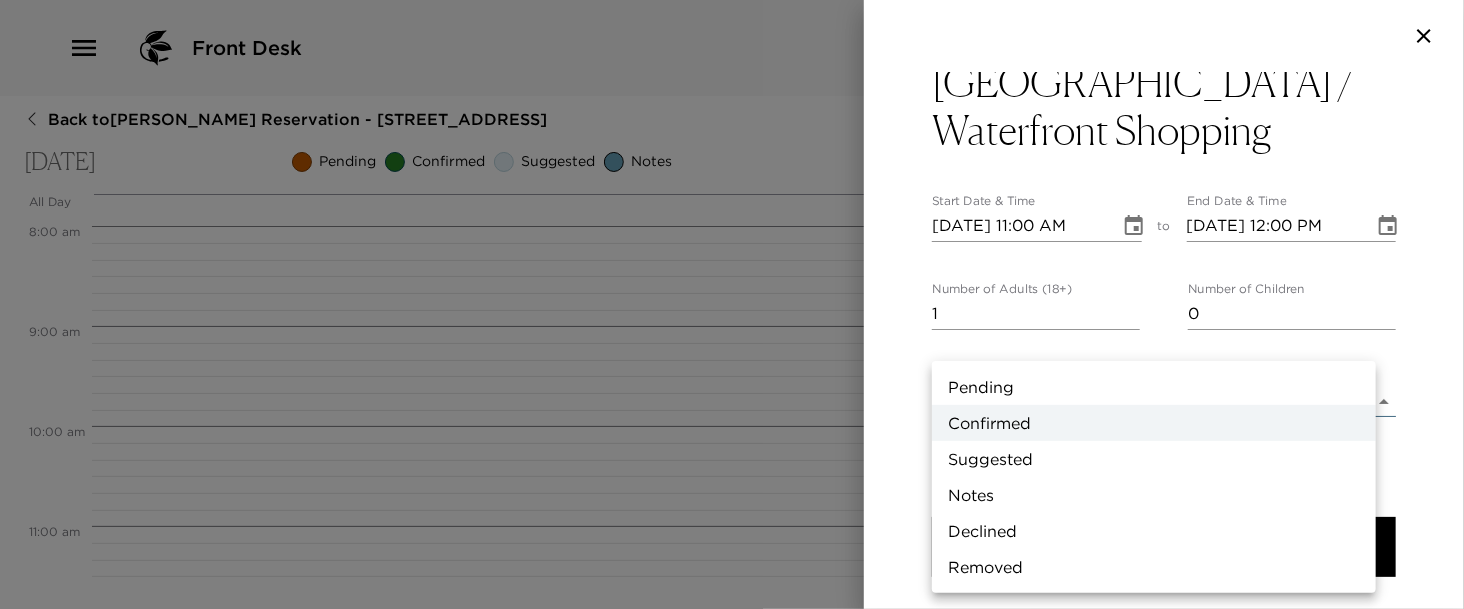 click on "Front Desk Back to  Steve Shaffer Reservation - 502 13th Ave South  Naples, FL Monday, August 11, 2025 Pending Confirmed Suggested Notes Trip View Agenda View PDF View Print All Day Mon 08/11 12:00 AM 1:00 AM 2:00 AM 3:00 AM 4:00 AM 5:00 AM 6:00 AM 7:00 AM 8:00 AM 9:00 AM 10:00 AM 11:00 AM 12:00 PM 1:00 PM 2:00 PM 3:00 PM 4:00 PM 5:00 PM 6:00 PM 7:00 PM 8:00 PM 9:00 PM 10:00 PM 11:00 PM Clone Custom vene ​ Results (1) Venetian Village Venetian Village / Waterfront Shopping Start Date & Time 08/11/2025 11:00 AM to End Date & Time 08/11/2025 12:00 PM Number of Adults (18+) 1 Number of Children 0 Status Confirmed Confirmed Hide From Member Request Transportation Concierge Notes x Cost ​ x Address ​ 4200 Gulf Shore Boulevard North
Naples Florida 34103
United States x Phone Number ​ (239) 261-6100 Email ​ Website ​ http://www.venetianvillage.com/ Cancellation Policy ​ undefined Recommended Attire ​ undefined Age Range ​ undefined Remove From Trip Save Changes Pending Confirmed Suggested Notes" at bounding box center (732, 304) 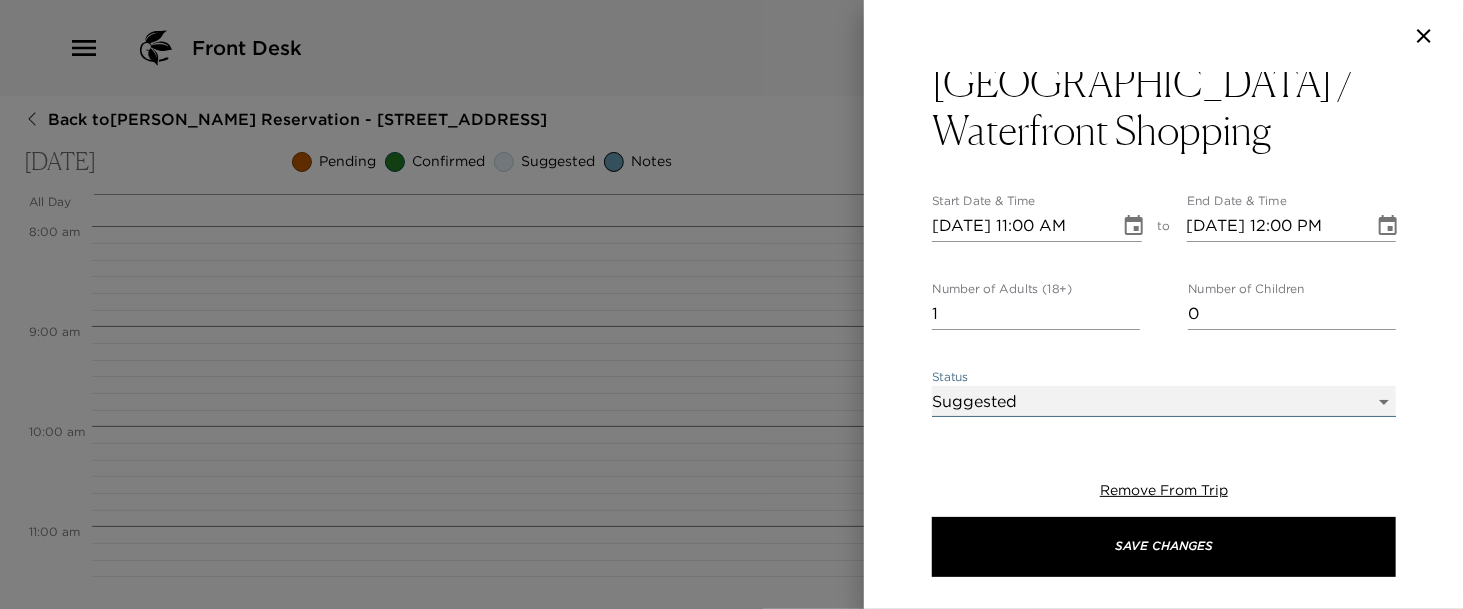 type on "Suggestion" 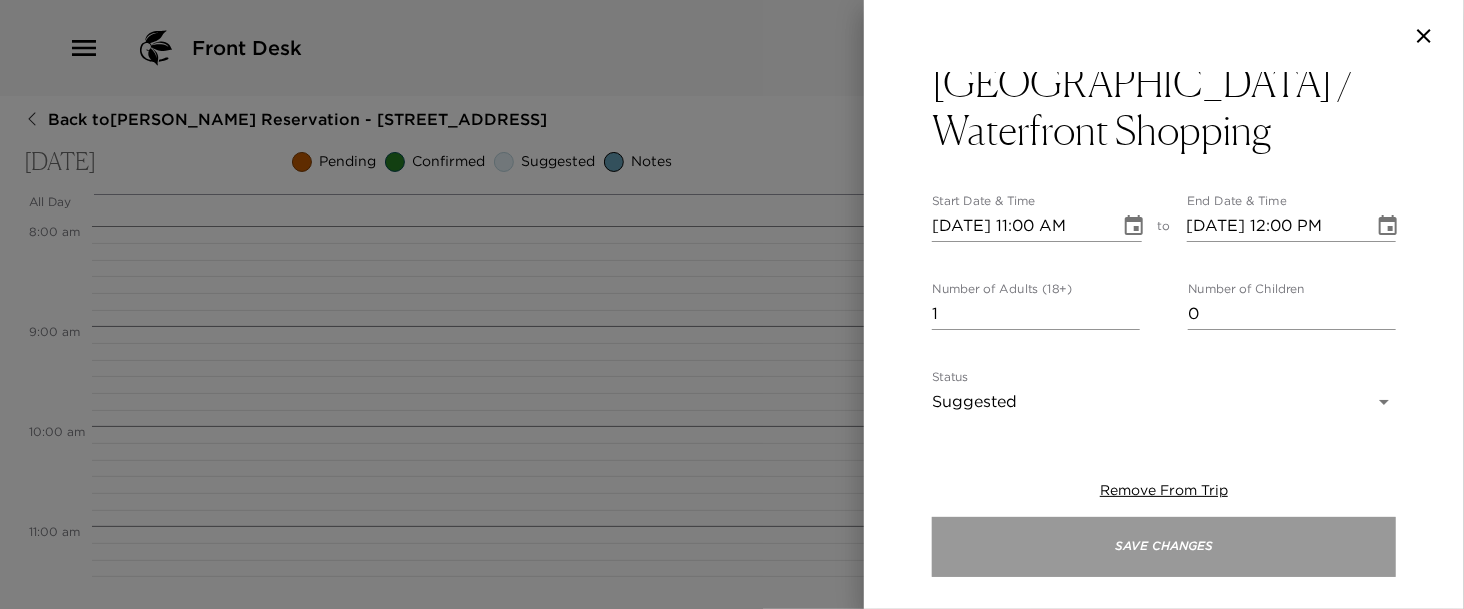 click on "Save Changes" at bounding box center (1164, 547) 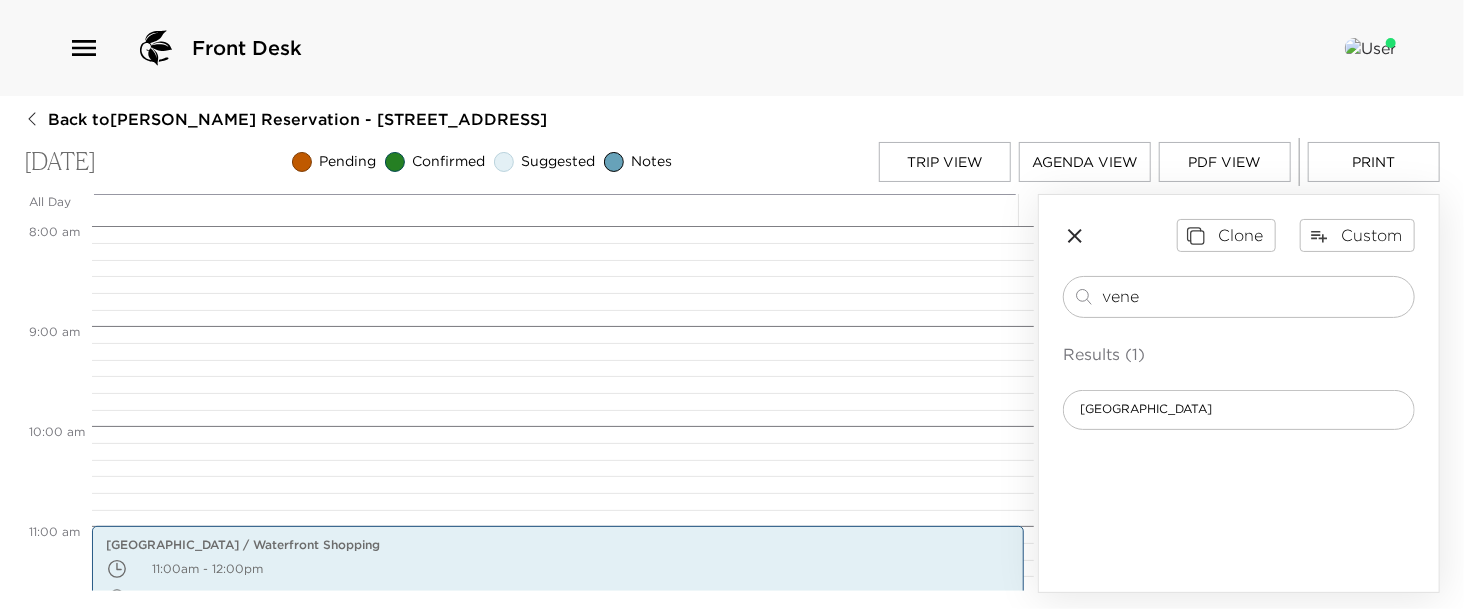 drag, startPoint x: 1182, startPoint y: 292, endPoint x: 798, endPoint y: 285, distance: 384.06378 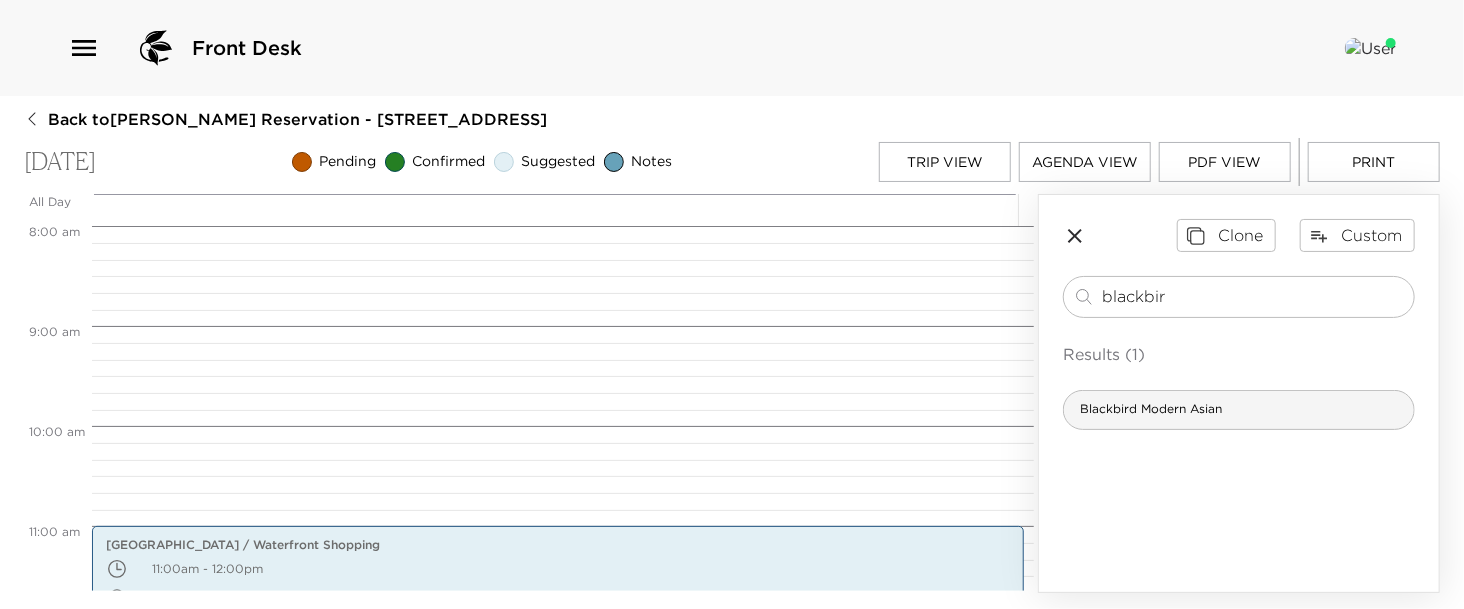 type on "blackbir" 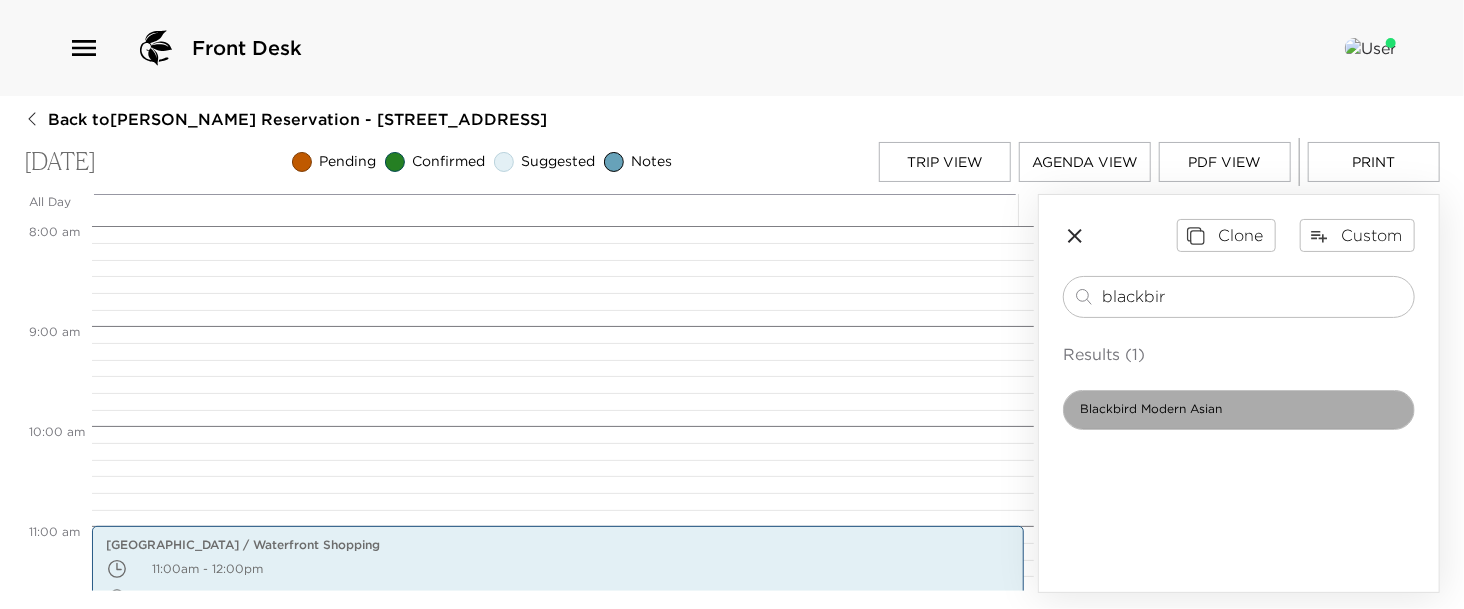 click on "Blackbird Modern Asian" at bounding box center [1239, 410] 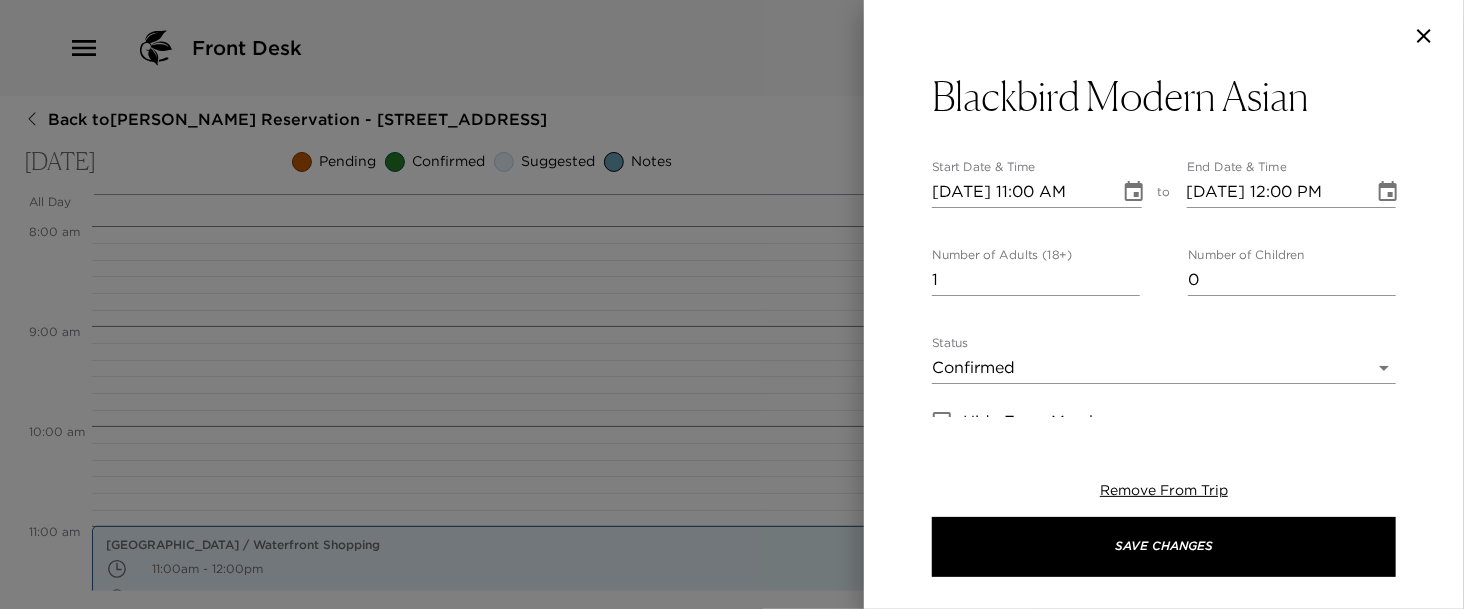 type on "You are confirmed for a delicious experience at Blackbird! Be sure to check out their craft cocktails made from scratch or a taste of their Japanese sake!" 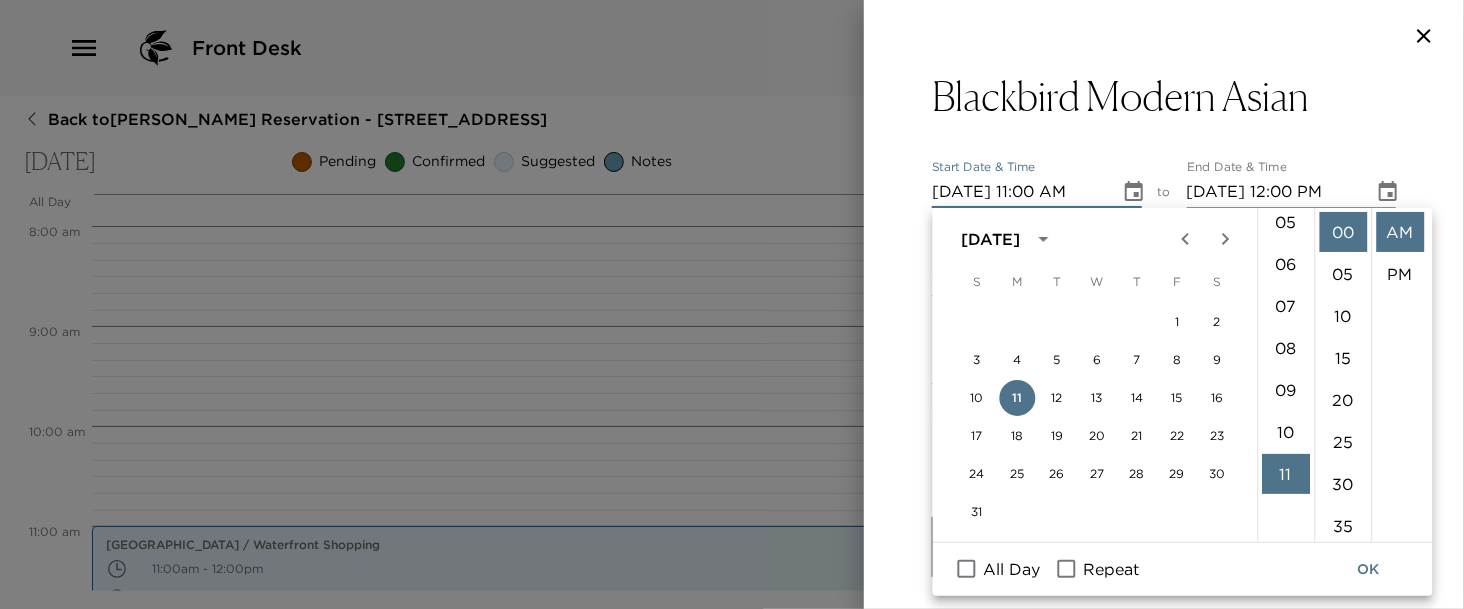 scroll, scrollTop: 195, scrollLeft: 0, axis: vertical 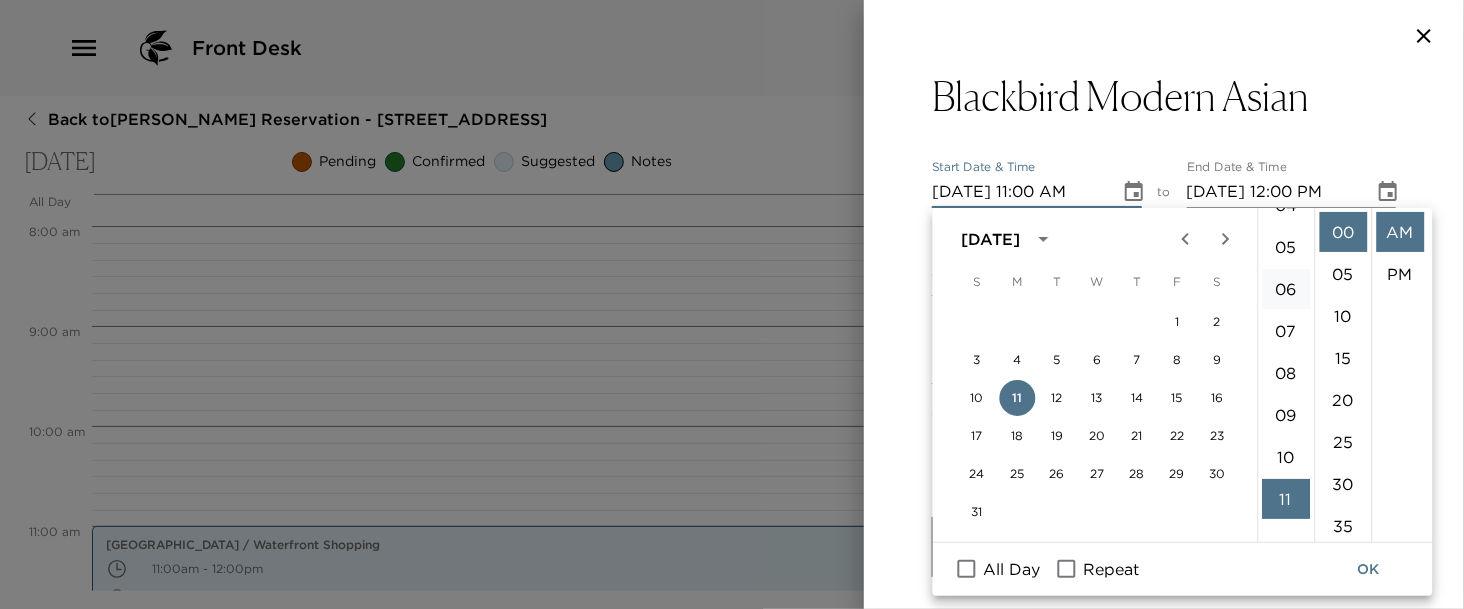 click on "06" at bounding box center [1286, 289] 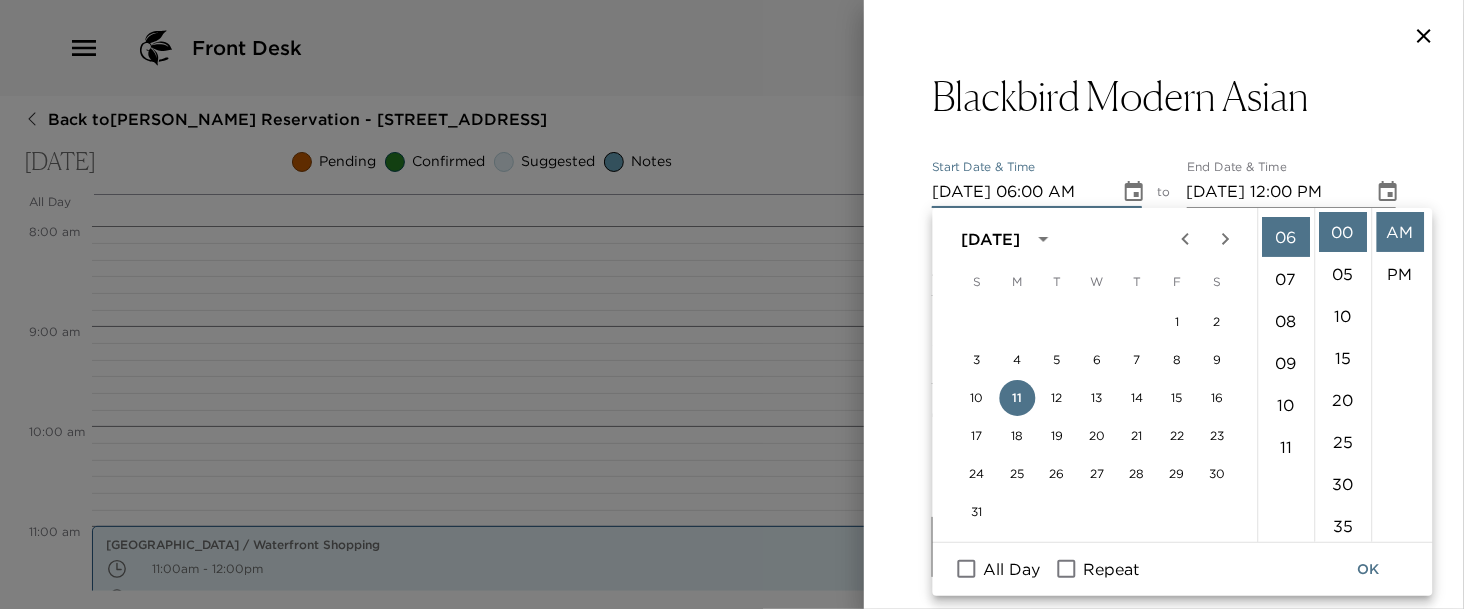 scroll, scrollTop: 252, scrollLeft: 0, axis: vertical 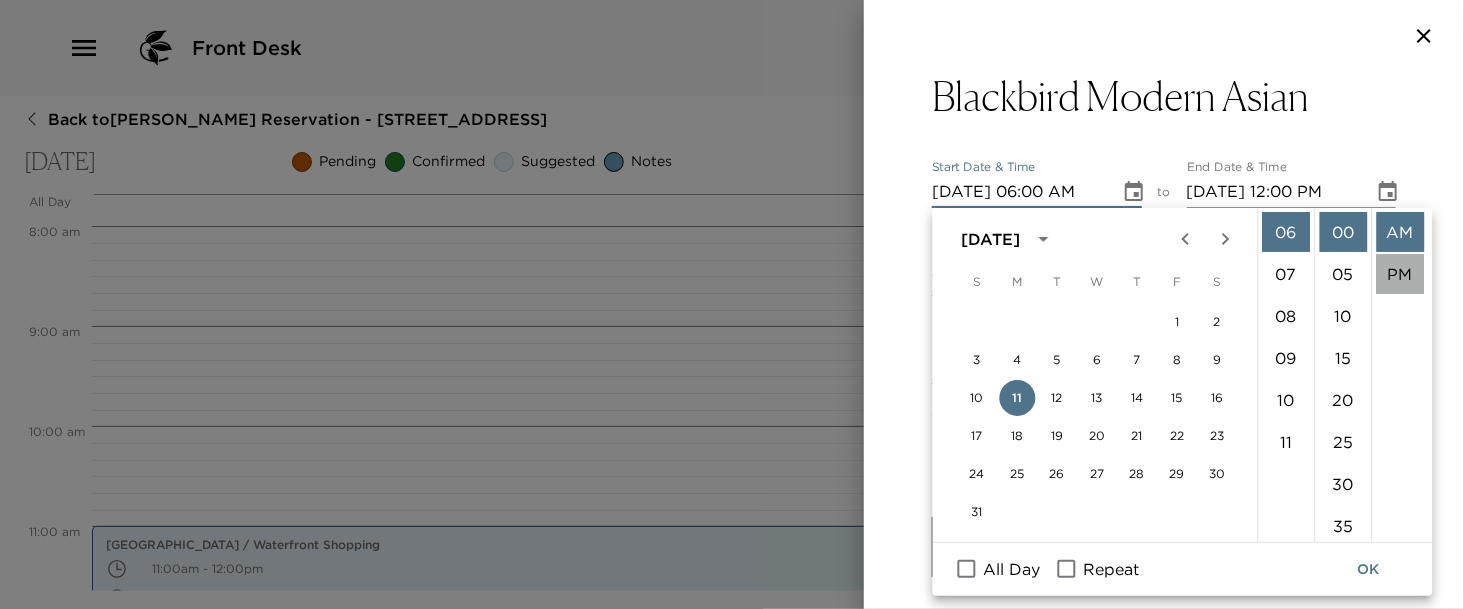 click on "PM" at bounding box center (1400, 274) 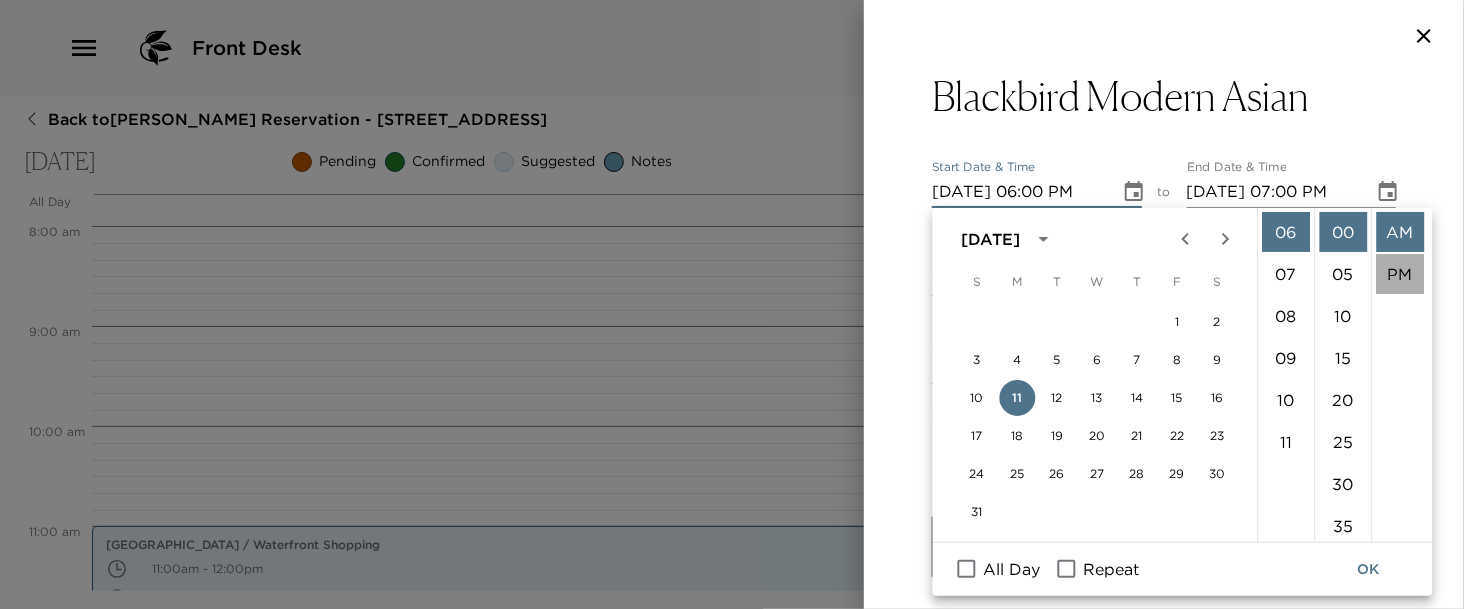 scroll, scrollTop: 41, scrollLeft: 0, axis: vertical 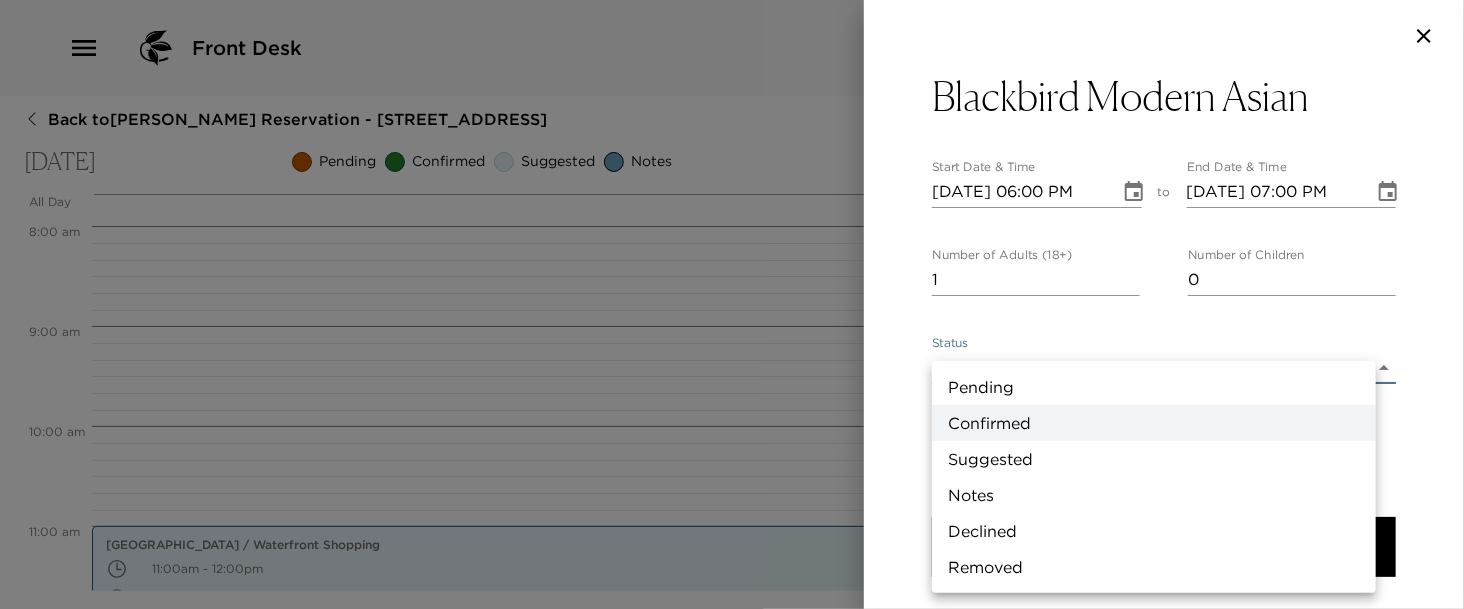 click on "Front Desk Back to  Steve Shaffer Reservation - 502 13th Ave South  Naples, FL Monday, August 11, 2025 Pending Confirmed Suggested Notes Trip View Agenda View PDF View Print All Day Mon 08/11 12:00 AM 1:00 AM 2:00 AM 3:00 AM 4:00 AM 5:00 AM 6:00 AM 7:00 AM 8:00 AM 9:00 AM 10:00 AM 11:00 AM 12:00 PM 1:00 PM 2:00 PM 3:00 PM 4:00 PM 5:00 PM 6:00 PM 7:00 PM 8:00 PM 9:00 PM 10:00 PM 11:00 PM Venetian Village / Waterfront Shopping 11:00am - 12:00pm 4200 Gulf Shore Boulevard North
Naples Florida 34103
United States Clone Custom blackbir ​ Results (1) Blackbird Modern Asian Blackbird Modern Asian Start Date & Time 08/11/2025 06:00 PM to End Date & Time 08/11/2025 07:00 PM Number of Adults (18+) 1 Number of Children 0 Status Confirmed Confirmed Hide From Member Request Transportation Concierge Notes You are confirmed for a delicious experience at Blackbird! Be sure to check out their craft cocktails made from scratch or a taste of their Japanese sake! x Cost ​ x Address ​ x Phone Number ​ (239) 944-2473 Email" at bounding box center [732, 304] 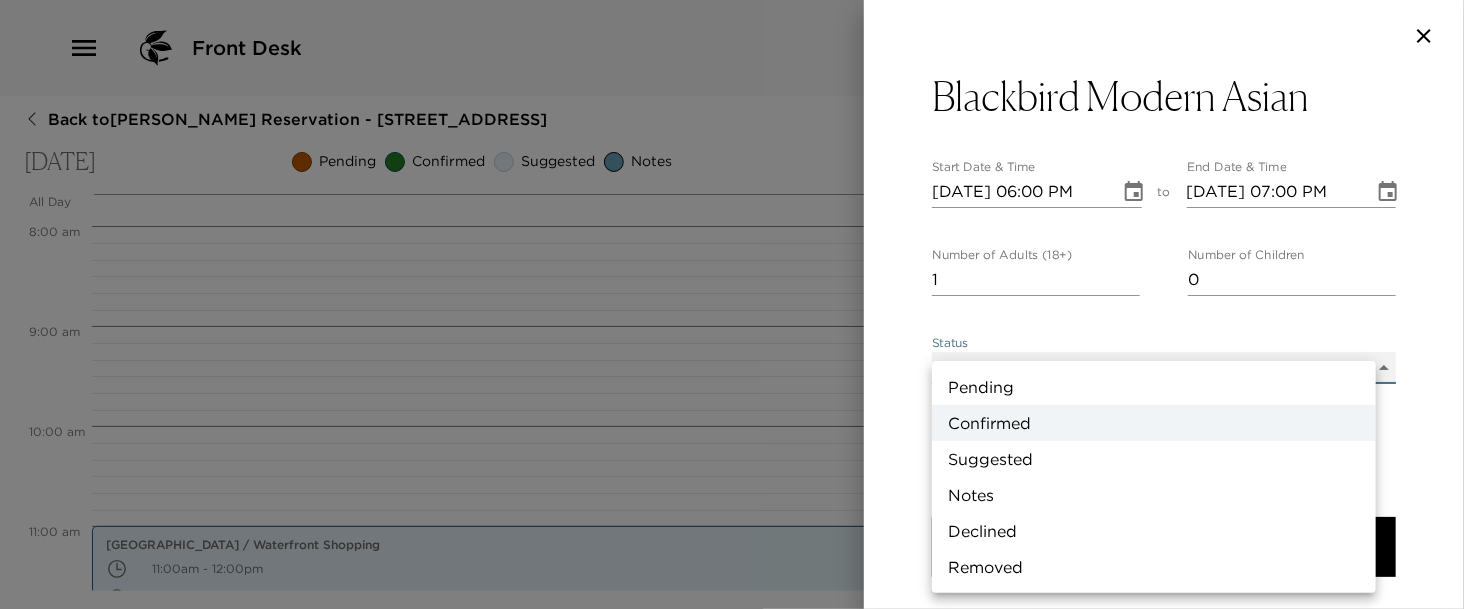 type on "Suggestion" 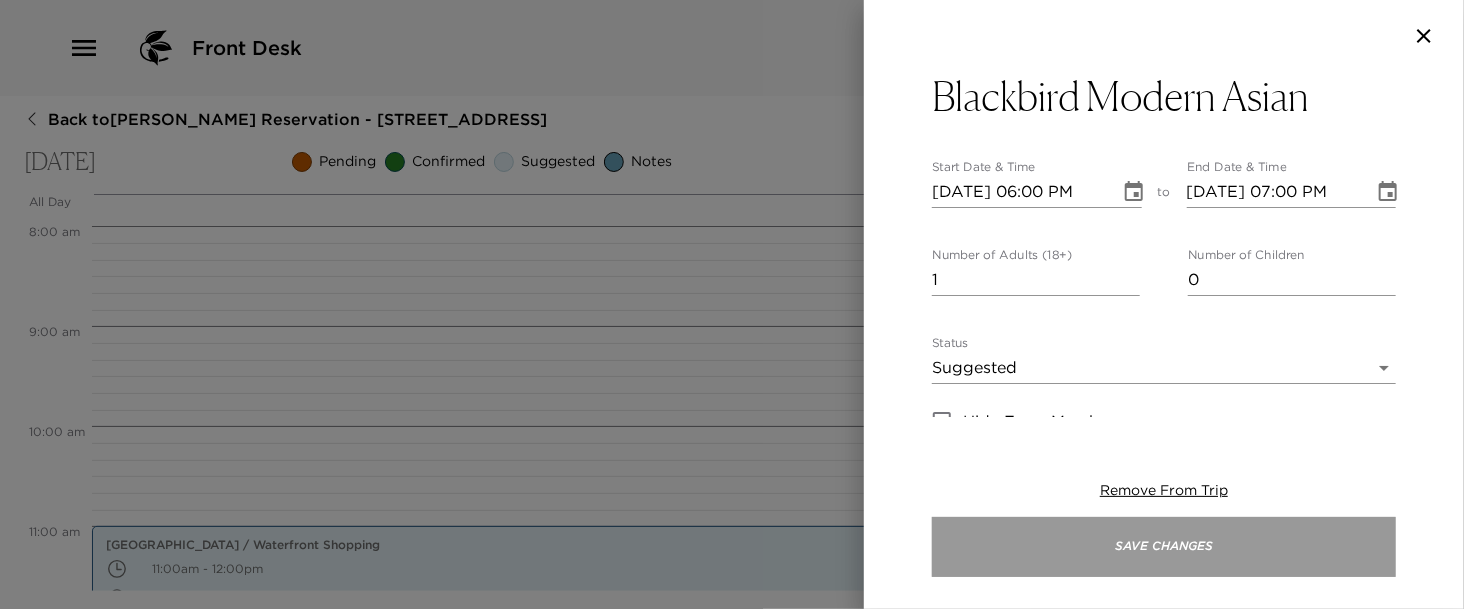click on "Save Changes" at bounding box center [1164, 547] 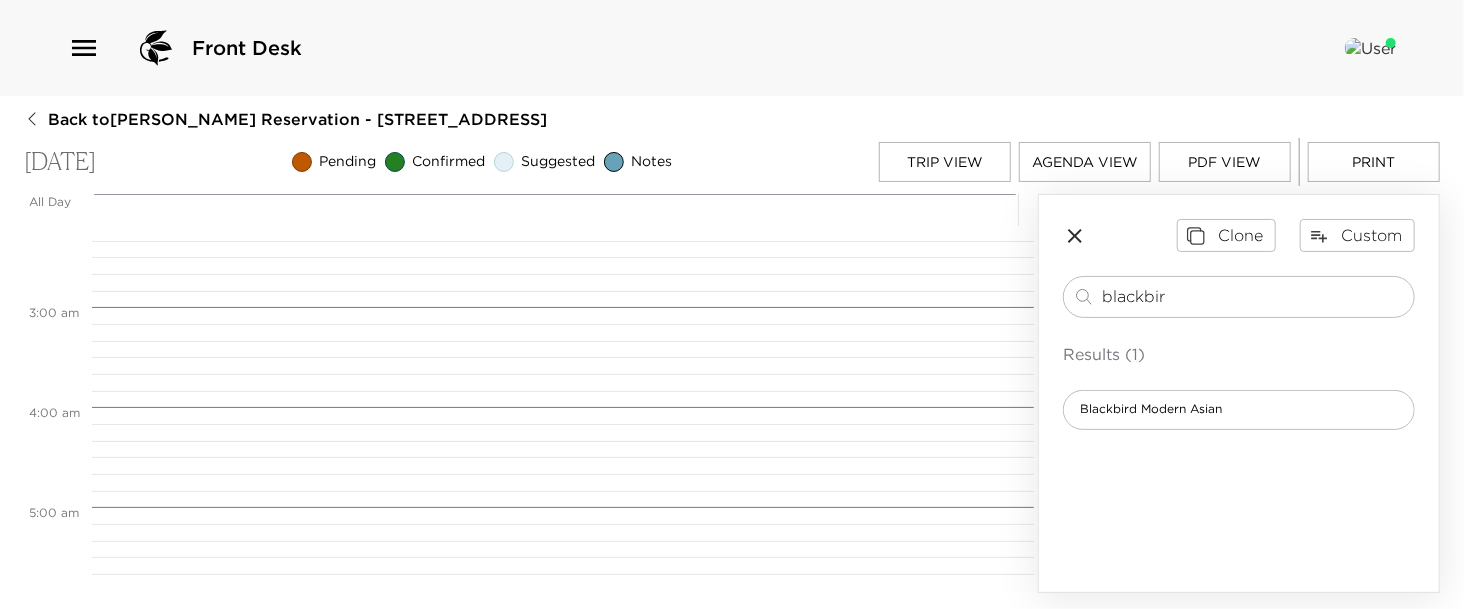scroll, scrollTop: 0, scrollLeft: 0, axis: both 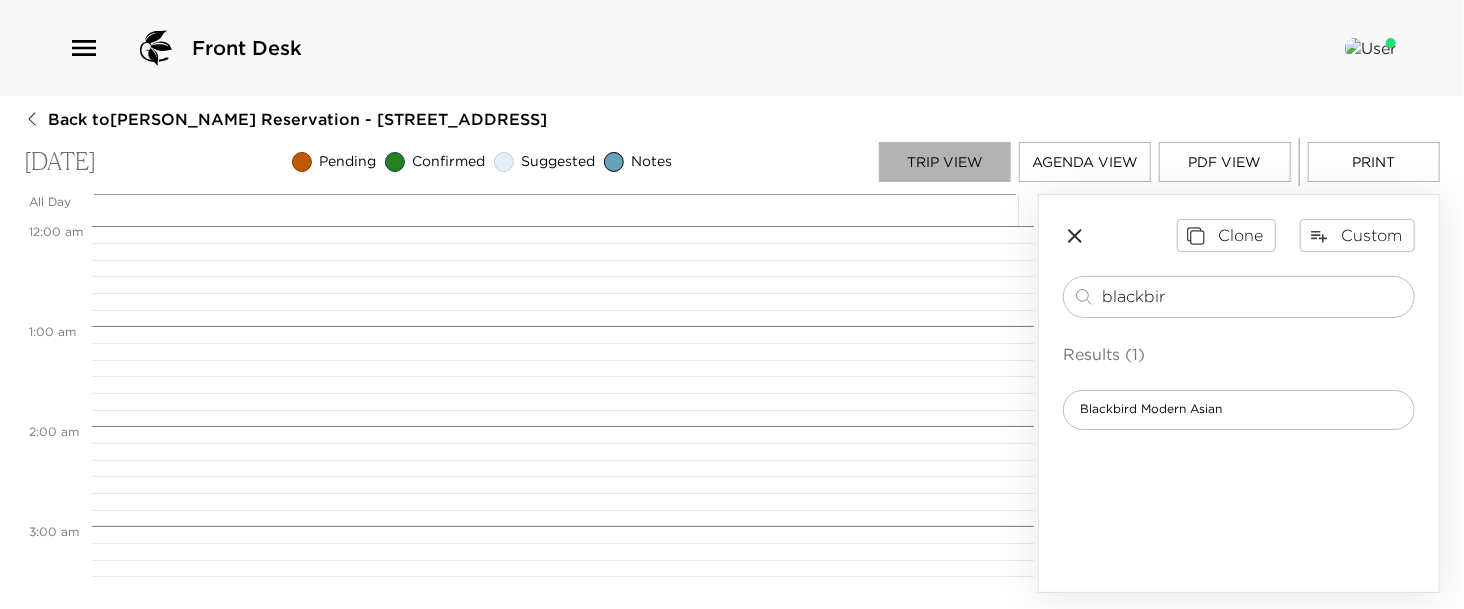 click on "Trip View" at bounding box center [945, 162] 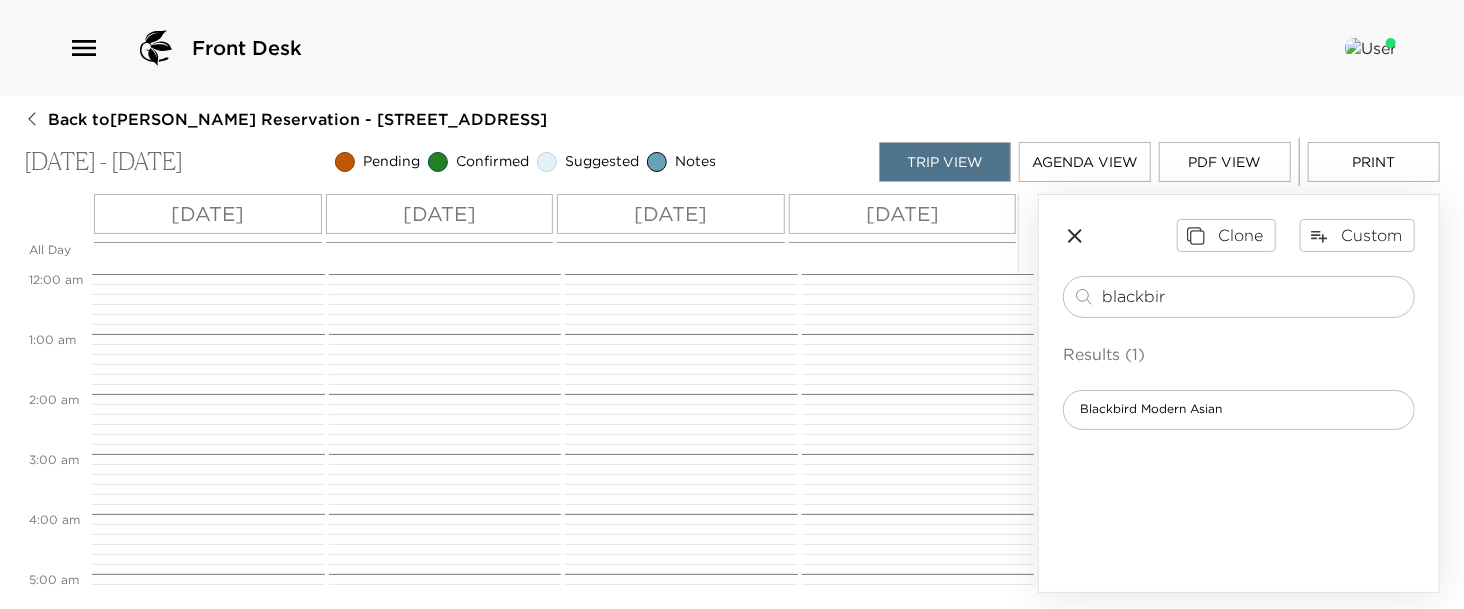 scroll, scrollTop: 480, scrollLeft: 0, axis: vertical 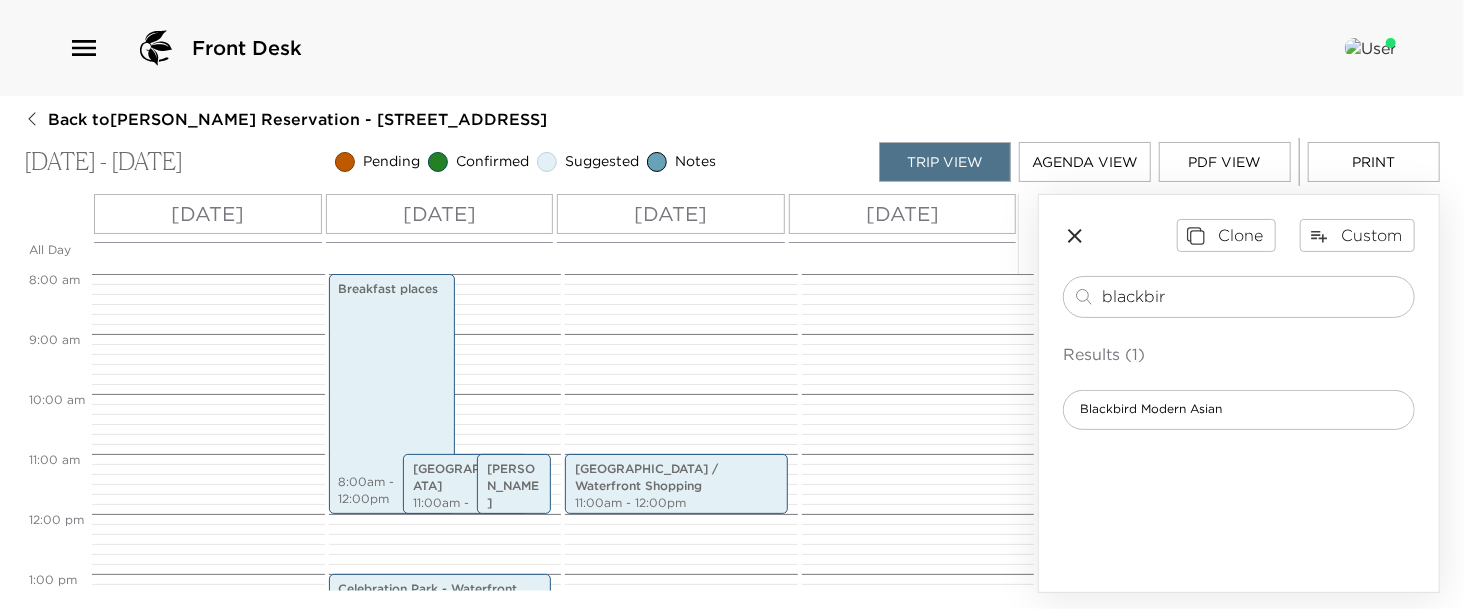 click on "Tue 08/12" at bounding box center [902, 214] 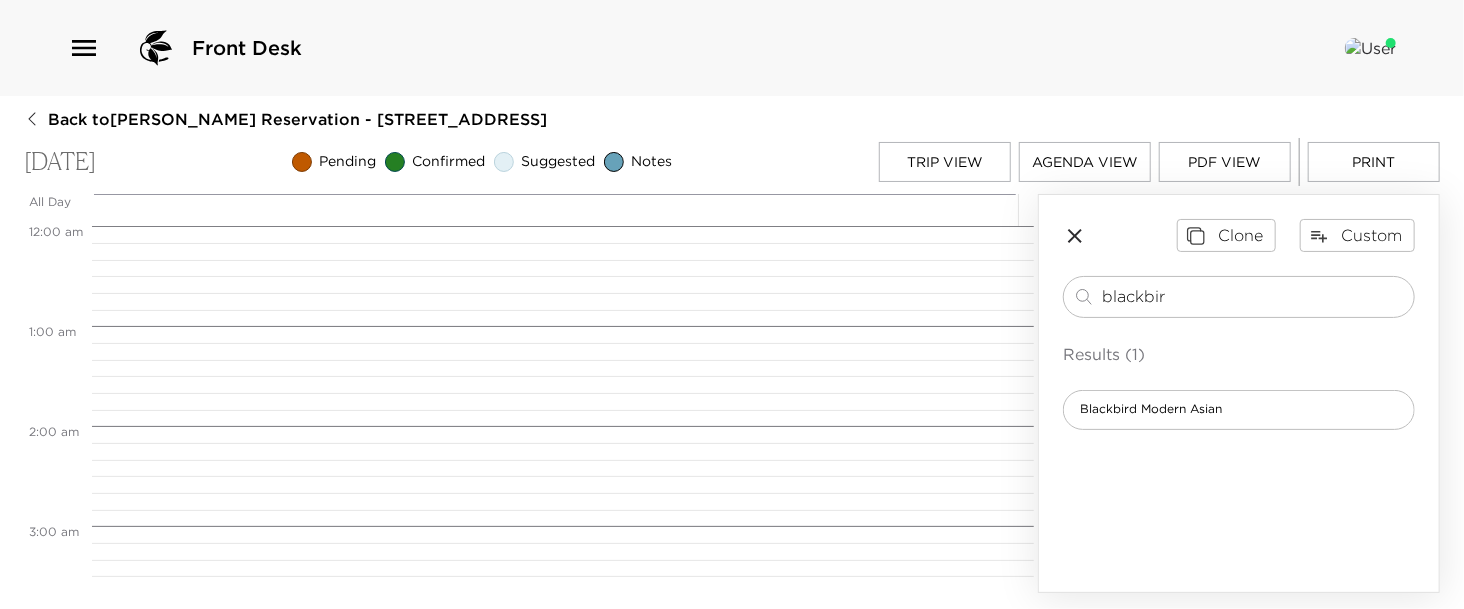 scroll, scrollTop: 800, scrollLeft: 0, axis: vertical 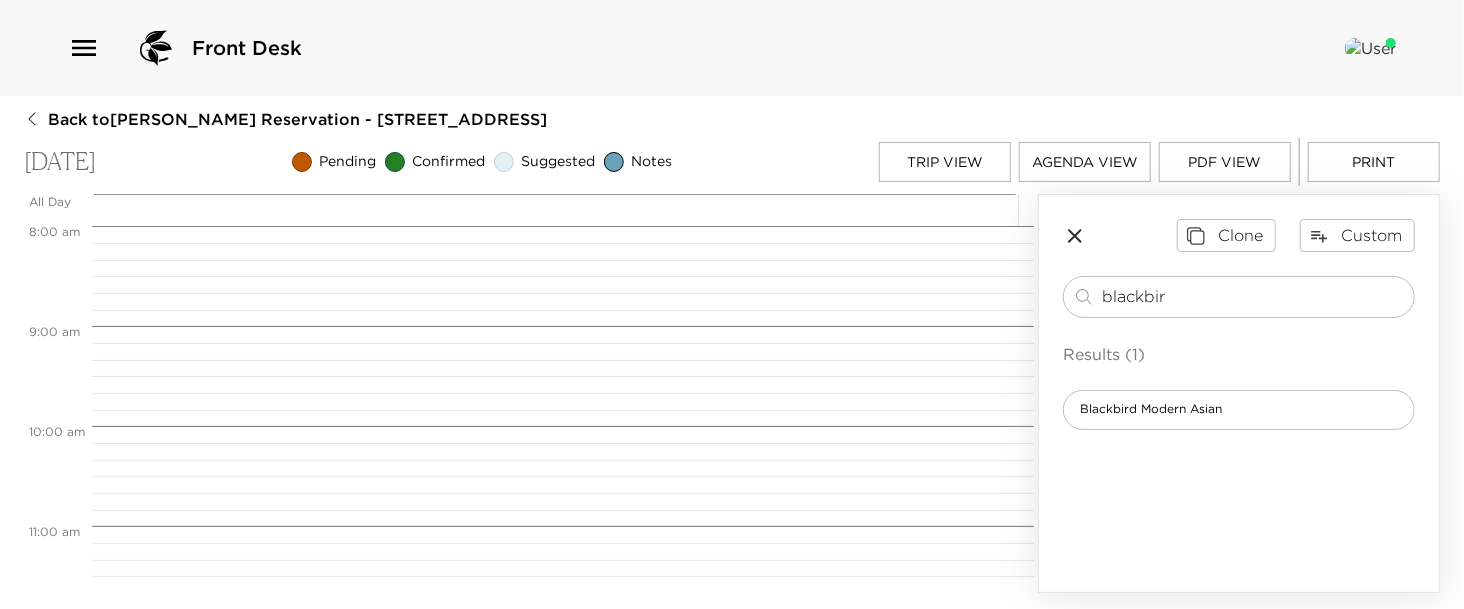 drag, startPoint x: 1184, startPoint y: 301, endPoint x: 798, endPoint y: 303, distance: 386.0052 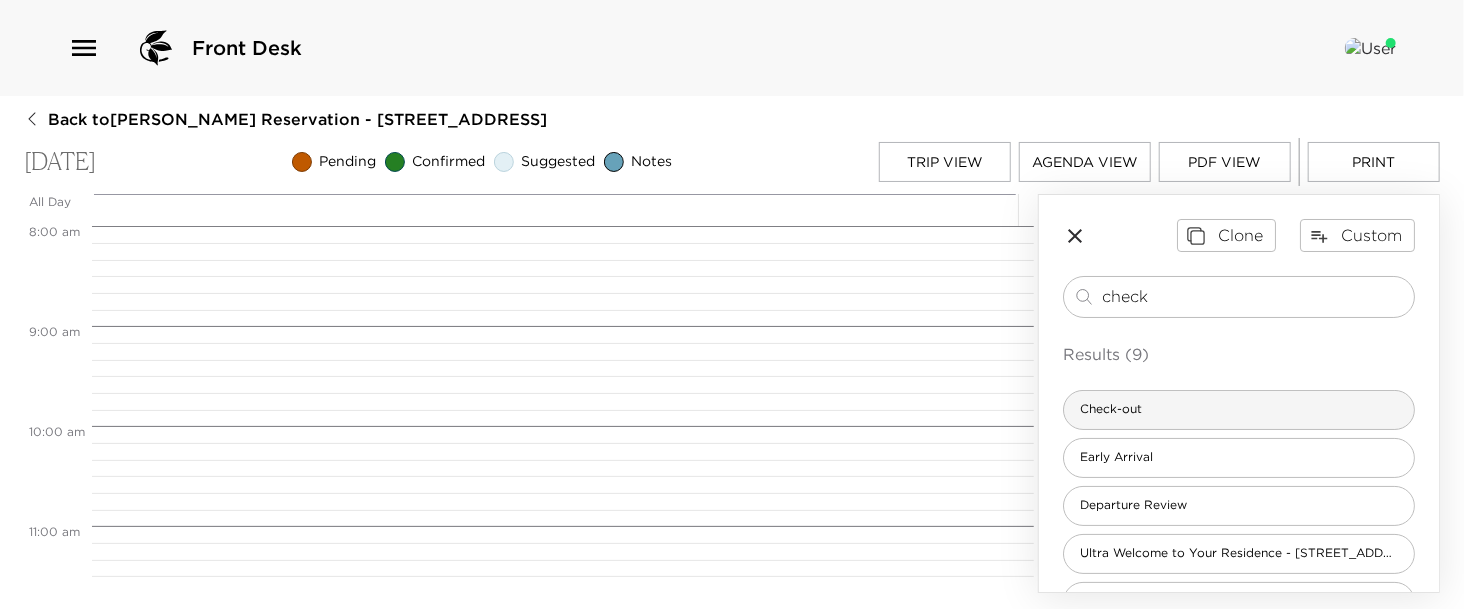 type on "check" 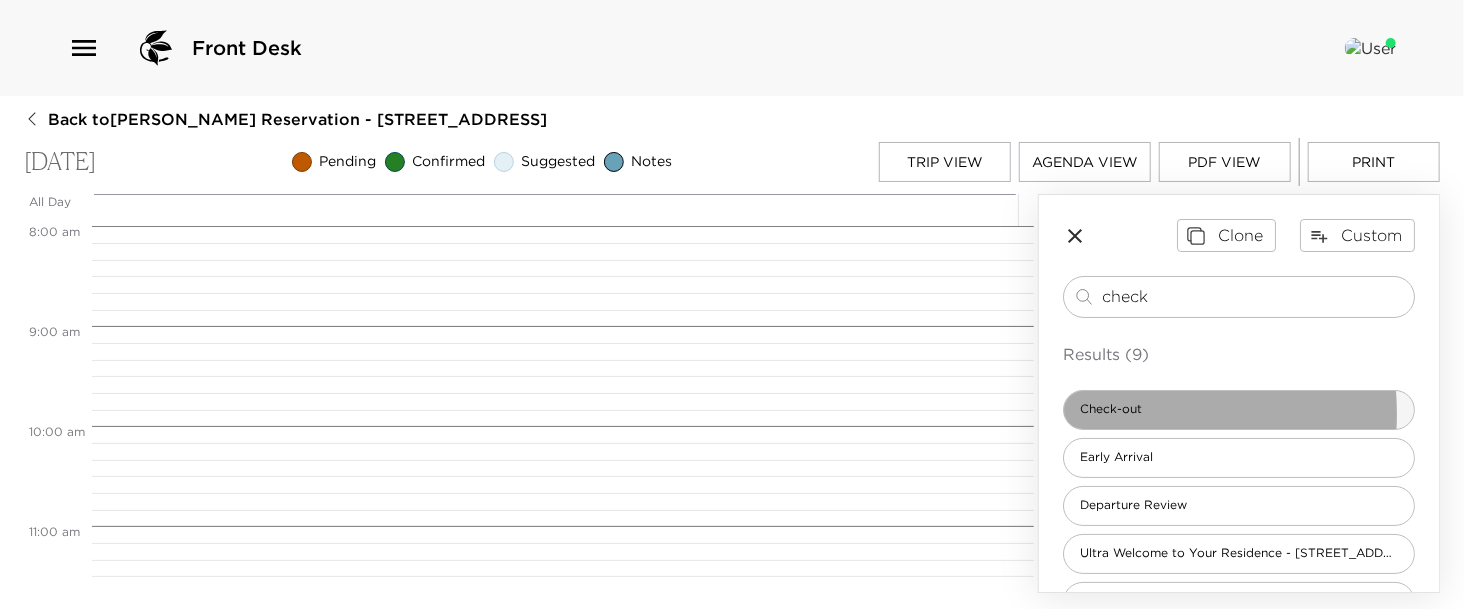 click on "Check-out" at bounding box center (1111, 409) 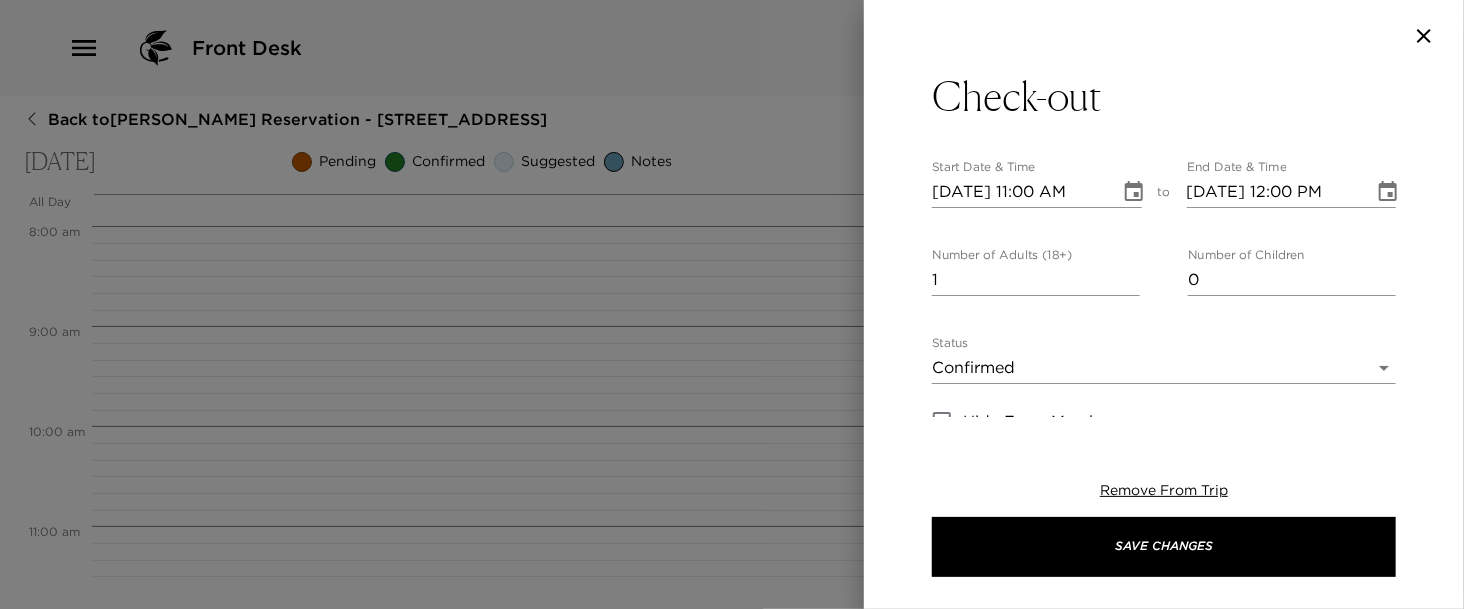 type on "Thank you for observing the 11:00 AM check-out time as it is imperative that we have enough time in each residence to properly prepare it for the next arrival. On your departure, we know you will have wonderful memories to take home with you. We do ask that you remember to leave the house keys and garage door opener behind; and, don't forget to log out of any online TV apps you may have enjoyed during your stay." 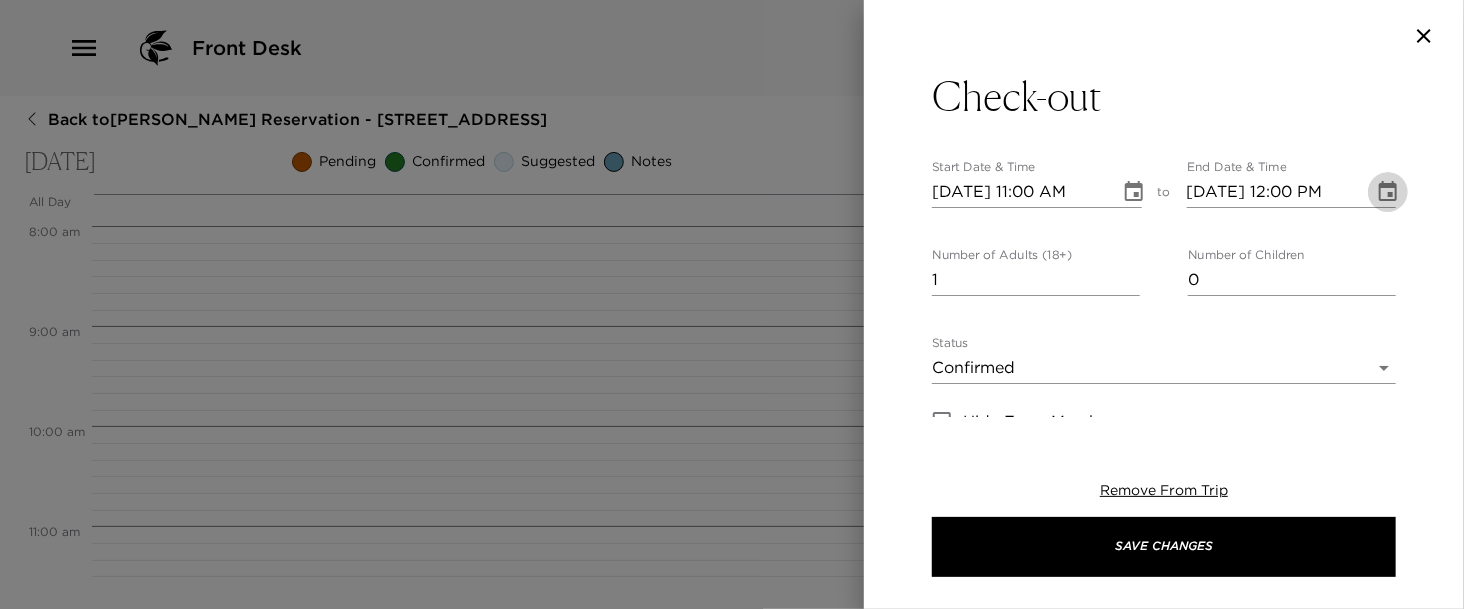 click 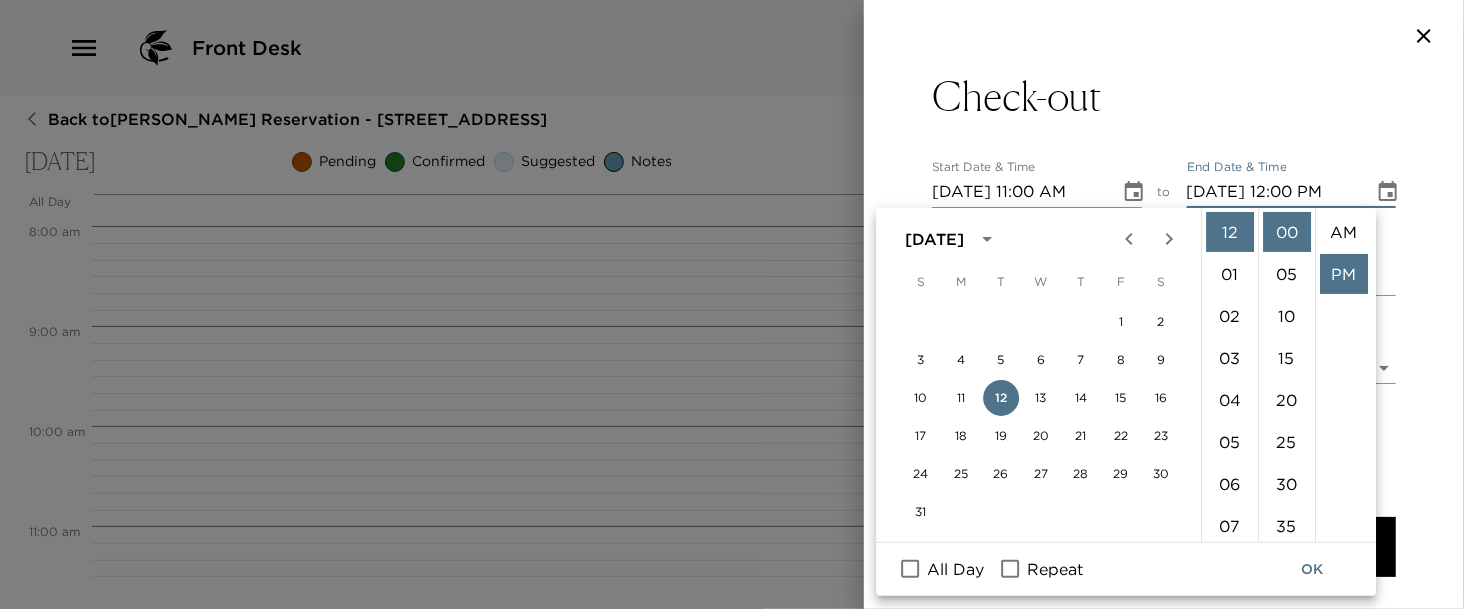 scroll, scrollTop: 41, scrollLeft: 0, axis: vertical 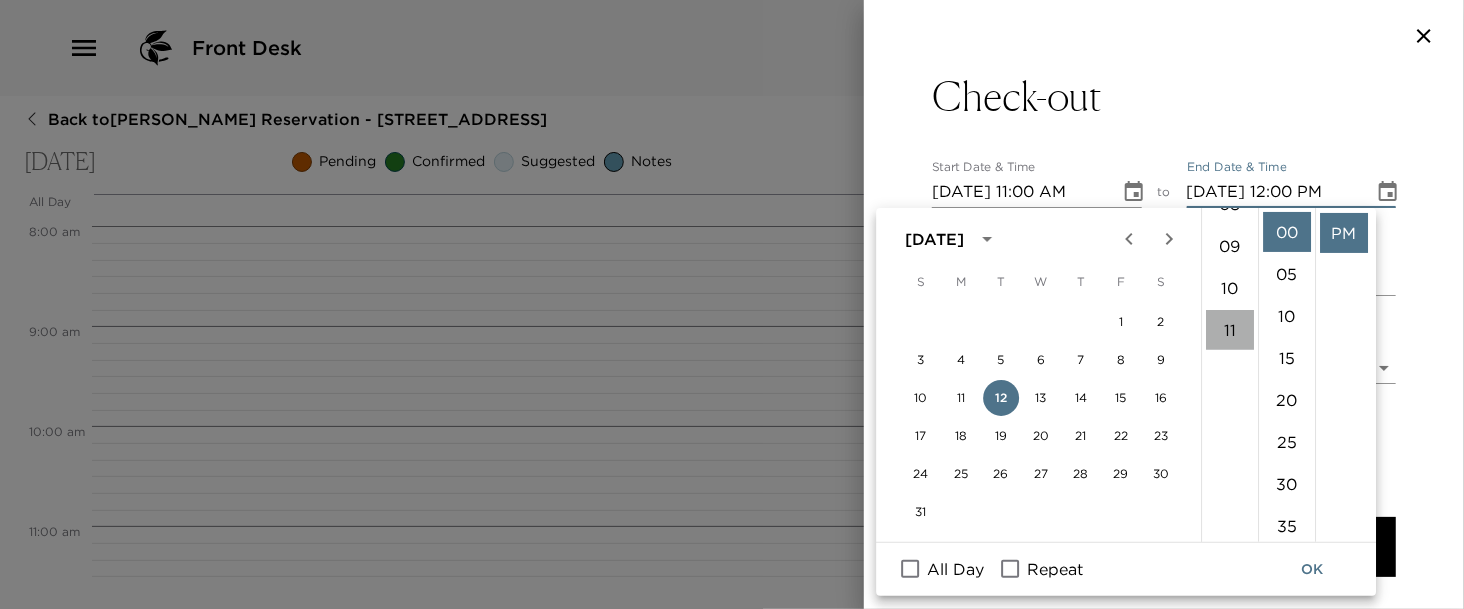click on "11" at bounding box center [1230, 330] 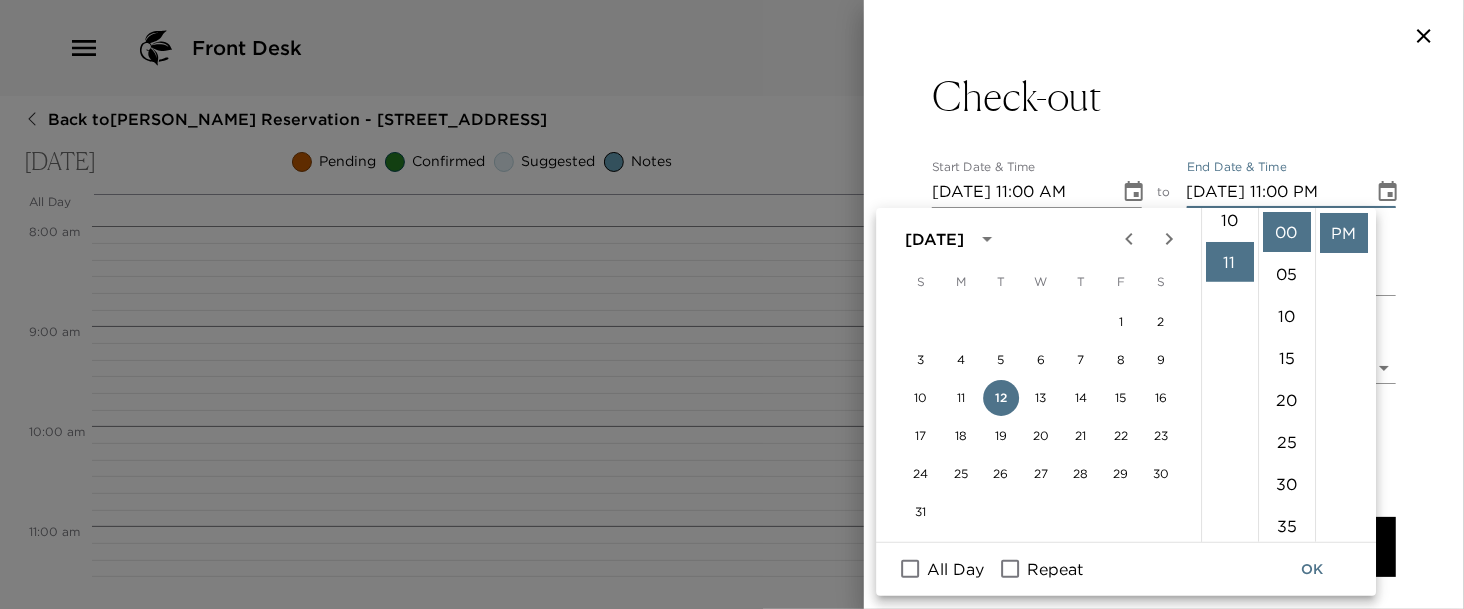 scroll, scrollTop: 461, scrollLeft: 0, axis: vertical 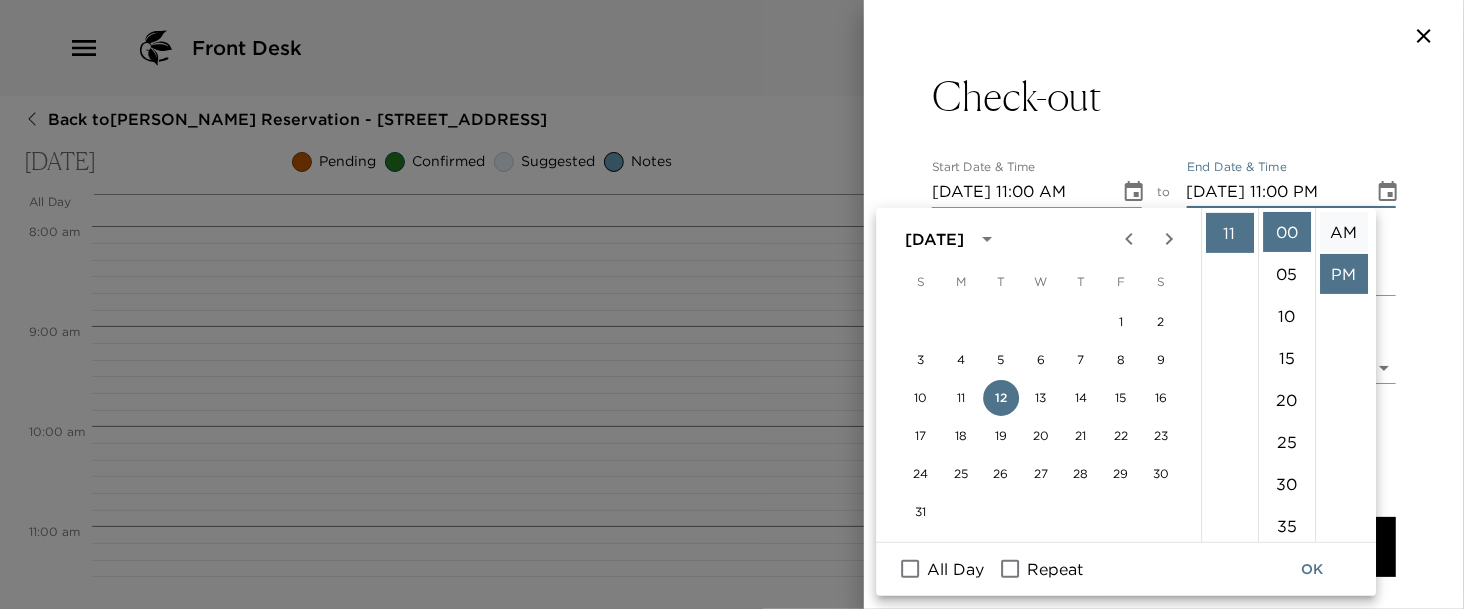 click on "AM" at bounding box center [1344, 232] 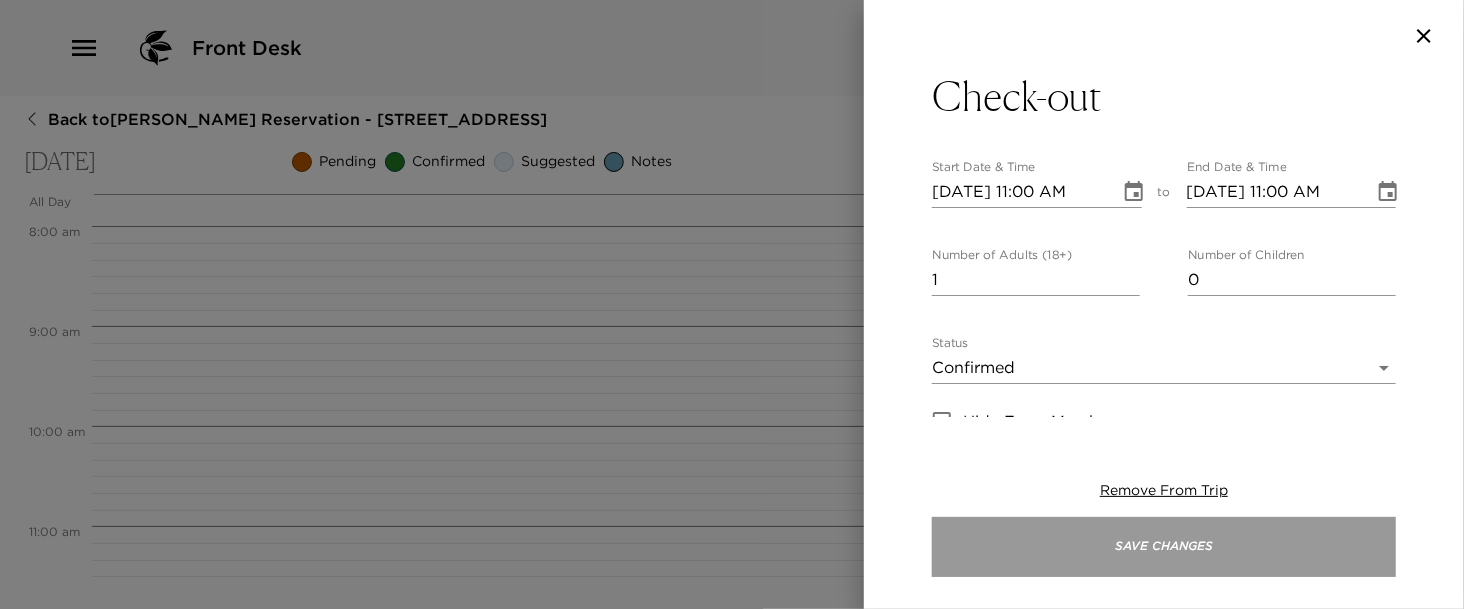click on "Save Changes" at bounding box center [1164, 547] 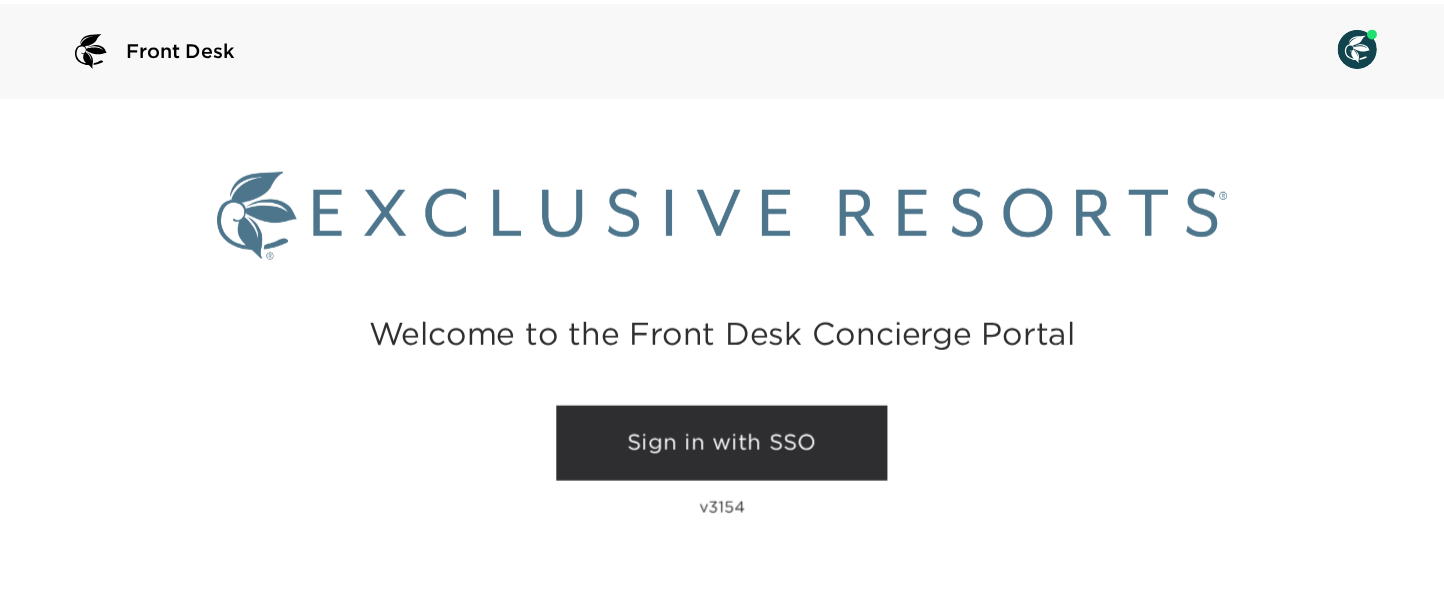 scroll, scrollTop: 0, scrollLeft: 0, axis: both 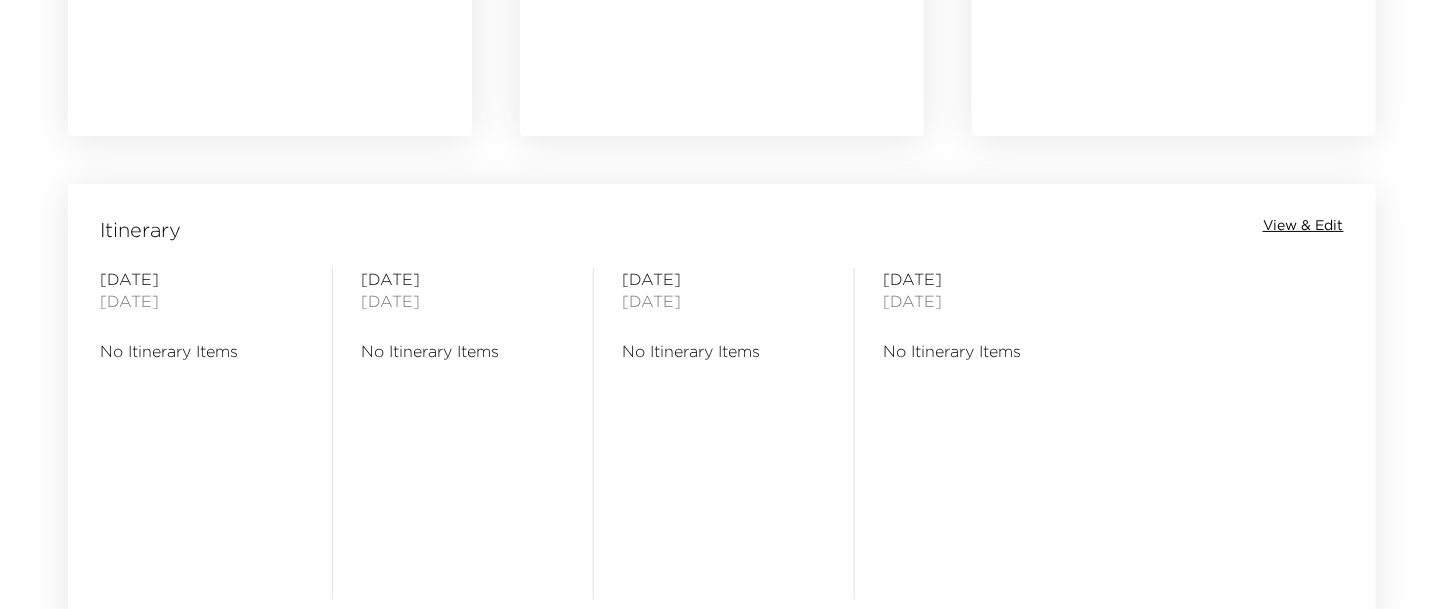 click on "View & Edit" at bounding box center (1303, 226) 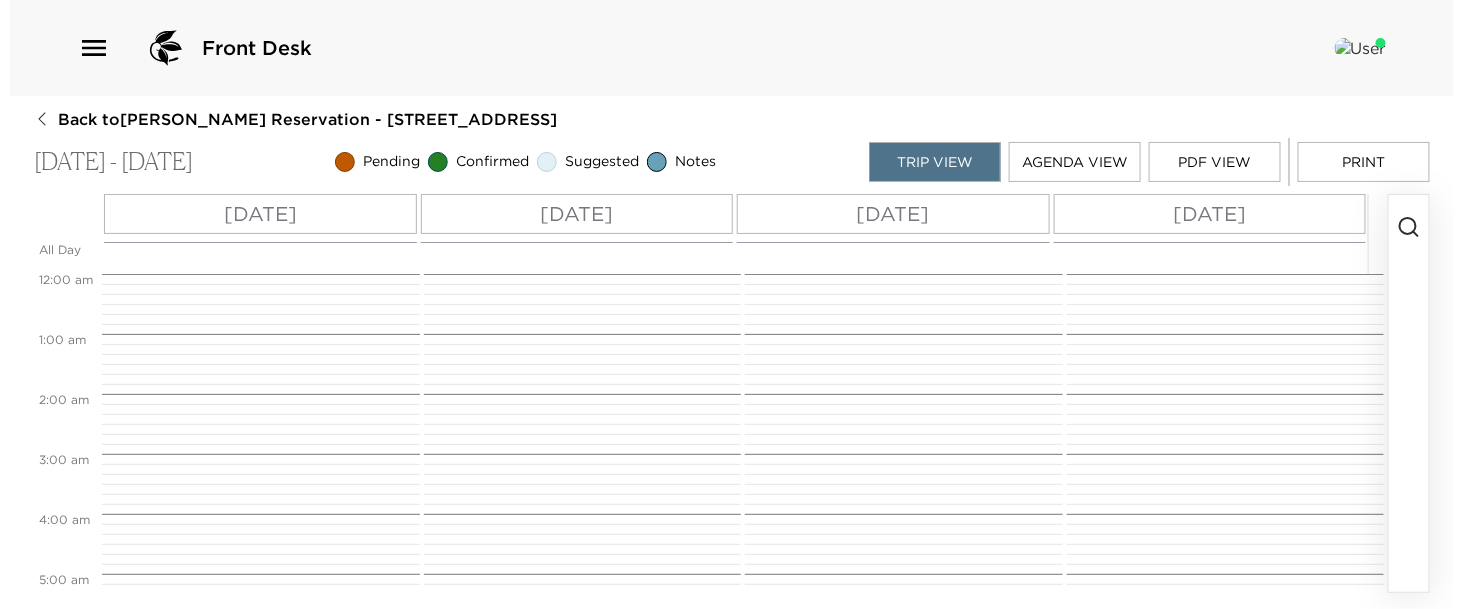 scroll, scrollTop: 0, scrollLeft: 0, axis: both 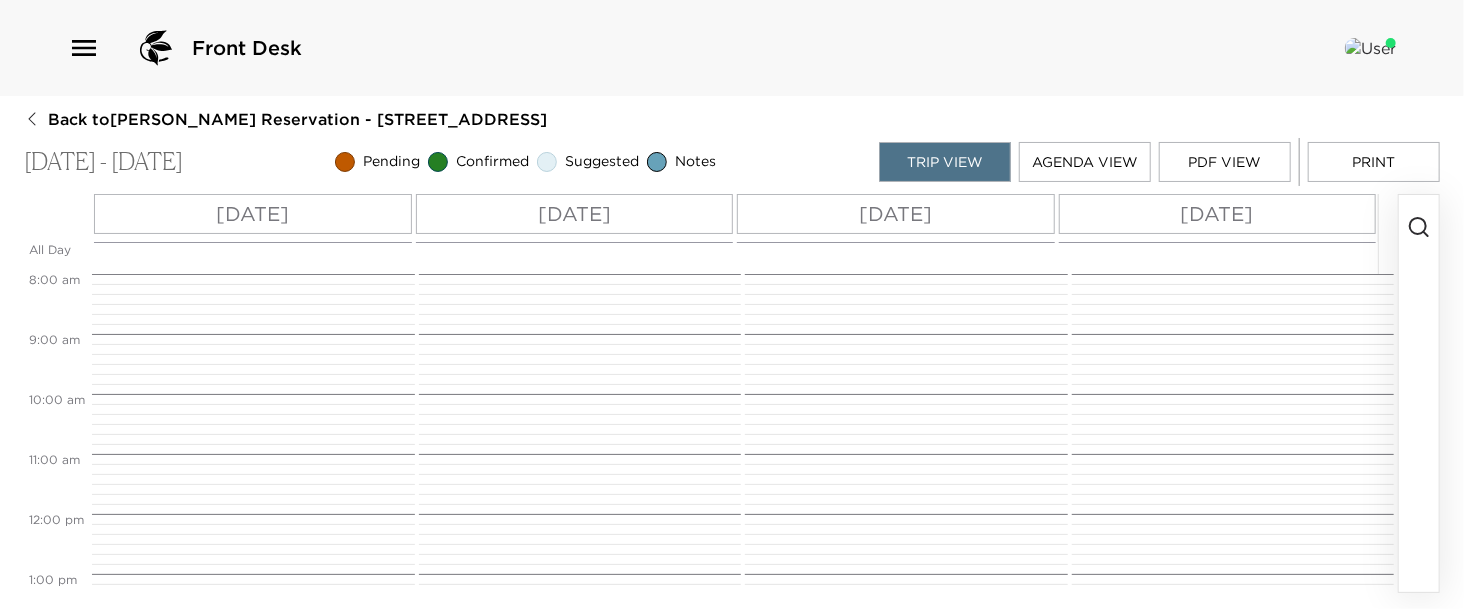click on "Fri 08/29" at bounding box center [252, 214] 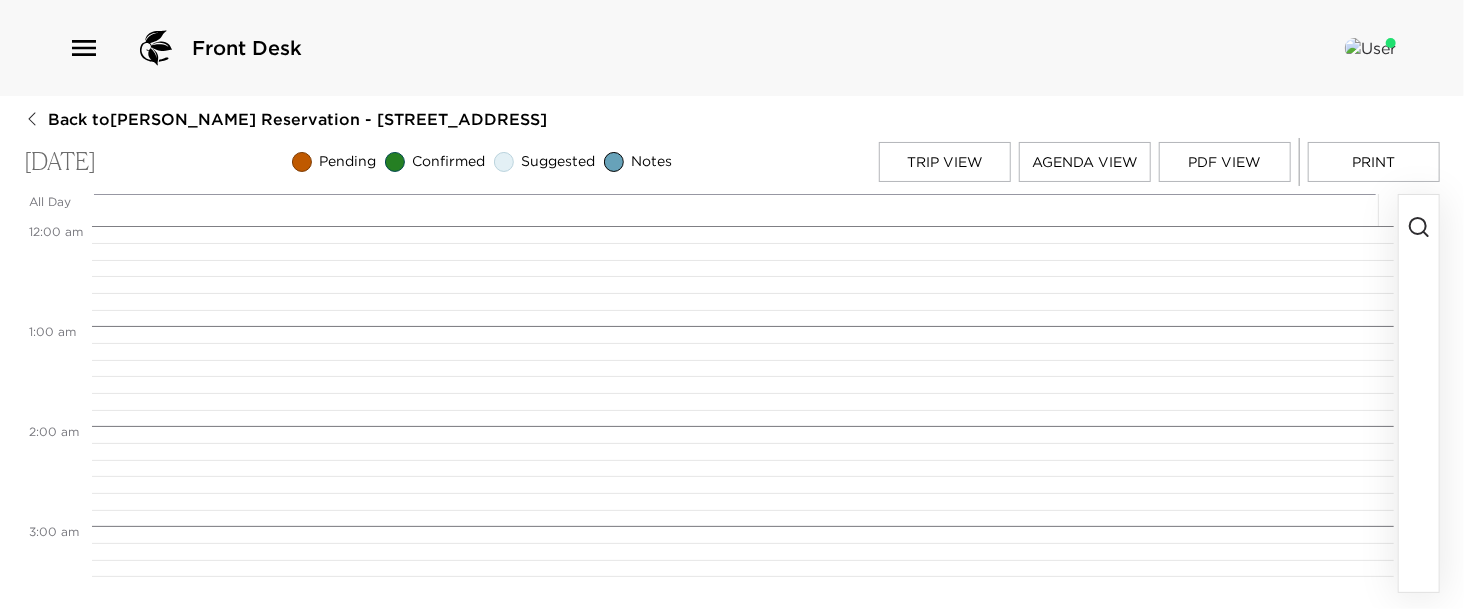scroll, scrollTop: 800, scrollLeft: 0, axis: vertical 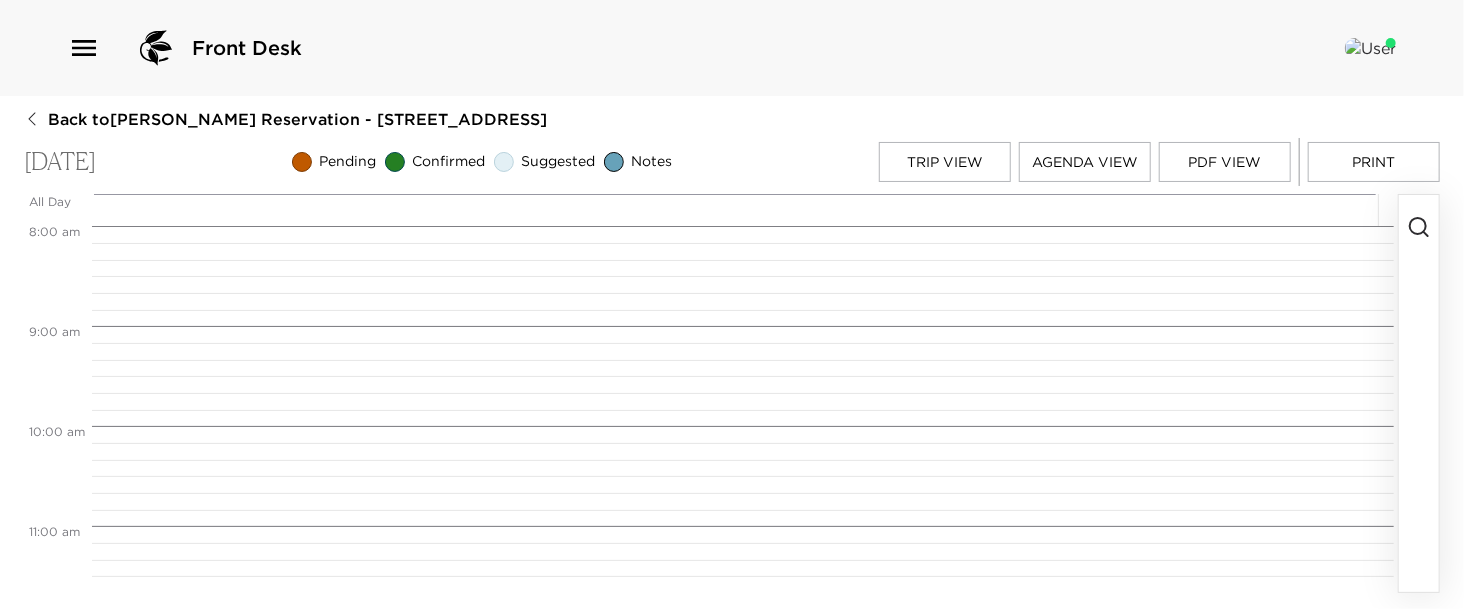 click at bounding box center (1419, 393) 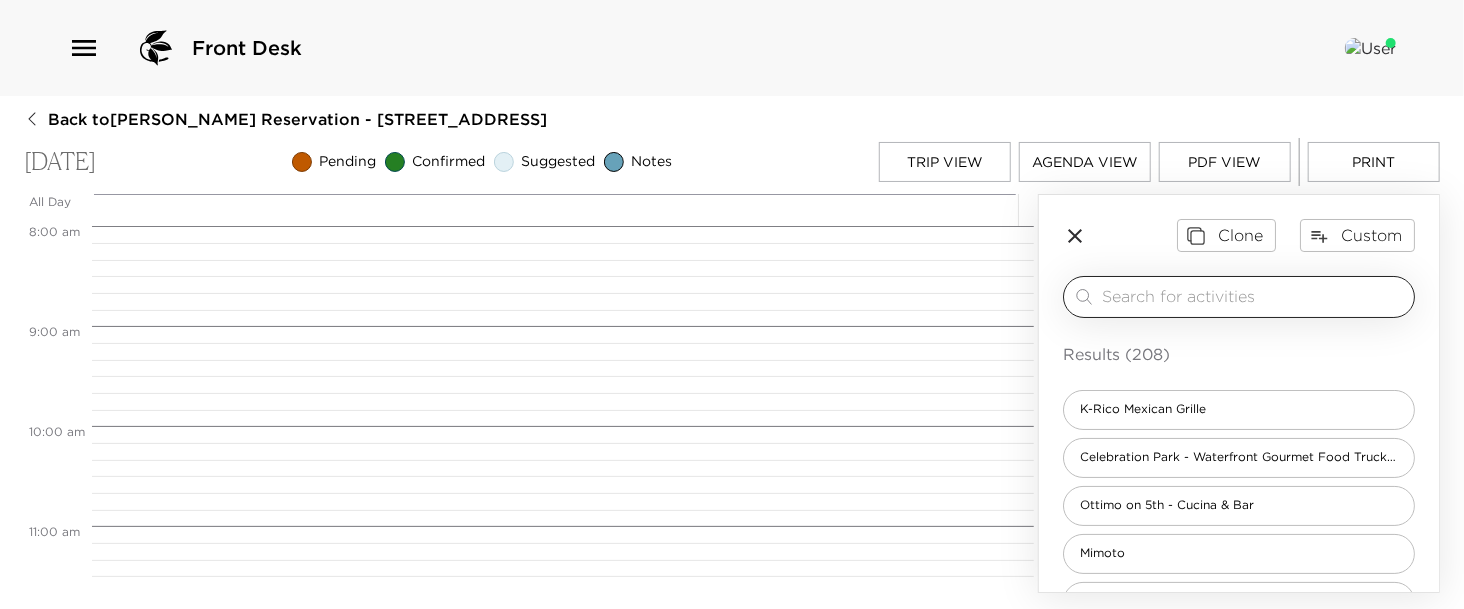 click at bounding box center (1254, 296) 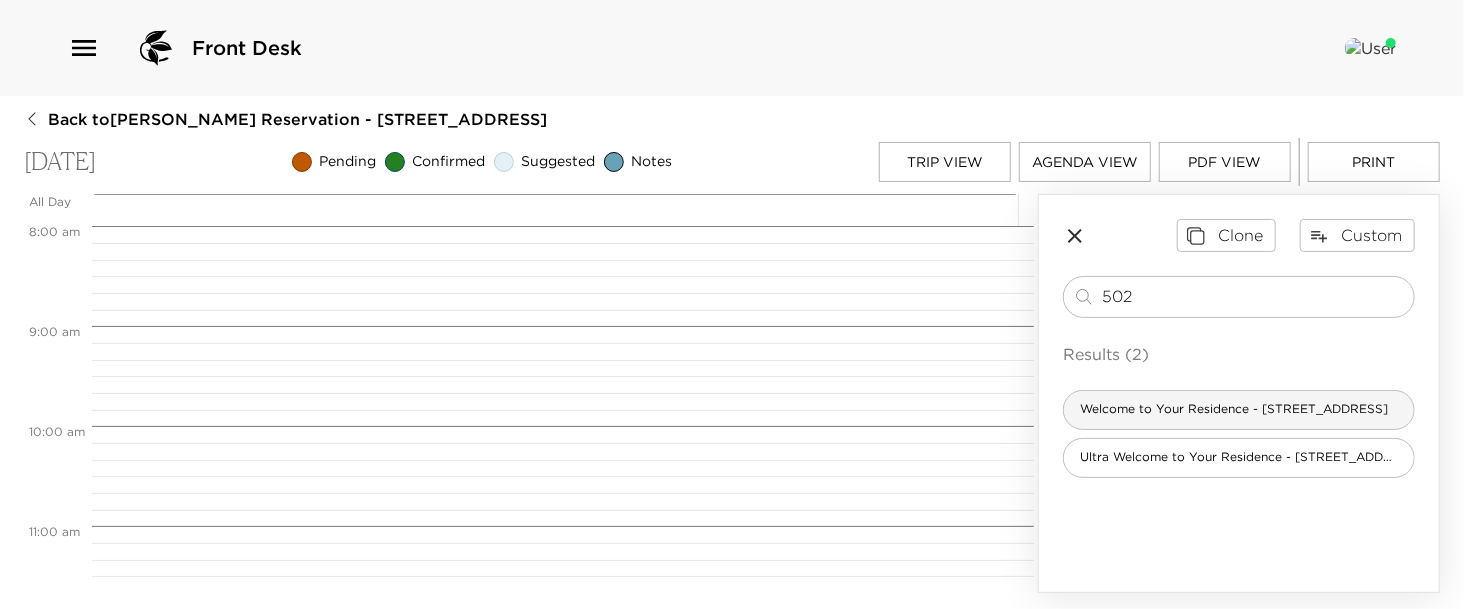 type on "502" 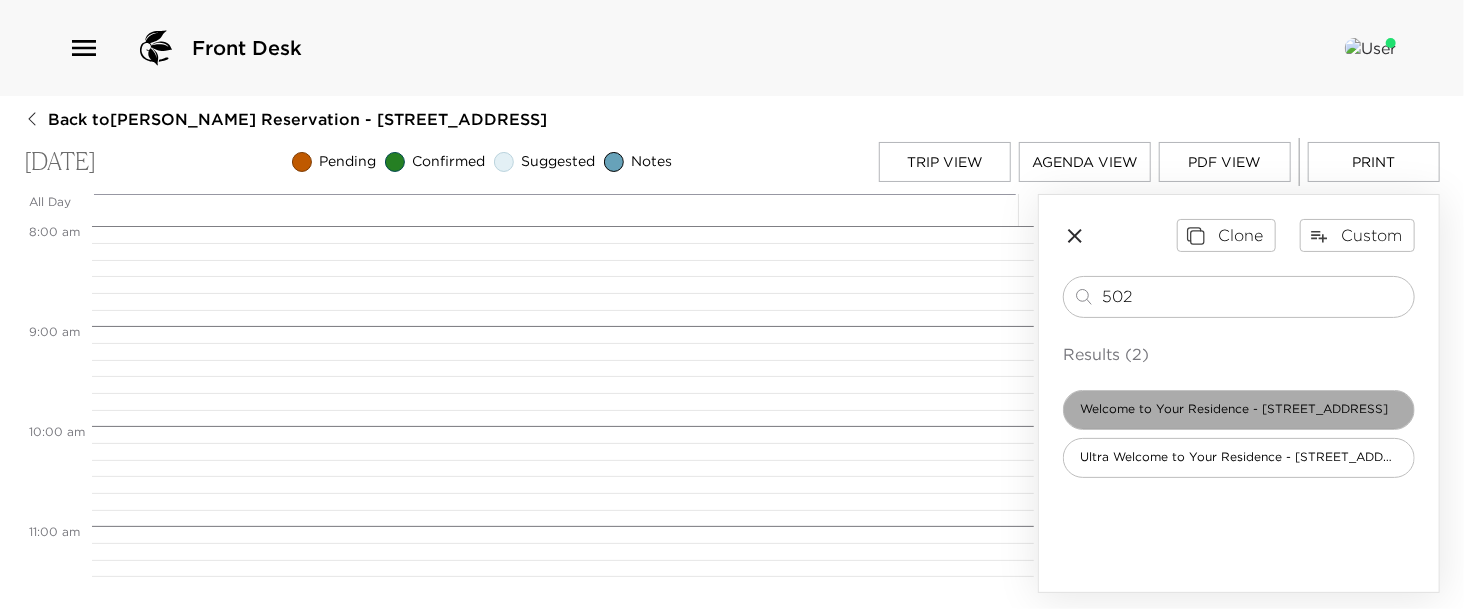 click on "Welcome to Your Residence - 502 13th Street South" at bounding box center (1239, 410) 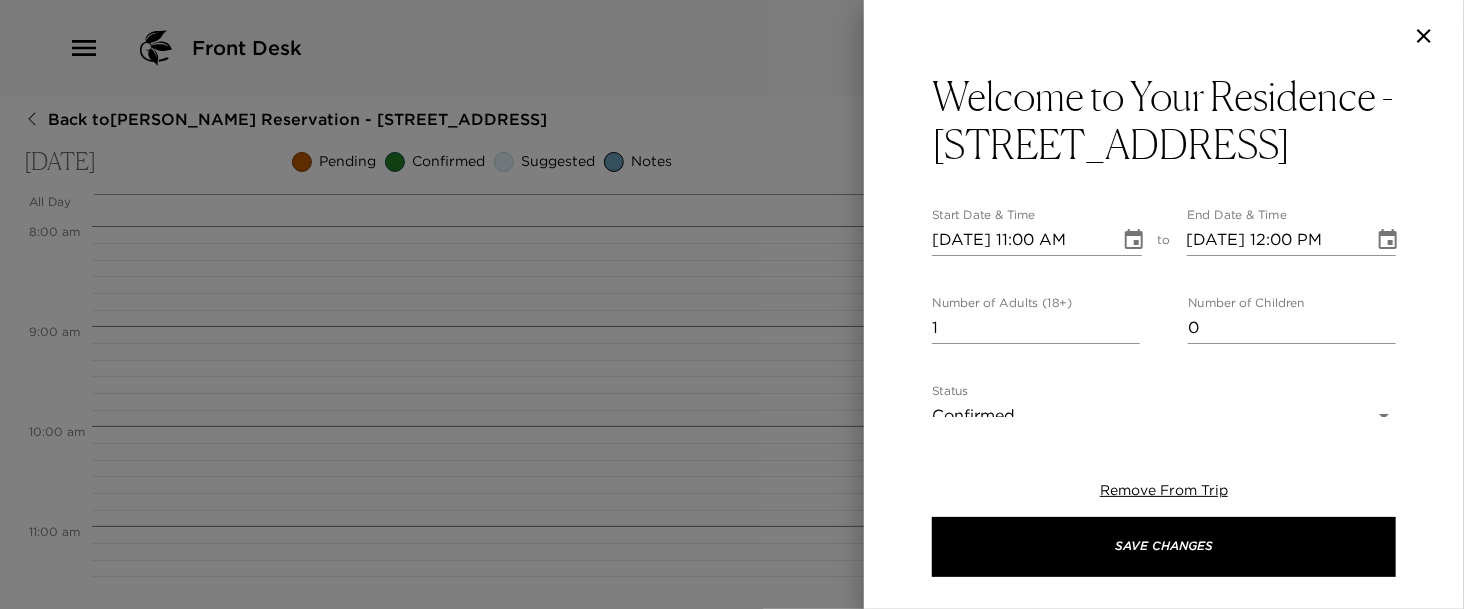 type on "Welcome to Residence, 502 13th Ave. South. I will be meeting you at the residence to give you access. As your concierge, I am here to help you make the most of your stay. Please feel free to contact me during your visit for any recommendations or arrangements, so that I can help make your experience more enjoyable. Concierge Contact: Colleen Sugden, Operations Manager and Concierge 239.777.5977 Residence Phone: 239.263.2362
Welcome to Residence, 502 13th Ave. South and thank you for being an Ultra Member! I will be meeting you at the residence to give you access. As your concierge, I am here to help you make the most of your stay. Please feel free to contact me during your visit for any recommendations or arrangements, so that I can help make your experience more enjoyable. Concierge Contact: Colleen Sugden, Operations Manager and Concierge 239.777.5977 Residence Phone: 239.263.2362
WiFi Network: ExclusiveResorts-2.4 OR ExclusiveResorts-5
Password: Naples502
Apologies for possible construction noise a..." 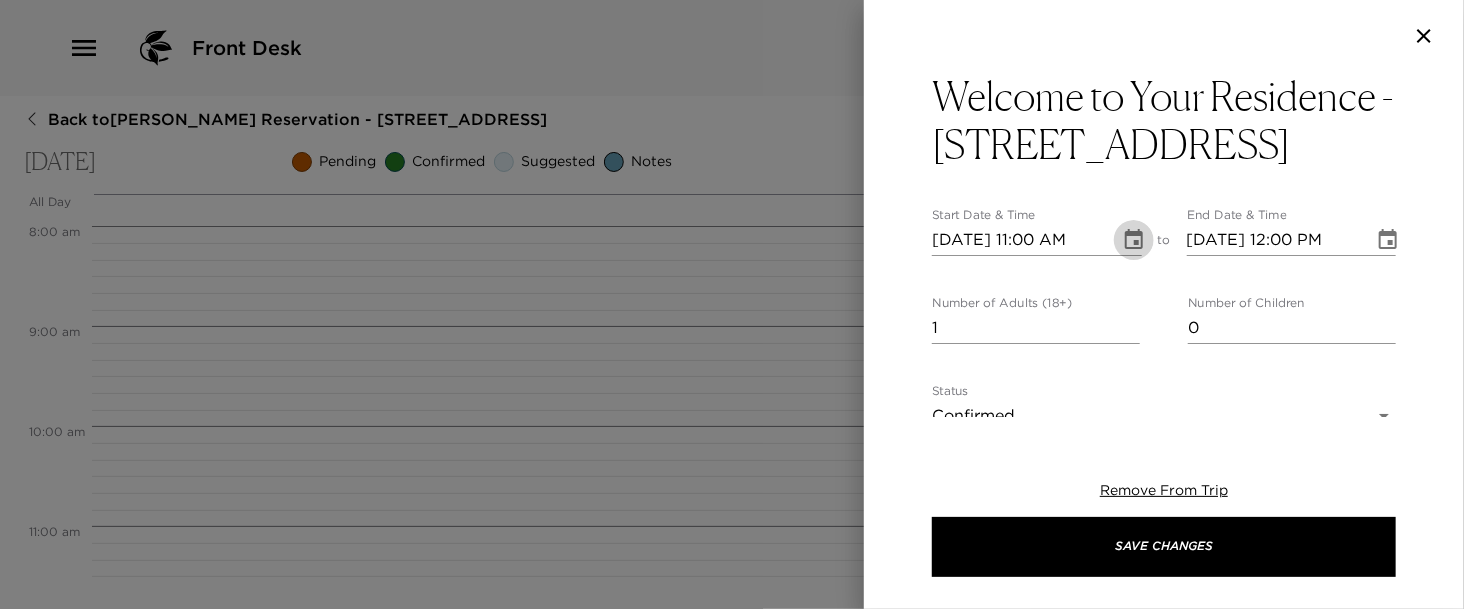 click 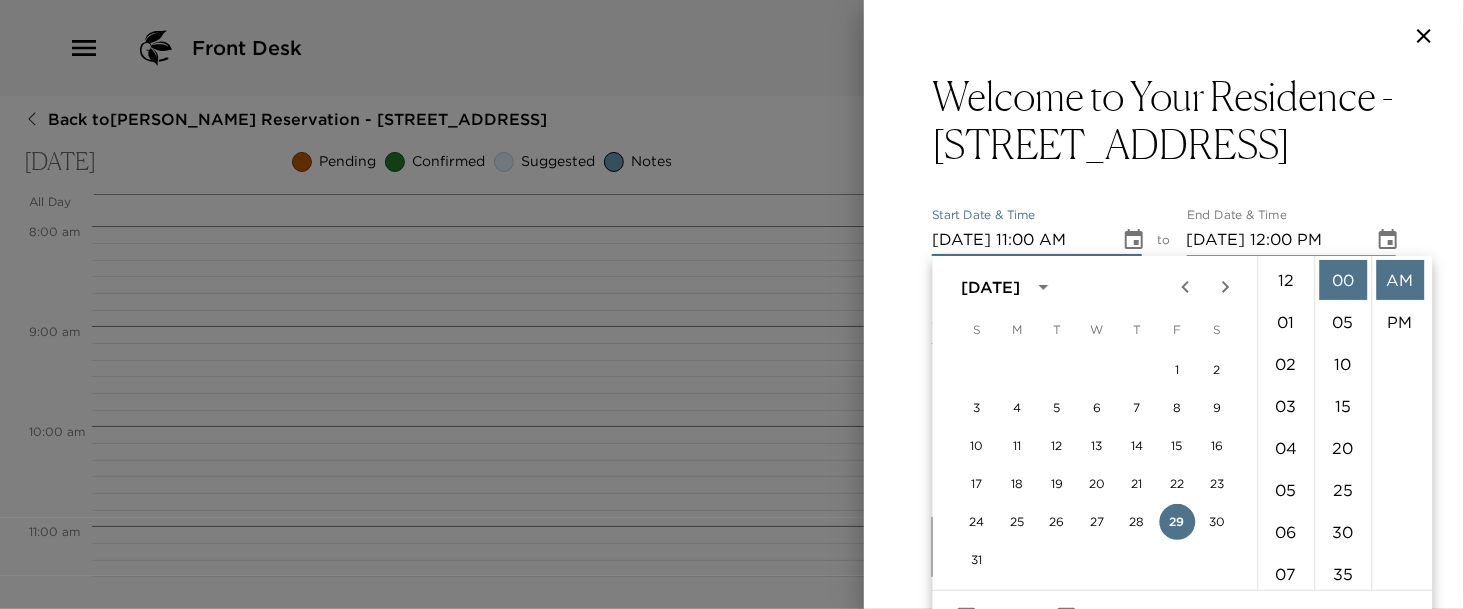 scroll, scrollTop: 461, scrollLeft: 0, axis: vertical 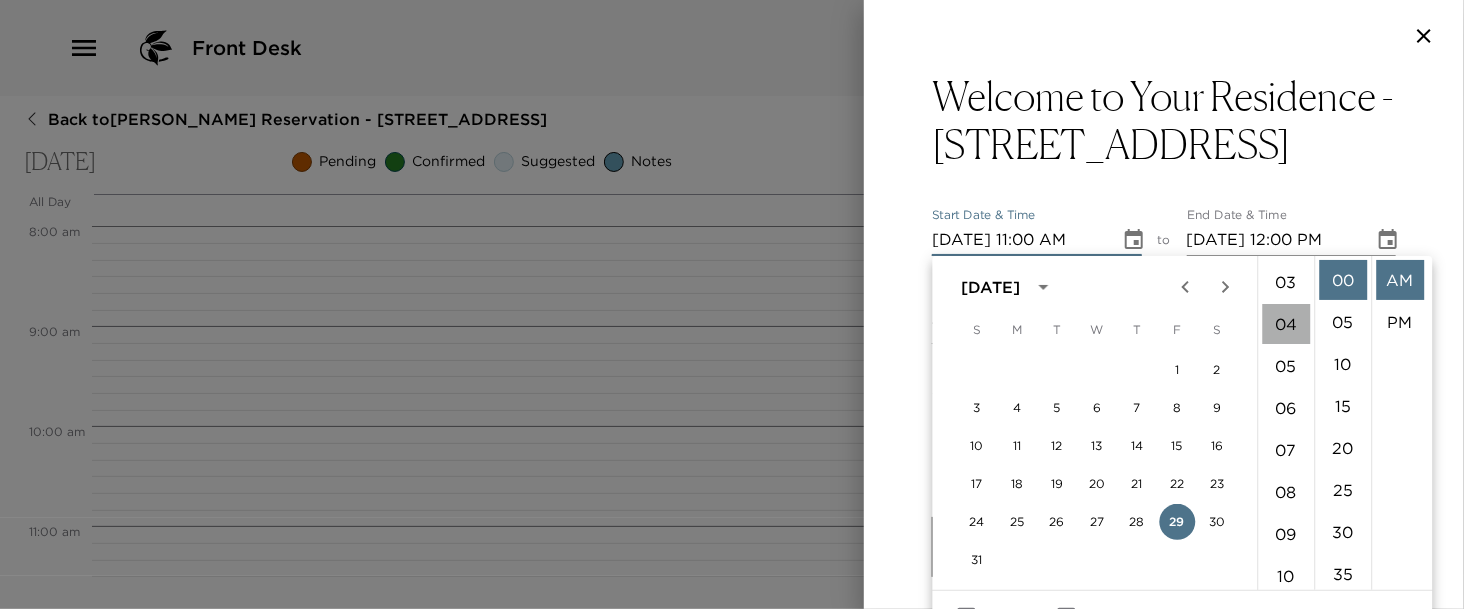 click on "04" at bounding box center [1286, 324] 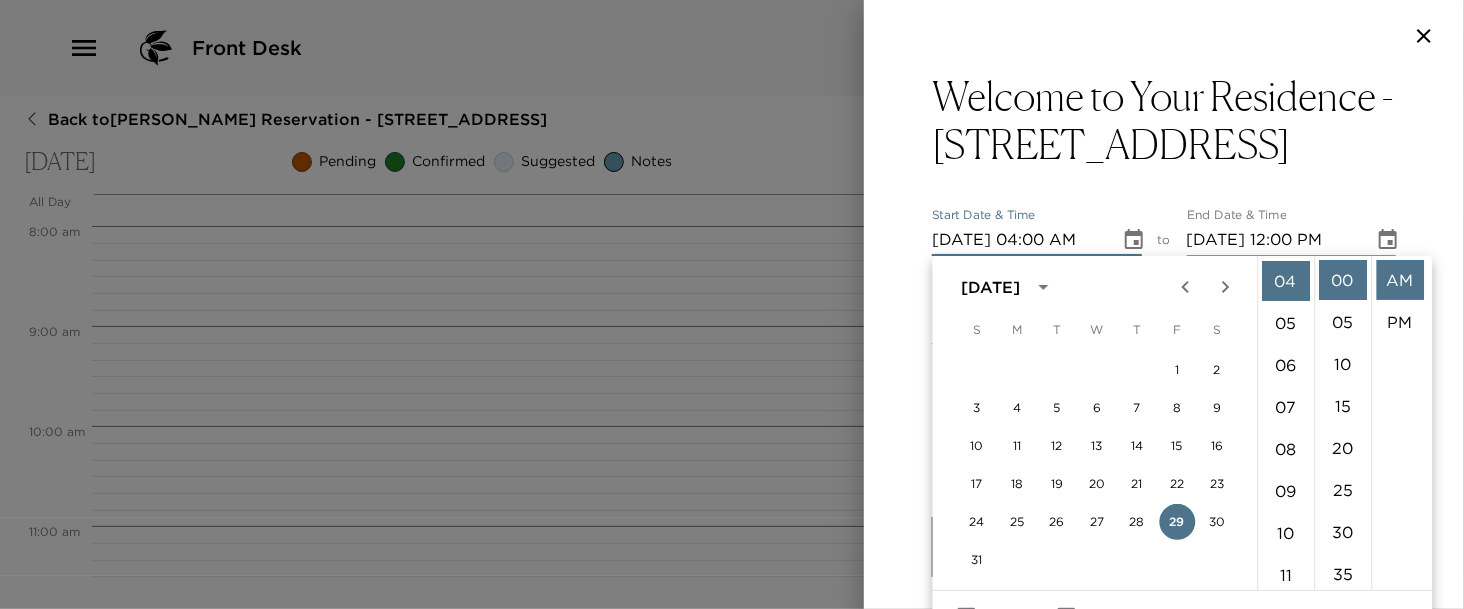 scroll, scrollTop: 168, scrollLeft: 0, axis: vertical 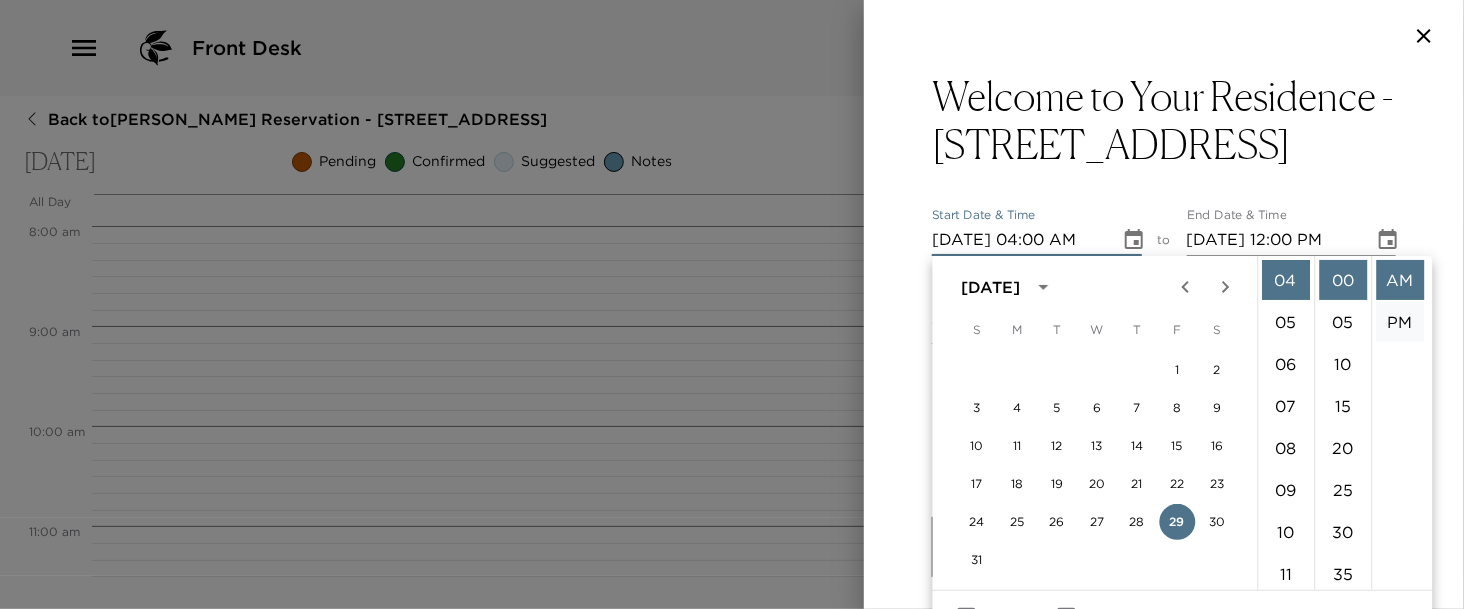 click on "PM" at bounding box center (1400, 322) 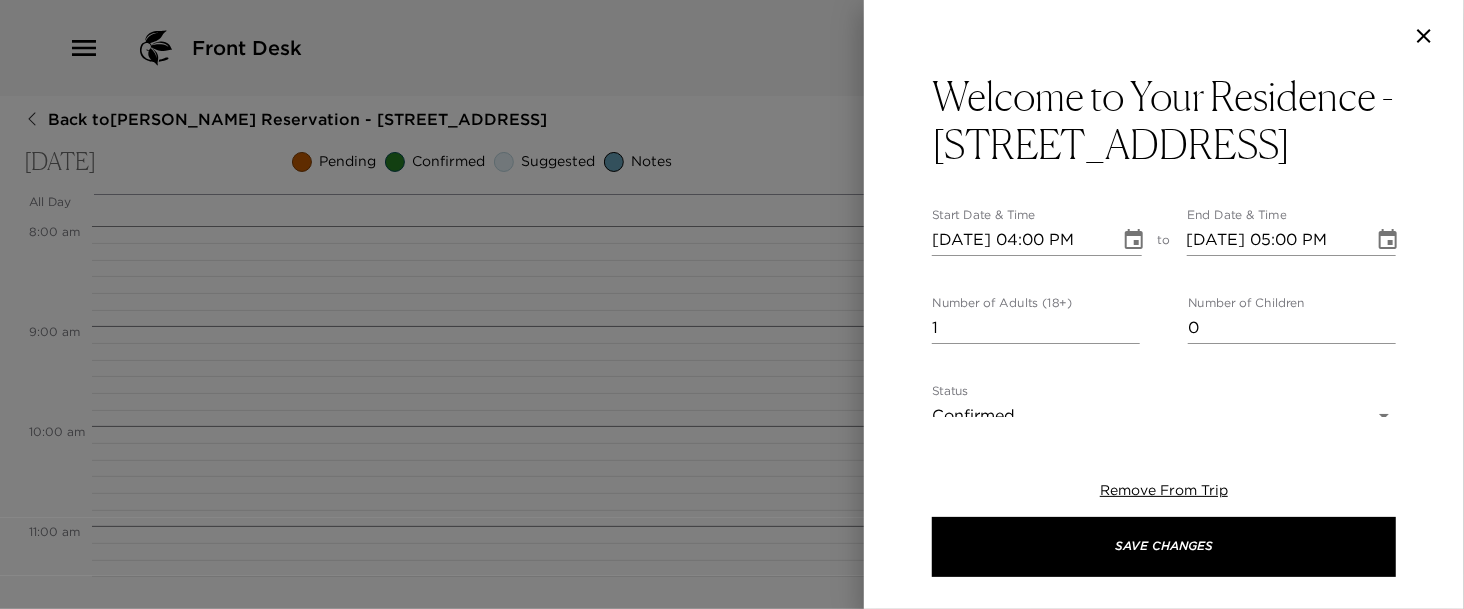 scroll, scrollTop: 41, scrollLeft: 0, axis: vertical 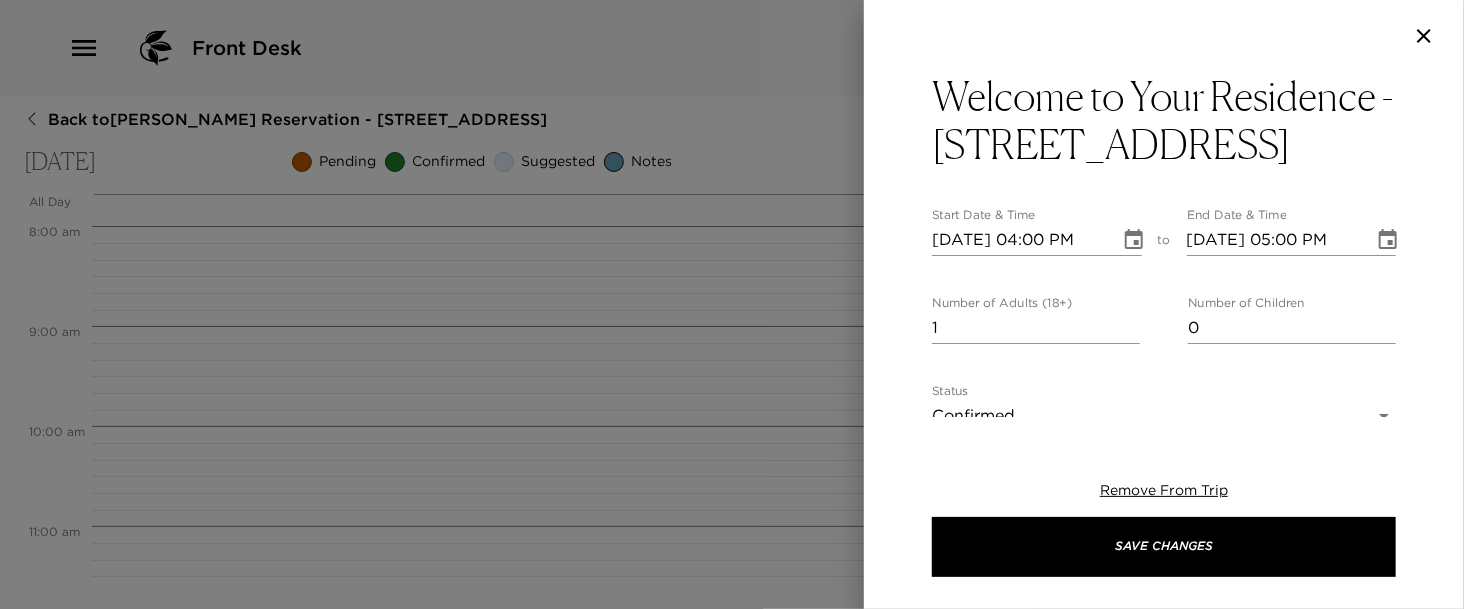 click on "Front Desk Back to  Glenn Youngkin Reservation - 502 13th Ave South  Naples, FL Friday, August 29, 2025 Pending Confirmed Suggested Notes Trip View Agenda View PDF View Print All Day Fri 08/29 12:00 AM 1:00 AM 2:00 AM 3:00 AM 4:00 AM 5:00 AM 6:00 AM 7:00 AM 8:00 AM 9:00 AM 10:00 AM 11:00 AM 12:00 PM 1:00 PM 2:00 PM 3:00 PM 4:00 PM 5:00 PM 6:00 PM 7:00 PM 8:00 PM 9:00 PM 10:00 PM 11:00 PM Clone Custom 502 ​ Results (2) Welcome to Your Residence - 502 13th Street South Ultra Welcome to Your Residence - 502 13th Street South Welcome to Your Residence -  502 13th Street South Start Date & Time 08/29/2025 04:00 PM to End Date & Time 08/29/2025 05:00 PM Number of Adults (18+) 1 Number of Children 0 Status Confirmed Confirmed Hide From Member Request Transportation Concierge Notes x Cost ​ x Address ​ 502 13th Avenue South
Naples Florida 34102
United States x Phone Number ​ Email ​ Website ​ Cancellation Policy ​ undefined Recommended Attire ​ undefined Age Range ​ undefined Remove From Trip" at bounding box center (732, 304) 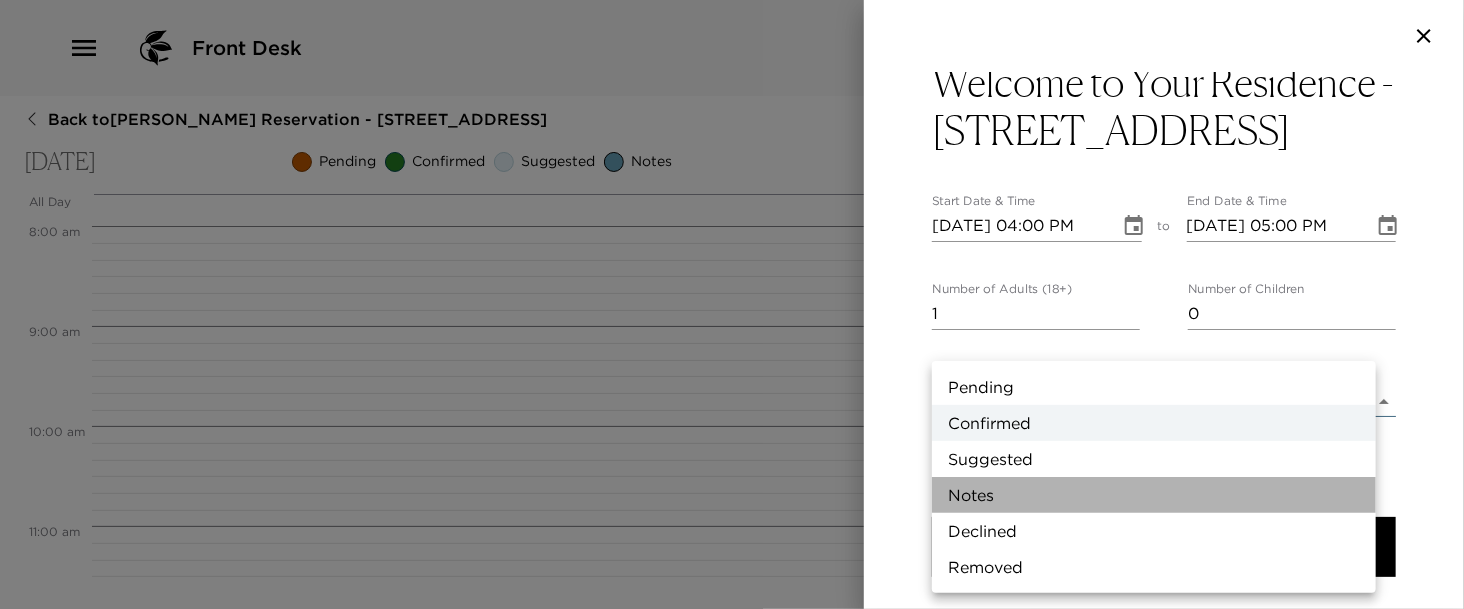 click on "Notes" at bounding box center [1154, 495] 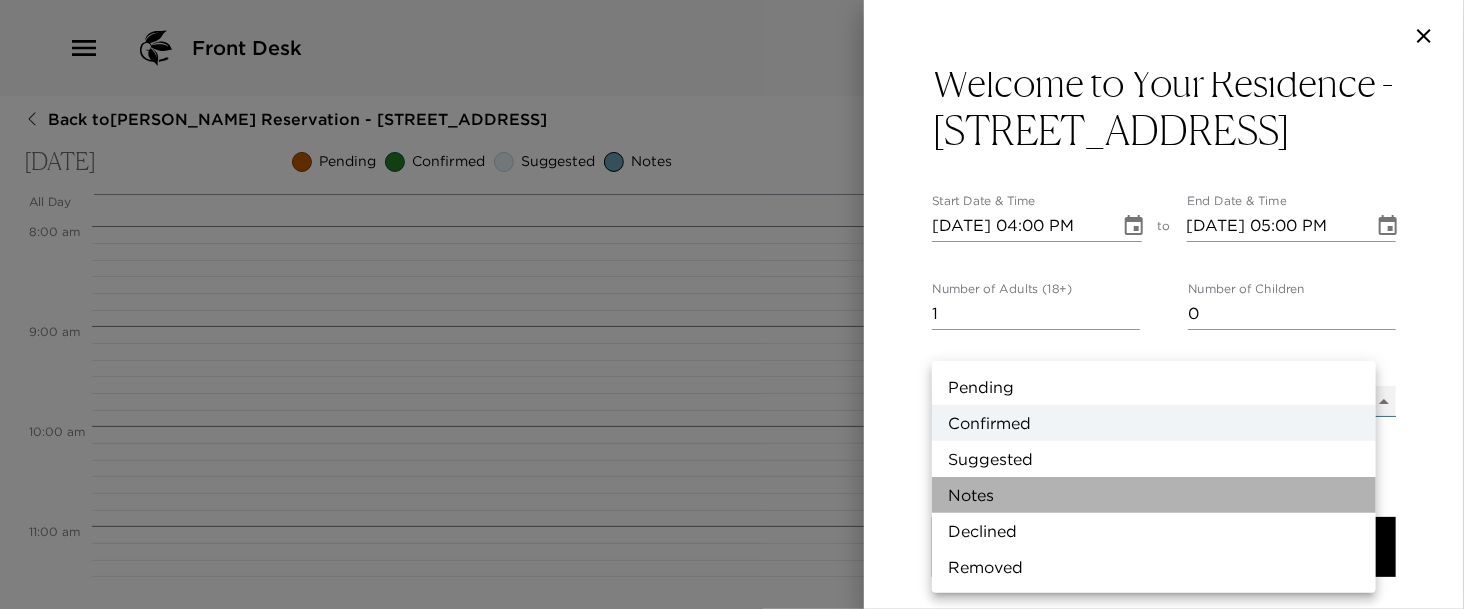 type on "Concierge Note" 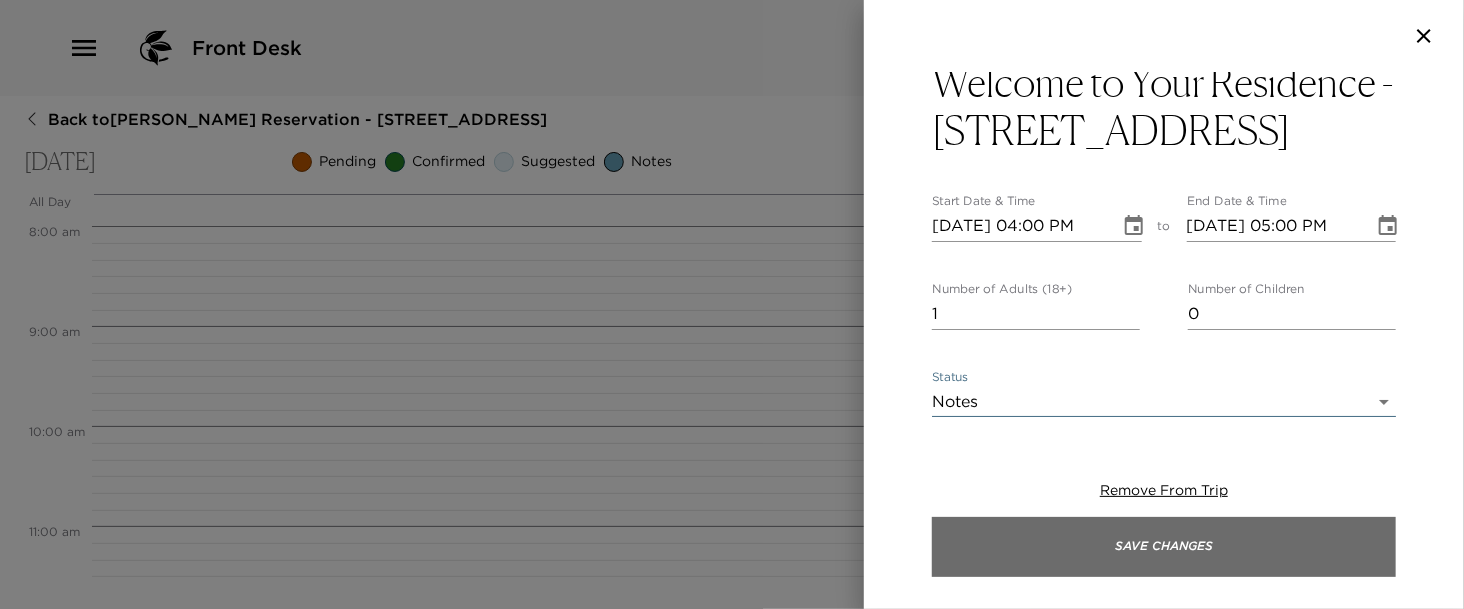 click on "Save Changes" at bounding box center (1164, 547) 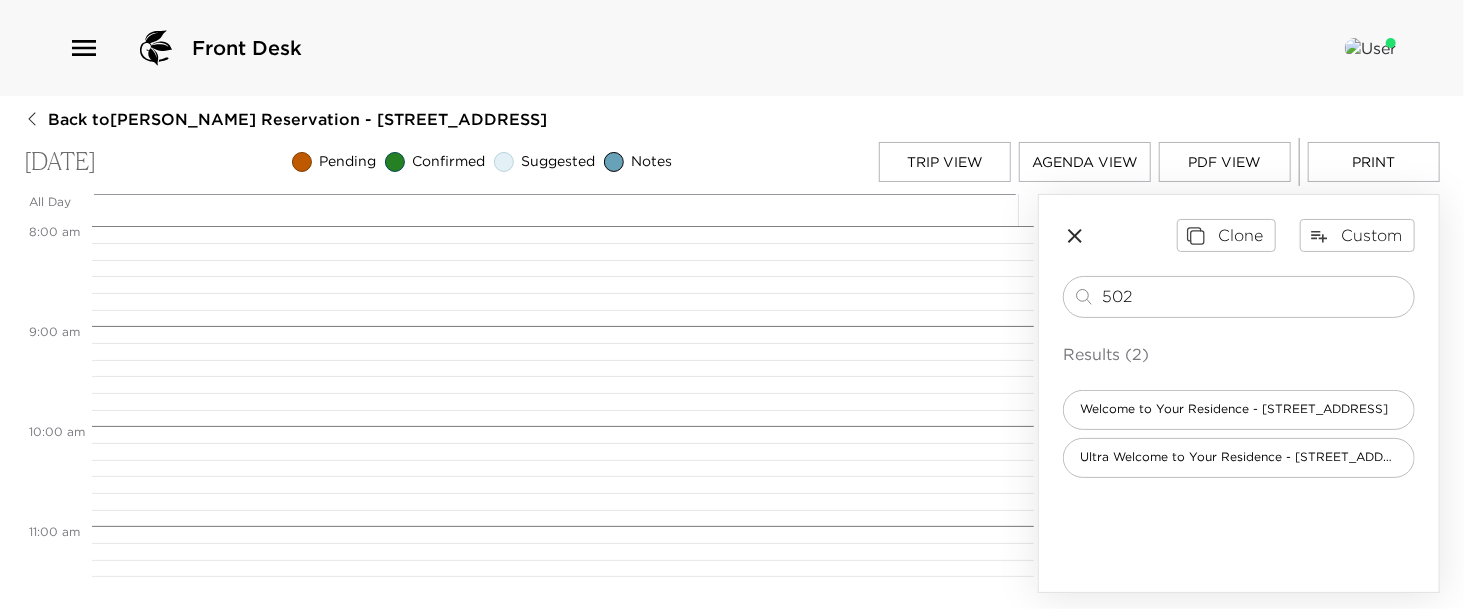 drag, startPoint x: 1143, startPoint y: 284, endPoint x: 937, endPoint y: 268, distance: 206.62042 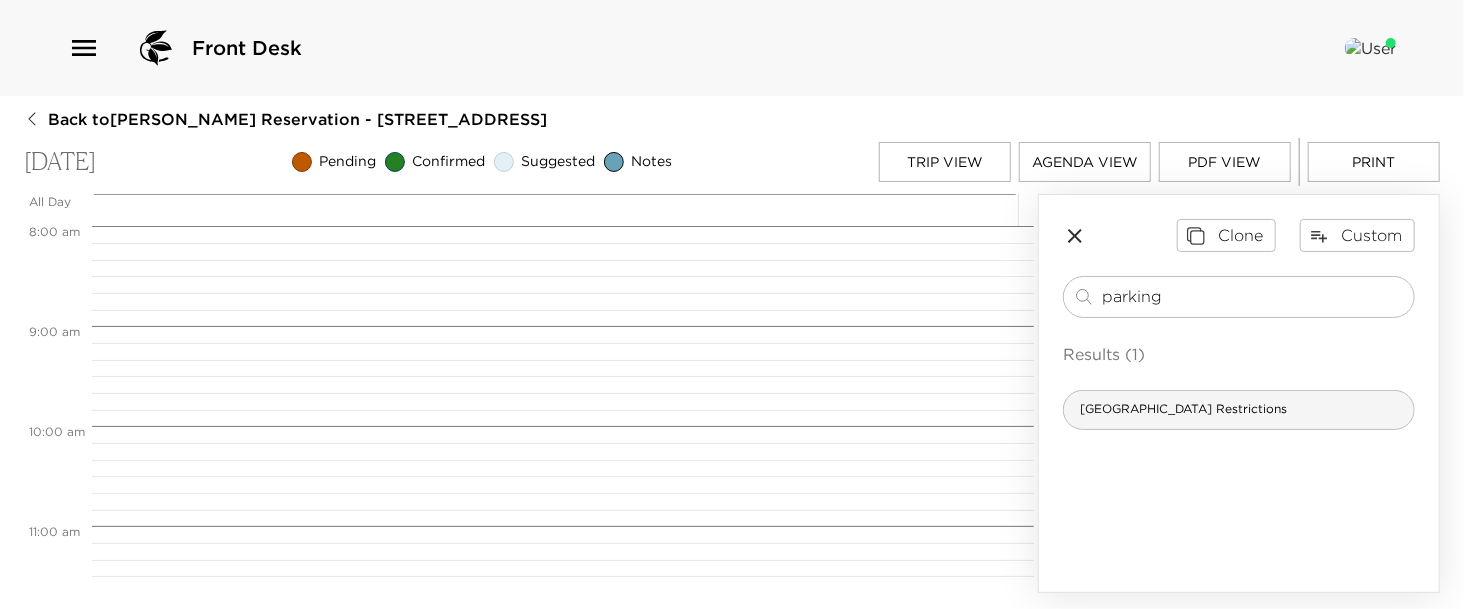 type on "parking" 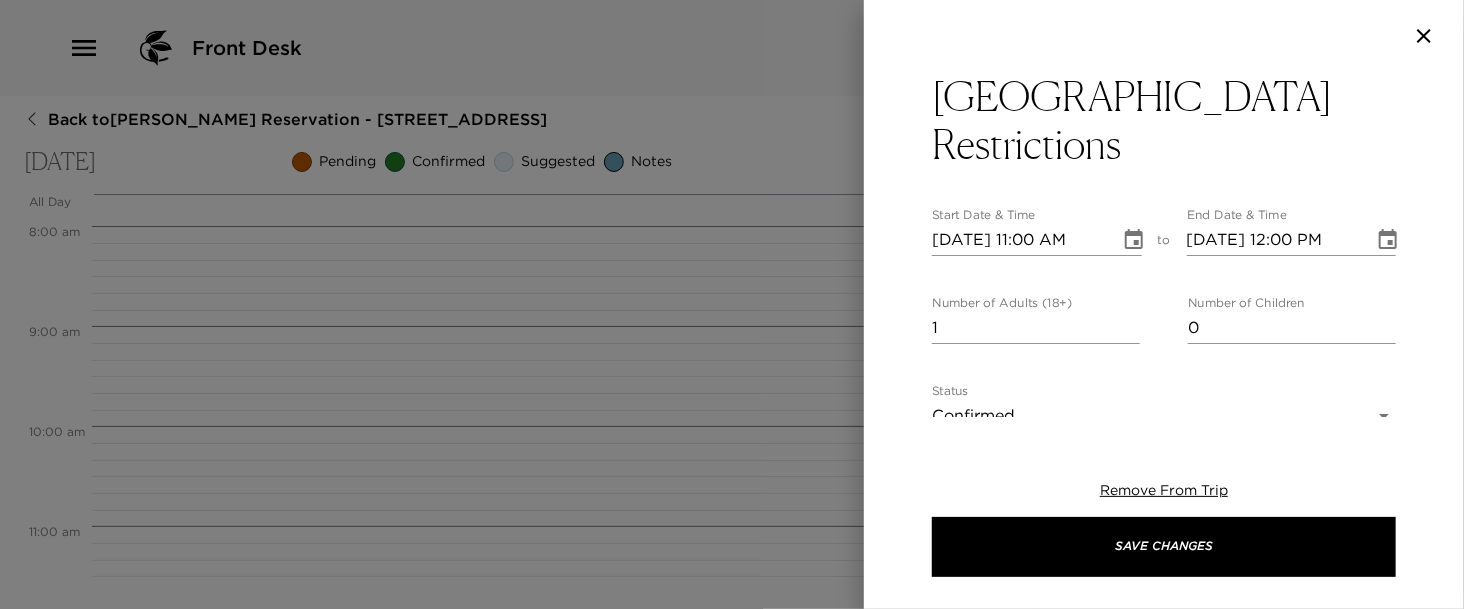 type on "City of [GEOGRAPHIC_DATA] Restrictions:
Parking will be allowed only at METERED PARKING SPACES and TIME is STRICLY ENFORCED.
The parking fine is $200 for violators and vehicles may be towed." 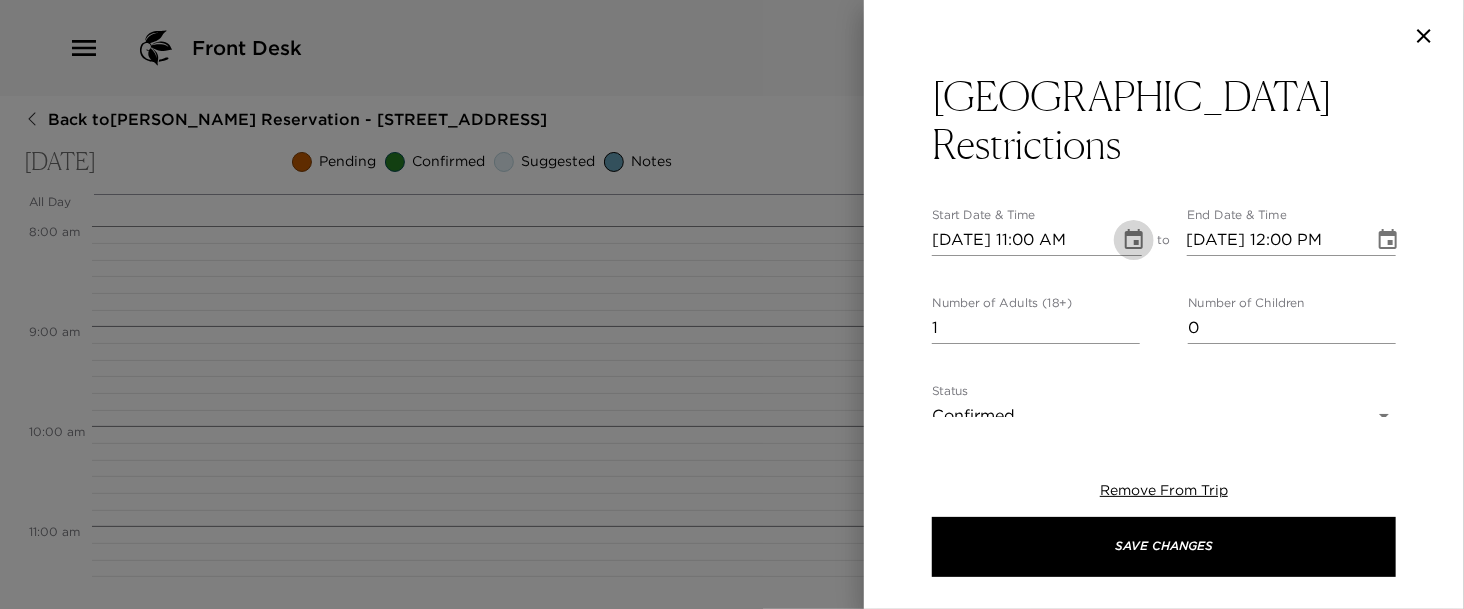 click 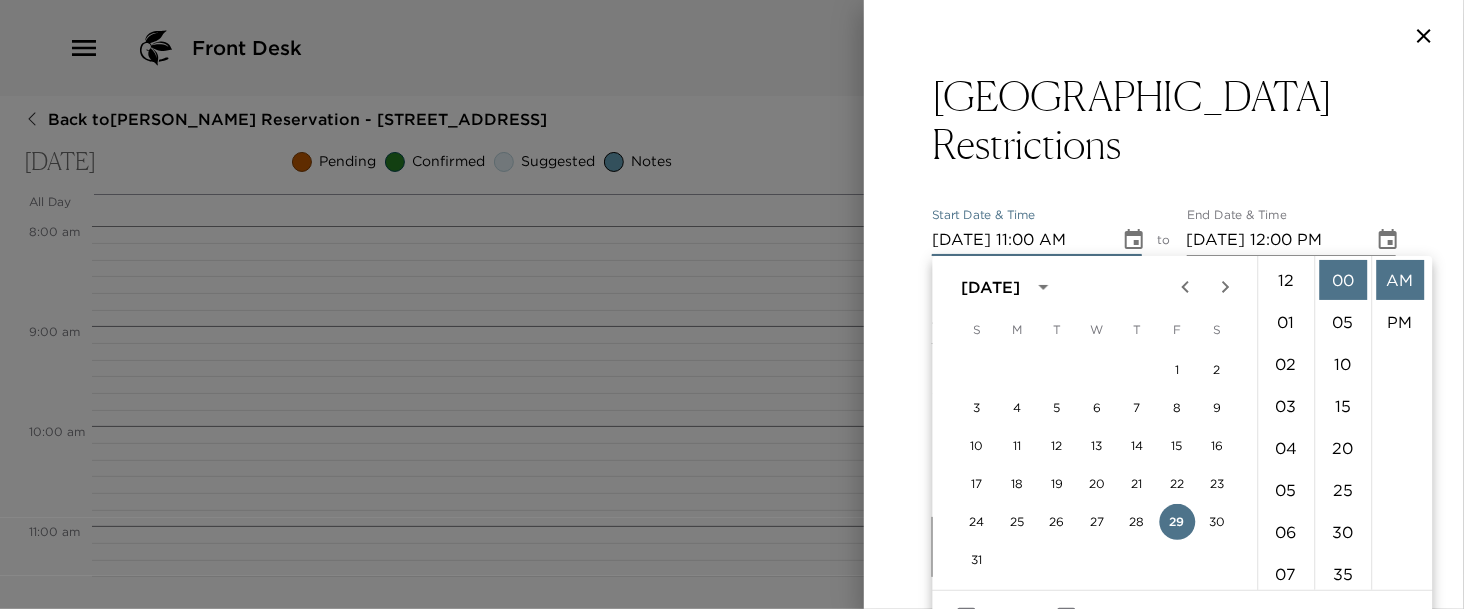 scroll, scrollTop: 461, scrollLeft: 0, axis: vertical 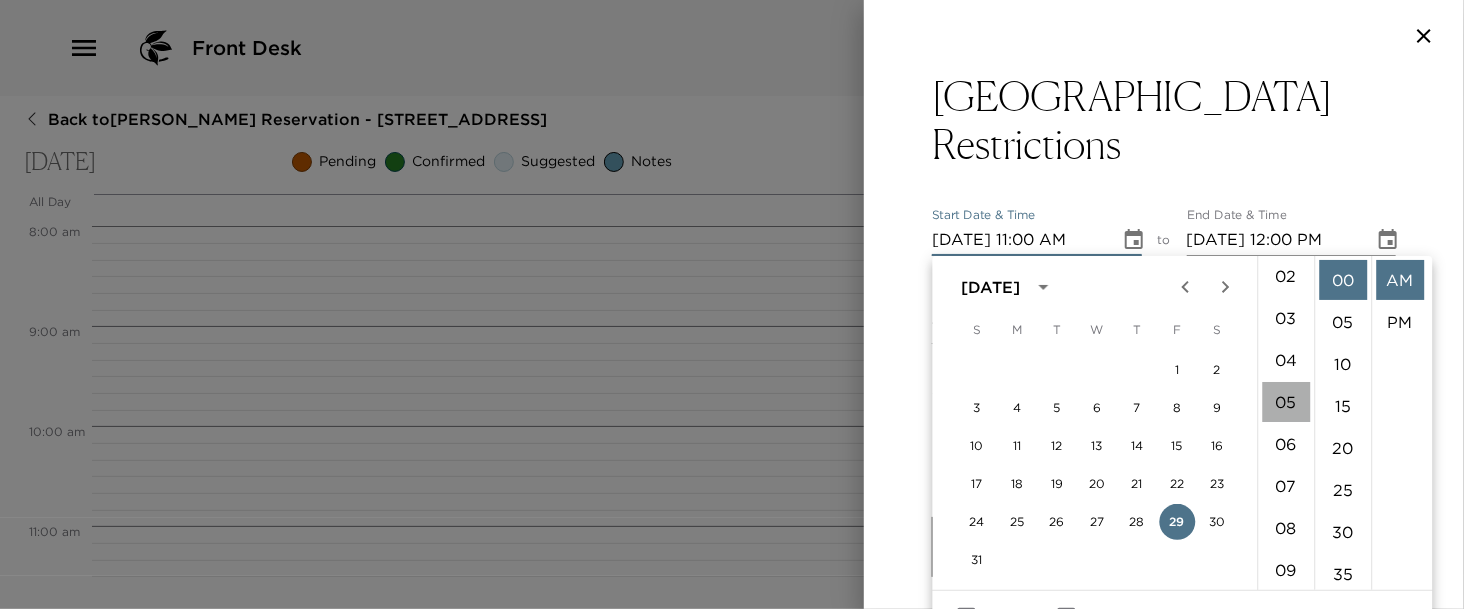 click on "05" at bounding box center (1286, 402) 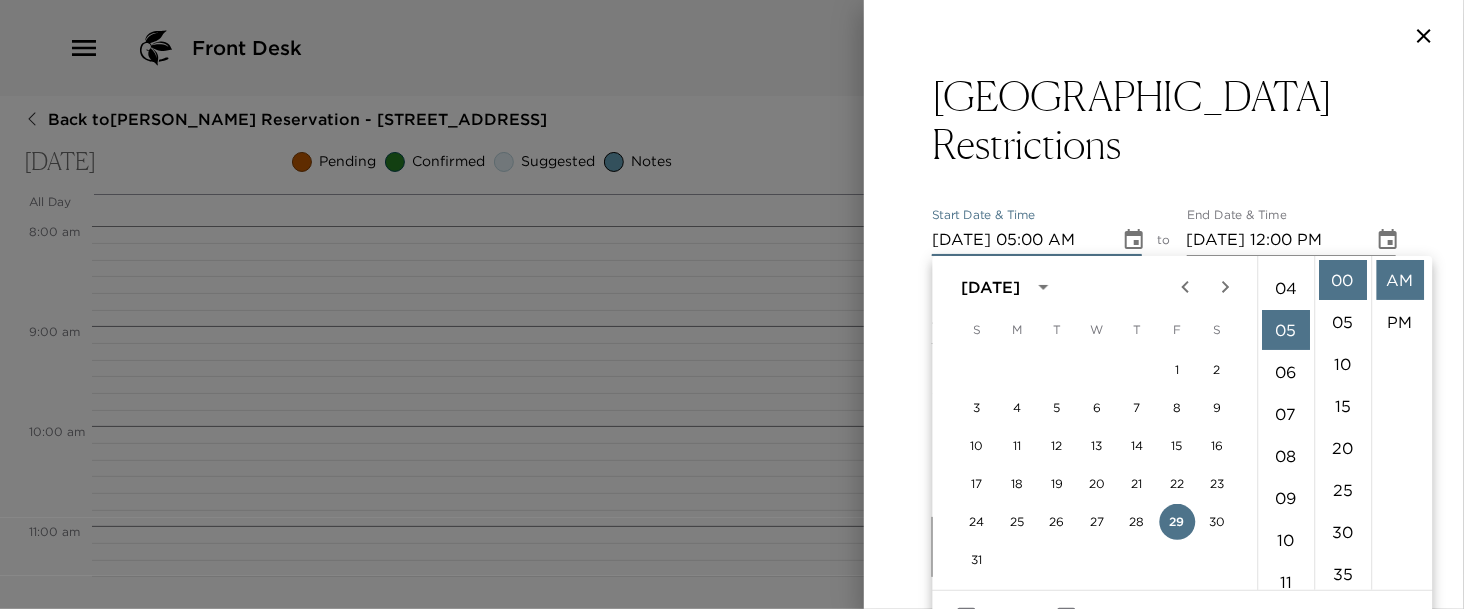 scroll, scrollTop: 210, scrollLeft: 0, axis: vertical 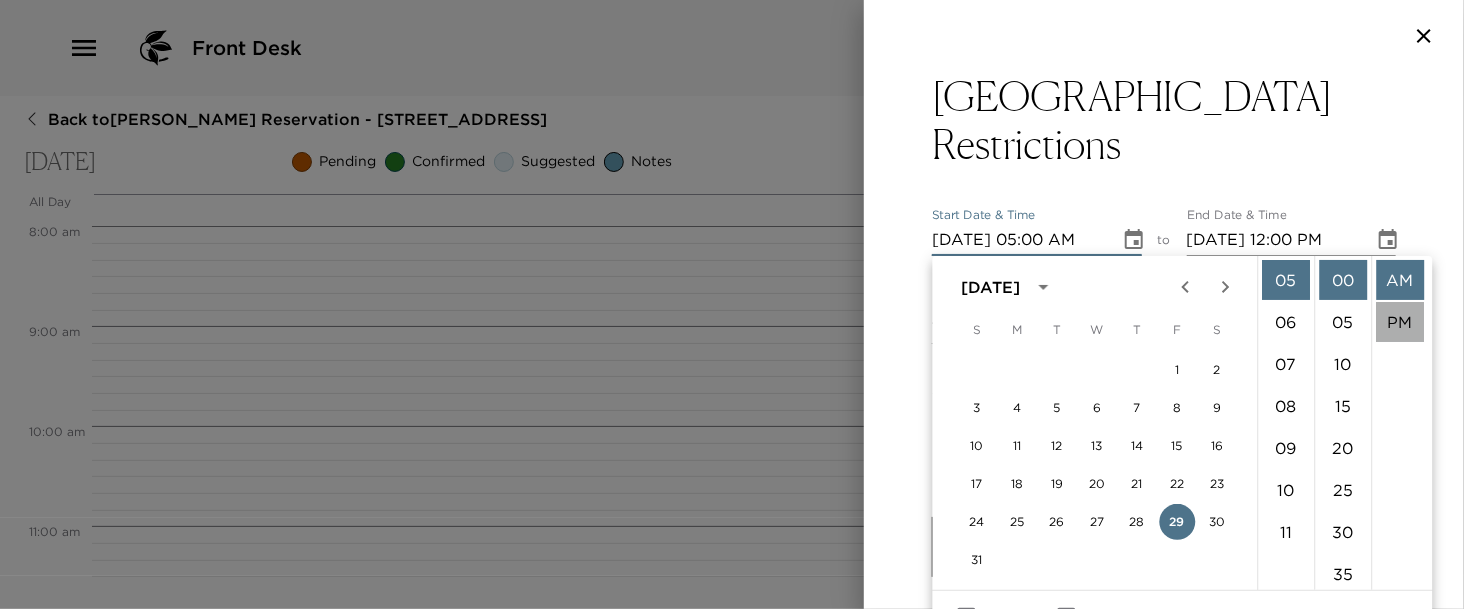 click on "PM" at bounding box center (1400, 322) 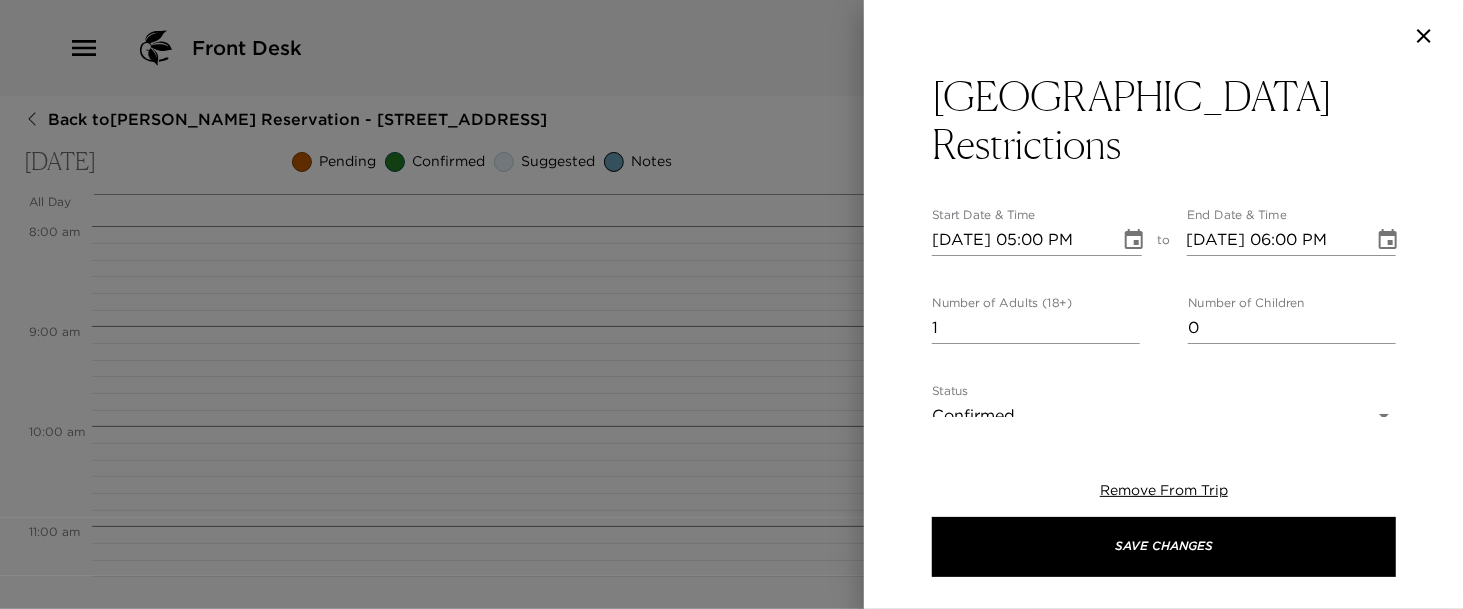 scroll, scrollTop: 41, scrollLeft: 0, axis: vertical 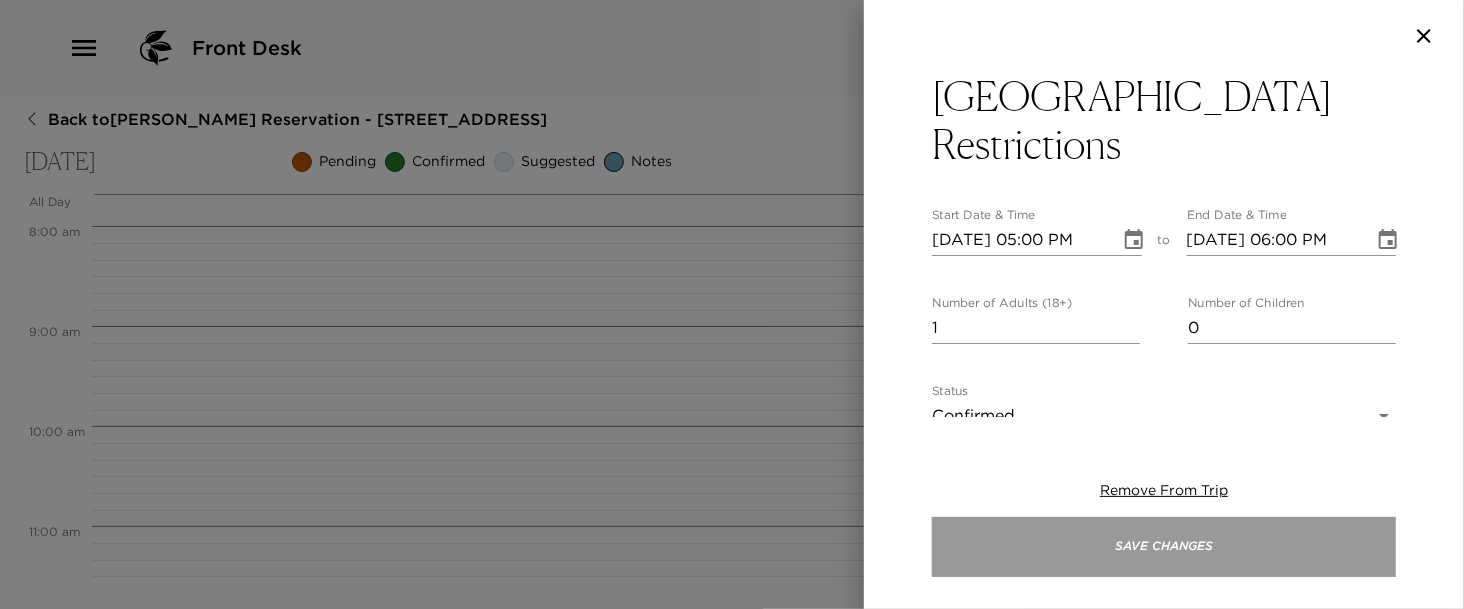 click on "Save Changes" at bounding box center [1164, 547] 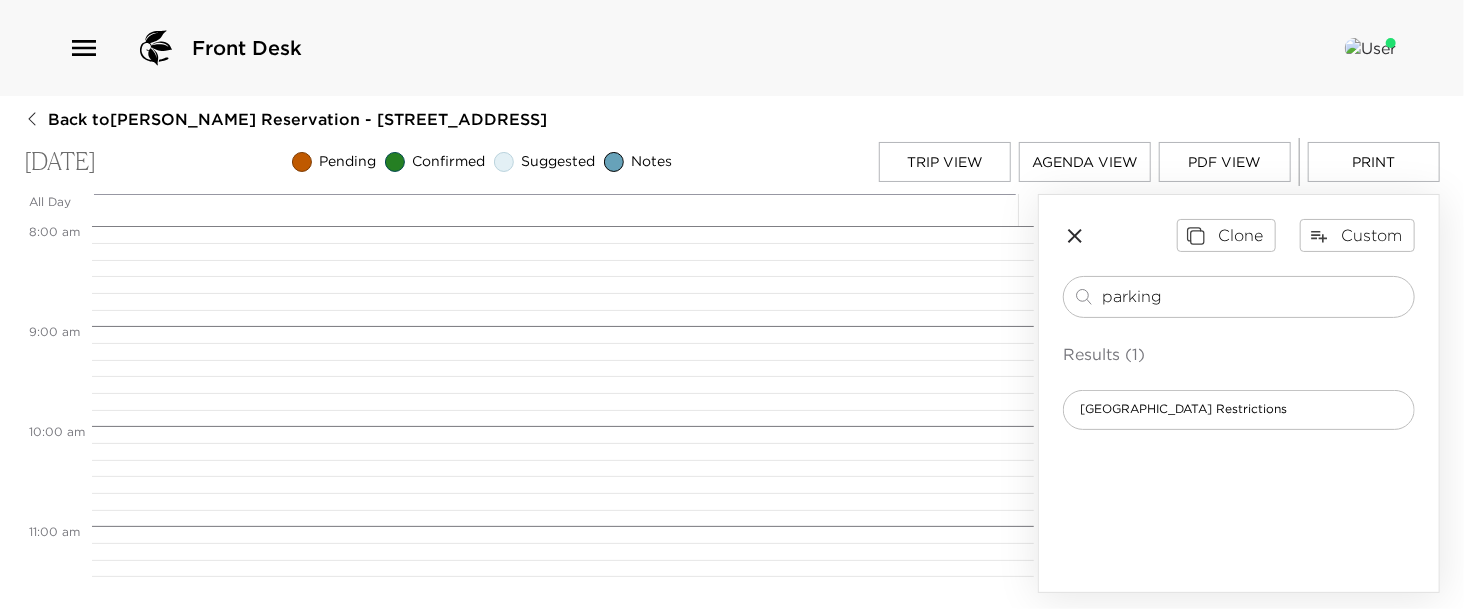 drag, startPoint x: 1173, startPoint y: 301, endPoint x: 876, endPoint y: 264, distance: 299.29584 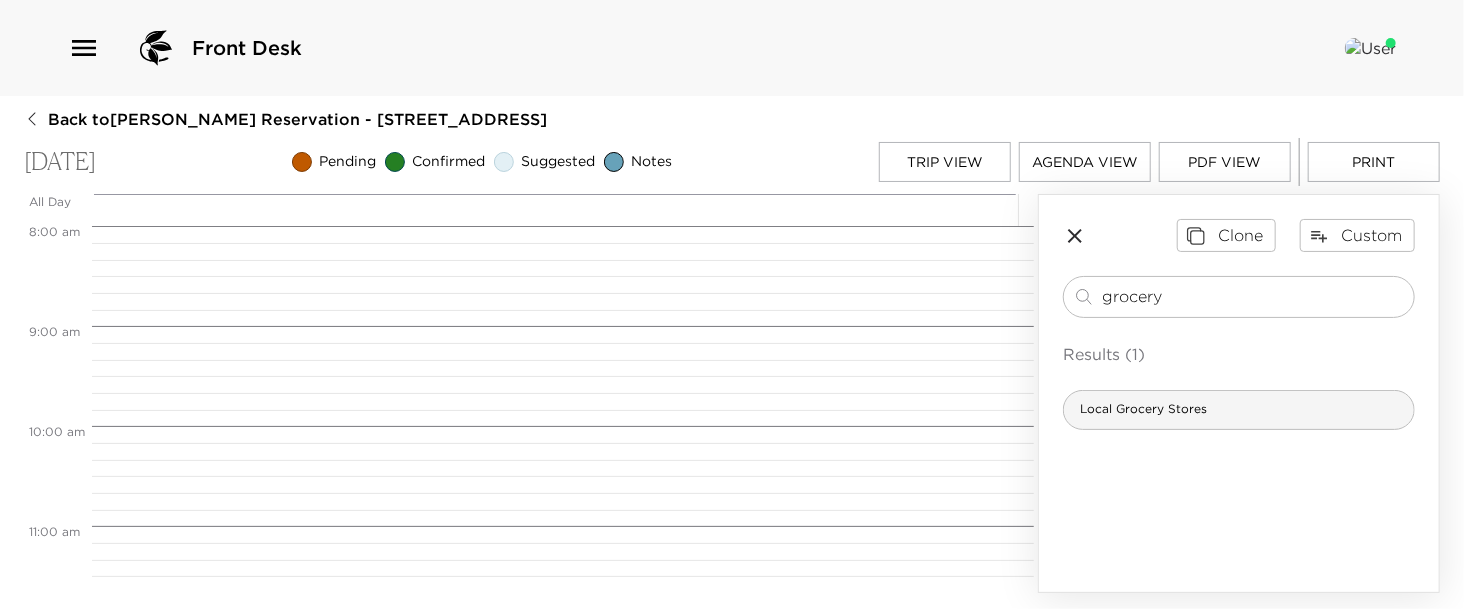 type on "grocery" 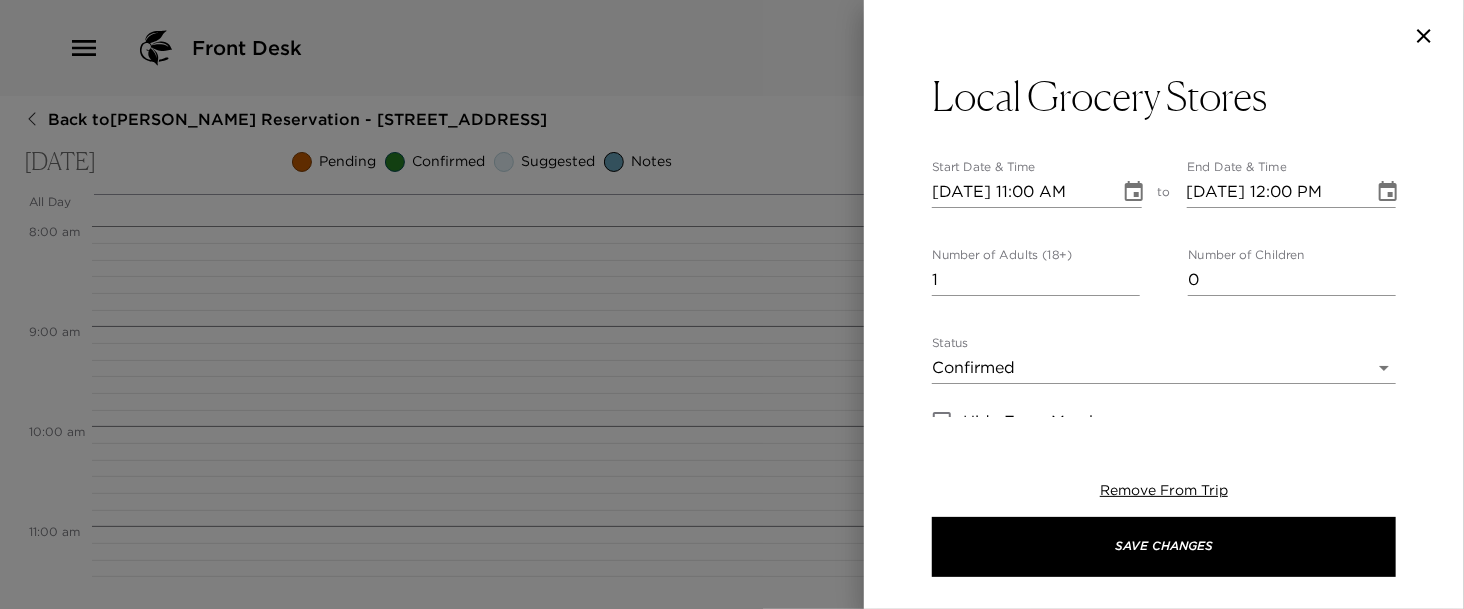 click 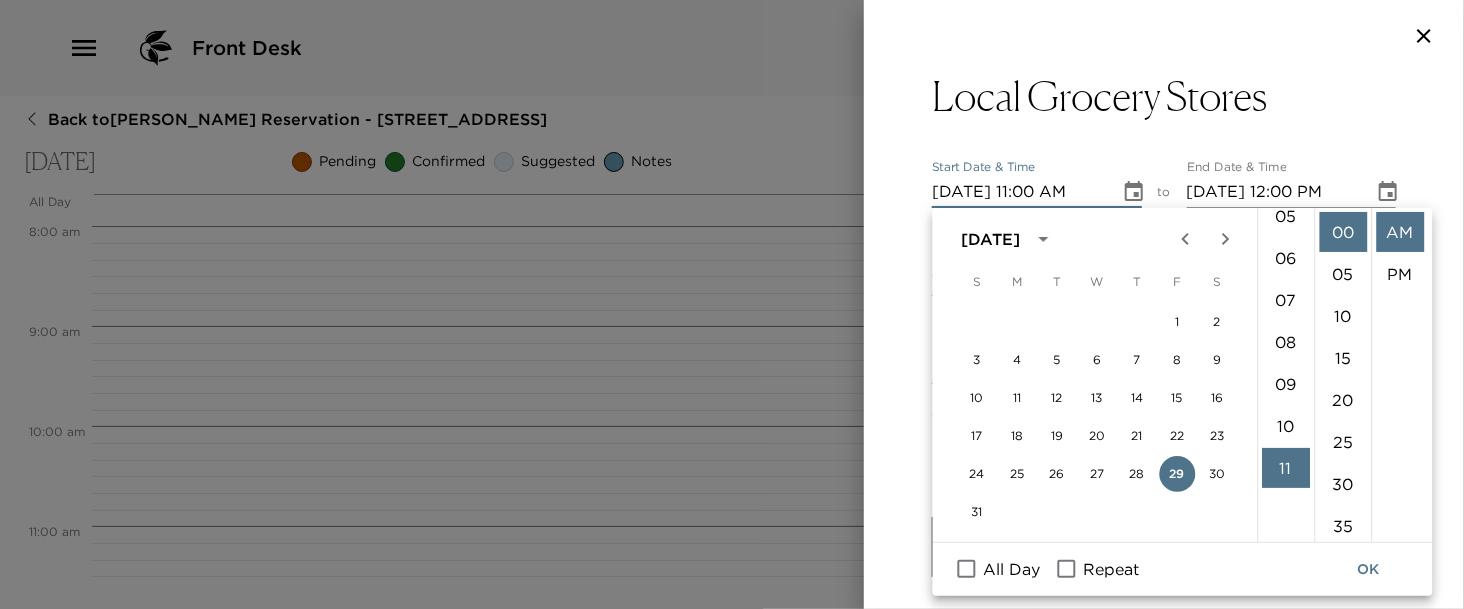 scroll, scrollTop: 195, scrollLeft: 0, axis: vertical 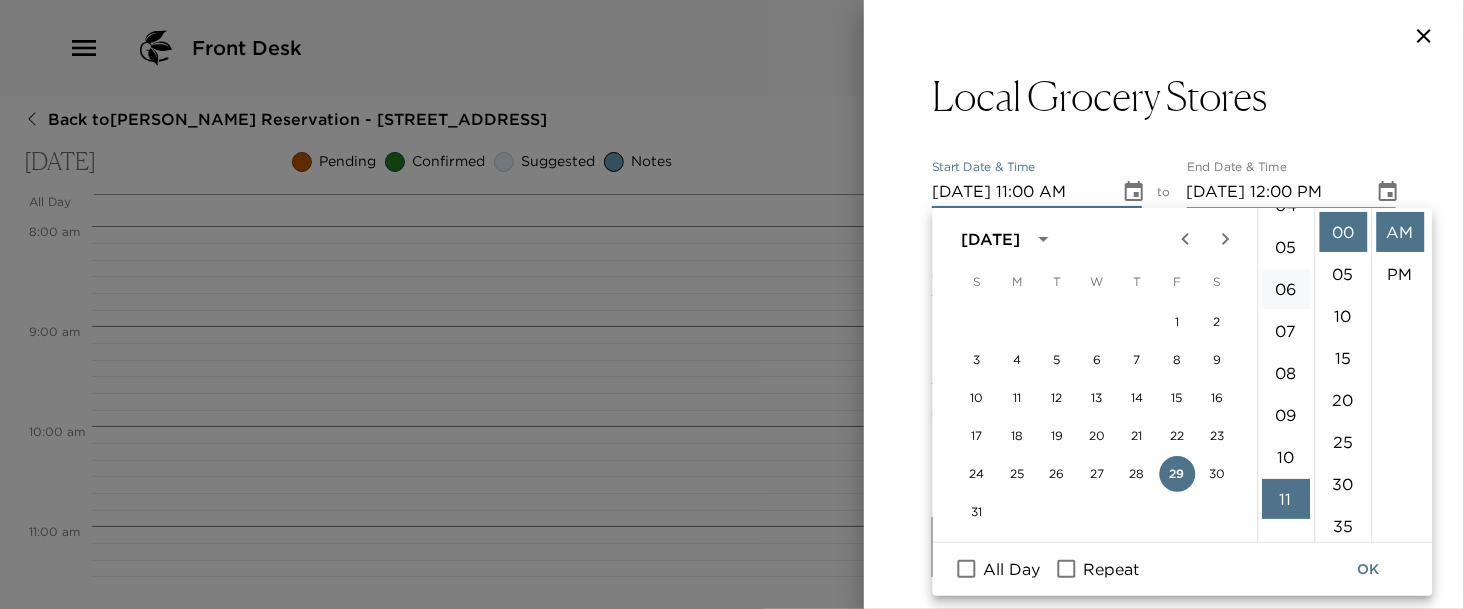 click on "06" at bounding box center [1286, 289] 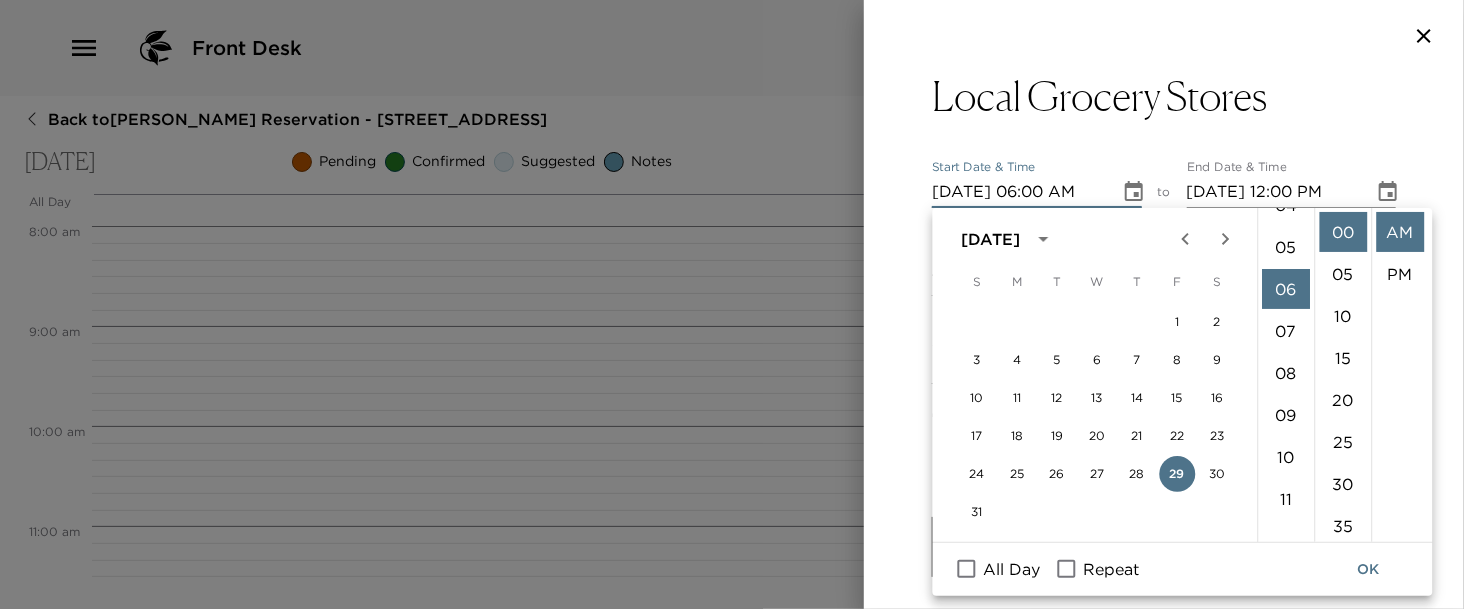 scroll, scrollTop: 252, scrollLeft: 0, axis: vertical 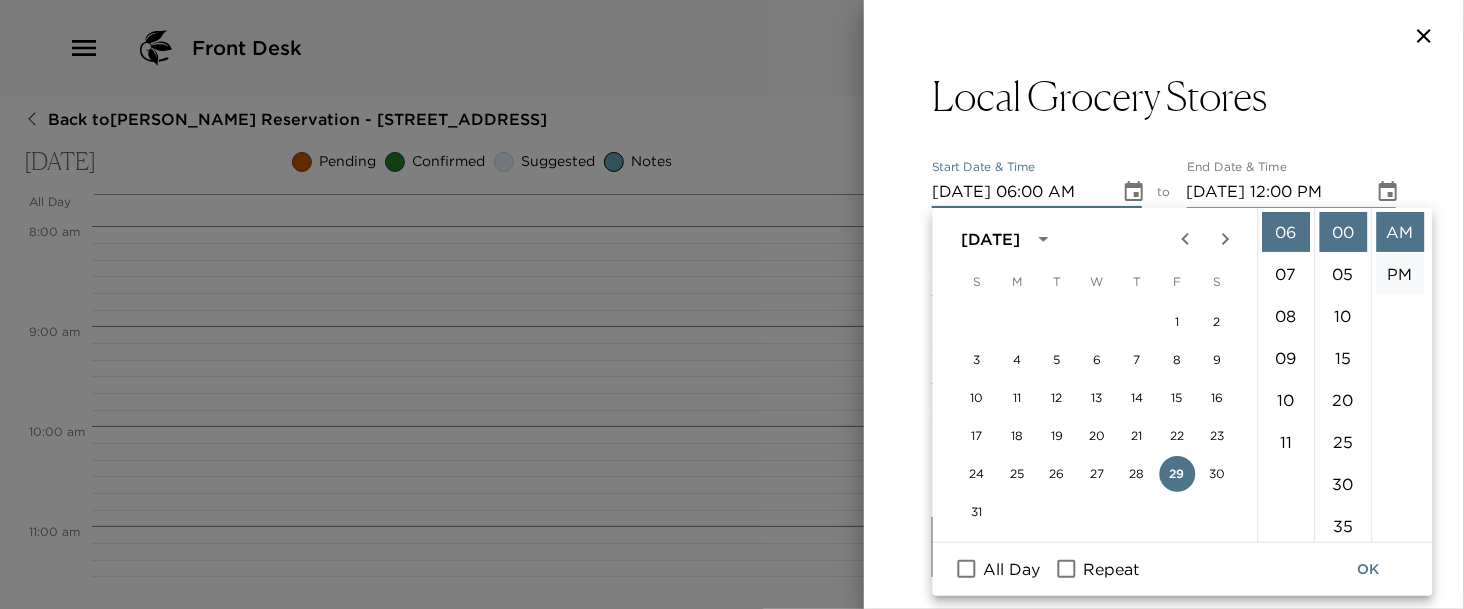 click on "PM" at bounding box center (1400, 274) 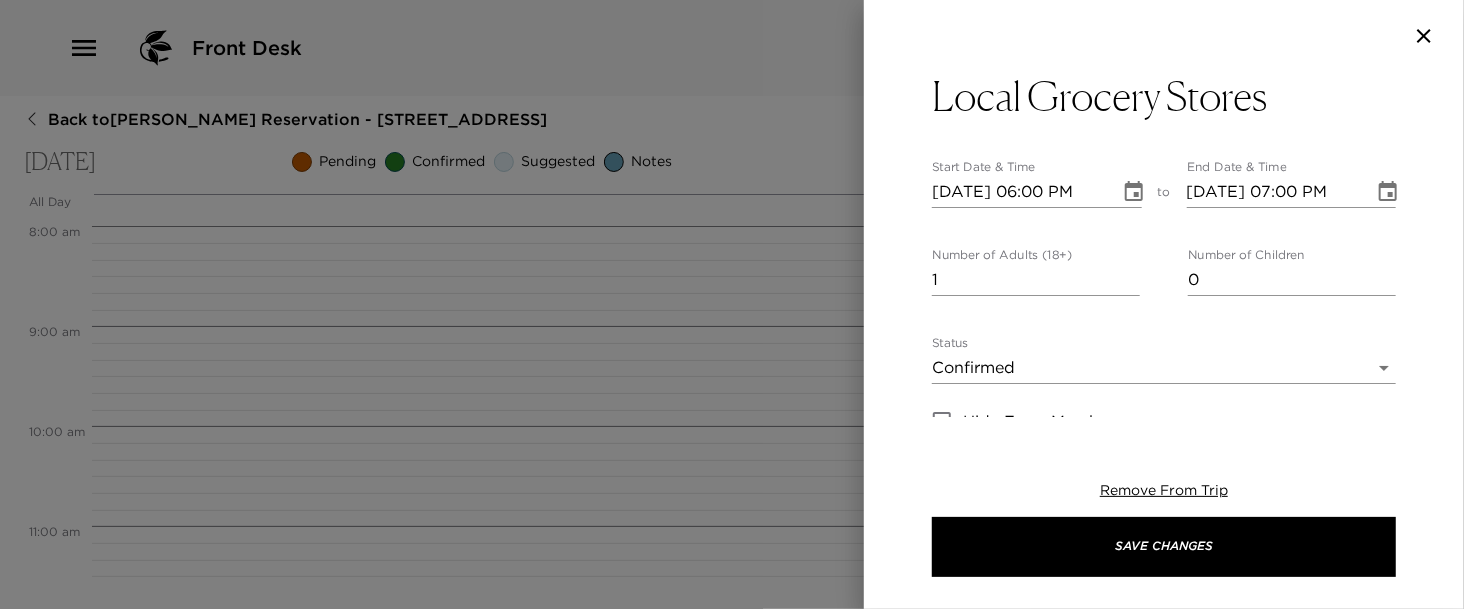 scroll, scrollTop: 41, scrollLeft: 0, axis: vertical 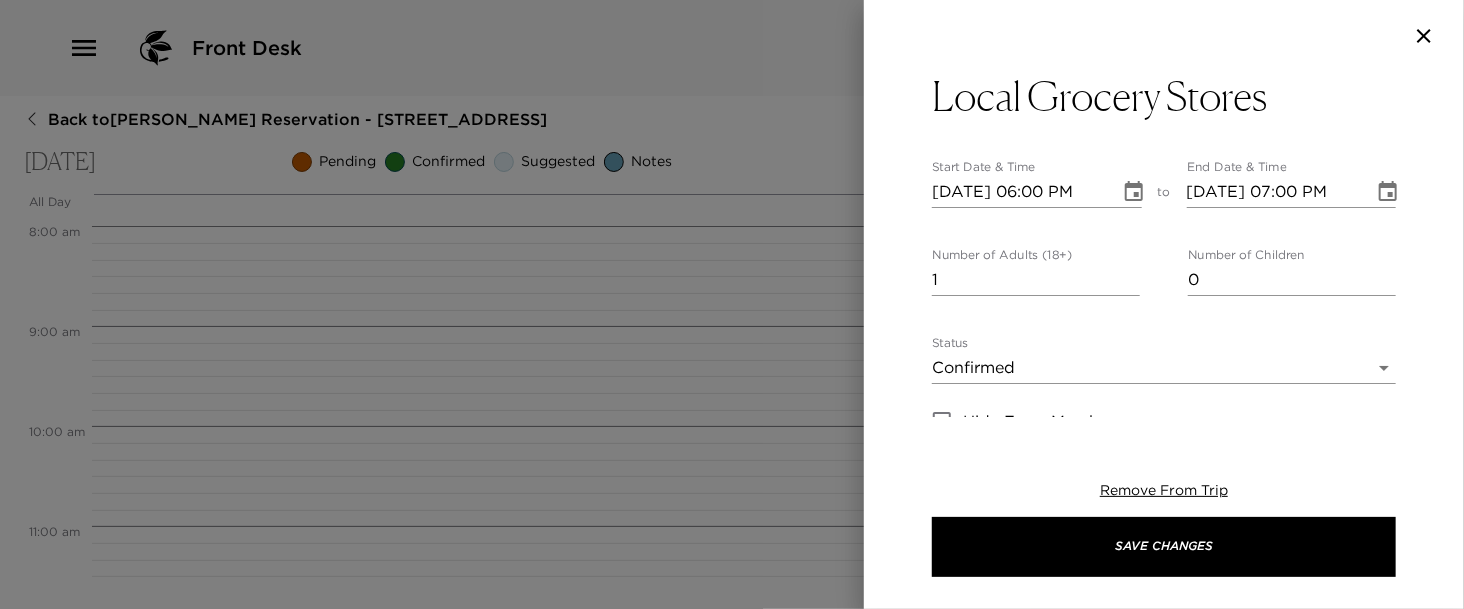 click on "Front Desk Back to  Glenn Youngkin Reservation - 502 13th Ave South  Naples, FL Friday, August 29, 2025 Pending Confirmed Suggested Notes Trip View Agenda View PDF View Print All Day Fri 08/29 12:00 AM 1:00 AM 2:00 AM 3:00 AM 4:00 AM 5:00 AM 6:00 AM 7:00 AM 8:00 AM 9:00 AM 10:00 AM 11:00 AM 12:00 PM 1:00 PM 2:00 PM 3:00 PM 4:00 PM 5:00 PM 6:00 PM 7:00 PM 8:00 PM 9:00 PM 10:00 PM 11:00 PM Welcome to Your Residence -  502 13th Street South 4:00pm - 5:00pm 502 13th Avenue South
Naples Florida 34102
United States Naples Beach Parking Restrictions 5:00pm - 6:00pm Naples Florida 34102
United States Clone Custom grocery ​ Results (1) Local Grocery Stores Local Grocery Stores Start Date & Time 08/29/2025 06:00 PM to End Date & Time 08/29/2025 07:00 PM Number of Adults (18+) 1 Number of Children 0 Status Confirmed Confirmed Hide From Member Request Transportation Concierge Notes x Cost ​ x Address ​ Local with in 10 minutes
Naples FL 34102
United States x Phone Number ​ Email ​ Website ​ ​ undefined ​" at bounding box center (732, 304) 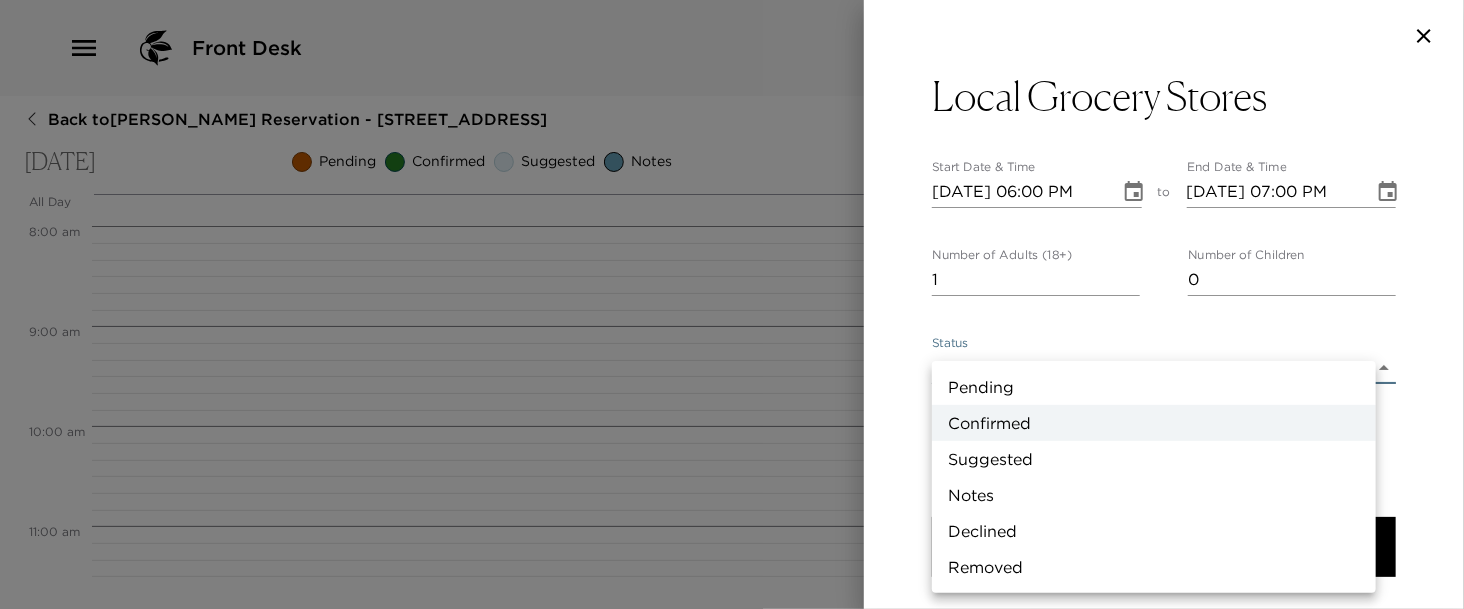 click on "Suggested" at bounding box center [1154, 459] 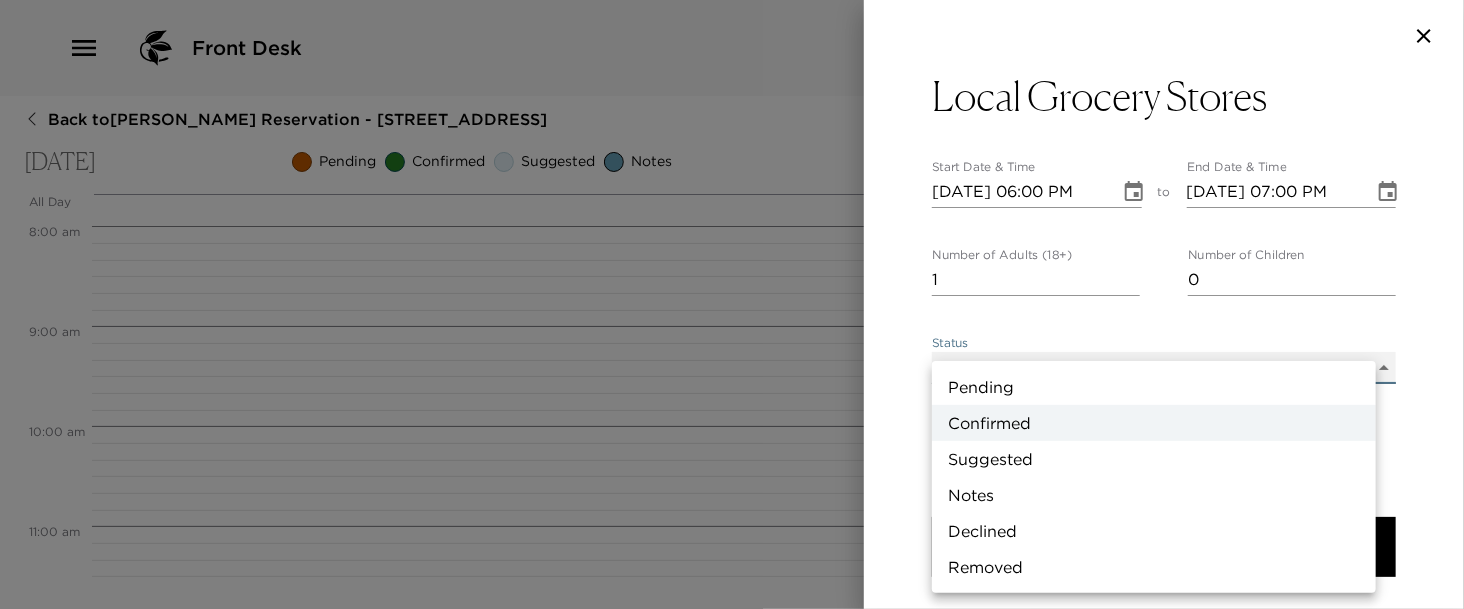 type on "Suggestion" 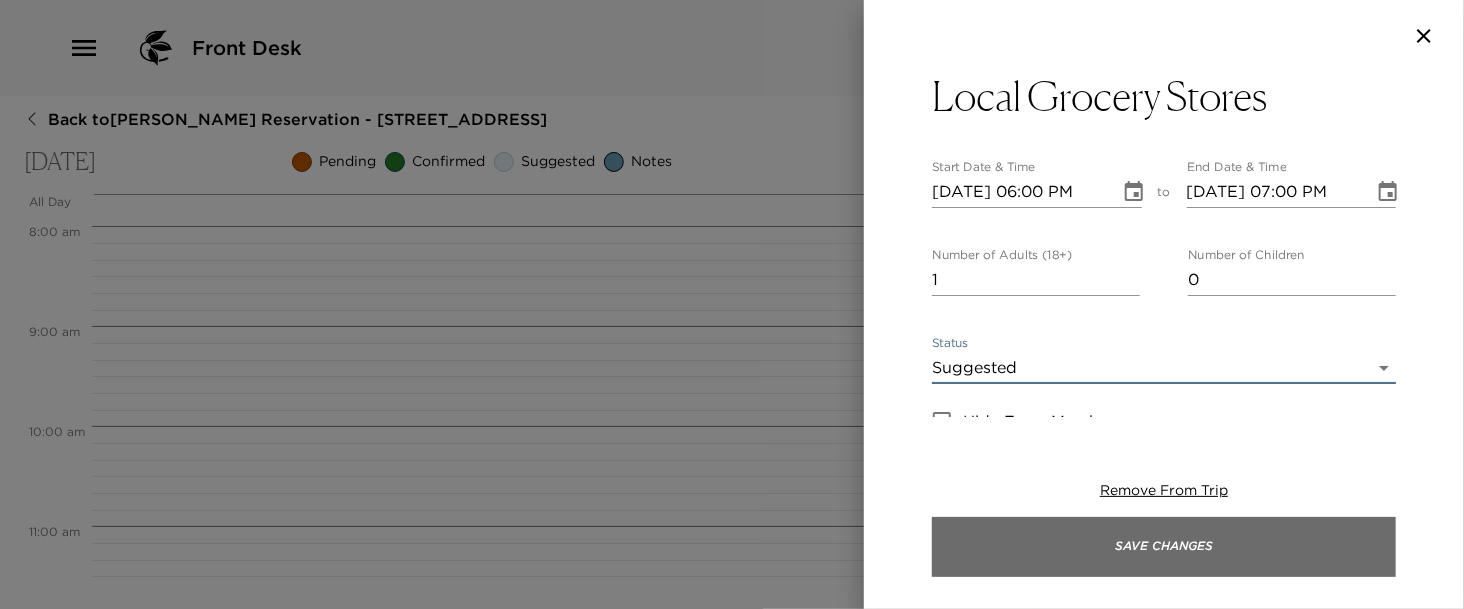 click on "Save Changes" at bounding box center (1164, 547) 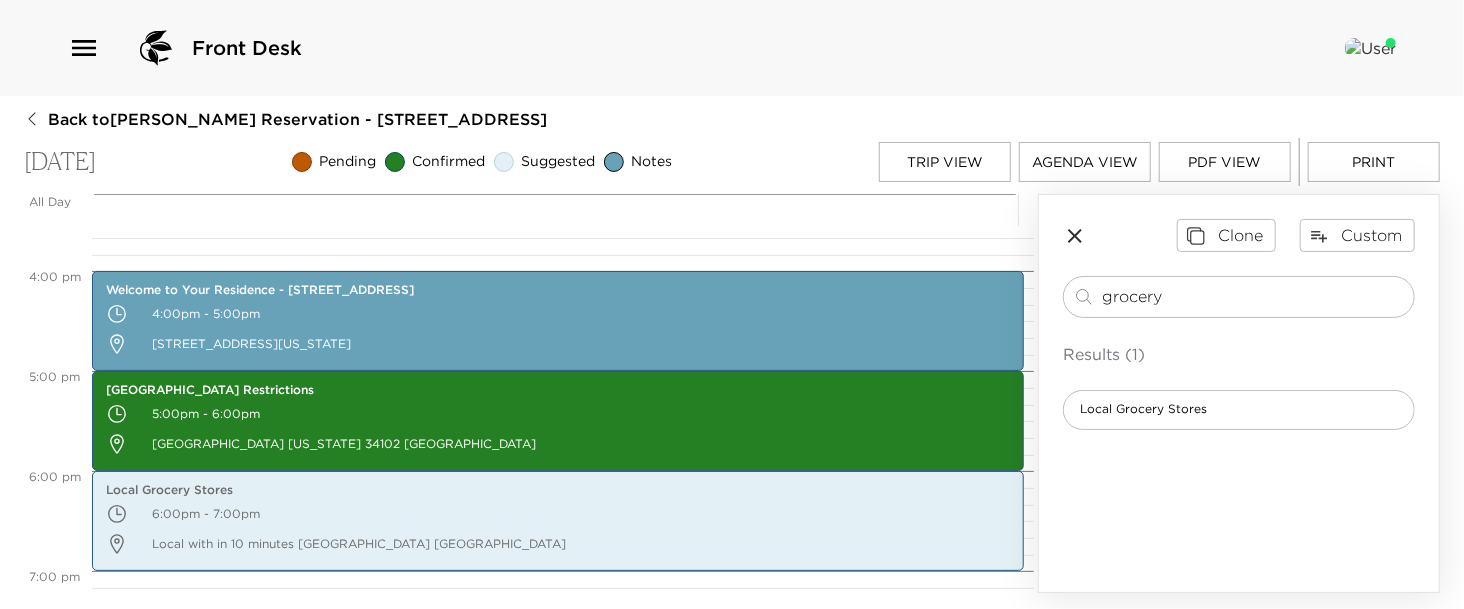scroll, scrollTop: 1325, scrollLeft: 0, axis: vertical 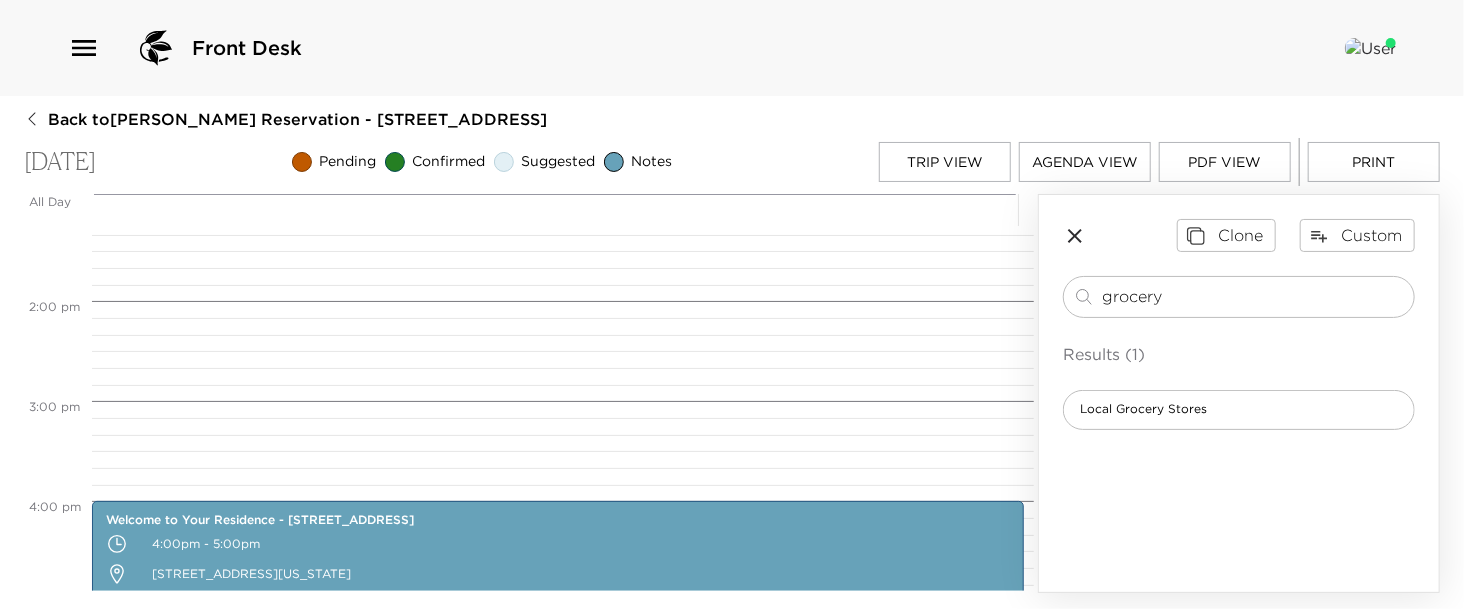 drag, startPoint x: 1177, startPoint y: 288, endPoint x: 848, endPoint y: 230, distance: 334.07333 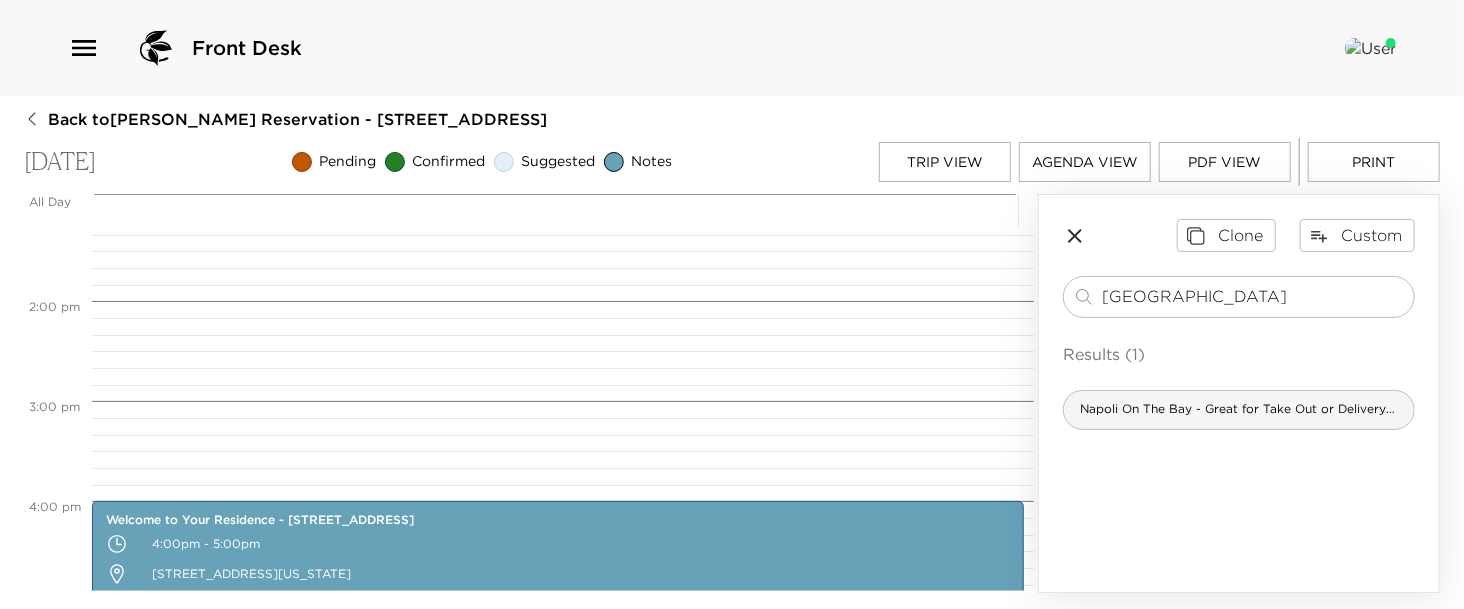 type on "napoli" 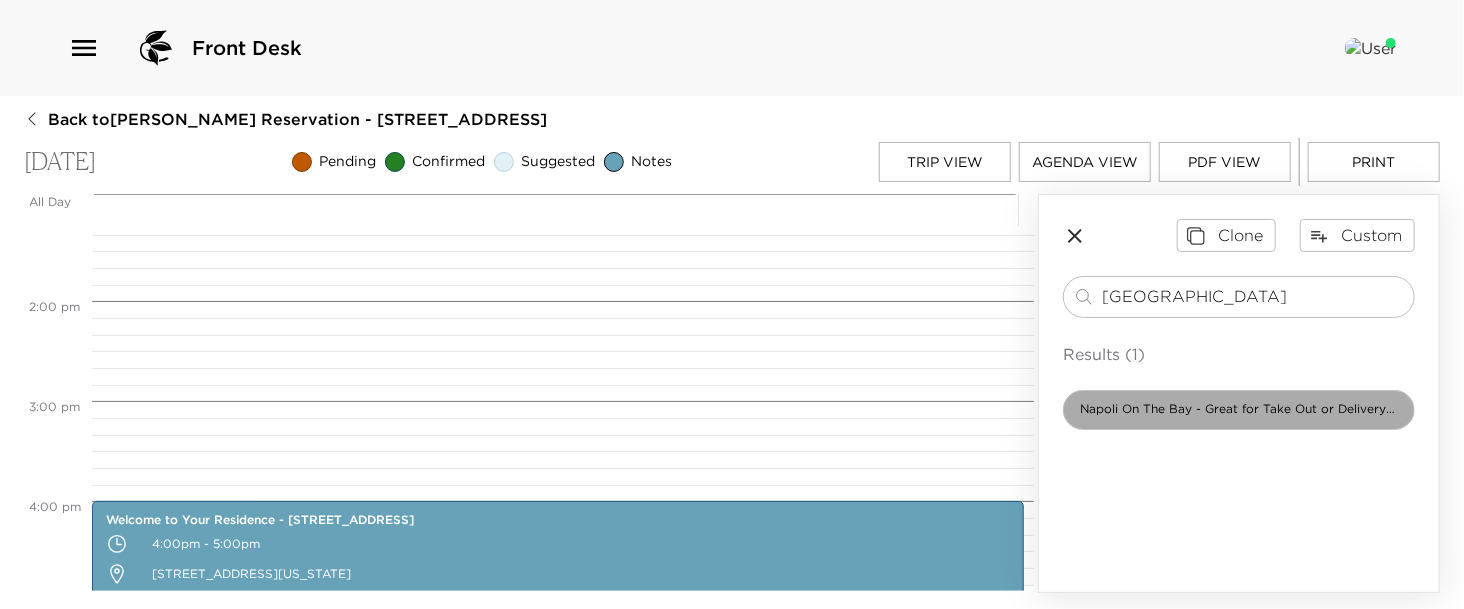 click on "Napoli On The Bay - Great for Take Out or Delivery on 1st Night!" at bounding box center [1239, 410] 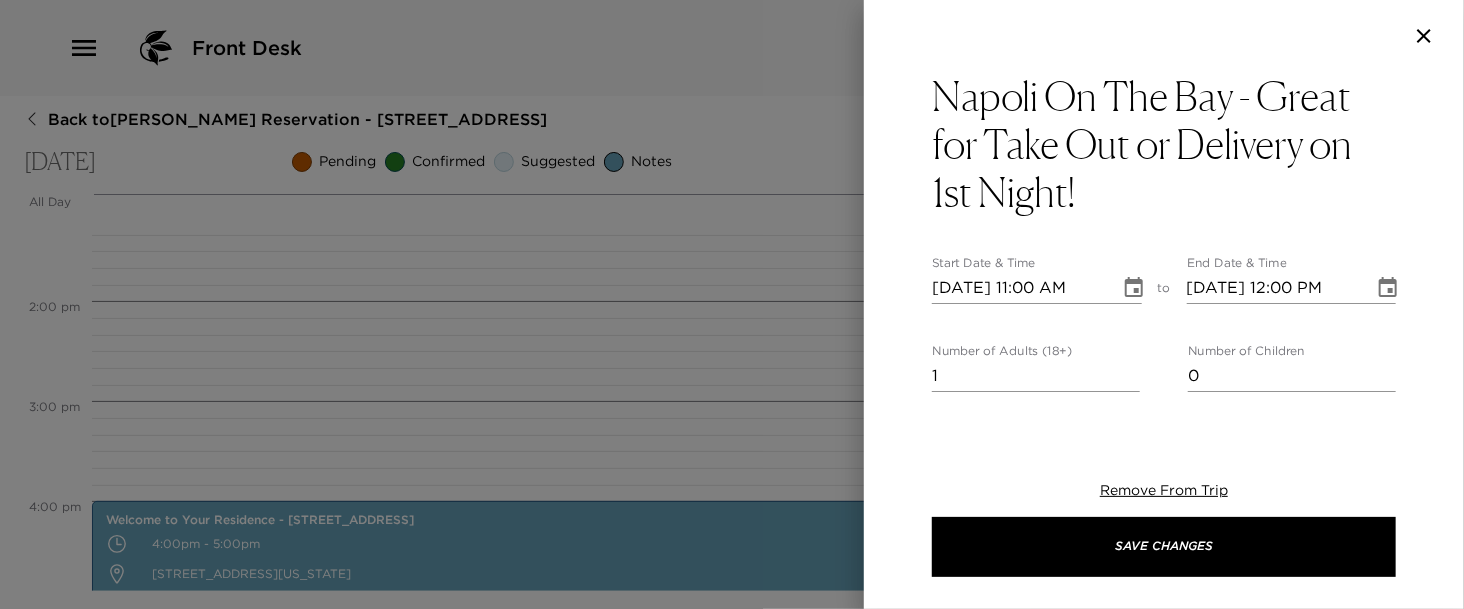 click 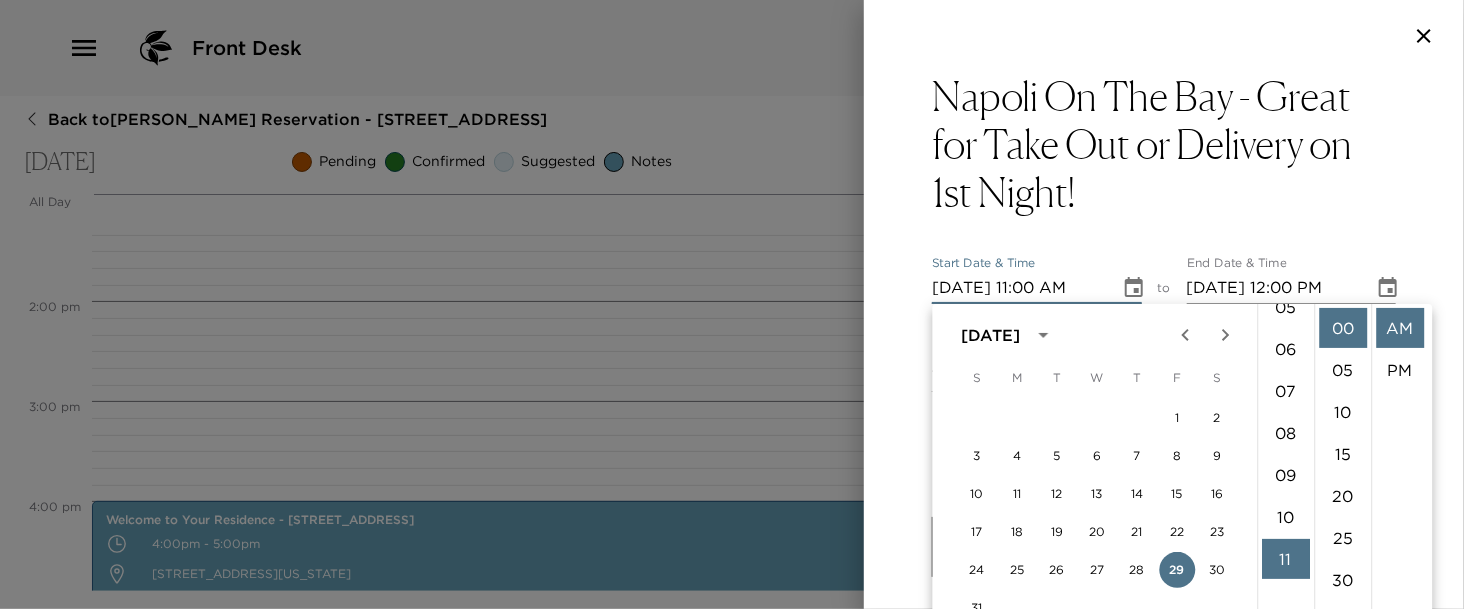 scroll, scrollTop: 213, scrollLeft: 0, axis: vertical 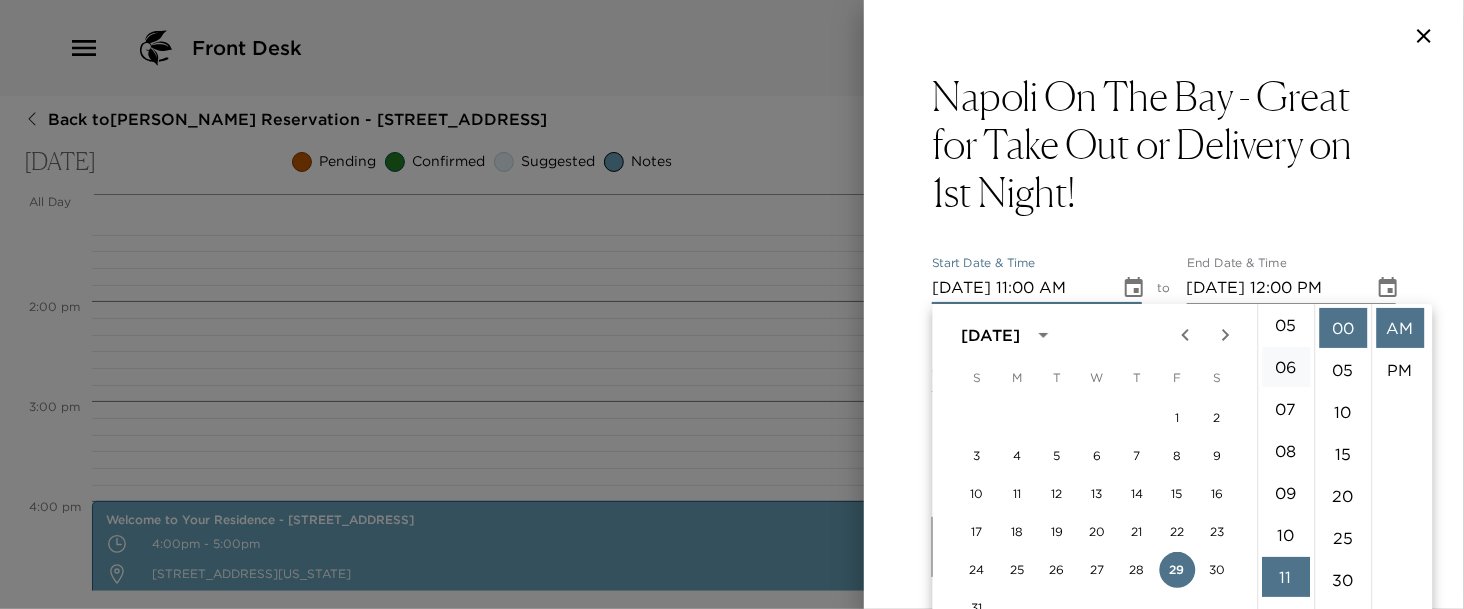 click on "06" at bounding box center [1286, 367] 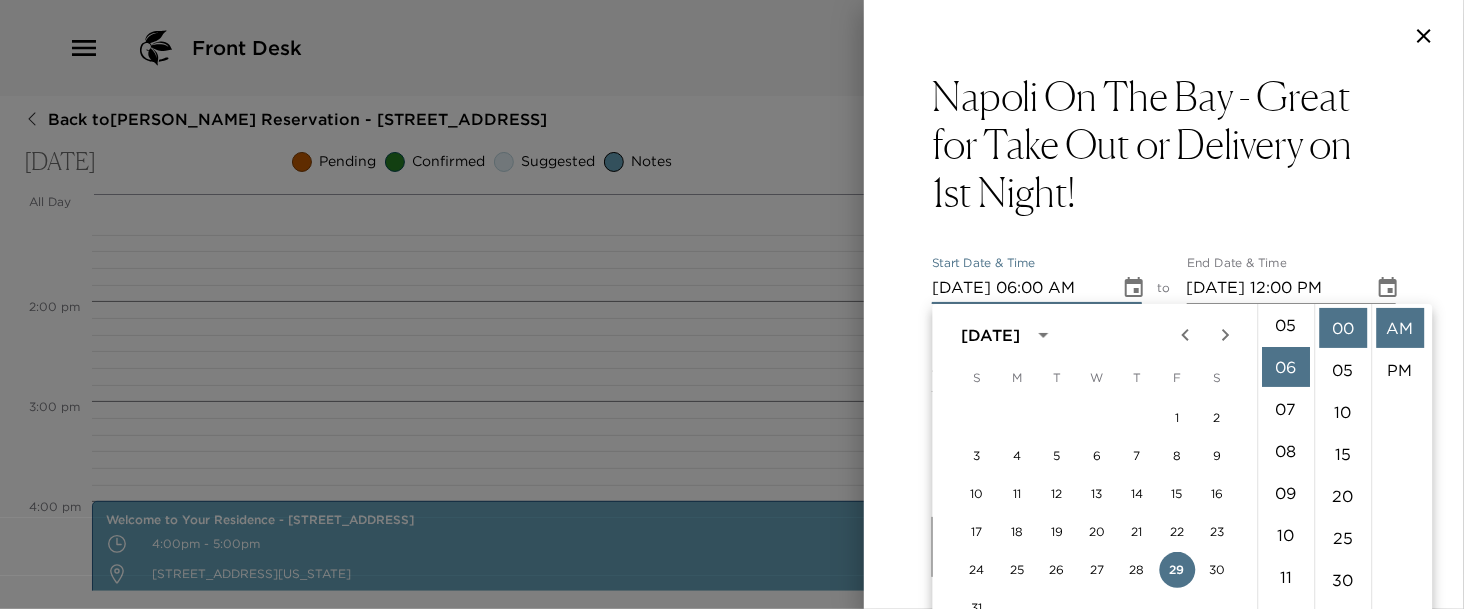 scroll, scrollTop: 252, scrollLeft: 0, axis: vertical 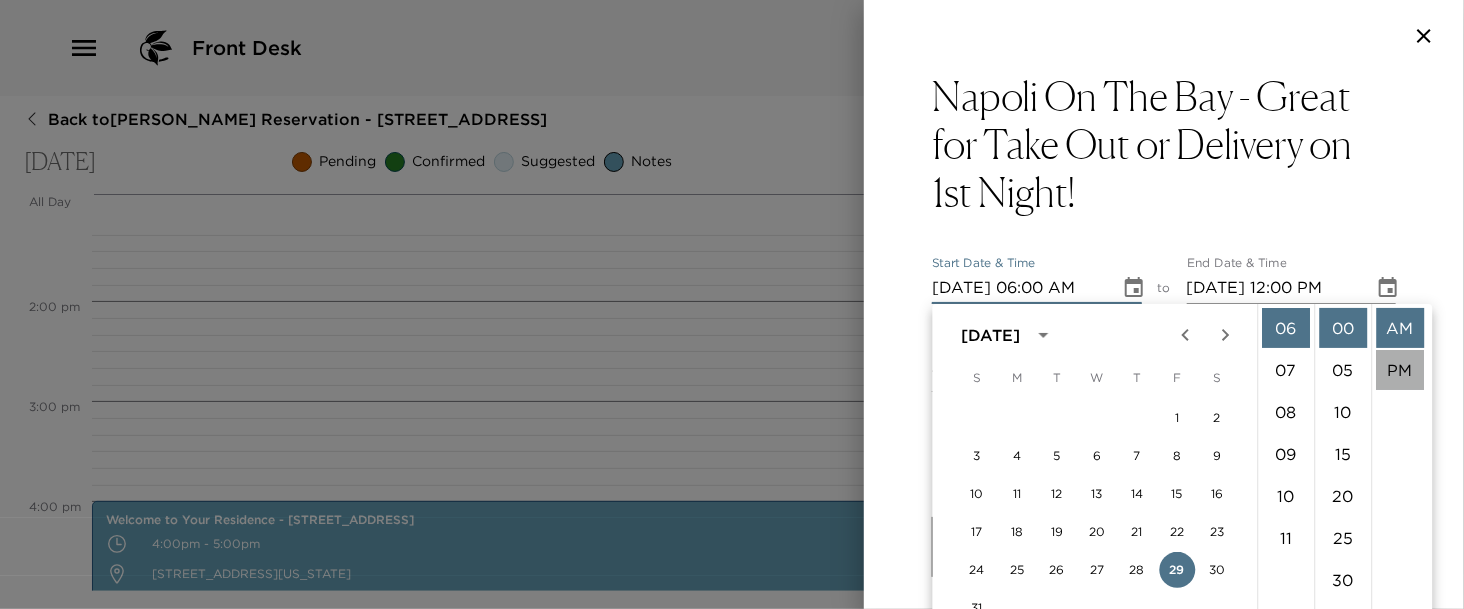 click on "PM" at bounding box center [1400, 370] 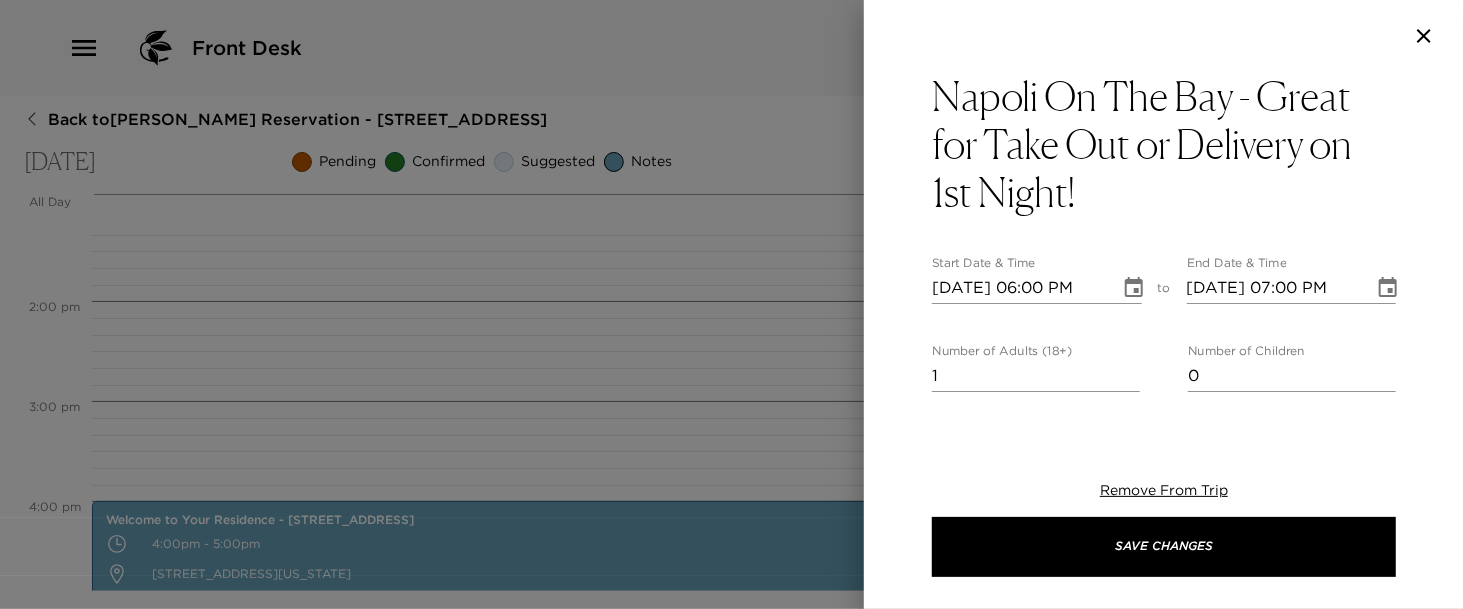 scroll, scrollTop: 41, scrollLeft: 0, axis: vertical 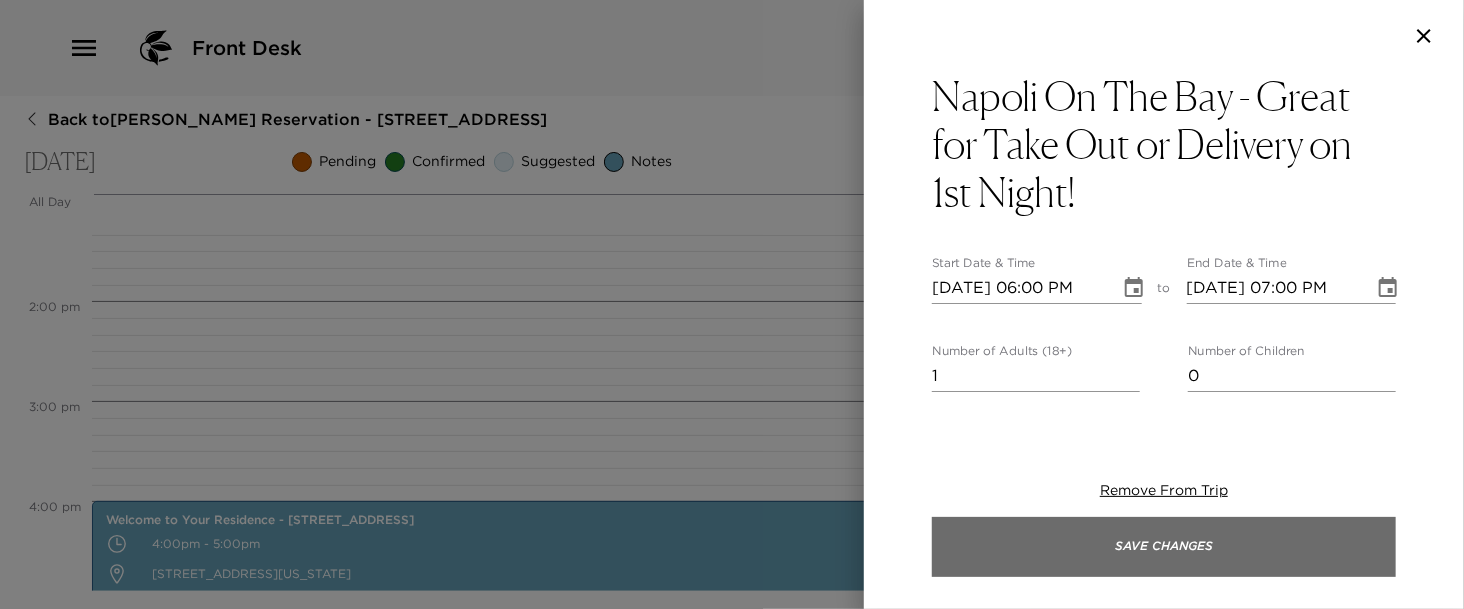 click on "Save Changes" at bounding box center (1164, 547) 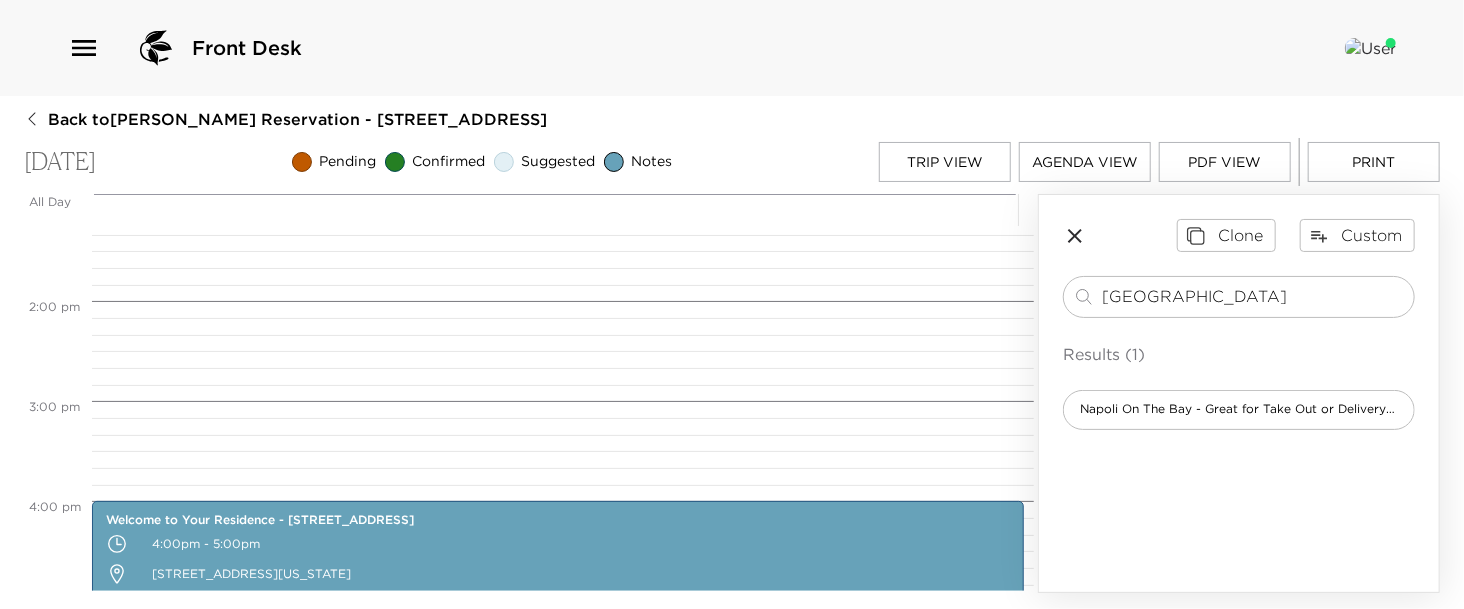 click on "Trip View" at bounding box center [945, 162] 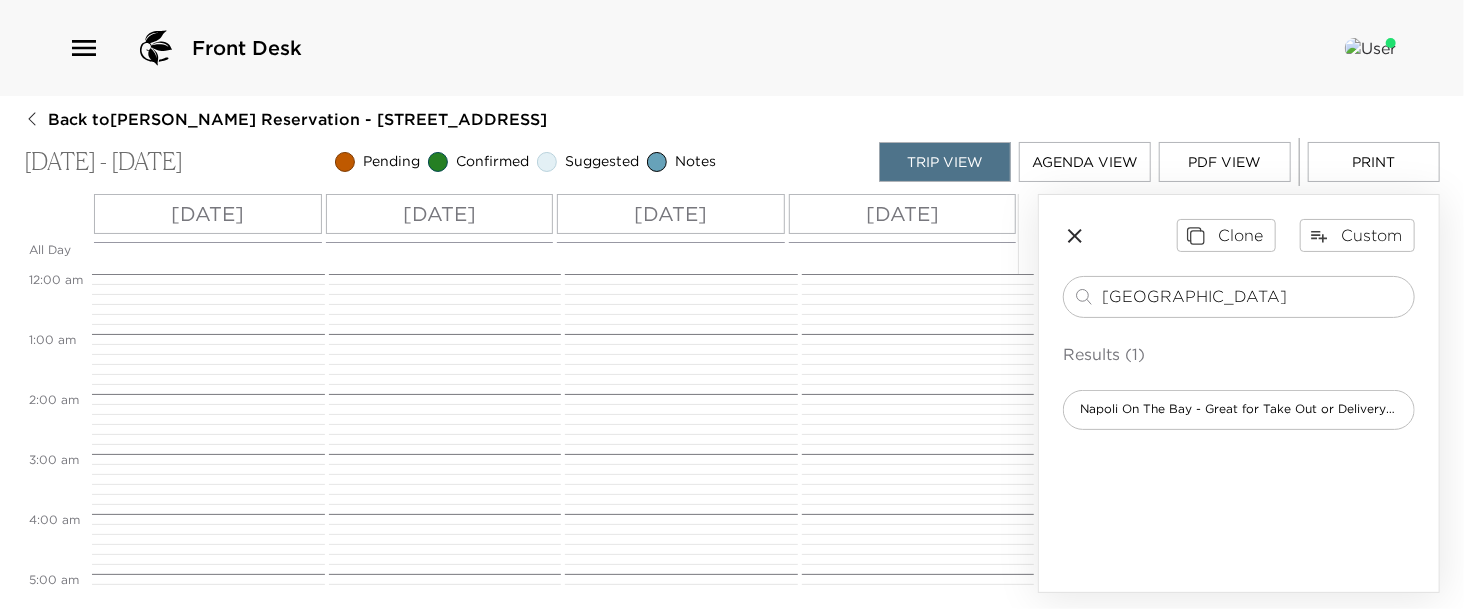 scroll, scrollTop: 960, scrollLeft: 0, axis: vertical 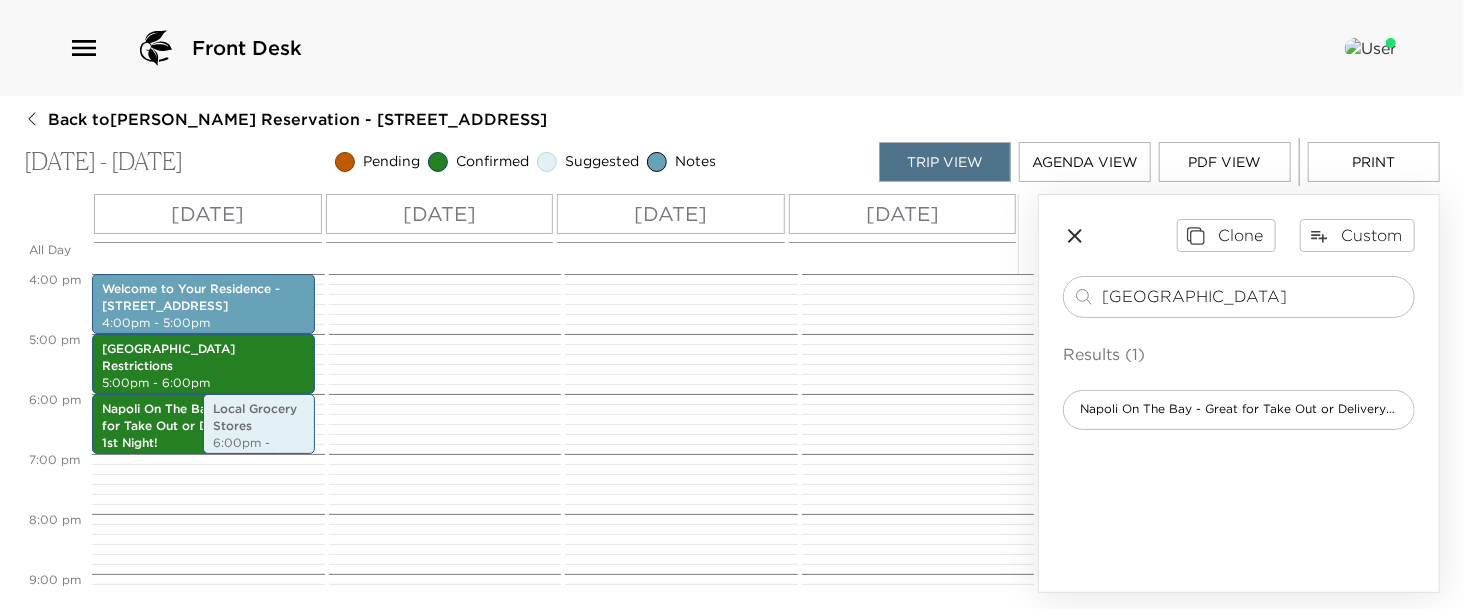 click on "[DATE]" at bounding box center (440, 214) 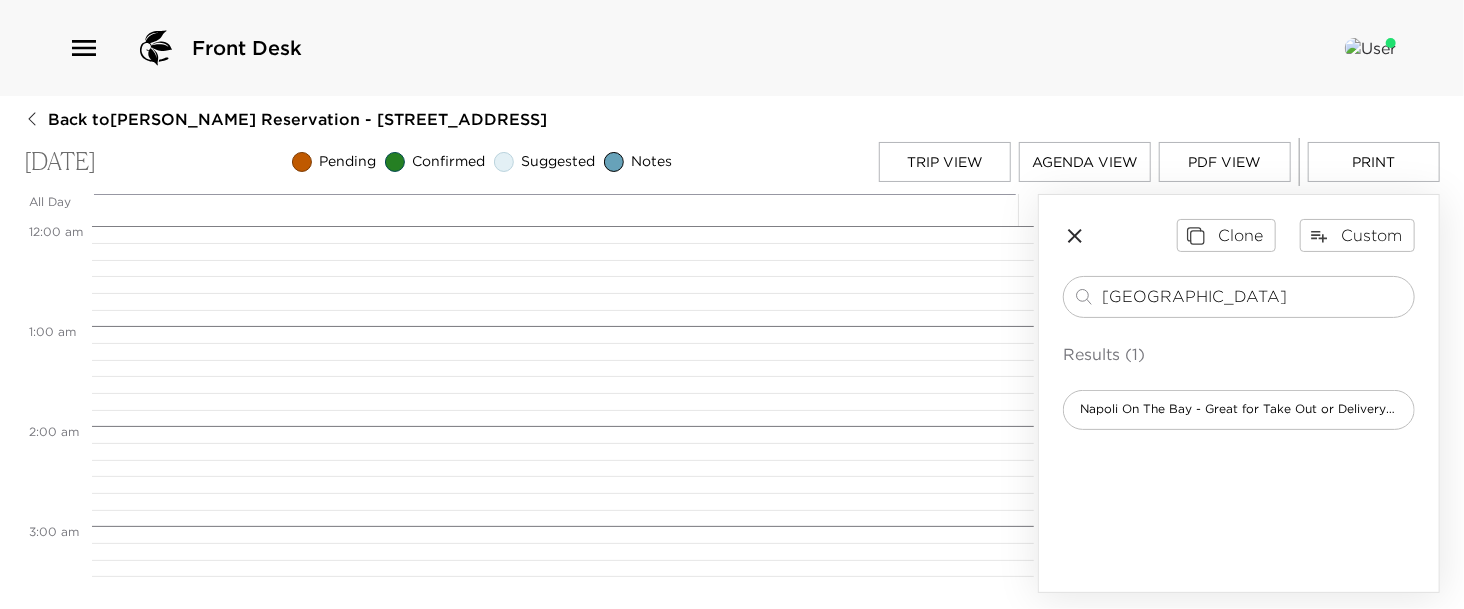scroll, scrollTop: 800, scrollLeft: 0, axis: vertical 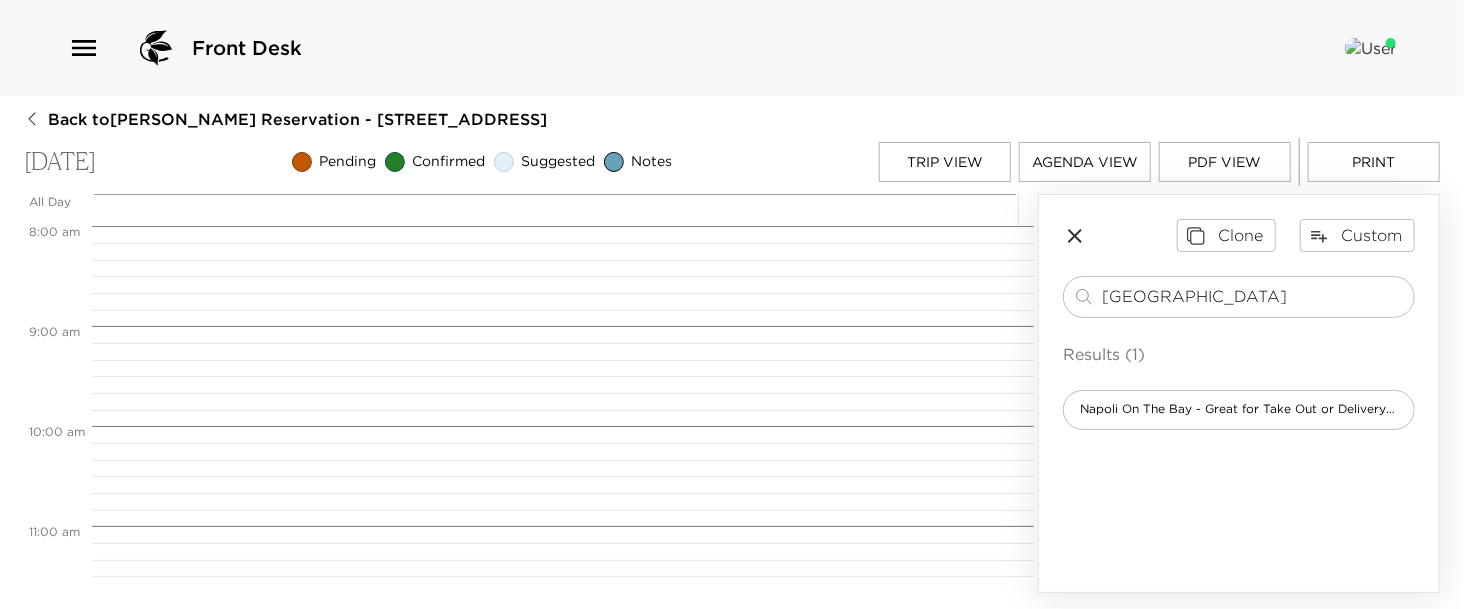 drag, startPoint x: 1156, startPoint y: 297, endPoint x: 461, endPoint y: 268, distance: 695.6048 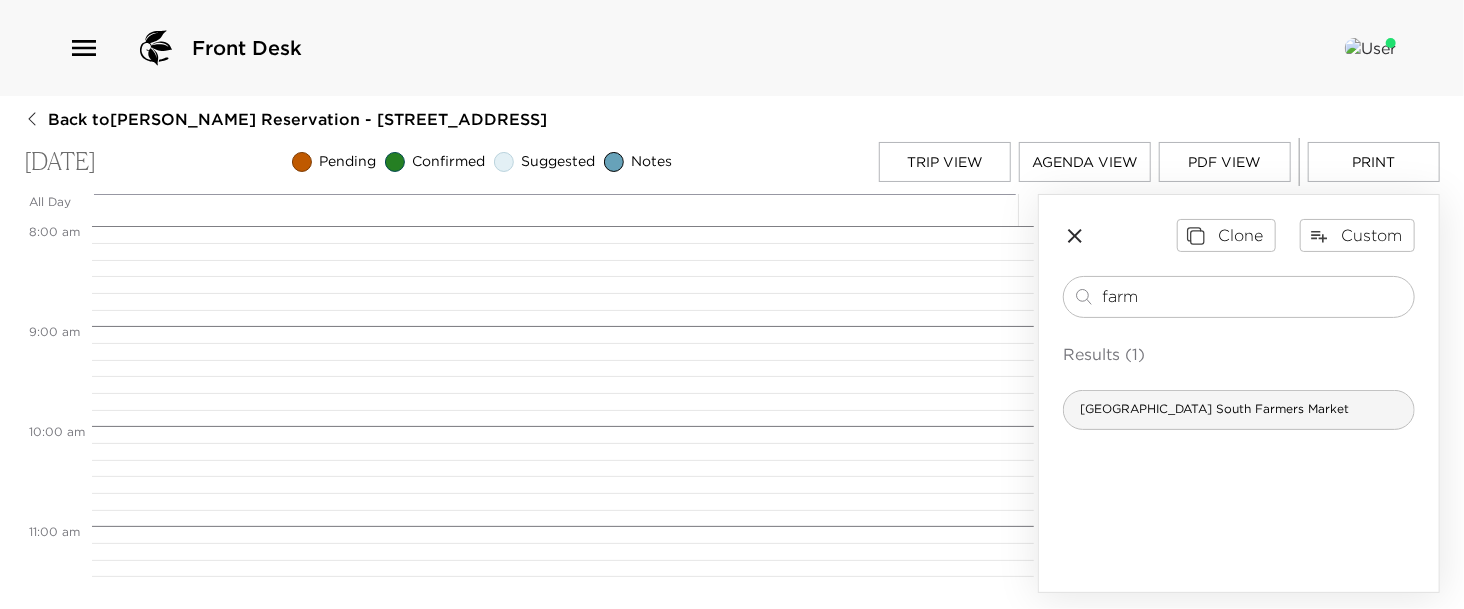 type on "farm" 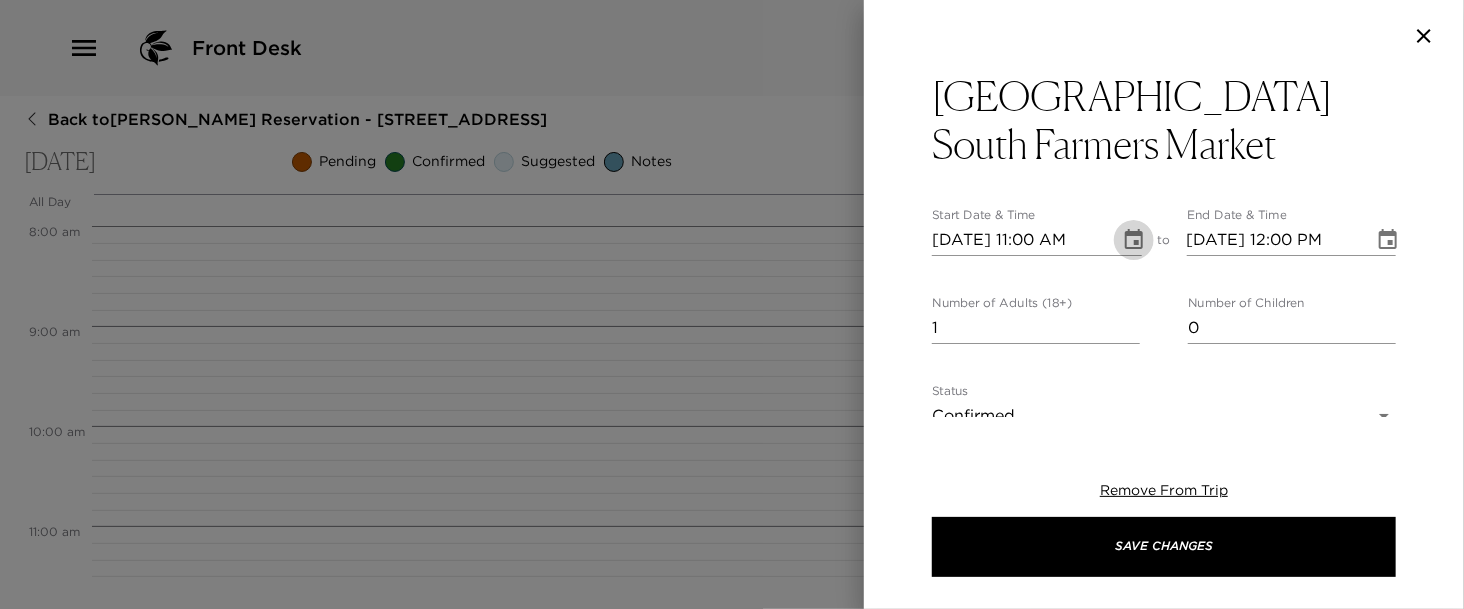 click 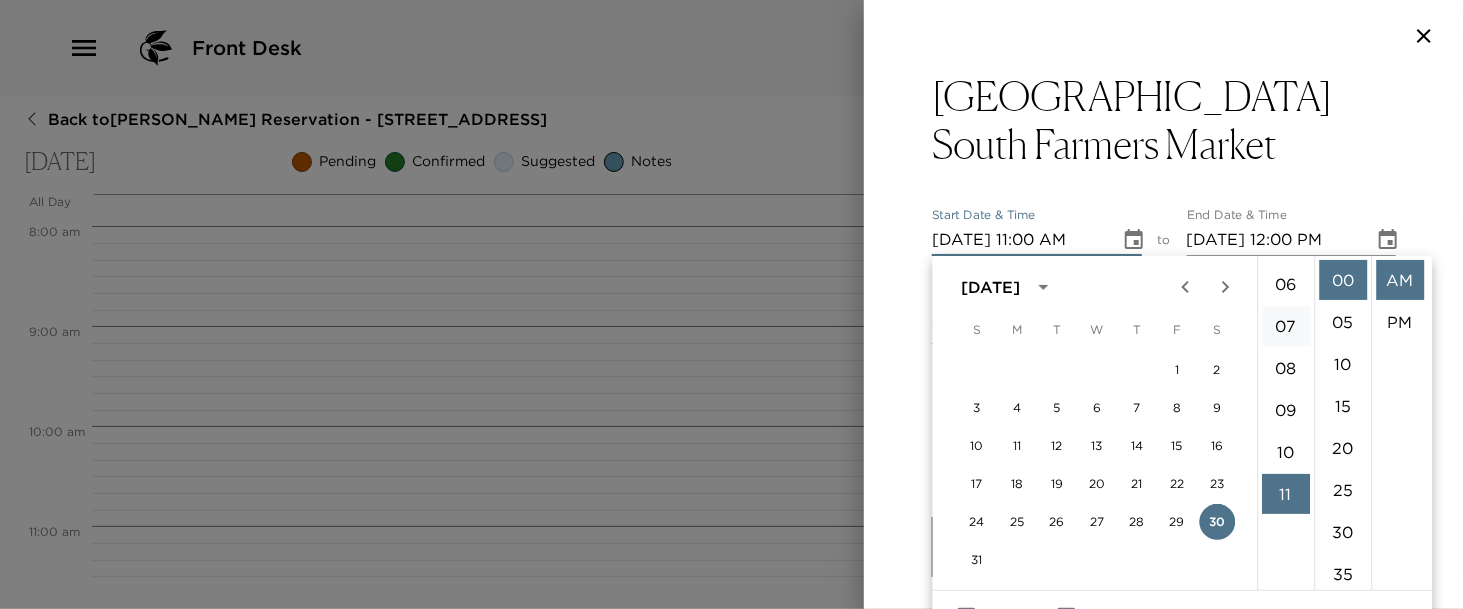 click on "07" at bounding box center [1286, 326] 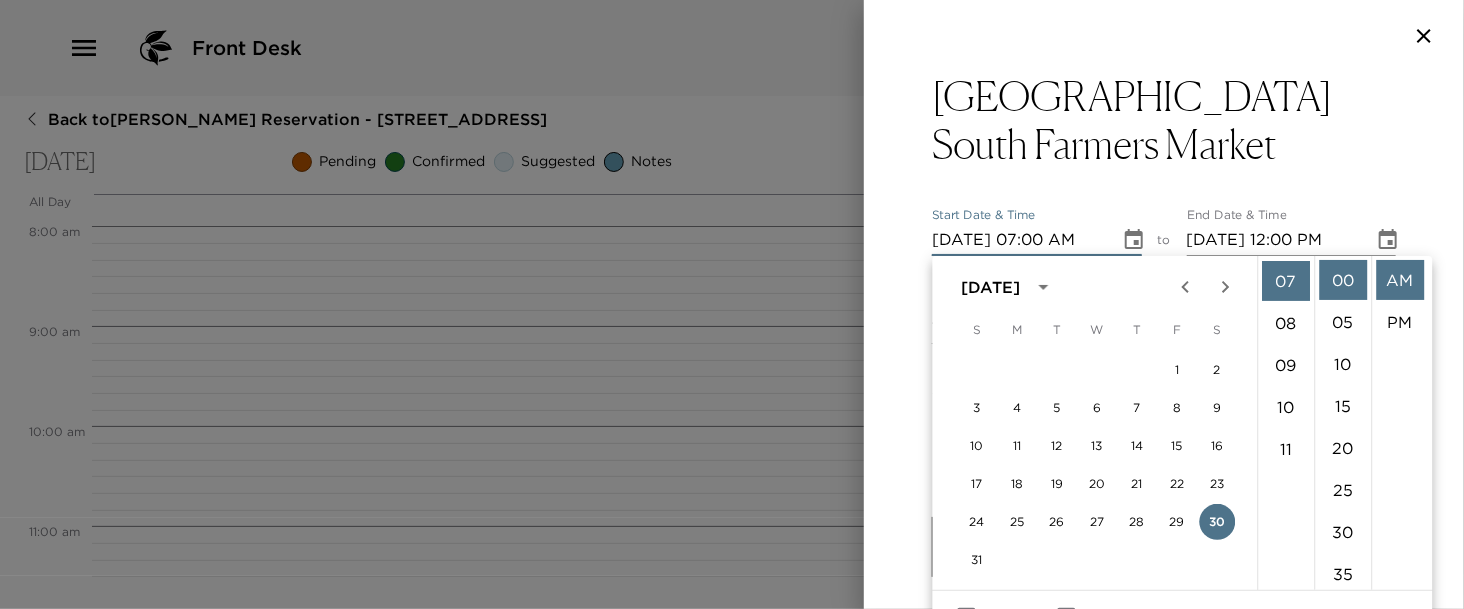 scroll, scrollTop: 294, scrollLeft: 0, axis: vertical 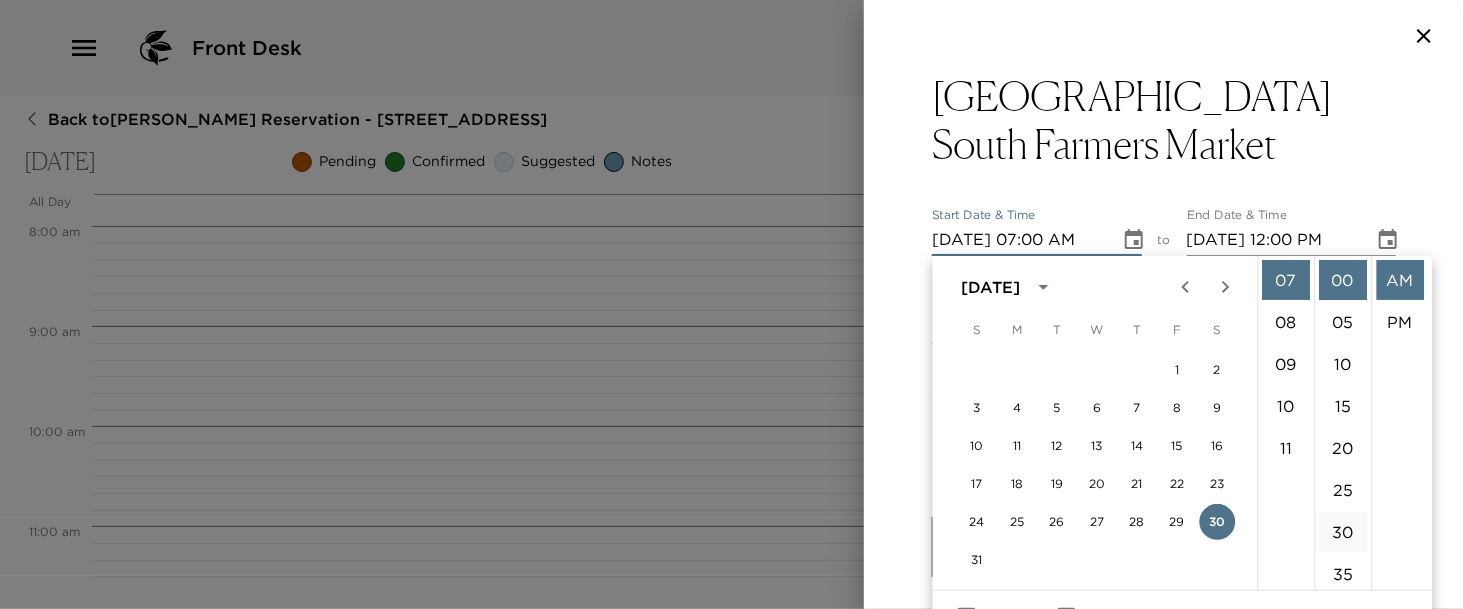 click on "30" at bounding box center [1343, 532] 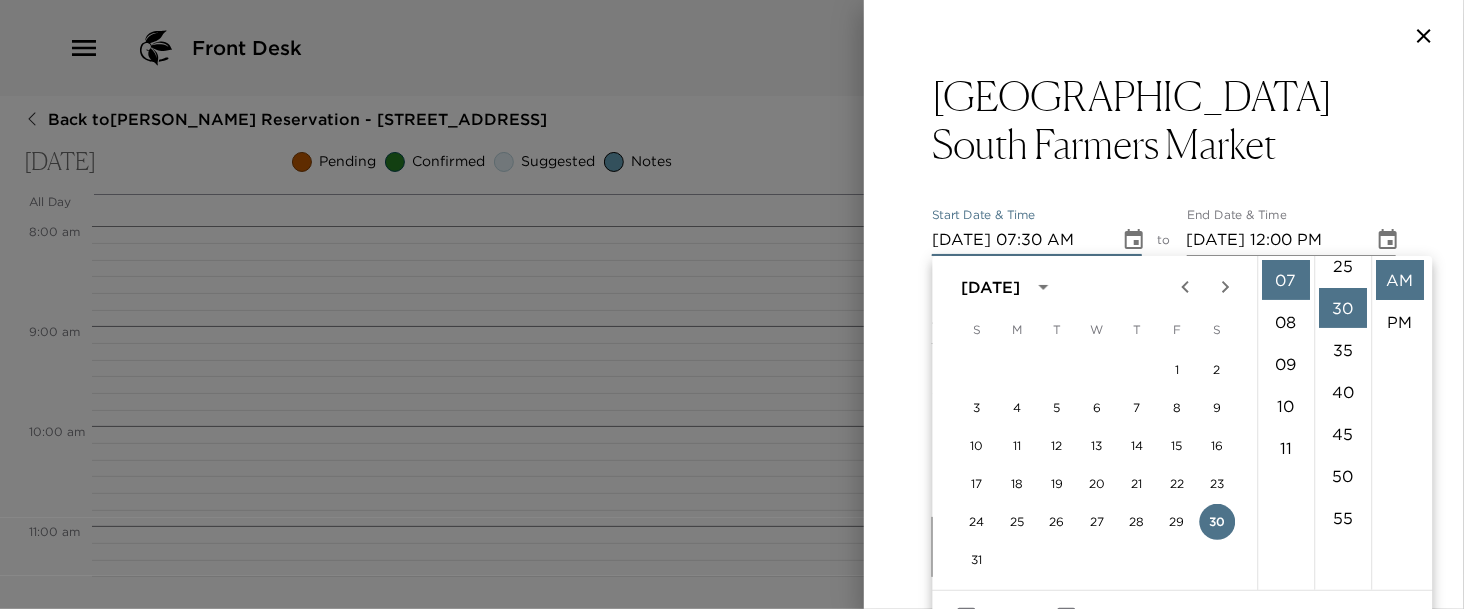 scroll, scrollTop: 252, scrollLeft: 0, axis: vertical 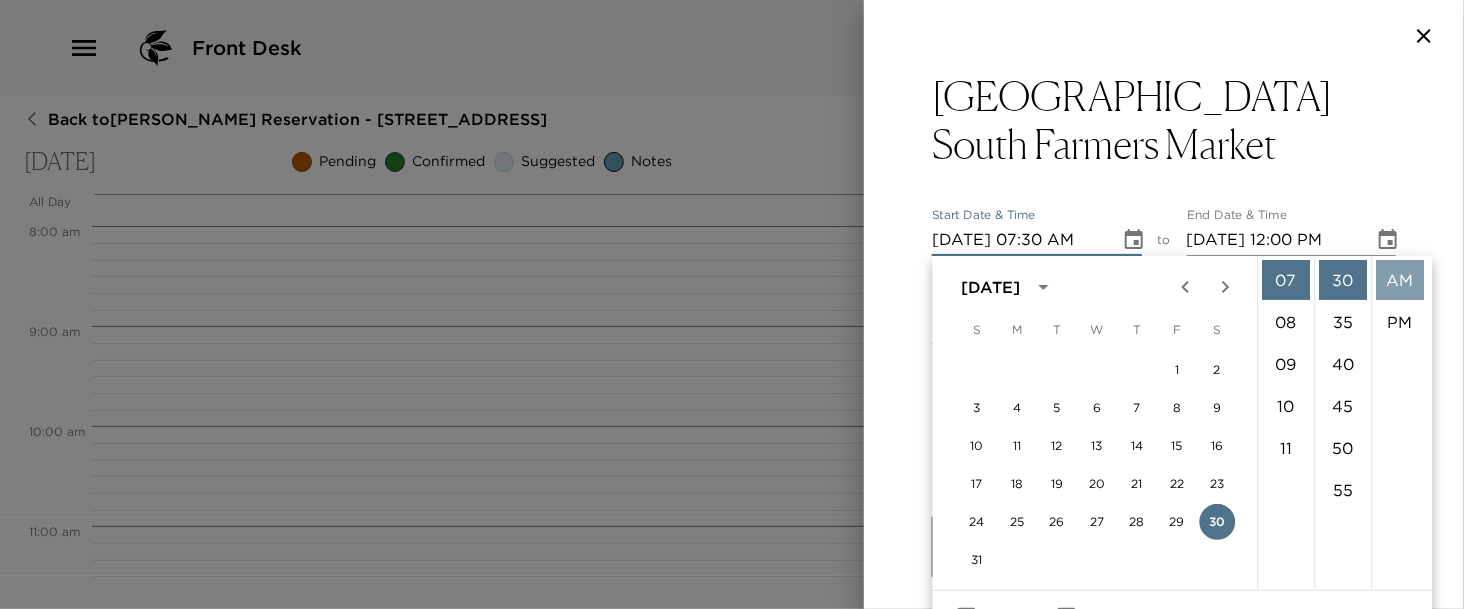 click on "AM" at bounding box center (1400, 280) 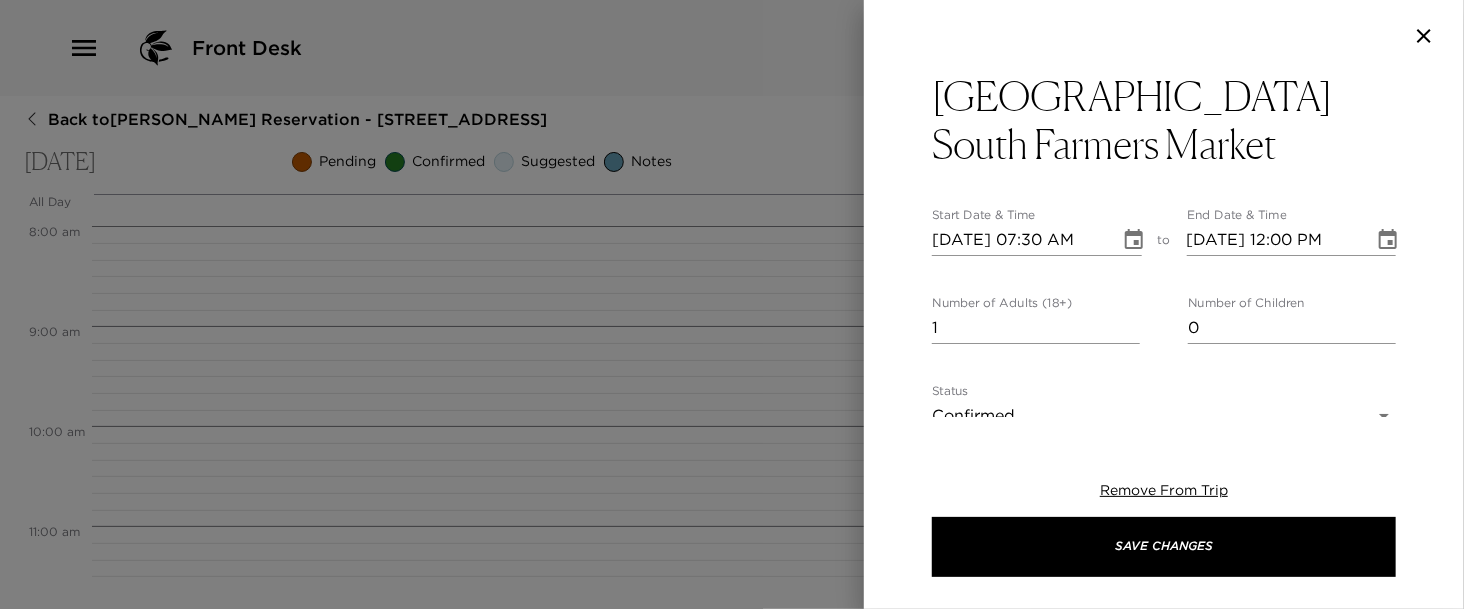 click on "Front Desk Back to  Glenn Youngkin Reservation - 502 13th Ave South  Naples, FL Saturday, August 30, 2025 Pending Confirmed Suggested Notes Trip View Agenda View PDF View Print All Day Sat 08/30 12:00 AM 1:00 AM 2:00 AM 3:00 AM 4:00 AM 5:00 AM 6:00 AM 7:00 AM 8:00 AM 9:00 AM 10:00 AM 11:00 AM 12:00 PM 1:00 PM 2:00 PM 3:00 PM 4:00 PM 5:00 PM 6:00 PM 7:00 PM 8:00 PM 9:00 PM 10:00 PM 11:00 PM Clone Custom farm ​ Results (1) Third Street South Farmers Market Third Street South Farmers Market Start Date & Time 08/30/2025 07:30 AM to End Date & Time 08/30/2025 12:00 PM Number of Adults (18+) 1 Number of Children 0 Status Confirmed Confirmed Hide From Member Request Transportation Concierge Notes x Cost ​ x Address ​ 1207 3rd Street South
Naples Florida 34102
United States x Phone Number ​ +1 239-434-6533 Email ​ Website ​ http://www.thirdstreetsouth.com/ Cancellation Policy ​ undefined Recommended Attire ​ Casual. Sunglasses. Age Range ​ undefined Remove From Trip Save Changes" at bounding box center (732, 304) 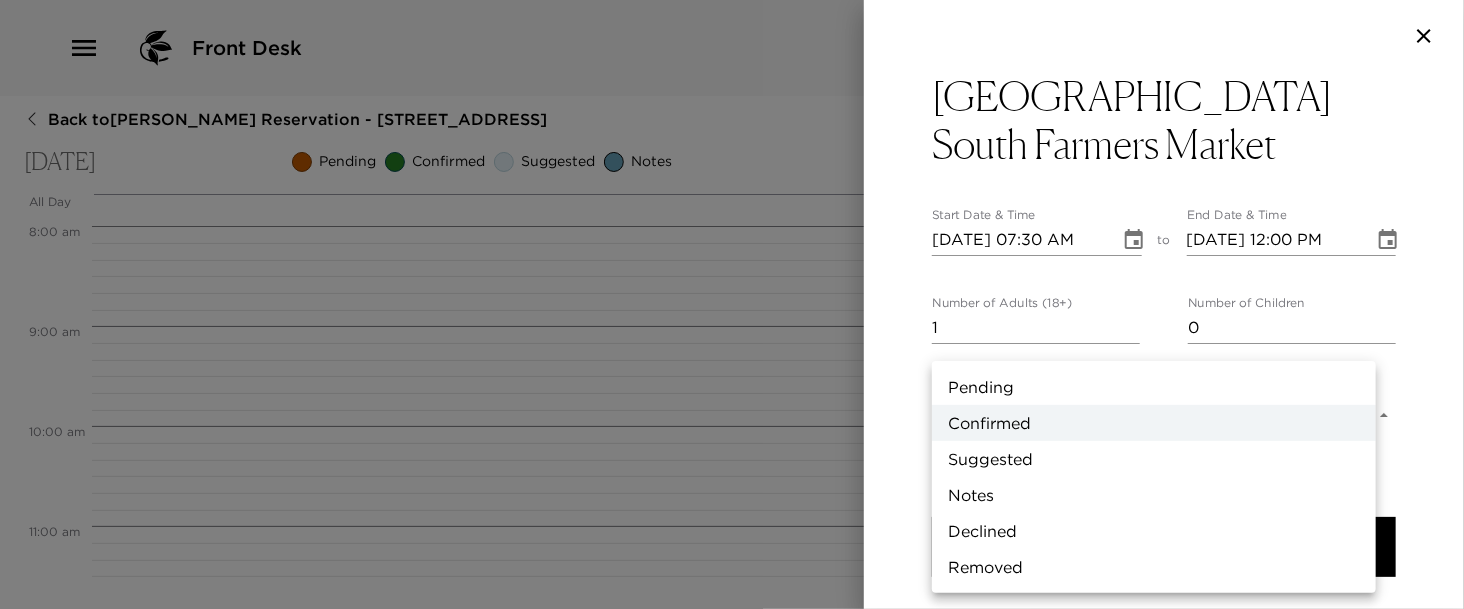 scroll, scrollTop: 14, scrollLeft: 0, axis: vertical 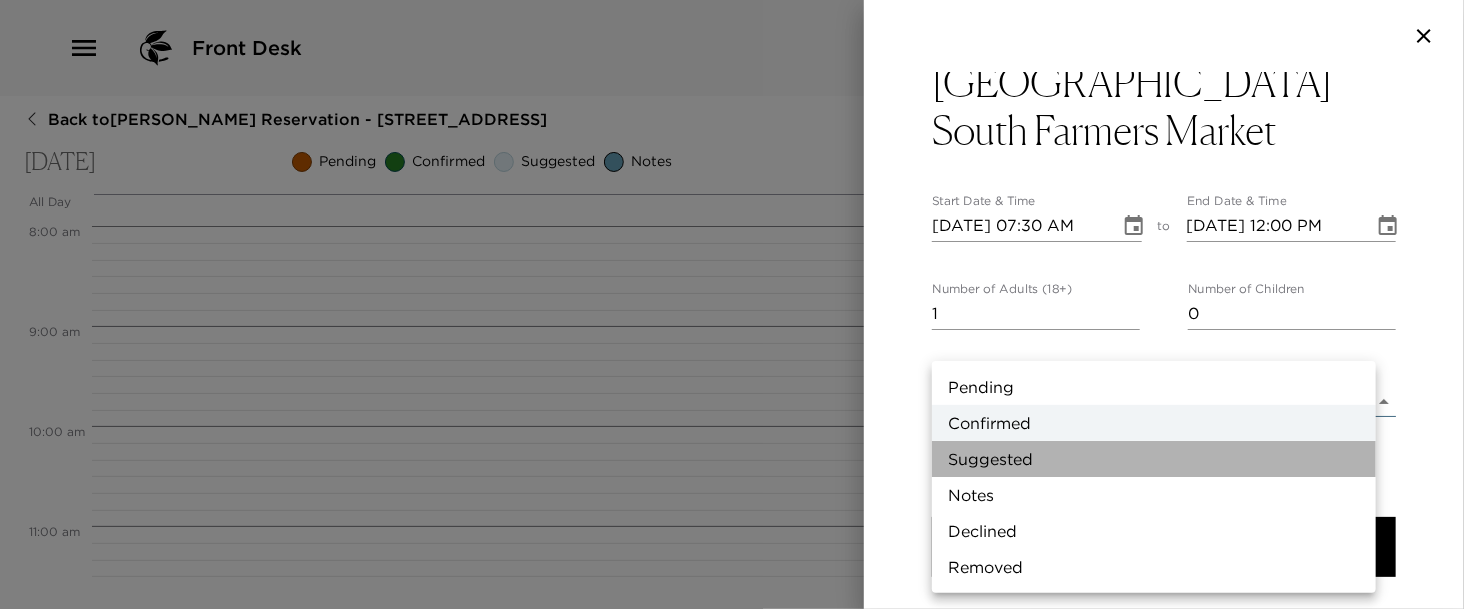 click on "Suggested" at bounding box center [1154, 459] 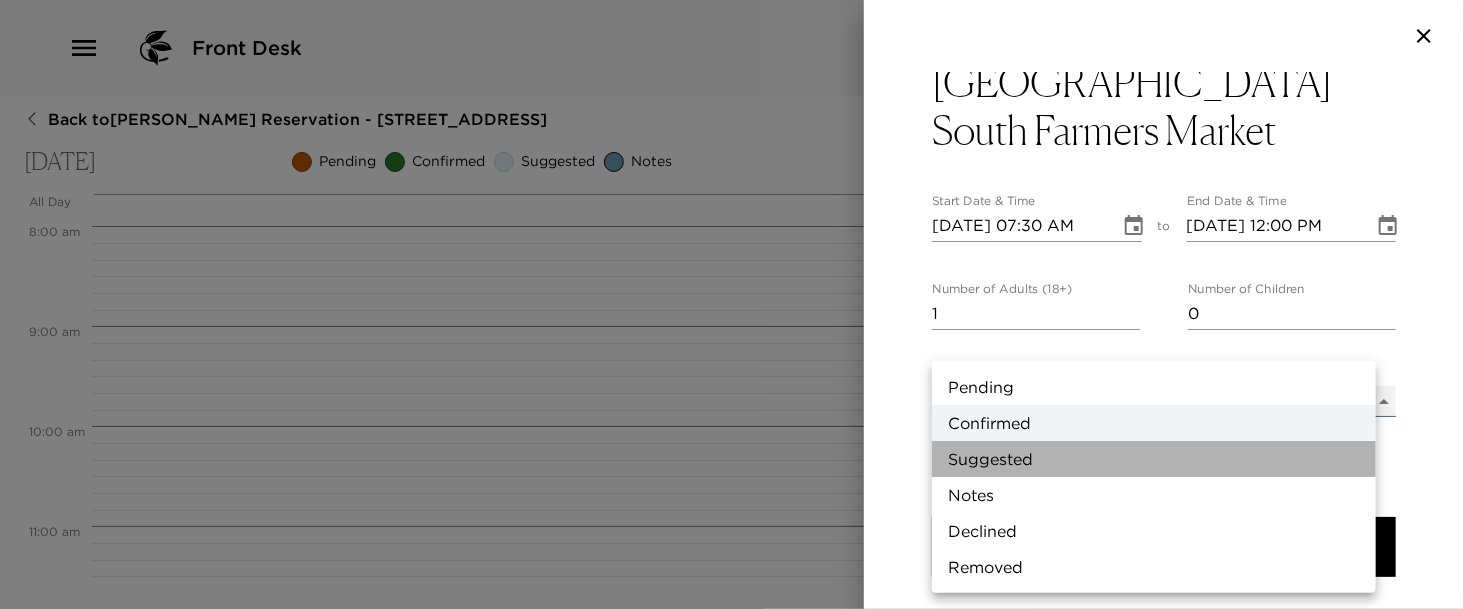 type on "Suggestion" 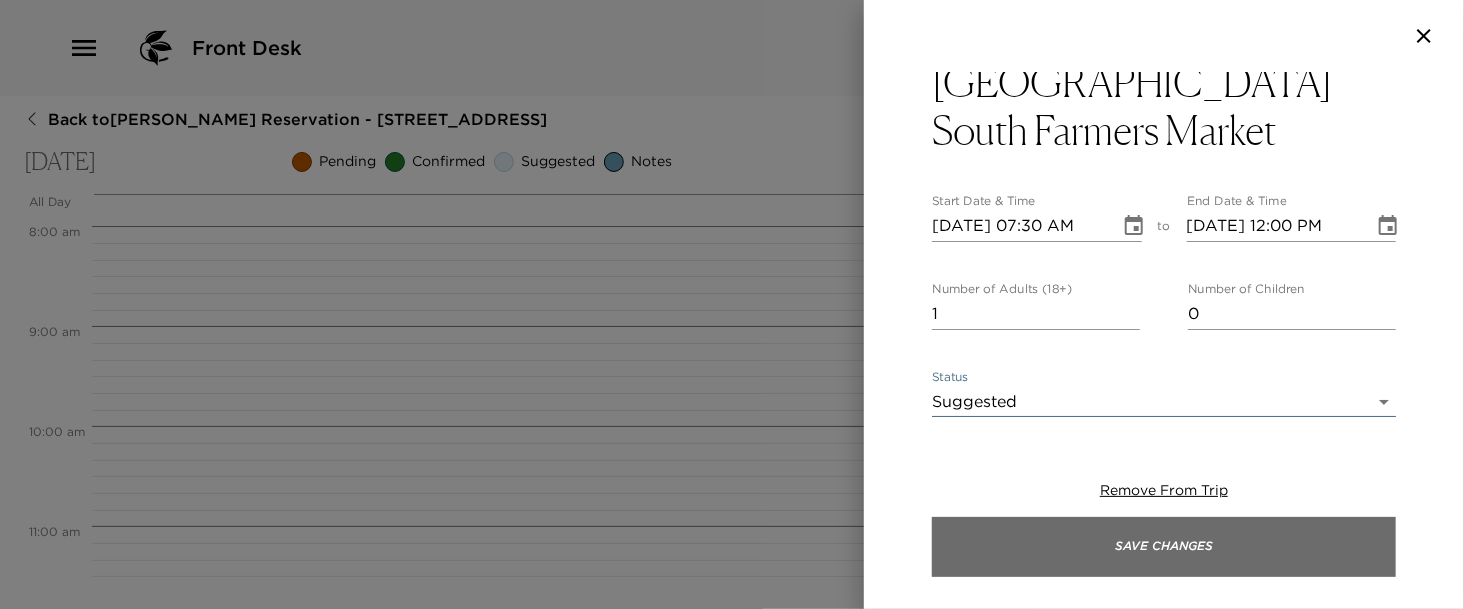 click on "Save Changes" at bounding box center [1164, 547] 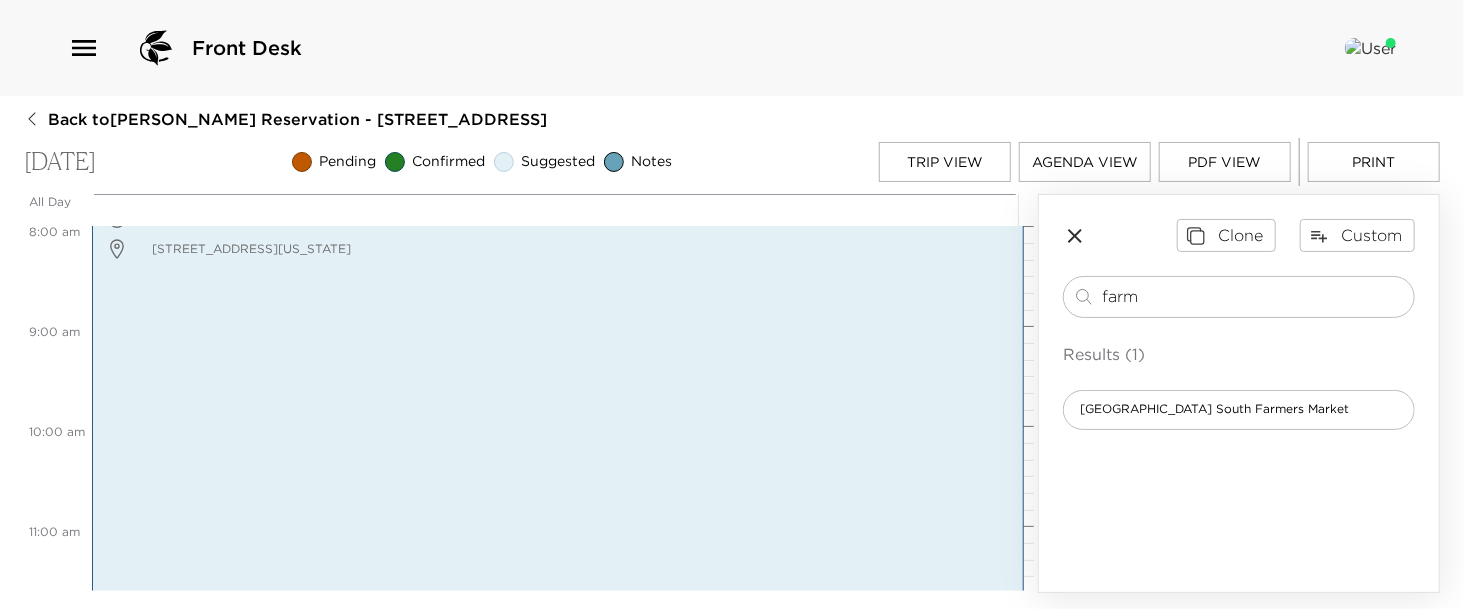 drag, startPoint x: 1147, startPoint y: 293, endPoint x: 815, endPoint y: 312, distance: 332.54324 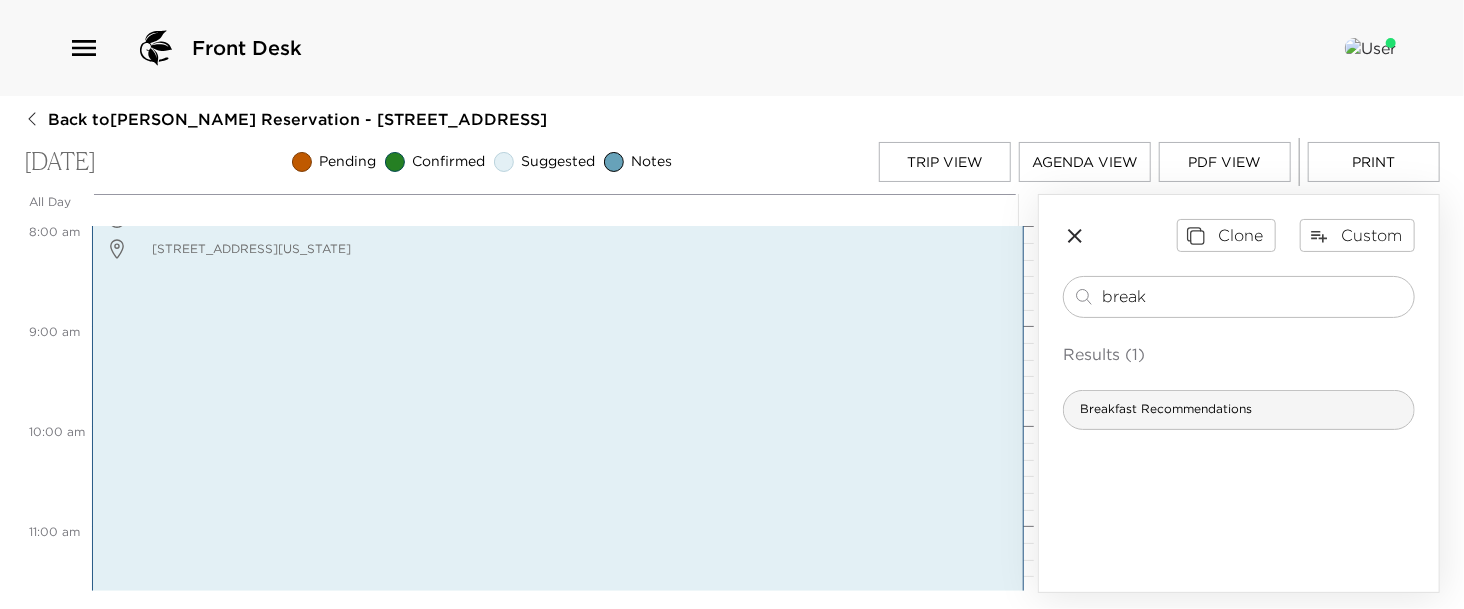 type on "break" 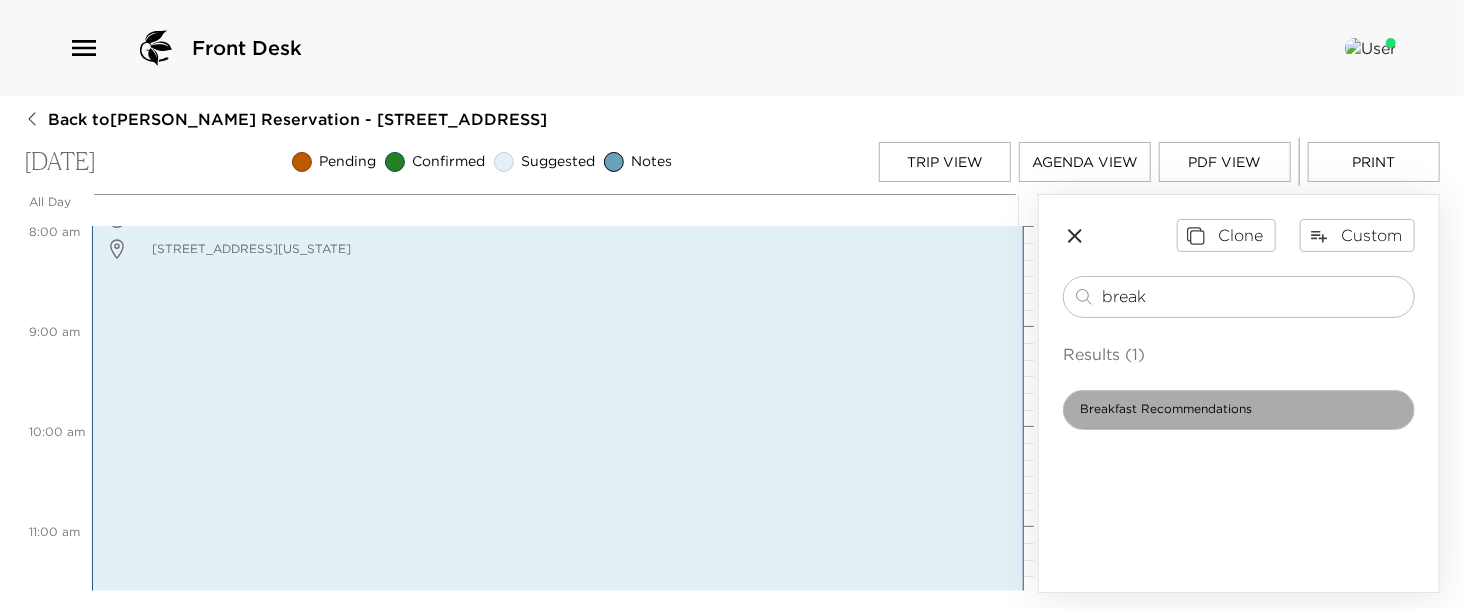 click on "Breakfast Recommendations" at bounding box center (1239, 410) 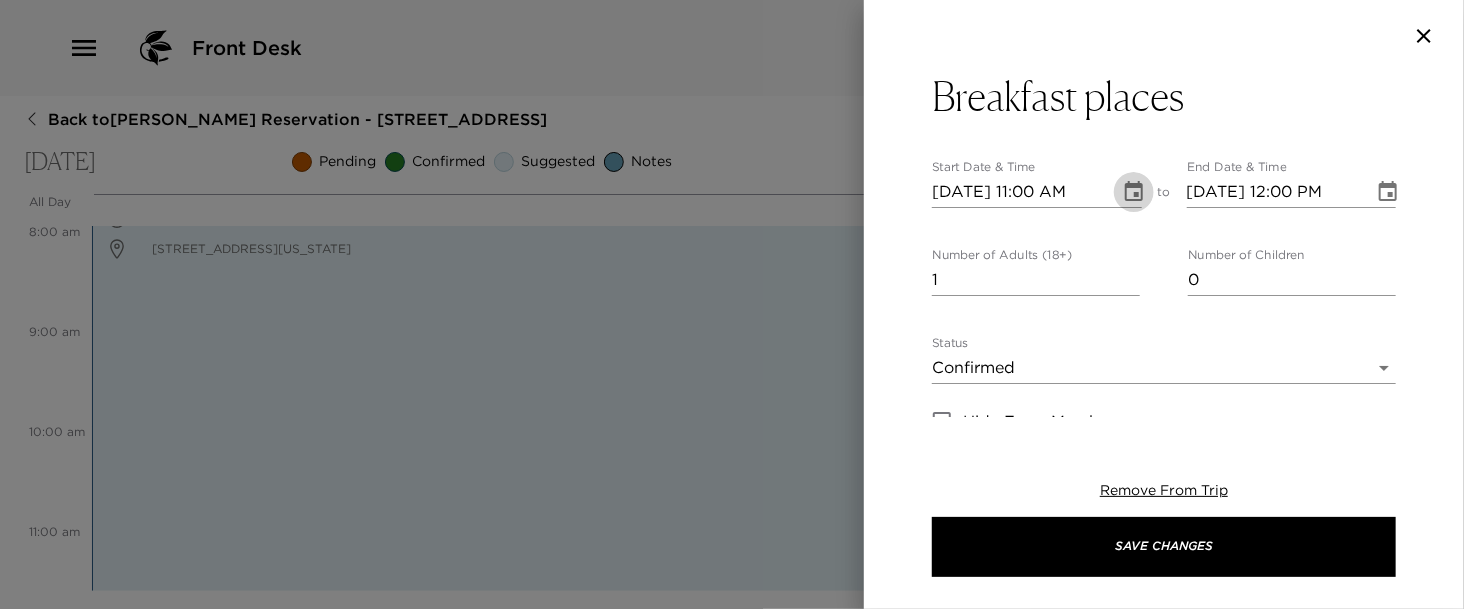 click 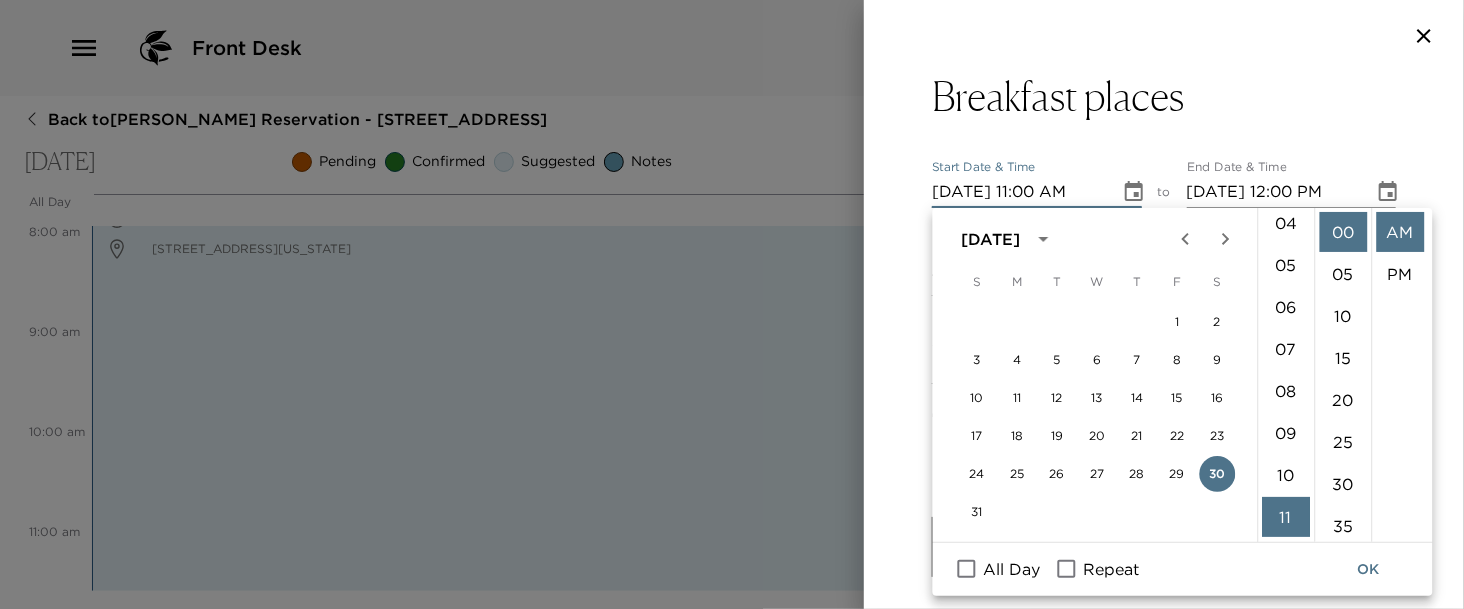 scroll, scrollTop: 70, scrollLeft: 0, axis: vertical 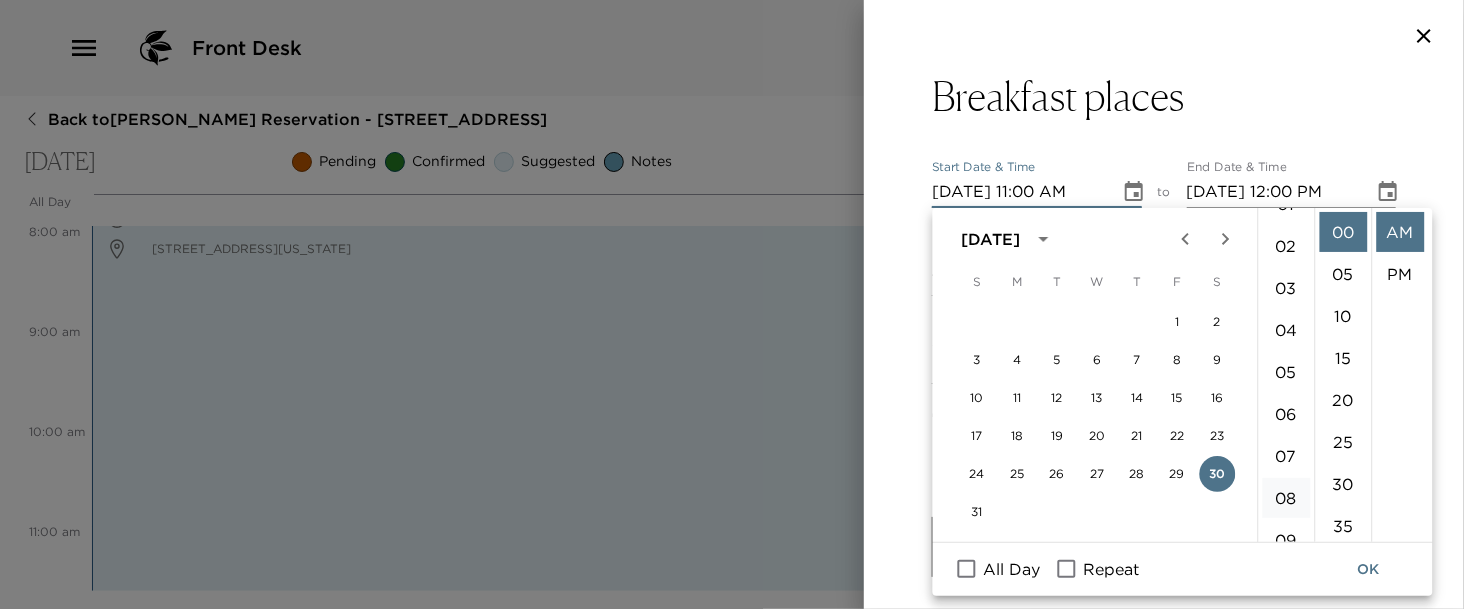 click on "08" at bounding box center [1286, 498] 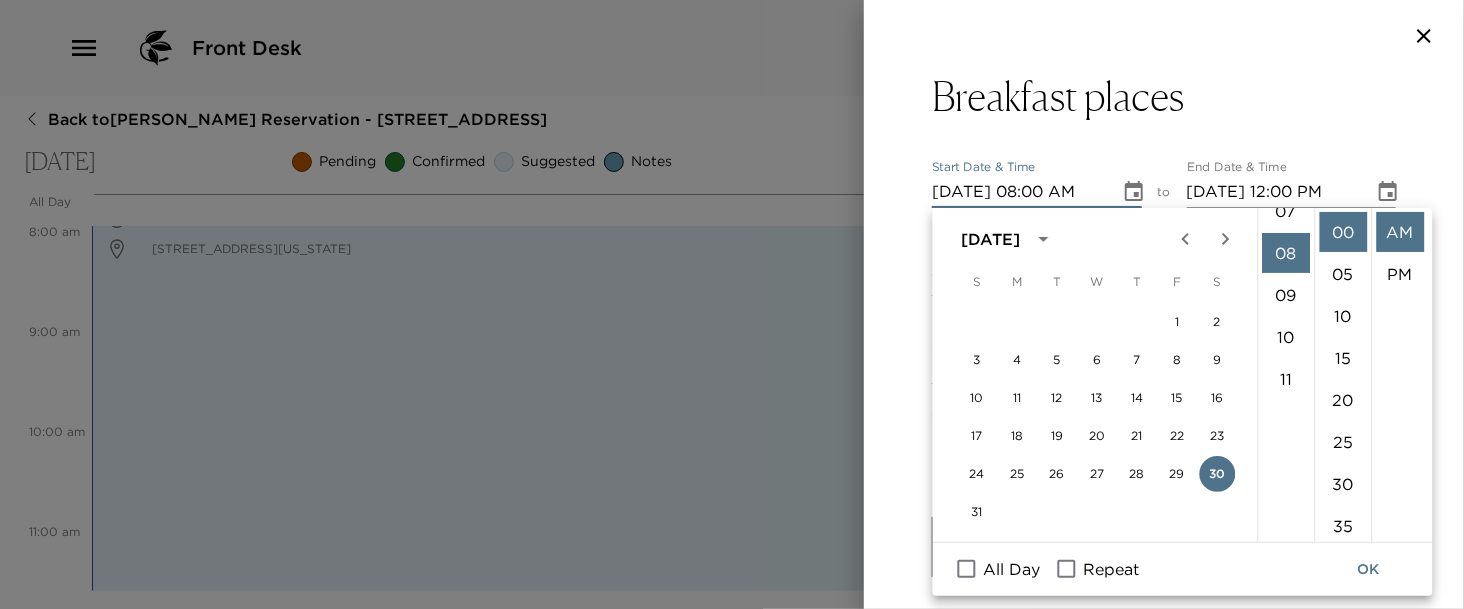 scroll, scrollTop: 336, scrollLeft: 0, axis: vertical 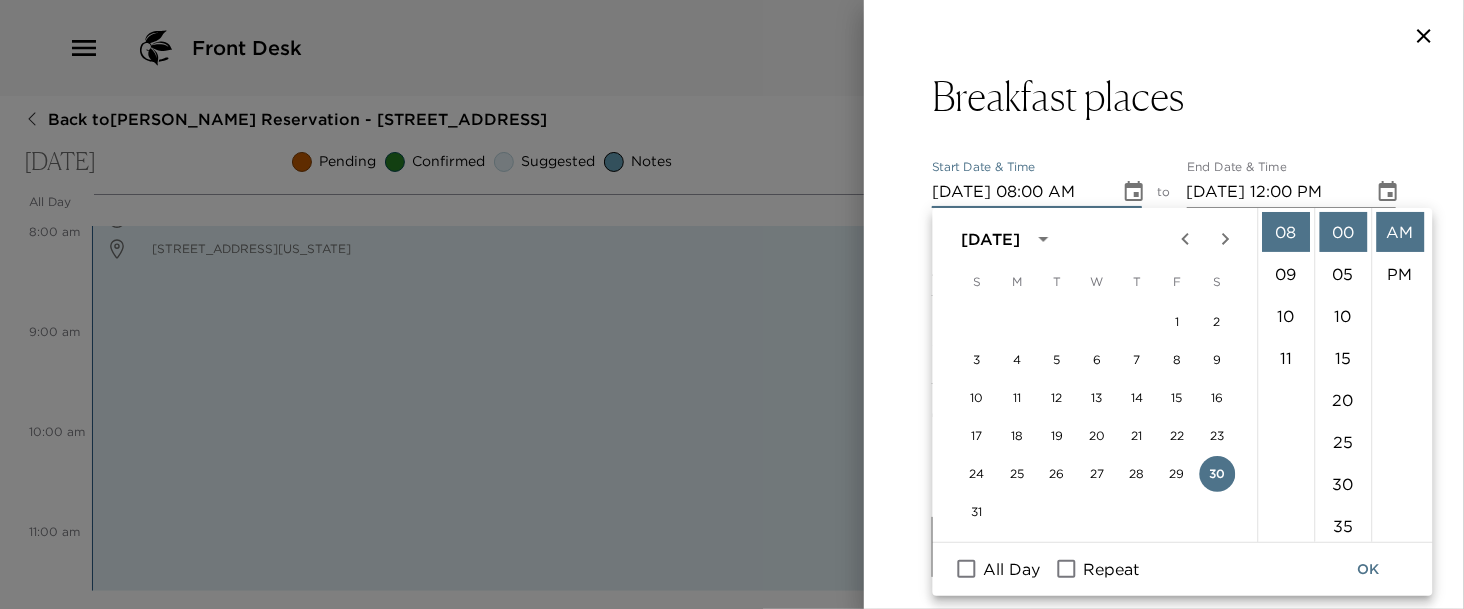 click on "Breakfast places Start Date & Time 08/30/2025 08:00 AM to End Date & Time 08/30/2025 12:00 PM Number of Adults (18+) 1 Number of Children 0 Status Confirmed Confirmed Hide From Member Request Transportation Concierge Notes x Cost ​ x Address ​ Olde Naples
Naples FL 34102
Usa x Phone Number ​ Email ​ Website ​ Cancellation Policy ​ undefined Recommended Attire ​ undefined Age Range ​ undefined Remove From Trip Save Changes" at bounding box center [1164, 244] 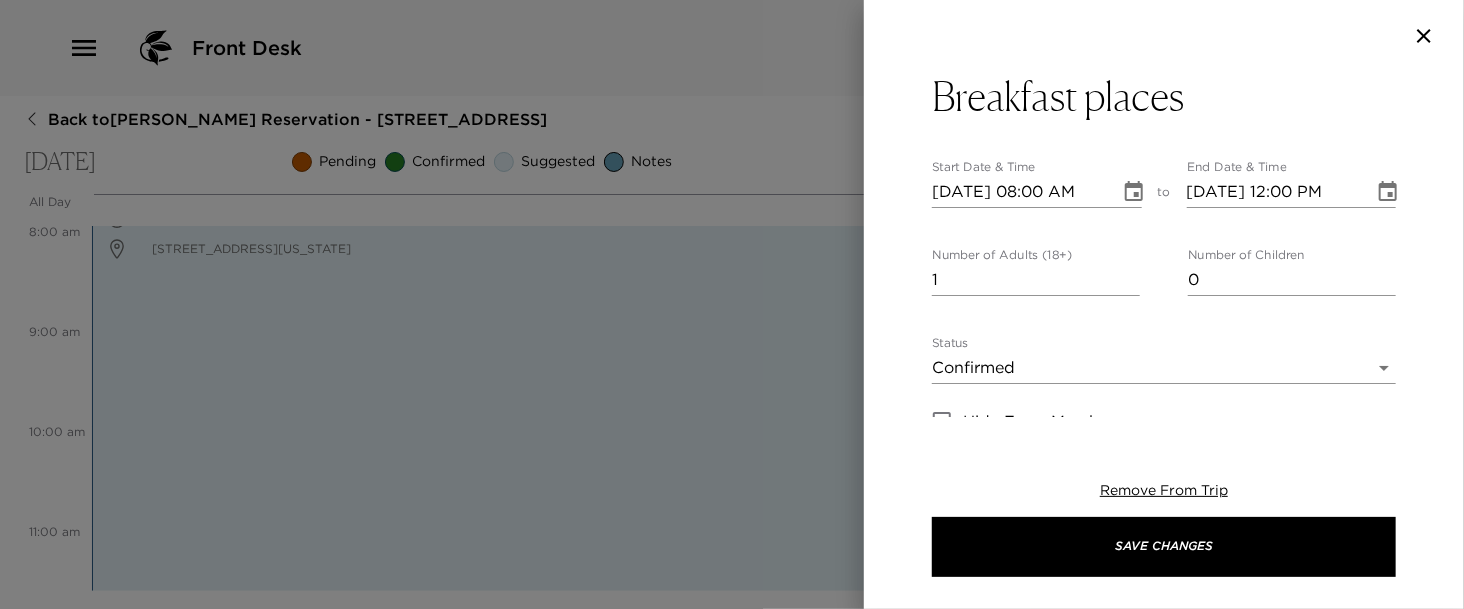 click on "Front Desk Back to  Glenn Youngkin Reservation - 502 13th Ave South  Naples, FL Saturday, August 30, 2025 Pending Confirmed Suggested Notes Trip View Agenda View PDF View Print All Day Sat 08/30 12:00 AM 1:00 AM 2:00 AM 3:00 AM 4:00 AM 5:00 AM 6:00 AM 7:00 AM 8:00 AM 9:00 AM 10:00 AM 11:00 AM 12:00 PM 1:00 PM 2:00 PM 3:00 PM 4:00 PM 5:00 PM 6:00 PM 7:00 PM 8:00 PM 9:00 PM 10:00 PM 11:00 PM Third Street South Farmers Market 7:30am - 12:00pm 1207 3rd Street South
Naples Florida 34102
United States Clone Custom break ​ Results (1) Breakfast Recommendations Breakfast places Start Date & Time 08/30/2025 08:00 AM to End Date & Time 08/30/2025 12:00 PM Number of Adults (18+) 1 Number of Children 0 Status Confirmed Confirmed Hide From Member Request Transportation Concierge Notes x Cost ​ x Address ​ Olde Naples
Naples FL 34102
Usa x Phone Number ​ Email ​ Website ​ Cancellation Policy ​ undefined Recommended Attire ​ undefined Age Range ​ undefined Remove From Trip Save Changes" at bounding box center (732, 304) 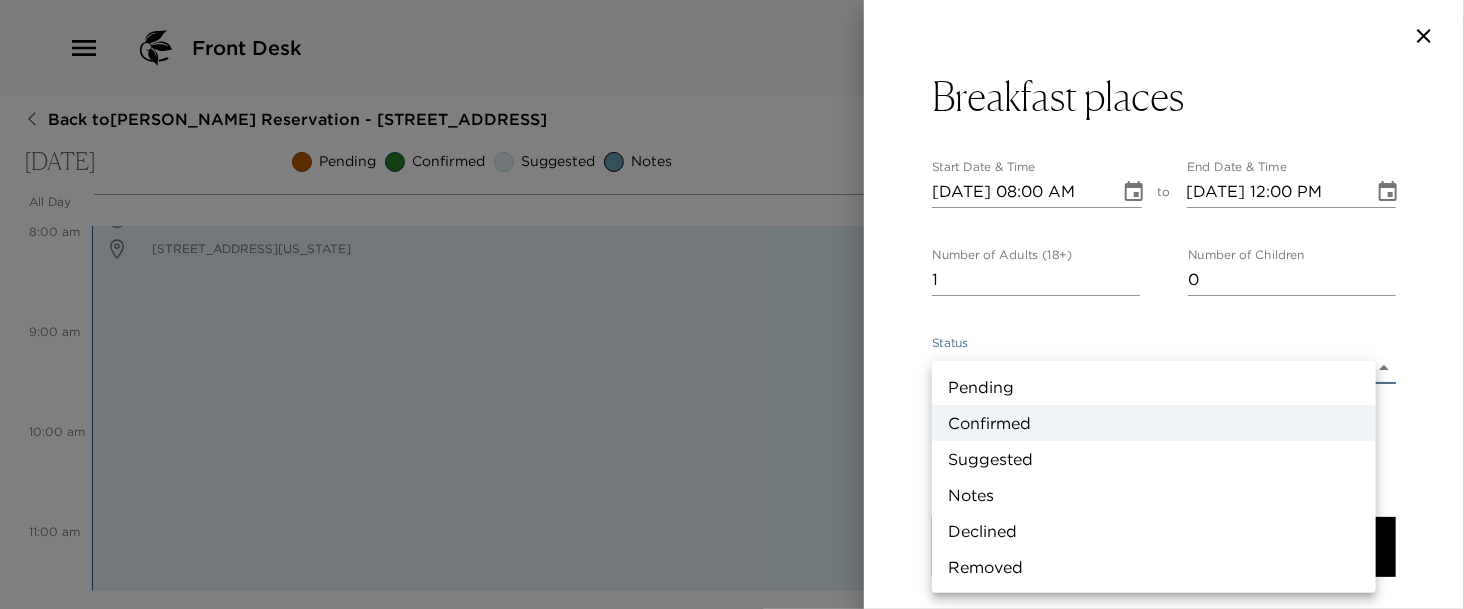 click on "Suggested" at bounding box center (1154, 459) 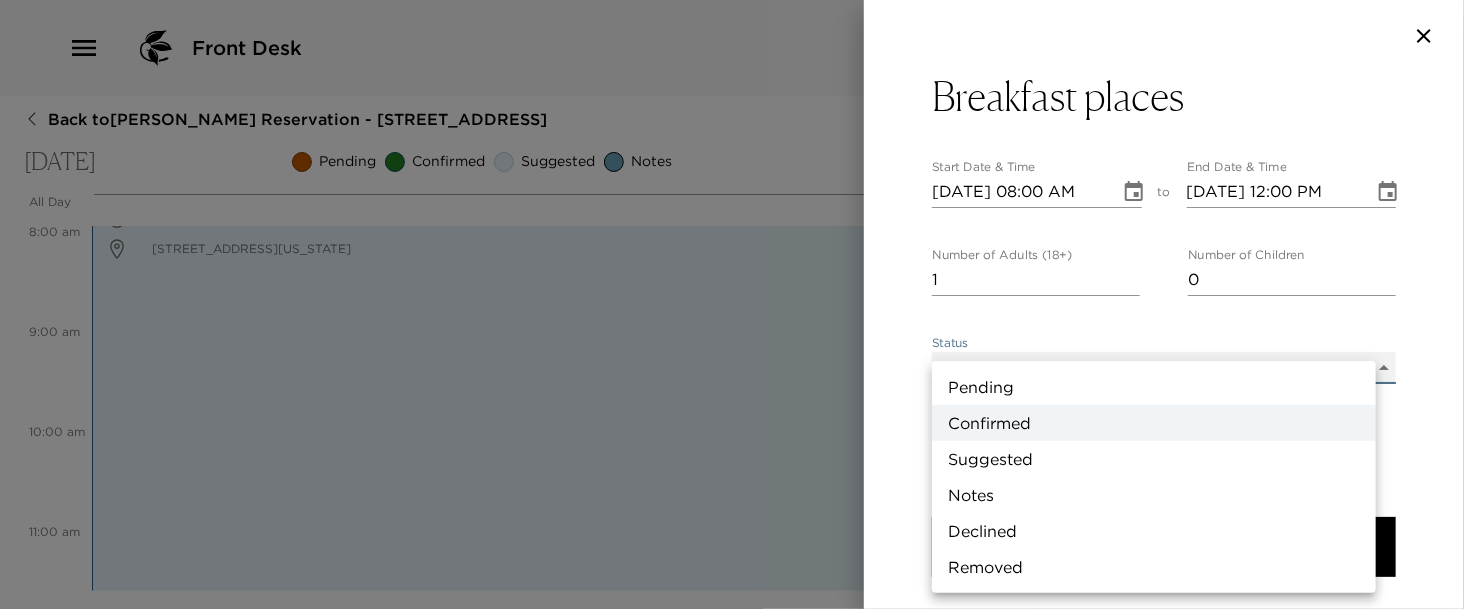 type on "Suggestion" 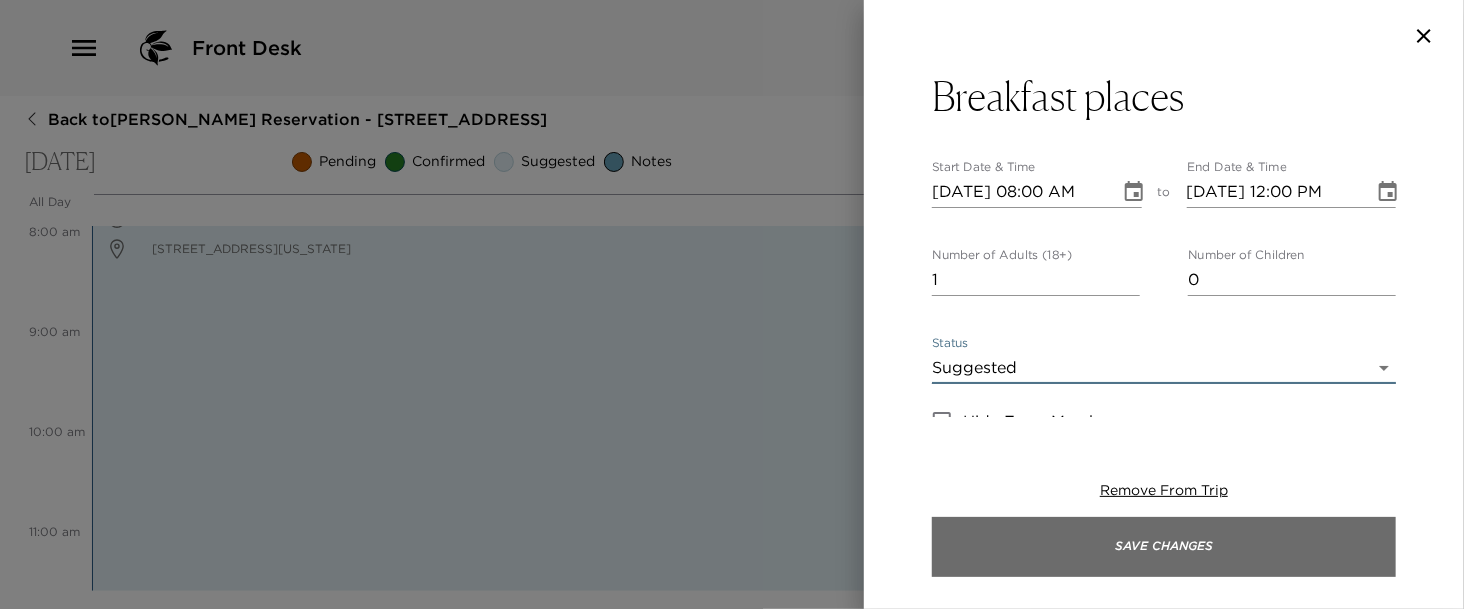 click on "Save Changes" at bounding box center [1164, 547] 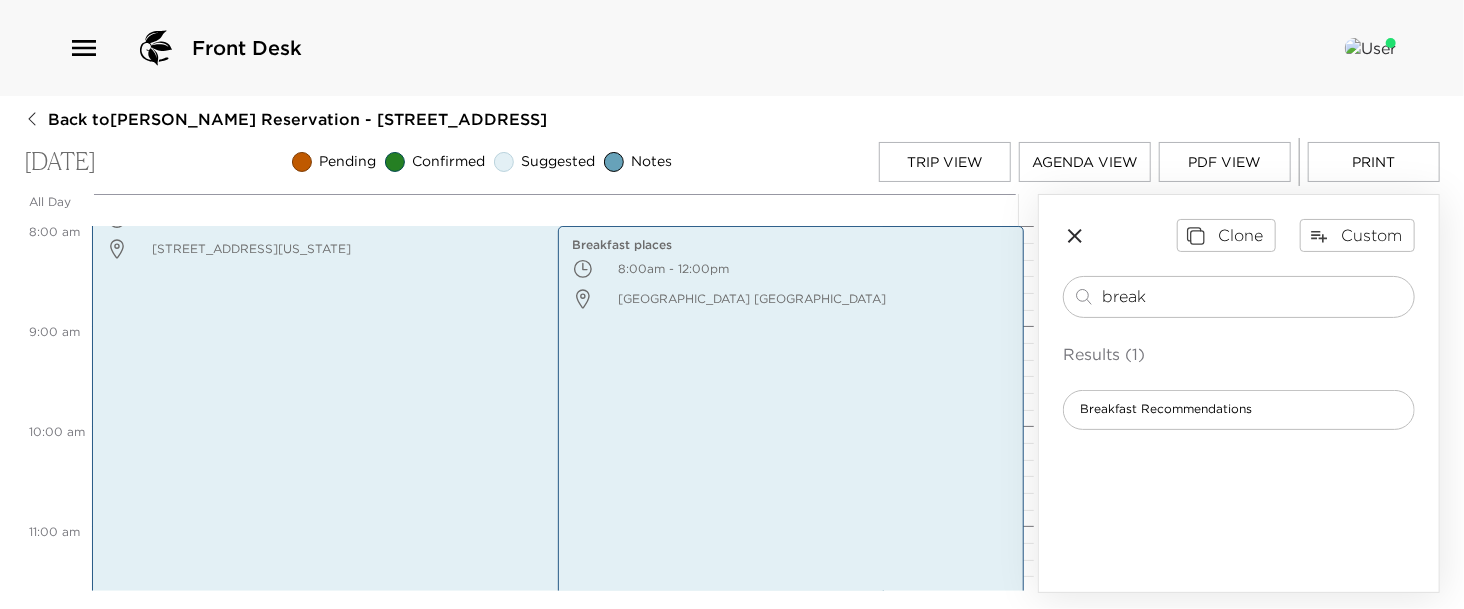 drag, startPoint x: 1158, startPoint y: 298, endPoint x: 969, endPoint y: 279, distance: 189.95262 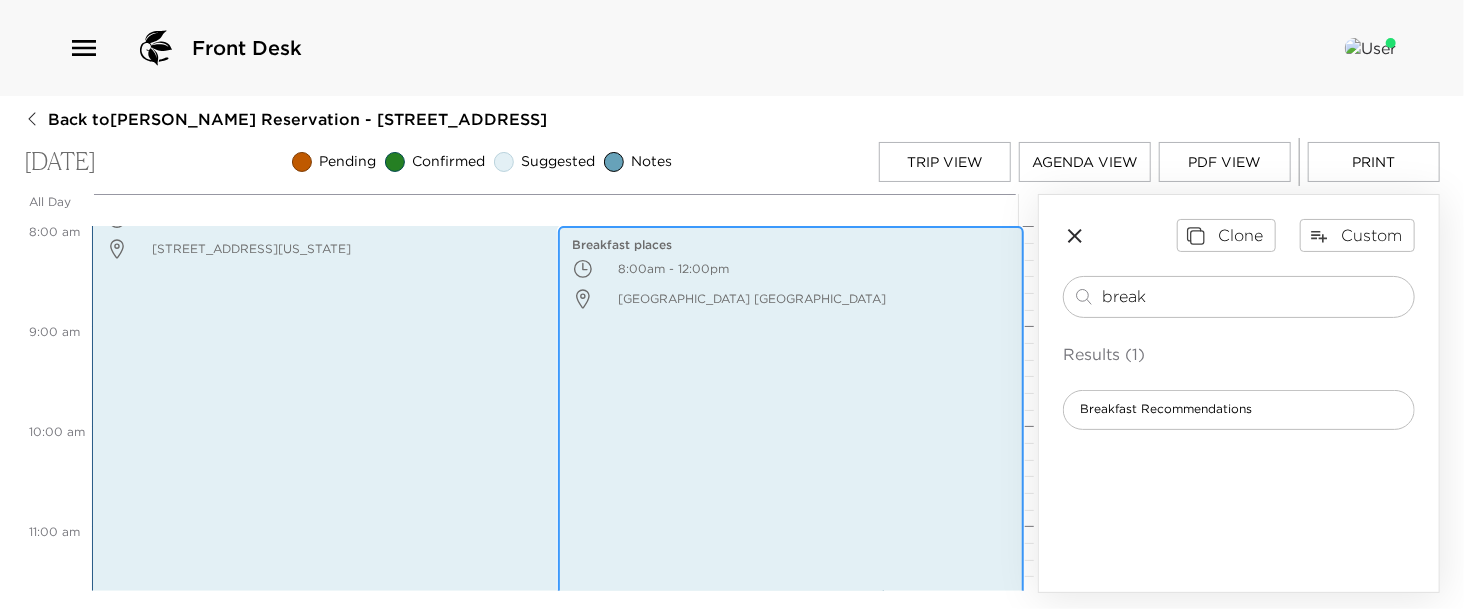 click on "8:00am - 12:00pm" at bounding box center [791, 269] 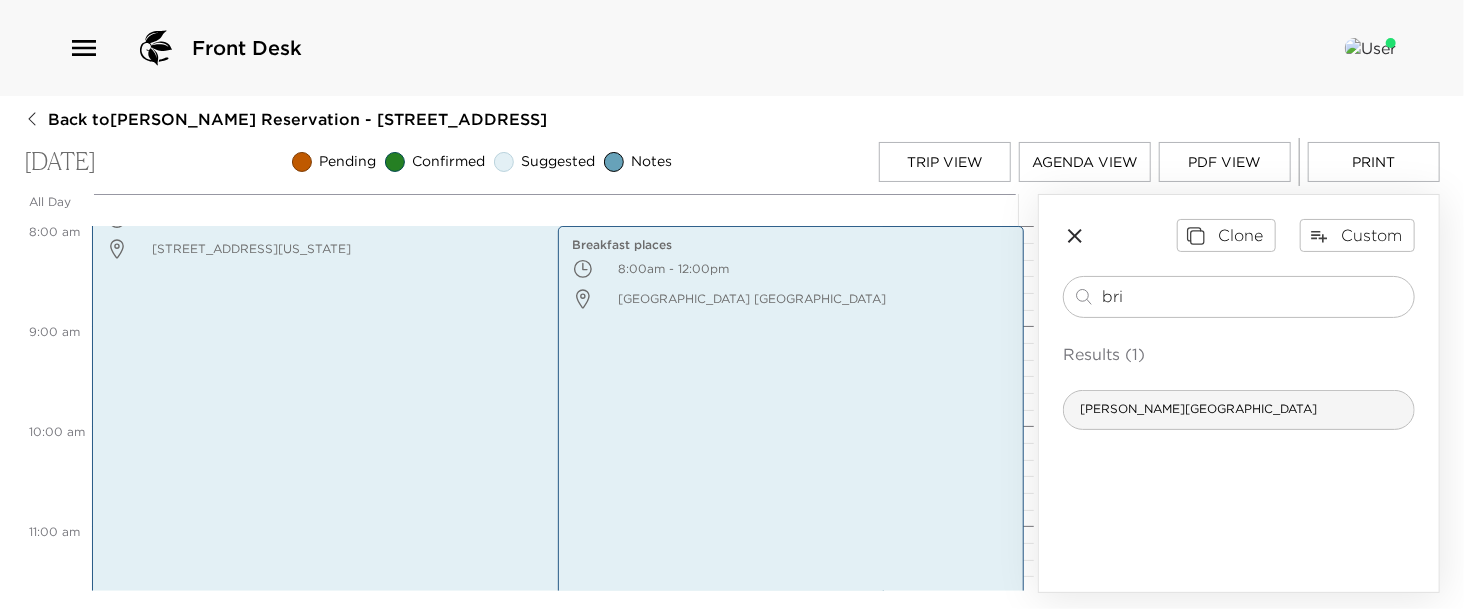 type on "bri" 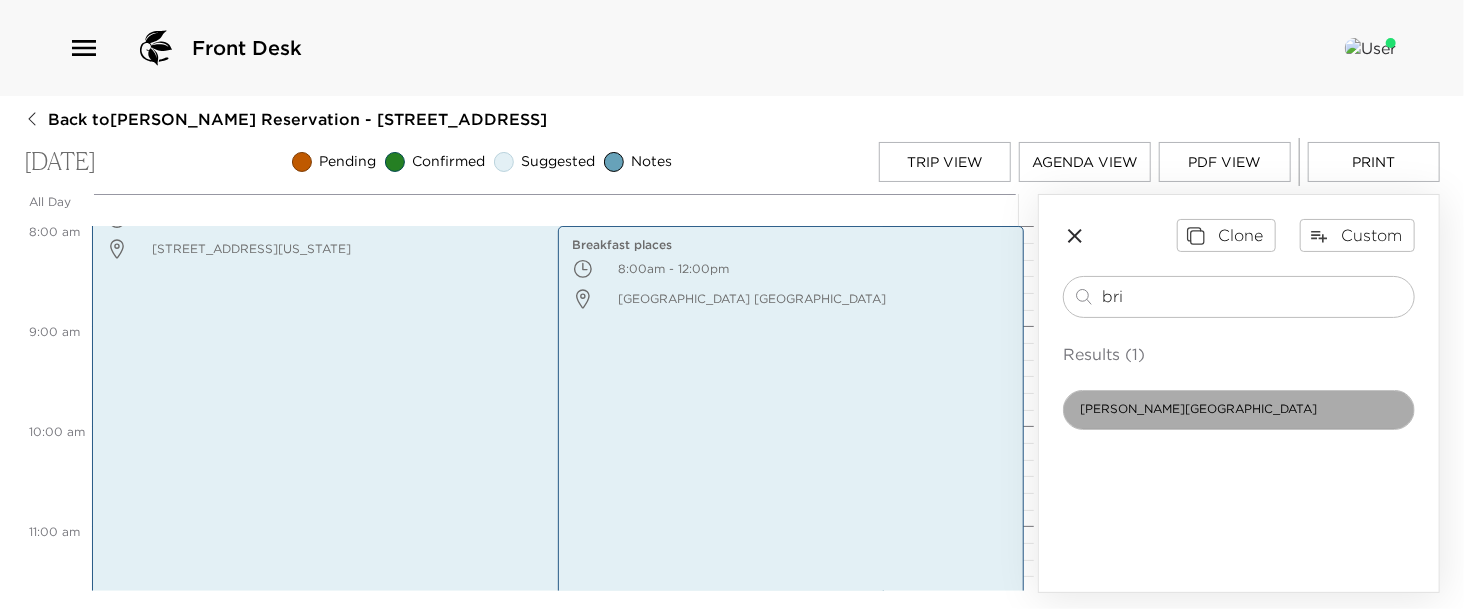 click on "[PERSON_NAME][GEOGRAPHIC_DATA]" at bounding box center (1198, 409) 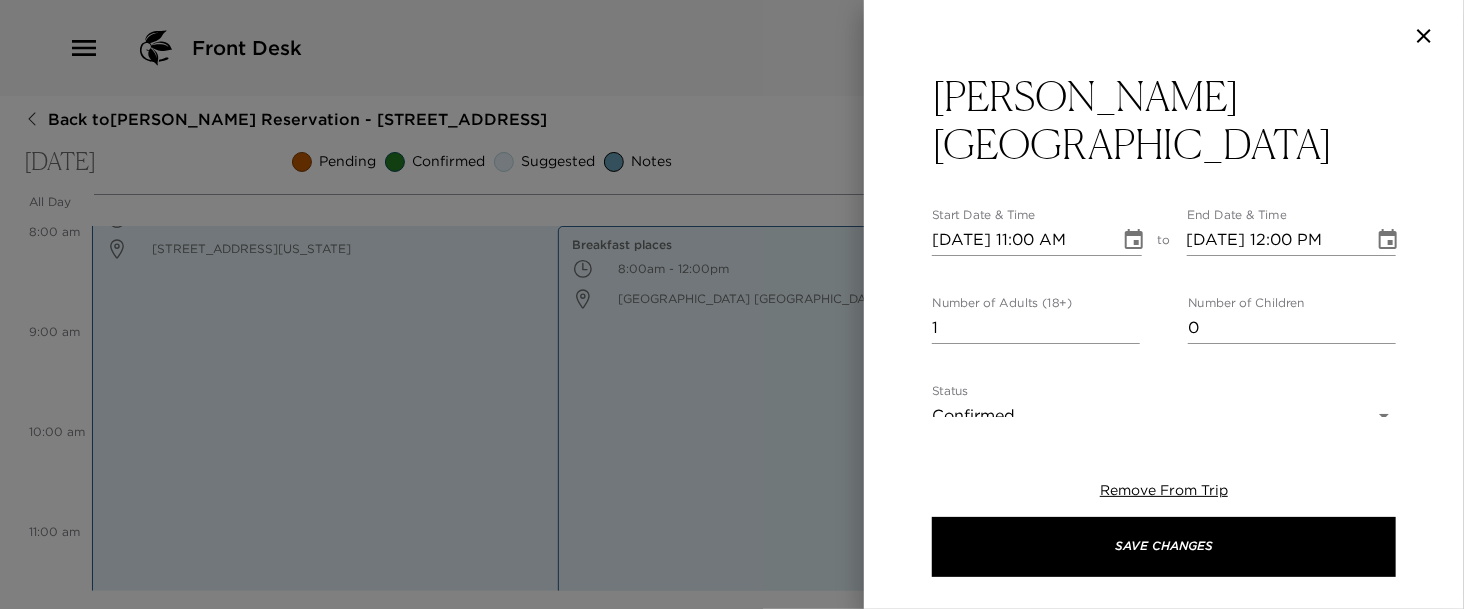 click on "Front Desk Back to  Glenn Youngkin Reservation - 502 13th Ave South  Naples, FL Saturday, August 30, 2025 Pending Confirmed Suggested Notes Trip View Agenda View PDF View Print All Day Sat 08/30 12:00 AM 1:00 AM 2:00 AM 3:00 AM 4:00 AM 5:00 AM 6:00 AM 7:00 AM 8:00 AM 9:00 AM 10:00 AM 11:00 AM 12:00 PM 1:00 PM 2:00 PM 3:00 PM 4:00 PM 5:00 PM 6:00 PM 7:00 PM 8:00 PM 9:00 PM 10:00 PM 11:00 PM Third Street South Farmers Market 7:30am - 12:00pm 1207 3rd Street South
Naples Florida 34102
United States Breakfast places 8:00am - 12:00pm Olde Naples
Naples FL 34102
Usa Clone Custom bri ​ Results (1) Briggs Wellness Center Briggs Wellness Center Start Date & Time 08/30/2025 11:00 AM to End Date & Time 08/30/2025 12:00 PM Number of Adults (18+) 1 Number of Children 0 Status Confirmed Confirmed Hide From Member Request Transportation Concierge Notes x Cost ​ x Address ​ 399 9th Street North
Naples FL 34120
United States x Phone Number ​ 239-624-2750 Email ​ Website ​ Cancellation Policy ​ undefined ​ ​" at bounding box center [732, 304] 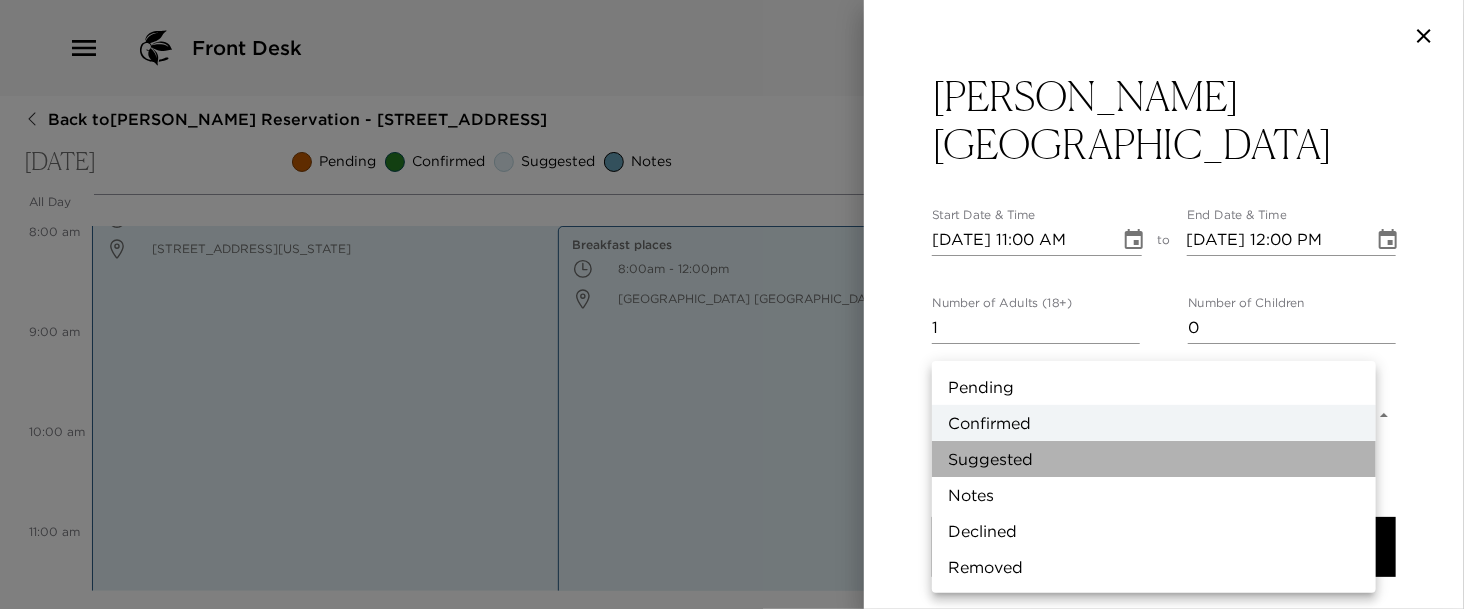 click on "Suggested" at bounding box center [1154, 459] 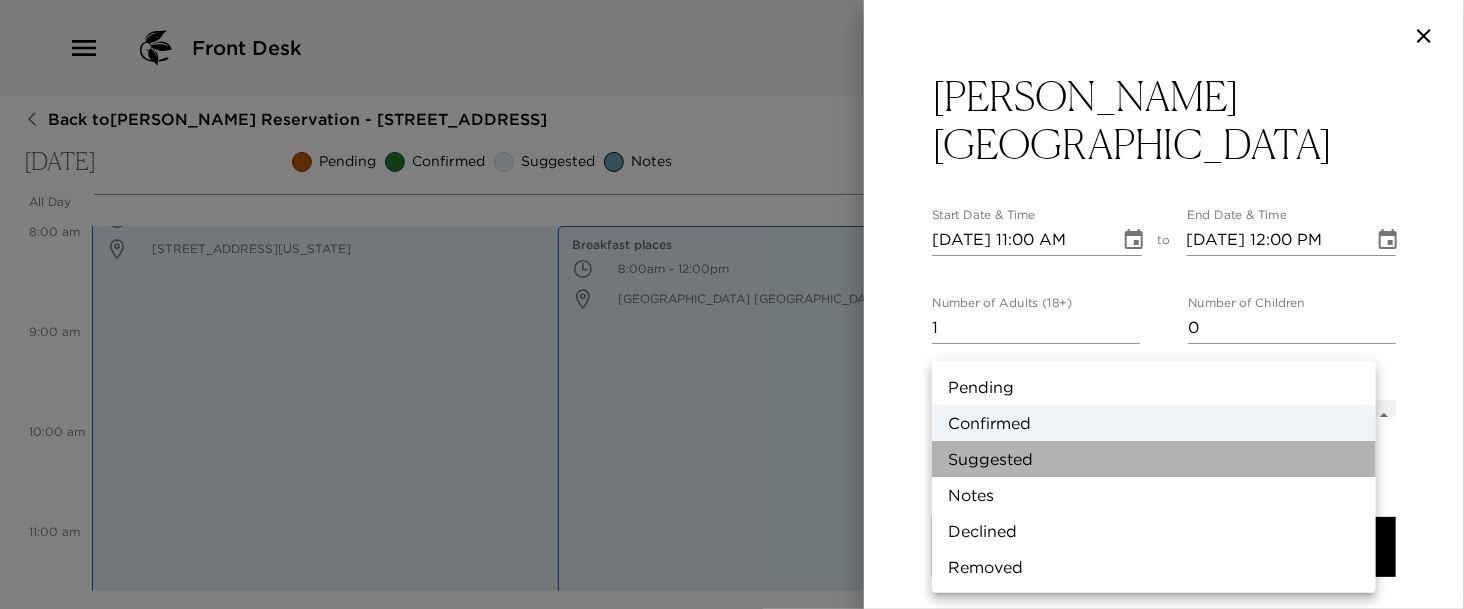 type on "Suggestion" 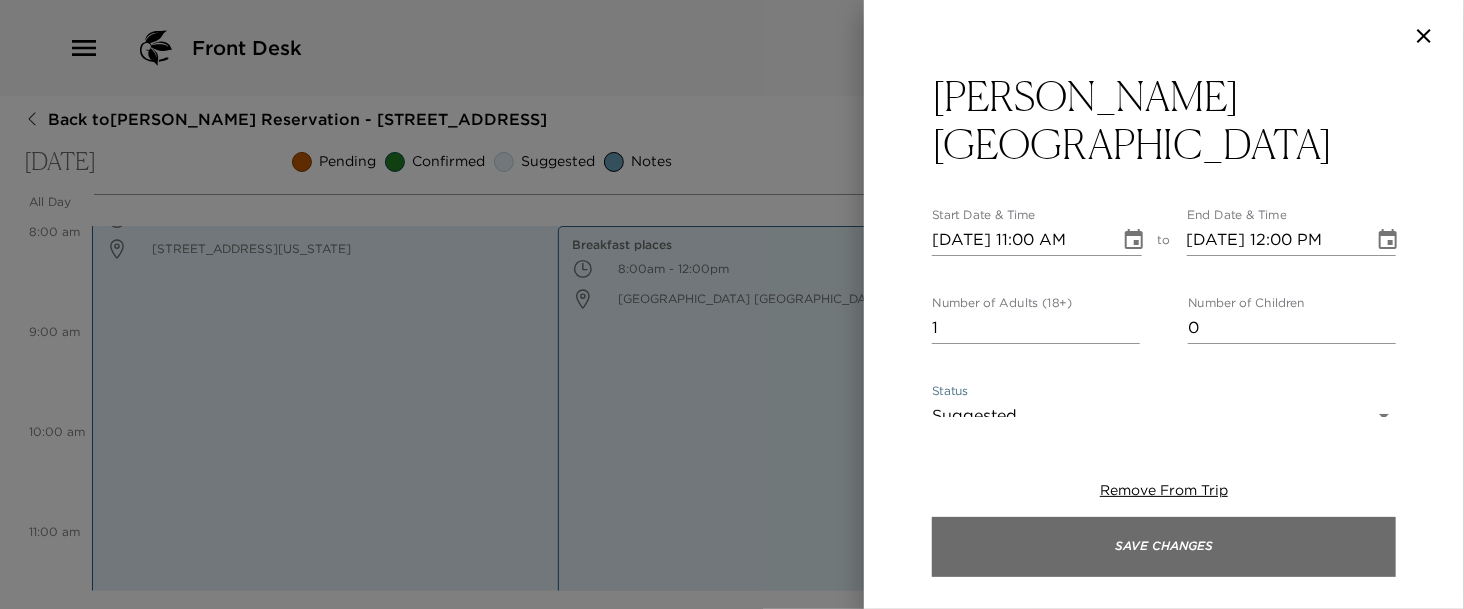 click on "Save Changes" at bounding box center (1164, 547) 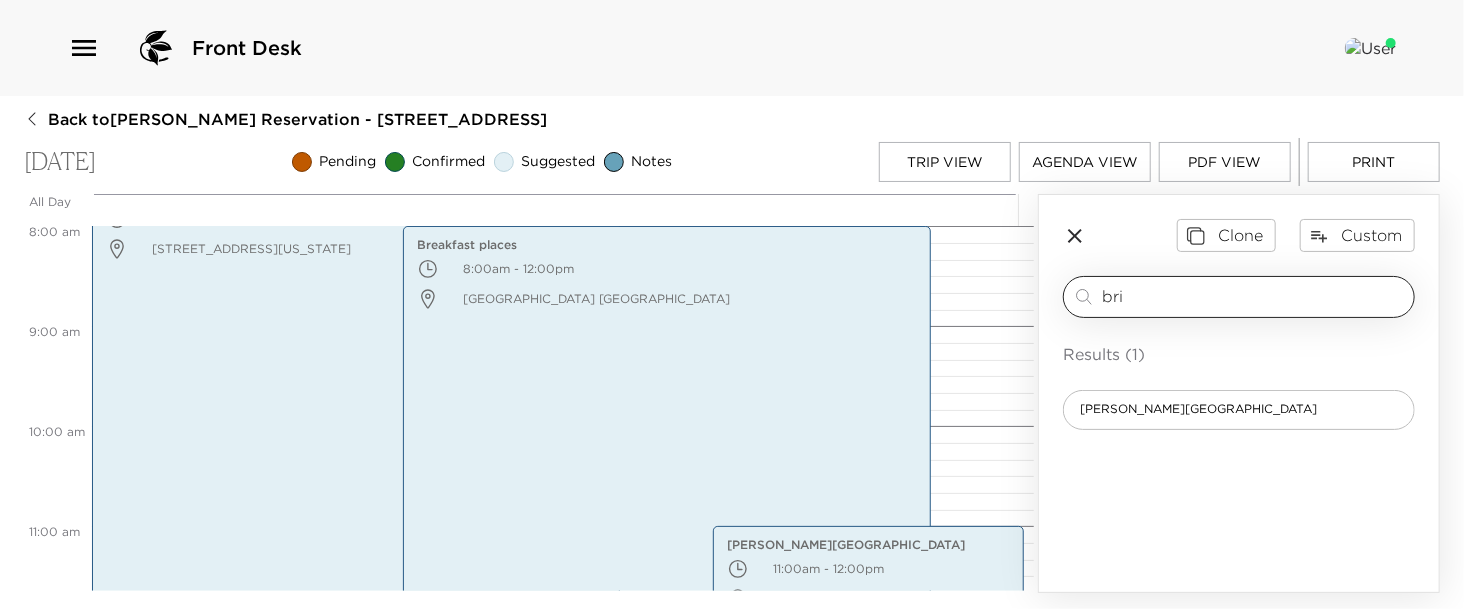 click on "bri" at bounding box center [1254, 296] 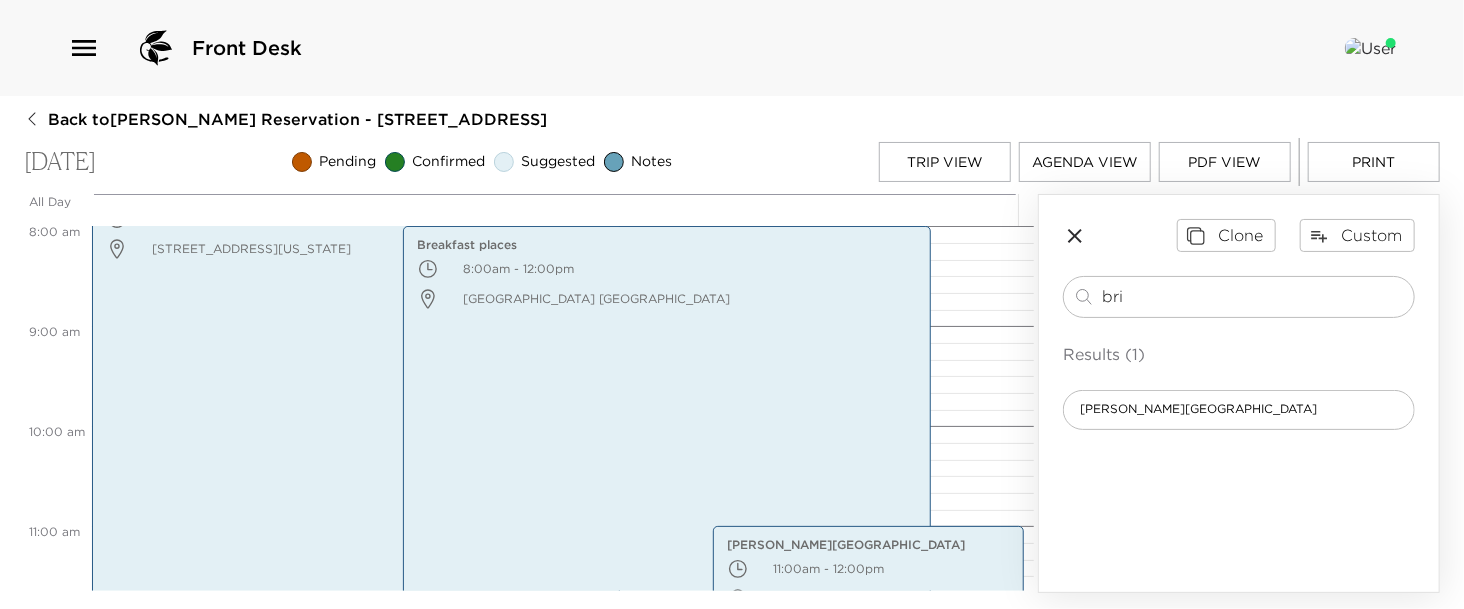 drag, startPoint x: 1129, startPoint y: 306, endPoint x: 1051, endPoint y: 281, distance: 81.908485 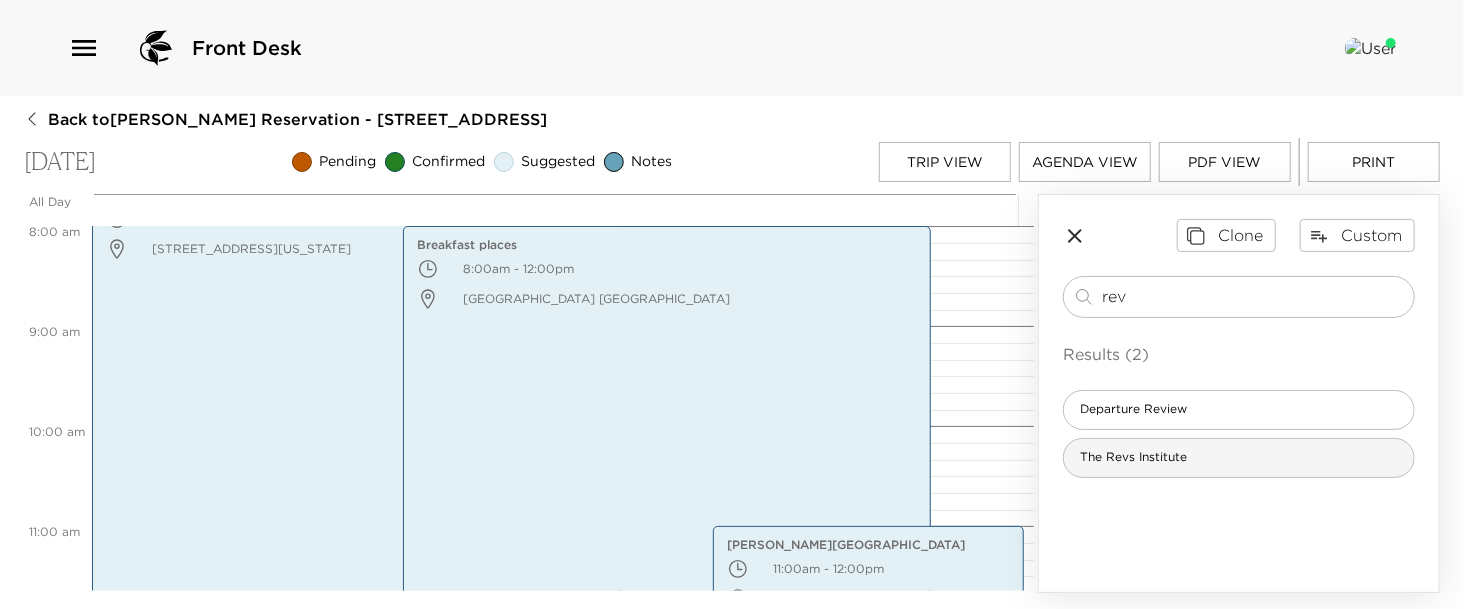 type on "rev" 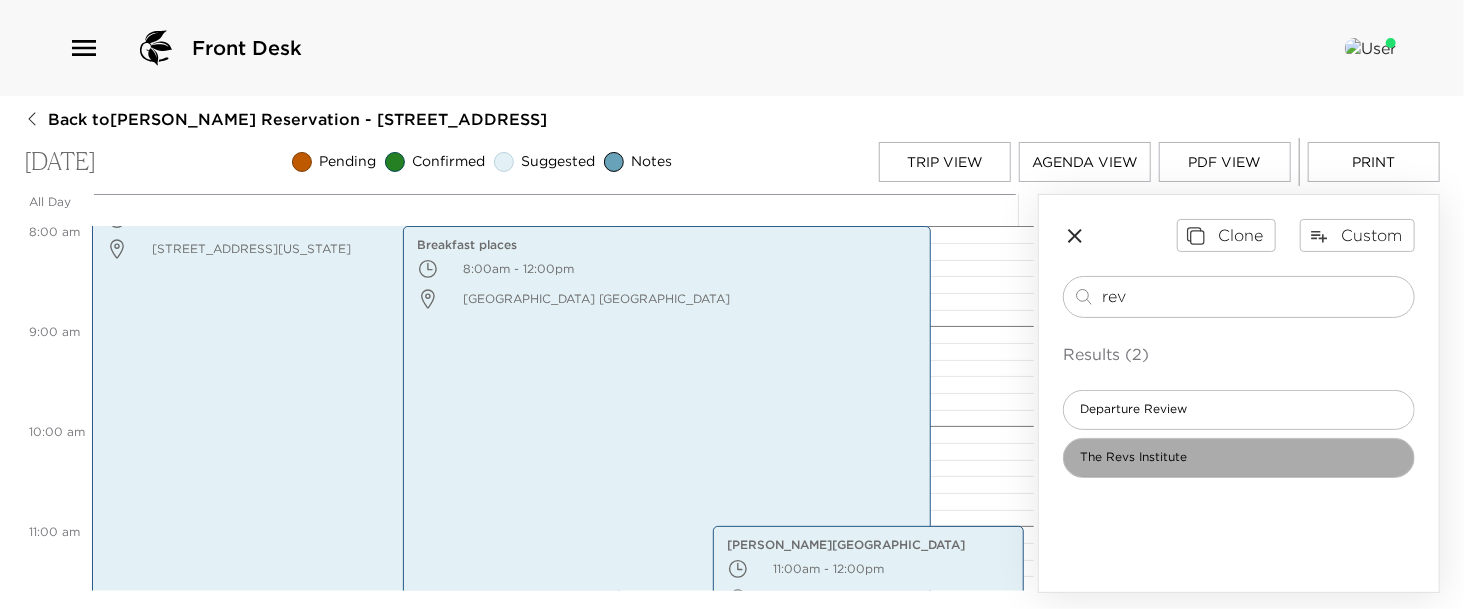 click on "The Revs Institute" at bounding box center (1133, 457) 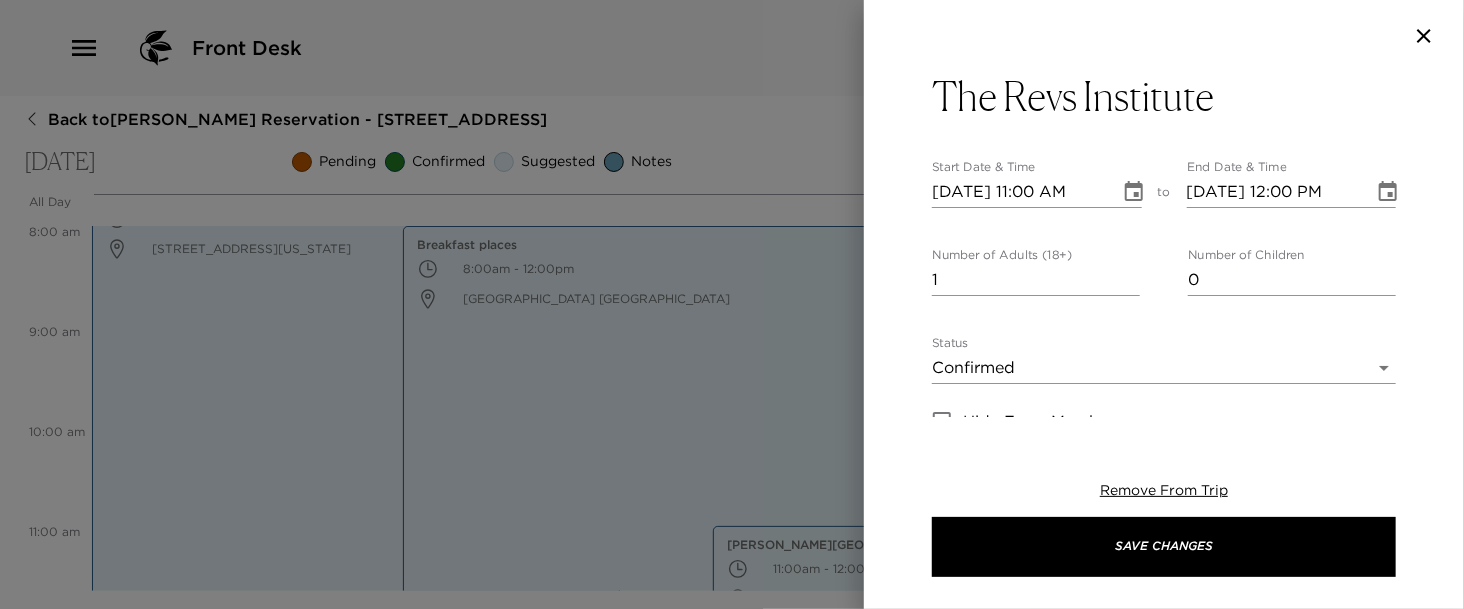 type on "Your reservation is confirmed at The Rev's Institute. Have a great time!" 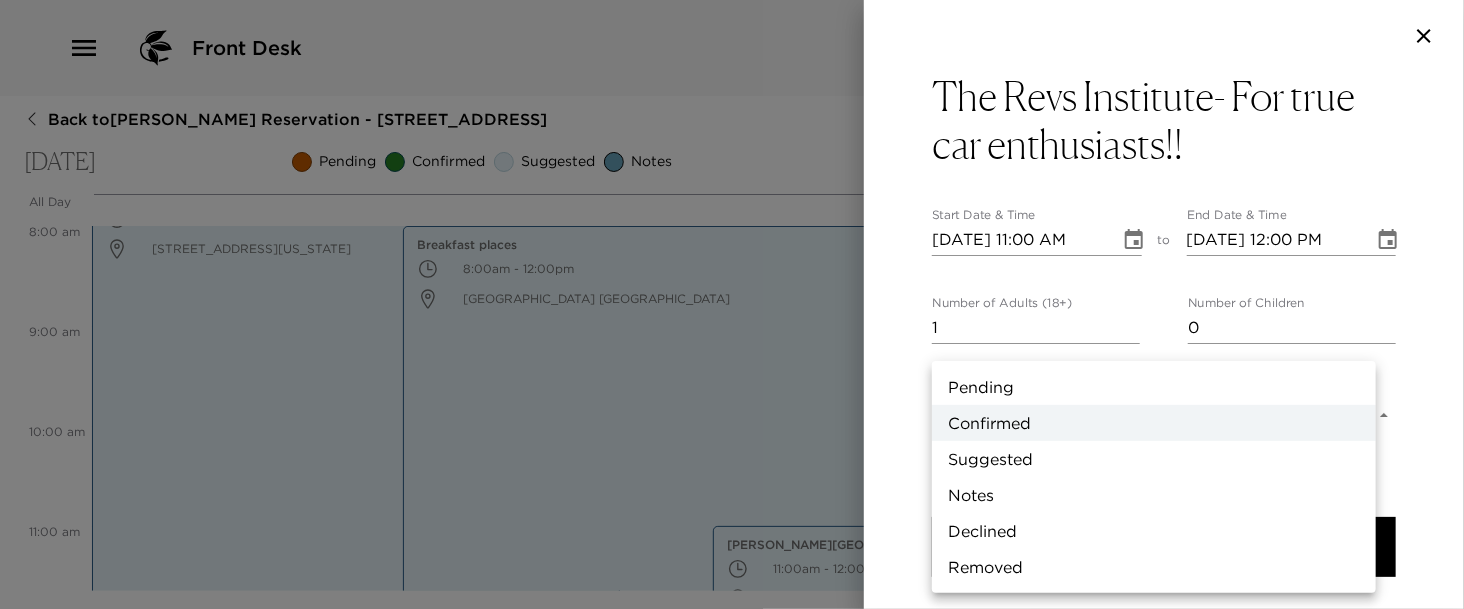 click on "Front Desk Back to  Glenn Youngkin Reservation - 502 13th Ave South  Naples, FL Saturday, August 30, 2025 Pending Confirmed Suggested Notes Trip View Agenda View PDF View Print All Day Sat 08/30 12:00 AM 1:00 AM 2:00 AM 3:00 AM 4:00 AM 5:00 AM 6:00 AM 7:00 AM 8:00 AM 9:00 AM 10:00 AM 11:00 AM 12:00 PM 1:00 PM 2:00 PM 3:00 PM 4:00 PM 5:00 PM 6:00 PM 7:00 PM 8:00 PM 9:00 PM 10:00 PM 11:00 PM Third Street South Farmers Market 7:30am - 12:00pm 1207 3rd Street South
Naples Florida 34102
United States Breakfast places 8:00am - 12:00pm Olde Naples
Naples FL 34102
Usa Briggs Wellness Center 11:00am - 12:00pm 399 9th Street North
Naples FL 34120
United States Clone Custom rev ​ Results (2) Departure Review The Revs Institute The Revs Institute- For true car enthusiasts!! Start Date & Time 08/30/2025 11:00 AM to End Date & Time 08/30/2025 12:00 PM Number of Adults (18+) 1 Number of Children 0 Status Confirmed Confirmed Hide From Member Request Transportation Concierge Notes x Cost ​ x Address ​ x Phone Number ​" at bounding box center (732, 304) 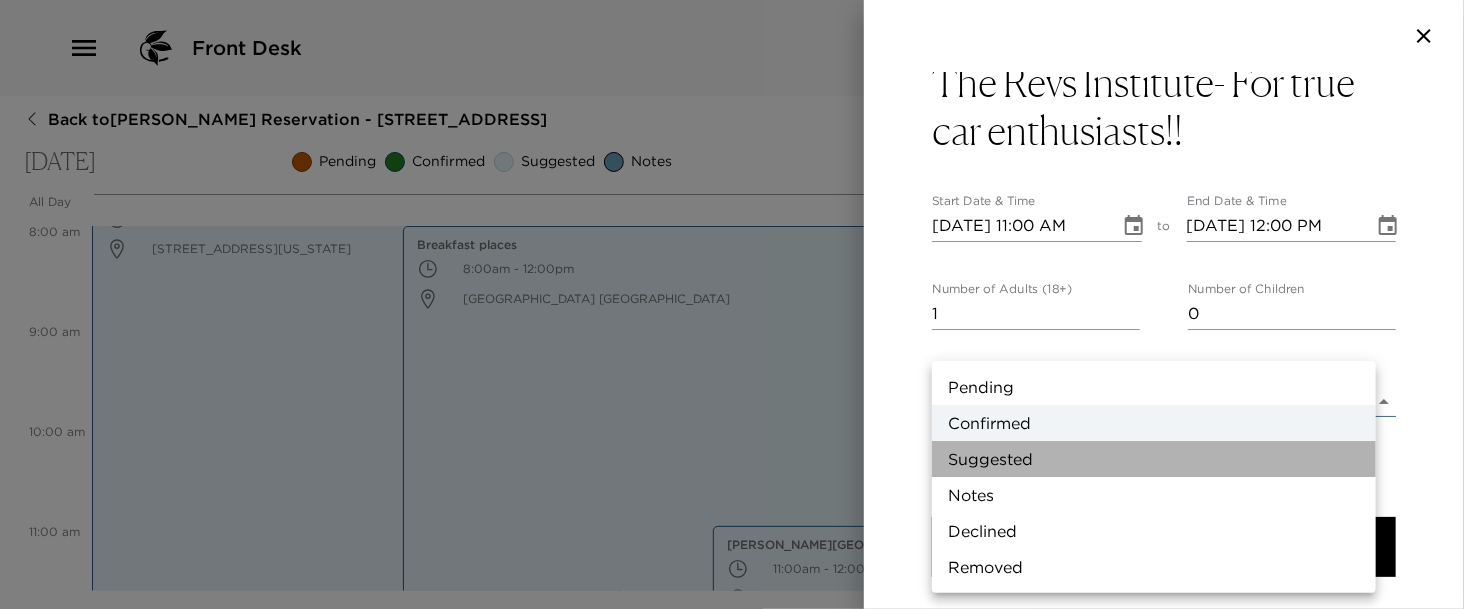 click on "Suggested" at bounding box center [1154, 459] 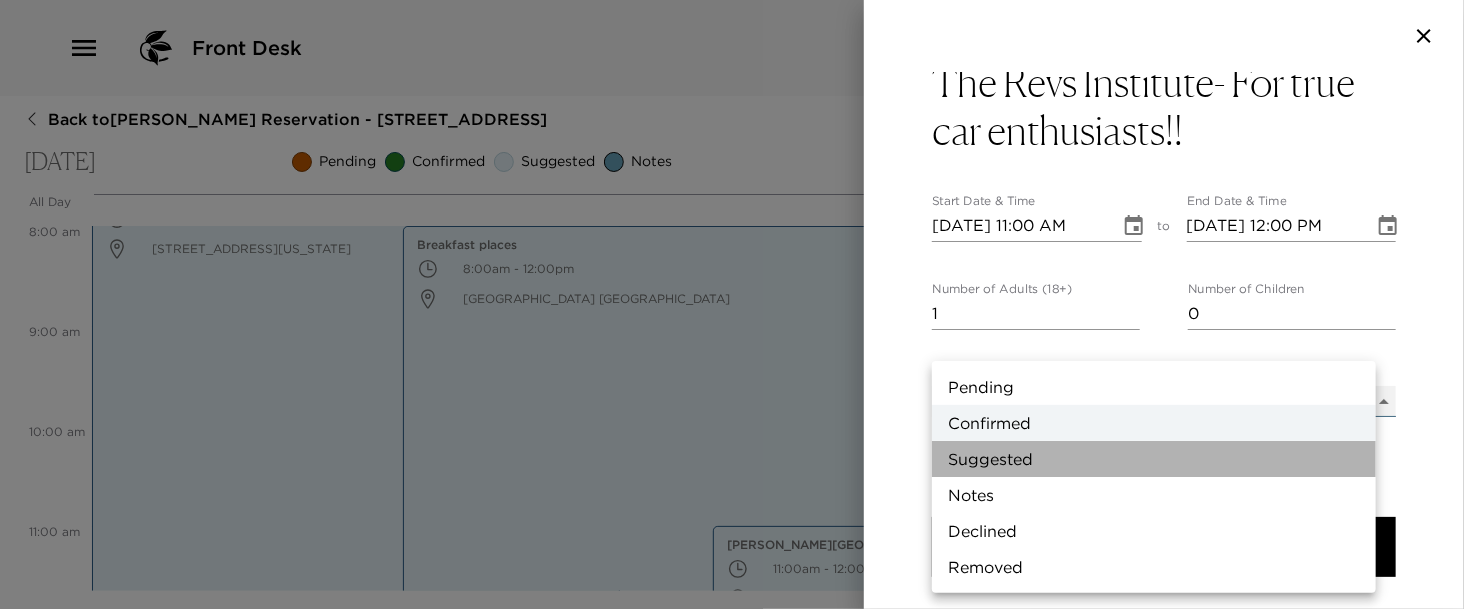 type on "Suggestion" 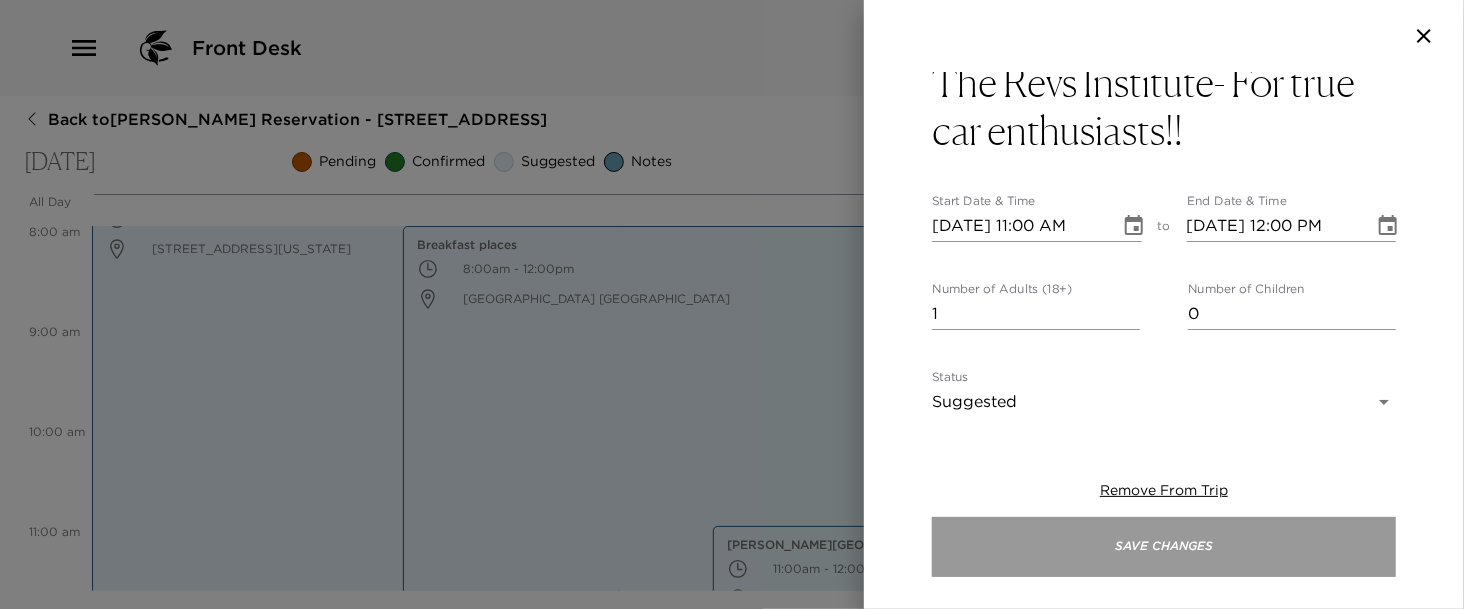click on "Save Changes" at bounding box center (1164, 547) 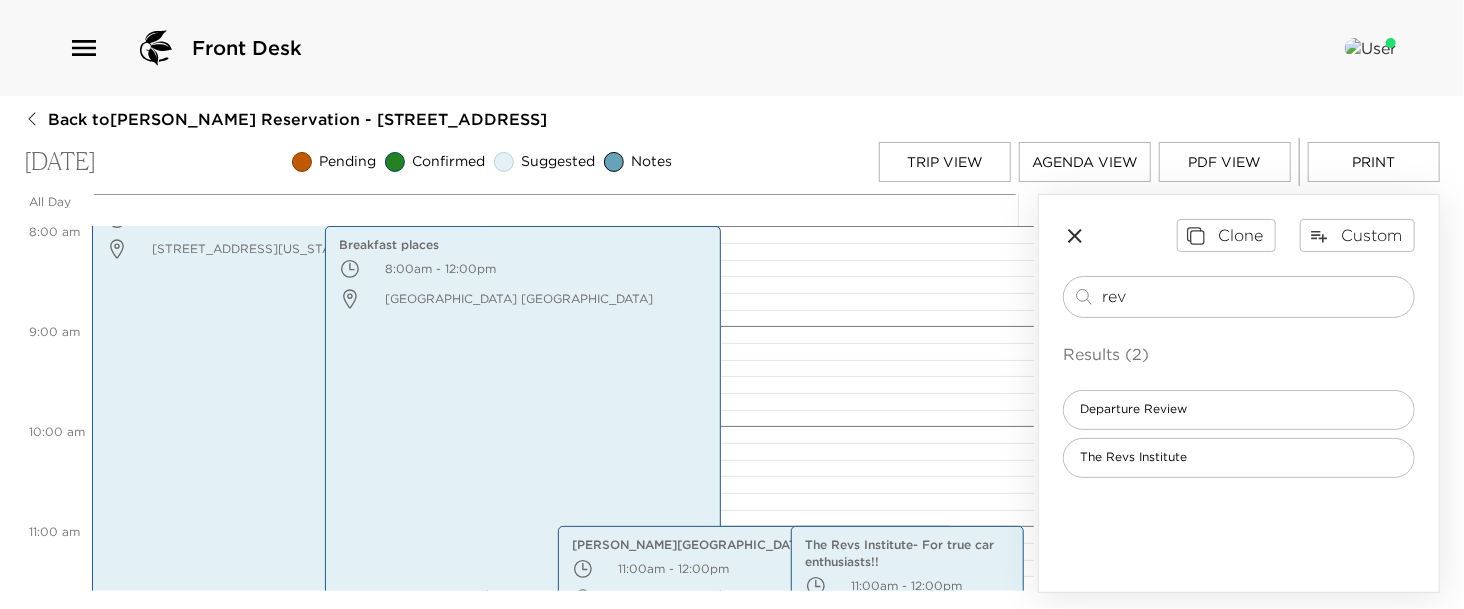 drag, startPoint x: 1146, startPoint y: 296, endPoint x: 1025, endPoint y: 292, distance: 121.0661 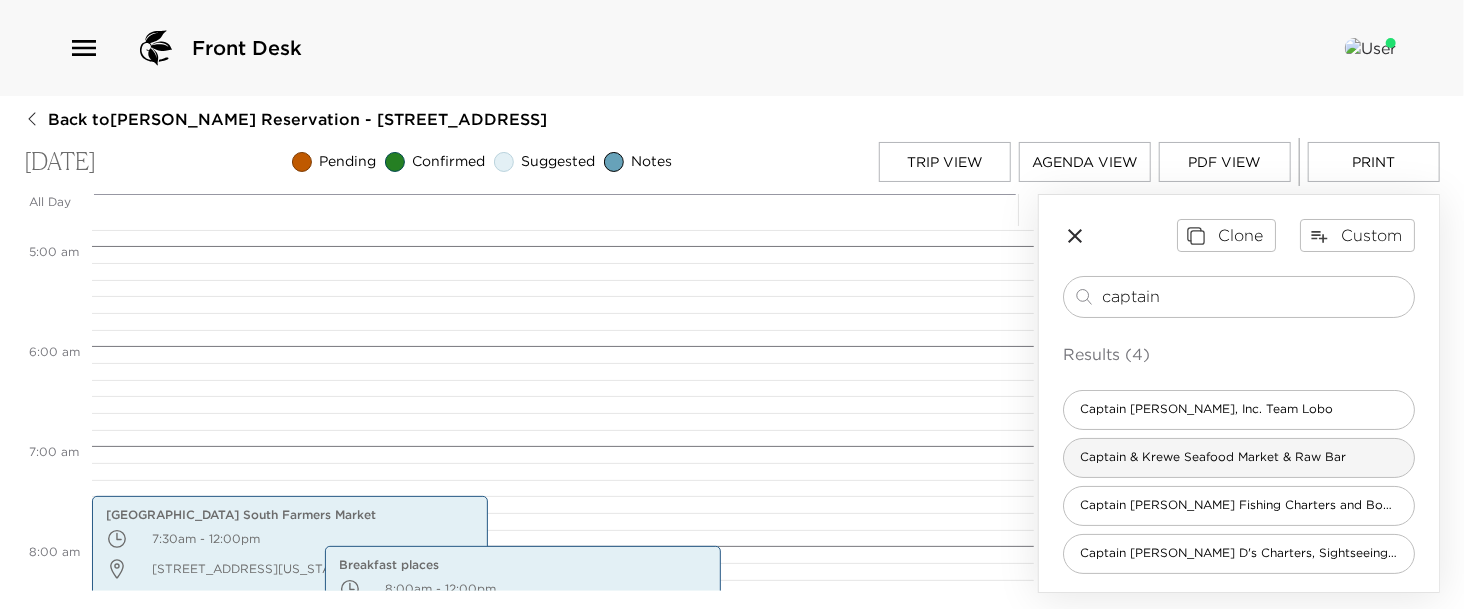 type on "captain" 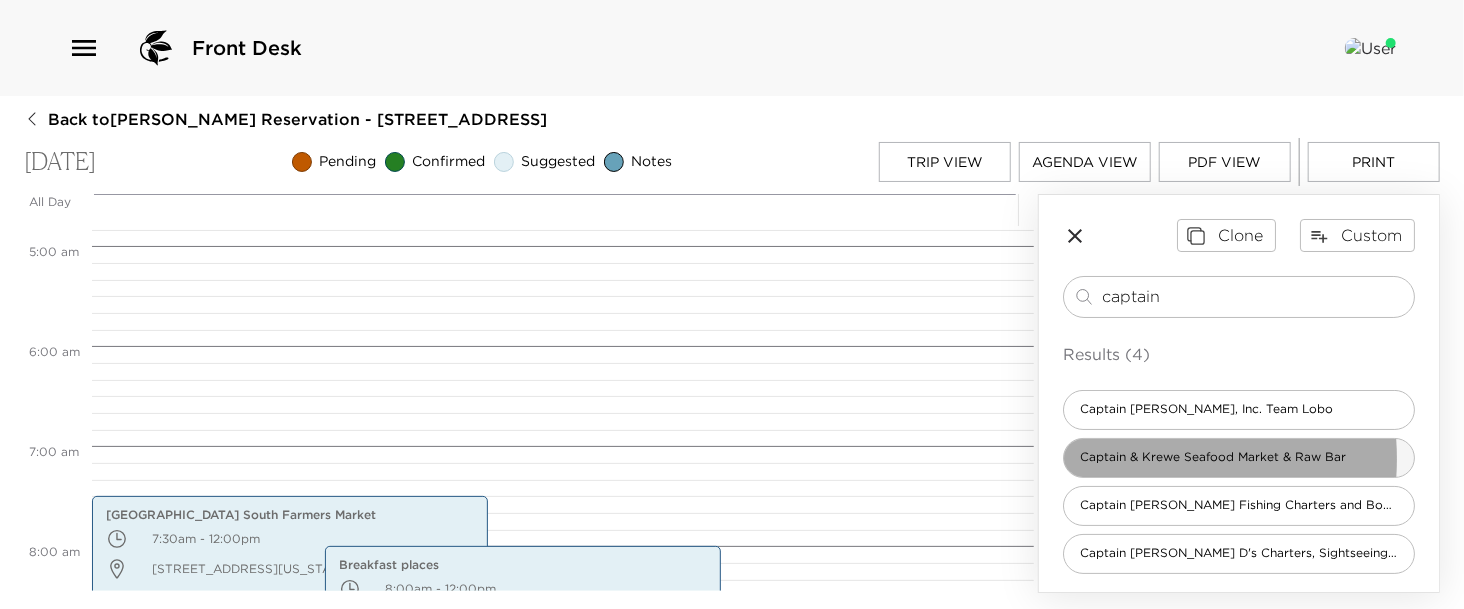 click on "Captain & Krewe Seafood Market & Raw Bar" at bounding box center (1213, 457) 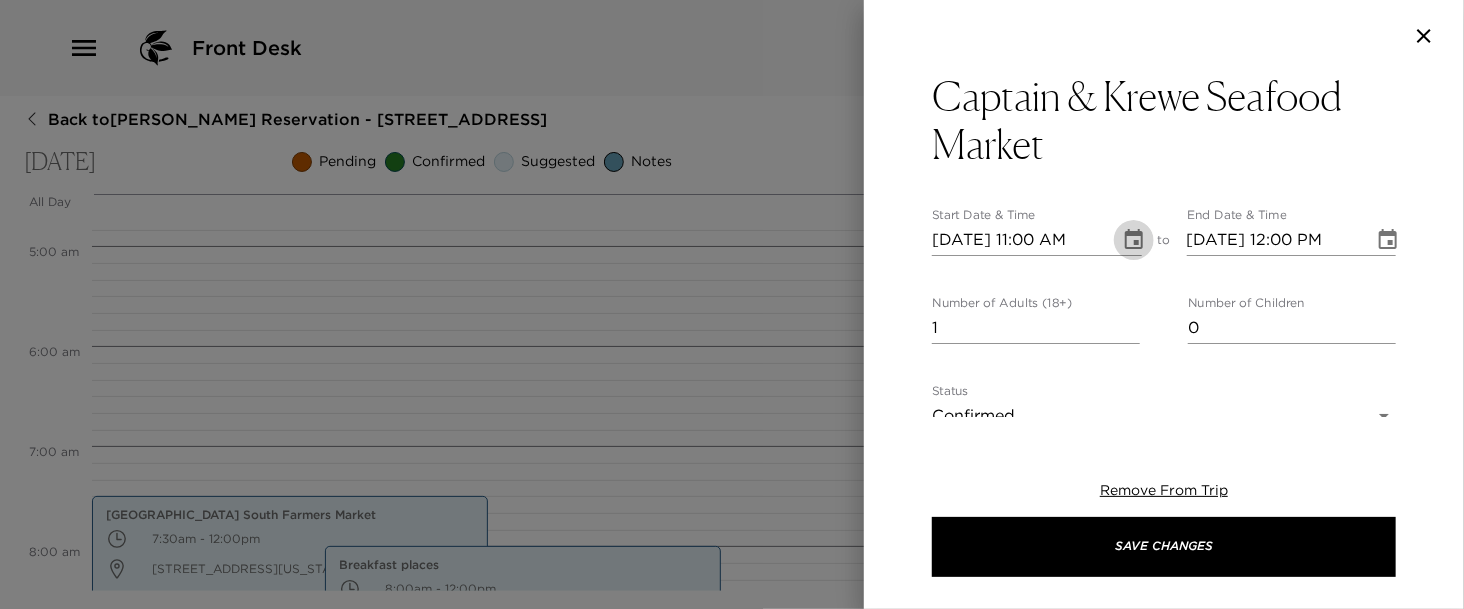 click 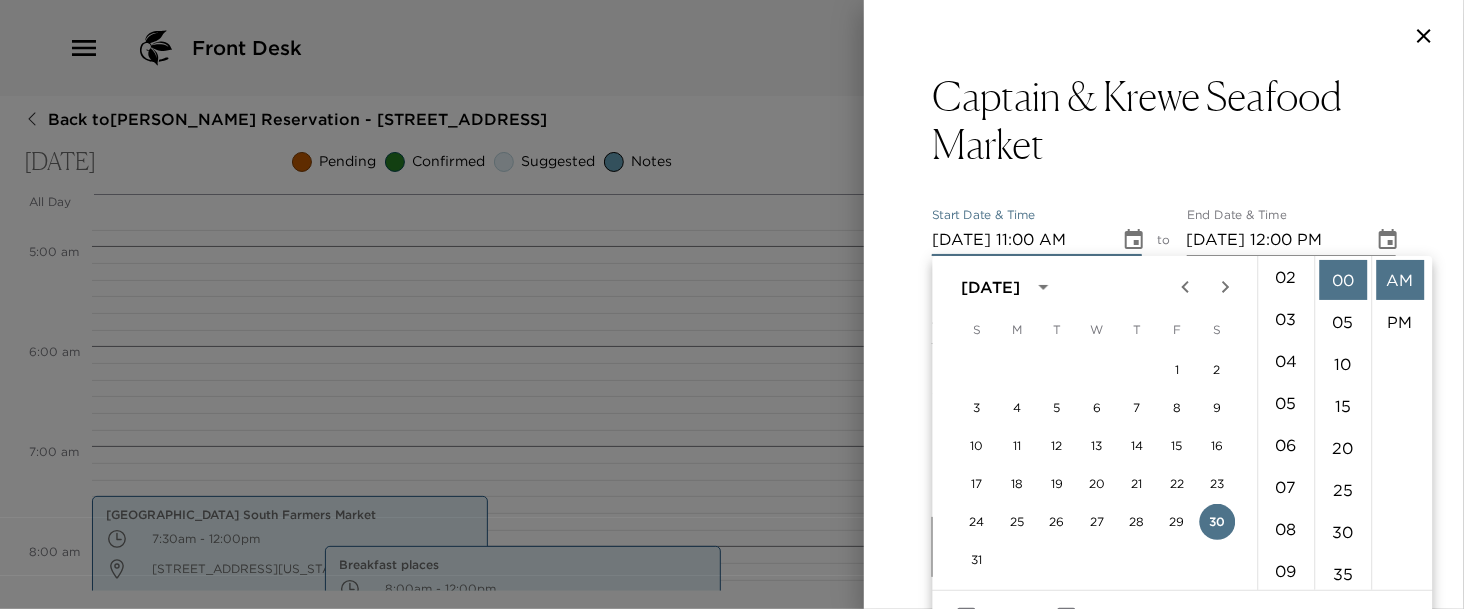 scroll, scrollTop: 35, scrollLeft: 0, axis: vertical 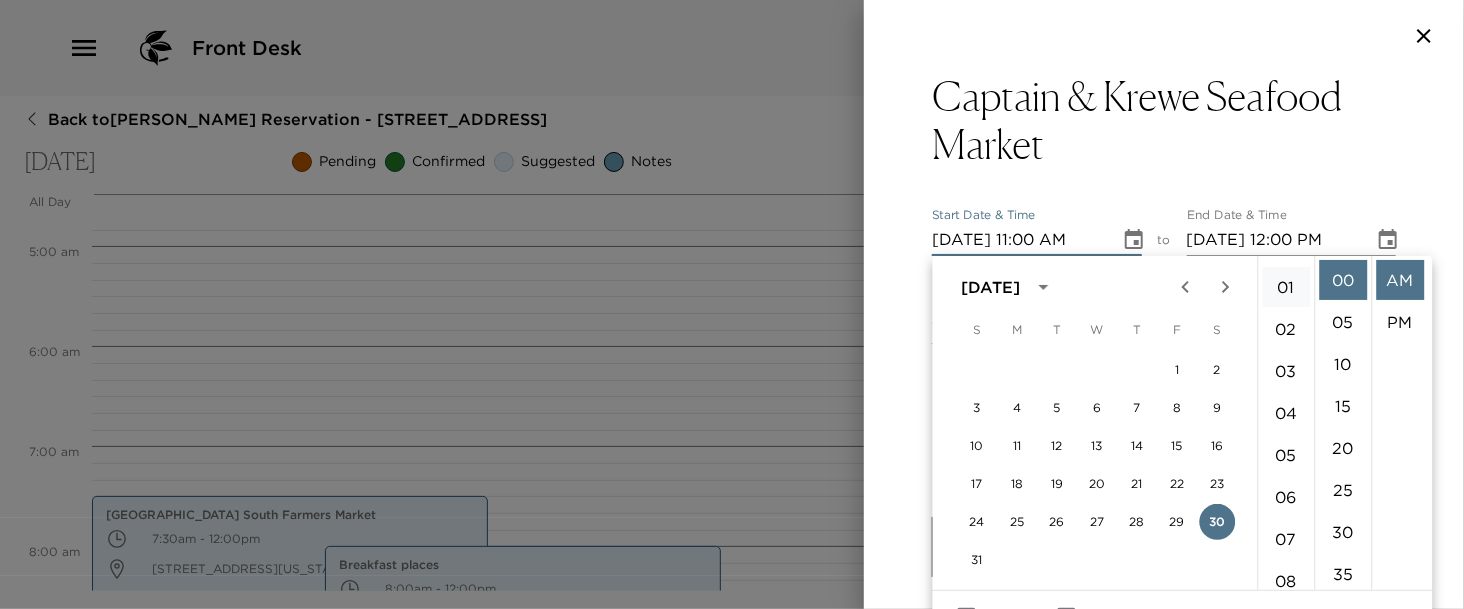 click on "01" at bounding box center [1286, 287] 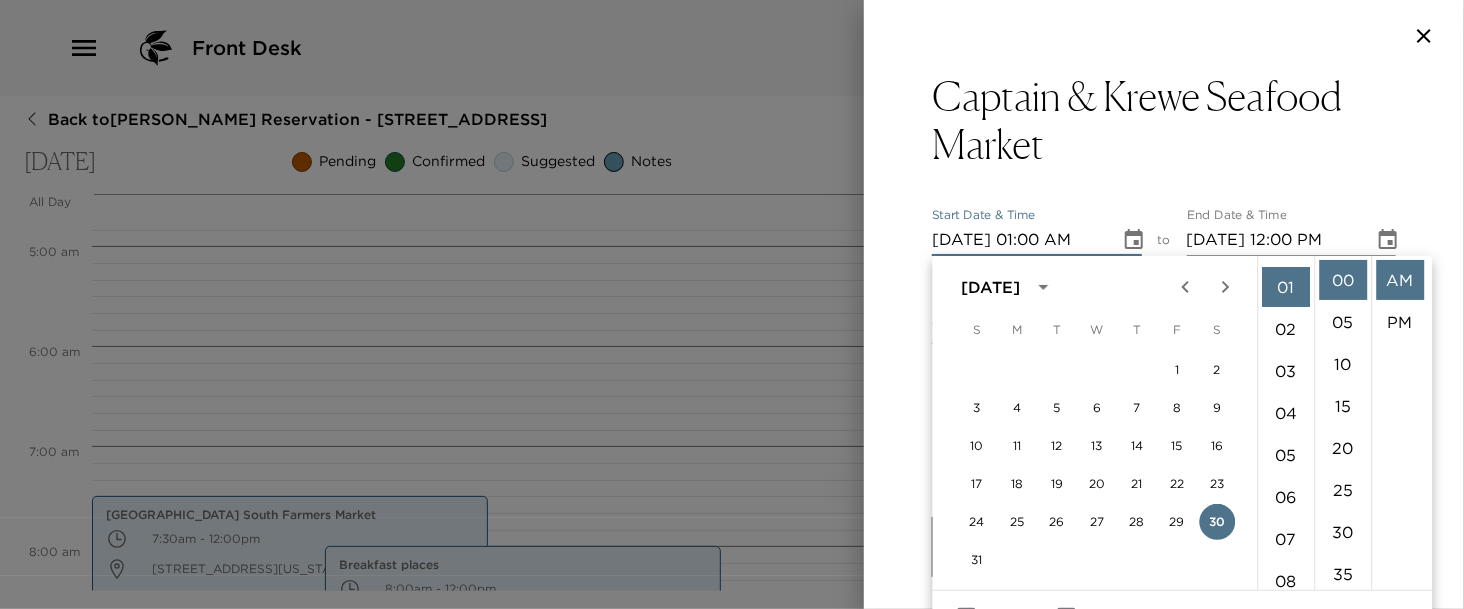 scroll, scrollTop: 41, scrollLeft: 0, axis: vertical 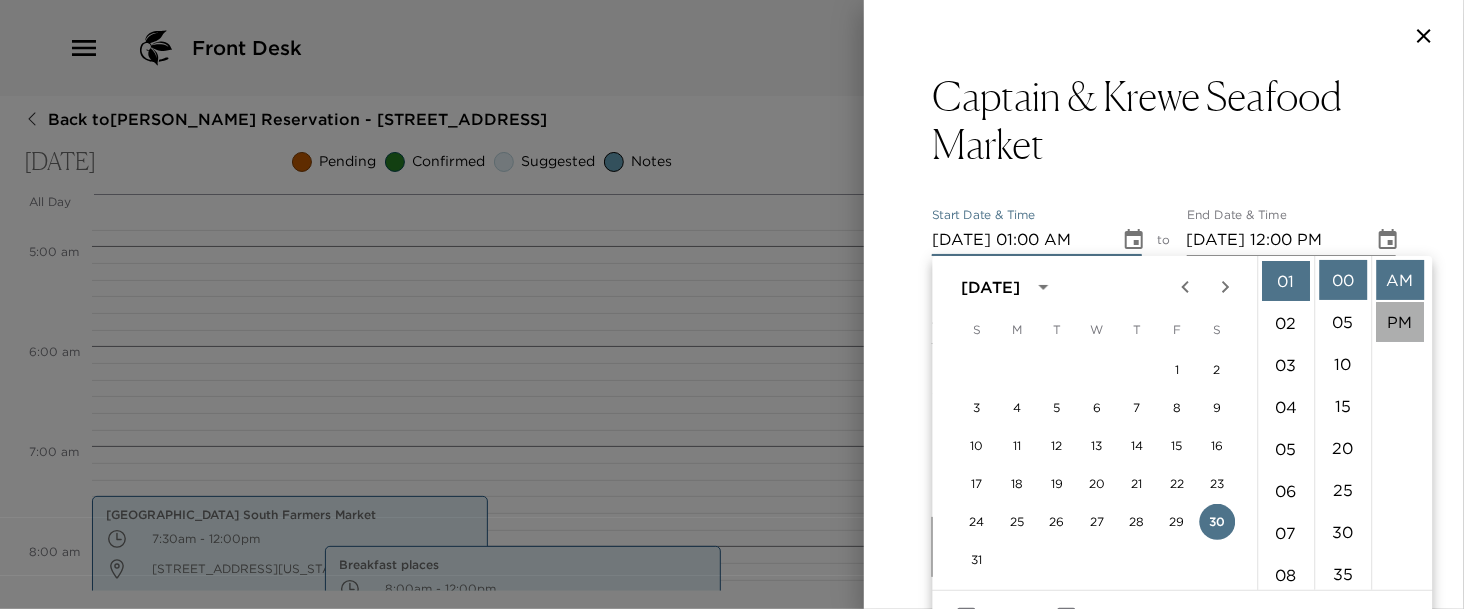 click on "PM" at bounding box center (1400, 322) 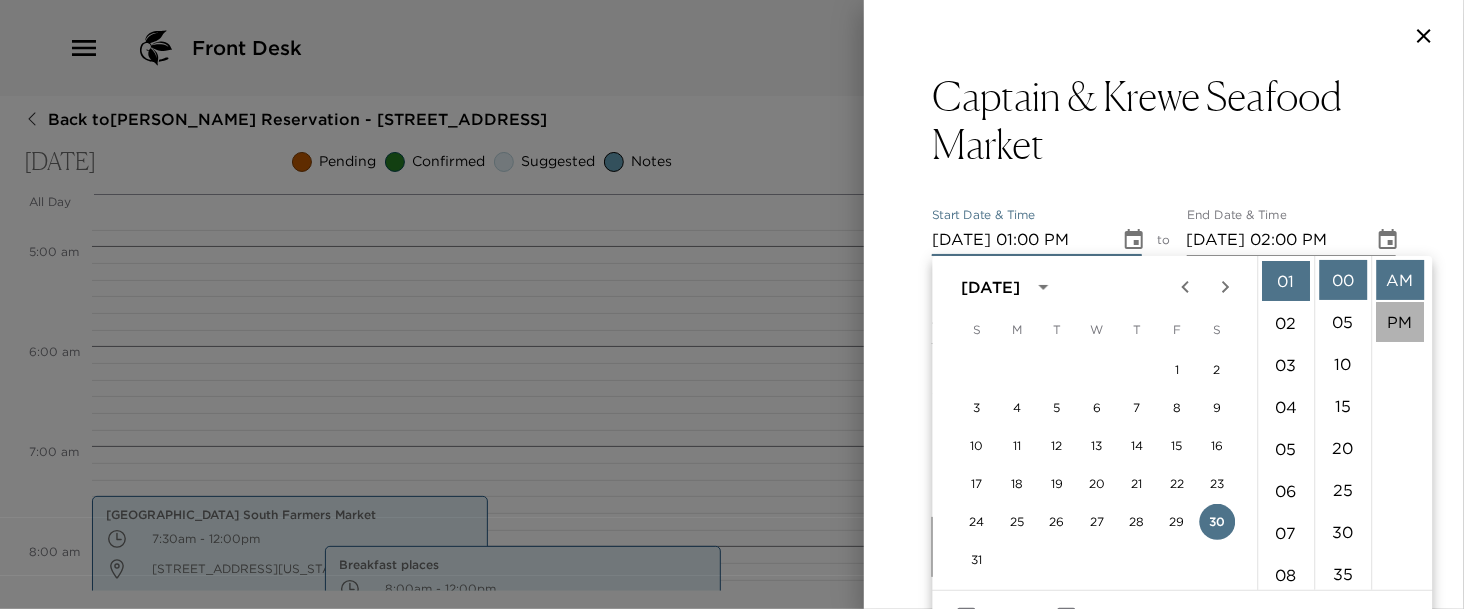 scroll, scrollTop: 41, scrollLeft: 0, axis: vertical 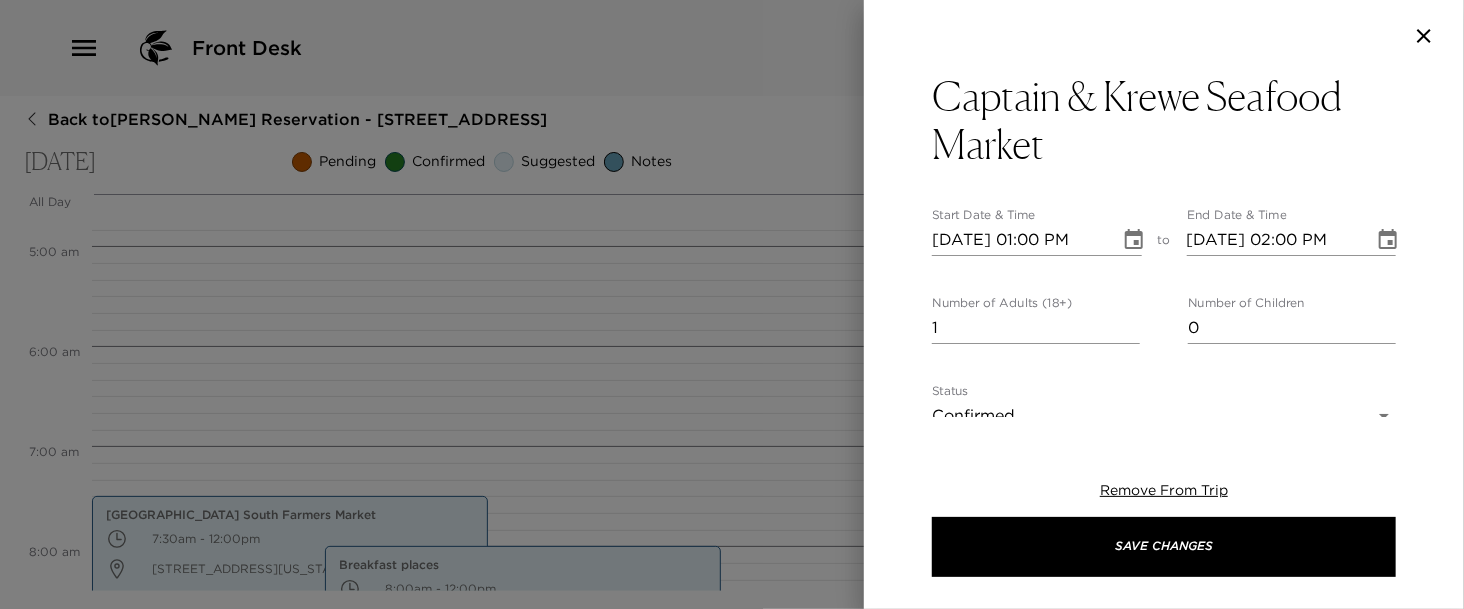 click on "Front Desk Back to  Glenn Youngkin Reservation - 502 13th Ave South  Naples, FL Saturday, August 30, 2025 Pending Confirmed Suggested Notes Trip View Agenda View PDF View Print All Day Sat 08/30 12:00 AM 1:00 AM 2:00 AM 3:00 AM 4:00 AM 5:00 AM 6:00 AM 7:00 AM 8:00 AM 9:00 AM 10:00 AM 11:00 AM 12:00 PM 1:00 PM 2:00 PM 3:00 PM 4:00 PM 5:00 PM 6:00 PM 7:00 PM 8:00 PM 9:00 PM 10:00 PM 11:00 PM Third Street South Farmers Market 7:30am - 12:00pm 1207 3rd Street South
Naples Florida 34102
United States Breakfast places 8:00am - 12:00pm Olde Naples
Naples FL 34102
Usa Briggs Wellness Center 11:00am - 12:00pm 399 9th Street North
Naples FL 34120
United States The Revs Institute- For true car enthusiasts!! 11:00am - 12:00pm 2500 S. Horseshoe Drive , Florida  USA
Naples FL 34104
Usa Clone Custom captain ​ Results (4) Captain Eric, Inc. Team Lobo Captain & Krewe Seafood Market & Raw Bar Captain Joey D. Fishing Charters and Boat Rentals Captain Joey D's Charters, Sightseeing Tours and Boat Rentals Start Date & Time to 1" at bounding box center (732, 304) 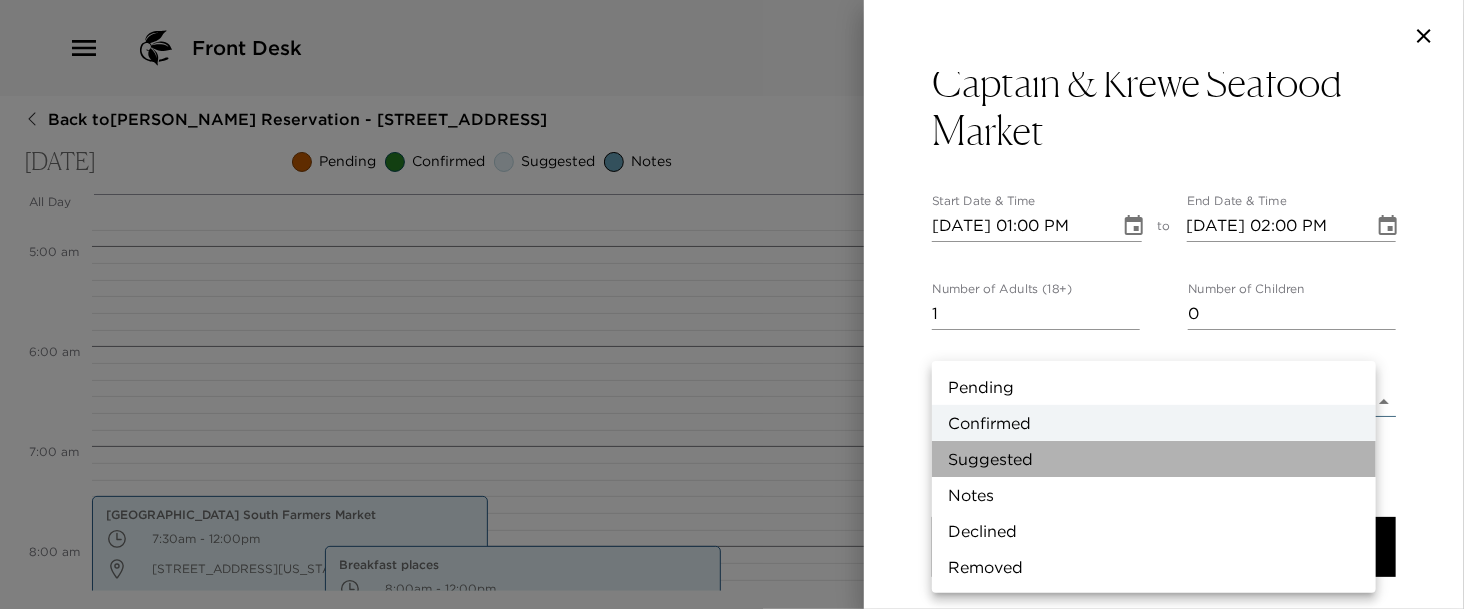 click on "Suggested" at bounding box center [1154, 459] 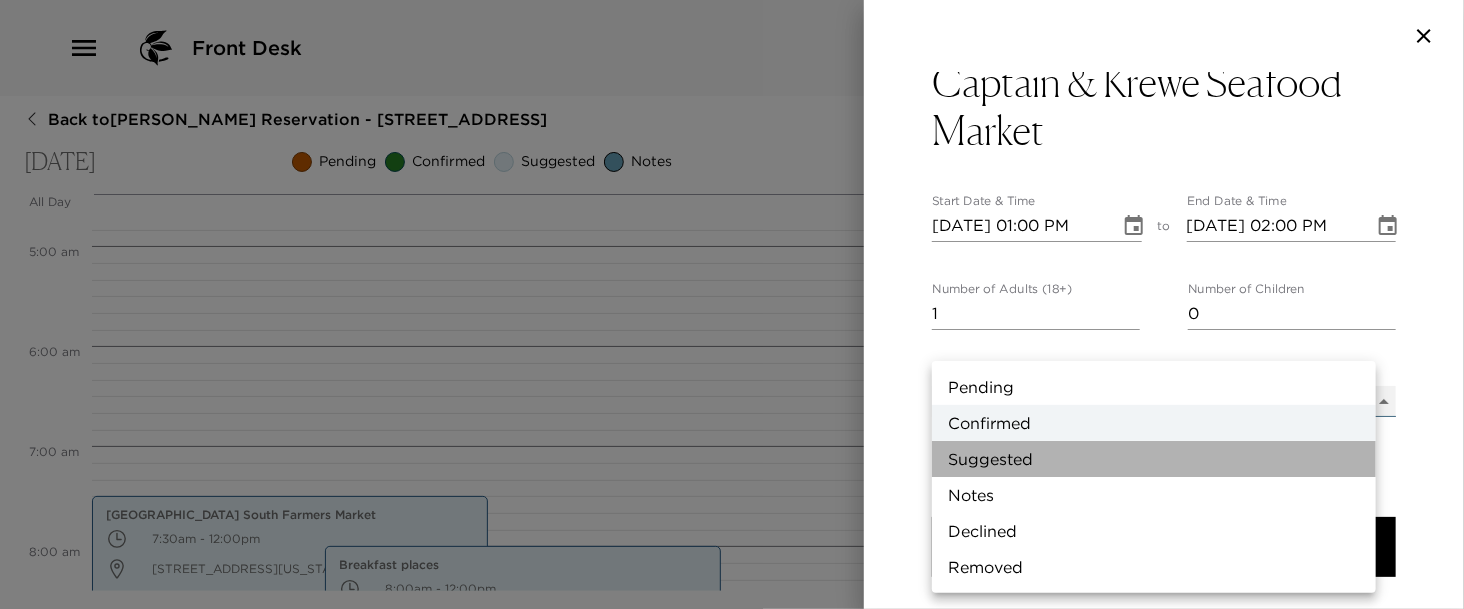 type on "Suggestion" 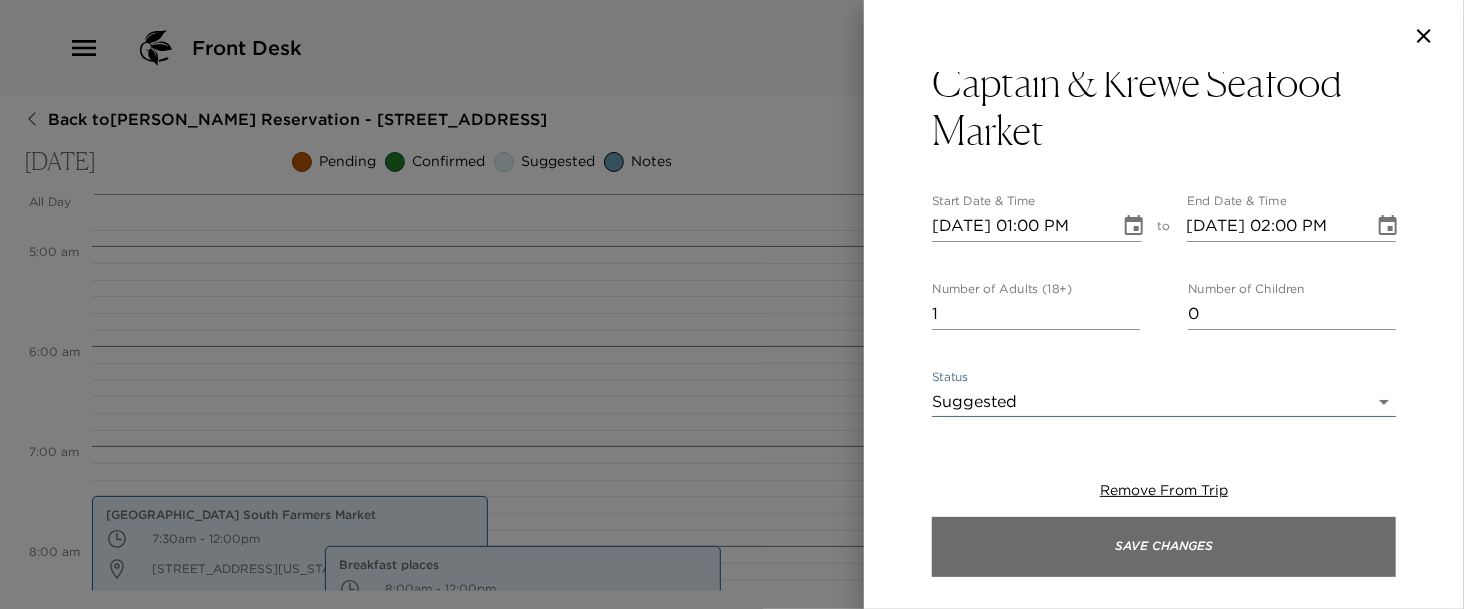 click on "Save Changes" at bounding box center (1164, 547) 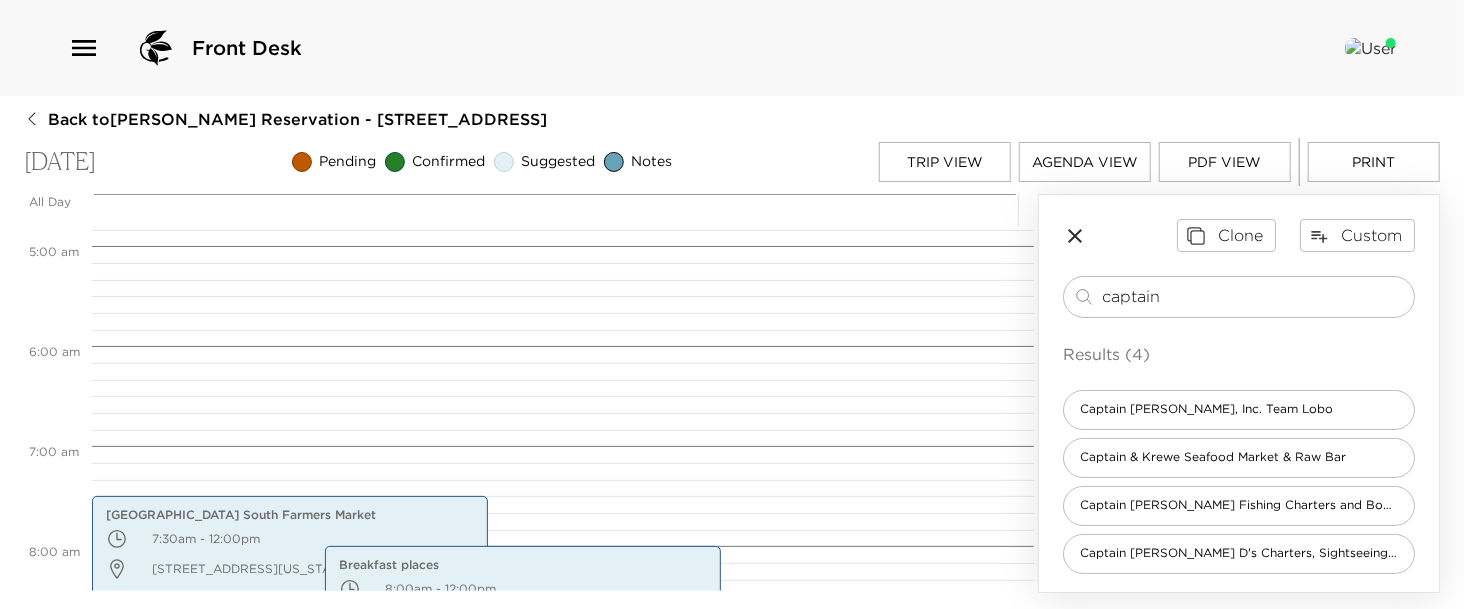 drag, startPoint x: 1180, startPoint y: 298, endPoint x: 873, endPoint y: 268, distance: 308.4623 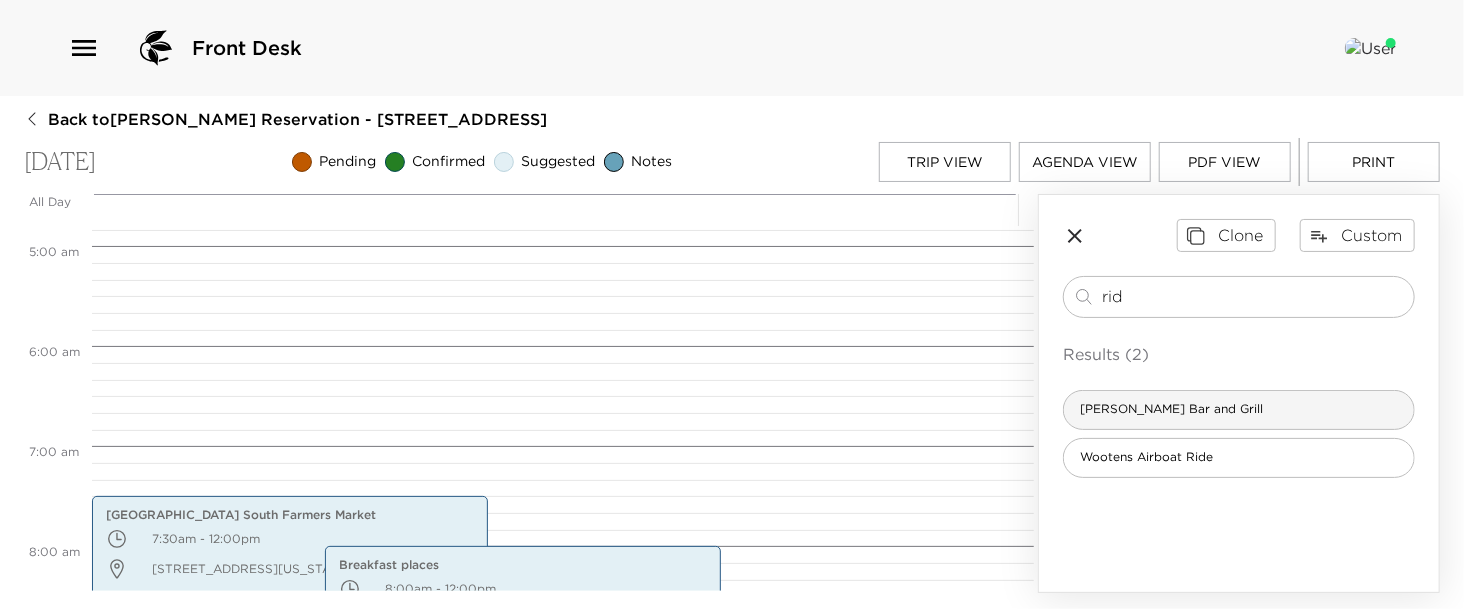 type on "rid" 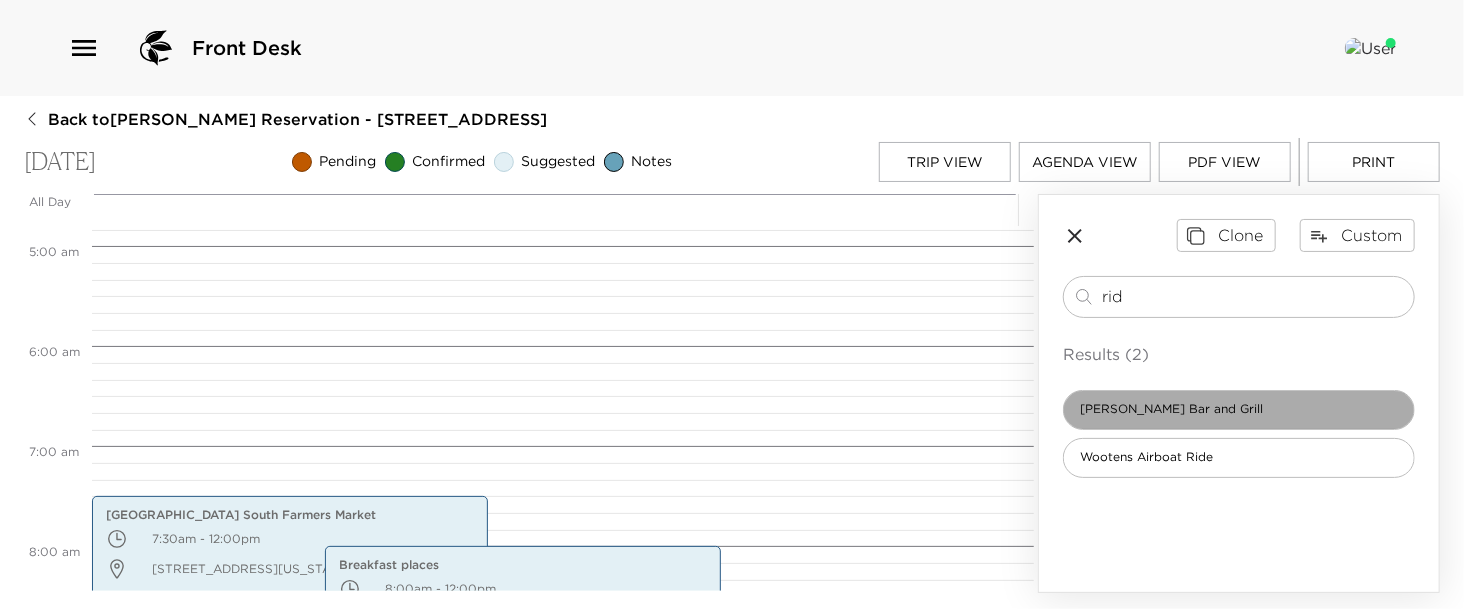 click on "[PERSON_NAME] Bar and Grill" at bounding box center (1171, 409) 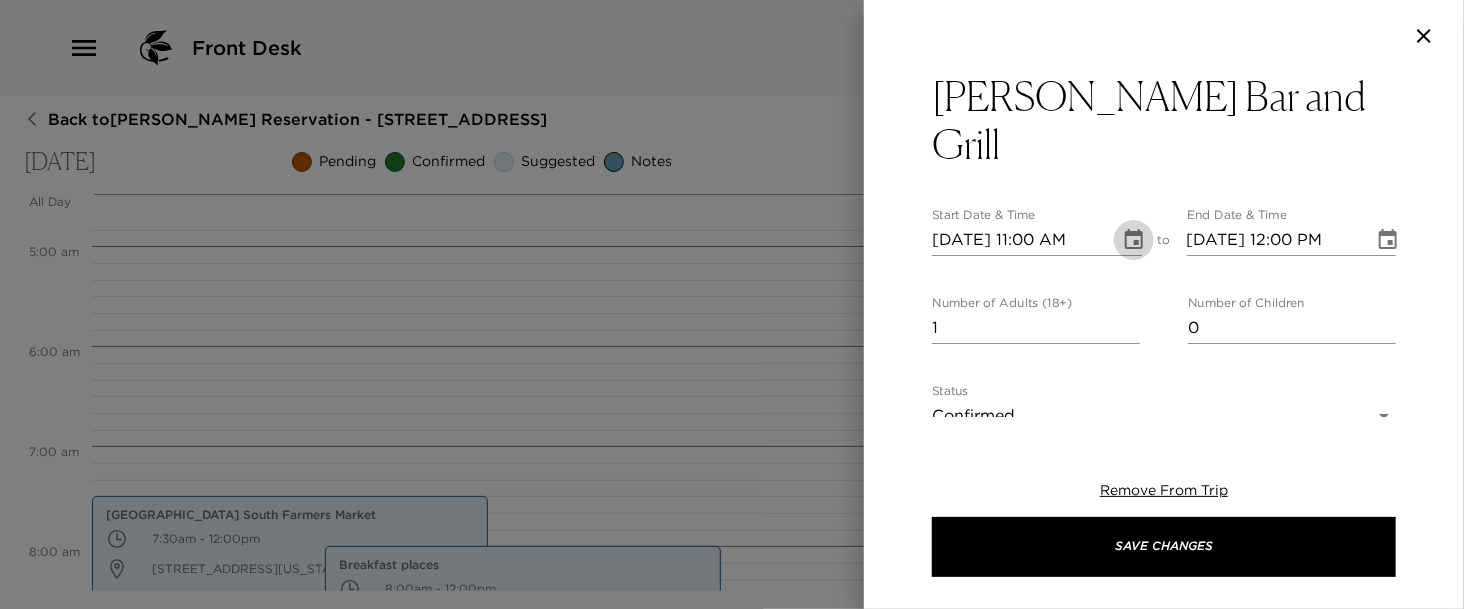 click 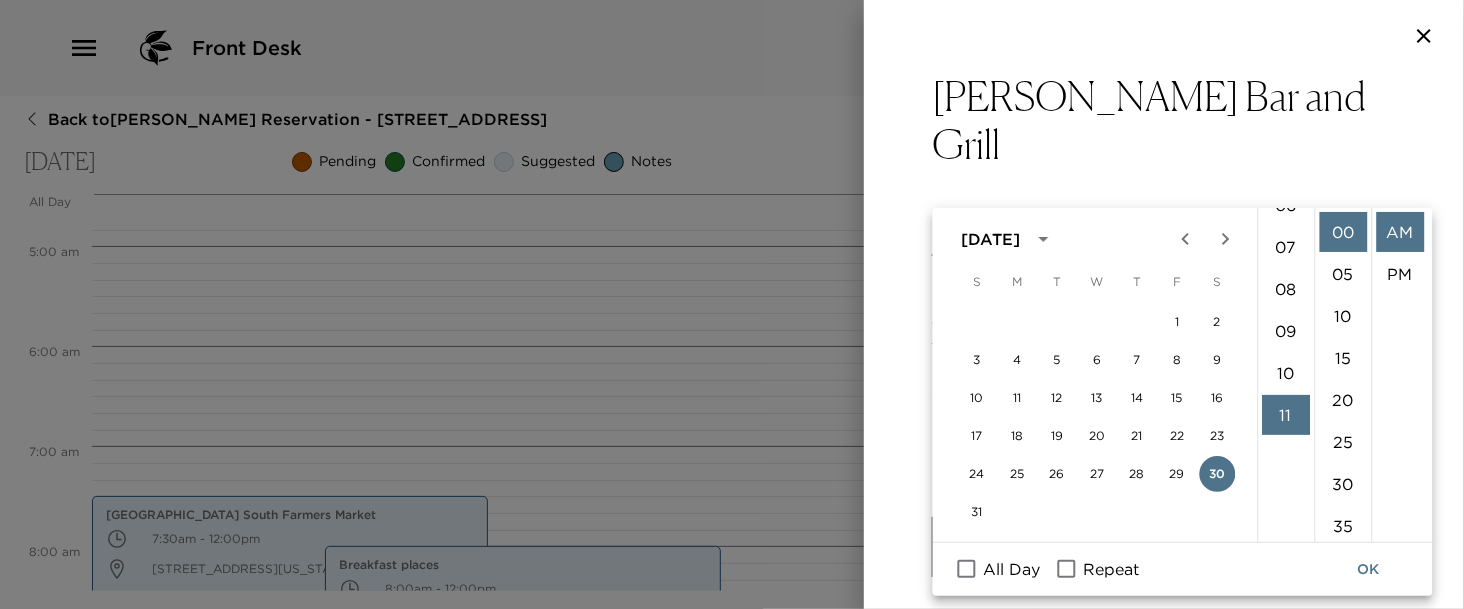 scroll, scrollTop: 248, scrollLeft: 0, axis: vertical 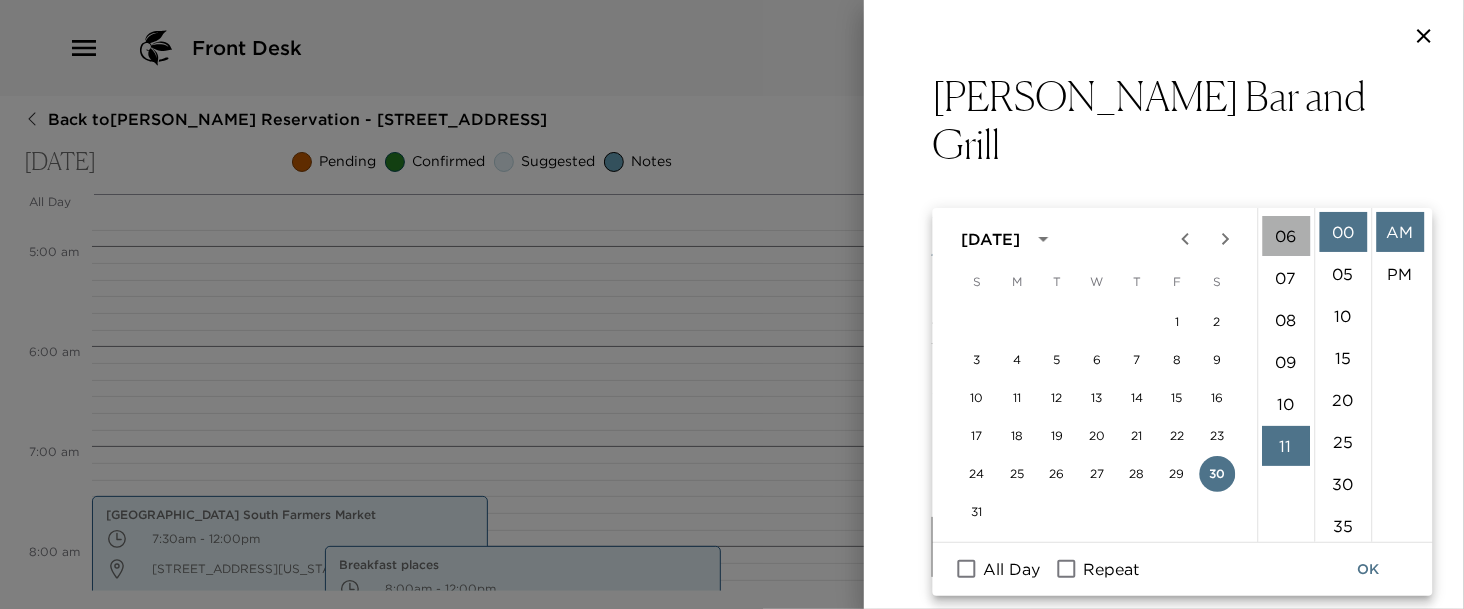 click on "06" at bounding box center (1286, 236) 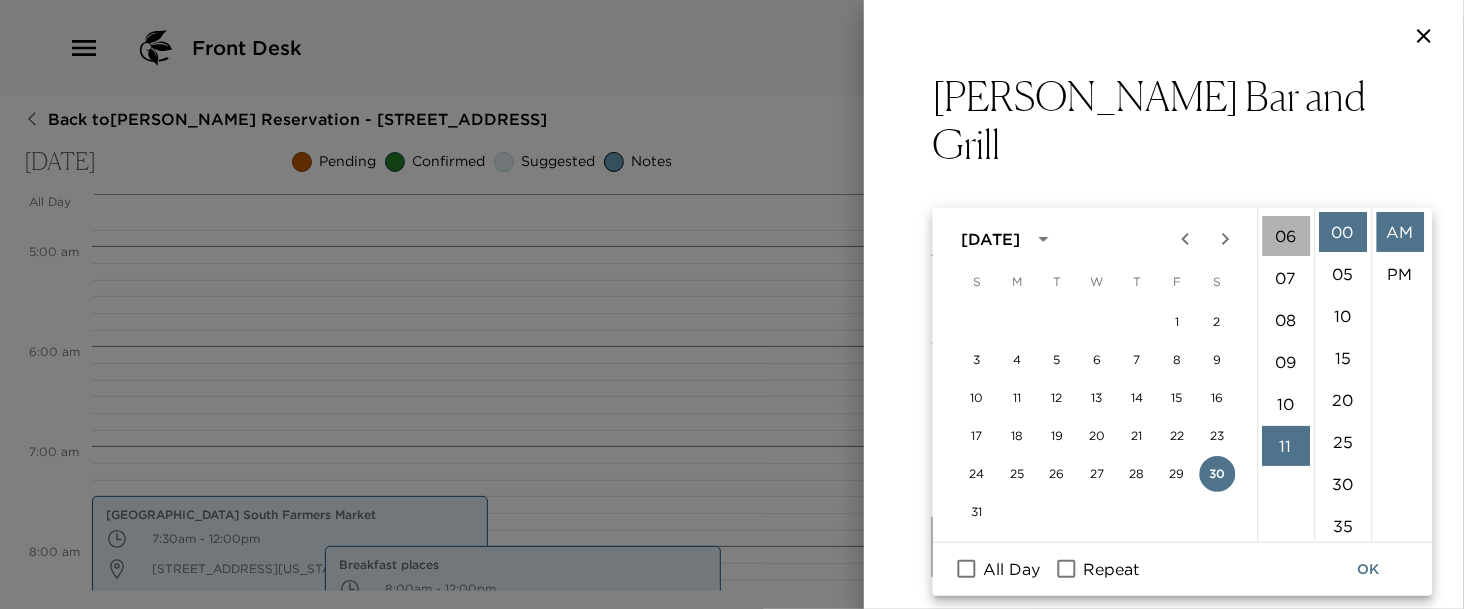 scroll, scrollTop: 252, scrollLeft: 0, axis: vertical 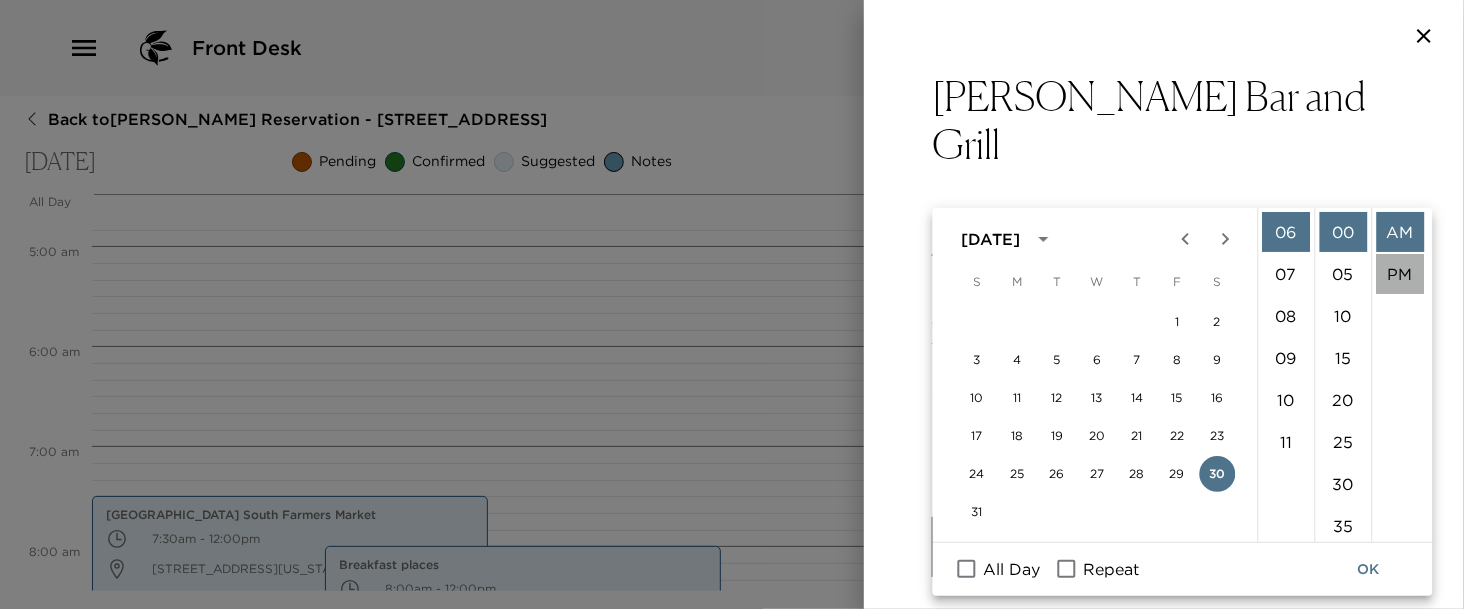 click on "PM" at bounding box center (1400, 274) 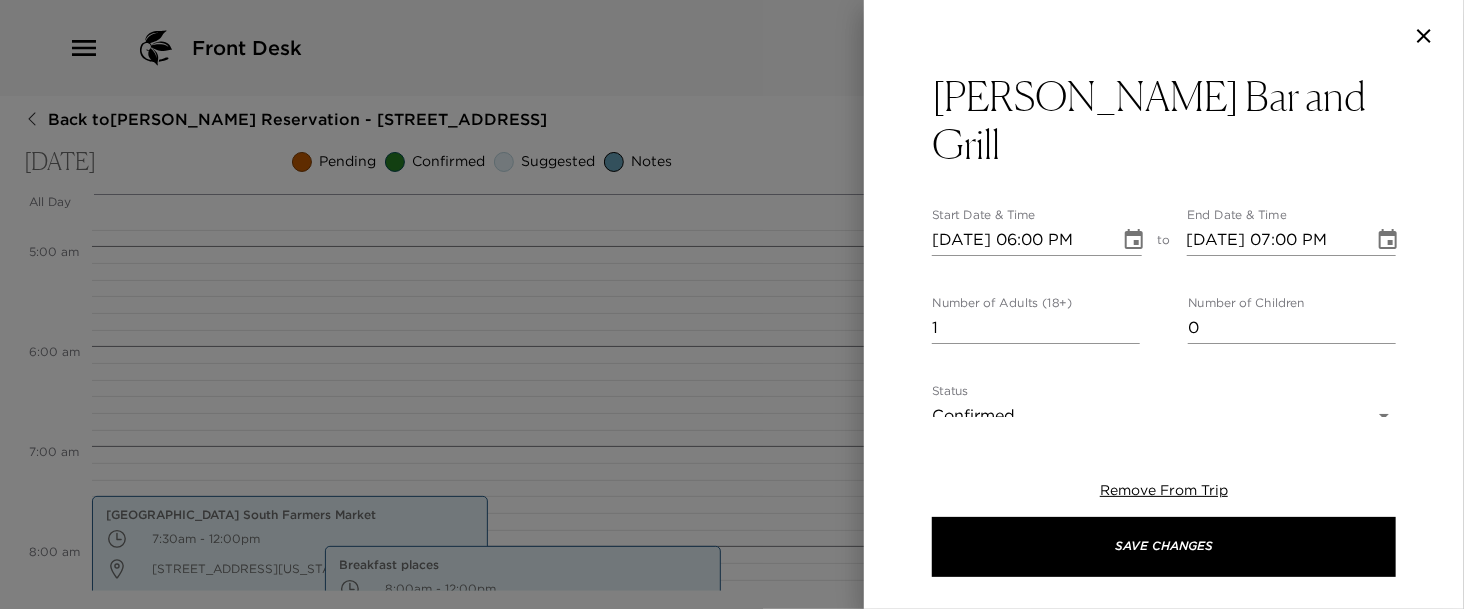 click on "Front Desk Back to  Glenn Youngkin Reservation - 502 13th Ave South  Naples, FL Saturday, August 30, 2025 Pending Confirmed Suggested Notes Trip View Agenda View PDF View Print All Day Sat 08/30 12:00 AM 1:00 AM 2:00 AM 3:00 AM 4:00 AM 5:00 AM 6:00 AM 7:00 AM 8:00 AM 9:00 AM 10:00 AM 11:00 AM 12:00 PM 1:00 PM 2:00 PM 3:00 PM 4:00 PM 5:00 PM 6:00 PM 7:00 PM 8:00 PM 9:00 PM 10:00 PM 11:00 PM Third Street South Farmers Market 7:30am - 12:00pm 1207 3rd Street South
Naples Florida 34102
United States Captain & Krewe Seafood Market 1:00pm - 2:00pm 629 8th Street South
Naples Florida 34102
United States Breakfast places 8:00am - 12:00pm Olde Naples
Naples FL 34102
Usa Briggs Wellness Center 11:00am - 12:00pm 399 9th Street North
Naples FL 34120
United States The Revs Institute- For true car enthusiasts!! 11:00am - 12:00pm 2500 S. Horseshoe Drive , Florida  USA
Naples FL 34104
Usa Clone Custom rid ​ Results (2) Ridgway's Bar and Grill Wootens Airboat Ride Ridgway's Bar and Grill Start Date & Time to End Date & Time" at bounding box center (732, 304) 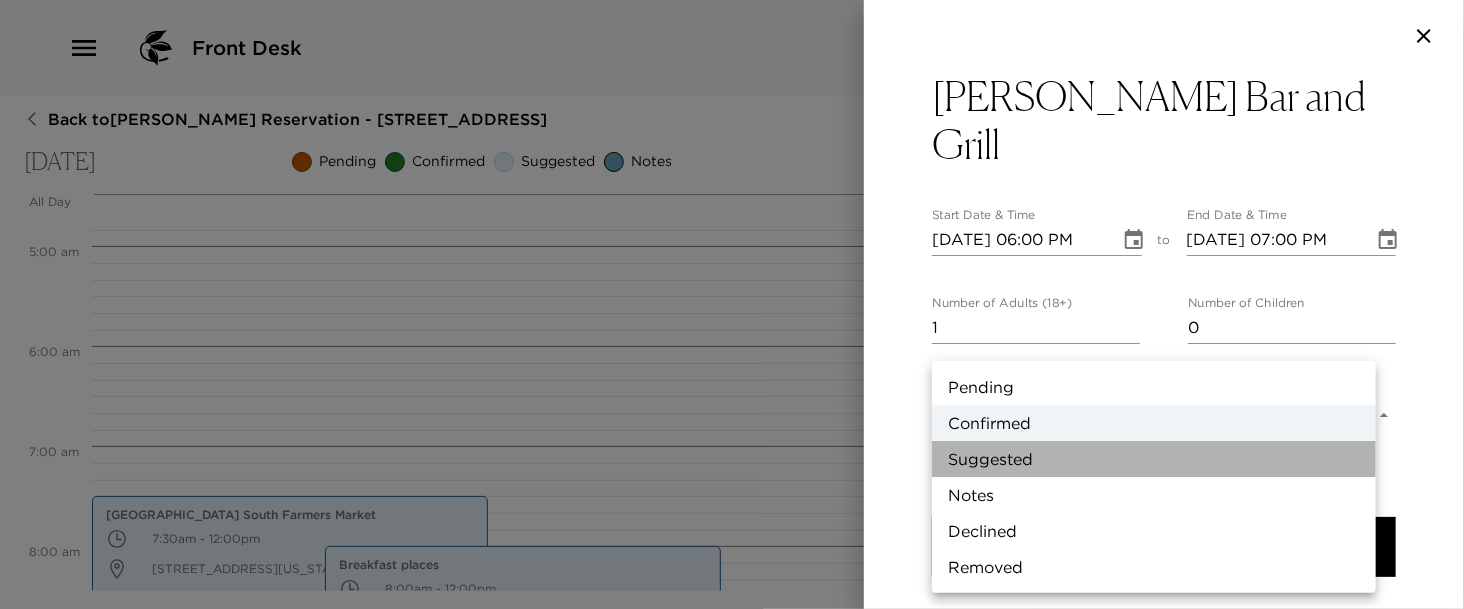 click on "Suggested" at bounding box center [1154, 459] 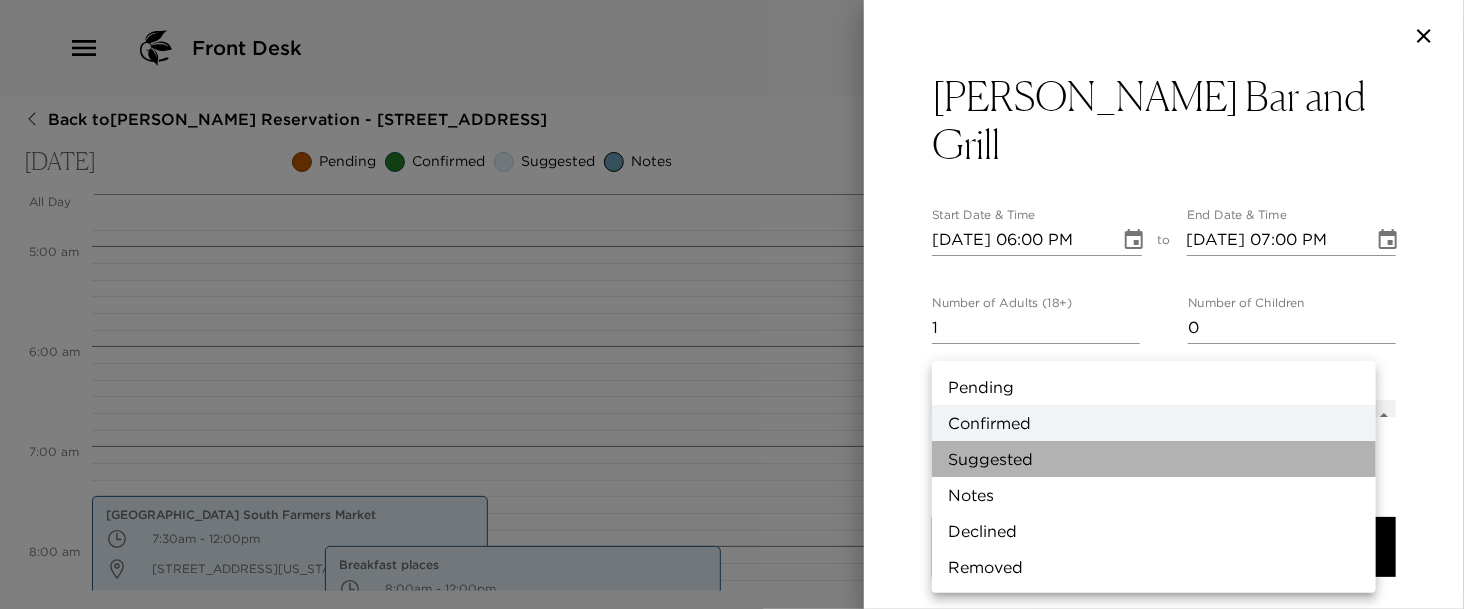 type on "Suggestion" 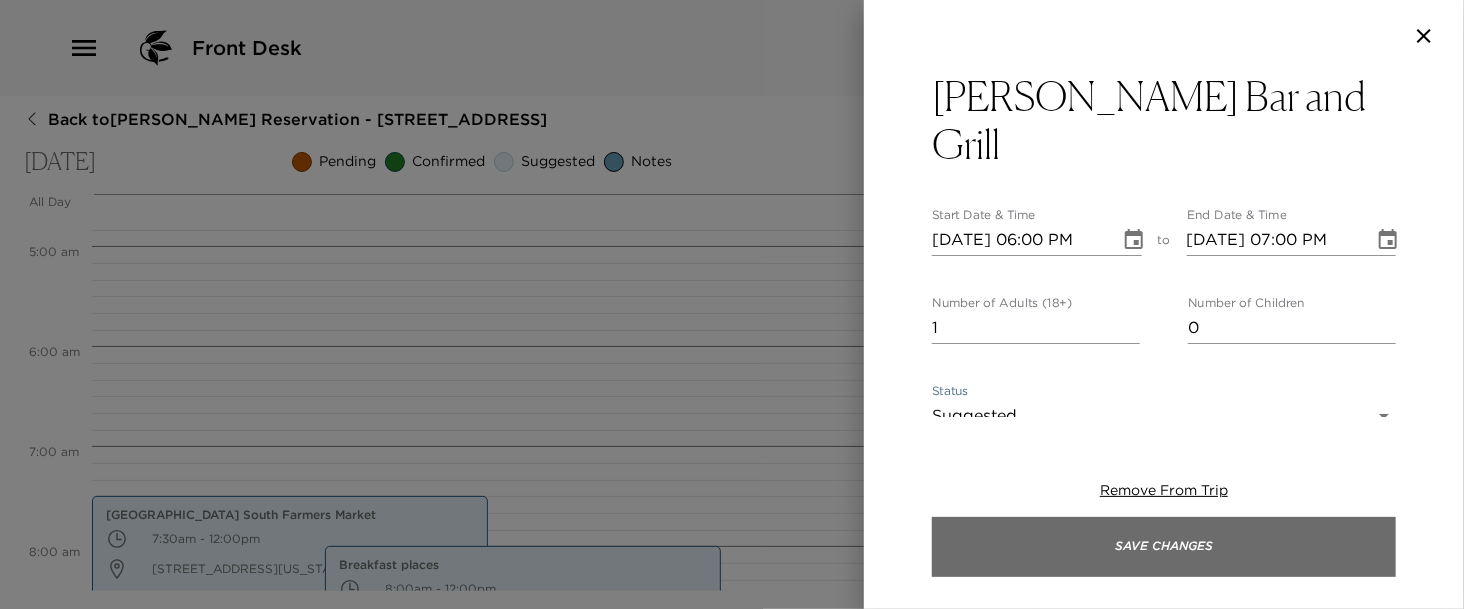 click on "Save Changes" at bounding box center (1164, 547) 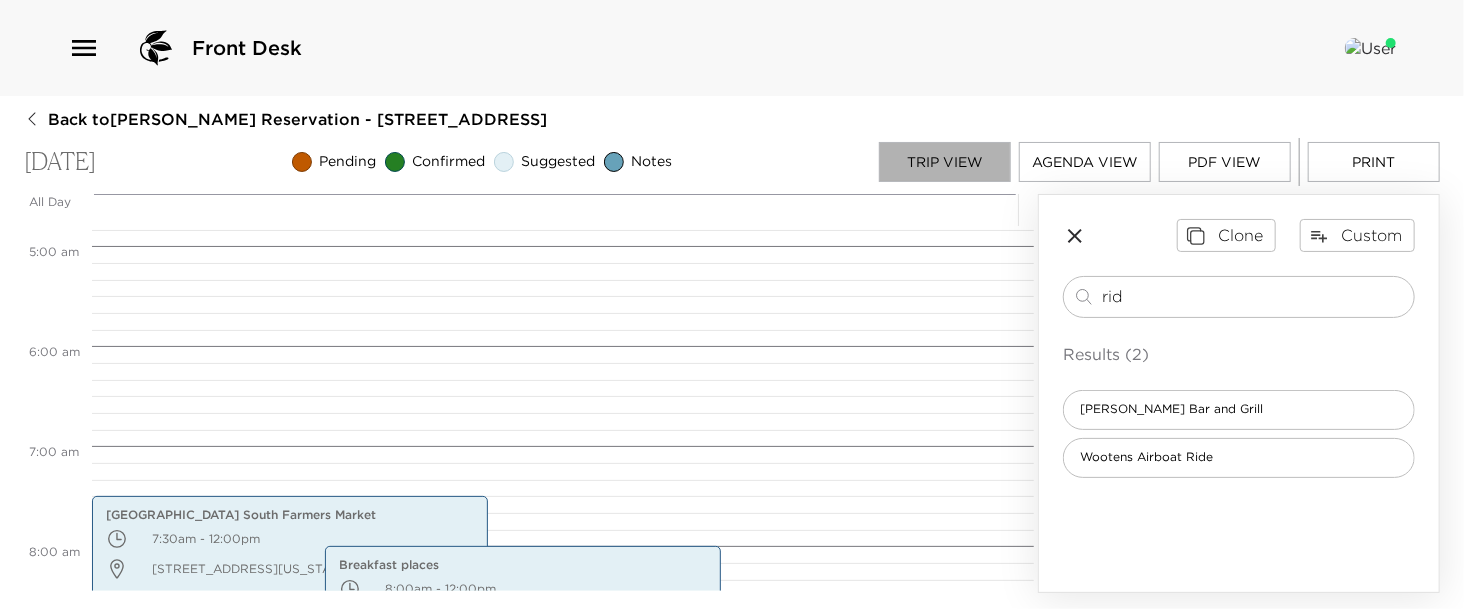 click on "Trip View" at bounding box center (945, 162) 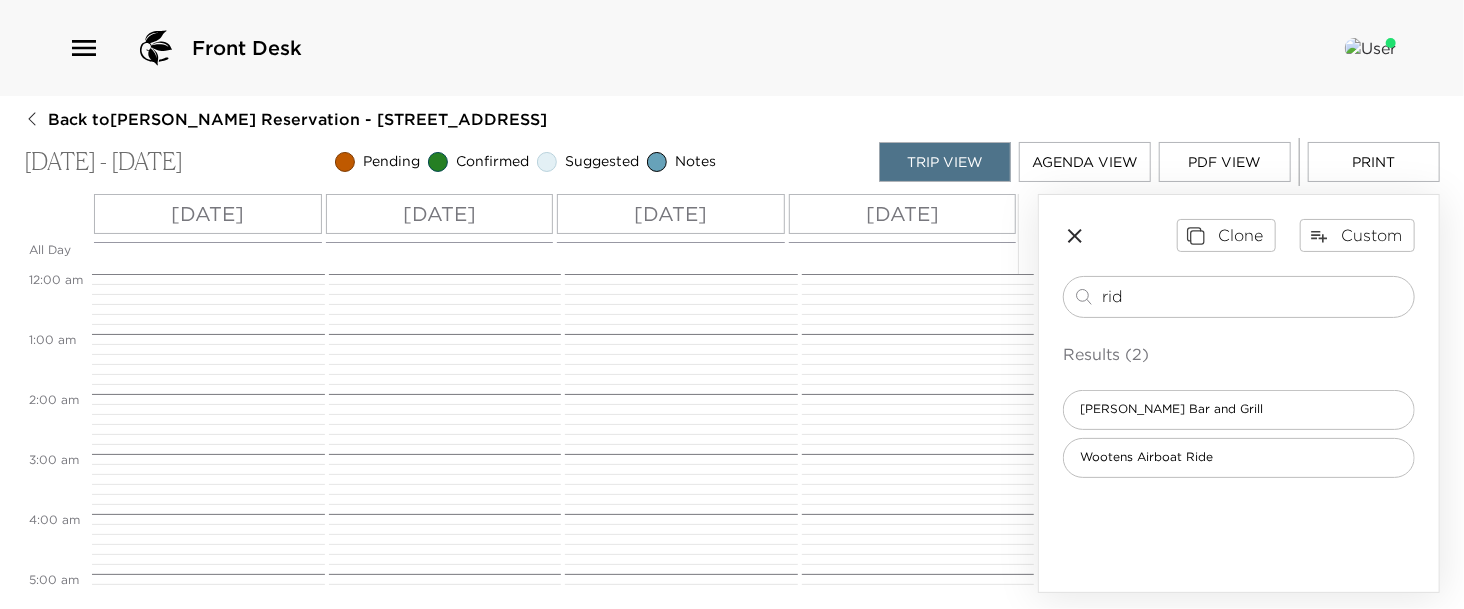 scroll, scrollTop: 450, scrollLeft: 0, axis: vertical 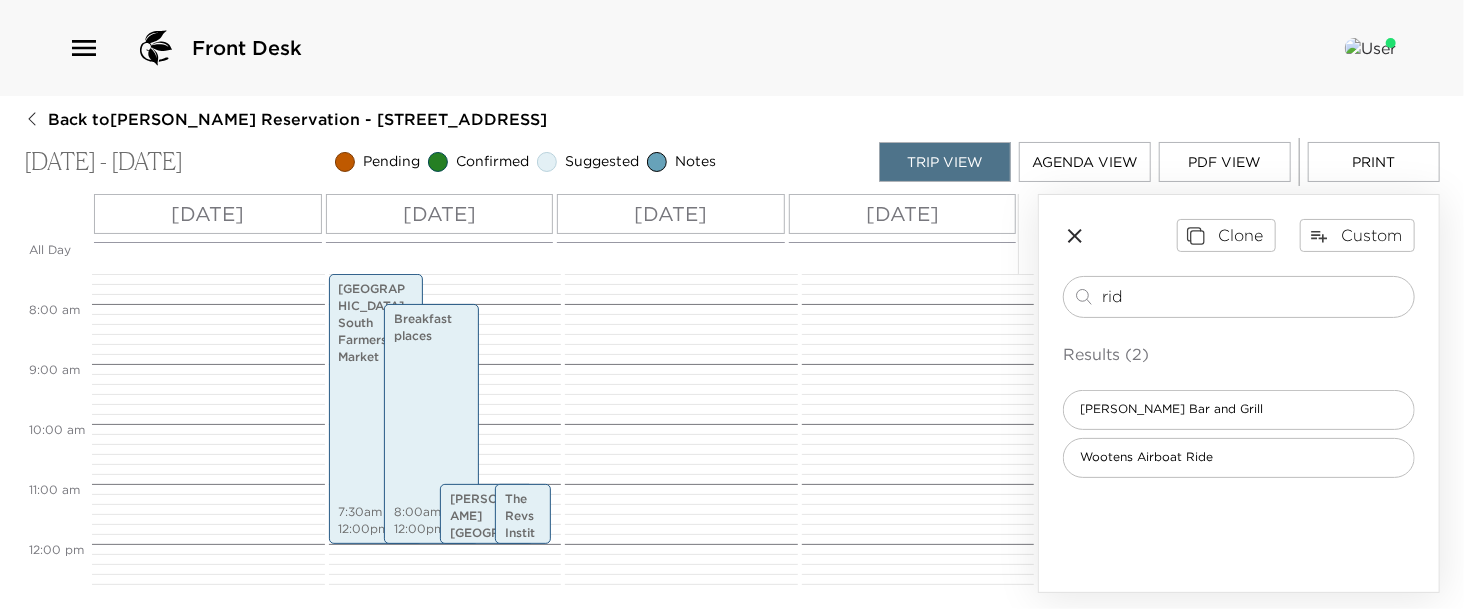 click on "[DATE]" at bounding box center [670, 214] 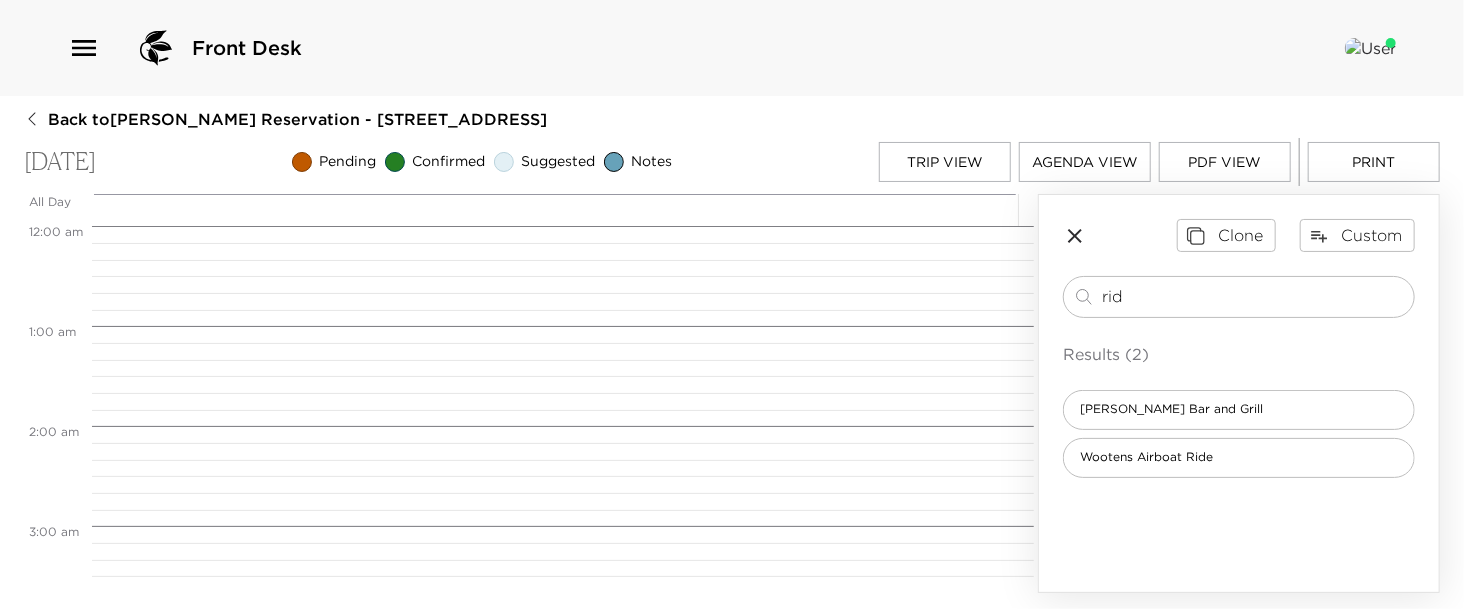 scroll, scrollTop: 800, scrollLeft: 0, axis: vertical 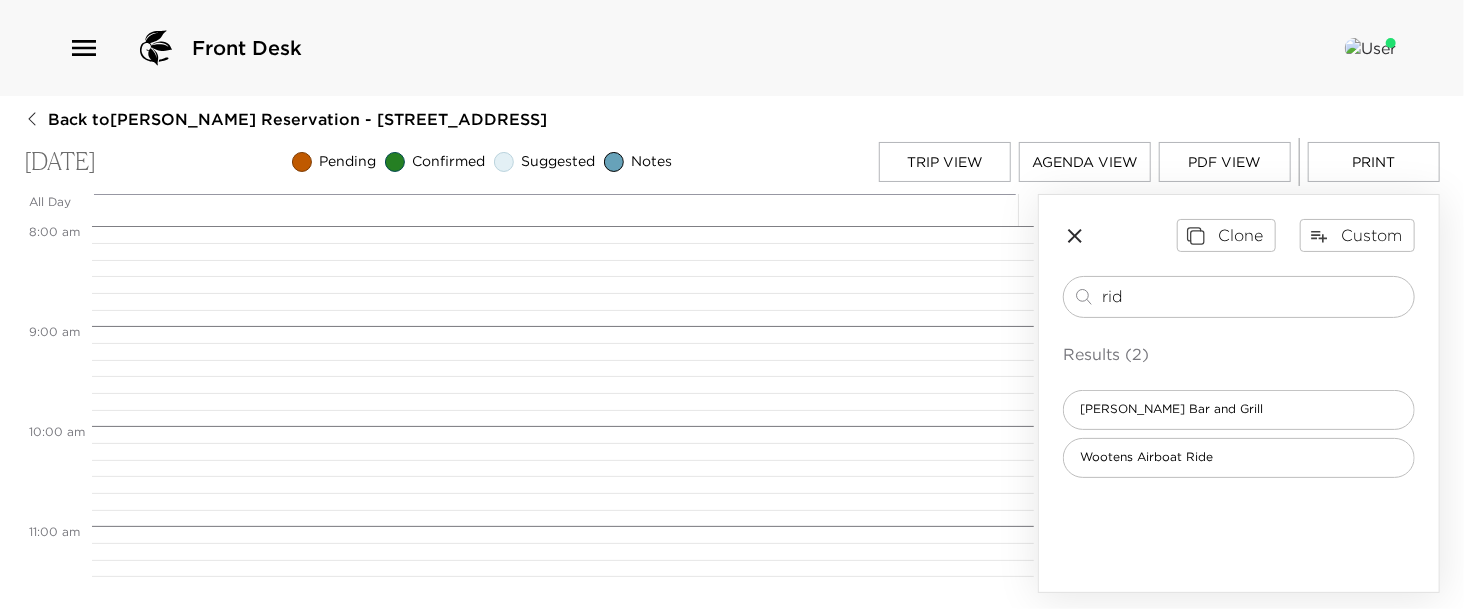 drag, startPoint x: 1123, startPoint y: 296, endPoint x: 931, endPoint y: 272, distance: 193.49419 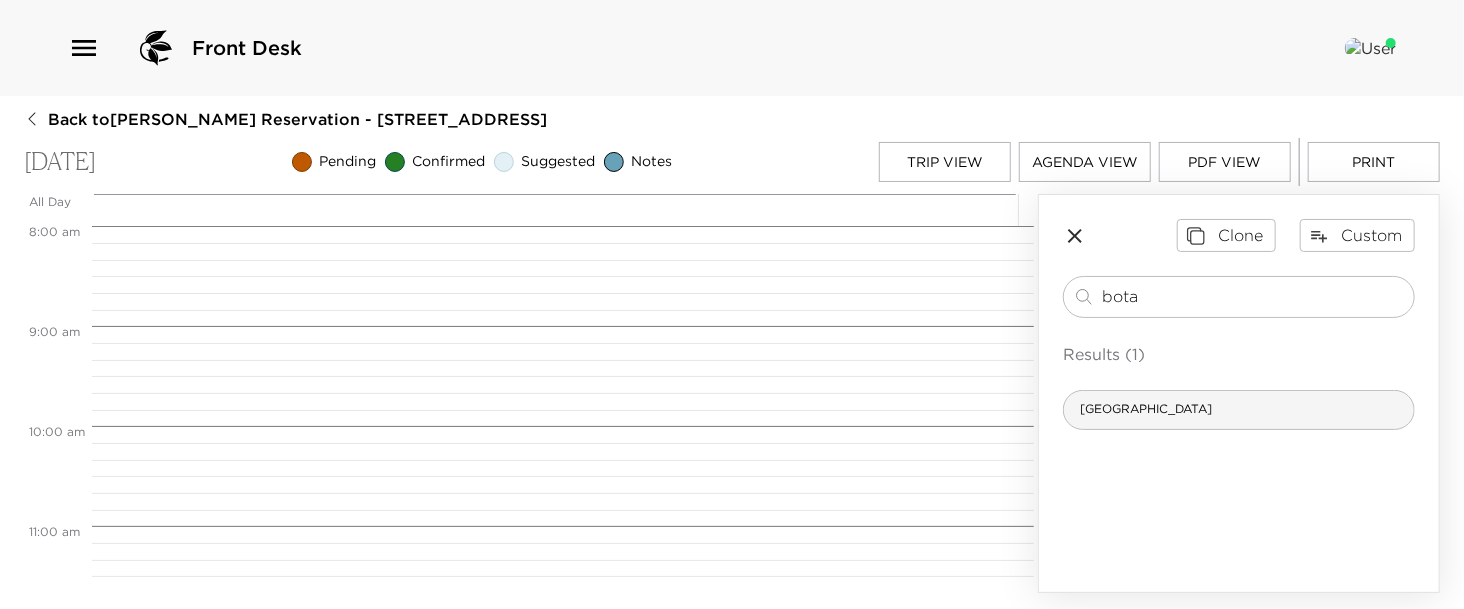 type on "bota" 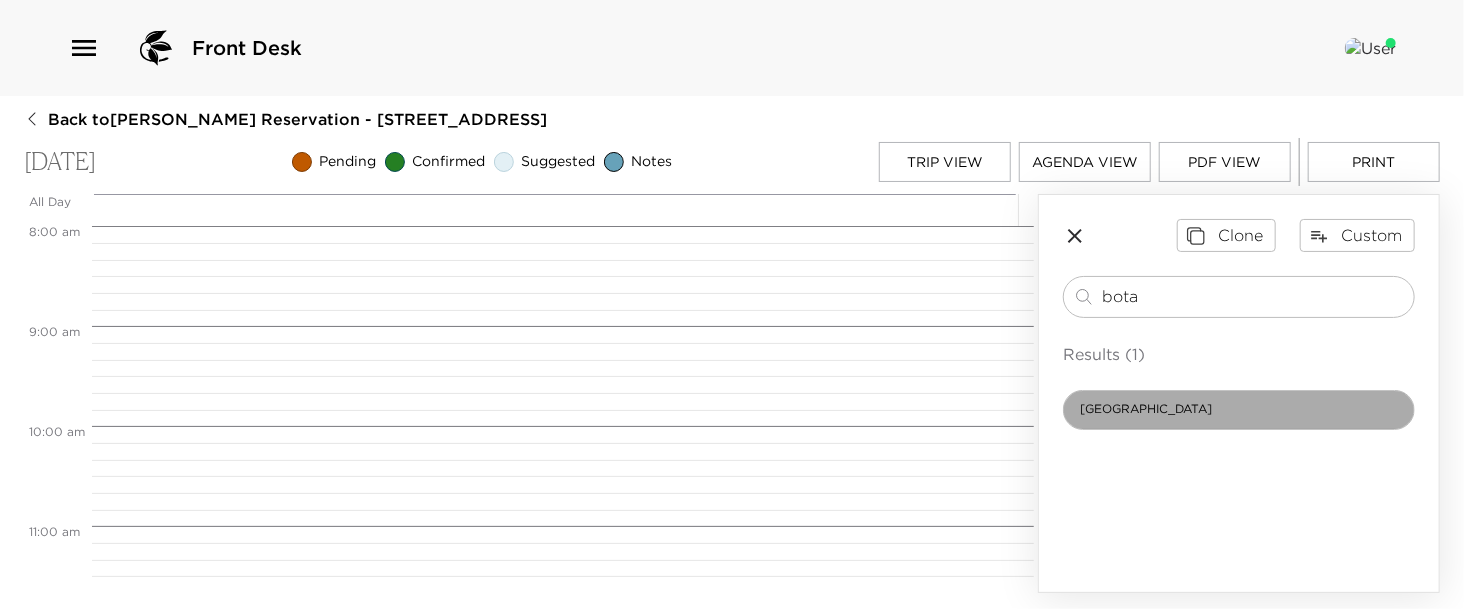click on "[GEOGRAPHIC_DATA]" at bounding box center [1239, 410] 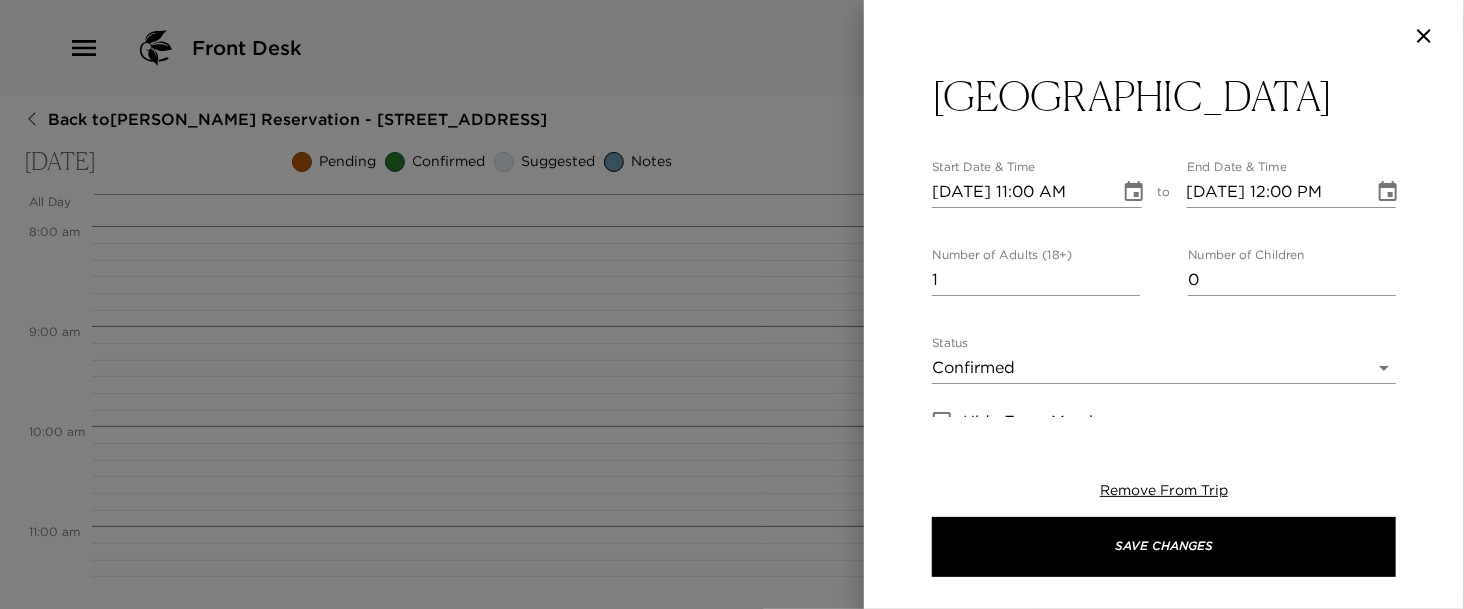 click on "Front Desk Back to  Glenn Youngkin Reservation - 502 13th Ave South  Naples, FL Sunday, August 31, 2025 Pending Confirmed Suggested Notes Trip View Agenda View PDF View Print All Day Sun 08/31 12:00 AM 1:00 AM 2:00 AM 3:00 AM 4:00 AM 5:00 AM 6:00 AM 7:00 AM 8:00 AM 9:00 AM 10:00 AM 11:00 AM 12:00 PM 1:00 PM 2:00 PM 3:00 PM 4:00 PM 5:00 PM 6:00 PM 7:00 PM 8:00 PM 9:00 PM 10:00 PM 11:00 PM Clone Custom bota ​ Results (1) Naples Botanical Garden Naples Botanical Garden Start Date & Time 08/31/2025 11:00 AM to End Date & Time 08/31/2025 12:00 PM Number of Adults (18+) 1 Number of Children 0 Status Confirmed Confirmed Hide From Member Request Transportation Concierge Notes x Cost ​ x Address ​ 4820 Bayshore Drive
Naples Florida 34112
United States x Phone Number ​ (239) 643-7275 Email ​ Website ​ http://www.naplesgarden.org/ Cancellation Policy ​ undefined Recommended Attire ​ undefined Age Range ​ undefined Remove From Trip Save Changes" at bounding box center (732, 304) 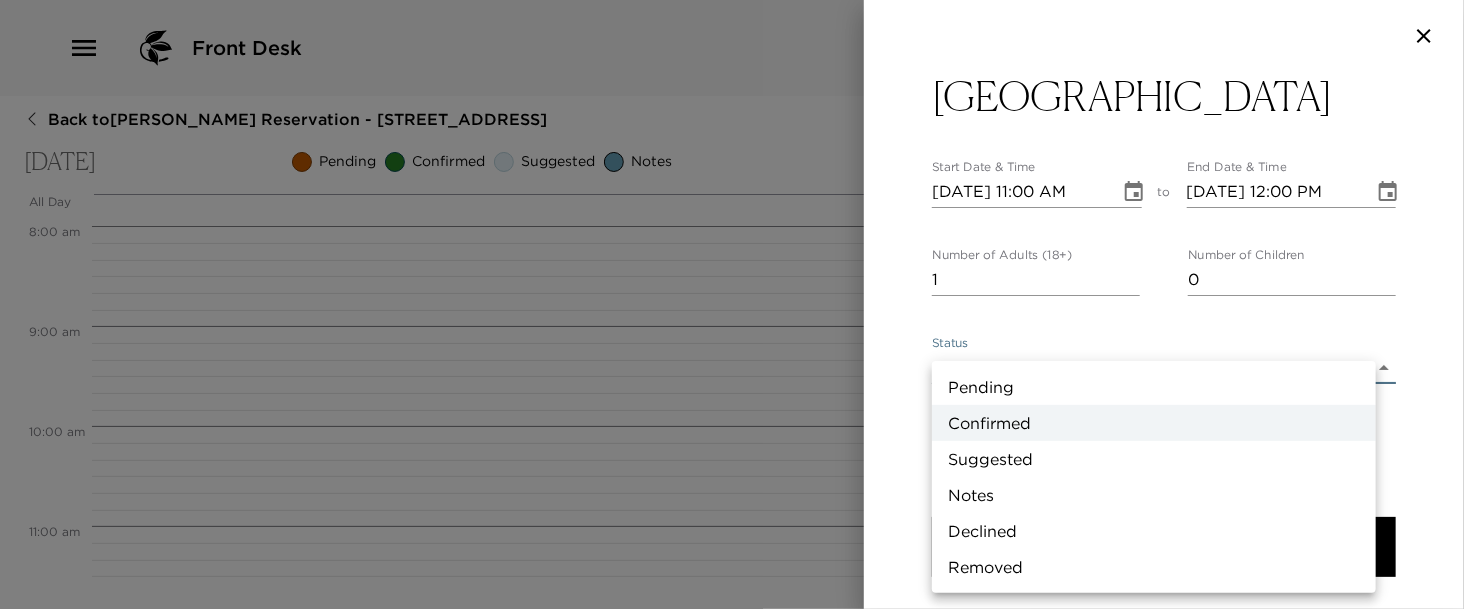 click on "Suggested" at bounding box center (1154, 459) 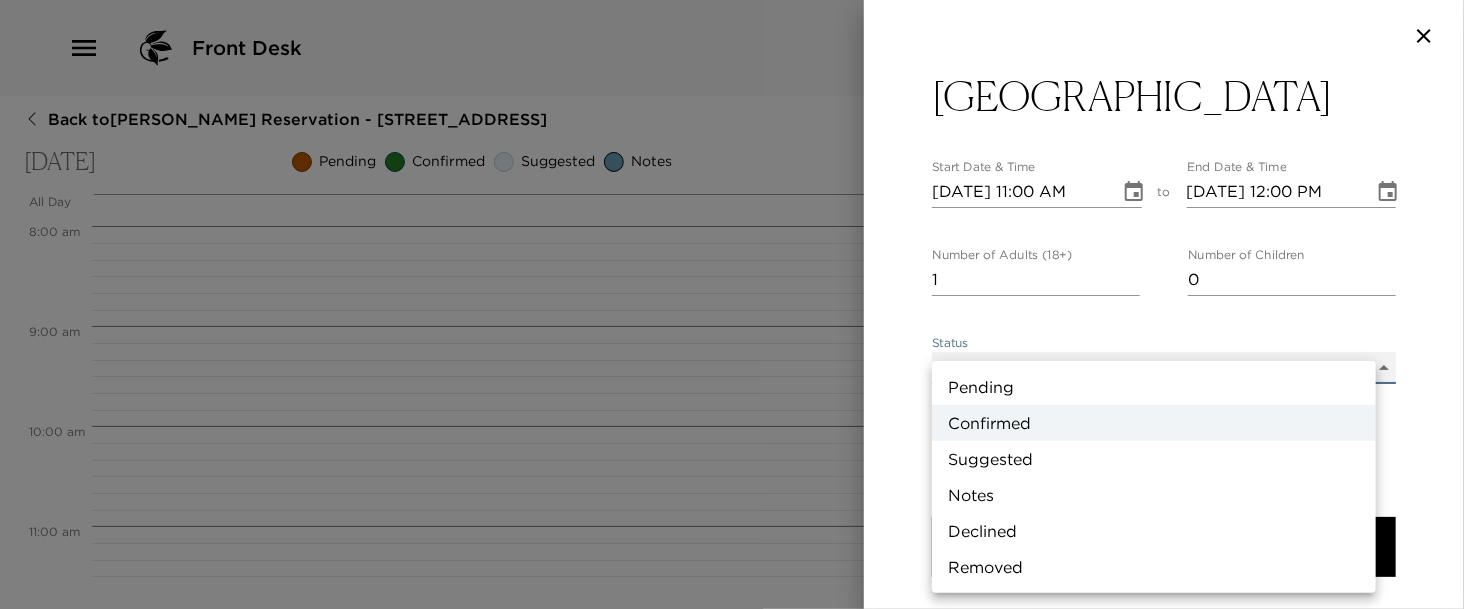 type on "Suggestion" 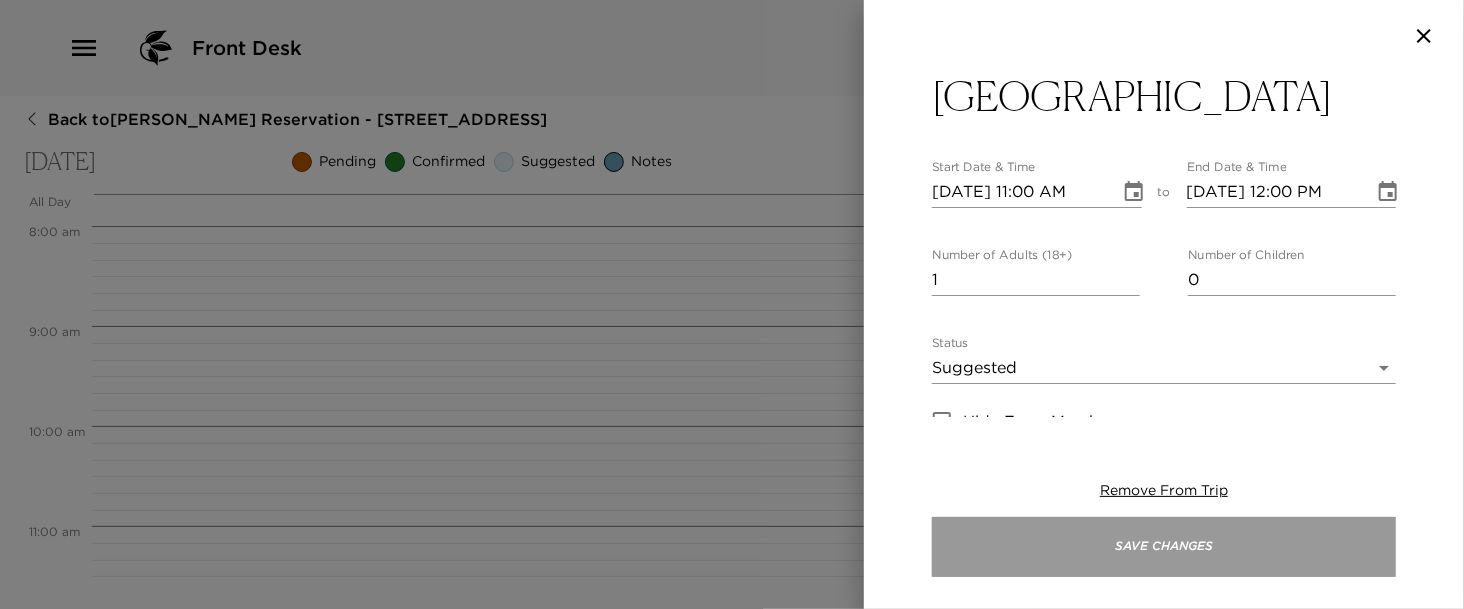 click on "Save Changes" at bounding box center (1164, 547) 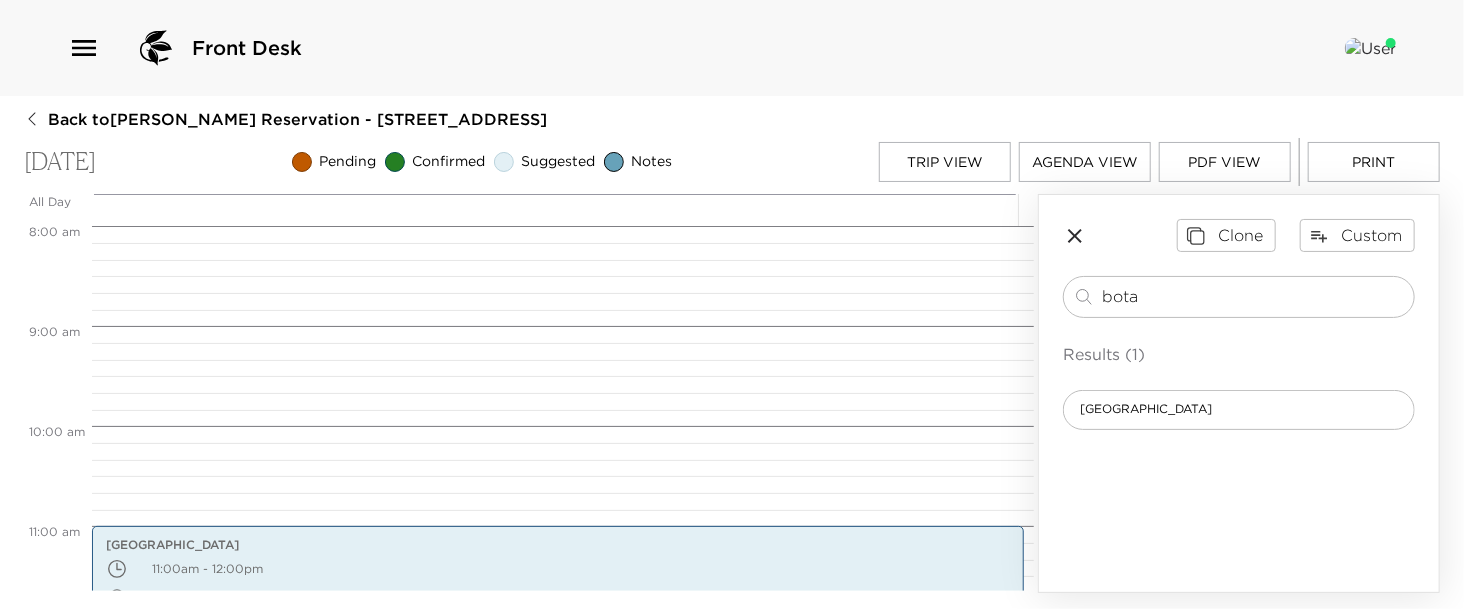 drag, startPoint x: 1122, startPoint y: 297, endPoint x: 873, endPoint y: 241, distance: 255.21951 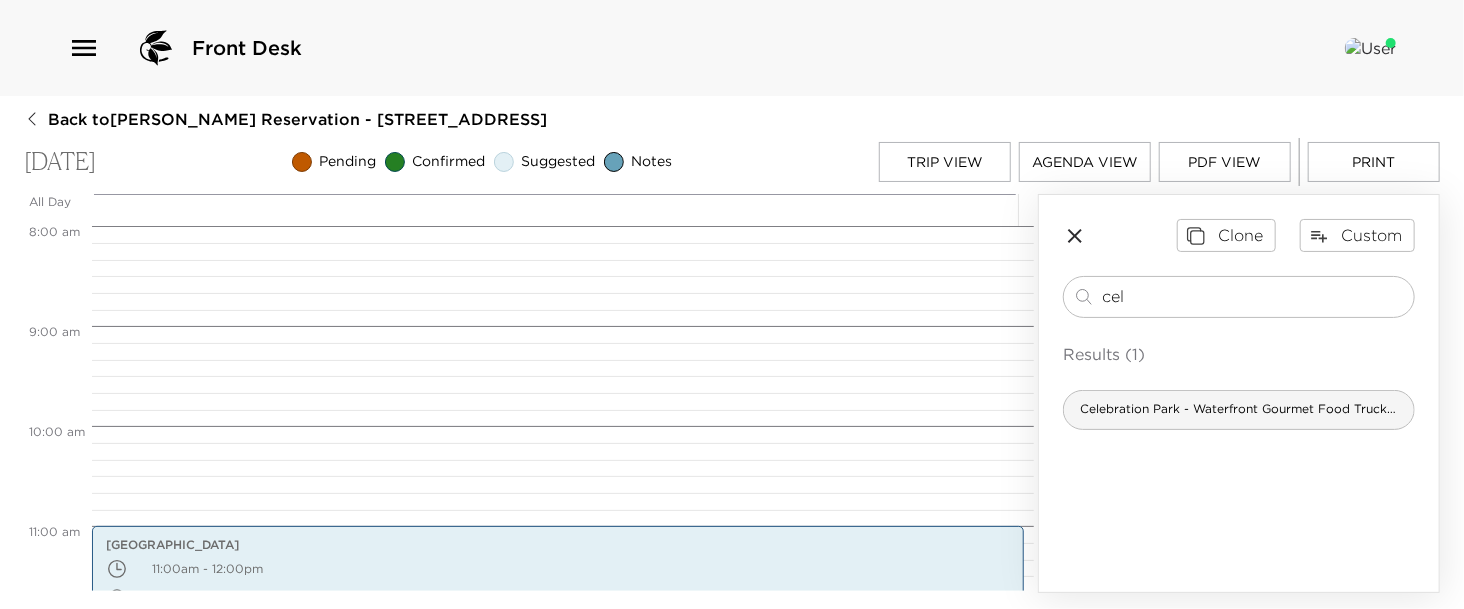 type on "cel" 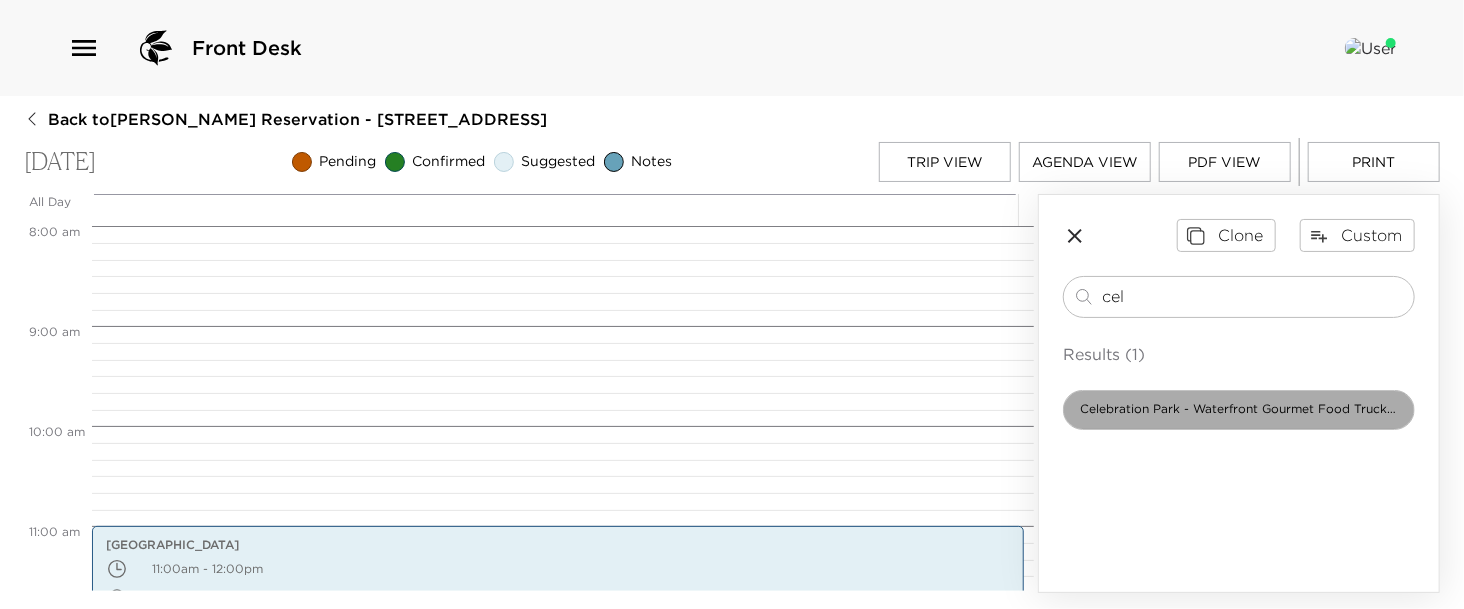 click on "Celebration Park - Waterfront Gourmet Food Truck Park" at bounding box center (1239, 409) 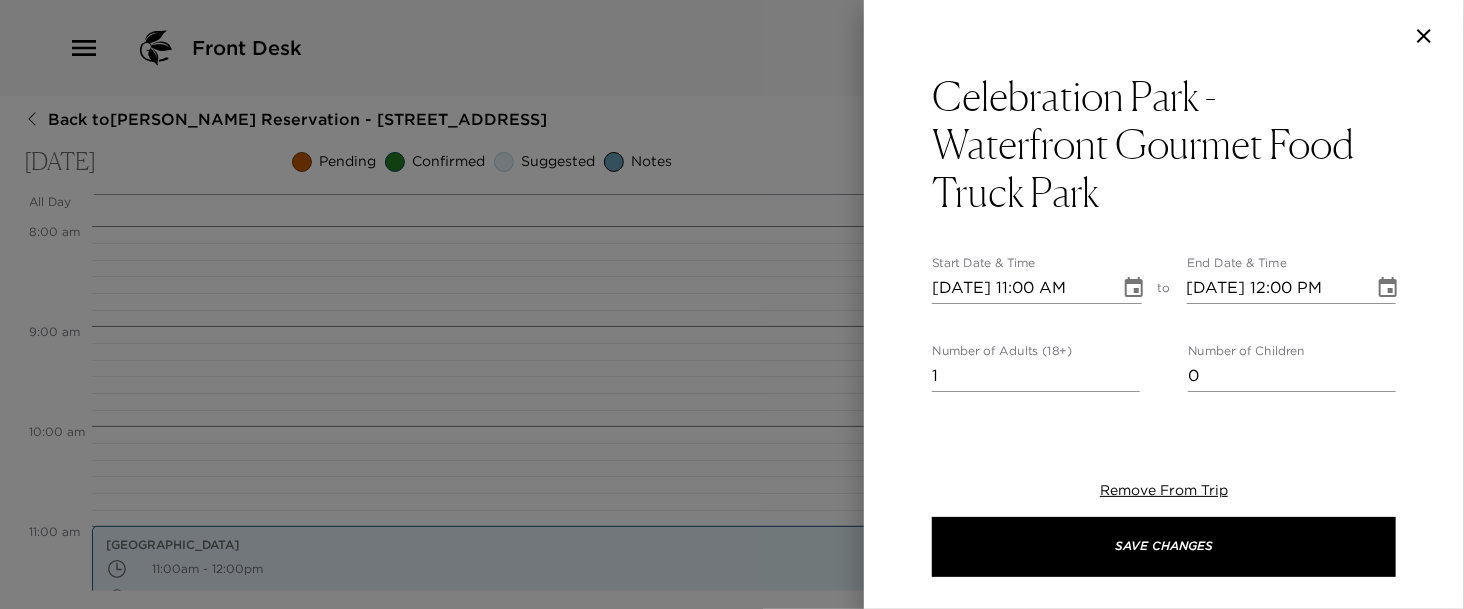 click 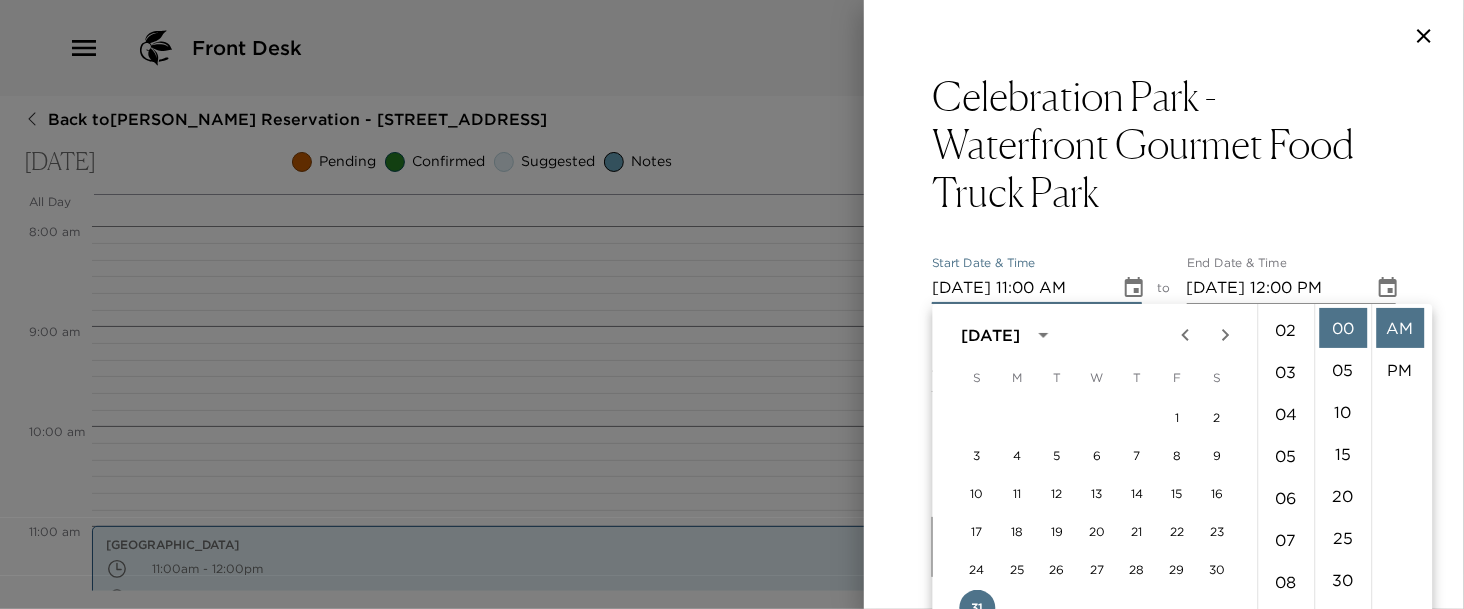 scroll, scrollTop: 35, scrollLeft: 0, axis: vertical 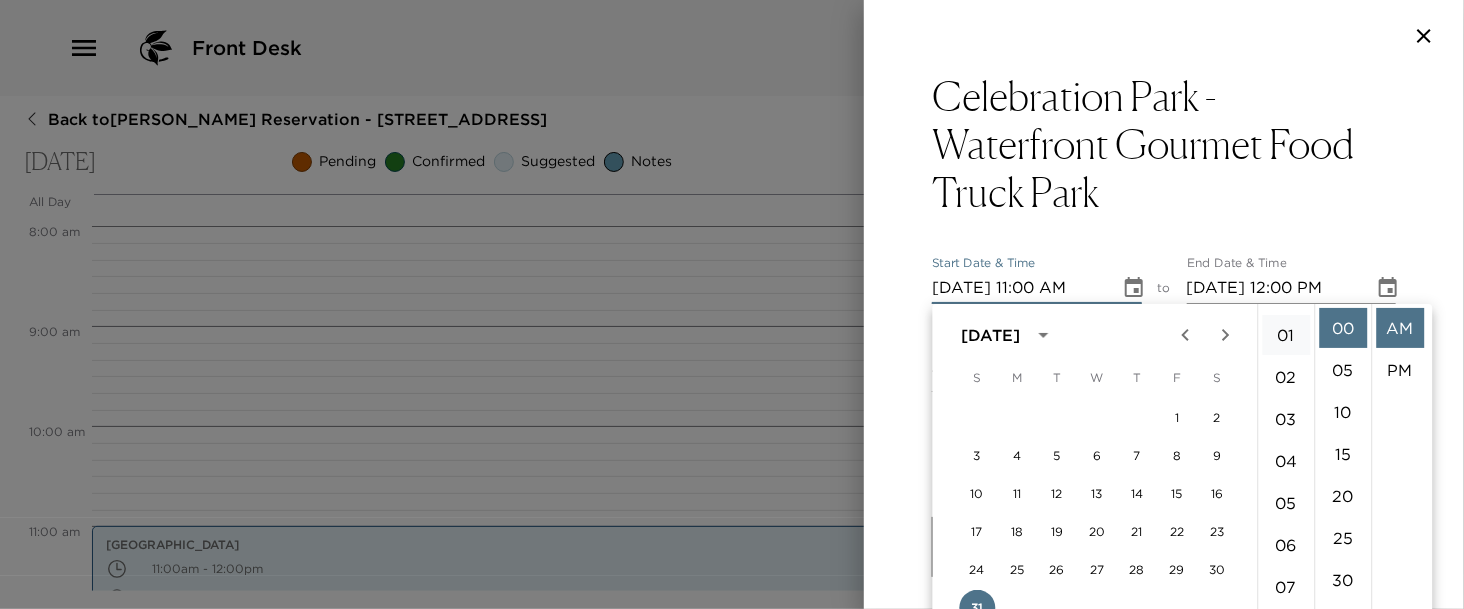 click on "01" at bounding box center (1286, 335) 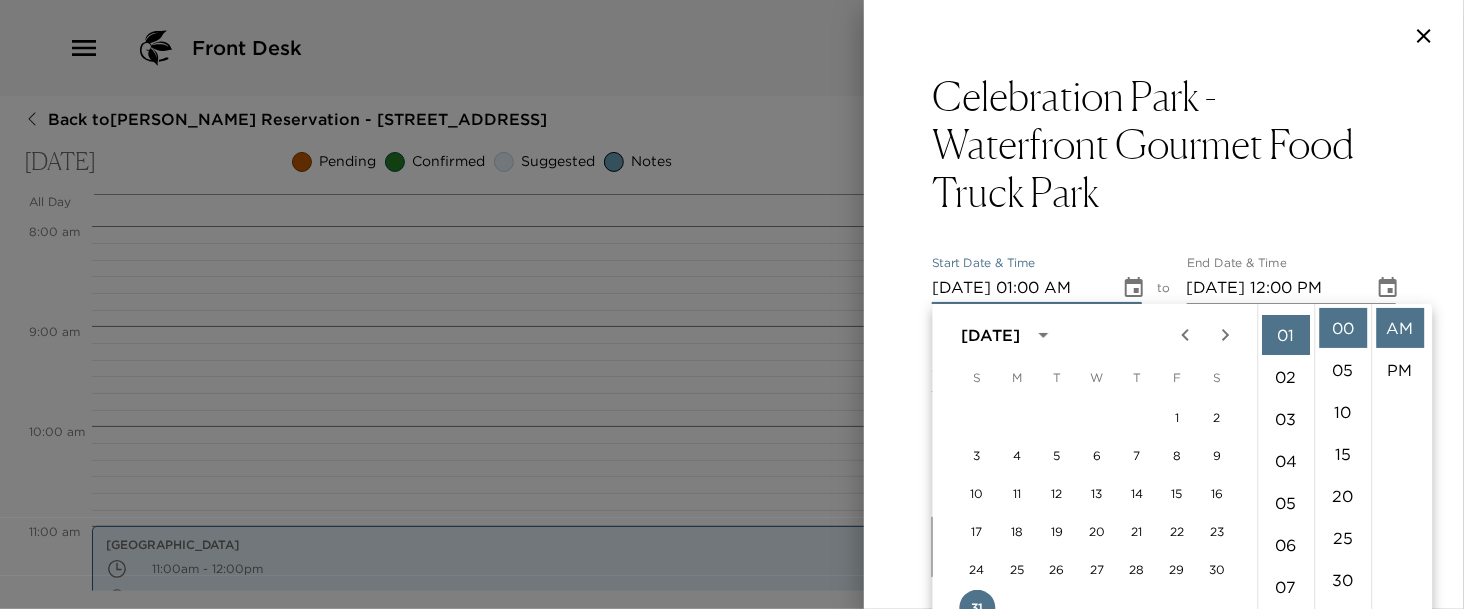 scroll, scrollTop: 41, scrollLeft: 0, axis: vertical 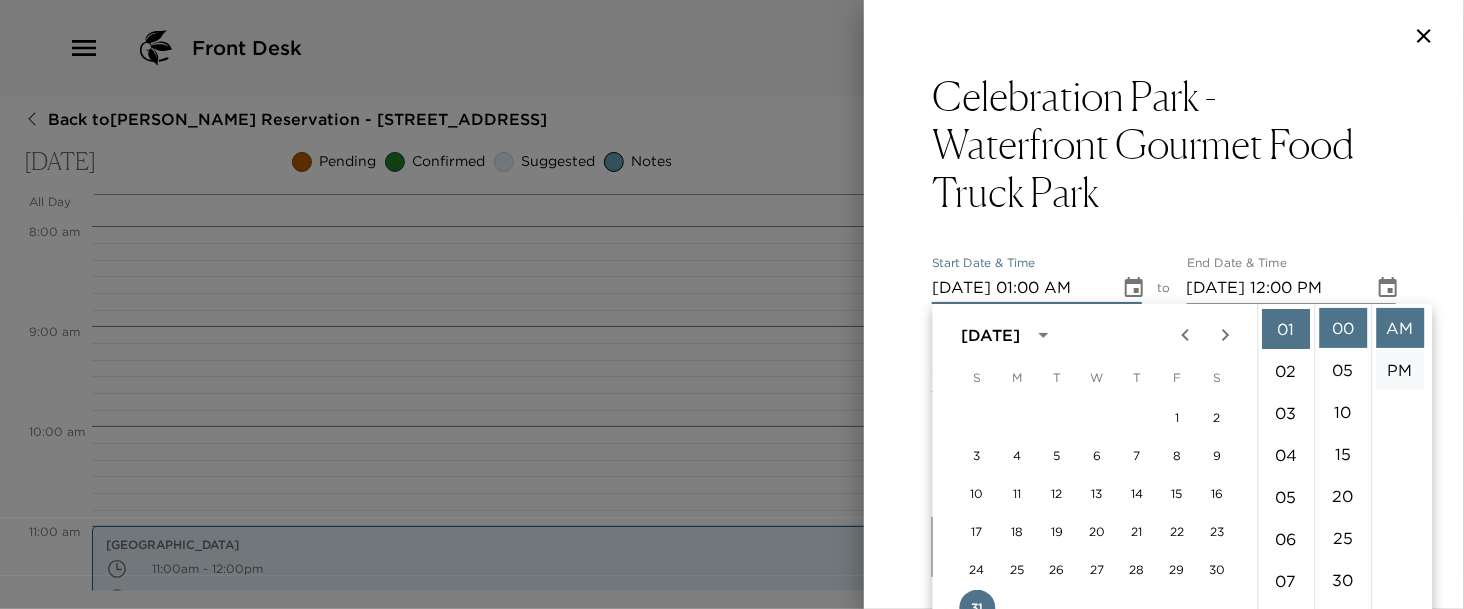 click on "PM" at bounding box center (1400, 370) 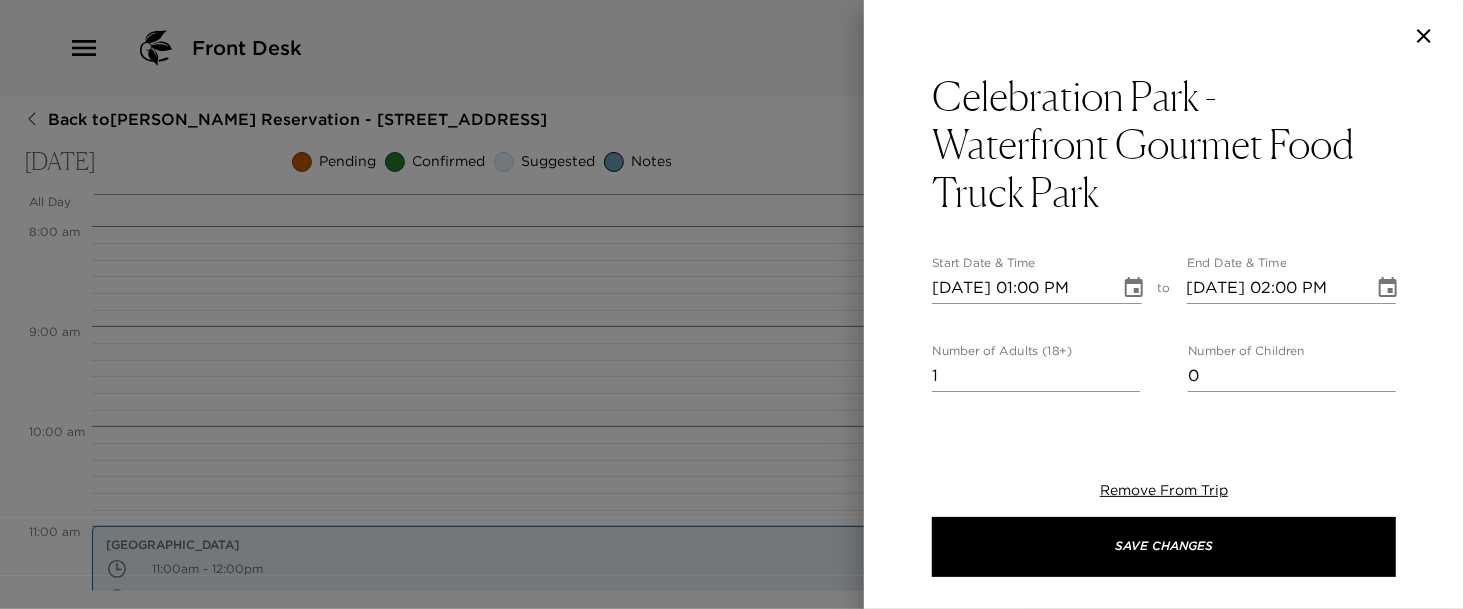 scroll, scrollTop: 41, scrollLeft: 0, axis: vertical 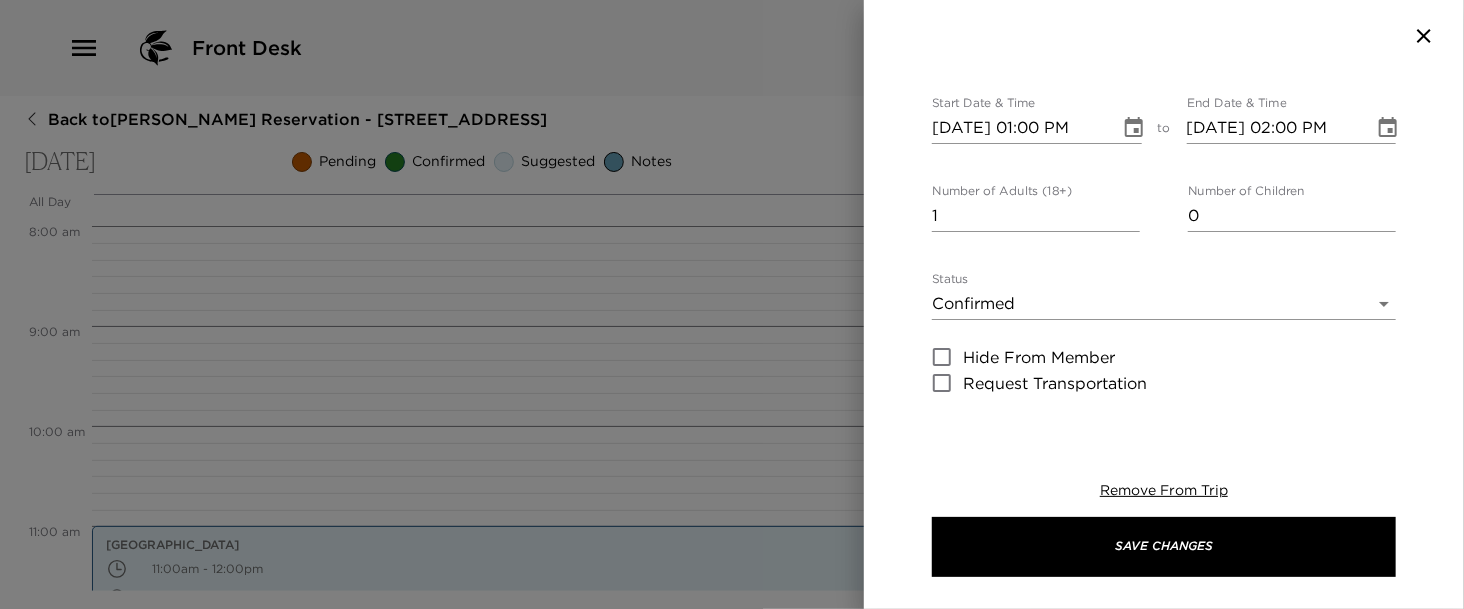 click on "Front Desk Back to  Glenn Youngkin Reservation - 502 13th Ave South  Naples, FL Sunday, August 31, 2025 Pending Confirmed Suggested Notes Trip View Agenda View PDF View Print All Day Sun 08/31 12:00 AM 1:00 AM 2:00 AM 3:00 AM 4:00 AM 5:00 AM 6:00 AM 7:00 AM 8:00 AM 9:00 AM 10:00 AM 11:00 AM 12:00 PM 1:00 PM 2:00 PM 3:00 PM 4:00 PM 5:00 PM 6:00 PM 7:00 PM 8:00 PM 9:00 PM 10:00 PM 11:00 PM Naples Botanical Garden 11:00am - 12:00pm 4820 Bayshore Drive
Naples Florida 34112
United States Clone Custom cel ​ Results (1) Celebration Park - Waterfront Gourmet Food Truck Park Celebration Park - Waterfront Gourmet Food Truck Park Start Date & Time 08/31/2025 01:00 PM to End Date & Time 08/31/2025 02:00 PM Number of Adults (18+) 1 Number of Children 0 Status Confirmed Confirmed Hide From Member Request Transportation Concierge Notes x Cost ​ x Address ​ 2880 Becca Avenue
Naples Florida 34112
United States x Phone Number ​ +1 239-316-7253 Email ​ Website ​ http://celebrationparknaples.com/ Cancellation Policy" at bounding box center (732, 304) 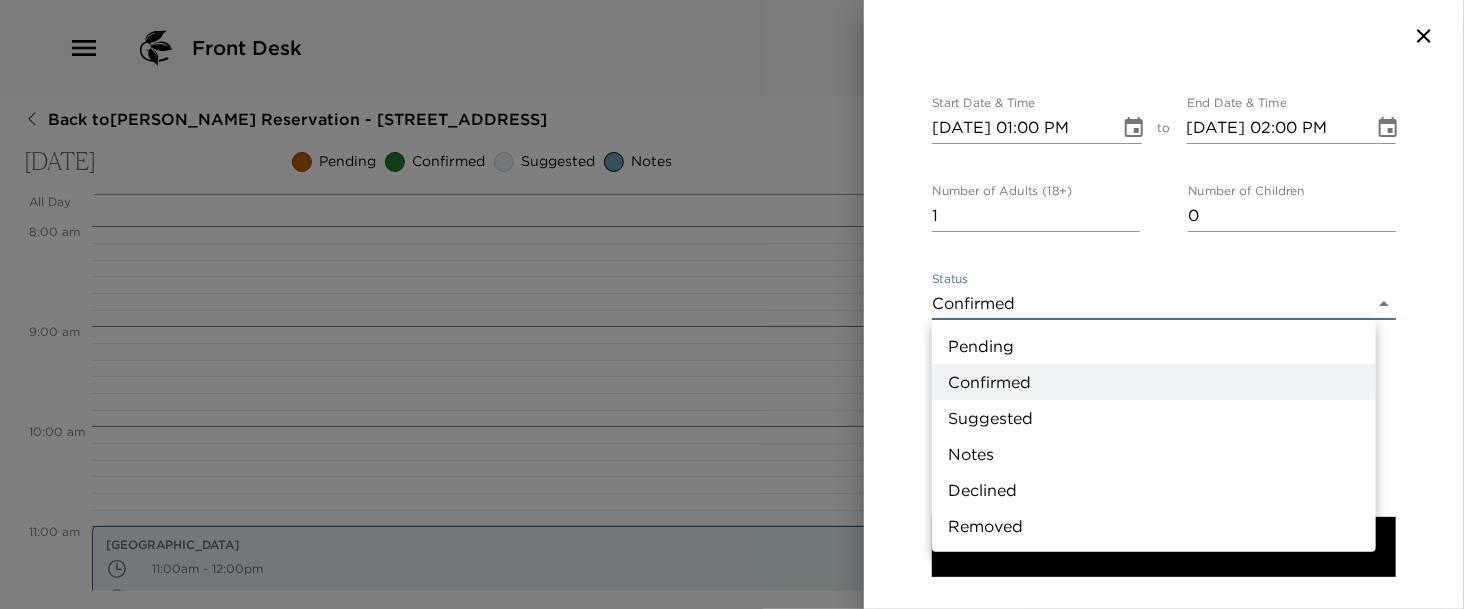 click at bounding box center [732, 304] 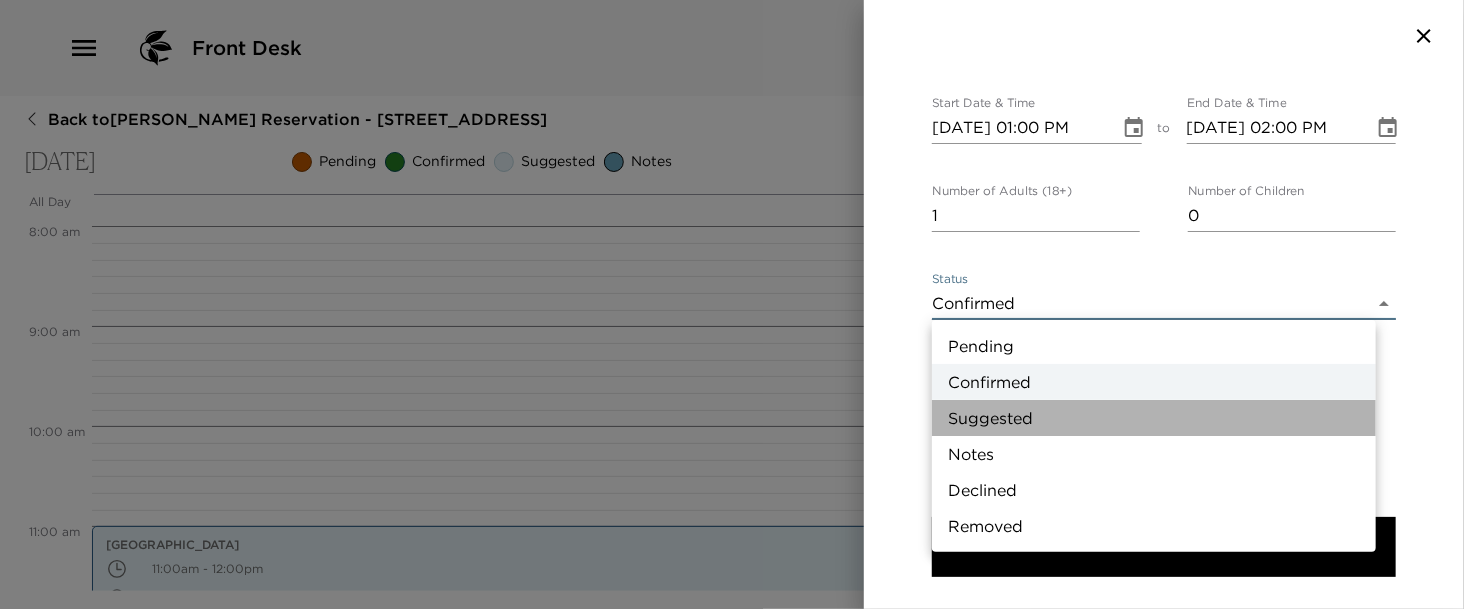 click on "Suggested" at bounding box center (1154, 418) 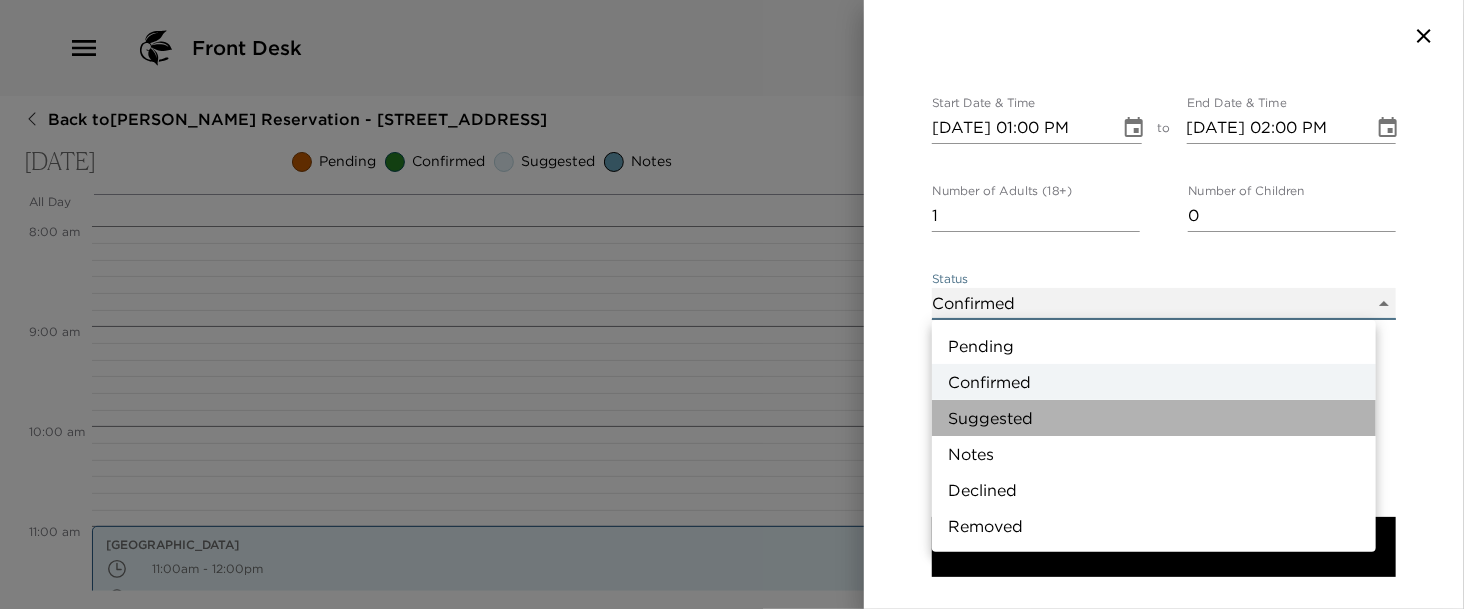 type on "Suggestion" 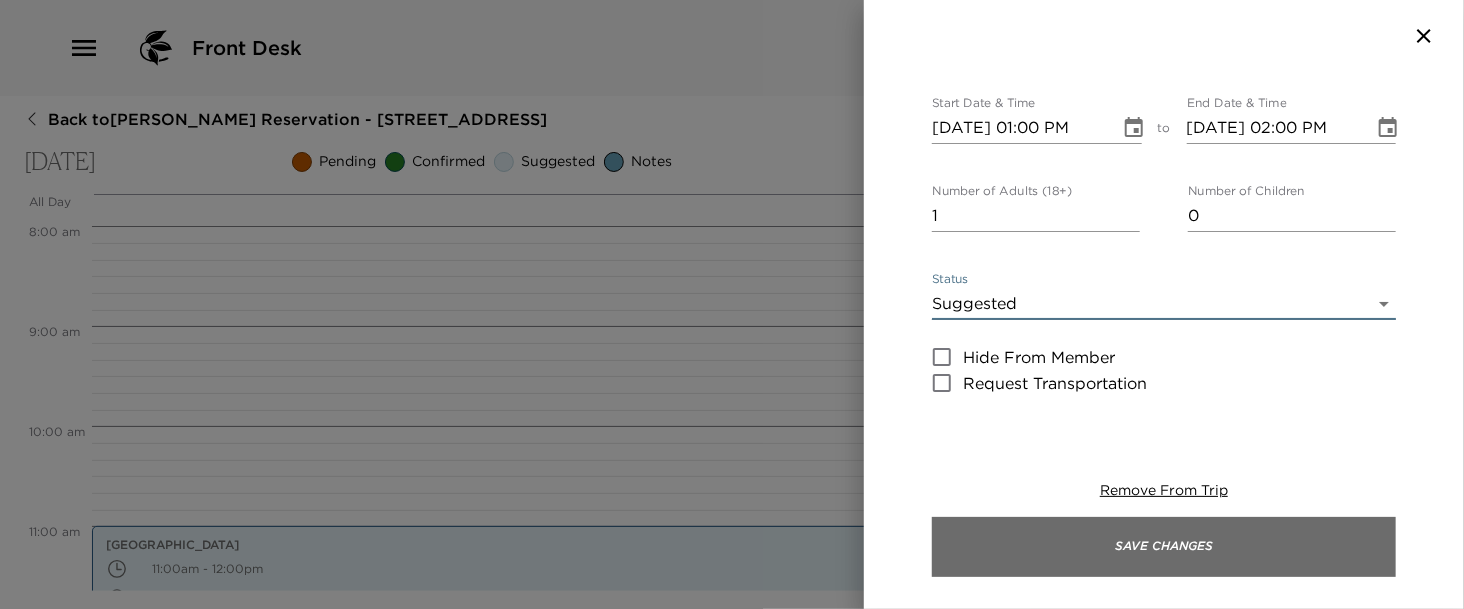 click on "Save Changes" at bounding box center [1164, 547] 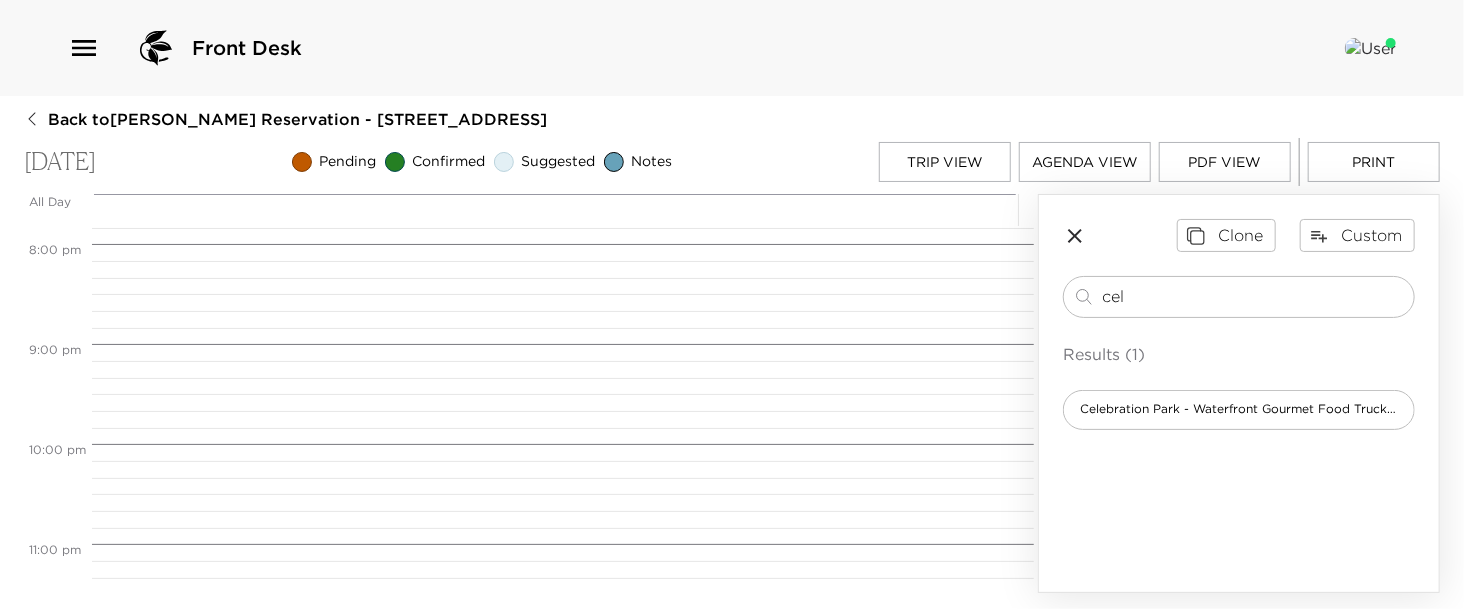 scroll, scrollTop: 2034, scrollLeft: 0, axis: vertical 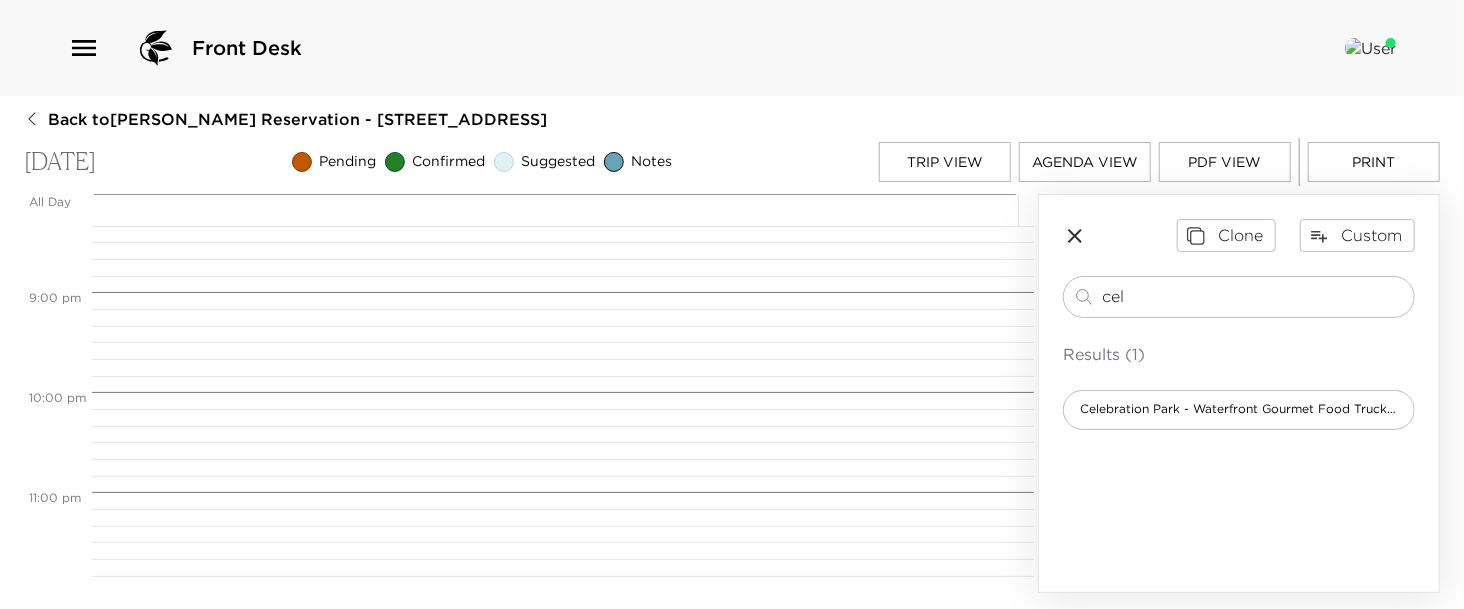 drag, startPoint x: 1152, startPoint y: 303, endPoint x: 924, endPoint y: 276, distance: 229.59312 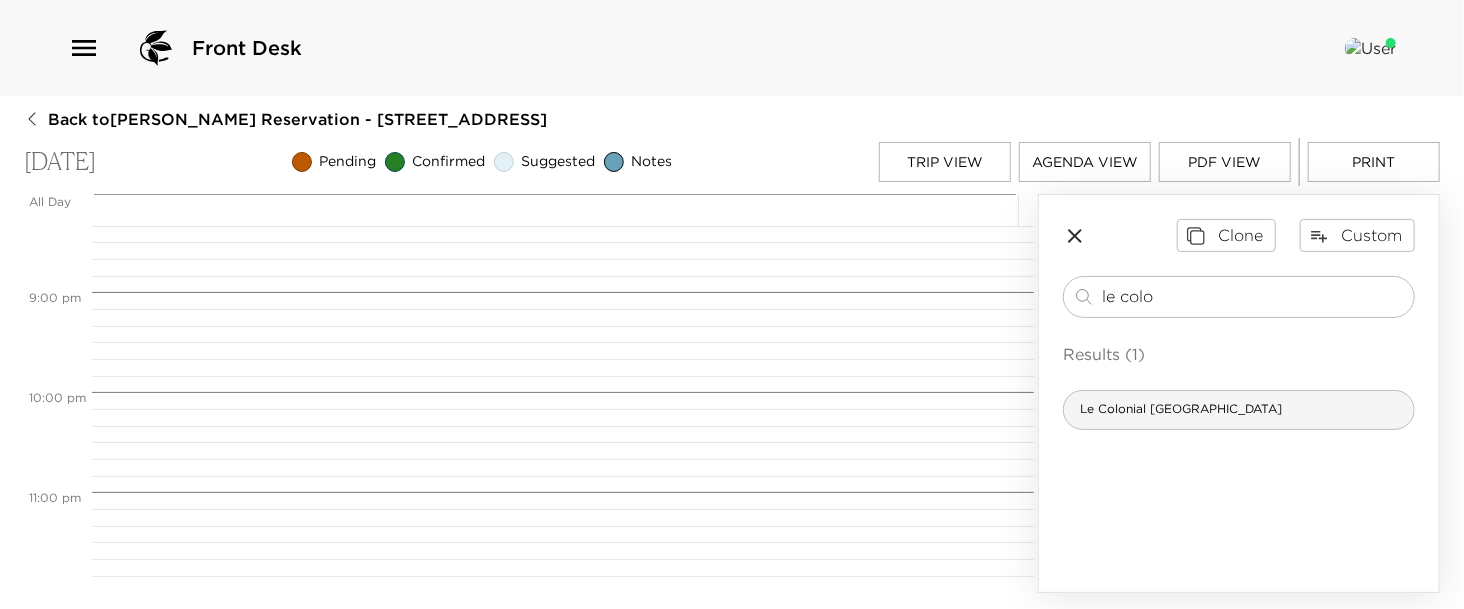 type on "le colo" 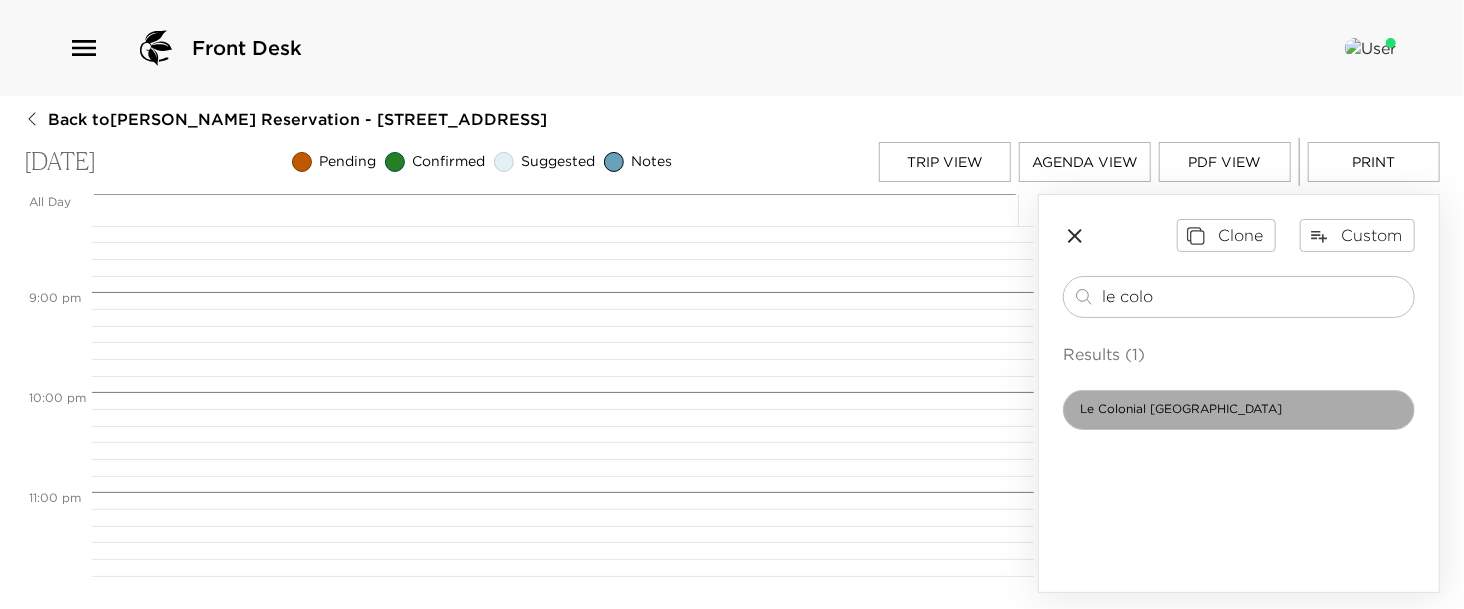 click on "Le Colonial [GEOGRAPHIC_DATA]" at bounding box center (1181, 409) 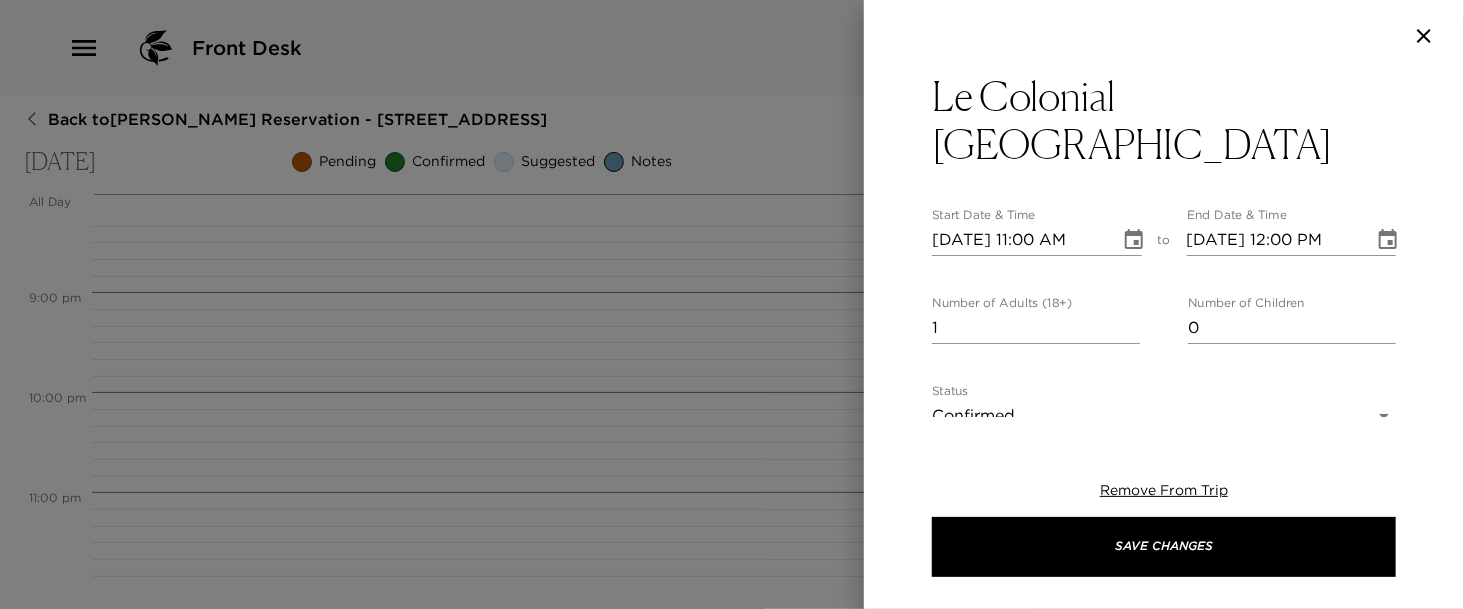 type on "Enjoy your confirmed reservation at Le Colonial!" 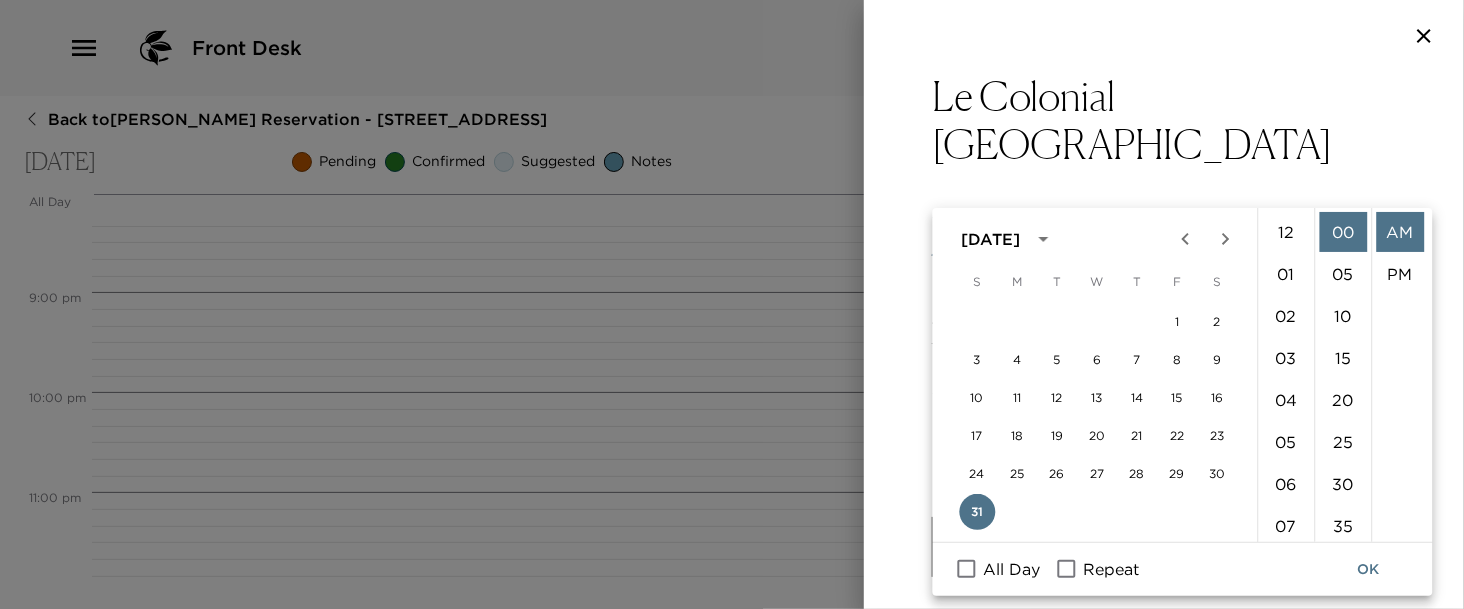 scroll, scrollTop: 461, scrollLeft: 0, axis: vertical 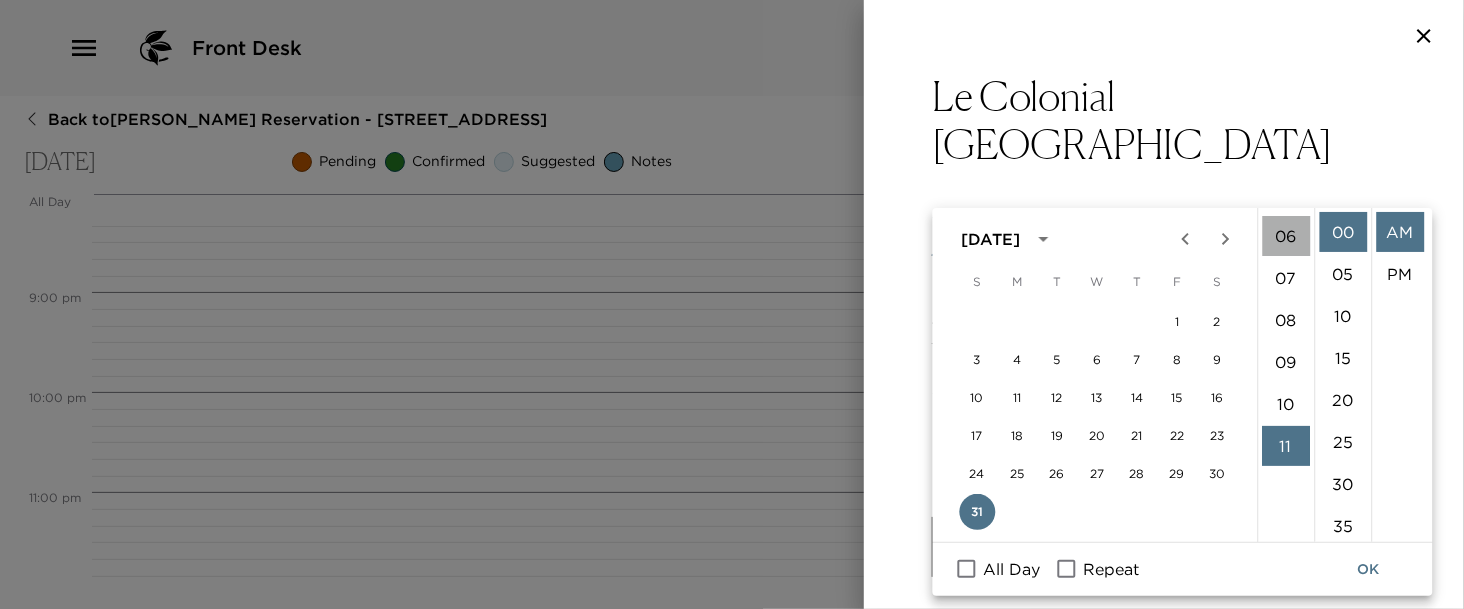 click on "06" at bounding box center (1286, 236) 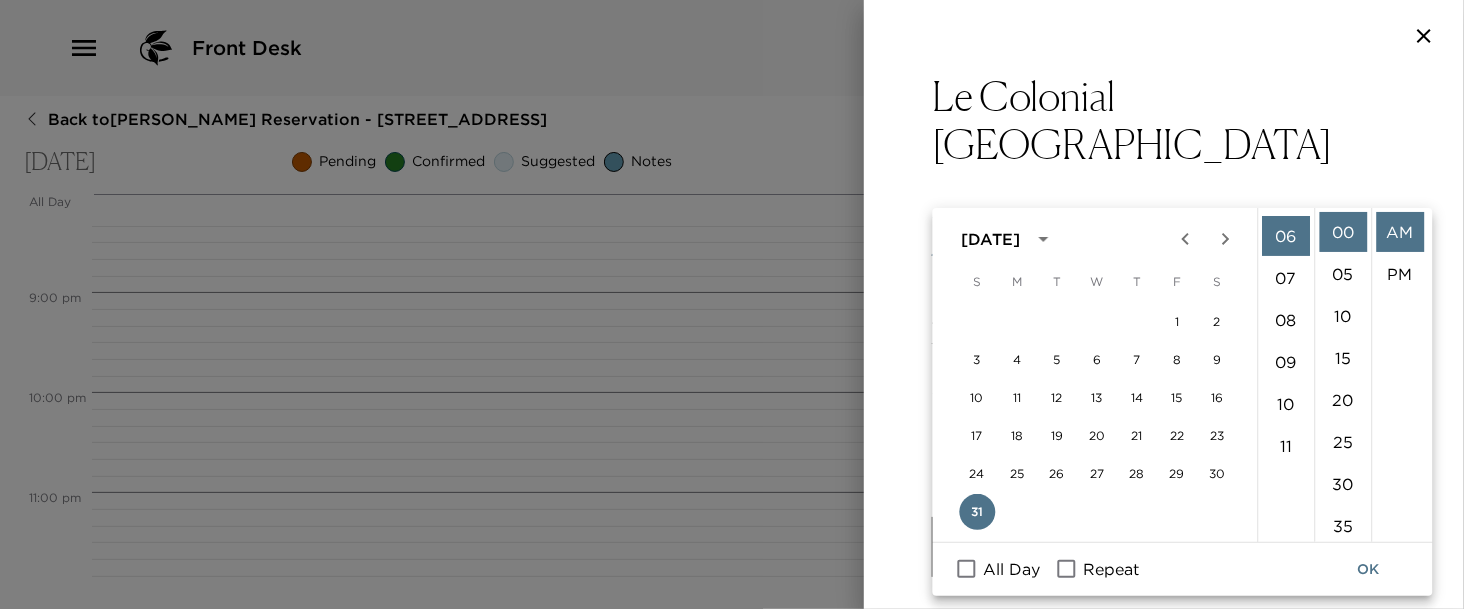 scroll, scrollTop: 252, scrollLeft: 0, axis: vertical 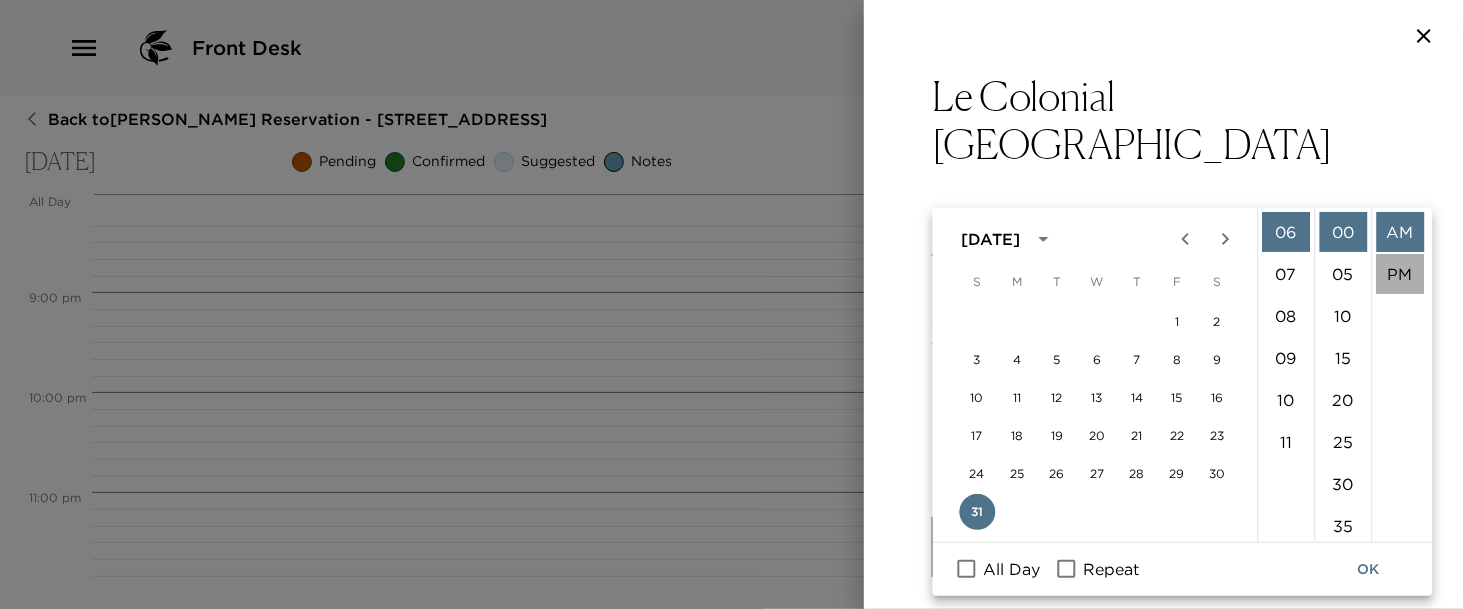 click on "PM" at bounding box center (1400, 274) 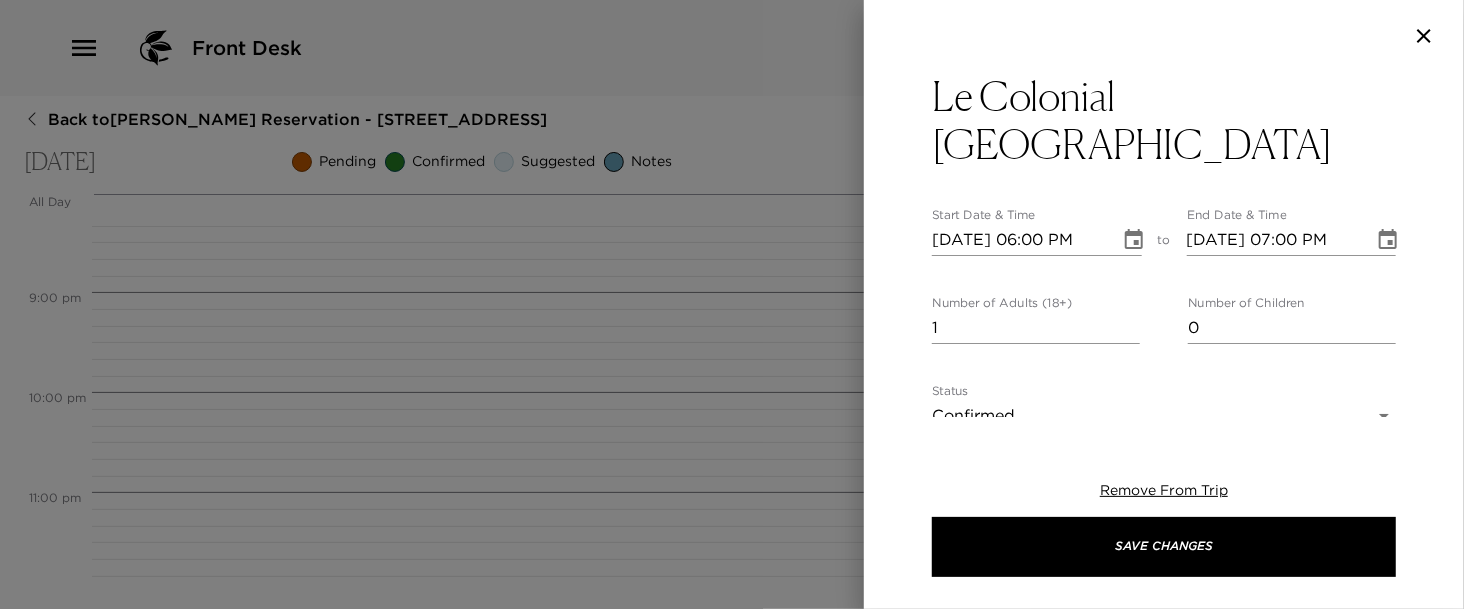 scroll, scrollTop: 41, scrollLeft: 0, axis: vertical 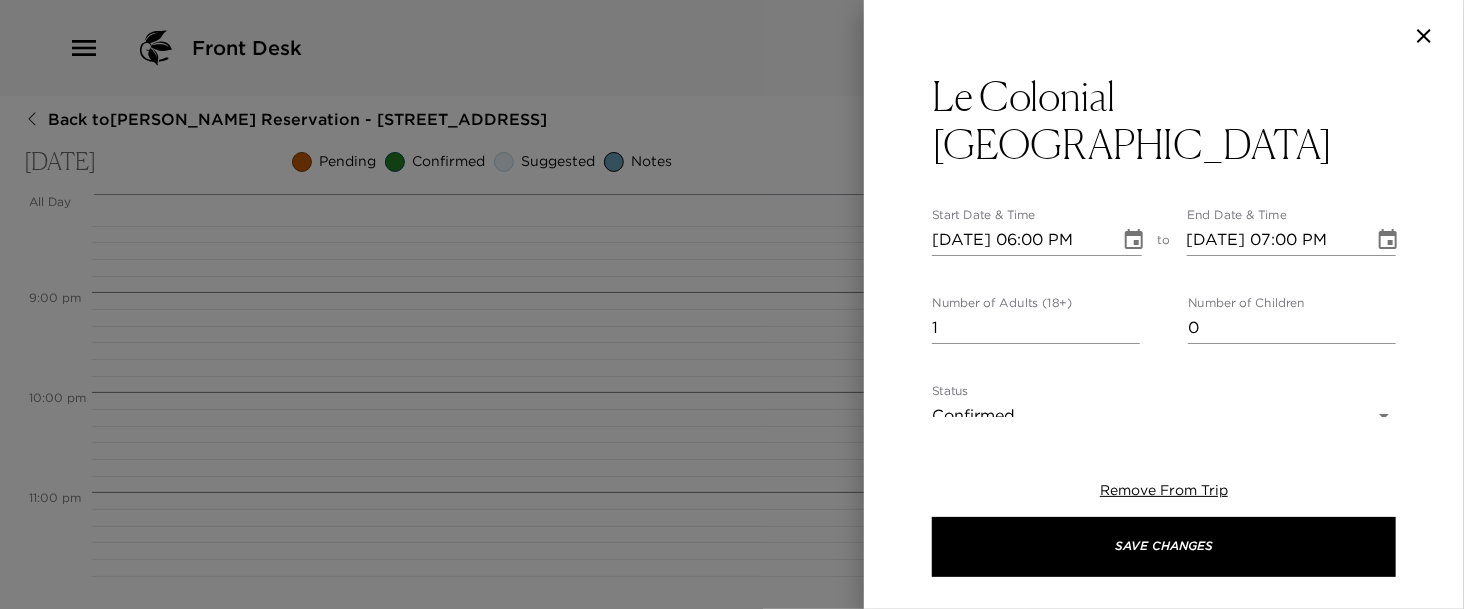 click on "Front Desk Back to  Glenn Youngkin Reservation - 502 13th Ave South  Naples, FL Sunday, August 31, 2025 Pending Confirmed Suggested Notes Trip View Agenda View PDF View Print All Day Sun 08/31 12:00 AM 1:00 AM 2:00 AM 3:00 AM 4:00 AM 5:00 AM 6:00 AM 7:00 AM 8:00 AM 9:00 AM 10:00 AM 11:00 AM 12:00 PM 1:00 PM 2:00 PM 3:00 PM 4:00 PM 5:00 PM 6:00 PM 7:00 PM 8:00 PM 9:00 PM 10:00 PM 11:00 PM Naples Botanical Garden 11:00am - 12:00pm 4820 Bayshore Drive
Naples Florida 34112
United States Celebration Park - Waterfront Gourmet Food Truck Park 1:00pm - 2:00pm 2880 Becca Avenue
Naples Florida 34112
United States Clone Custom le colo ​ Results (1) Le Colonial Naples Le Colonial Naples Start Date & Time 08/31/2025 06:00 PM to End Date & Time 08/31/2025 07:00 PM Number of Adults (18+) 1 Number of Children 0 Status Confirmed Confirmed Hide From Member Request Transportation Concierge Notes Enjoy your confirmed reservation at Le Colonial! x Cost ​ x Address ​ 457 5th Avenue South
Naples Florida
United States x ​" at bounding box center (732, 304) 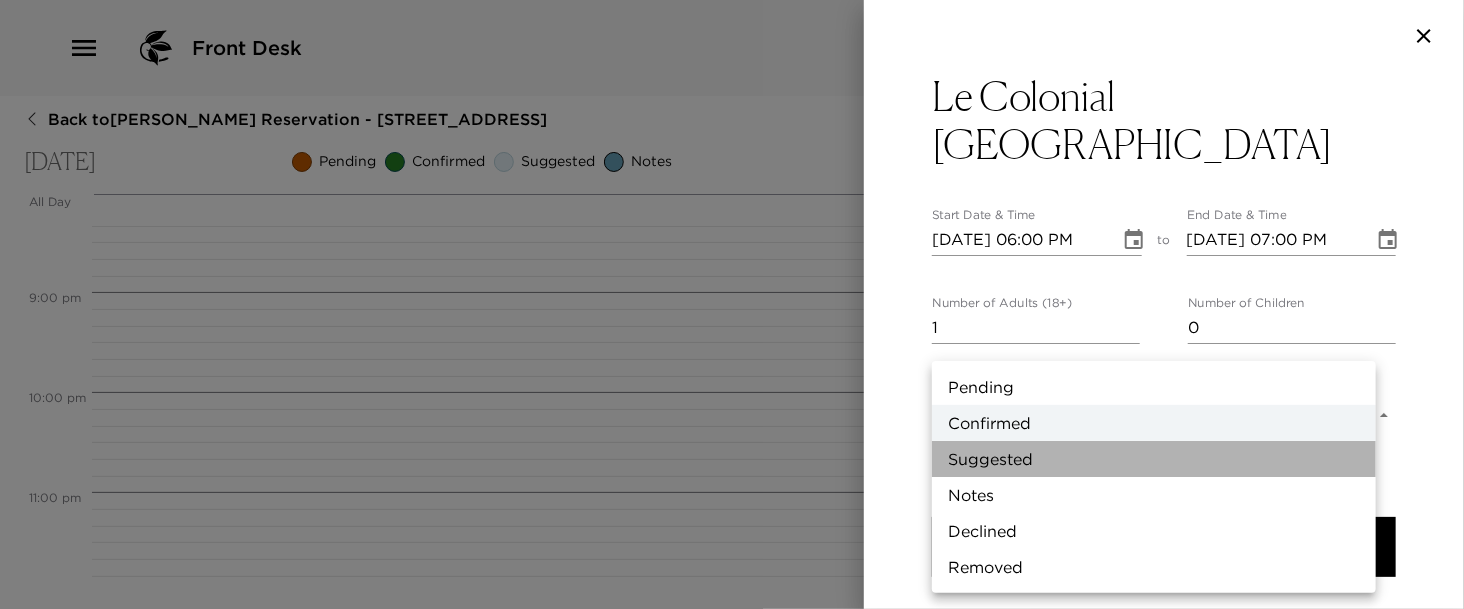 click on "Suggested" at bounding box center (1154, 459) 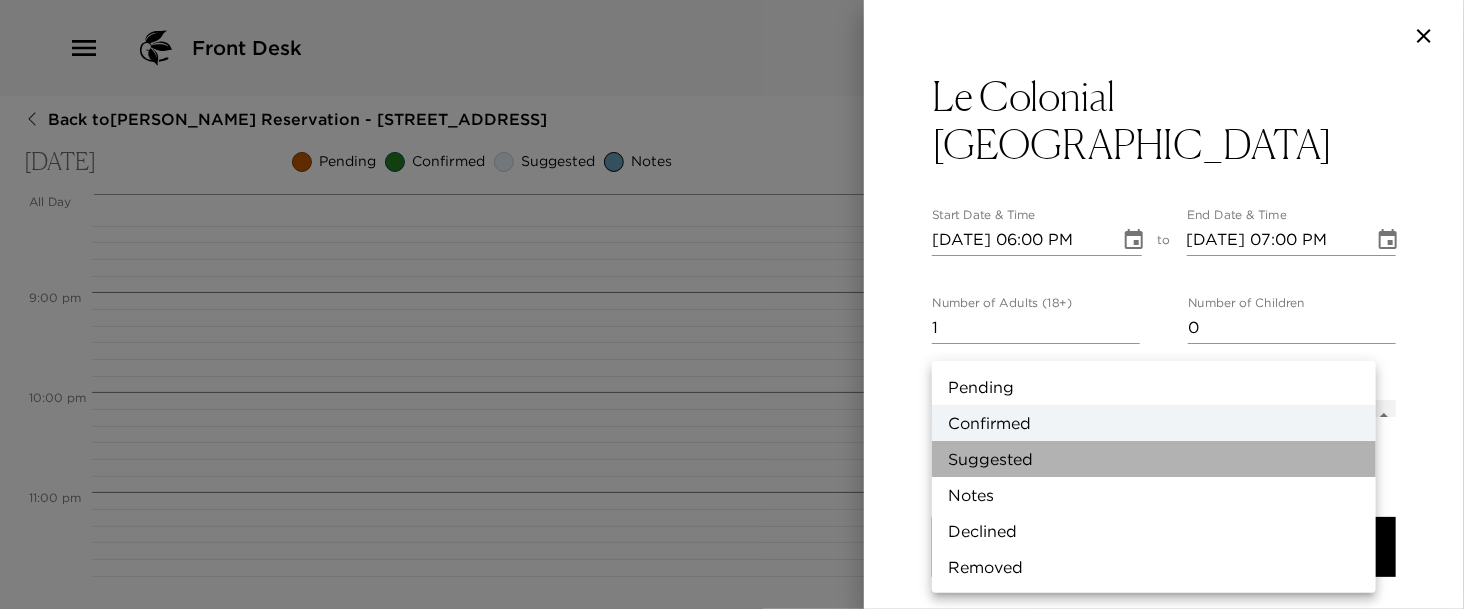 type on "Suggestion" 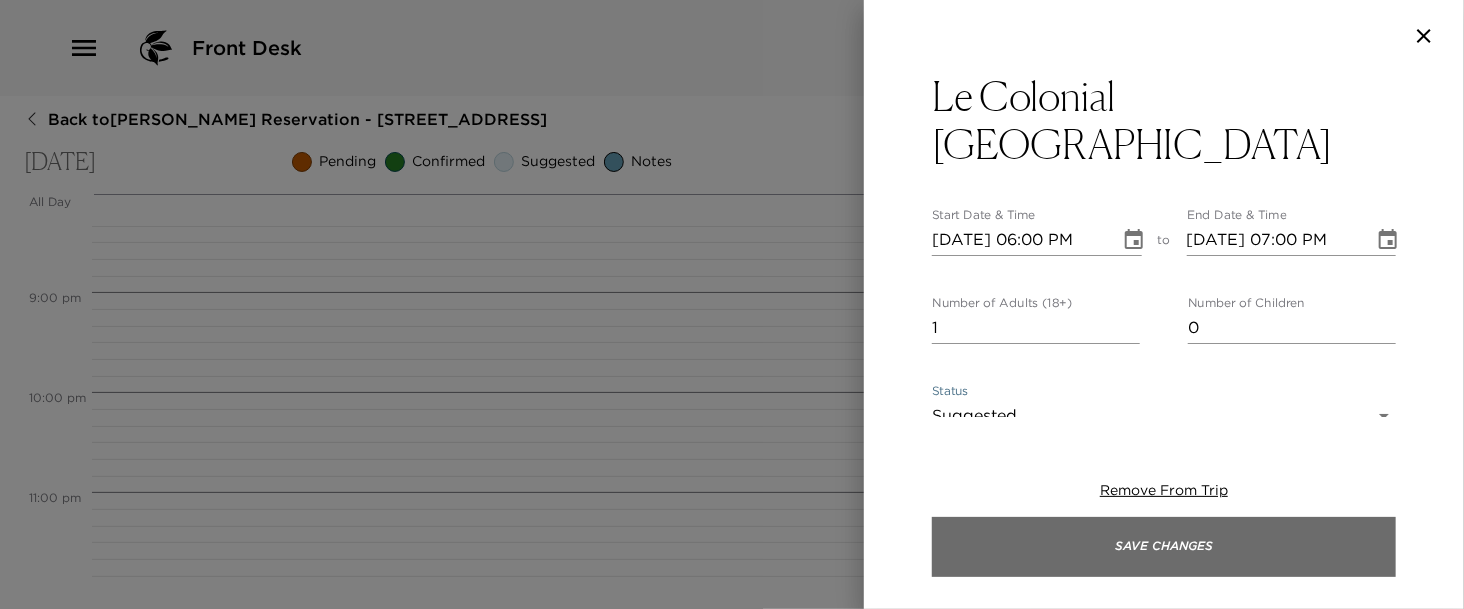 click on "Save Changes" at bounding box center [1164, 547] 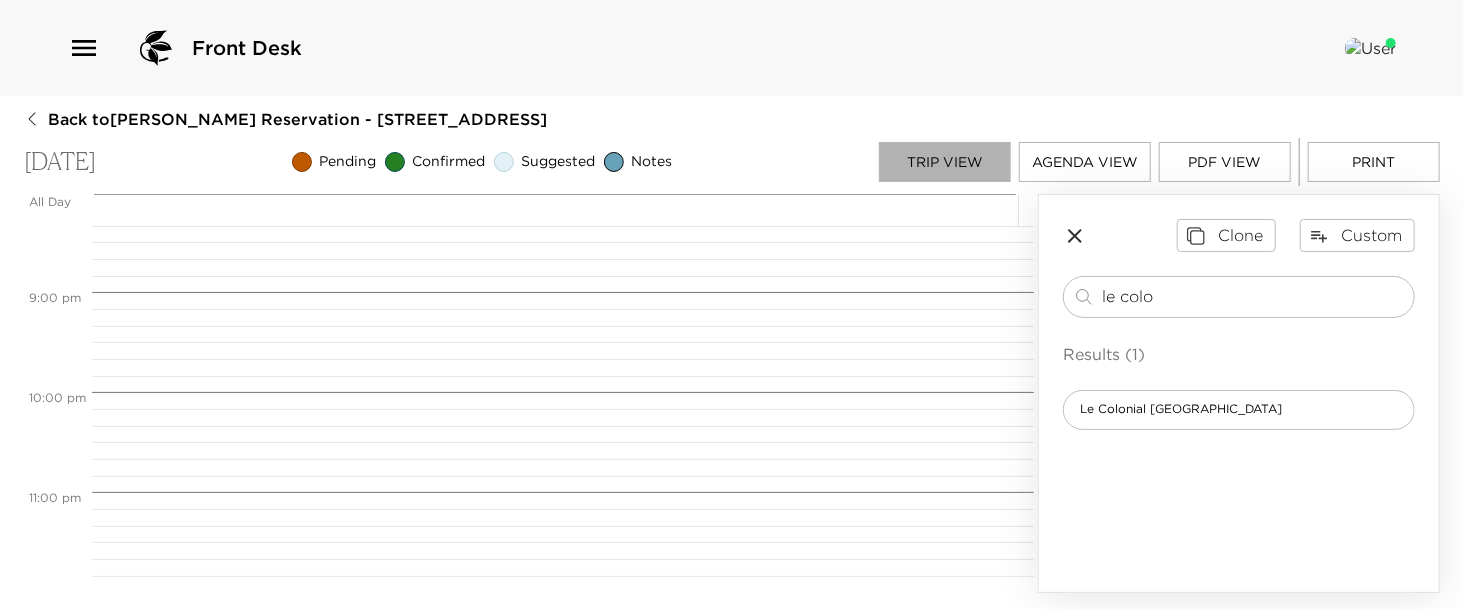 click on "Trip View" at bounding box center [945, 162] 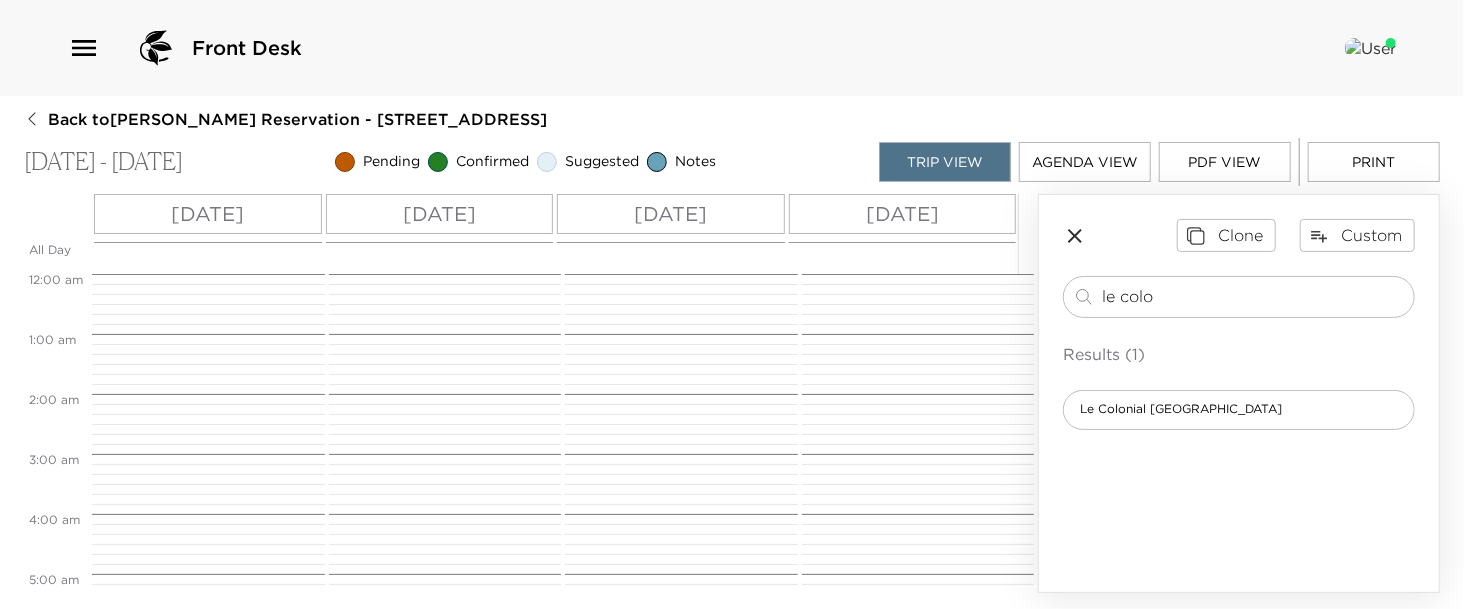 scroll, scrollTop: 450, scrollLeft: 0, axis: vertical 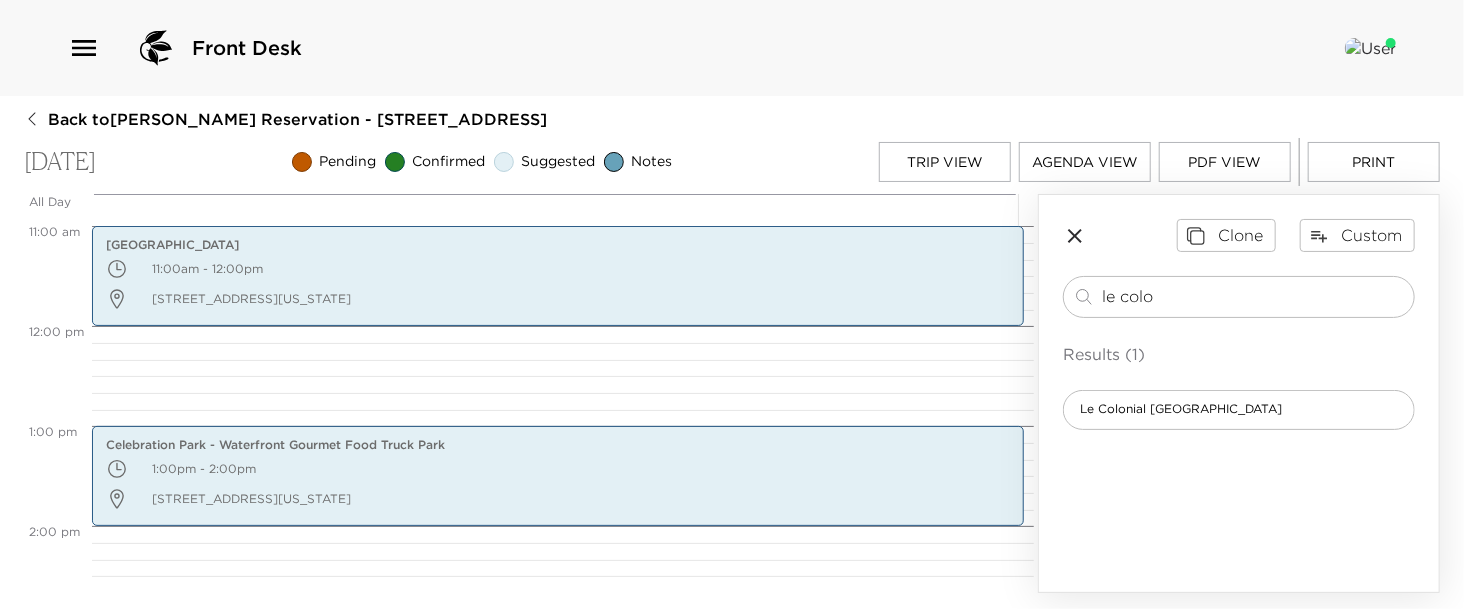 drag, startPoint x: 1123, startPoint y: 287, endPoint x: 992, endPoint y: 284, distance: 131.03435 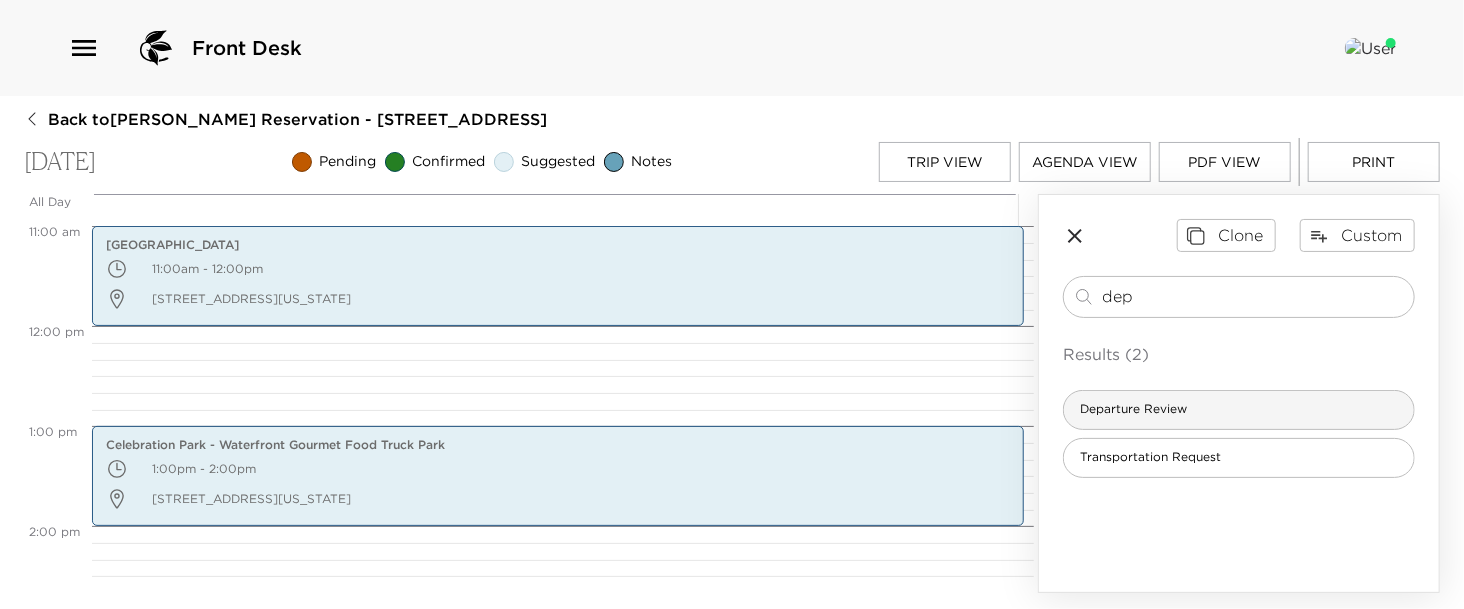 type on "dep" 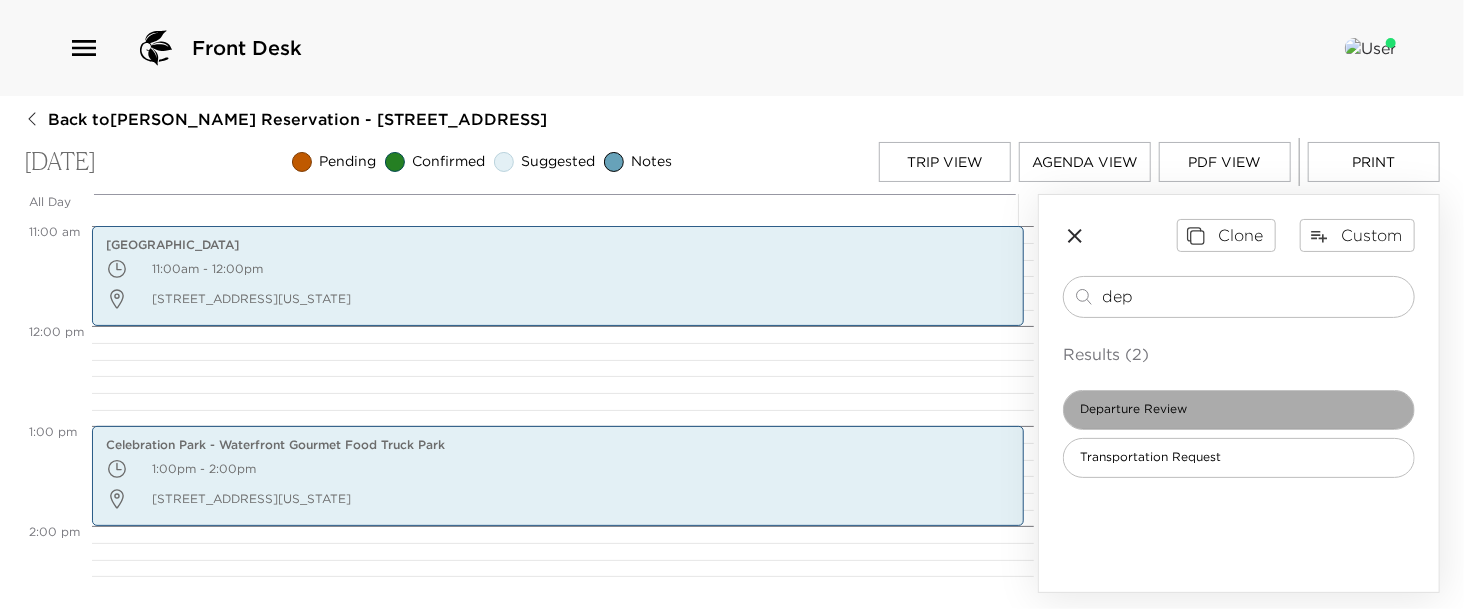 click on "Departure Review" at bounding box center [1239, 410] 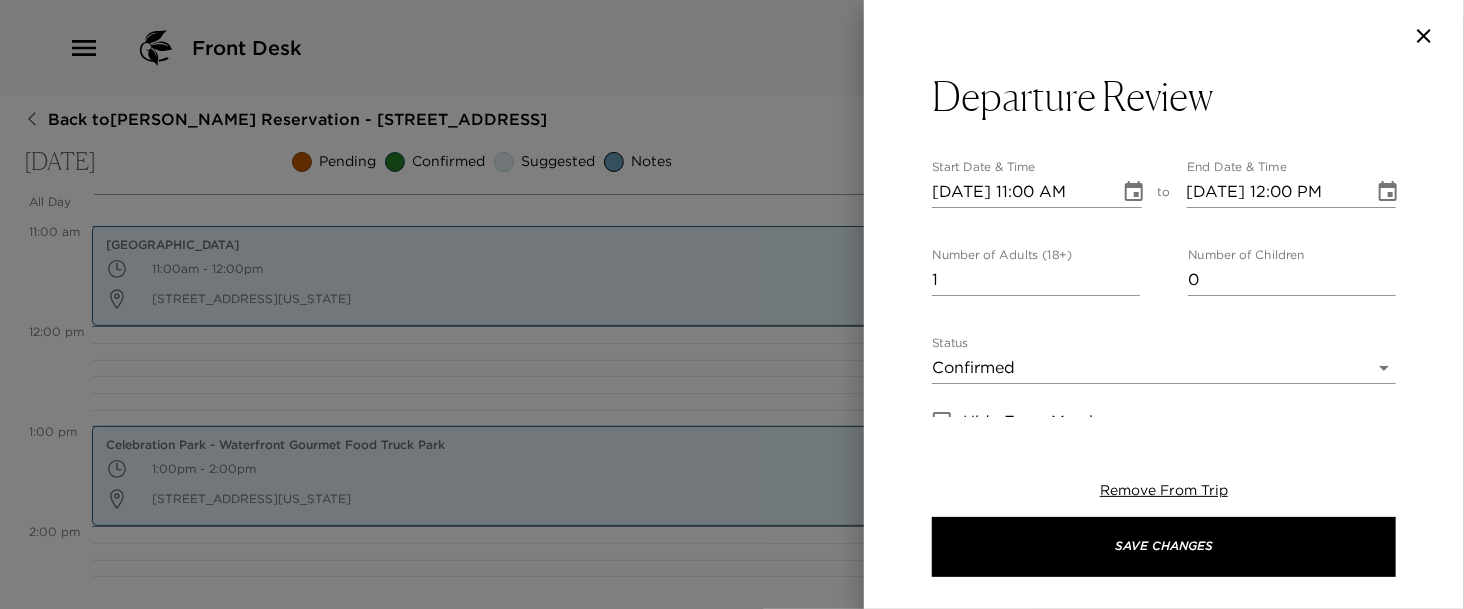 type on "Departure and House Bill Review I will deliver a copy of your final bill, if any, prior to your departure. Please leave all keys and garage door openers in the residence upon your departure. Please also log out of any online tv apps you may have used. Please let me know if you need any further assistance." 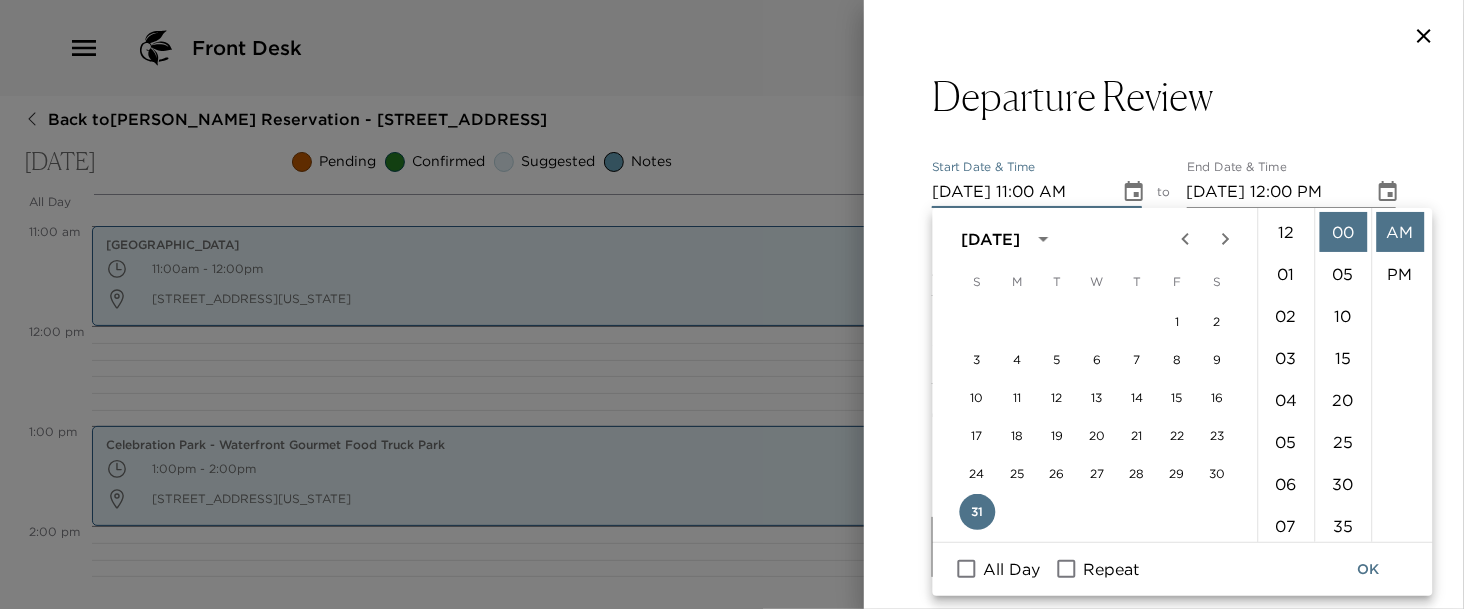 scroll, scrollTop: 461, scrollLeft: 0, axis: vertical 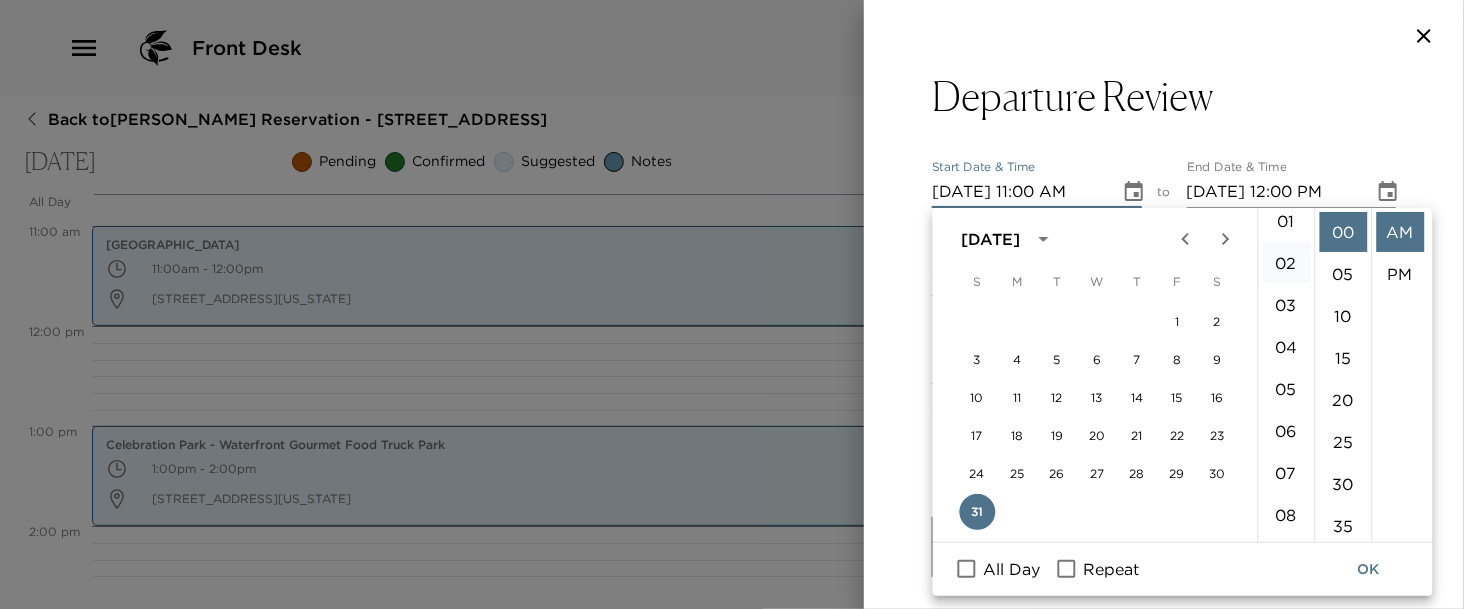 click on "02" at bounding box center [1286, 263] 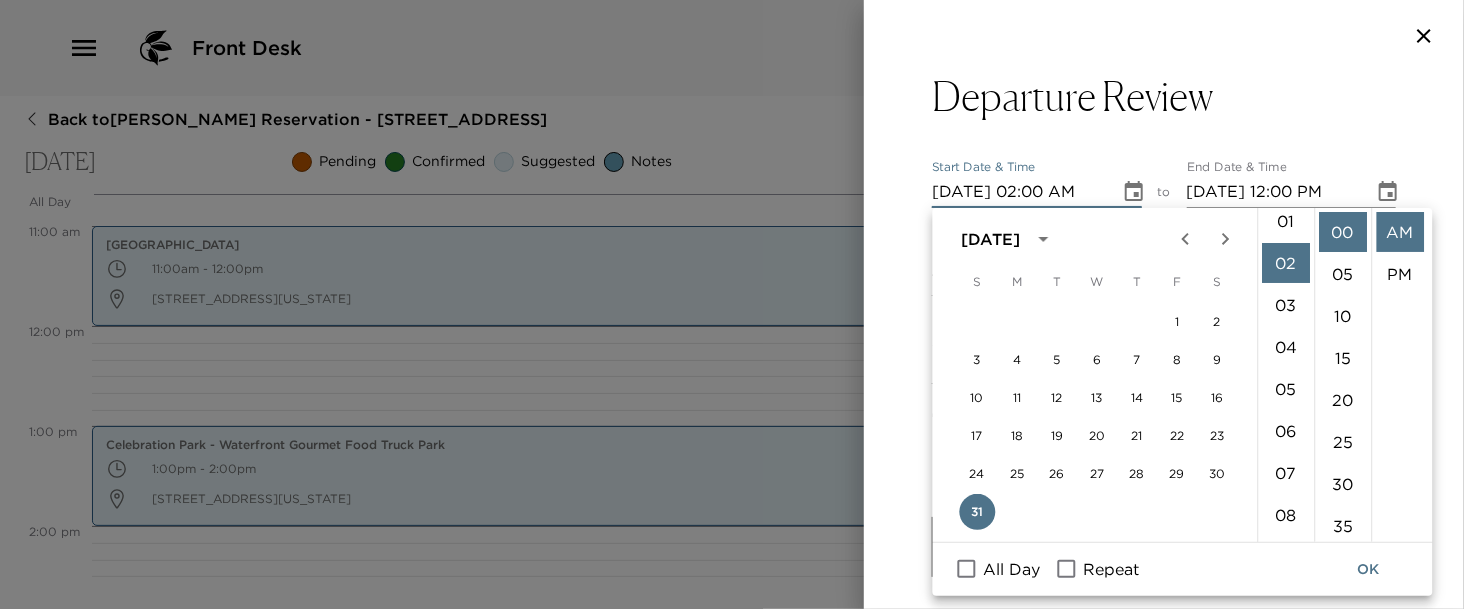 scroll, scrollTop: 83, scrollLeft: 0, axis: vertical 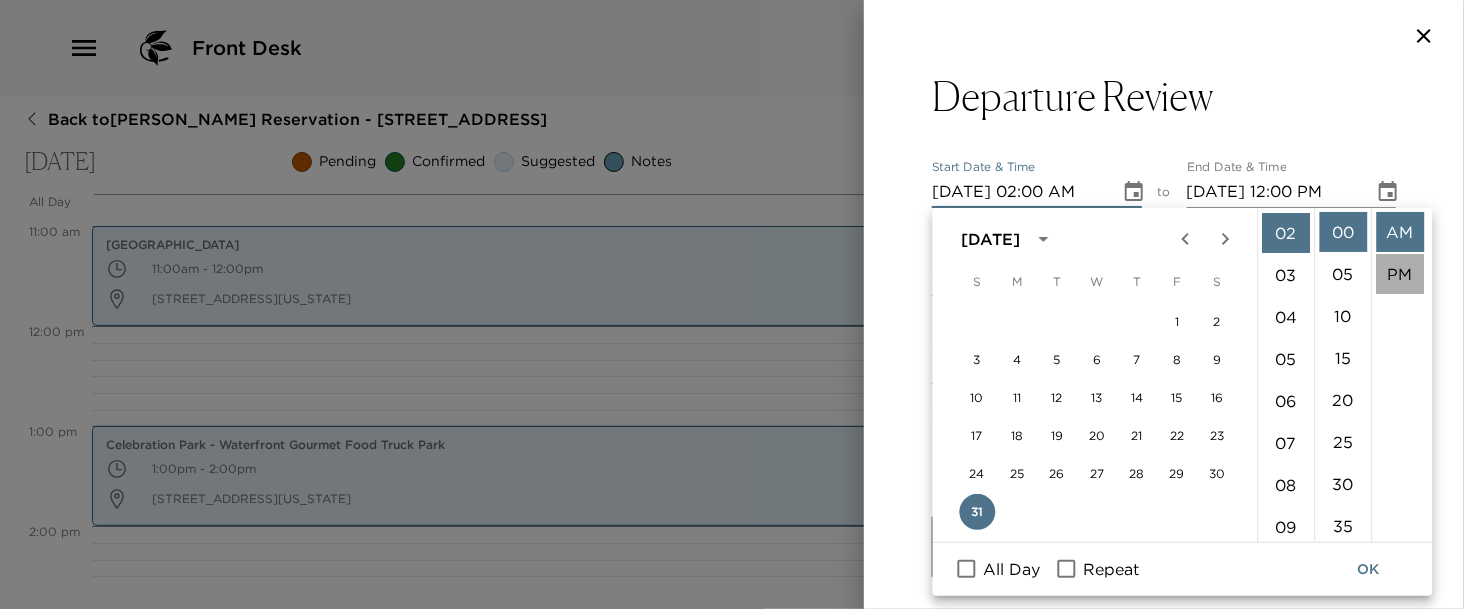click on "PM" at bounding box center [1400, 274] 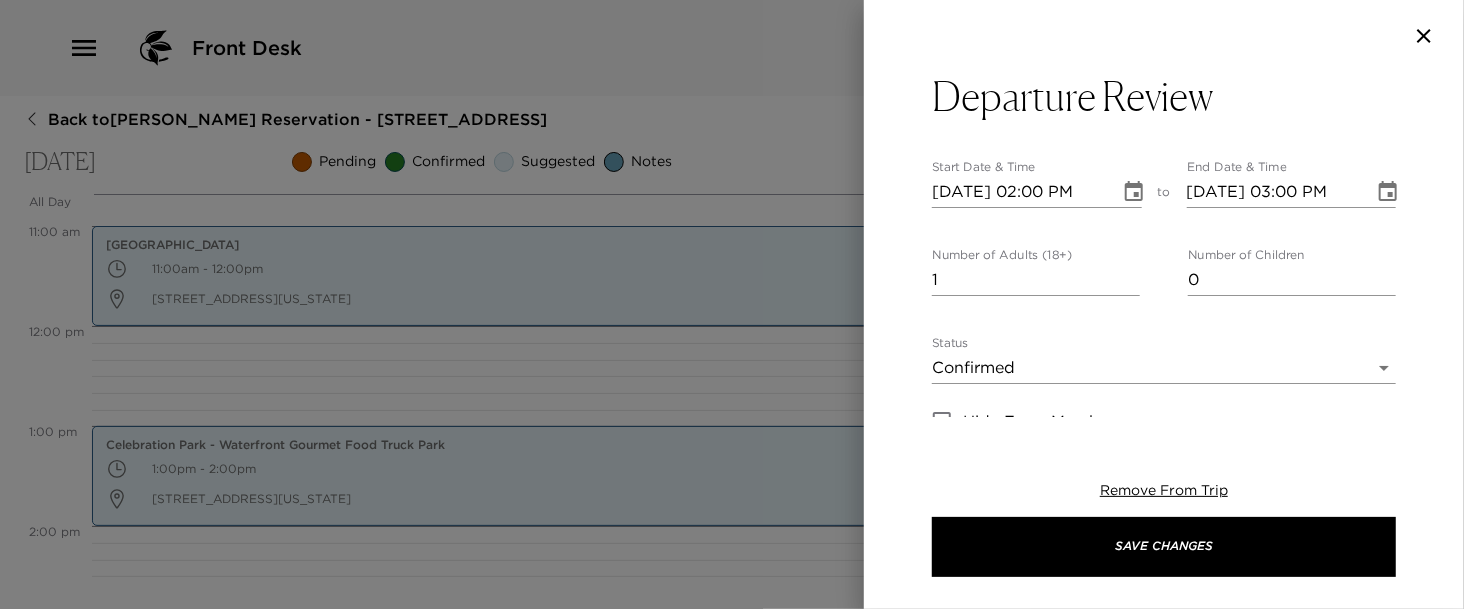 scroll, scrollTop: 41, scrollLeft: 0, axis: vertical 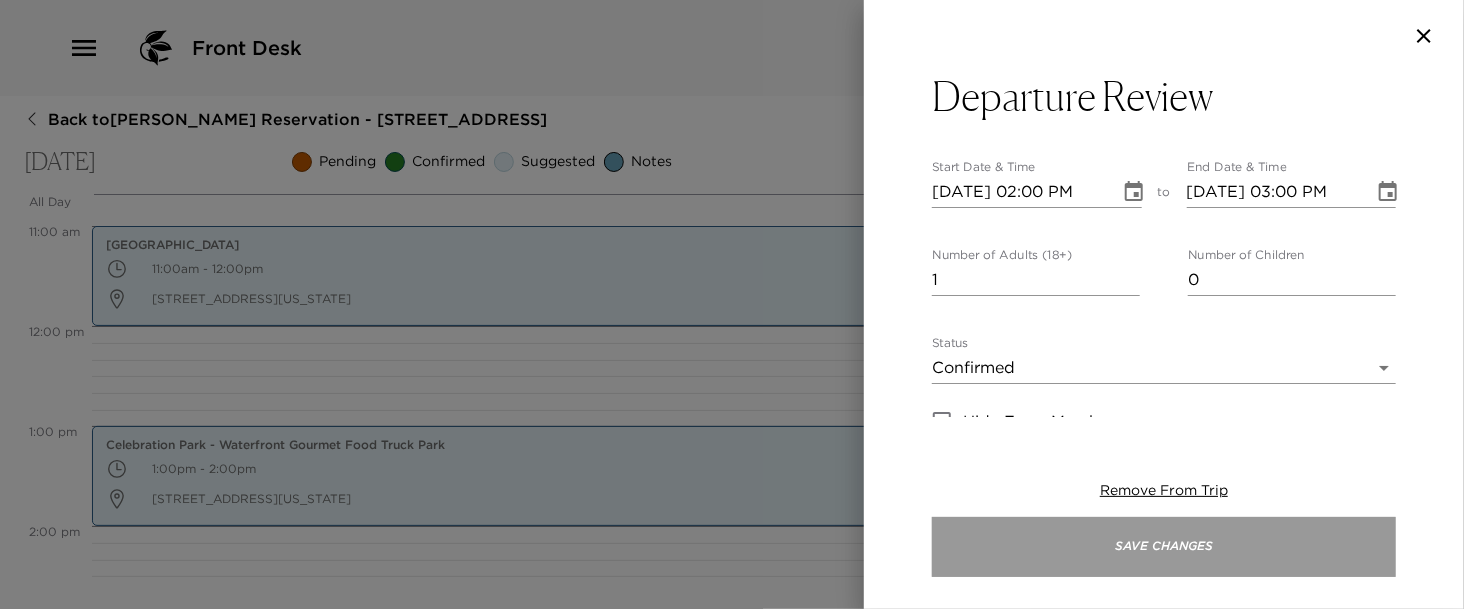 click on "Save Changes" at bounding box center (1164, 547) 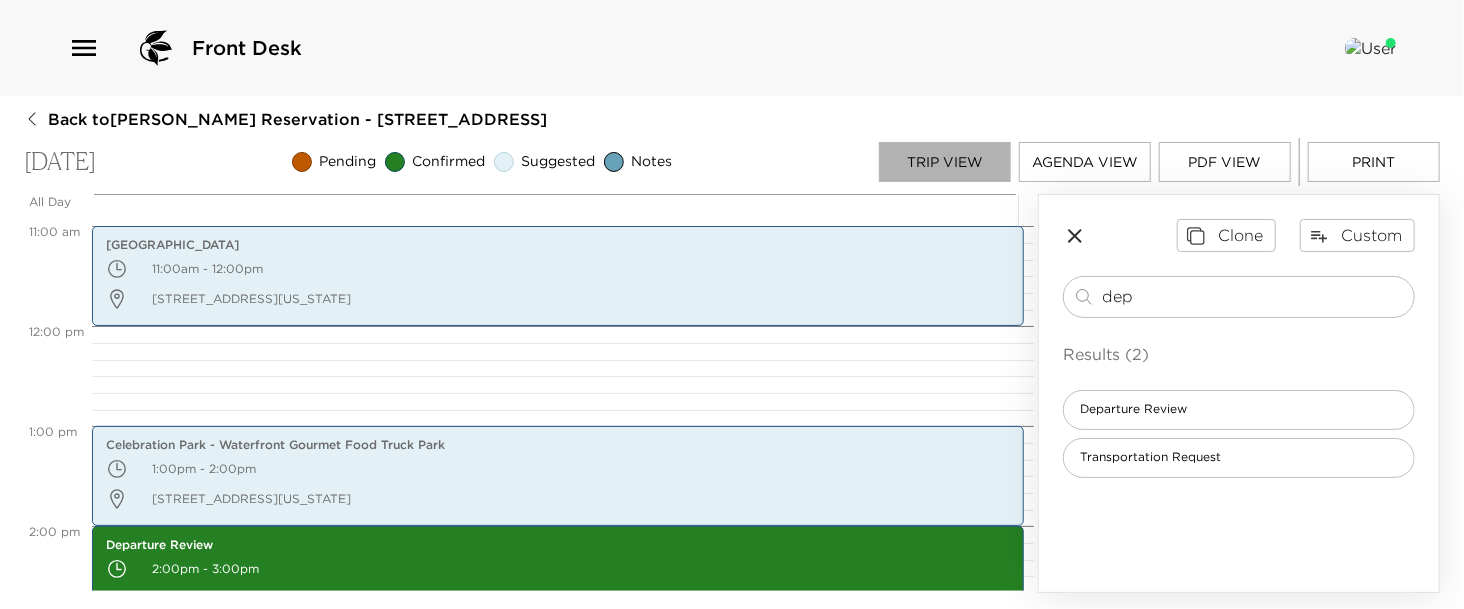 click on "Trip View" at bounding box center [945, 162] 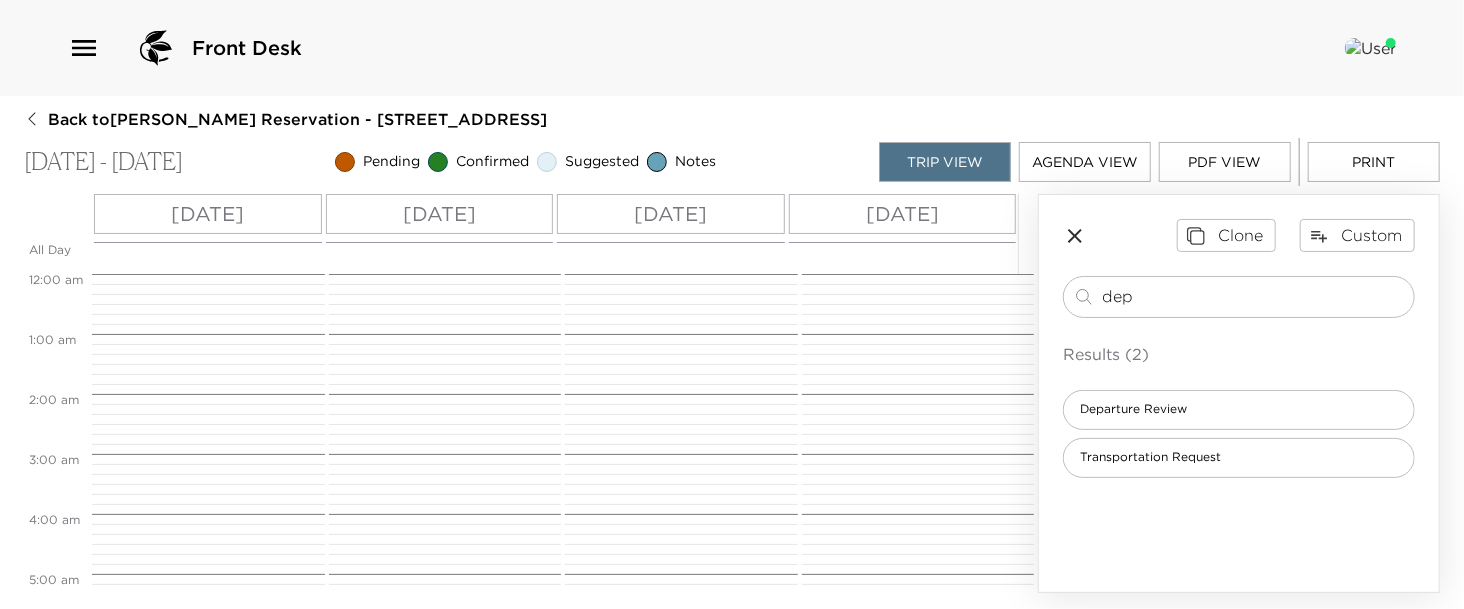 scroll, scrollTop: 450, scrollLeft: 0, axis: vertical 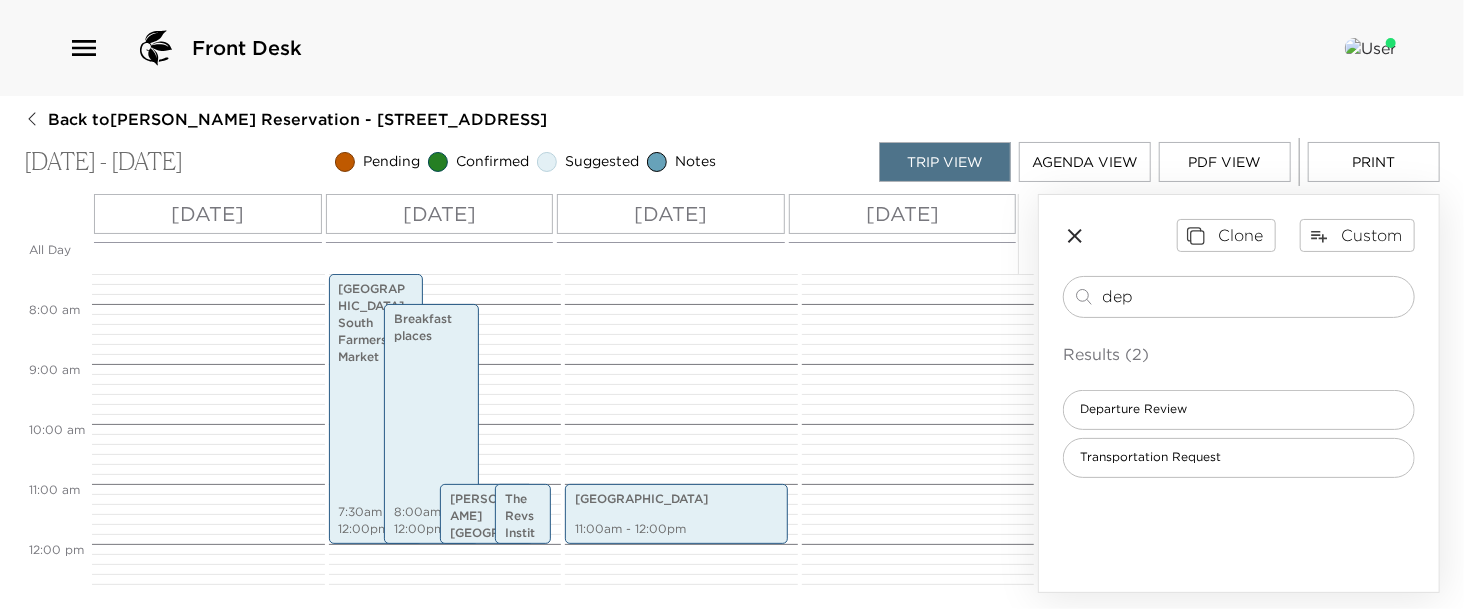 click on "[DATE]" at bounding box center (902, 214) 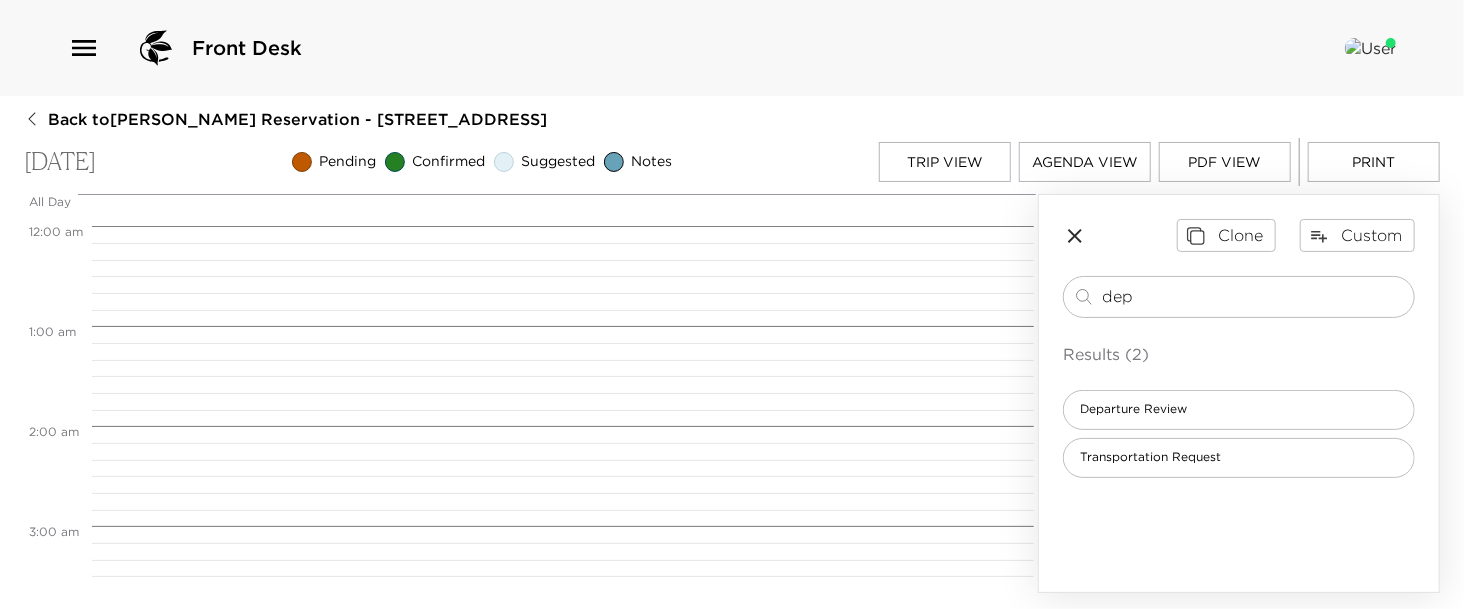 scroll, scrollTop: 800, scrollLeft: 0, axis: vertical 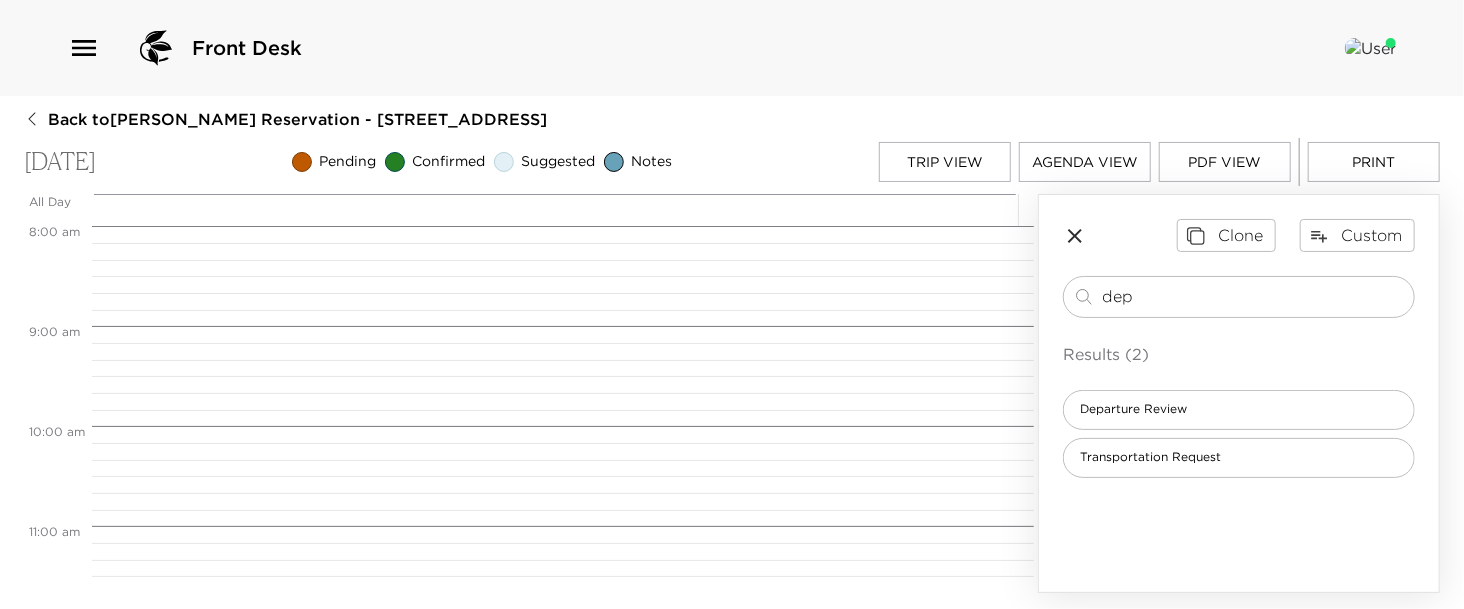drag, startPoint x: 1019, startPoint y: 318, endPoint x: 830, endPoint y: 254, distance: 199.54198 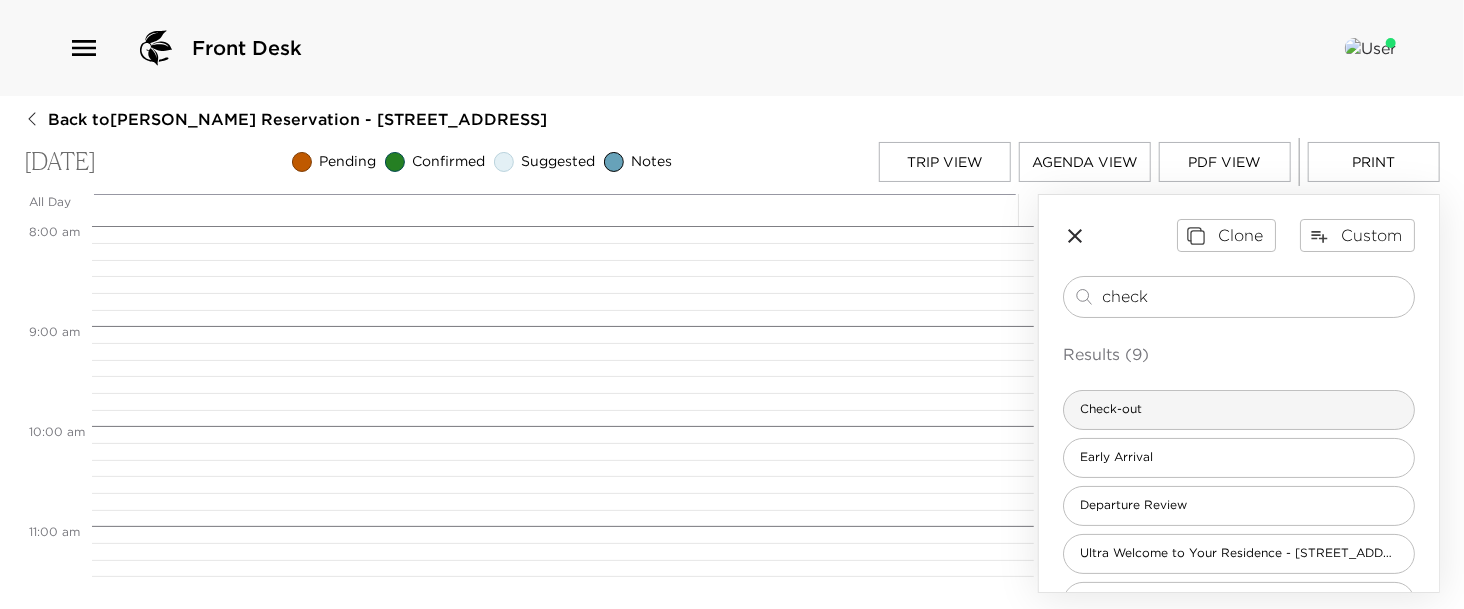 type on "check" 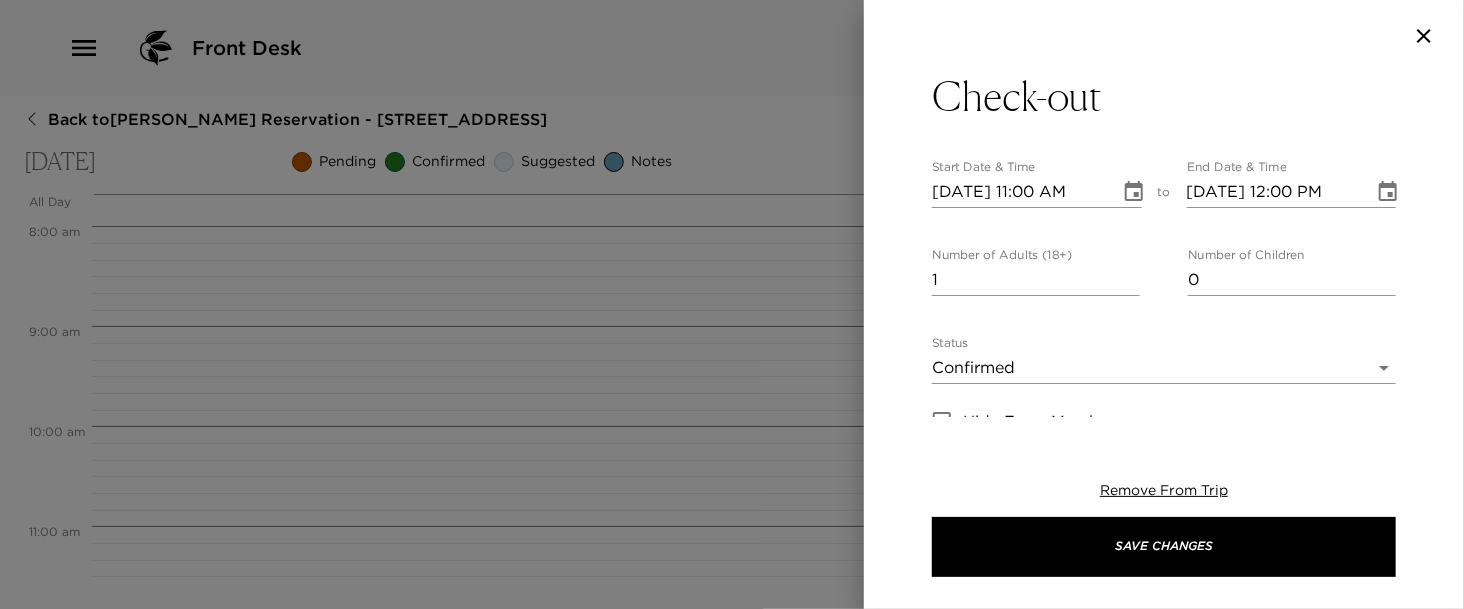 type on "Thank you for observing the 11:00 AM check-out time as it is imperative that we have enough time in each residence to properly prepare it for the next arrival. On your departure, we know you will have wonderful memories to take home with you. We do ask that you remember to leave the house keys and garage door opener behind; and, don't forget to log out of any online TV apps you may have enjoyed during your stay." 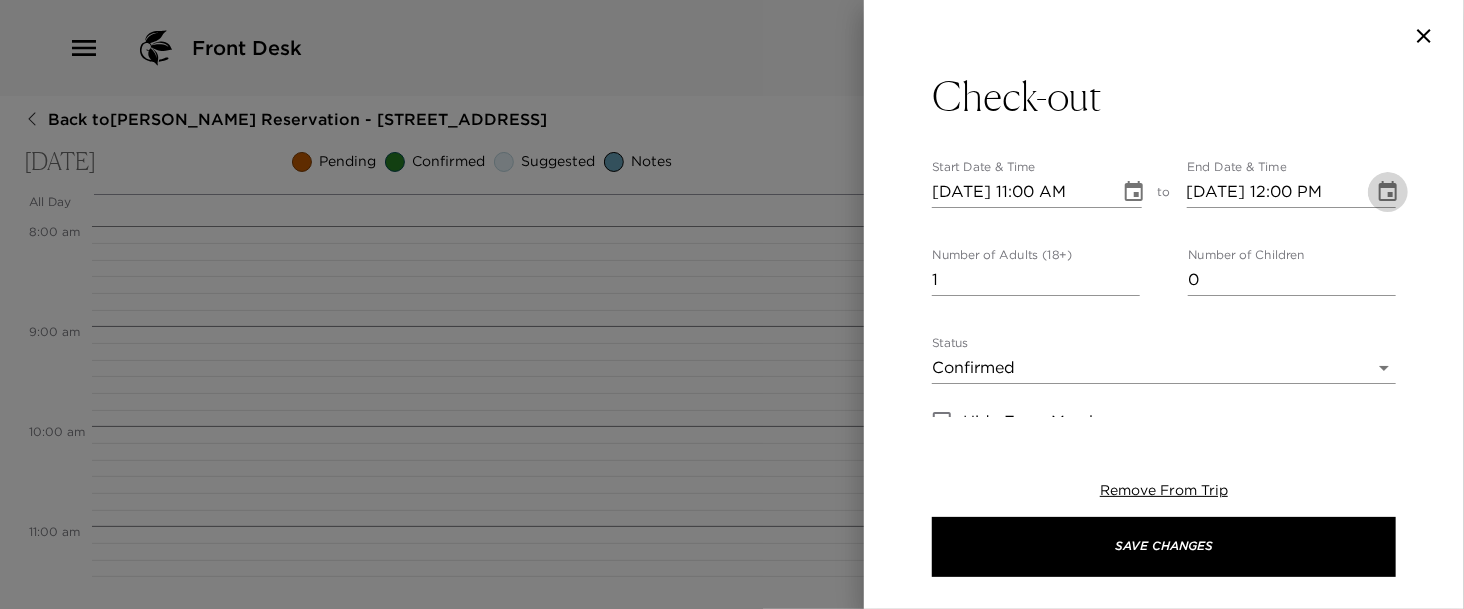 click 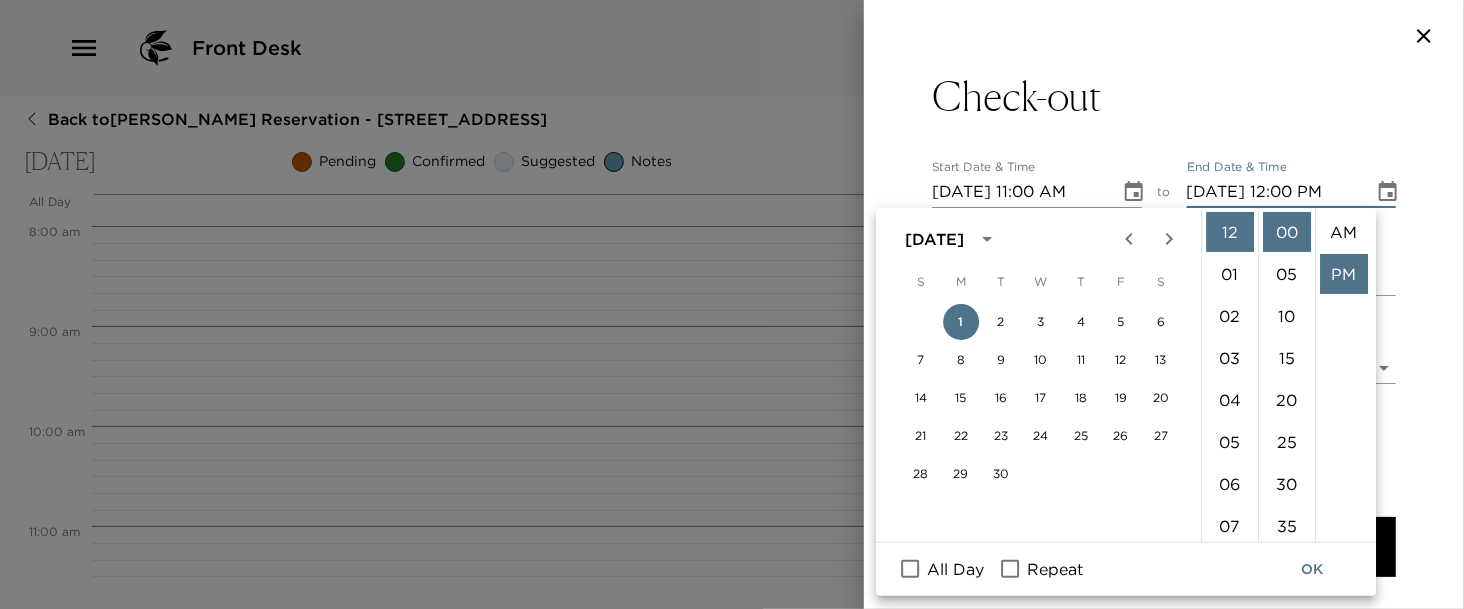 scroll, scrollTop: 41, scrollLeft: 0, axis: vertical 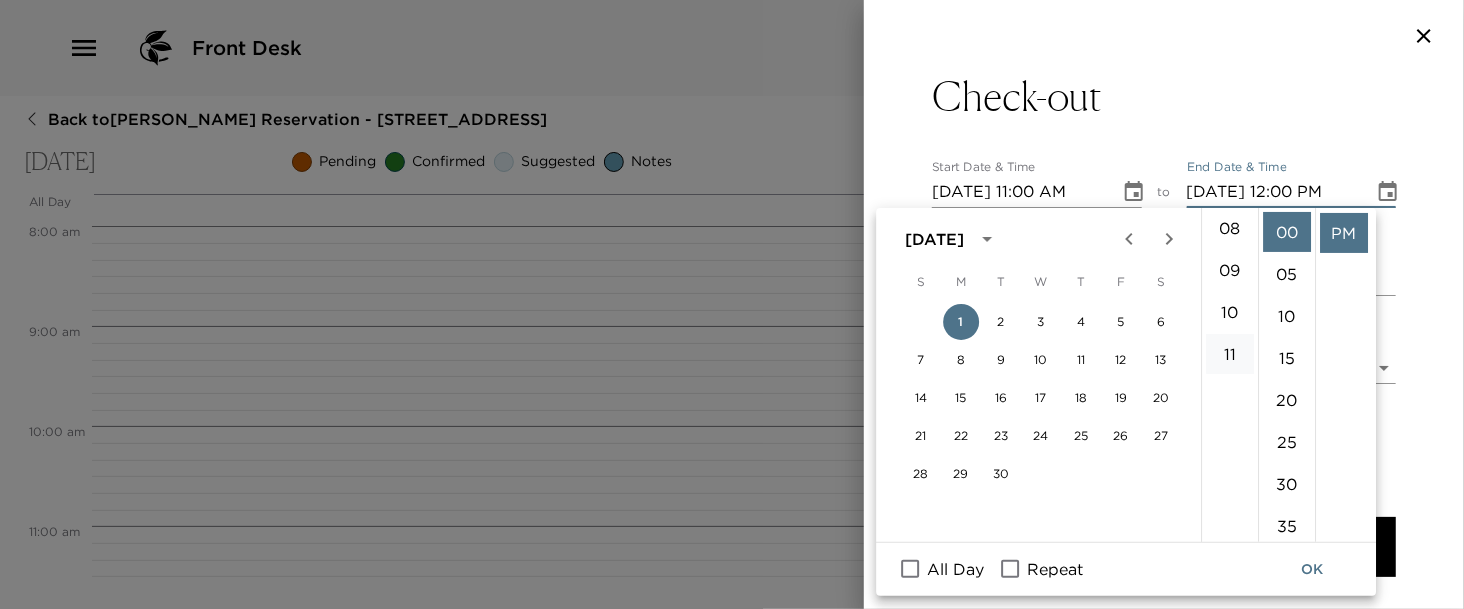 click on "11" at bounding box center [1230, 354] 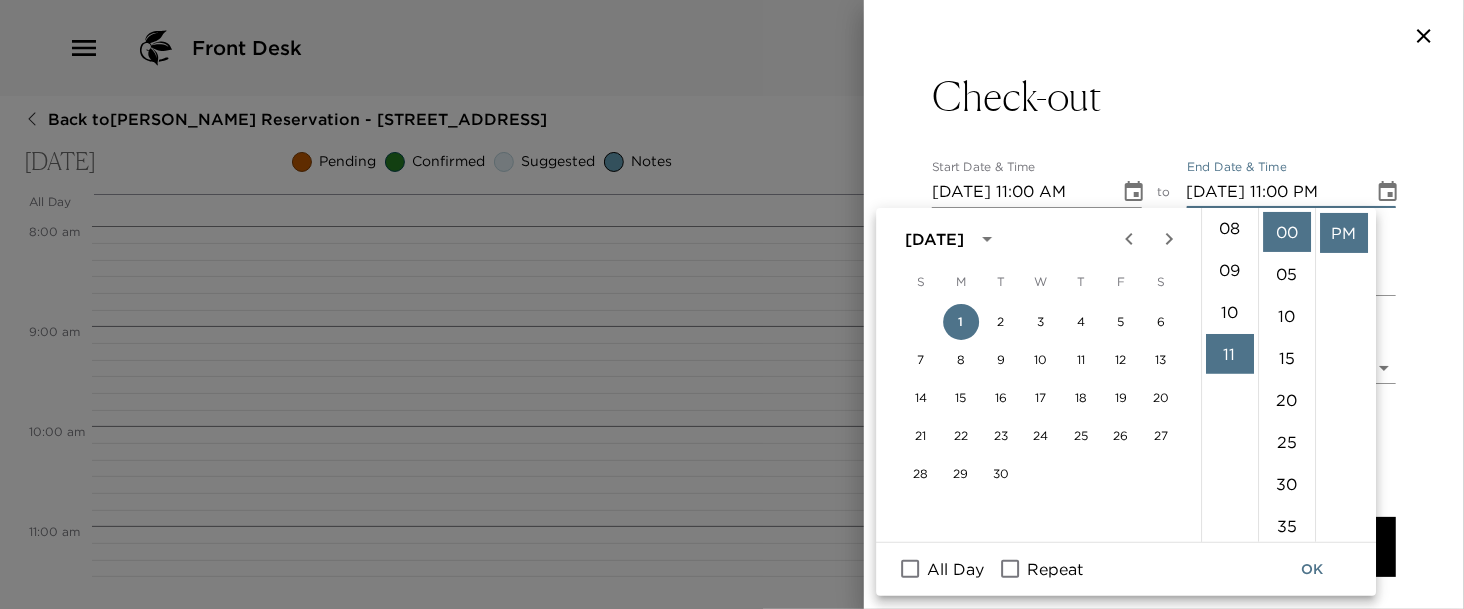 scroll, scrollTop: 461, scrollLeft: 0, axis: vertical 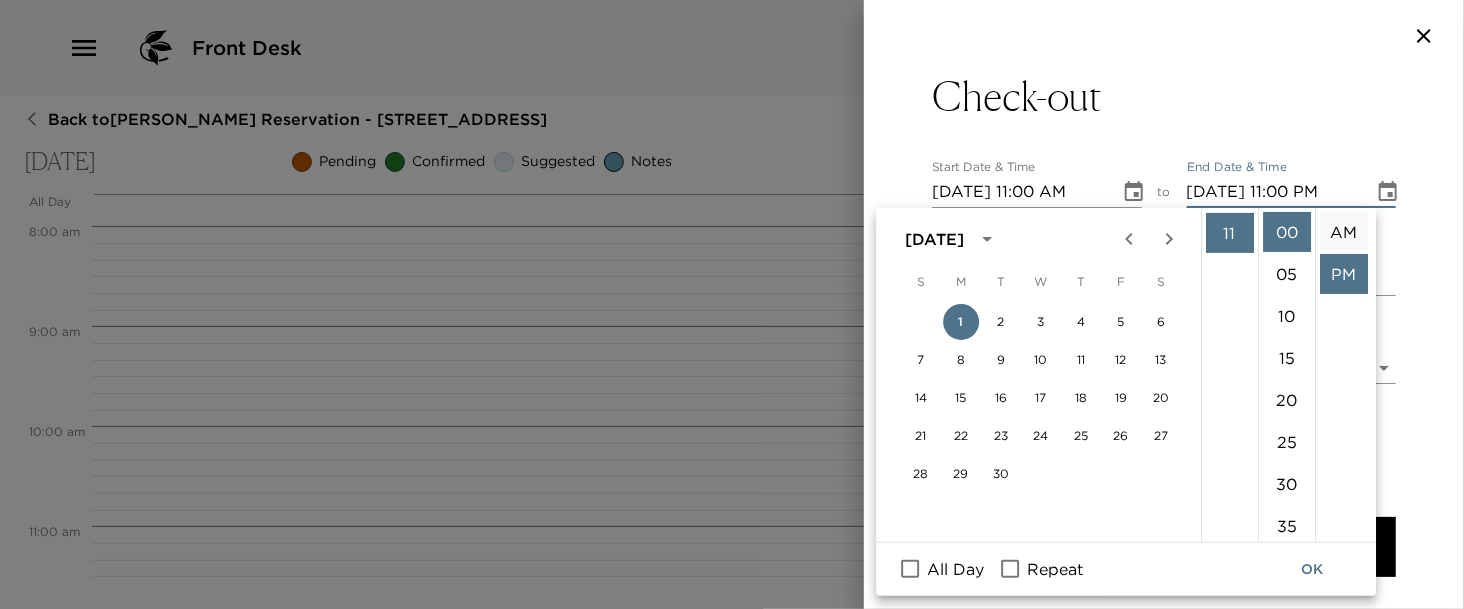 click on "AM" at bounding box center [1344, 232] 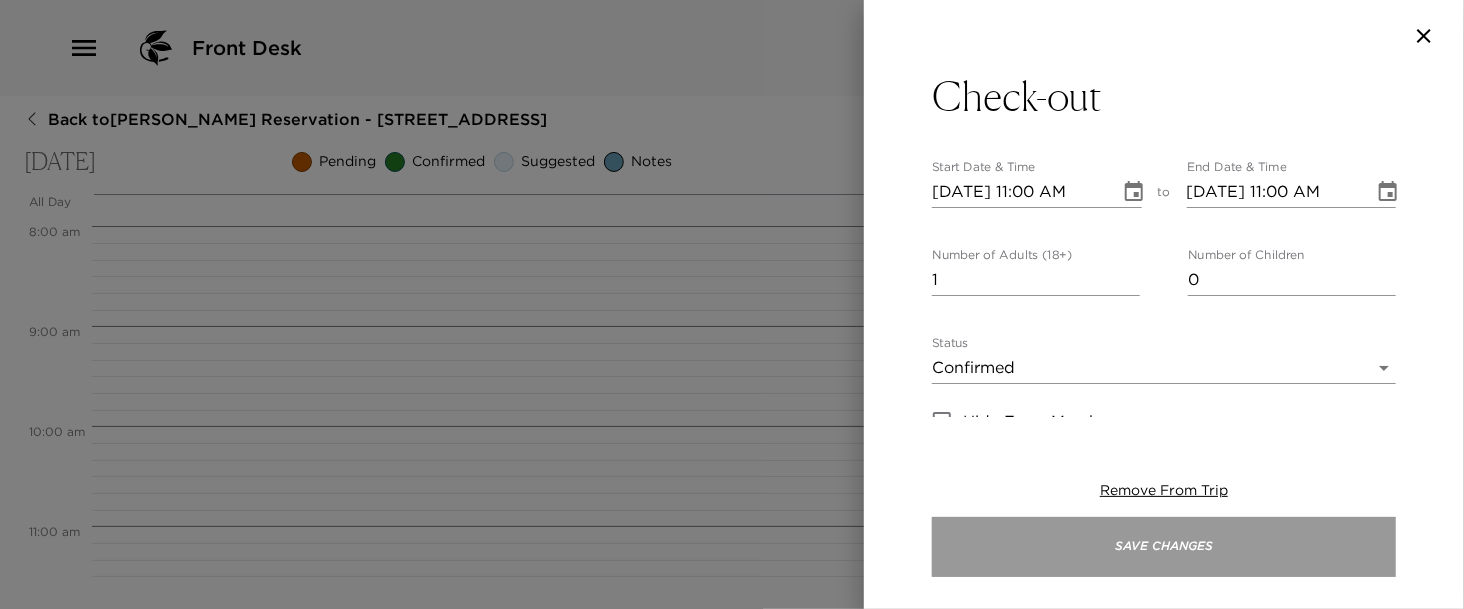 click on "Save Changes" at bounding box center [1164, 547] 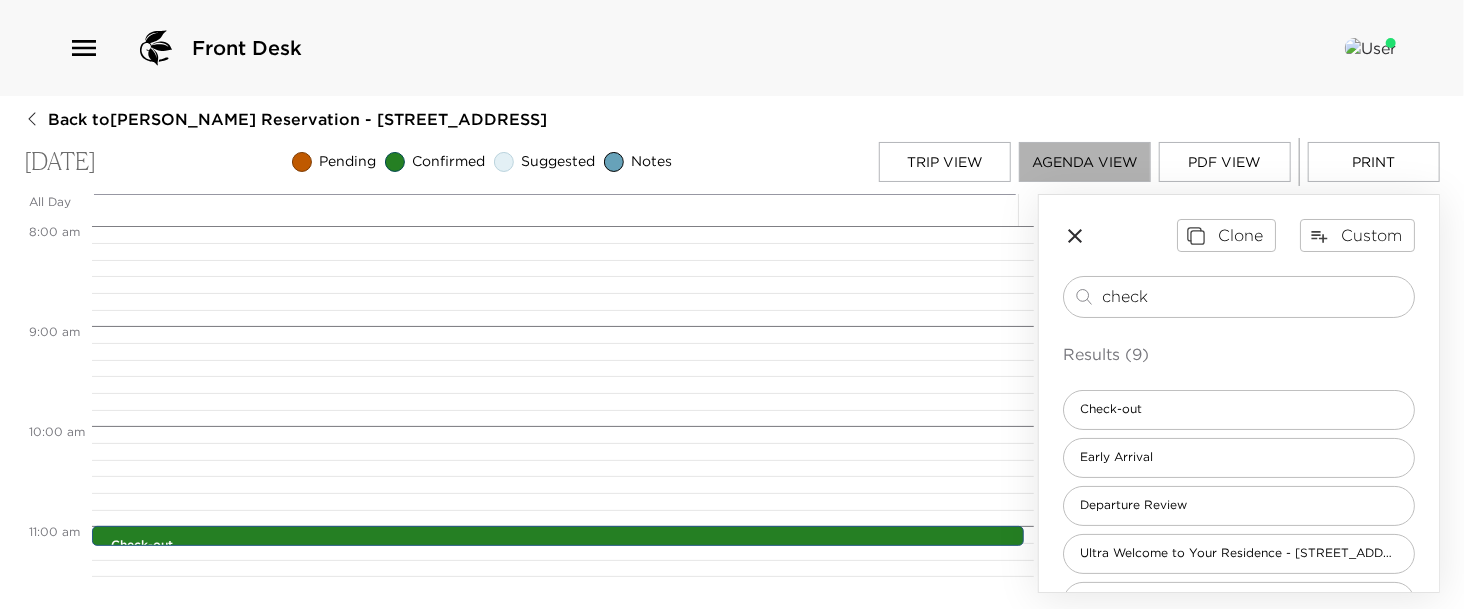 click on "Agenda View" at bounding box center (1085, 162) 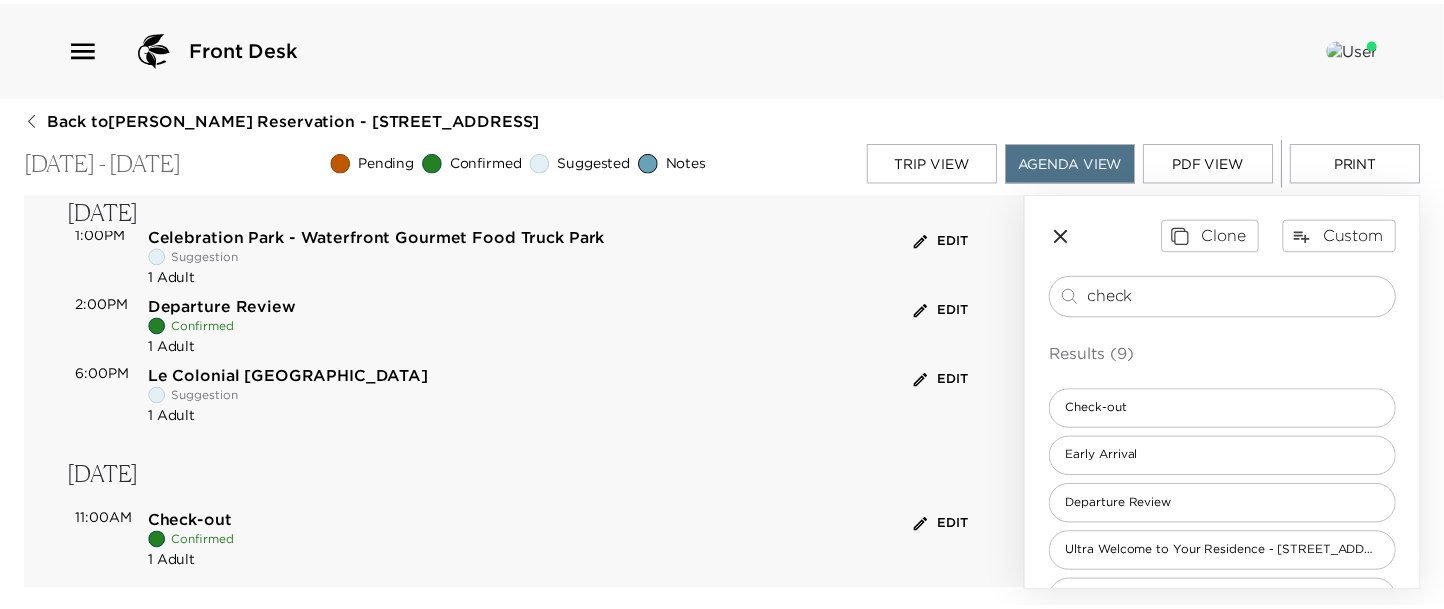 scroll, scrollTop: 1012, scrollLeft: 0, axis: vertical 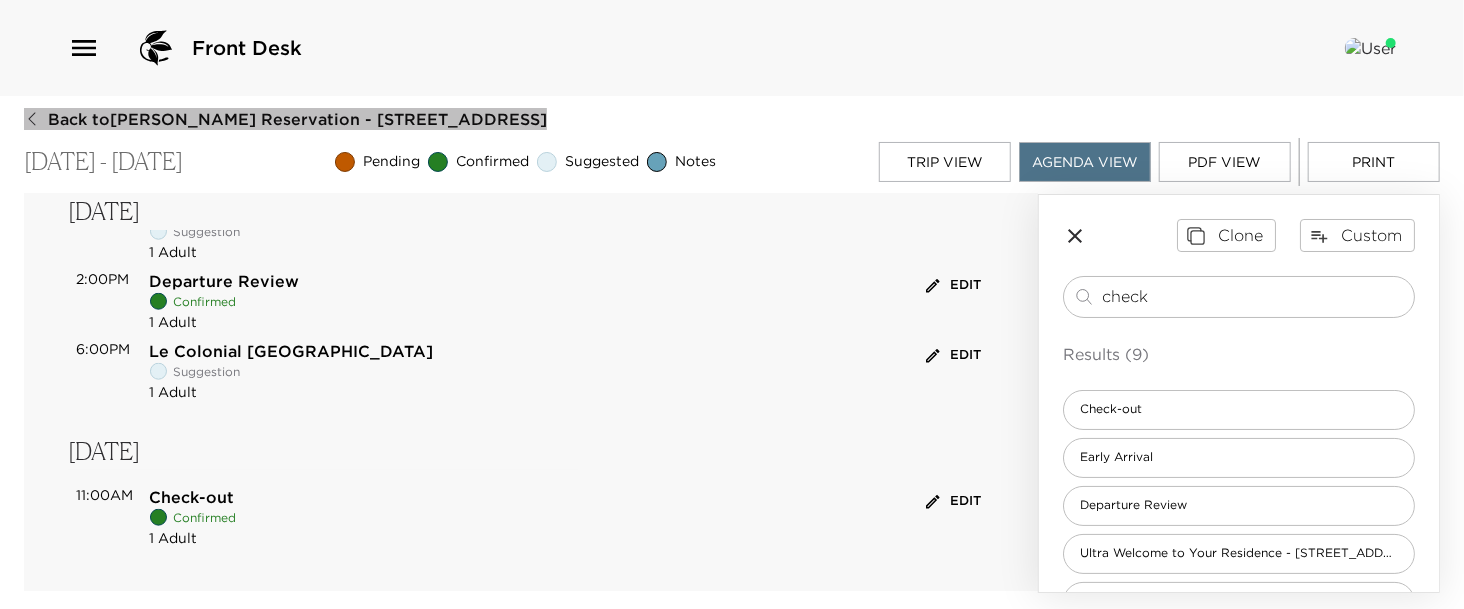 click on "Back to  Glenn Youngkin Reservation - 502 13th Ave South  Naples, FL" at bounding box center (297, 119) 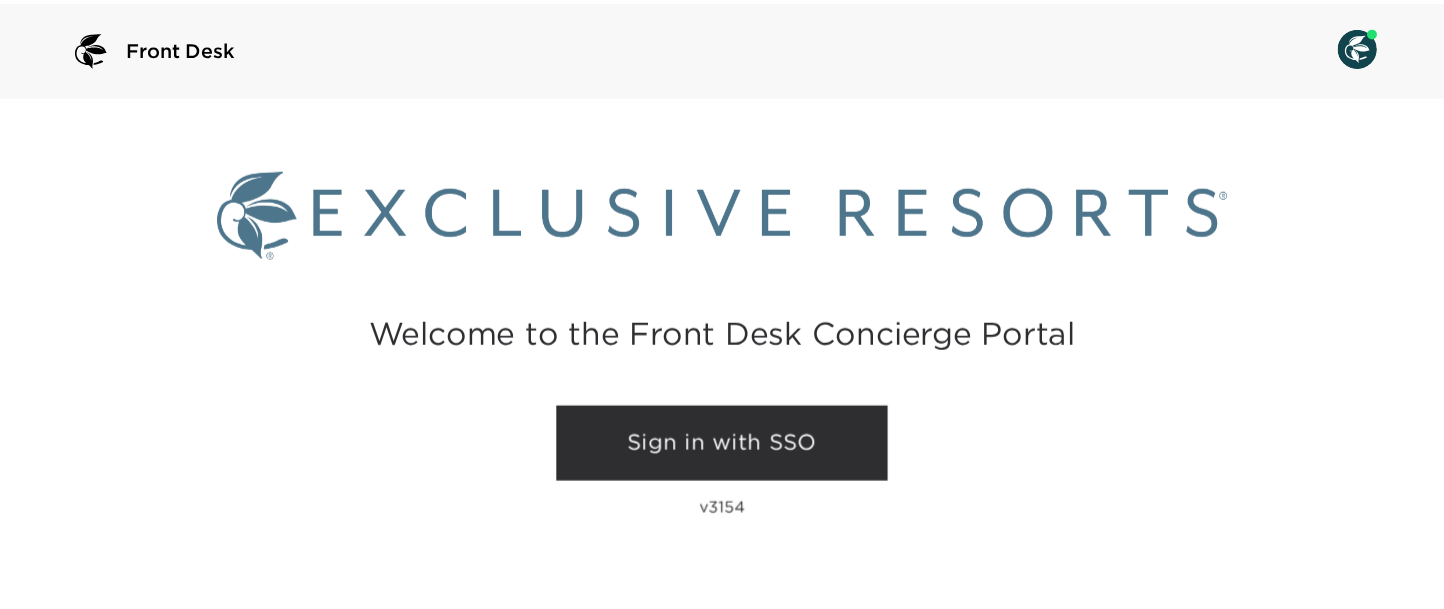 scroll, scrollTop: 0, scrollLeft: 0, axis: both 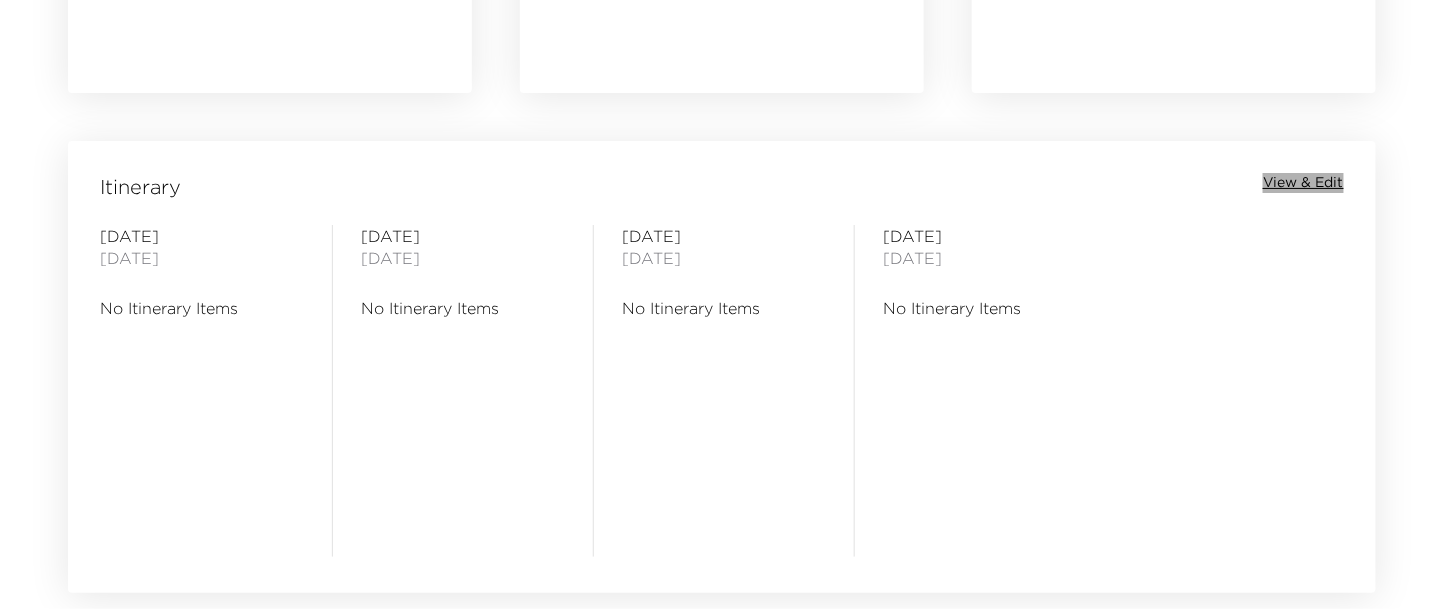 click on "View & Edit" at bounding box center (1303, 183) 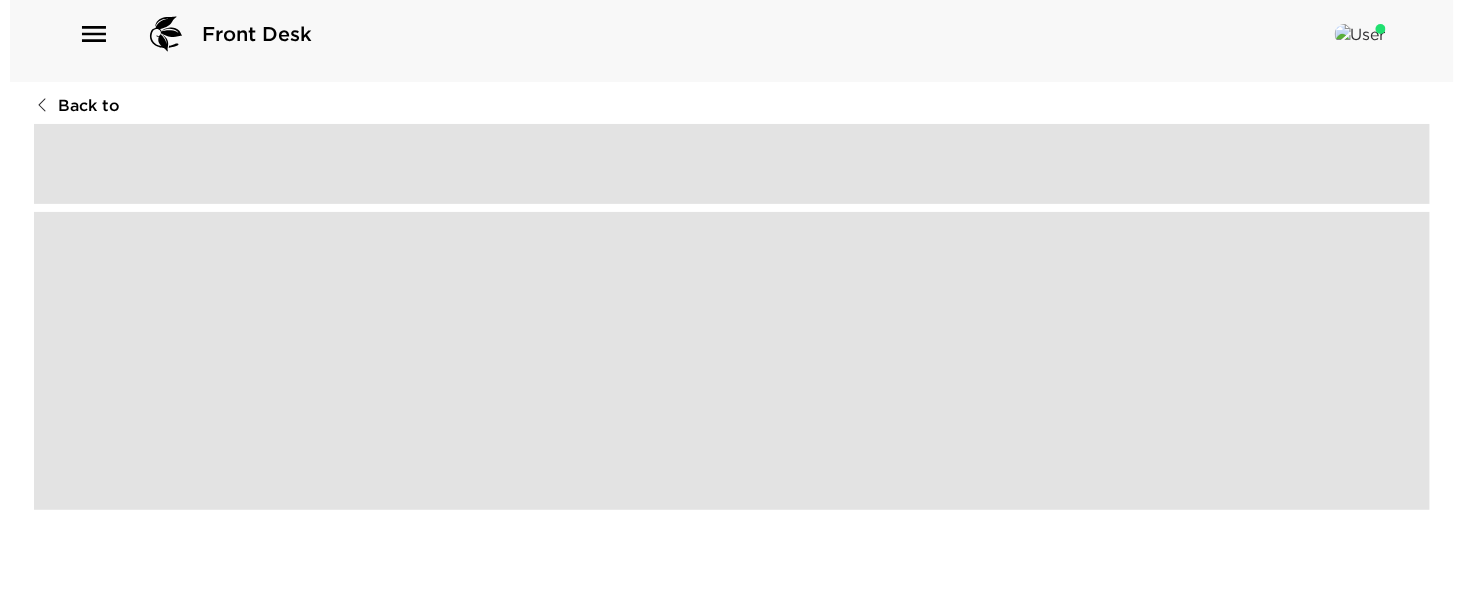 scroll, scrollTop: 0, scrollLeft: 0, axis: both 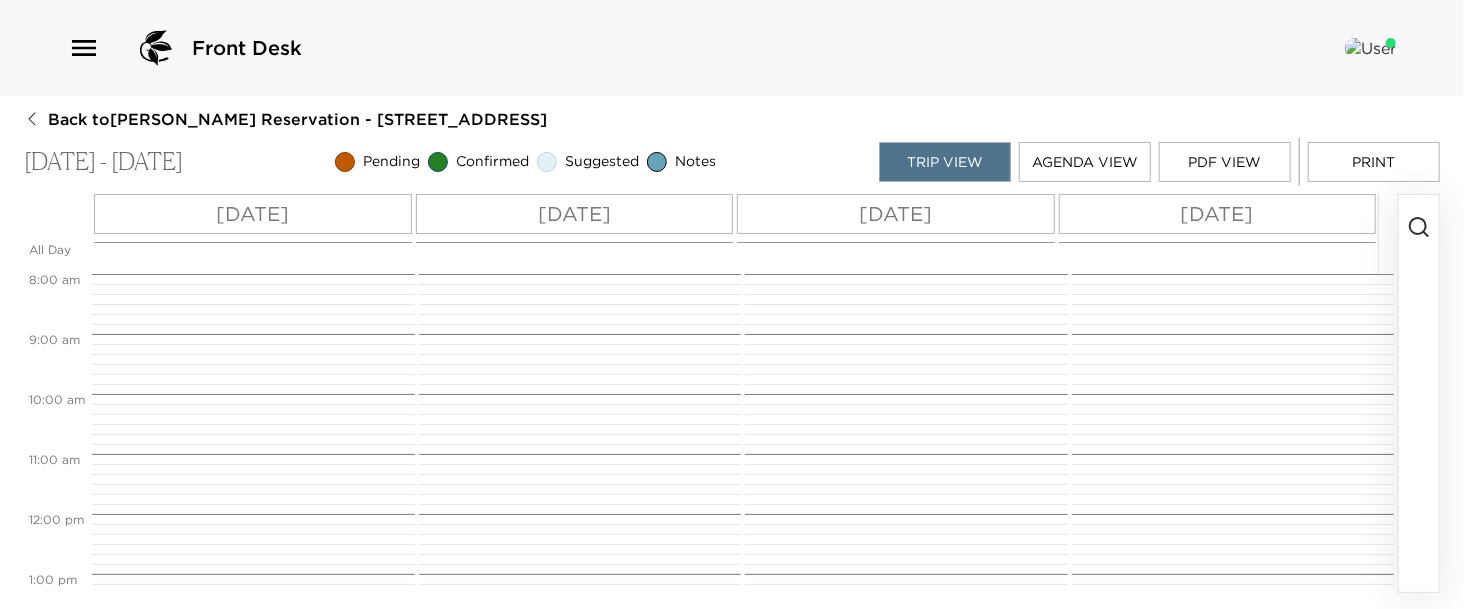 click at bounding box center (1419, 393) 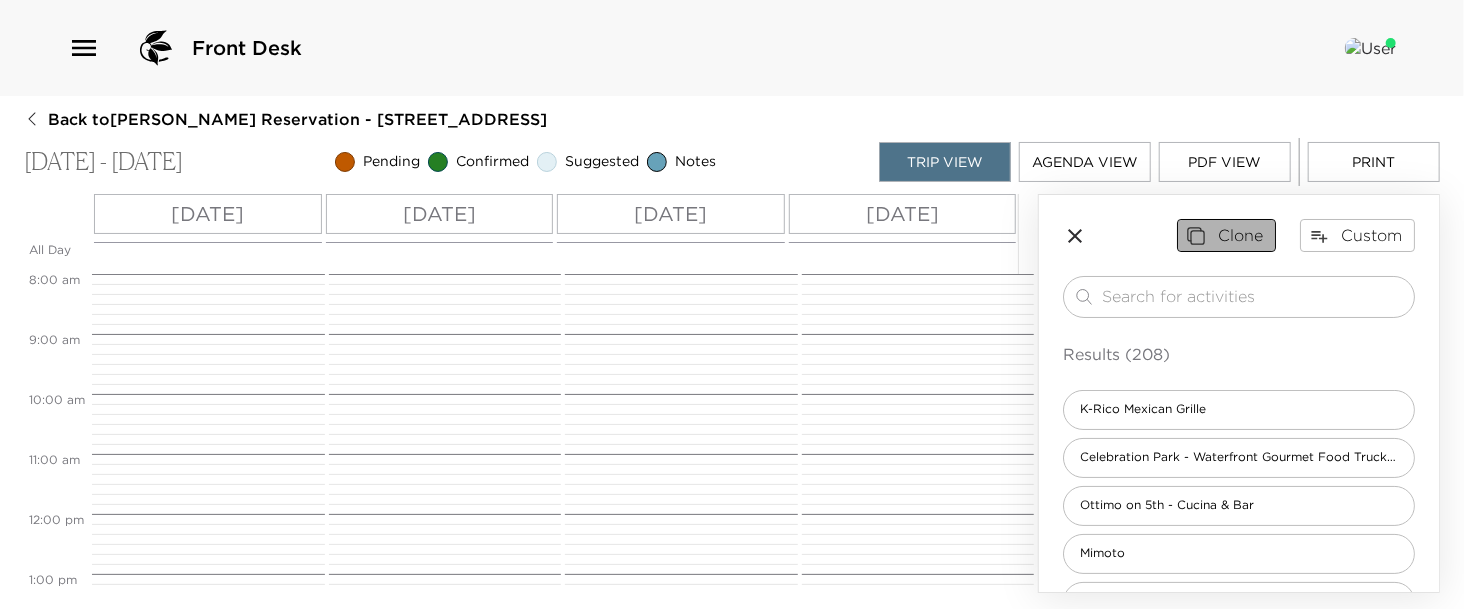 click on "Clone" at bounding box center (1226, 235) 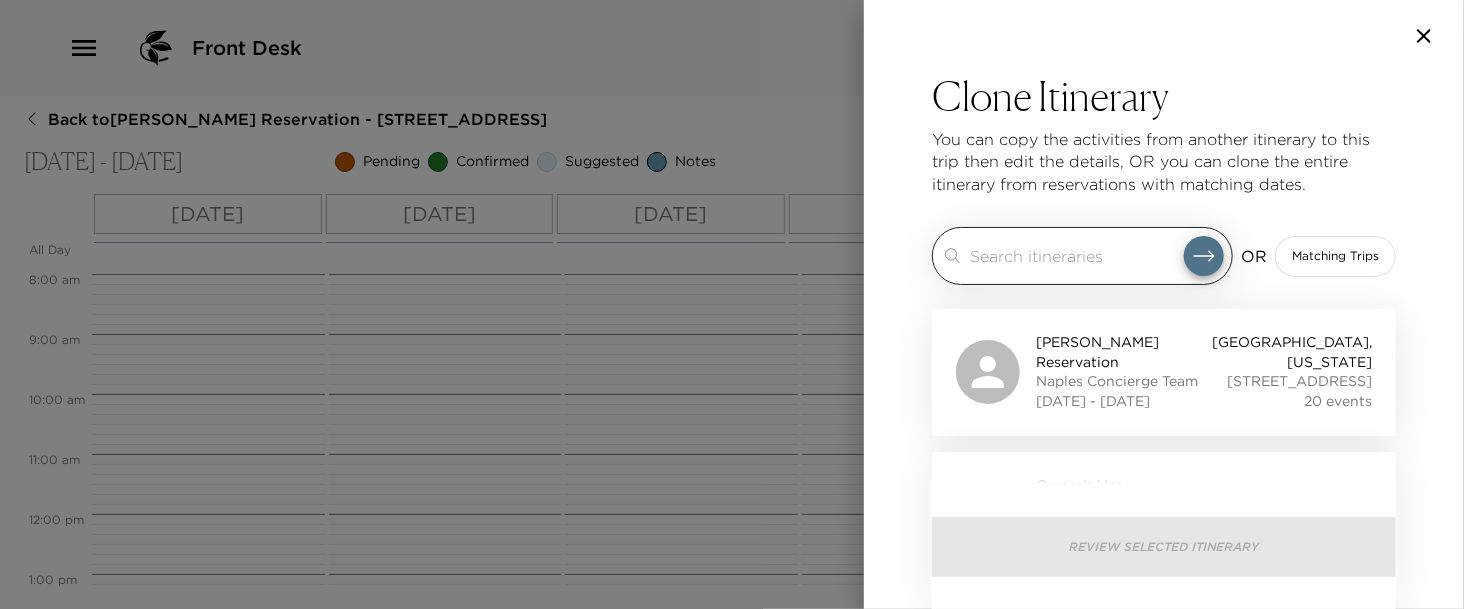 click on "​" at bounding box center [1082, 256] 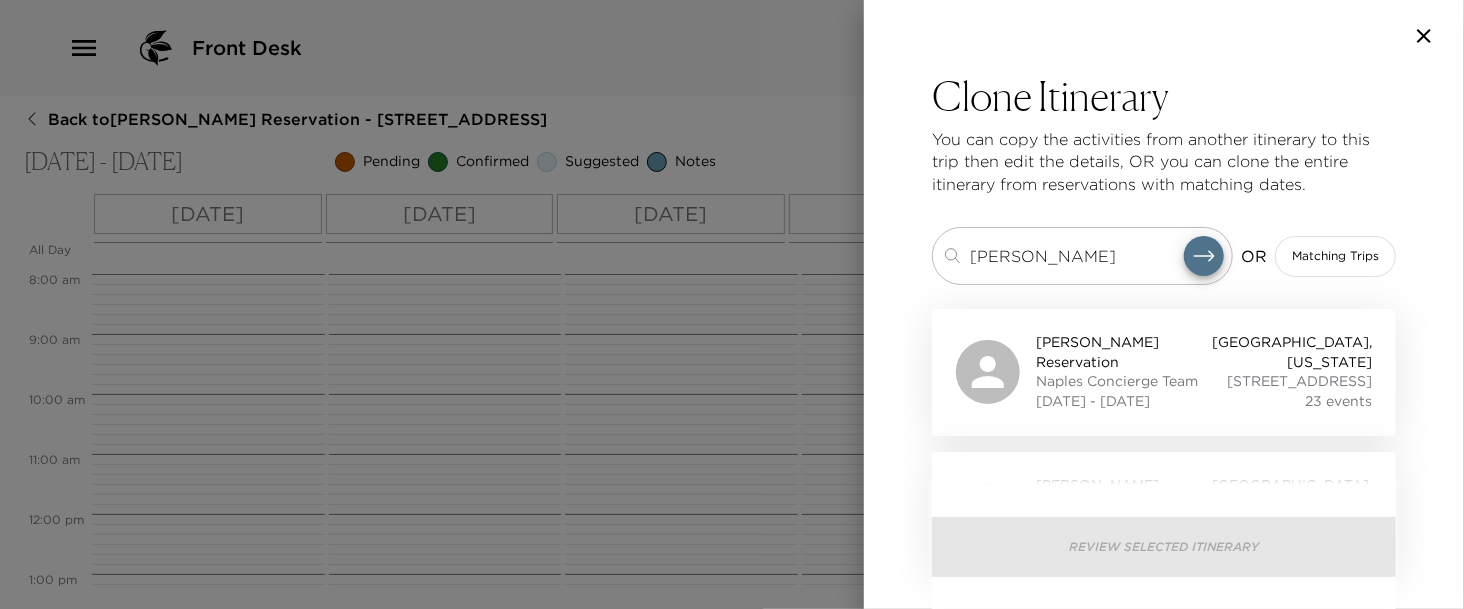 type on "[PERSON_NAME]" 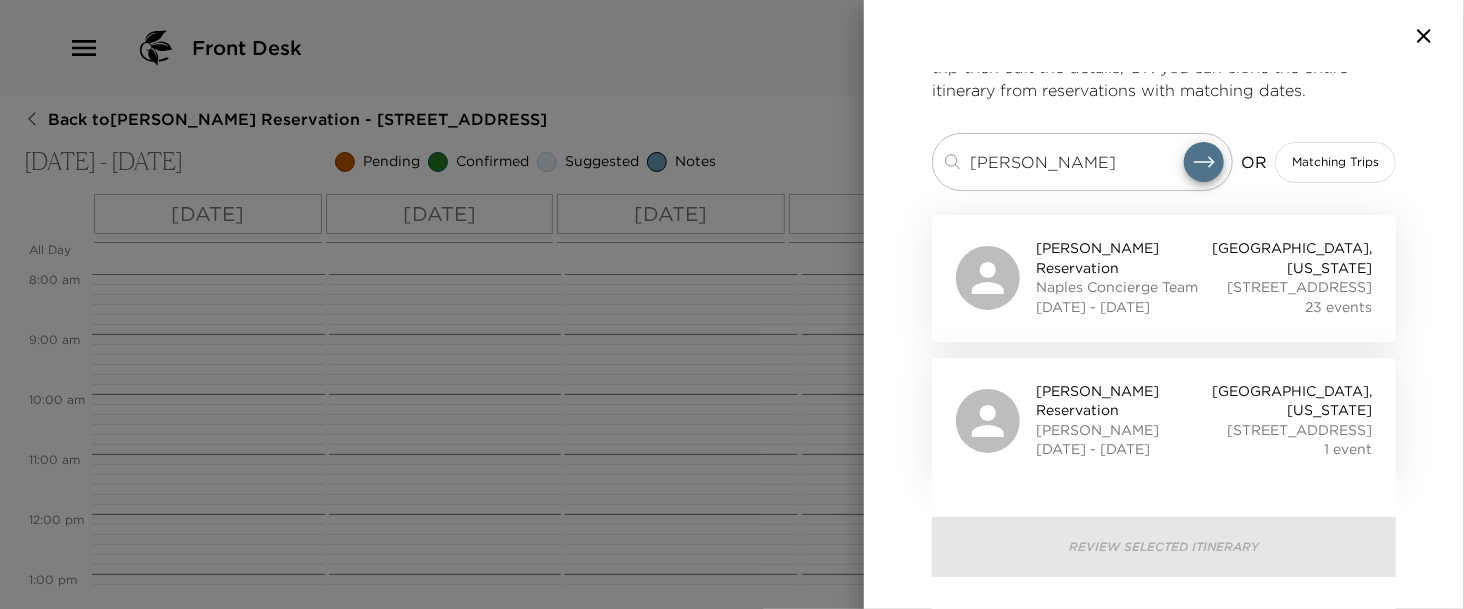 scroll, scrollTop: 134, scrollLeft: 0, axis: vertical 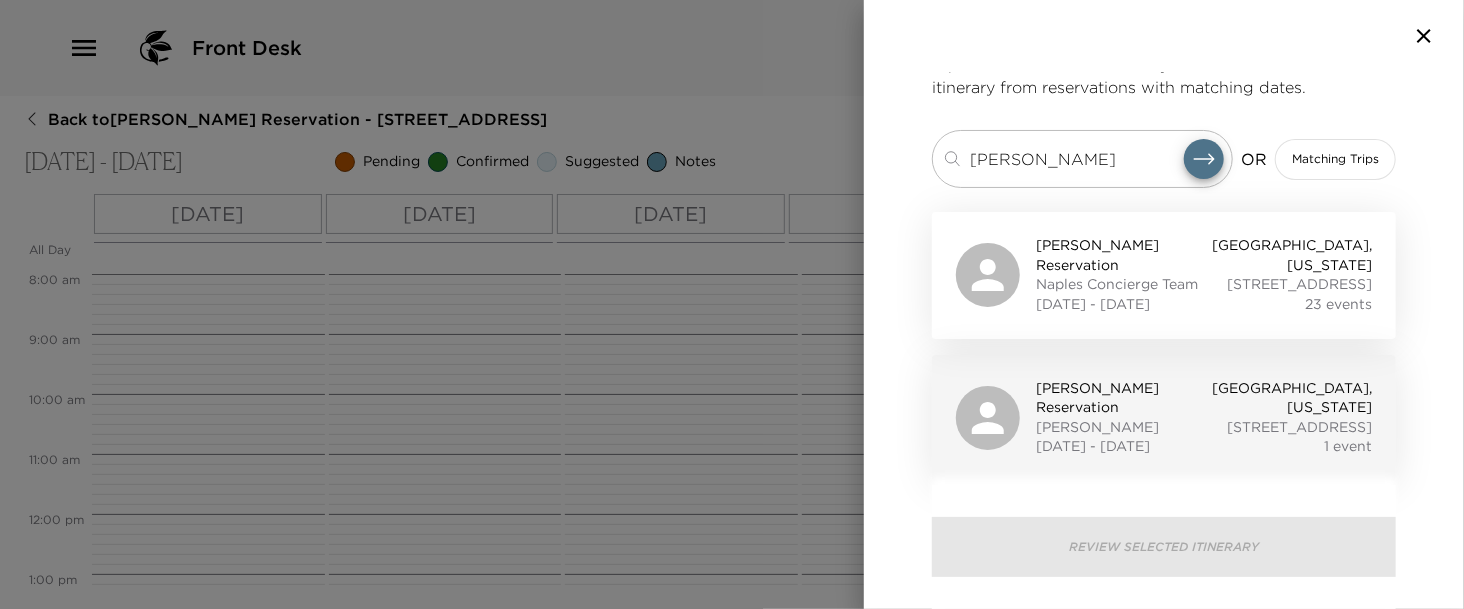 click on "[PERSON_NAME] Reservation" at bounding box center [1124, 398] 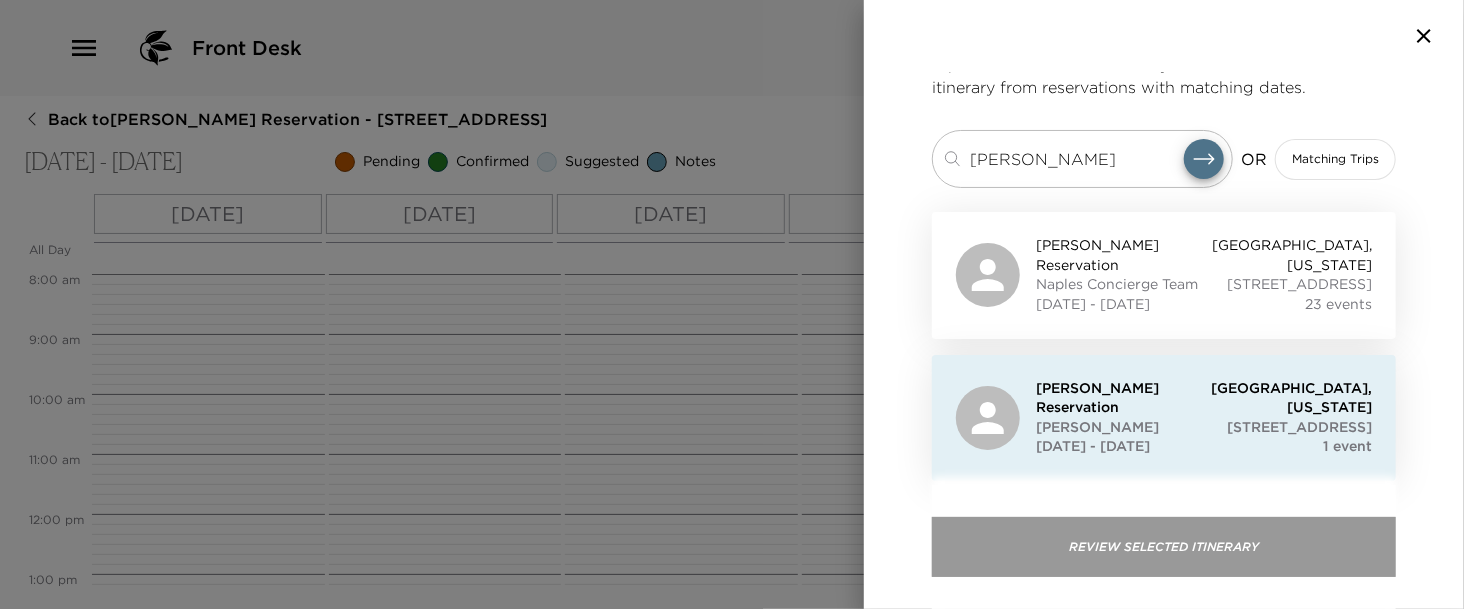 click on "Review Selected Itinerary" at bounding box center [1164, 547] 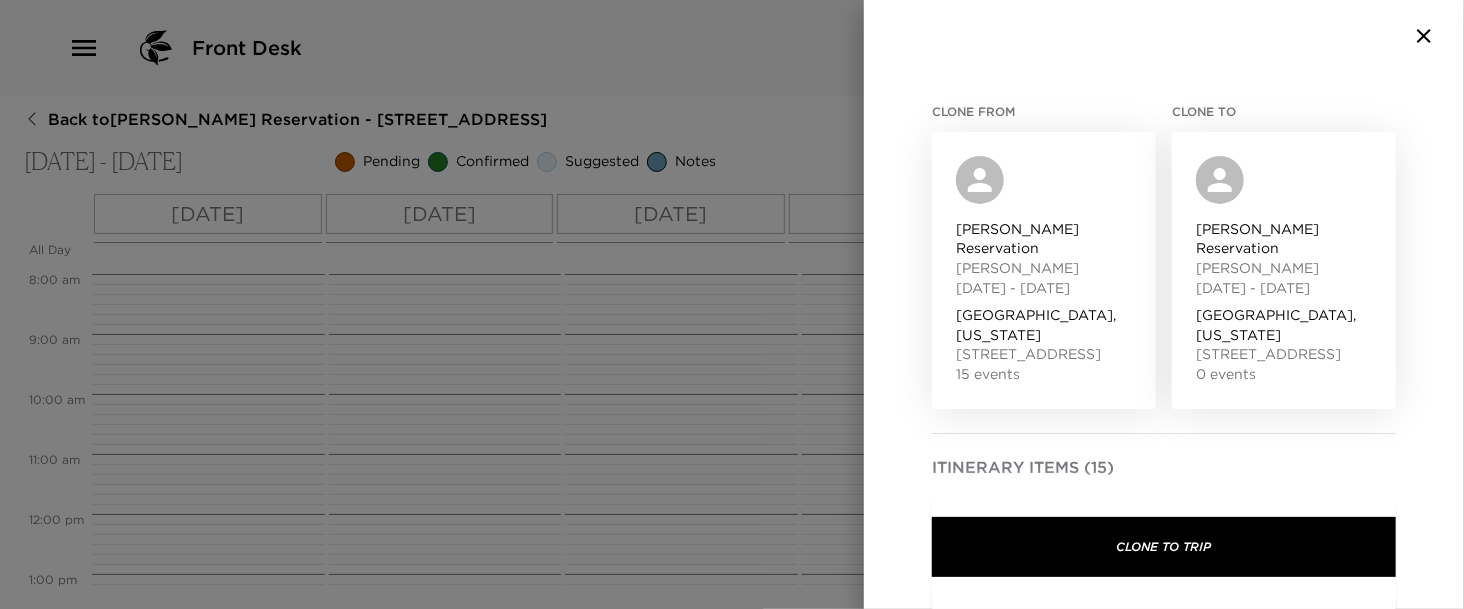 scroll, scrollTop: 134, scrollLeft: 0, axis: vertical 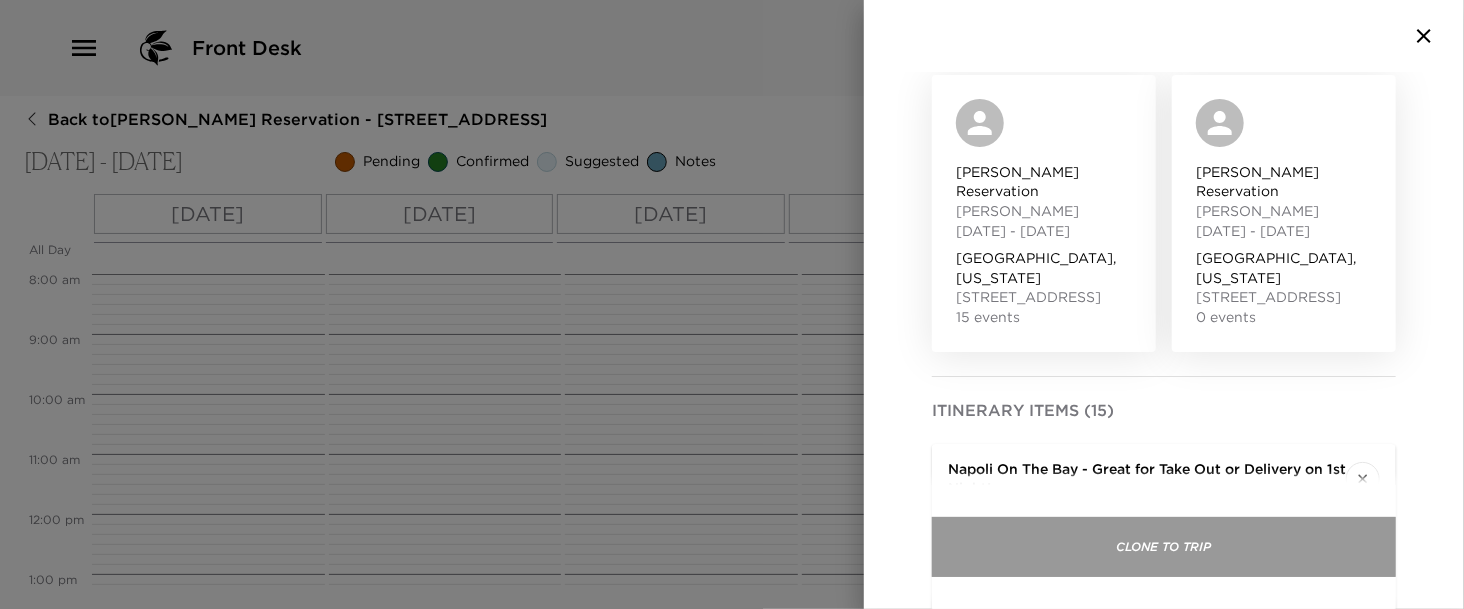 click on "Clone To Trip" at bounding box center (1164, 547) 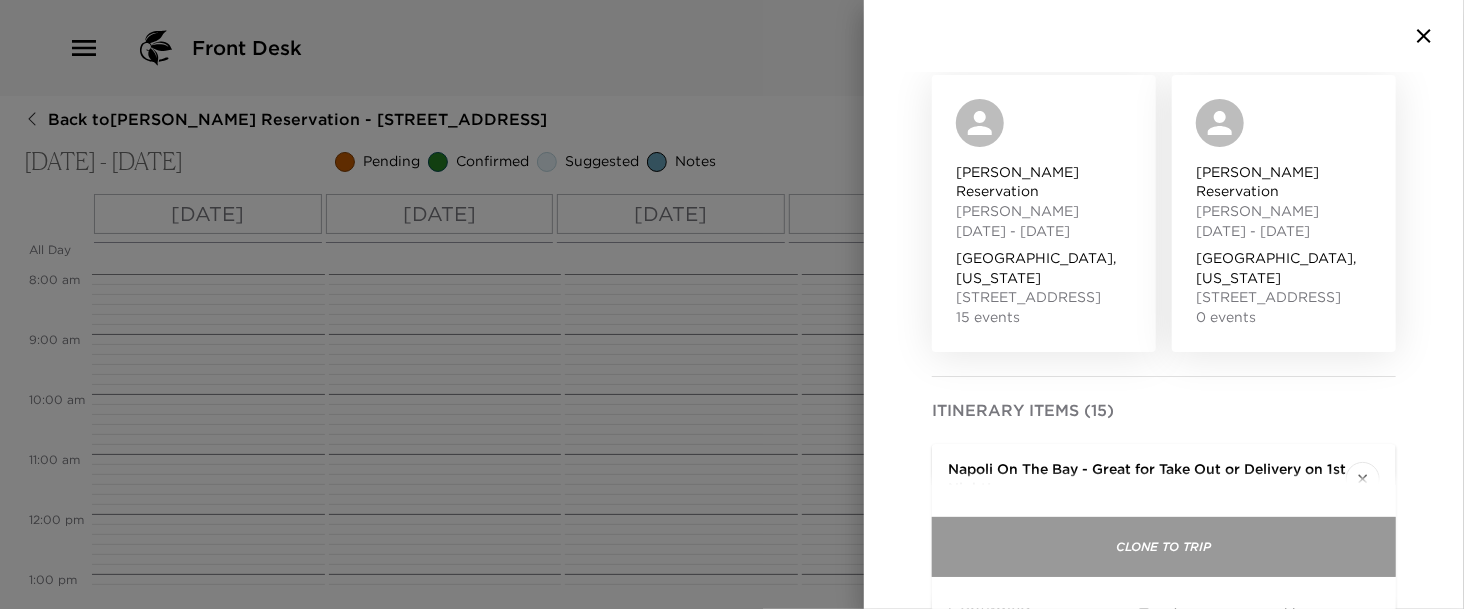 click on "Clone To Trip" at bounding box center [1164, 547] 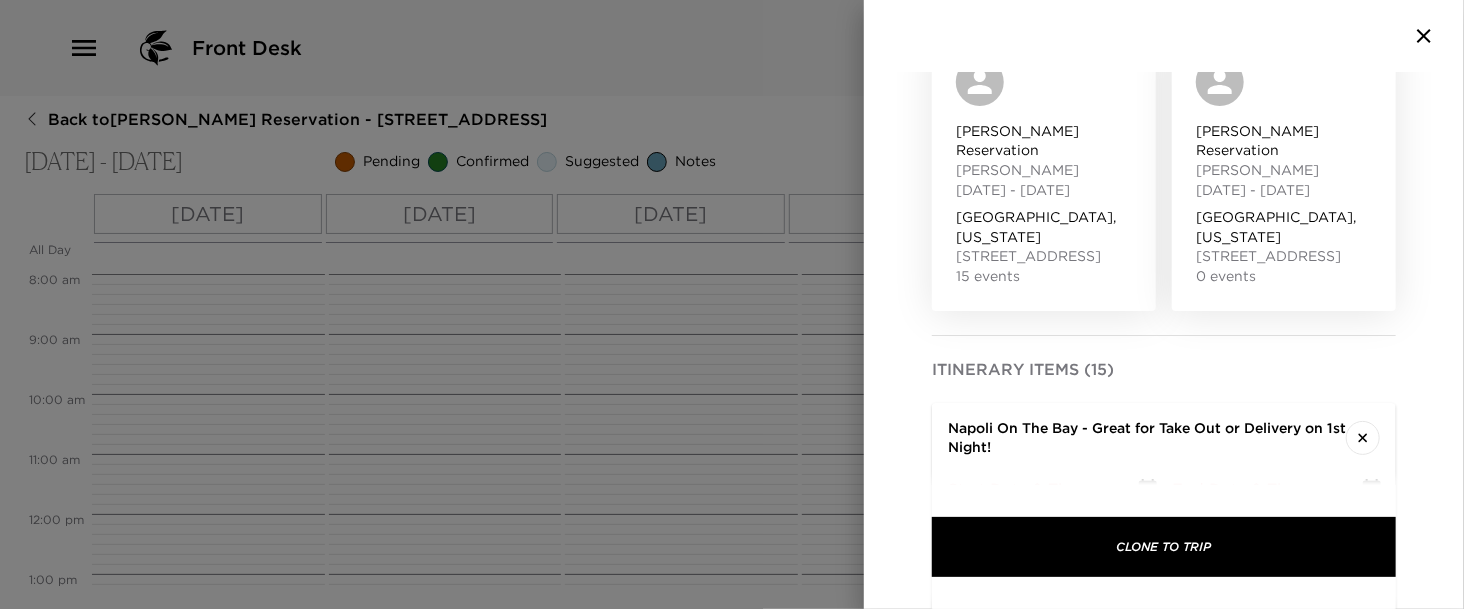 scroll, scrollTop: 0, scrollLeft: 0, axis: both 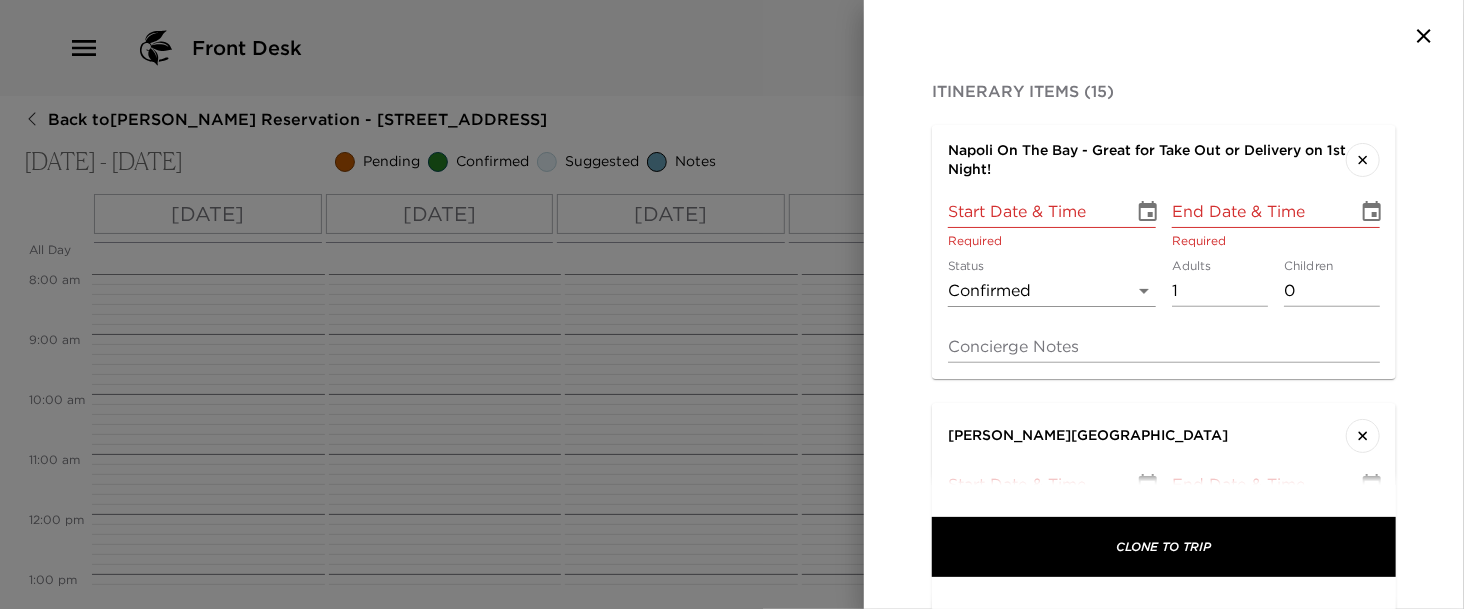 click 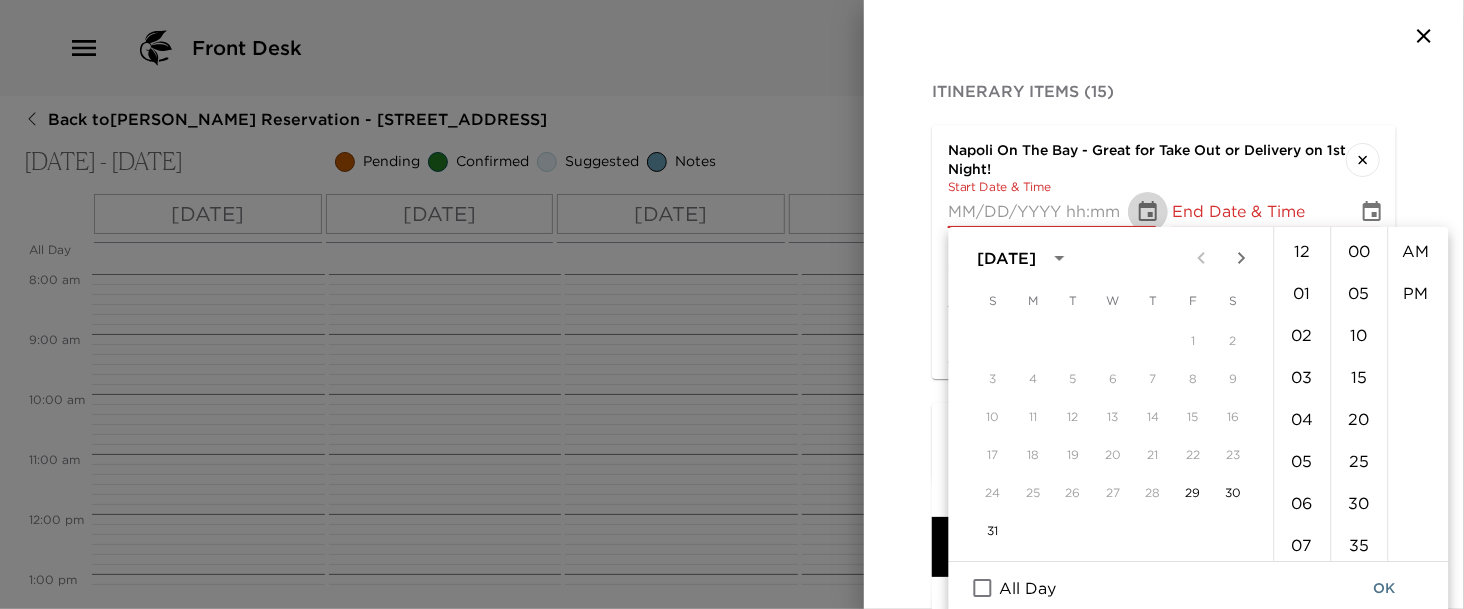 click 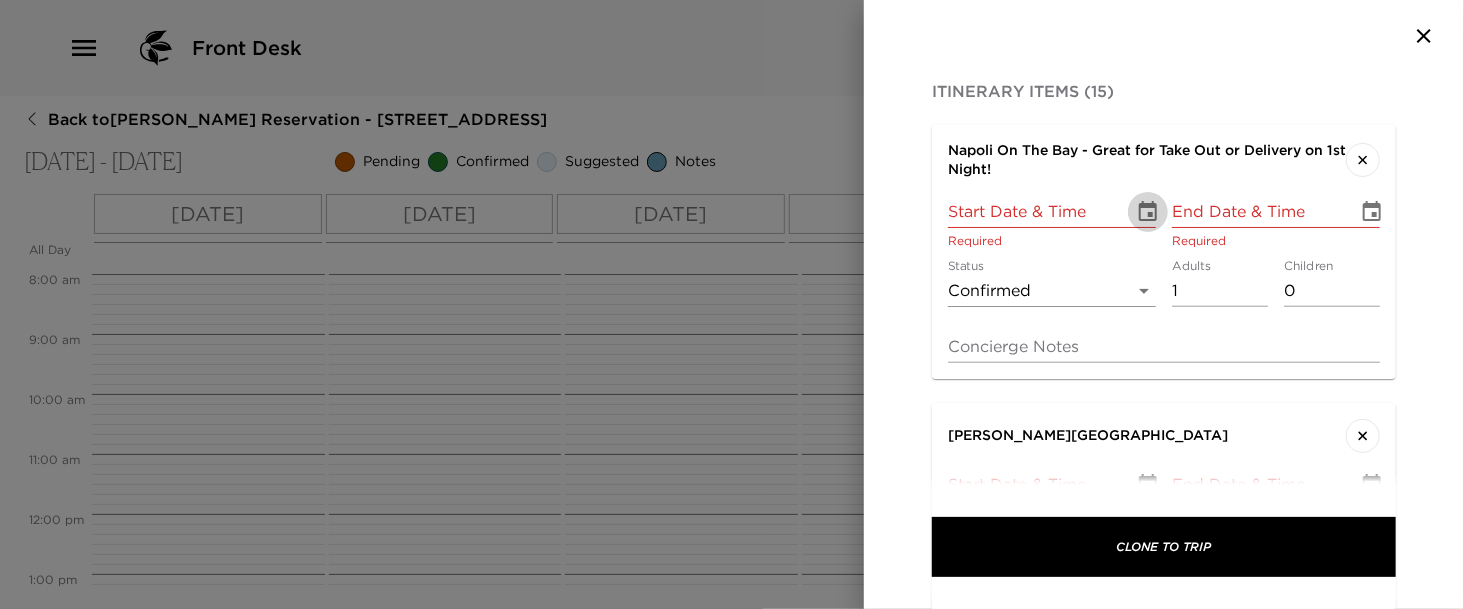 click 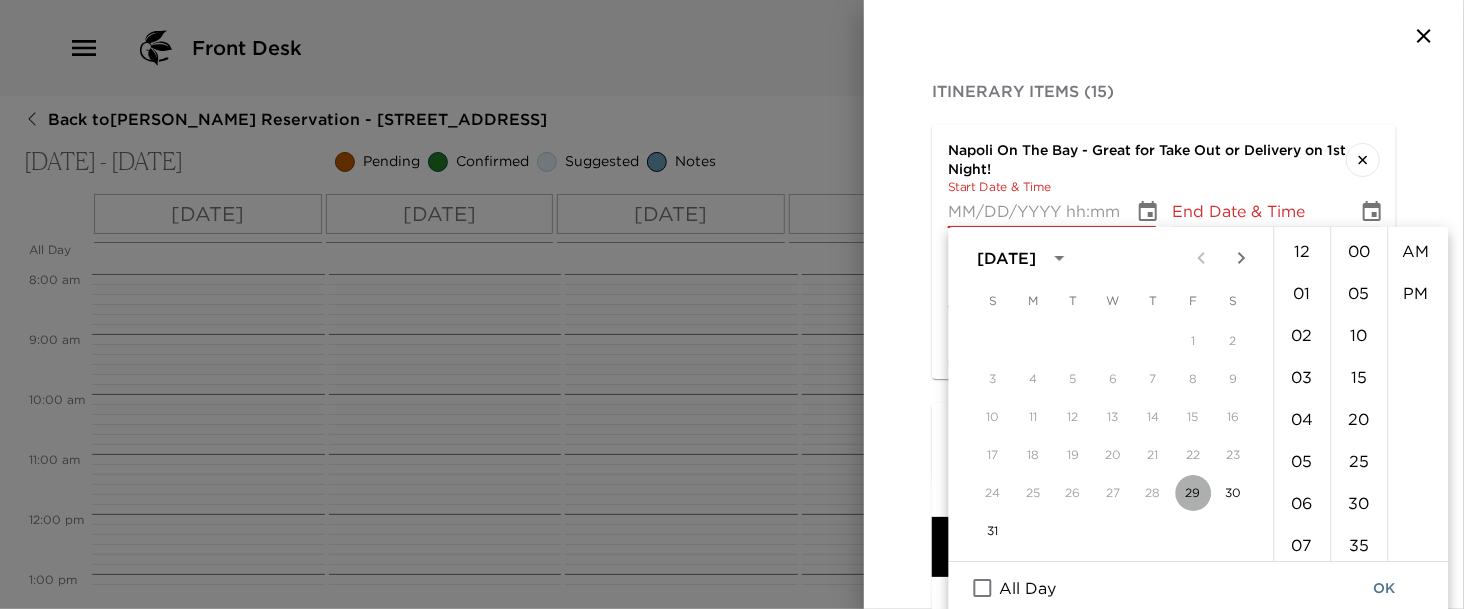 click on "29" at bounding box center [1193, 493] 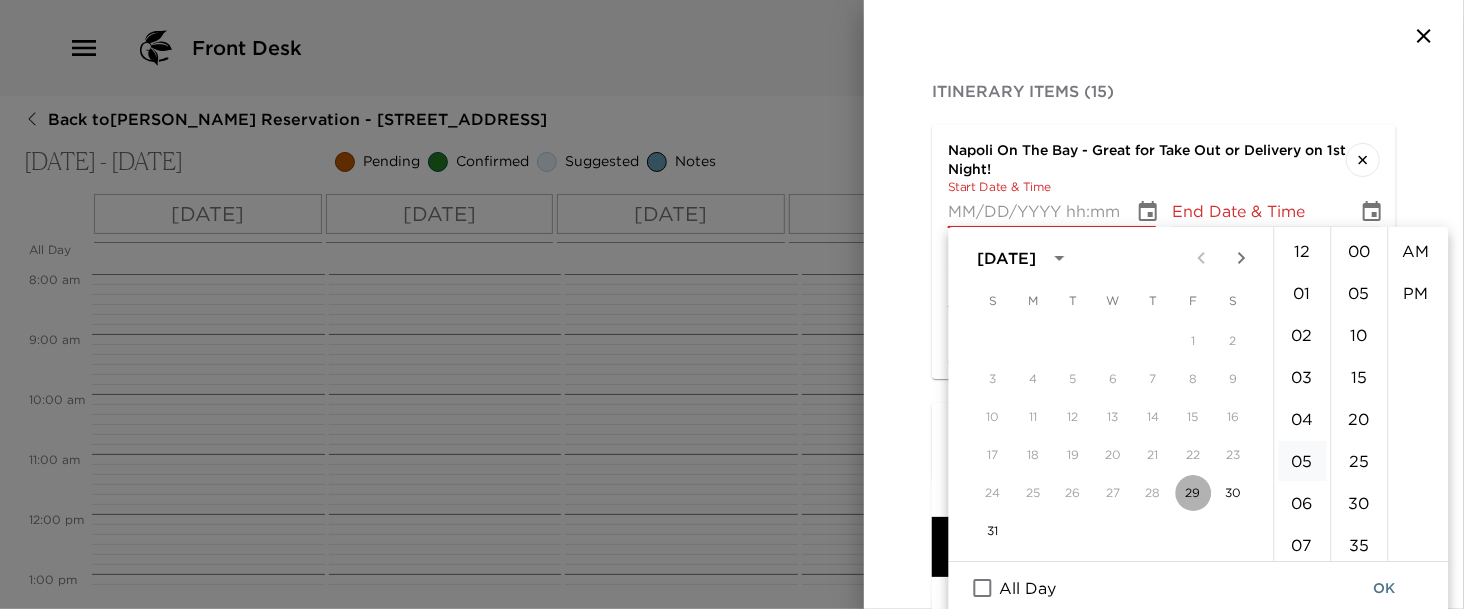 type on "[DATE] 12:00 AM" 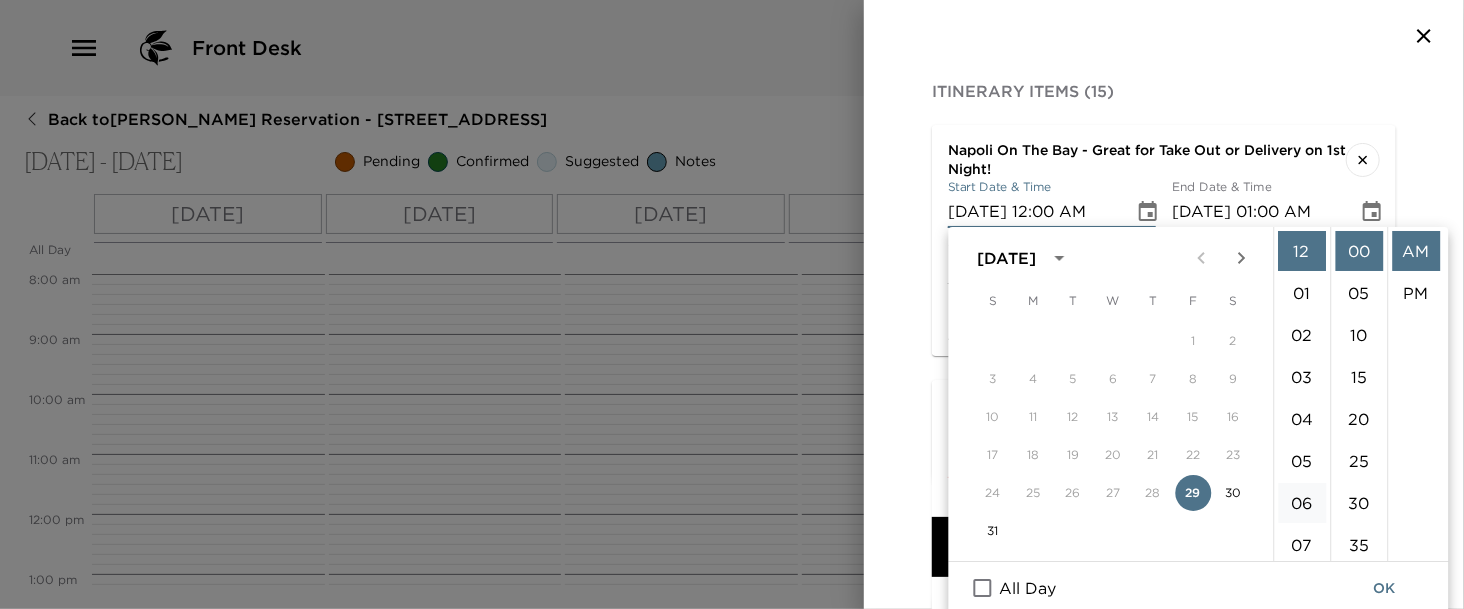 click on "06" at bounding box center (1302, 503) 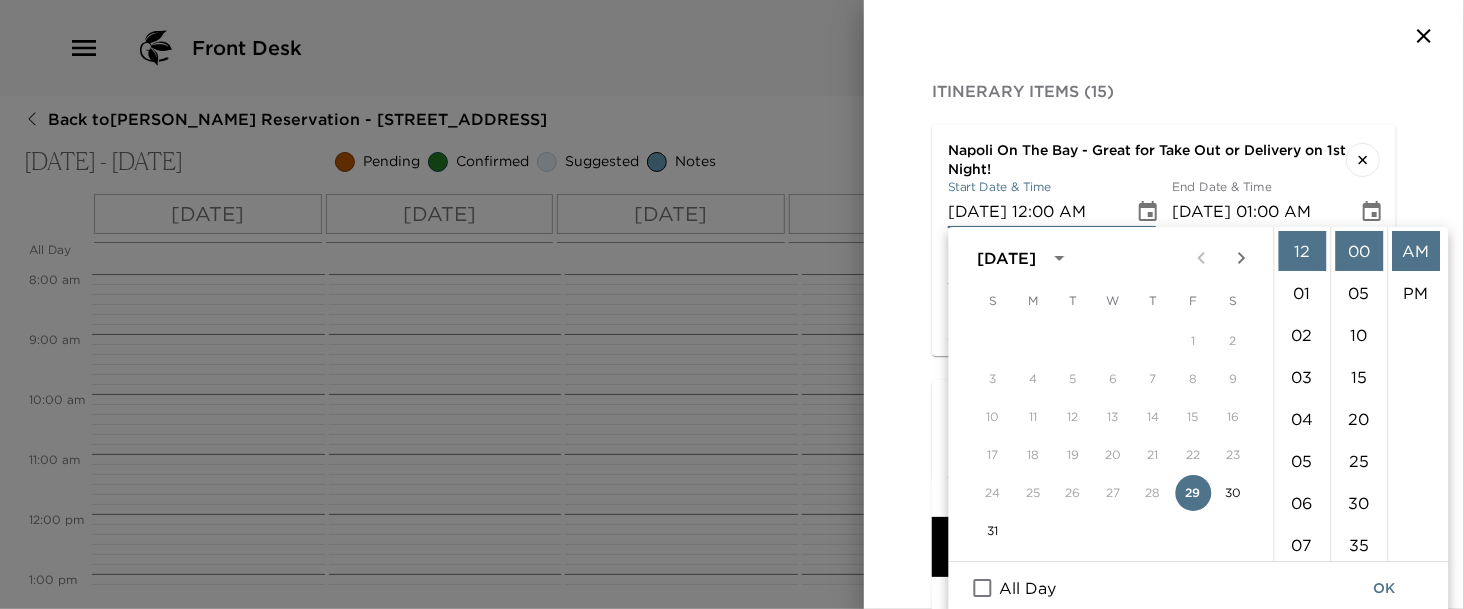 type on "08/29/2025 06:00 AM" 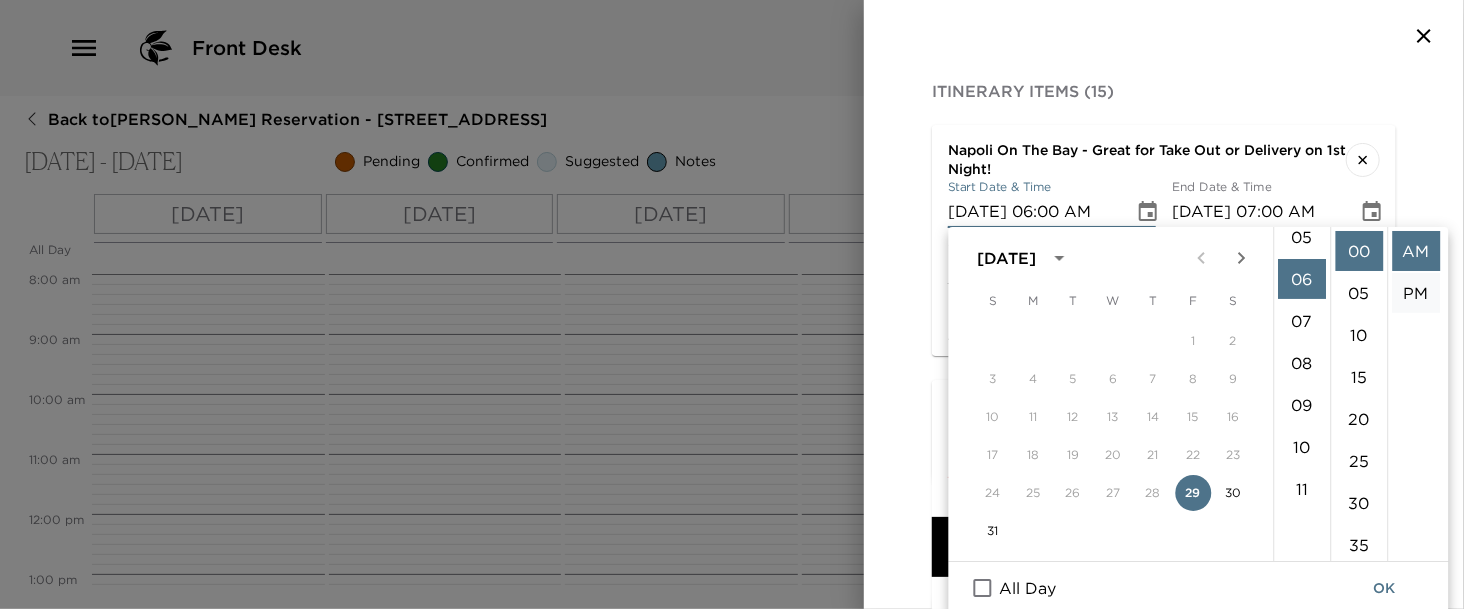 scroll, scrollTop: 252, scrollLeft: 0, axis: vertical 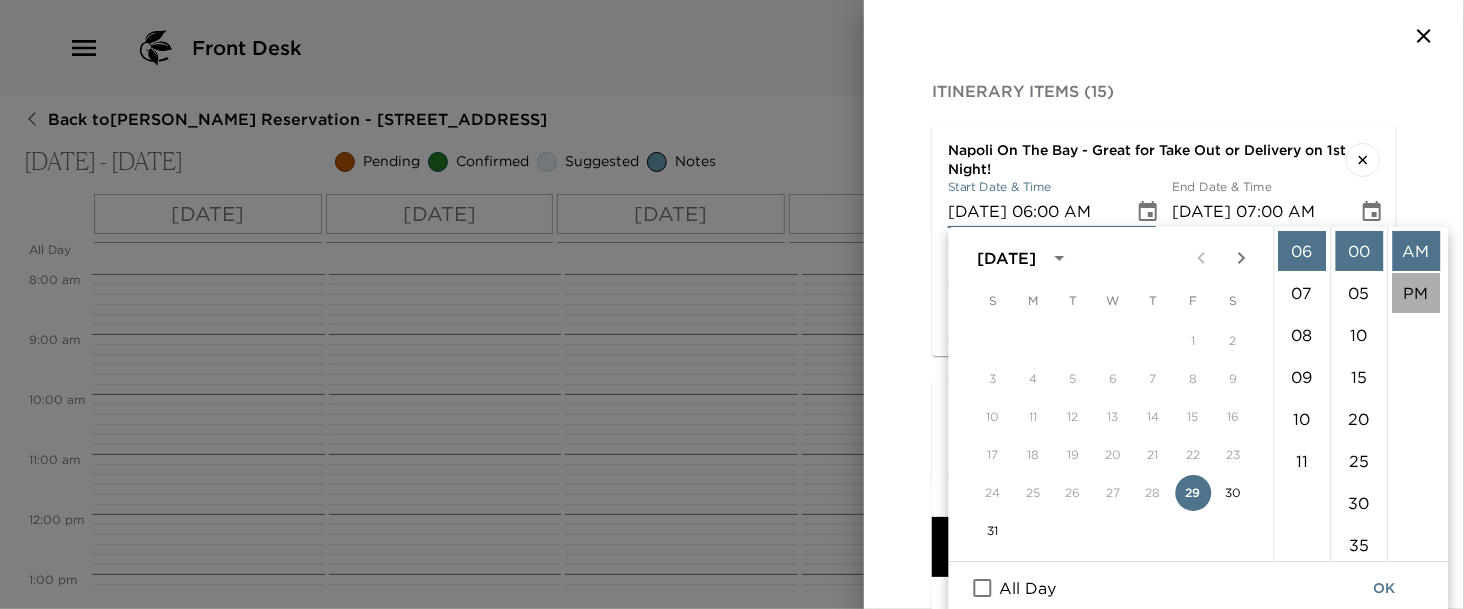click on "PM" at bounding box center (1416, 293) 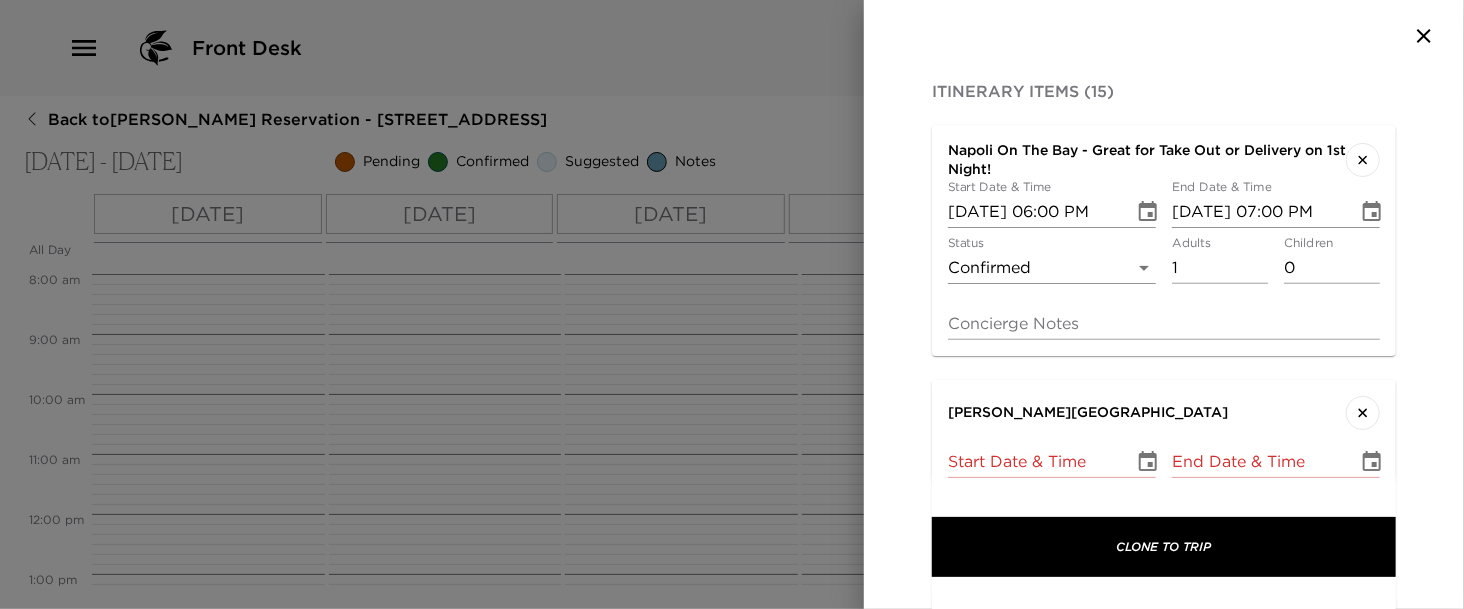 scroll, scrollTop: 0, scrollLeft: 0, axis: both 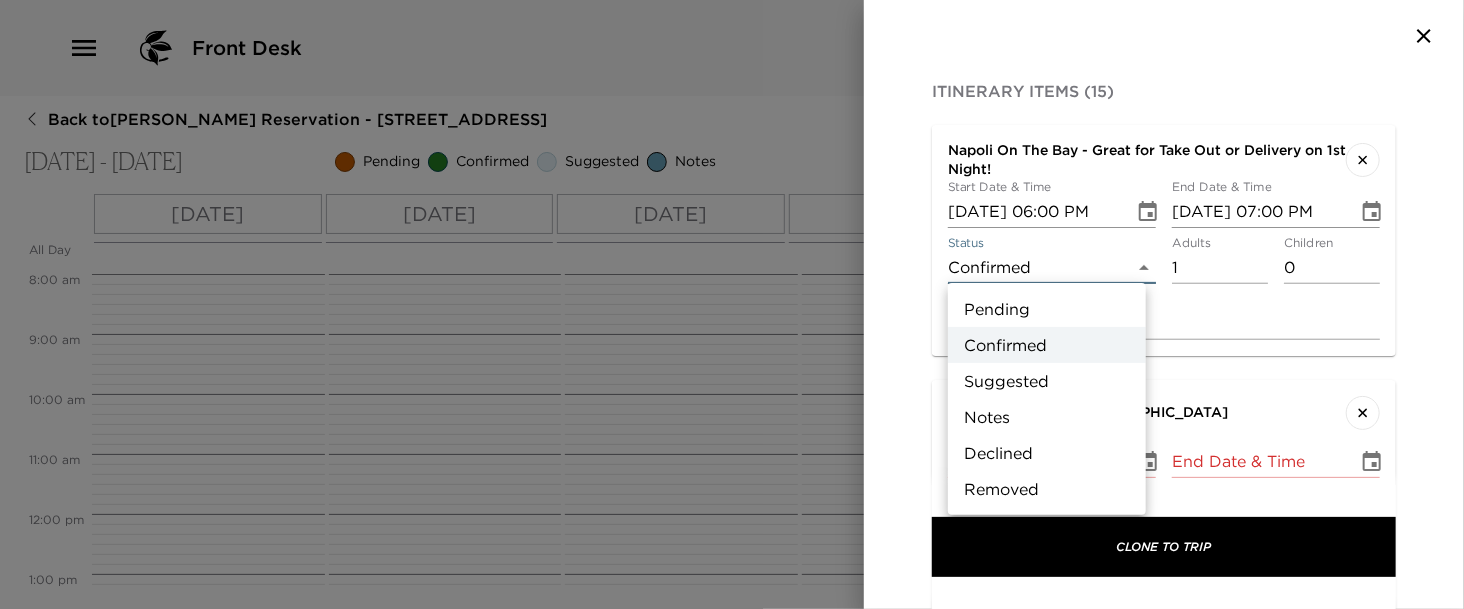 click on "Front Desk Back to  Glenn Youngkin Reservation - 1325 5th St South  Naples, FL Aug 29 - Sep 01, 2025 Pending Confirmed Suggested Notes Trip View Agenda View PDF View Print All Day Fri 08/29 Sat 08/30 Sun 08/31 Mon 09/01 12:00 AM 1:00 AM 2:00 AM 3:00 AM 4:00 AM 5:00 AM 6:00 AM 7:00 AM 8:00 AM 9:00 AM 10:00 AM 11:00 AM 12:00 PM 1:00 PM 2:00 PM 3:00 PM 4:00 PM 5:00 PM 6:00 PM 7:00 PM 8:00 PM 9:00 PM 10:00 PM 11:00 PM Clone Custom ​ Results (208) K-Rico Mexican Grille Celebration Park - Waterfront Gourmet Food Truck Park Ottimo on 5th - Cucina & Bar Mimoto B&W Golf Cars - Golf Cart Rental Blackbird Modern Asian Wynn’s Market Sushi Thai Downtown Barton & Gray Mariners Club @ Naples Bay Resort & Marina Old Corkscrew Golf Course Review Itinerary Curate itinerary details below. Clone From Youngkin Reservation Colleen Sugden 08/29/2025 - 09/01/2025 Naples, Florida 502 13th Ave South  Naples, FL 15 events Clone To Youngkin Reservation Colleen Sugden 08/29/2025 - 09/01/2025 Naples, Florida 0 events Start Date & Time" at bounding box center [732, 304] 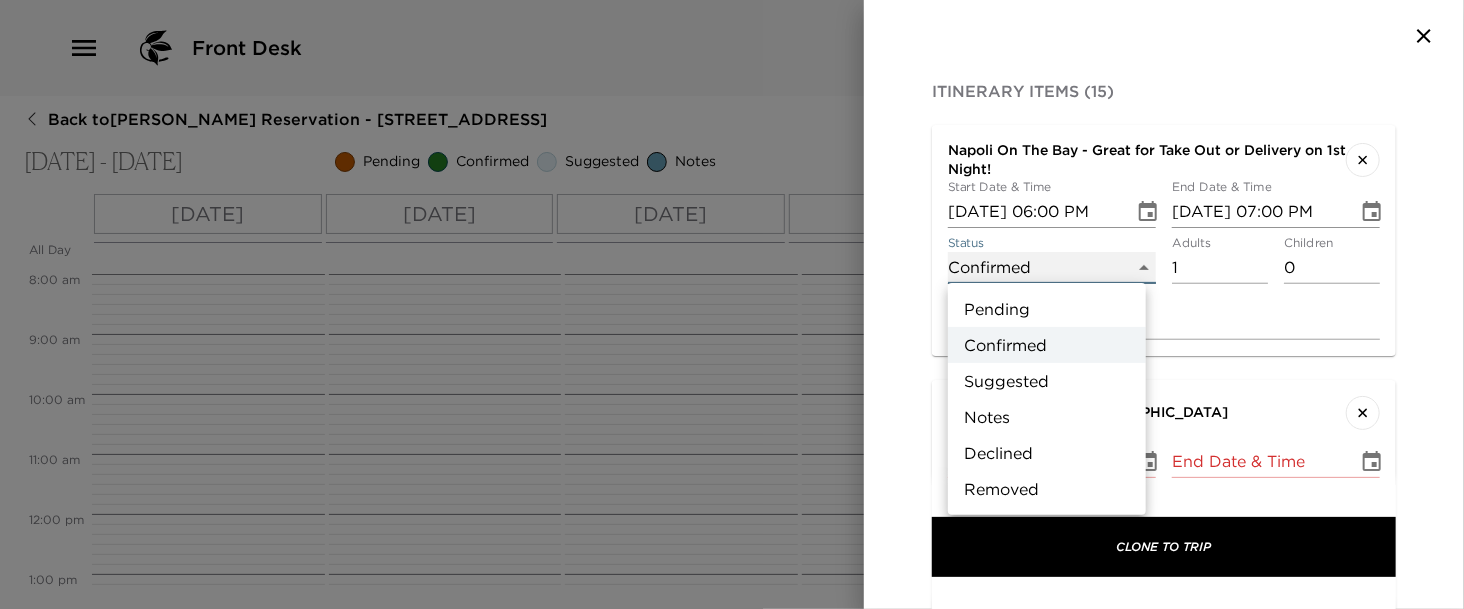 type on "Suggestion" 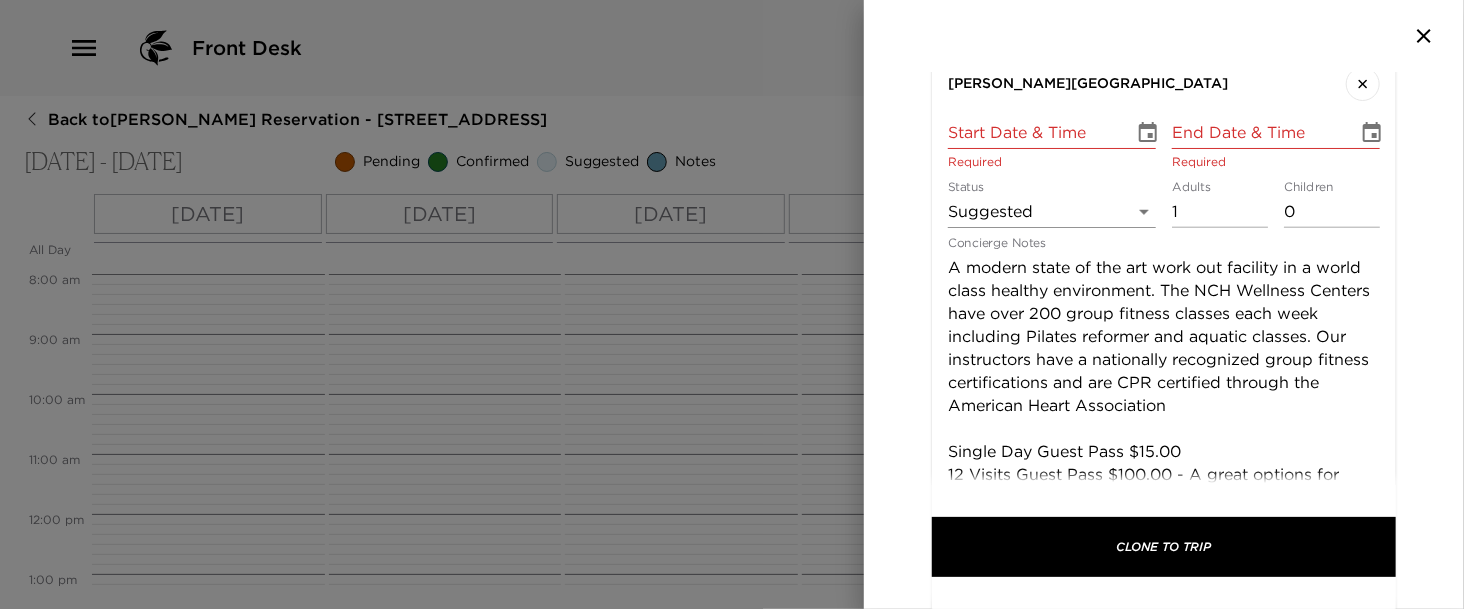 scroll, scrollTop: 913, scrollLeft: 0, axis: vertical 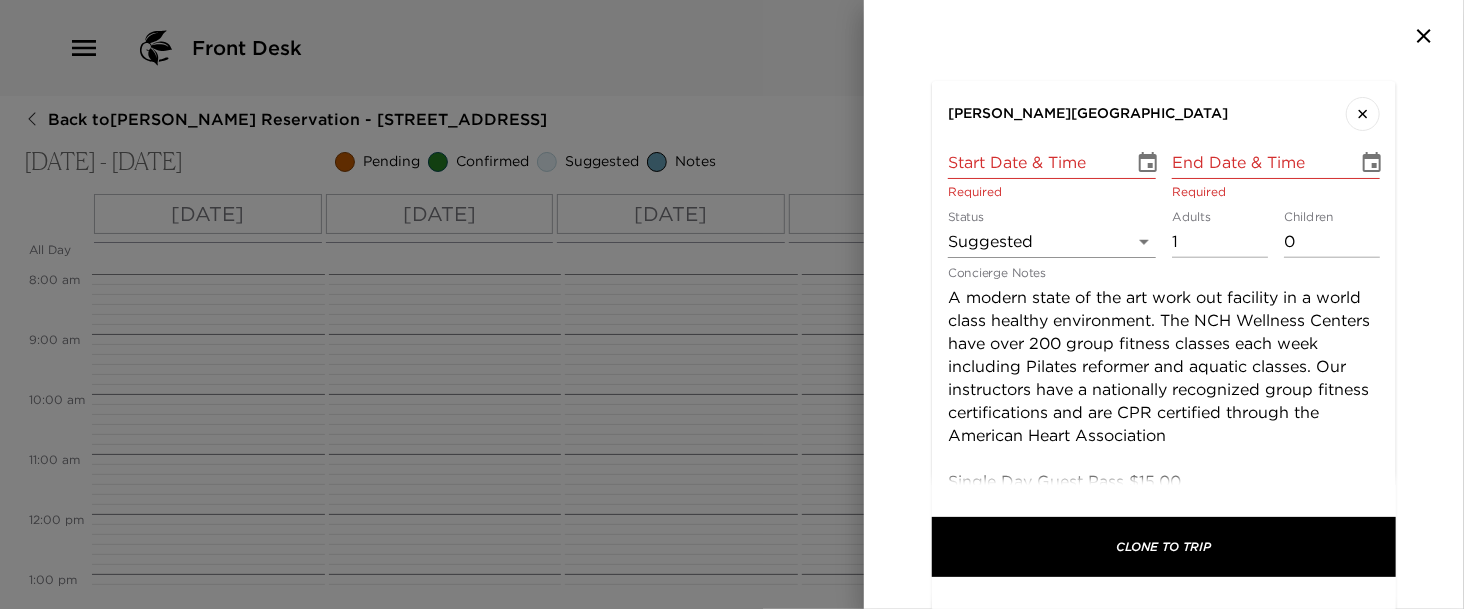 click 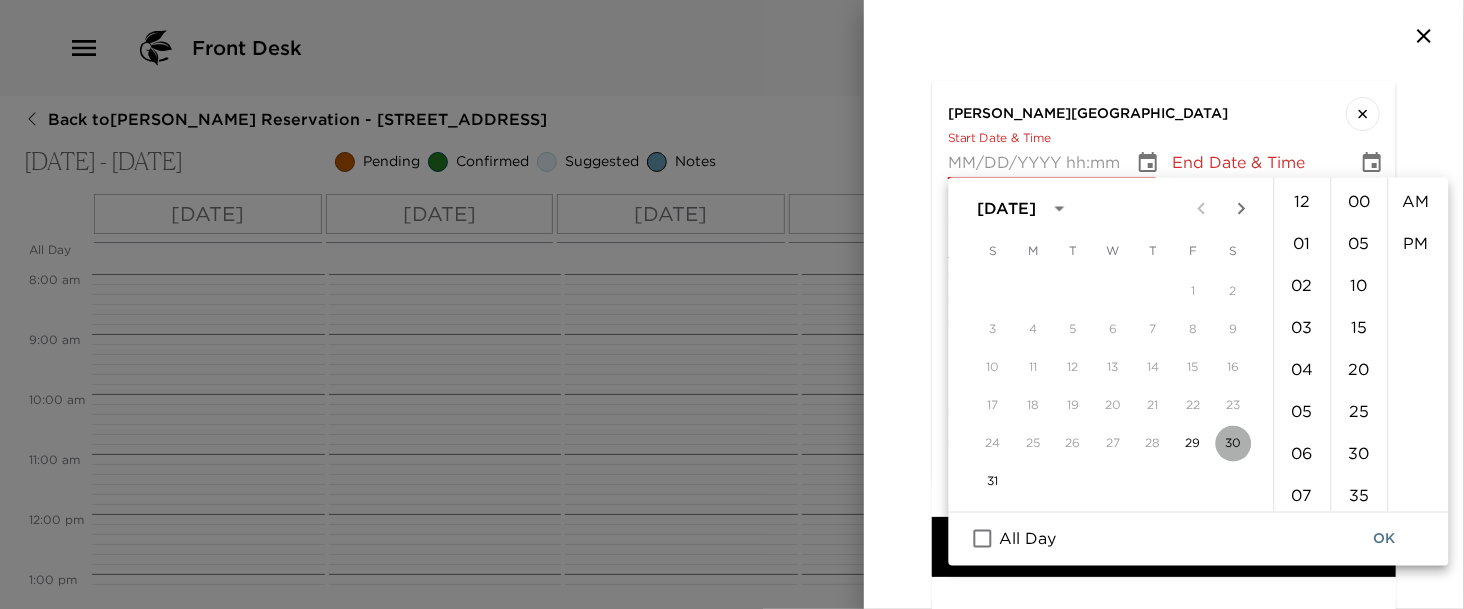 click on "30" at bounding box center [1233, 444] 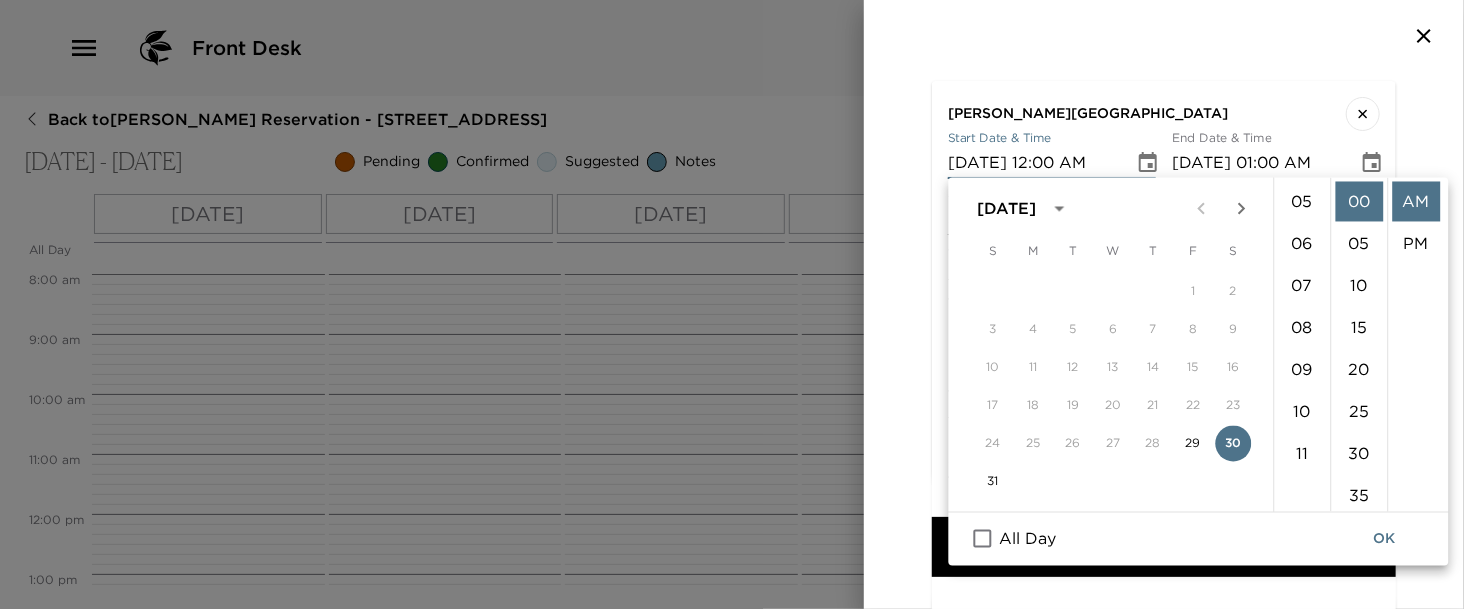 scroll, scrollTop: 213, scrollLeft: 0, axis: vertical 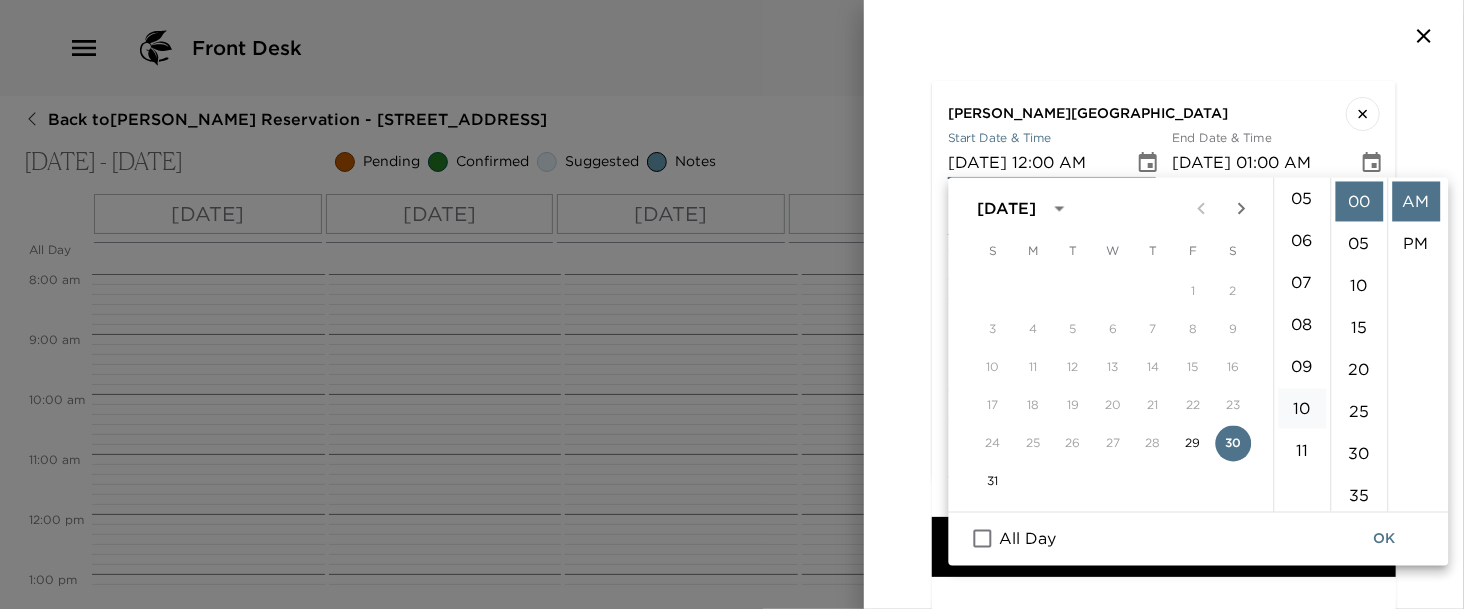 click on "10" at bounding box center (1302, 409) 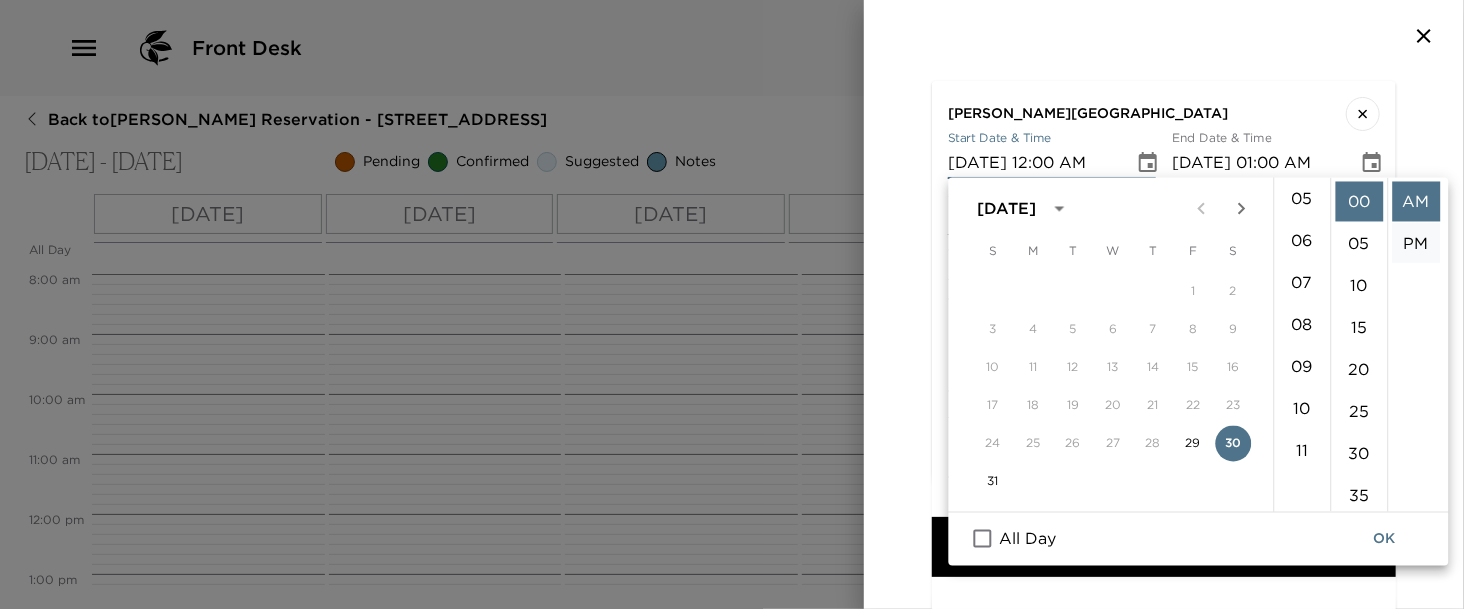 type on "08/30/2025 10:00 AM" 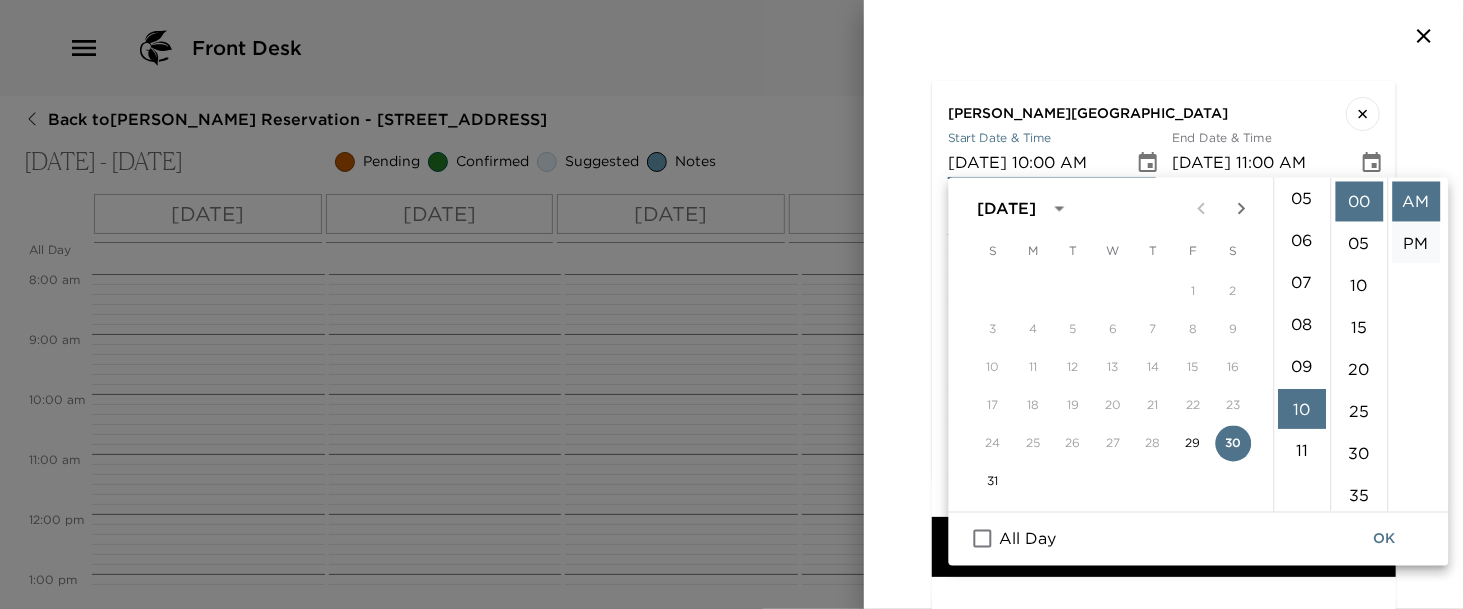 scroll, scrollTop: 419, scrollLeft: 0, axis: vertical 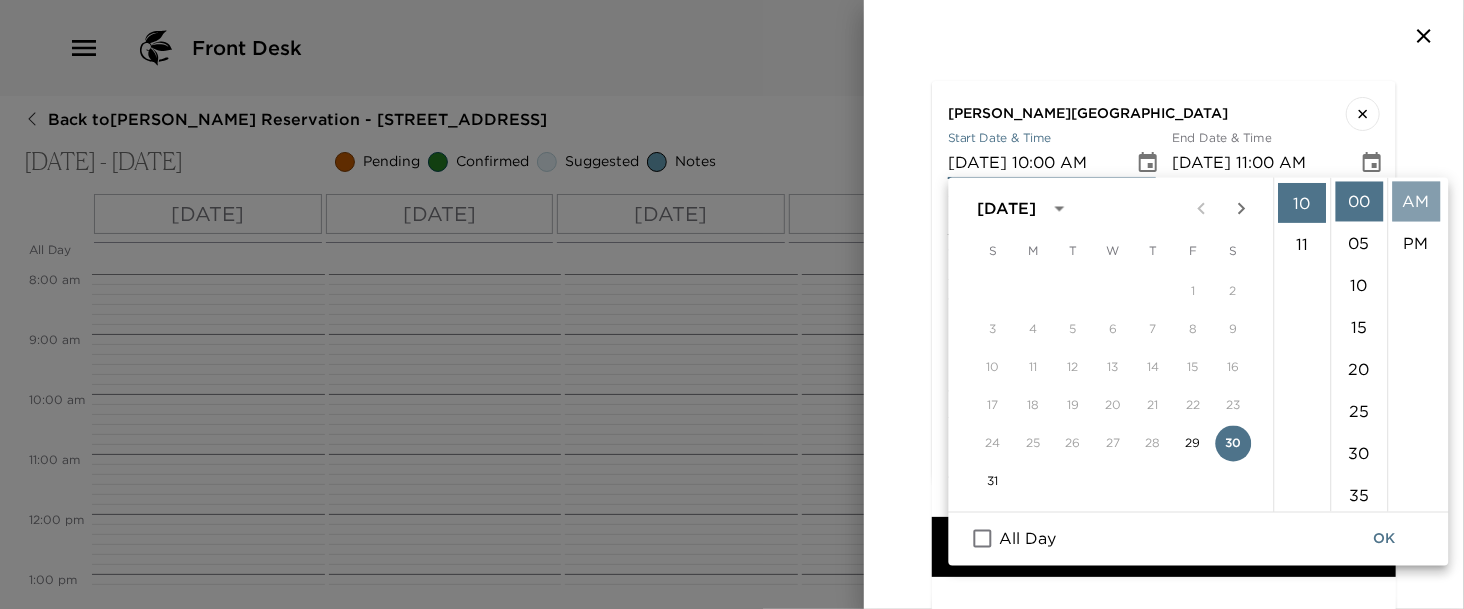 click on "AM" at bounding box center (1416, 202) 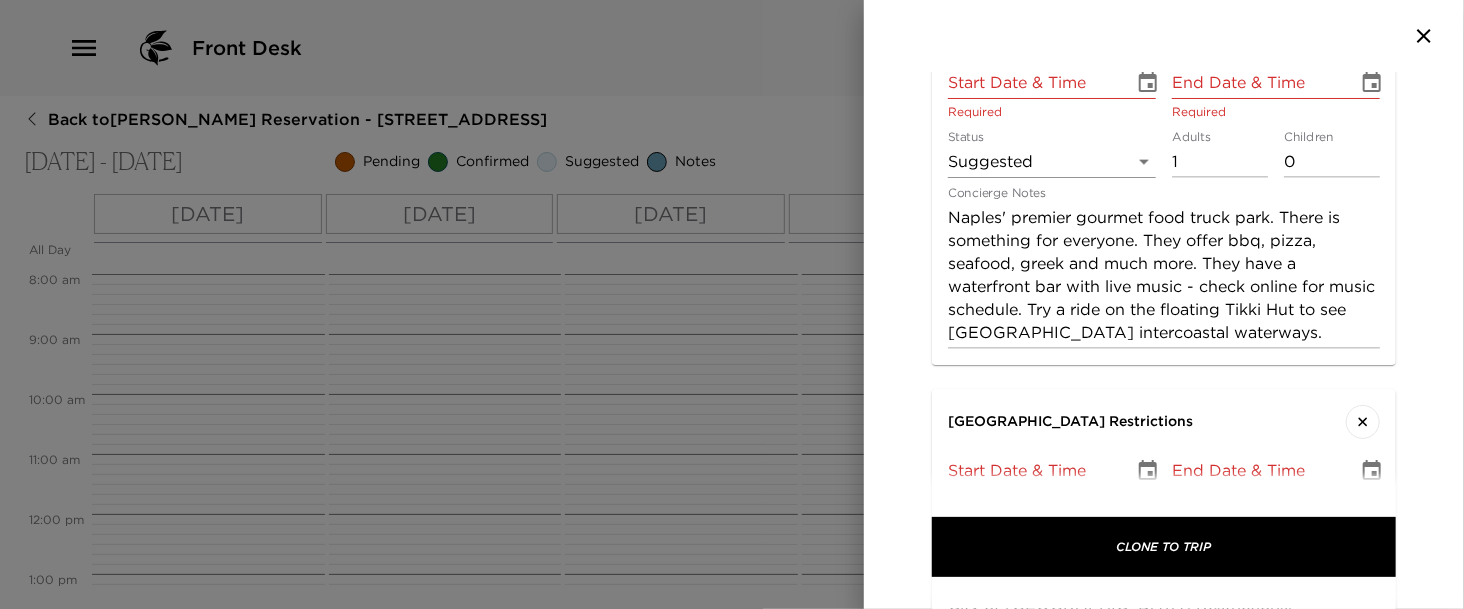 scroll, scrollTop: 1536, scrollLeft: 0, axis: vertical 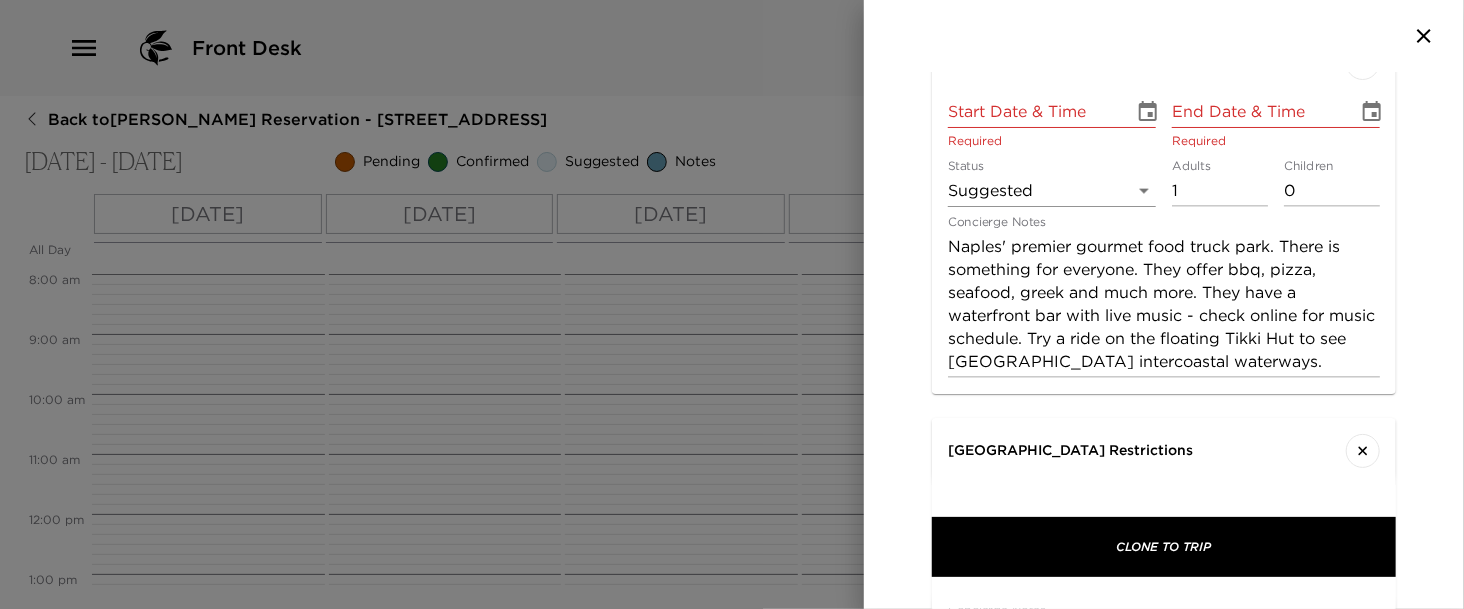 click 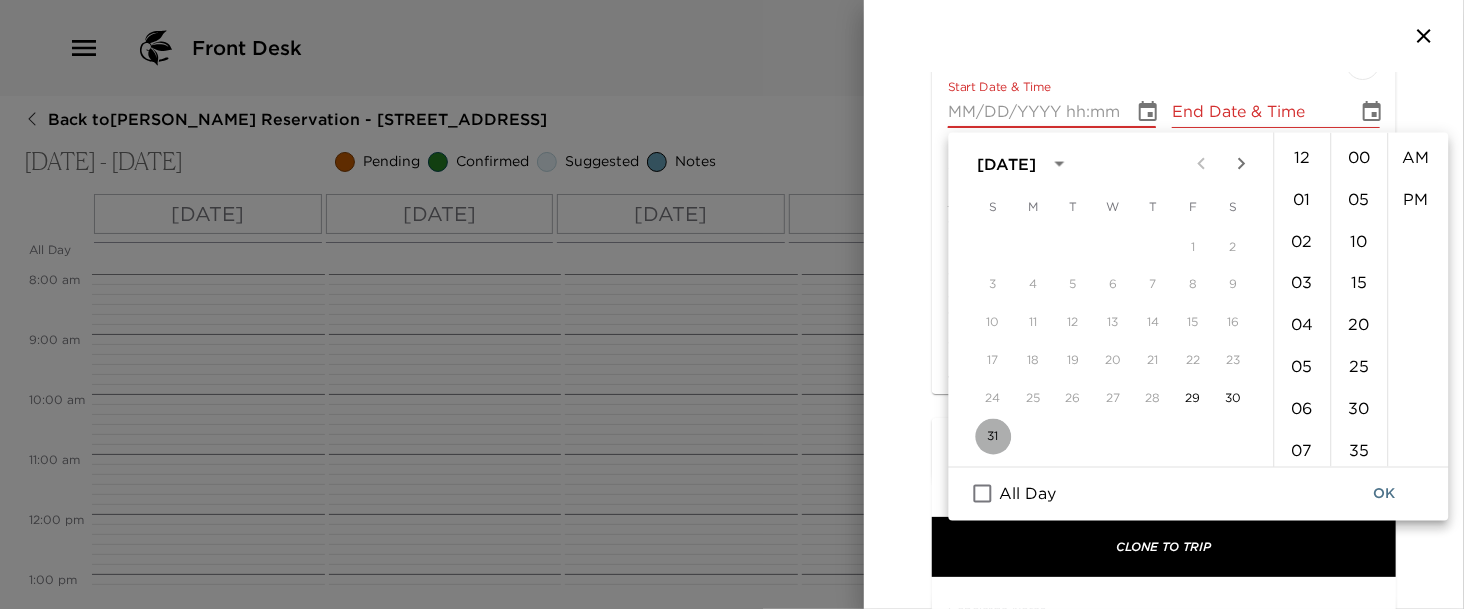click on "31" at bounding box center [993, 437] 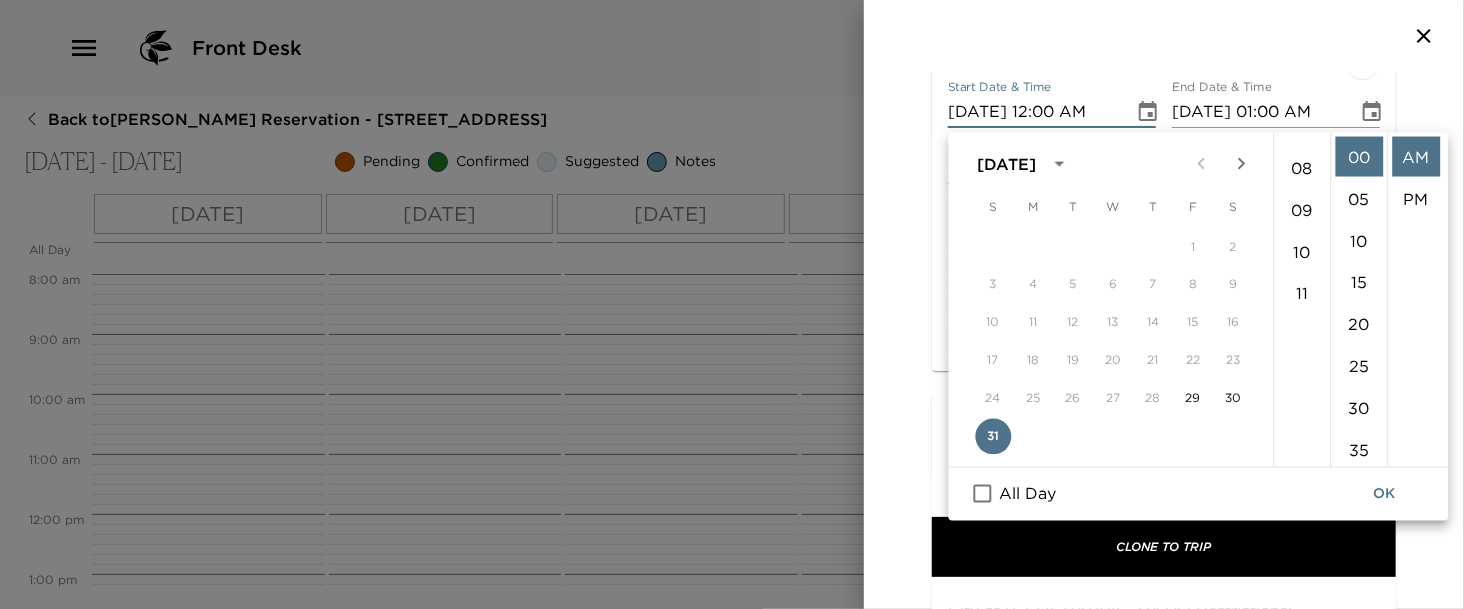 scroll, scrollTop: 338, scrollLeft: 0, axis: vertical 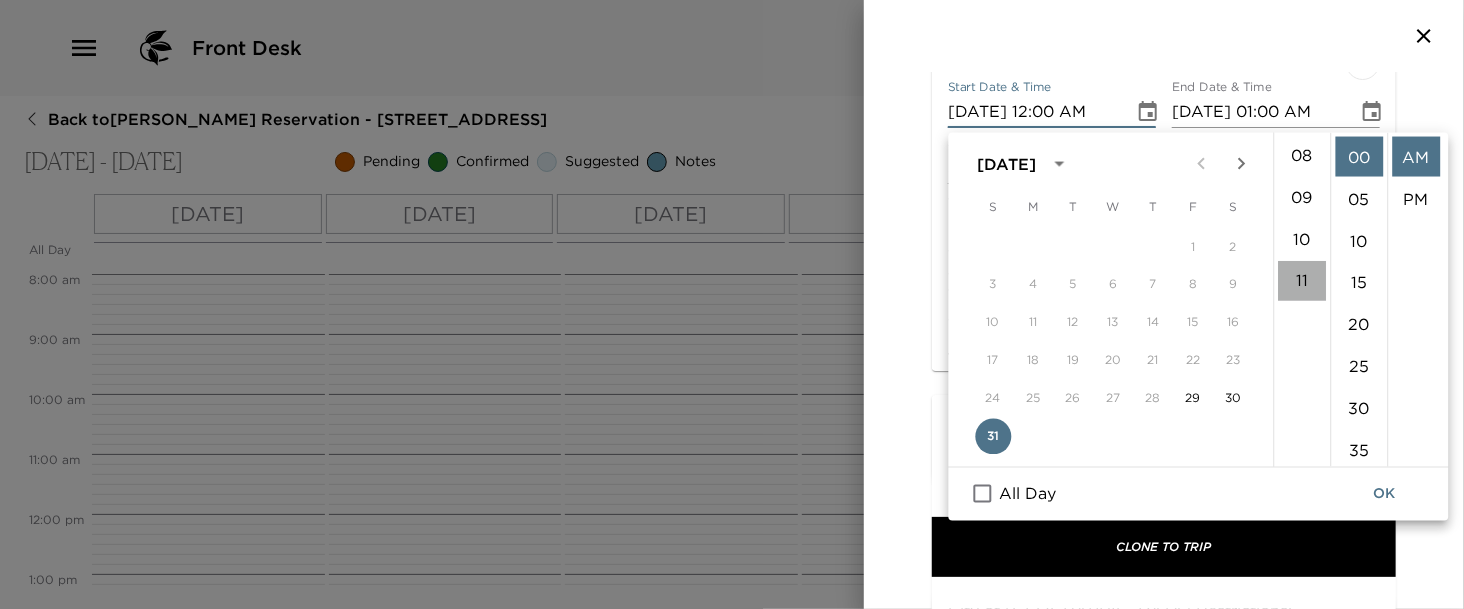 click on "11" at bounding box center (1302, 281) 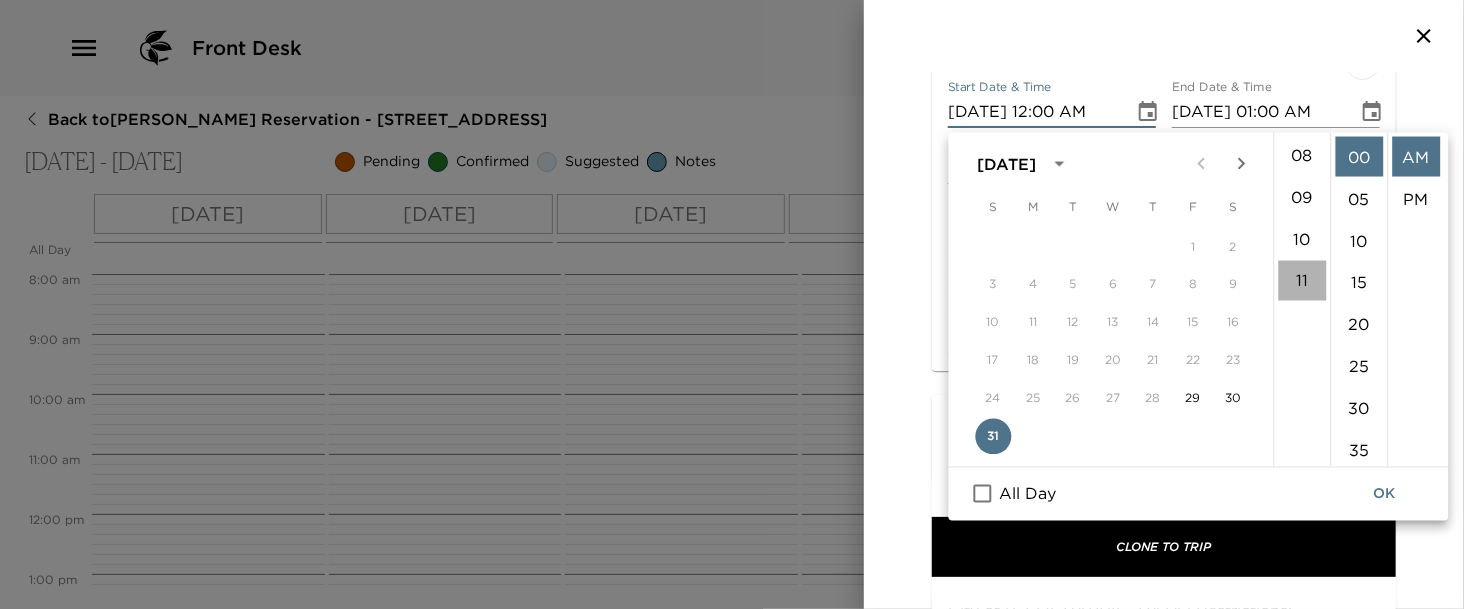 type on "08/31/2025 11:00 AM" 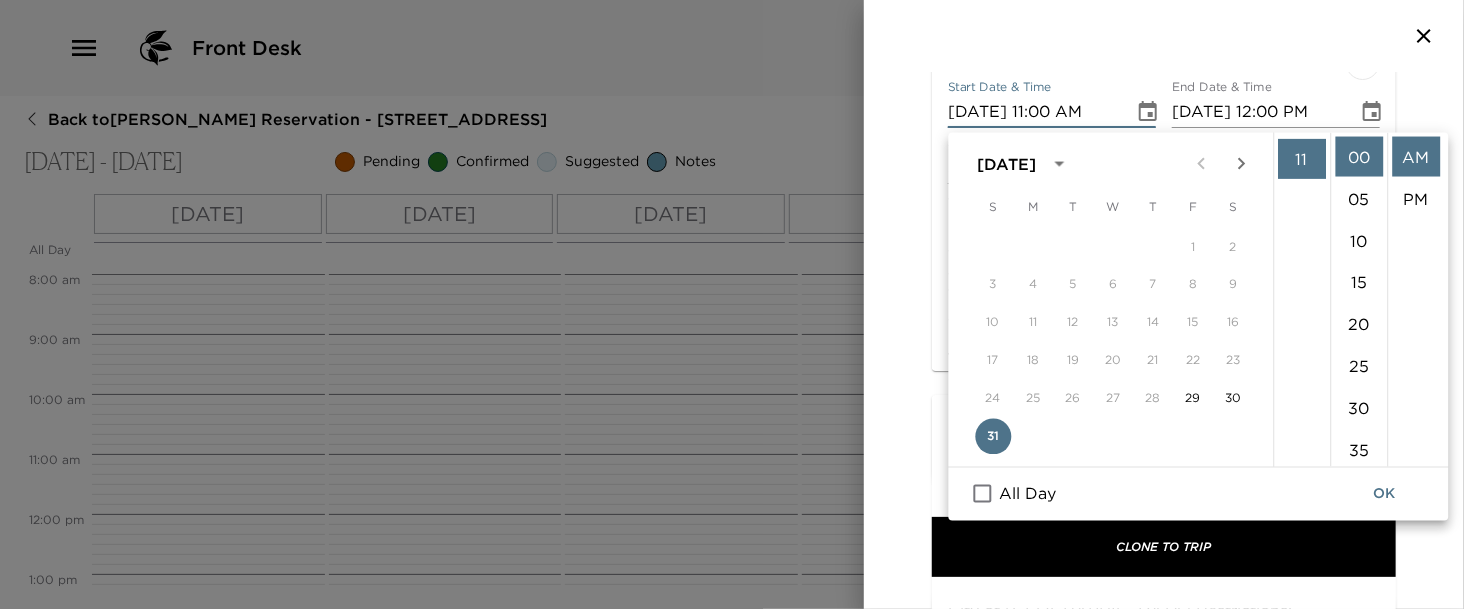 scroll, scrollTop: 461, scrollLeft: 0, axis: vertical 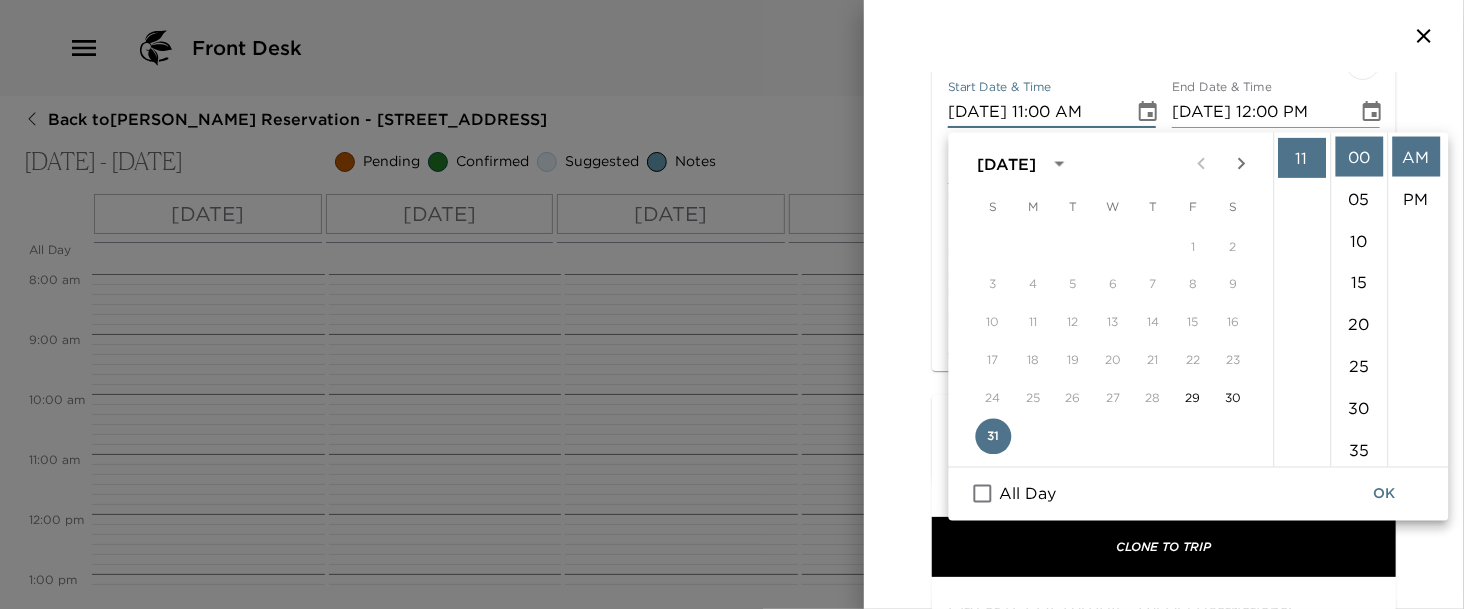 click on "AM" at bounding box center [1416, 157] 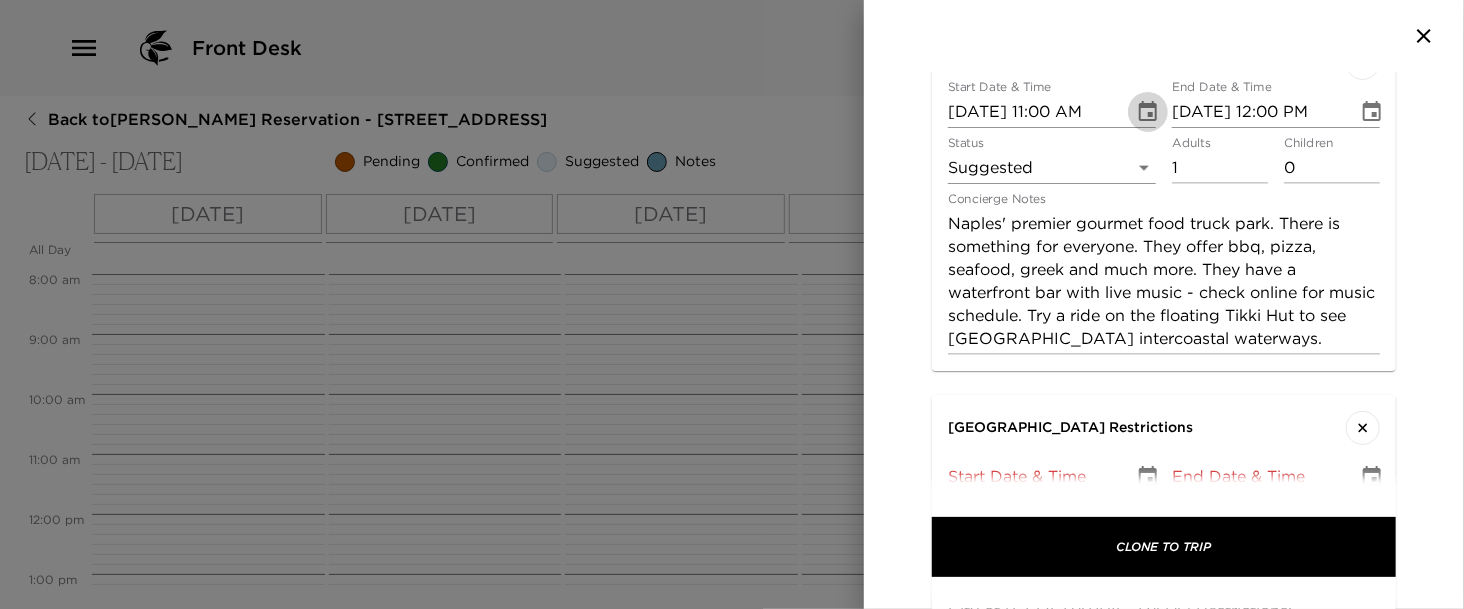 click 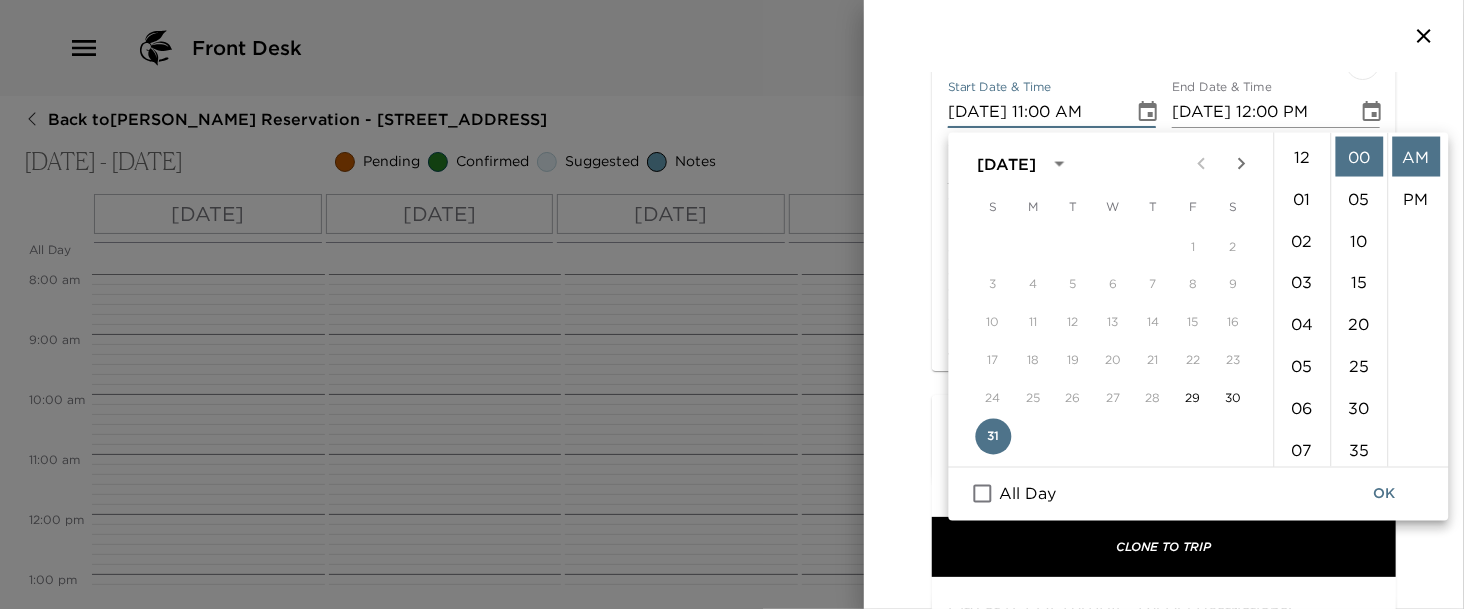 scroll, scrollTop: 461, scrollLeft: 0, axis: vertical 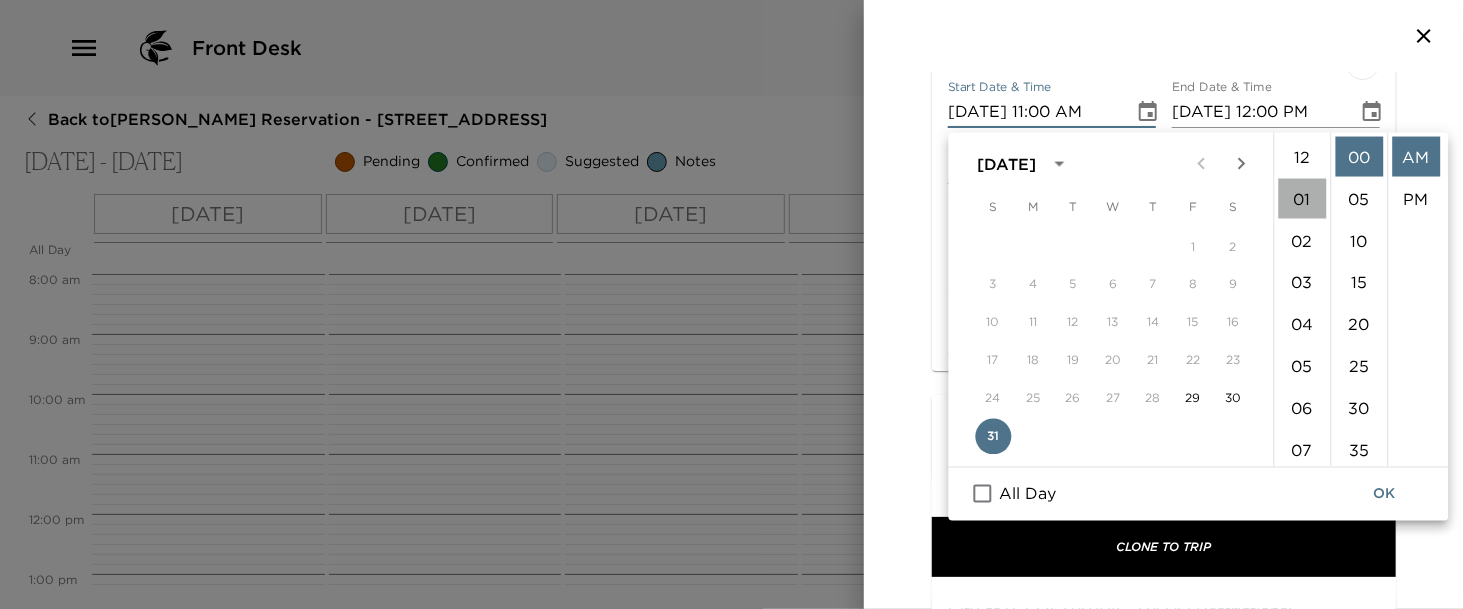 click on "01" at bounding box center [1302, 199] 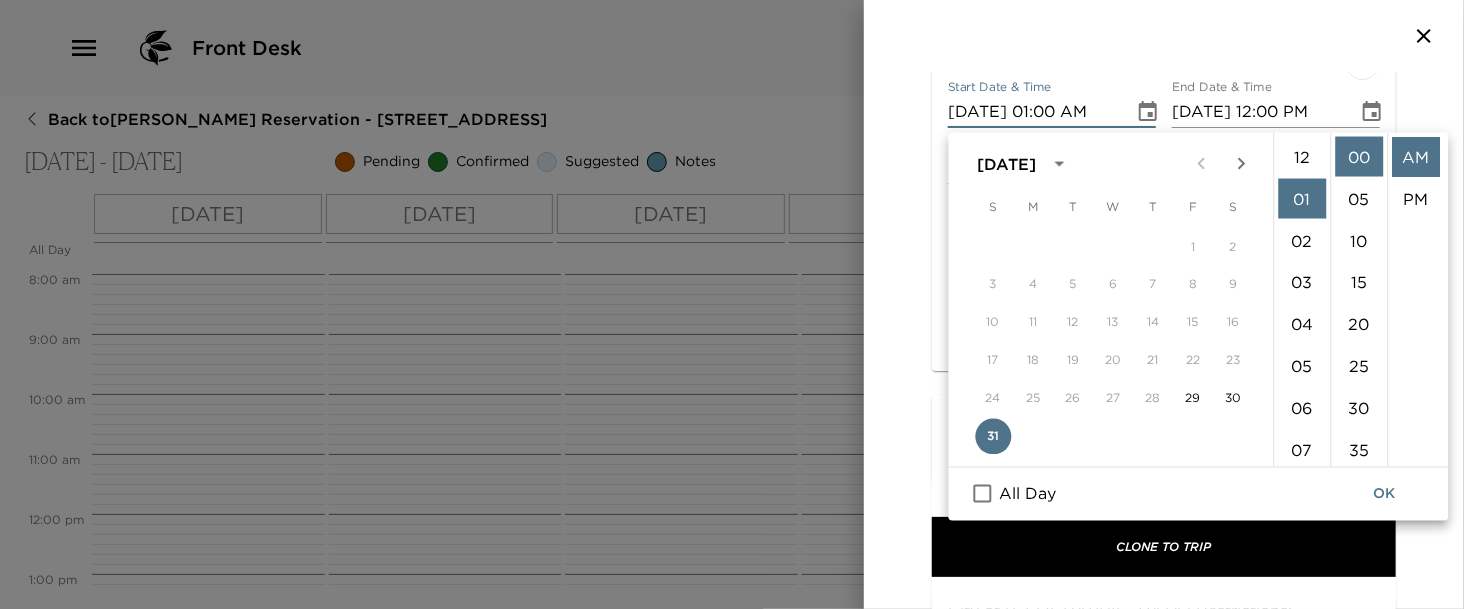 scroll, scrollTop: 41, scrollLeft: 0, axis: vertical 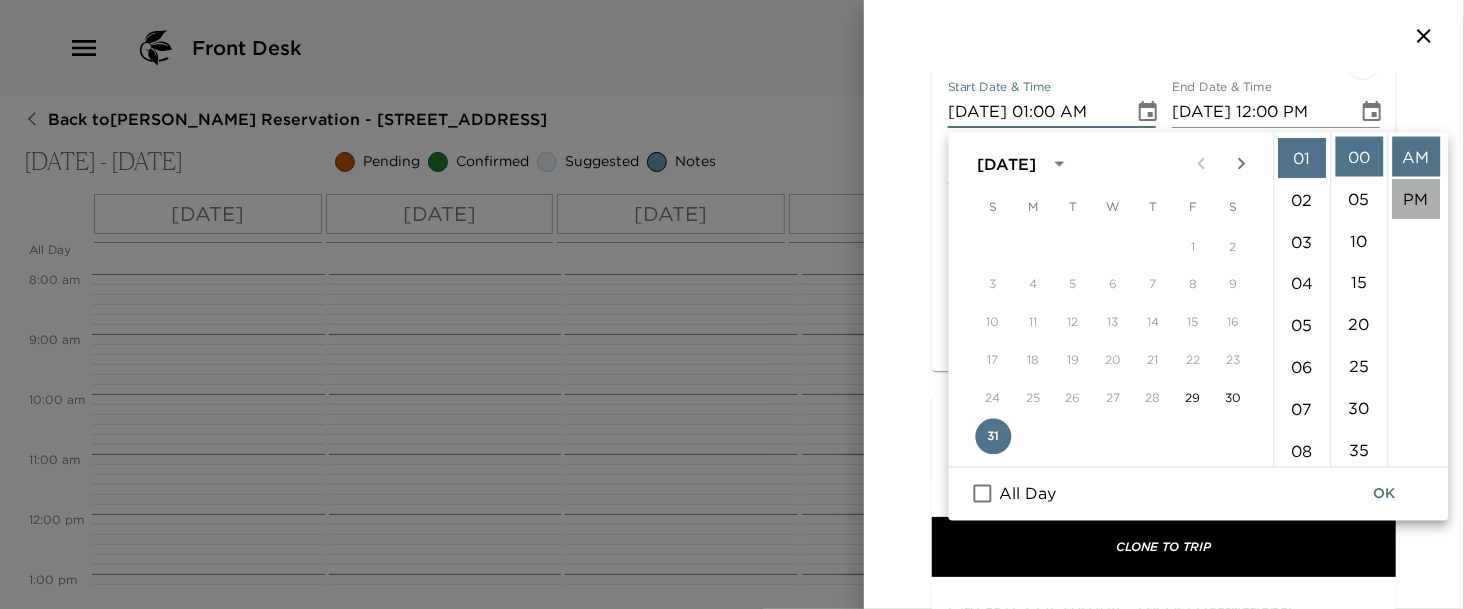 click on "PM" at bounding box center (1416, 199) 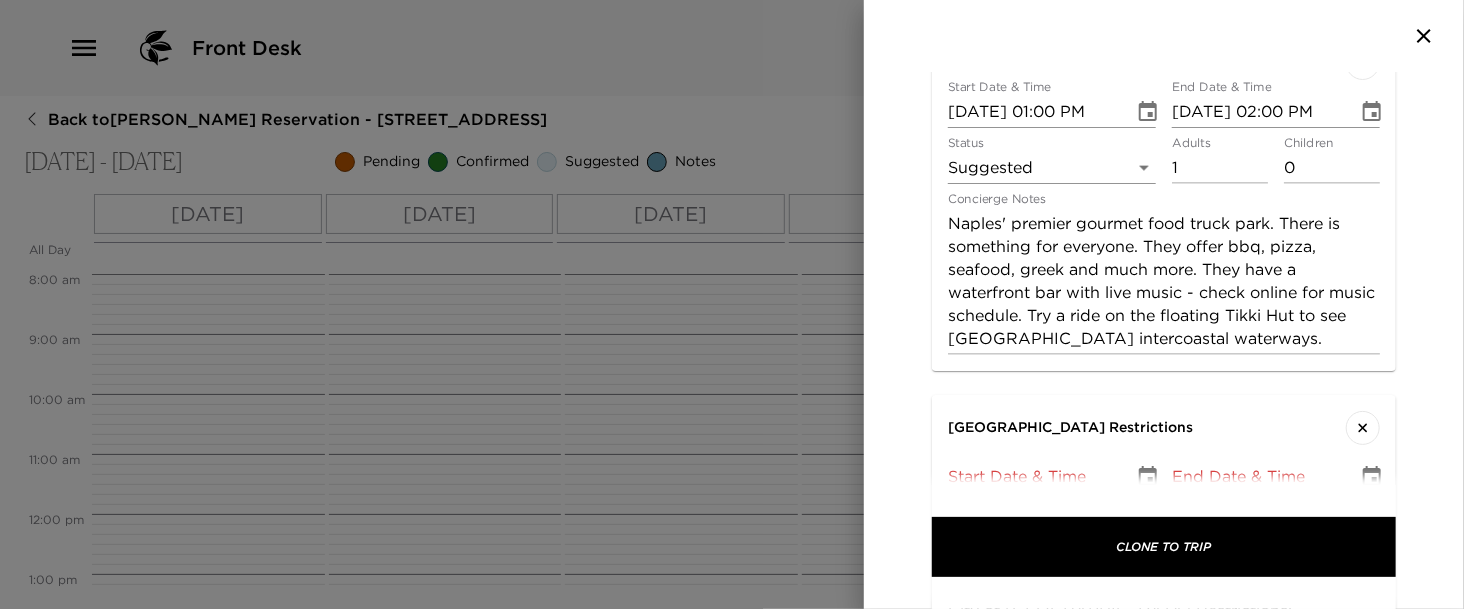 scroll, scrollTop: 0, scrollLeft: 0, axis: both 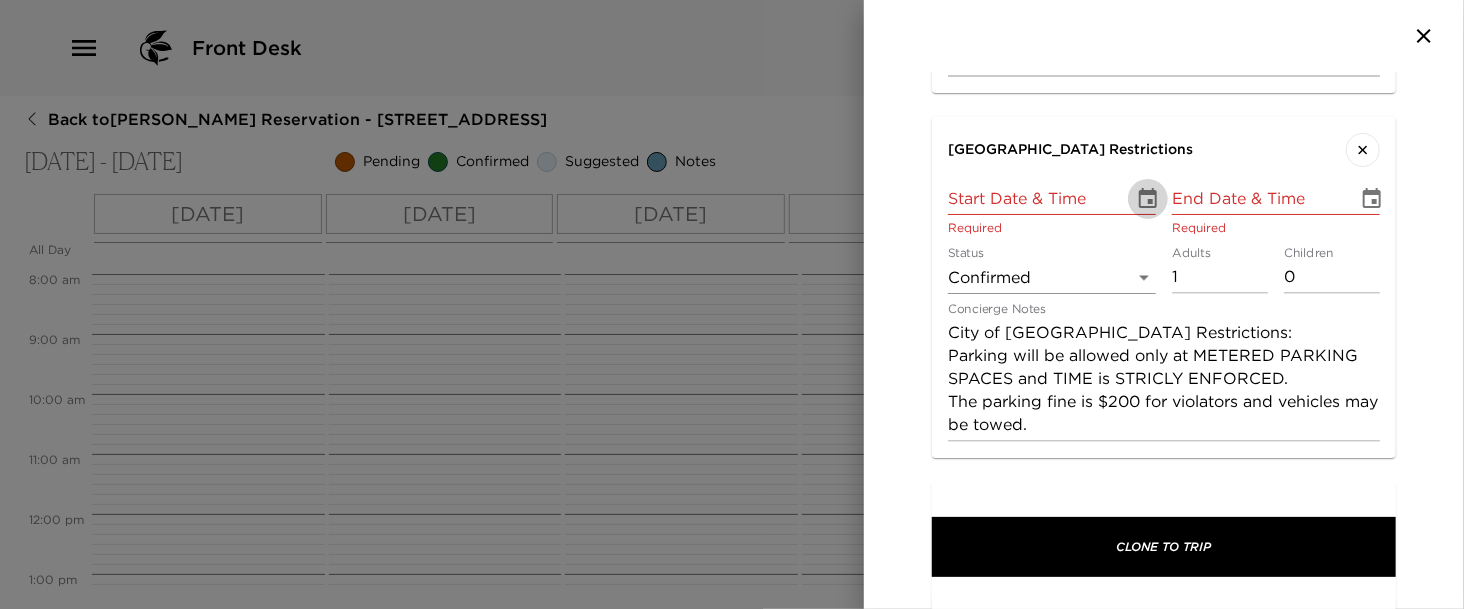 click 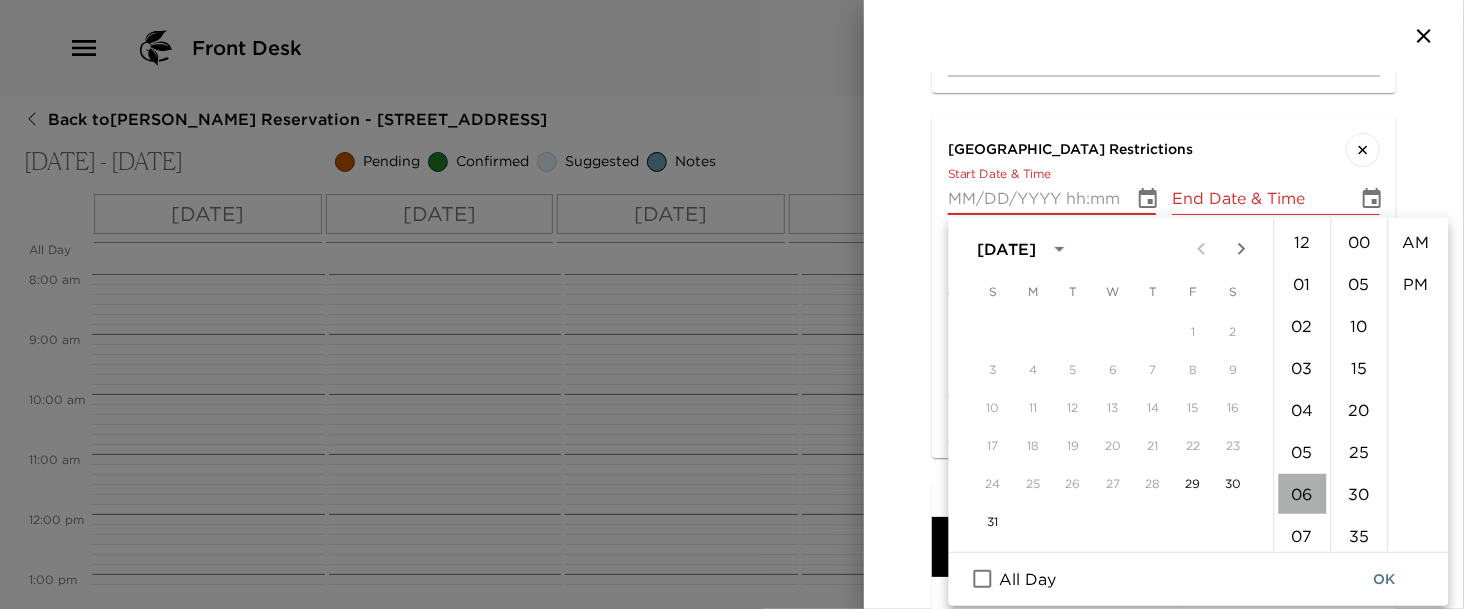 click on "06" at bounding box center (1302, 494) 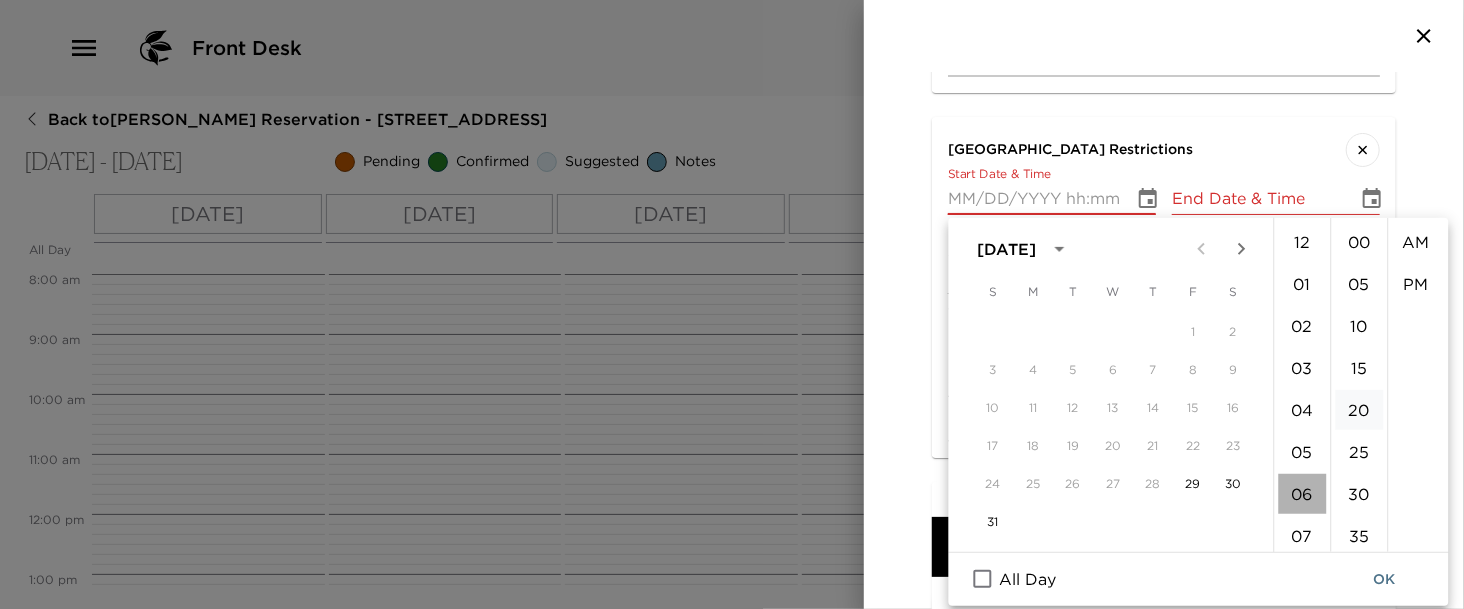 type on "07/10/2025 06:00 AM" 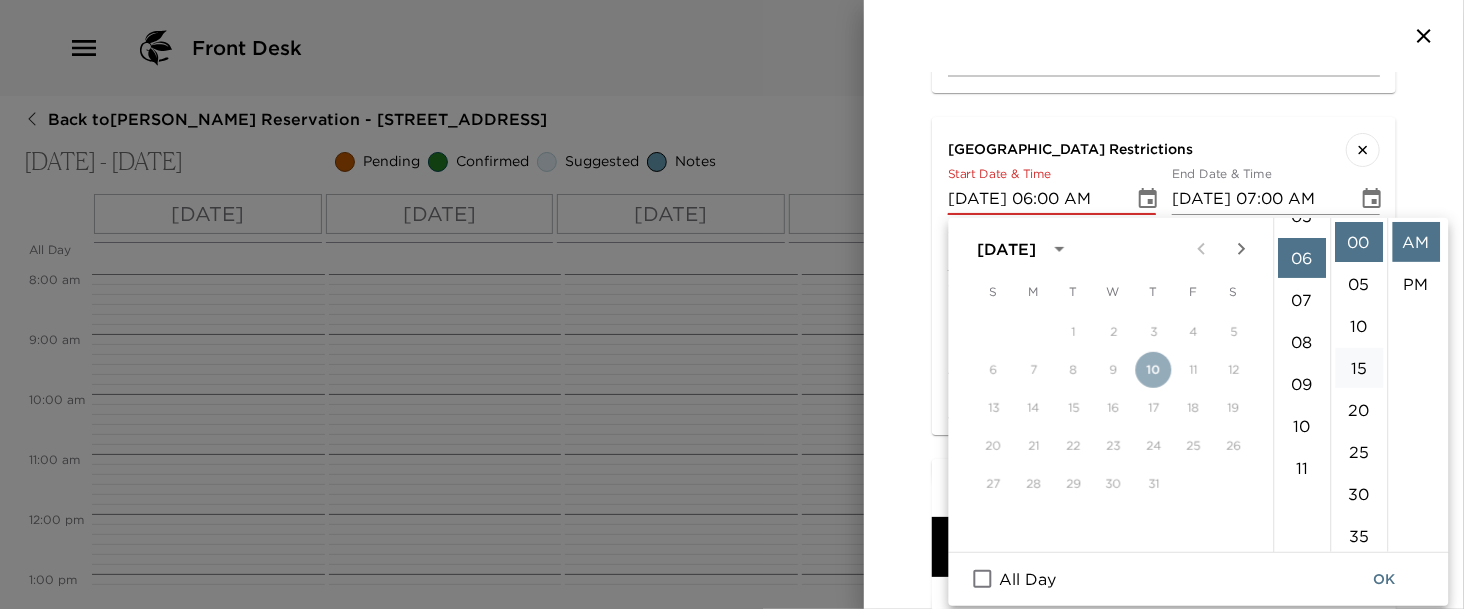 scroll, scrollTop: 252, scrollLeft: 0, axis: vertical 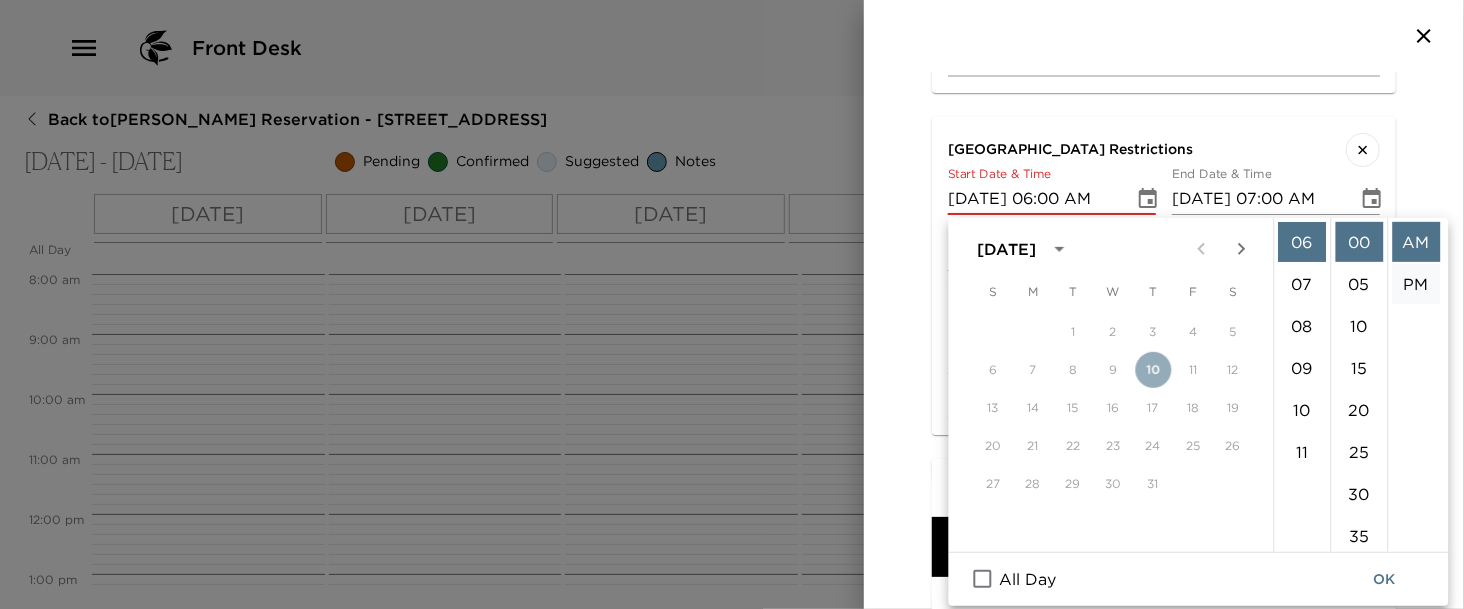 click on "PM" at bounding box center [1416, 284] 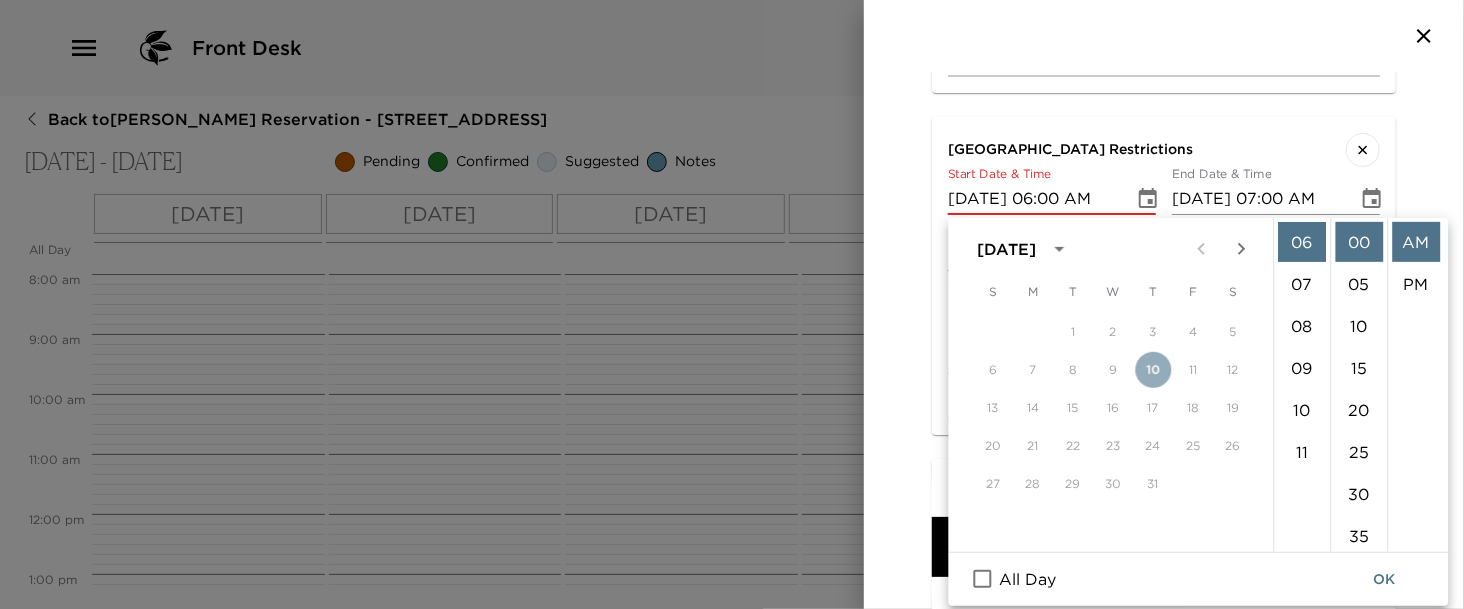 type on "07/10/2025 06:00 PM" 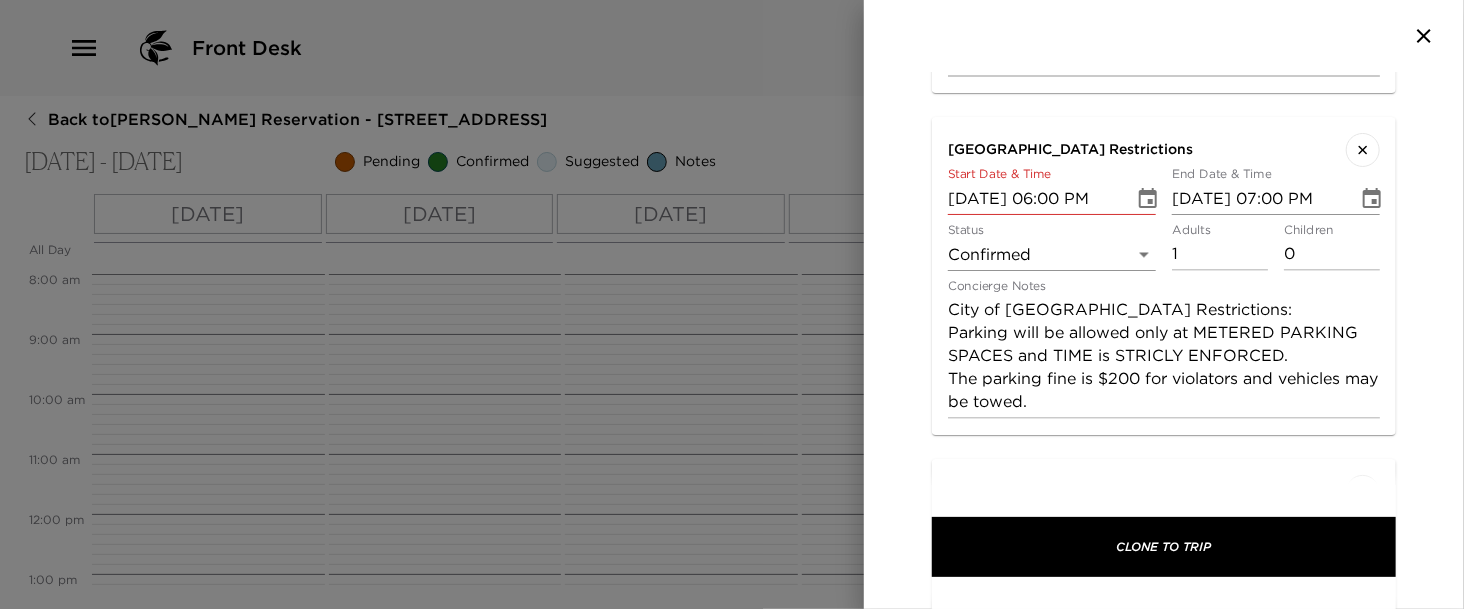 scroll, scrollTop: 0, scrollLeft: 0, axis: both 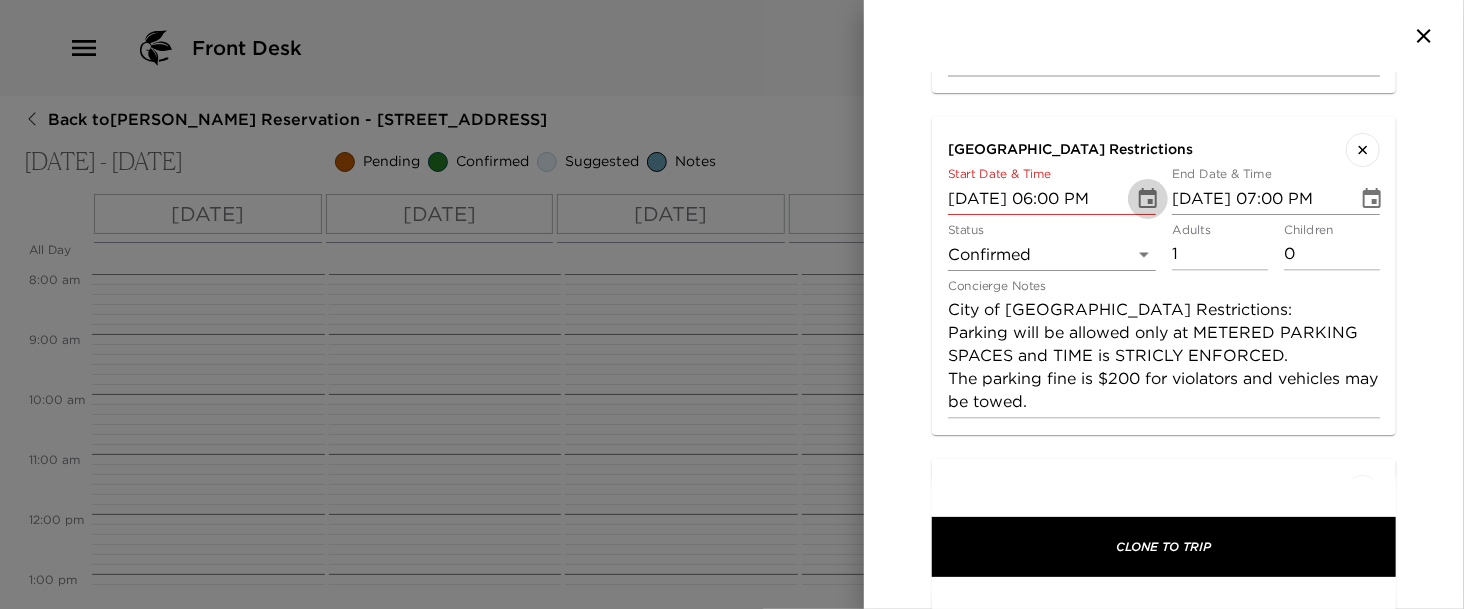 click 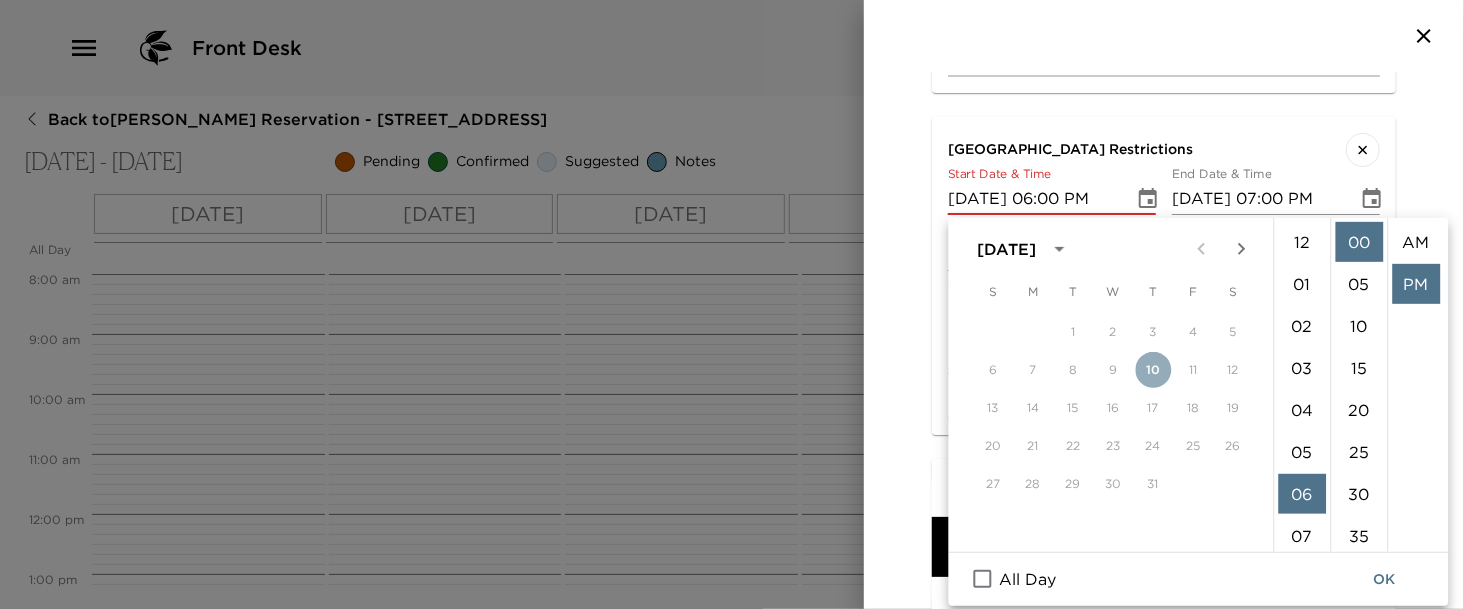 scroll, scrollTop: 252, scrollLeft: 0, axis: vertical 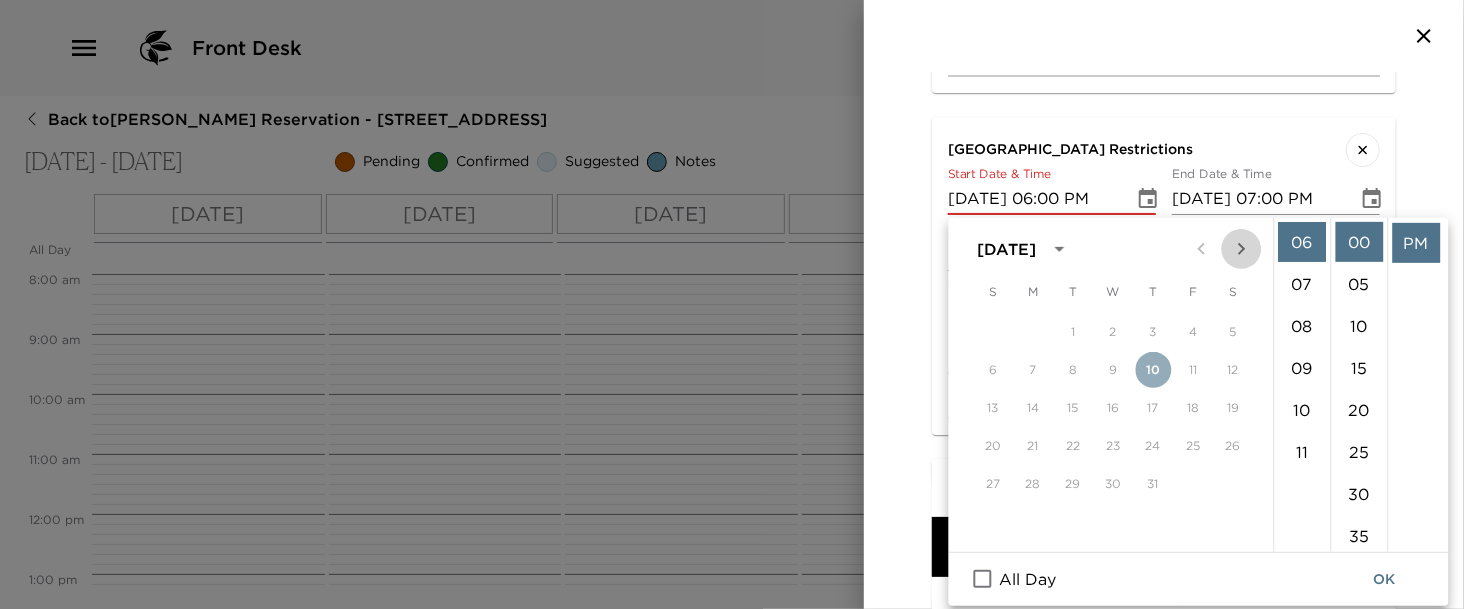 click 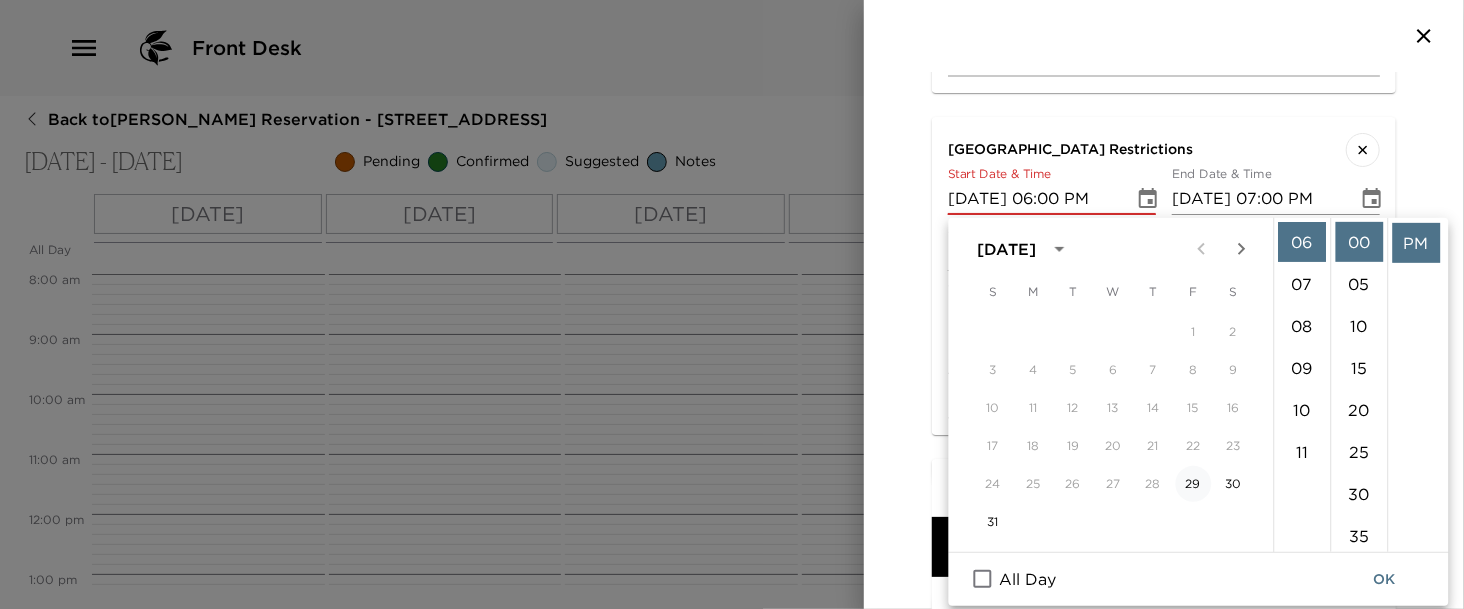 click on "29" at bounding box center (1193, 484) 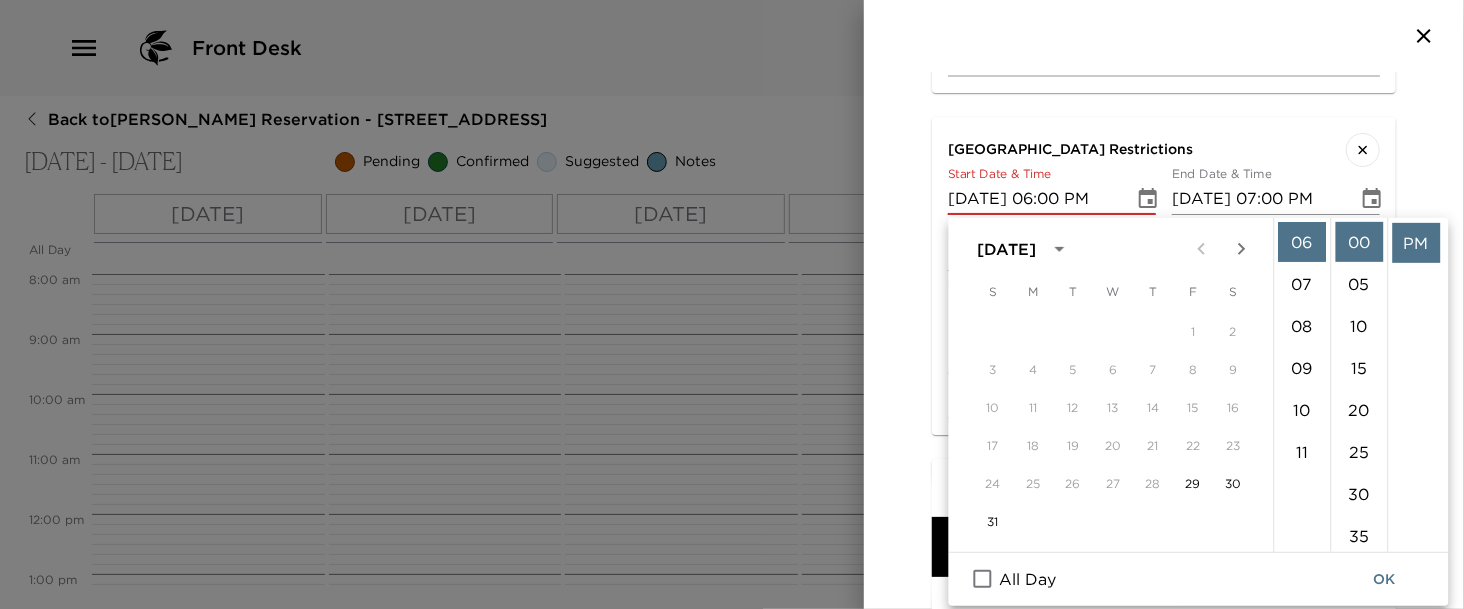 type on "08/29/2025 06:00 PM" 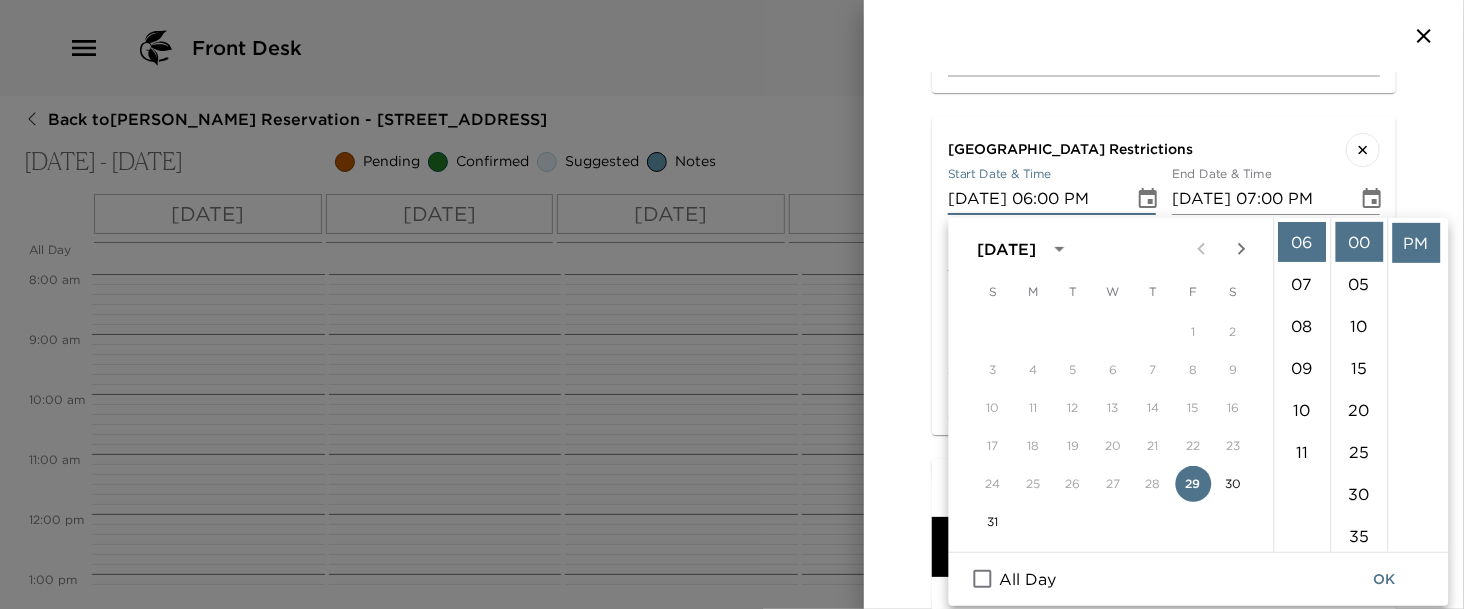 click on "Review Itinerary Curate itinerary details below. Clone From Youngkin Reservation Colleen Sugden 08/29/2025 - 09/01/2025 Naples, Florida 502 13th Ave South  Naples, FL 15 events Clone To Youngkin Reservation Colleen Sugden 08/29/2025 - 09/01/2025 Naples, Florida 1325 5th St South  Naples, FL 0 events Itinerary Items (15) Napoli On The Bay - Great for Take Out or Delivery on 1st Night! Start Date & Time 08/29/2025 06:00 PM End Date & Time 08/29/2025 07:00 PM Status Suggested Suggestion Adults 1 Children 0 Concierge Notes Delicious thin crust pizza done to perfection, toasted cheese steak sub and they have icecream too!!
This is a wonderful, and casual, way to start a vacation in Naples after a day of travelling!  Choose from delivery or pick-up for a relaxing first night in Naples. x Briggs Wellness Center Start Date & Time 08/30/2025 10:00 AM End Date & Time 08/30/2025 11:00 AM Status Suggested Suggestion Adults 1 Children 0 Concierge Notes x Celebration Park - Waterfront Gourmet Food Truck Park Status 1 0" at bounding box center [1164, 340] 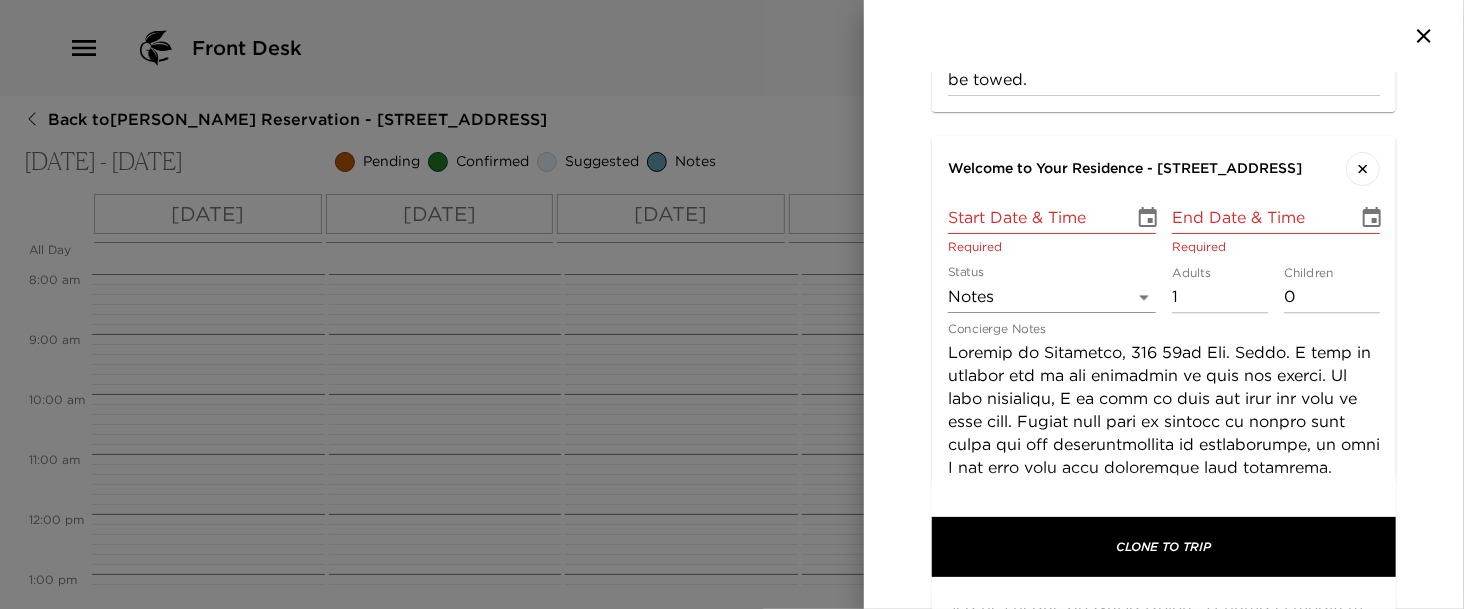 scroll, scrollTop: 2152, scrollLeft: 0, axis: vertical 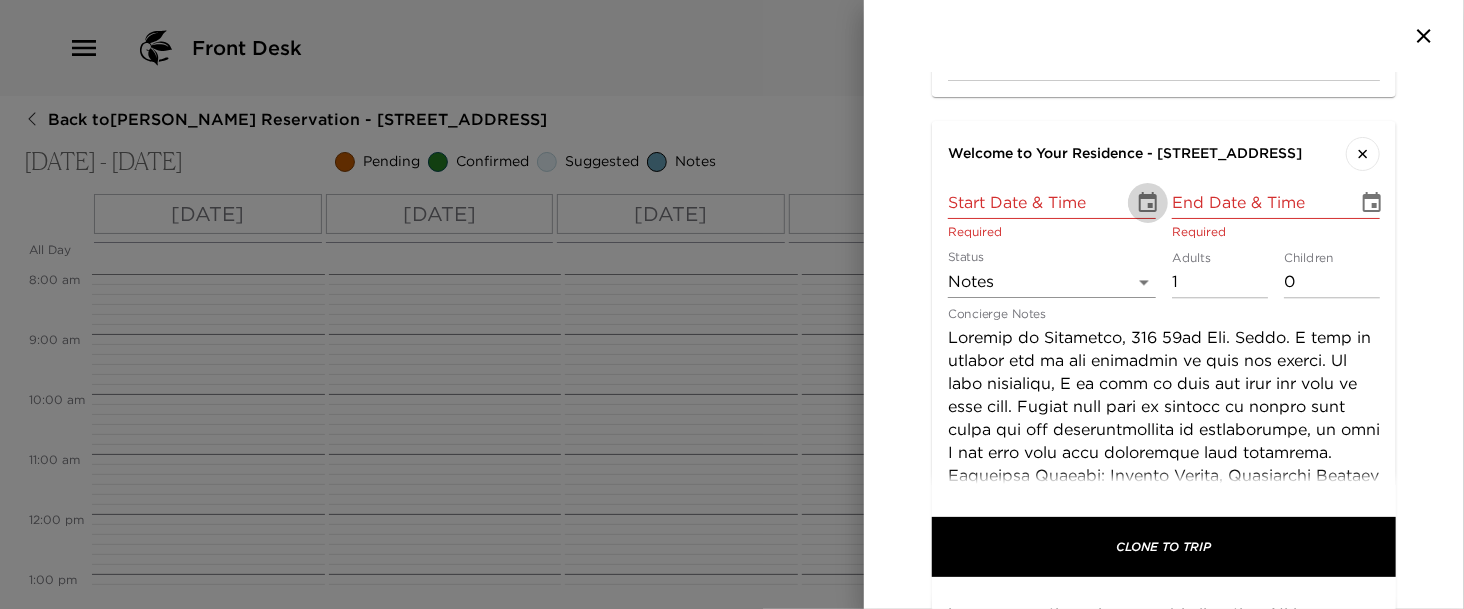 click 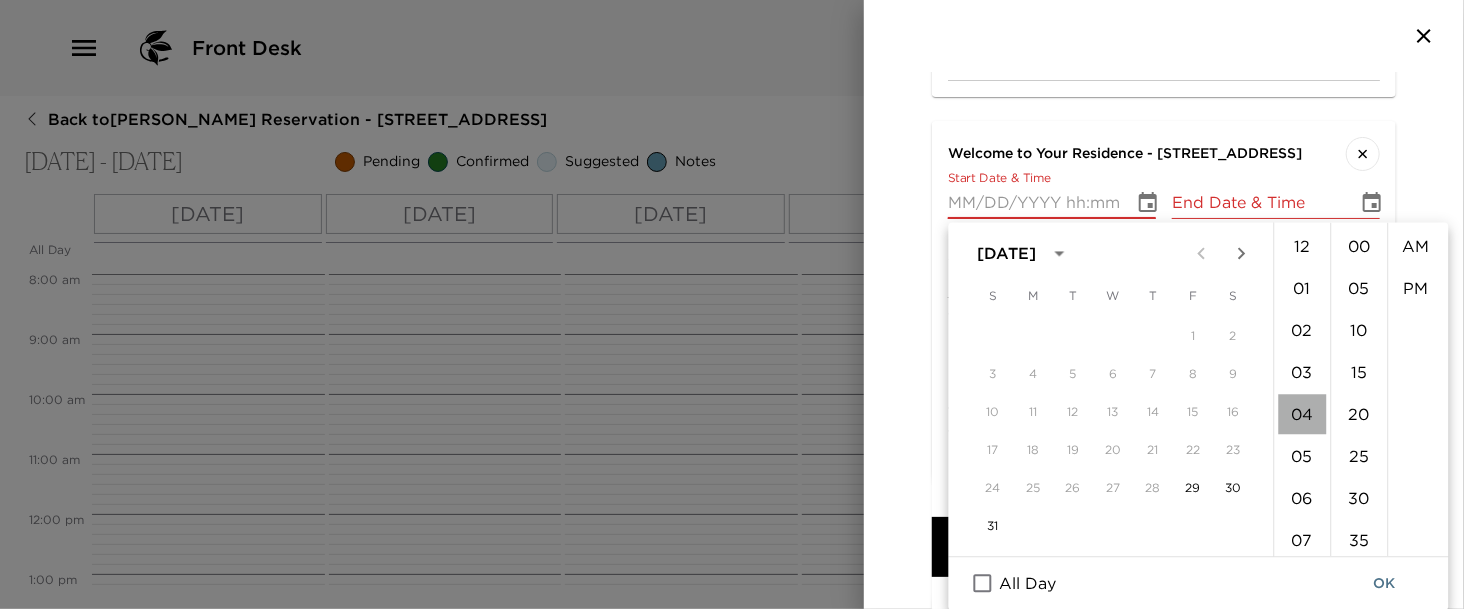 click on "04" at bounding box center (1302, 414) 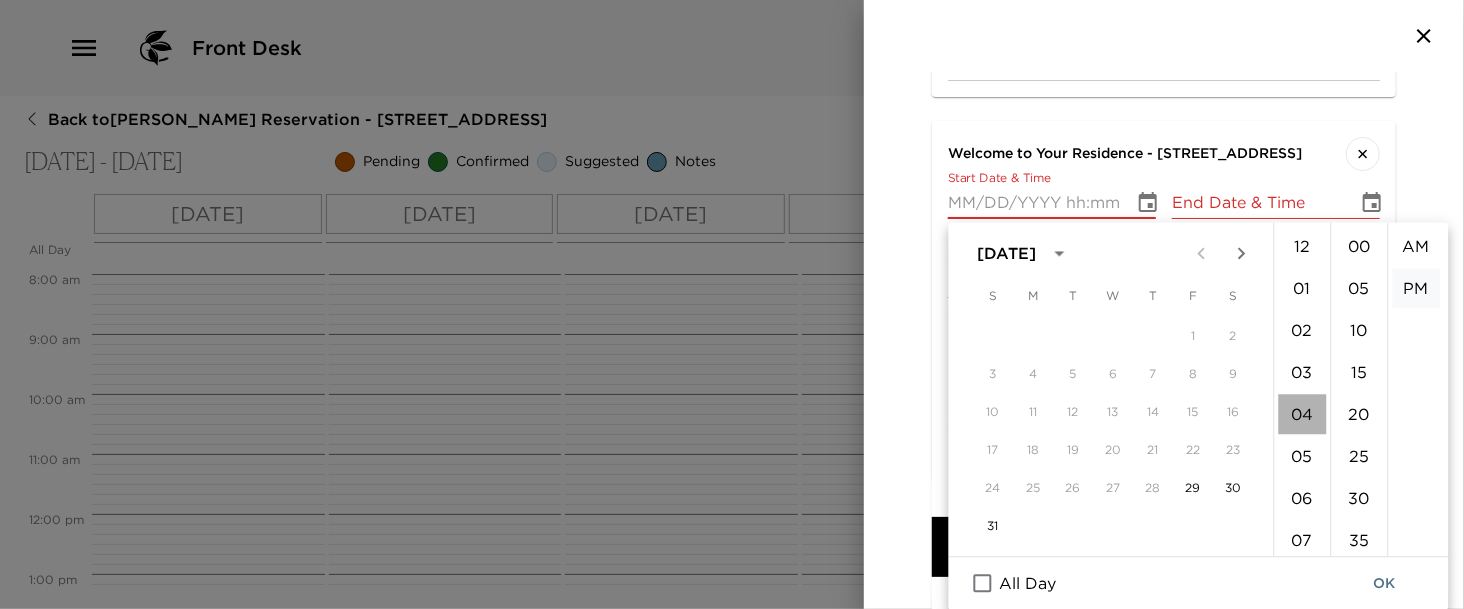 type on "07/10/2025 04:00 AM" 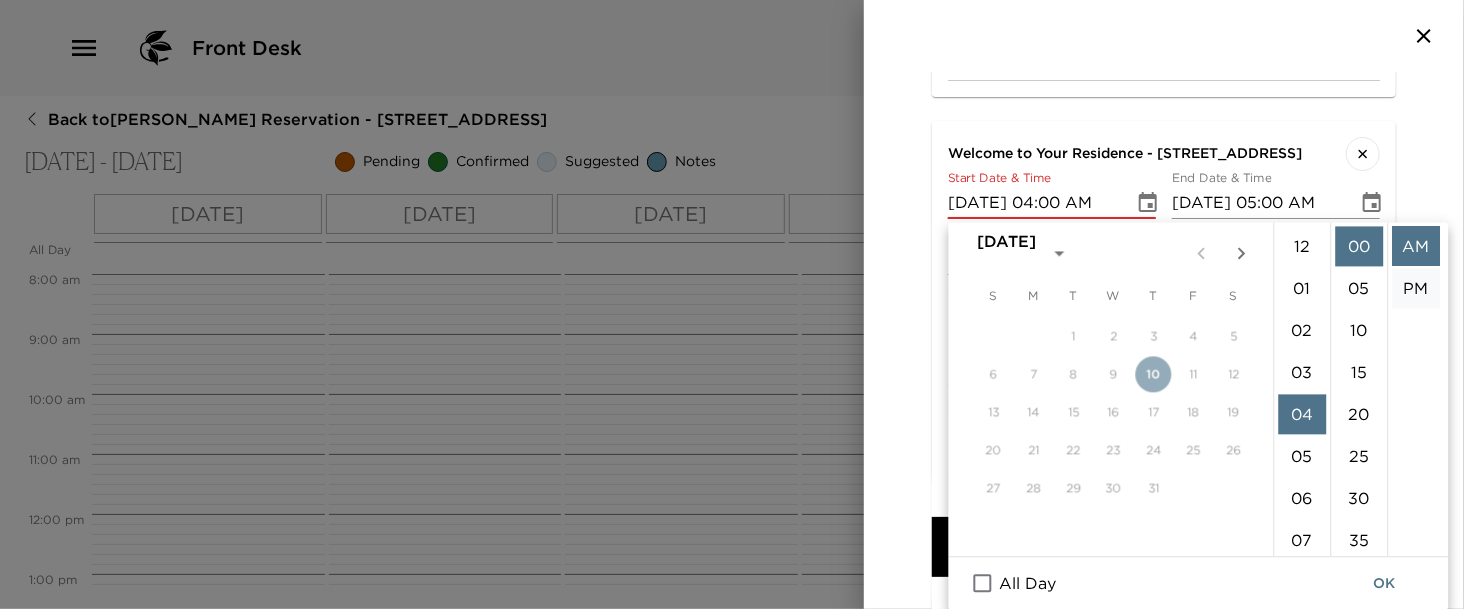 scroll, scrollTop: 168, scrollLeft: 0, axis: vertical 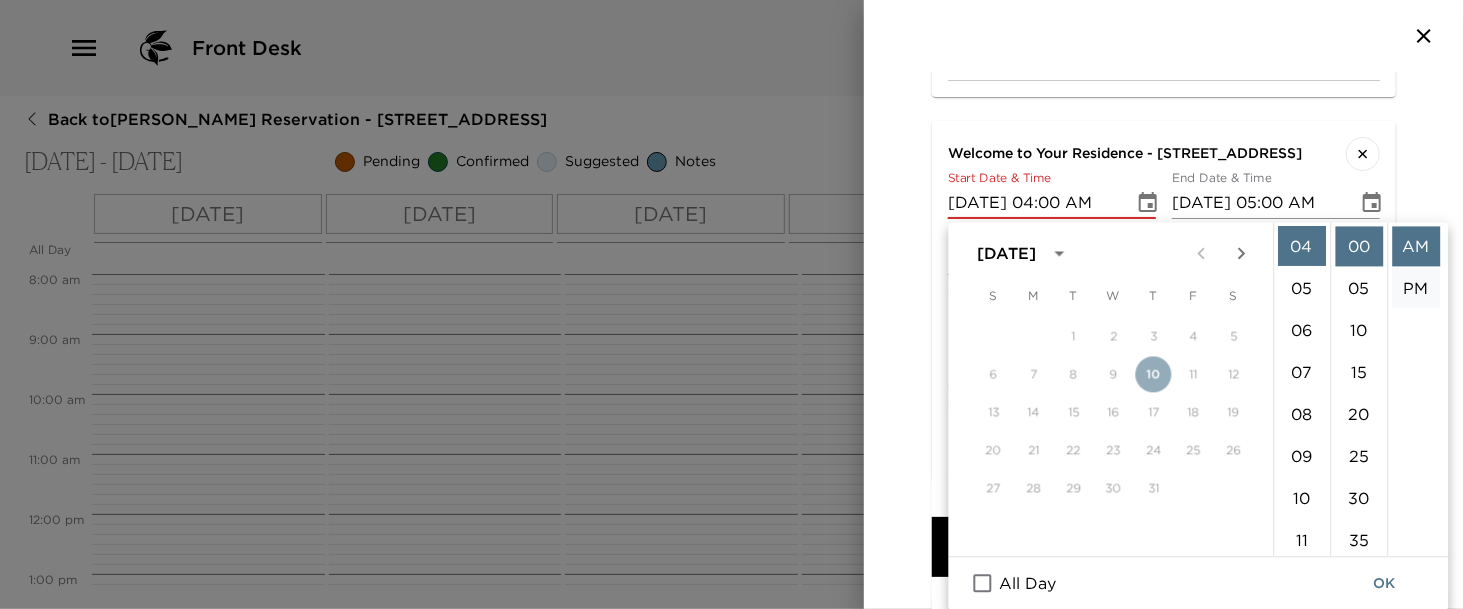 click on "PM" at bounding box center [1416, 288] 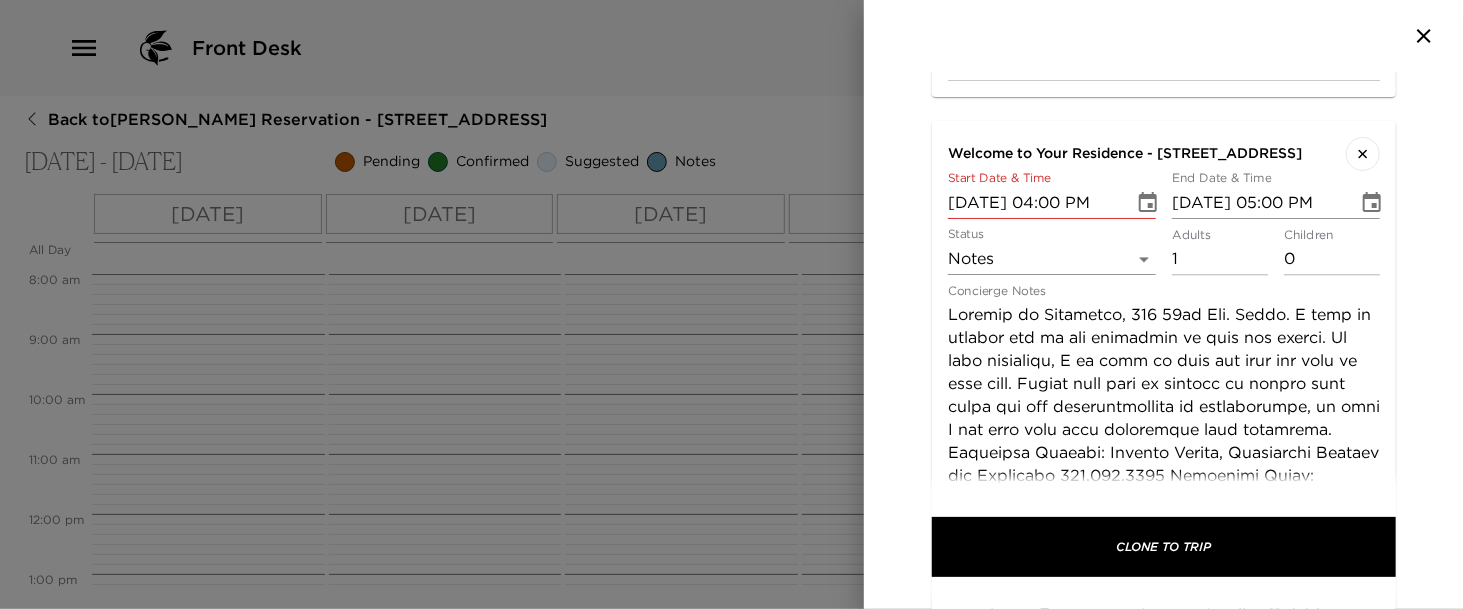 scroll, scrollTop: 0, scrollLeft: 0, axis: both 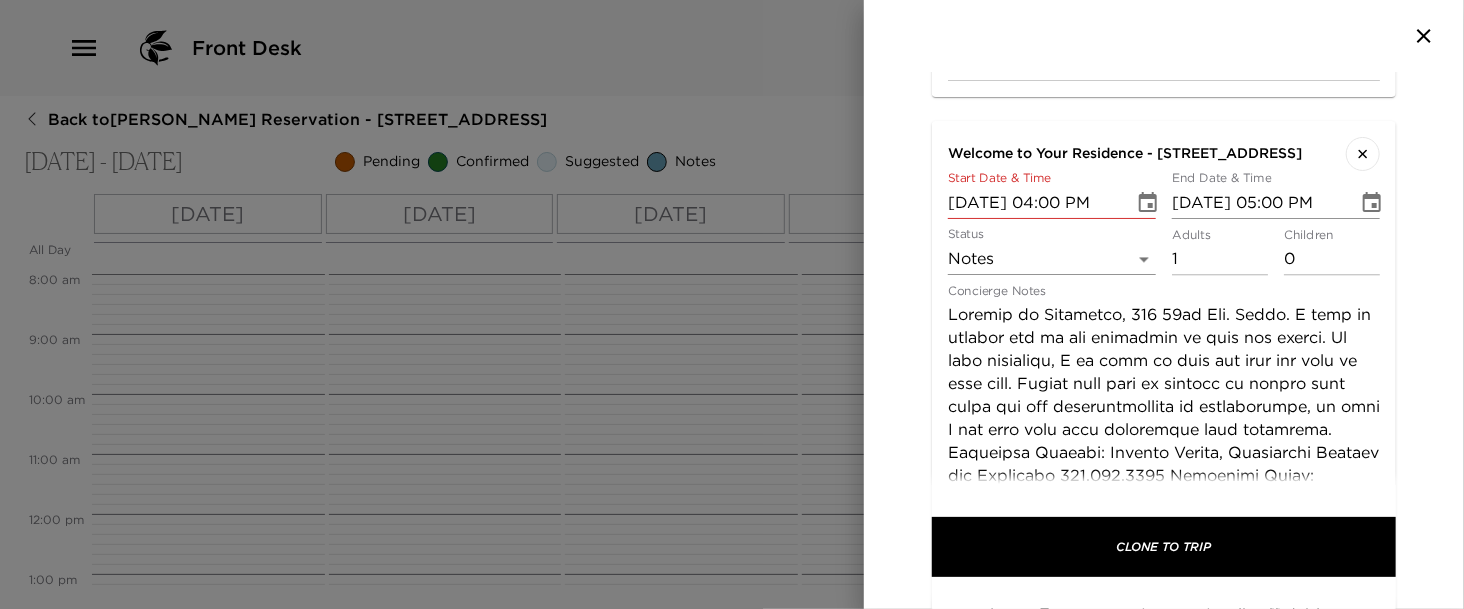 click 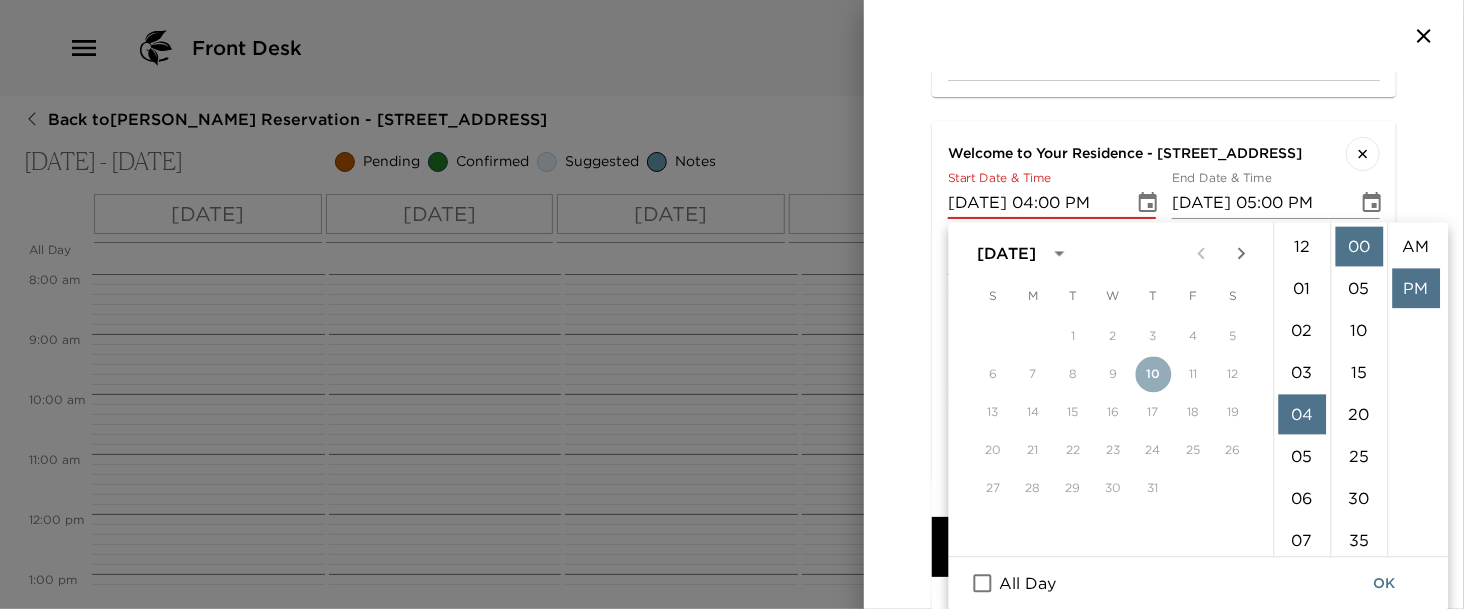 scroll, scrollTop: 168, scrollLeft: 0, axis: vertical 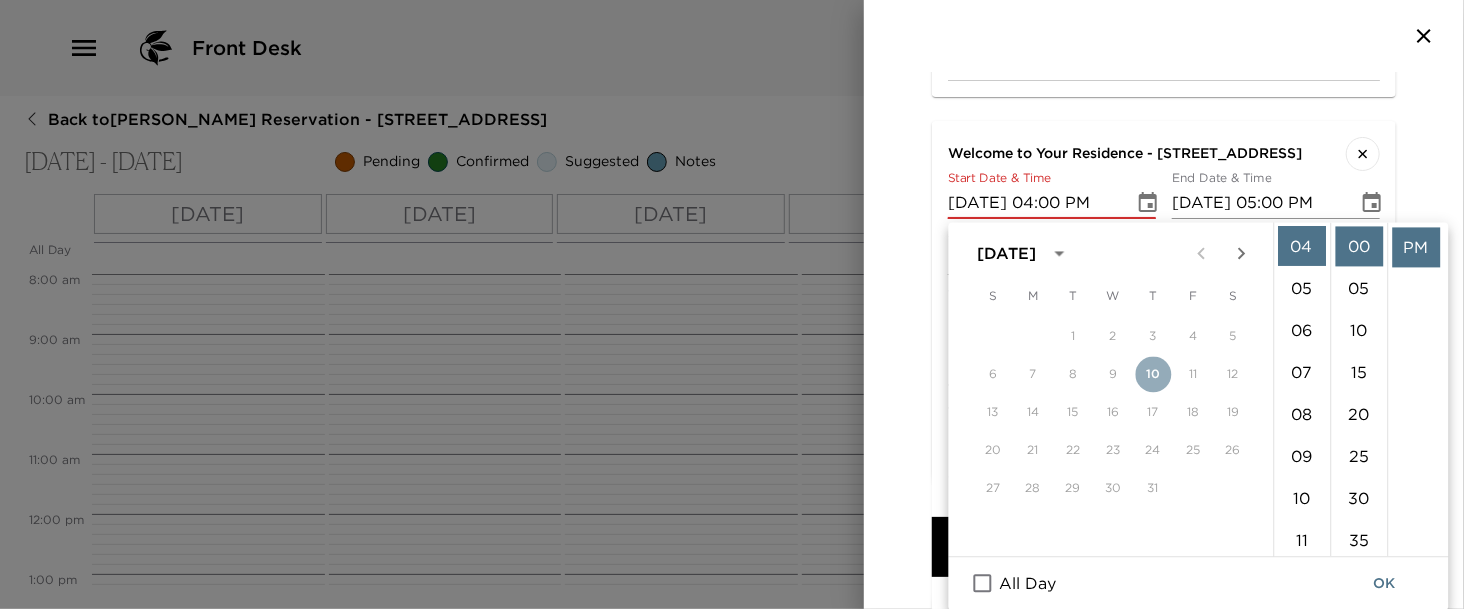 click 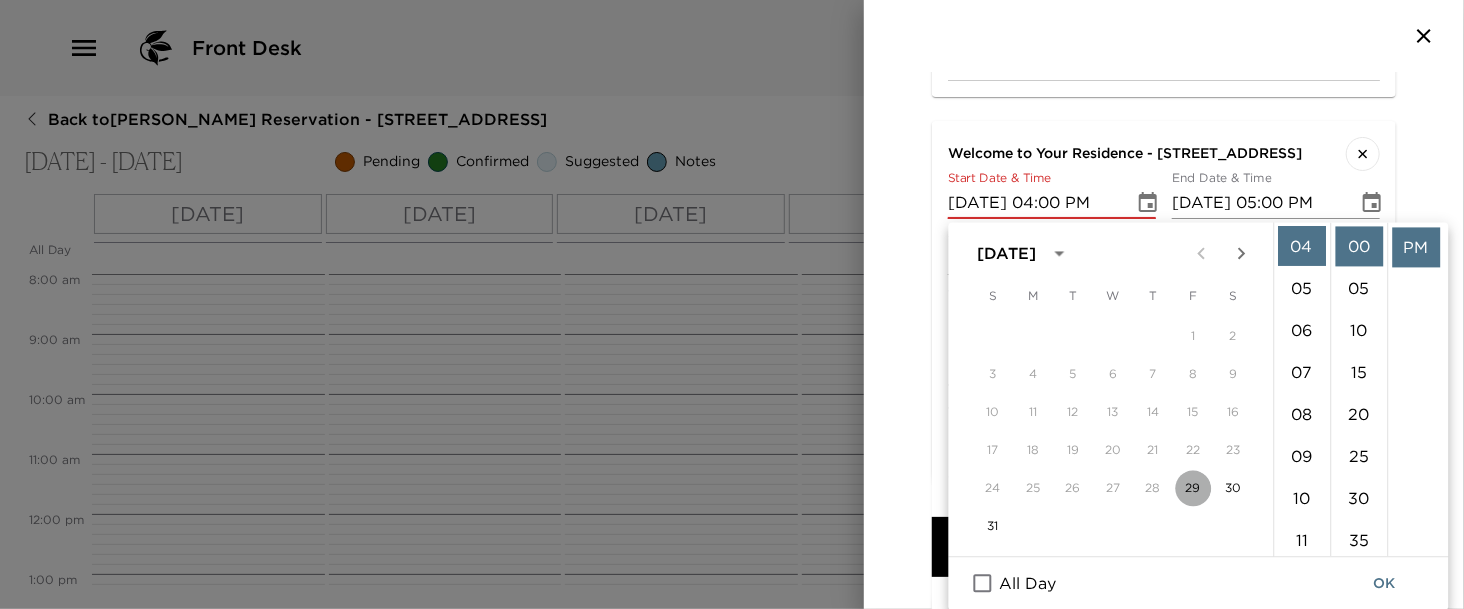 click on "29" at bounding box center (1193, 488) 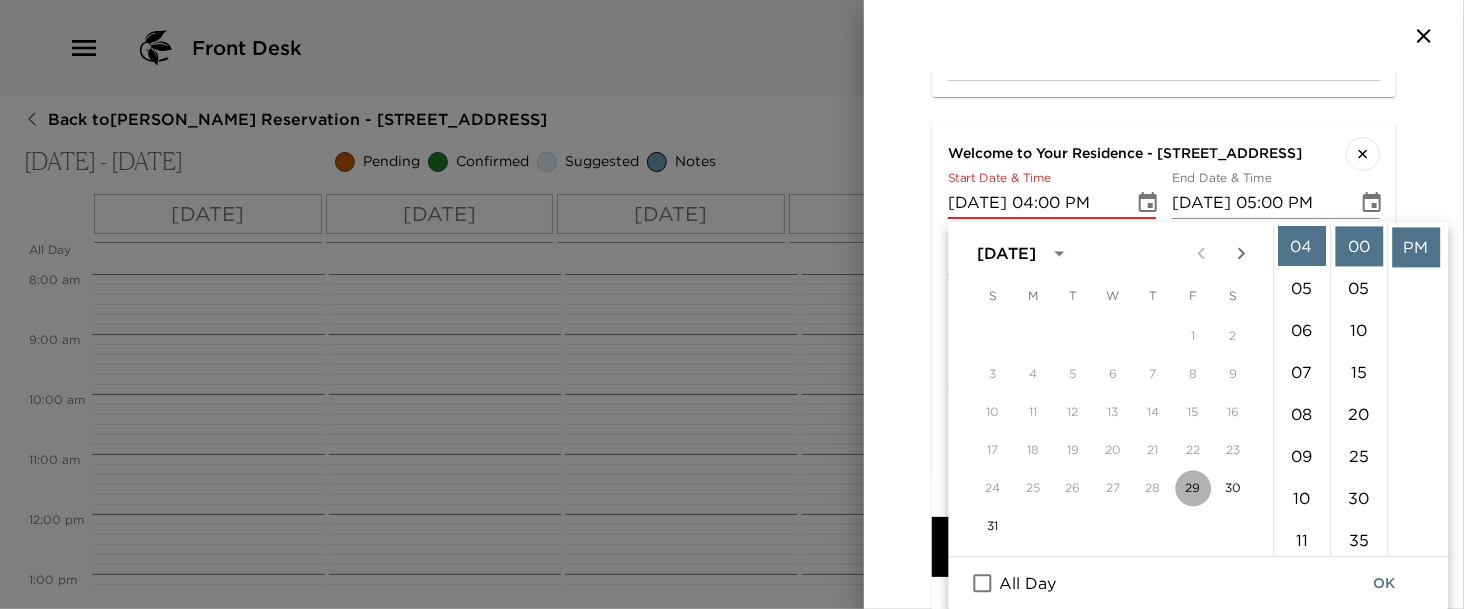 type on "08/29/2025 04:00 PM" 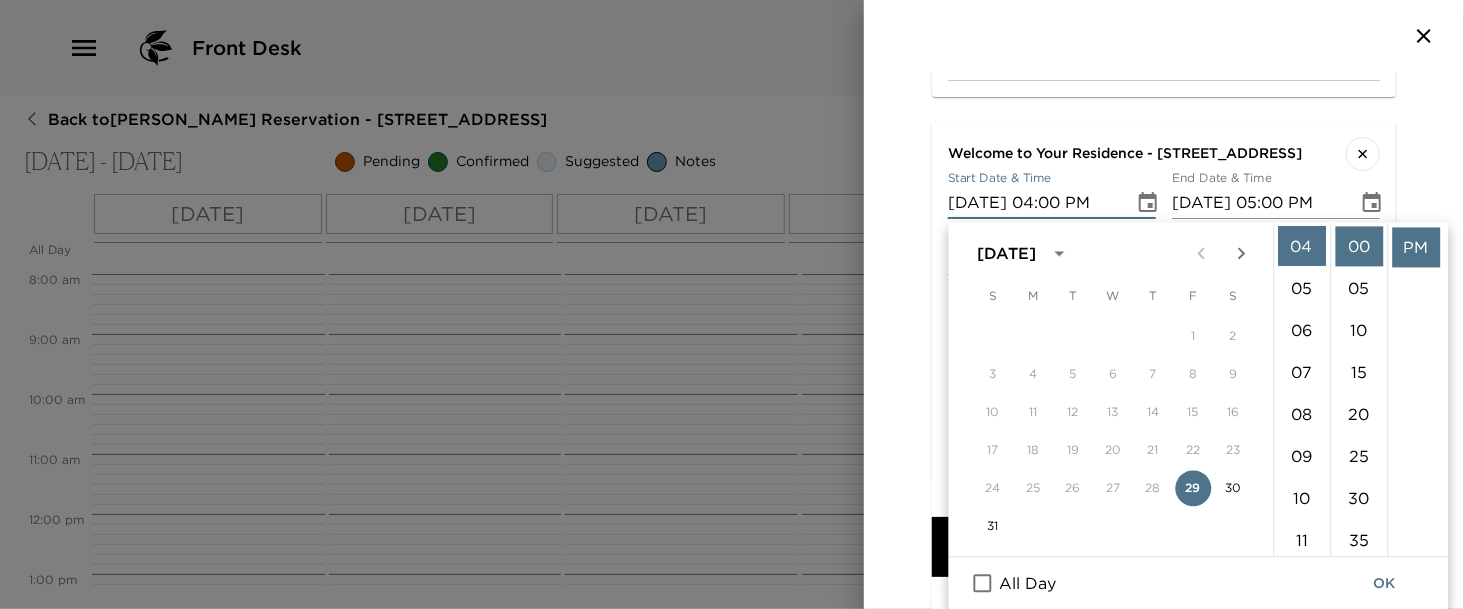 click on "Review Itinerary Curate itinerary details below. Clone From Youngkin Reservation Colleen Sugden 08/29/2025 - 09/01/2025 Naples, Florida 502 13th Ave South  Naples, FL 15 events Clone To Youngkin Reservation Colleen Sugden 08/29/2025 - 09/01/2025 Naples, Florida 1325 5th St South  Naples, FL 0 events Itinerary Items (15) Napoli On The Bay - Great for Take Out or Delivery on 1st Night! Start Date & Time 08/29/2025 06:00 PM End Date & Time 08/29/2025 07:00 PM Status Suggested Suggestion Adults 1 Children 0 Concierge Notes Delicious thin crust pizza done to perfection, toasted cheese steak sub and they have icecream too!!
This is a wonderful, and casual, way to start a vacation in Naples after a day of travelling!  Choose from delivery or pick-up for a relaxing first night in Naples. x Briggs Wellness Center Start Date & Time 08/30/2025 10:00 AM End Date & Time 08/30/2025 11:00 AM Status Suggested Suggestion Adults 1 Children 0 Concierge Notes x Celebration Park - Waterfront Gourmet Food Truck Park Status 1 0" at bounding box center [1164, 340] 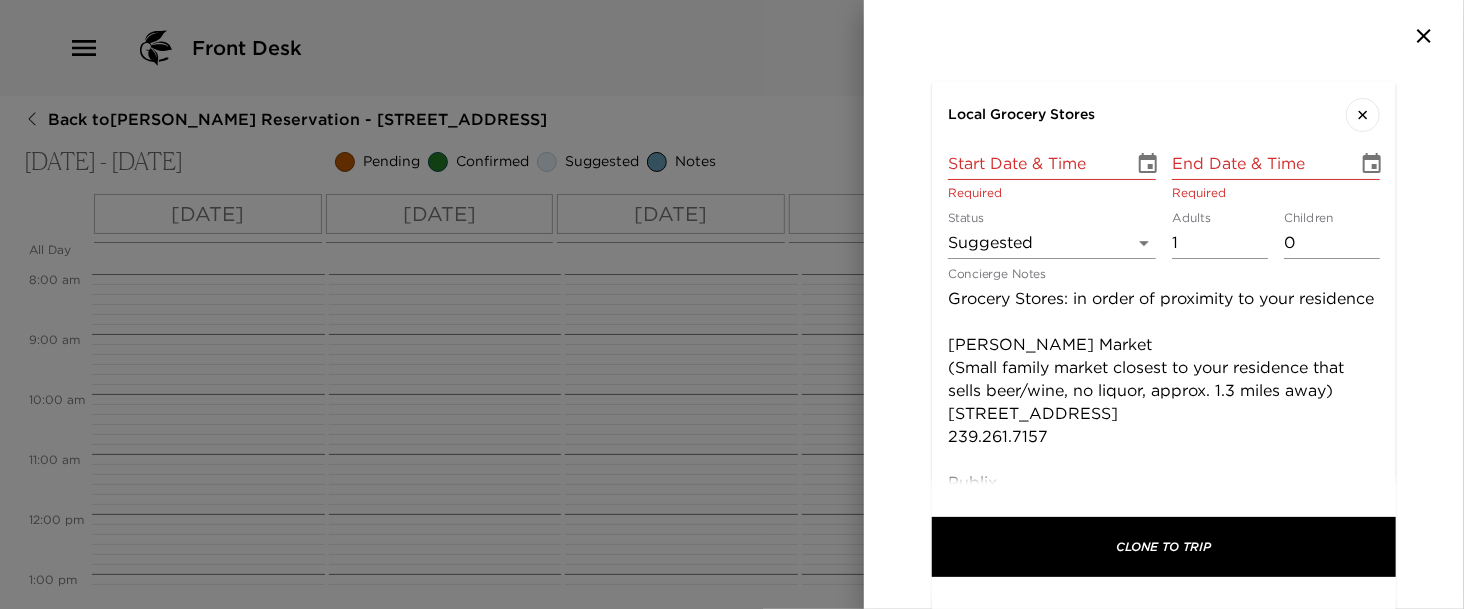 scroll, scrollTop: 3228, scrollLeft: 0, axis: vertical 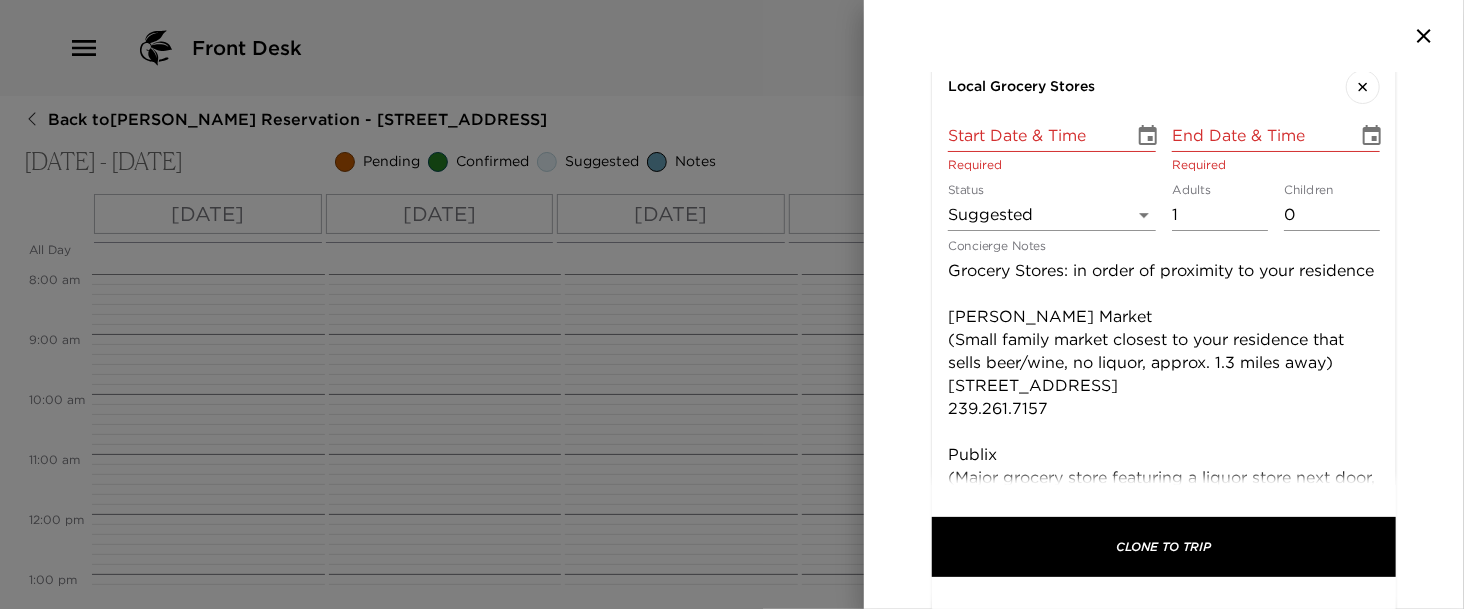 click 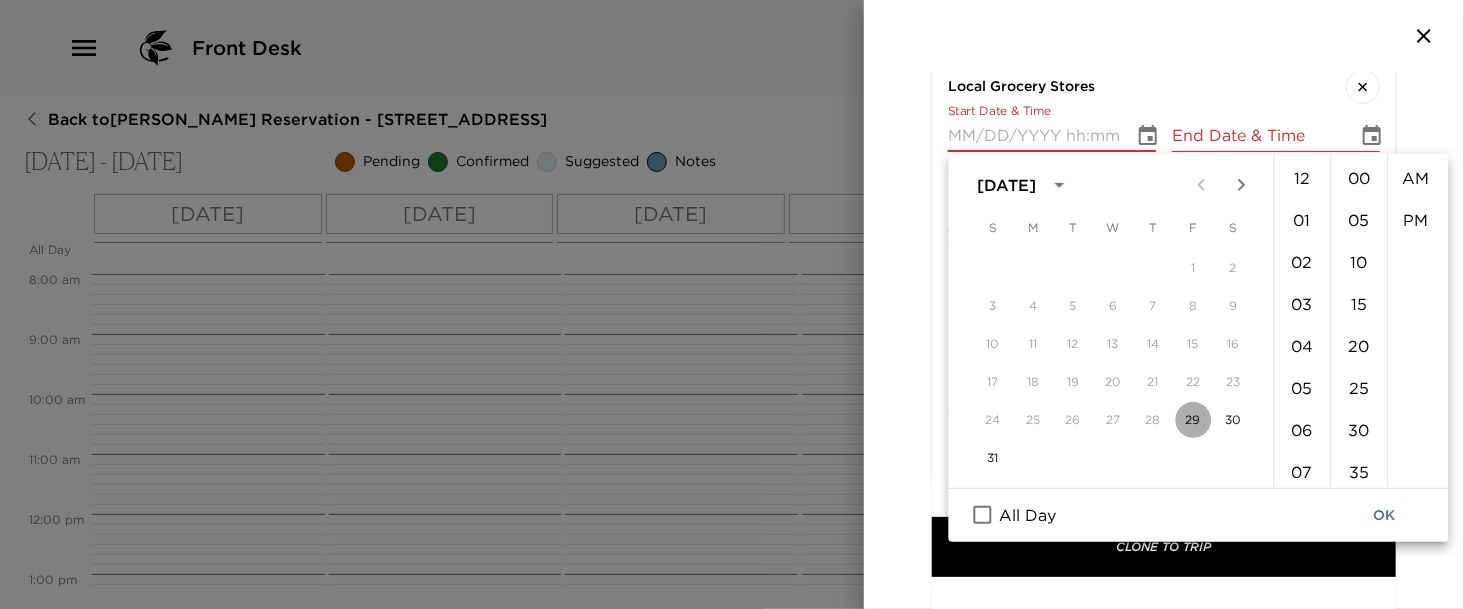 click on "29" at bounding box center [1193, 420] 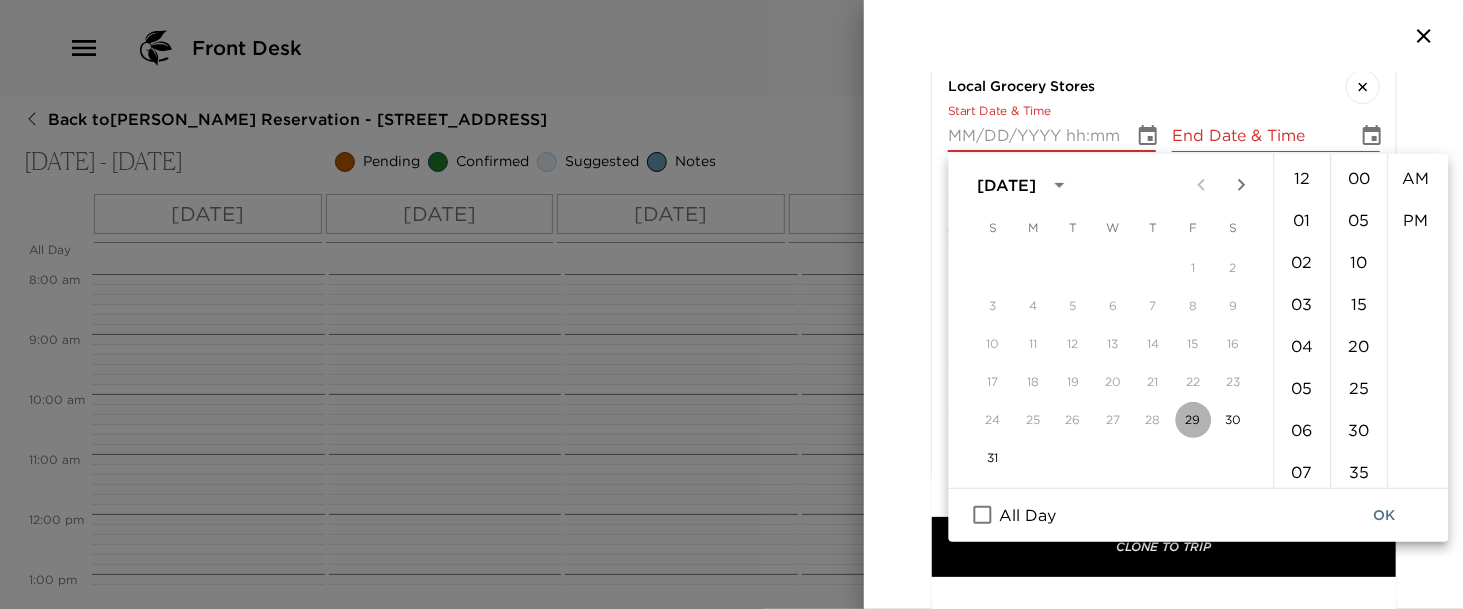 type on "08/29/2025 12:00 AM" 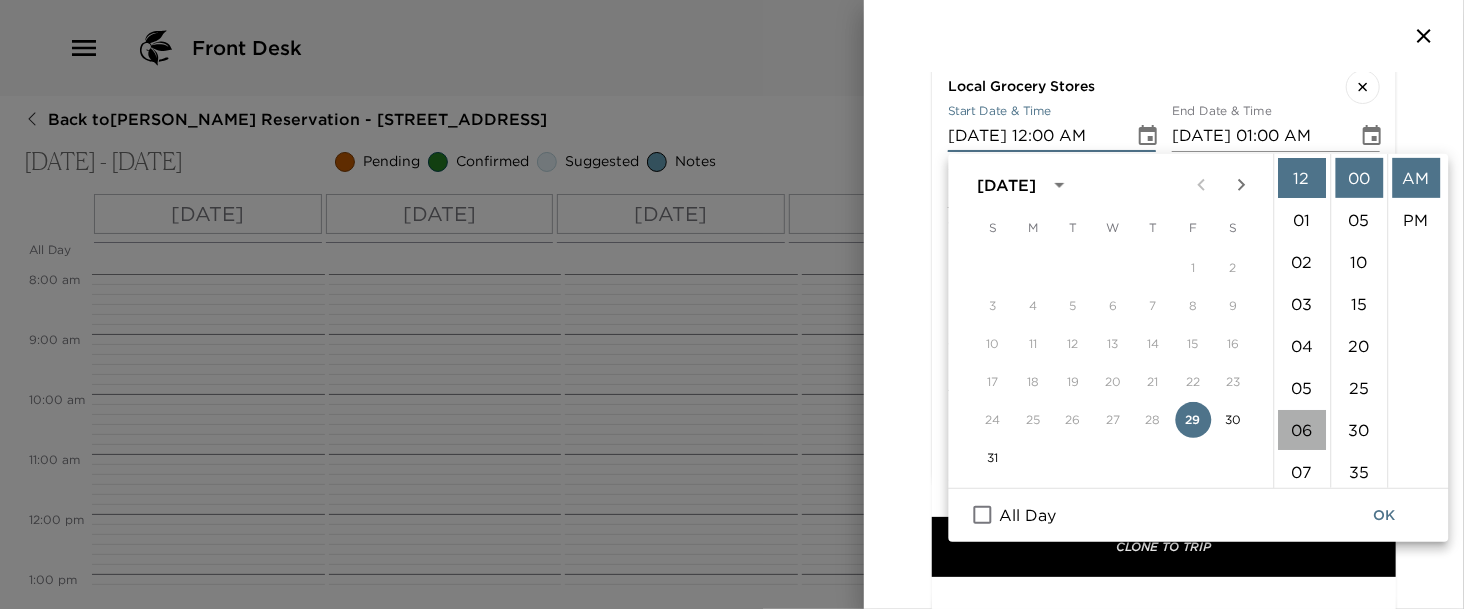 click on "06" at bounding box center [1302, 430] 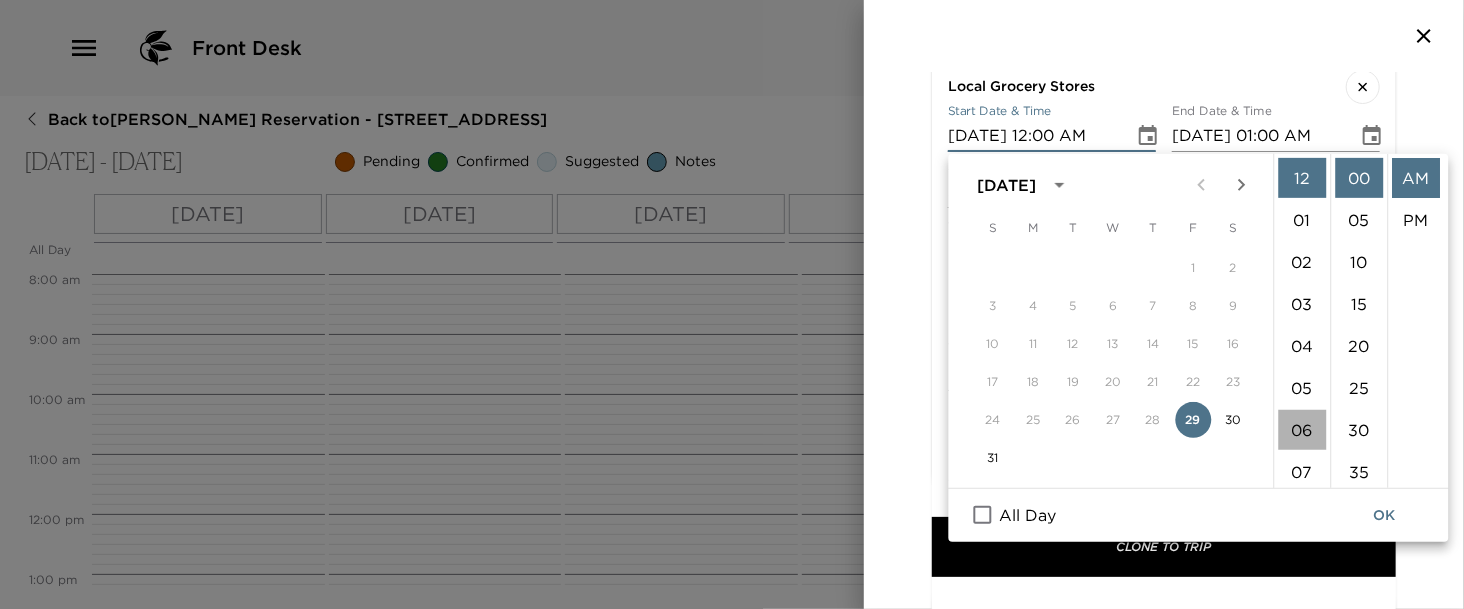 type on "08/29/2025 06:00 AM" 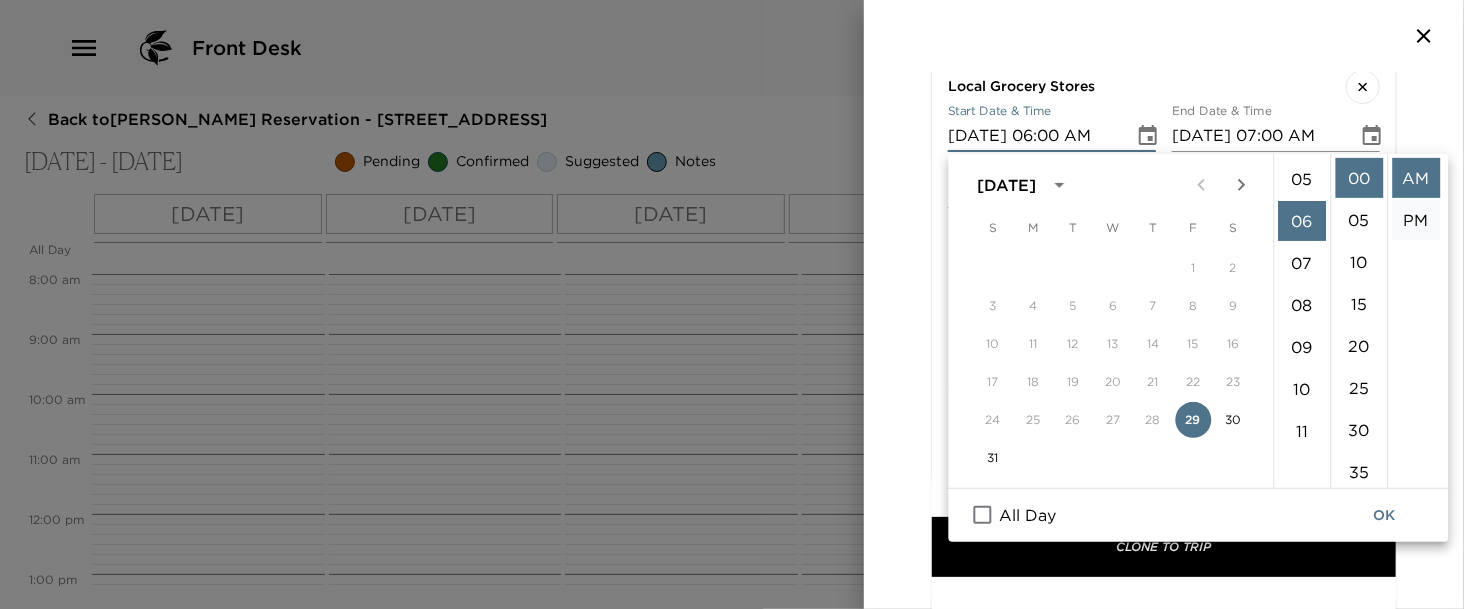 scroll, scrollTop: 252, scrollLeft: 0, axis: vertical 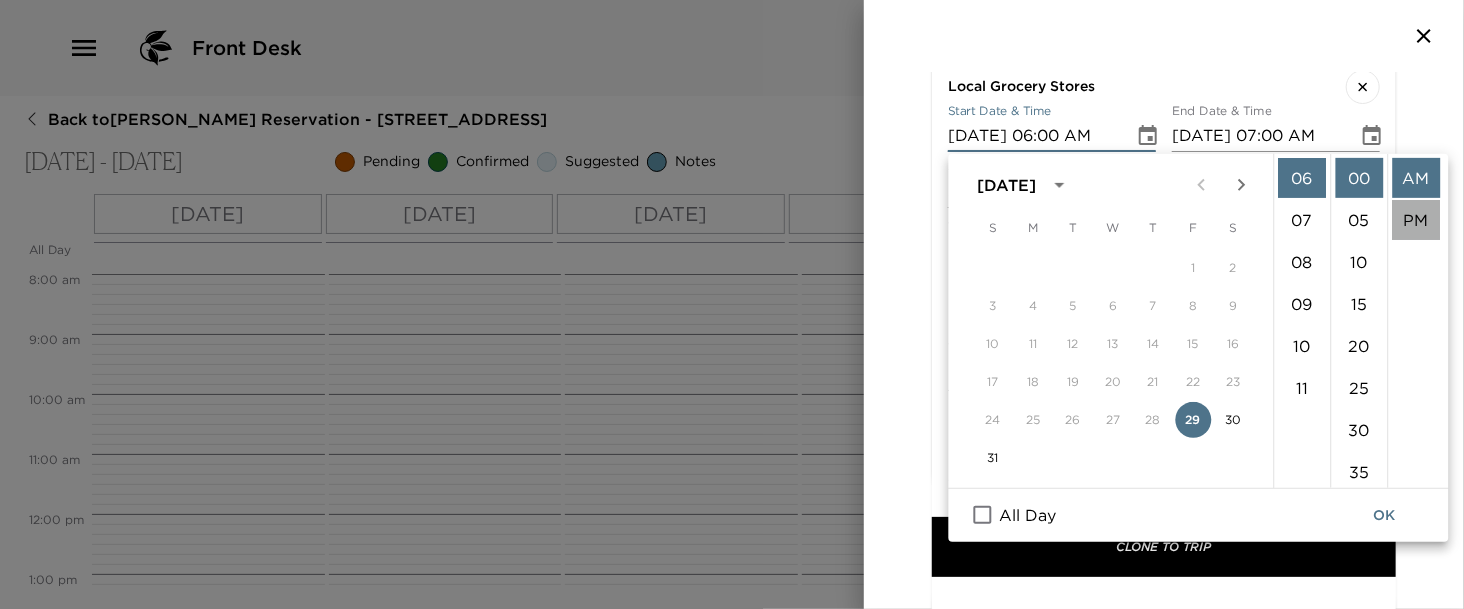 click on "PM" at bounding box center (1416, 220) 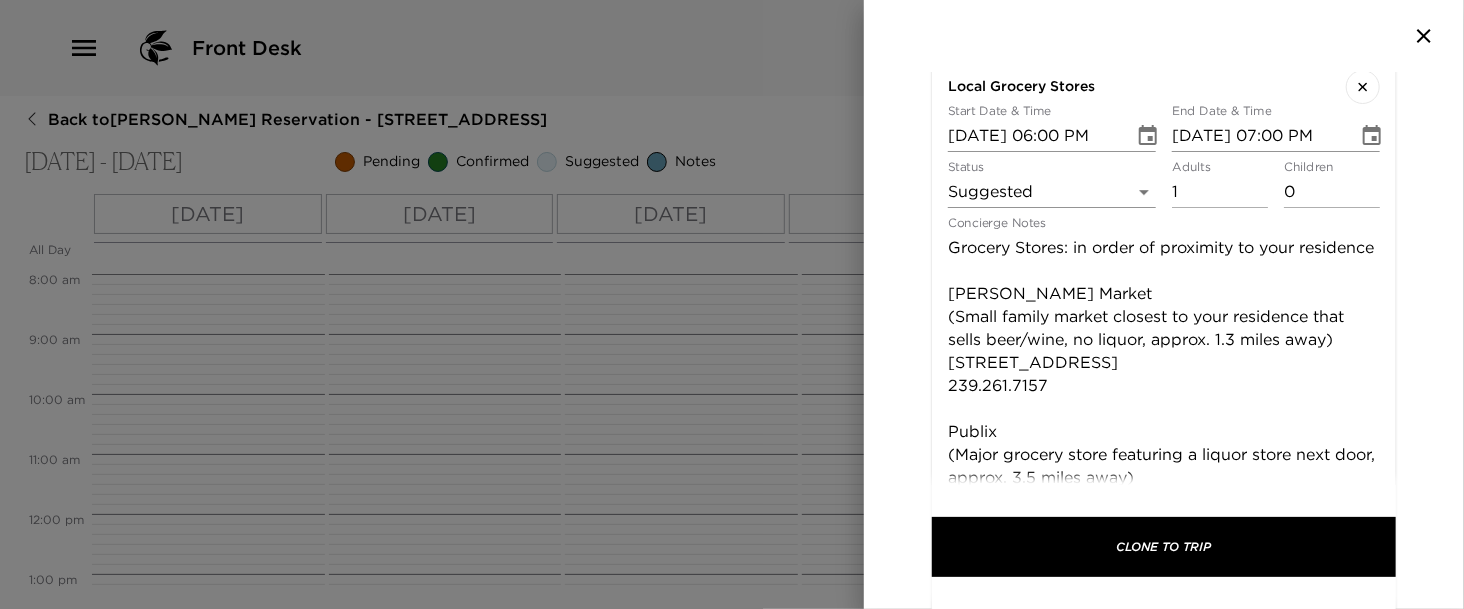 scroll, scrollTop: 0, scrollLeft: 0, axis: both 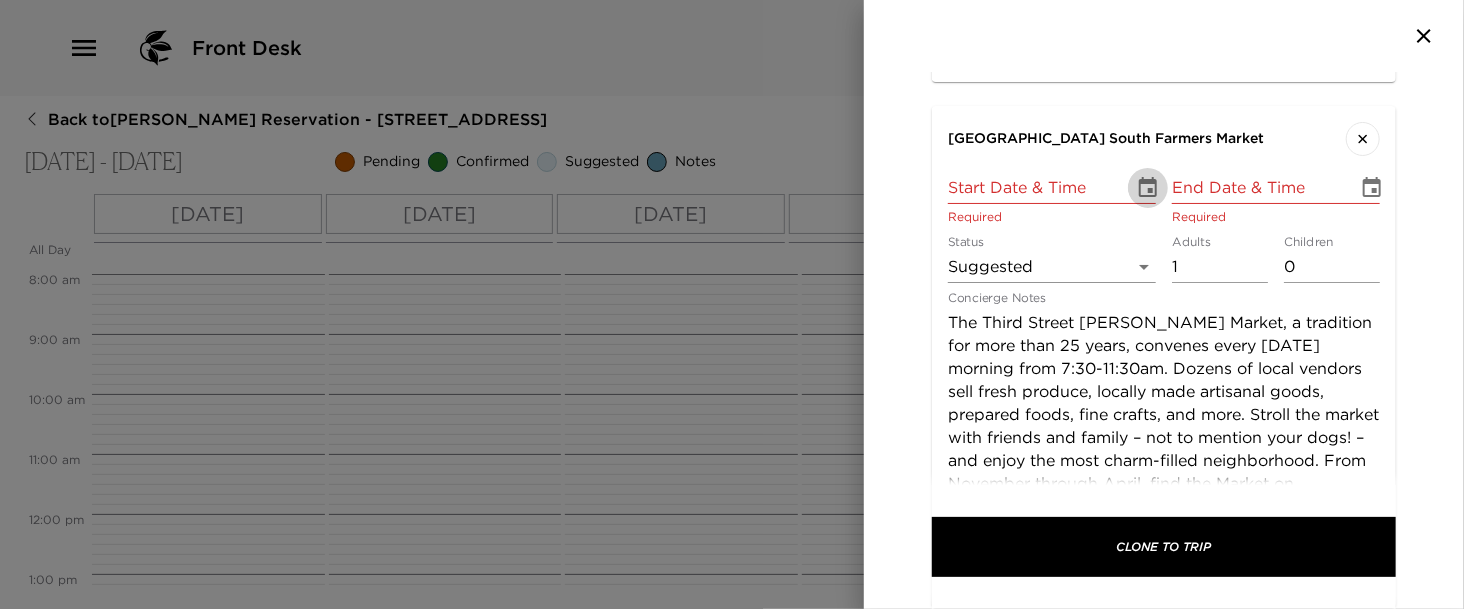 click 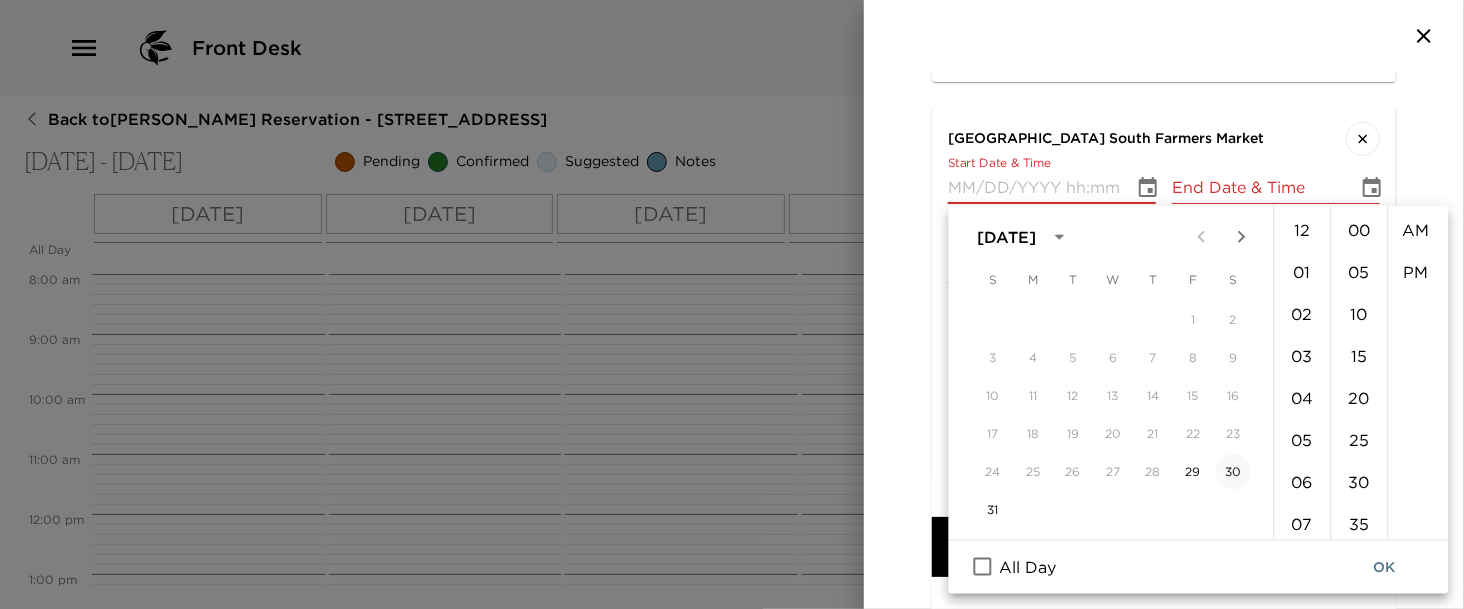 click on "30" at bounding box center [1233, 472] 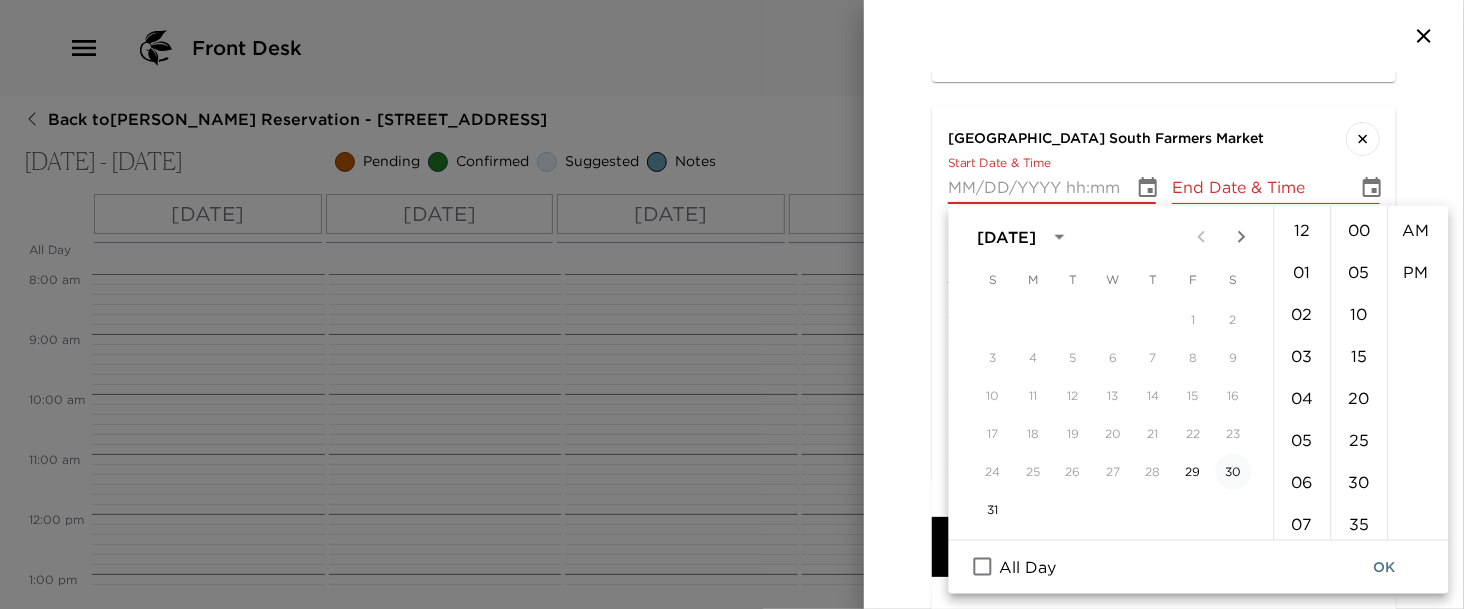 type on "08/30/2025 12:00 AM" 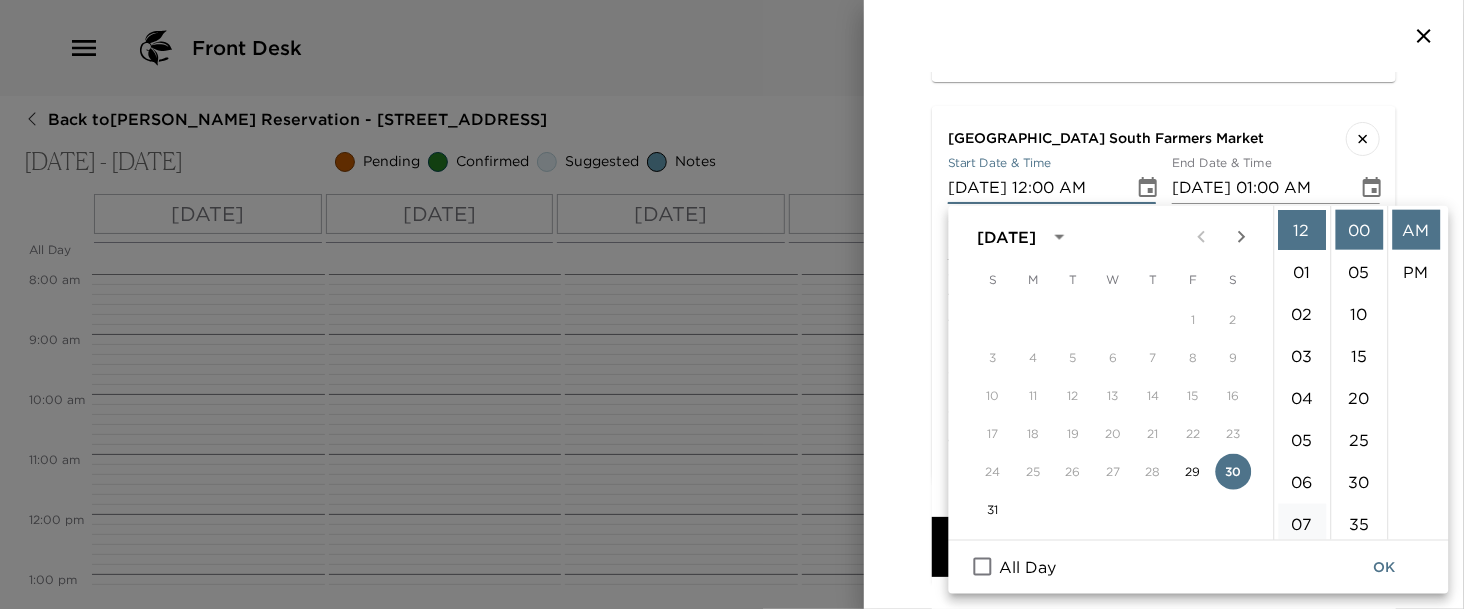 click on "07" at bounding box center (1302, 524) 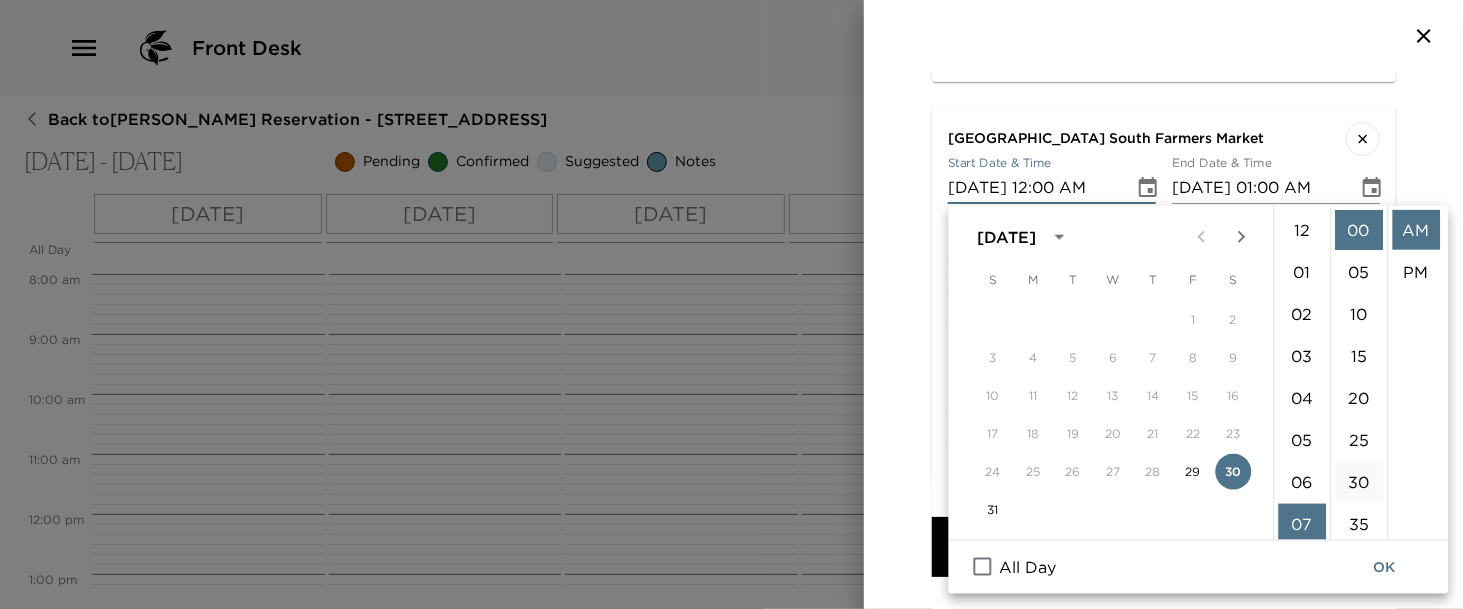 type on "08/30/2025 07:00 AM" 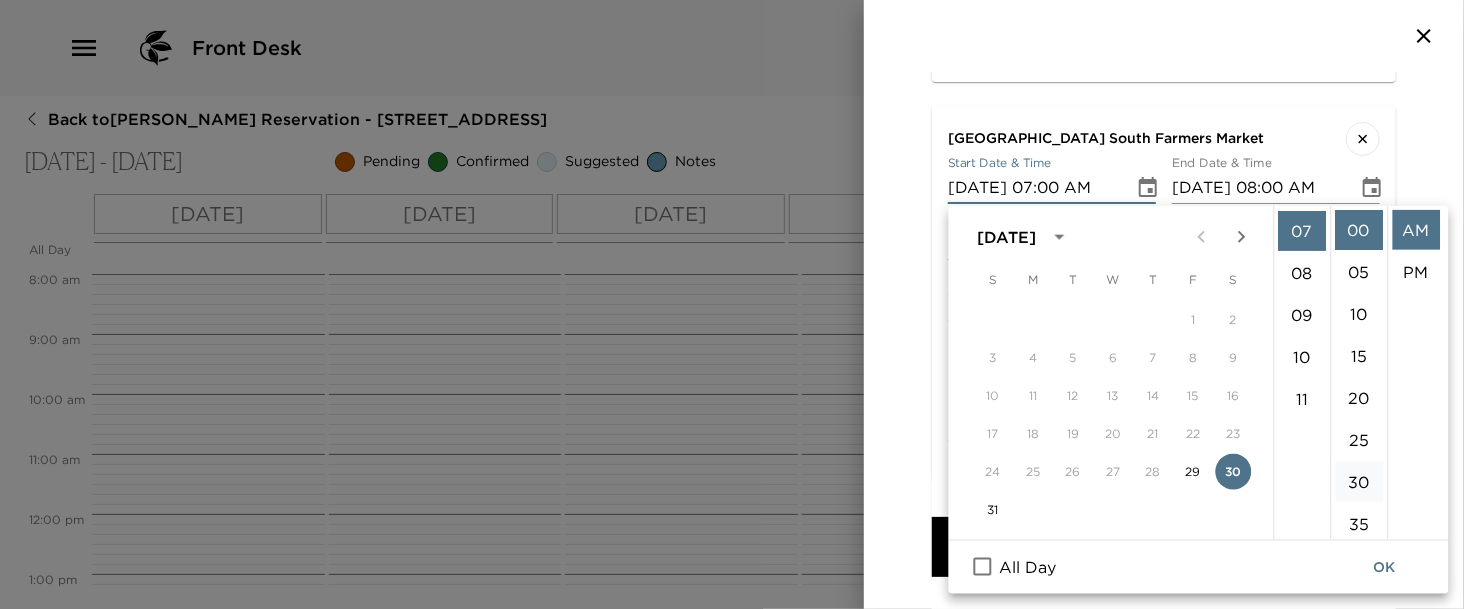 scroll, scrollTop: 294, scrollLeft: 0, axis: vertical 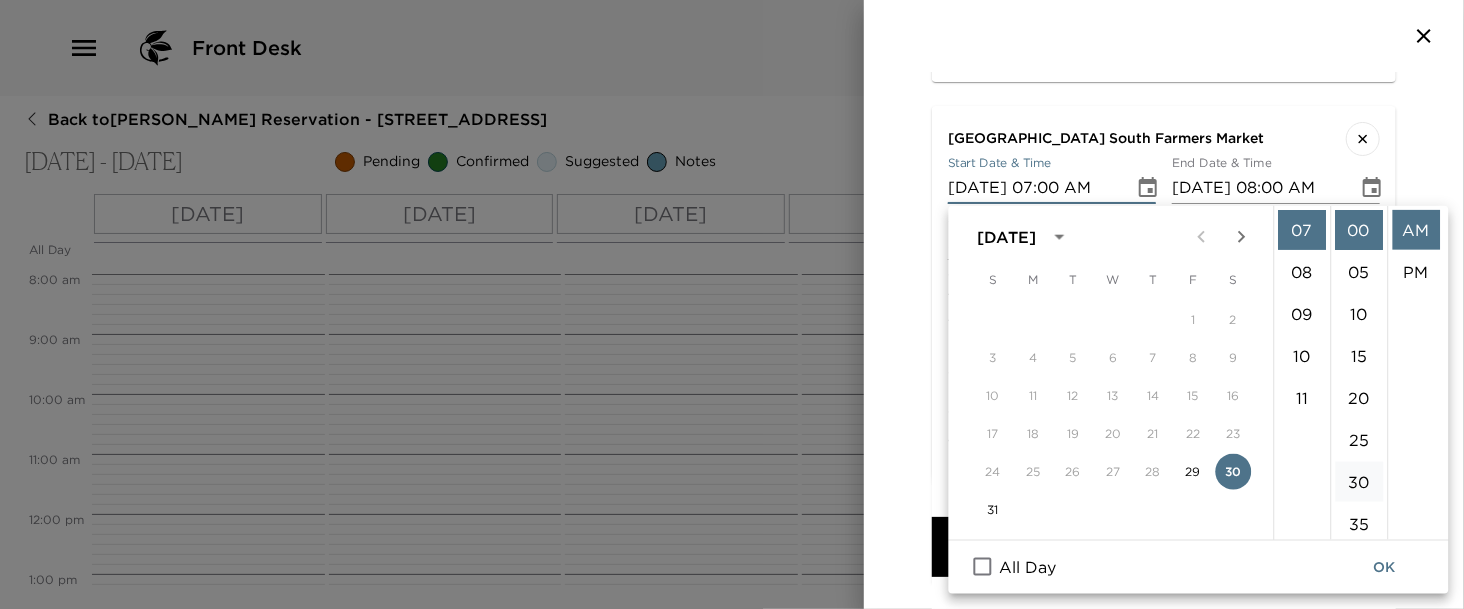 click on "30" at bounding box center [1359, 482] 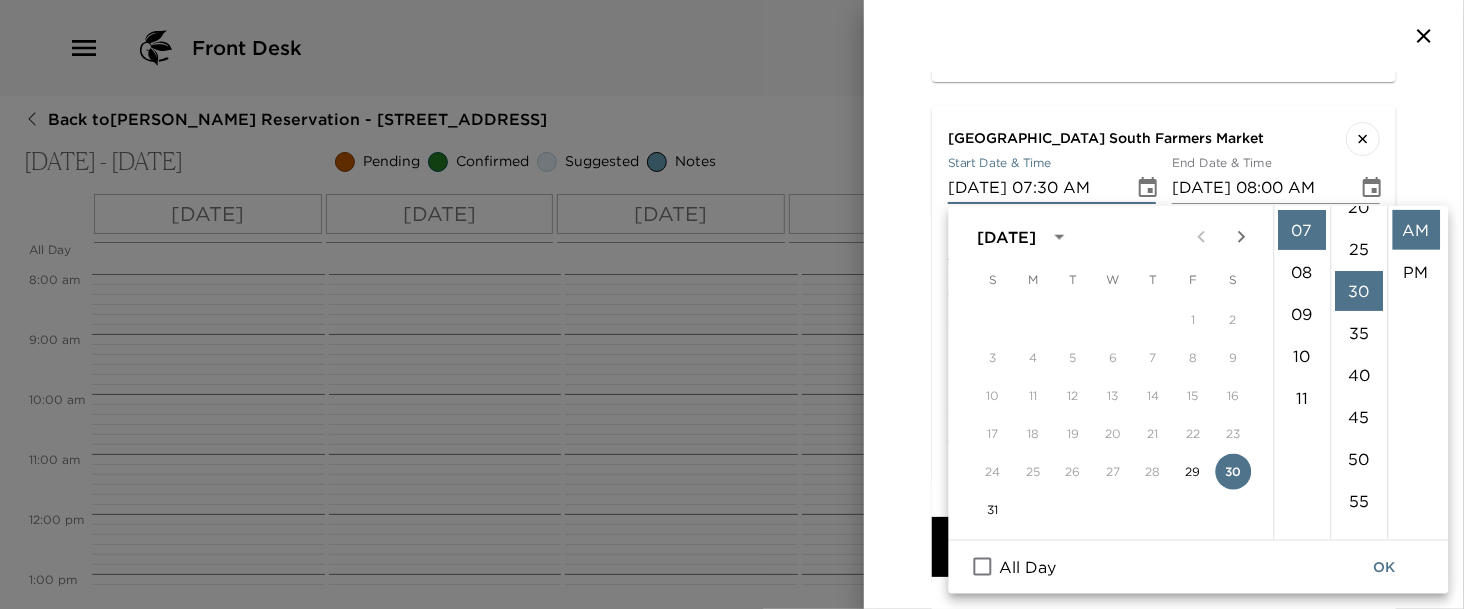 scroll, scrollTop: 252, scrollLeft: 0, axis: vertical 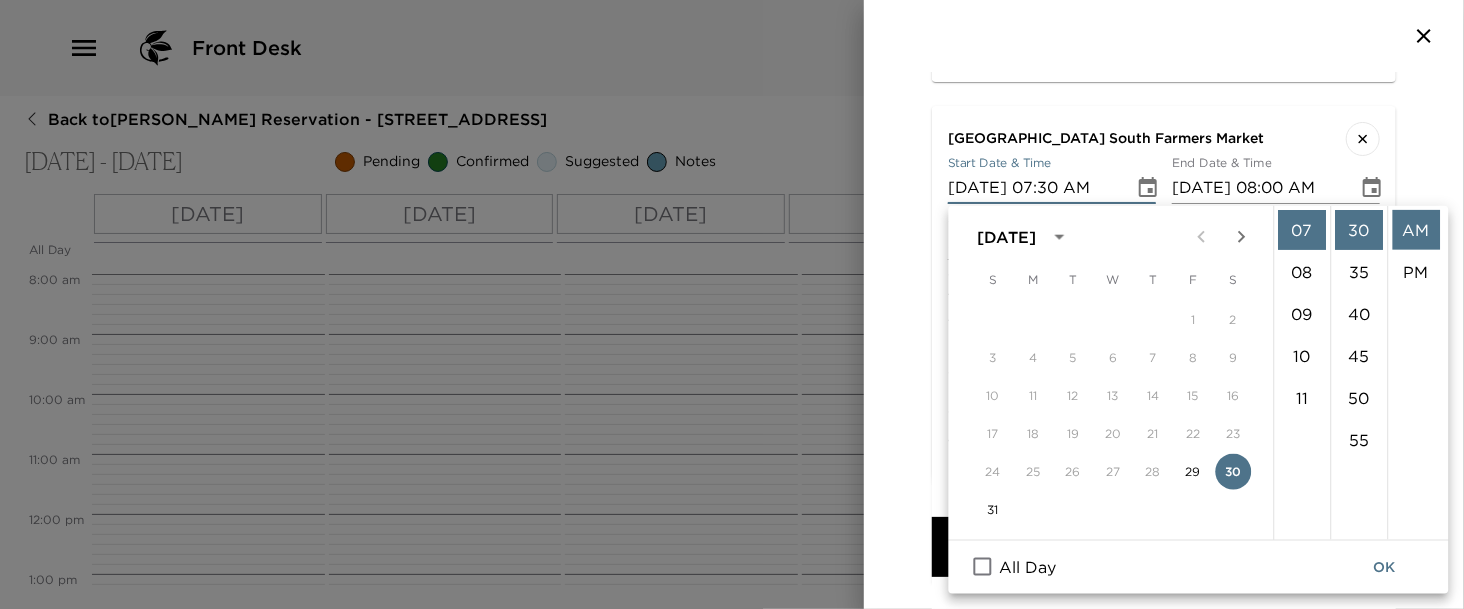 click on "Review Itinerary Curate itinerary details below. Clone From Youngkin Reservation Colleen Sugden 08/29/2025 - 09/01/2025 Naples, Florida 502 13th Ave South  Naples, FL 15 events Clone To Youngkin Reservation Colleen Sugden 08/29/2025 - 09/01/2025 Naples, Florida 1325 5th St South  Naples, FL 0 events Itinerary Items (15) Napoli On The Bay - Great for Take Out or Delivery on 1st Night! Start Date & Time 08/29/2025 06:00 PM End Date & Time 08/29/2025 07:00 PM Status Suggested Suggestion Adults 1 Children 0 Concierge Notes Delicious thin crust pizza done to perfection, toasted cheese steak sub and they have icecream too!!
This is a wonderful, and casual, way to start a vacation in Naples after a day of travelling!  Choose from delivery or pick-up for a relaxing first night in Naples. x Briggs Wellness Center Start Date & Time 08/30/2025 10:00 AM End Date & Time 08/30/2025 11:00 AM Status Suggested Suggestion Adults 1 Children 0 Concierge Notes x Celebration Park - Waterfront Gourmet Food Truck Park Status 1 0" at bounding box center [1164, 340] 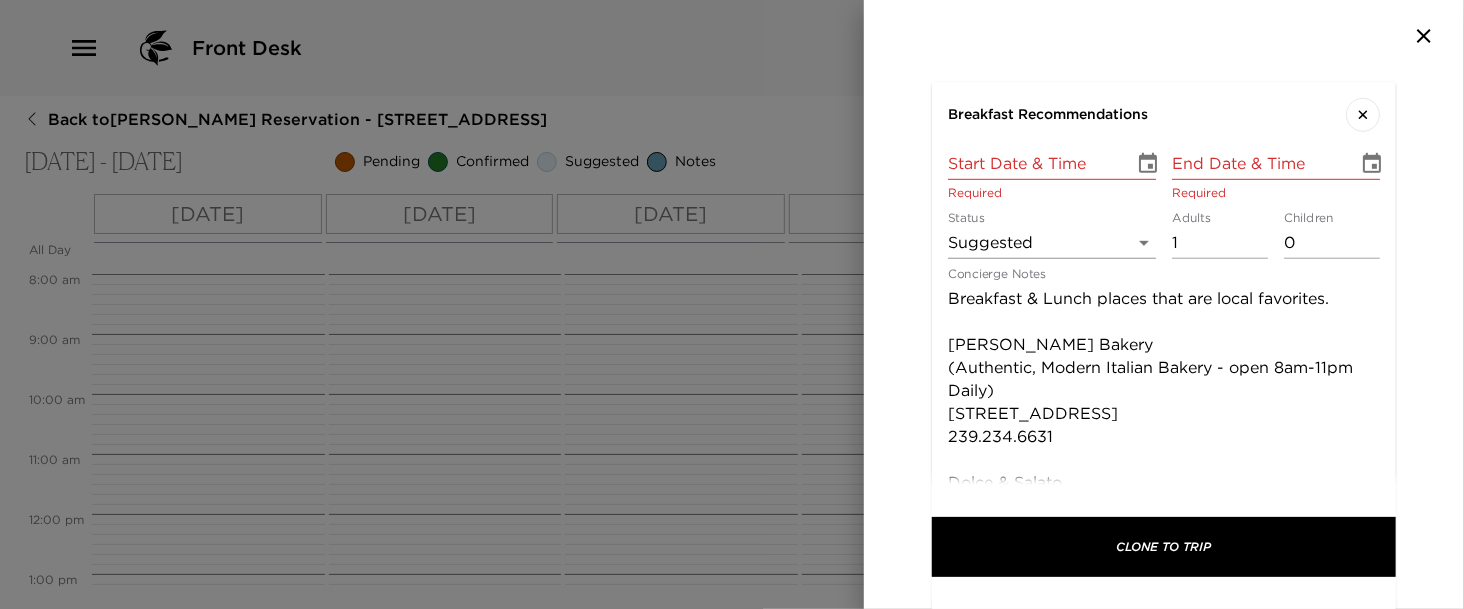 scroll, scrollTop: 4550, scrollLeft: 0, axis: vertical 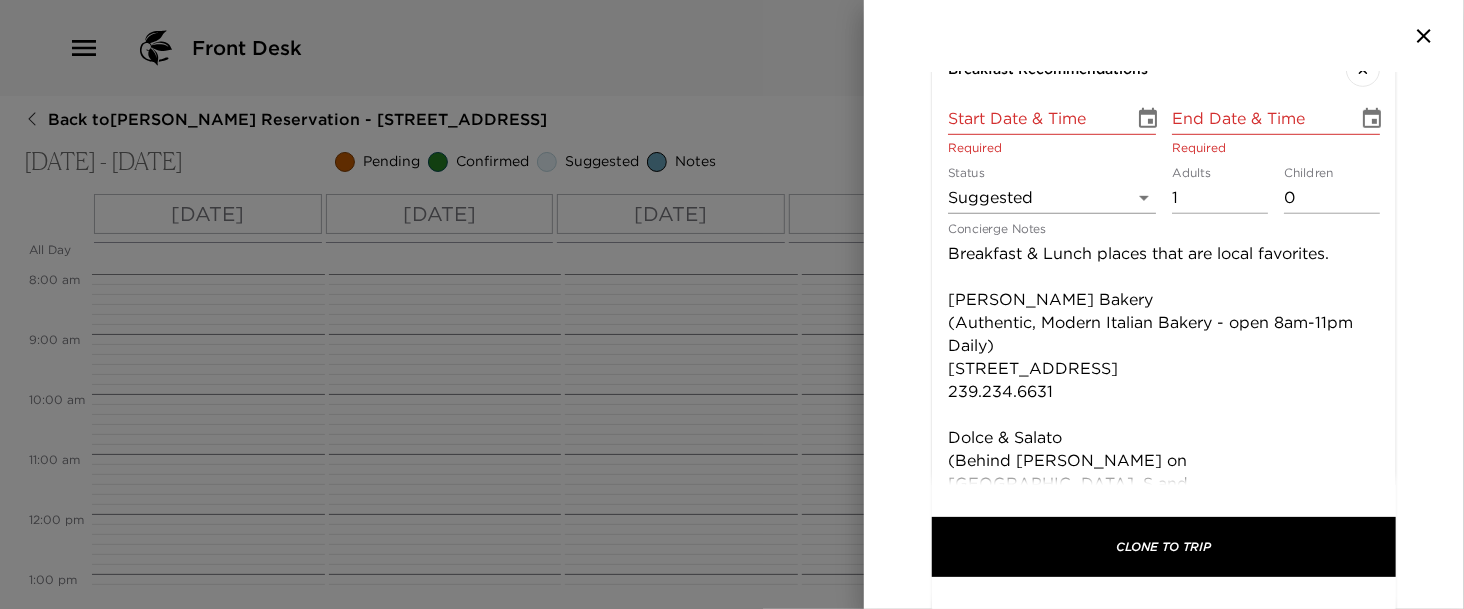 click 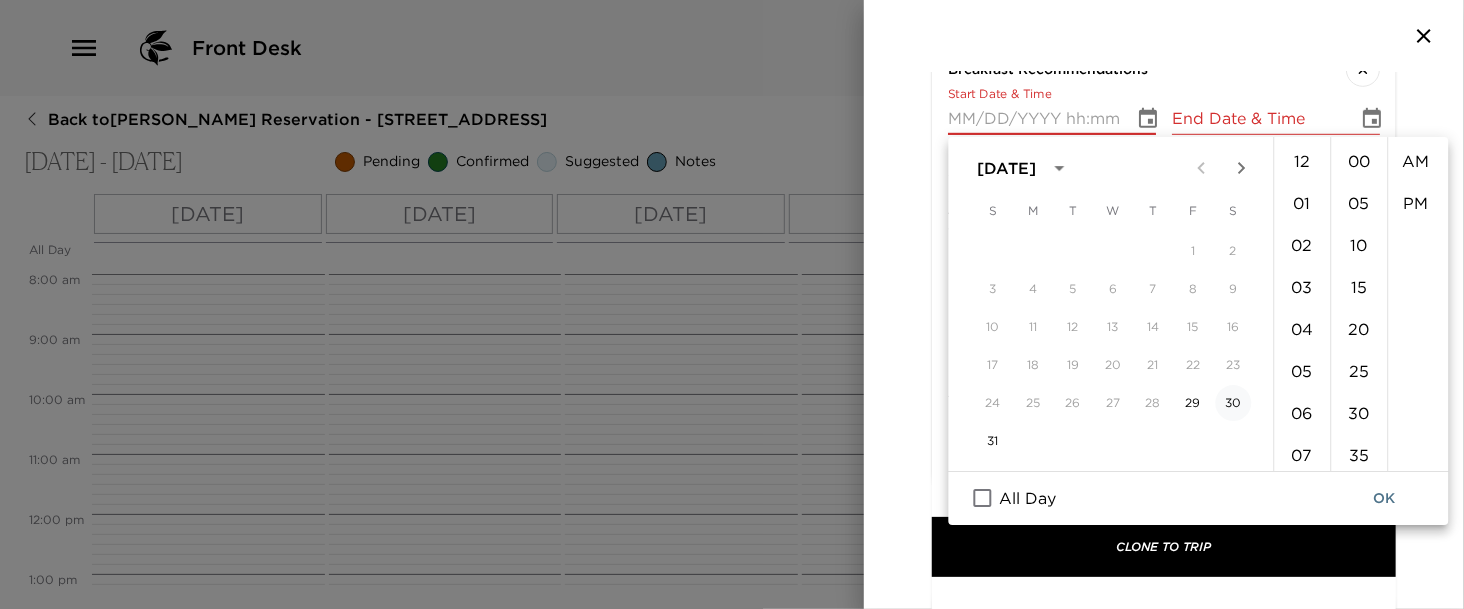 click on "30" at bounding box center (1233, 403) 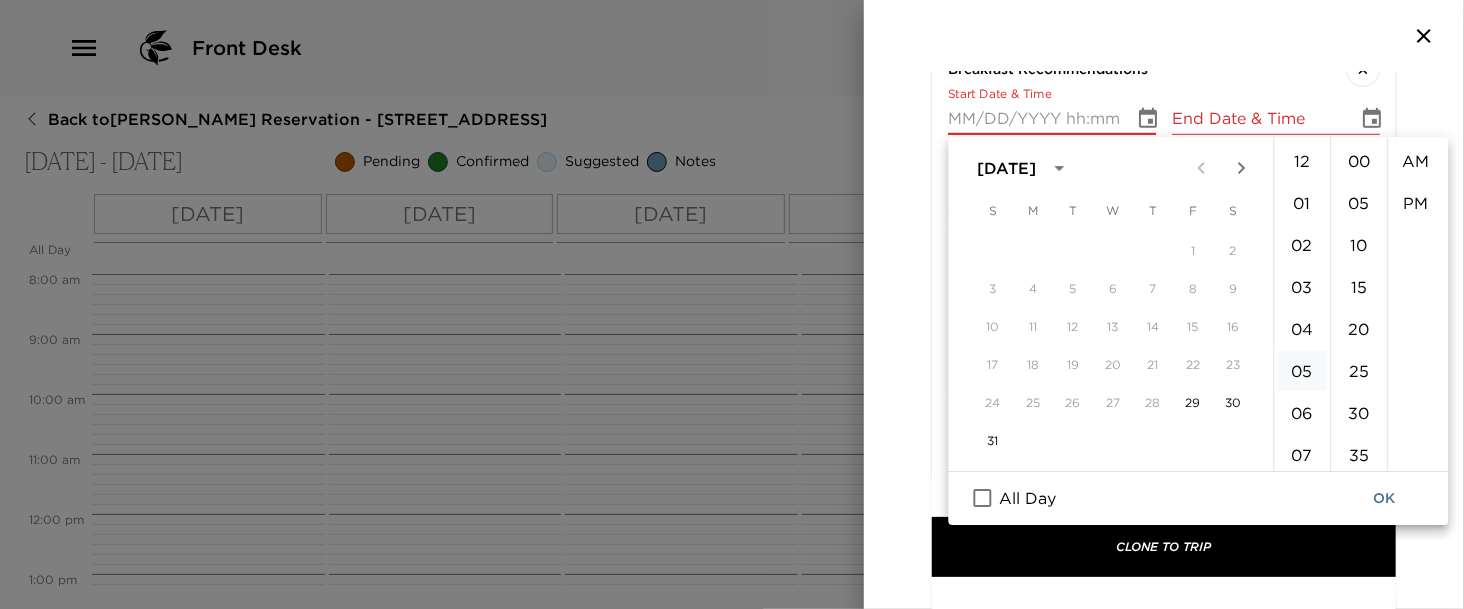 type on "08/30/2025 12:00 AM" 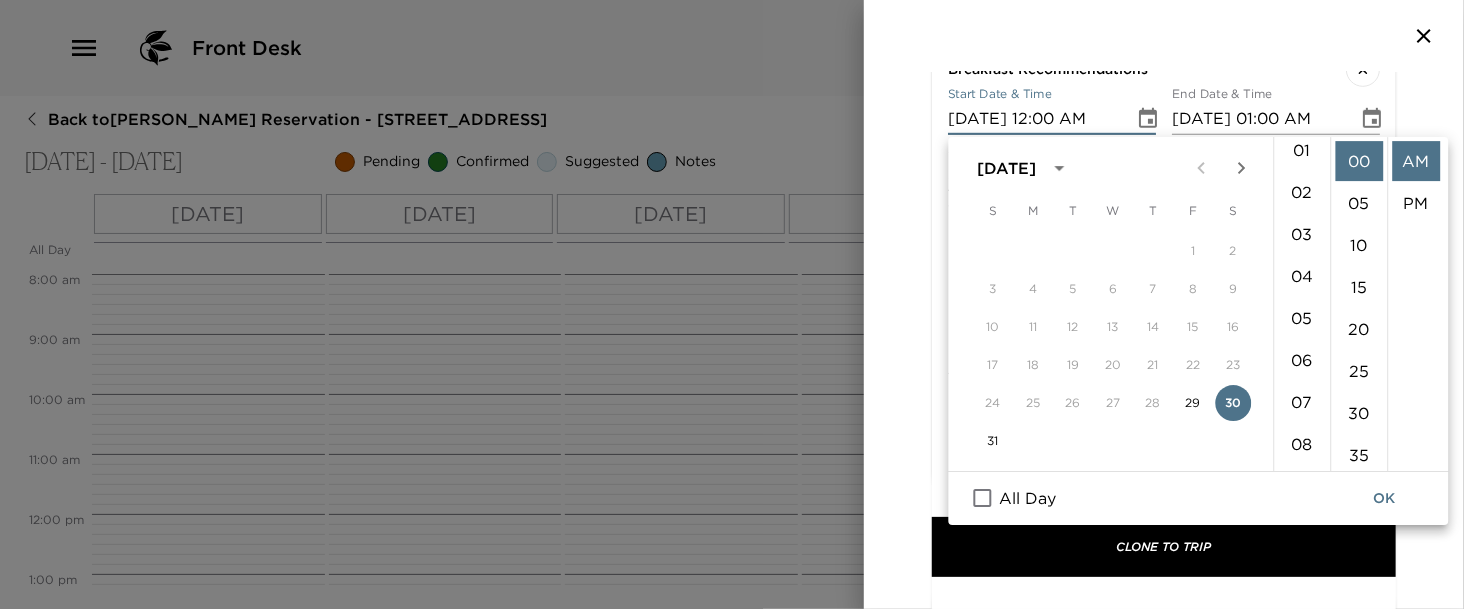 scroll, scrollTop: 106, scrollLeft: 0, axis: vertical 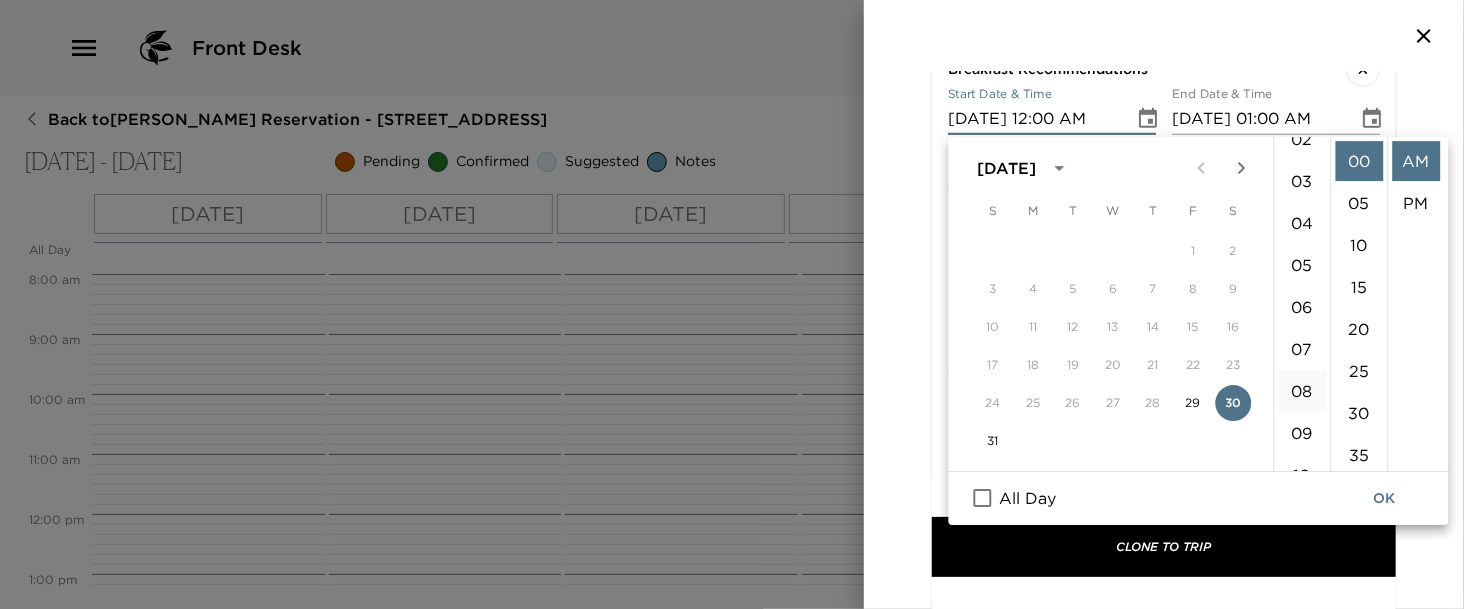 click on "08" at bounding box center [1302, 391] 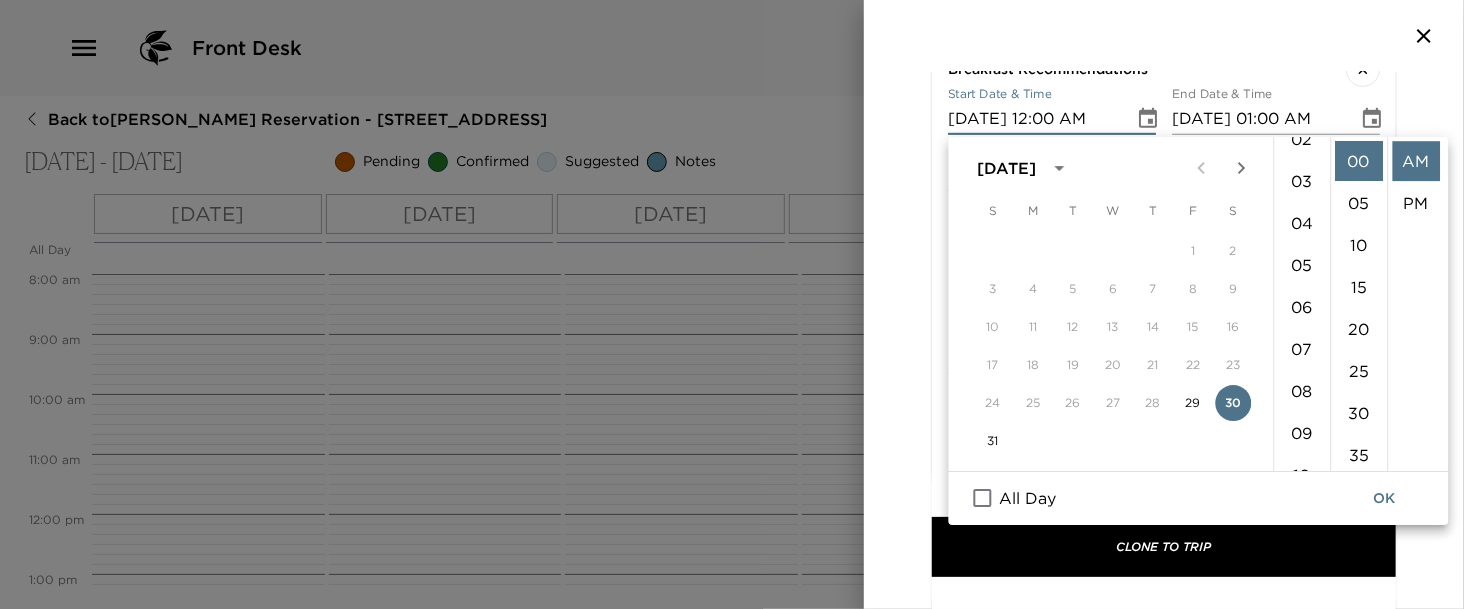 type on "08/30/2025 08:00 AM" 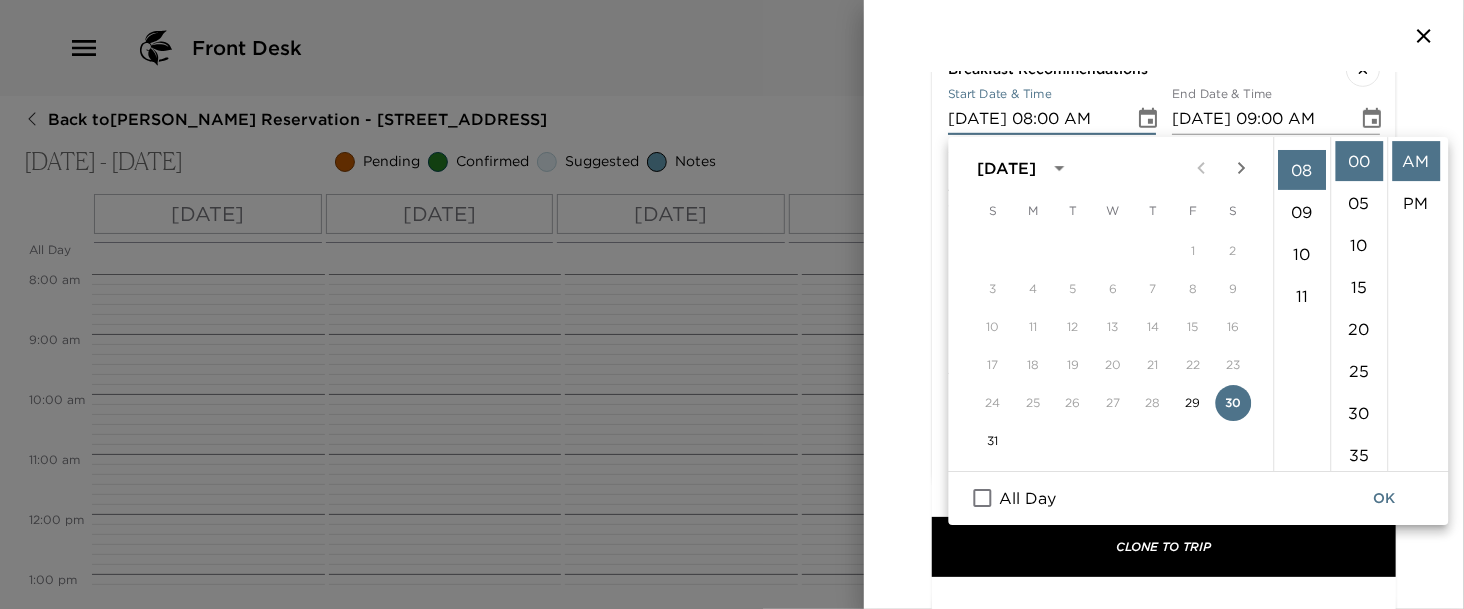 scroll, scrollTop: 336, scrollLeft: 0, axis: vertical 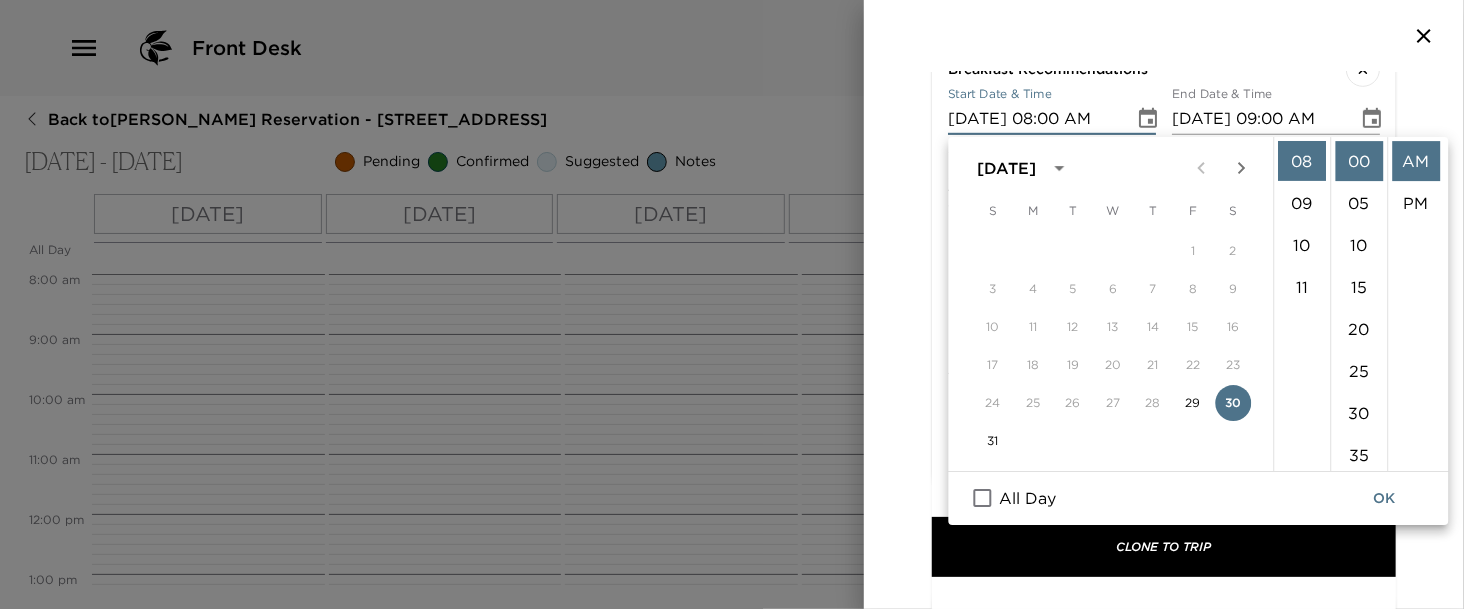 click on "Review Itinerary Curate itinerary details below. Clone From Youngkin Reservation Colleen Sugden 08/29/2025 - 09/01/2025 Naples, Florida 502 13th Ave South  Naples, FL 15 events Clone To Youngkin Reservation Colleen Sugden 08/29/2025 - 09/01/2025 Naples, Florida 1325 5th St South  Naples, FL 0 events Itinerary Items (15) Napoli On The Bay - Great for Take Out or Delivery on 1st Night! Start Date & Time 08/29/2025 06:00 PM End Date & Time 08/29/2025 07:00 PM Status Suggested Suggestion Adults 1 Children 0 Concierge Notes Delicious thin crust pizza done to perfection, toasted cheese steak sub and they have icecream too!!
This is a wonderful, and casual, way to start a vacation in Naples after a day of travelling!  Choose from delivery or pick-up for a relaxing first night in Naples. x Briggs Wellness Center Start Date & Time 08/30/2025 10:00 AM End Date & Time 08/30/2025 11:00 AM Status Suggested Suggestion Adults 1 Children 0 Concierge Notes x Celebration Park - Waterfront Gourmet Food Truck Park Status 1 0" at bounding box center [1164, 340] 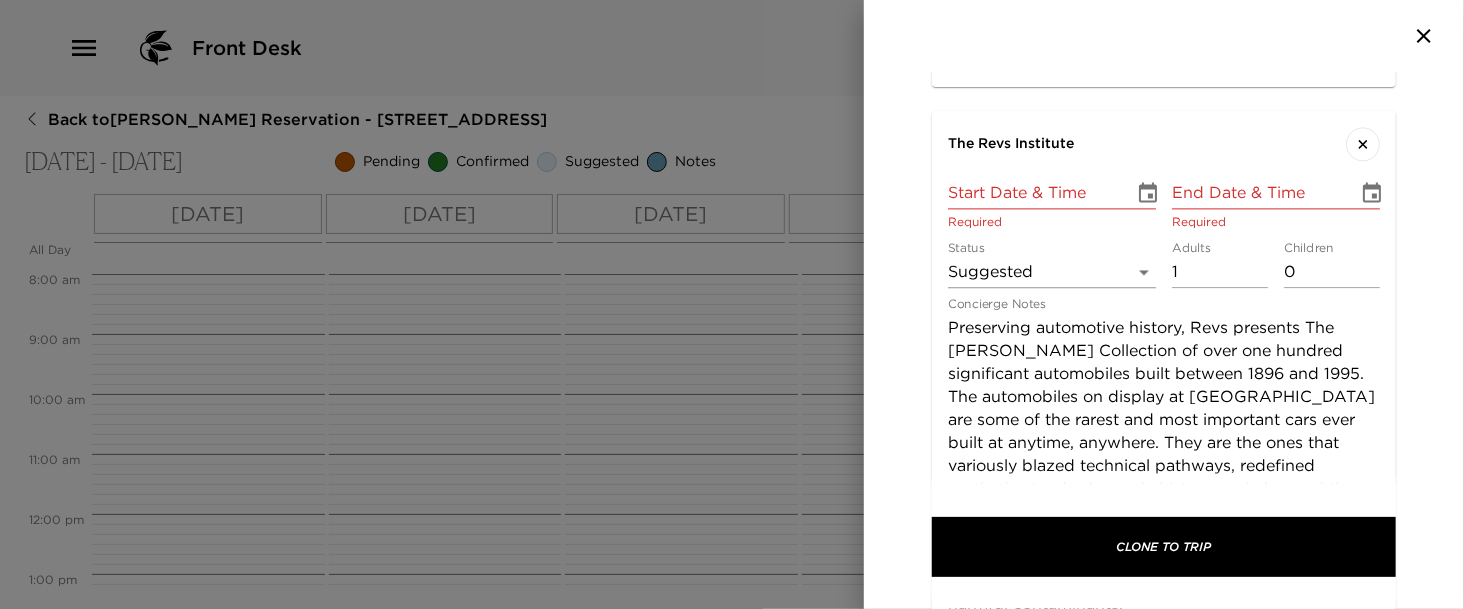 scroll, scrollTop: 6148, scrollLeft: 0, axis: vertical 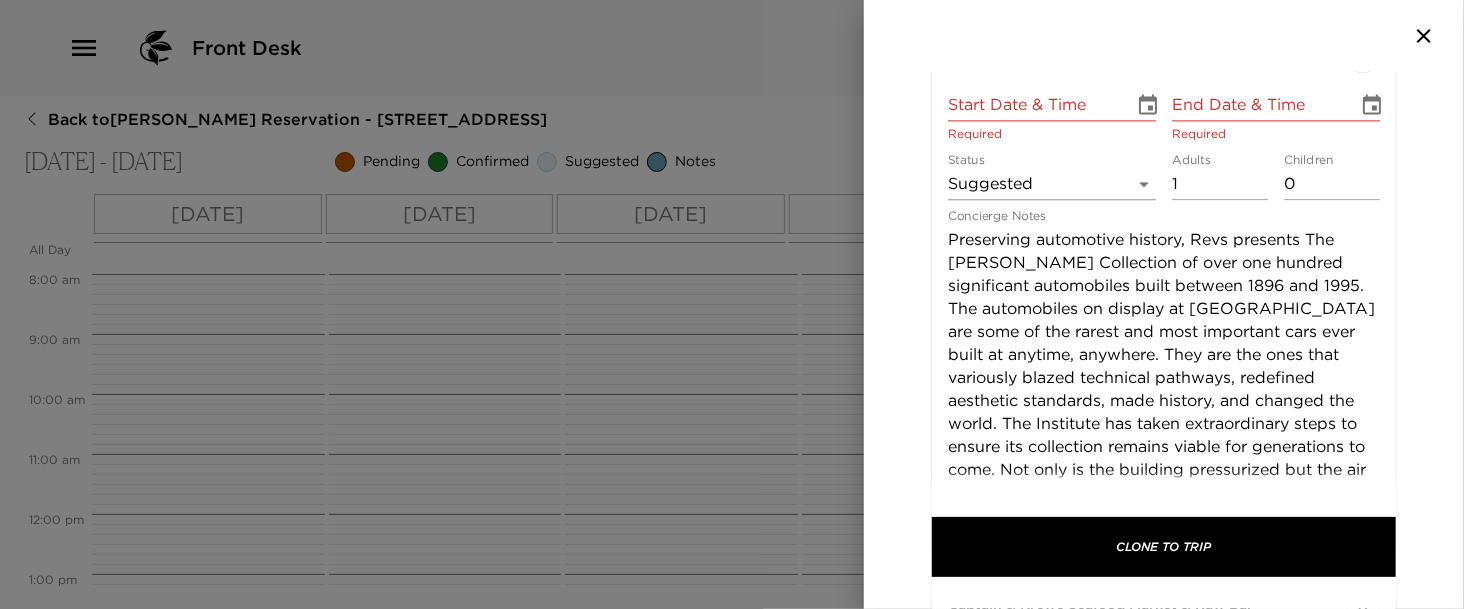 click 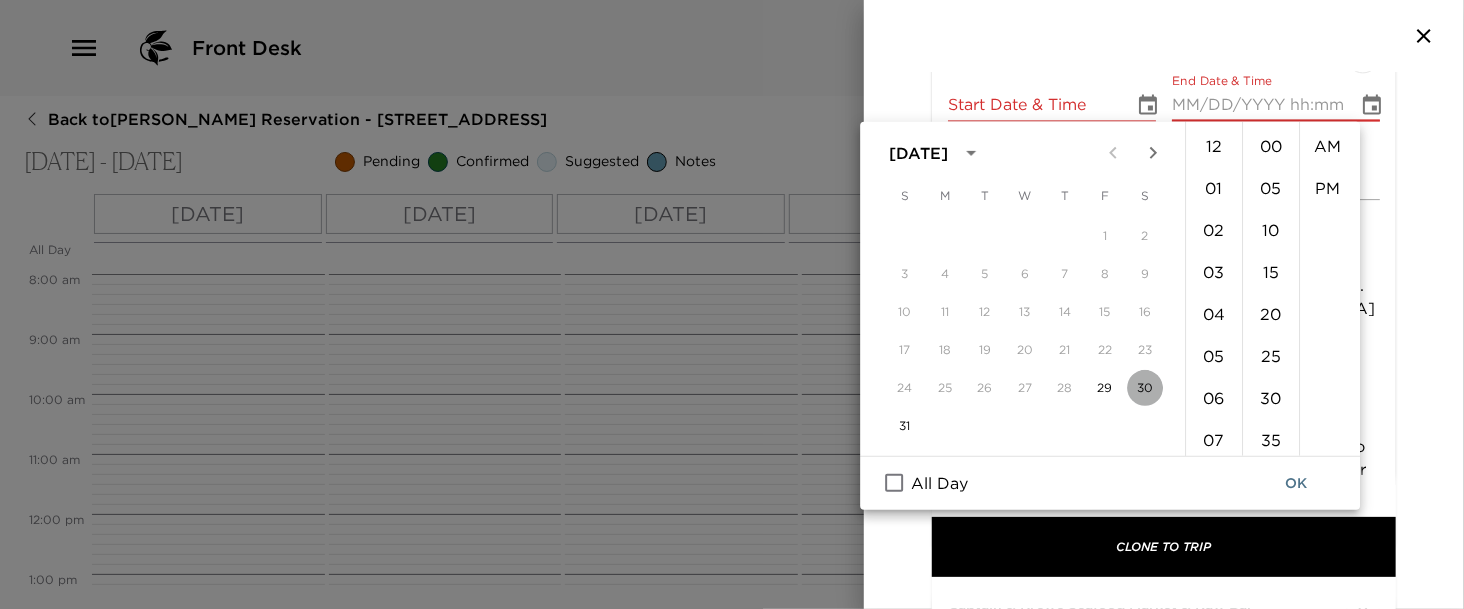 click on "30" at bounding box center (1145, 388) 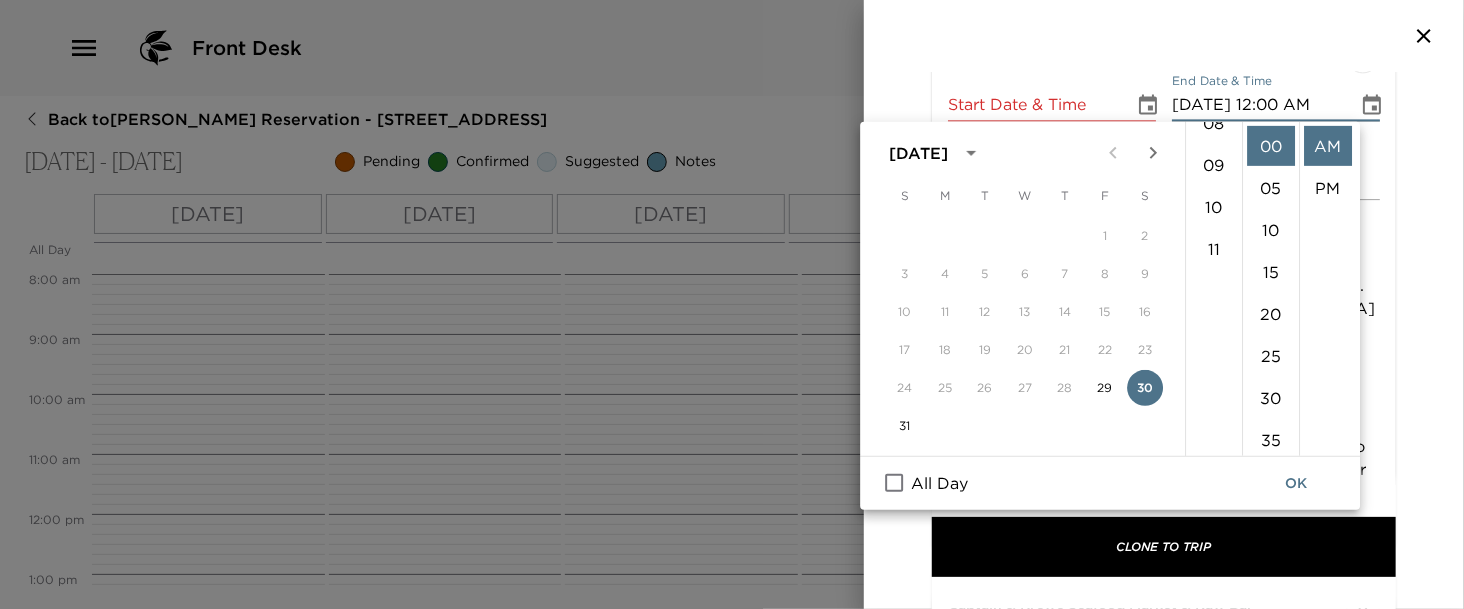 scroll, scrollTop: 353, scrollLeft: 0, axis: vertical 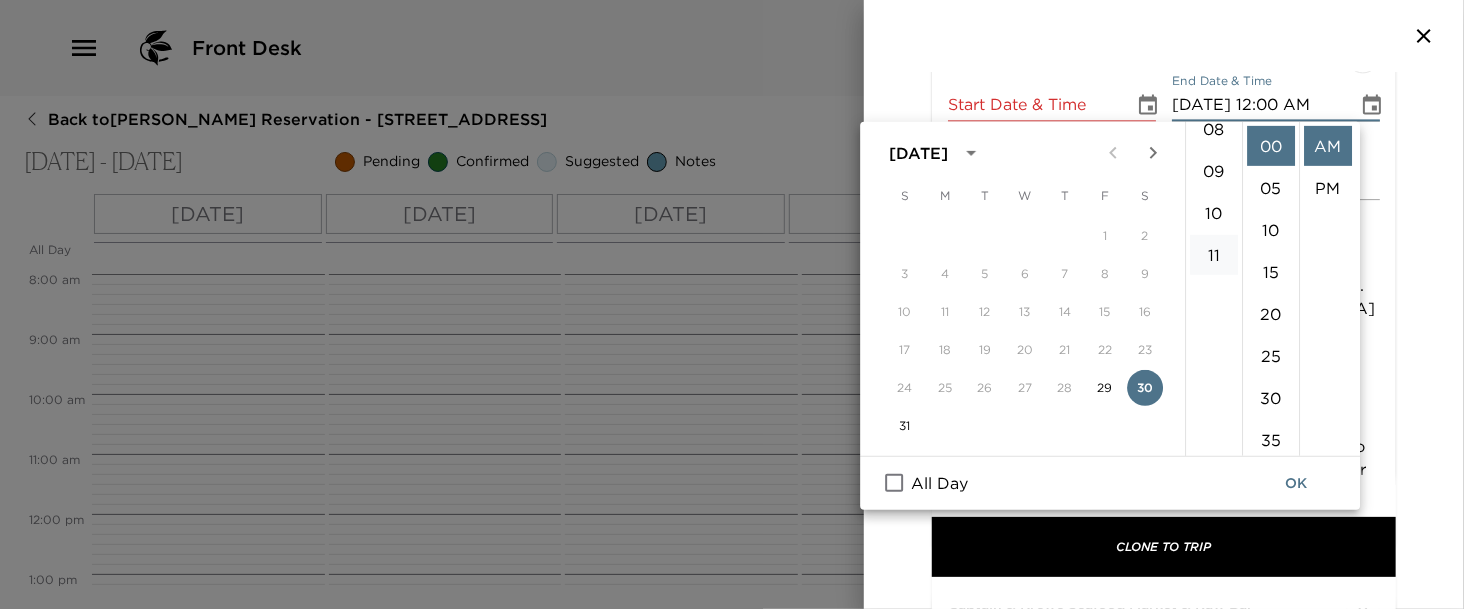 click on "11" at bounding box center [1214, 255] 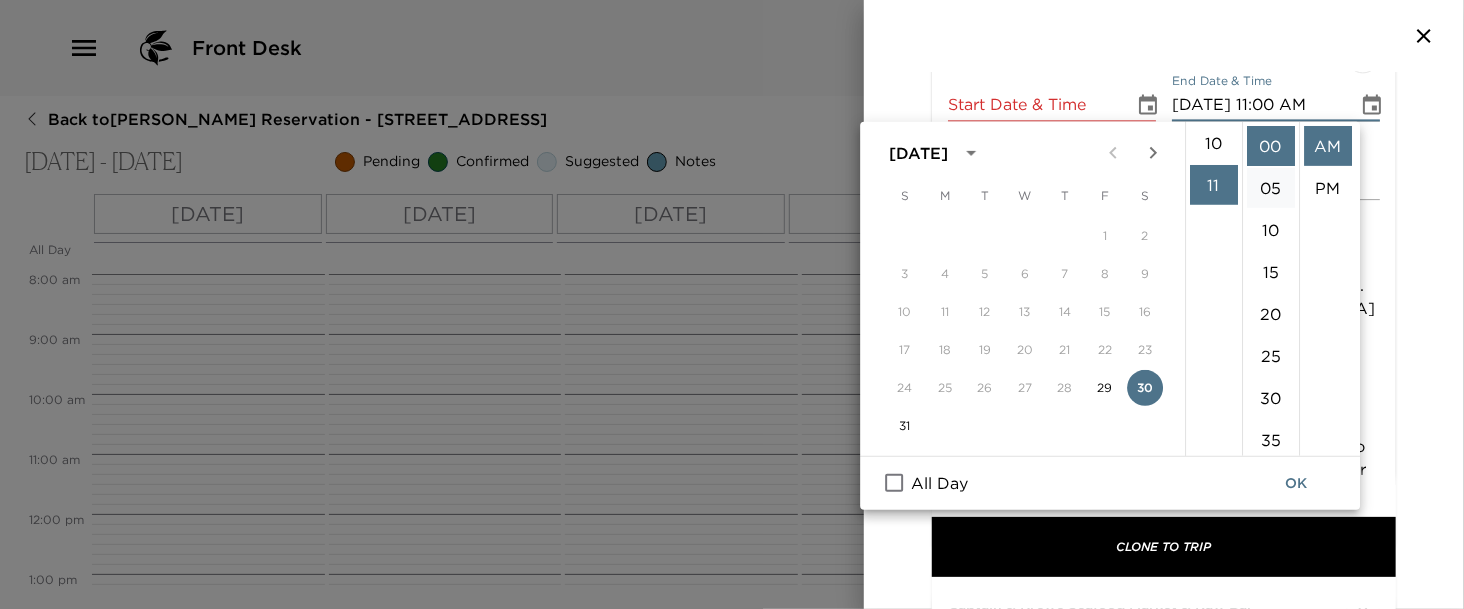scroll, scrollTop: 461, scrollLeft: 0, axis: vertical 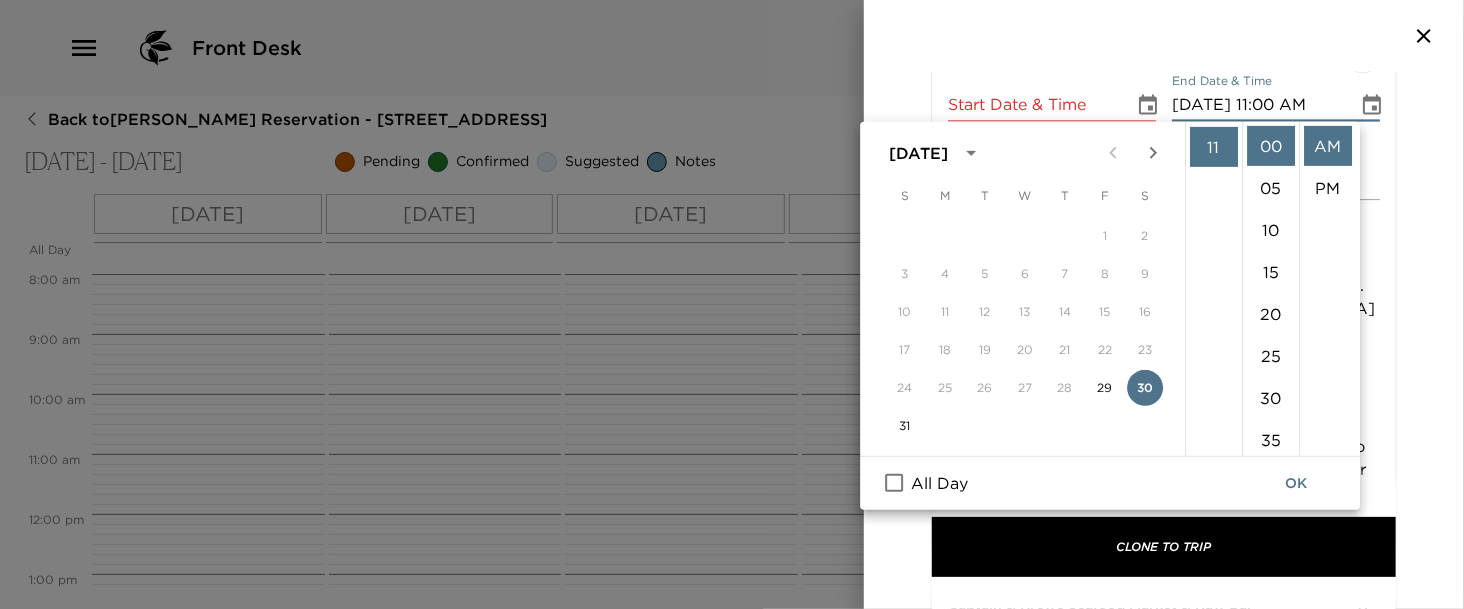 click at bounding box center (1164, 36) 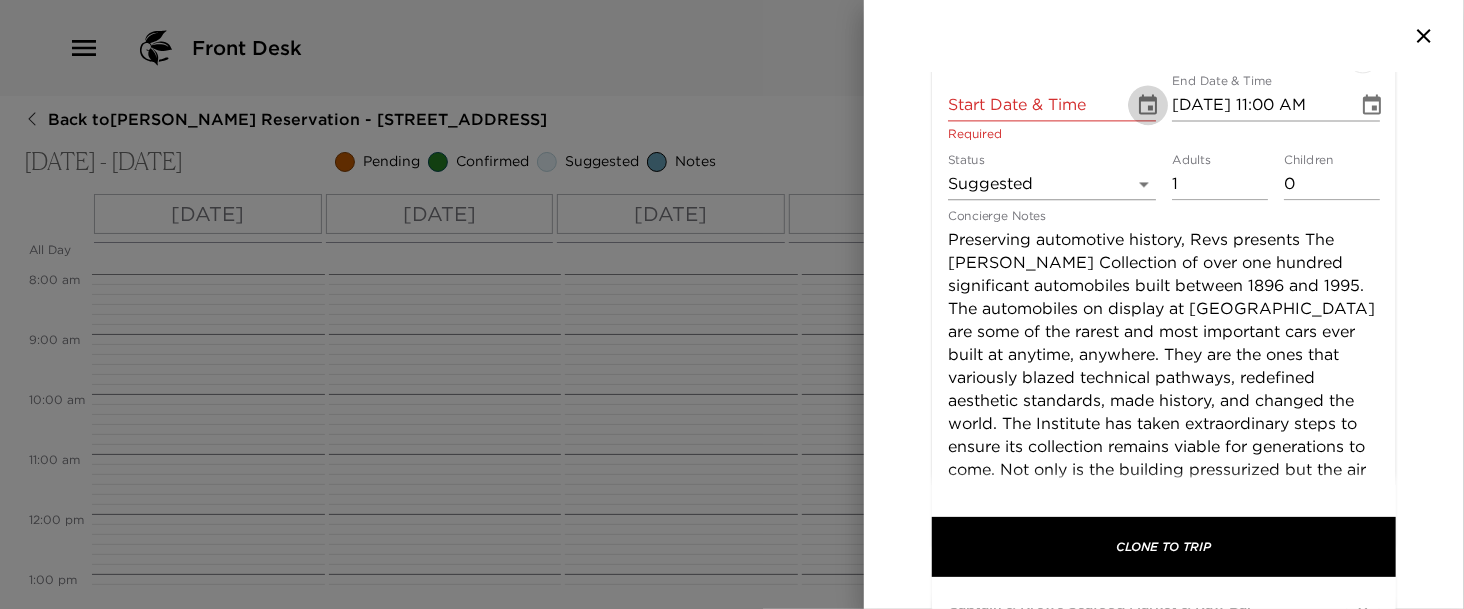 click 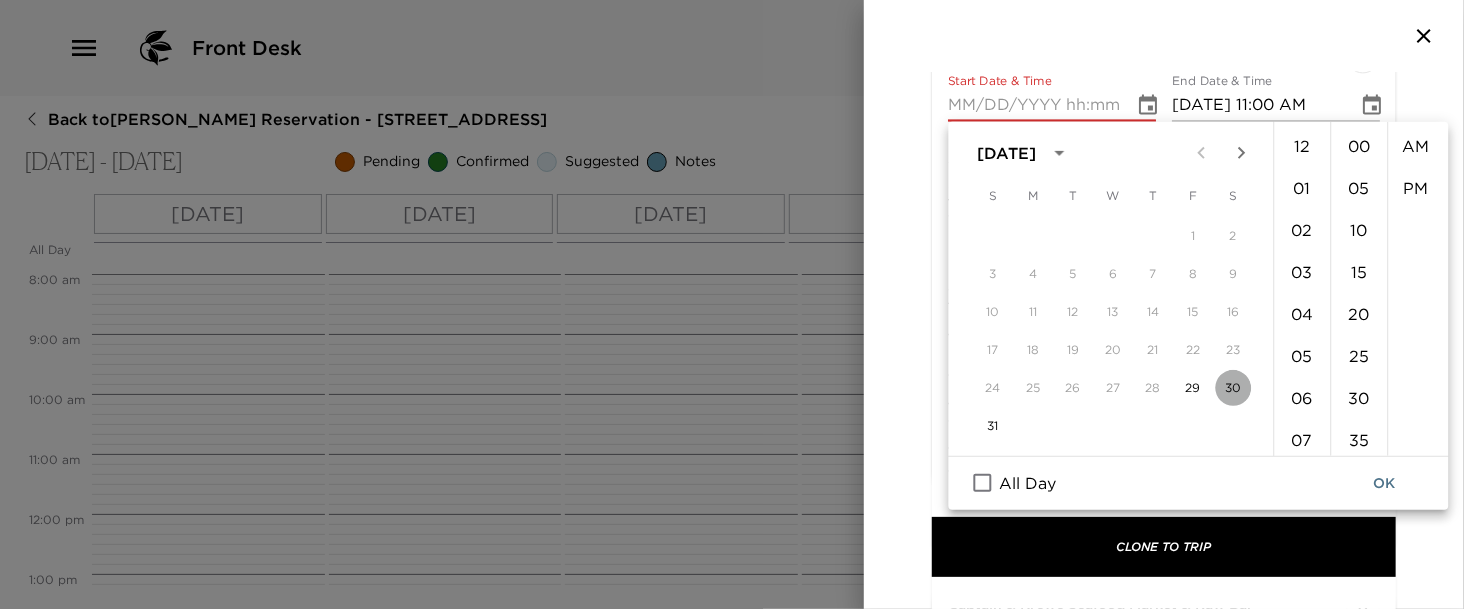 click on "30" at bounding box center (1233, 388) 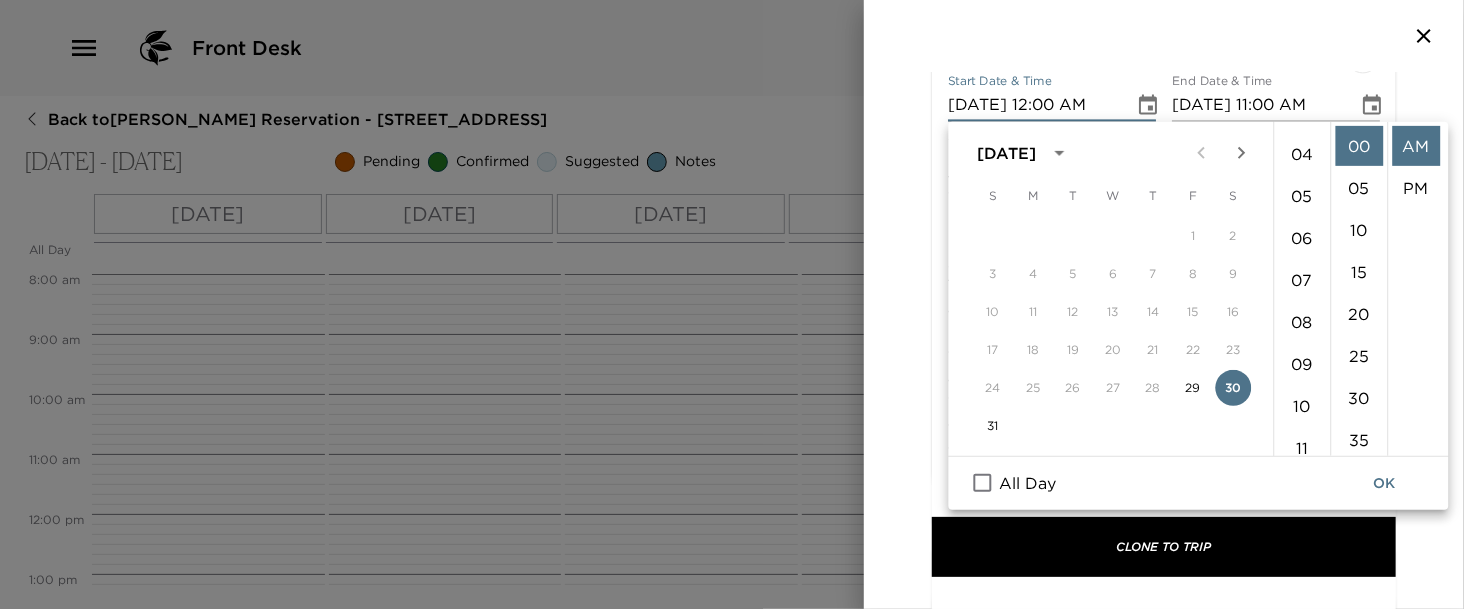 scroll, scrollTop: 213, scrollLeft: 0, axis: vertical 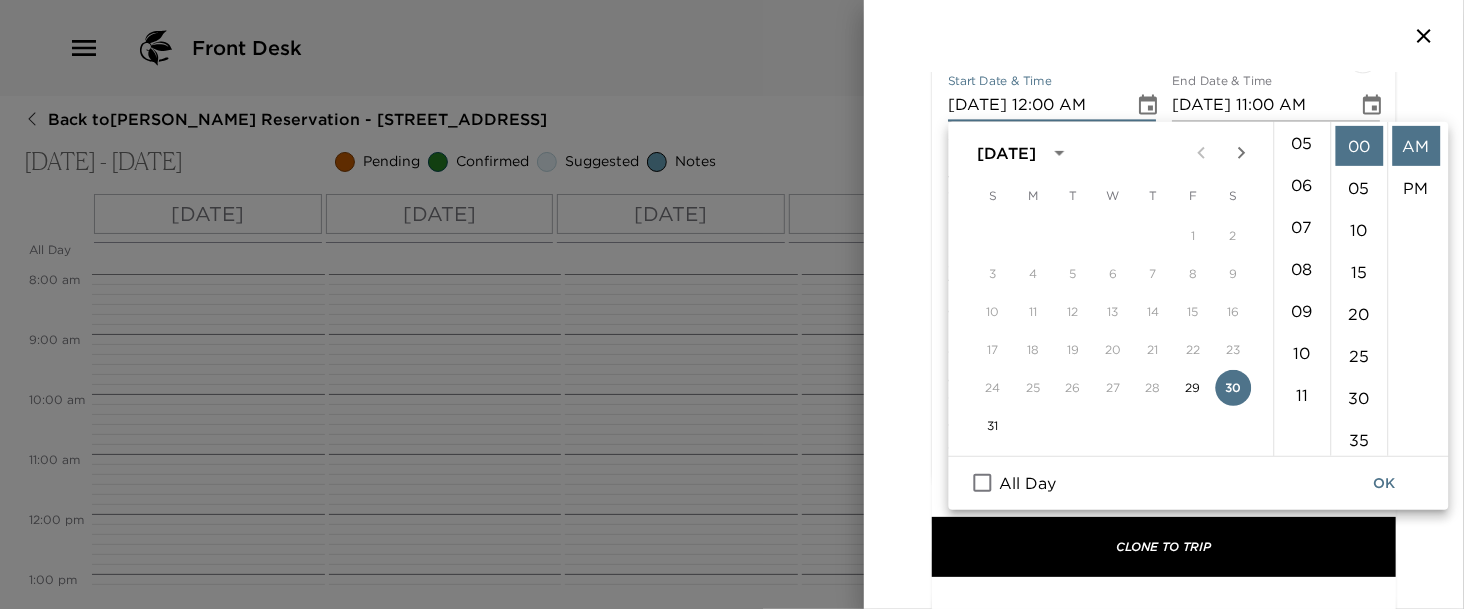 click on "11" at bounding box center (1302, 395) 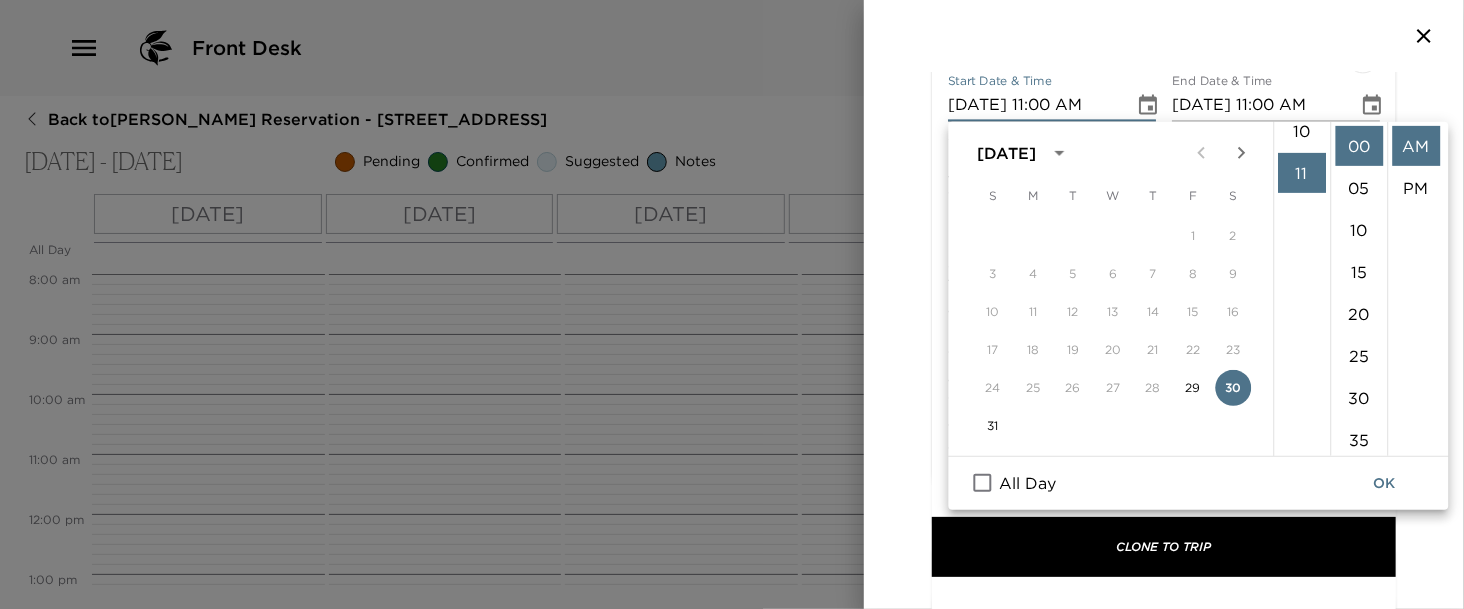scroll, scrollTop: 461, scrollLeft: 0, axis: vertical 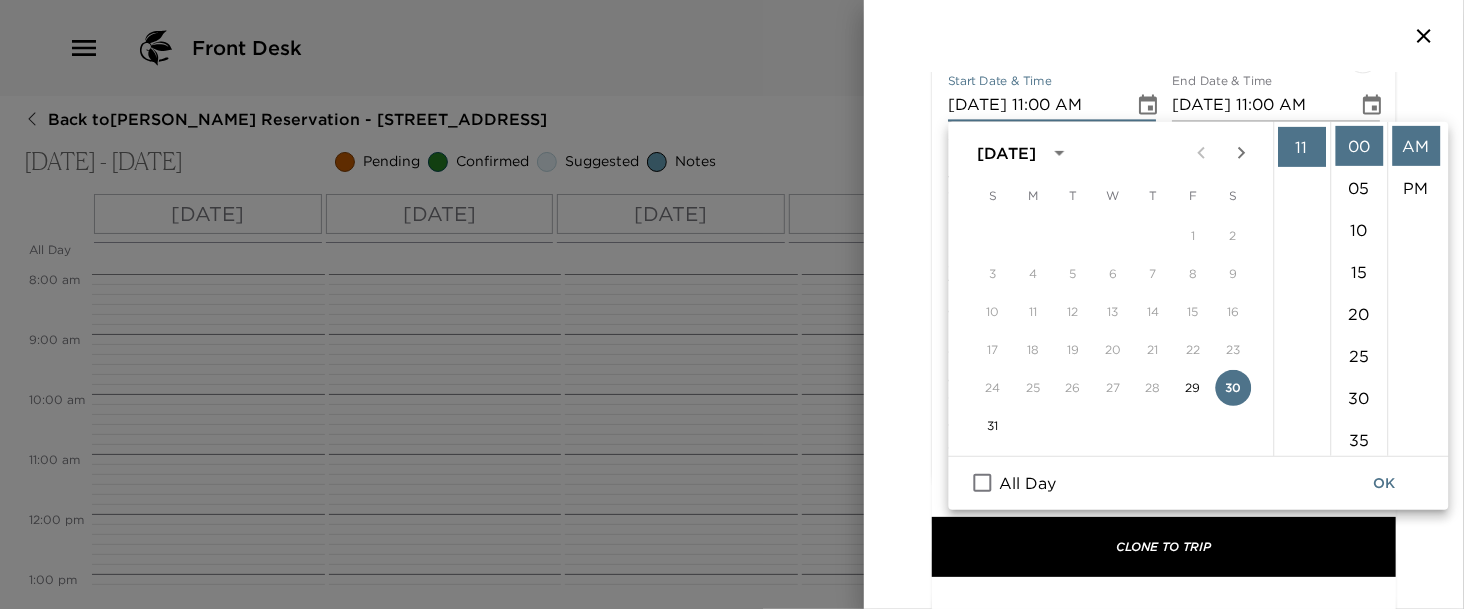 click on "Review Itinerary Curate itinerary details below. Clone From Youngkin Reservation Colleen Sugden 08/29/2025 - 09/01/2025 Naples, Florida 502 13th Ave South  Naples, FL 15 events Clone To Youngkin Reservation Colleen Sugden 08/29/2025 - 09/01/2025 Naples, Florida 1325 5th St South  Naples, FL 0 events Itinerary Items (15) Napoli On The Bay - Great for Take Out or Delivery on 1st Night! Start Date & Time 08/29/2025 06:00 PM End Date & Time 08/29/2025 07:00 PM Status Suggested Suggestion Adults 1 Children 0 Concierge Notes Delicious thin crust pizza done to perfection, toasted cheese steak sub and they have icecream too!!
This is a wonderful, and casual, way to start a vacation in Naples after a day of travelling!  Choose from delivery or pick-up for a relaxing first night in Naples. x Briggs Wellness Center Start Date & Time 08/30/2025 10:00 AM End Date & Time 08/30/2025 11:00 AM Status Suggested Suggestion Adults 1 Children 0 Concierge Notes x Celebration Park - Waterfront Gourmet Food Truck Park Status 1 0" at bounding box center (1164, 340) 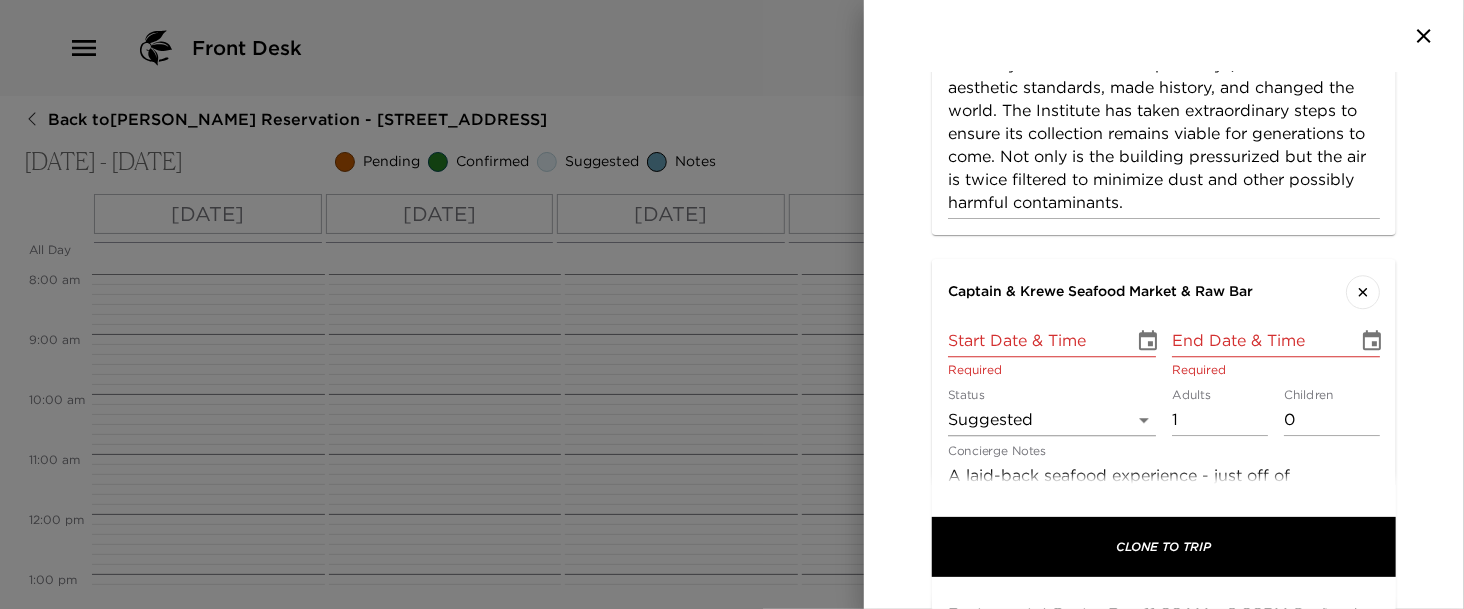 scroll, scrollTop: 6453, scrollLeft: 0, axis: vertical 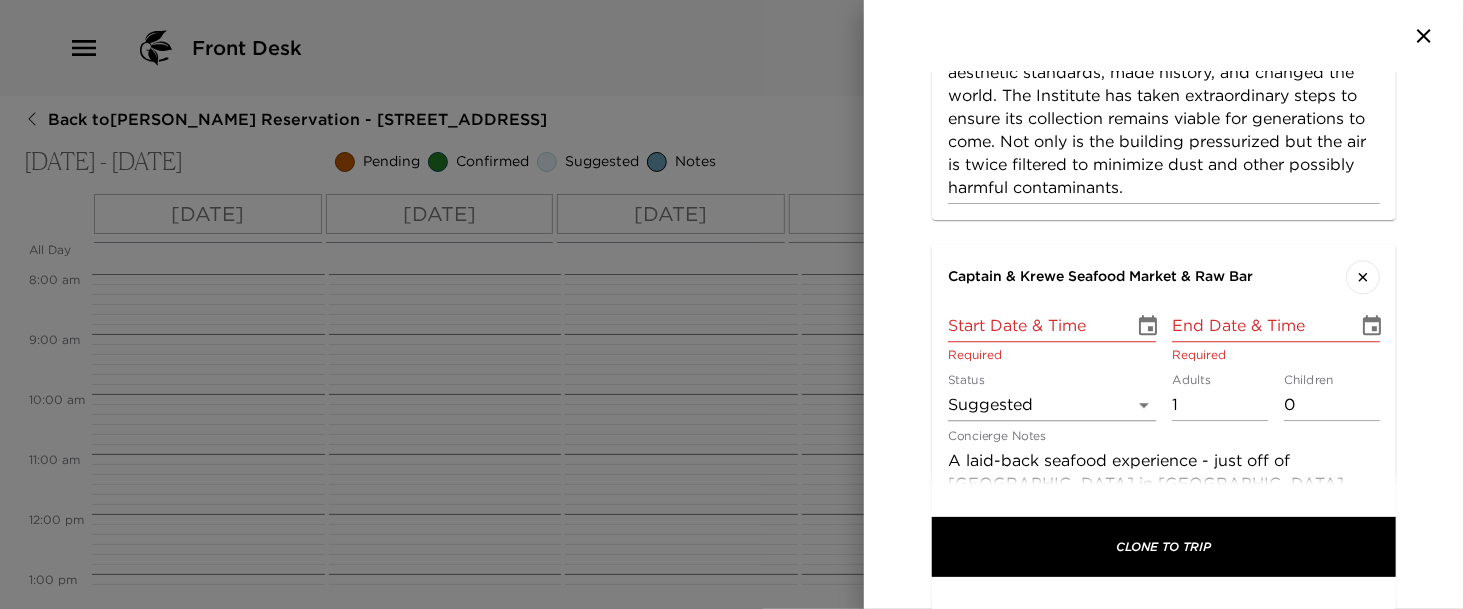 click 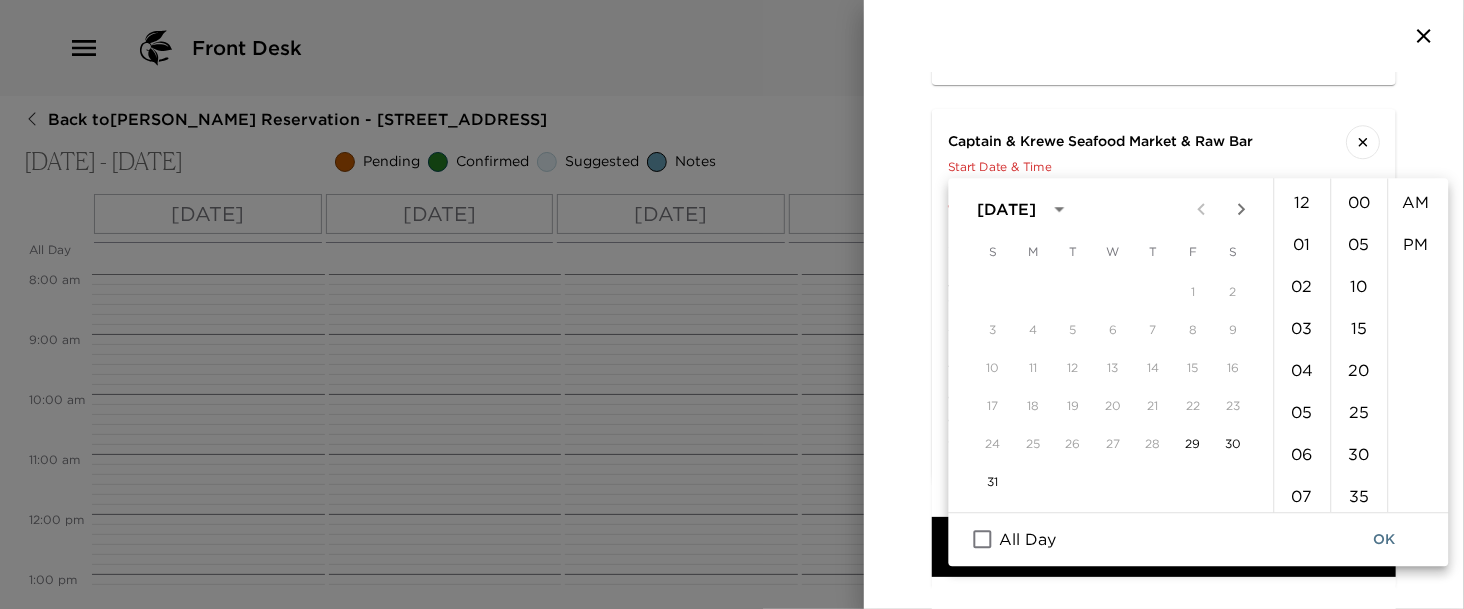 scroll, scrollTop: 6572, scrollLeft: 0, axis: vertical 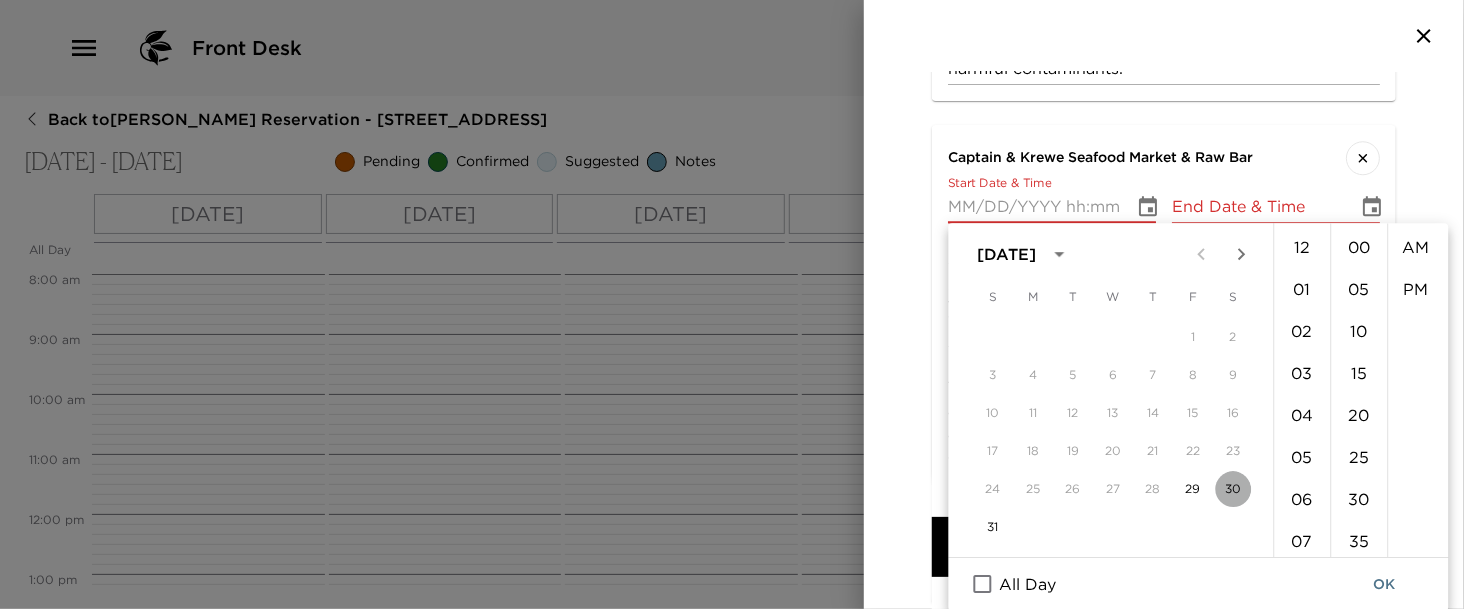 click on "30" at bounding box center [1233, 489] 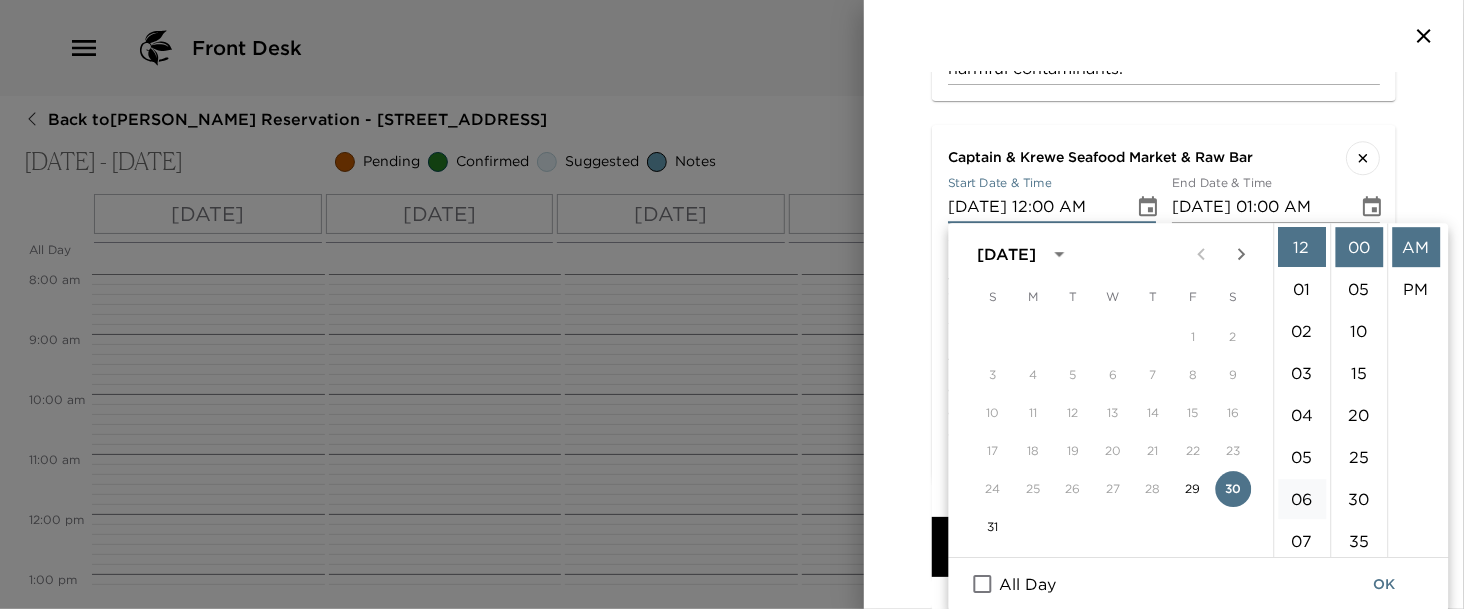 type on "08/30/2025 12:00 AM" 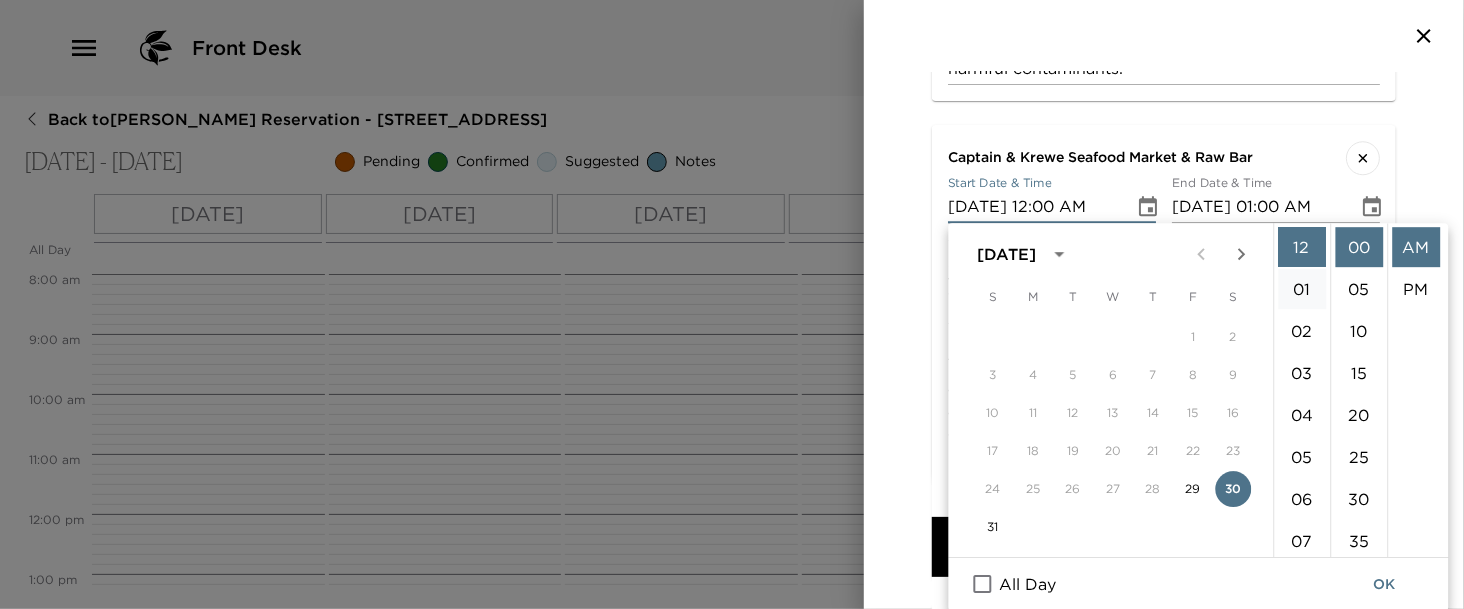 click on "01" at bounding box center (1302, 289) 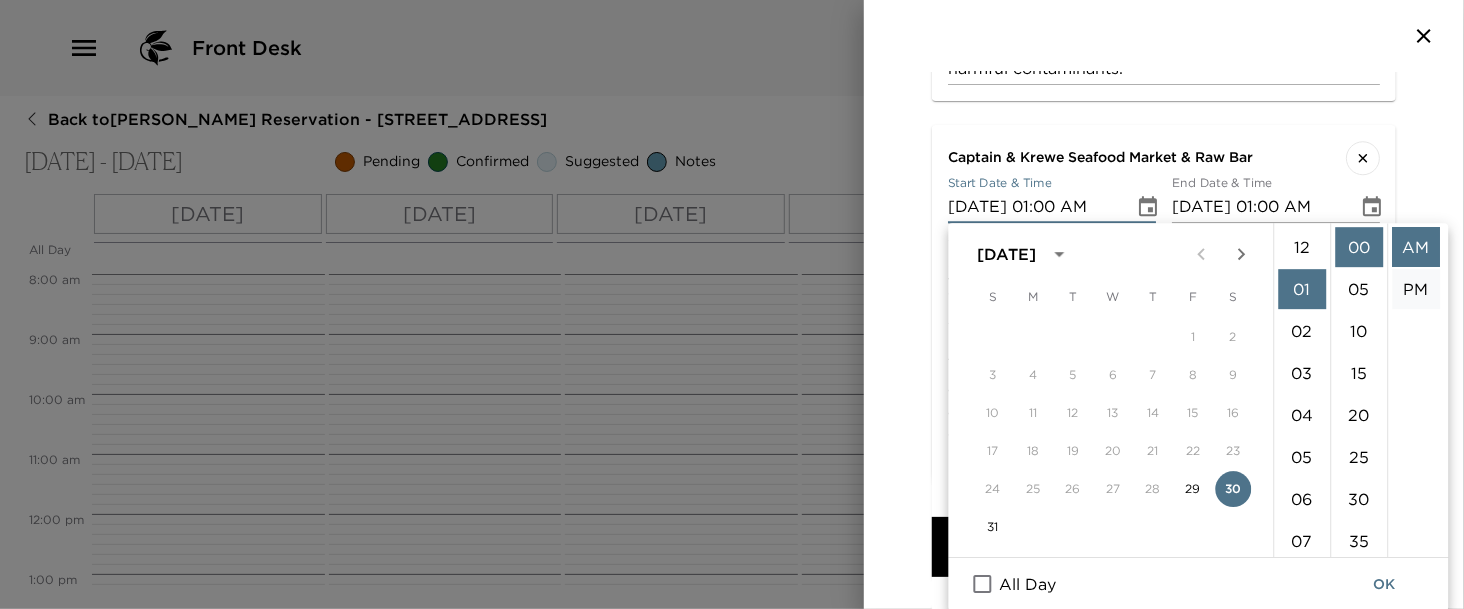 scroll, scrollTop: 41, scrollLeft: 0, axis: vertical 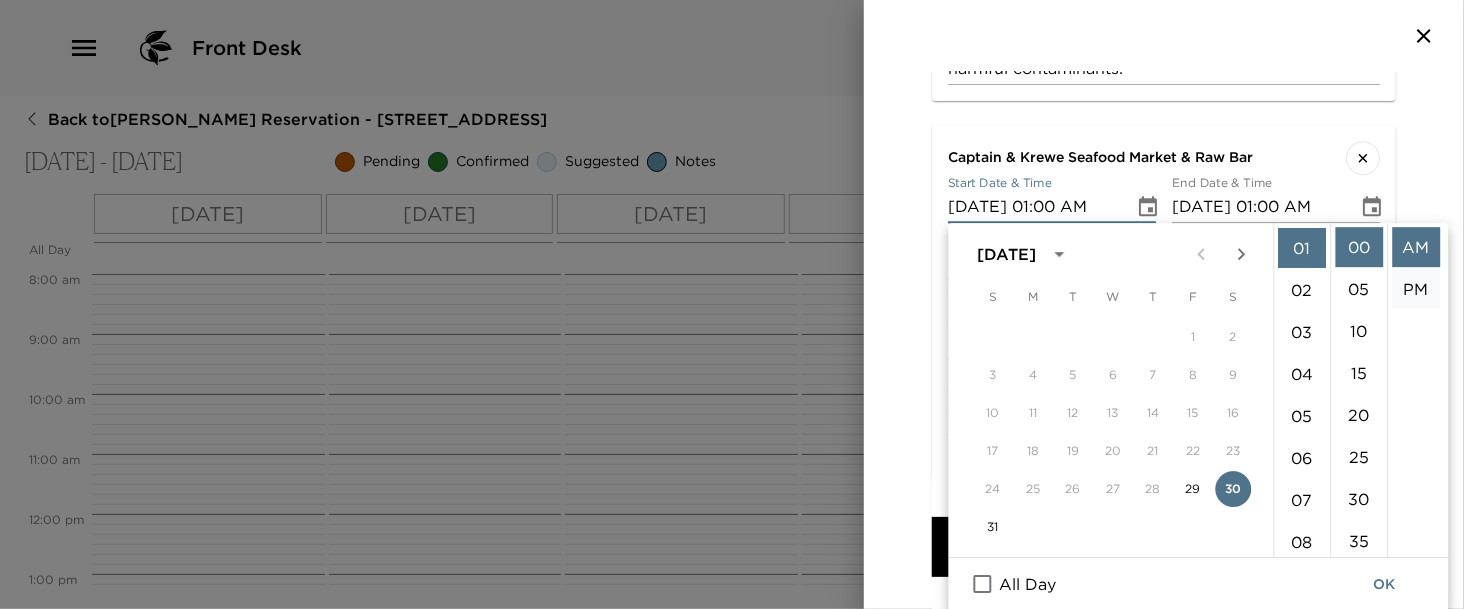 click on "PM" at bounding box center (1416, 289) 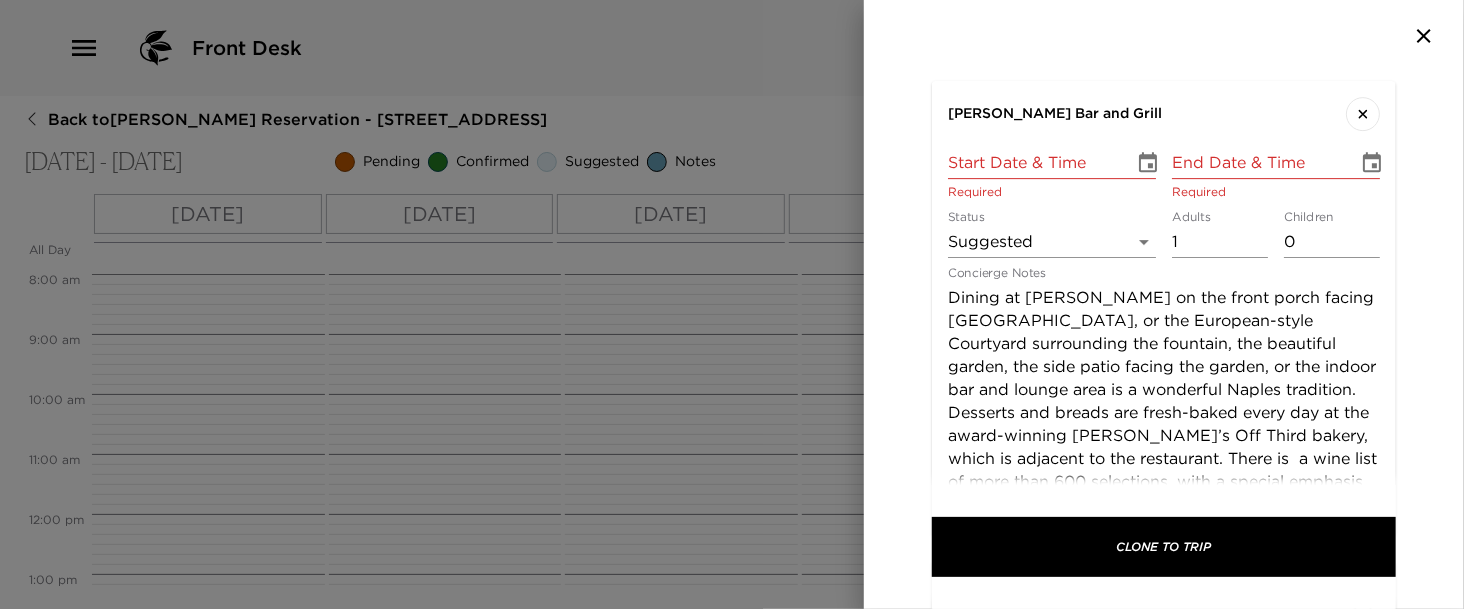 scroll, scrollTop: 7110, scrollLeft: 0, axis: vertical 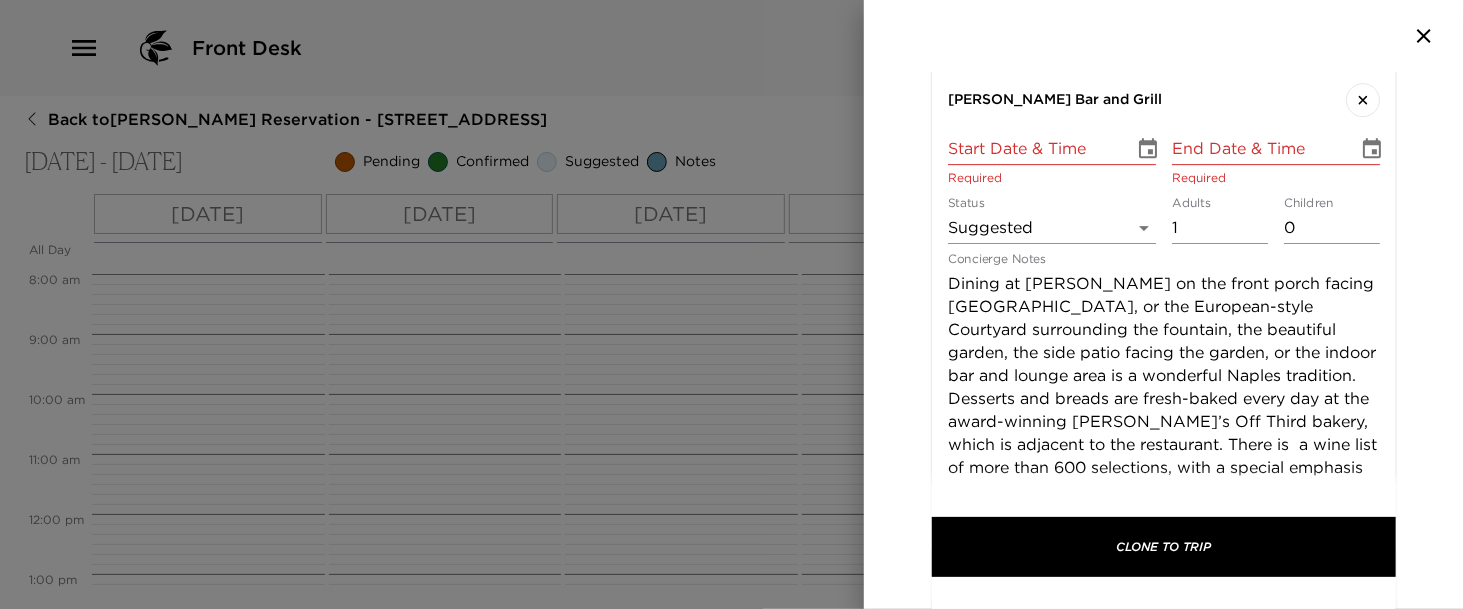 click 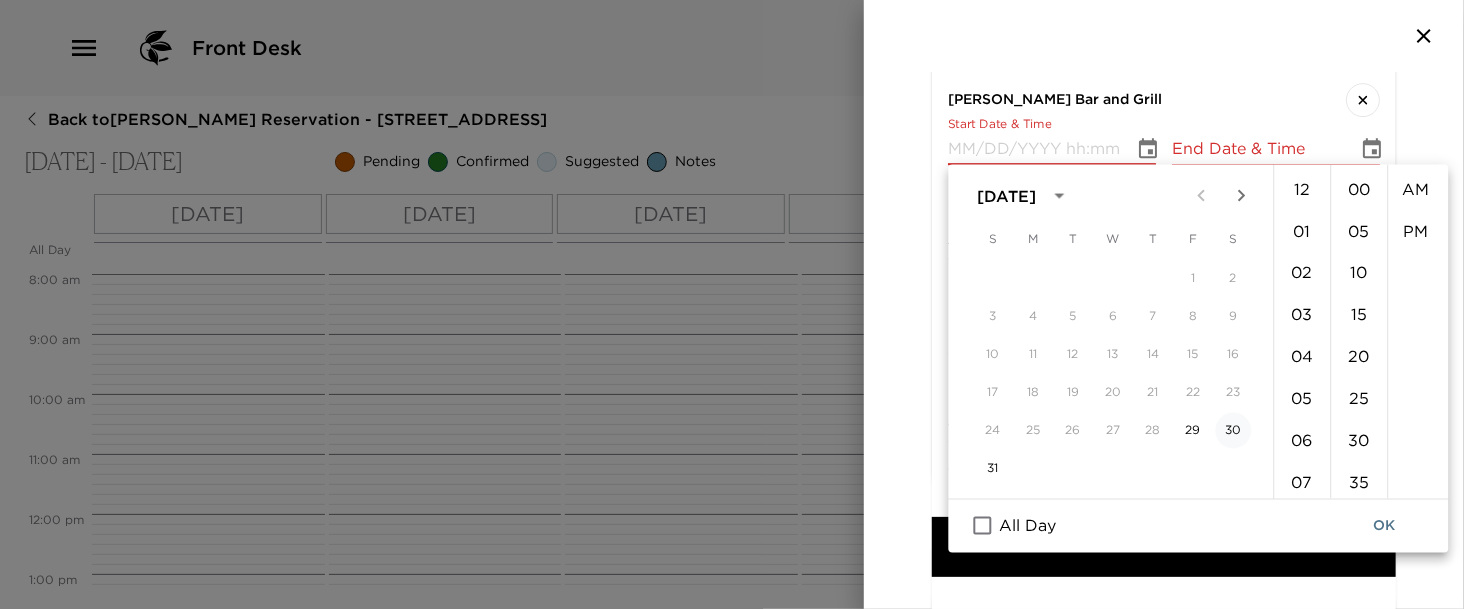 click on "30" at bounding box center (1233, 431) 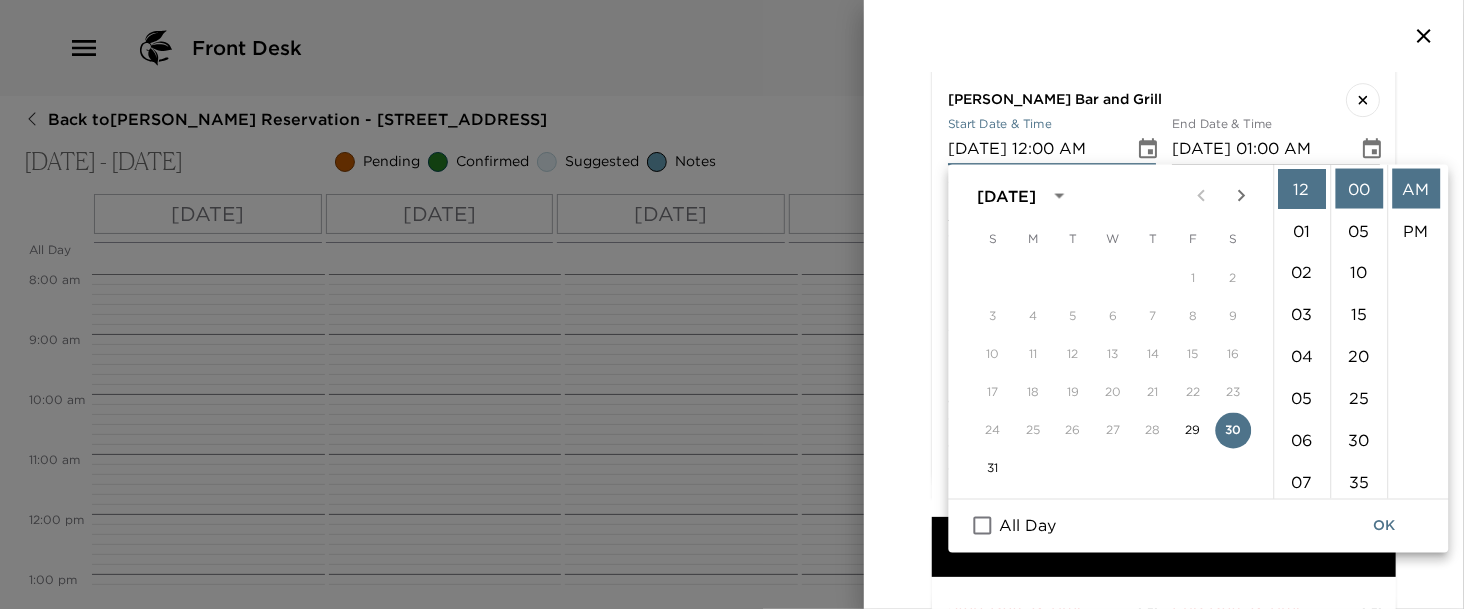 type on "08/30/2025 12:00 AM" 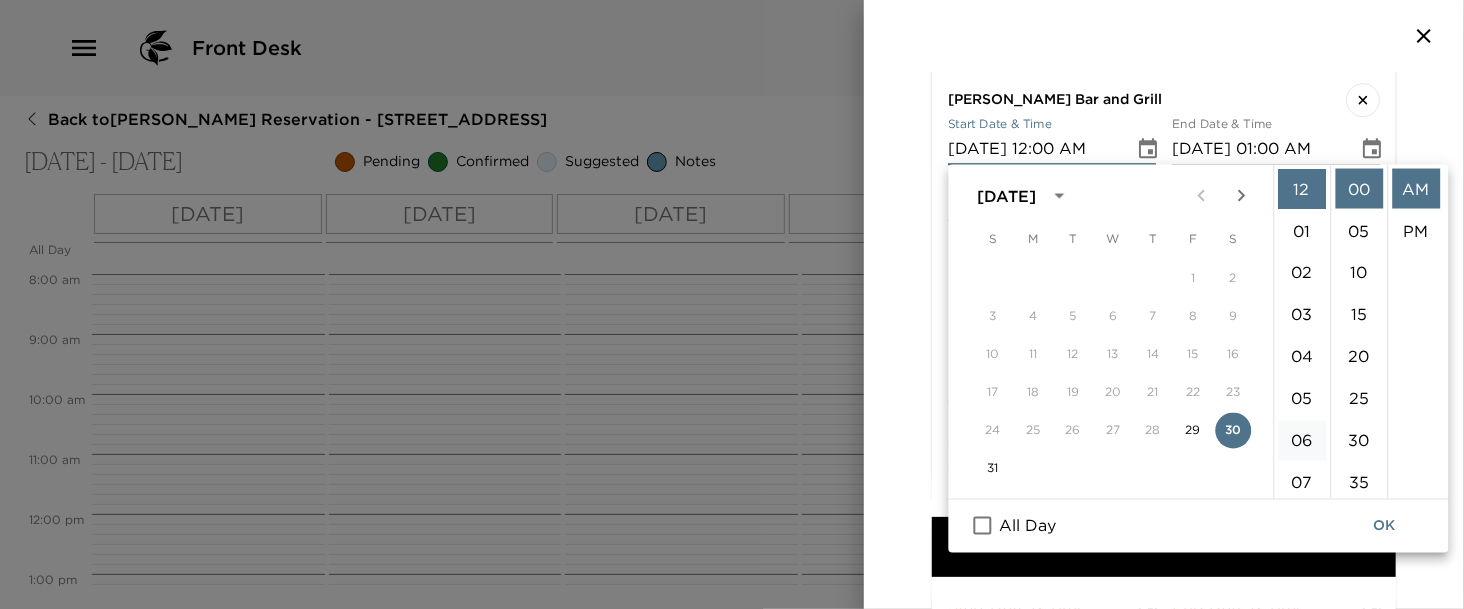 click on "06" at bounding box center (1302, 441) 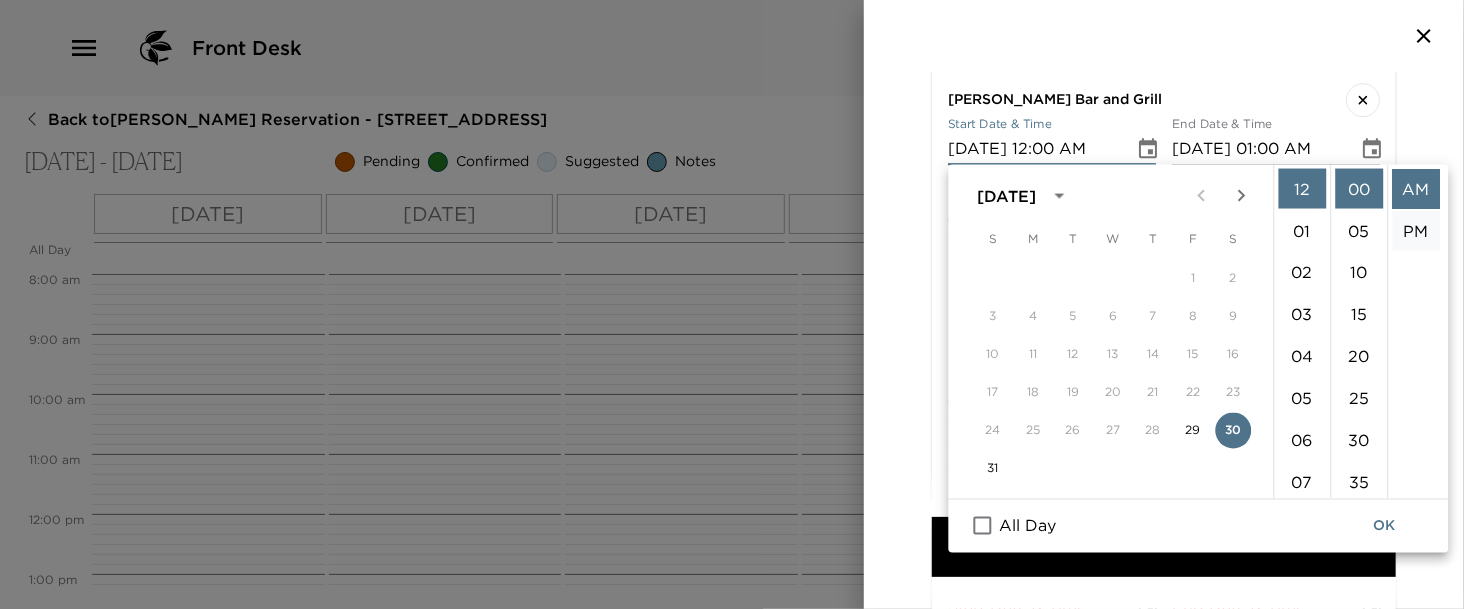 type on "08/30/2025 06:00 AM" 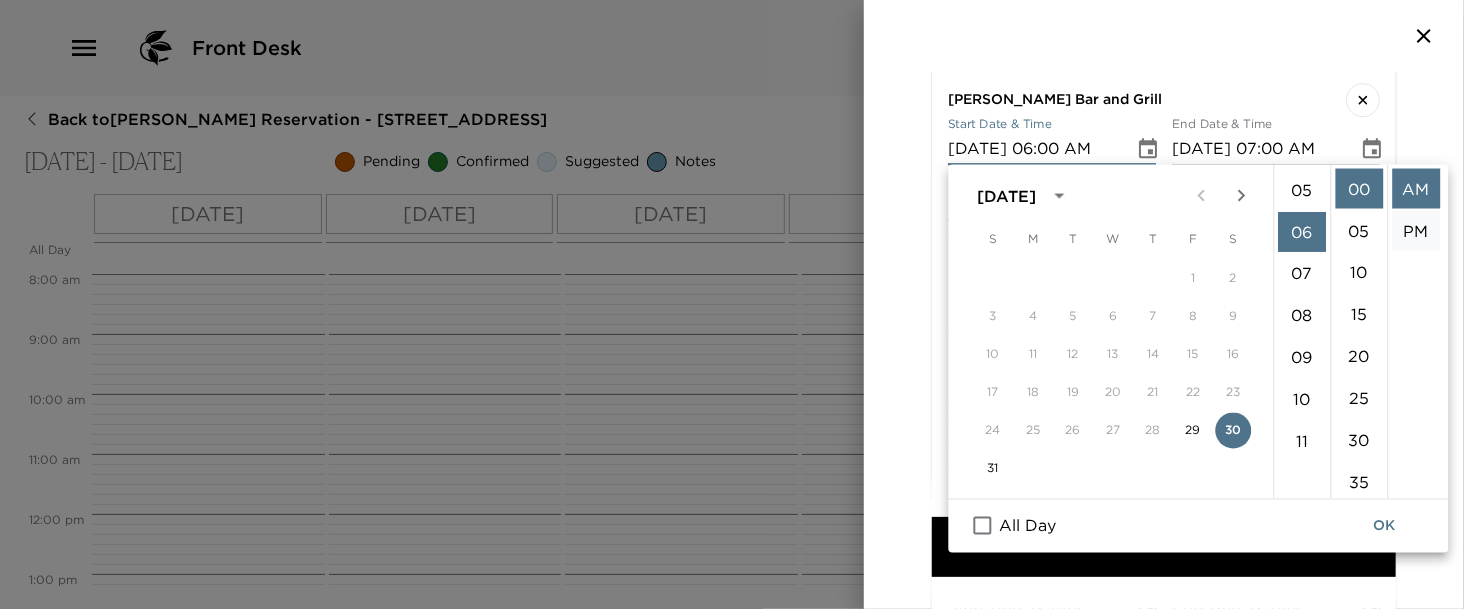 scroll, scrollTop: 252, scrollLeft: 0, axis: vertical 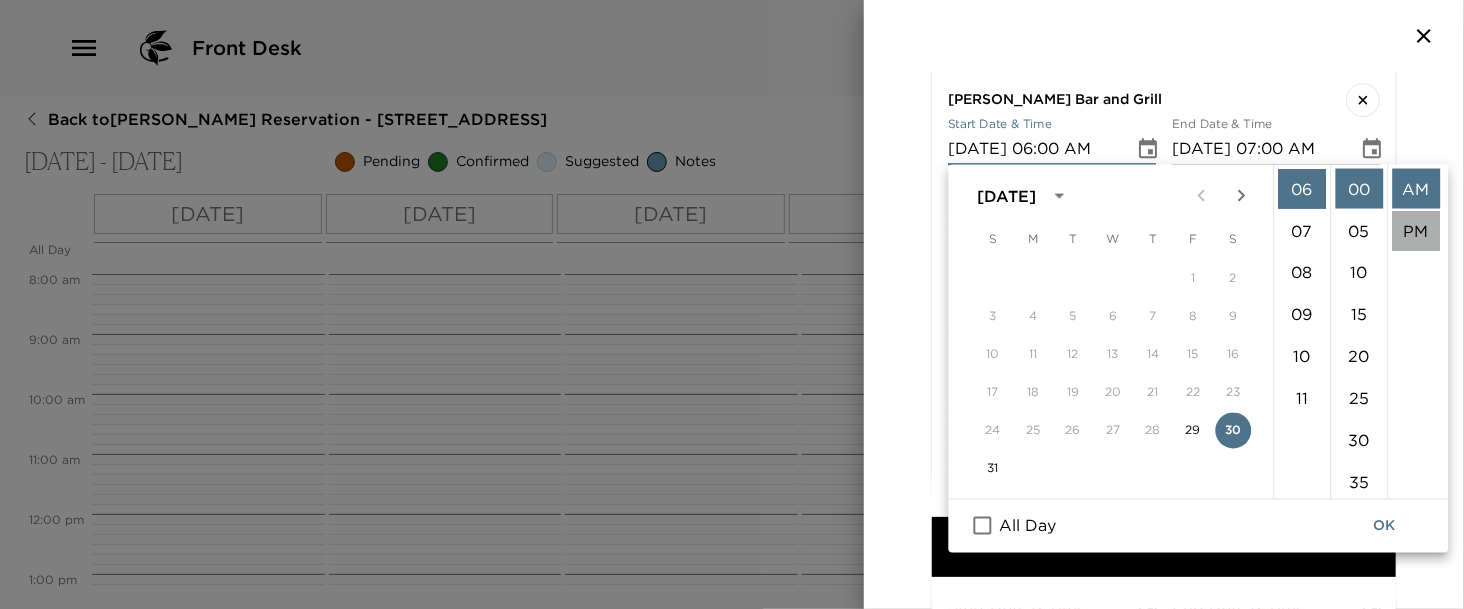 click on "PM" at bounding box center (1416, 231) 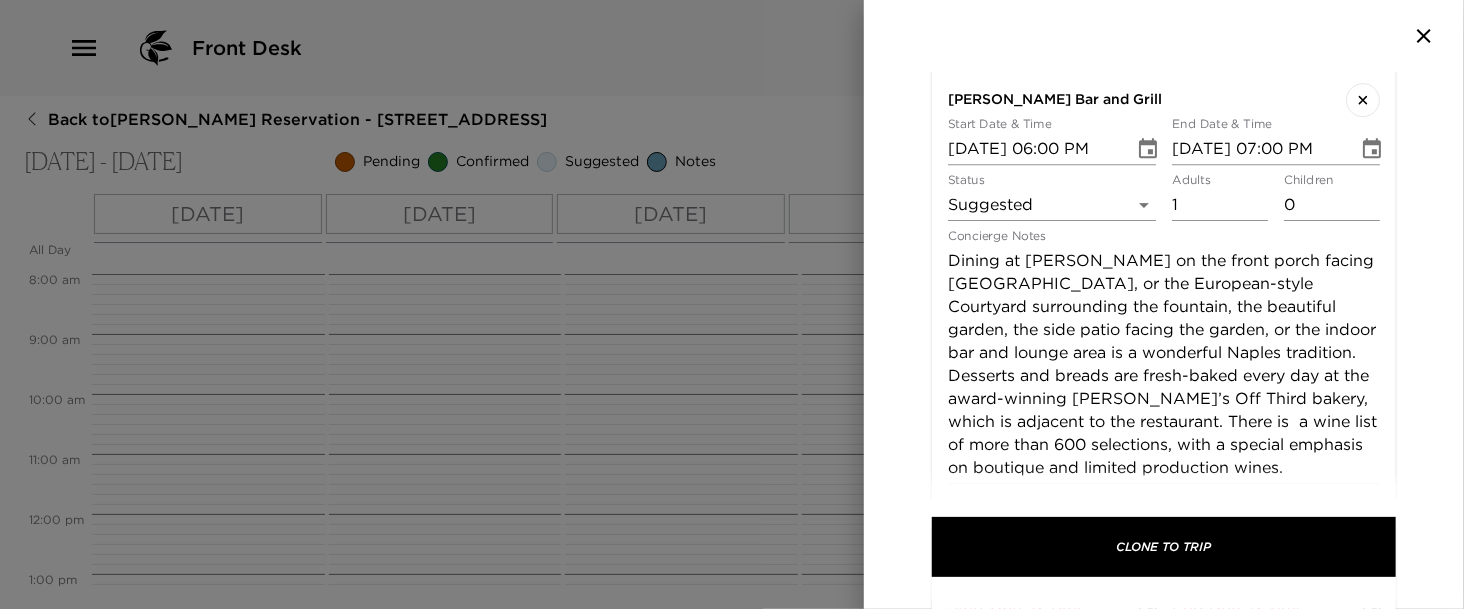 scroll, scrollTop: 0, scrollLeft: 0, axis: both 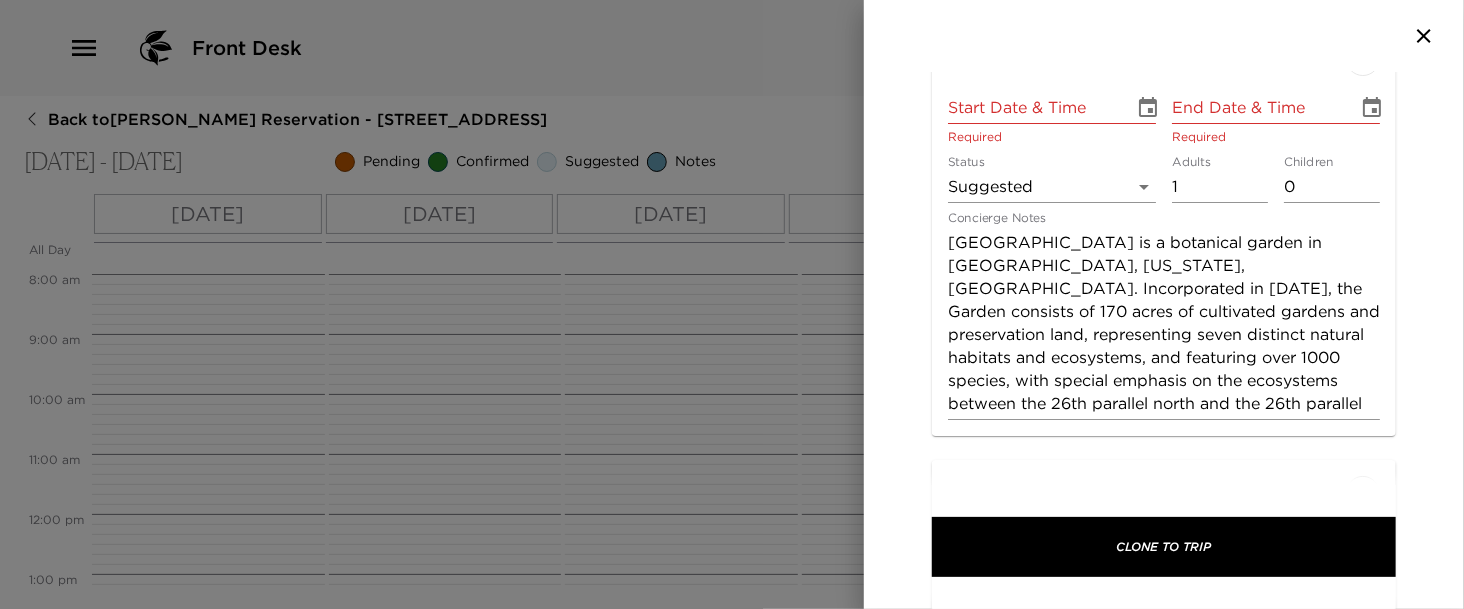 click 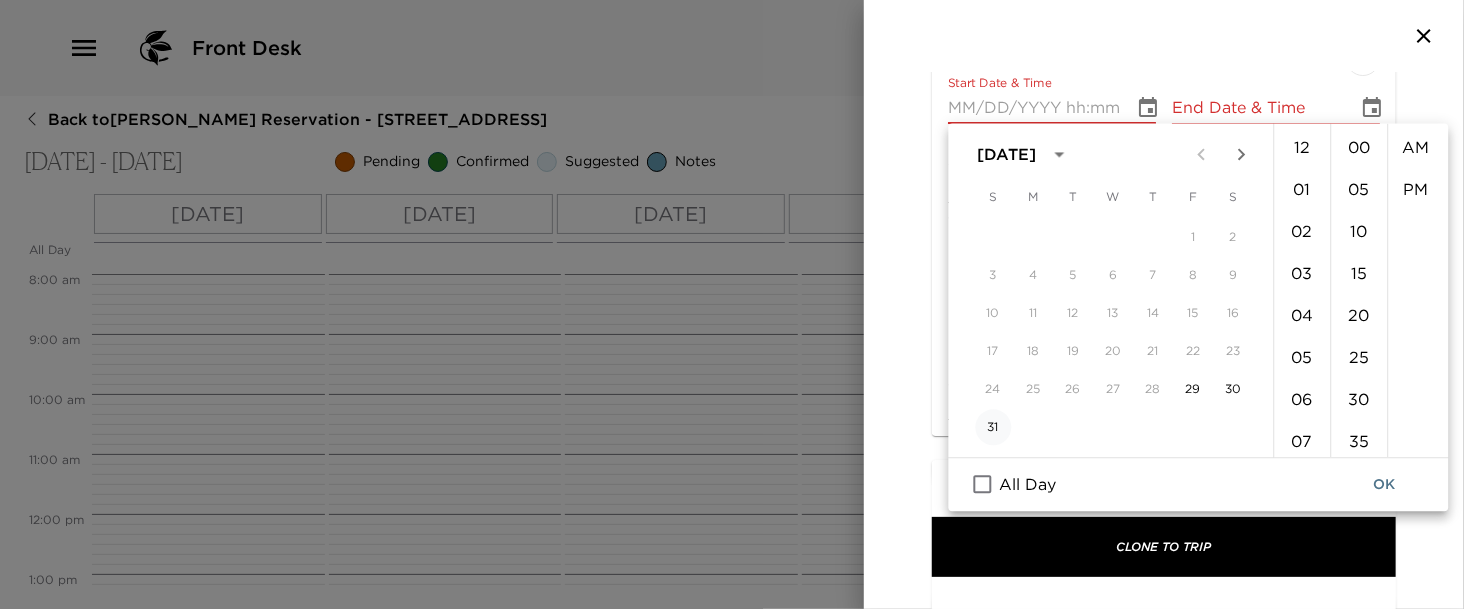 click on "31" at bounding box center [993, 427] 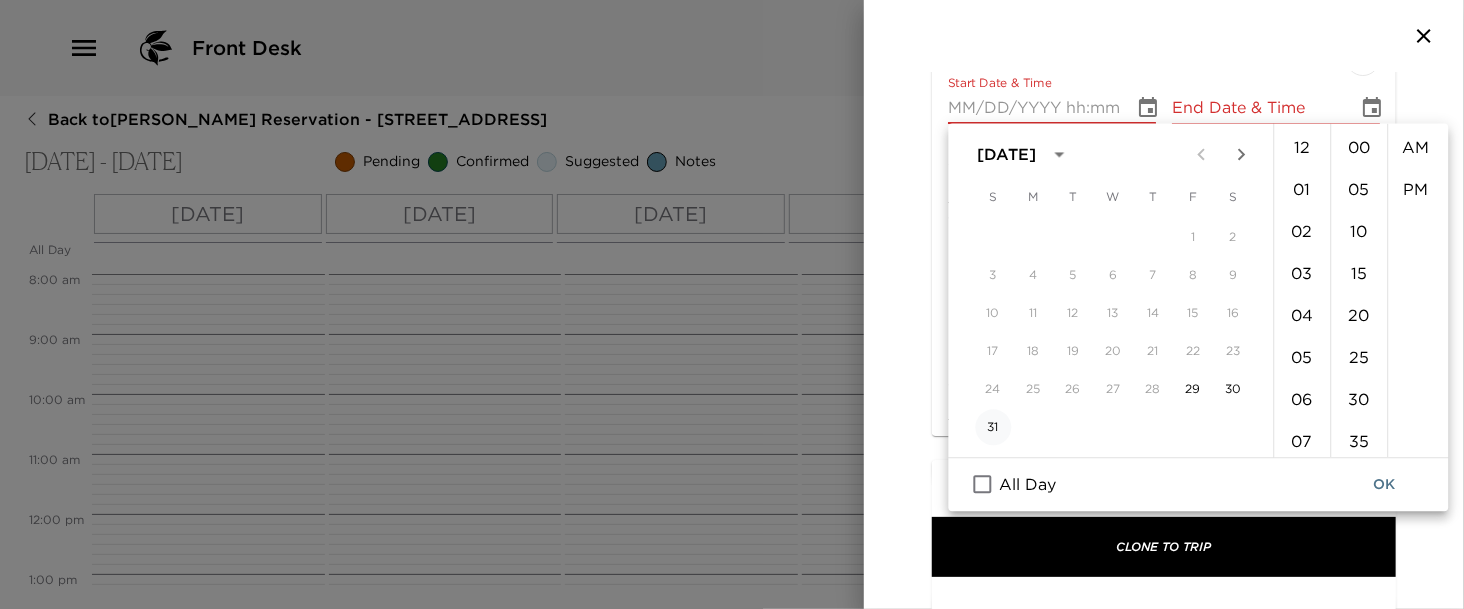 type on "08/31/2025 12:00 AM" 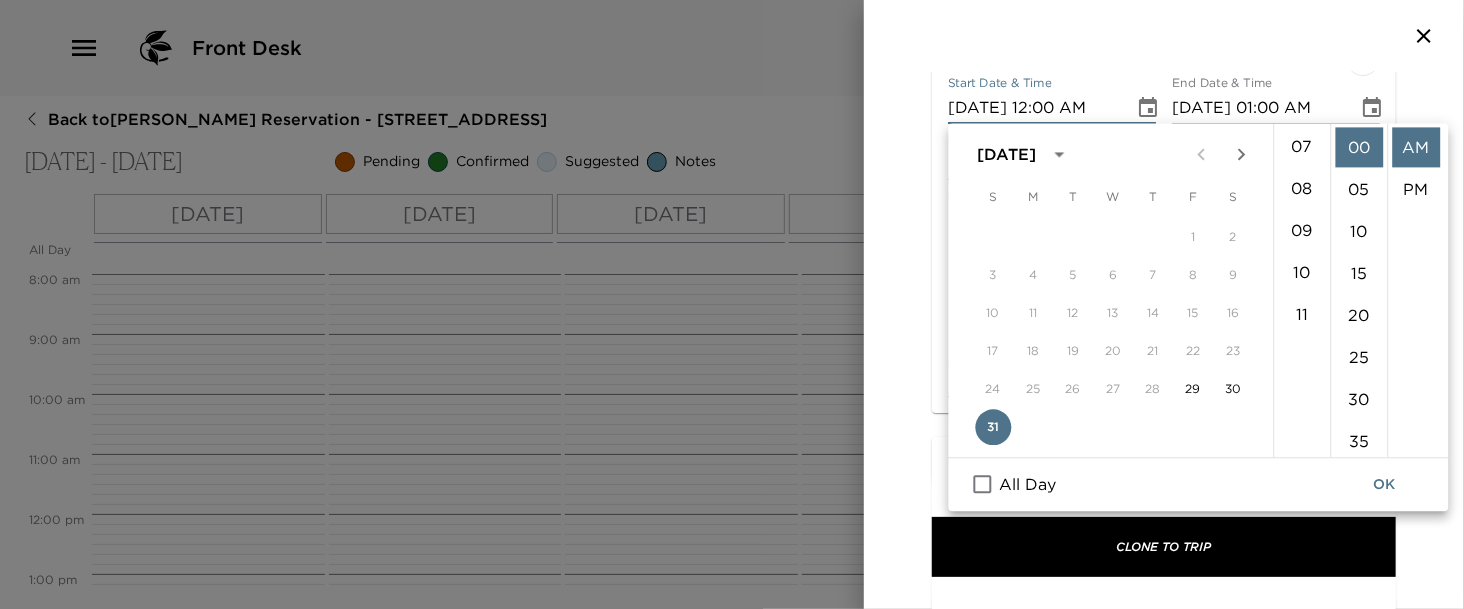 scroll, scrollTop: 308, scrollLeft: 0, axis: vertical 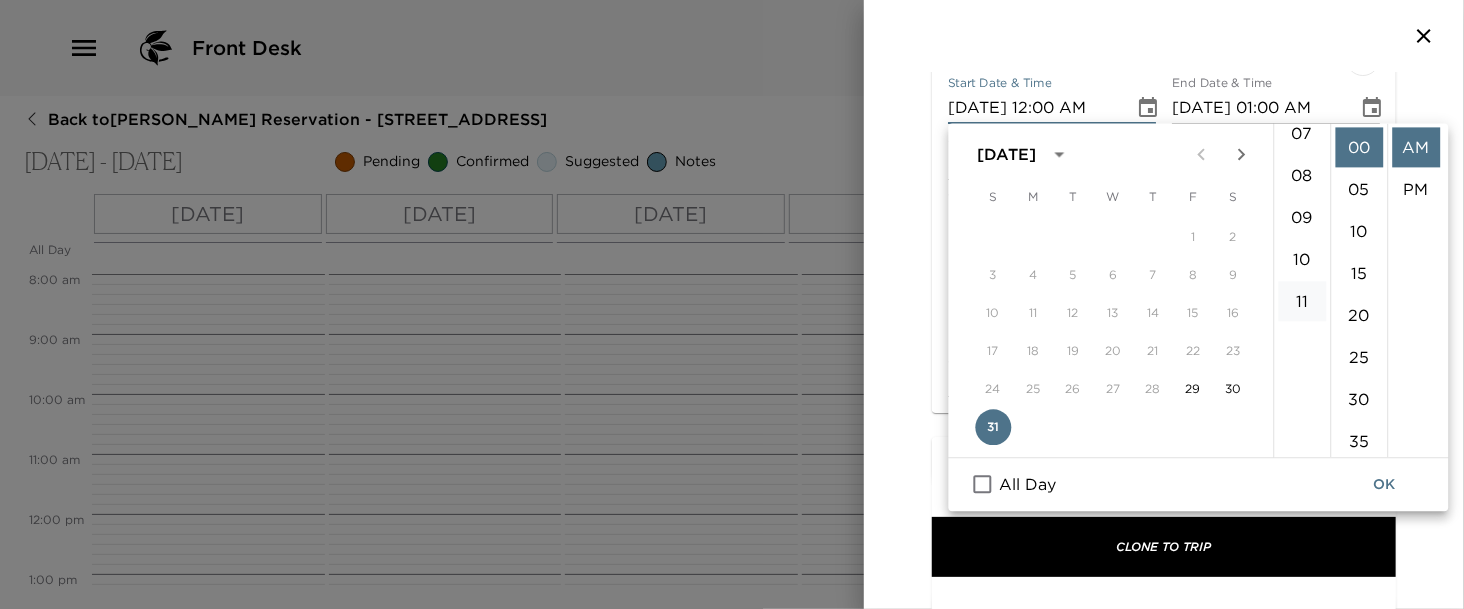 click on "11" at bounding box center [1302, 301] 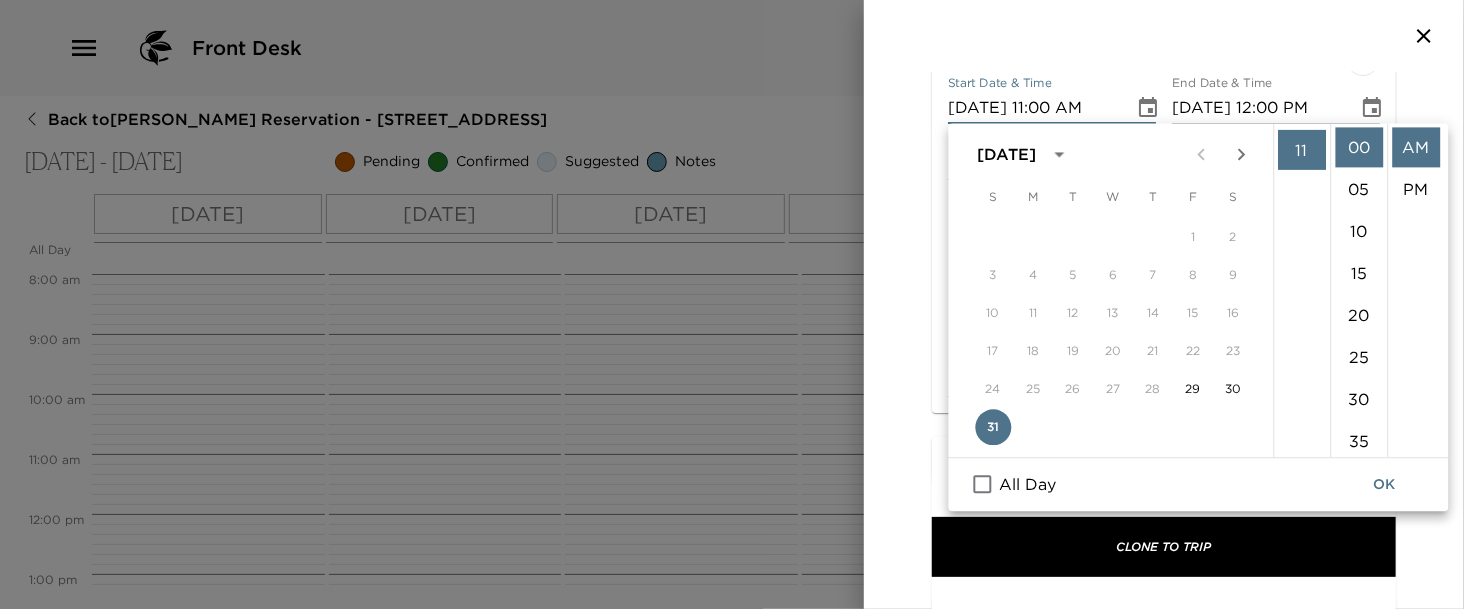 scroll, scrollTop: 461, scrollLeft: 0, axis: vertical 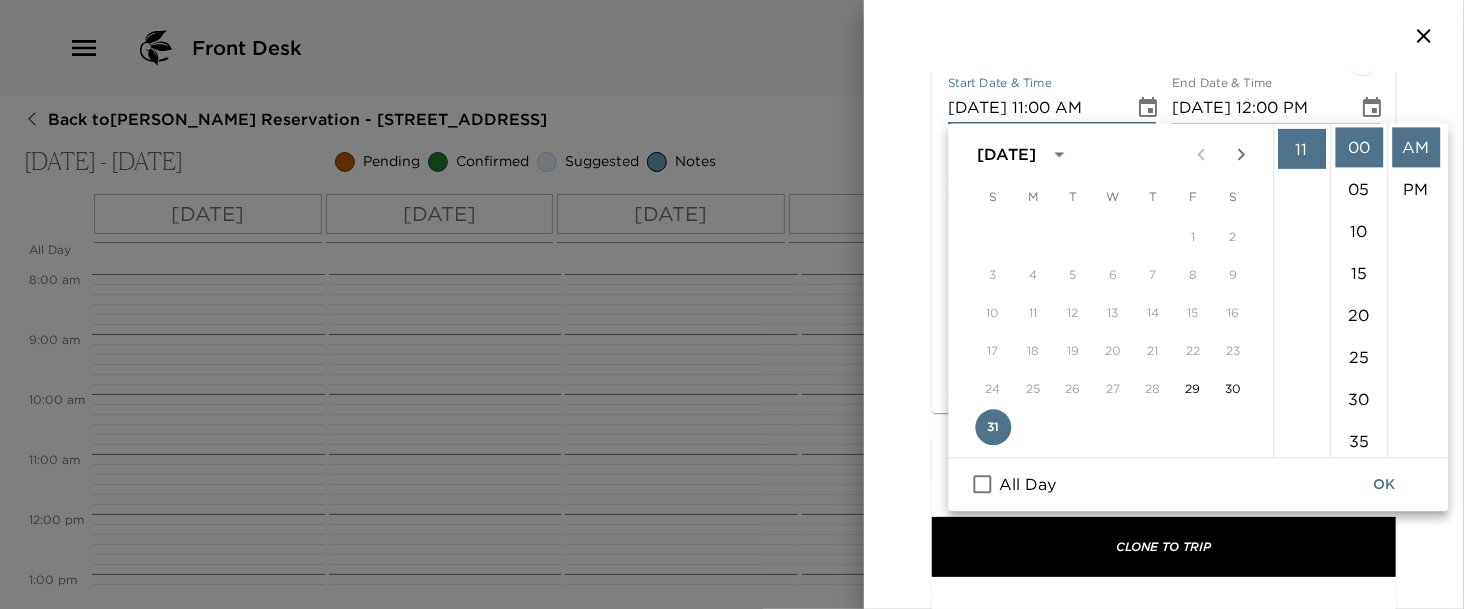 click on "Review Itinerary Curate itinerary details below. Clone From Youngkin Reservation Colleen Sugden 08/29/2025 - 09/01/2025 Naples, Florida 502 13th Ave South  Naples, FL 15 events Clone To Youngkin Reservation Colleen Sugden 08/29/2025 - 09/01/2025 Naples, Florida 1325 5th St South  Naples, FL 0 events Itinerary Items (15) Napoli On The Bay - Great for Take Out or Delivery on 1st Night! Start Date & Time 08/29/2025 06:00 PM End Date & Time 08/29/2025 07:00 PM Status Suggested Suggestion Adults 1 Children 0 Concierge Notes Delicious thin crust pizza done to perfection, toasted cheese steak sub and they have icecream too!!
This is a wonderful, and casual, way to start a vacation in Naples after a day of travelling!  Choose from delivery or pick-up for a relaxing first night in Naples. x Briggs Wellness Center Start Date & Time 08/30/2025 10:00 AM End Date & Time 08/30/2025 11:00 AM Status Suggested Suggestion Adults 1 Children 0 Concierge Notes x Celebration Park - Waterfront Gourmet Food Truck Park Status 1 0" at bounding box center [1164, 340] 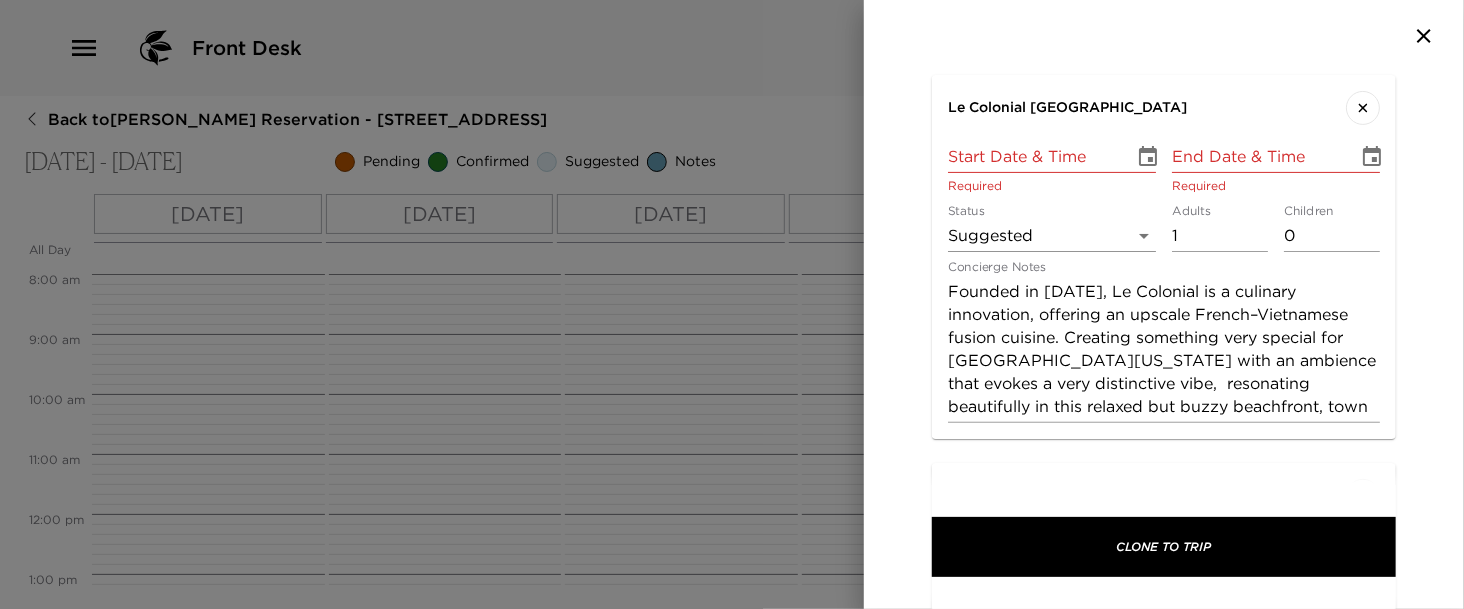 scroll, scrollTop: 7981, scrollLeft: 0, axis: vertical 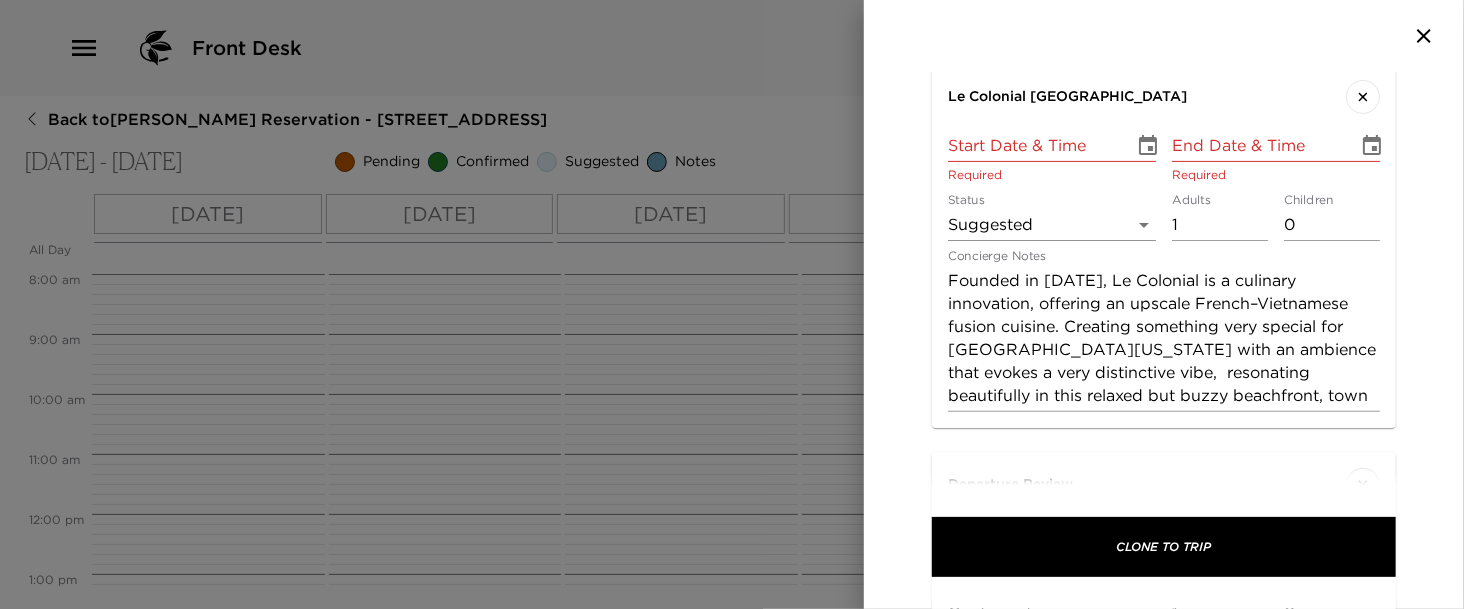 click 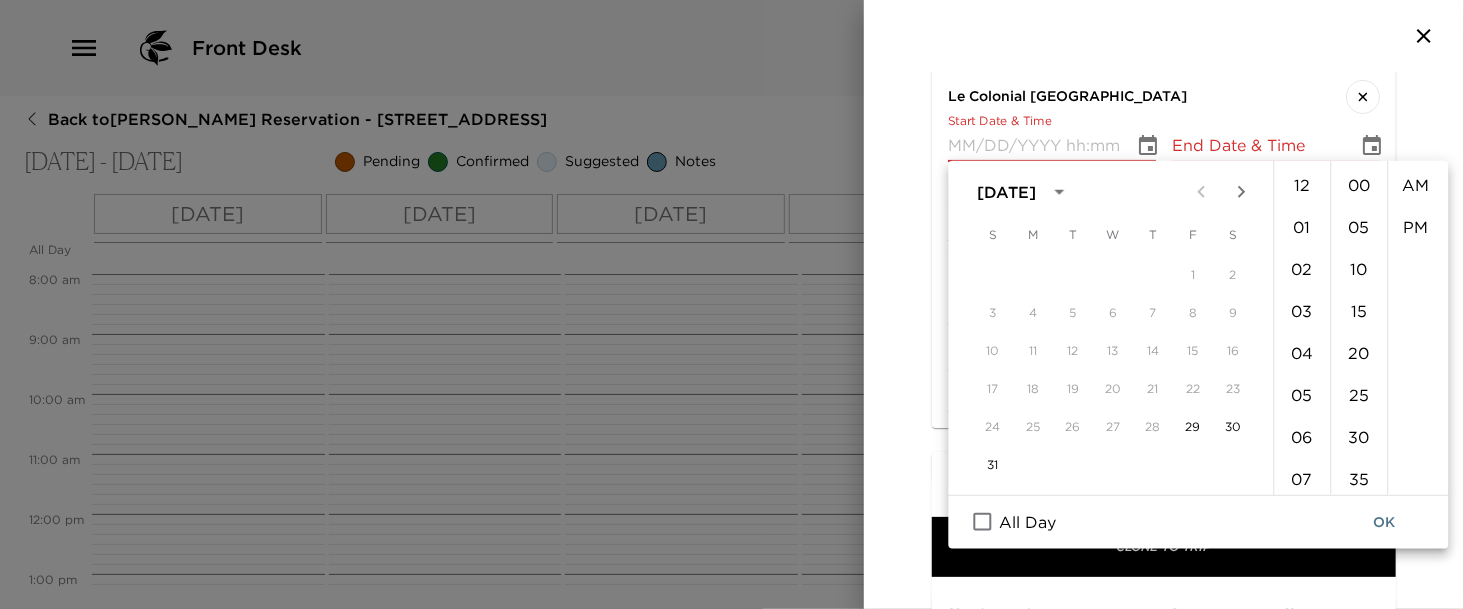 click 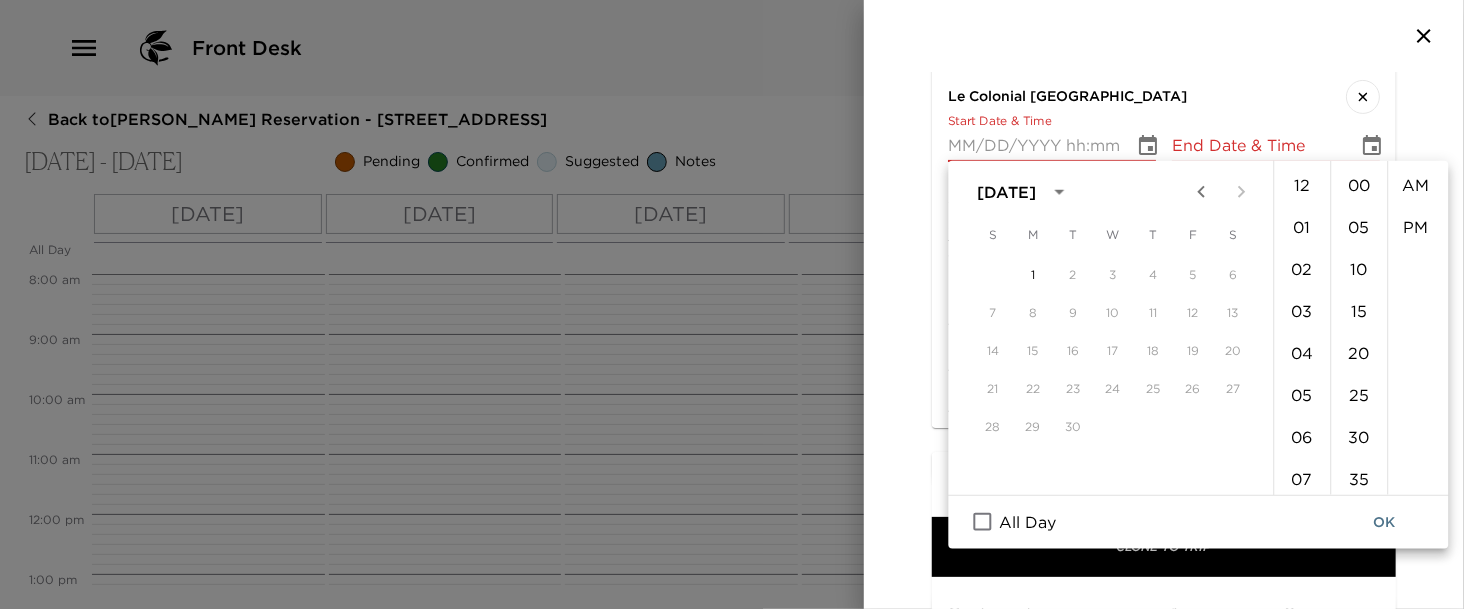 click 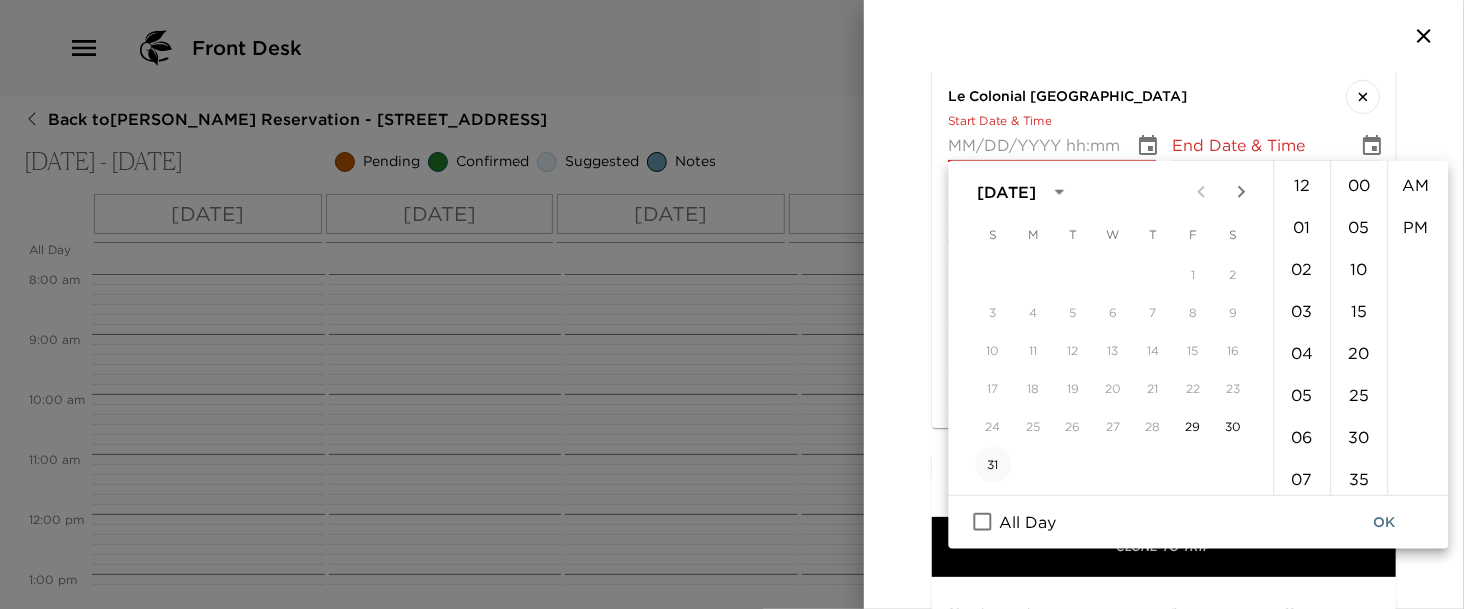 click on "31" at bounding box center [993, 465] 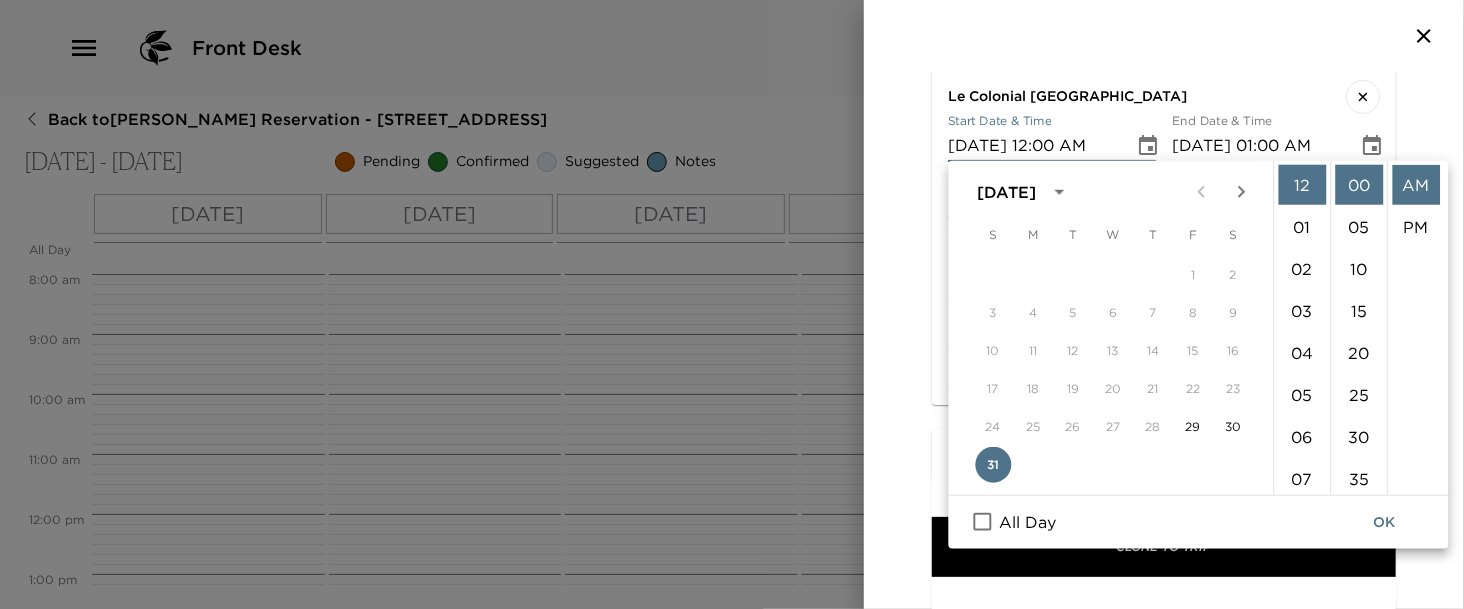 click on "Review Itinerary Curate itinerary details below. Clone From Youngkin Reservation Colleen Sugden 08/29/2025 - 09/01/2025 Naples, Florida 502 13th Ave South  Naples, FL 15 events Clone To Youngkin Reservation Colleen Sugden 08/29/2025 - 09/01/2025 Naples, Florida 1325 5th St South  Naples, FL 0 events Itinerary Items (15) Napoli On The Bay - Great for Take Out or Delivery on 1st Night! Start Date & Time 08/29/2025 06:00 PM End Date & Time 08/29/2025 07:00 PM Status Suggested Suggestion Adults 1 Children 0 Concierge Notes Delicious thin crust pizza done to perfection, toasted cheese steak sub and they have icecream too!!
This is a wonderful, and casual, way to start a vacation in Naples after a day of travelling!  Choose from delivery or pick-up for a relaxing first night in Naples. x Briggs Wellness Center Start Date & Time 08/30/2025 10:00 AM End Date & Time 08/30/2025 11:00 AM Status Suggested Suggestion Adults 1 Children 0 Concierge Notes x Celebration Park - Waterfront Gourmet Food Truck Park Status 1 0" at bounding box center [1164, 340] 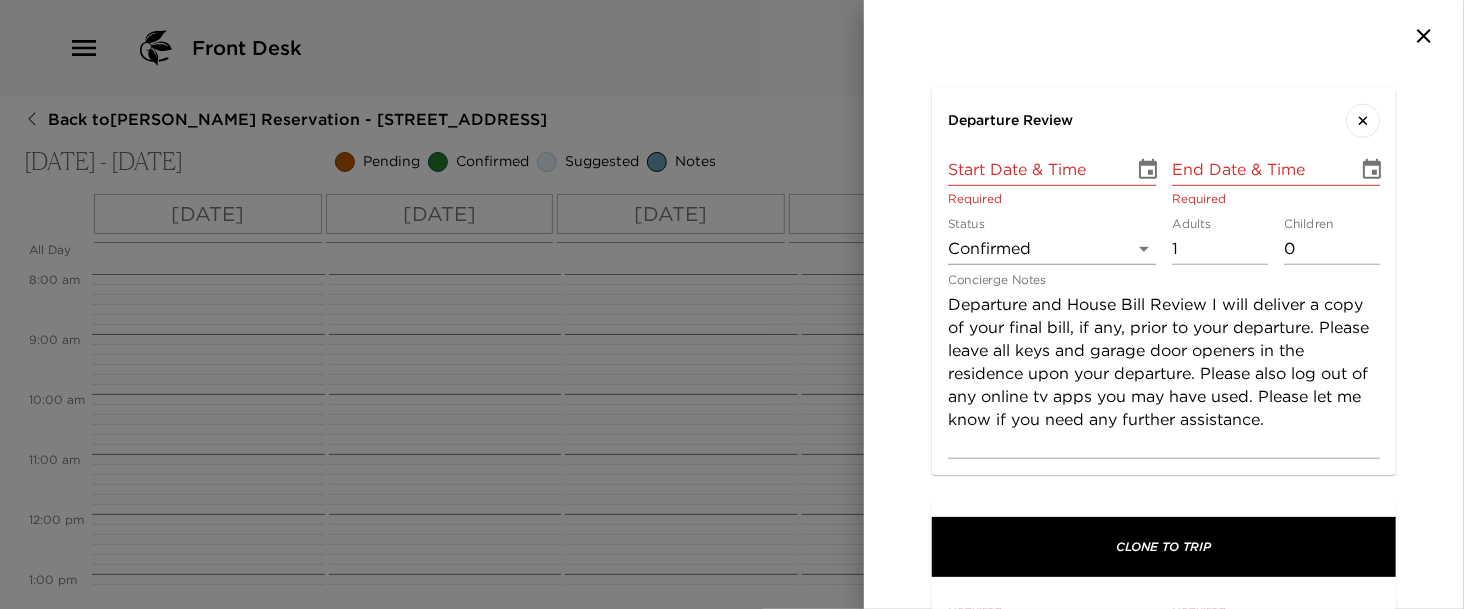 scroll, scrollTop: 8336, scrollLeft: 0, axis: vertical 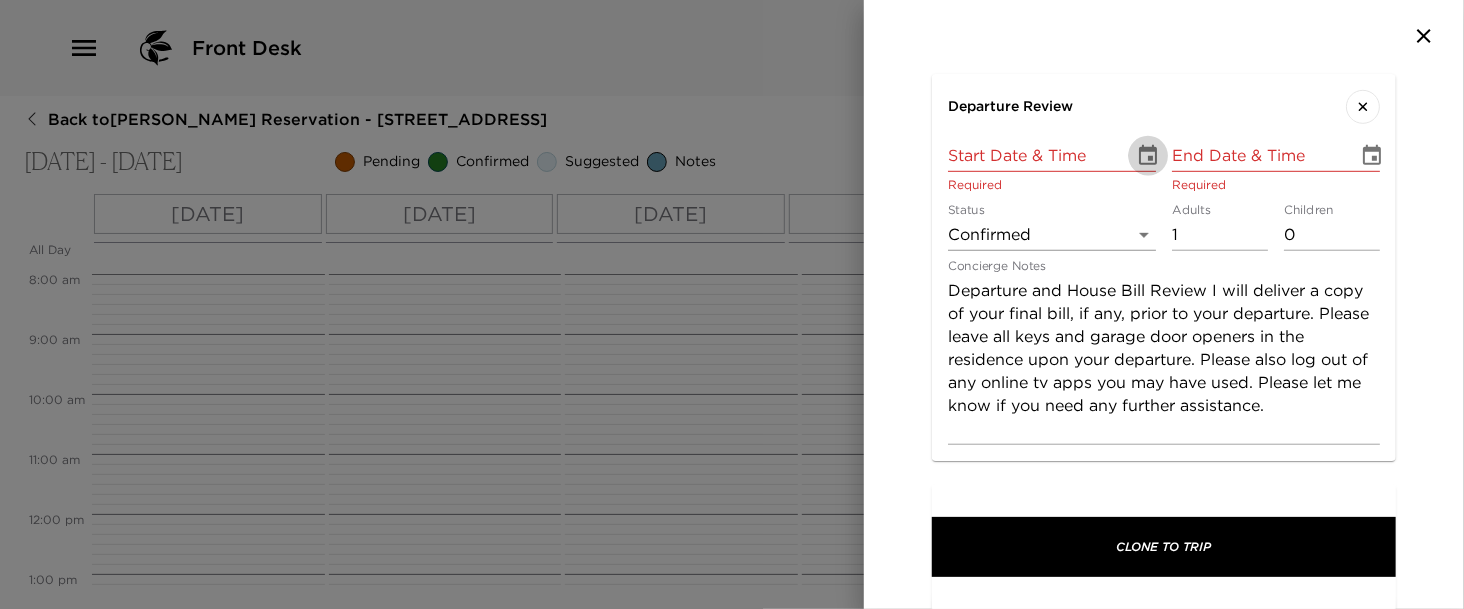 click 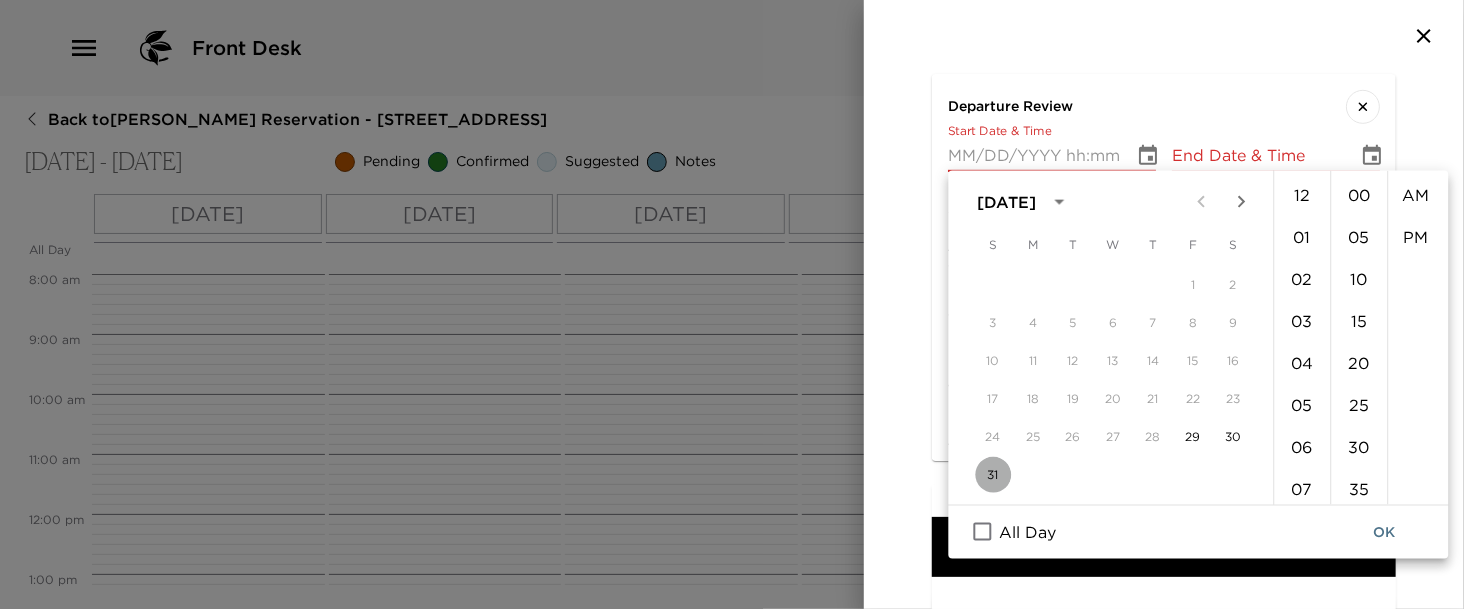 click on "31" at bounding box center (993, 475) 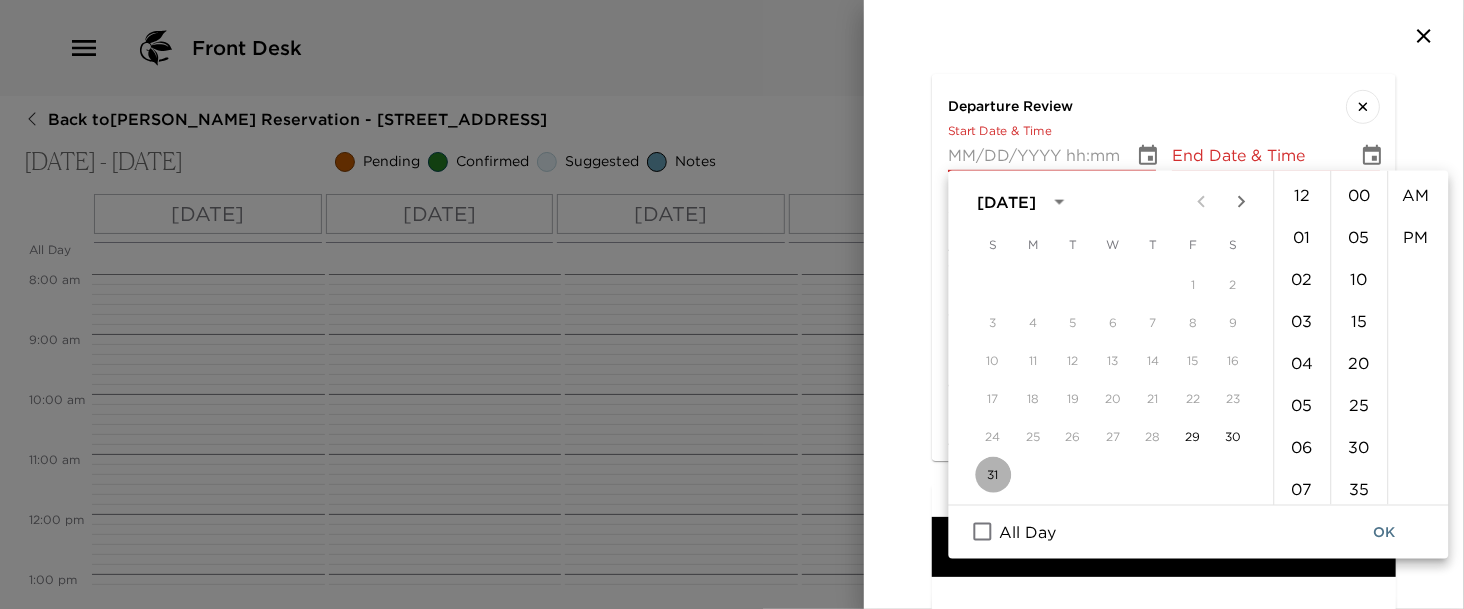 type on "08/31/2025 12:00 AM" 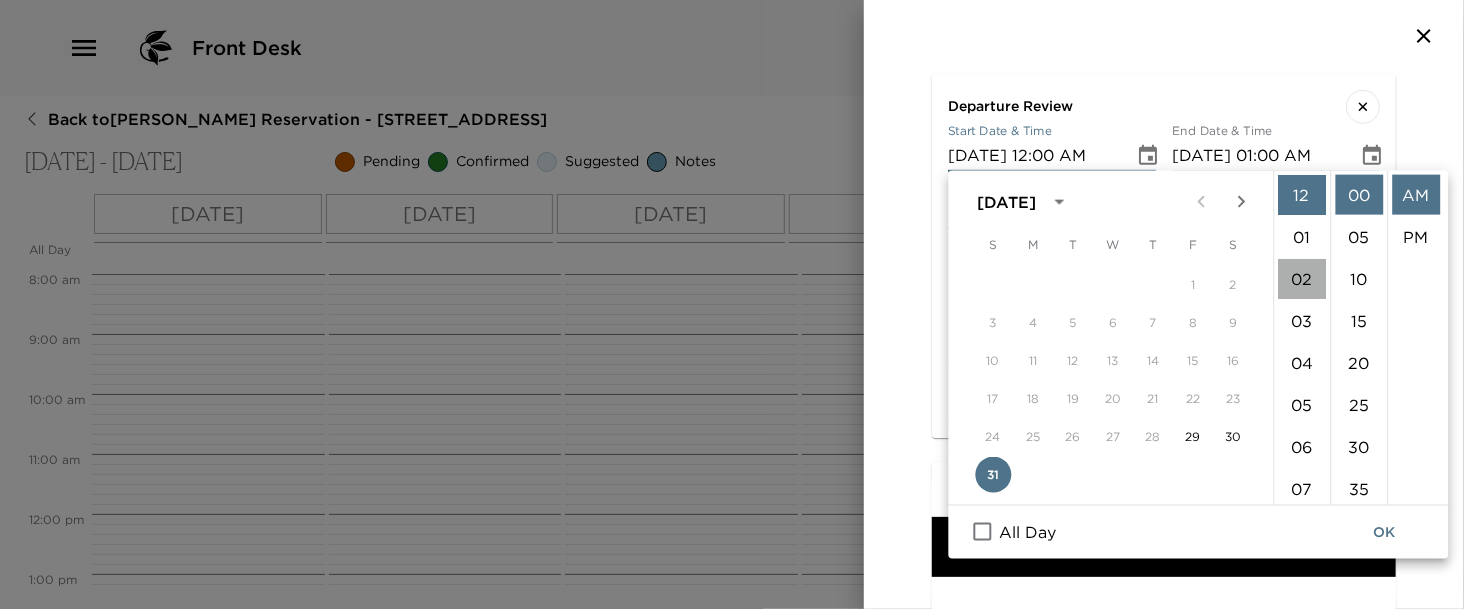 click on "02" at bounding box center [1302, 279] 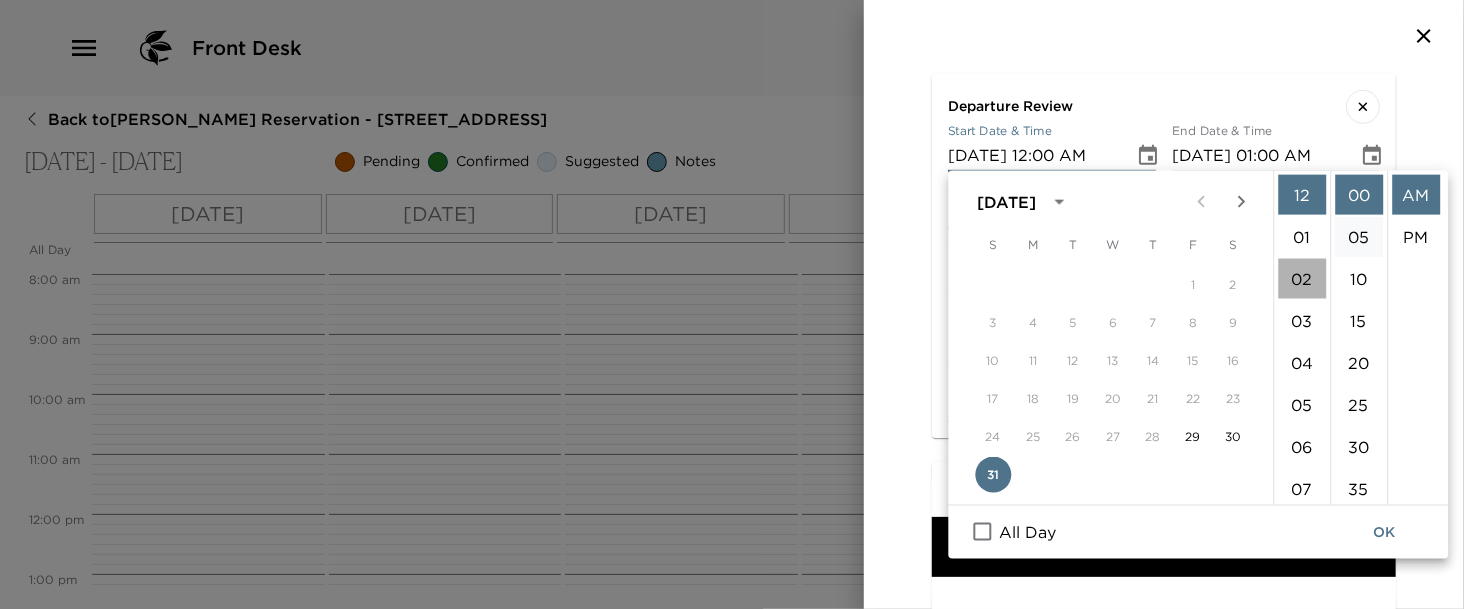 type on "08/31/2025 02:00 AM" 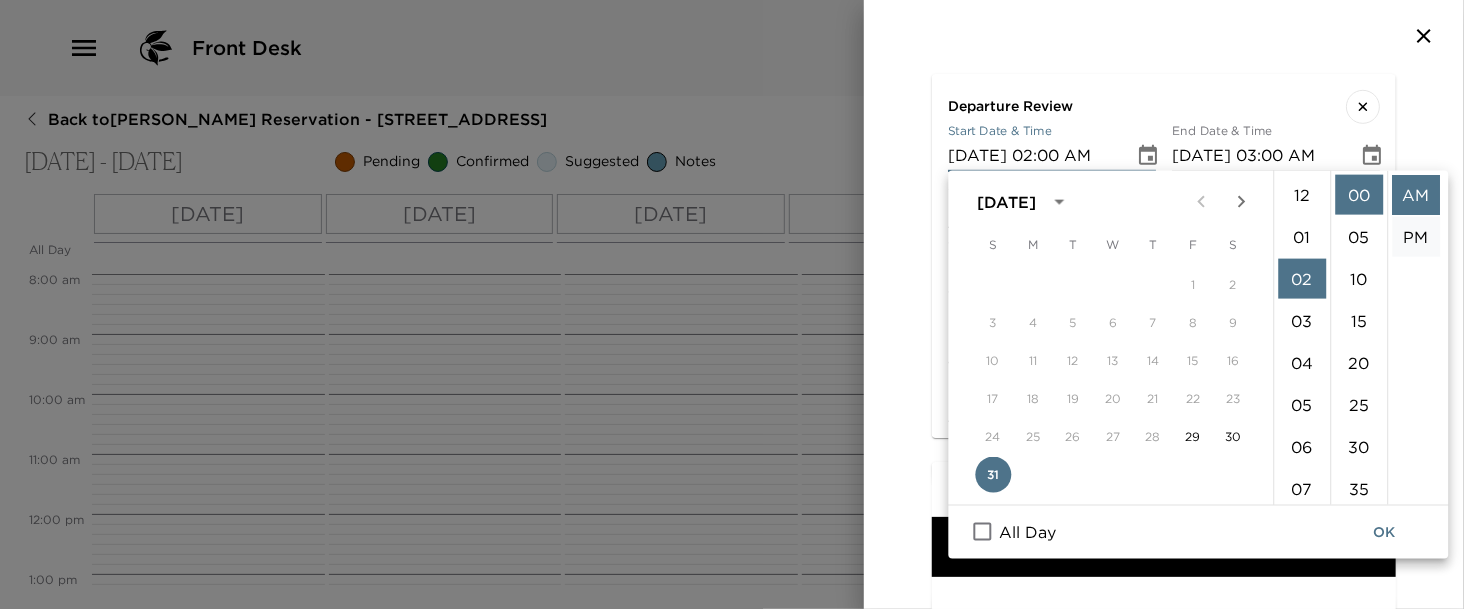 scroll, scrollTop: 83, scrollLeft: 0, axis: vertical 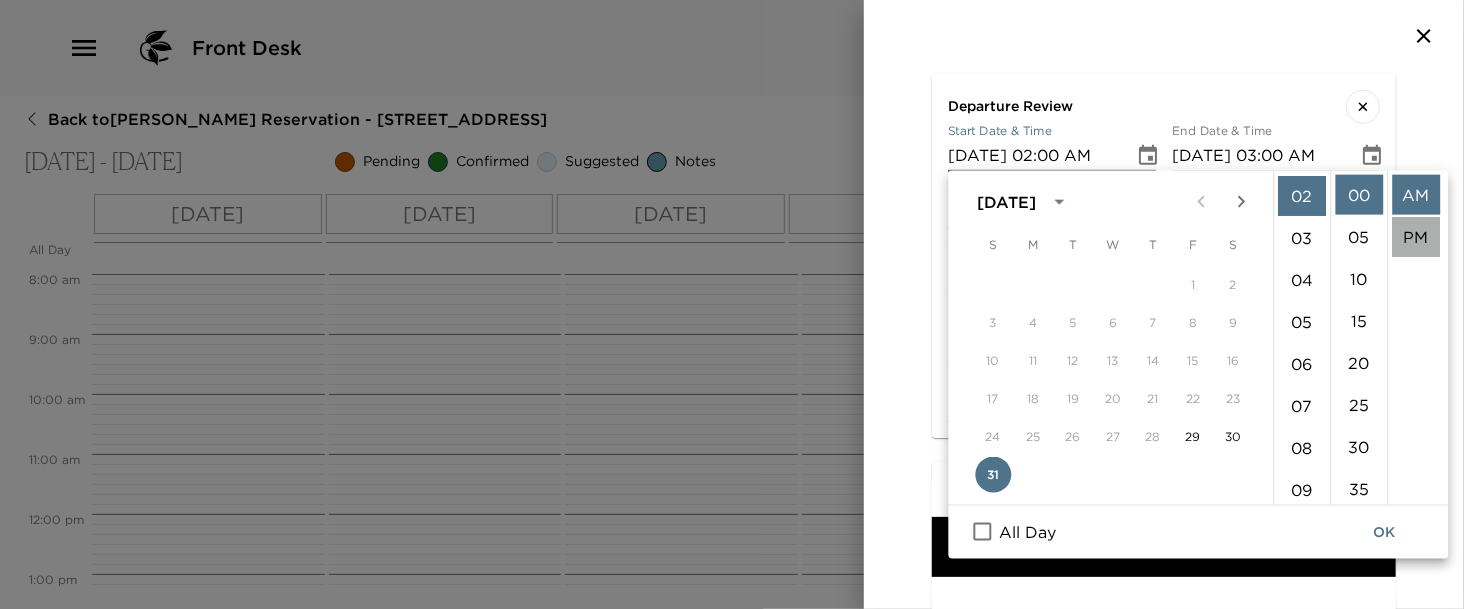 click on "PM" at bounding box center (1416, 237) 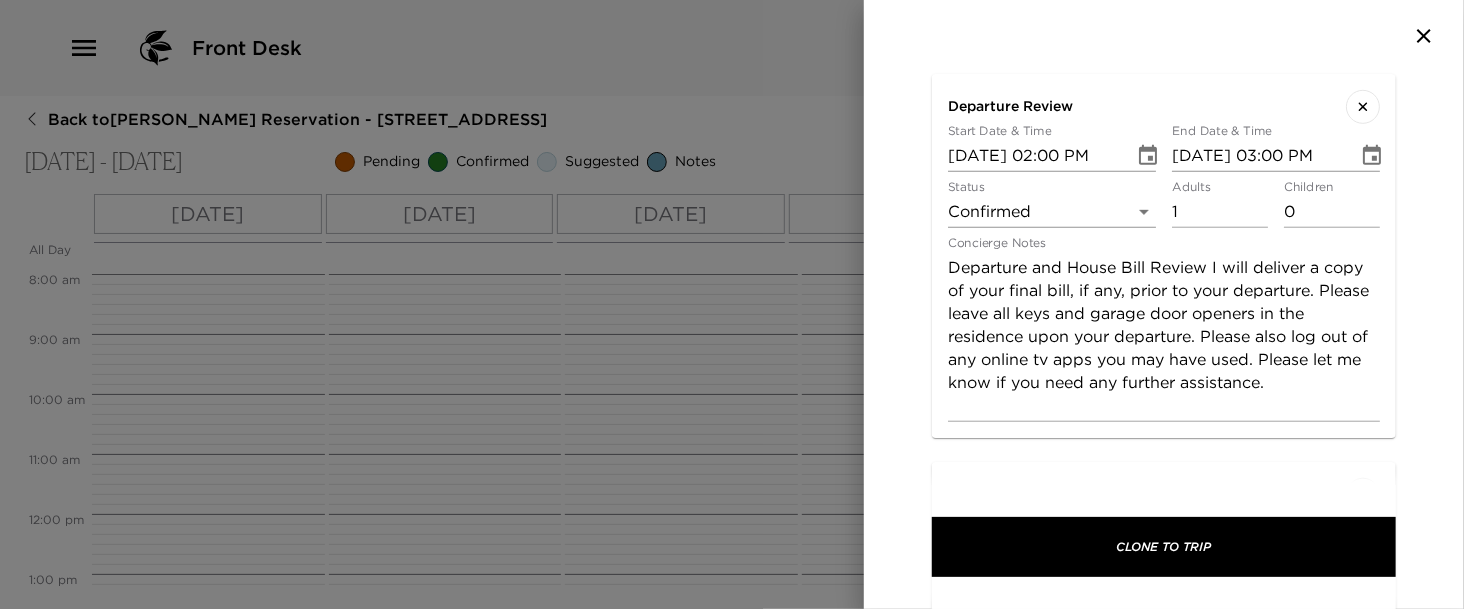 scroll, scrollTop: 0, scrollLeft: 0, axis: both 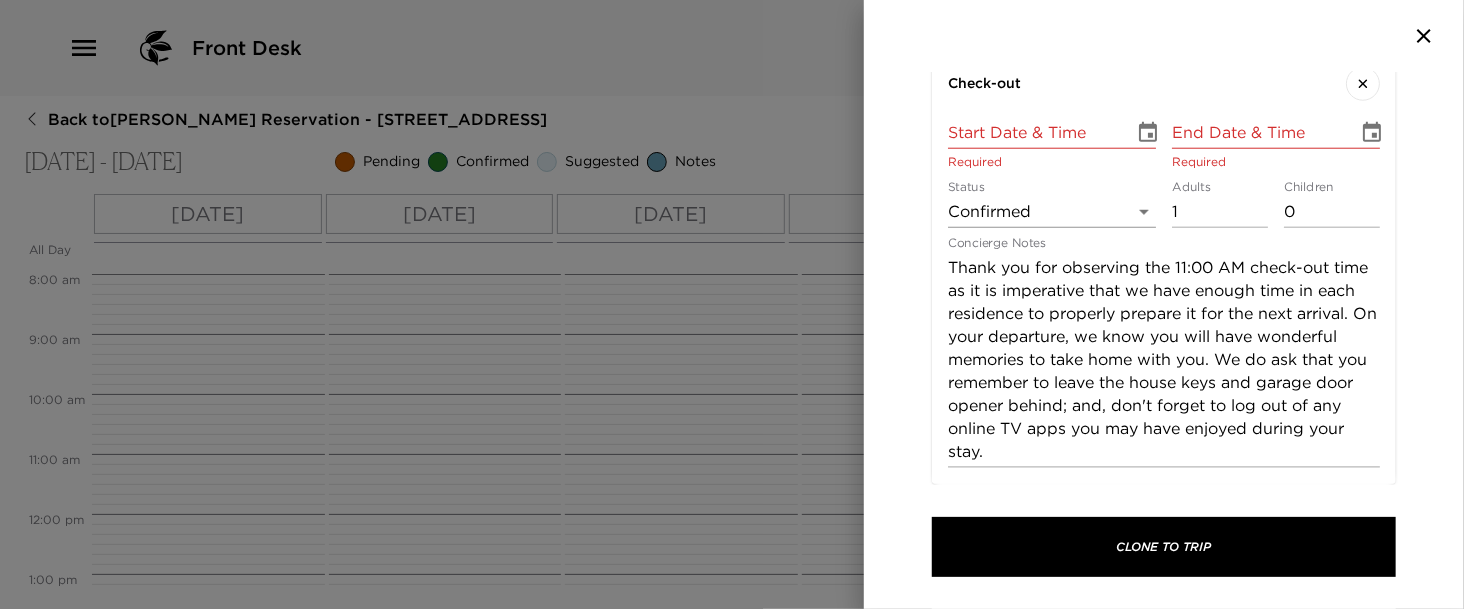 click at bounding box center [1148, 133] 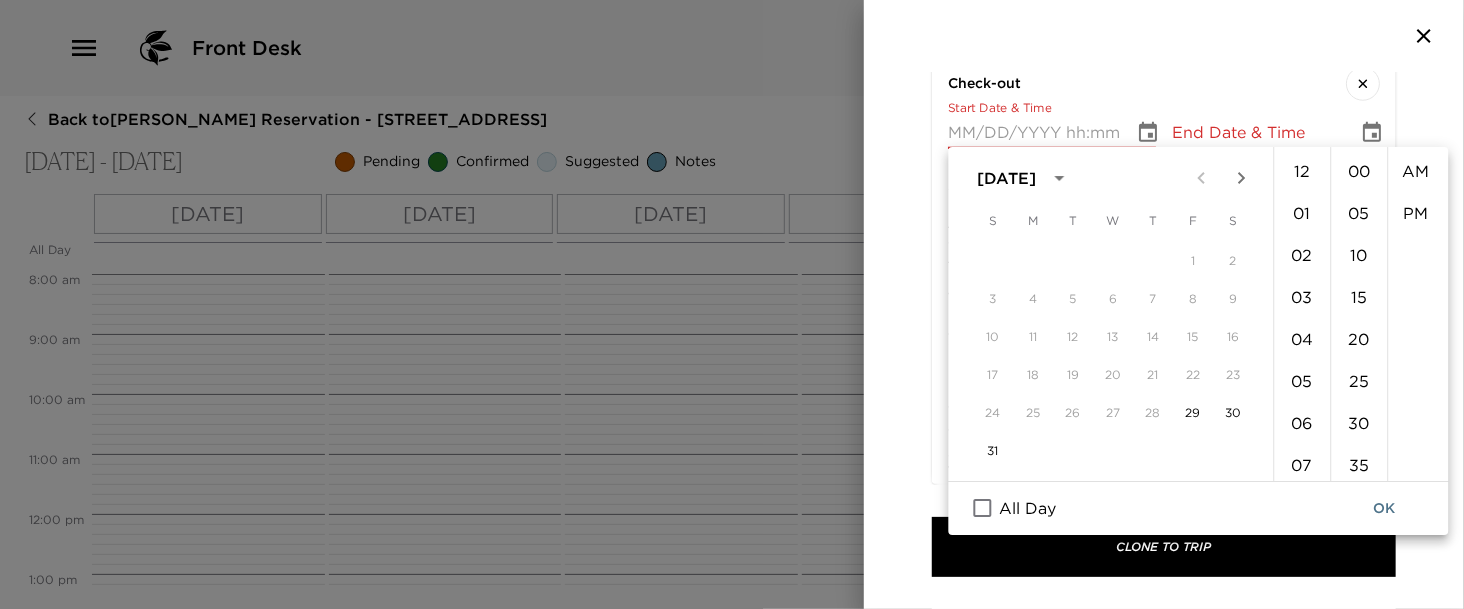 click 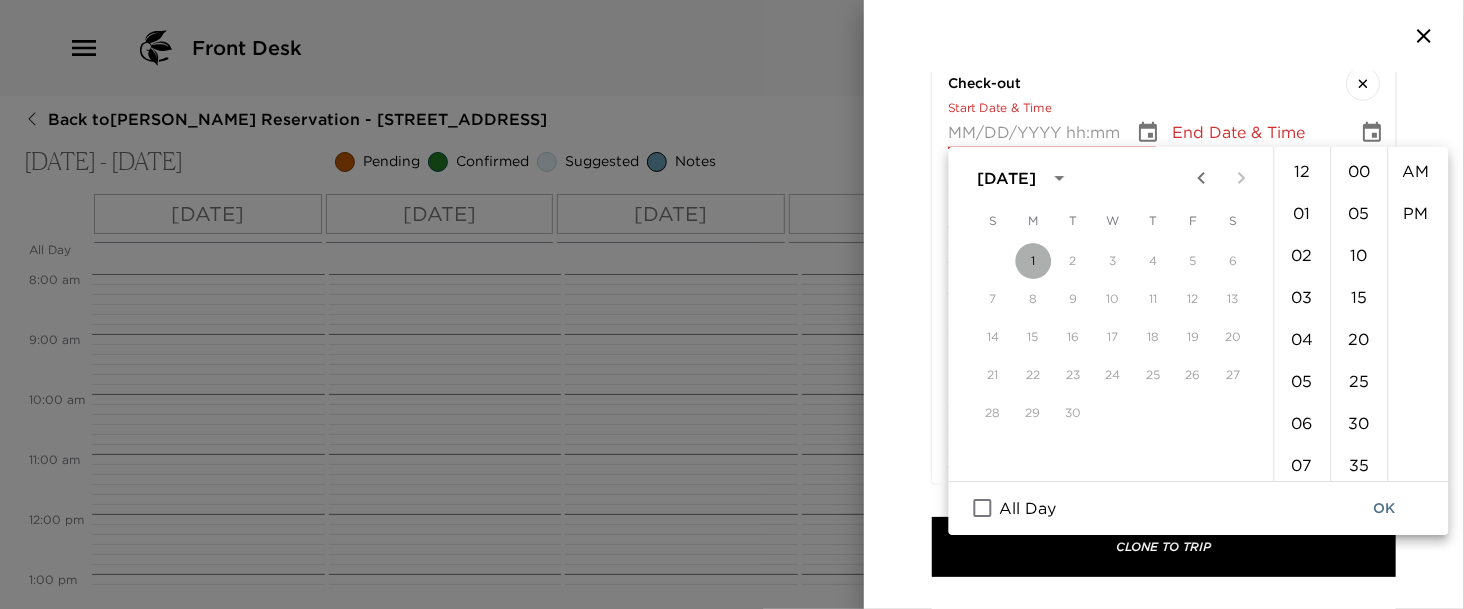 click on "1" at bounding box center [1033, 261] 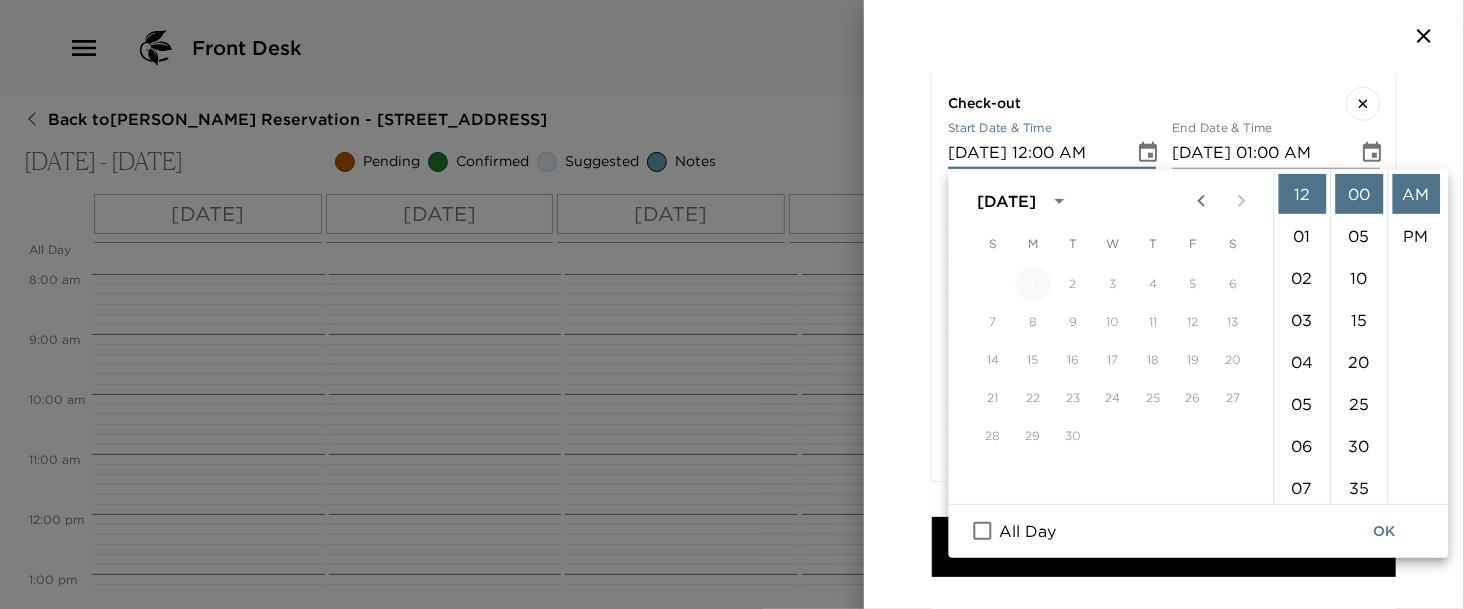 scroll, scrollTop: 8724, scrollLeft: 0, axis: vertical 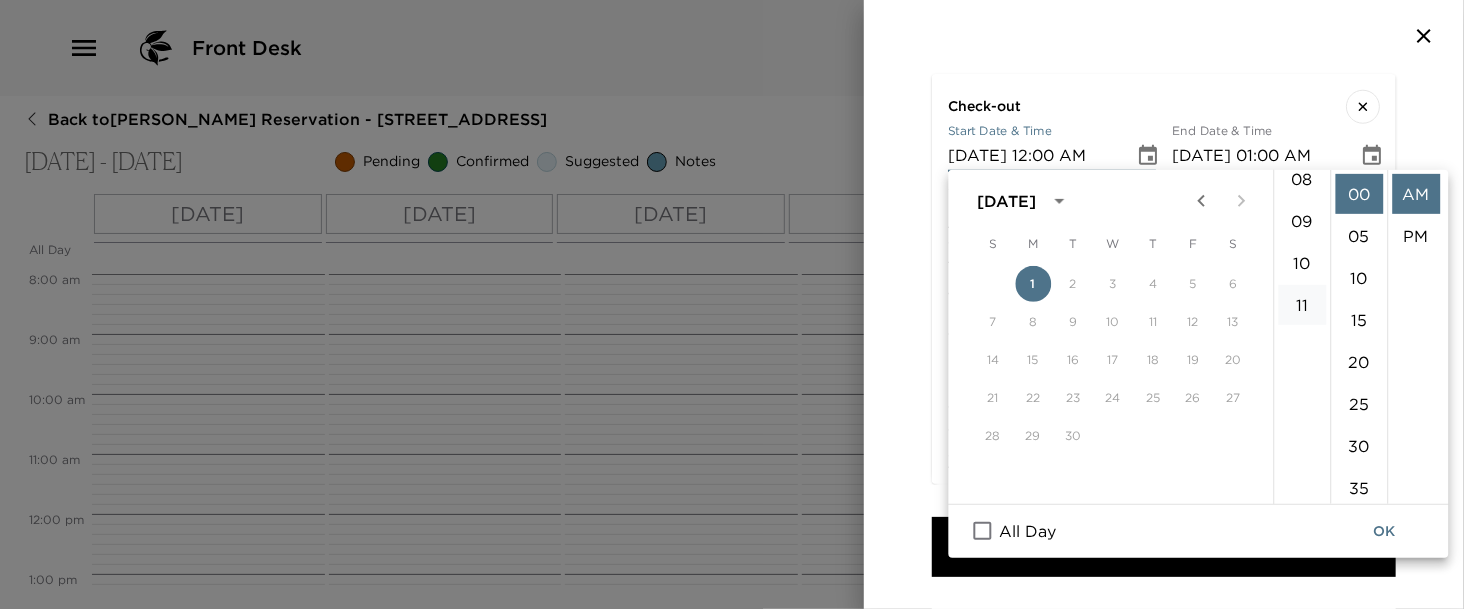 click on "11" at bounding box center (1302, 305) 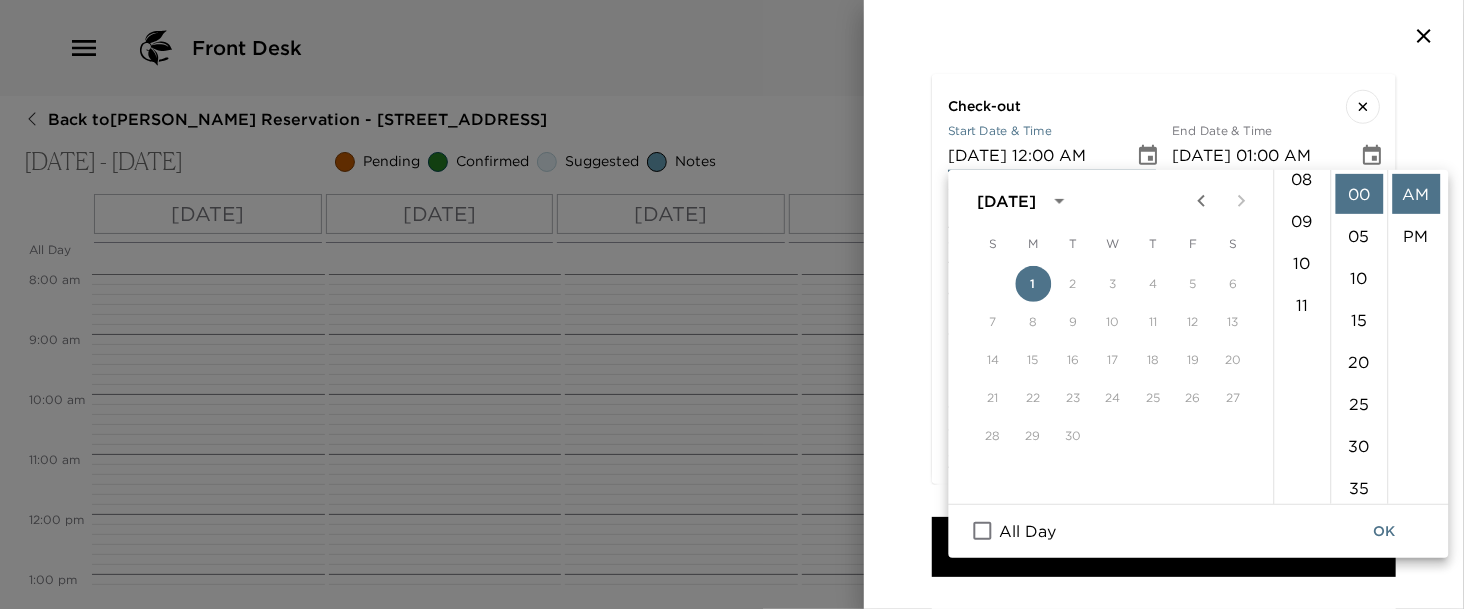 type on "09/01/2025 11:00 AM" 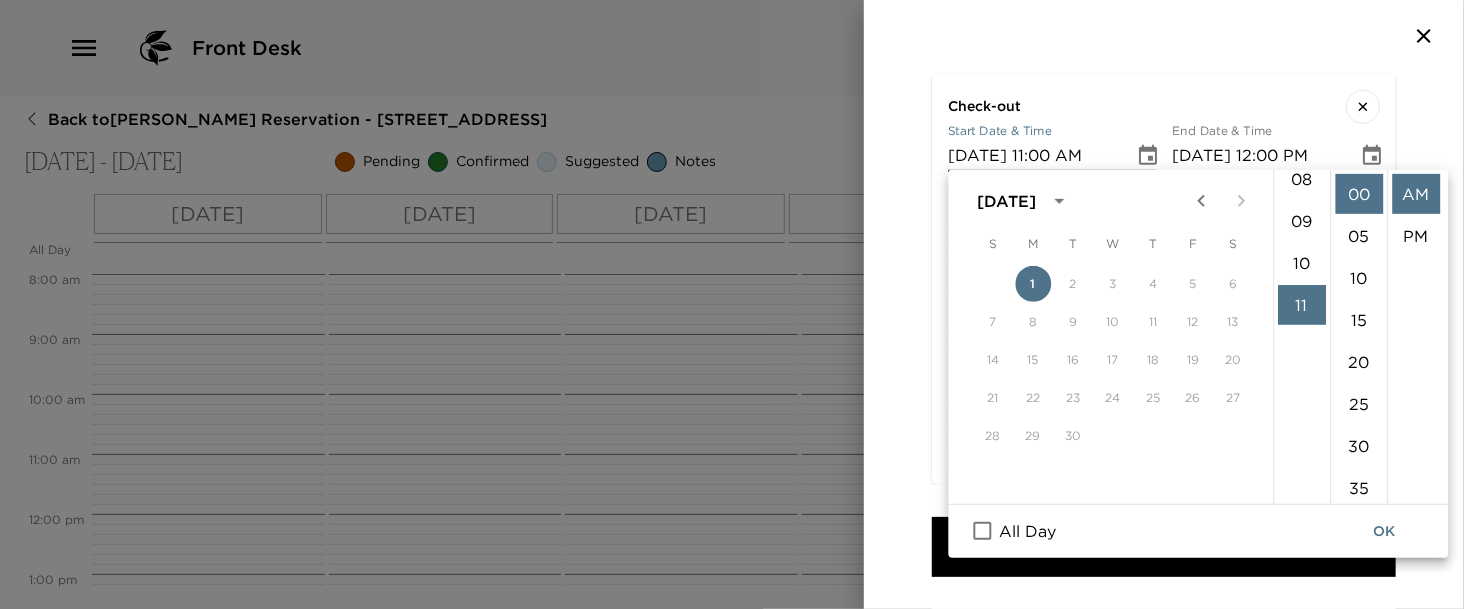 scroll, scrollTop: 461, scrollLeft: 0, axis: vertical 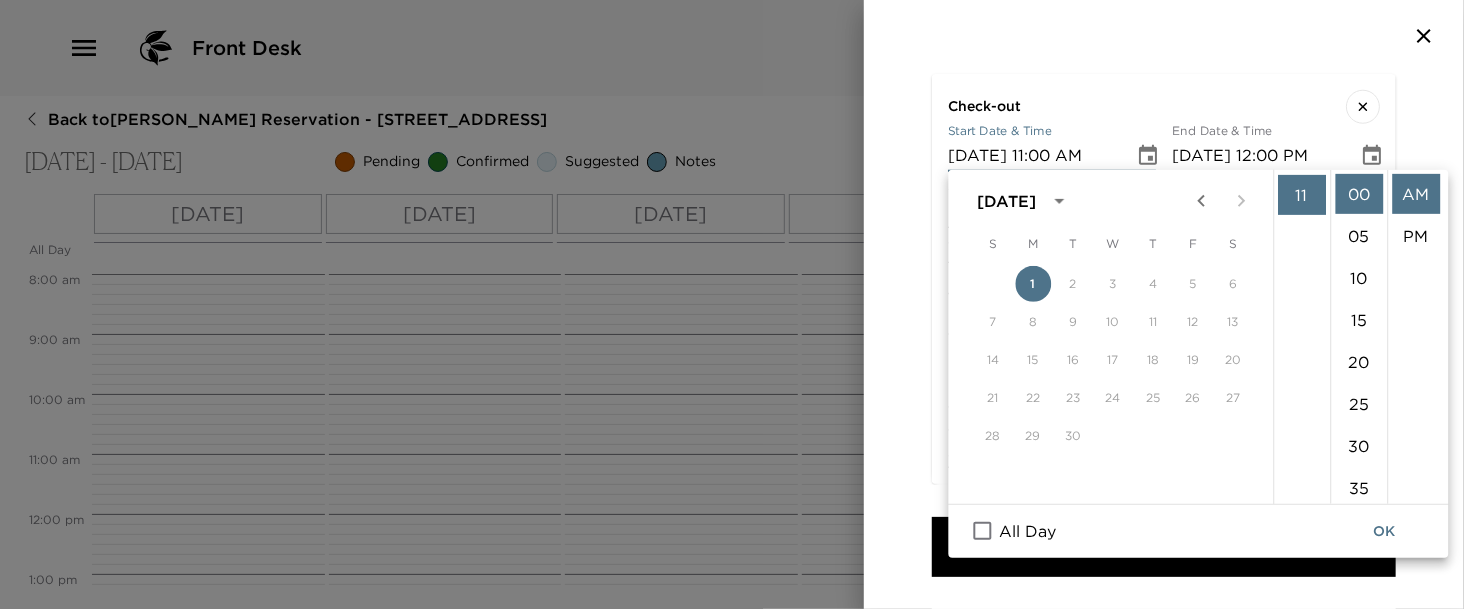 click on "Review Itinerary Curate itinerary details below. Clone From Youngkin Reservation Colleen Sugden 08/29/2025 - 09/01/2025 Naples, Florida 502 13th Ave South  Naples, FL 15 events Clone To Youngkin Reservation Colleen Sugden 08/29/2025 - 09/01/2025 Naples, Florida 1325 5th St South  Naples, FL 0 events Itinerary Items (15) Napoli On The Bay - Great for Take Out or Delivery on 1st Night! Start Date & Time 08/29/2025 06:00 PM End Date & Time 08/29/2025 07:00 PM Status Suggested Suggestion Adults 1 Children 0 Concierge Notes Delicious thin crust pizza done to perfection, toasted cheese steak sub and they have icecream too!!
This is a wonderful, and casual, way to start a vacation in Naples after a day of travelling!  Choose from delivery or pick-up for a relaxing first night in Naples. x Briggs Wellness Center Start Date & Time 08/30/2025 10:00 AM End Date & Time 08/30/2025 11:00 AM Status Suggested Suggestion Adults 1 Children 0 Concierge Notes x Celebration Park - Waterfront Gourmet Food Truck Park Status 1 0" at bounding box center (1164, 340) 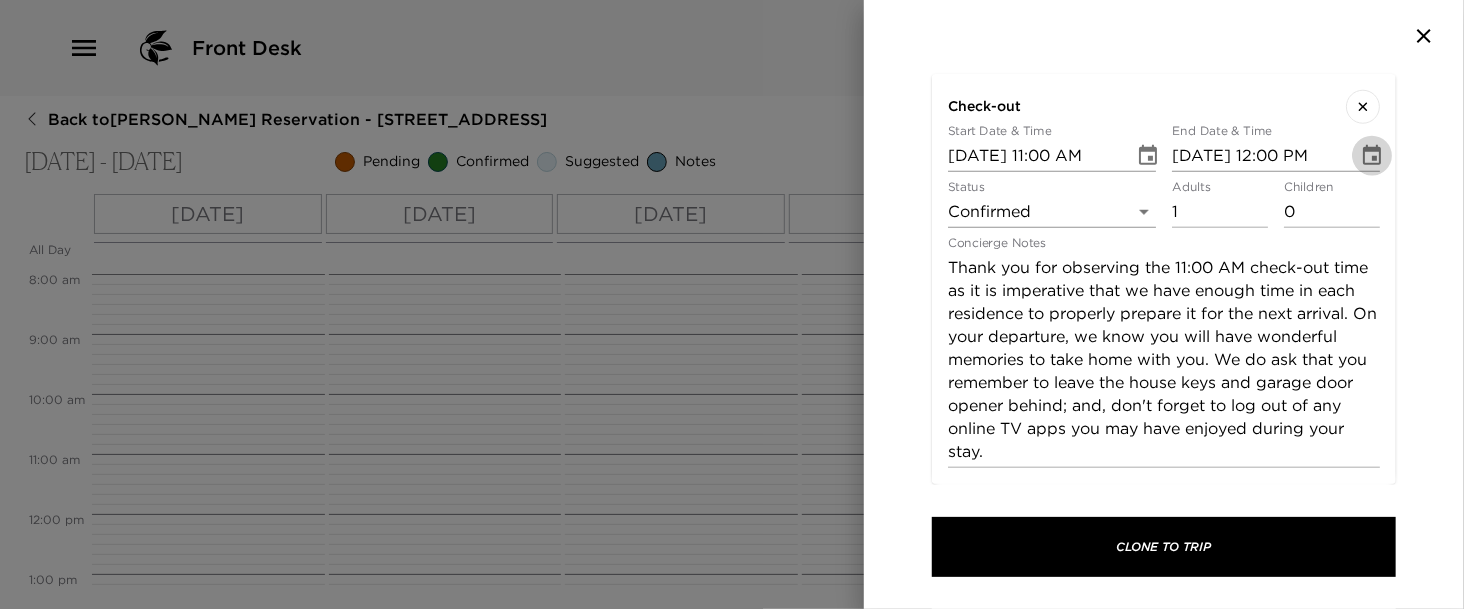 click 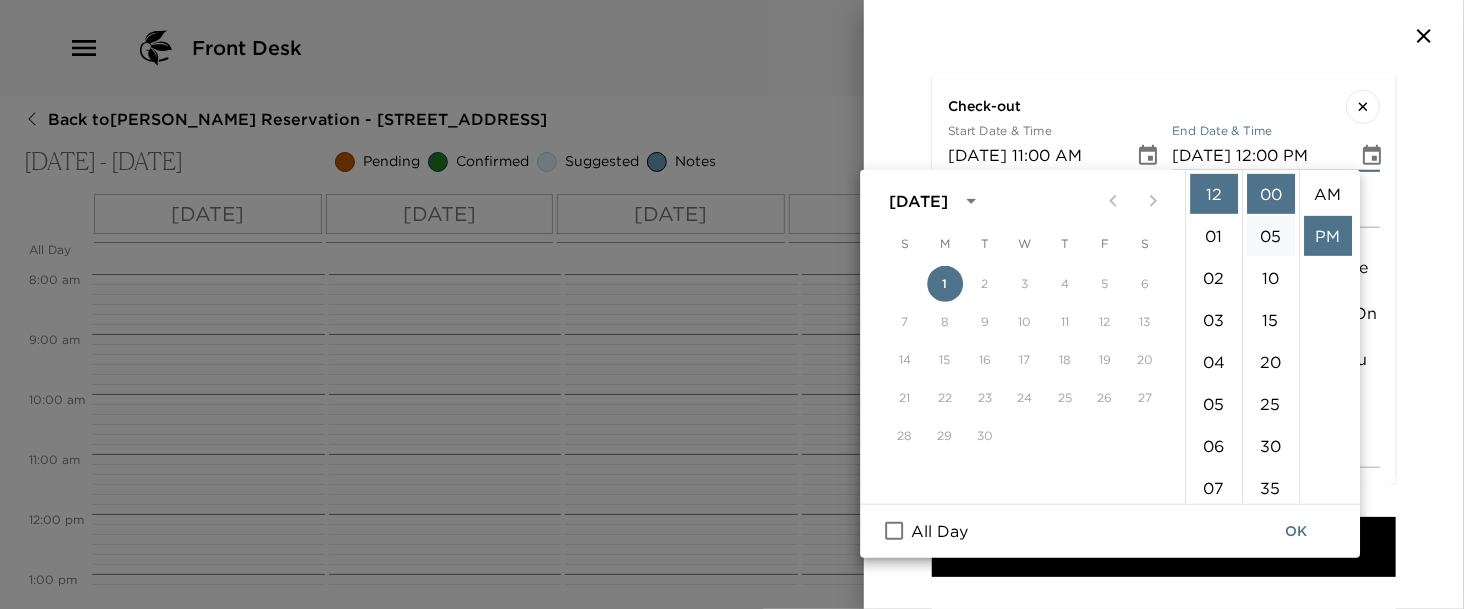 scroll, scrollTop: 41, scrollLeft: 0, axis: vertical 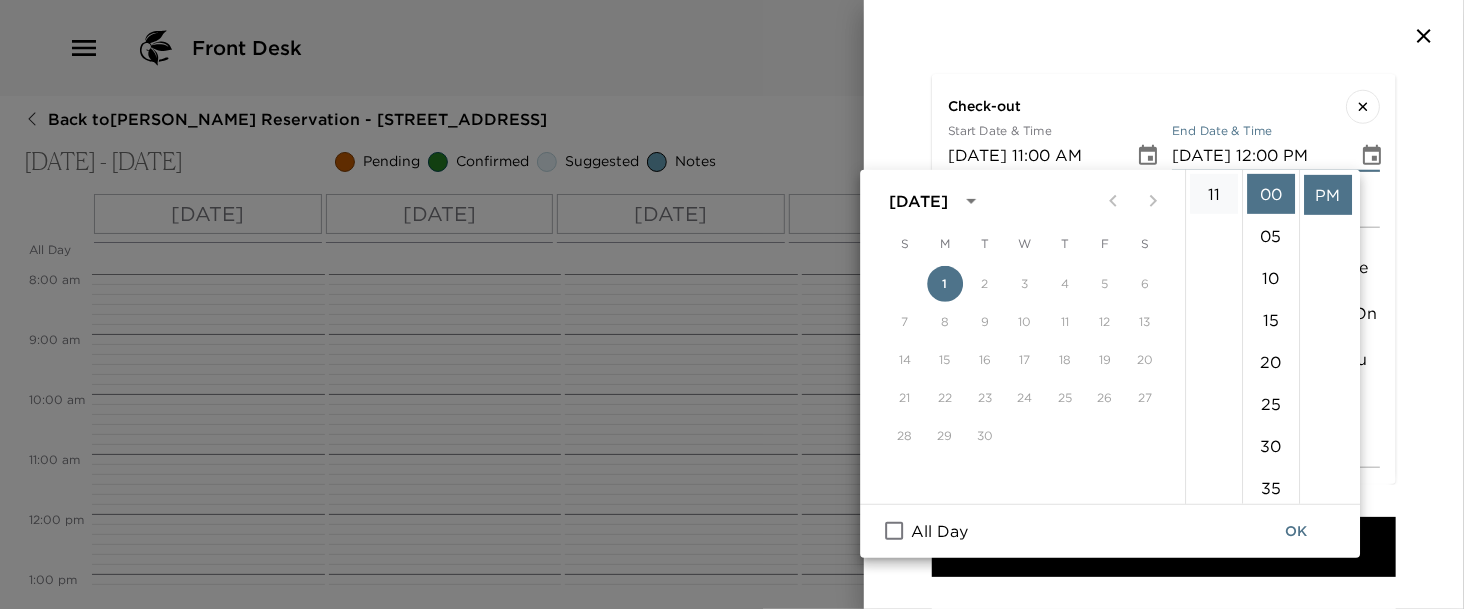 click on "11" at bounding box center [1214, 194] 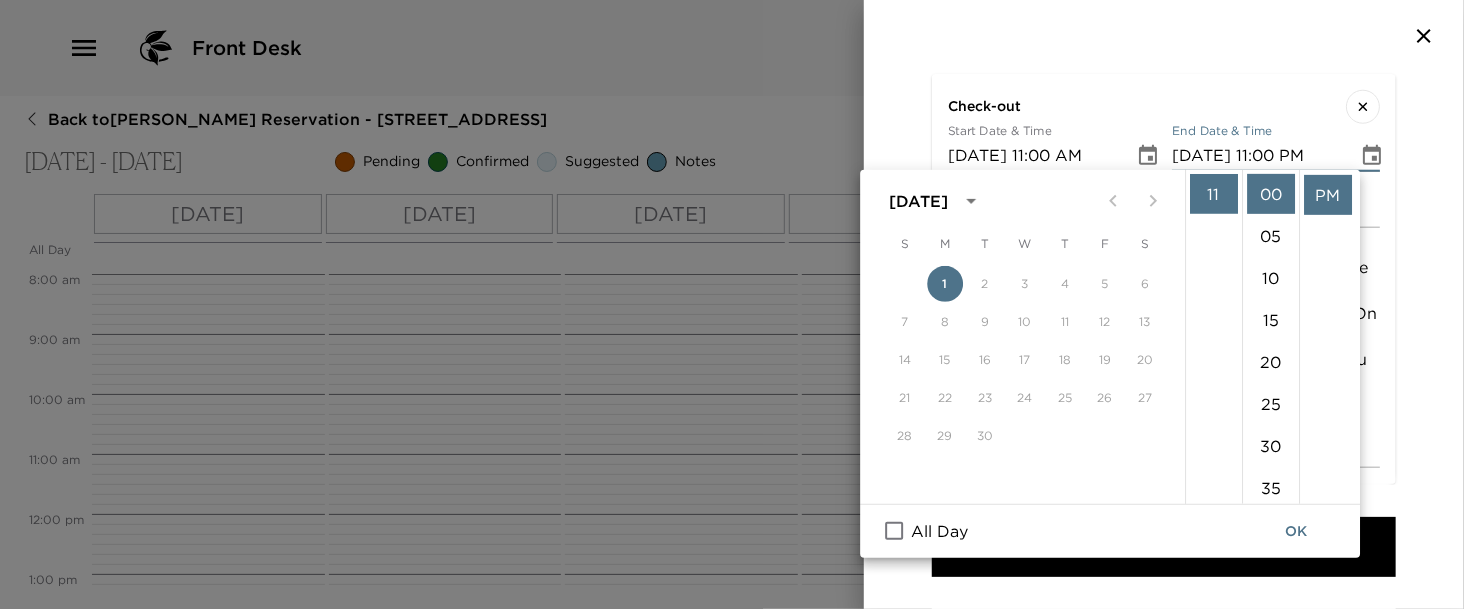 scroll, scrollTop: 461, scrollLeft: 0, axis: vertical 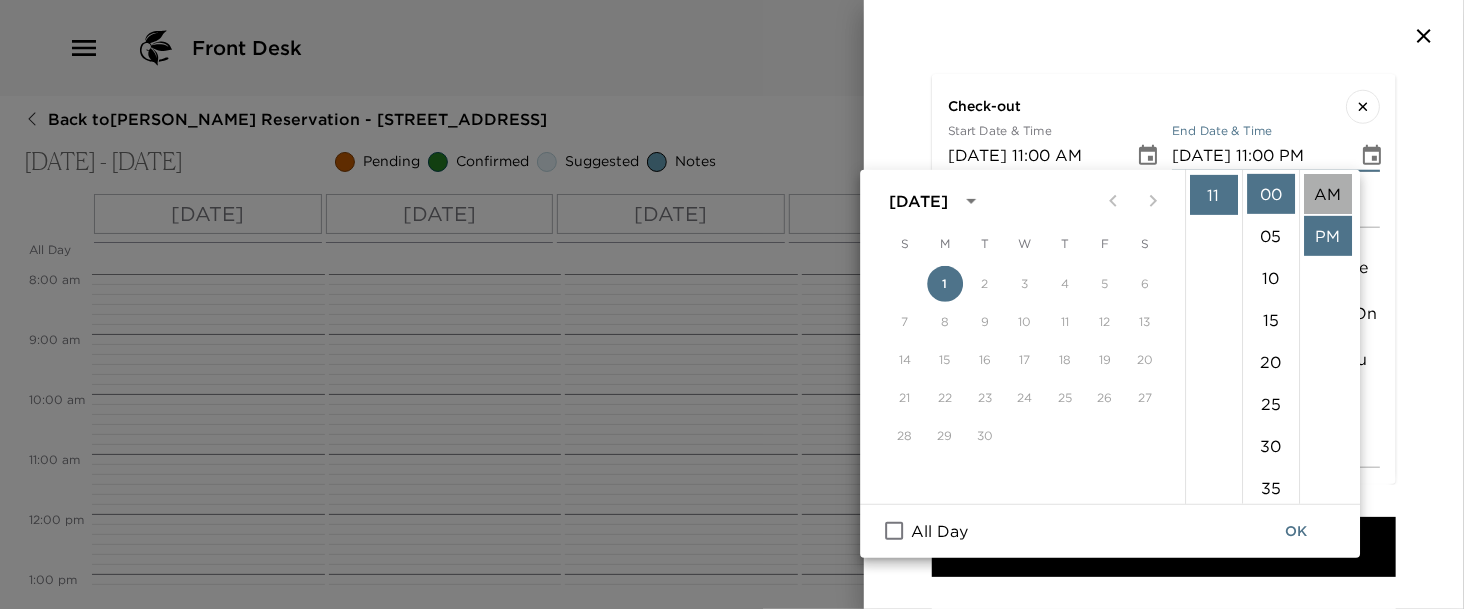 click on "AM" at bounding box center [1328, 194] 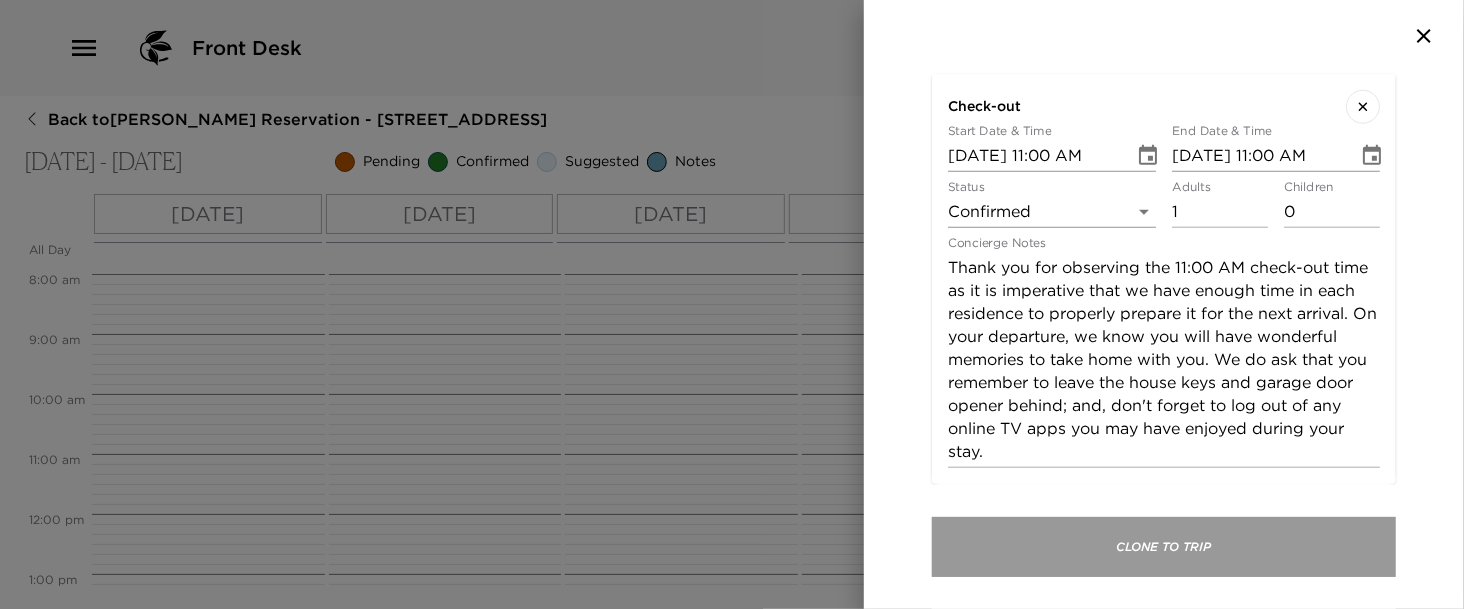 click on "Clone To Trip" at bounding box center [1164, 547] 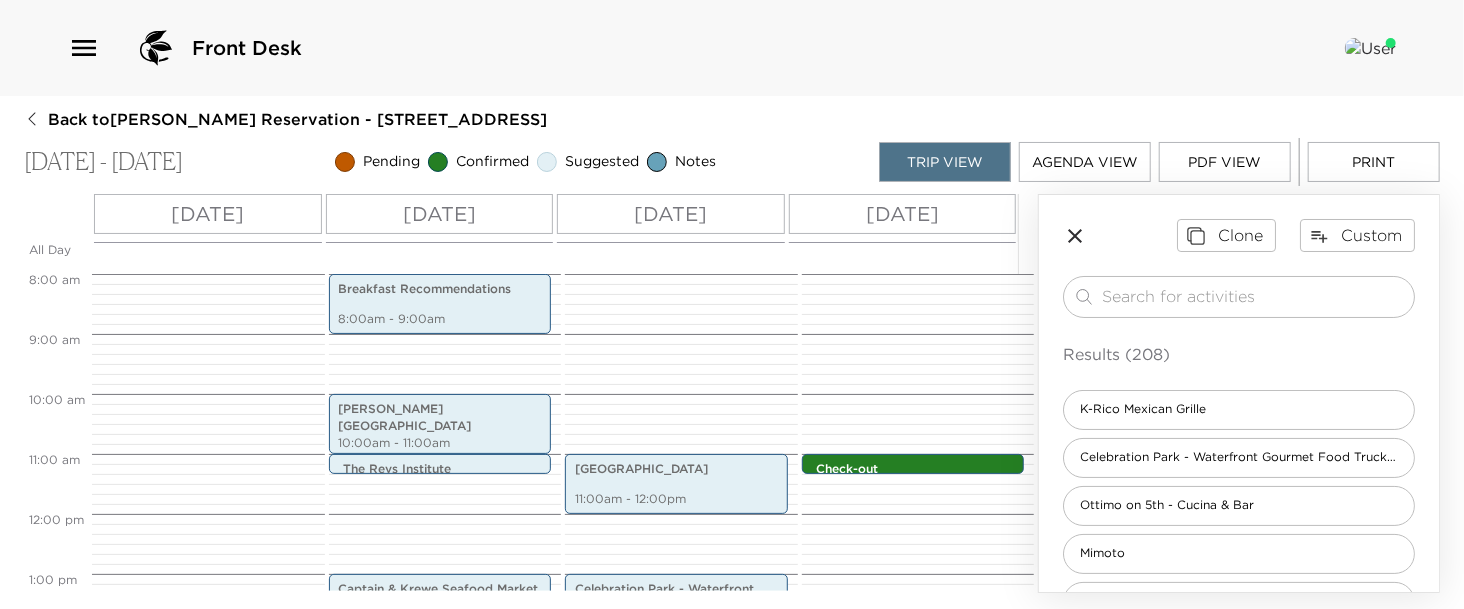 click on "Trip View" at bounding box center (945, 162) 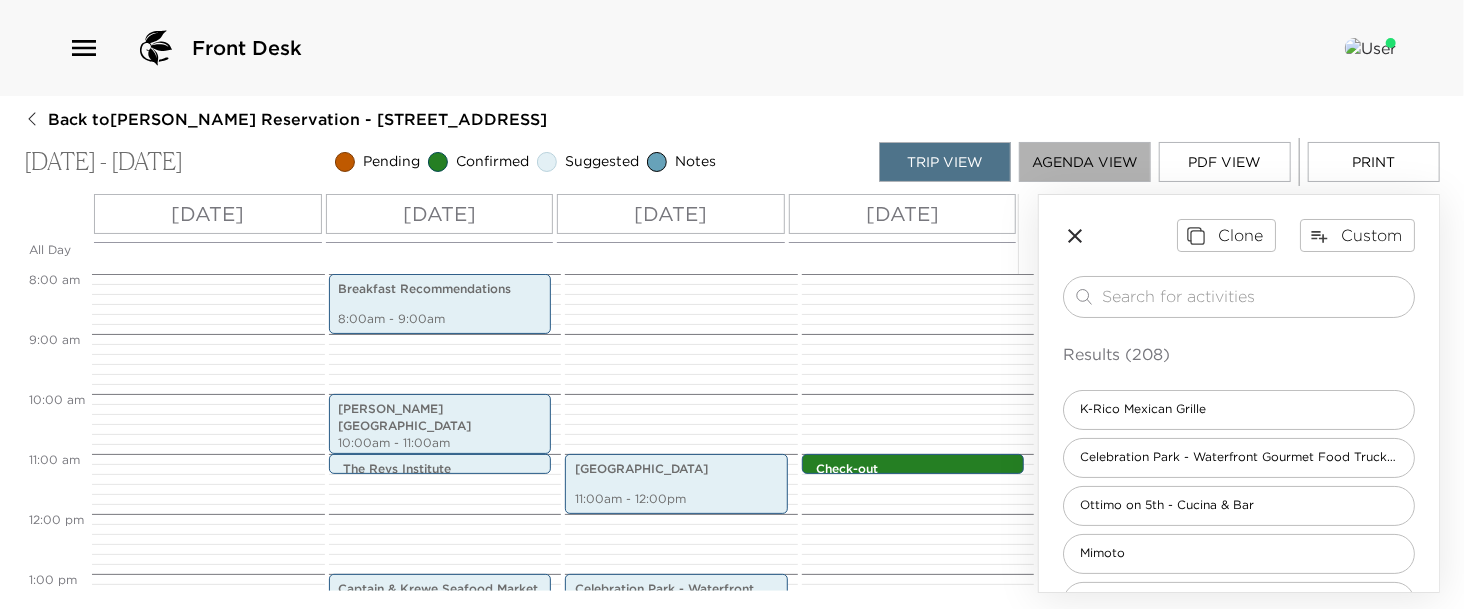 click on "Agenda View" at bounding box center [1085, 162] 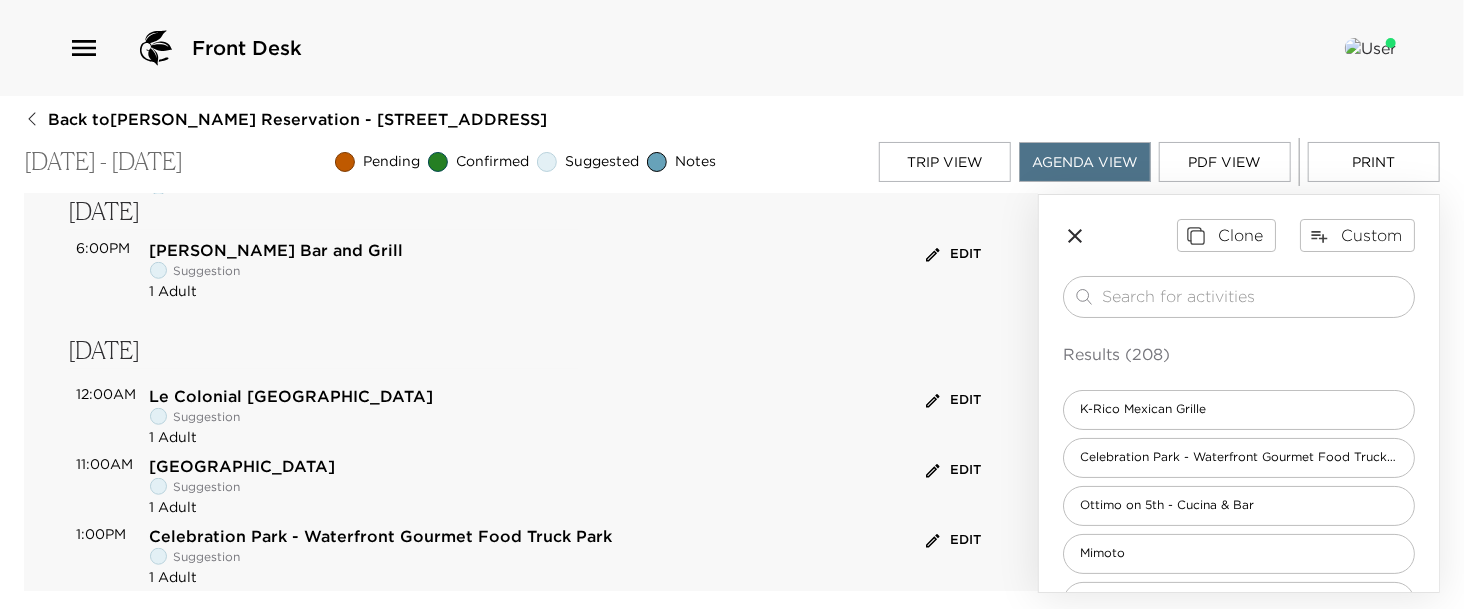 scroll, scrollTop: 750, scrollLeft: 0, axis: vertical 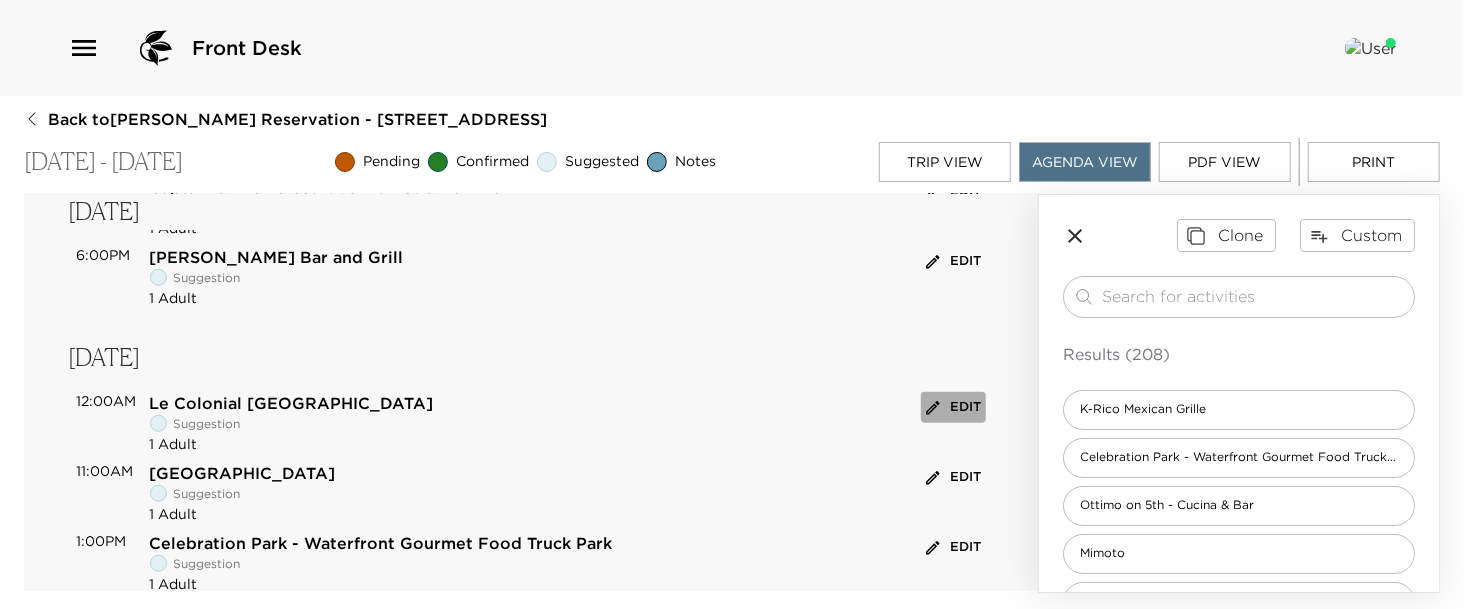 click on "Edit" at bounding box center (953, 407) 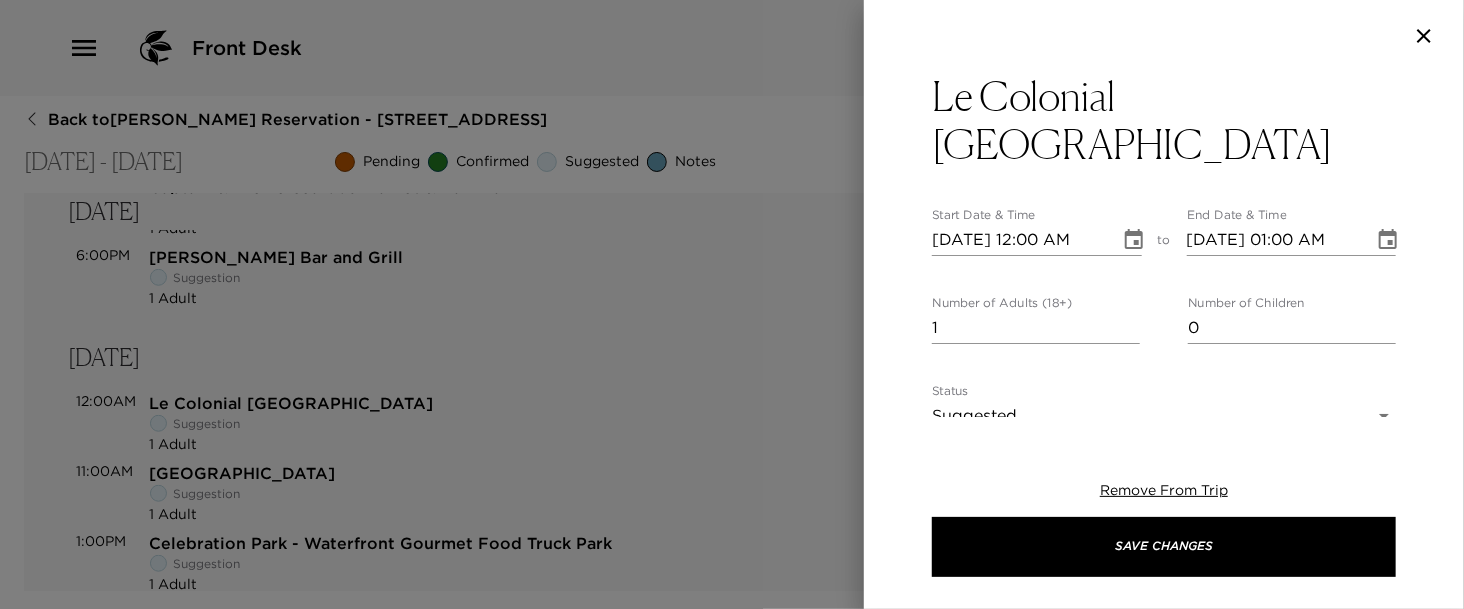 click 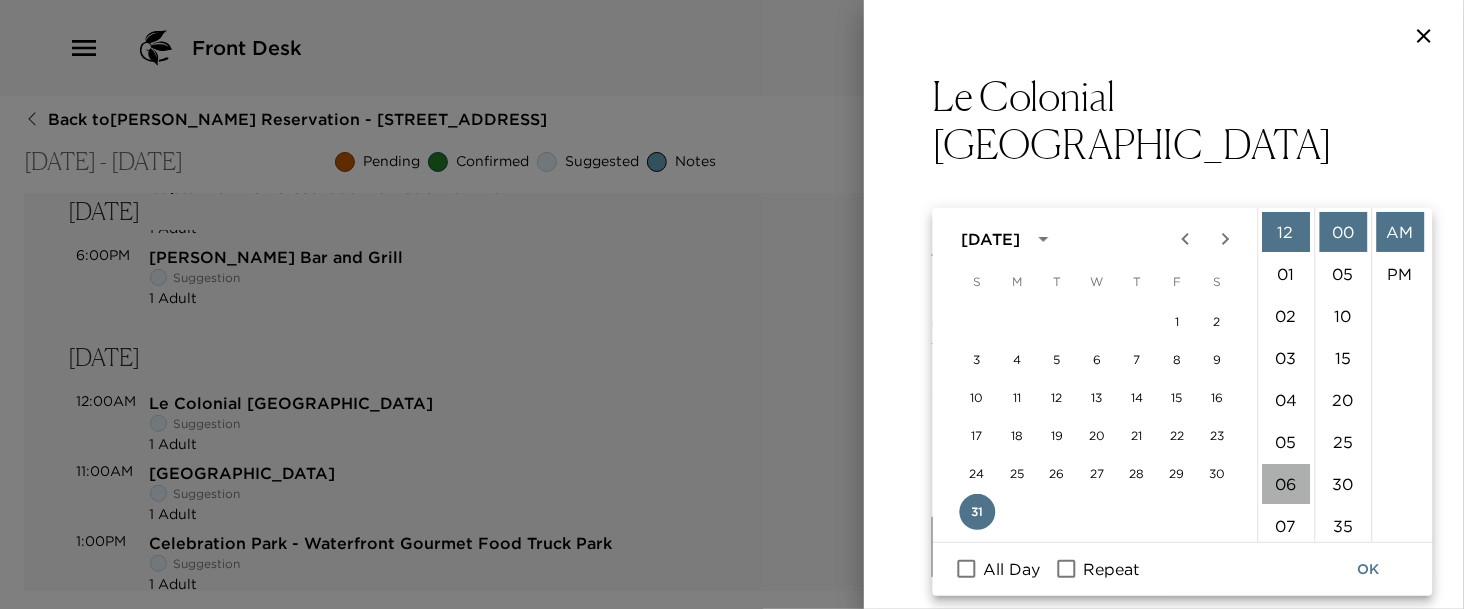 click on "06" at bounding box center [1286, 484] 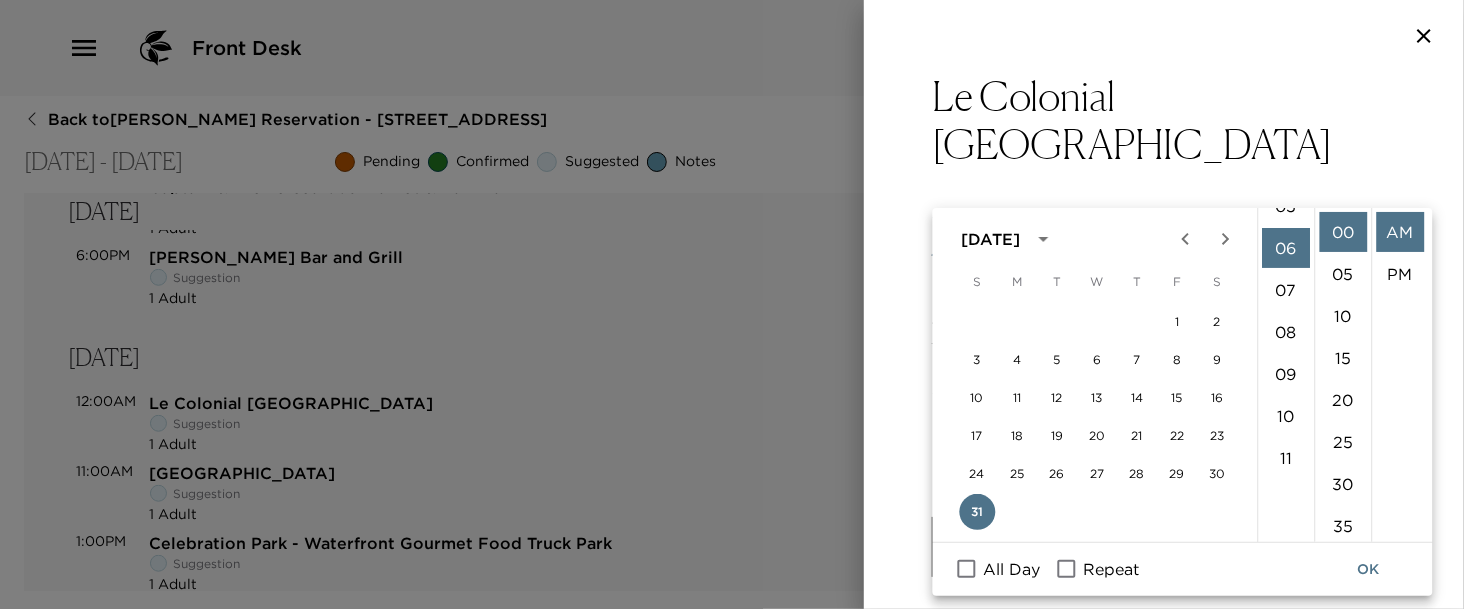 scroll, scrollTop: 252, scrollLeft: 0, axis: vertical 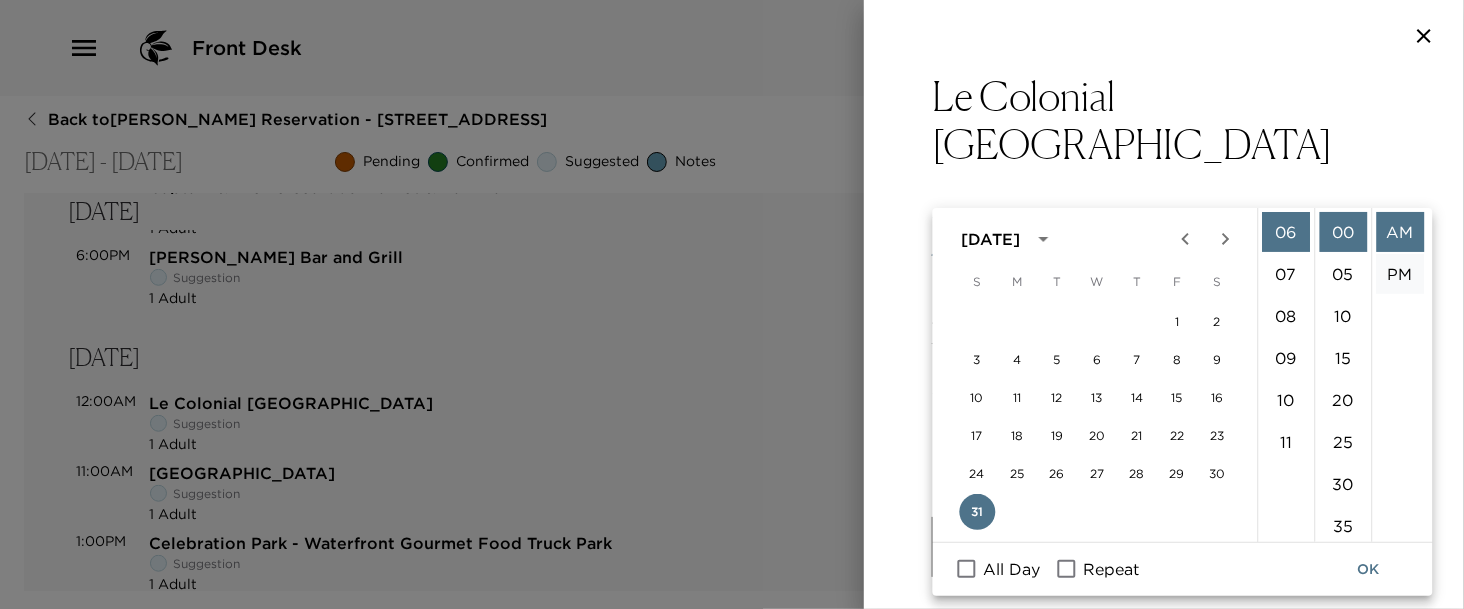 click on "PM" at bounding box center [1400, 274] 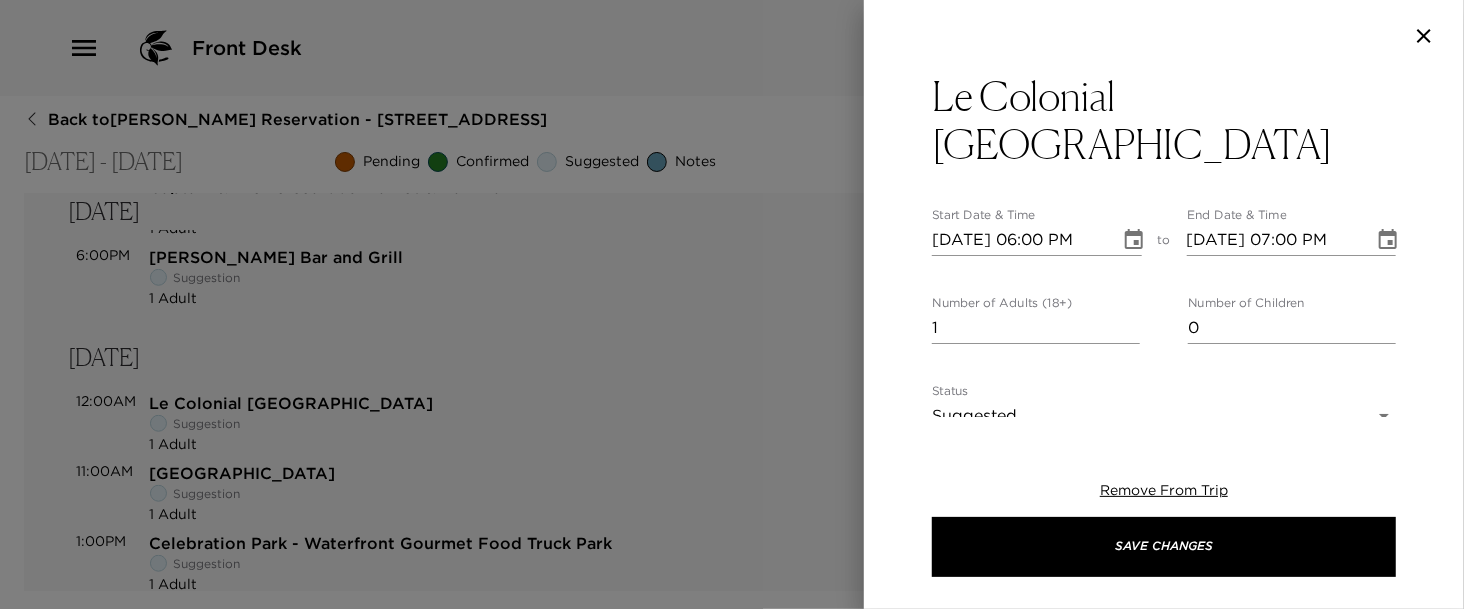 scroll, scrollTop: 41, scrollLeft: 0, axis: vertical 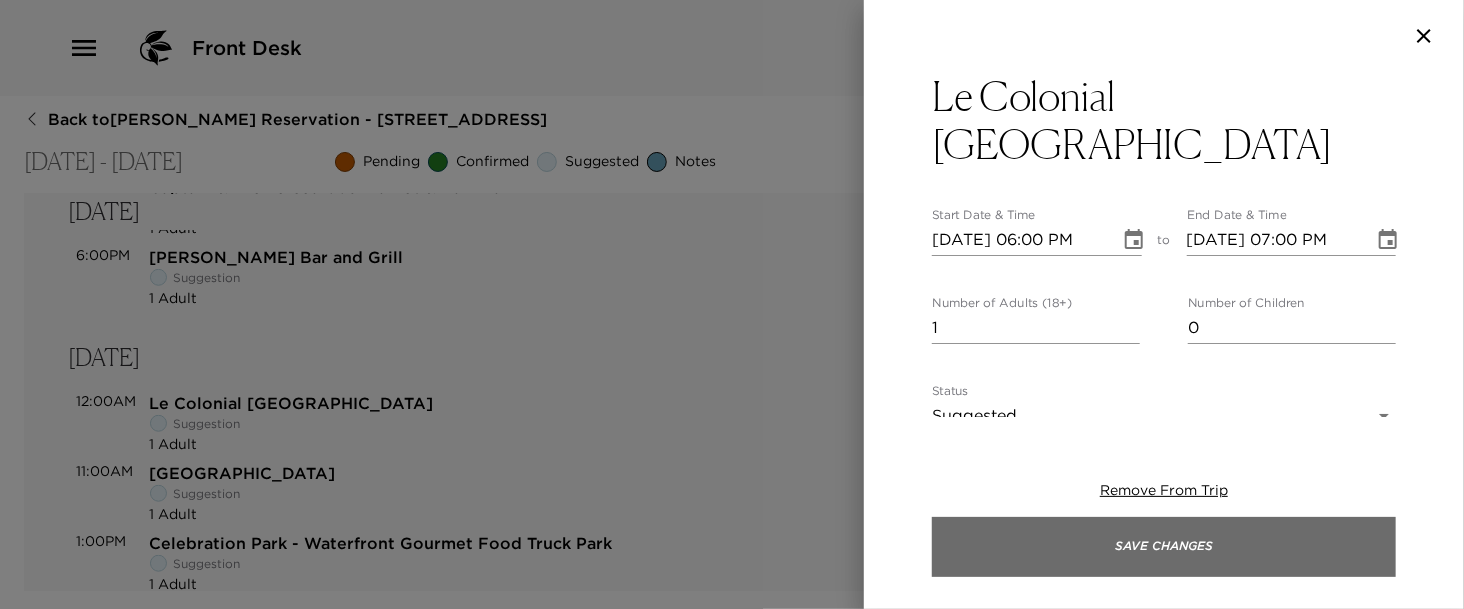 click on "Save Changes" at bounding box center (1164, 547) 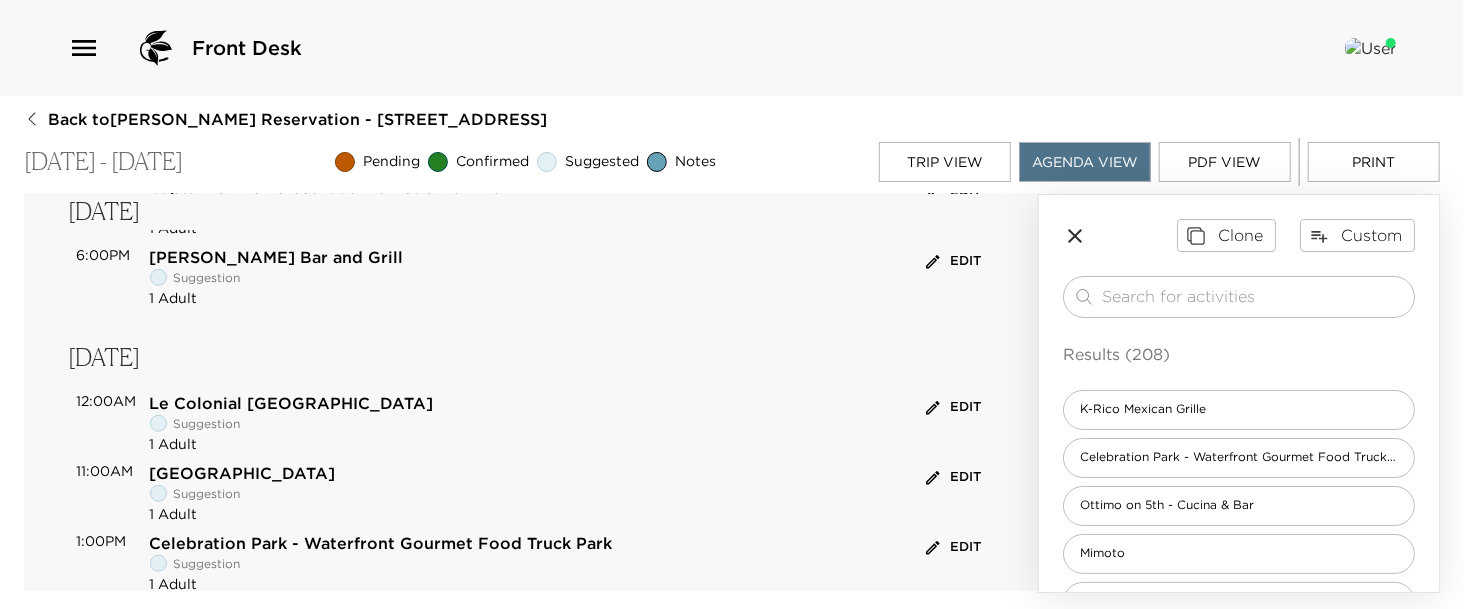 scroll, scrollTop: 750, scrollLeft: 0, axis: vertical 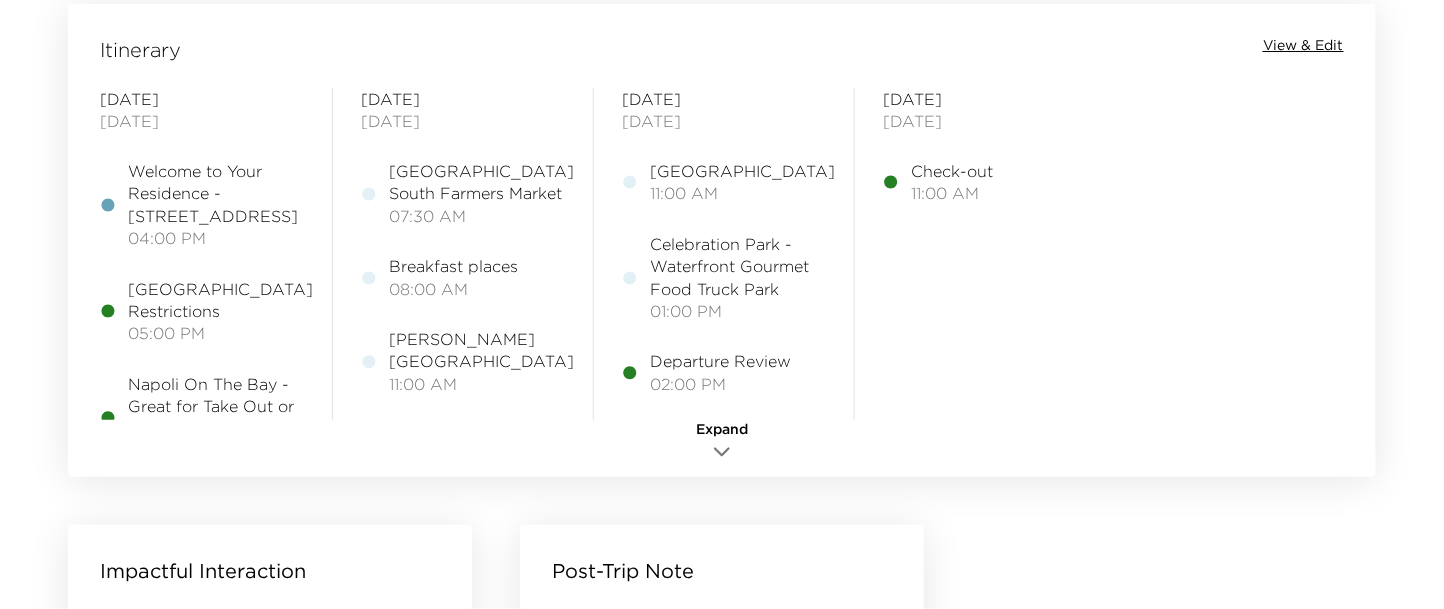 click on "View & Edit" at bounding box center [1303, 46] 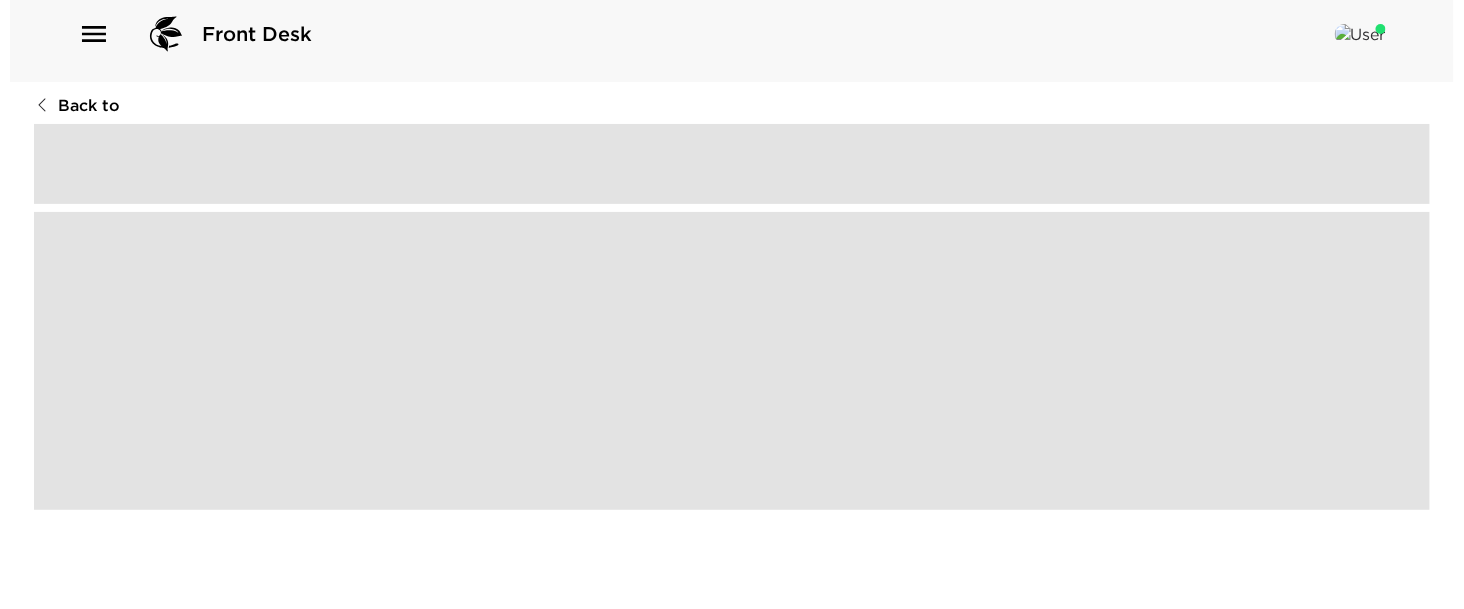 scroll, scrollTop: 0, scrollLeft: 0, axis: both 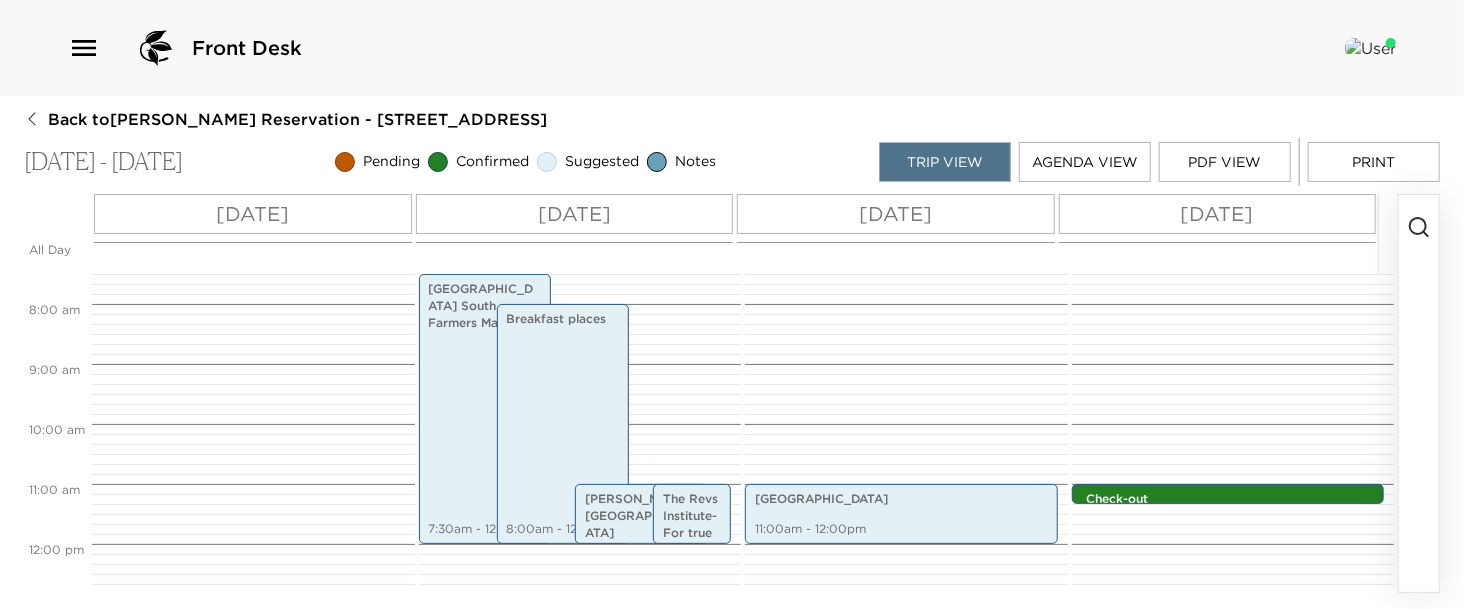 click on "Agenda View" at bounding box center [1085, 162] 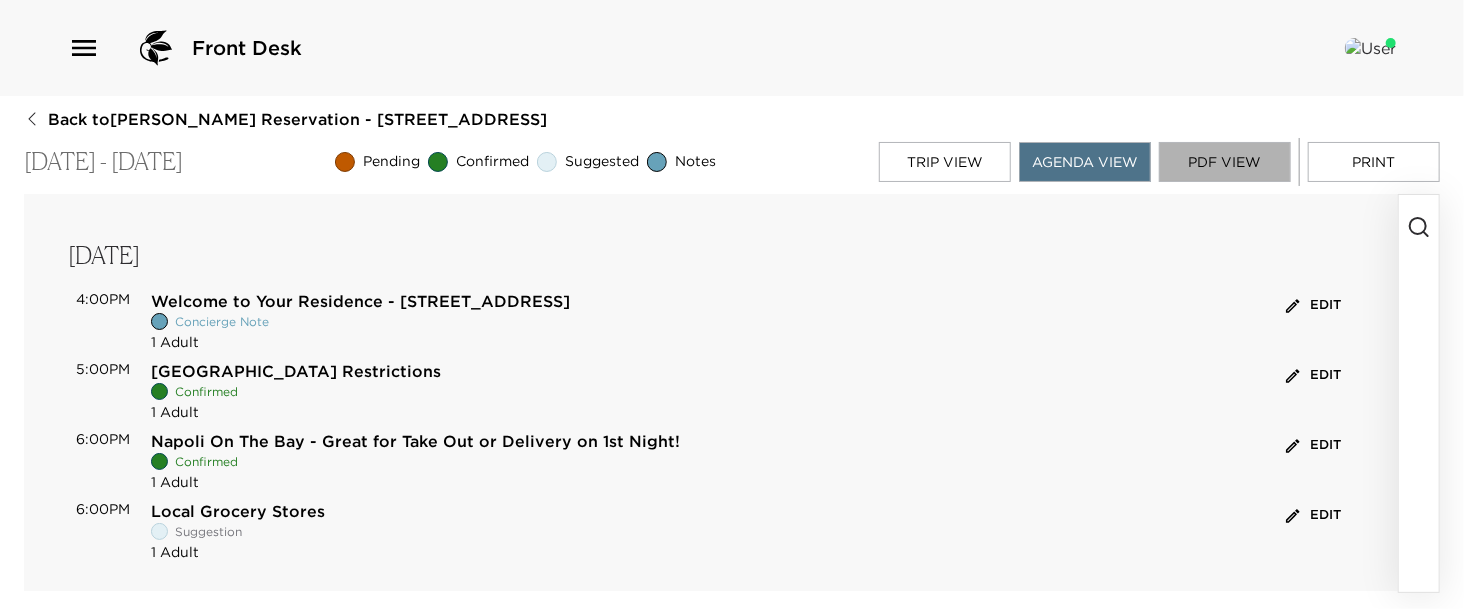 click on "PDF View" at bounding box center (1225, 162) 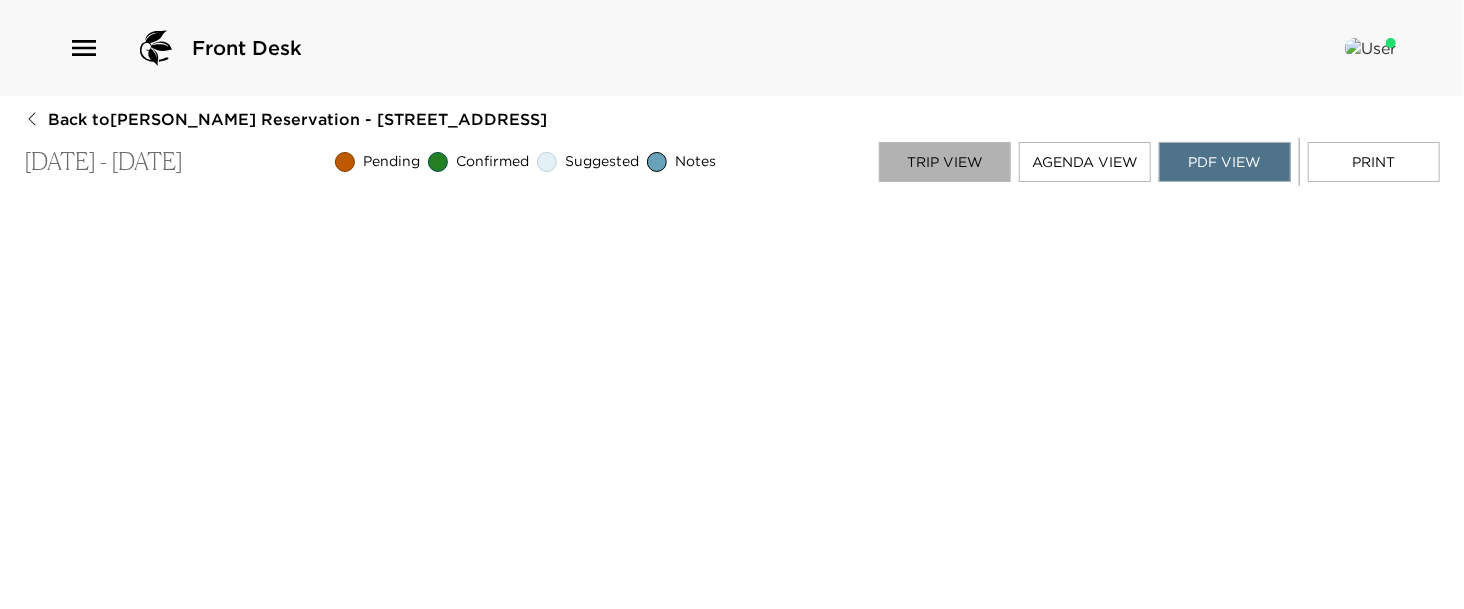 click on "Trip View" at bounding box center (945, 162) 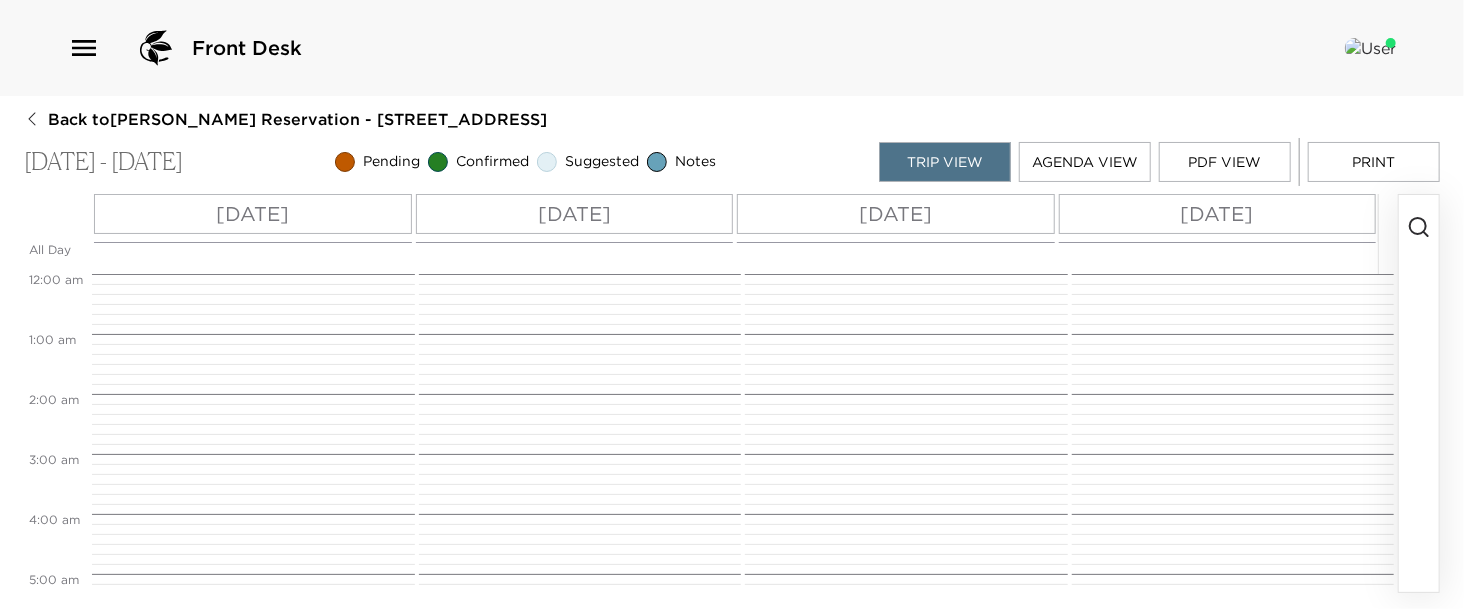 scroll, scrollTop: 450, scrollLeft: 0, axis: vertical 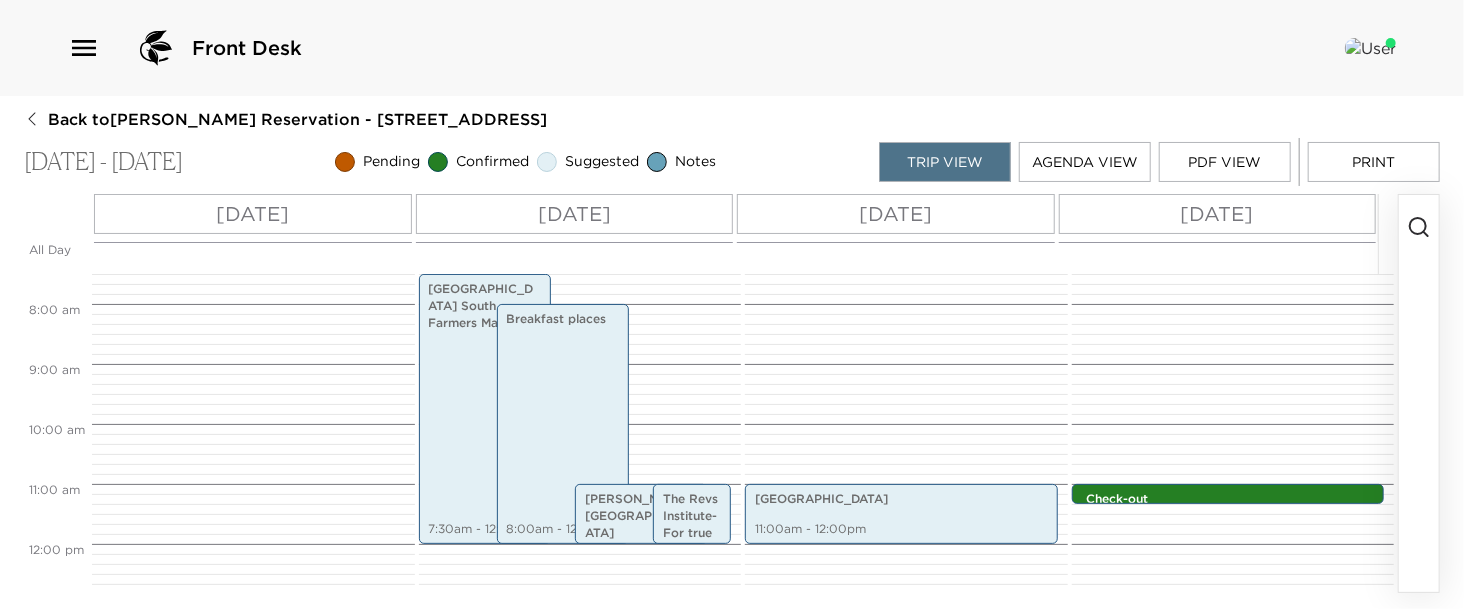 click at bounding box center (1419, 393) 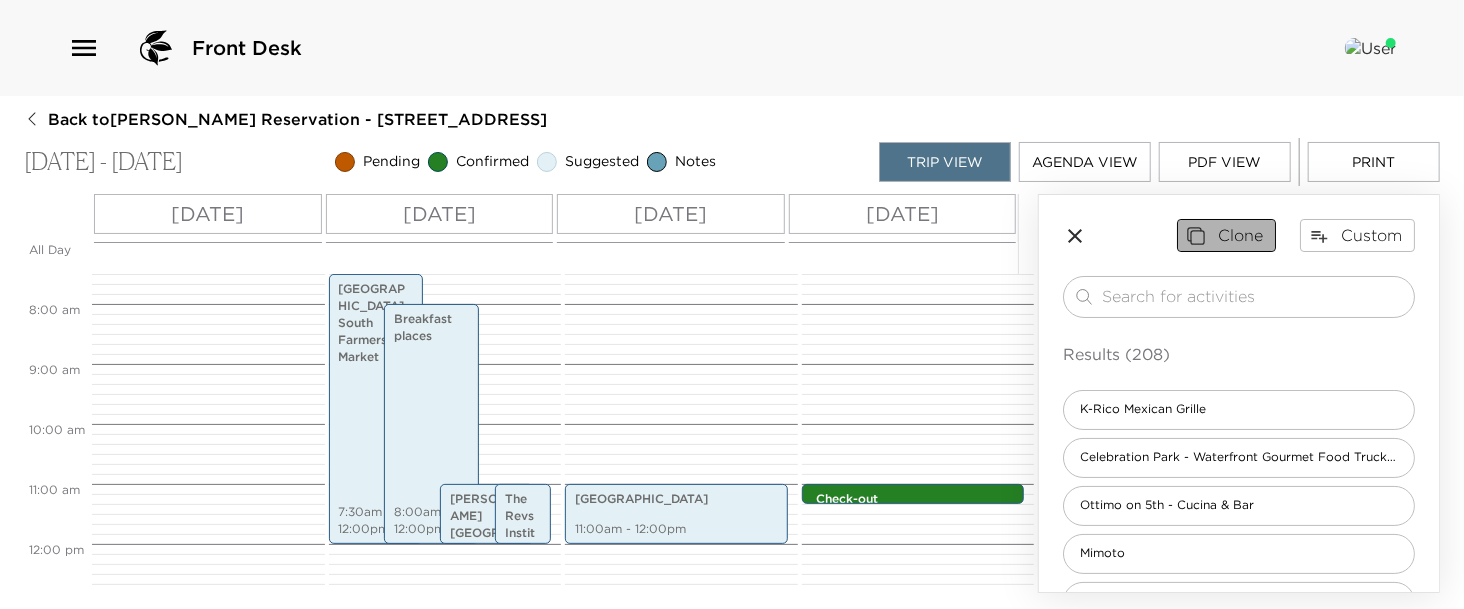 click on "Clone" at bounding box center (1226, 235) 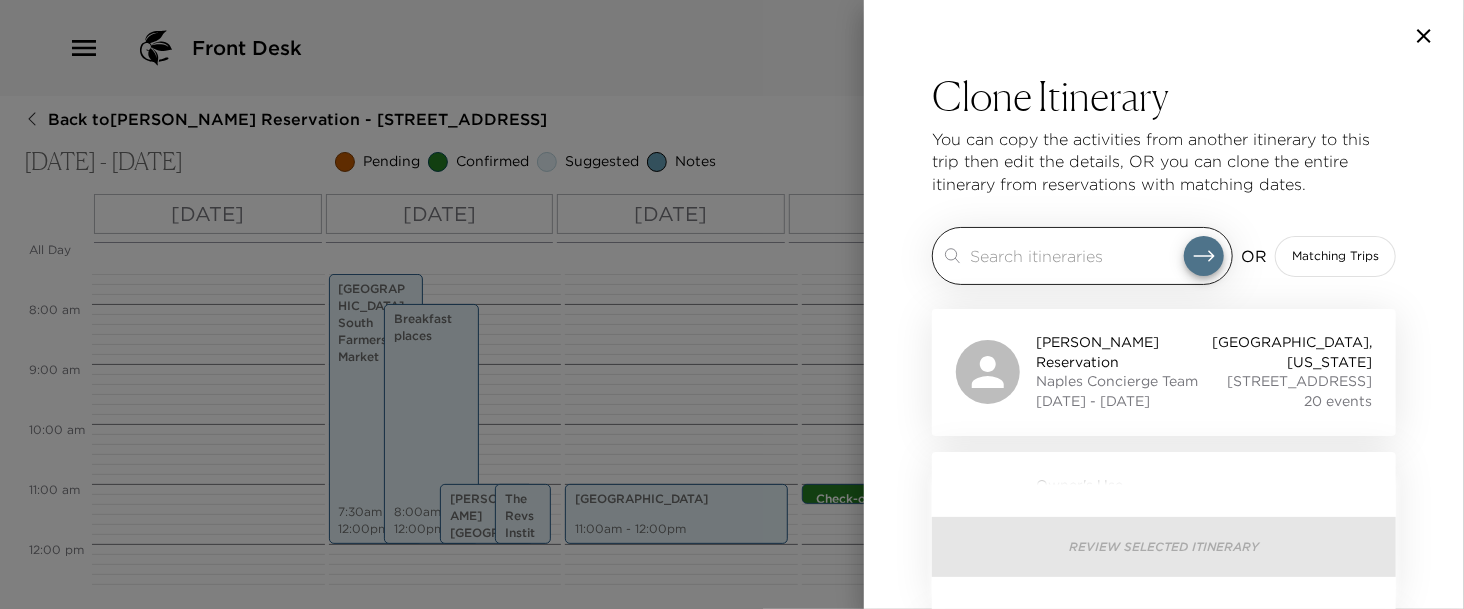 click at bounding box center [1077, 255] 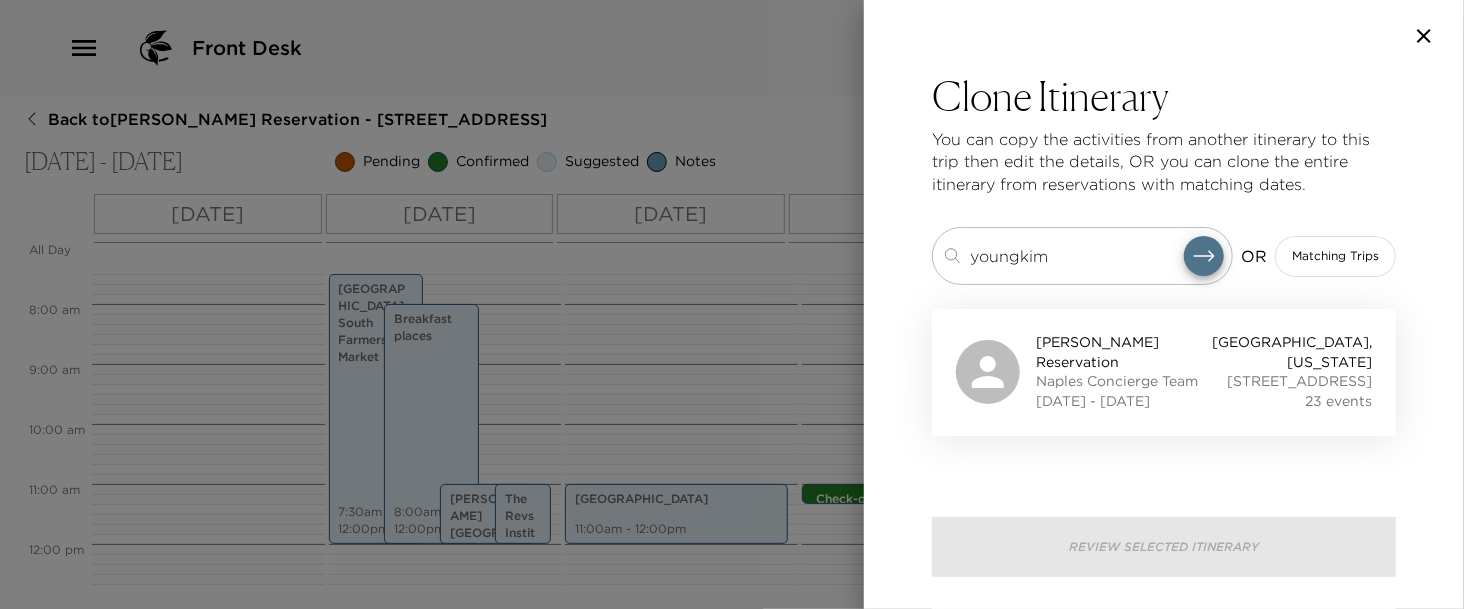 type on "youngkim" 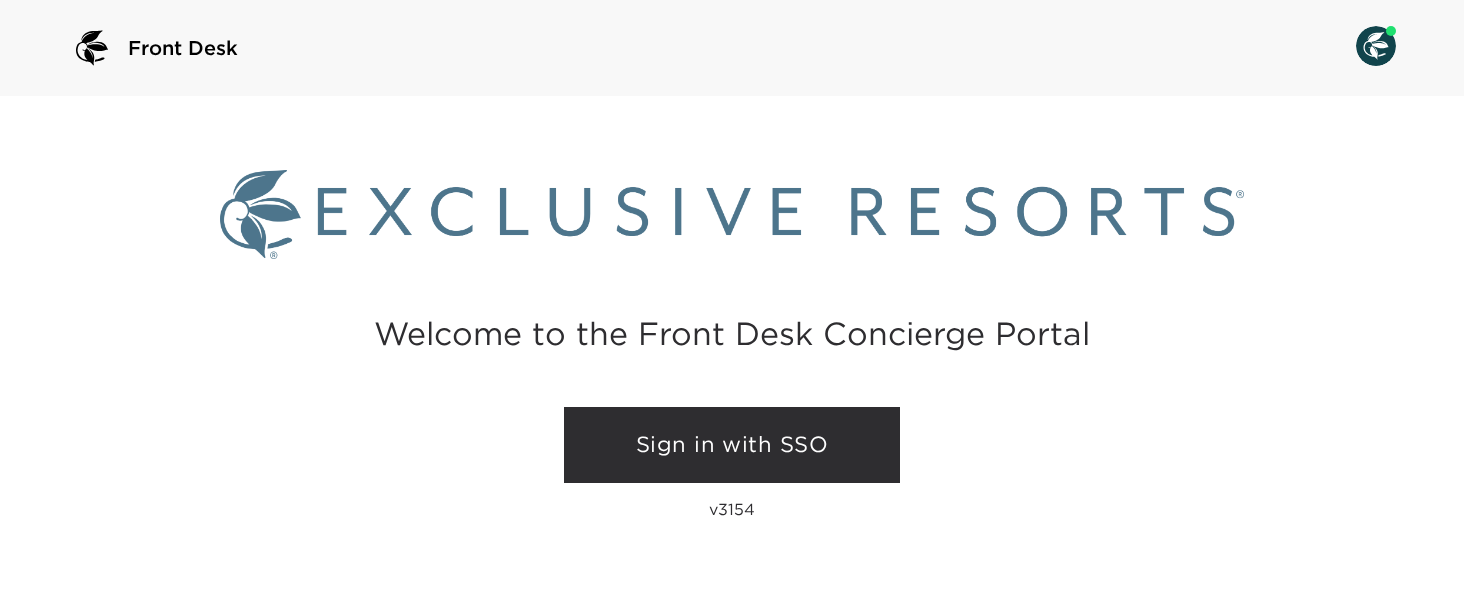 scroll, scrollTop: 0, scrollLeft: 0, axis: both 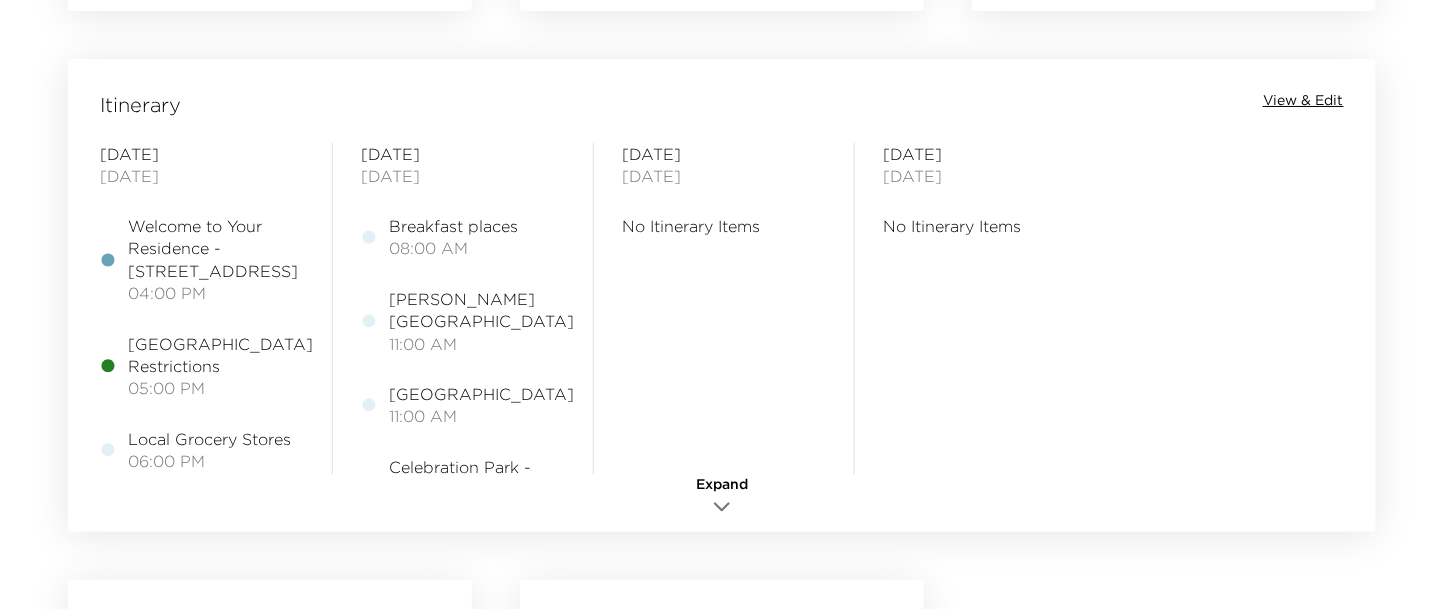 click on "View & Edit" at bounding box center (1303, 101) 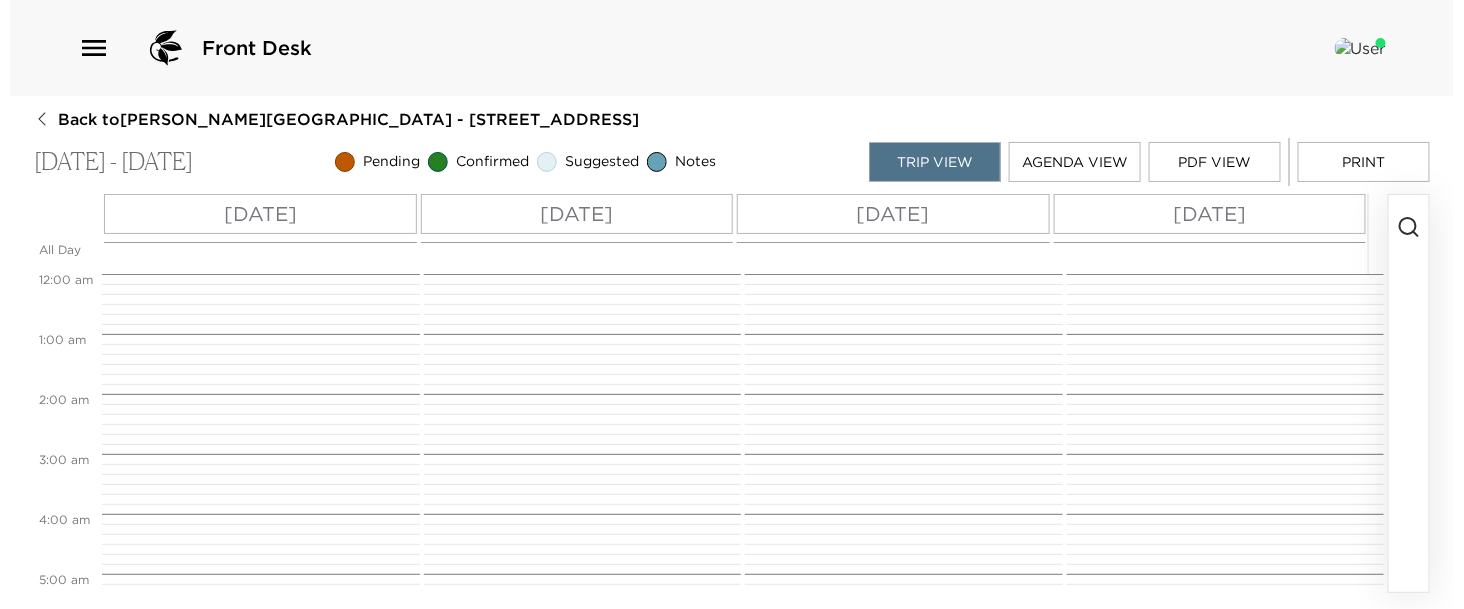 scroll, scrollTop: 0, scrollLeft: 0, axis: both 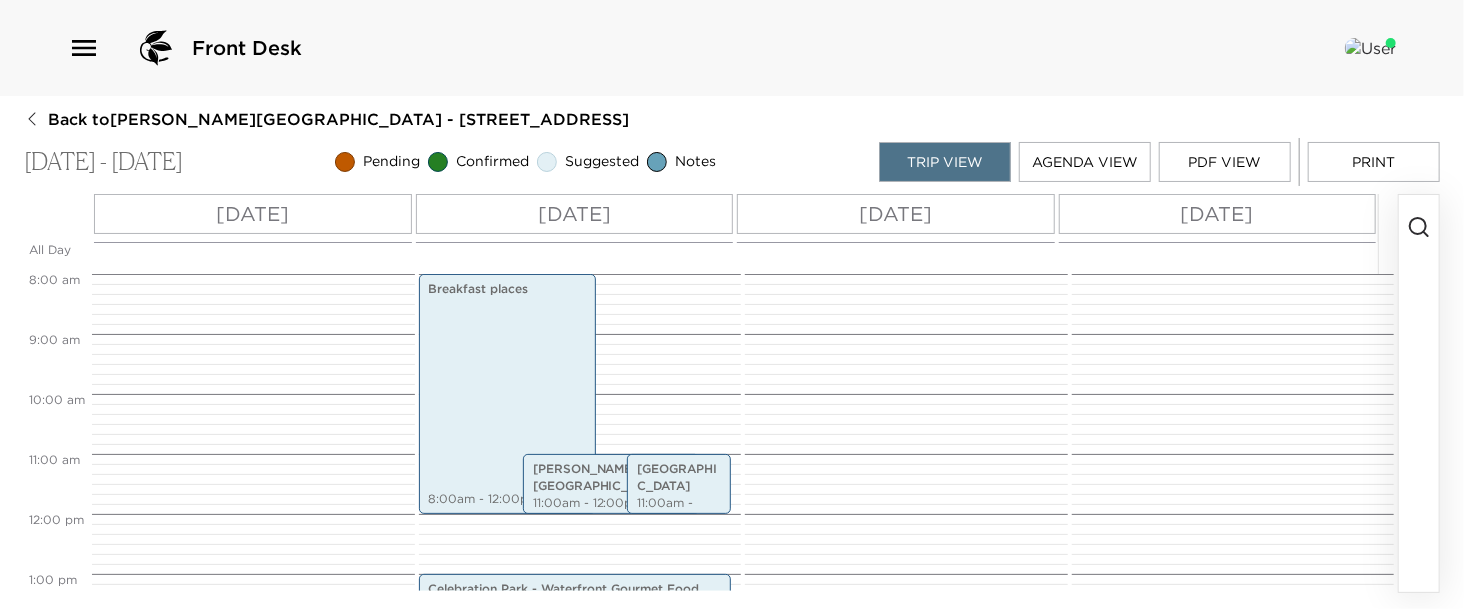 click on "Agenda View" at bounding box center [1085, 162] 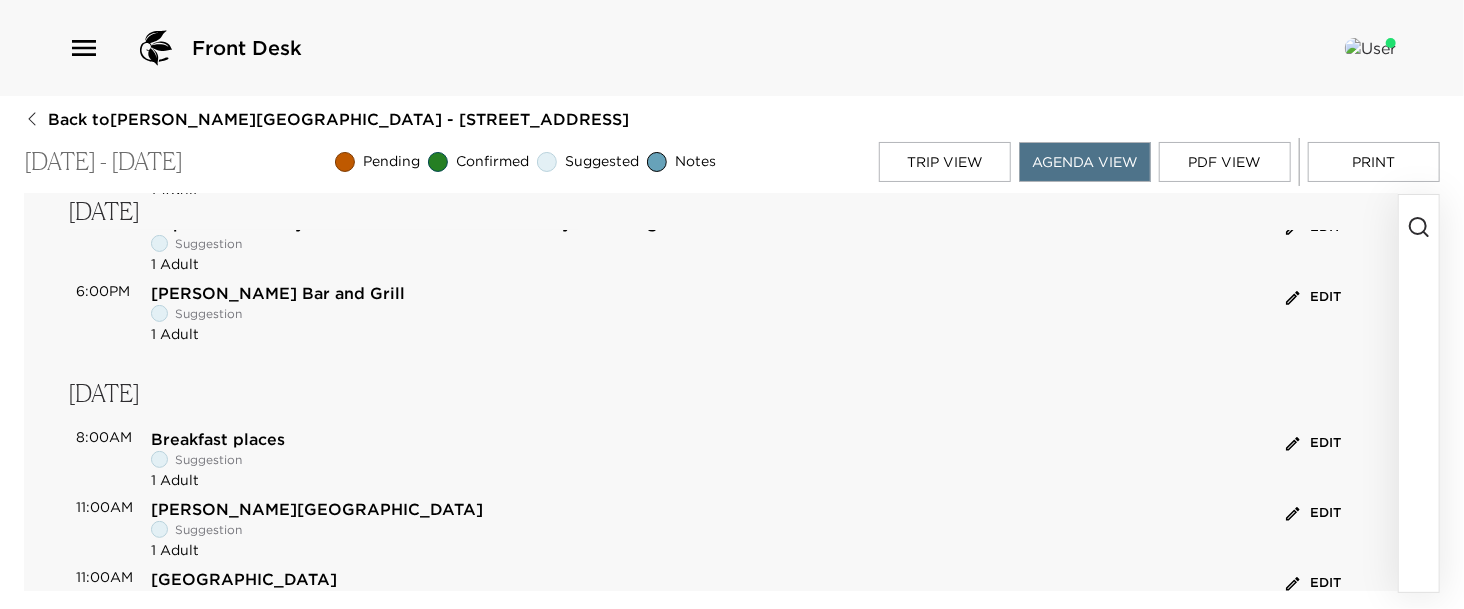 scroll, scrollTop: 282, scrollLeft: 0, axis: vertical 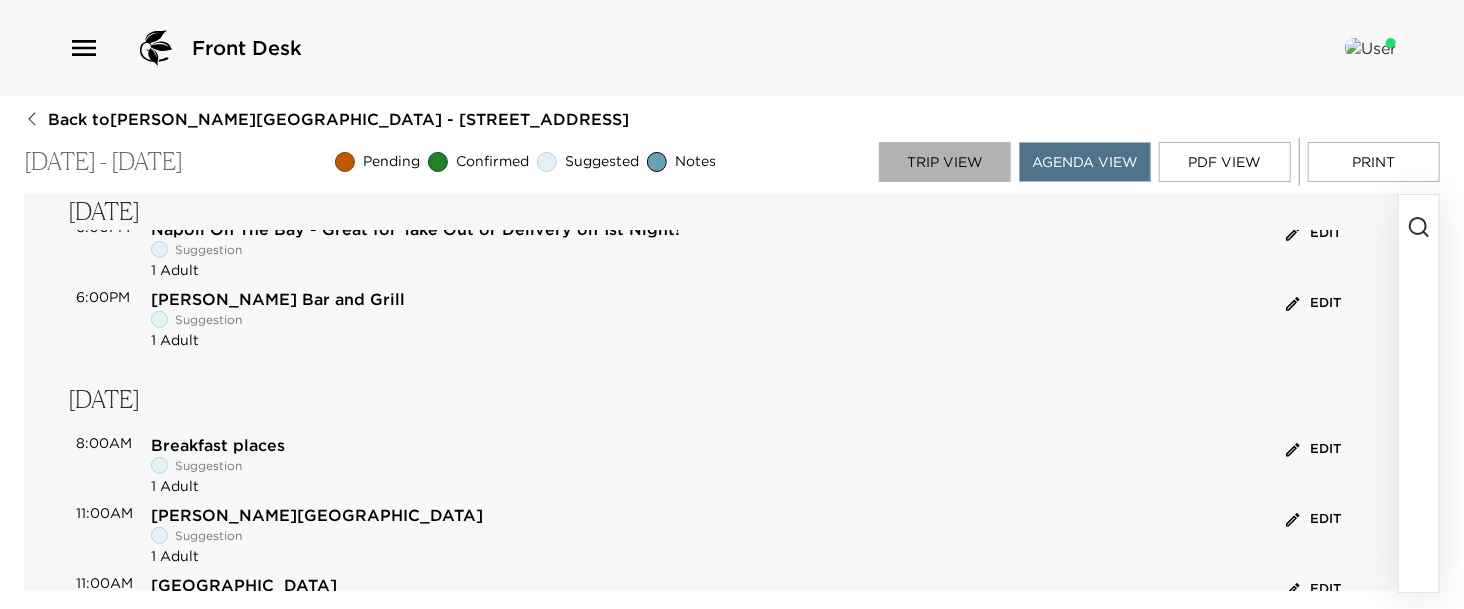 click on "Trip View" at bounding box center [945, 162] 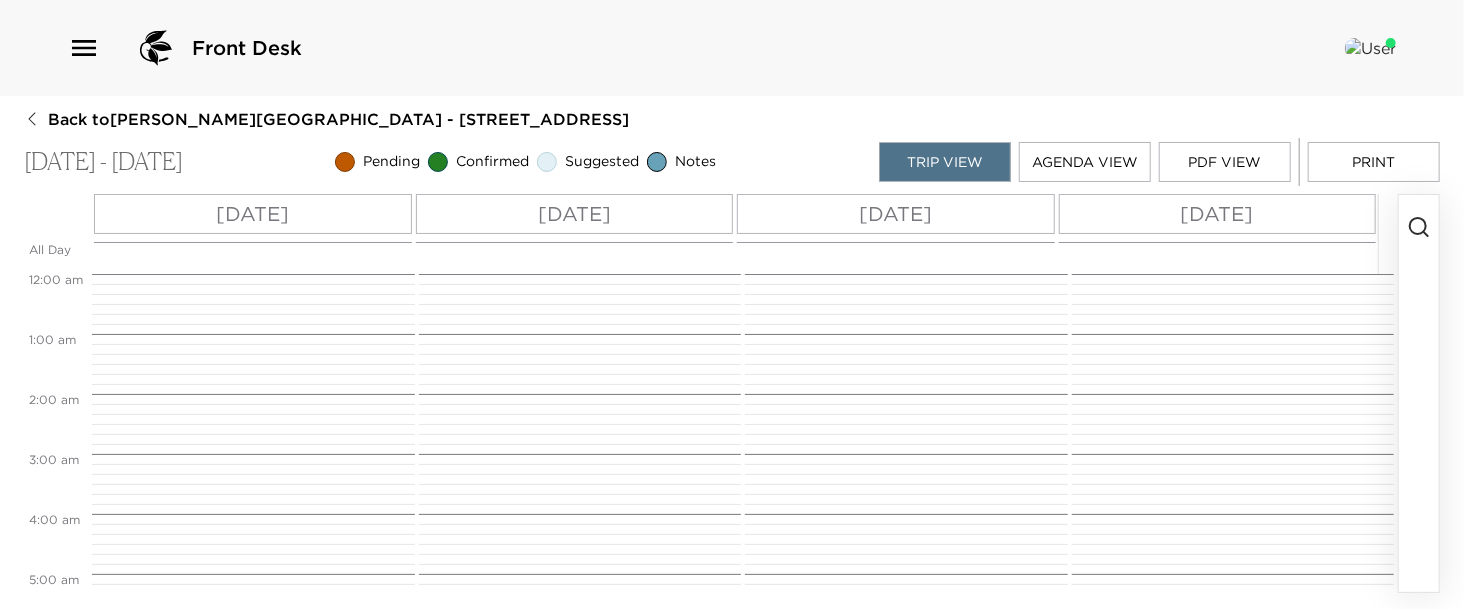 scroll, scrollTop: 480, scrollLeft: 0, axis: vertical 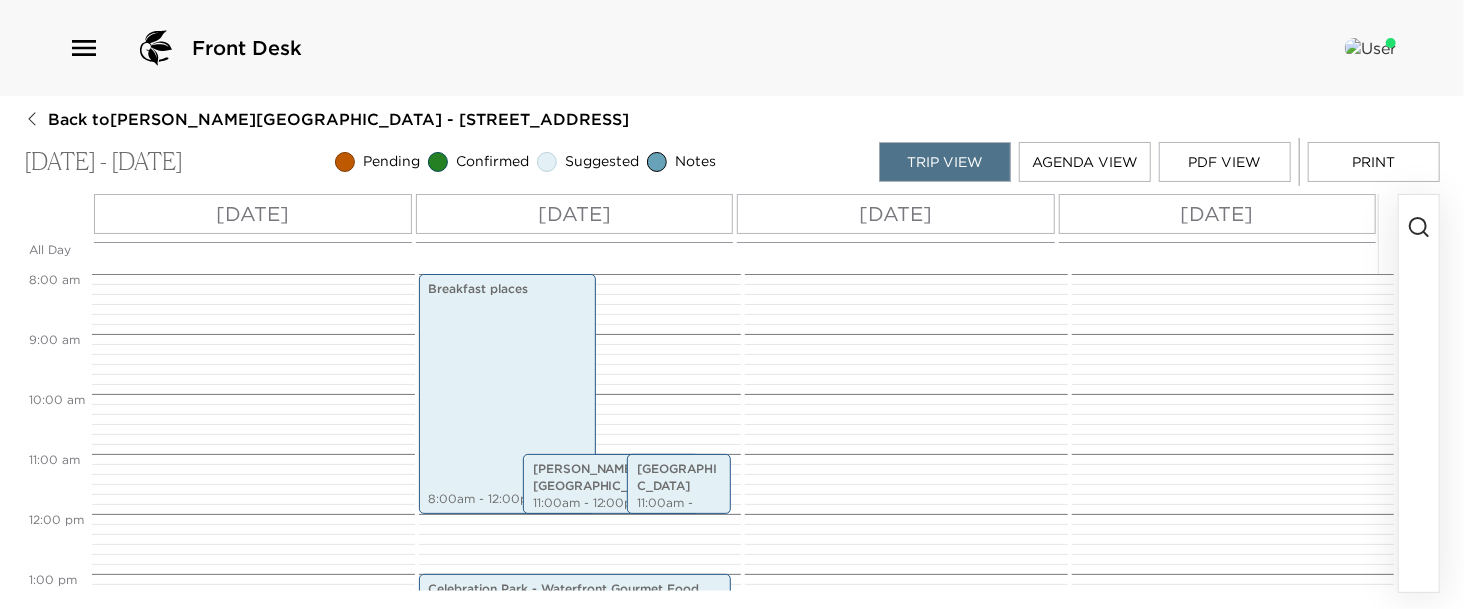 click on "Fri 09/19" at bounding box center [575, 214] 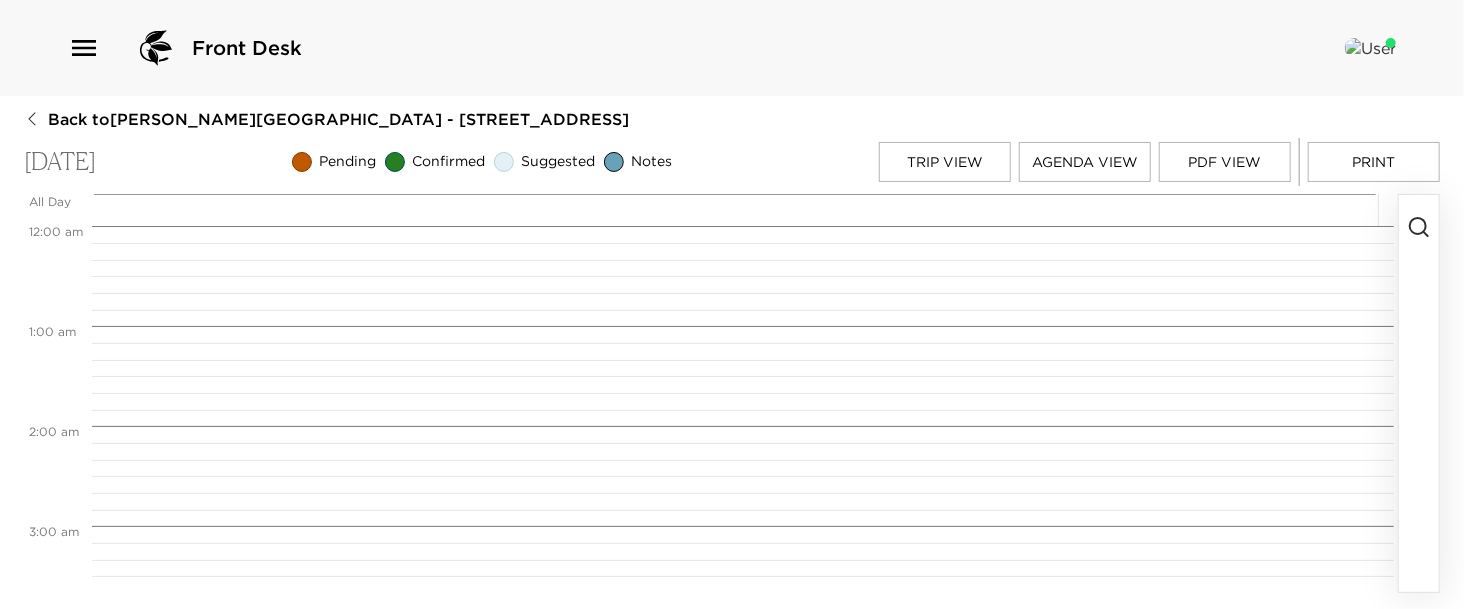 scroll, scrollTop: 800, scrollLeft: 0, axis: vertical 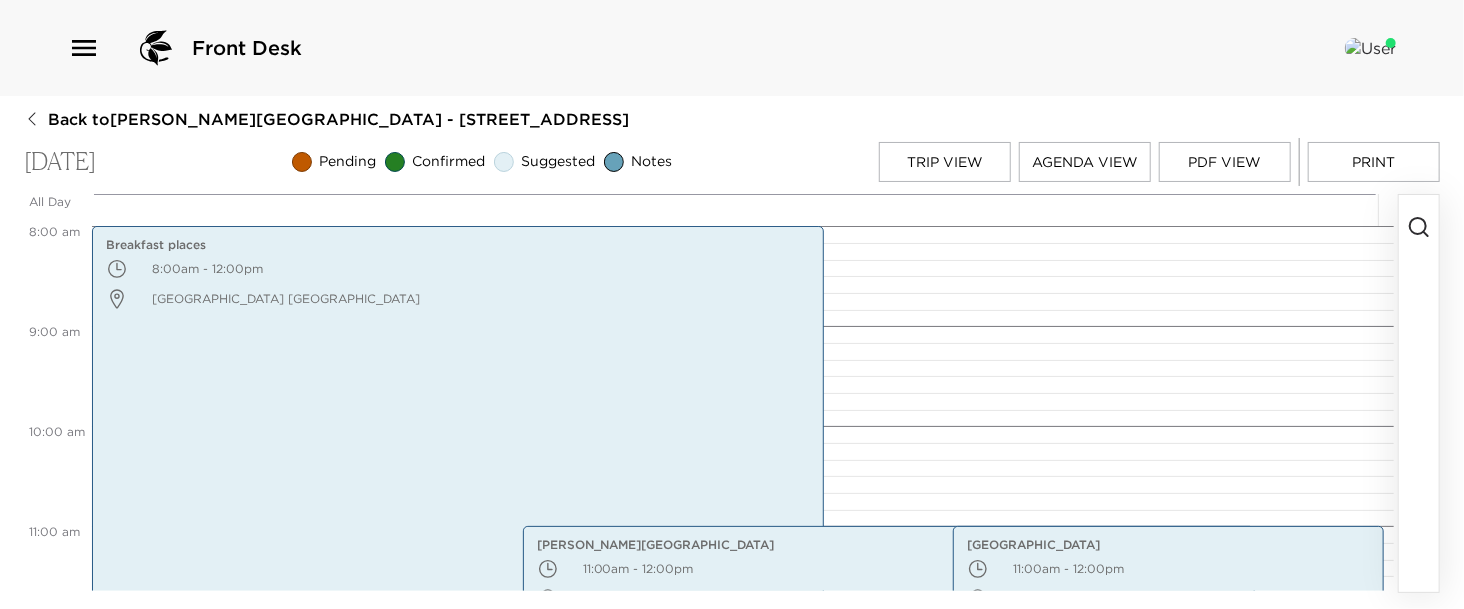 click at bounding box center [1419, 393] 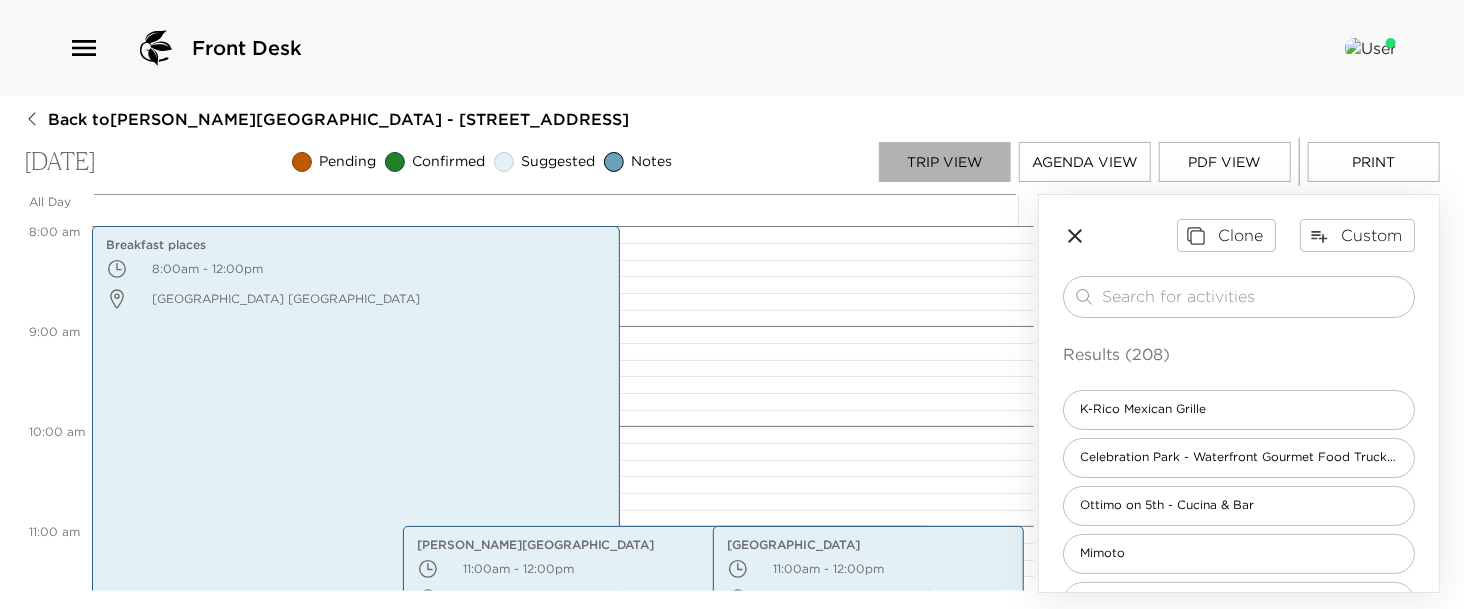 click on "Trip View" at bounding box center [945, 162] 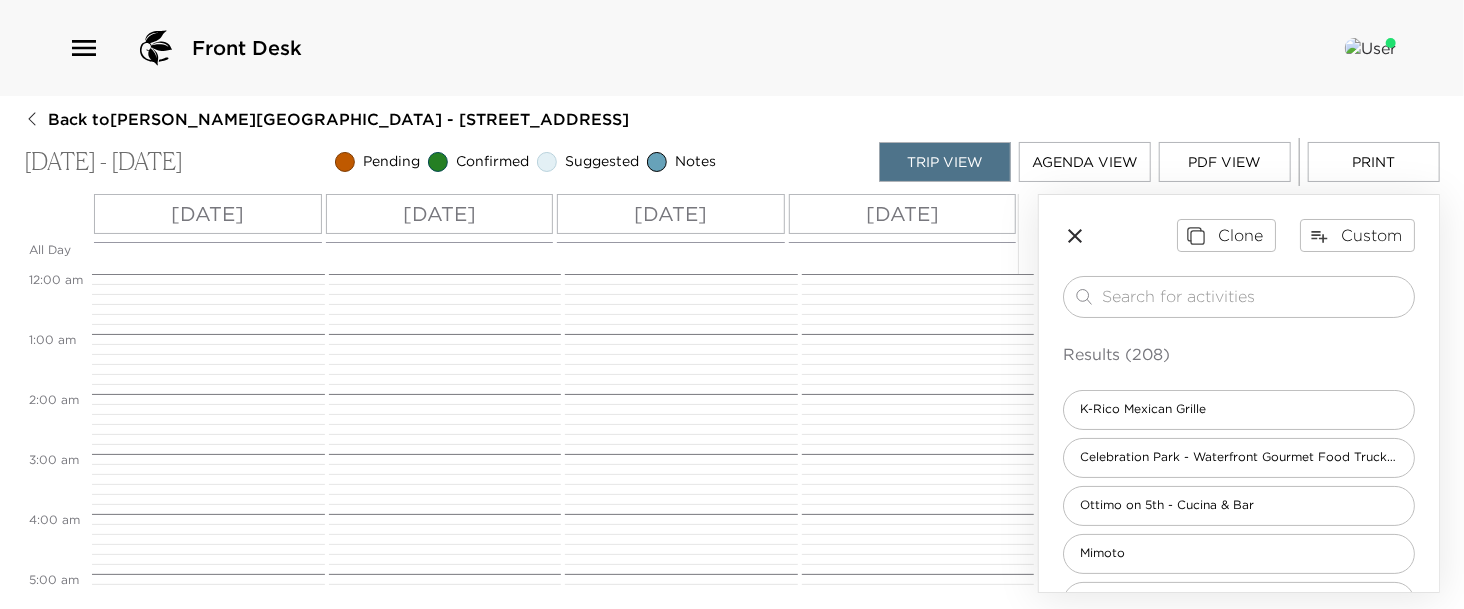 scroll, scrollTop: 480, scrollLeft: 0, axis: vertical 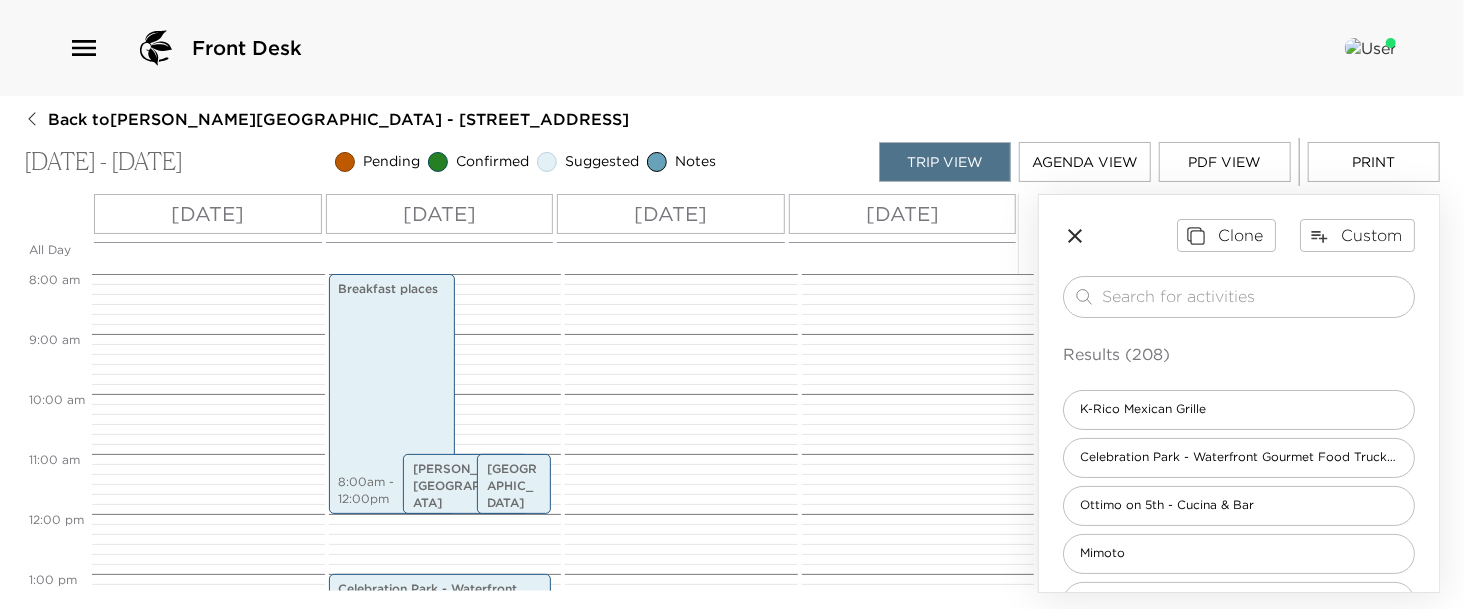 click on "Fri 09/19" at bounding box center [439, 214] 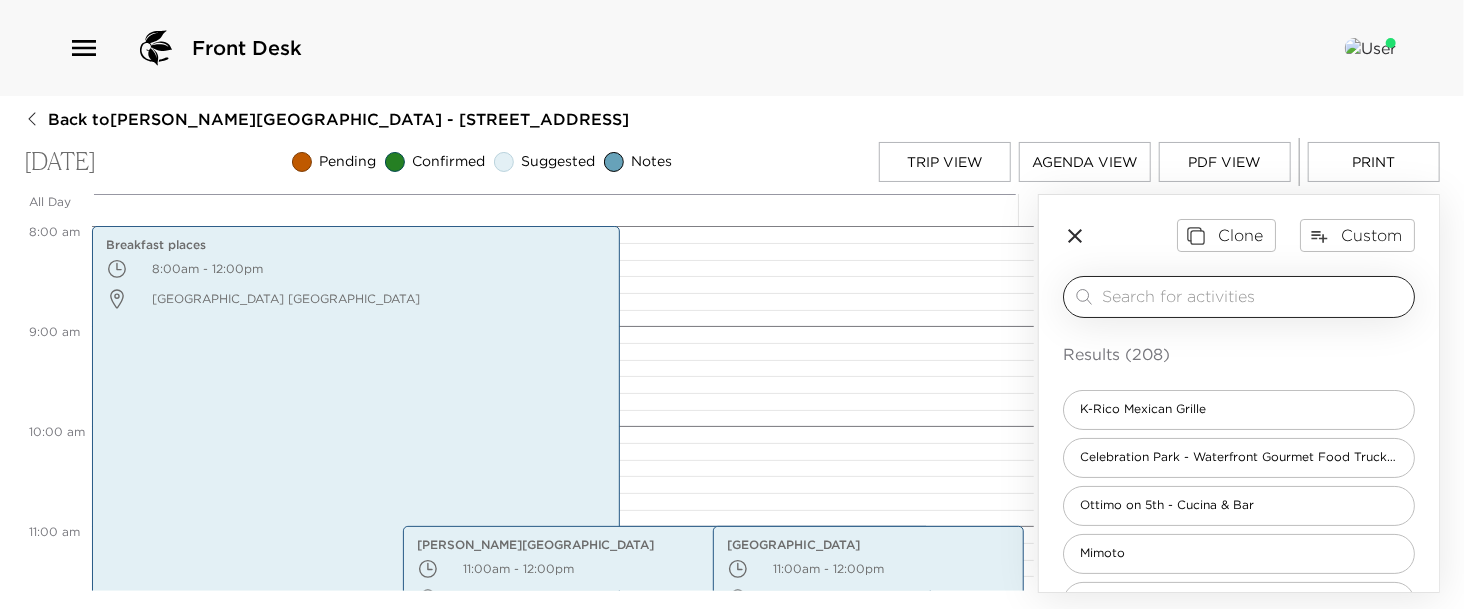 click at bounding box center (1254, 296) 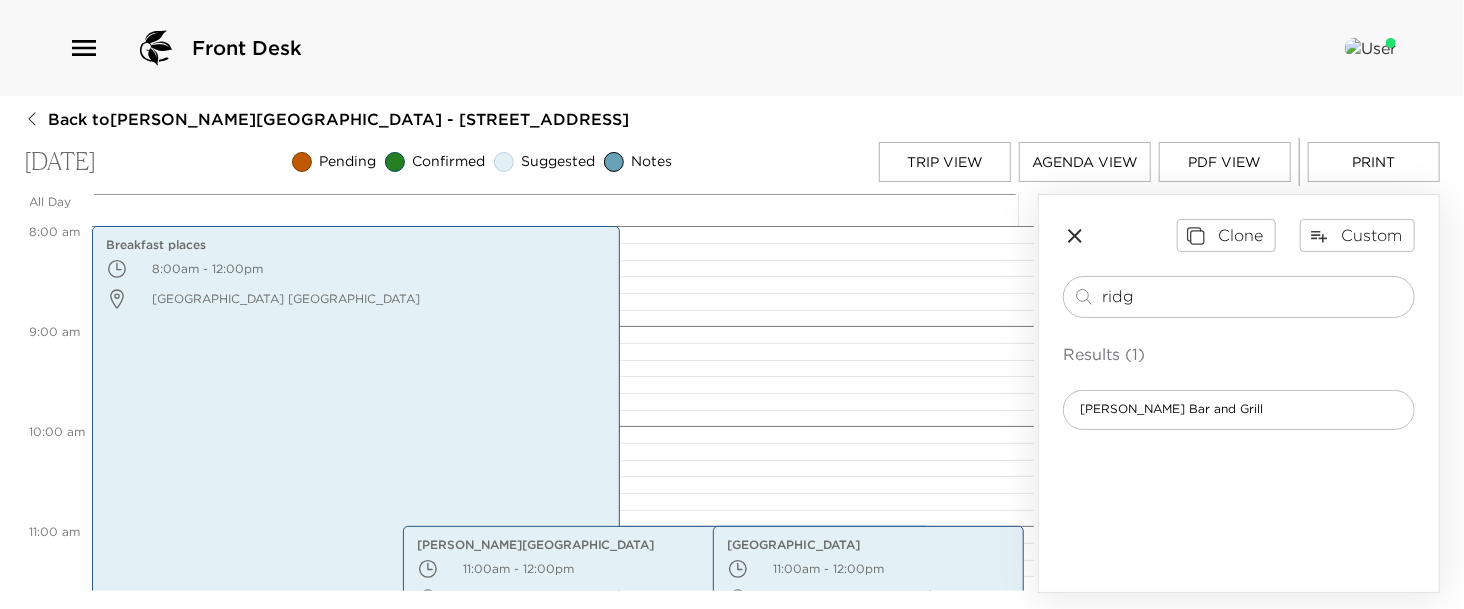 type on "ridg" 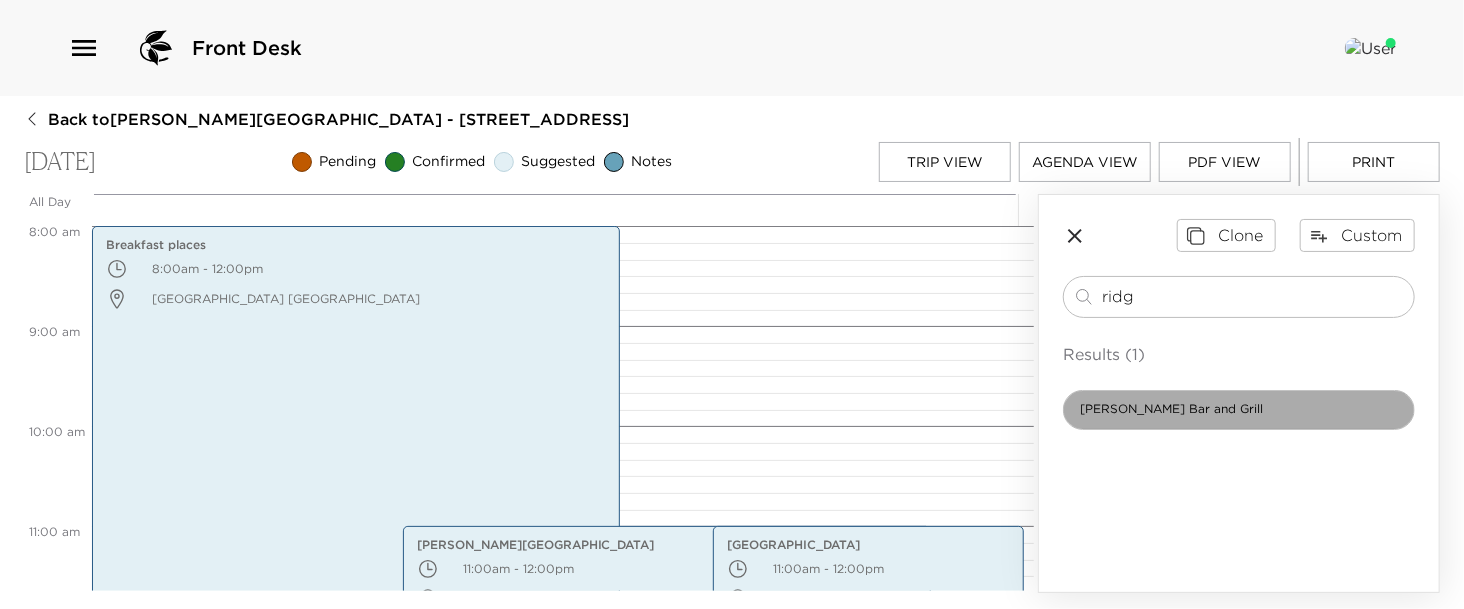 click on "[PERSON_NAME] Bar and Grill" at bounding box center (1171, 409) 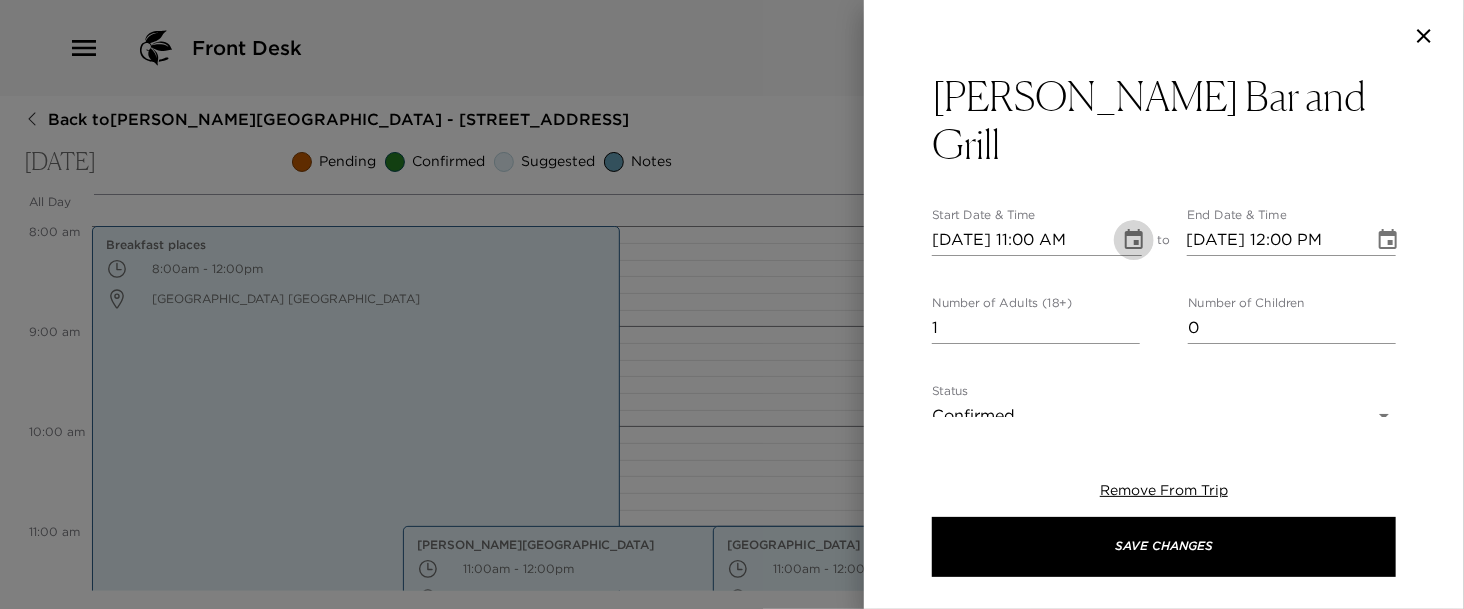 click 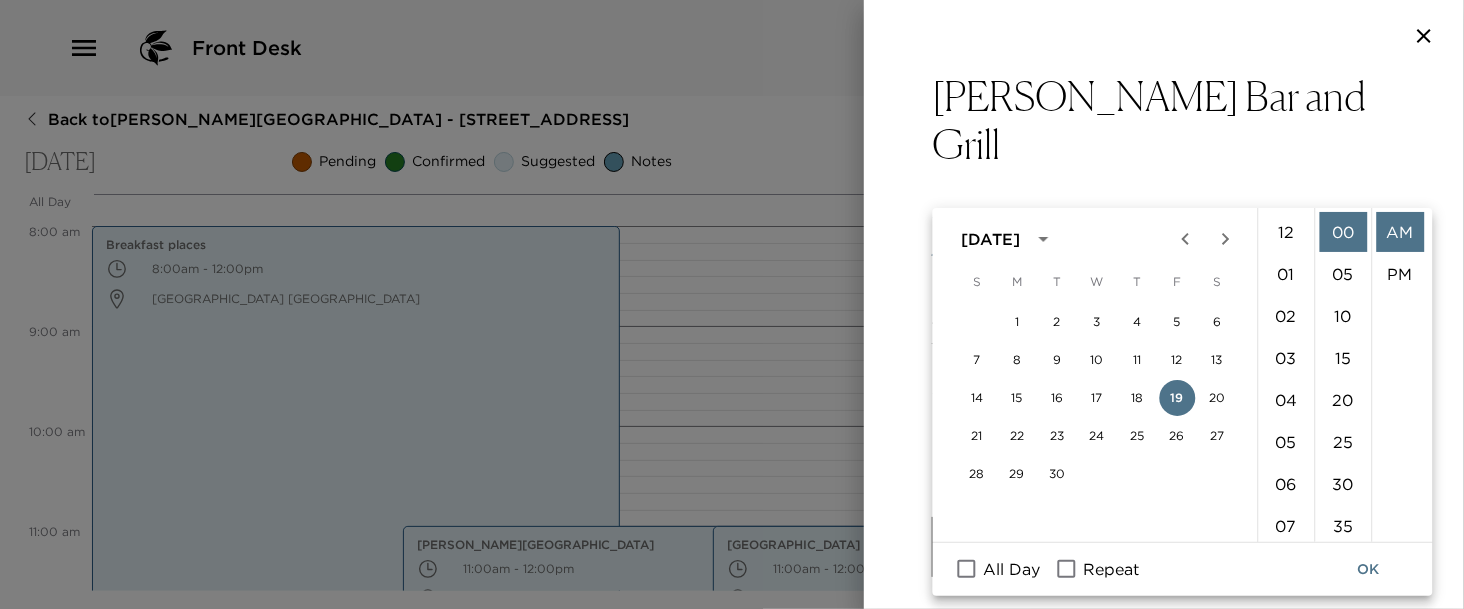 scroll, scrollTop: 461, scrollLeft: 0, axis: vertical 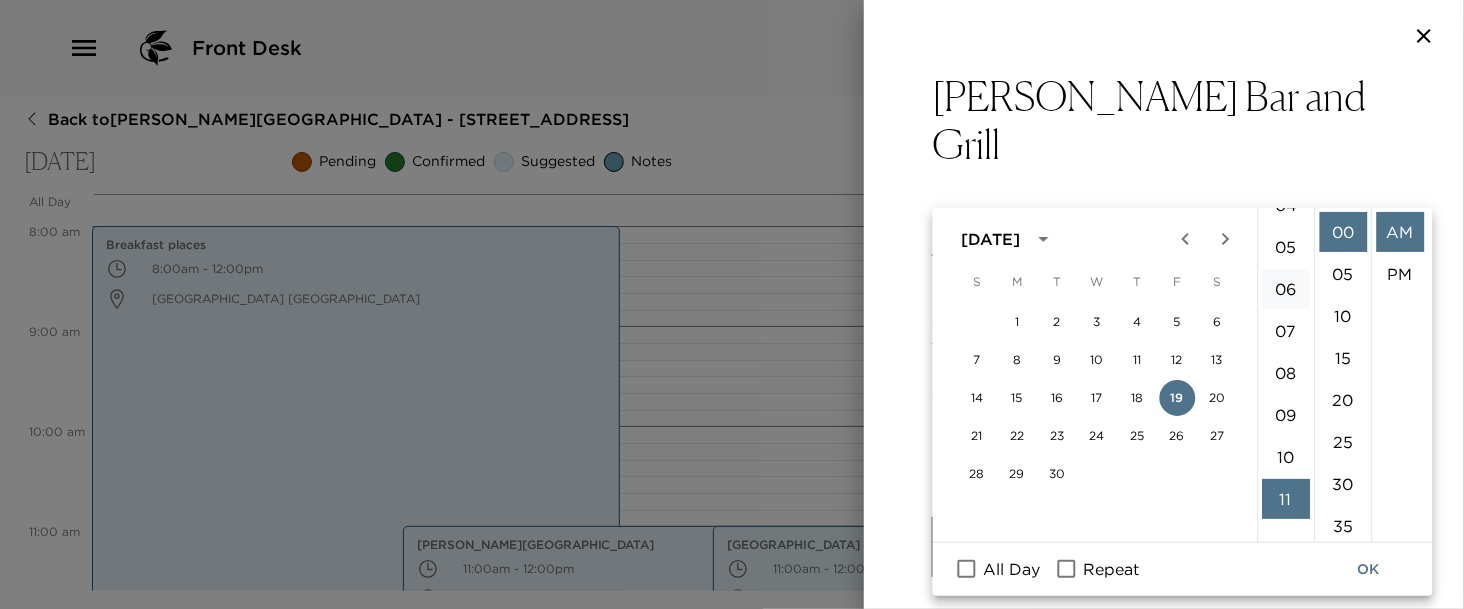 click on "06" at bounding box center (1286, 289) 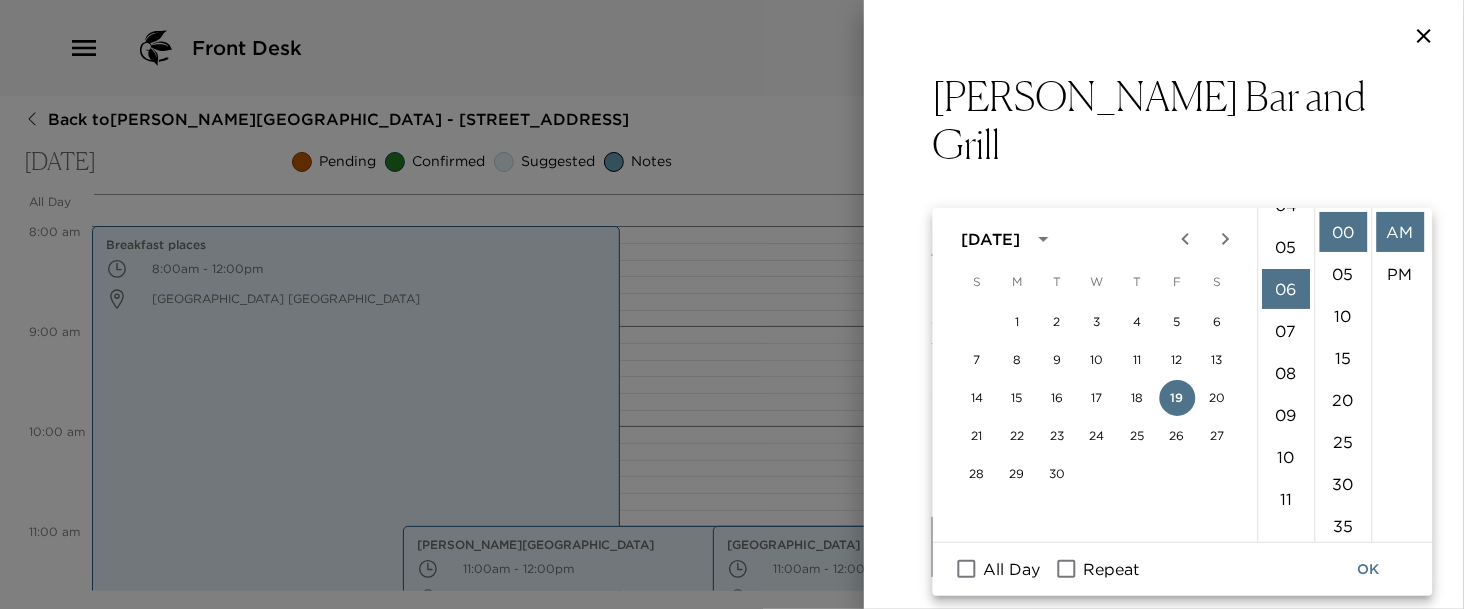 scroll, scrollTop: 252, scrollLeft: 0, axis: vertical 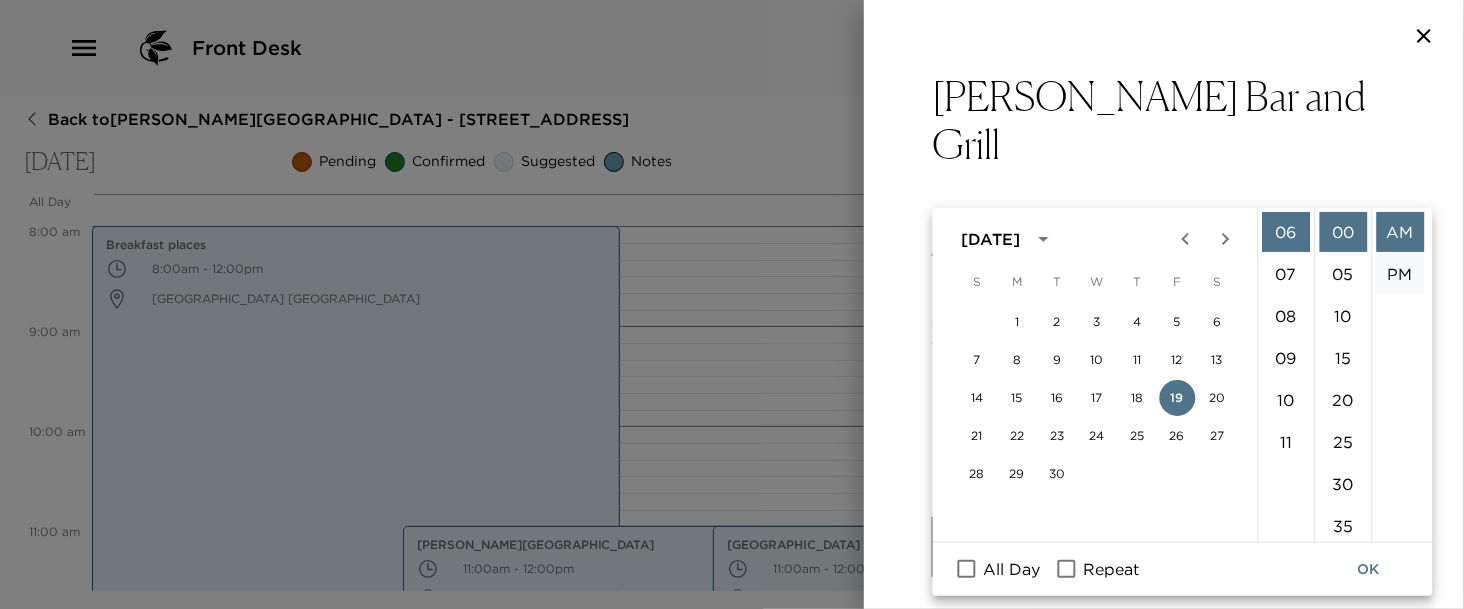 click on "PM" at bounding box center [1400, 274] 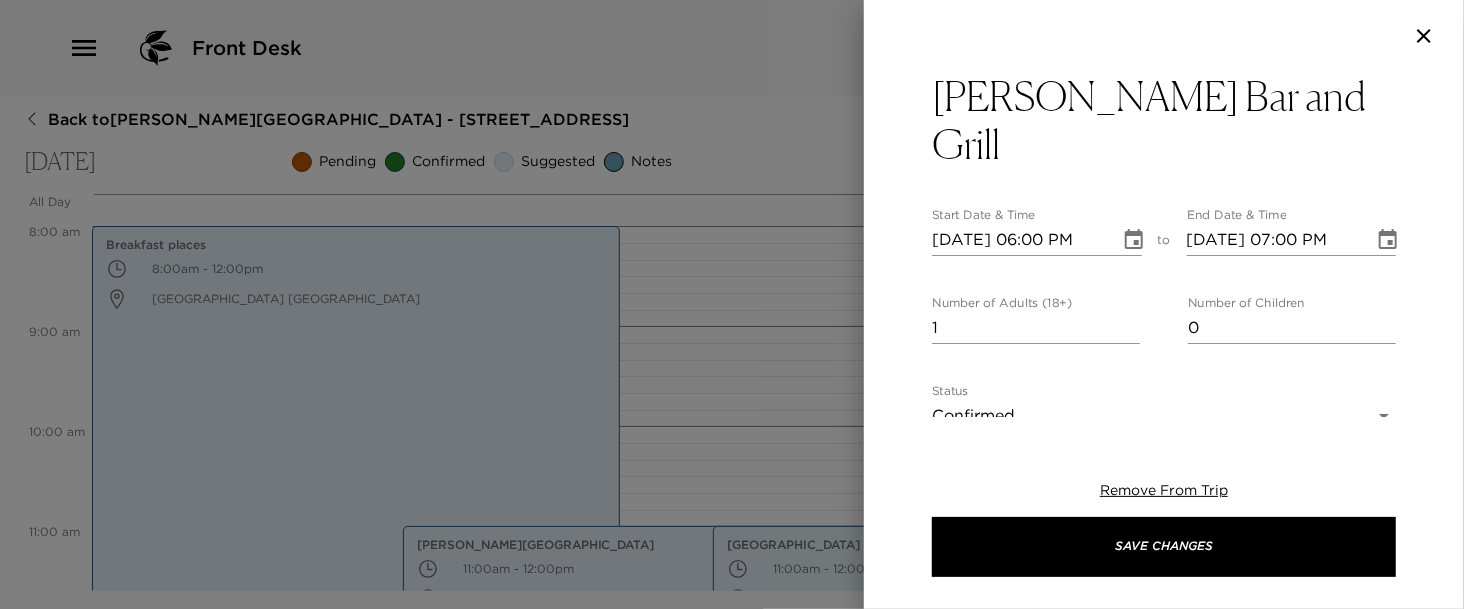scroll, scrollTop: 41, scrollLeft: 0, axis: vertical 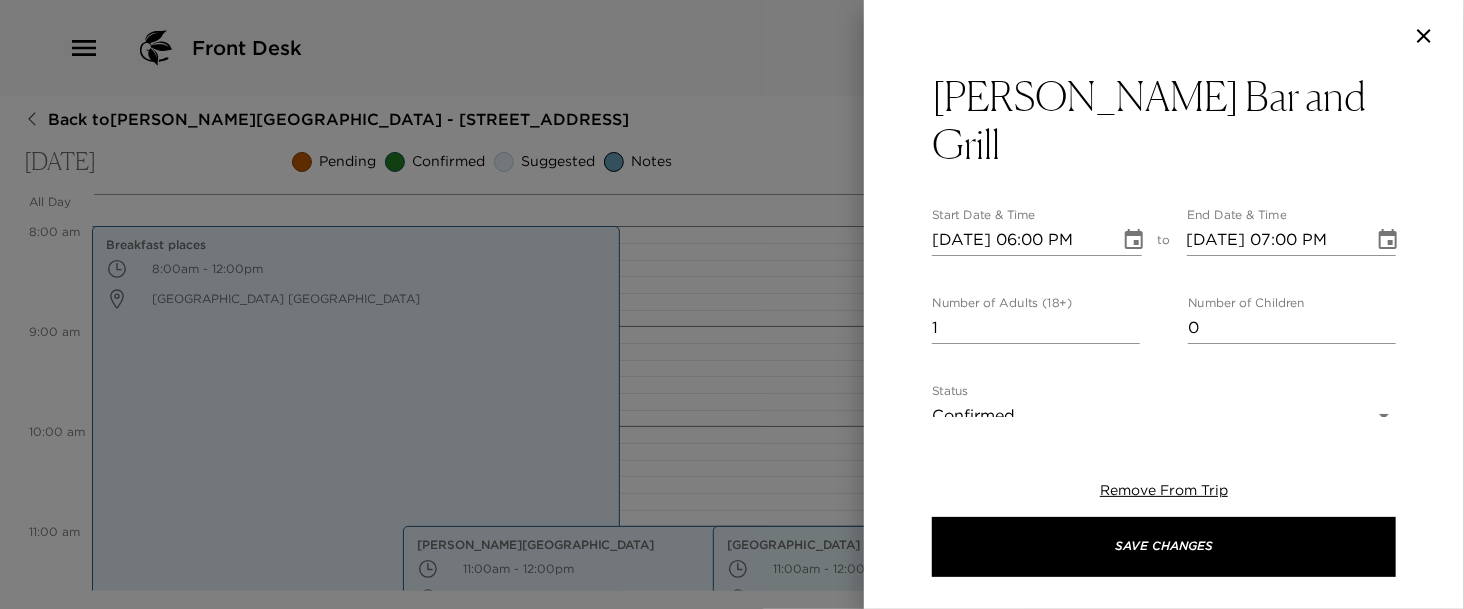 click on "Front Desk Back to  TJ Tarbell Reservation - 502 13th Ave South  Naples, FL Friday, September 19, 2025 Pending Confirmed Suggested Notes Trip View Agenda View PDF View Print All Day Fri 09/19 12:00 AM 1:00 AM 2:00 AM 3:00 AM 4:00 AM 5:00 AM 6:00 AM 7:00 AM 8:00 AM 9:00 AM 10:00 AM 11:00 AM 12:00 PM 1:00 PM 2:00 PM 3:00 PM 4:00 PM 5:00 PM 6:00 PM 7:00 PM 8:00 PM 9:00 PM 10:00 PM 11:00 PM Breakfast places 8:00am - 12:00pm Olde Naples
Naples FL 34102
Usa Celebration Park - Waterfront Gourmet Food Truck Park 1:00pm - 2:00pm 2880 Becca Avenue
Naples Florida 34112
United States Briggs Wellness Center 11:00am - 12:00pm 399 9th Street North
Naples FL 34120
United States Naples Botanical Garden 11:00am - 12:00pm 4820 Bayshore Drive
Naples Florida 34112
United States Clone Custom ridg ​ Results (1) Ridgway's Bar and Grill Ridgway's Bar and Grill Start Date & Time 09/19/2025 06:00 PM to End Date & Time 09/19/2025 07:00 PM Number of Adults (18+) 1 Number of Children 0 Status Confirmed Confirmed Hide From Member x Cost" at bounding box center [732, 304] 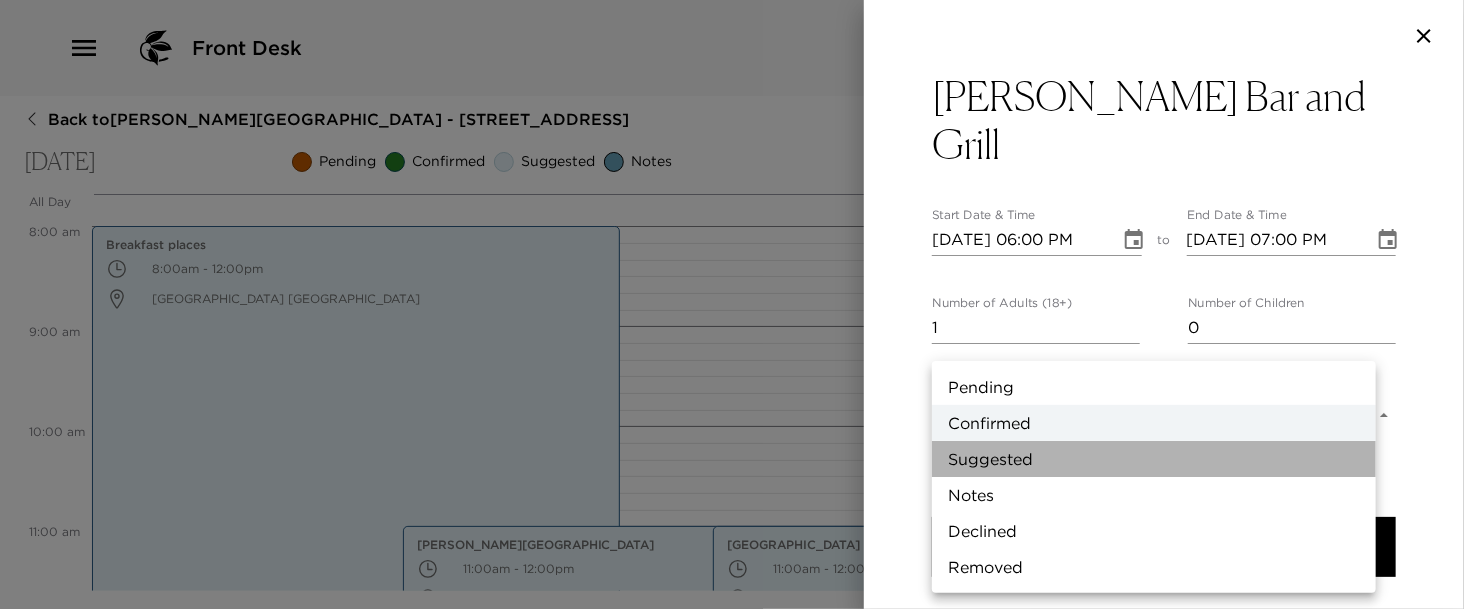 click on "Suggested" at bounding box center [1154, 459] 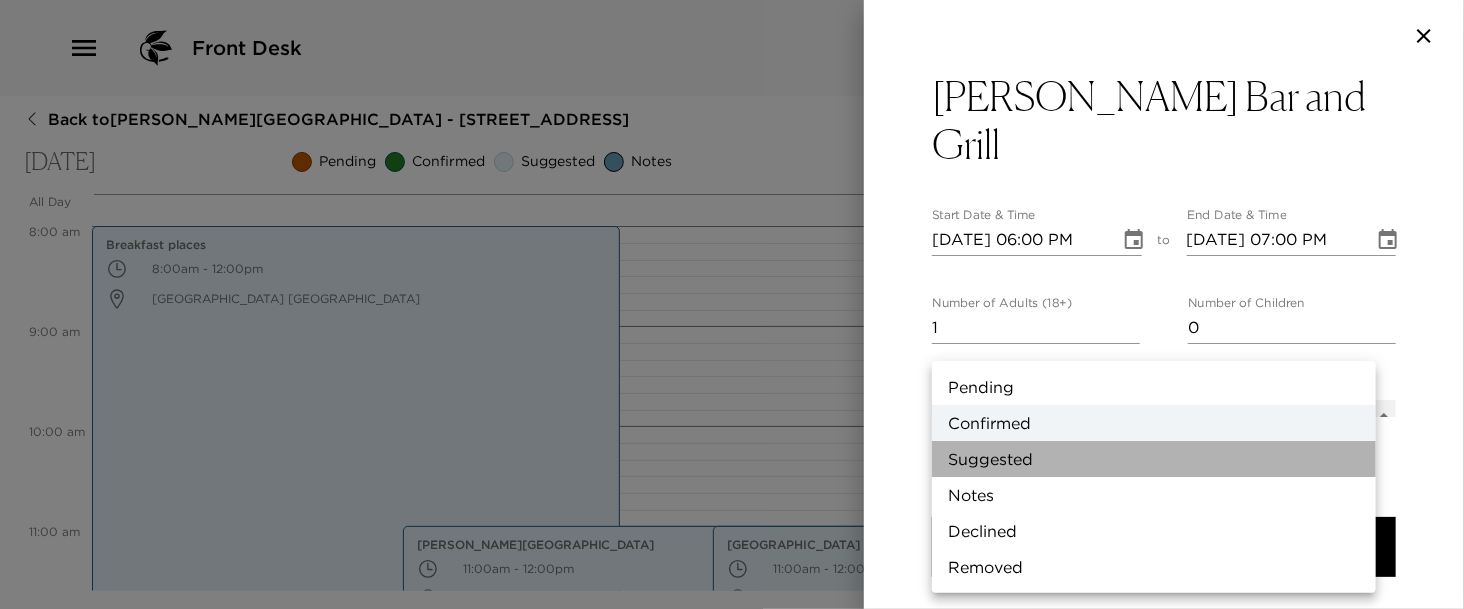 type on "Suggestion" 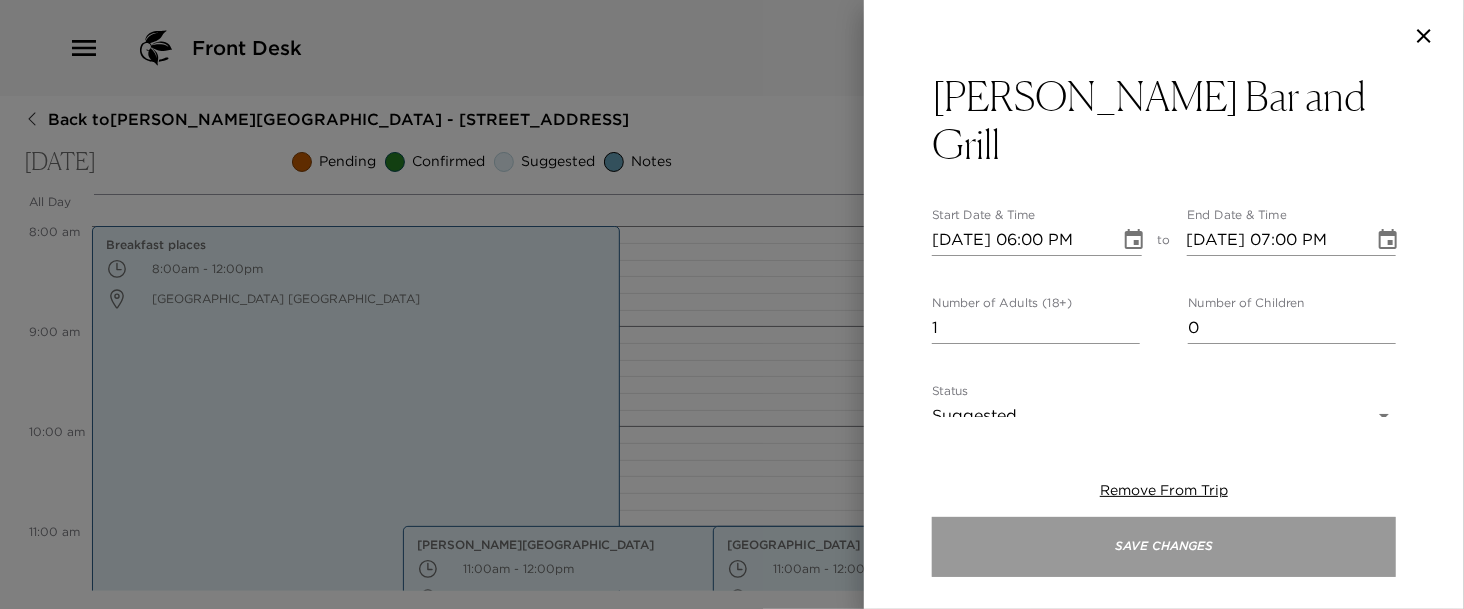 click on "Save Changes" at bounding box center [1164, 547] 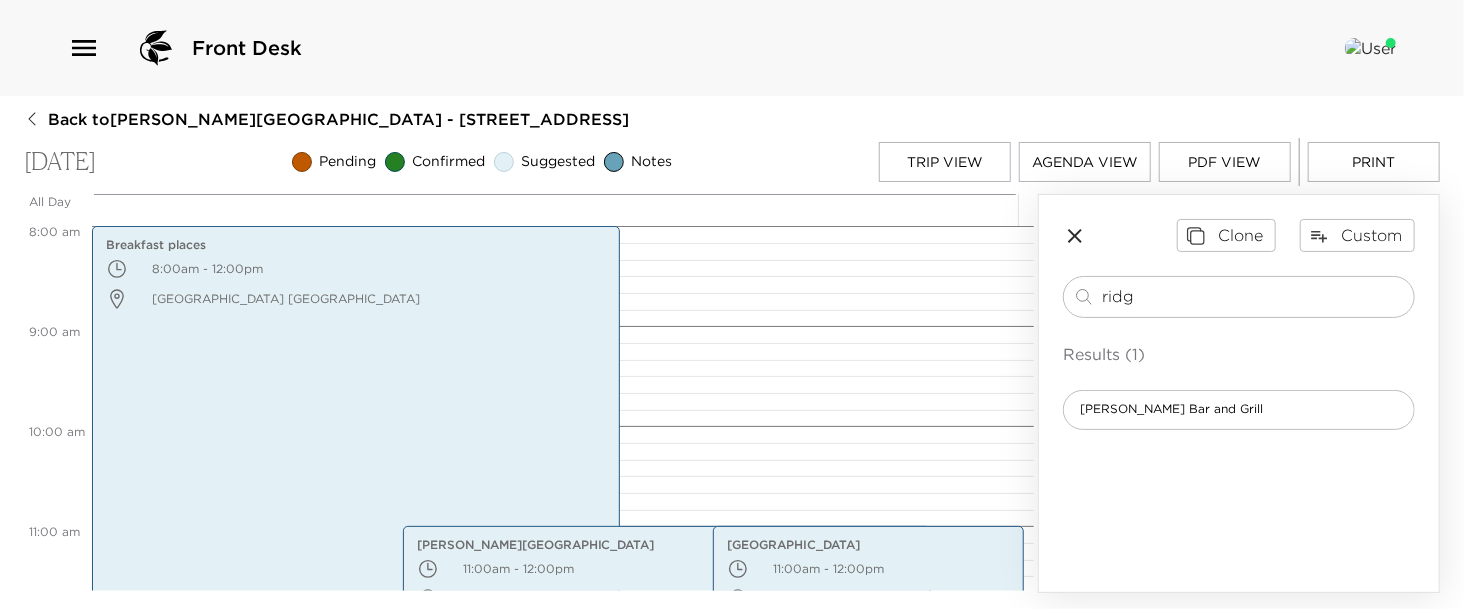 click on "Trip View" at bounding box center (945, 162) 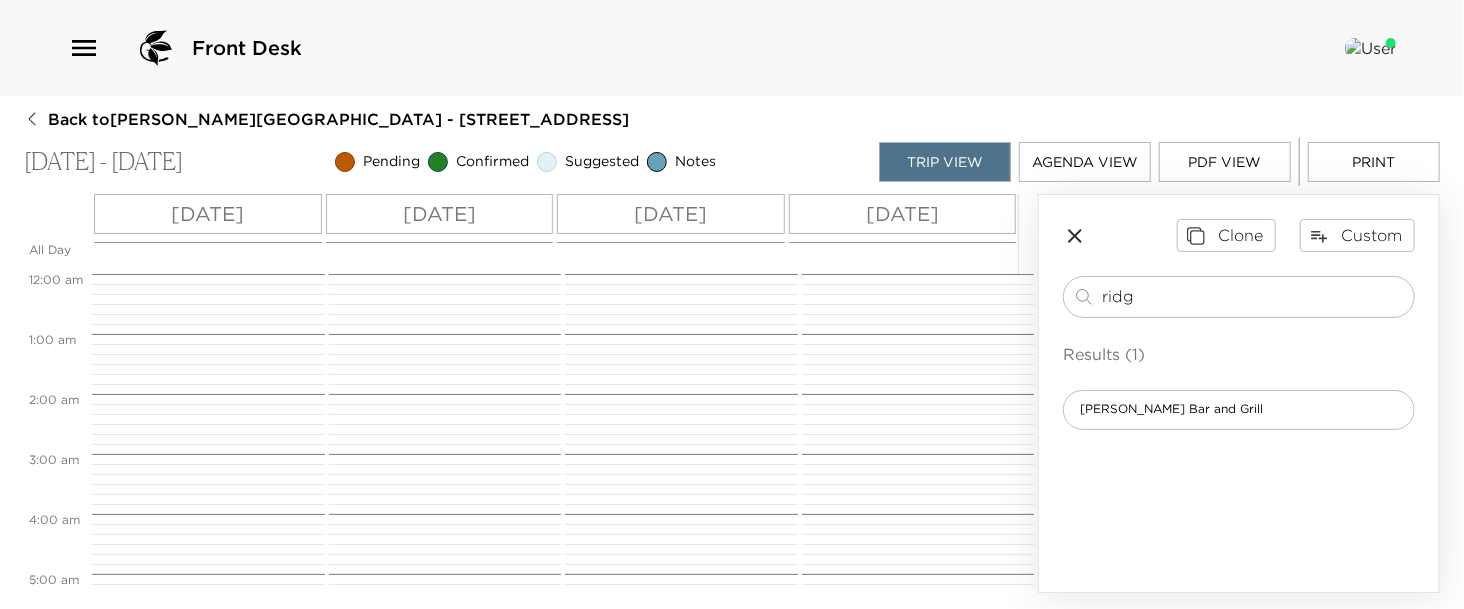 scroll, scrollTop: 480, scrollLeft: 0, axis: vertical 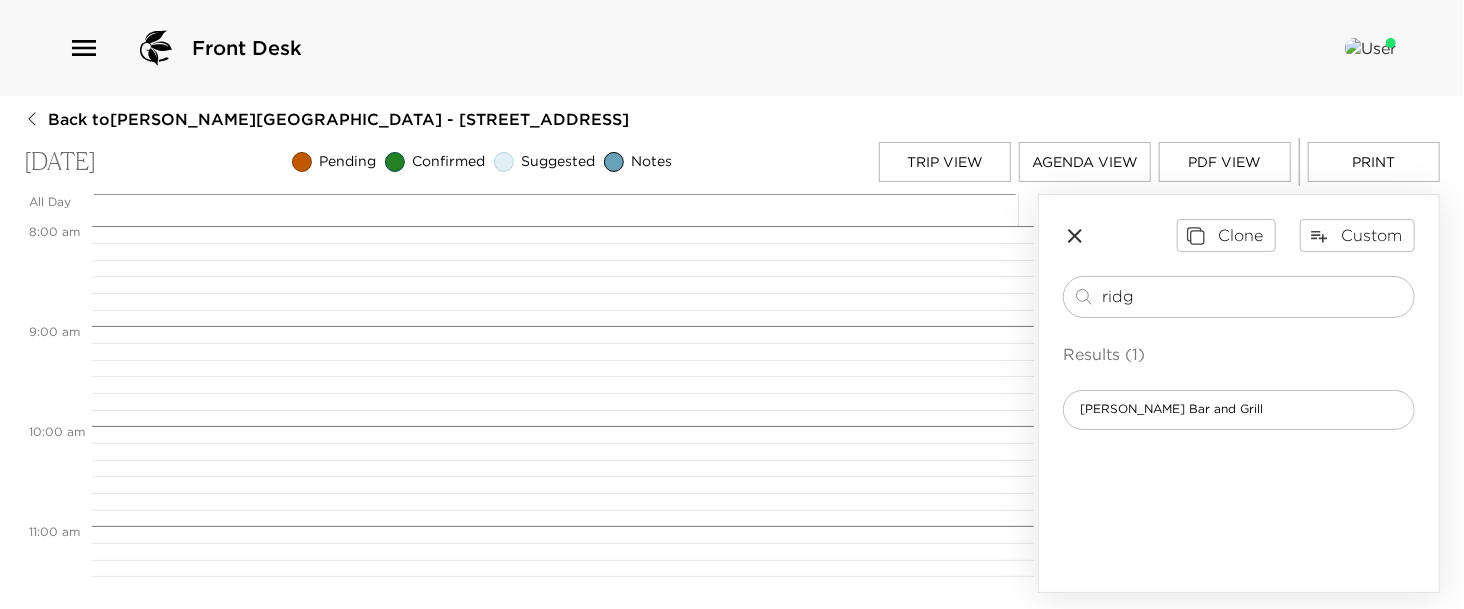 drag, startPoint x: 1153, startPoint y: 285, endPoint x: 872, endPoint y: 205, distance: 292.16605 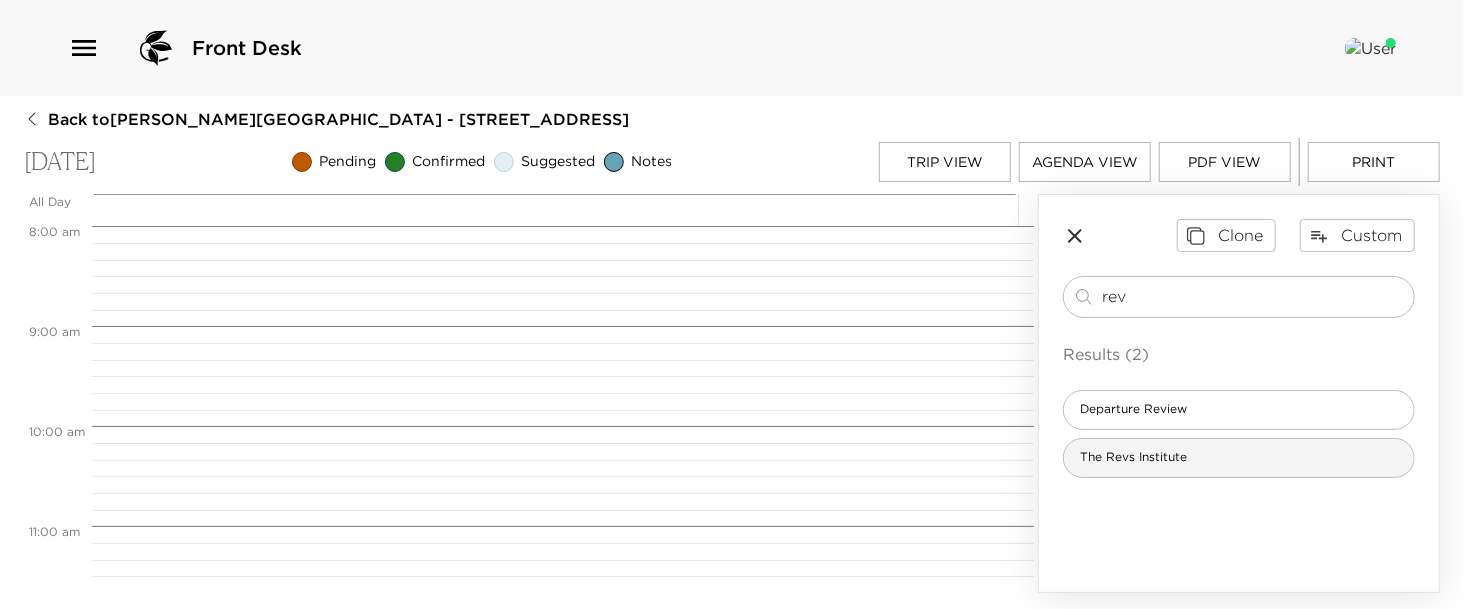 type on "rev" 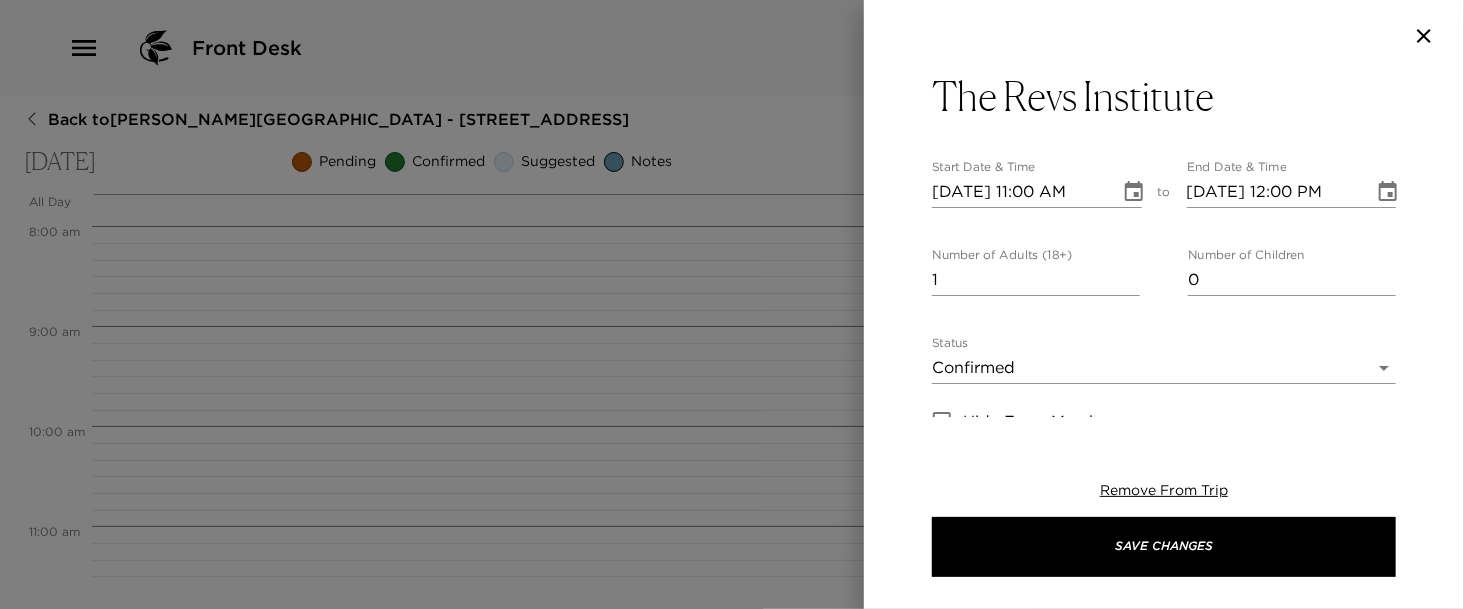 type on "Your reservation is confirmed at The Rev's Institute. Have a great time!" 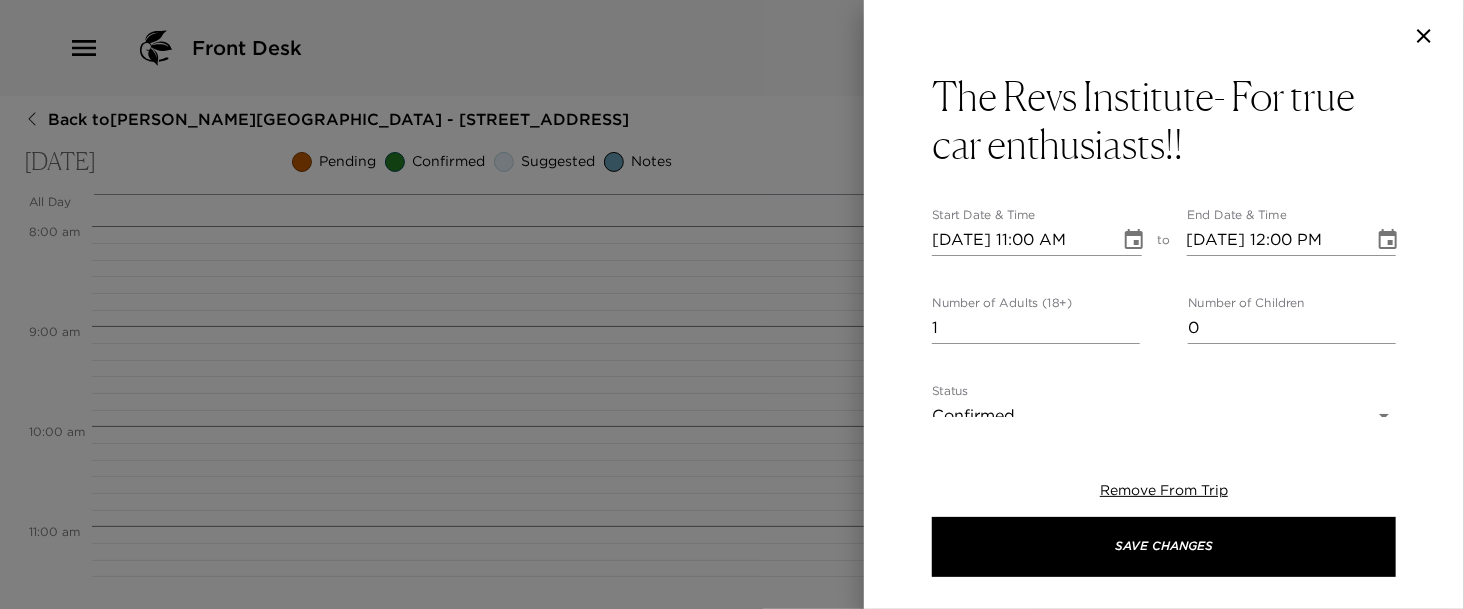 scroll, scrollTop: 14, scrollLeft: 0, axis: vertical 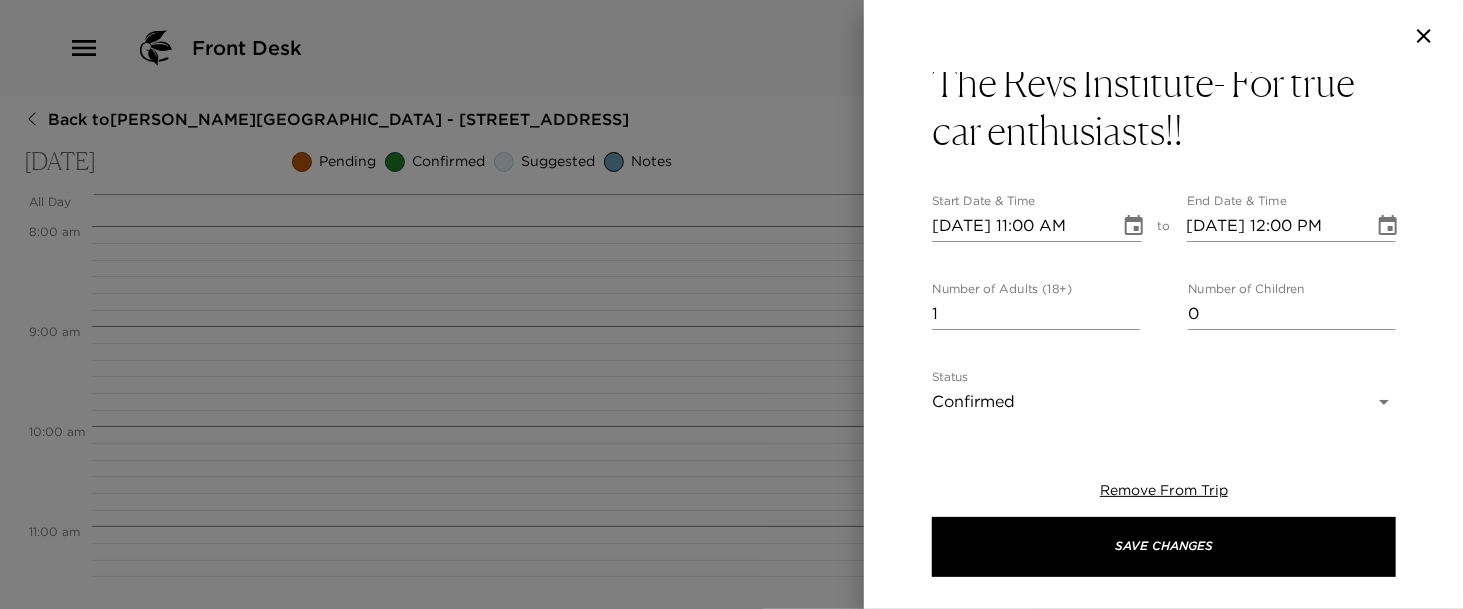 click on "Front Desk Back to  TJ Tarbell Reservation - 502 13th Ave South  Naples, FL Saturday, September 20, 2025 Pending Confirmed Suggested Notes Trip View Agenda View PDF View Print All Day Sat 09/20 12:00 AM 1:00 AM 2:00 AM 3:00 AM 4:00 AM 5:00 AM 6:00 AM 7:00 AM 8:00 AM 9:00 AM 10:00 AM 11:00 AM 12:00 PM 1:00 PM 2:00 PM 3:00 PM 4:00 PM 5:00 PM 6:00 PM 7:00 PM 8:00 PM 9:00 PM 10:00 PM 11:00 PM Clone Custom rev ​ Results (2) Departure Review The Revs Institute The Revs Institute- For true car enthusiasts!! Start Date & Time 09/20/2025 11:00 AM to End Date & Time 09/20/2025 12:00 PM Number of Adults (18+) 1 Number of Children 0 Status Confirmed Confirmed Hide From Member Request Transportation Concierge Notes Your reservation is confirmed at The Rev's Institute. Have a great time! x Cost ​ x Address ​ 2500 S. Horseshoe Drive , Florida  USA
Naples FL 34104
Usa x Phone Number ​ (239) 687-7387 Email ​ Website ​ https://revsinstitute.org/plan-a-visit/ Cancellation Policy ​ undefined Recommended Attire ​" at bounding box center [732, 304] 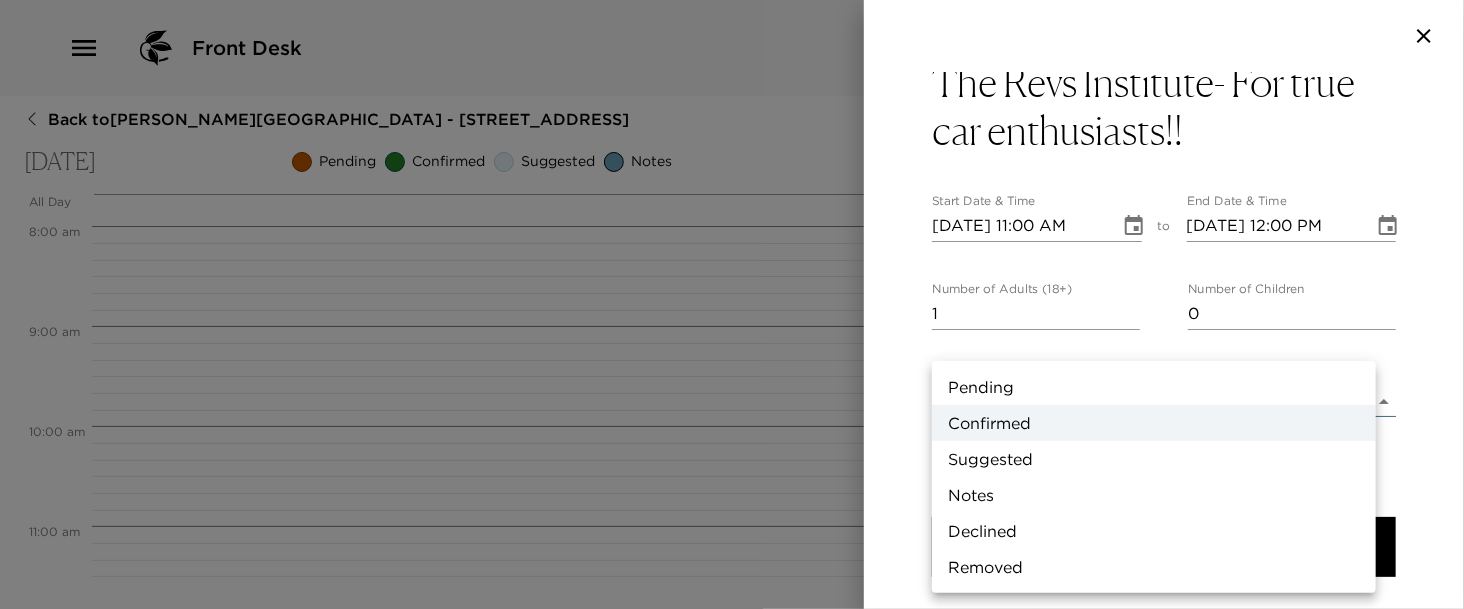 click on "Suggested" at bounding box center [1154, 459] 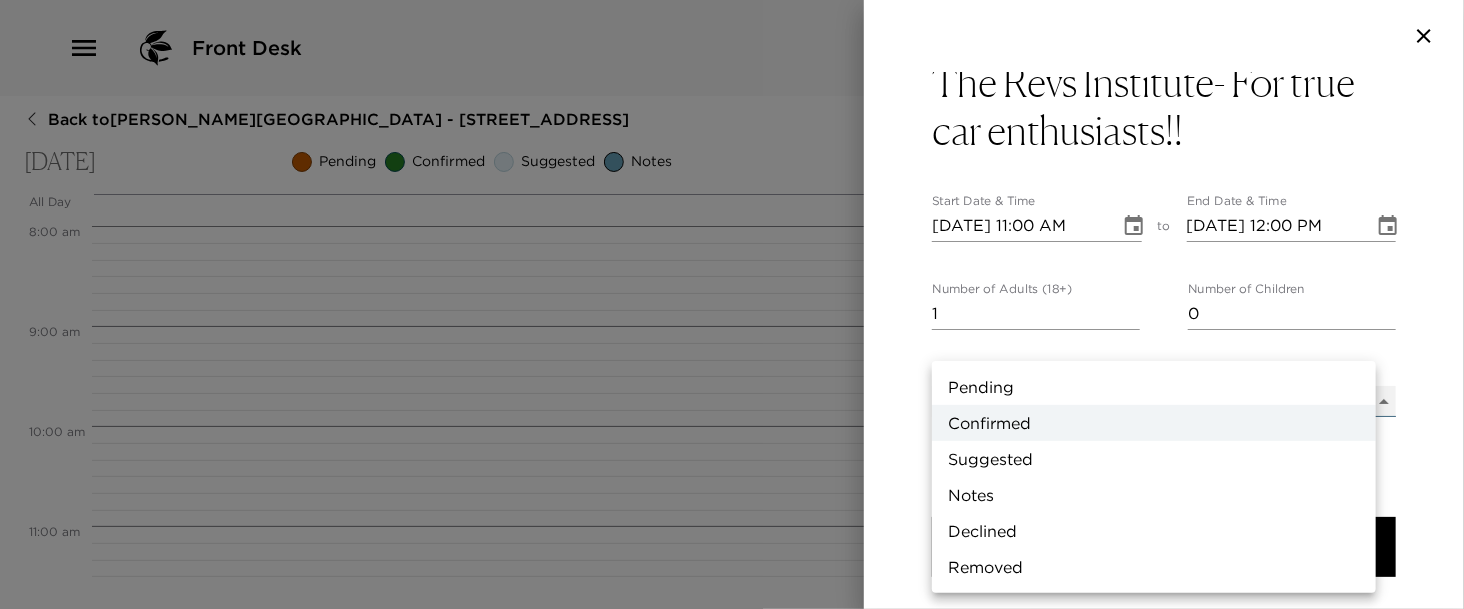 type on "Suggestion" 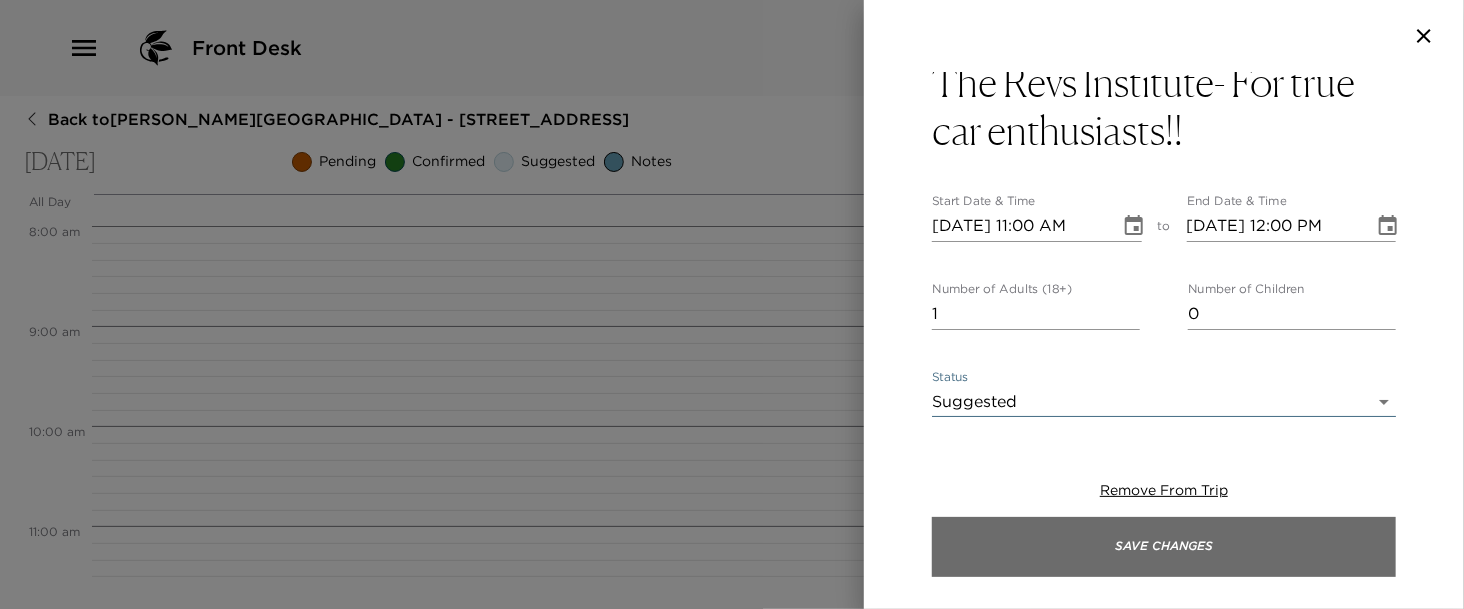 click on "Save Changes" at bounding box center (1164, 547) 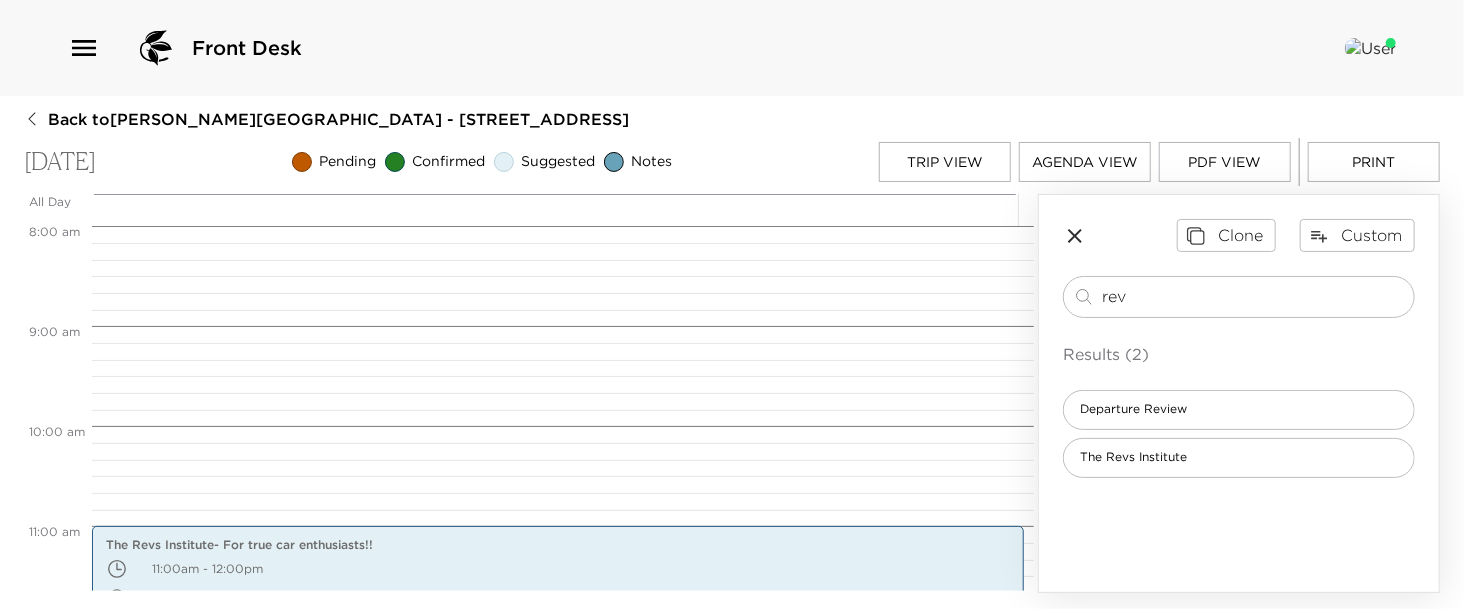 drag, startPoint x: 1168, startPoint y: 297, endPoint x: 936, endPoint y: 239, distance: 239.14012 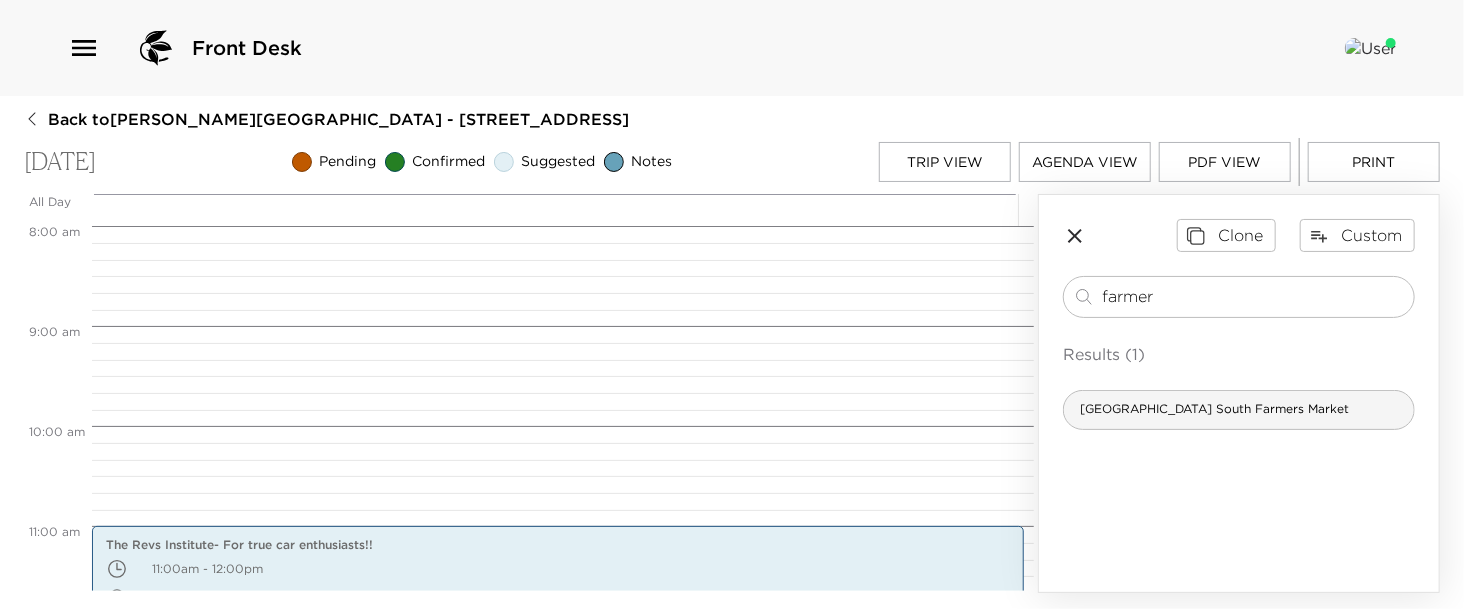 type on "farmer" 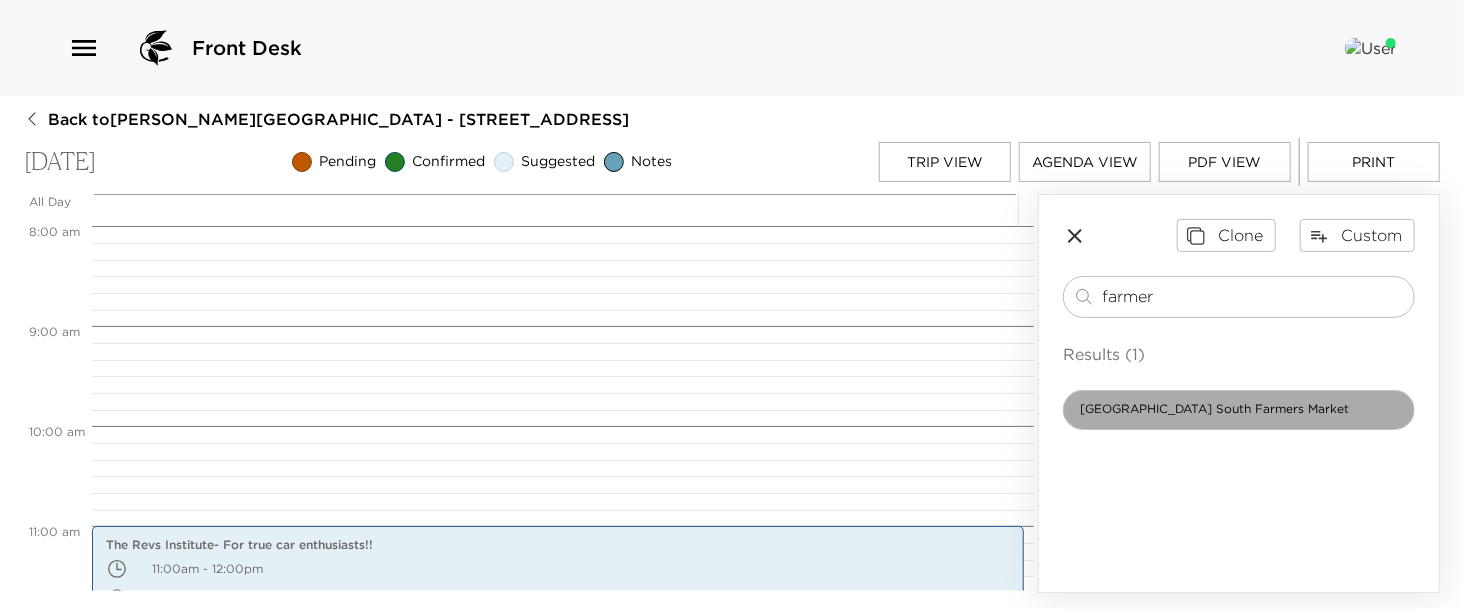 click on "[GEOGRAPHIC_DATA] South Farmers Market" at bounding box center (1214, 409) 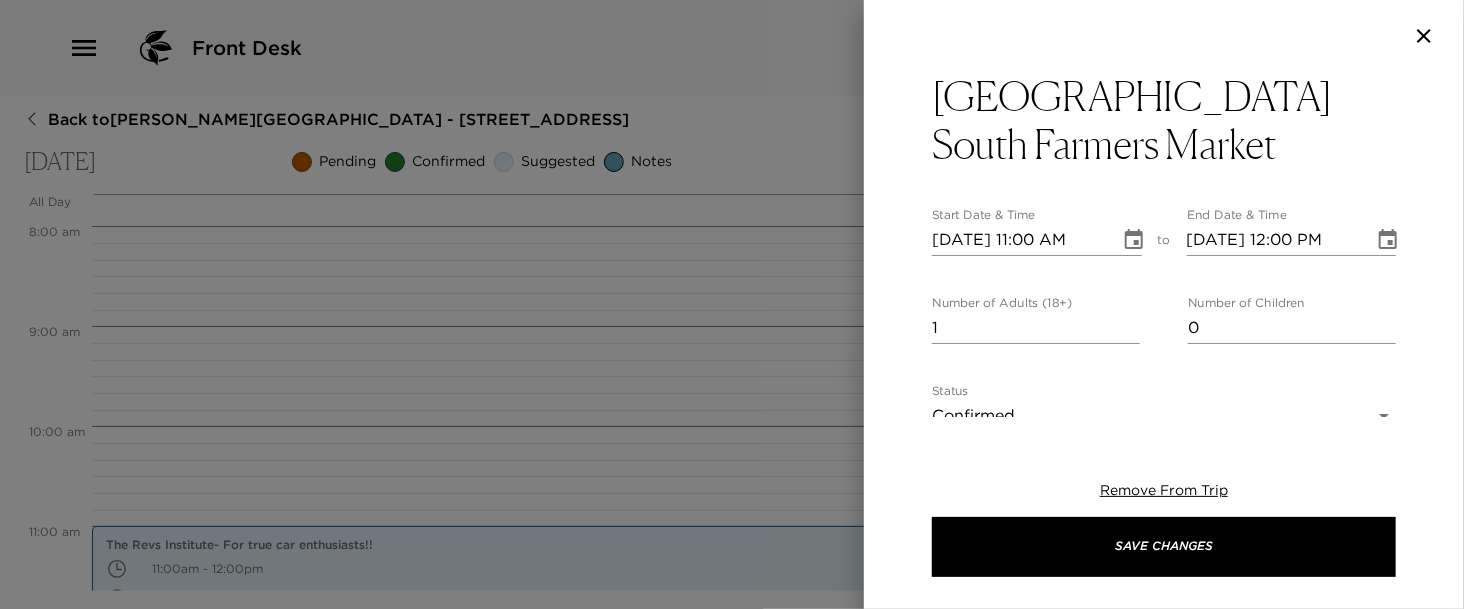 click 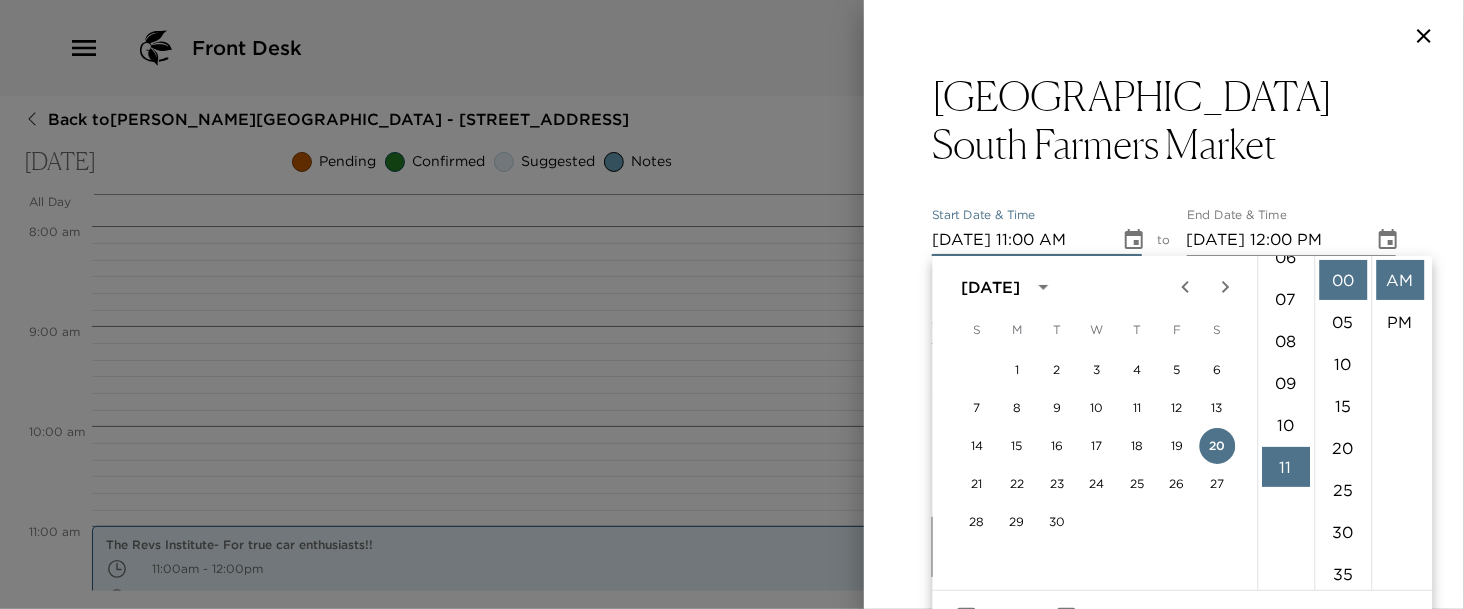 scroll, scrollTop: 248, scrollLeft: 0, axis: vertical 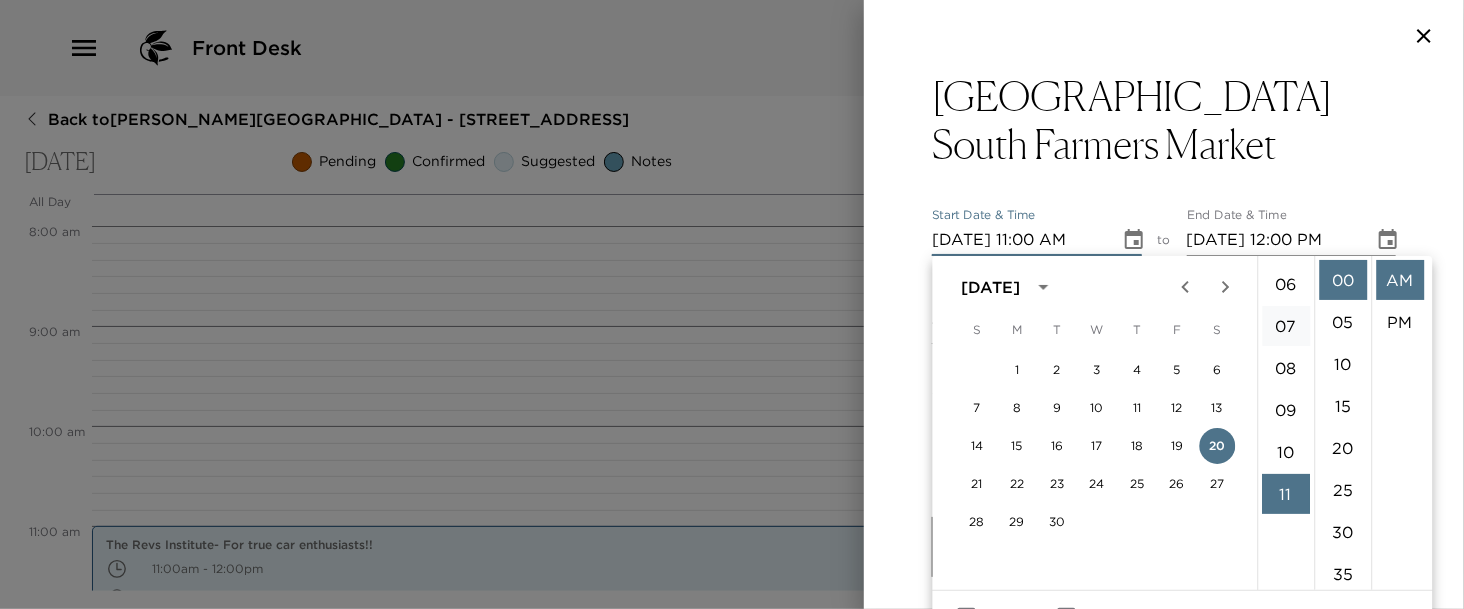 click on "07" at bounding box center [1286, 326] 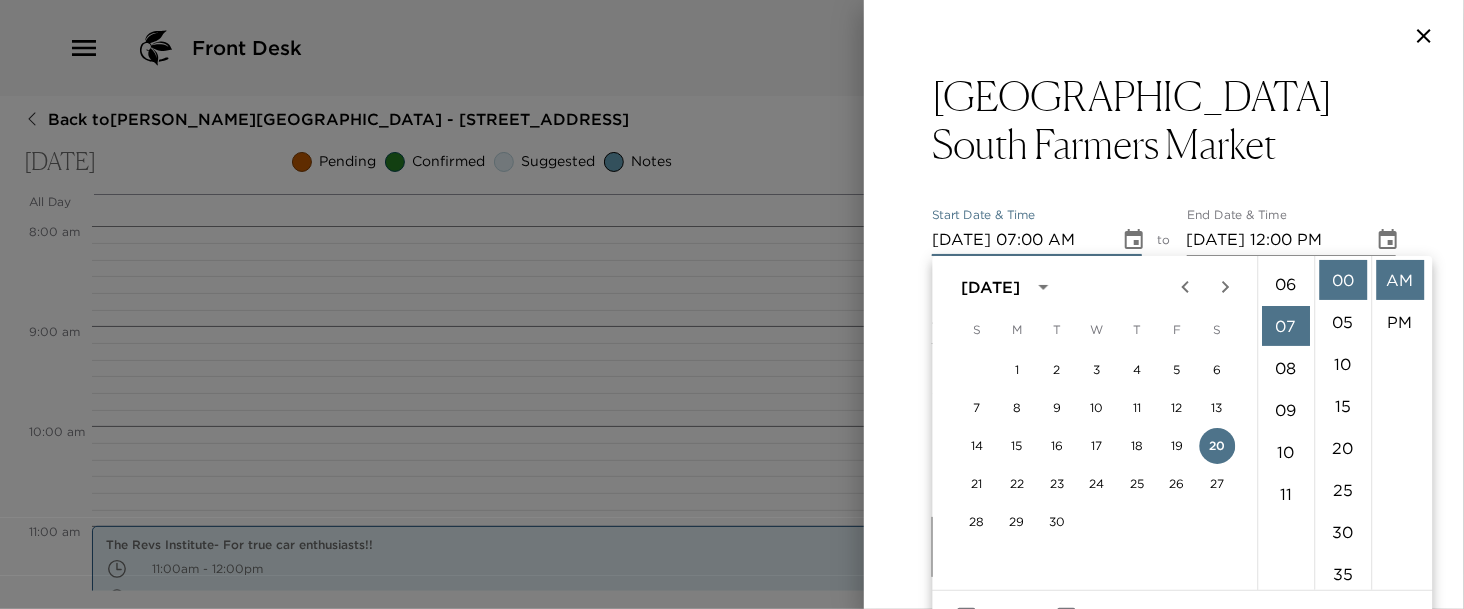 scroll, scrollTop: 294, scrollLeft: 0, axis: vertical 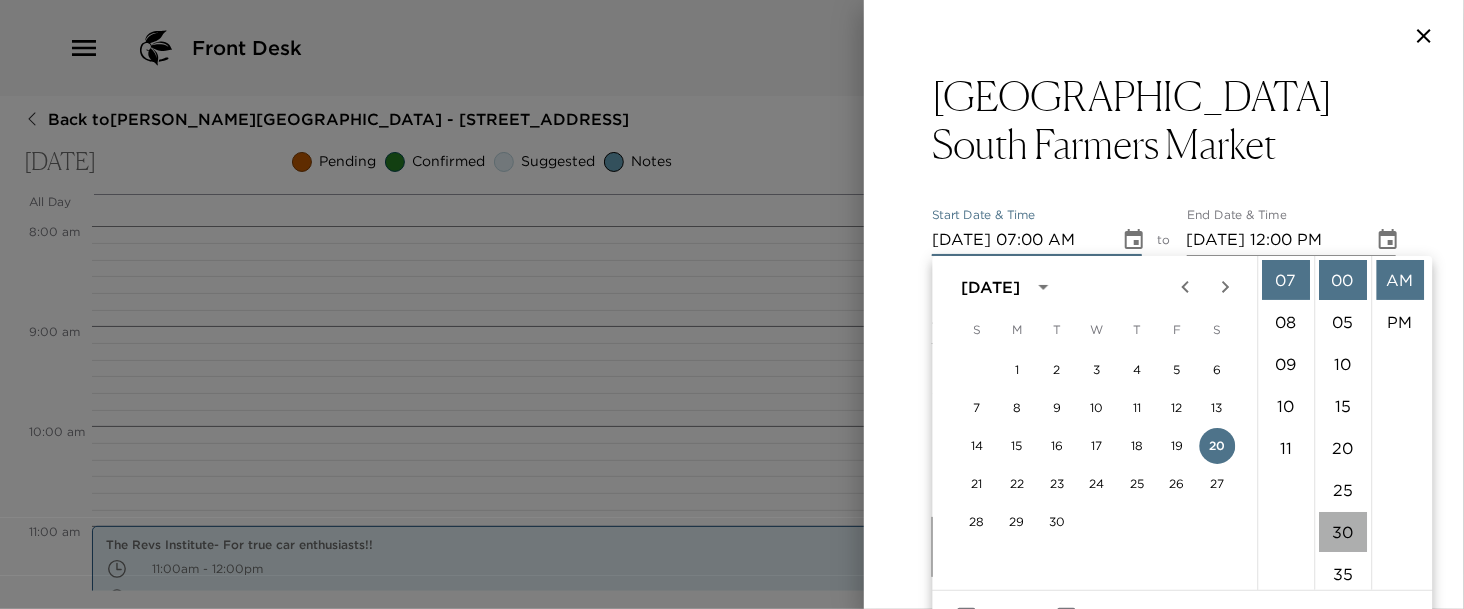 click on "30" at bounding box center [1343, 532] 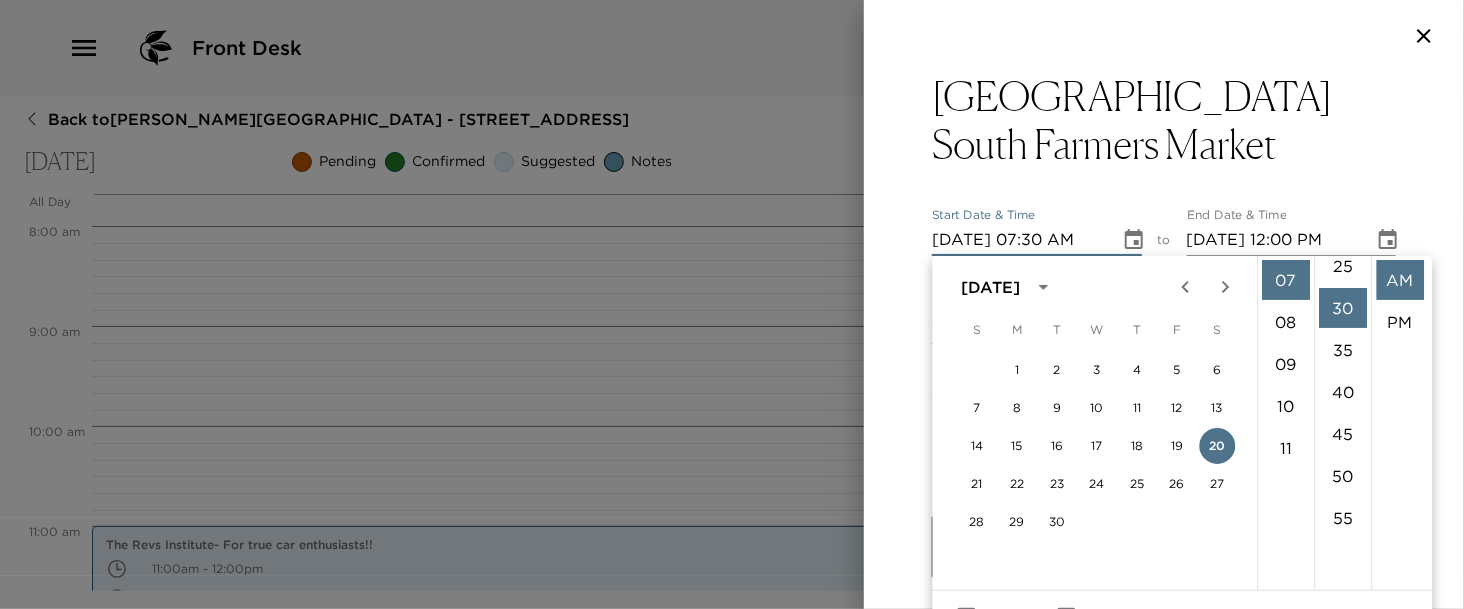 scroll, scrollTop: 252, scrollLeft: 0, axis: vertical 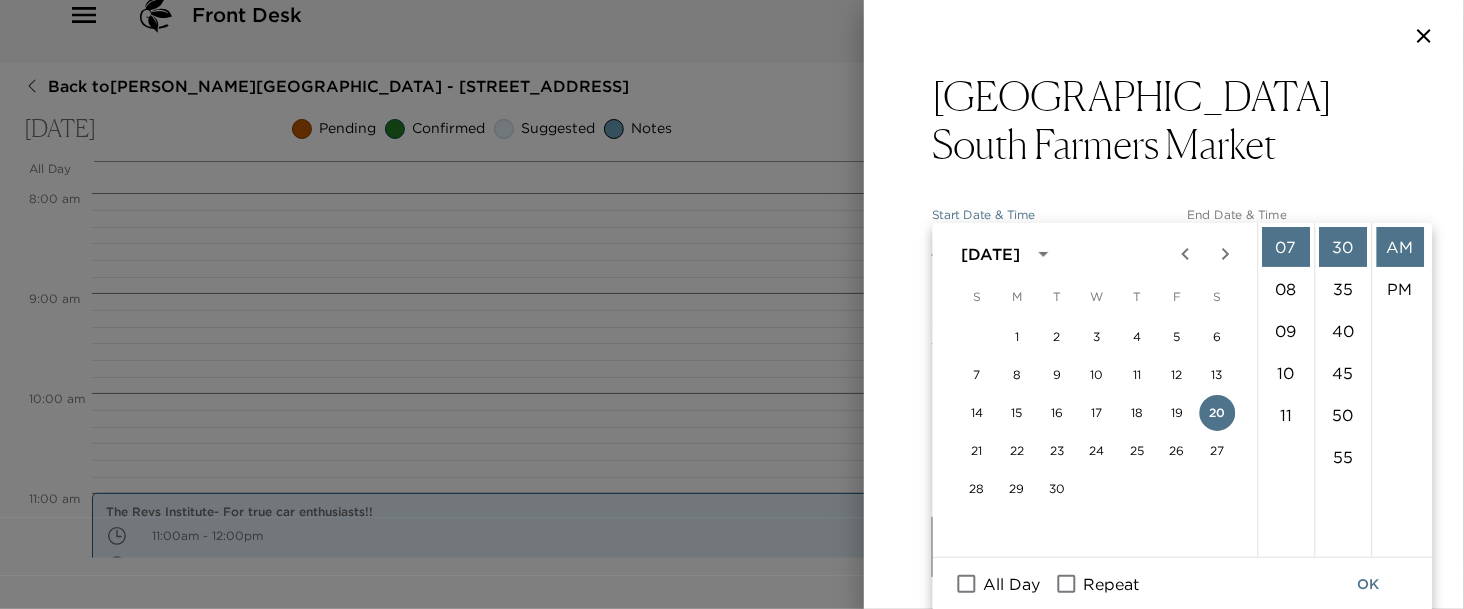 click on "Third Street South Farmers Market Start Date & Time 09/20/2025 07:30 AM to End Date & Time 09/20/2025 12:00 PM Number of Adults (18+) 1 Number of Children 0 Status Confirmed Confirmed Hide From Member Request Transportation Concierge Notes x Cost ​ x Address ​ 1207 3rd Street South
Naples Florida 34102
United States x Phone Number ​ +1 239-434-6533 Email ​ Website ​ http://www.thirdstreetsouth.com/ Cancellation Policy ​ undefined Recommended Attire ​ Casual. Sunglasses. Age Range ​ undefined Remove From Trip Save Changes" at bounding box center [1164, 244] 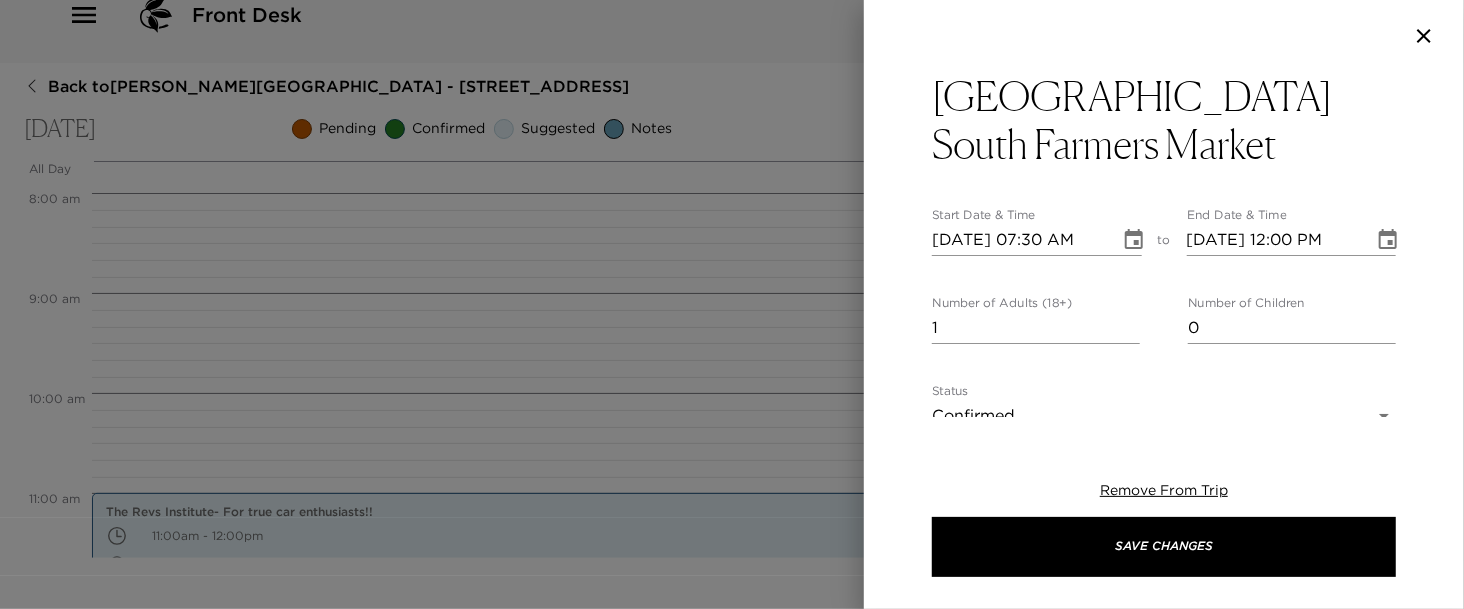 scroll, scrollTop: 0, scrollLeft: 0, axis: both 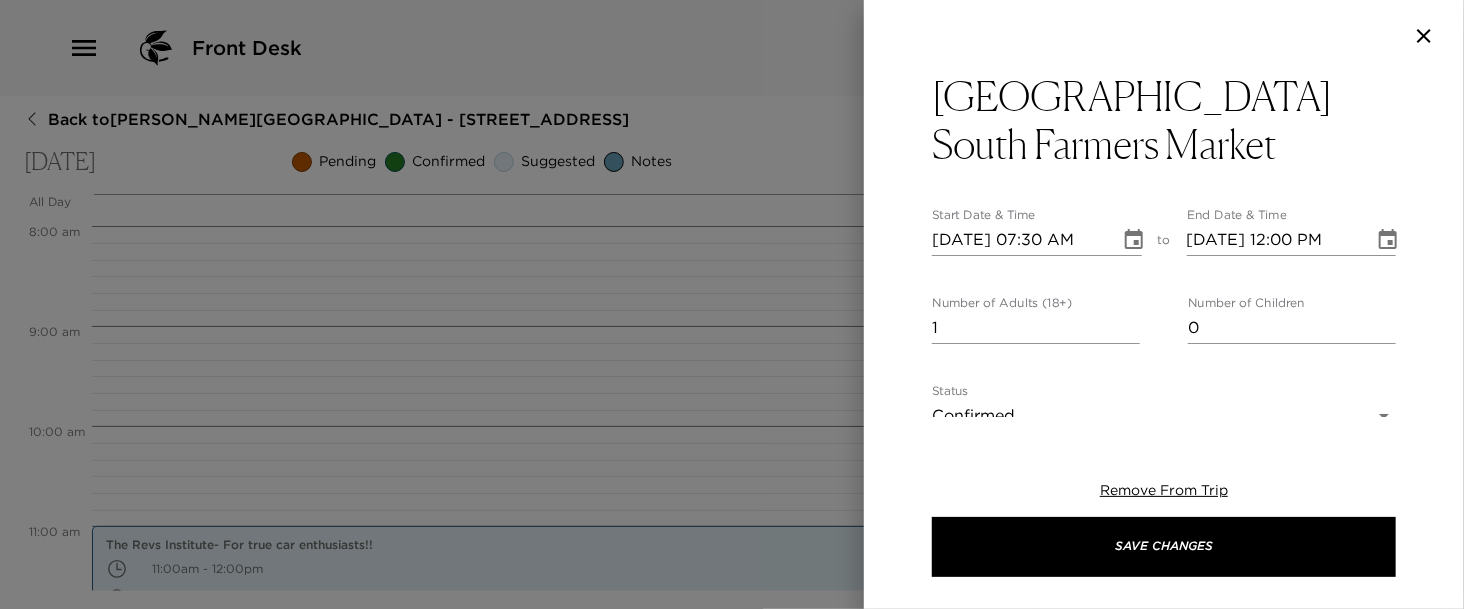 click on "Front Desk Back to  TJ Tarbell Reservation - 502 13th Ave South  Naples, FL Saturday, September 20, 2025 Pending Confirmed Suggested Notes Trip View Agenda View PDF View Print All Day Sat 09/20 12:00 AM 1:00 AM 2:00 AM 3:00 AM 4:00 AM 5:00 AM 6:00 AM 7:00 AM 8:00 AM 9:00 AM 10:00 AM 11:00 AM 12:00 PM 1:00 PM 2:00 PM 3:00 PM 4:00 PM 5:00 PM 6:00 PM 7:00 PM 8:00 PM 9:00 PM 10:00 PM 11:00 PM The Revs Institute- For true car enthusiasts!! 11:00am - 12:00pm 2500 S. Horseshoe Drive , Florida  USA
Naples FL 34104
Usa Clone Custom farmer ​ Results (1) Third Street South Farmers Market Third Street South Farmers Market Start Date & Time 09/20/2025 07:30 AM to End Date & Time 09/20/2025 12:00 PM Number of Adults (18+) 1 Number of Children 0 Status Confirmed Confirmed Hide From Member Request Transportation Concierge Notes x Cost ​ x Address ​ 1207 3rd Street South
Naples Florida 34102
United States x Phone Number ​ +1 239-434-6533 Email ​ Website ​ http://www.thirdstreetsouth.com/ Cancellation Policy ​" at bounding box center (732, 304) 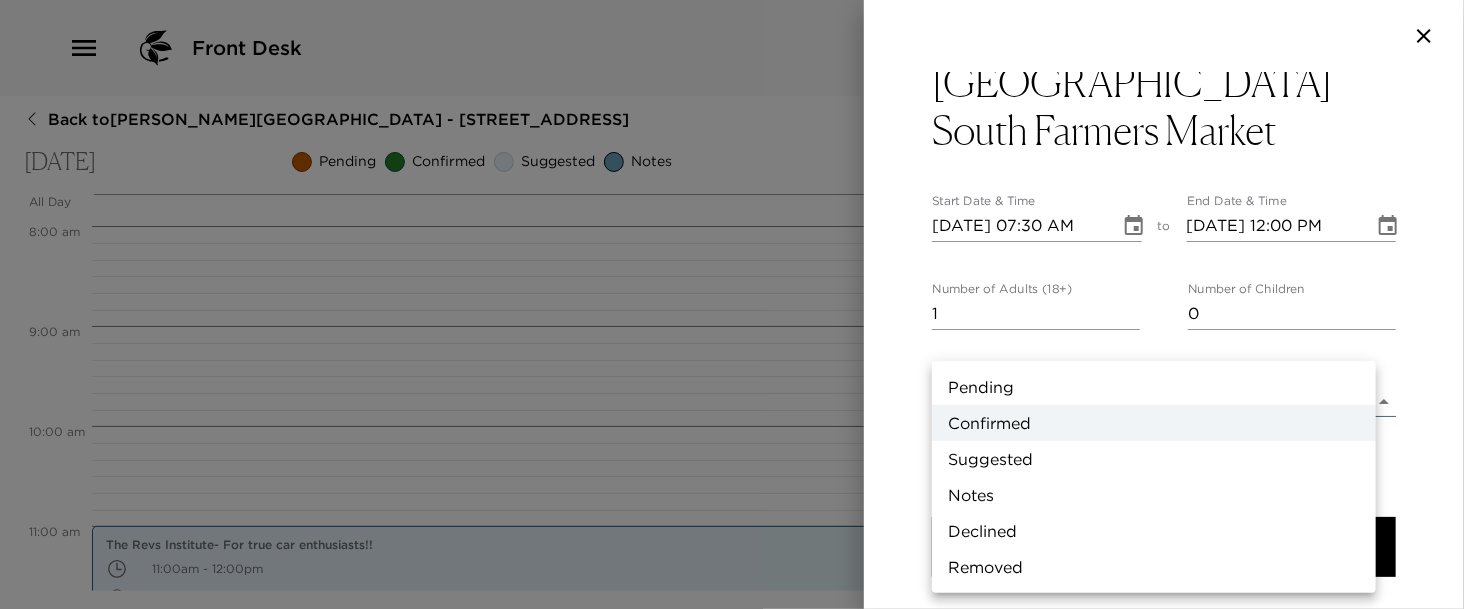click on "Suggested" at bounding box center (1154, 459) 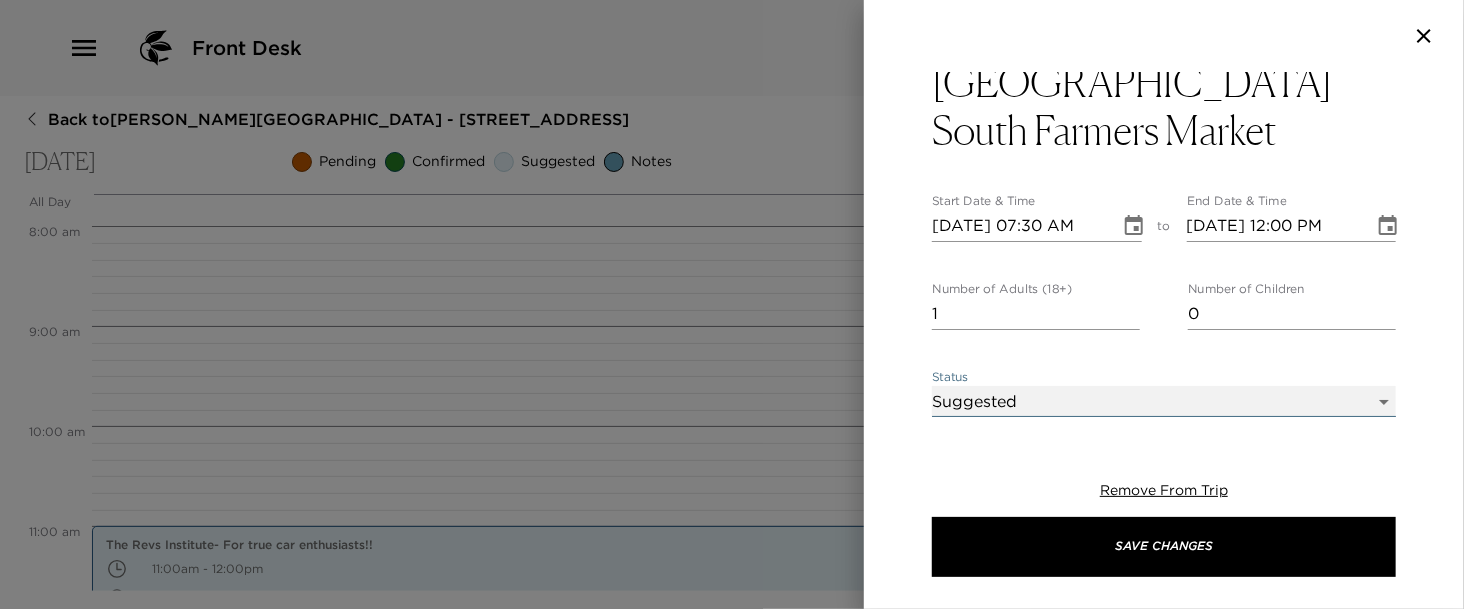 type on "Suggestion" 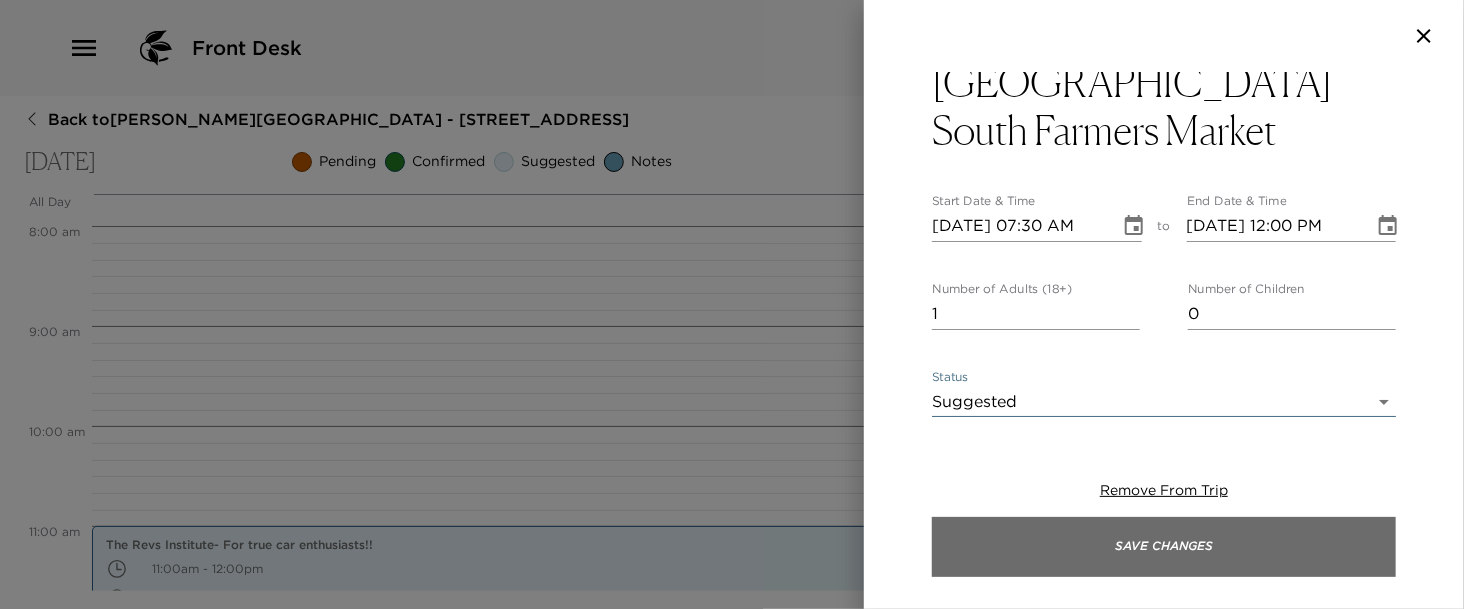 click on "Save Changes" at bounding box center (1164, 547) 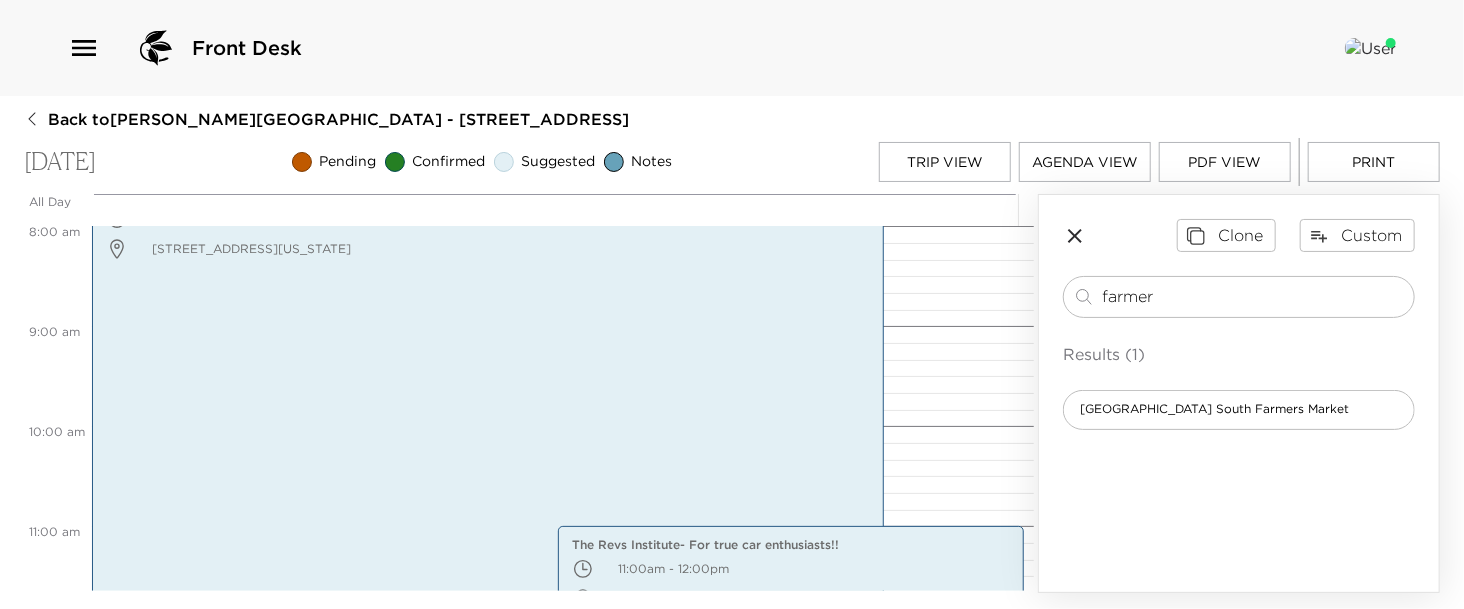 drag, startPoint x: 1169, startPoint y: 287, endPoint x: 828, endPoint y: 272, distance: 341.32974 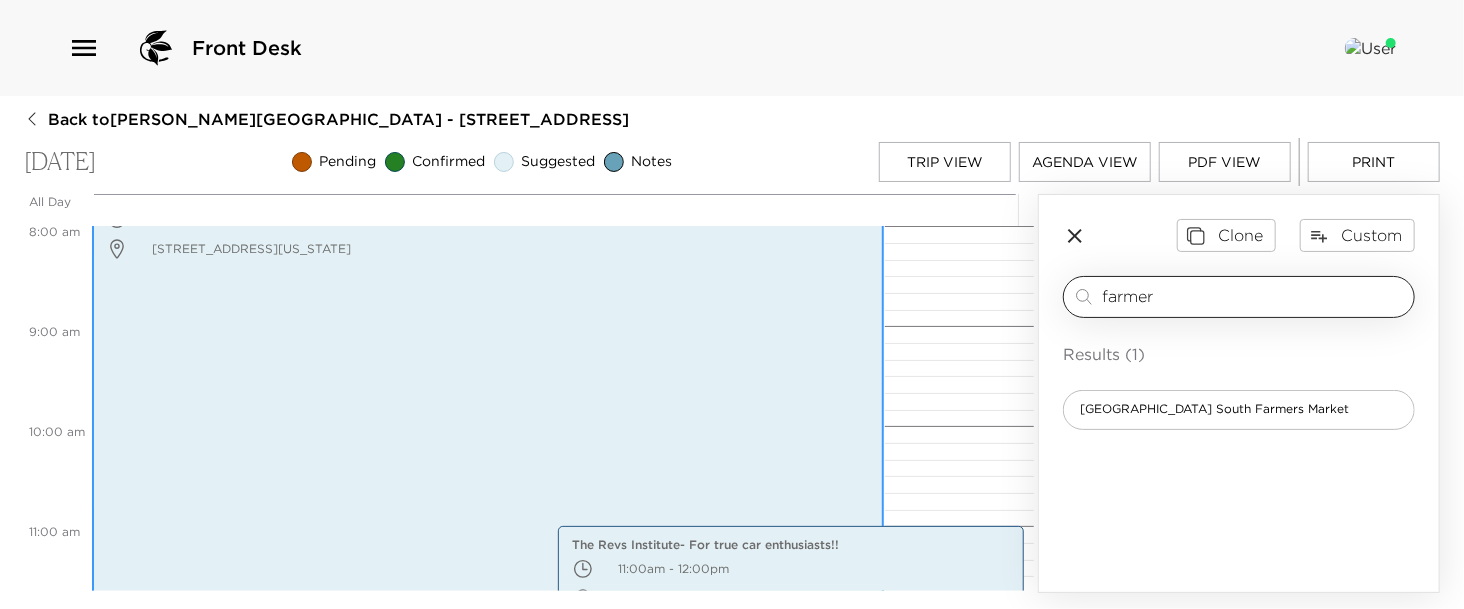 drag, startPoint x: 828, startPoint y: 272, endPoint x: 1164, endPoint y: 293, distance: 336.6556 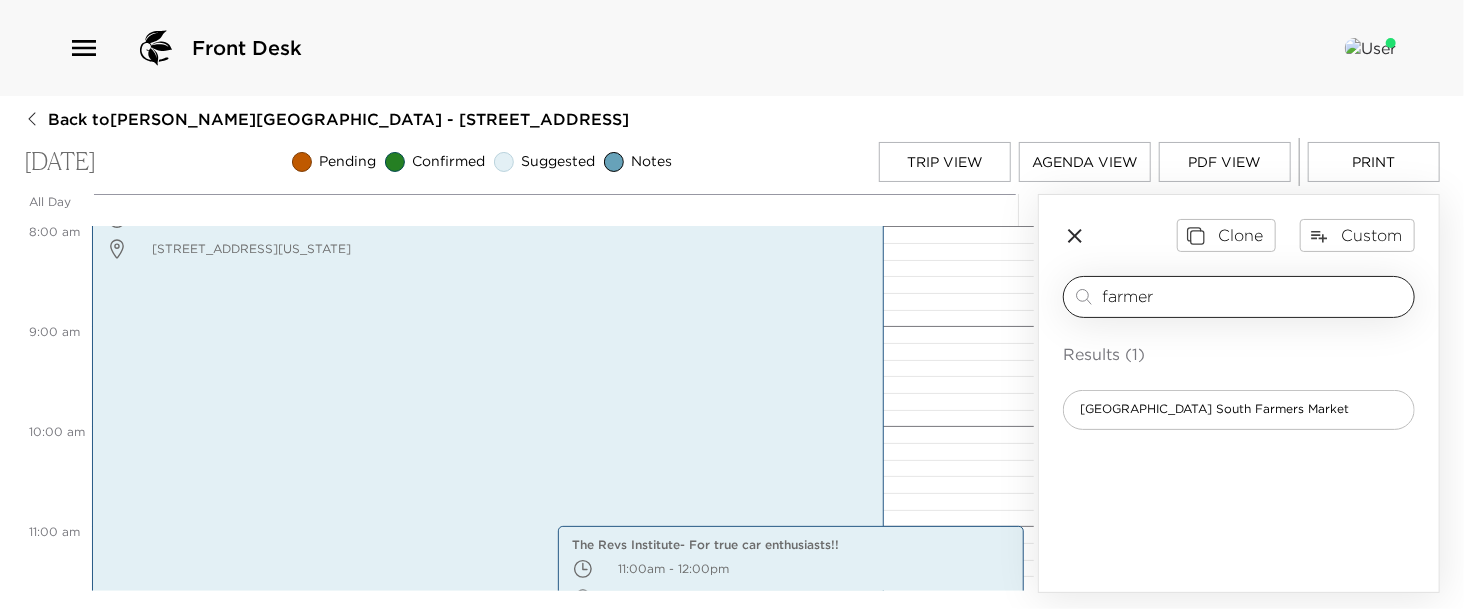 click on "farmer" at bounding box center (1254, 296) 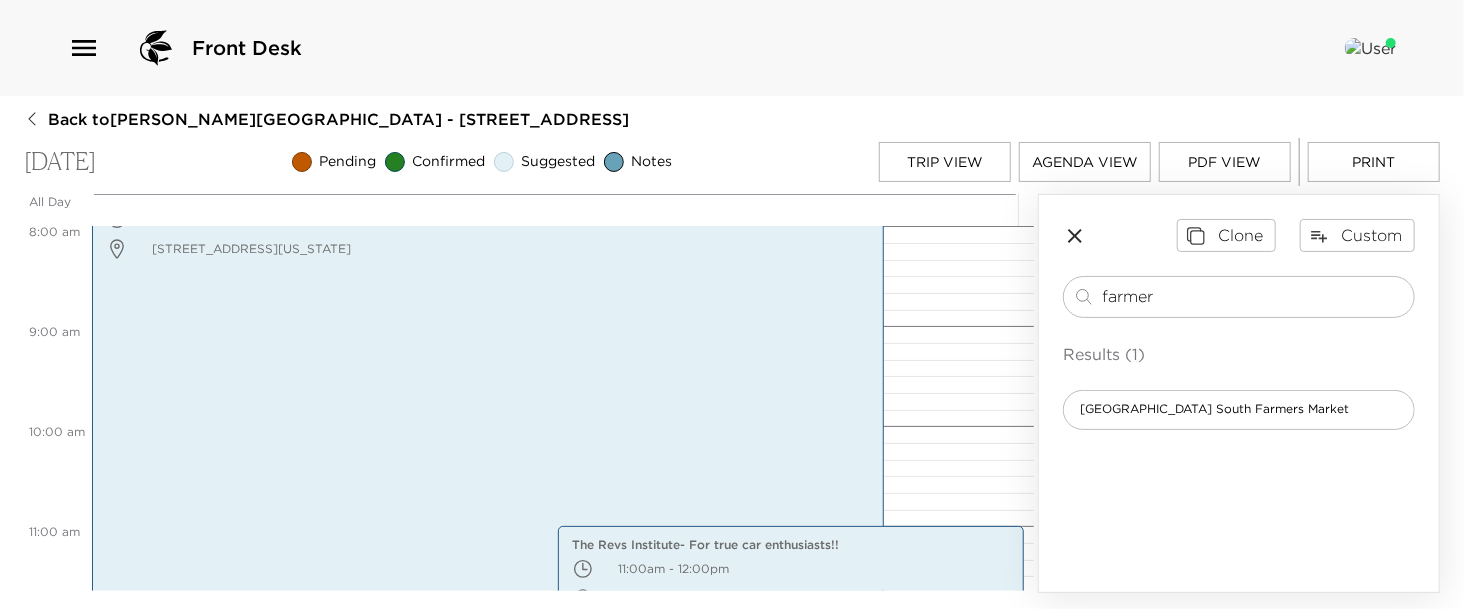 drag, startPoint x: 1164, startPoint y: 293, endPoint x: 1034, endPoint y: 281, distance: 130.55267 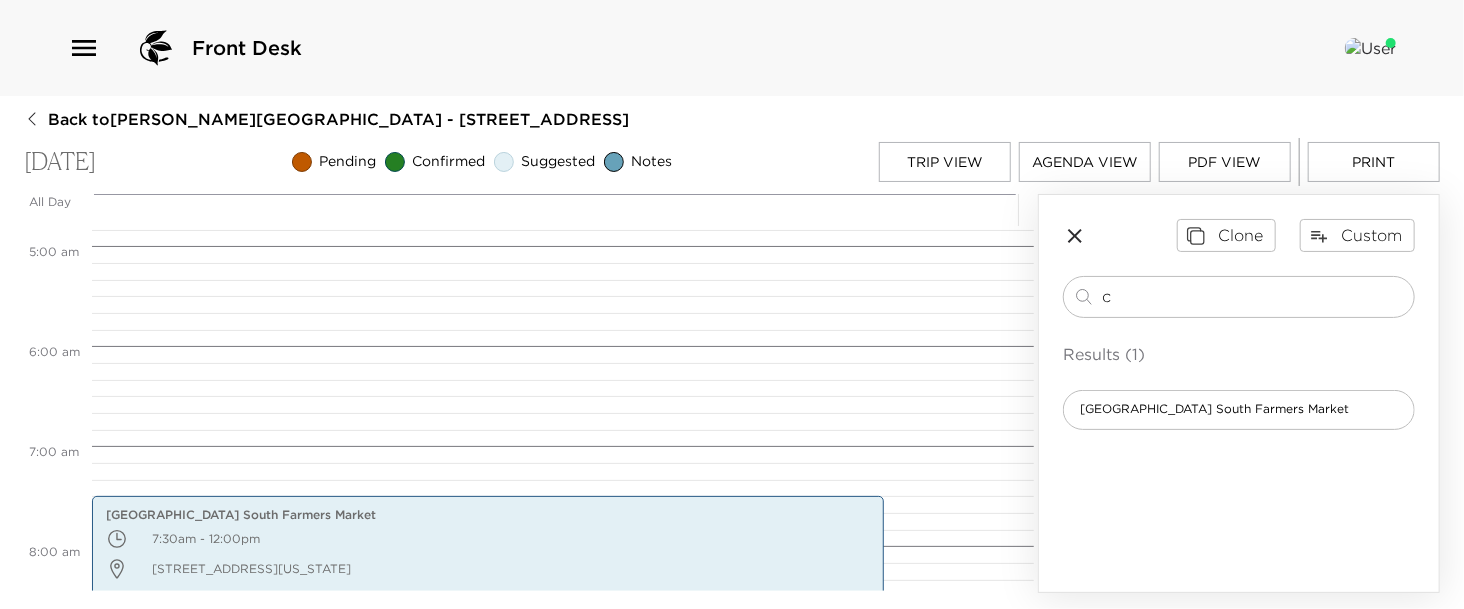 scroll, scrollTop: 0, scrollLeft: 0, axis: both 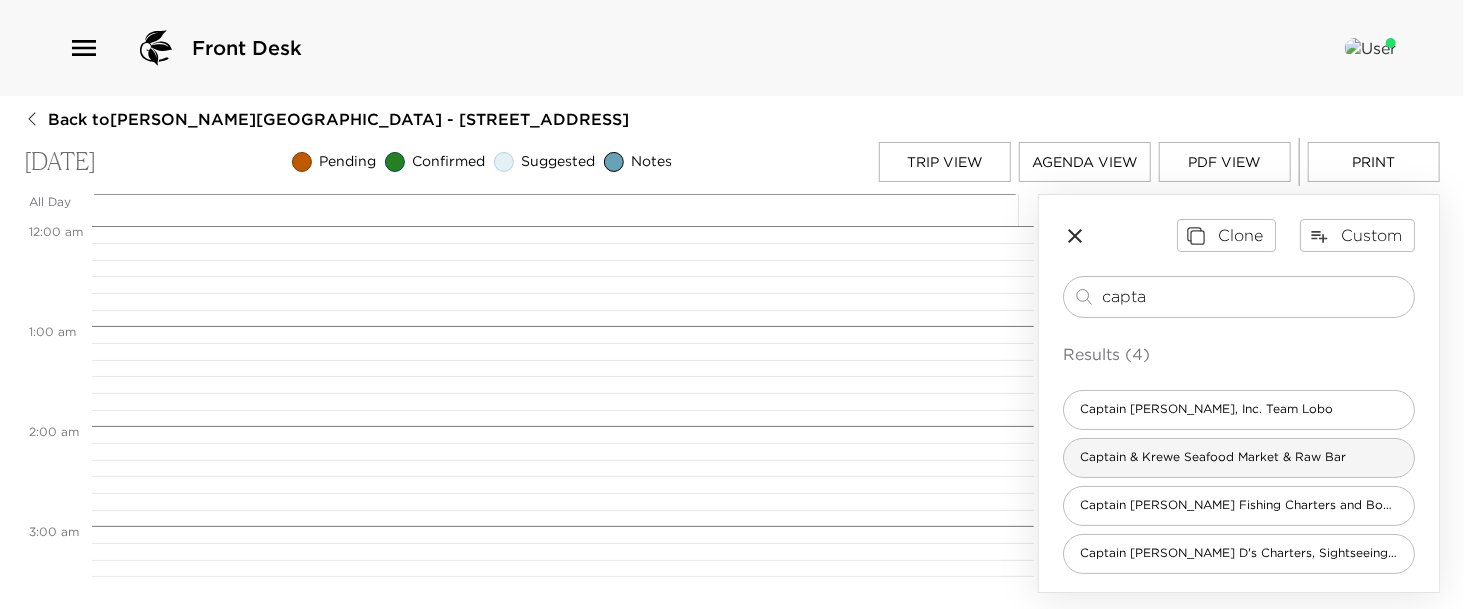 type on "capta" 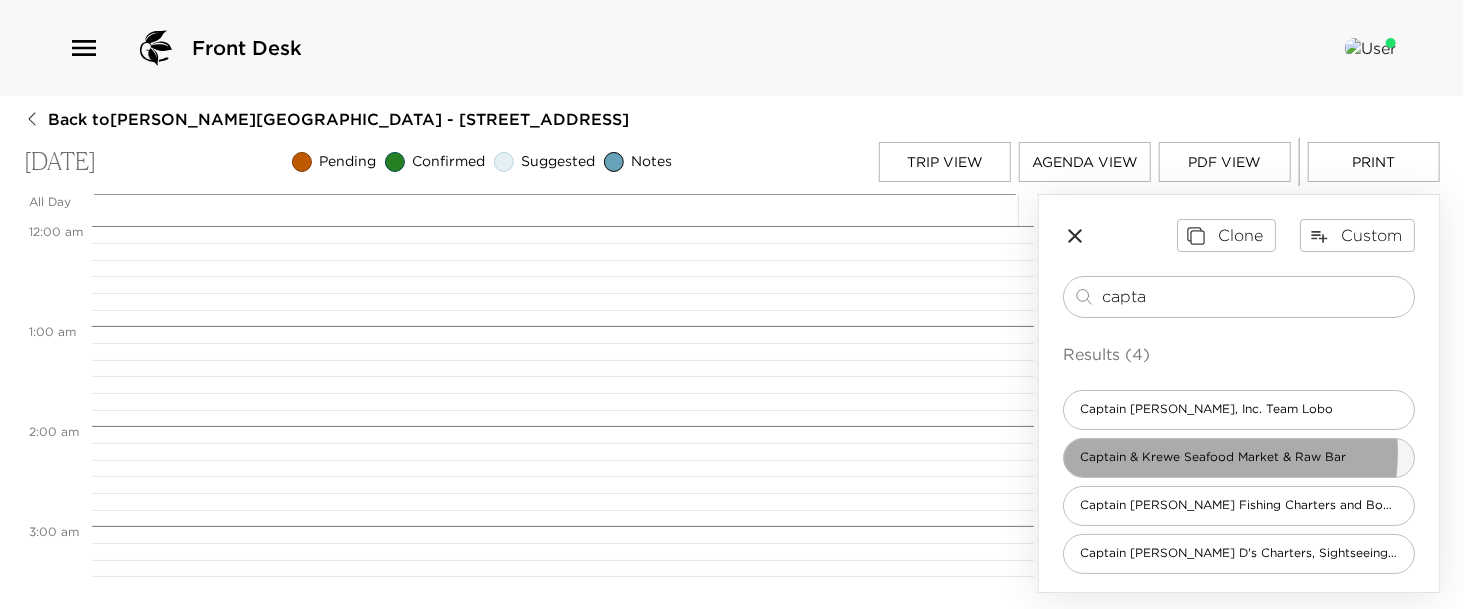click on "Captain & Krewe Seafood Market & Raw Bar" at bounding box center [1213, 457] 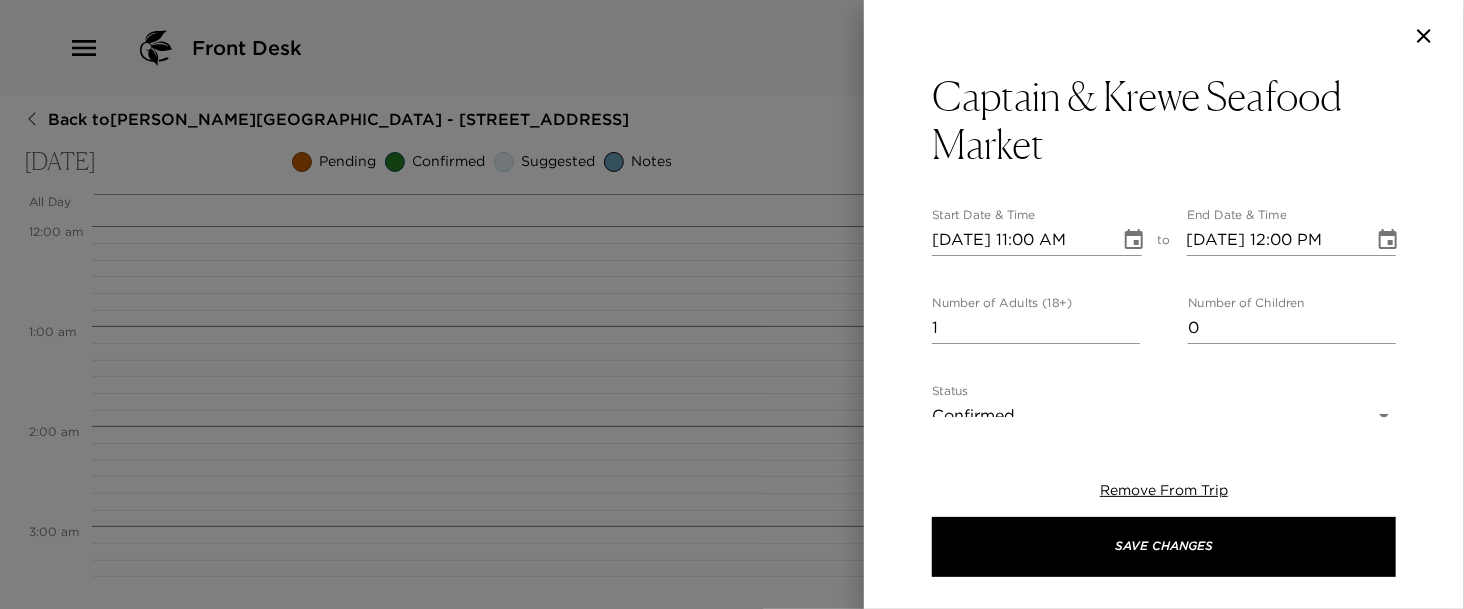 click 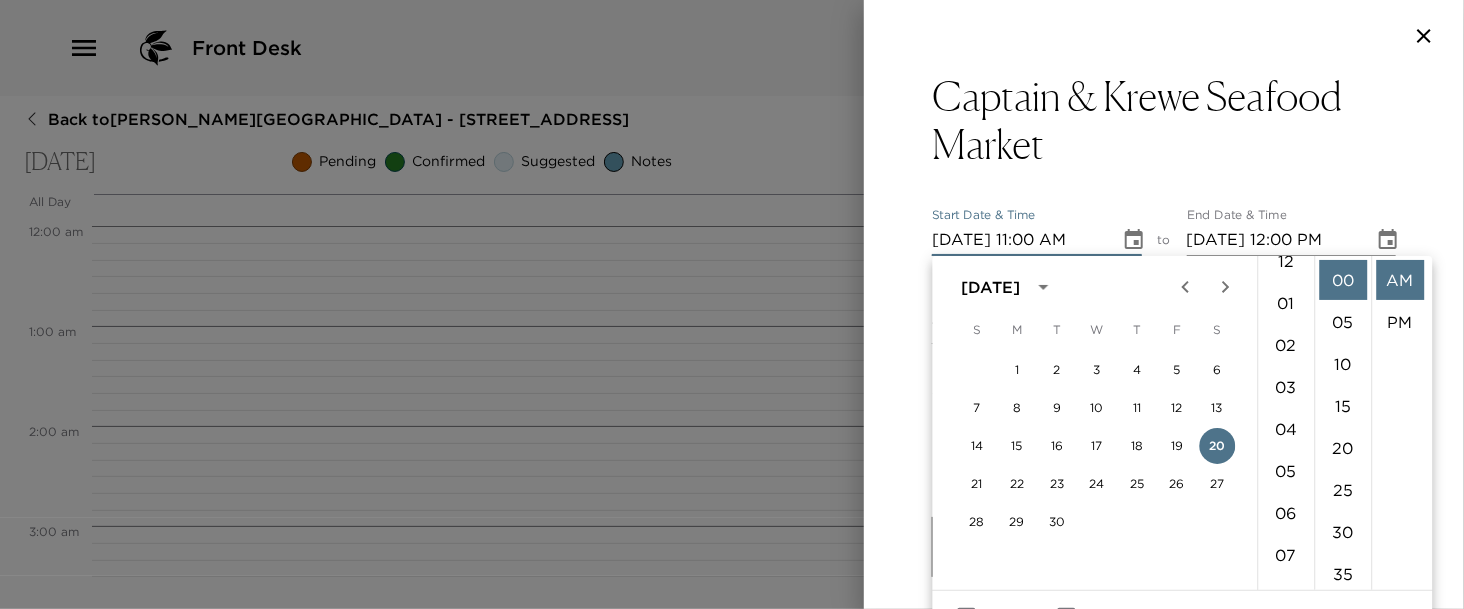 scroll, scrollTop: 13, scrollLeft: 0, axis: vertical 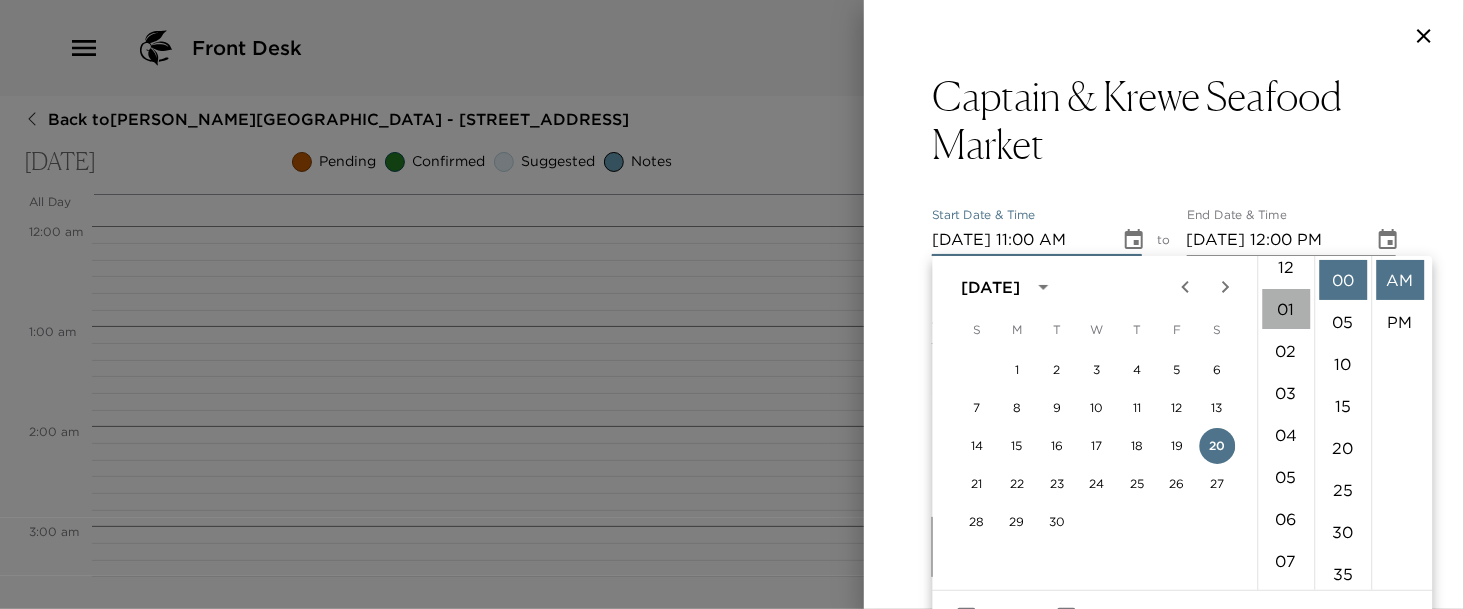 click on "01" at bounding box center [1286, 309] 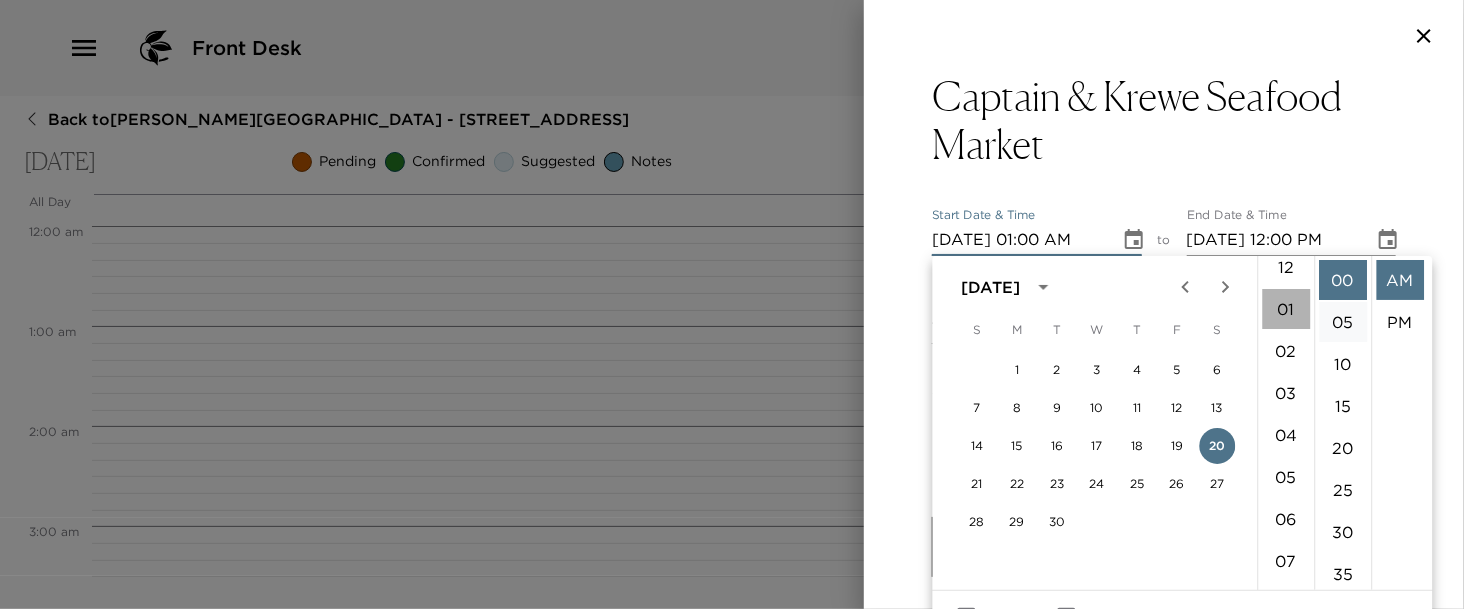 scroll, scrollTop: 41, scrollLeft: 0, axis: vertical 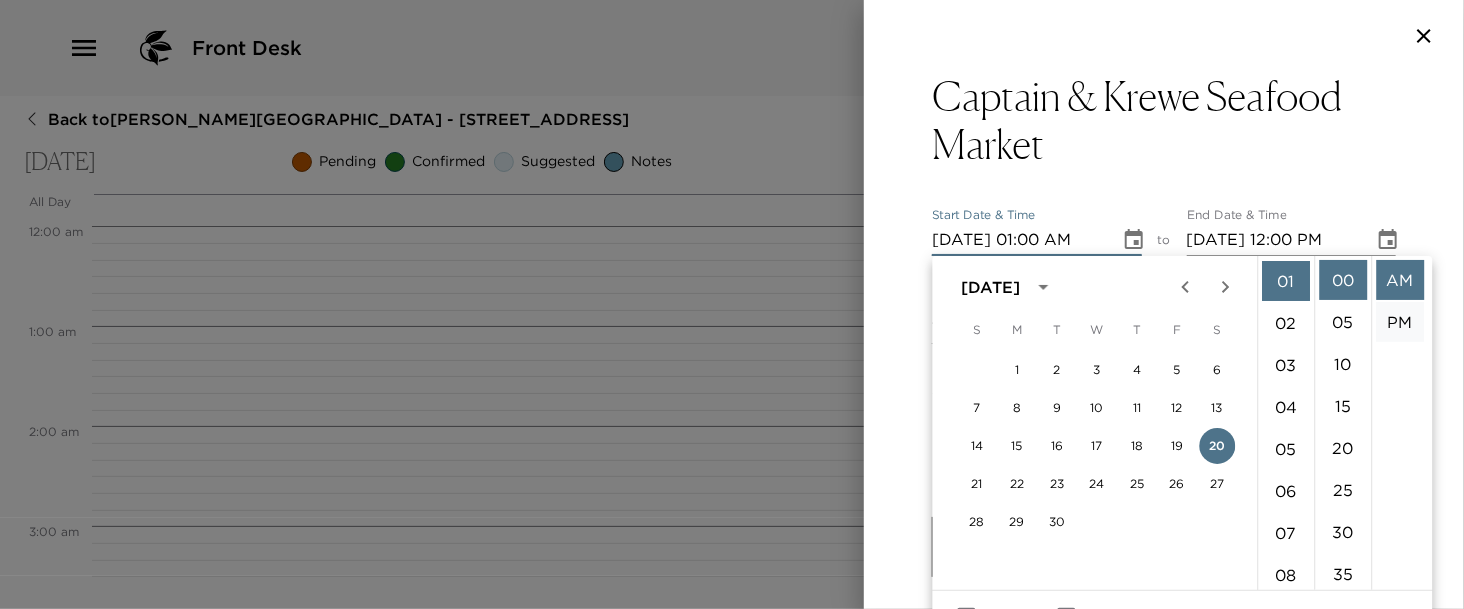 click on "PM" at bounding box center (1400, 322) 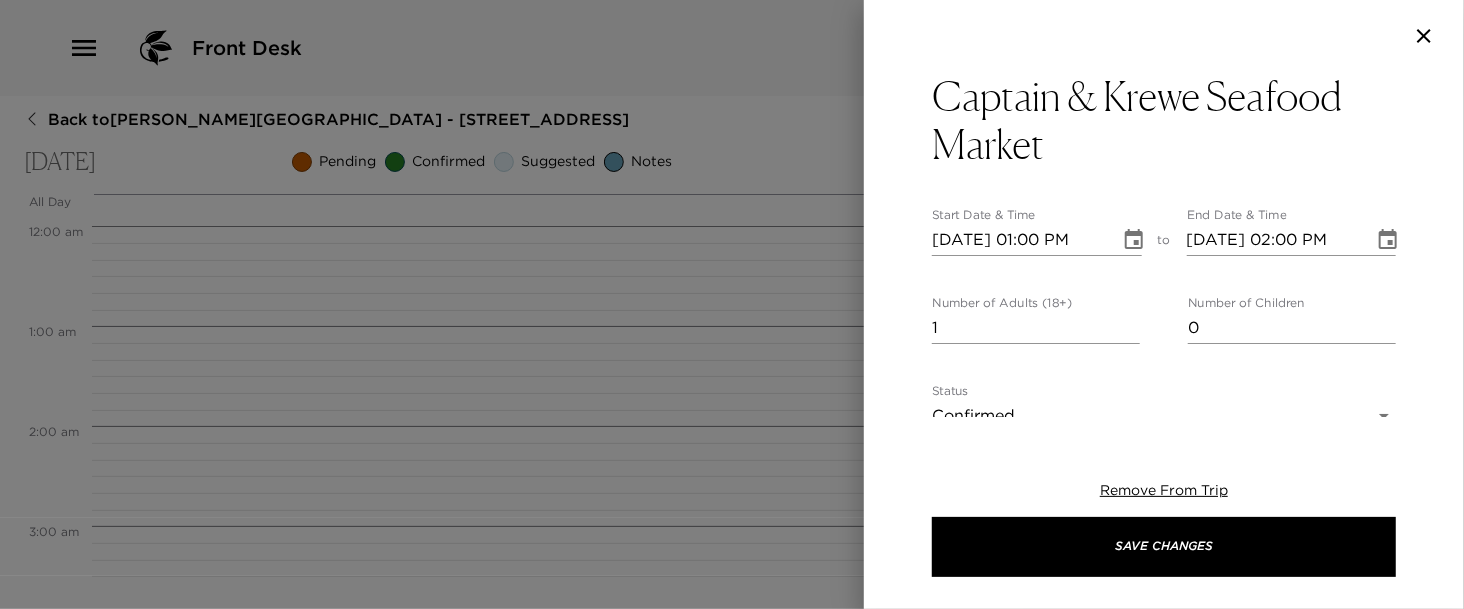 scroll, scrollTop: 41, scrollLeft: 0, axis: vertical 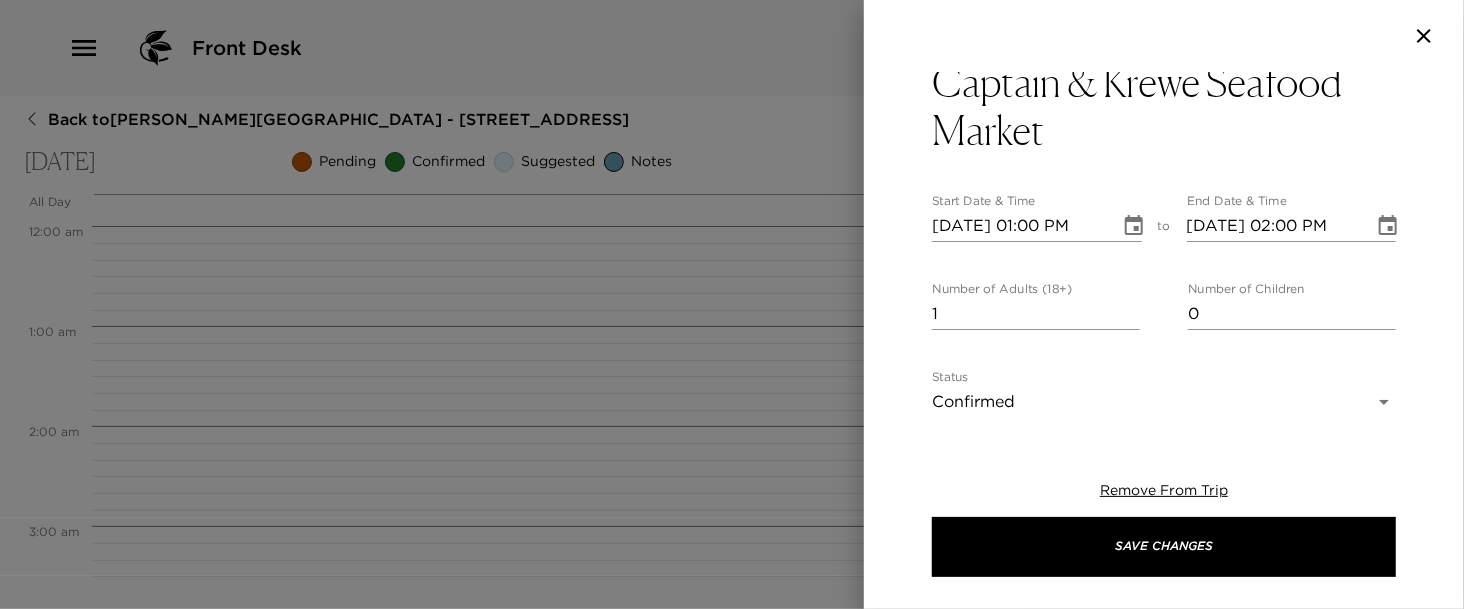 click on "Front Desk Back to  TJ Tarbell Reservation - 502 13th Ave South  Naples, FL Saturday, September 20, 2025 Pending Confirmed Suggested Notes Trip View Agenda View PDF View Print All Day Sat 09/20 12:00 AM 1:00 AM 2:00 AM 3:00 AM 4:00 AM 5:00 AM 6:00 AM 7:00 AM 8:00 AM 9:00 AM 10:00 AM 11:00 AM 12:00 PM 1:00 PM 2:00 PM 3:00 PM 4:00 PM 5:00 PM 6:00 PM 7:00 PM 8:00 PM 9:00 PM 10:00 PM 11:00 PM Third Street South Farmers Market 7:30am - 12:00pm 1207 3rd Street South
Naples Florida 34102
United States The Revs Institute- For true car enthusiasts!! 11:00am - 12:00pm 2500 S. Horseshoe Drive , Florida  USA
Naples FL 34104
Usa Clone Custom capta ​ Results (4) Captain Eric, Inc. Team Lobo Captain & Krewe Seafood Market & Raw Bar Captain Joey D. Fishing Charters and Boat Rentals Captain Joey D's Charters, Sightseeing Tours and Boat Rentals Captain & Krewe Seafood Market Start Date & Time 09/20/2025 01:00 PM to End Date & Time 09/20/2025 02:00 PM Number of Adults (18+) 1 Number of Children 0 Status Confirmed Confirmed x" at bounding box center (732, 304) 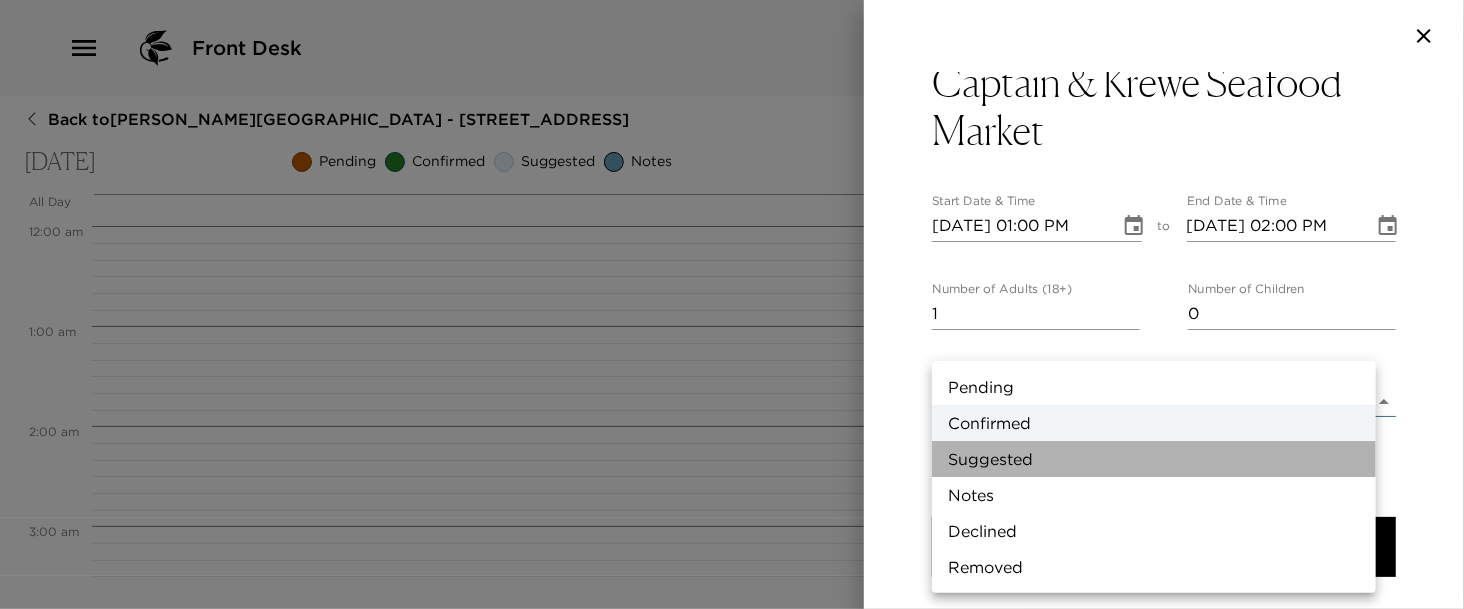 click on "Suggested" at bounding box center [1154, 459] 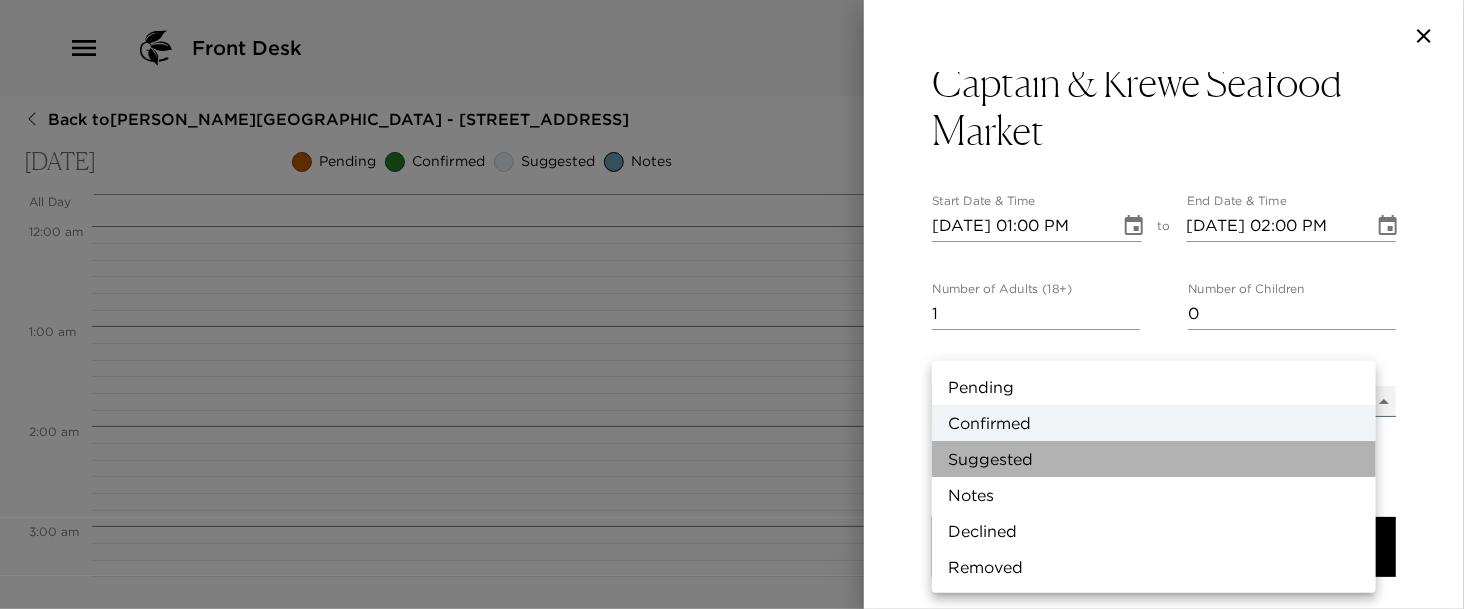 type on "Suggestion" 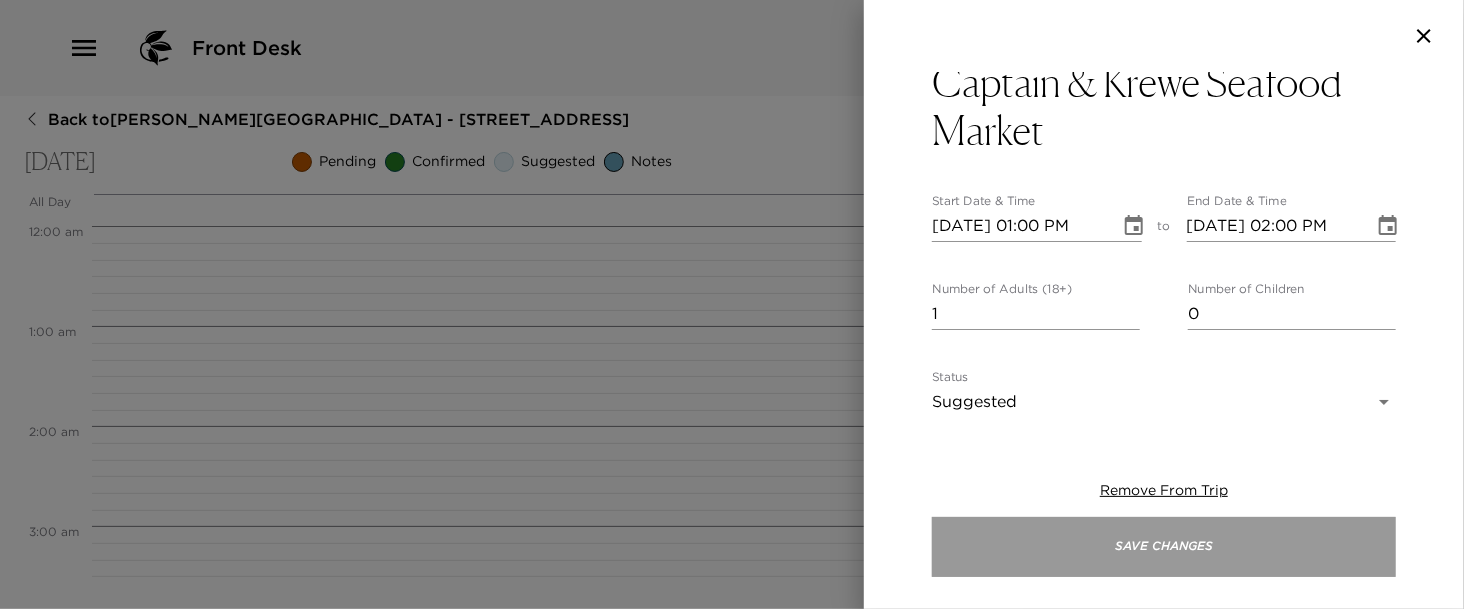 click on "Save Changes" at bounding box center (1164, 547) 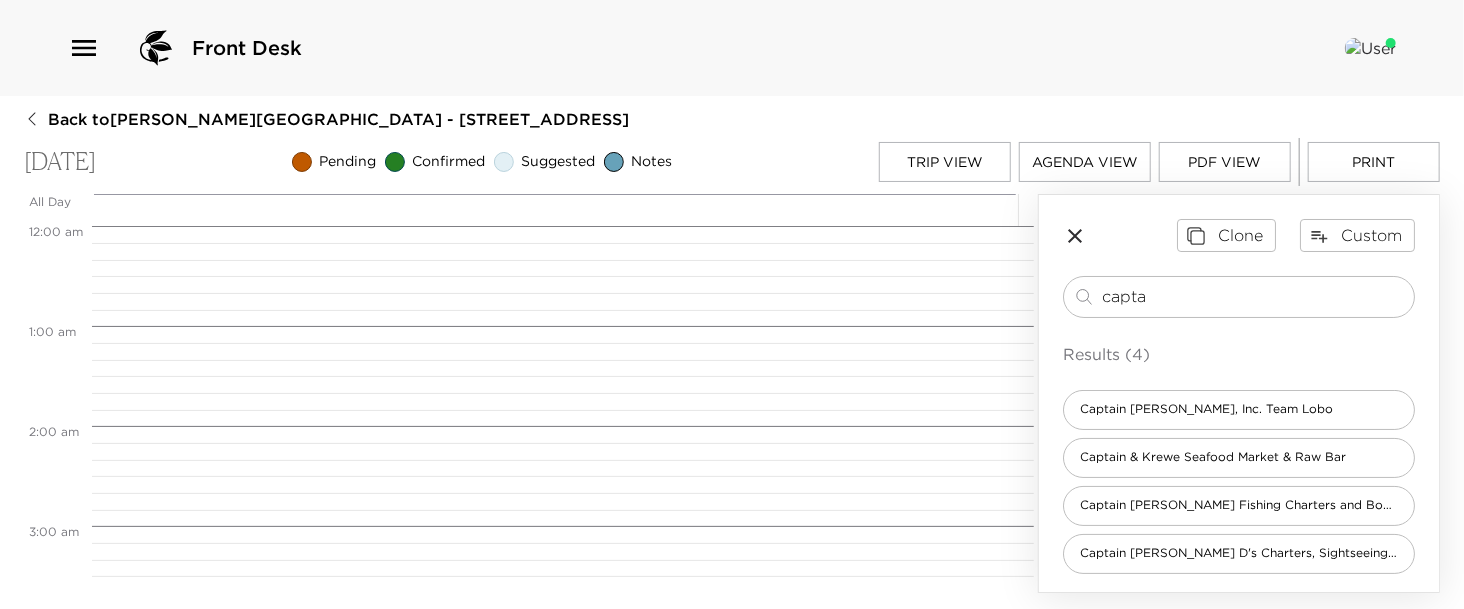 drag, startPoint x: 1155, startPoint y: 293, endPoint x: 912, endPoint y: 273, distance: 243.82166 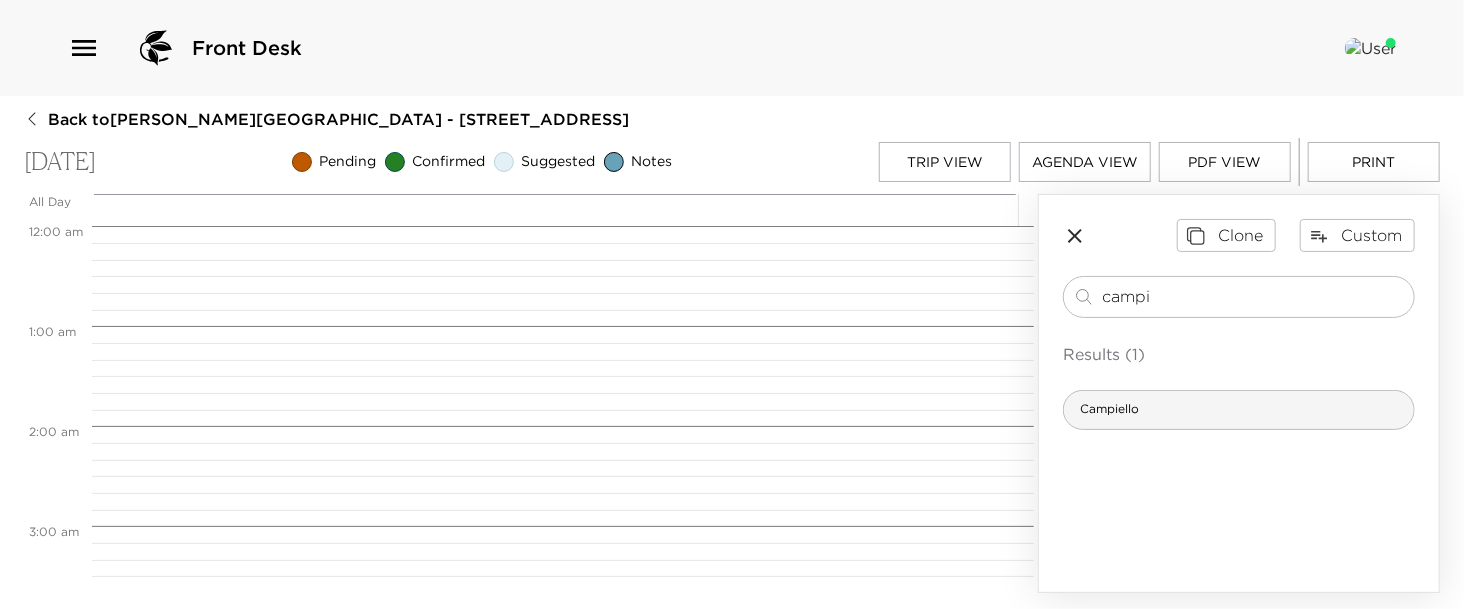 type on "campi" 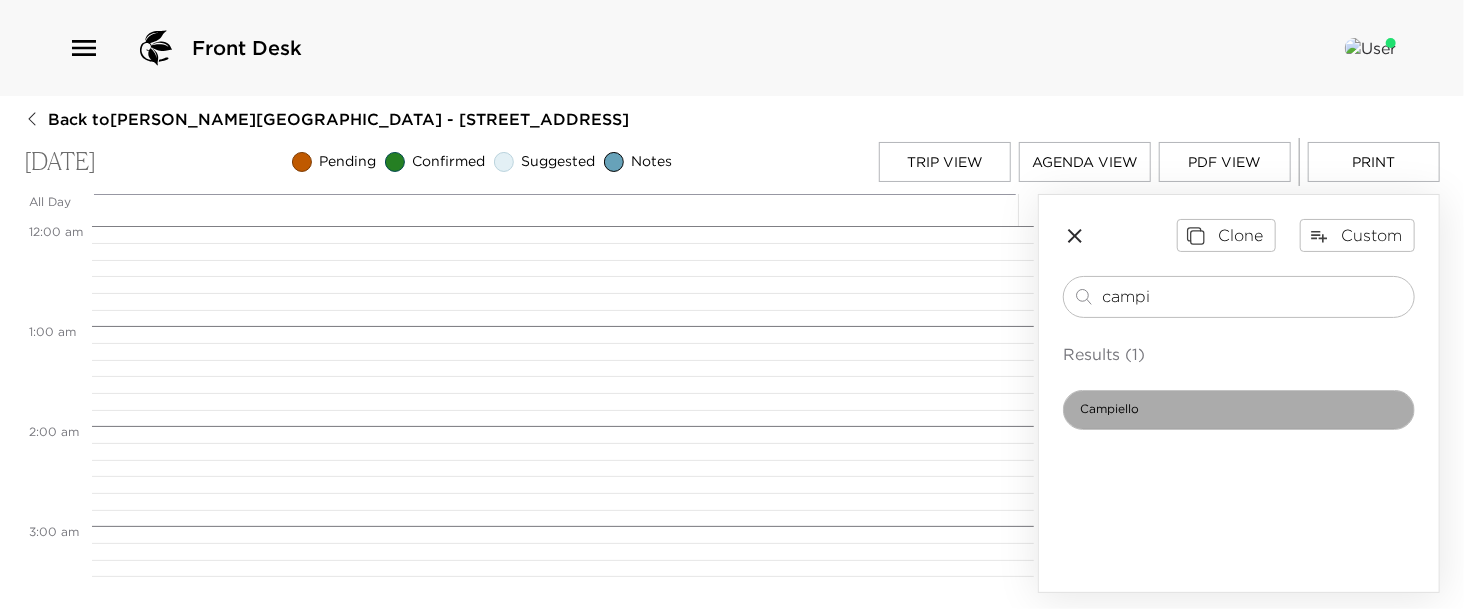 click on "Campiello" at bounding box center [1109, 409] 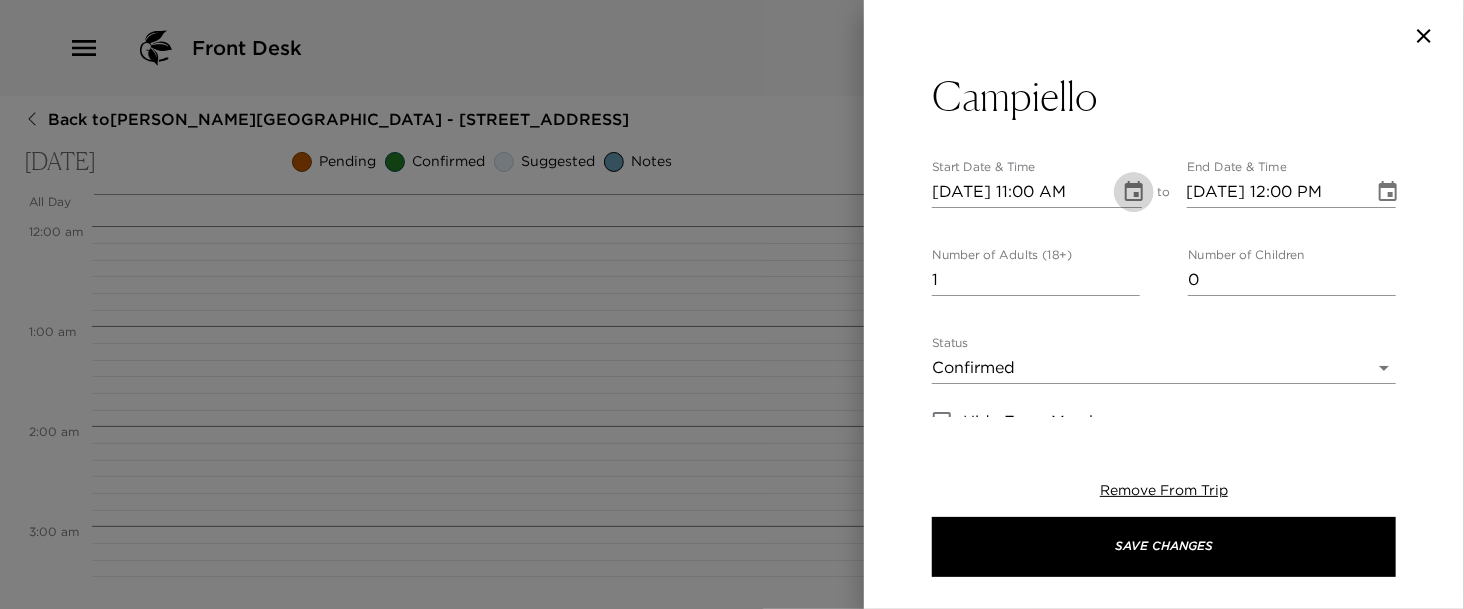 click 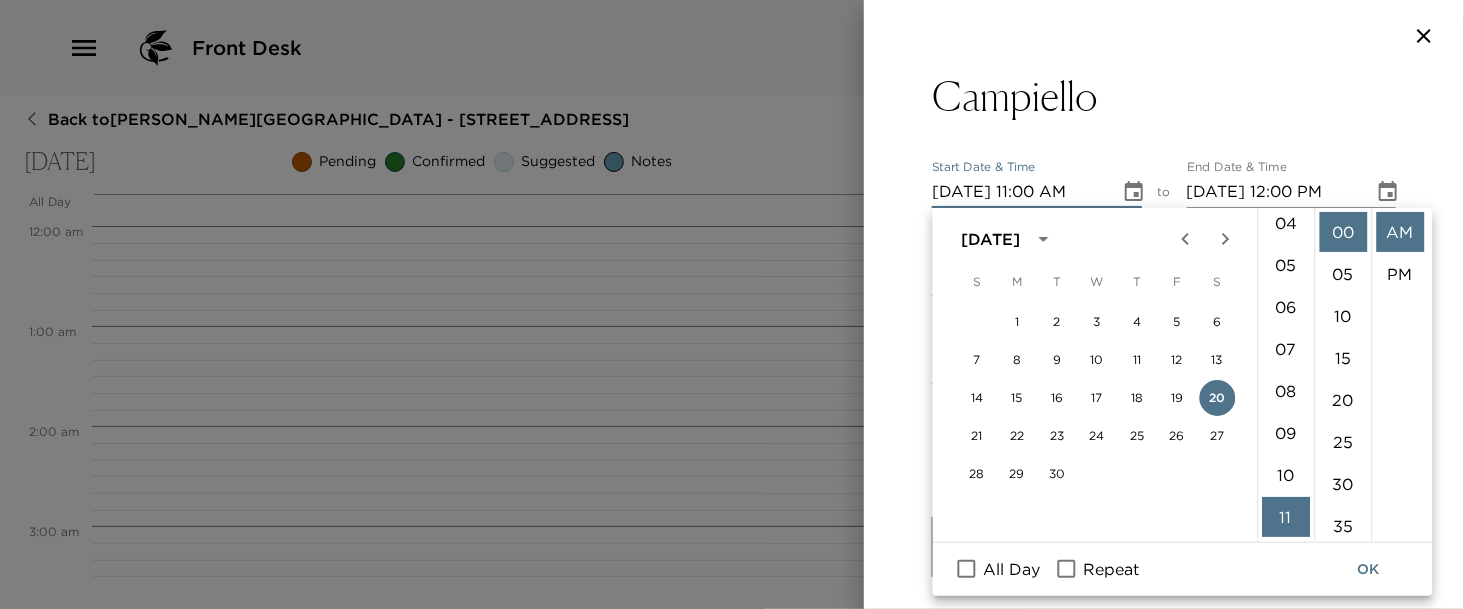 scroll, scrollTop: 88, scrollLeft: 0, axis: vertical 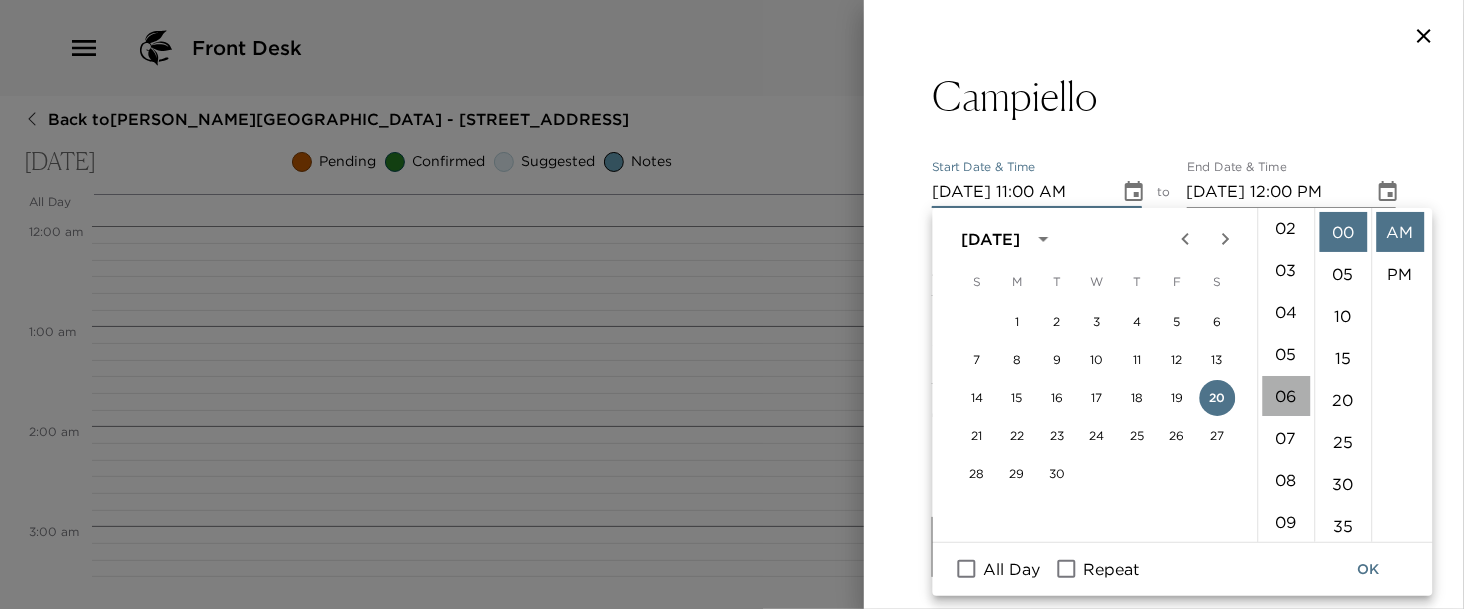 click on "06" at bounding box center [1286, 396] 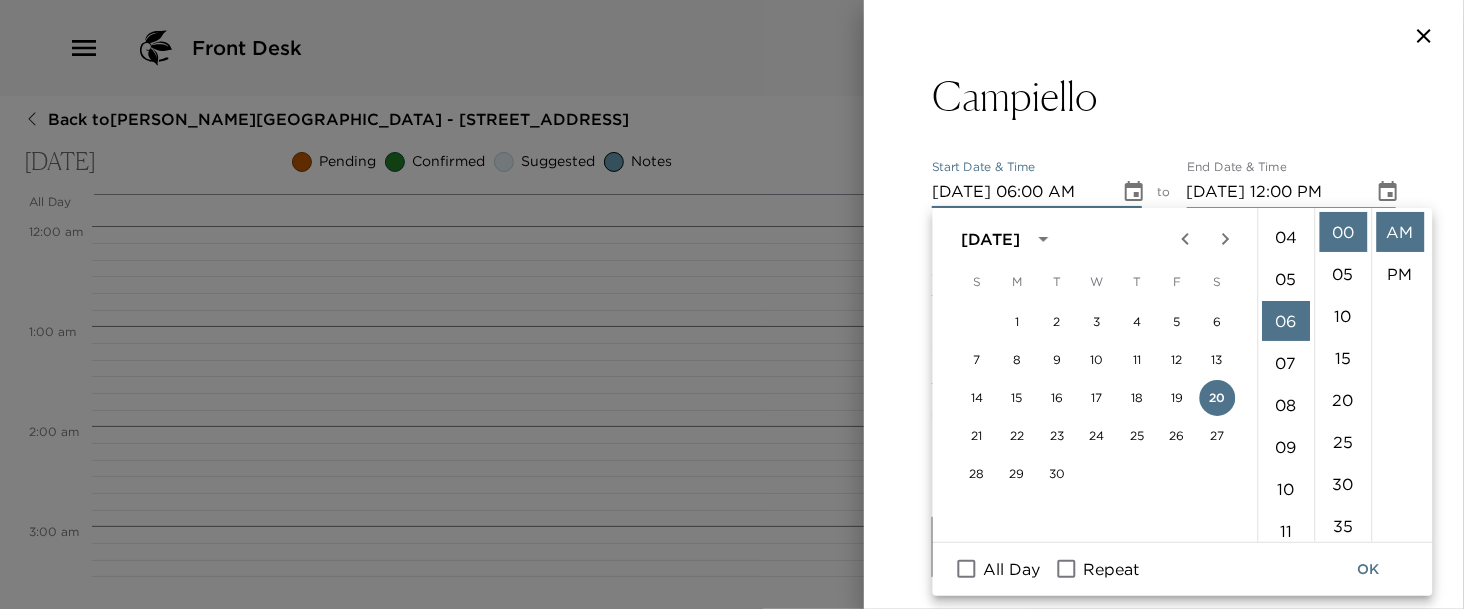 scroll, scrollTop: 252, scrollLeft: 0, axis: vertical 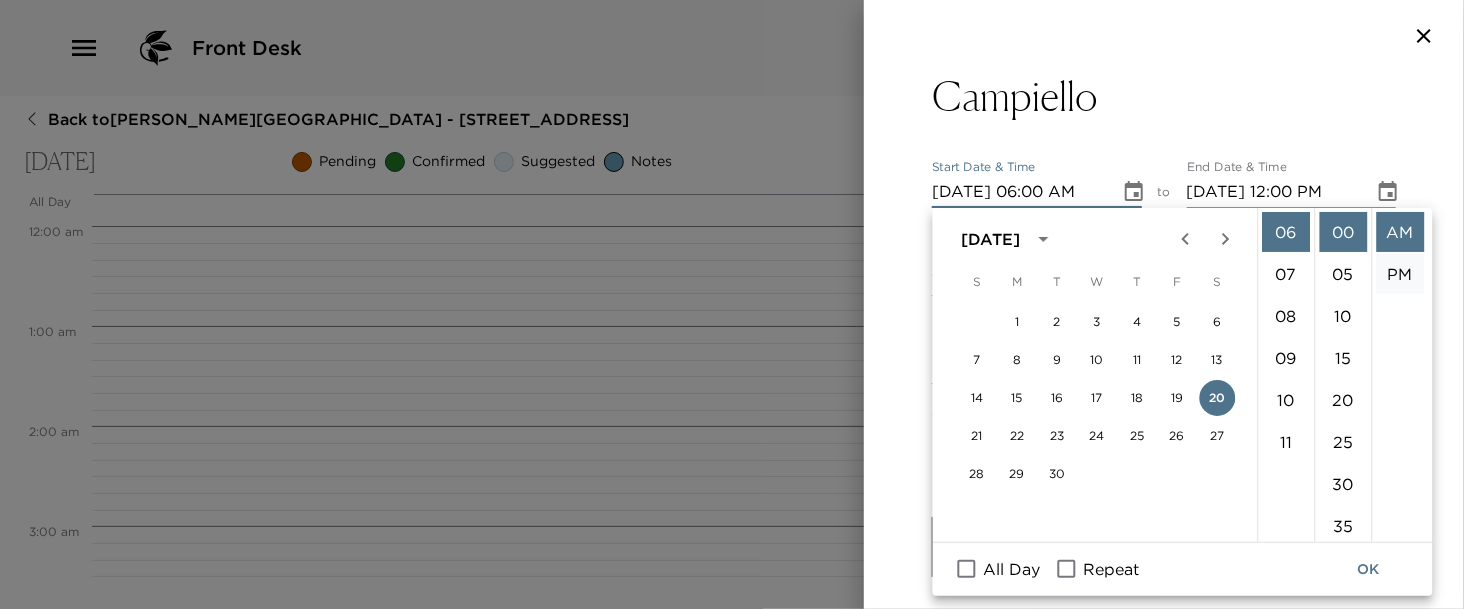 click on "PM" at bounding box center [1400, 274] 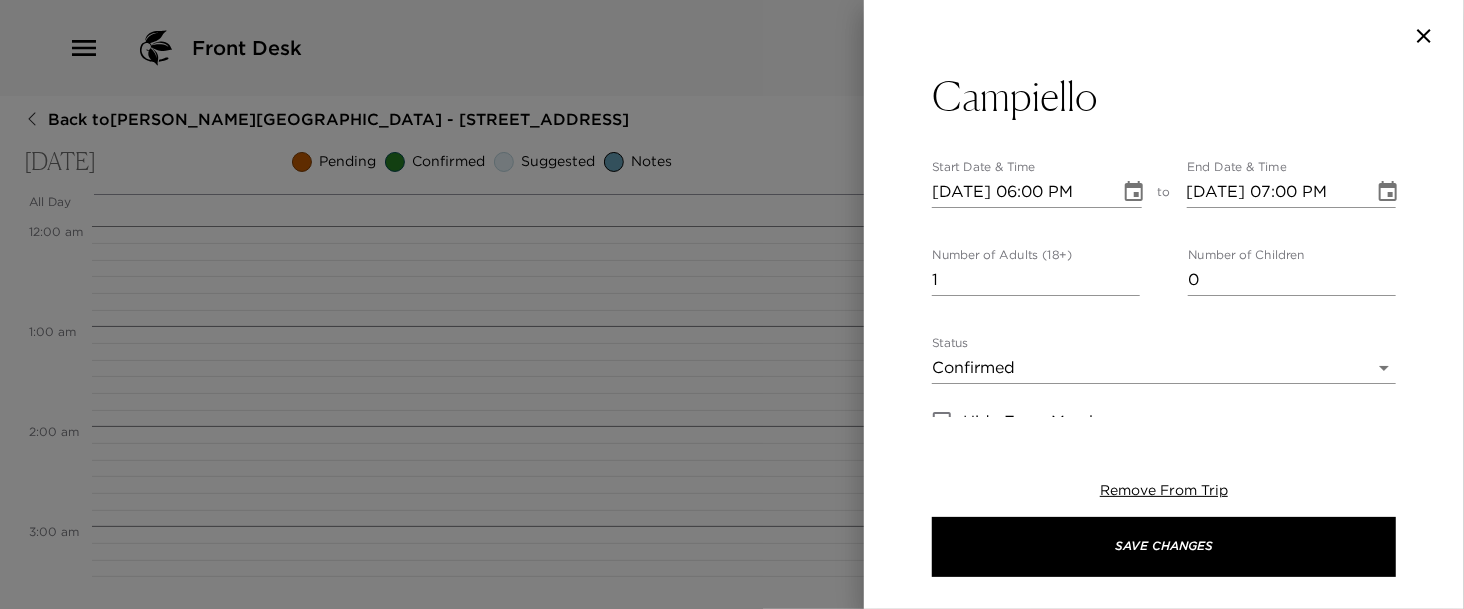 scroll, scrollTop: 41, scrollLeft: 0, axis: vertical 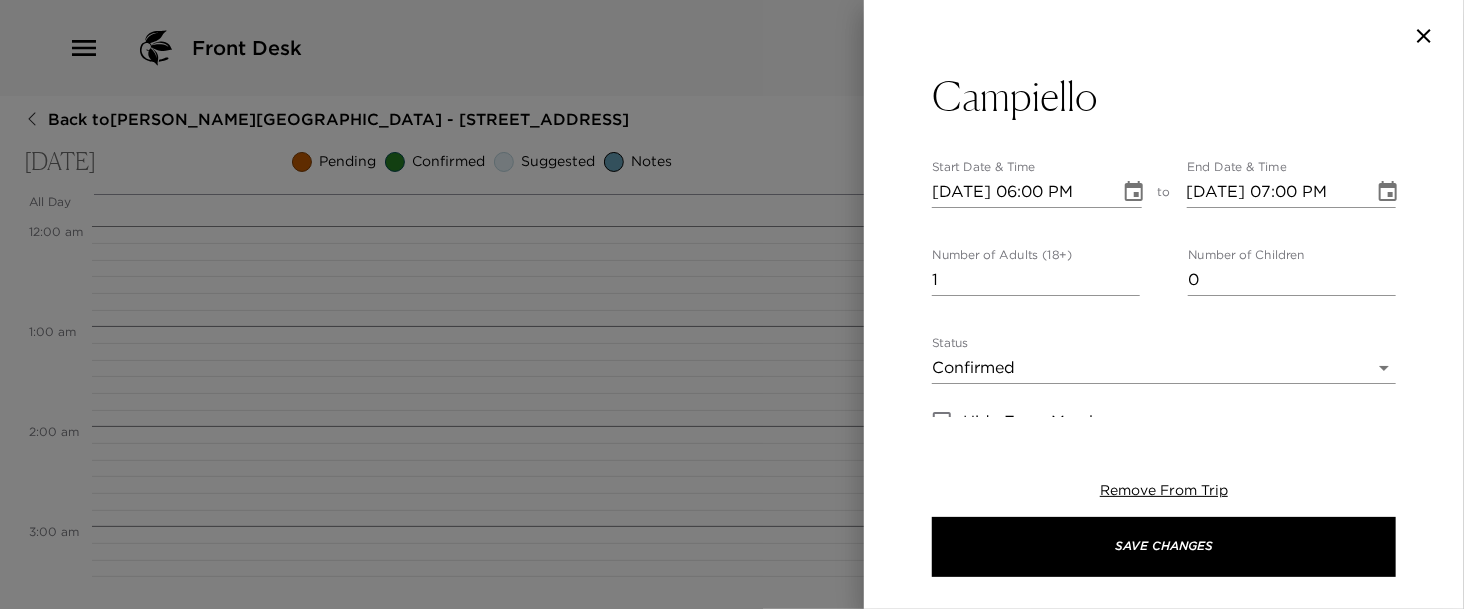 click on "Front Desk Back to  TJ Tarbell Reservation - 502 13th Ave South  Naples, FL Saturday, September 20, 2025 Pending Confirmed Suggested Notes Trip View Agenda View PDF View Print All Day Sat 09/20 12:00 AM 1:00 AM 2:00 AM 3:00 AM 4:00 AM 5:00 AM 6:00 AM 7:00 AM 8:00 AM 9:00 AM 10:00 AM 11:00 AM 12:00 PM 1:00 PM 2:00 PM 3:00 PM 4:00 PM 5:00 PM 6:00 PM 7:00 PM 8:00 PM 9:00 PM 10:00 PM 11:00 PM Third Street South Farmers Market 7:30am - 12:00pm 1207 3rd Street South
Naples Florida 34102
United States Captain & Krewe Seafood Market 1:00pm - 2:00pm 629 8th Street South
Naples Florida 34102
United States The Revs Institute- For true car enthusiasts!! 11:00am - 12:00pm 2500 S. Horseshoe Drive , Florida  USA
Naples FL 34104
Usa Clone Custom campi ​ Results (1) Campiello Campiello Start Date & Time 09/20/2025 06:00 PM to End Date & Time 09/20/2025 07:00 PM Number of Adults (18+) 1 Number of Children 0 Status Confirmed Confirmed Hide From Member Request Transportation Concierge Notes x Cost ​ x Address ​ x ​ Email" at bounding box center [732, 304] 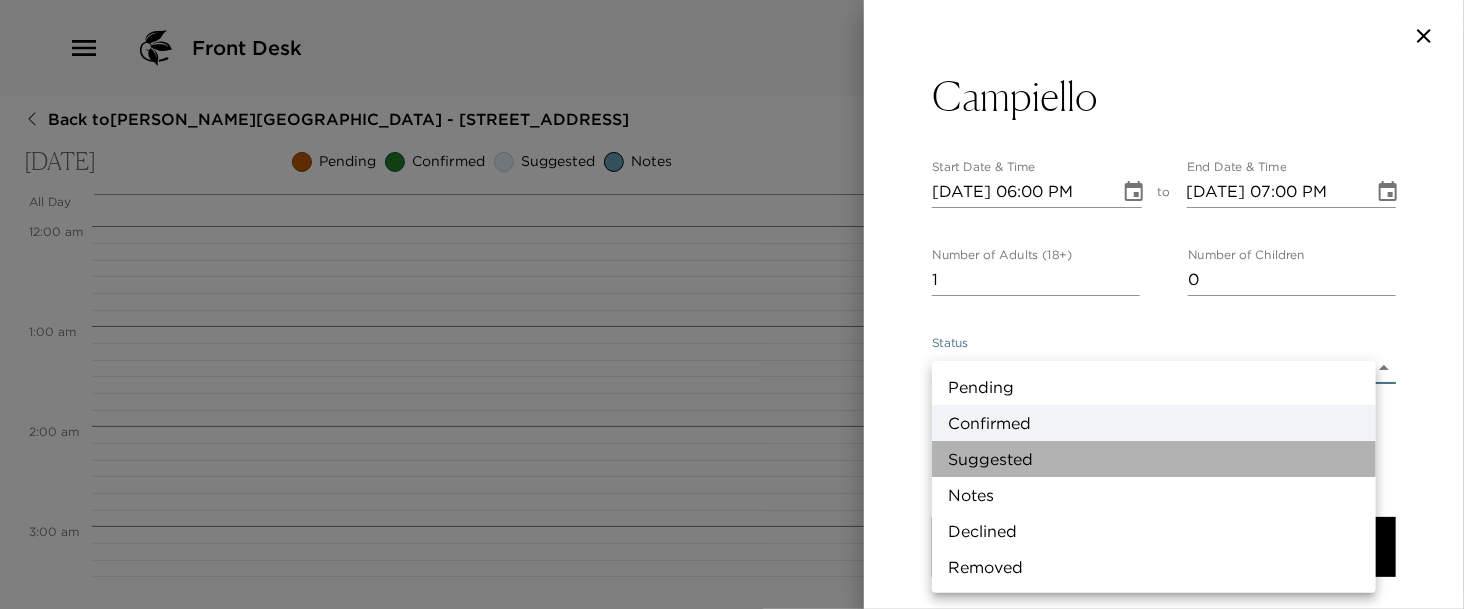 click on "Suggested" at bounding box center [1154, 459] 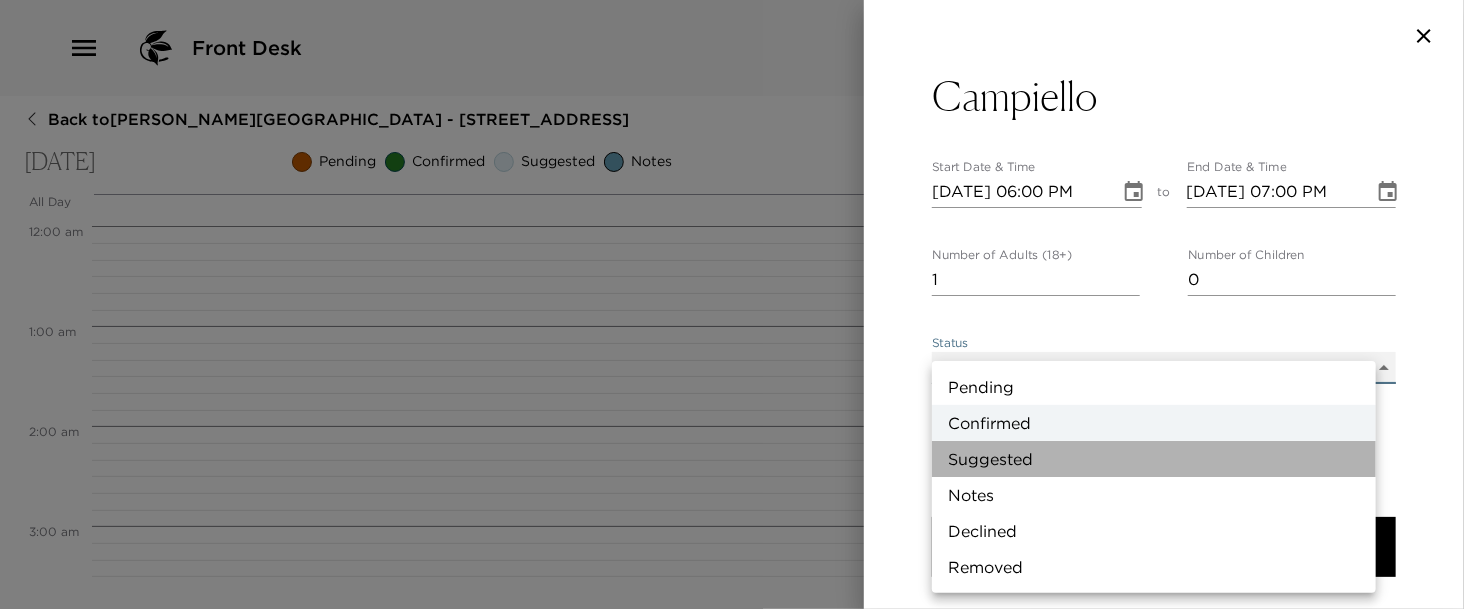 type on "Suggestion" 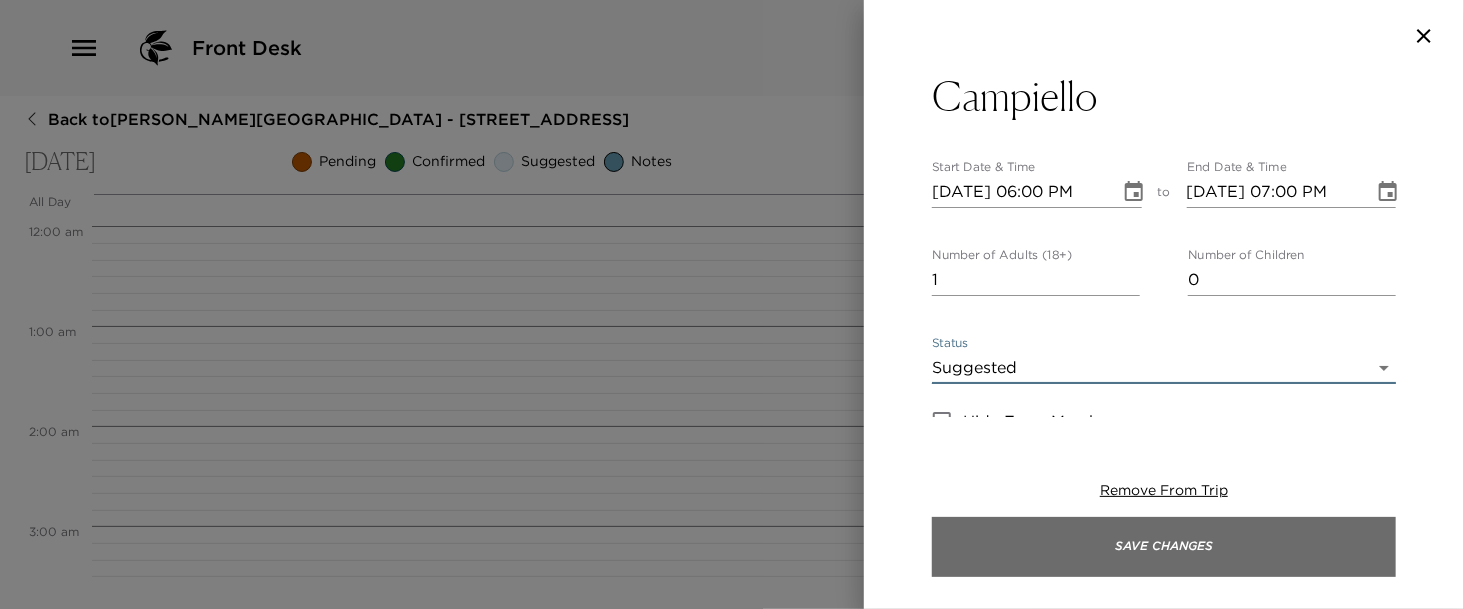 click on "Save Changes" at bounding box center (1164, 547) 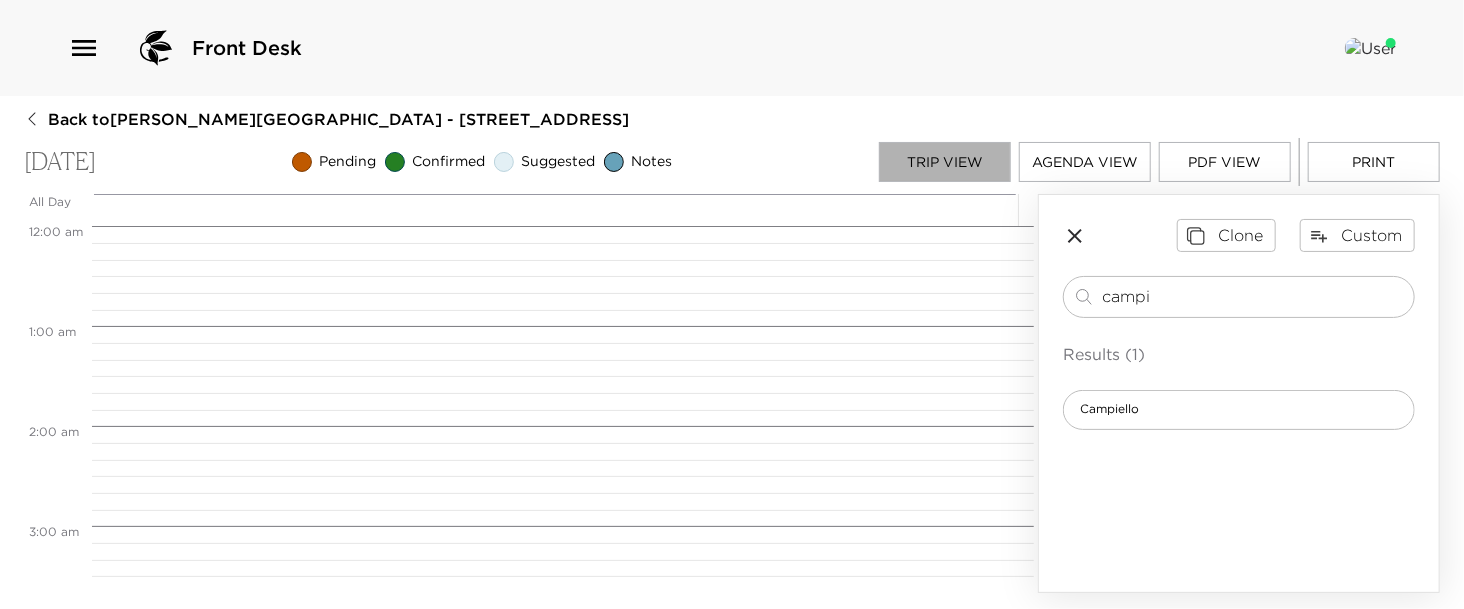 click on "Trip View" at bounding box center (945, 162) 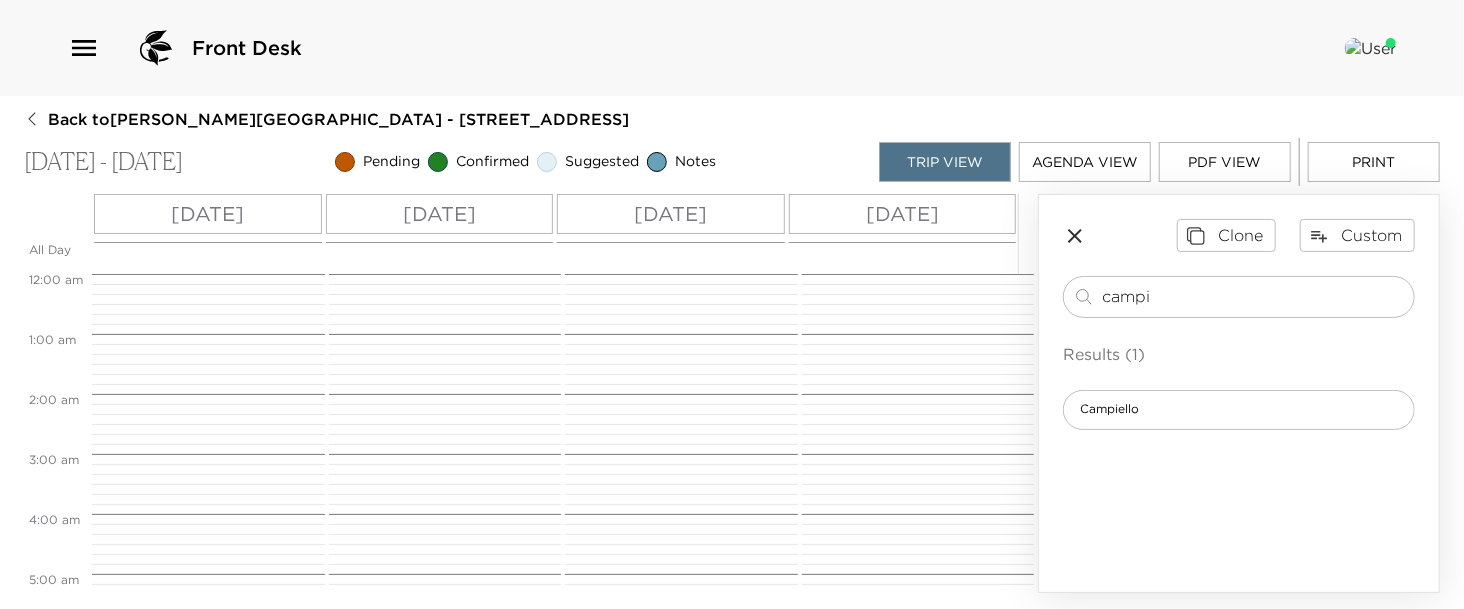 scroll, scrollTop: 450, scrollLeft: 0, axis: vertical 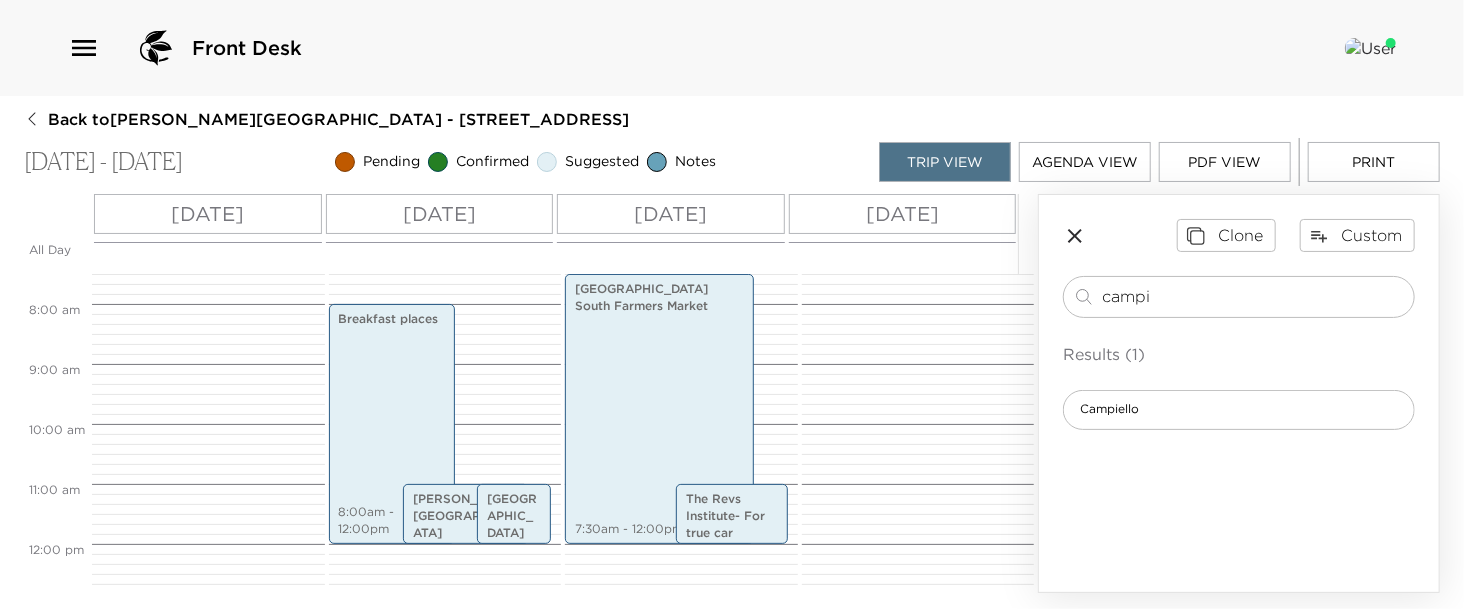 click on "Sun 09/21" at bounding box center [903, 214] 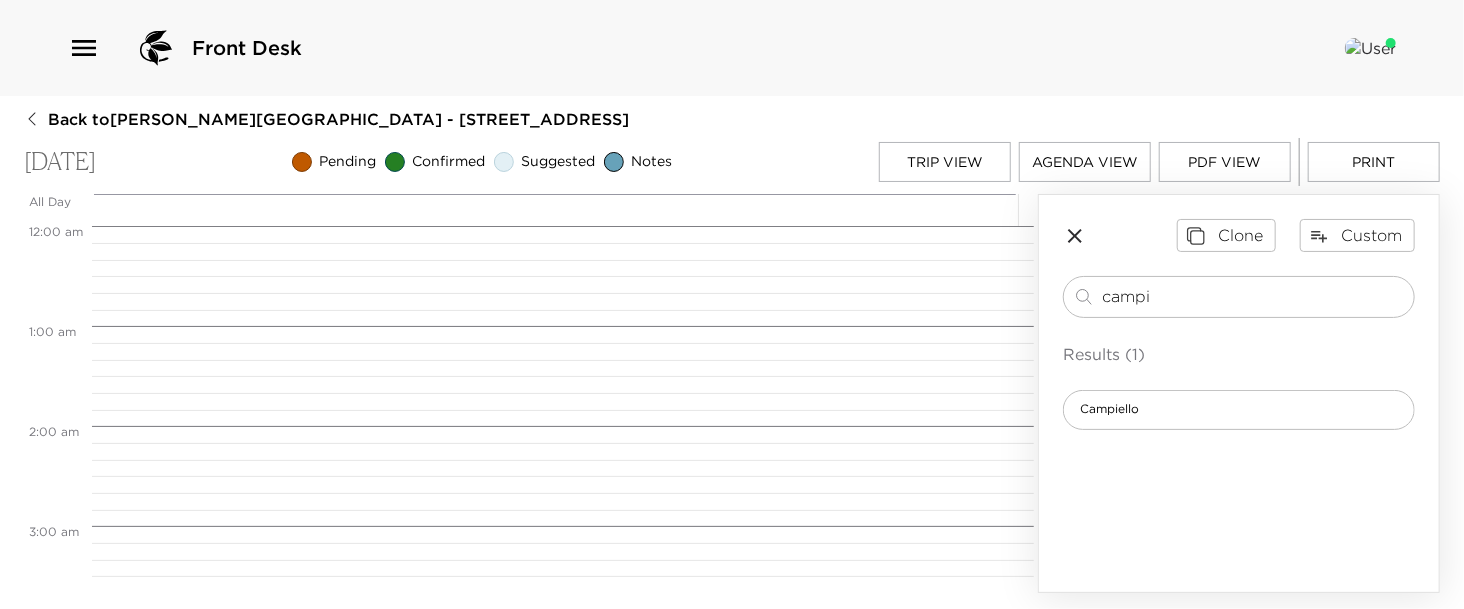 scroll, scrollTop: 800, scrollLeft: 0, axis: vertical 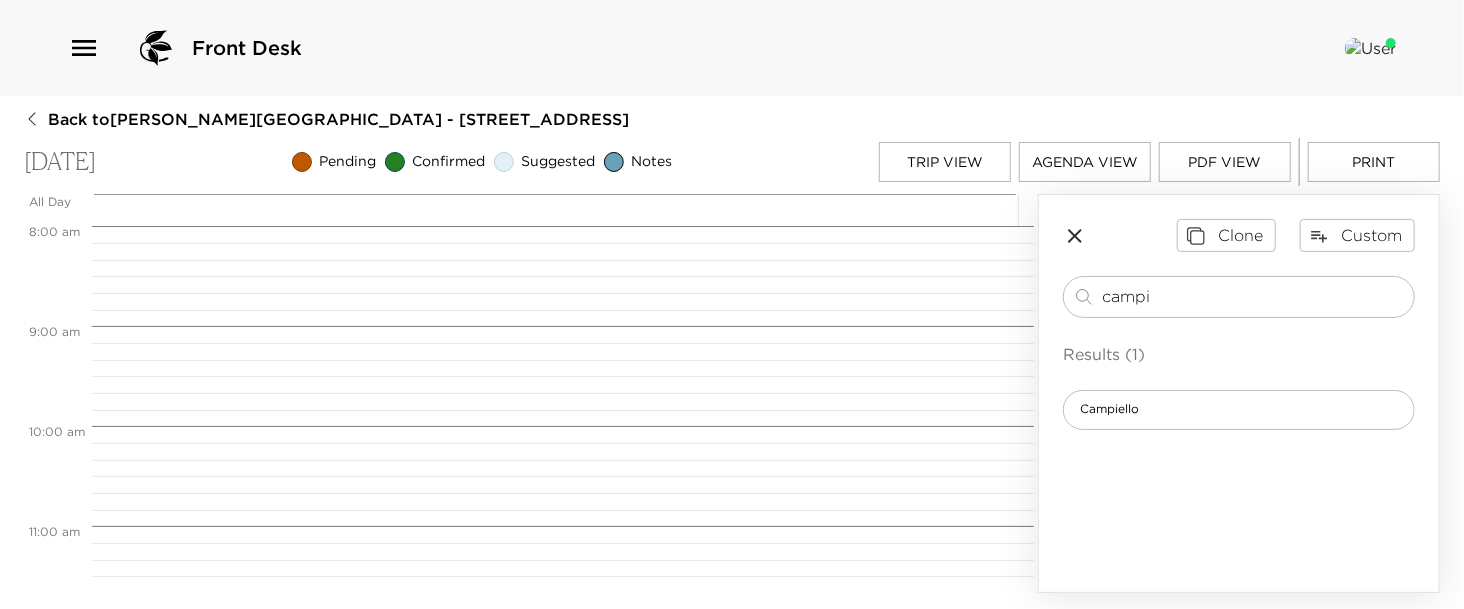 drag, startPoint x: 1175, startPoint y: 296, endPoint x: 908, endPoint y: 292, distance: 267.02997 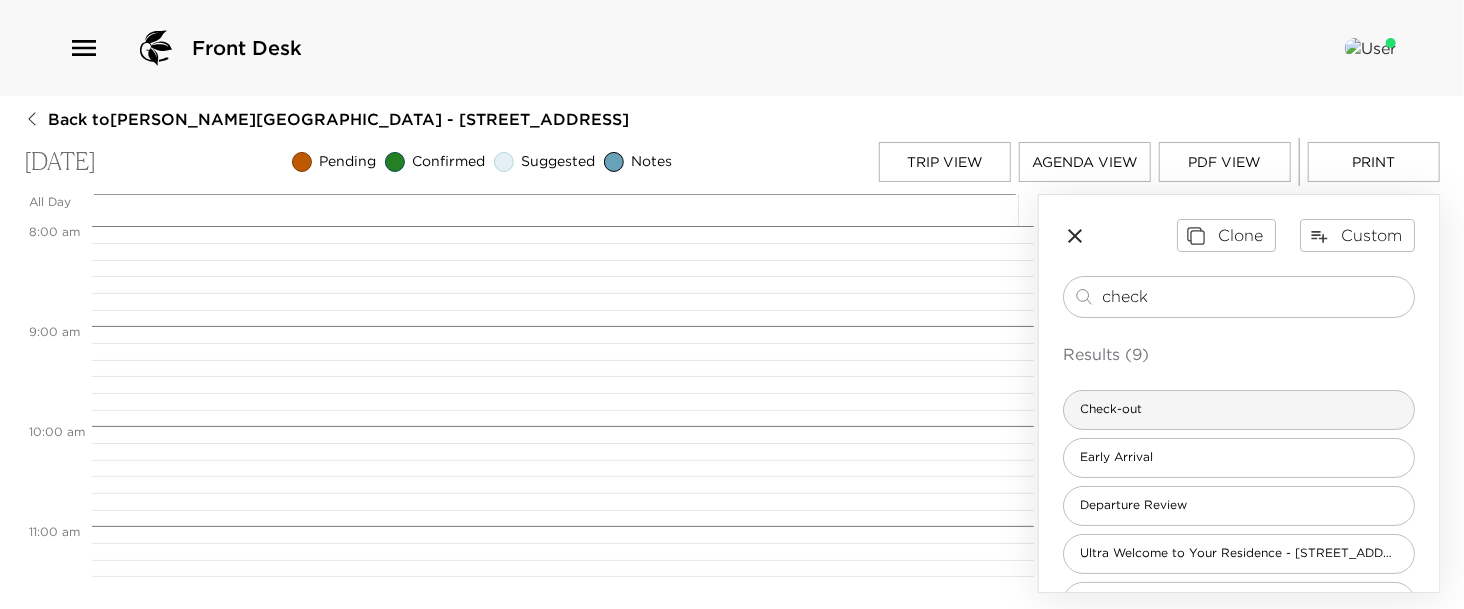 type on "check" 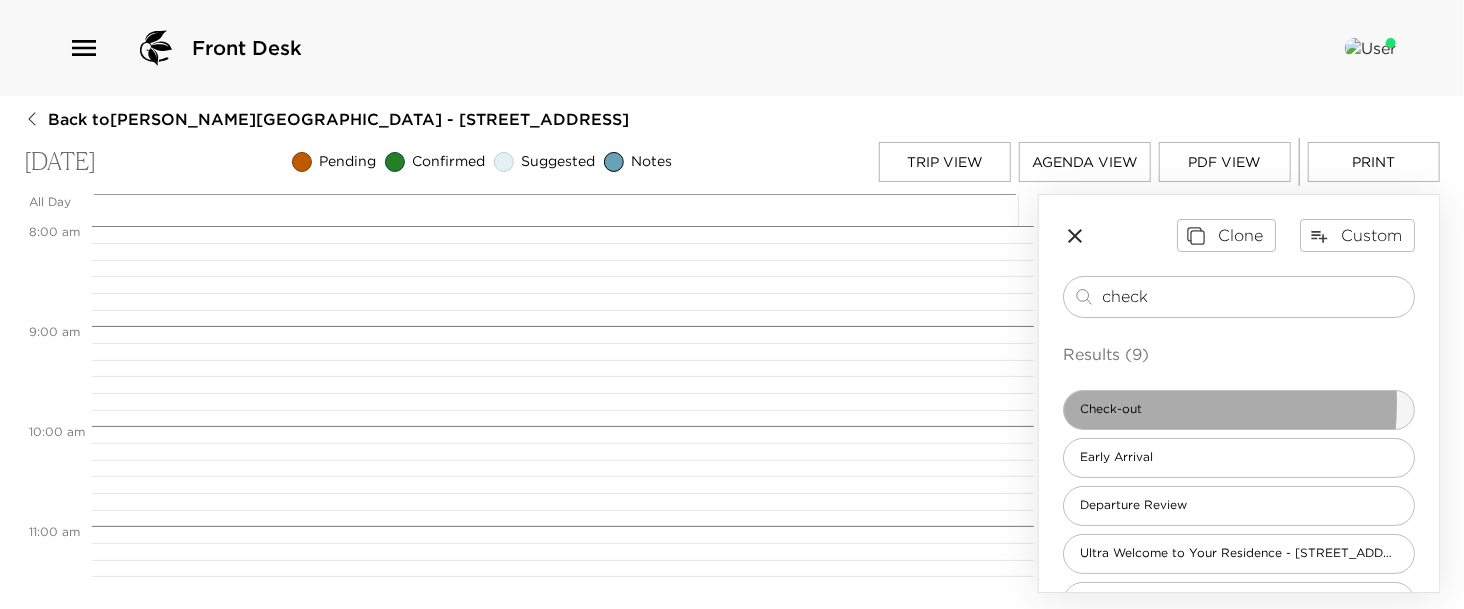 click on "Check-out" at bounding box center [1111, 409] 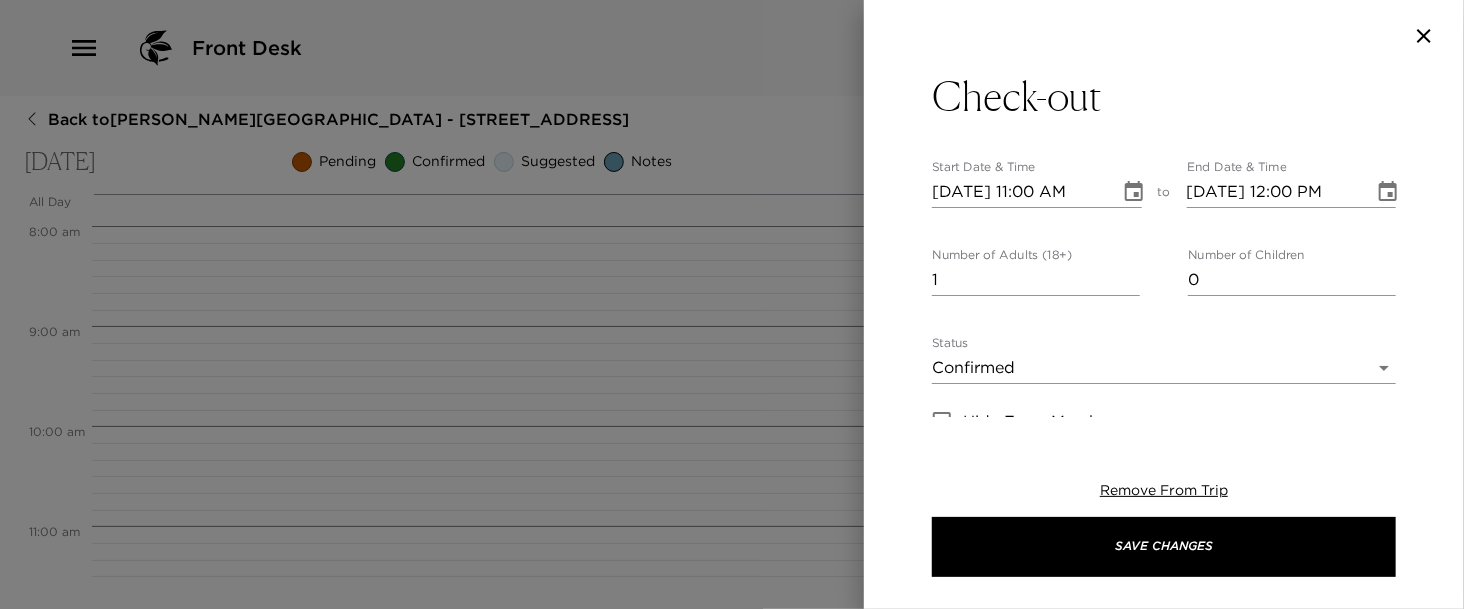 type on "Thank you for observing the 11:00 AM check-out time as it is imperative that we have enough time in each residence to properly prepare it for the next arrival. On your departure, we know you will have wonderful memories to take home with you. We do ask that you remember to leave the house keys and garage door opener behind; and, don't forget to log out of any online TV apps you may have enjoyed during your stay." 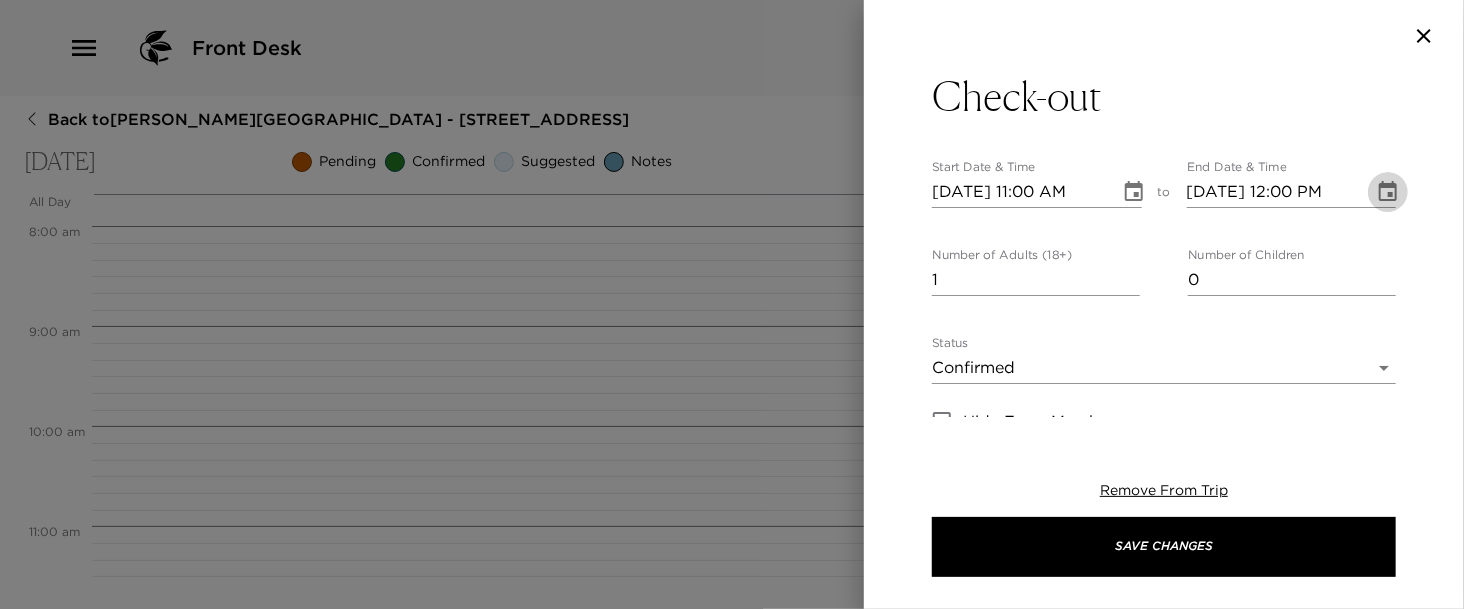 click 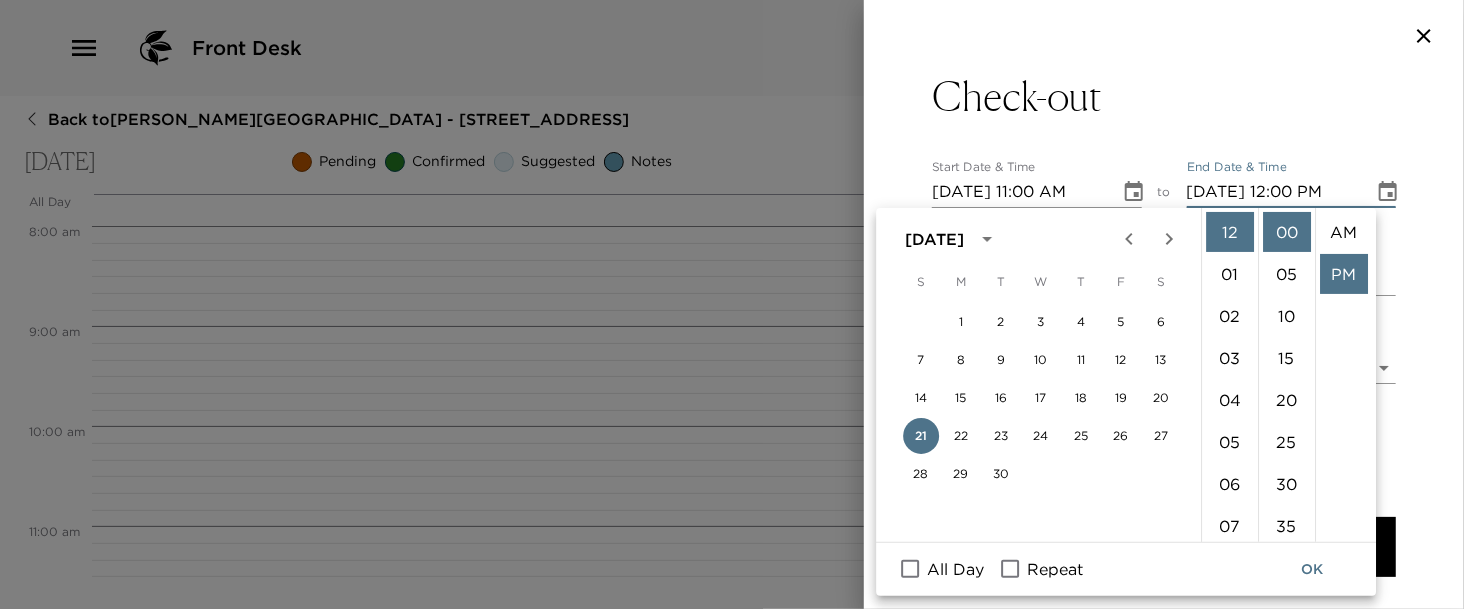 scroll, scrollTop: 41, scrollLeft: 0, axis: vertical 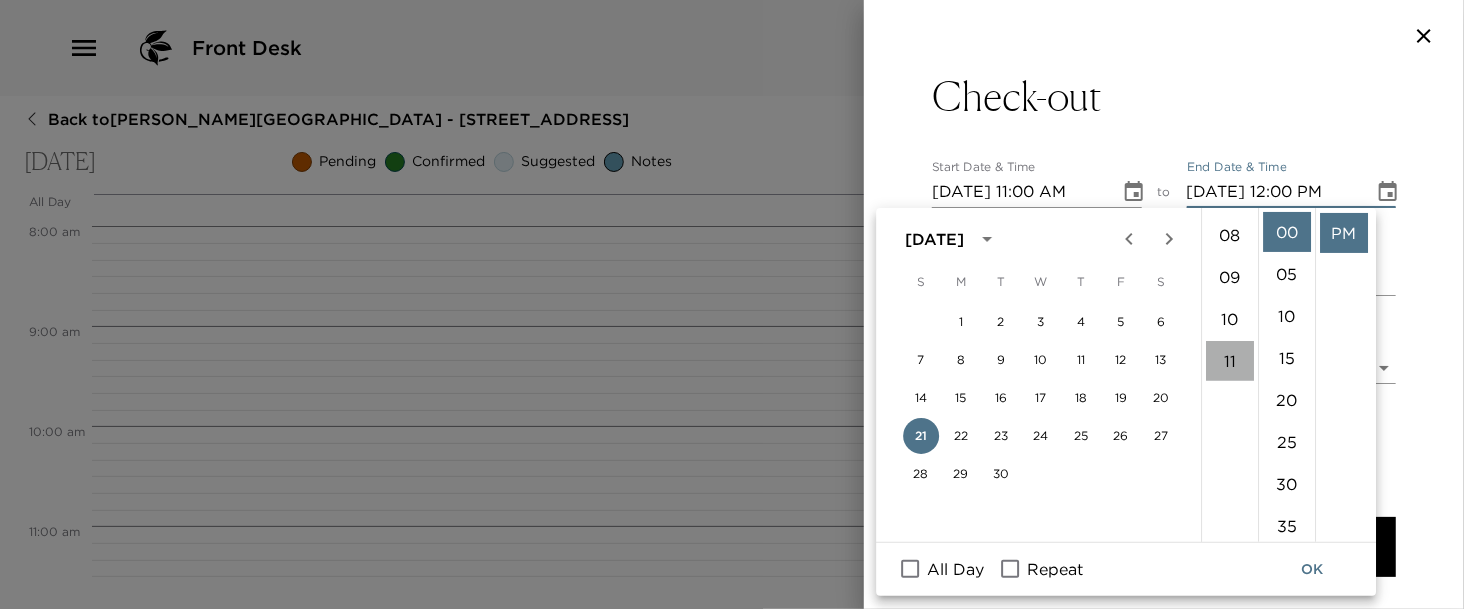 click on "11" at bounding box center (1230, 361) 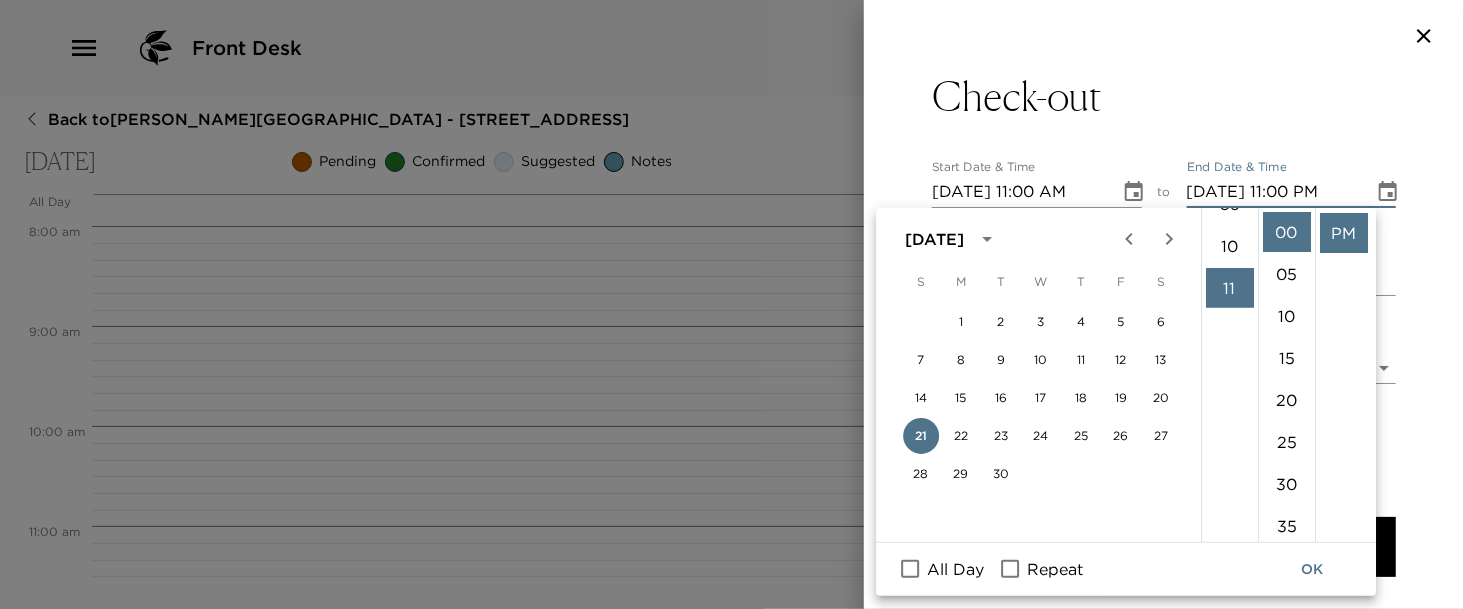 scroll, scrollTop: 461, scrollLeft: 0, axis: vertical 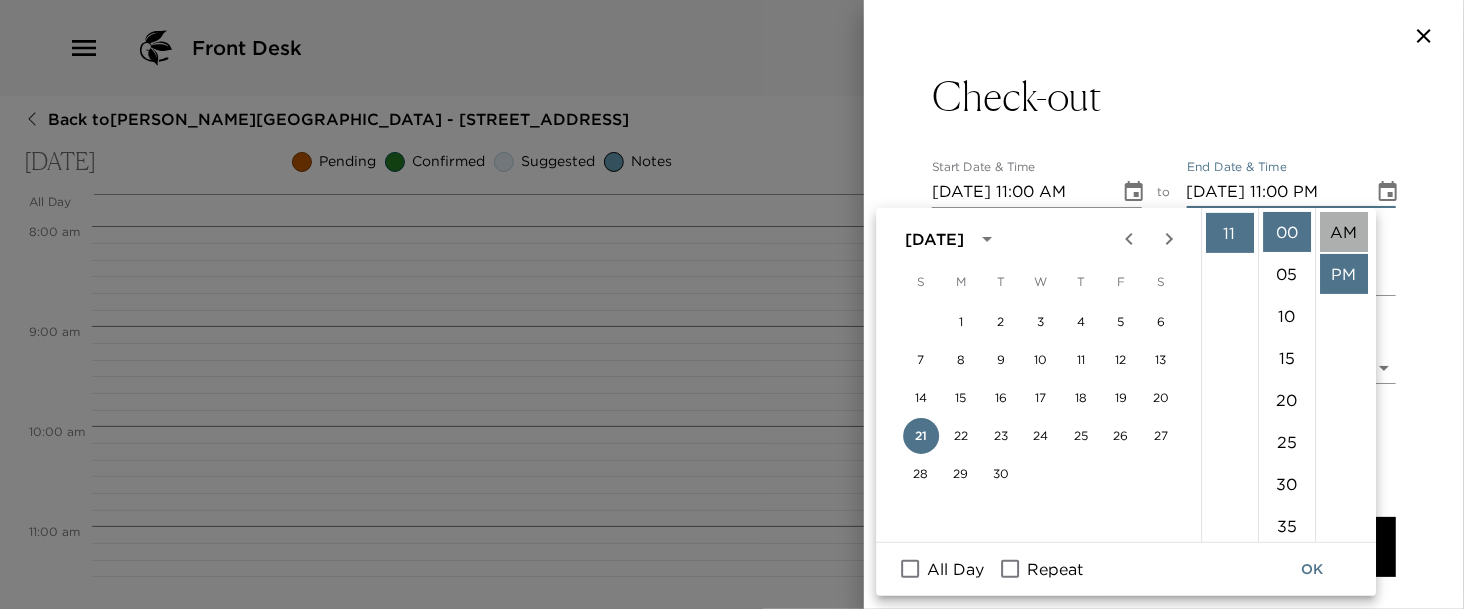 click on "AM" at bounding box center (1344, 232) 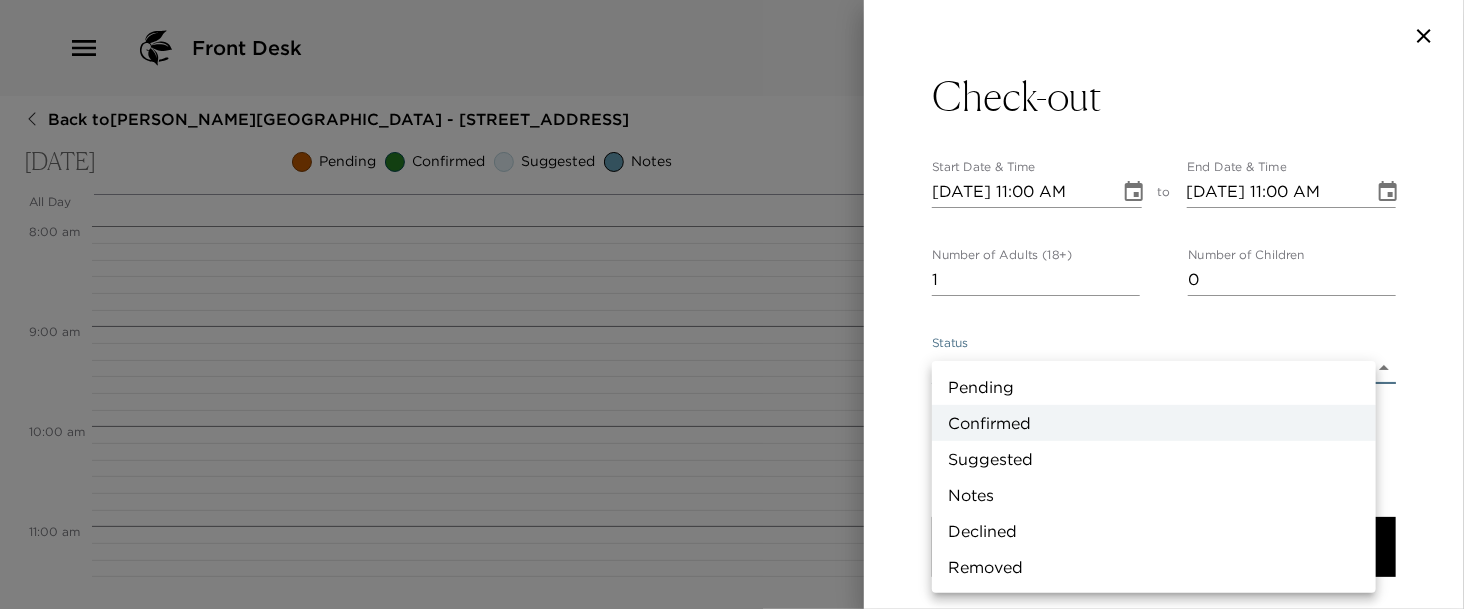 click on "Front Desk Back to  TJ Tarbell Reservation - 502 13th Ave South  Naples, FL Sunday, September 21, 2025 Pending Confirmed Suggested Notes Trip View Agenda View PDF View Print All Day Sun 09/21 12:00 AM 1:00 AM 2:00 AM 3:00 AM 4:00 AM 5:00 AM 6:00 AM 7:00 AM 8:00 AM 9:00 AM 10:00 AM 11:00 AM 12:00 PM 1:00 PM 2:00 PM 3:00 PM 4:00 PM 5:00 PM 6:00 PM 7:00 PM 8:00 PM 9:00 PM 10:00 PM 11:00 PM Clone Custom check ​ Results (9) Check-out Early Arrival Departure Review Ultra Welcome to Your Residence - 1325 5th Street South Welcome to Your Residence - 342 7th Street South Welcome to Your Residence - 502 13th Street South Welcome to Your Residence - 1325 5th Street South Ultra Welcome to Your Residence - 502 13th Street South Ultra Welcome to Your Residence - 342 7th Street South Check-out Start Date & Time 09/21/2025 11:00 AM to End Date & Time 09/21/2025 11:00 AM Number of Adults (18+) 1 Number of Children 0 Status Confirmed Confirmed Hide From Member Request Transportation Concierge Notes x Cost ​ x Address ​ x" at bounding box center [732, 304] 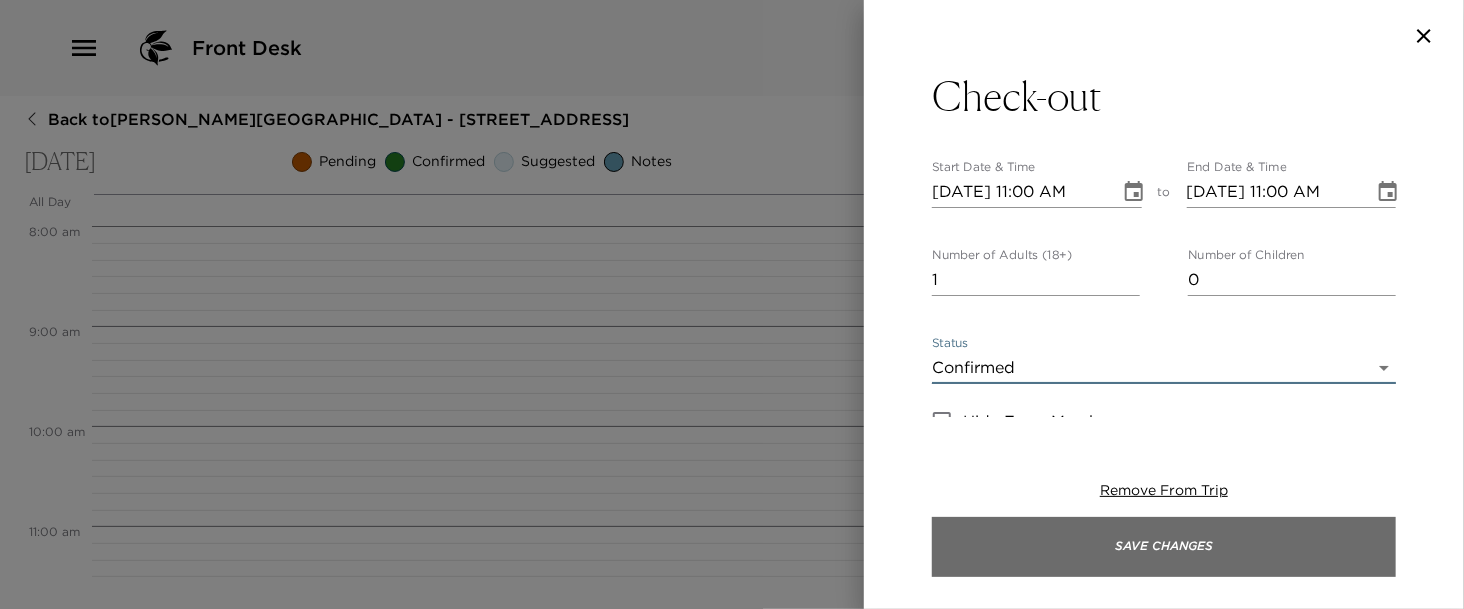 click on "Save Changes" at bounding box center [1164, 547] 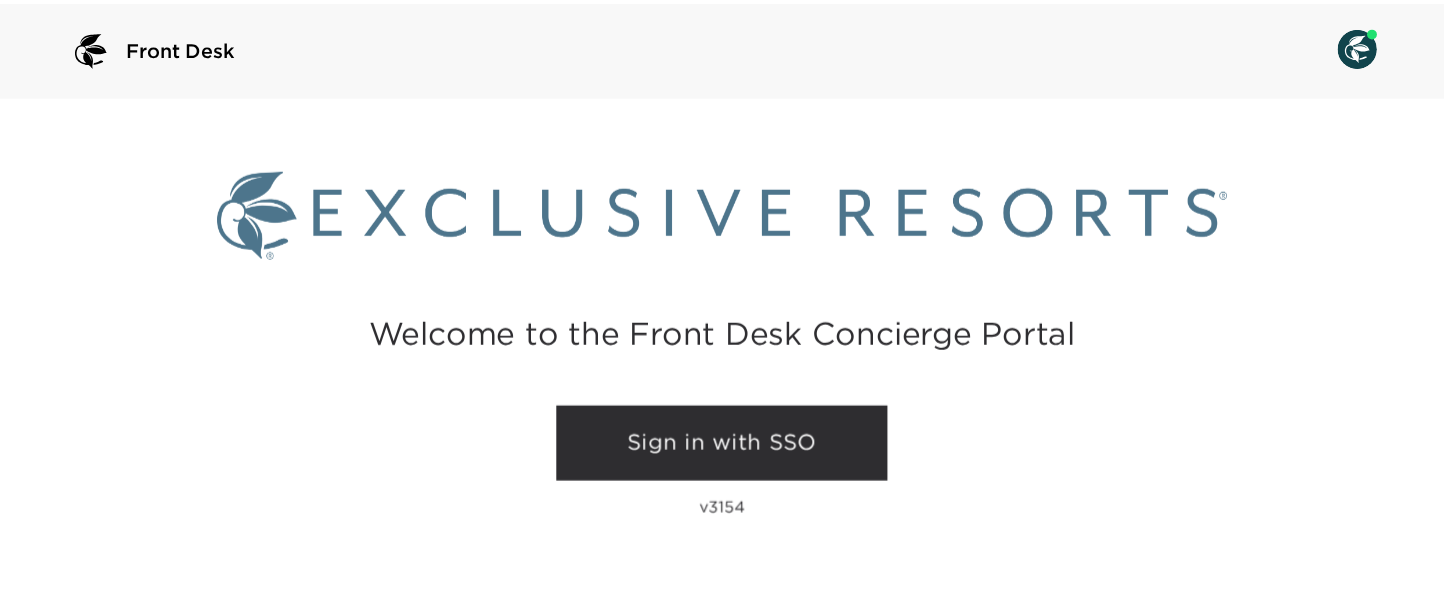 scroll, scrollTop: 0, scrollLeft: 0, axis: both 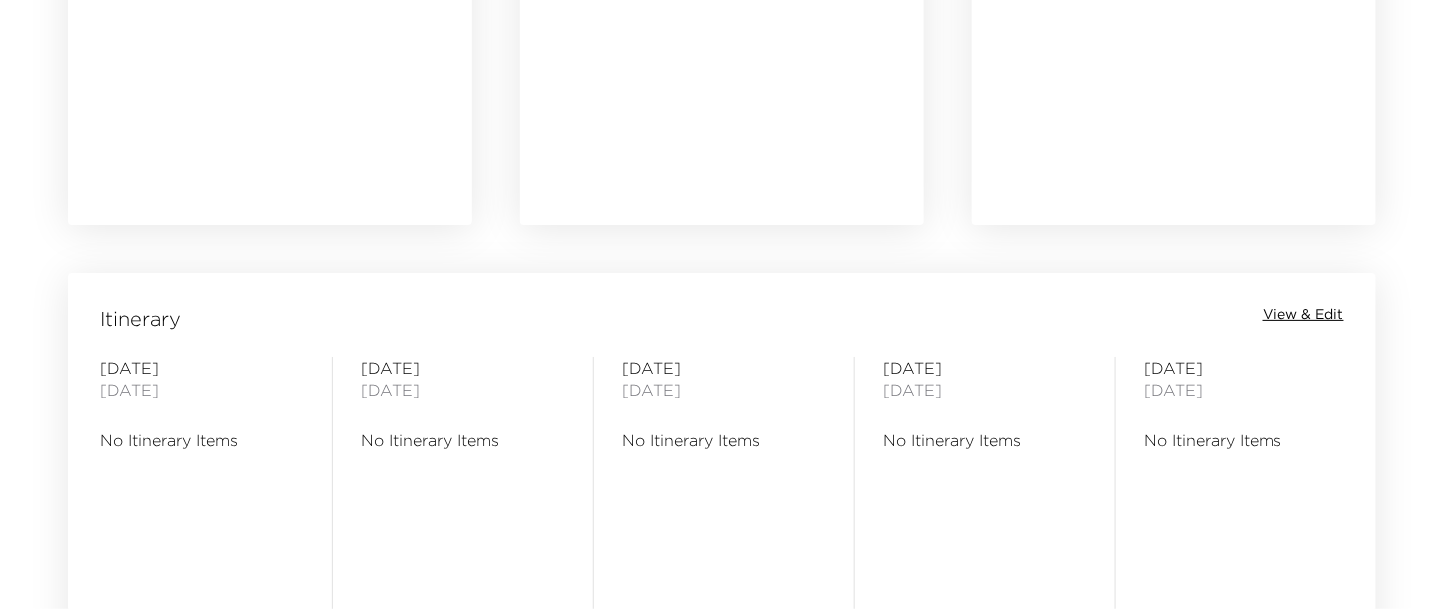 click on "View & Edit" at bounding box center (1303, 315) 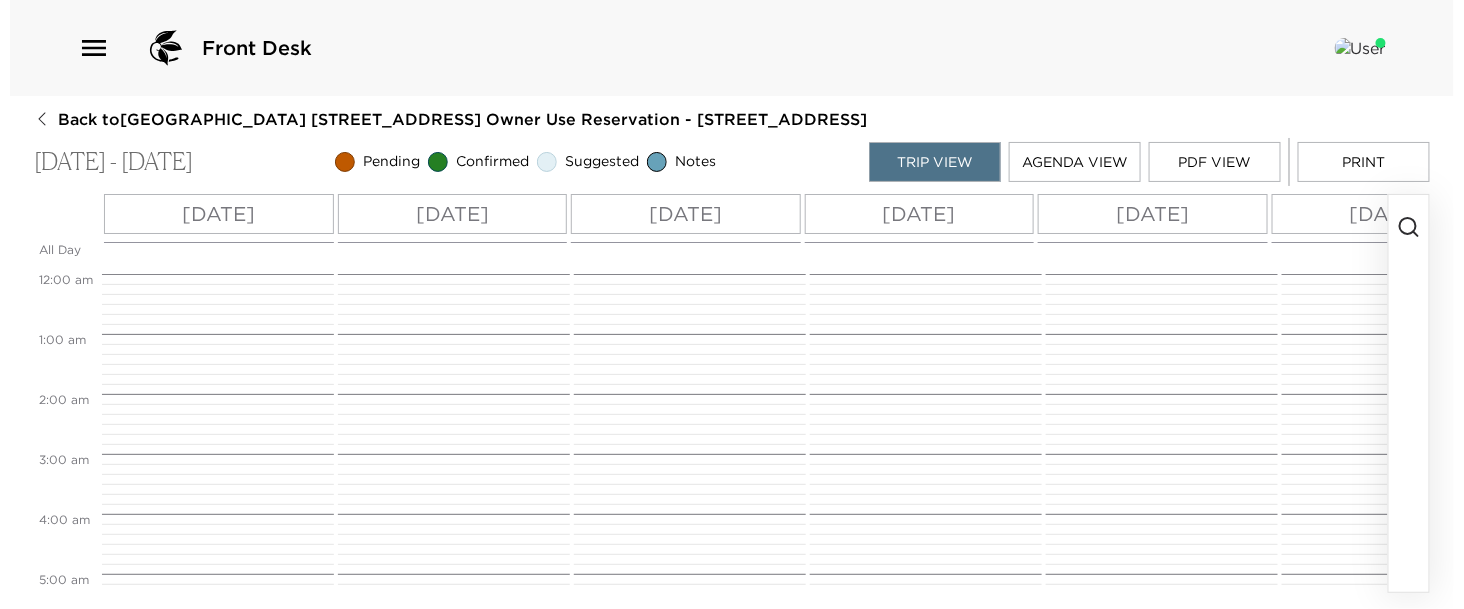 scroll, scrollTop: 0, scrollLeft: 0, axis: both 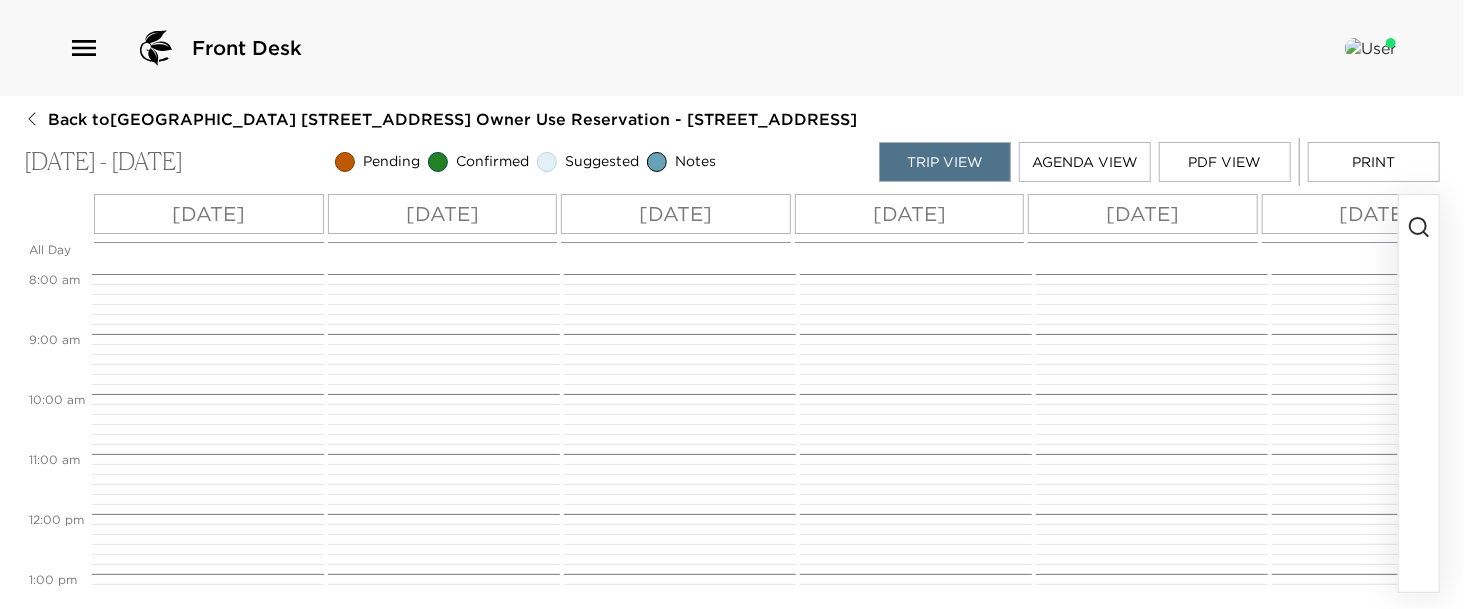 click at bounding box center [1385, 514] 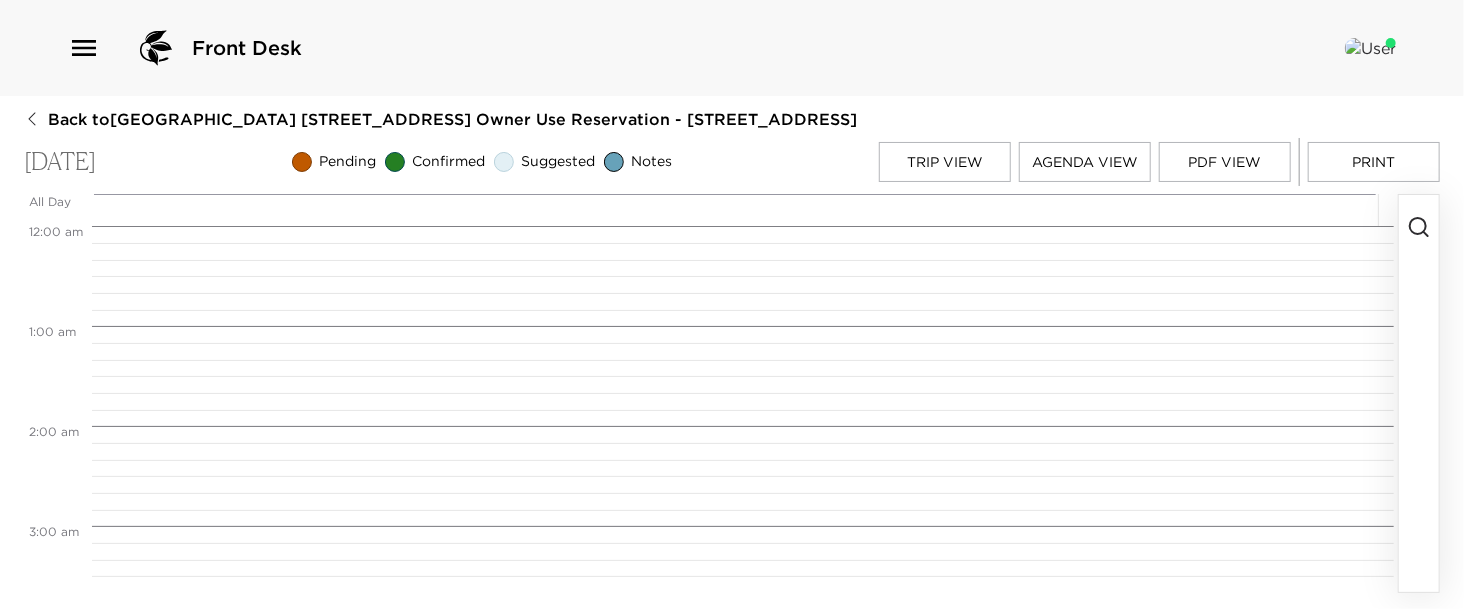 scroll, scrollTop: 800, scrollLeft: 0, axis: vertical 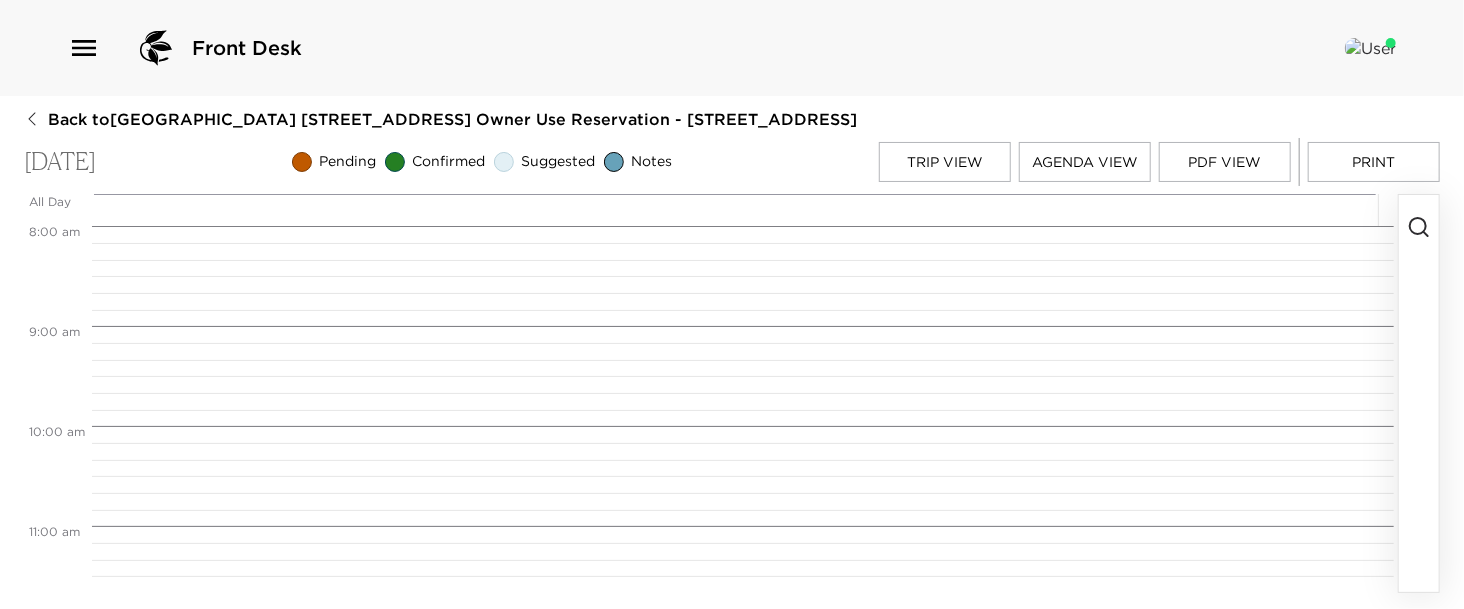 click at bounding box center (1419, 393) 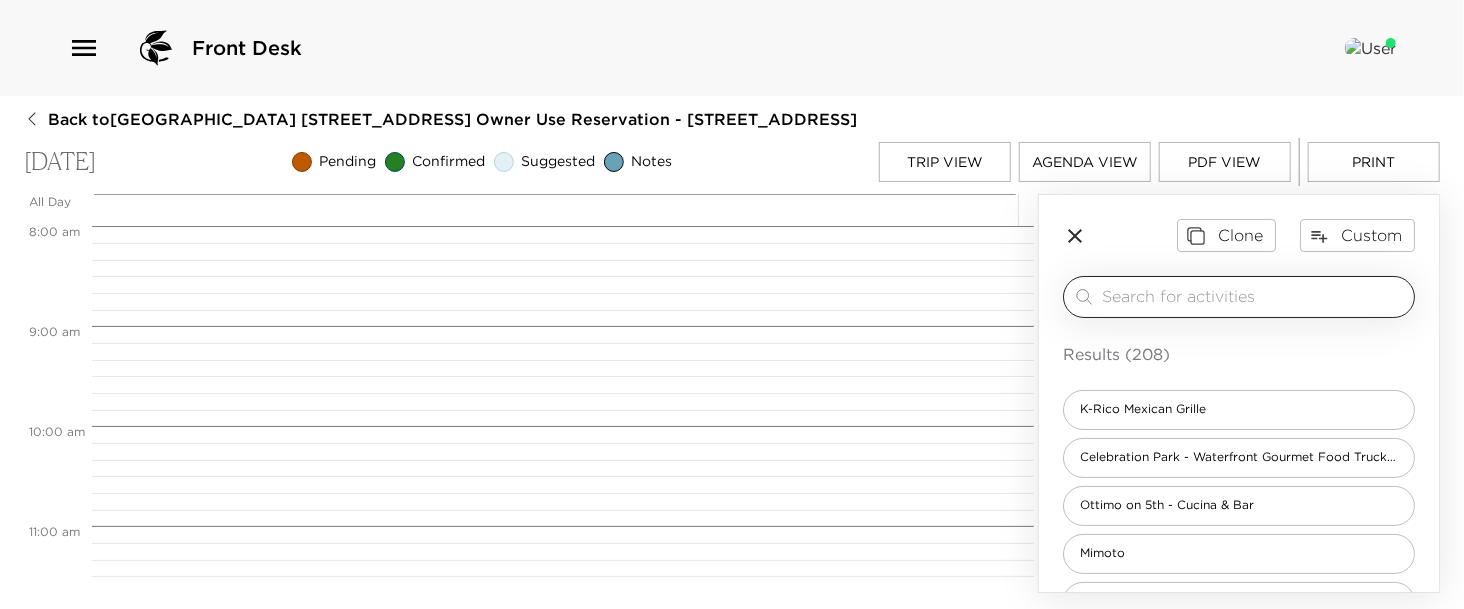 click at bounding box center (1254, 296) 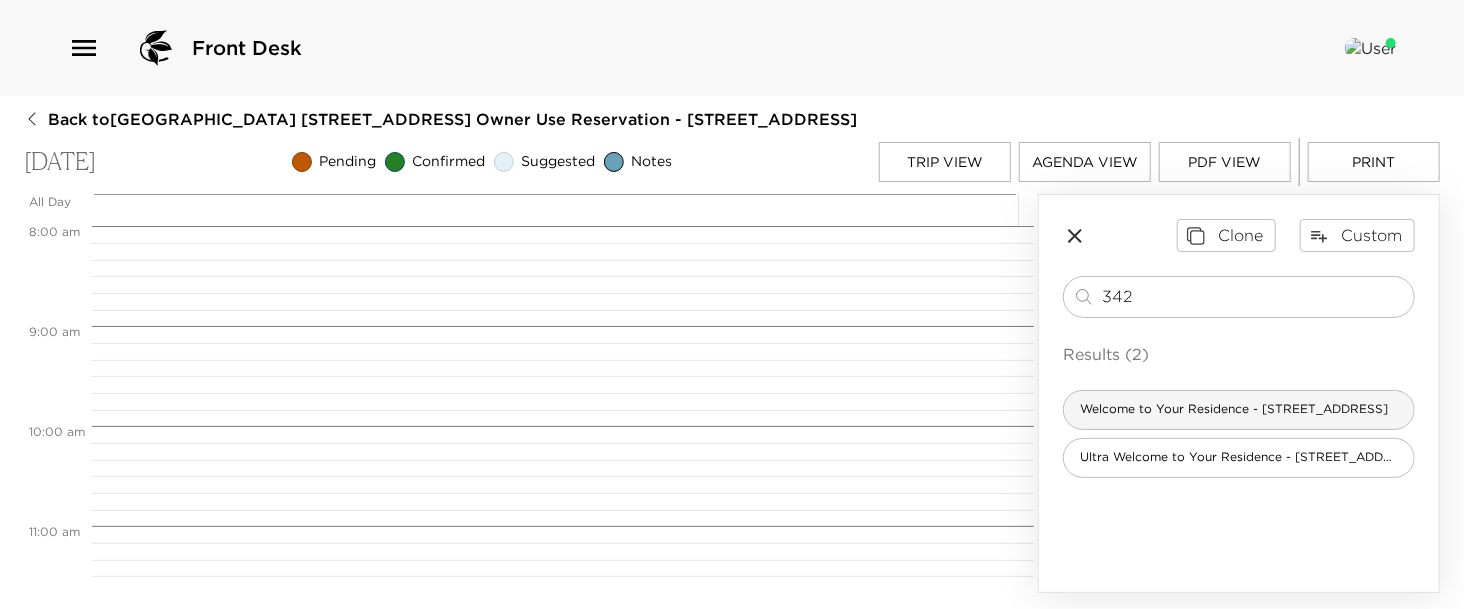 type on "342" 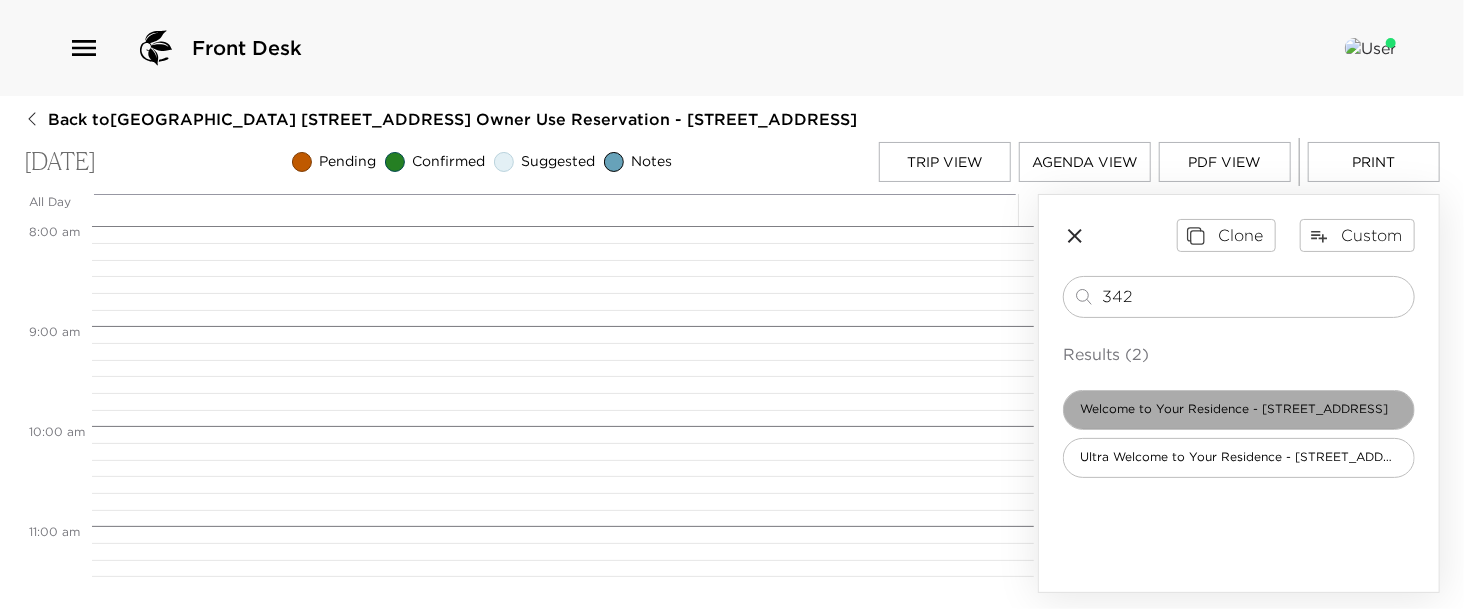 click on "Welcome to Your Residence - [STREET_ADDRESS]" at bounding box center (1234, 409) 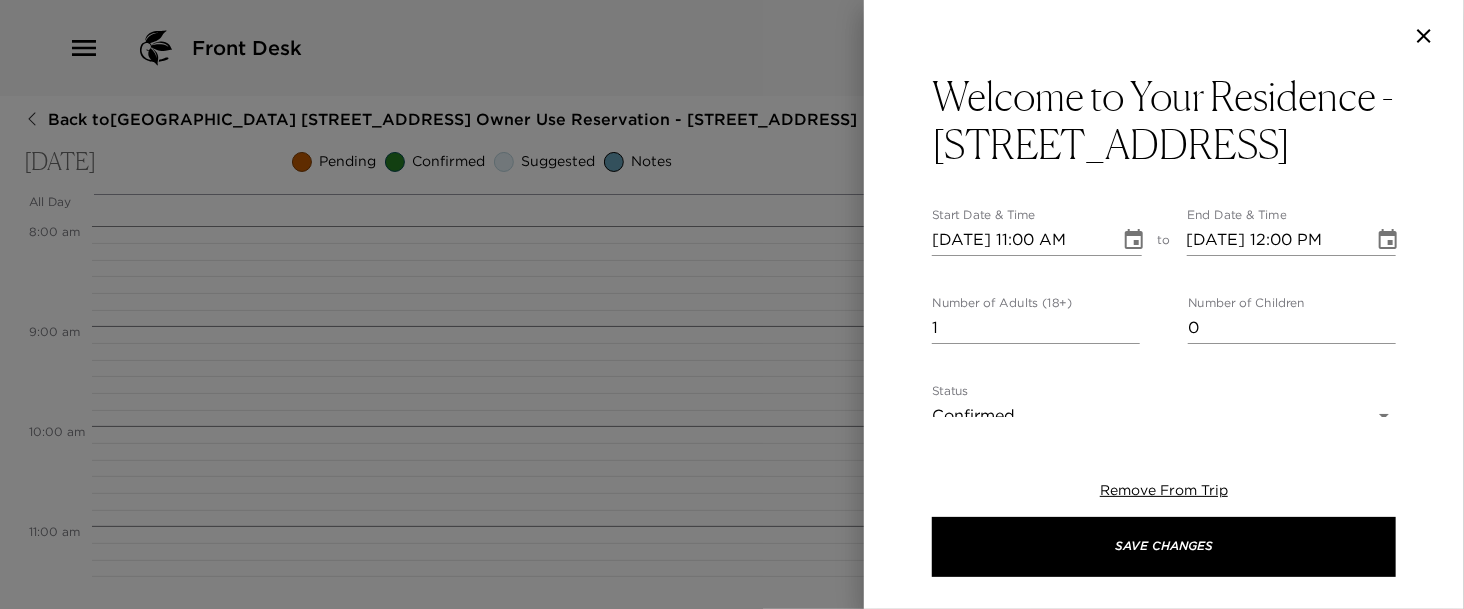 type on "Welcome to Residence, [STREET_ADDRESS]. I will be meeting you at the residence to give you access. As your concierge, I am here to help you make the most of your stay. Please feel free to contact me during your visit for any recommendations or arrangements, so that I can help make your experience more enjoyable. Concierge Contact: [PERSON_NAME], Operations Manager and Concierge [PHONE_NUMBER] Residence Phone: [PHONE_NUMBER]
WIFI Network: ExclusiveResorts - 2.4 OR ExclusiveResorts - 5
Password: [SECURITY_DATA]
Please note - For the door leading to the pool, in the hall next to the towels, you need to PULL UP on the door handle to open" 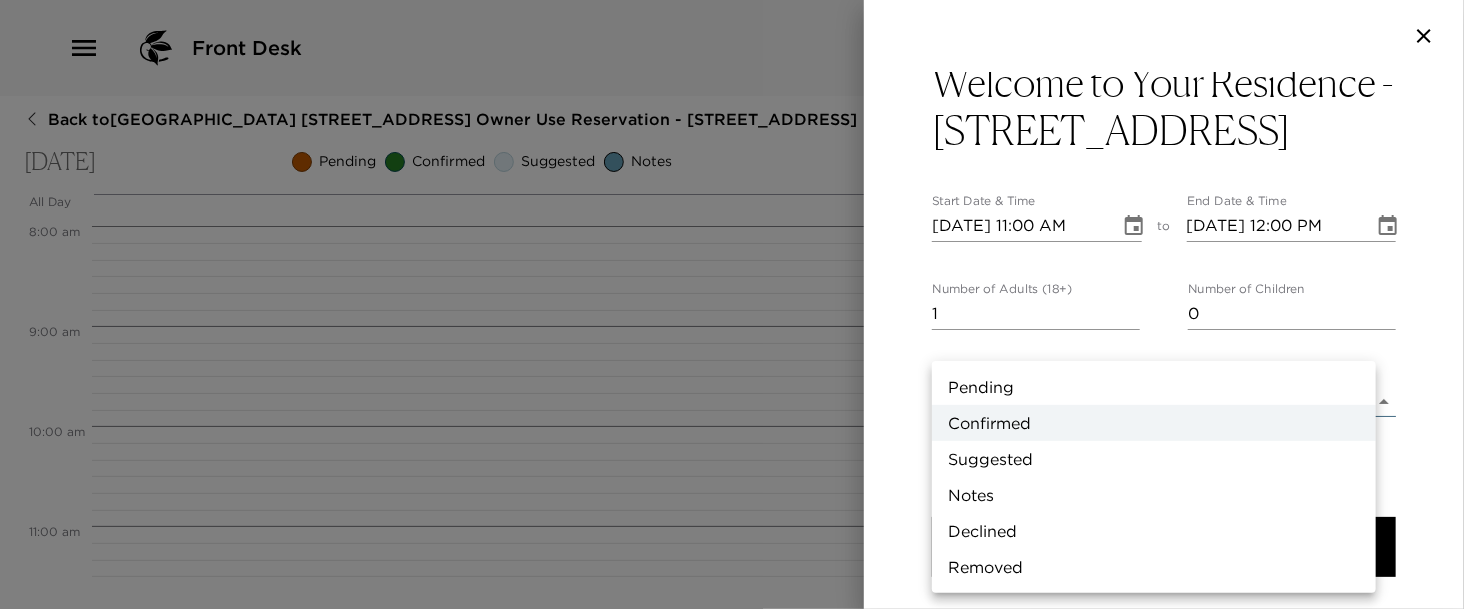 click at bounding box center (732, 304) 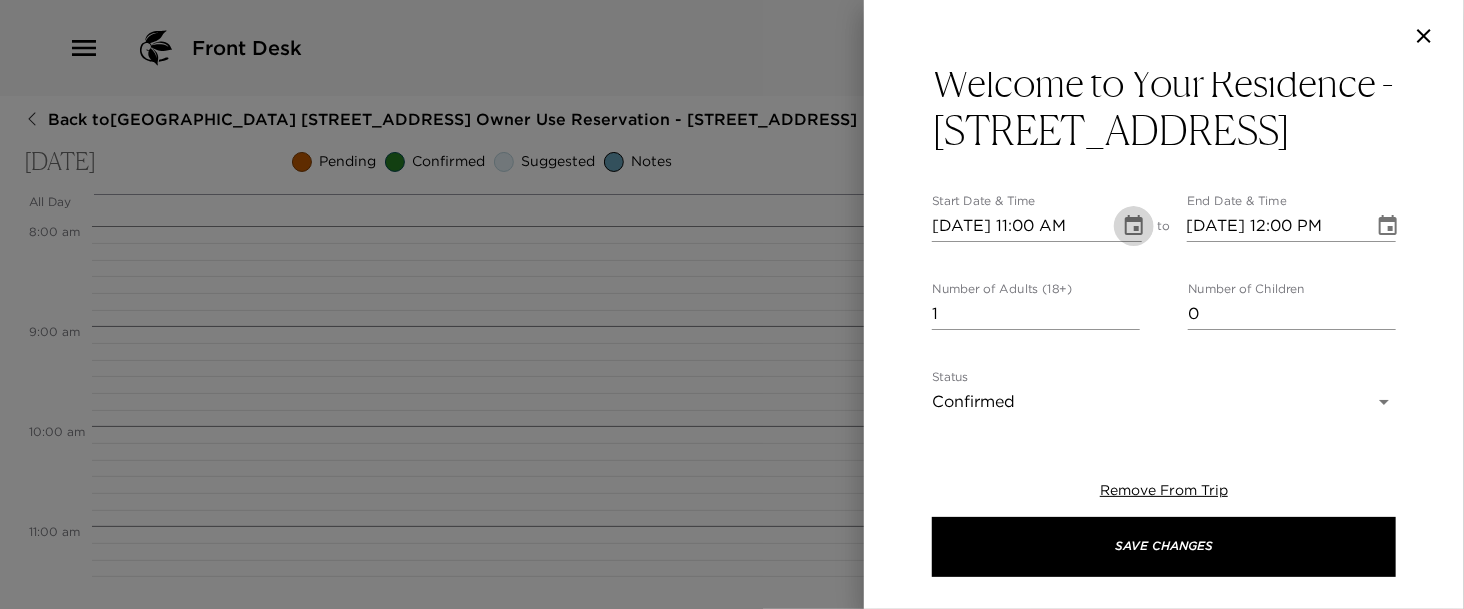 click 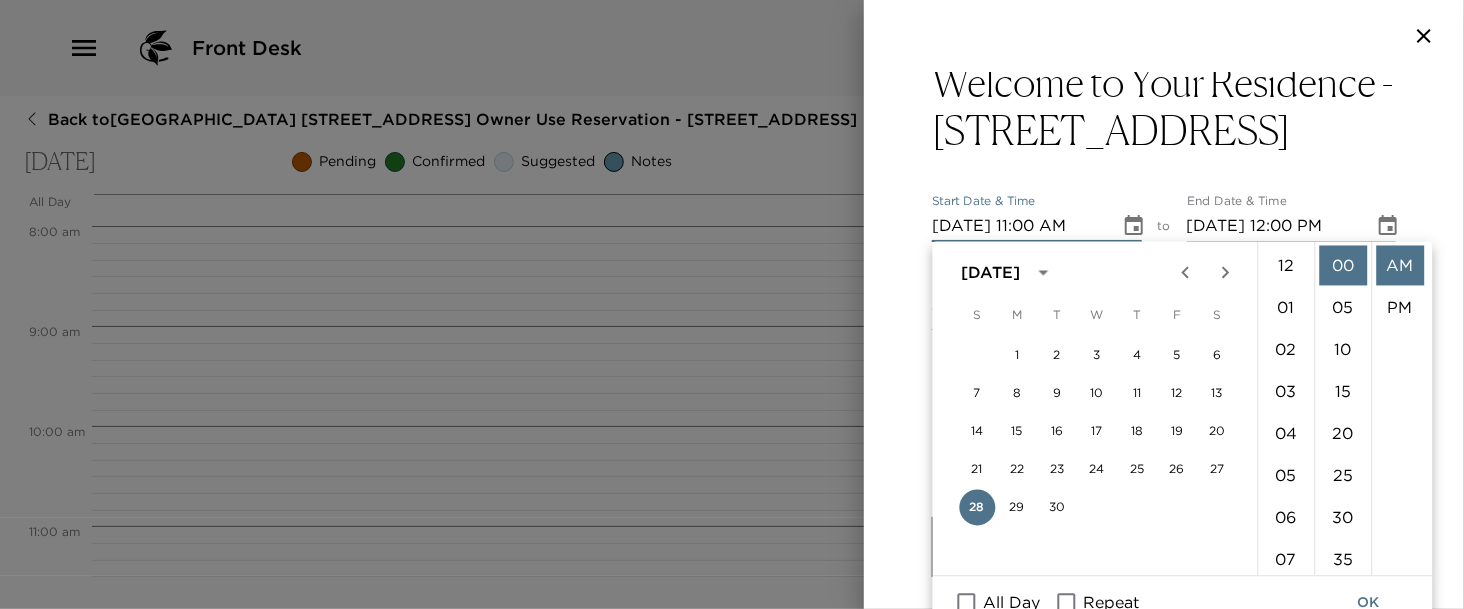 scroll, scrollTop: 461, scrollLeft: 0, axis: vertical 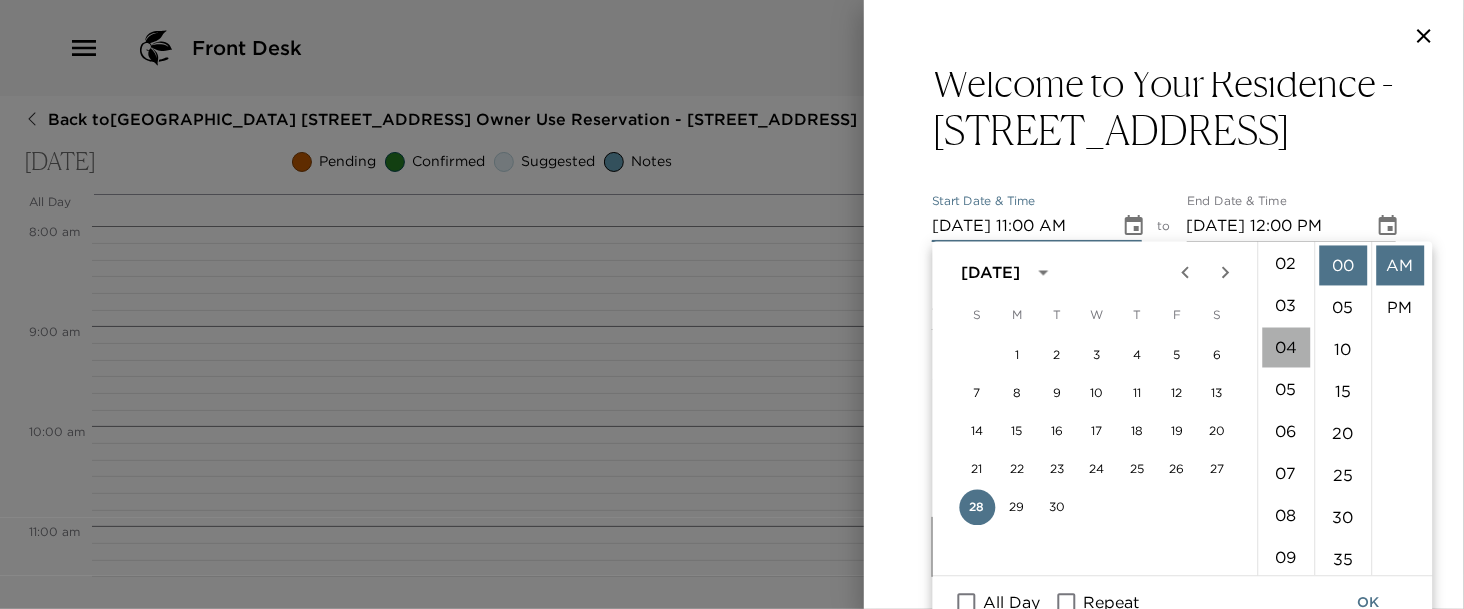 click on "04" at bounding box center [1286, 348] 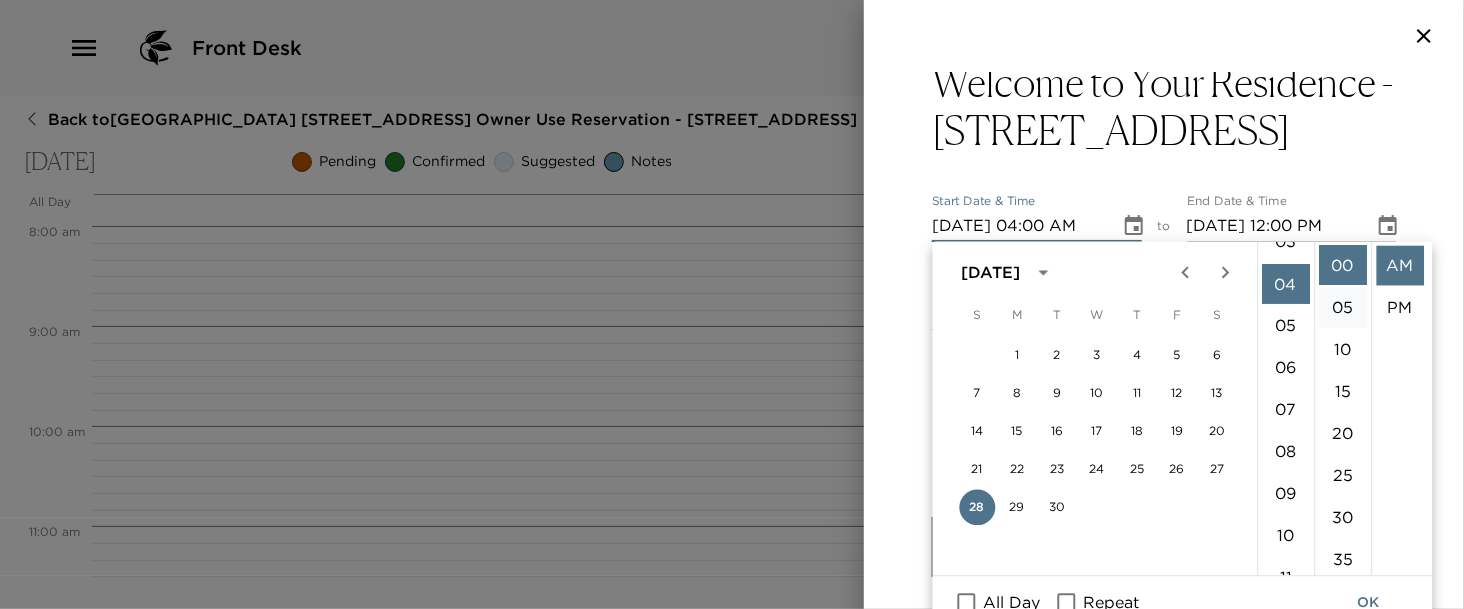 scroll, scrollTop: 168, scrollLeft: 0, axis: vertical 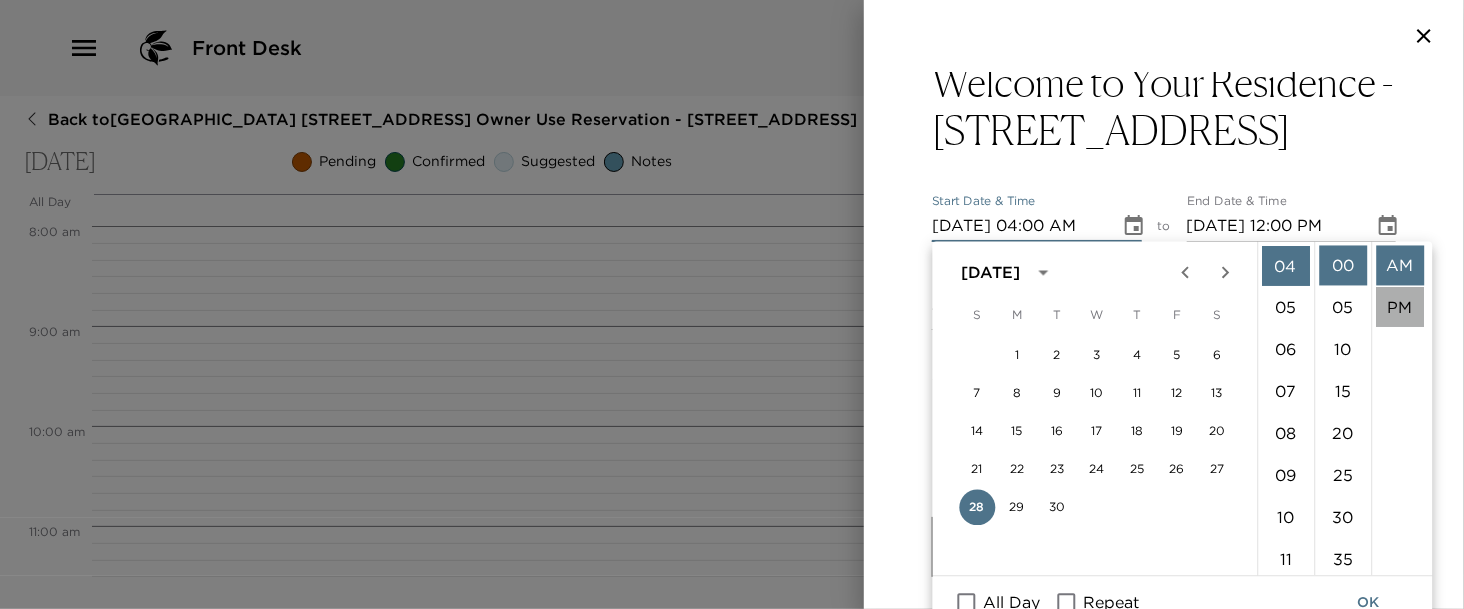 click on "PM" at bounding box center [1400, 308] 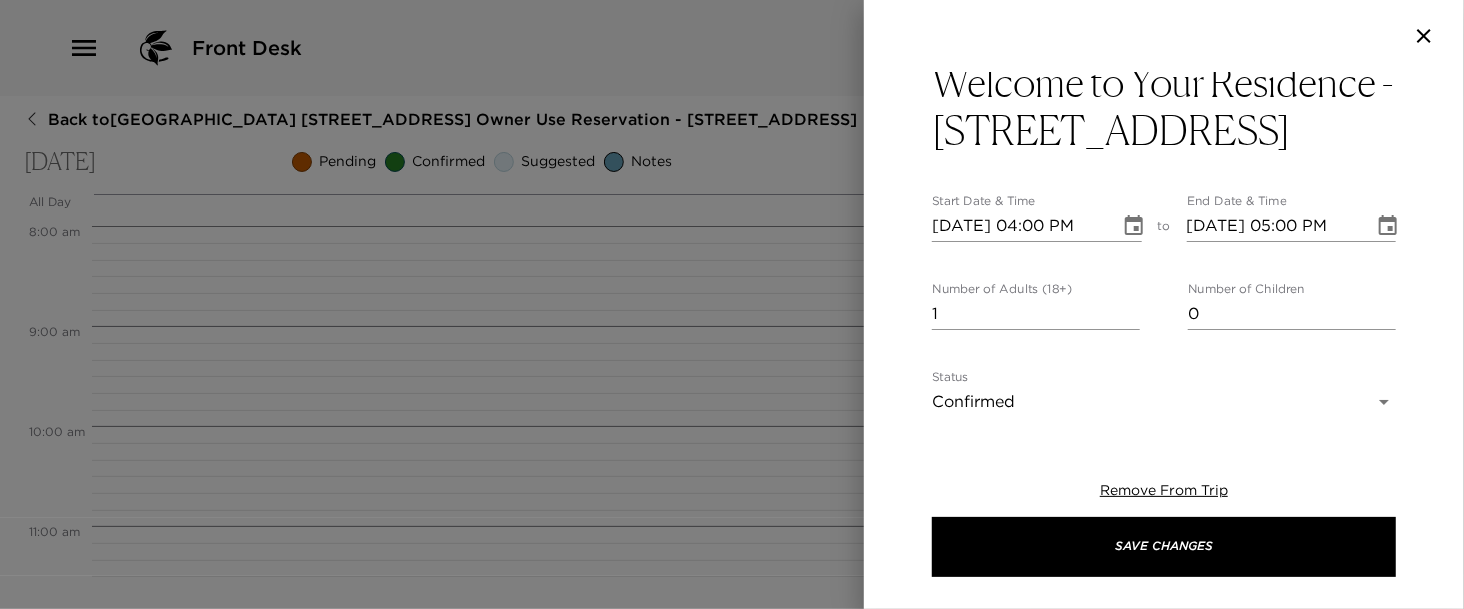 scroll, scrollTop: 41, scrollLeft: 0, axis: vertical 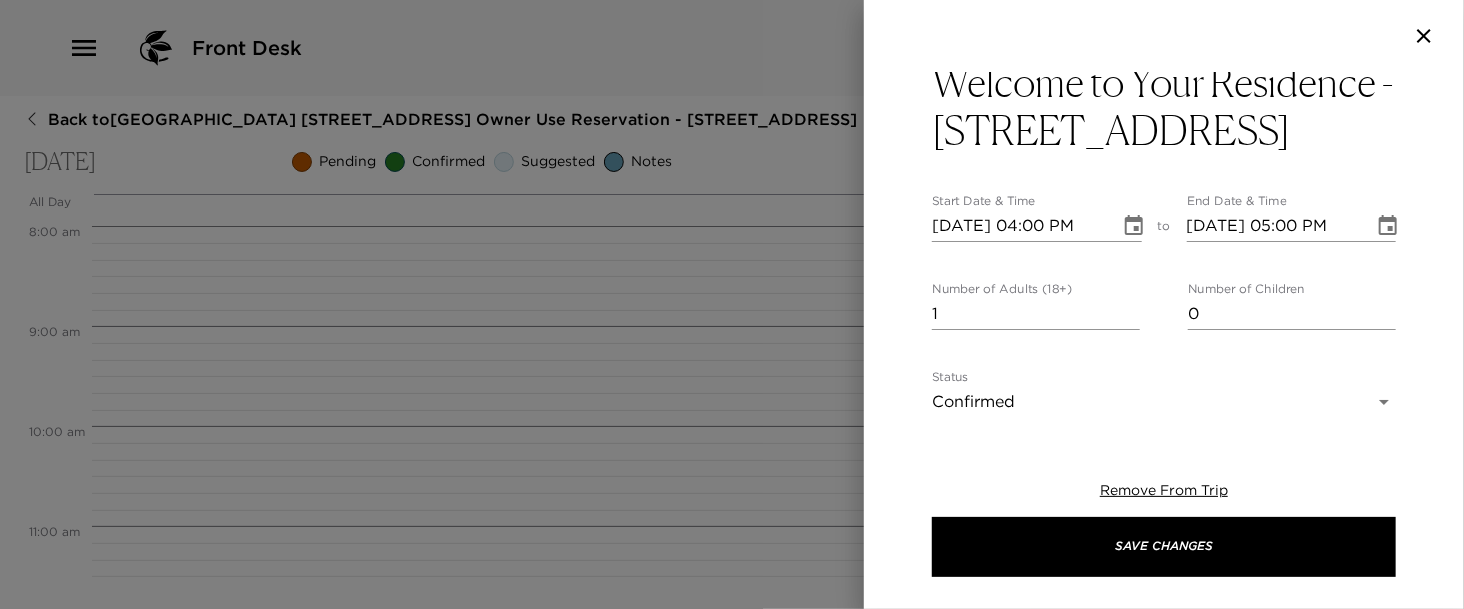 click on "Front Desk Back to  [GEOGRAPHIC_DATA] [STREET_ADDRESS] Owner Use Reservation - [STREET_ADDRESS] [DATE] Pending Confirmed Suggested Notes Trip View Agenda View PDF View Print All Day [DATE] 12:00 AM 1:00 AM 2:00 AM 3:00 AM 4:00 AM 5:00 AM 6:00 AM 7:00 AM 8:00 AM 9:00 AM 10:00 AM 11:00 AM 12:00 PM 1:00 PM 2:00 PM 3:00 PM 4:00 PM 5:00 PM 6:00 PM 7:00 PM 8:00 PM 9:00 PM 10:00 PM 11:00 PM Clone Custom 342 ​ Results (2) Welcome to Your Residence - [STREET_ADDRESS][GEOGRAPHIC_DATA] Welcome to Your Residence - [STREET_ADDRESS] Welcome to Your Residence - [STREET_ADDRESS] Start Date & Time [DATE] 04:00 PM to End Date & Time [DATE] 05:00 PM Number of Adults (18+) 1 Number of Children 0 Status Confirmed Confirmed Hide From Member Request Transportation Concierge Notes x Cost ​ x Address ​ [STREET_ADDRESS][US_STATE] x Phone Number ​ Email ​ Website ​ Cancellation Policy ​ undefined Recommended Attire ​ undefined Age Range ​ undefined" at bounding box center [732, 304] 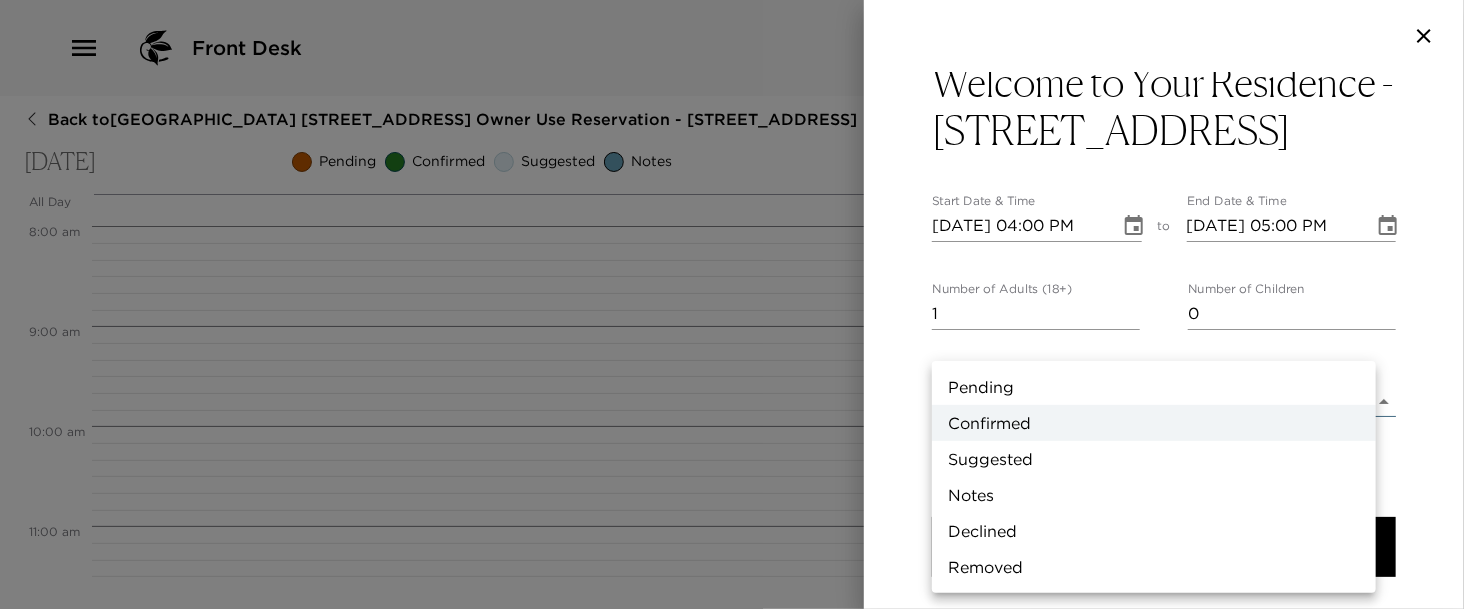 click on "Notes" at bounding box center (1154, 495) 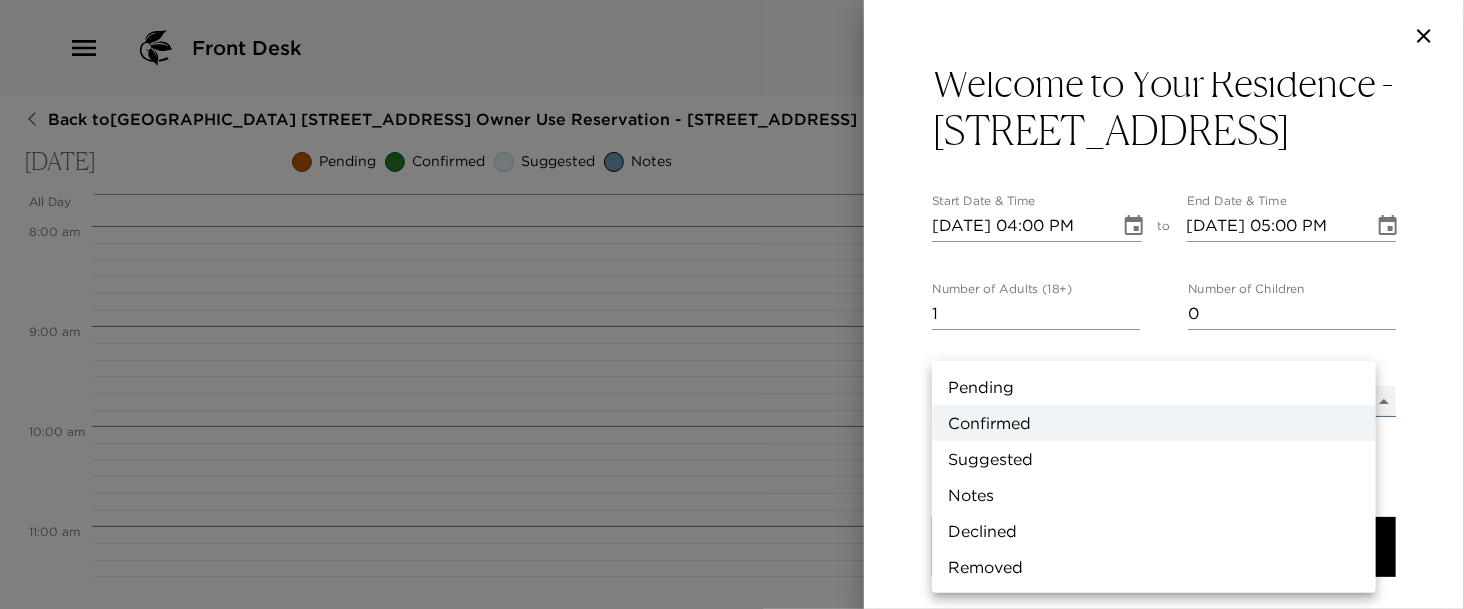 type on "Concierge Note" 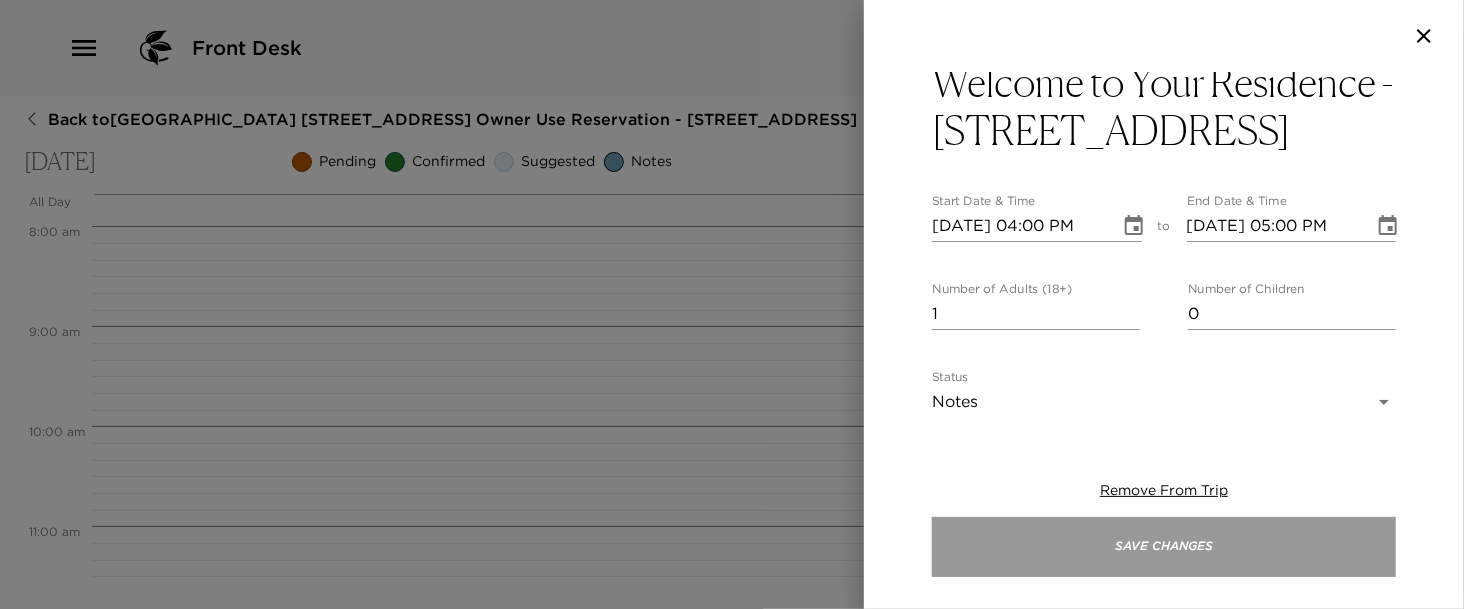 click on "Save Changes" at bounding box center [1164, 547] 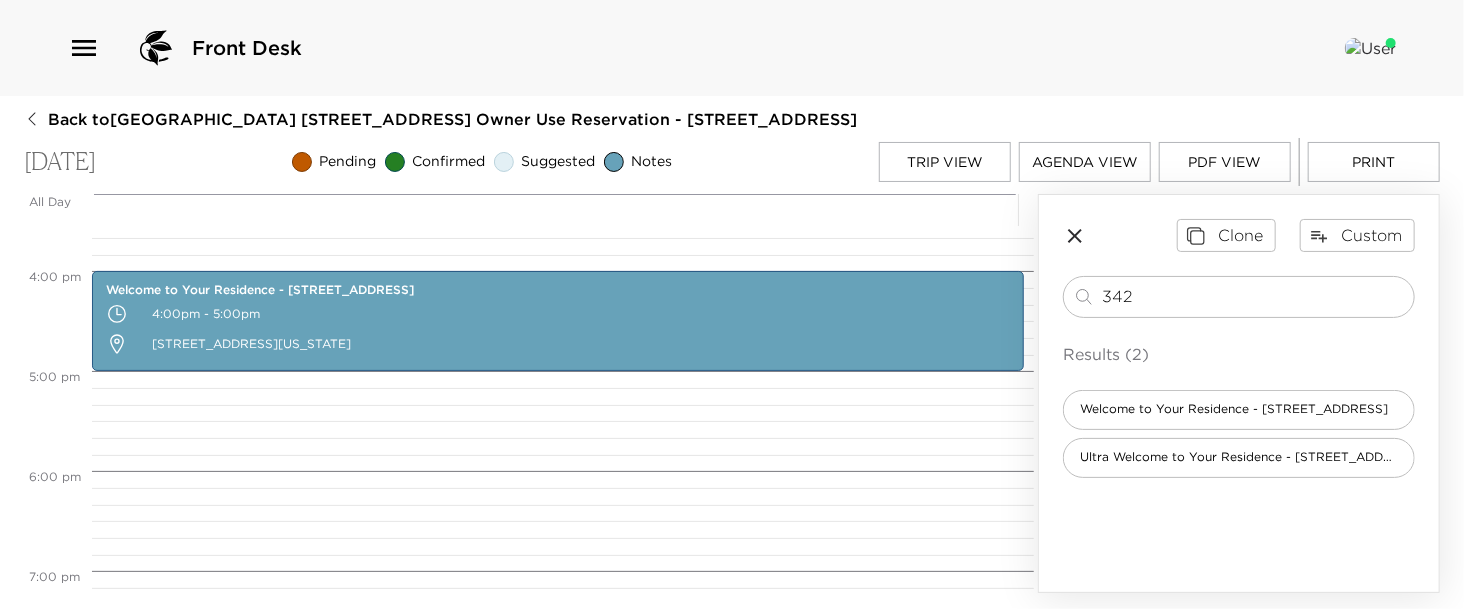 scroll, scrollTop: 1452, scrollLeft: 0, axis: vertical 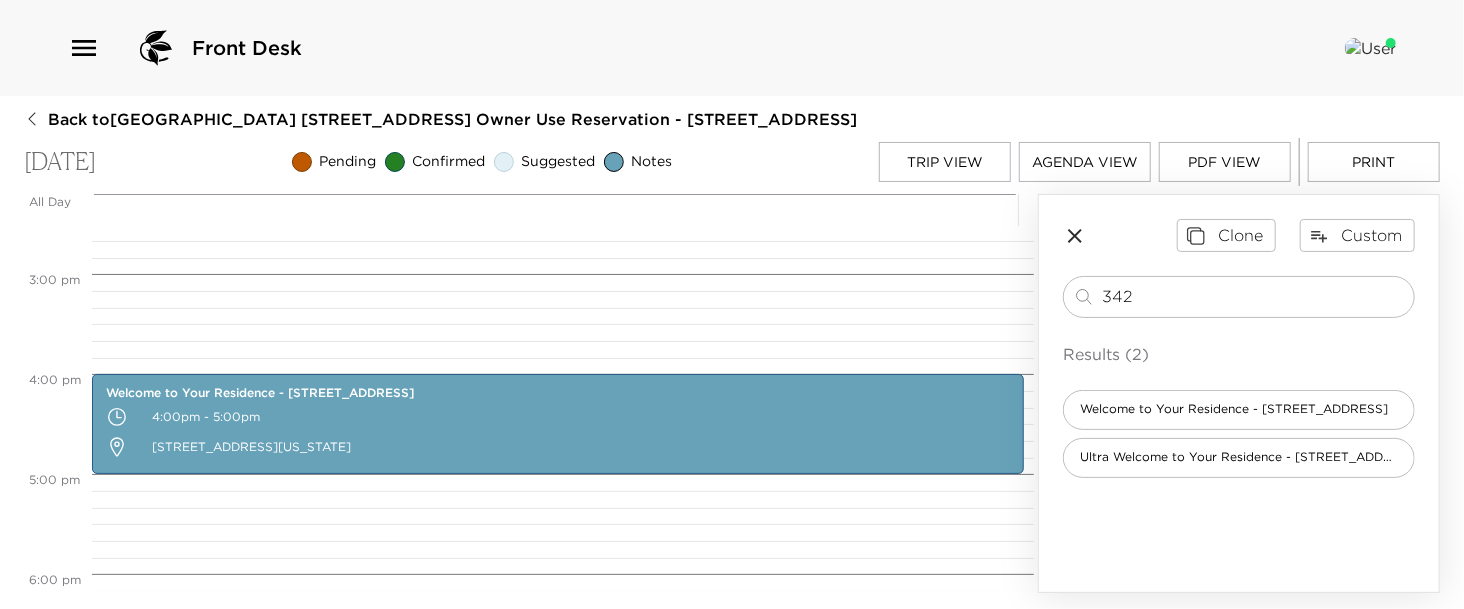 drag, startPoint x: 1035, startPoint y: 289, endPoint x: 875, endPoint y: 302, distance: 160.52725 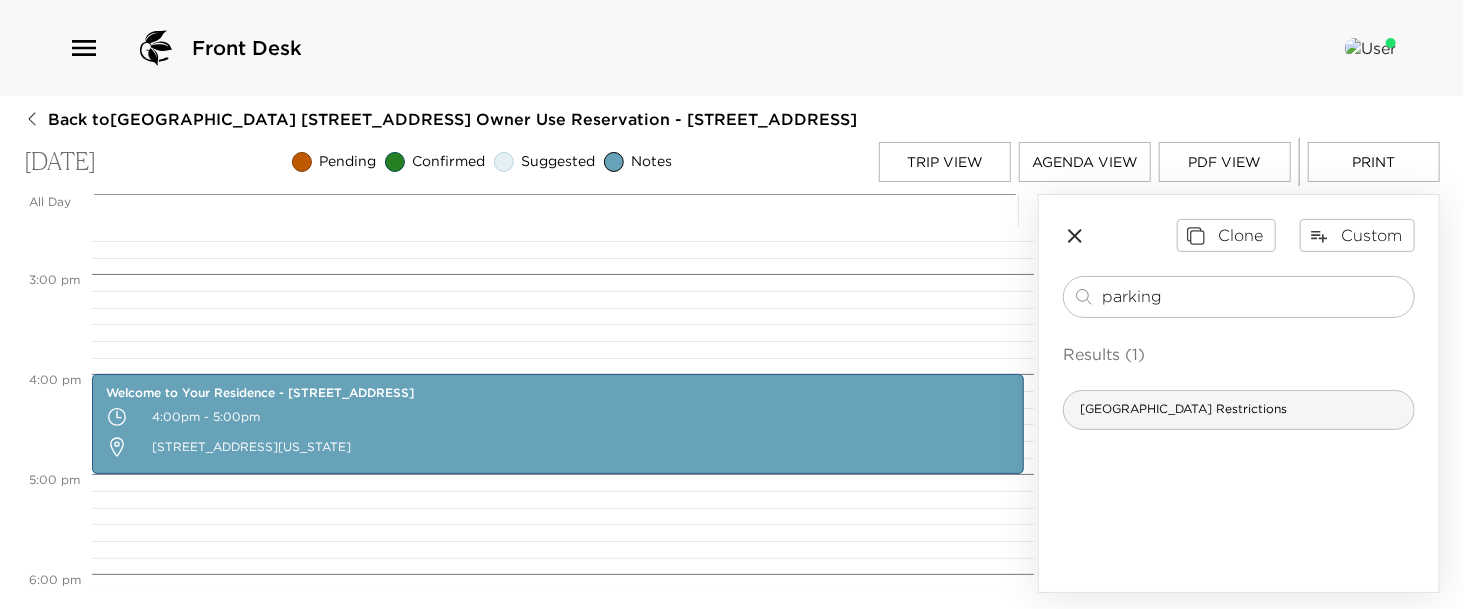 type on "parking" 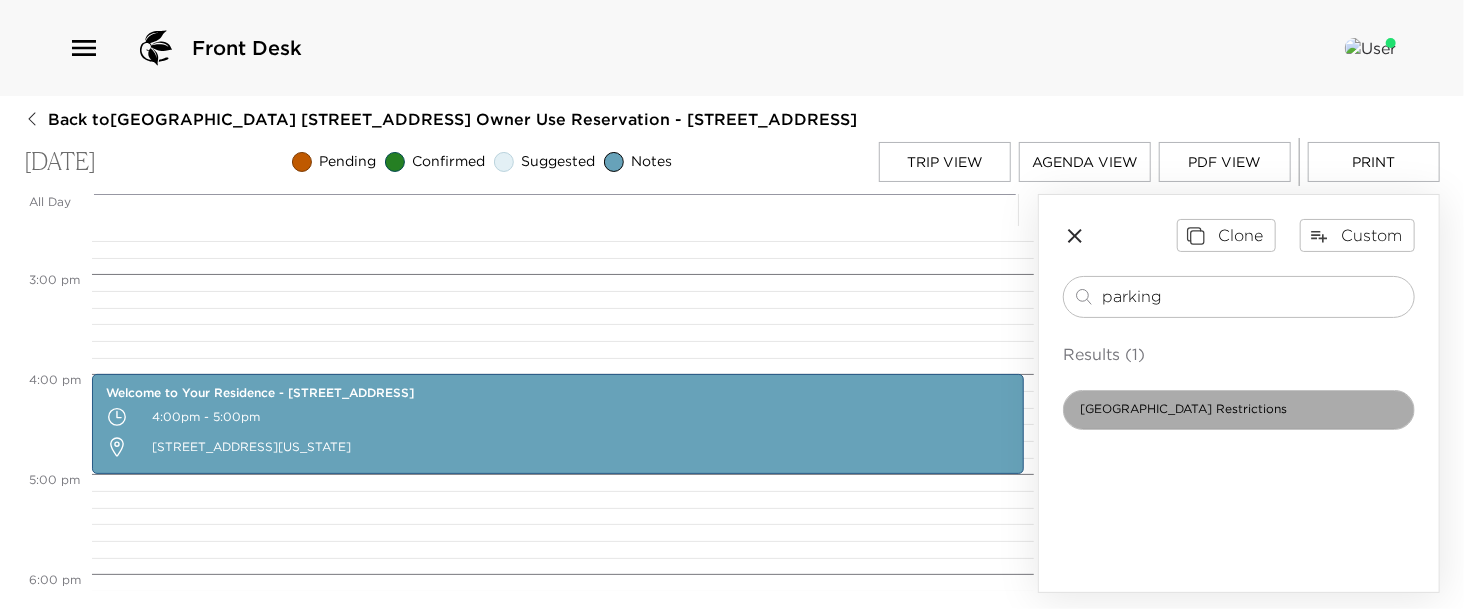 click on "[GEOGRAPHIC_DATA] Restrictions" at bounding box center [1183, 409] 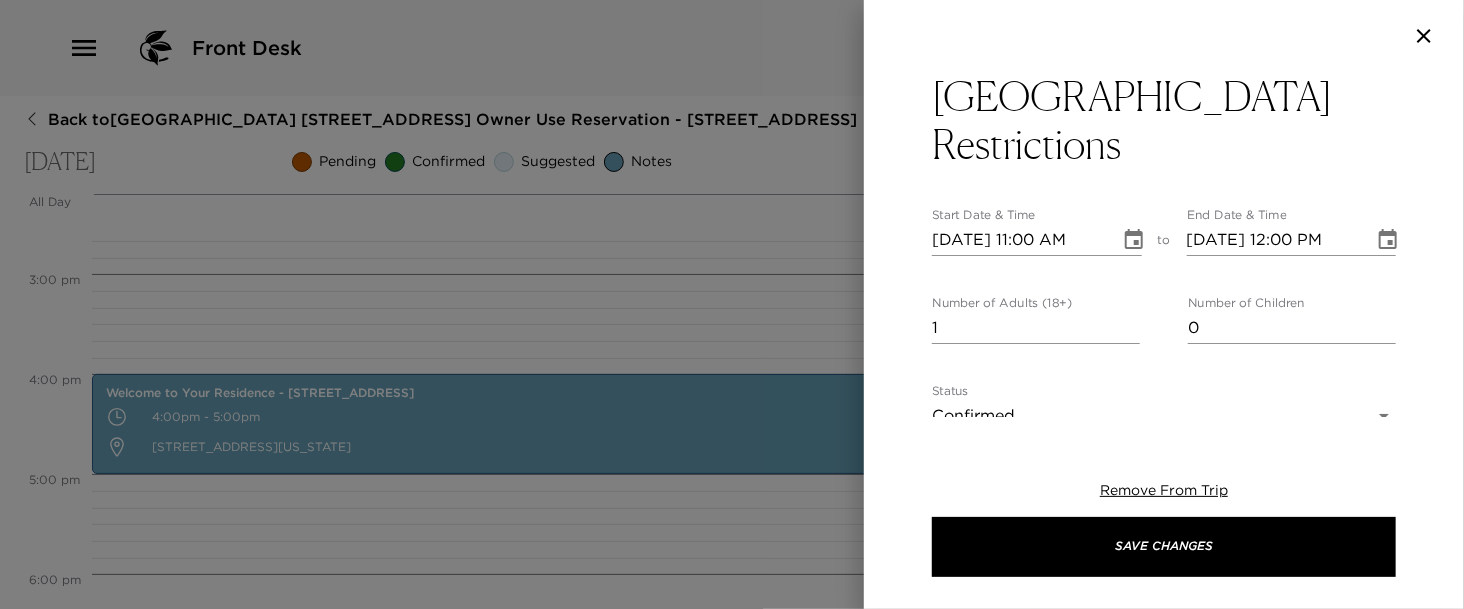 type on "City of [GEOGRAPHIC_DATA] Restrictions:
Parking will be allowed only at METERED PARKING SPACES and TIME is STRICLY ENFORCED.
The parking fine is $200 for violators and vehicles may be towed." 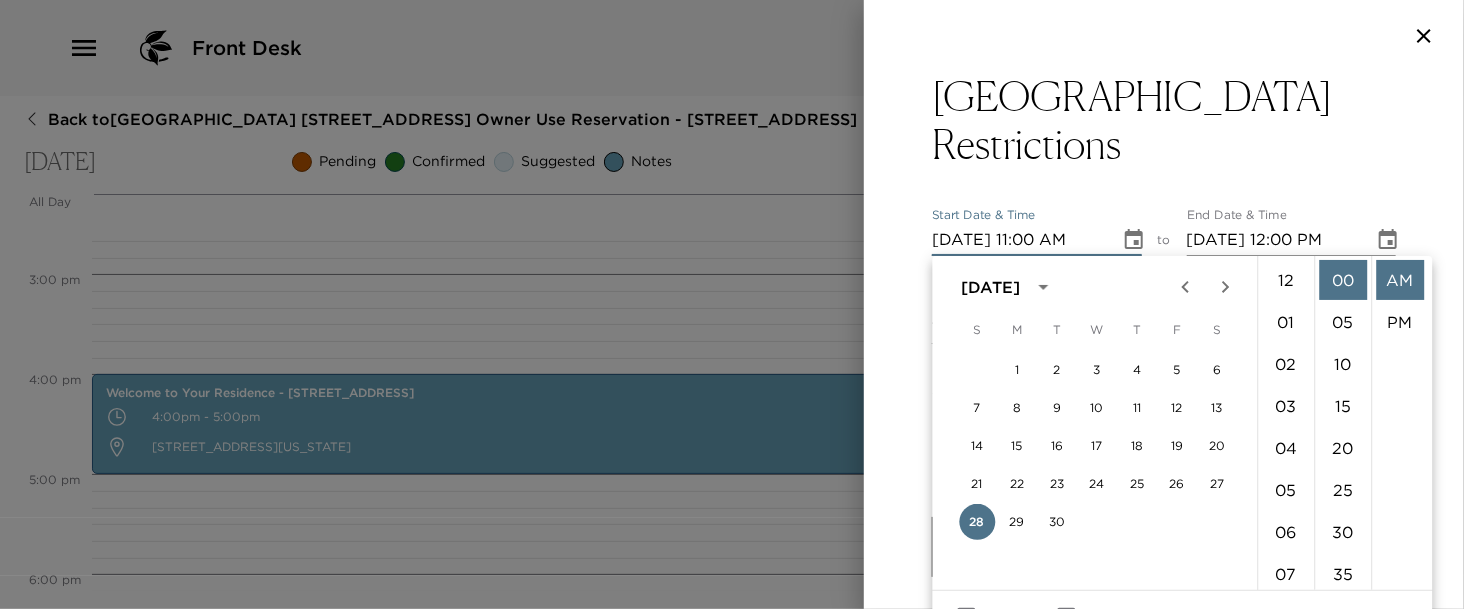 scroll, scrollTop: 461, scrollLeft: 0, axis: vertical 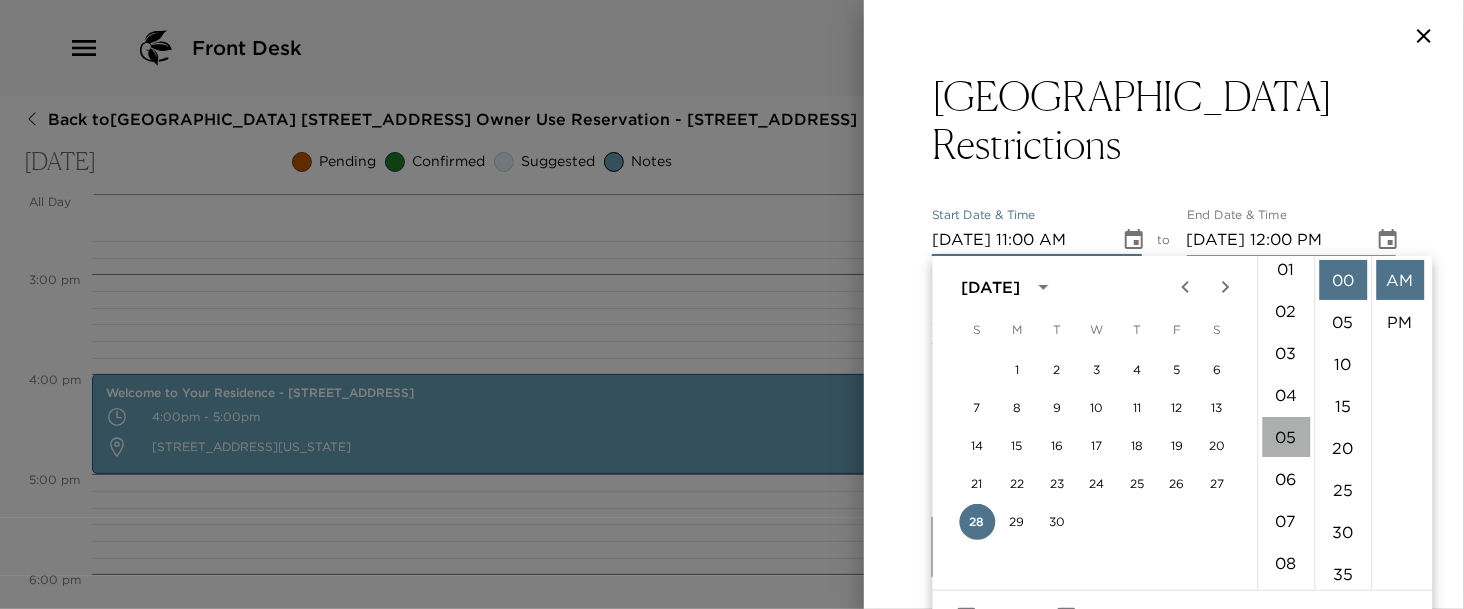click on "05" at bounding box center [1286, 437] 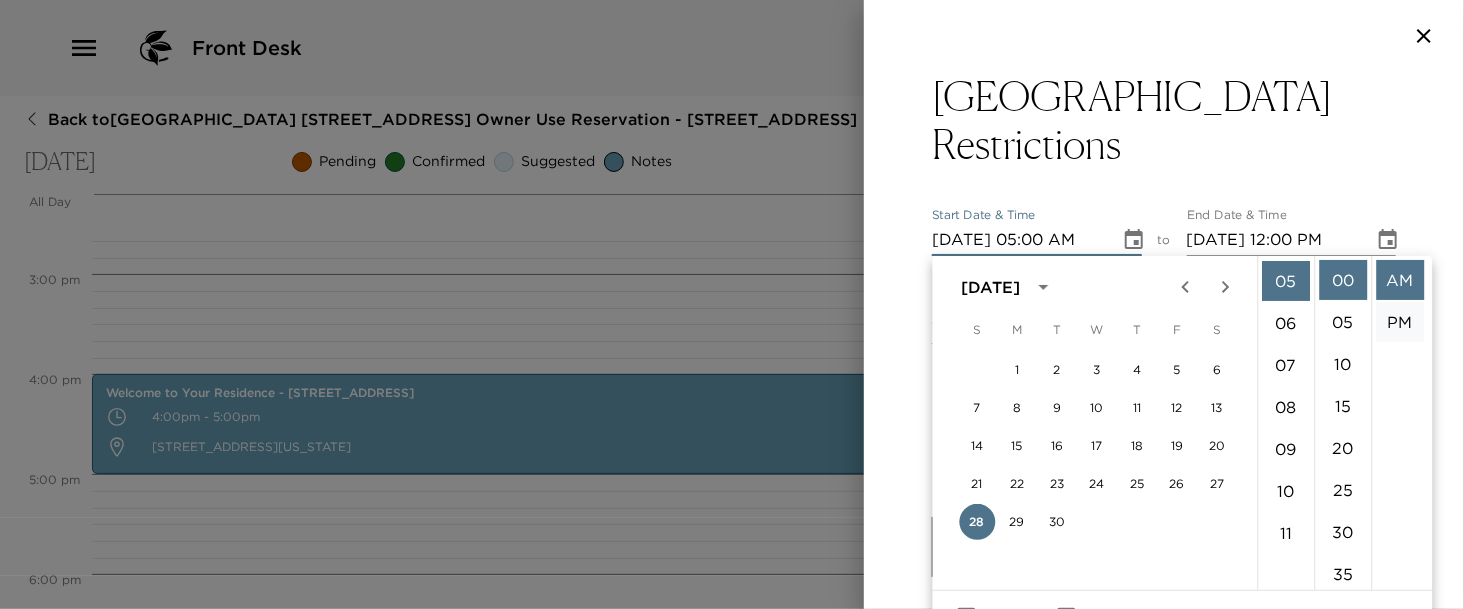 scroll, scrollTop: 210, scrollLeft: 0, axis: vertical 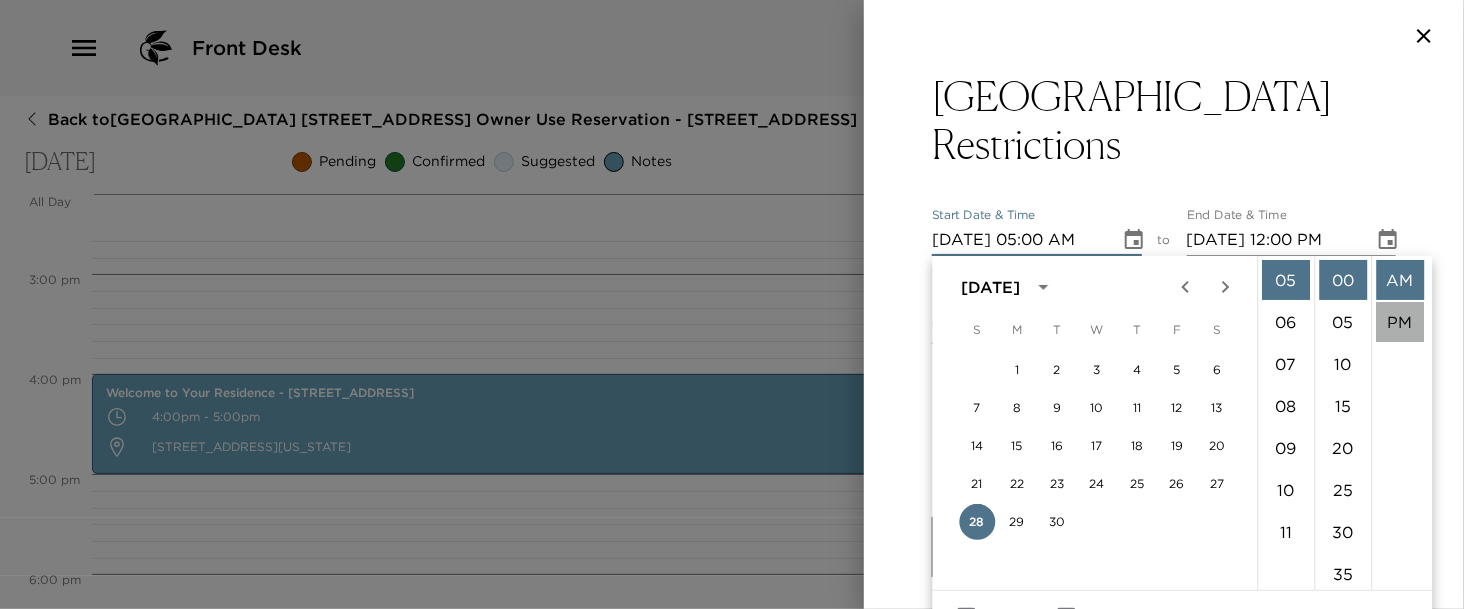 click on "PM" at bounding box center (1400, 322) 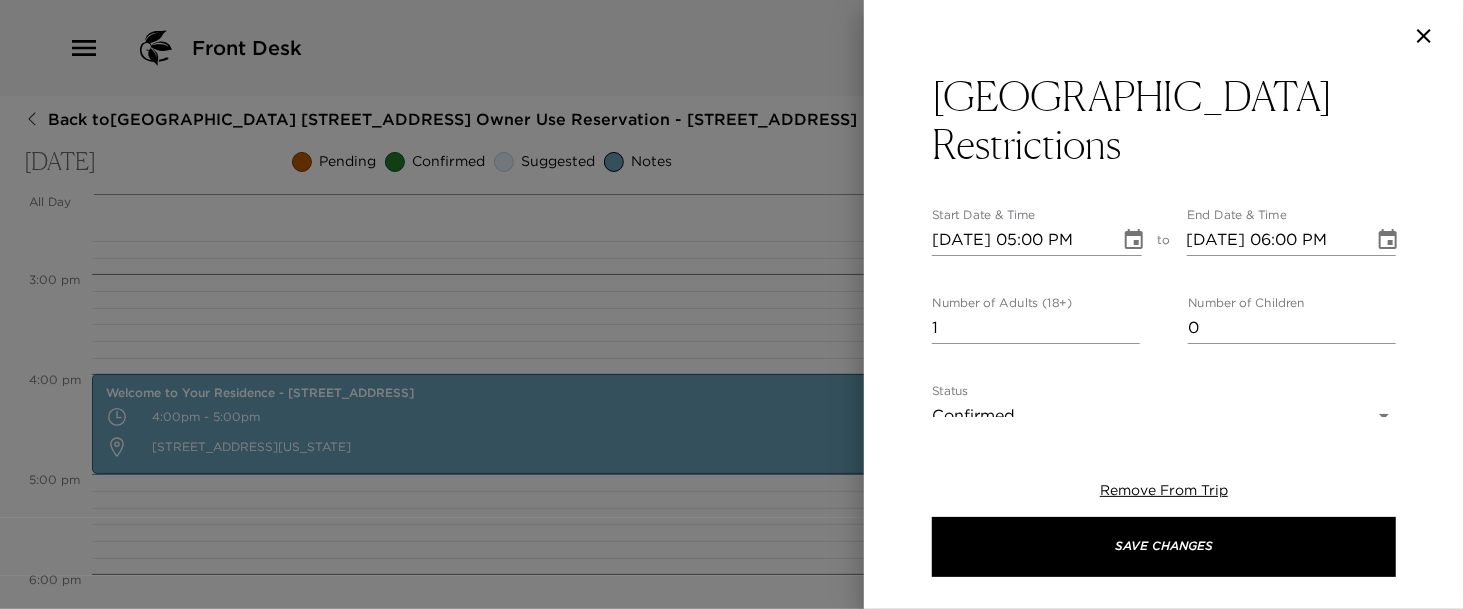 scroll, scrollTop: 41, scrollLeft: 0, axis: vertical 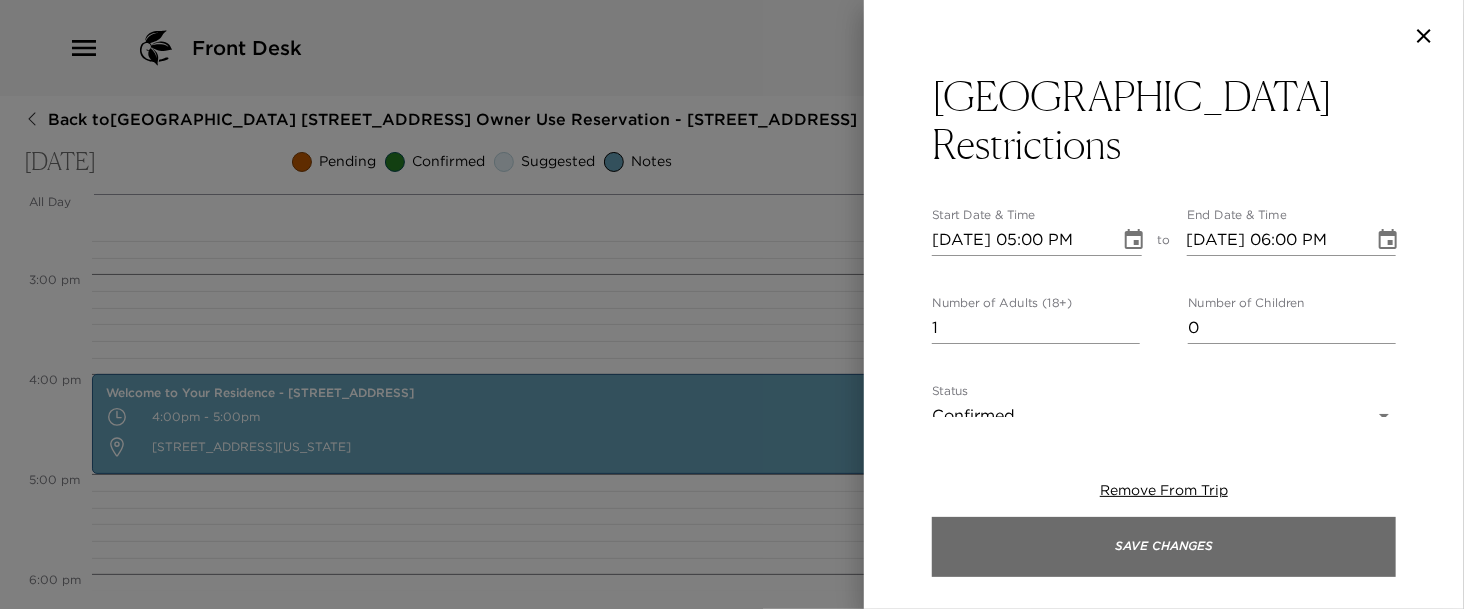 click on "Save Changes" at bounding box center (1164, 547) 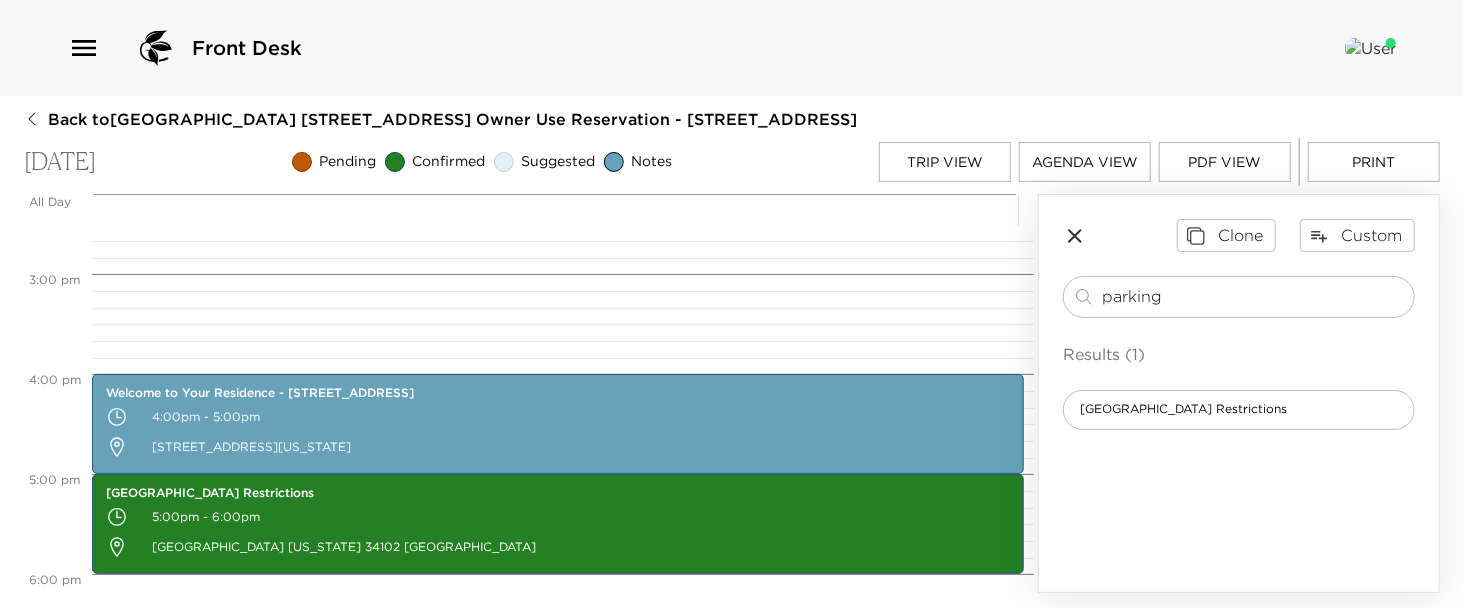 drag, startPoint x: 1170, startPoint y: 298, endPoint x: 1026, endPoint y: 283, distance: 144.77914 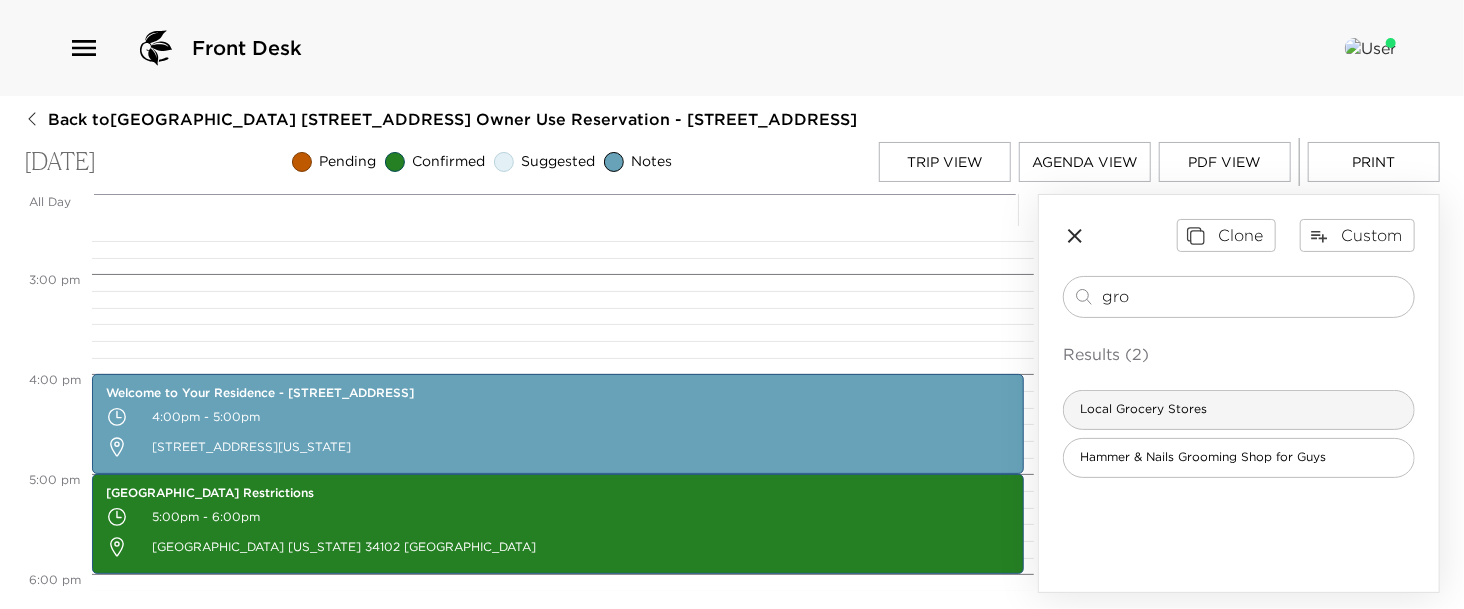 type on "gro" 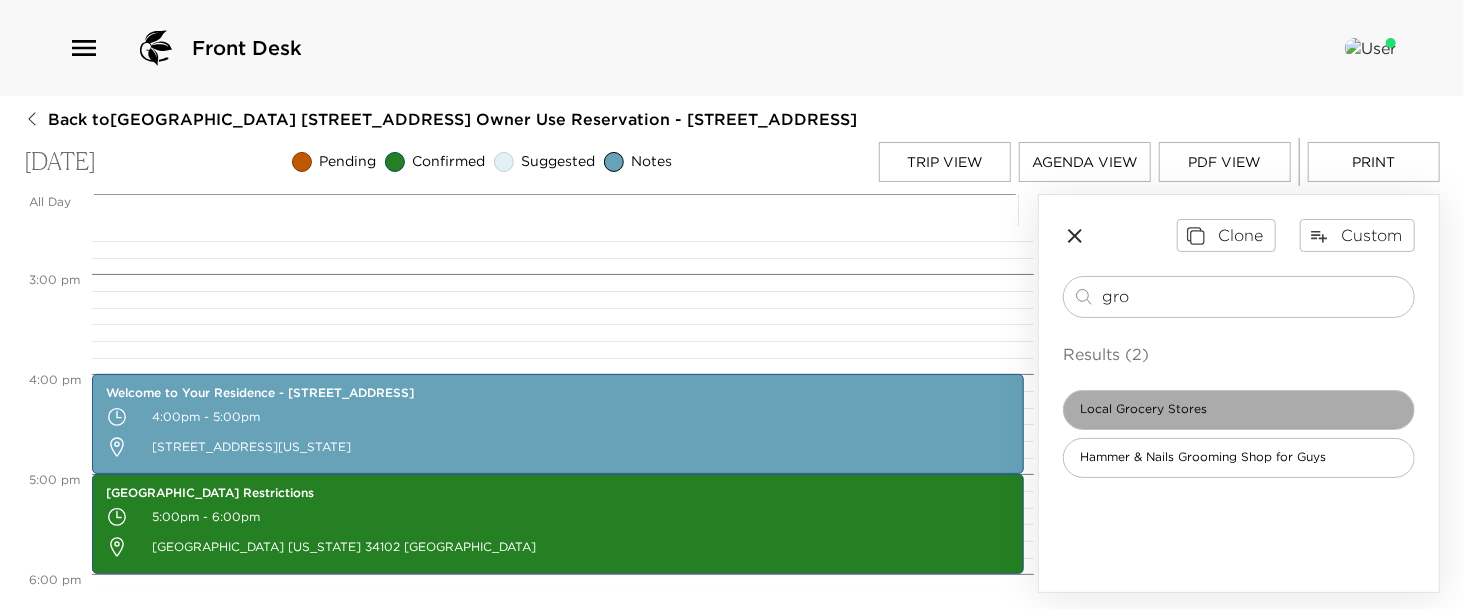 click on "Local Grocery Stores" at bounding box center (1143, 409) 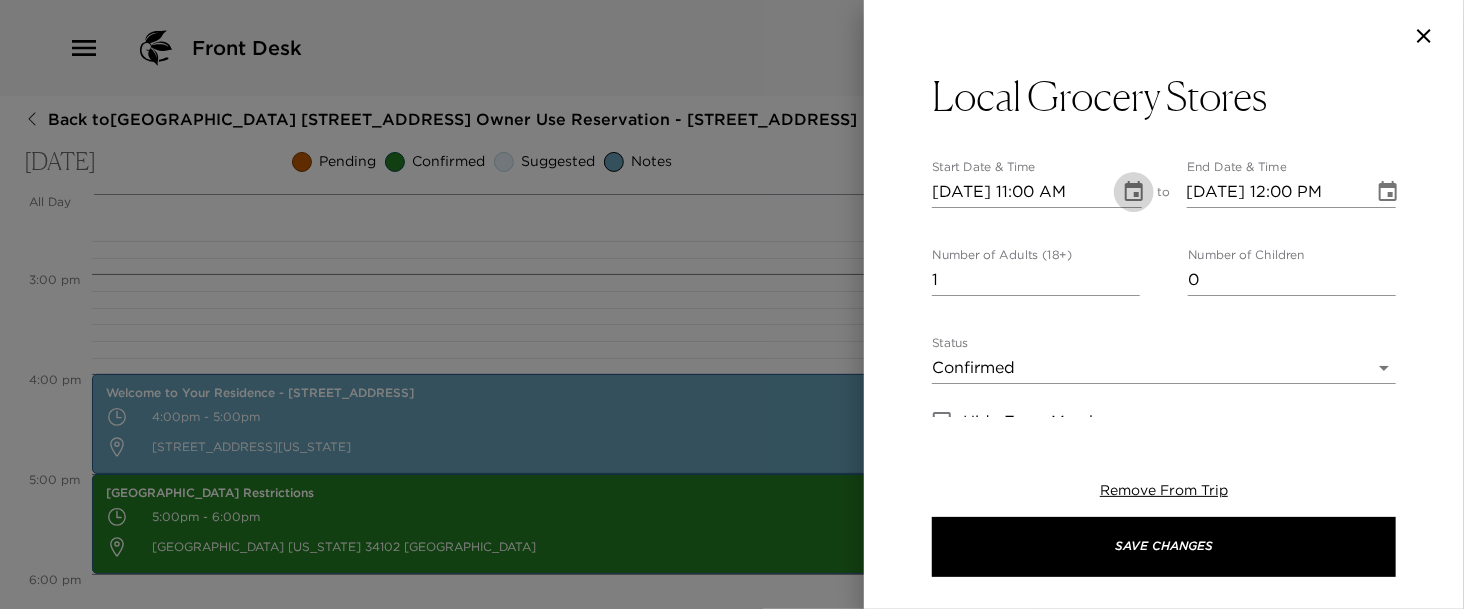 click 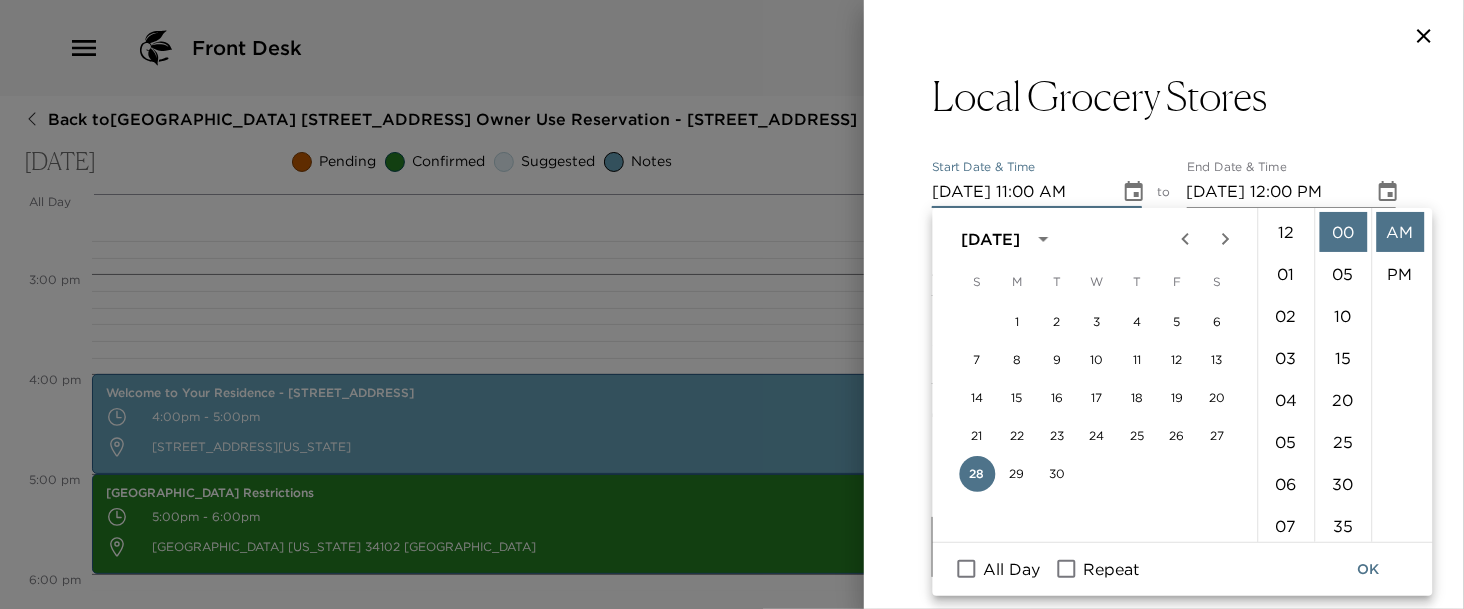 scroll, scrollTop: 461, scrollLeft: 0, axis: vertical 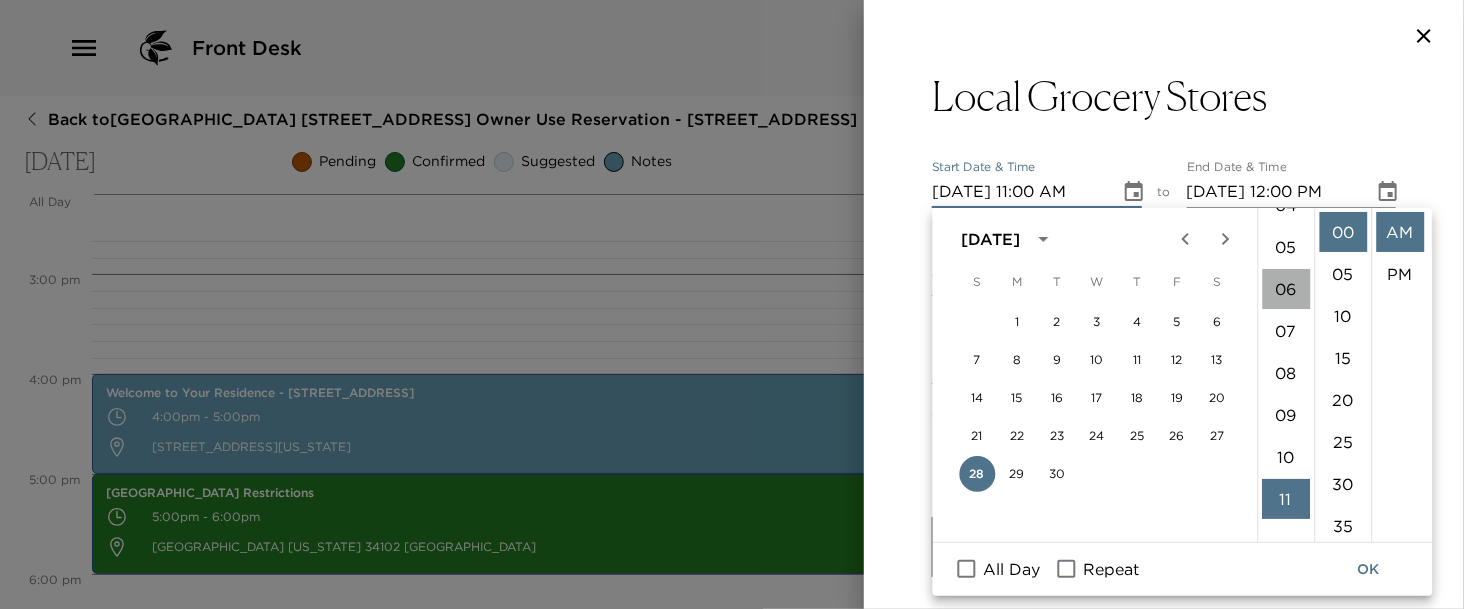click on "06" at bounding box center (1286, 289) 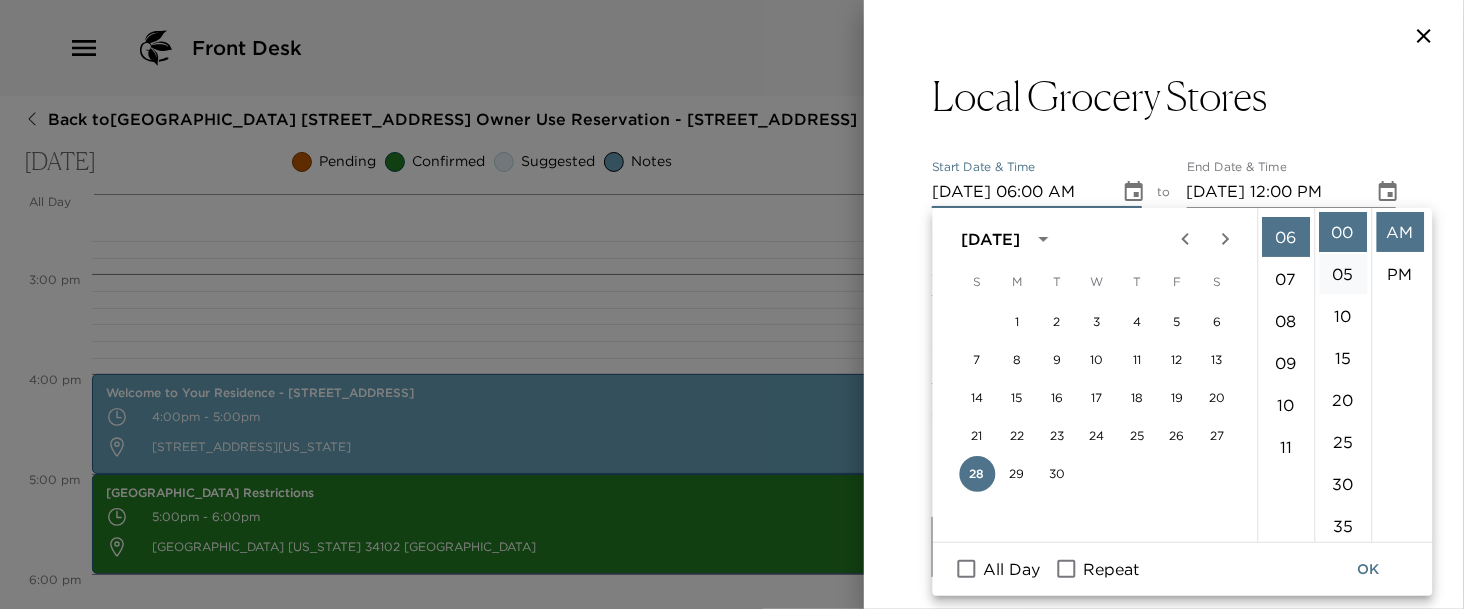scroll, scrollTop: 252, scrollLeft: 0, axis: vertical 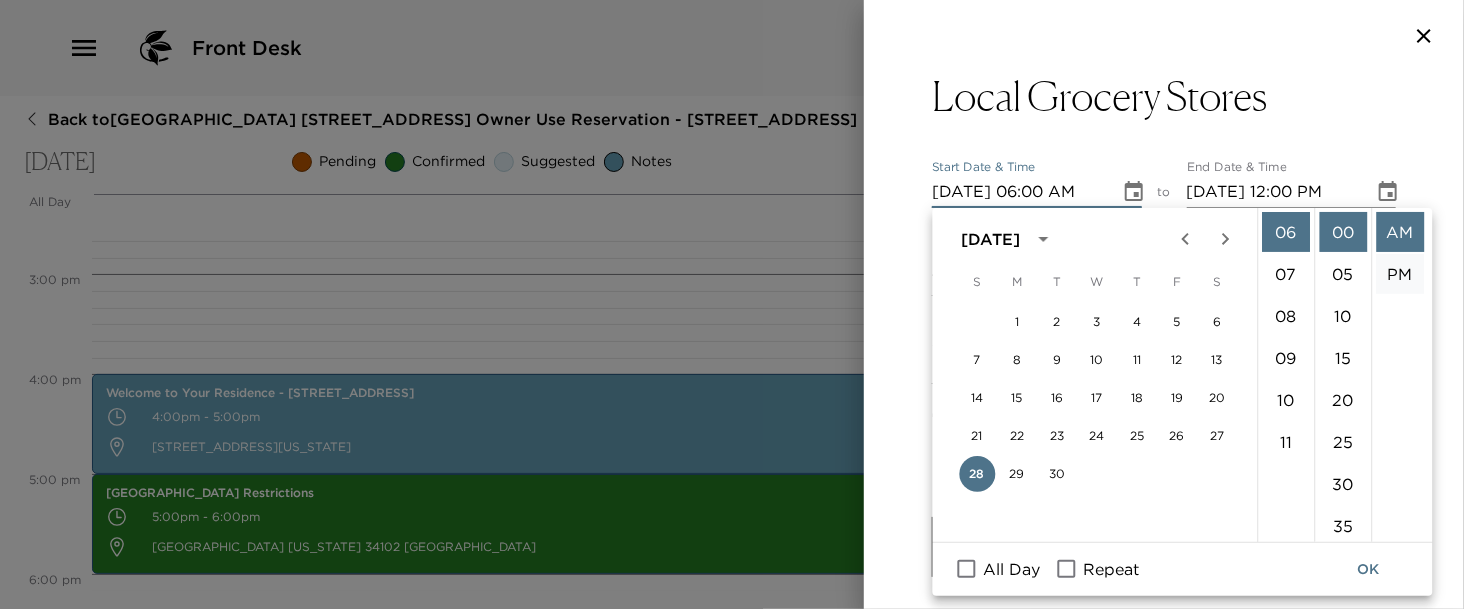 click on "PM" at bounding box center (1400, 274) 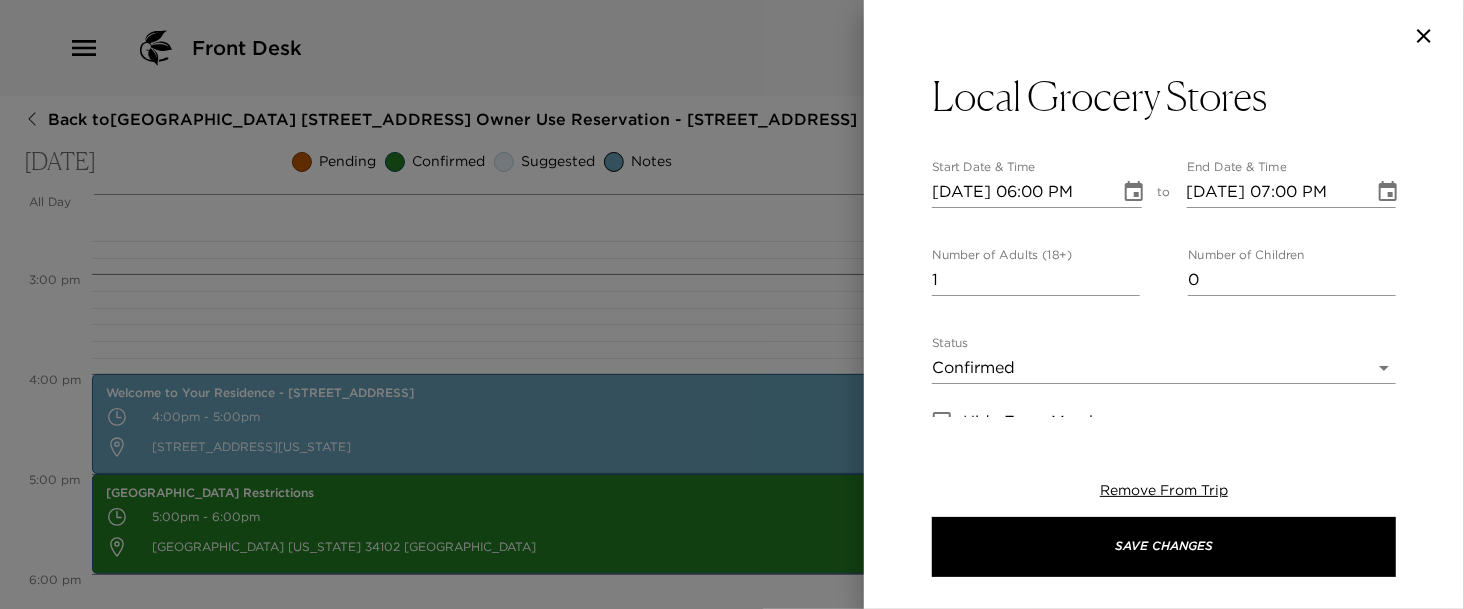 scroll, scrollTop: 41, scrollLeft: 0, axis: vertical 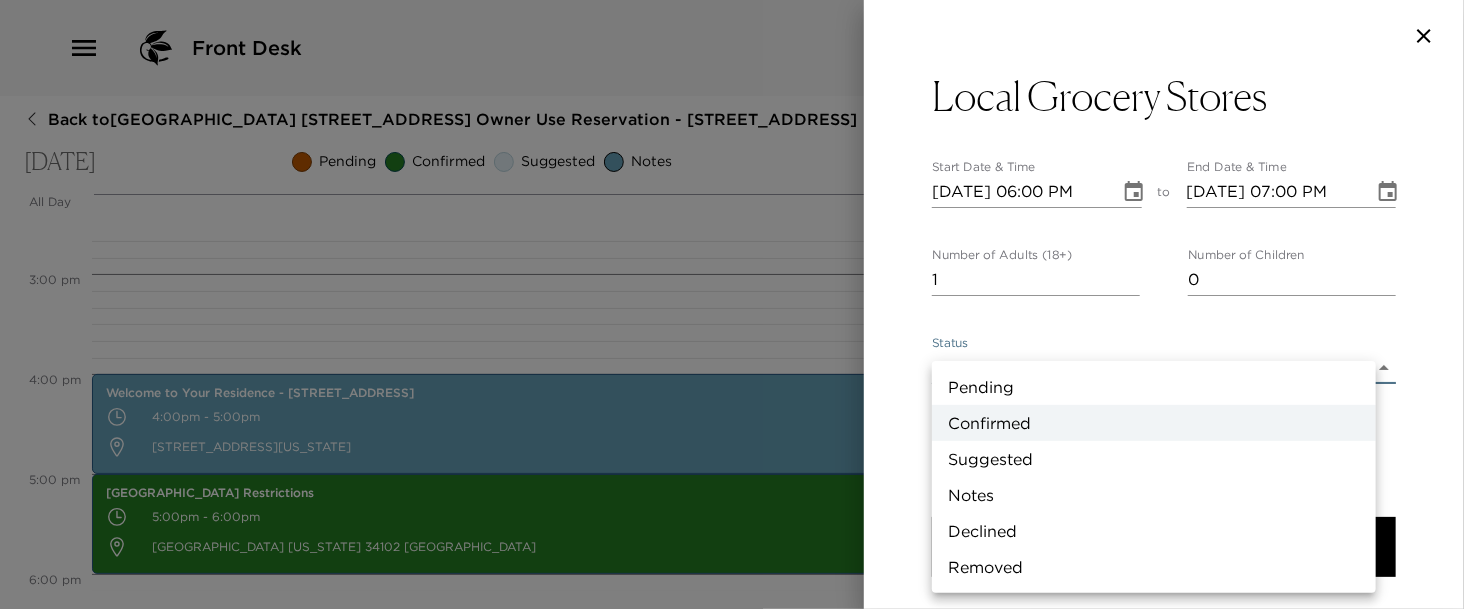 click on "Front Desk Back to  [GEOGRAPHIC_DATA] [STREET_ADDRESS] Owner Use Reservation - [STREET_ADDRESS] [DATE] Pending Confirmed Suggested Notes Trip View Agenda View PDF View Print All Day [DATE] 12:00 AM 1:00 AM 2:00 AM 3:00 AM 4:00 AM 5:00 AM 6:00 AM 7:00 AM 8:00 AM 9:00 AM 10:00 AM 11:00 AM 12:00 PM 1:00 PM 2:00 PM 3:00 PM 4:00 PM 5:00 PM 6:00 PM 7:00 PM 8:00 PM 9:00 PM 10:00 PM 11:00 PM Welcome to Your Residence - [STREET_ADDRESS] 4:00pm - 5:00pm [STREET_ADDRESS][US_STATE] [GEOGRAPHIC_DATA] Restrictions 5:00pm - 6:00pm [GEOGRAPHIC_DATA][US_STATE]
[GEOGRAPHIC_DATA] Clone Custom gro ​ Results (2) Local Grocery Stores Hammer & Nails Grooming Shop for Guys Local Grocery Stores Start Date & Time [DATE] 06:00 PM to End Date & Time [DATE] 07:00 PM Number of Adults (18+) 1 Number of Children 0 Status Confirmed Confirmed Hide From Member Request Transportation Concierge Notes x Cost ​ x Address ​ Local with in 10 minutes
[GEOGRAPHIC_DATA]
[GEOGRAPHIC_DATA] x ​" at bounding box center (732, 304) 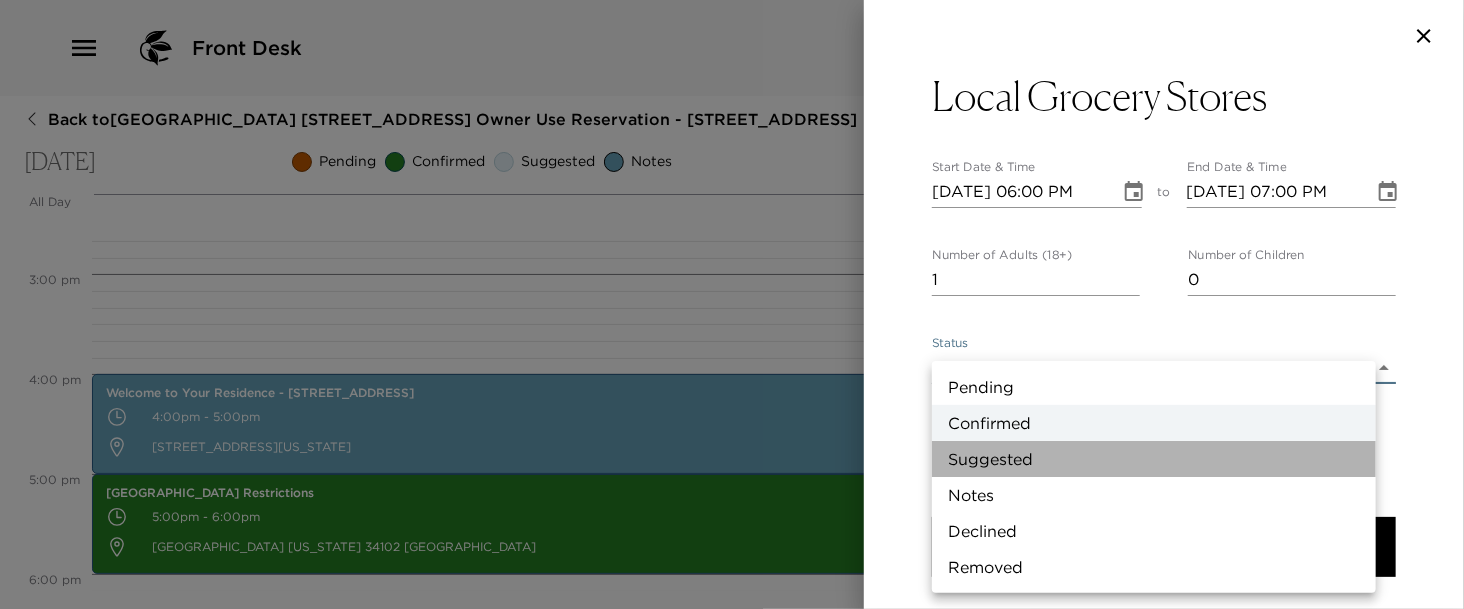 click on "Suggested" at bounding box center [1154, 459] 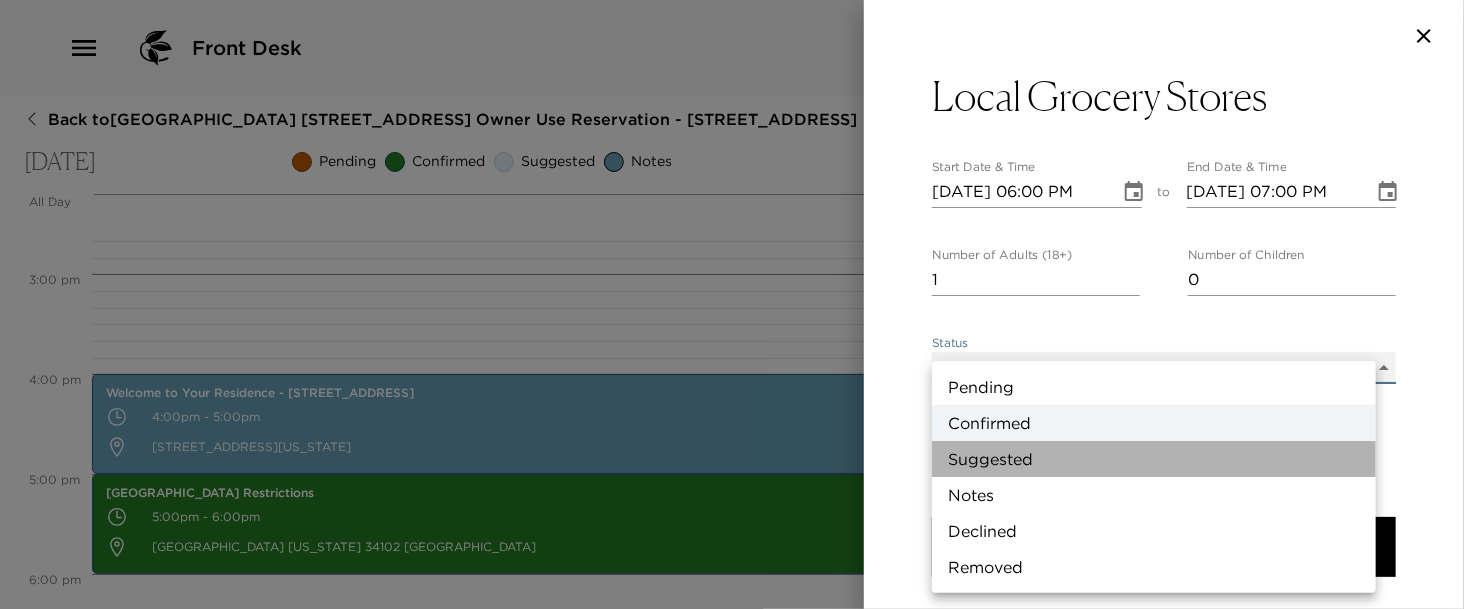 type on "Suggestion" 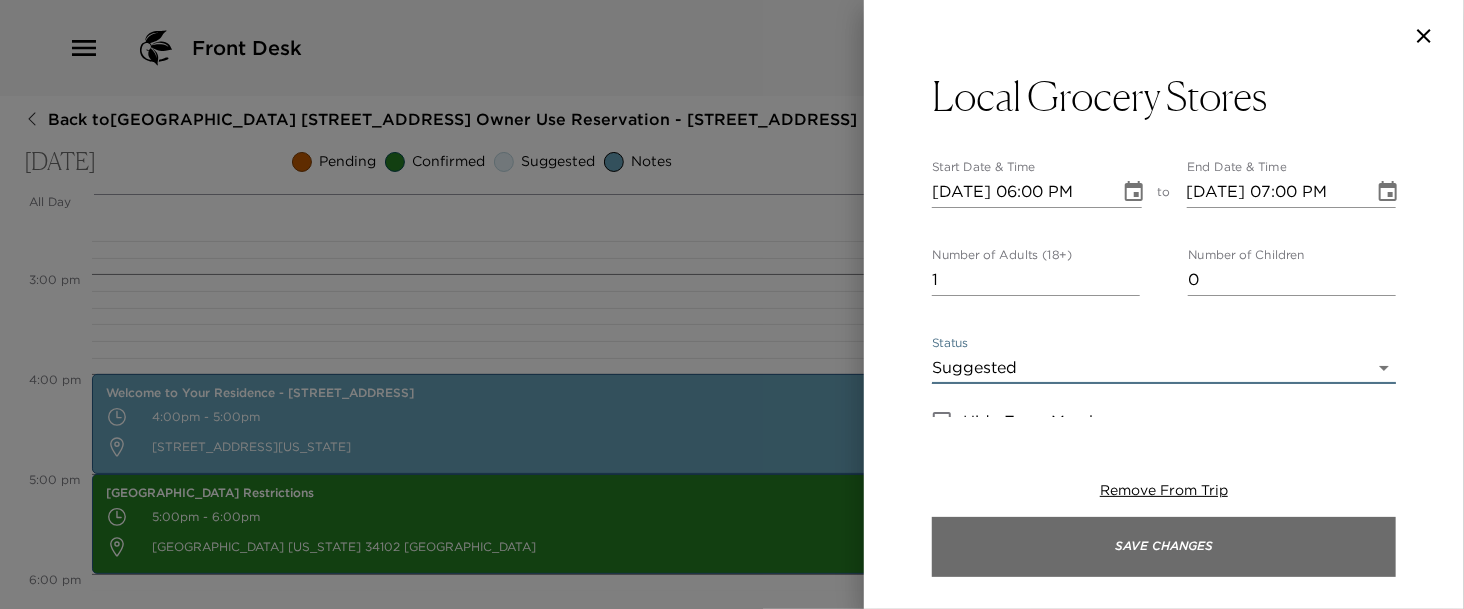 click on "Save Changes" at bounding box center [1164, 547] 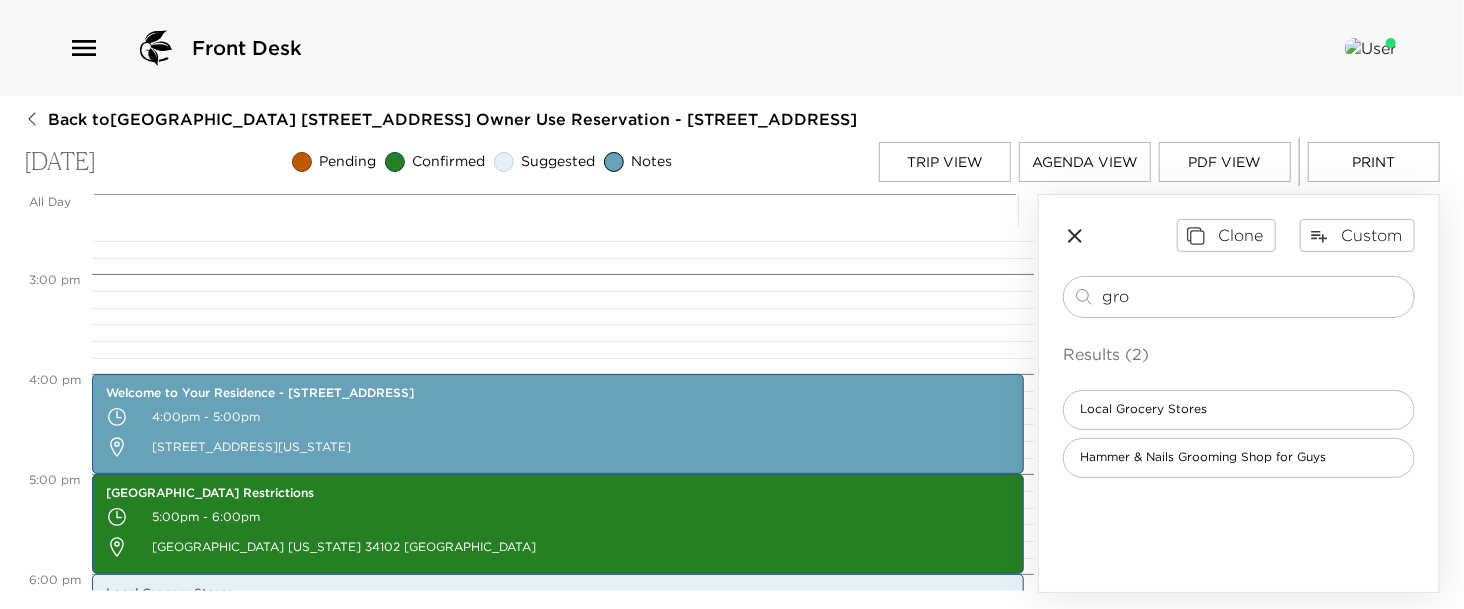drag, startPoint x: 1169, startPoint y: 290, endPoint x: 1011, endPoint y: 287, distance: 158.02847 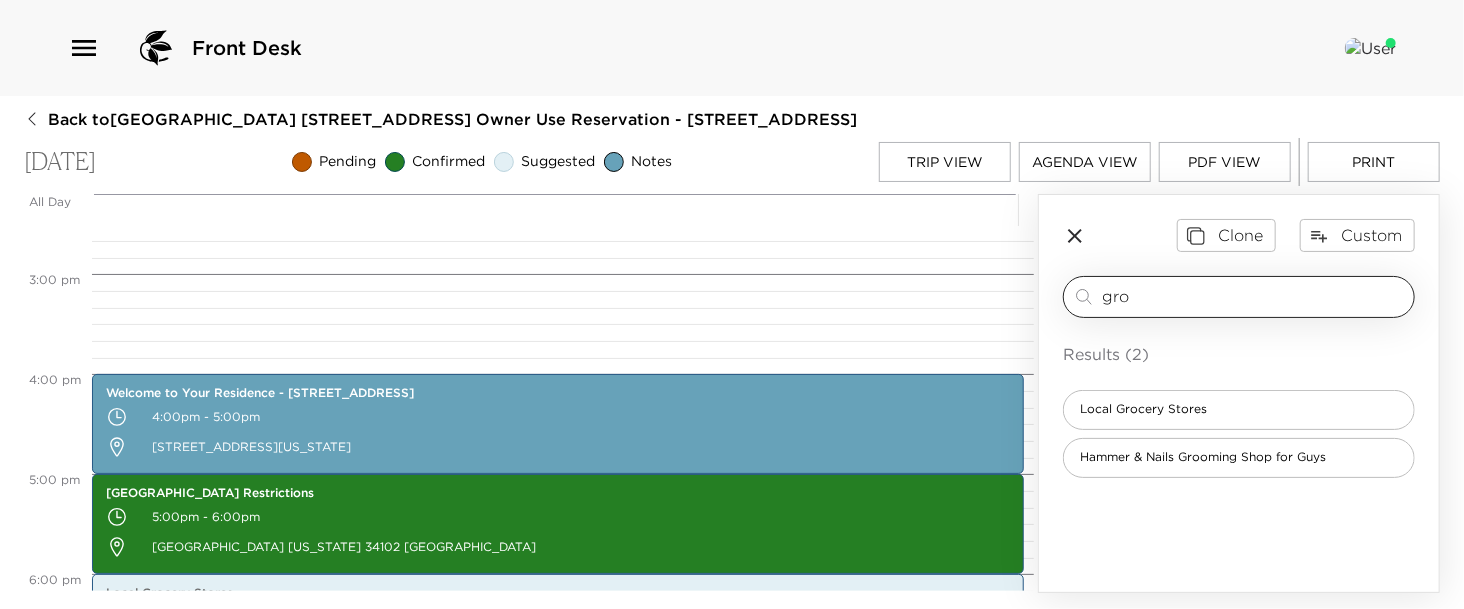 drag, startPoint x: 1155, startPoint y: 317, endPoint x: 1134, endPoint y: 292, distance: 32.649654 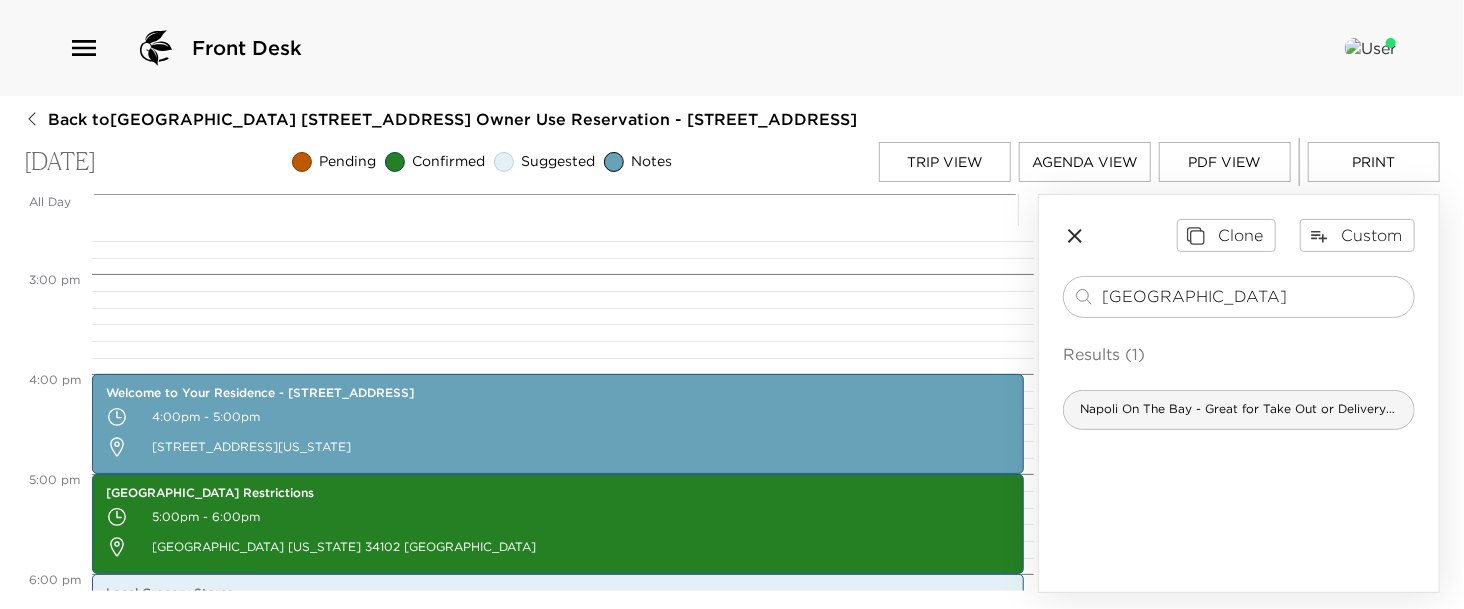 type on "[GEOGRAPHIC_DATA]" 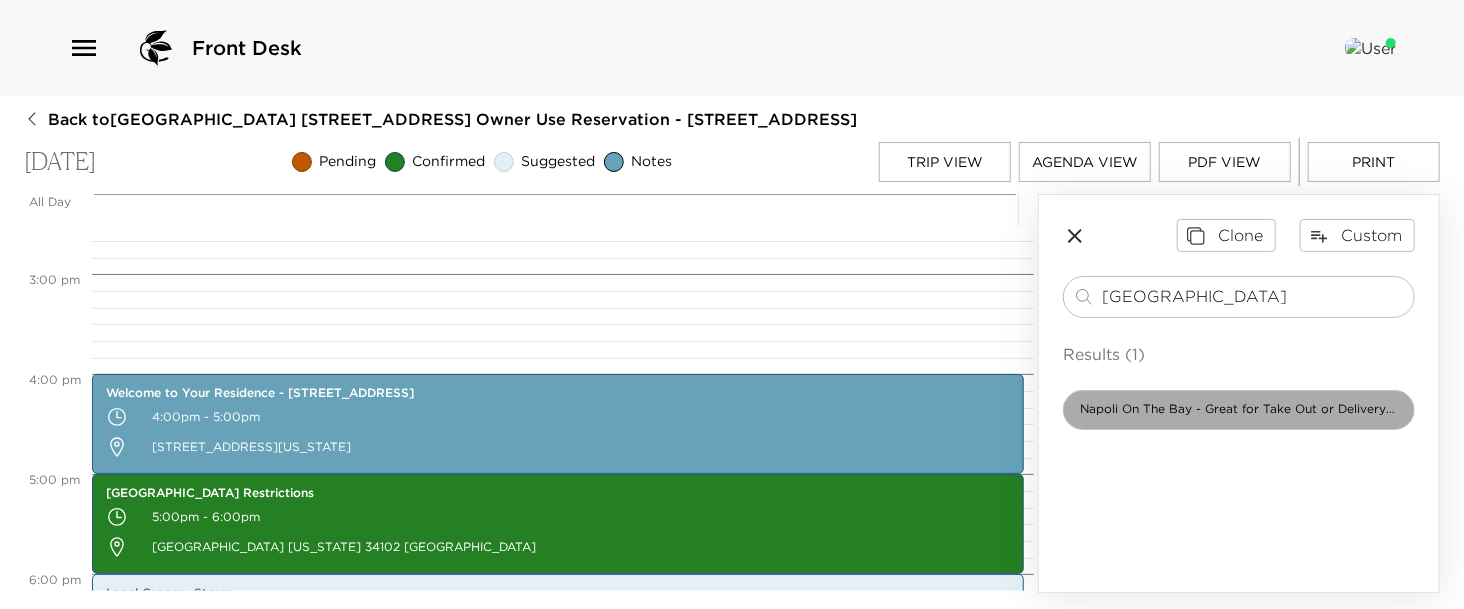 click on "Napoli On The Bay - Great for Take Out or Delivery on 1st Night!" at bounding box center (1239, 410) 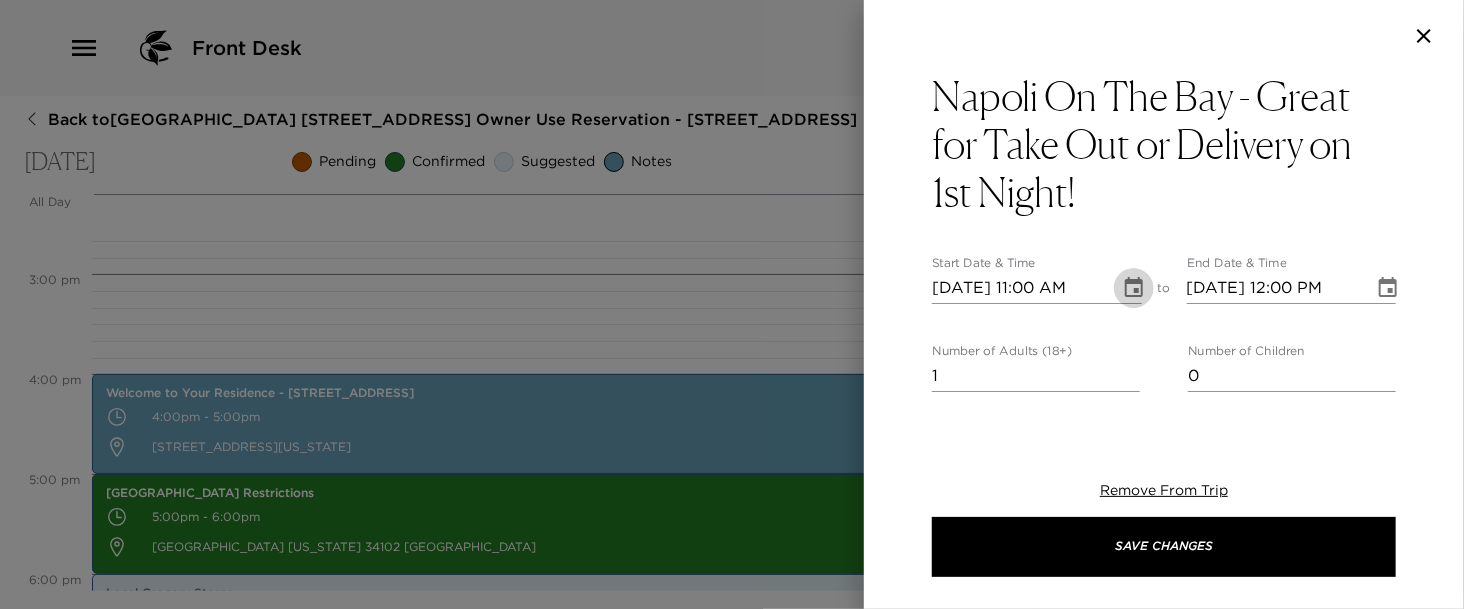 click 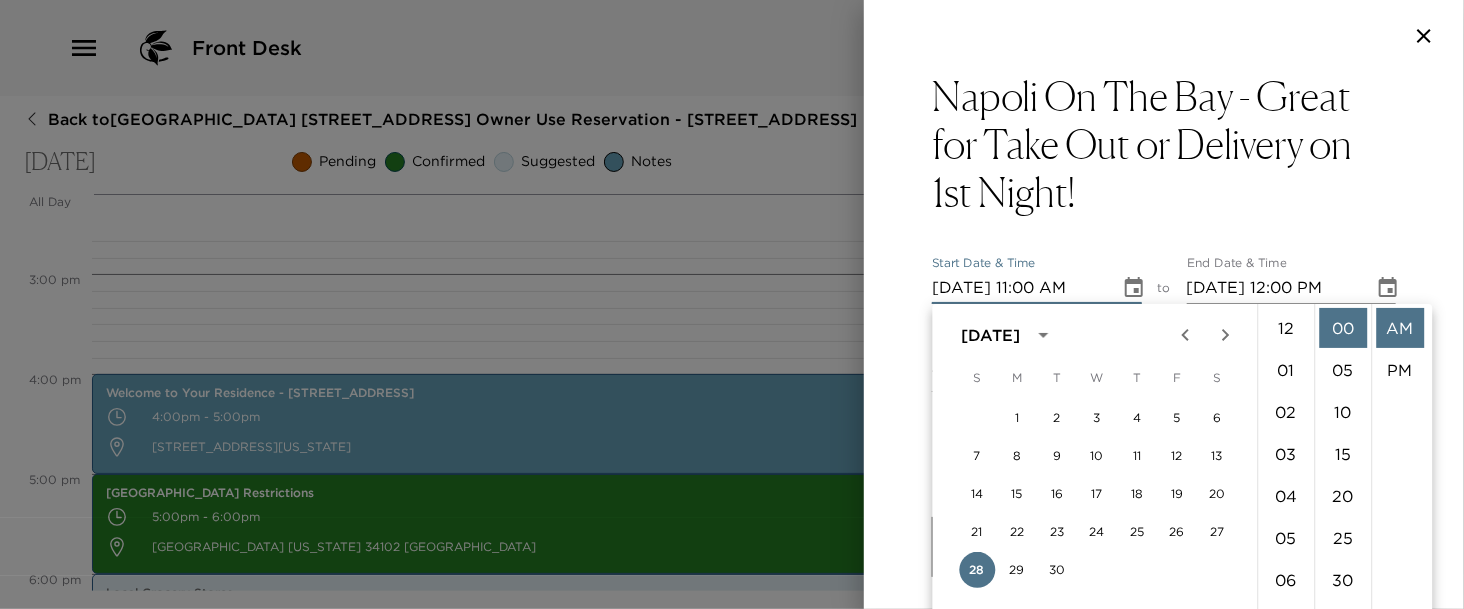 scroll, scrollTop: 461, scrollLeft: 0, axis: vertical 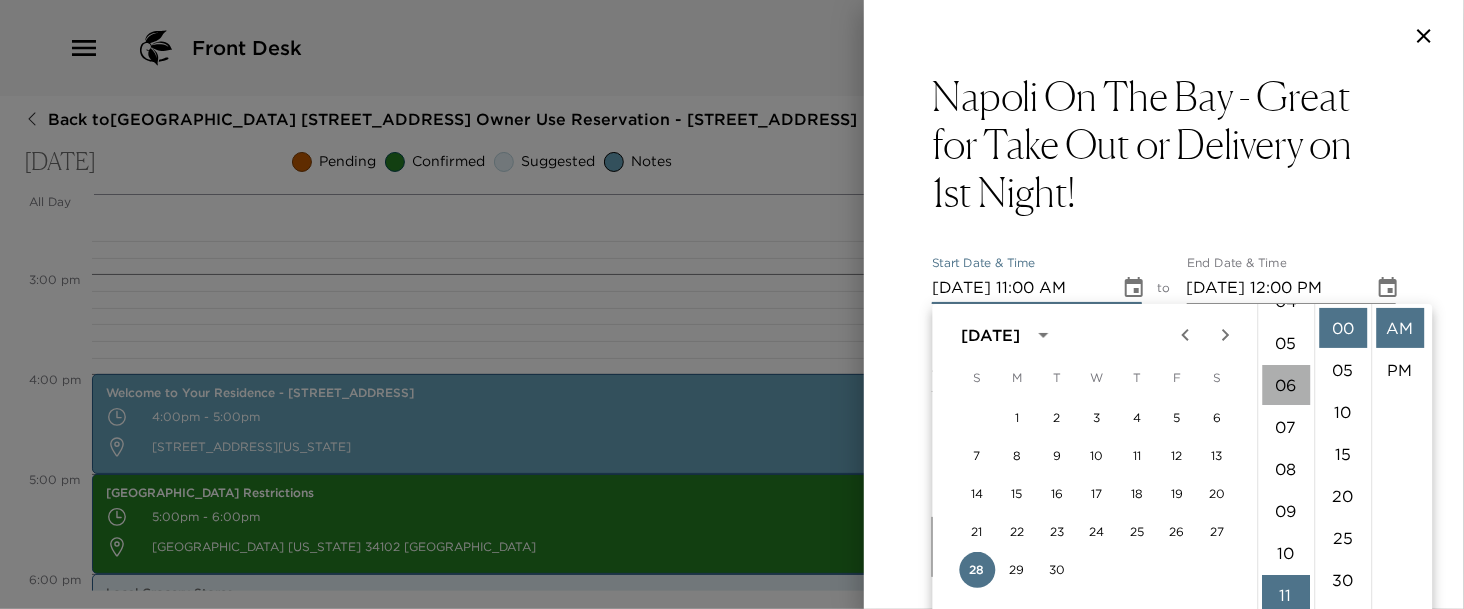 click on "06" at bounding box center [1286, 385] 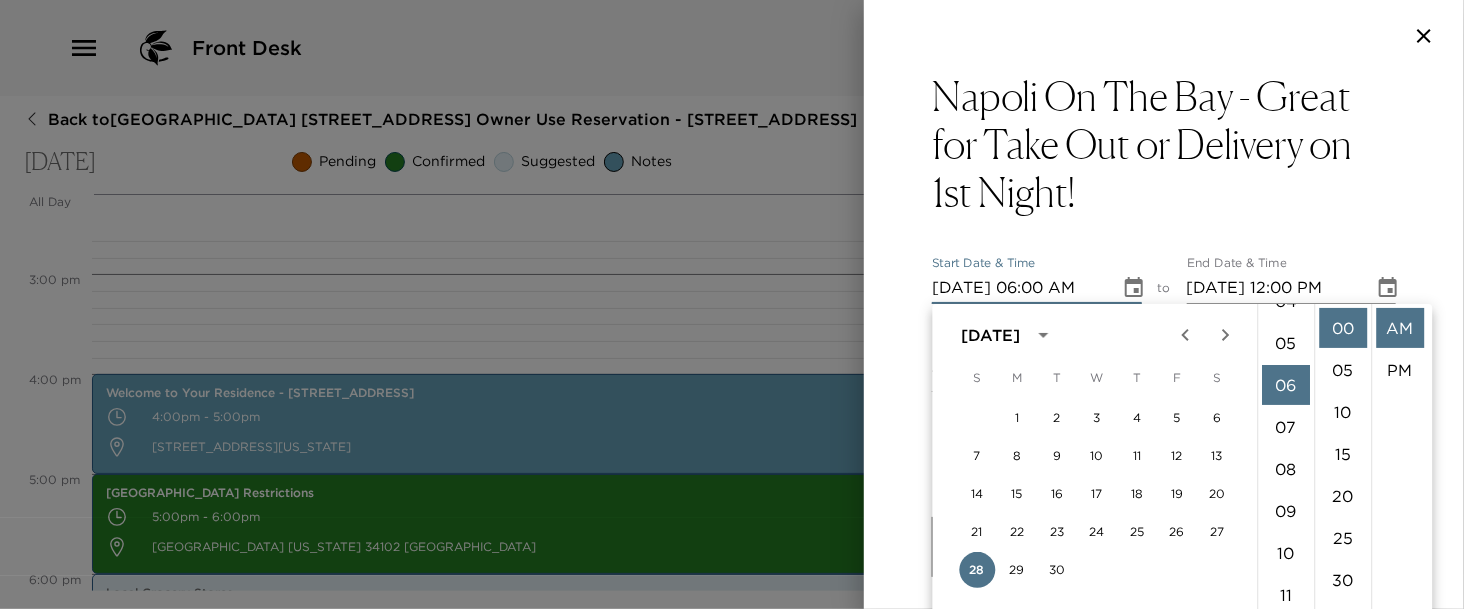 scroll, scrollTop: 252, scrollLeft: 0, axis: vertical 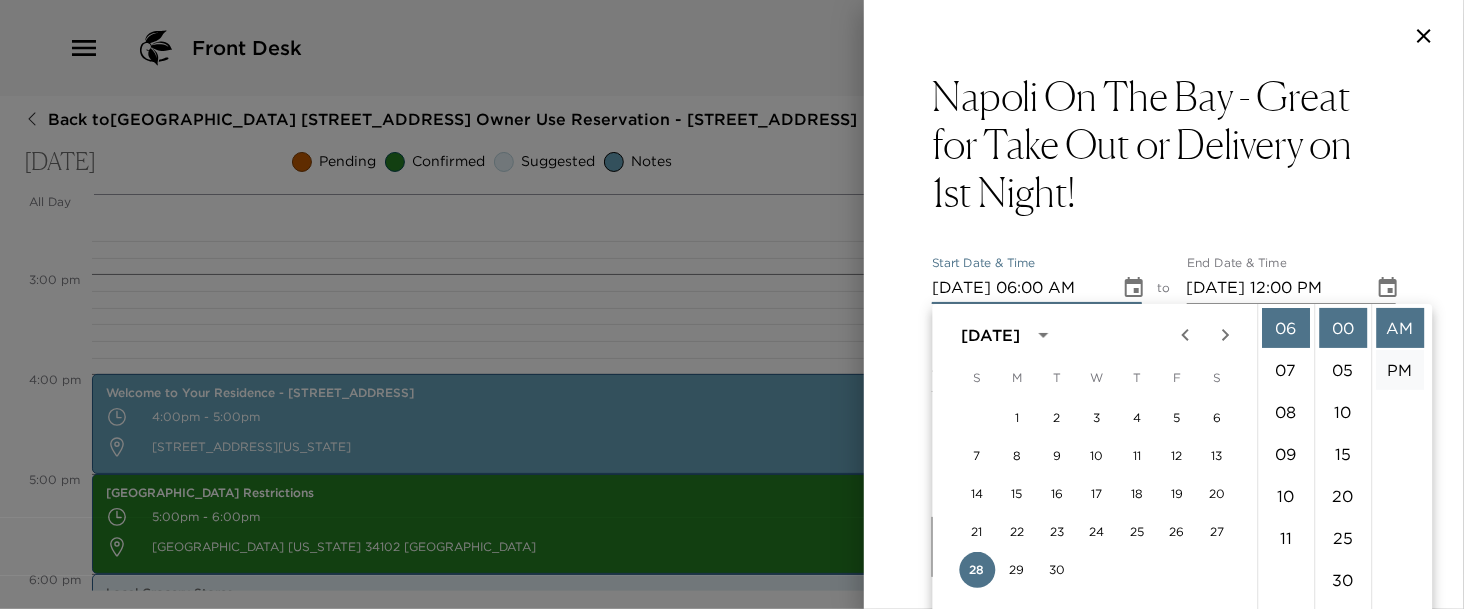 click on "PM" at bounding box center (1400, 370) 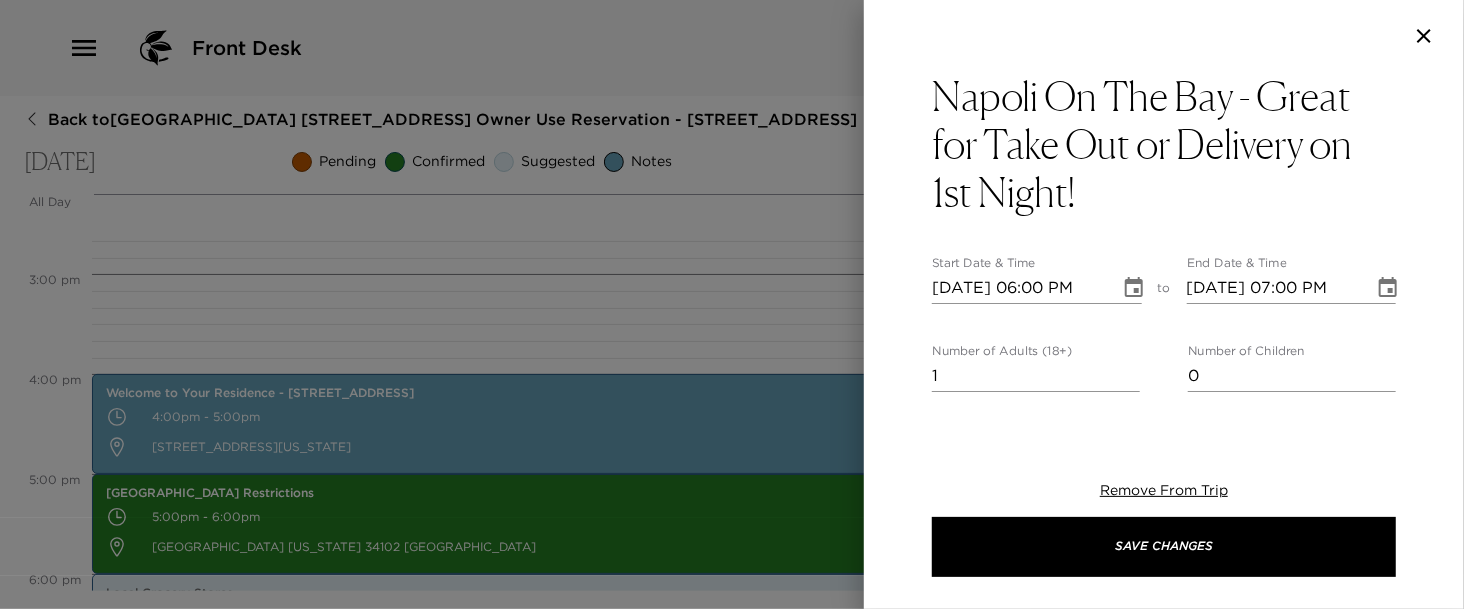 scroll, scrollTop: 41, scrollLeft: 0, axis: vertical 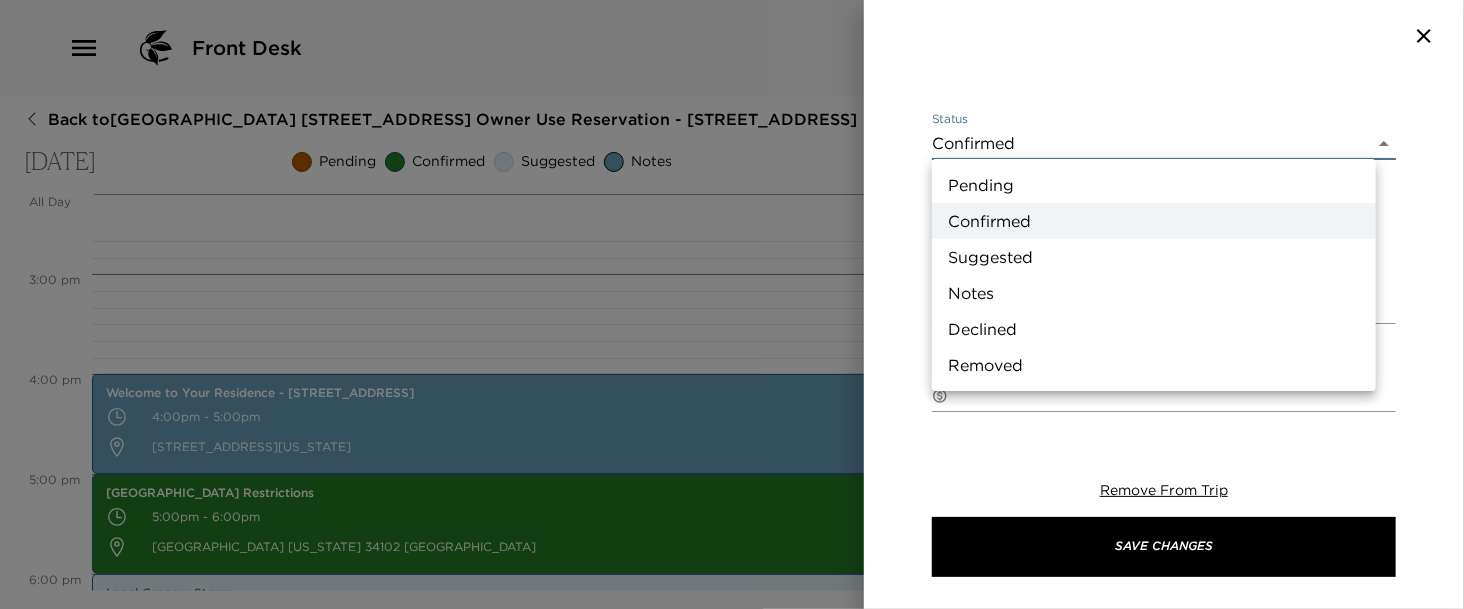 click on "Front Desk Back to  [GEOGRAPHIC_DATA] [STREET_ADDRESS] Owner Use Reservation - [STREET_ADDRESS] [DATE] Pending Confirmed Suggested Notes Trip View Agenda View PDF View Print All Day [DATE] 12:00 AM 1:00 AM 2:00 AM 3:00 AM 4:00 AM 5:00 AM 6:00 AM 7:00 AM 8:00 AM 9:00 AM 10:00 AM 11:00 AM 12:00 PM 1:00 PM 2:00 PM 3:00 PM 4:00 PM 5:00 PM 6:00 PM 7:00 PM 8:00 PM 9:00 PM 10:00 PM 11:00 PM Welcome to Your Residence - [STREET_ADDRESS] 4:00pm - 5:00pm [STREET_ADDRESS][US_STATE] [GEOGRAPHIC_DATA] Restrictions 5:00pm - 6:00pm [GEOGRAPHIC_DATA][US_STATE]
[GEOGRAPHIC_DATA] Local Grocery Stores 6:00pm - 7:00pm Local with in 10 minutes
[GEOGRAPHIC_DATA]
[GEOGRAPHIC_DATA] Clone Custom napoli ​ Results (1) [GEOGRAPHIC_DATA] On The Bay - Great for Take Out or Delivery on 1st Night! Napoli On The Bay - Great for Take Out or Delivery on 1st Night! Start Date & Time [DATE] 06:00 PM to End Date & Time [DATE] 07:00 PM Number of Adults (18+) 1 Number of Children 0 Status Confirmed Confirmed" at bounding box center (732, 304) 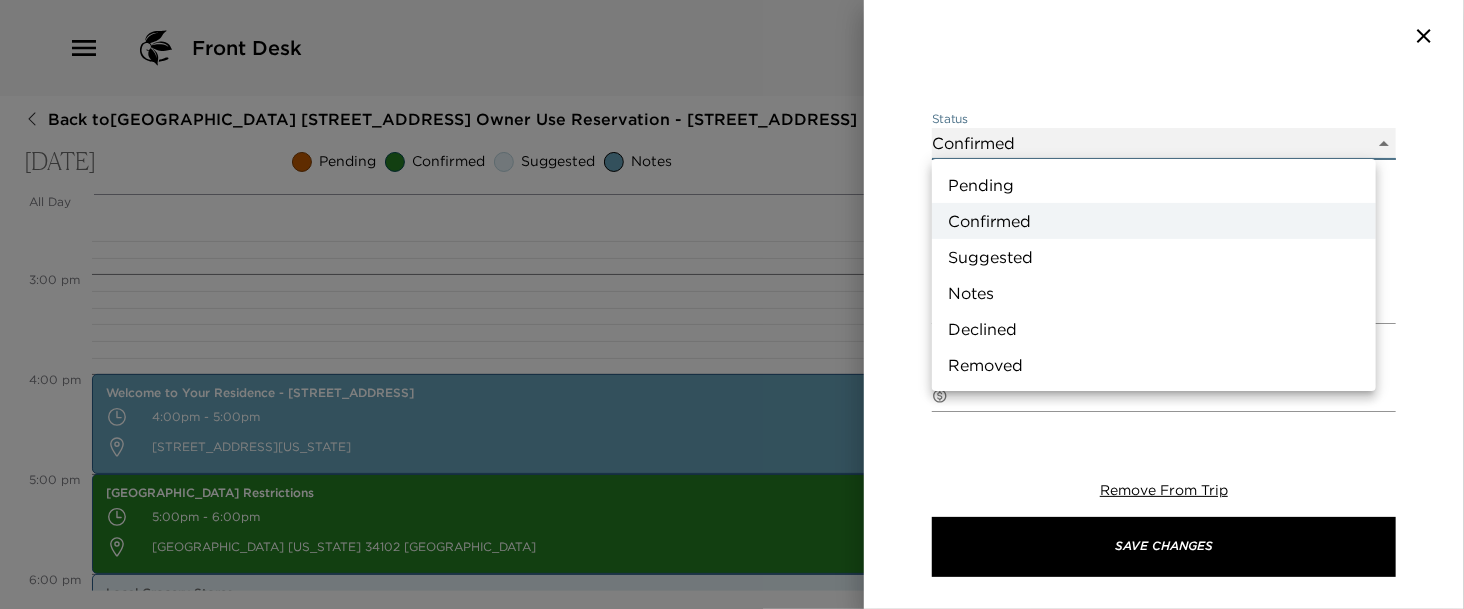 type on "Suggestion" 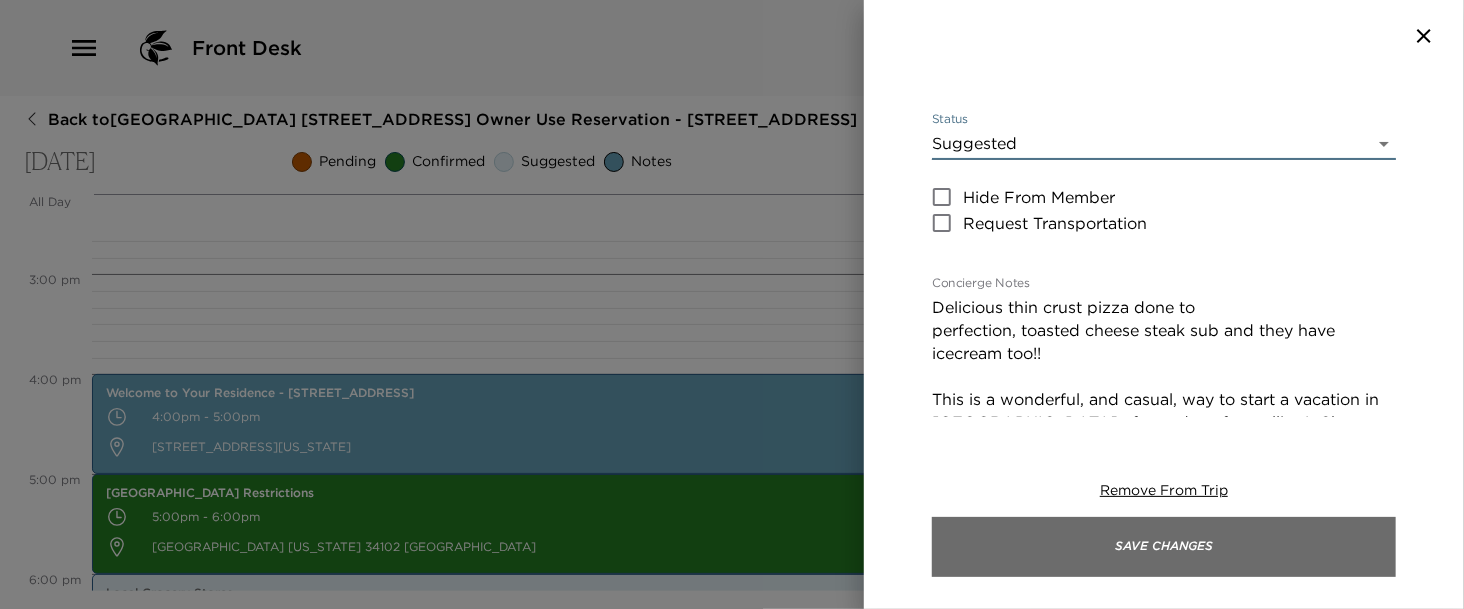 click on "Save Changes" at bounding box center [1164, 547] 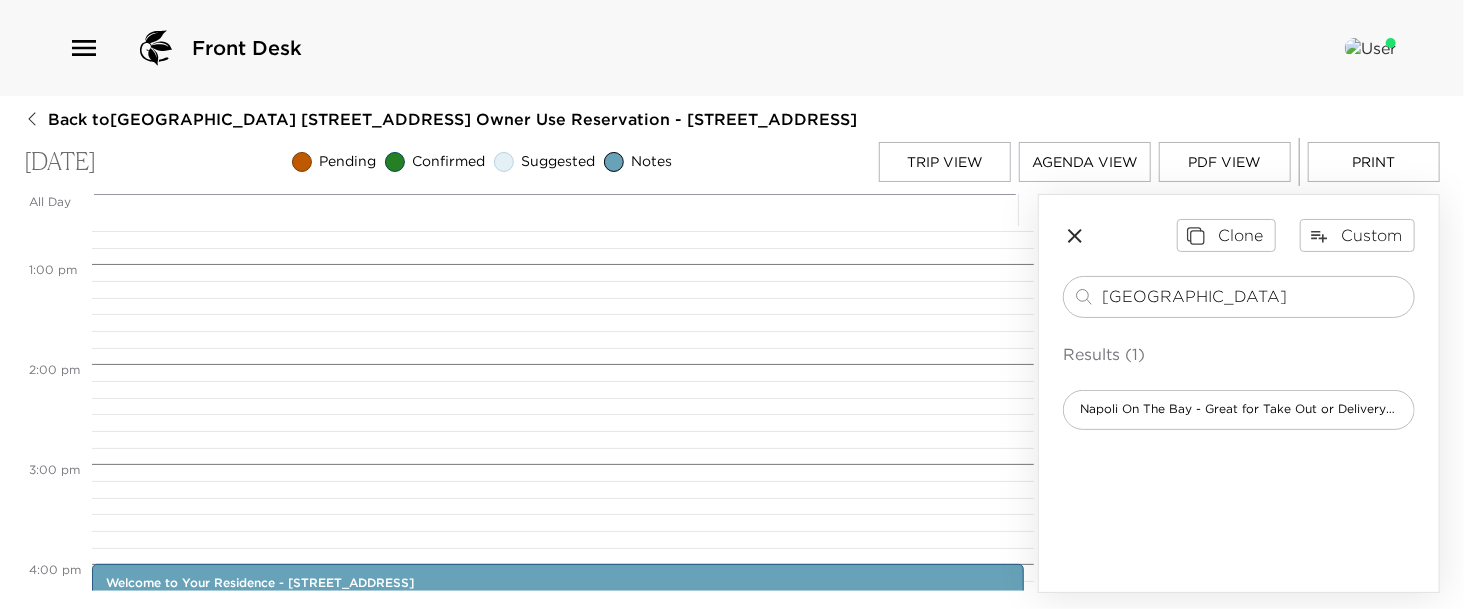 scroll, scrollTop: 1250, scrollLeft: 0, axis: vertical 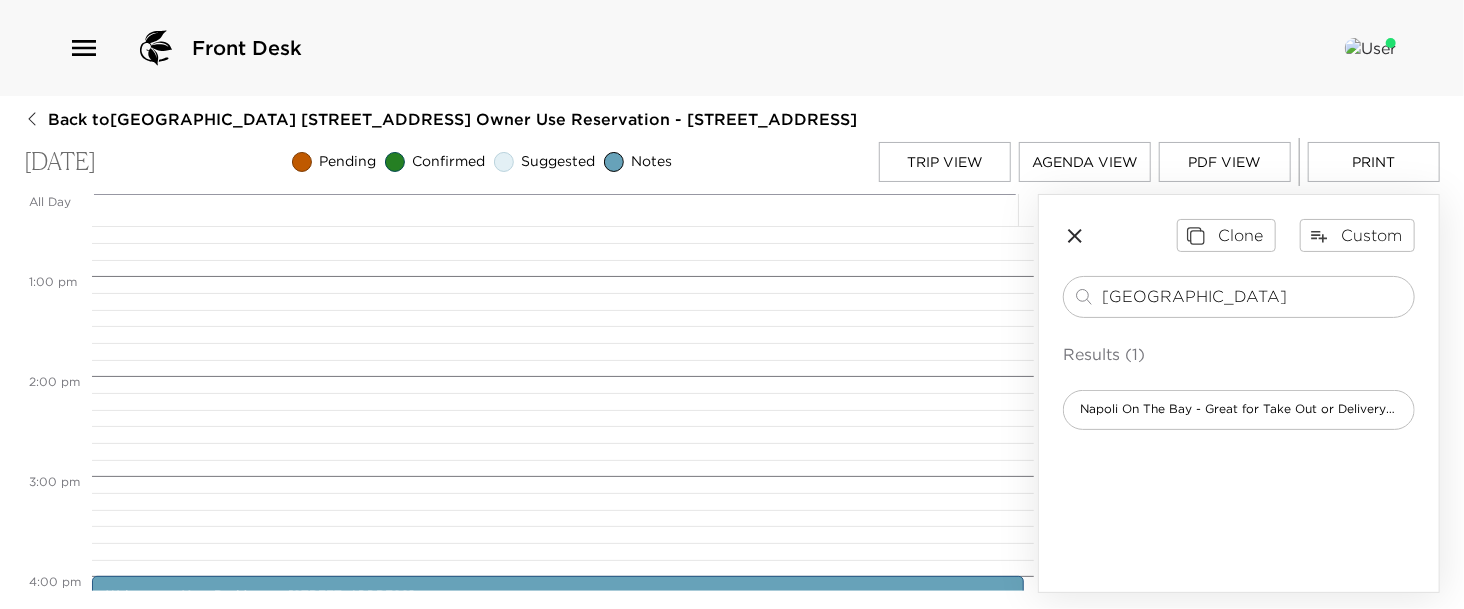 click on "Trip View" at bounding box center [945, 162] 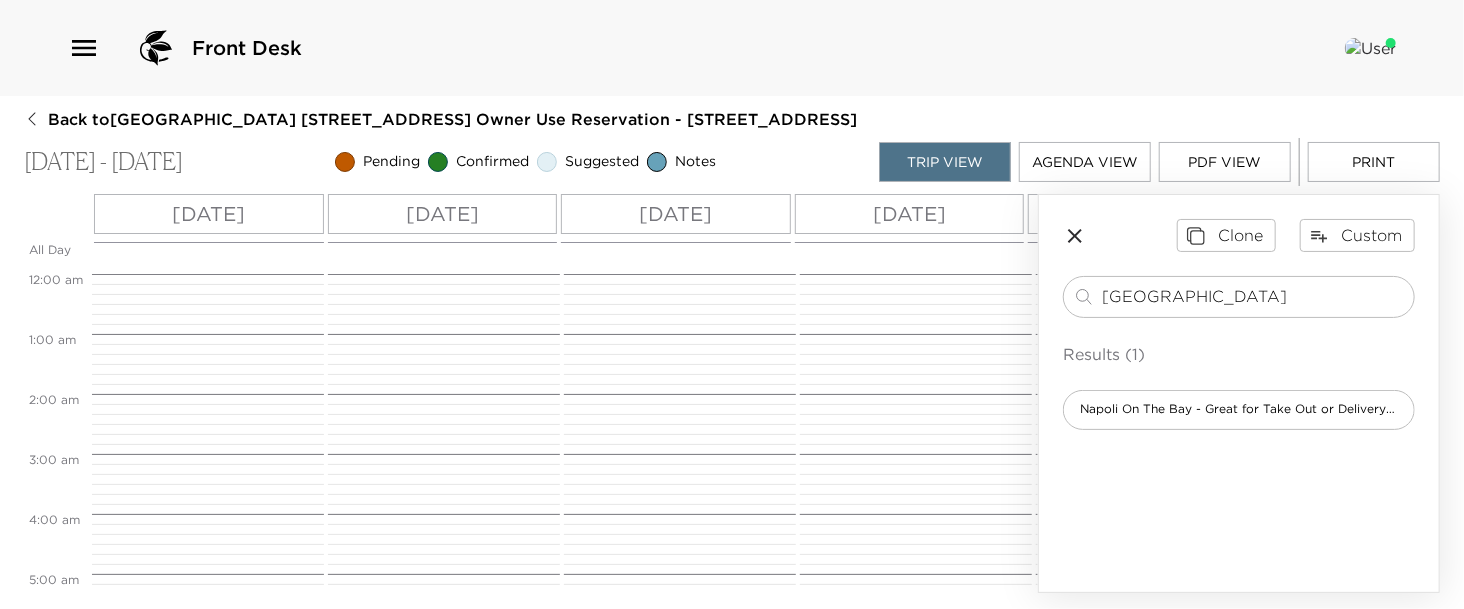 scroll, scrollTop: 960, scrollLeft: 0, axis: vertical 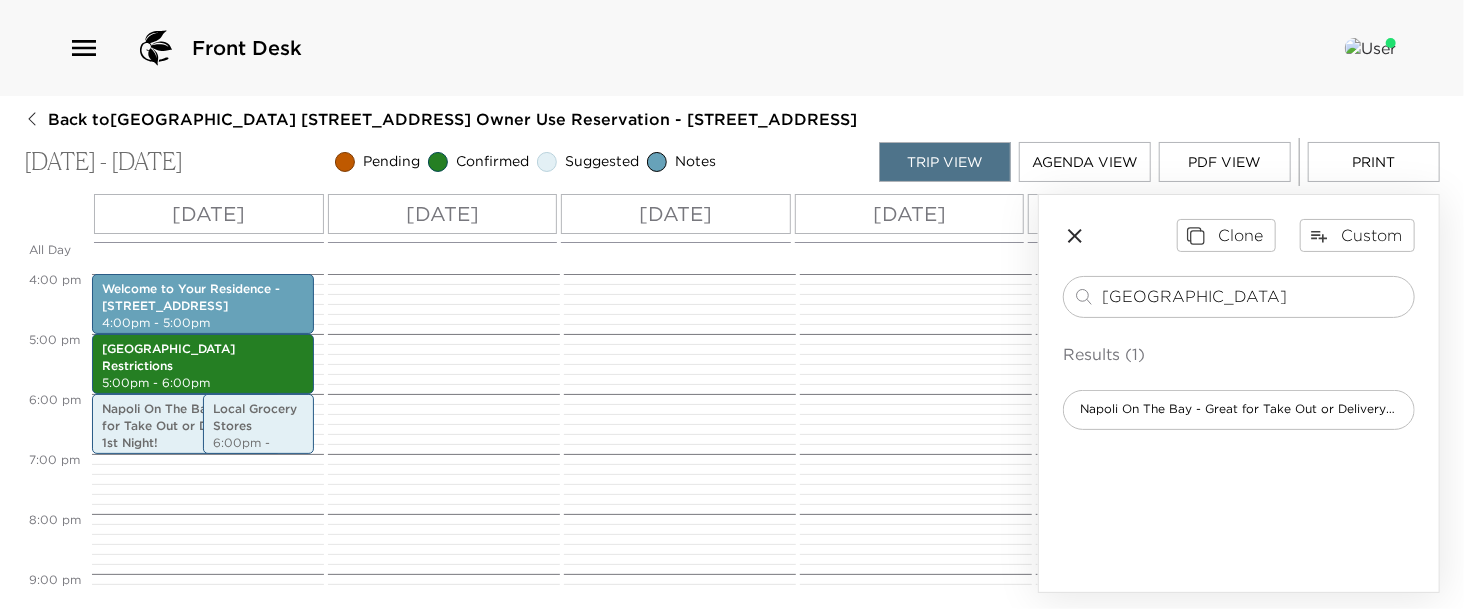 click on "[DATE]" at bounding box center (443, 214) 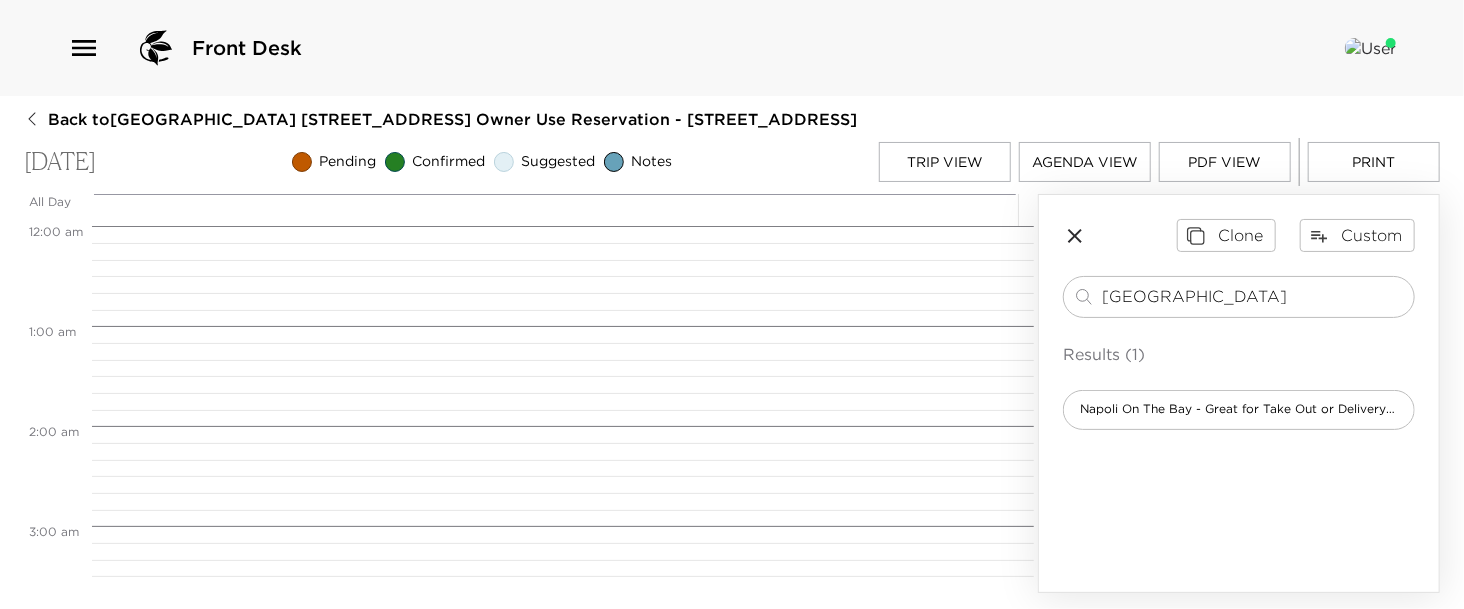 scroll, scrollTop: 800, scrollLeft: 0, axis: vertical 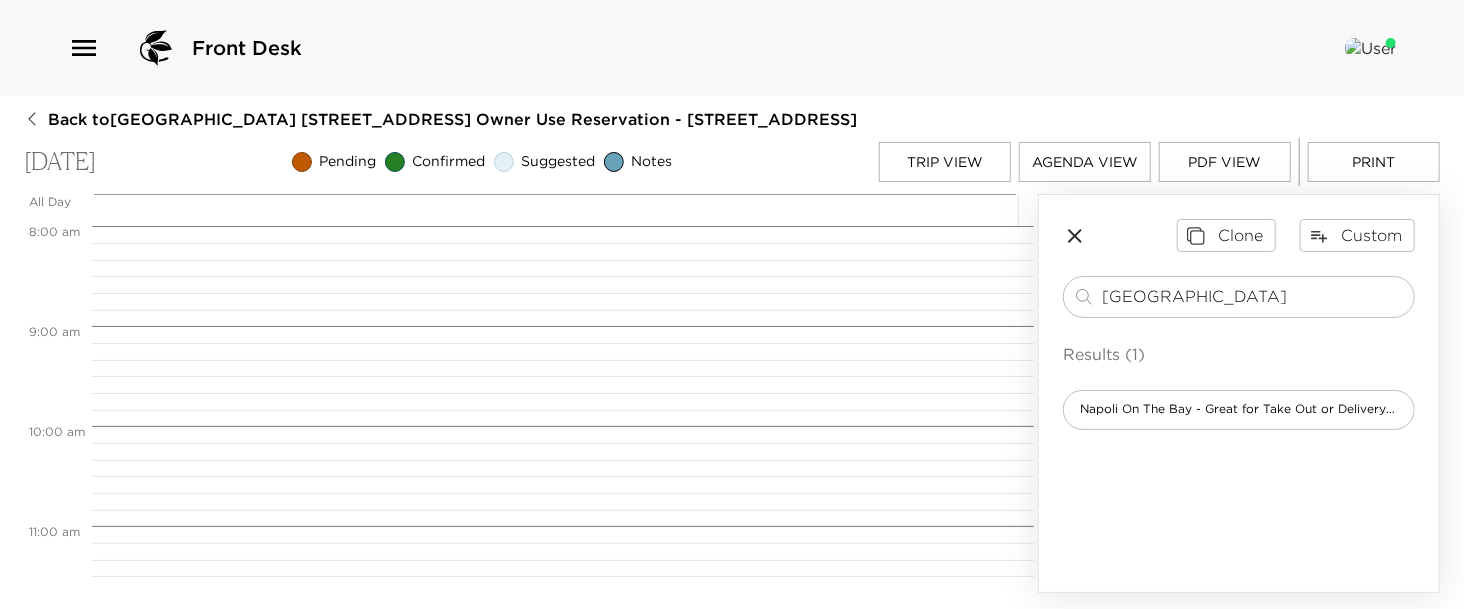 drag, startPoint x: 1164, startPoint y: 303, endPoint x: 886, endPoint y: 273, distance: 279.614 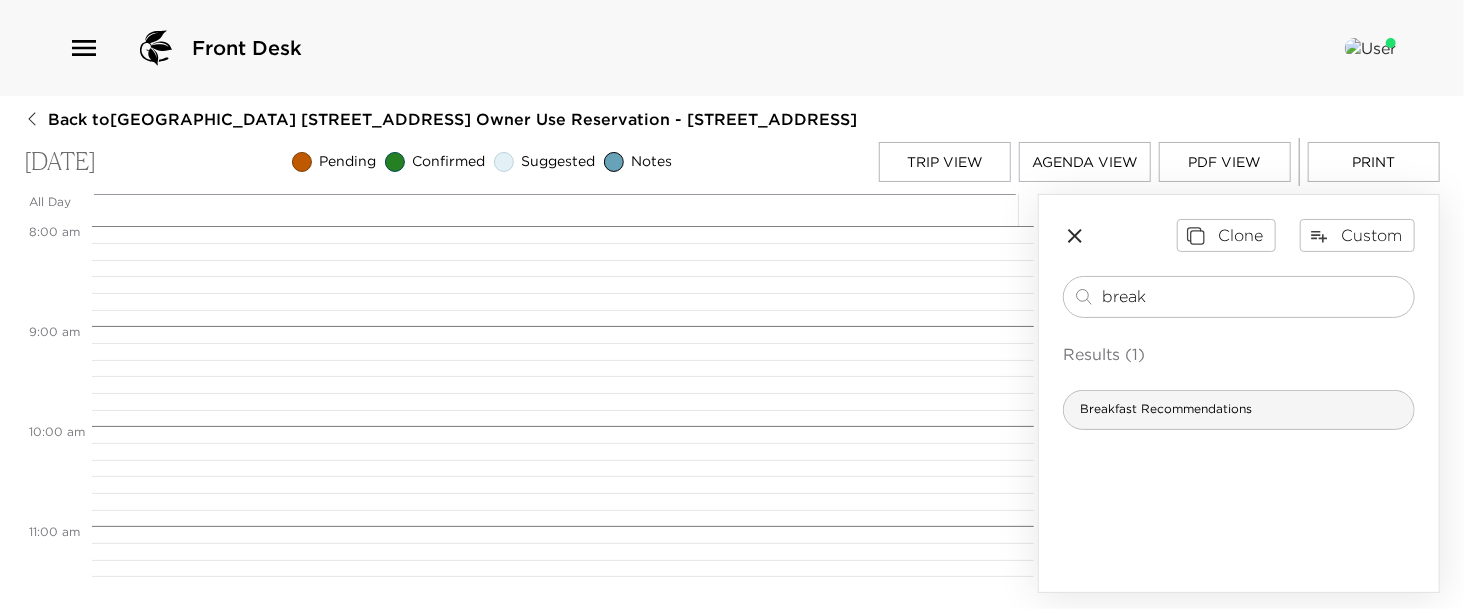 type on "break" 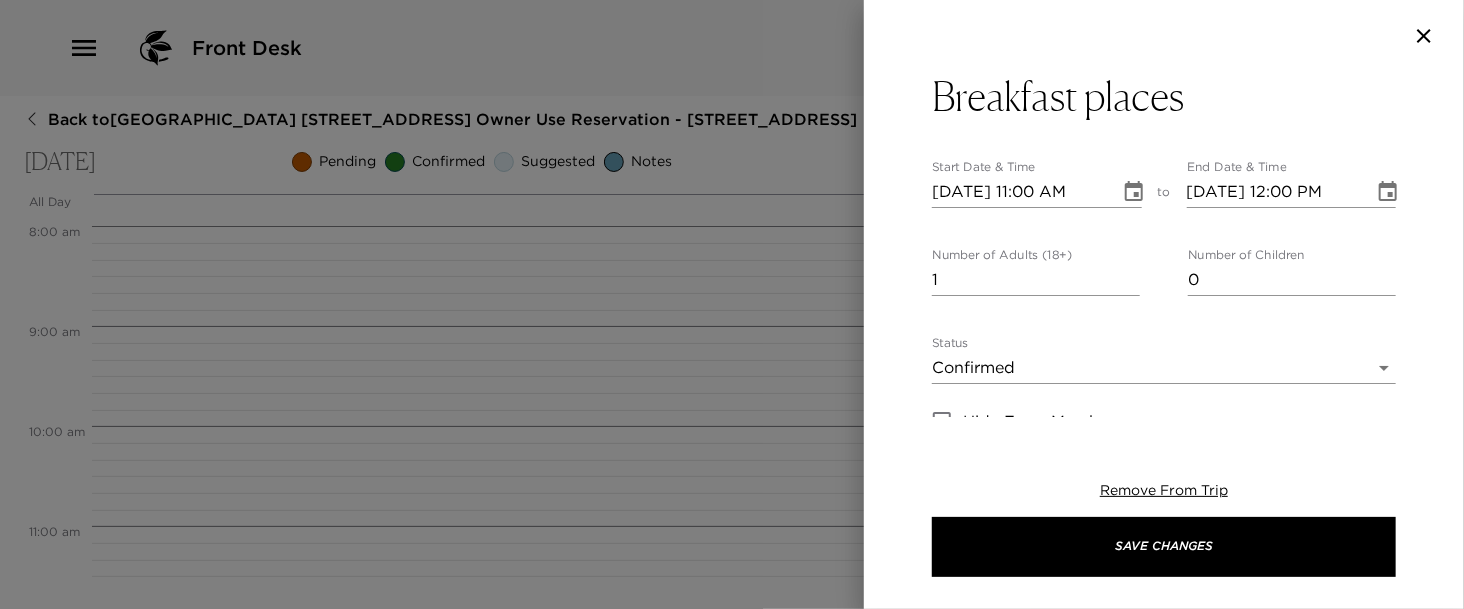 click 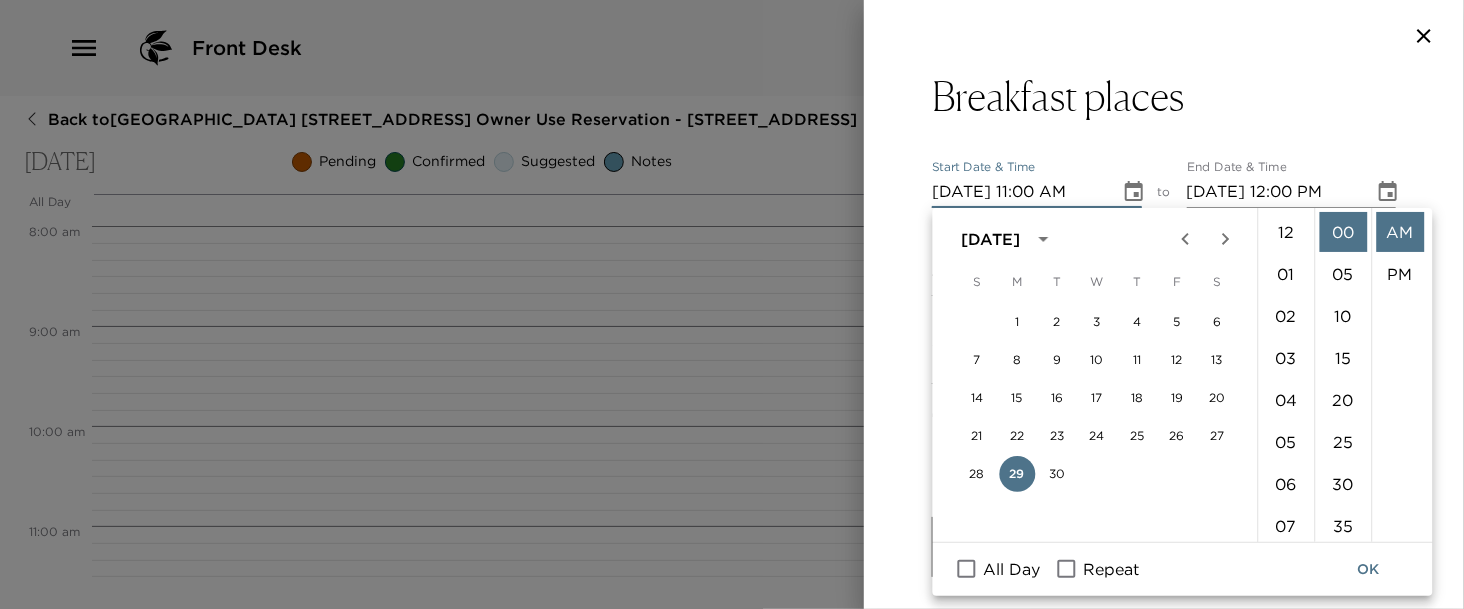 scroll, scrollTop: 461, scrollLeft: 0, axis: vertical 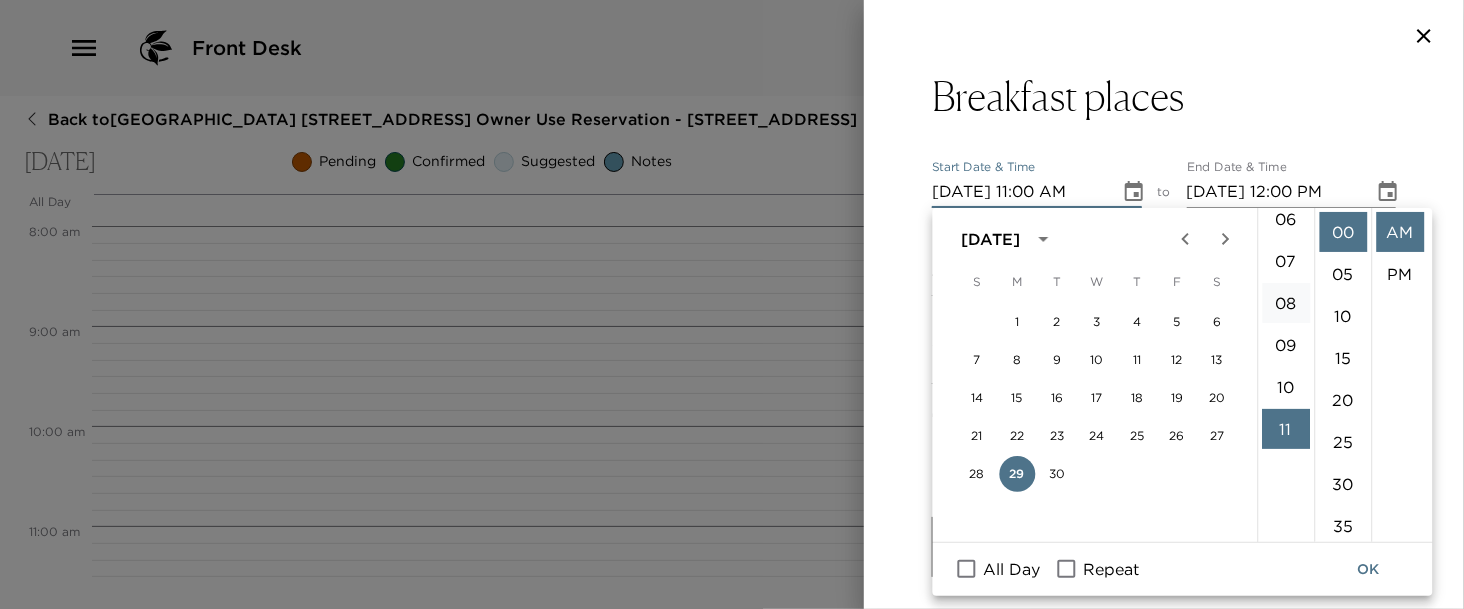 click on "08" at bounding box center [1286, 303] 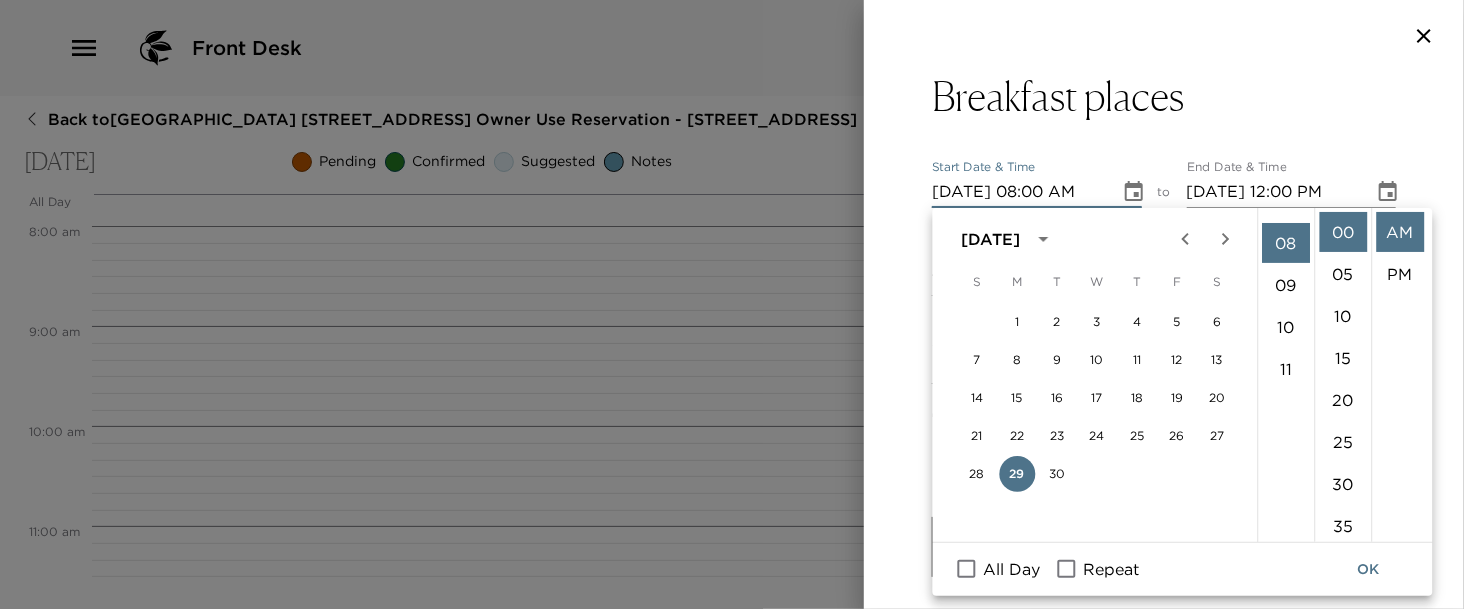 scroll, scrollTop: 336, scrollLeft: 0, axis: vertical 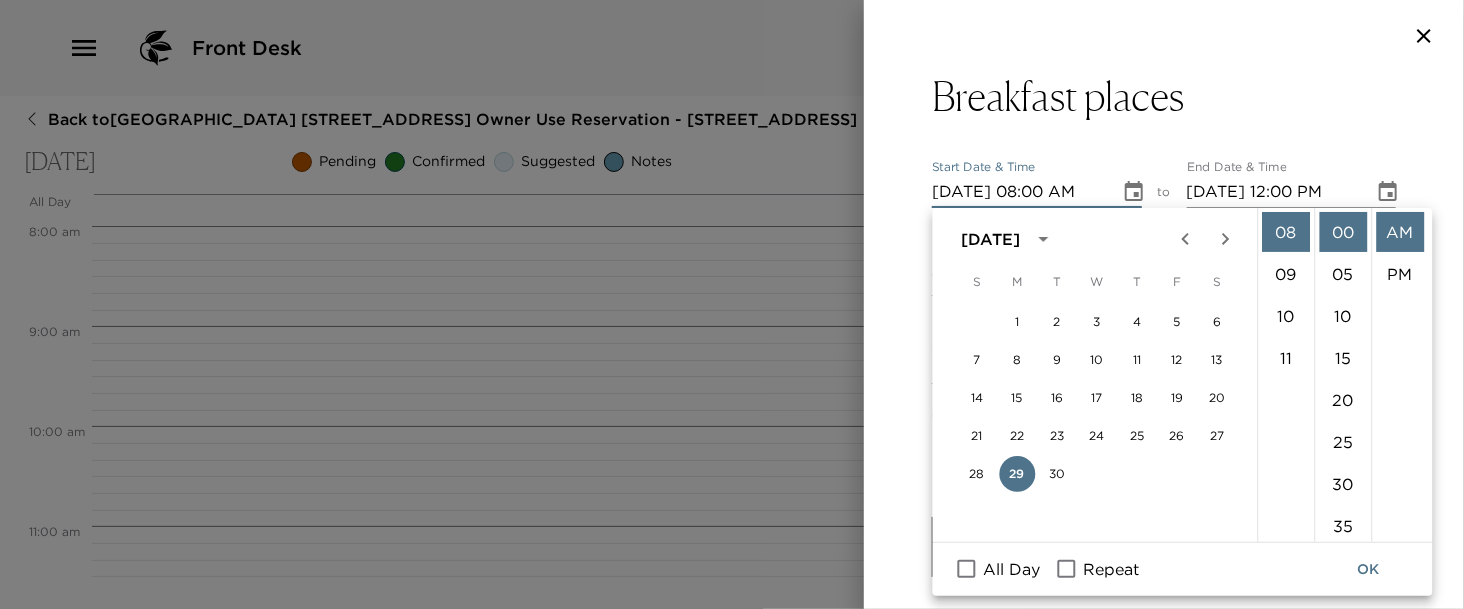 click on "Breakfast places Start Date & Time [DATE] 08:00 AM to End Date & Time [DATE] 12:00 PM Number of Adults (18+) 1 Number of Children 0 Status Confirmed Confirmed Hide From Member Request Transportation Concierge Notes x Cost ​ x Address ​ [GEOGRAPHIC_DATA]
[GEOGRAPHIC_DATA] x Phone Number ​ Email ​ Website ​ Cancellation Policy ​ undefined Recommended Attire ​ undefined Age Range ​ undefined Remove From Trip Save Changes" at bounding box center [1164, 244] 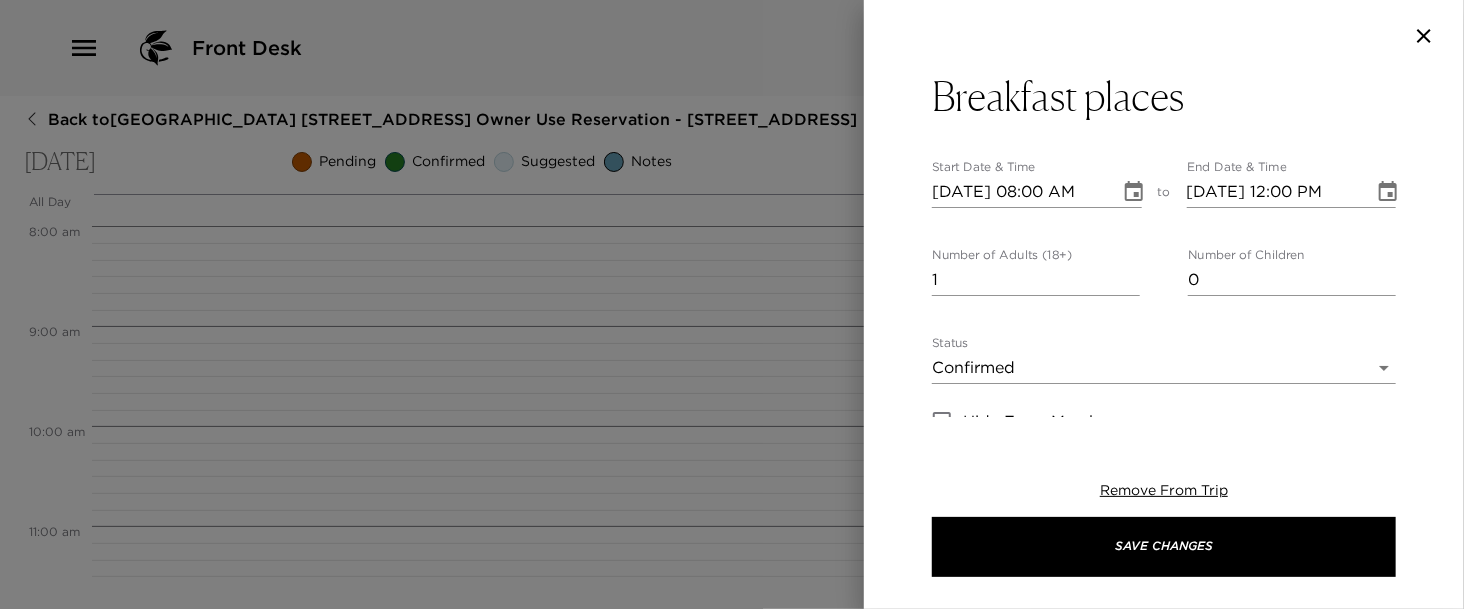 click on "Front Desk Back to  [GEOGRAPHIC_DATA] [STREET_ADDRESS] Owner Use Reservation - [STREET_ADDRESS] [DATE] Pending Confirmed Suggested Notes Trip View Agenda View PDF View Print All Day [DATE] 12:00 AM 1:00 AM 2:00 AM 3:00 AM 4:00 AM 5:00 AM 6:00 AM 7:00 AM 8:00 AM 9:00 AM 10:00 AM 11:00 AM 12:00 PM 1:00 PM 2:00 PM 3:00 PM 4:00 PM 5:00 PM 6:00 PM 7:00 PM 8:00 PM 9:00 PM 10:00 PM 11:00 PM Clone Custom break ​ Results (1) Breakfast Recommendations Breakfast places Start Date & Time [DATE] 08:00 AM to End Date & Time [DATE] 12:00 PM Number of Adults (18+) 1 Number of Children 0 Status Confirmed Confirmed Hide From Member Request Transportation Concierge Notes x Cost ​ x Address ​ [GEOGRAPHIC_DATA]
[GEOGRAPHIC_DATA] x Phone Number ​ Email ​ Website ​ Cancellation Policy ​ undefined Recommended Attire ​ undefined Age Range ​ undefined Remove From Trip Save Changes" at bounding box center [732, 304] 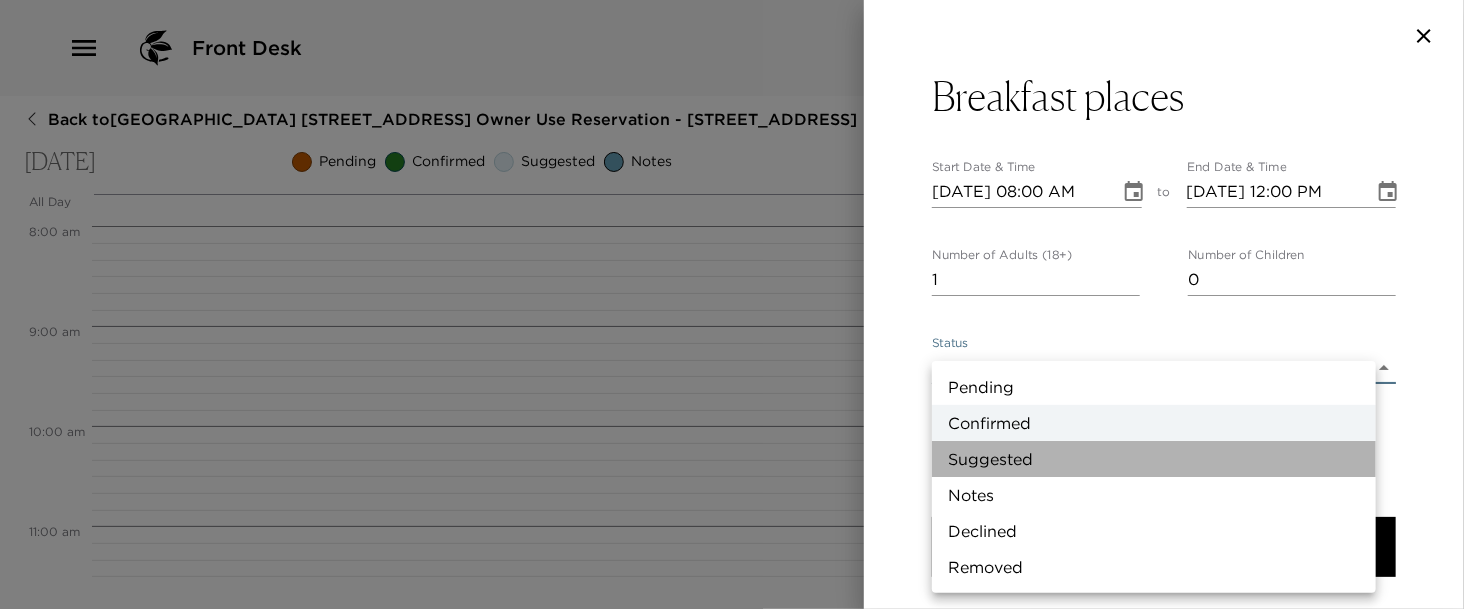 click on "Suggested" at bounding box center (1154, 459) 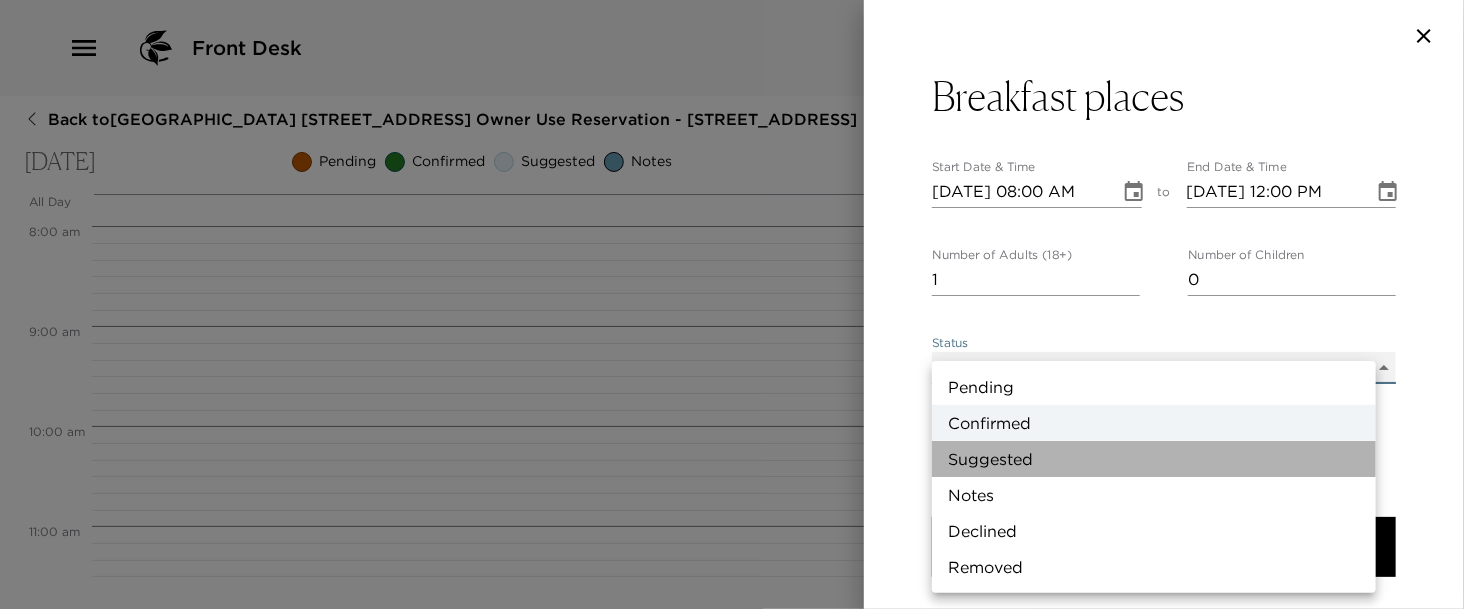 type on "Suggestion" 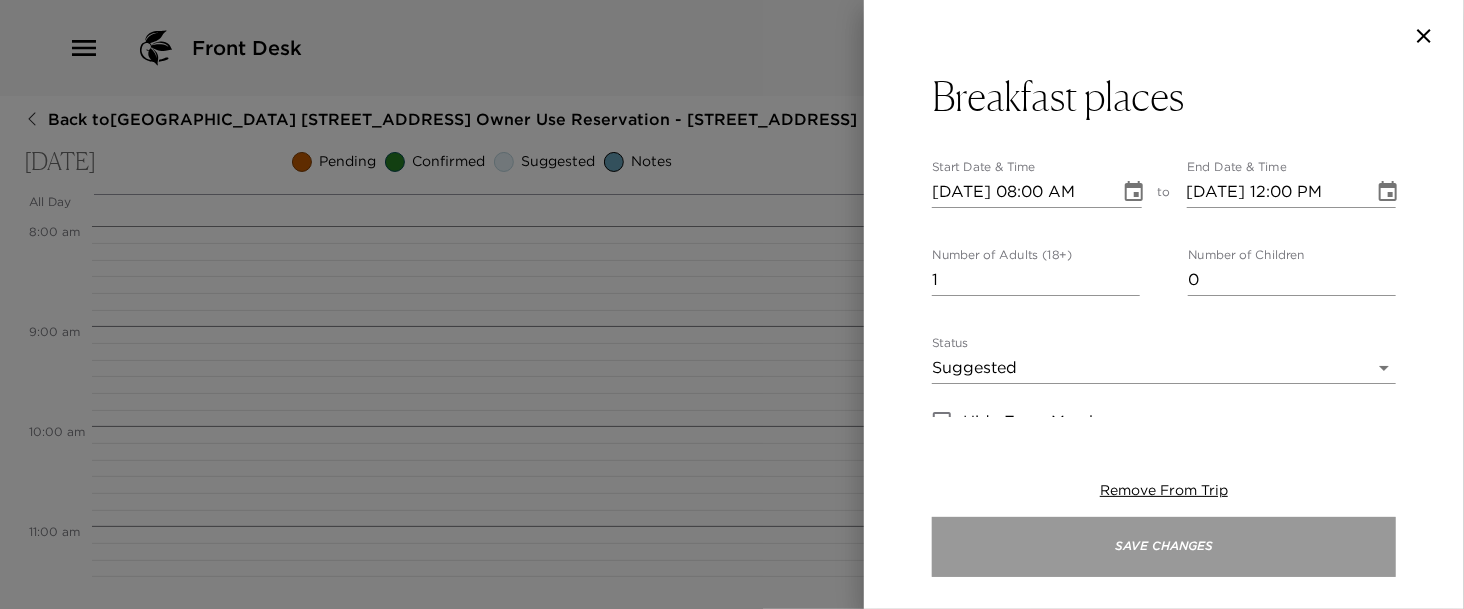 click on "Save Changes" at bounding box center [1164, 547] 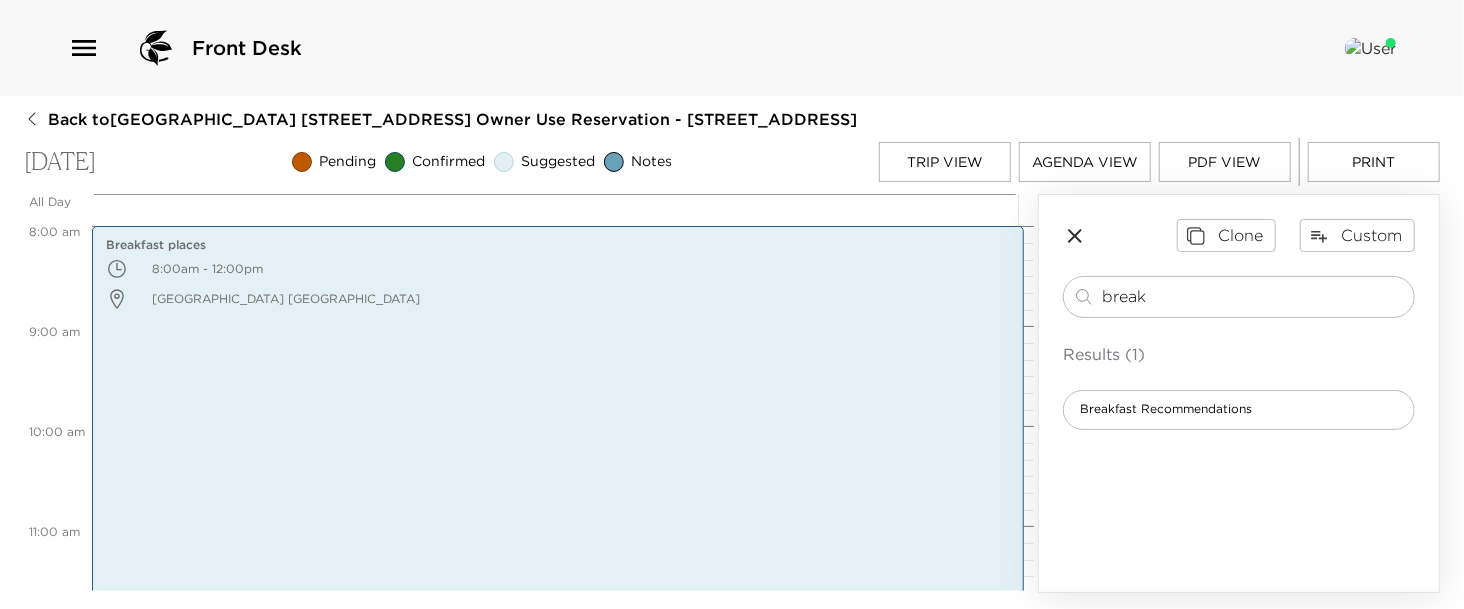 drag, startPoint x: 1158, startPoint y: 295, endPoint x: 920, endPoint y: 303, distance: 238.13441 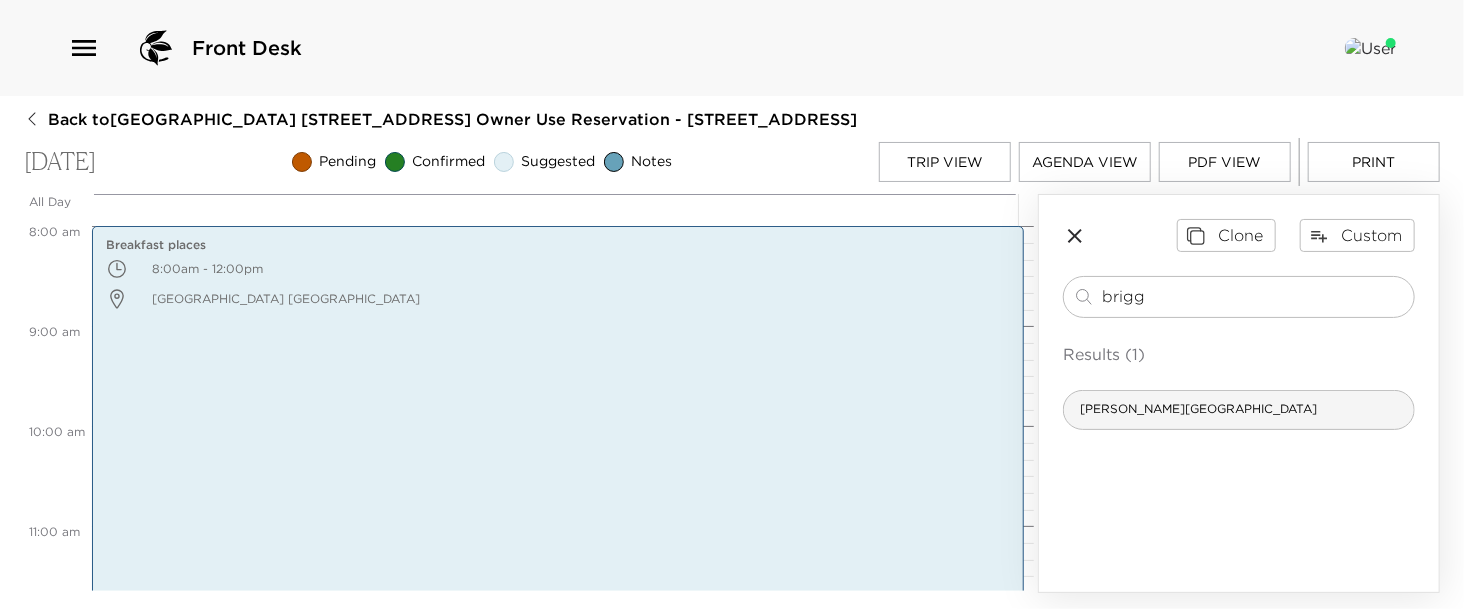 type on "brigg" 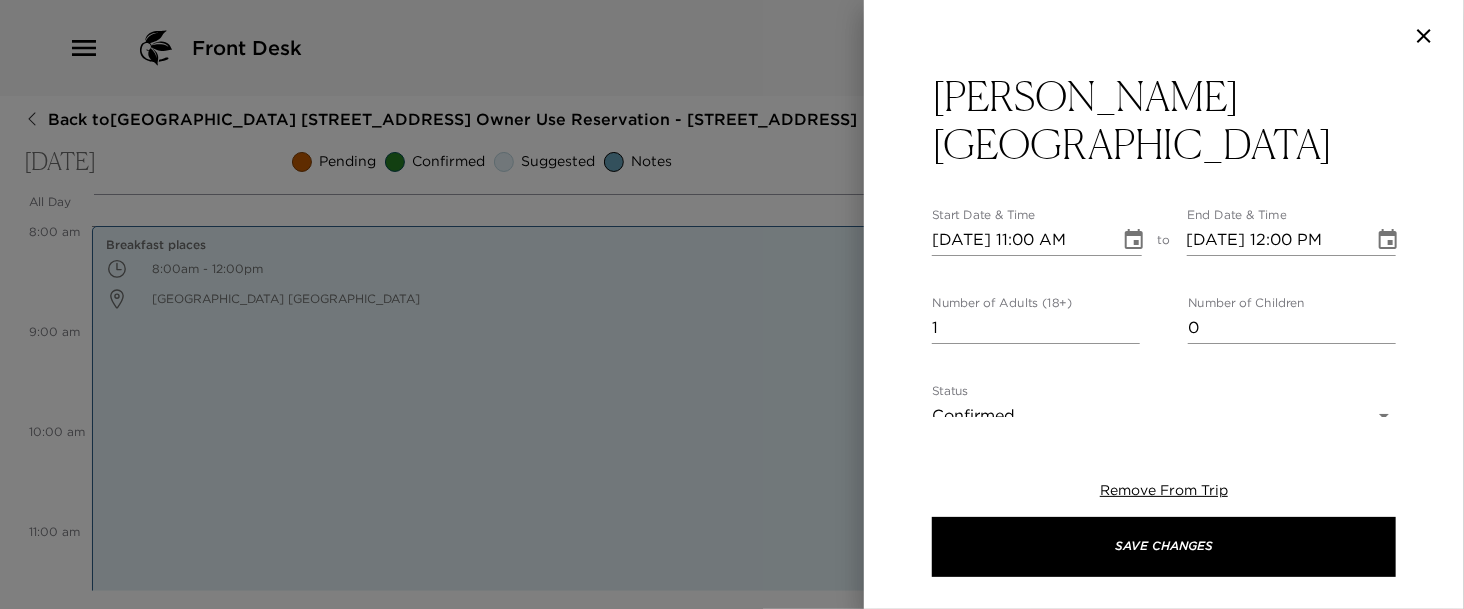 click on "Front Desk Back to  [GEOGRAPHIC_DATA] [STREET_ADDRESS] Owner Use Reservation - [STREET_ADDRESS] [DATE] Pending Confirmed Suggested Notes Trip View Agenda View PDF View Print All Day [DATE] 12:00 AM 1:00 AM 2:00 AM 3:00 AM 4:00 AM 5:00 AM 6:00 AM 7:00 AM 8:00 AM 9:00 AM 10:00 AM 11:00 AM 12:00 PM 1:00 PM 2:00 PM 3:00 PM 4:00 PM 5:00 PM 6:00 PM 7:00 PM 8:00 PM 9:00 PM 10:00 PM 11:00 PM Breakfast places 8:00am - 12:00pm [GEOGRAPHIC_DATA]
[GEOGRAPHIC_DATA] Clone Custom brigg ​ Results (1) [PERSON_NAME] Wellness Center [PERSON_NAME][GEOGRAPHIC_DATA] Start Date & Time [DATE] 11:00 AM to End Date & Time [DATE] 12:00 PM Number of Adults (18+) 1 Number of Children 0 Status Confirmed Confirmed Hide From Member Request Transportation Concierge Notes x Cost ​ x Address ​ [STREET_ADDRESS] x Phone Number ​ [PHONE_NUMBER] Email ​ Website ​ [URL][DOMAIN_NAME] Cancellation Policy ​ undefined Recommended Attire ​ undefined Age Range ​" at bounding box center [732, 304] 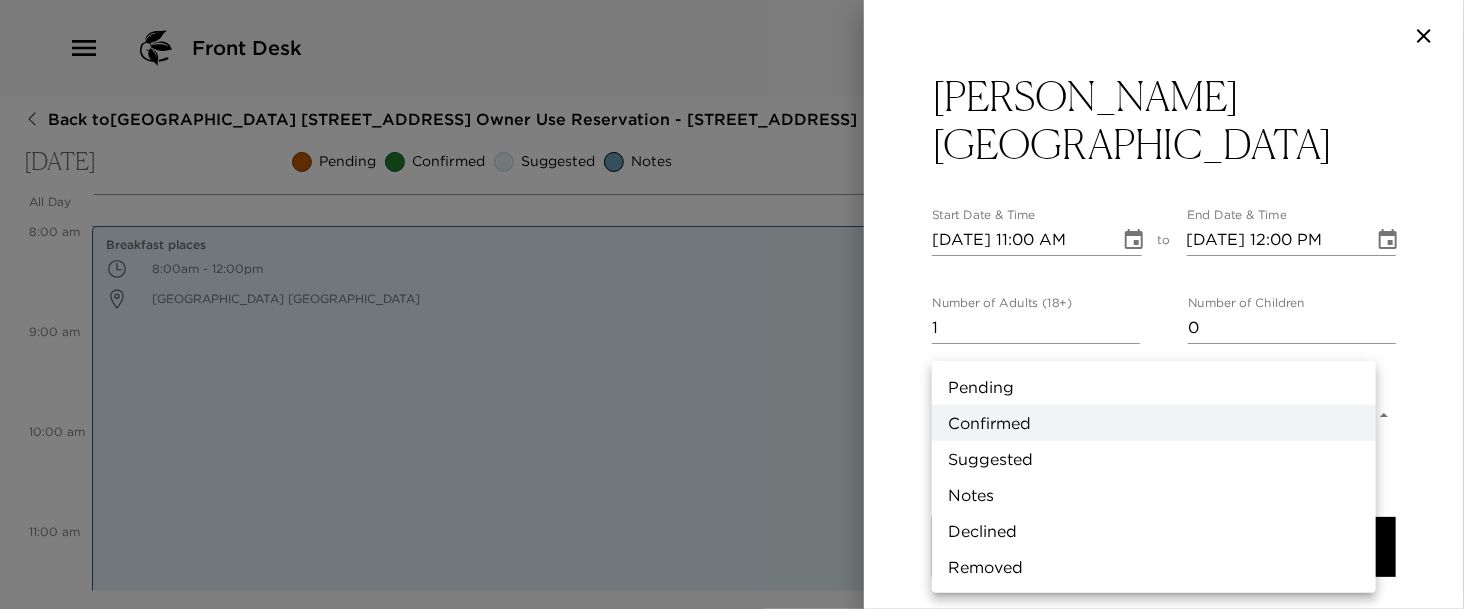 click on "Suggested" at bounding box center (1154, 459) 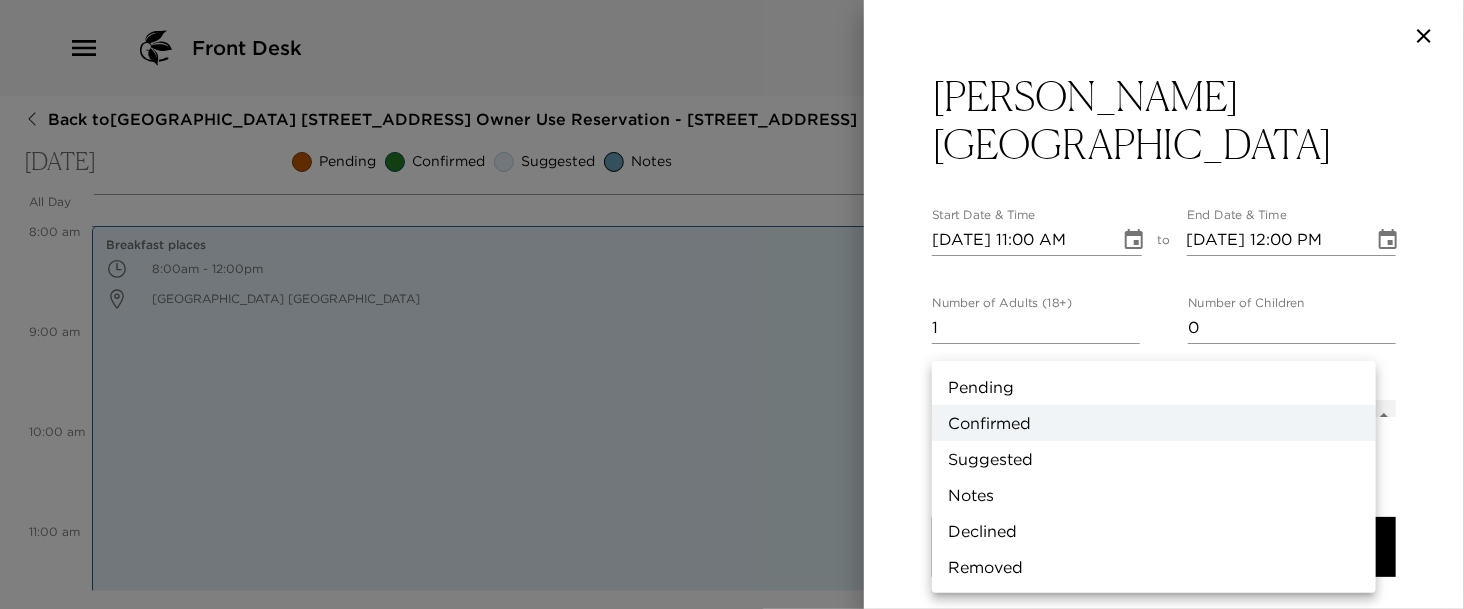 type on "Suggestion" 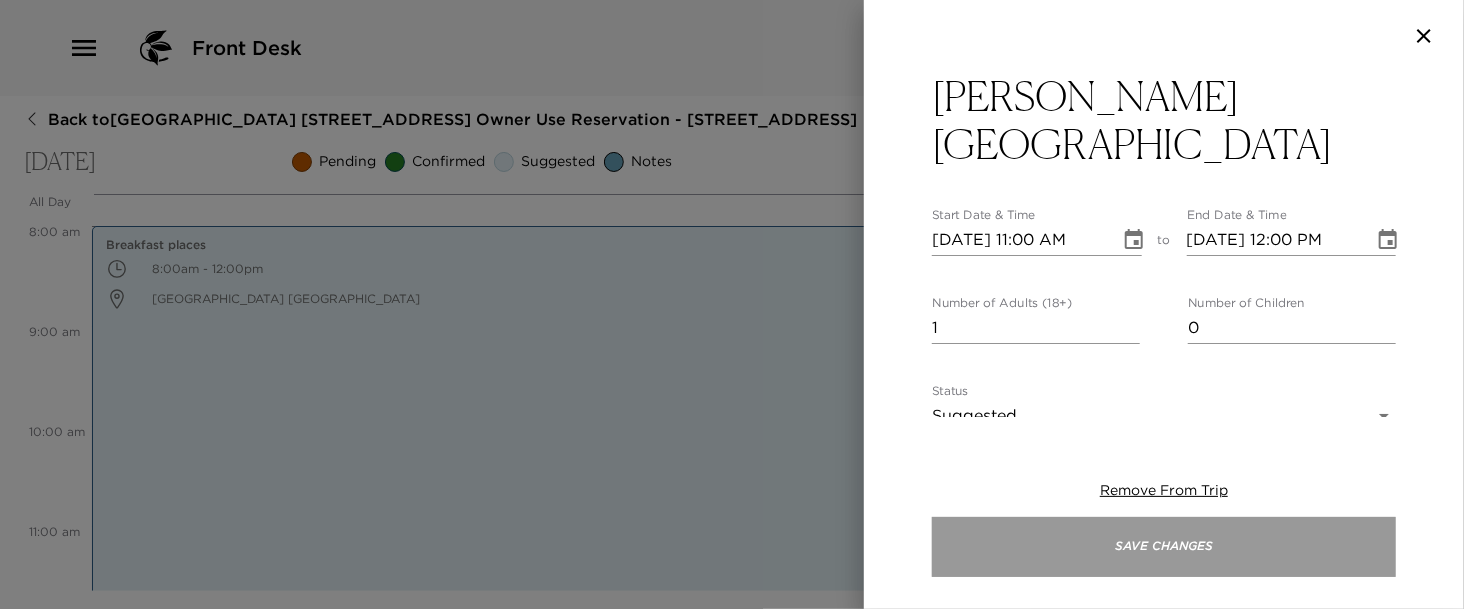 click on "Save Changes" at bounding box center [1164, 547] 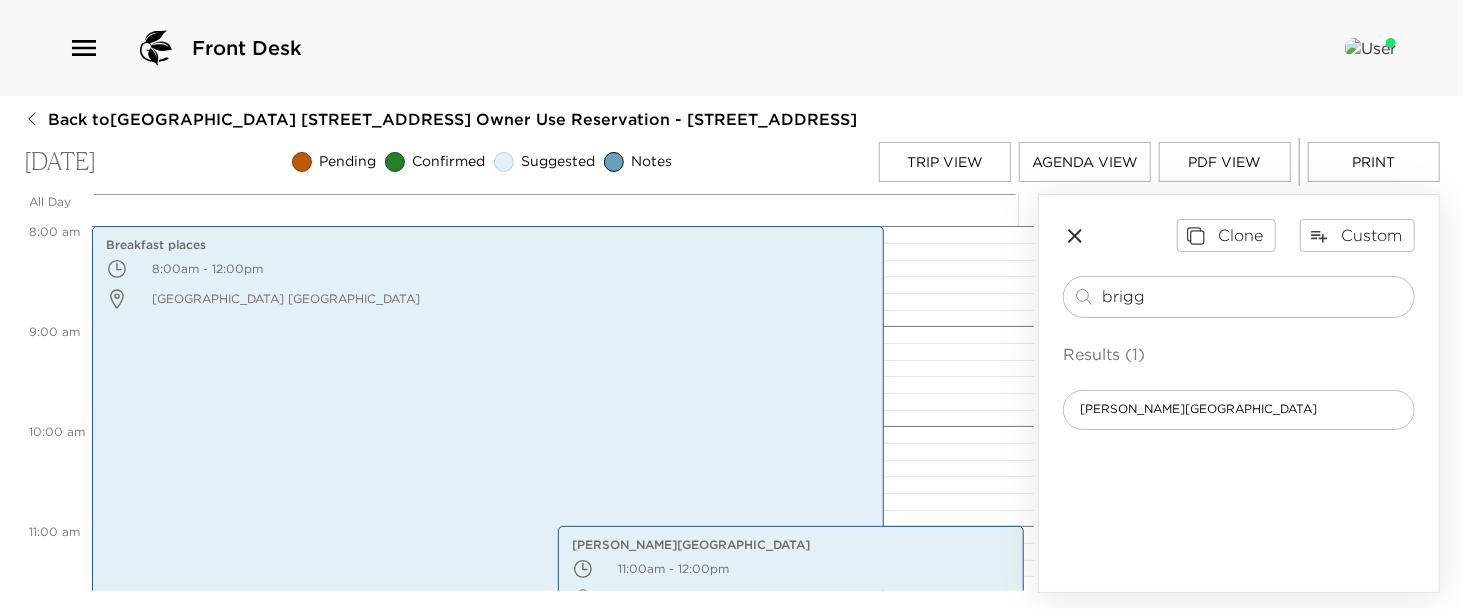 drag, startPoint x: 1157, startPoint y: 295, endPoint x: 870, endPoint y: 258, distance: 289.37518 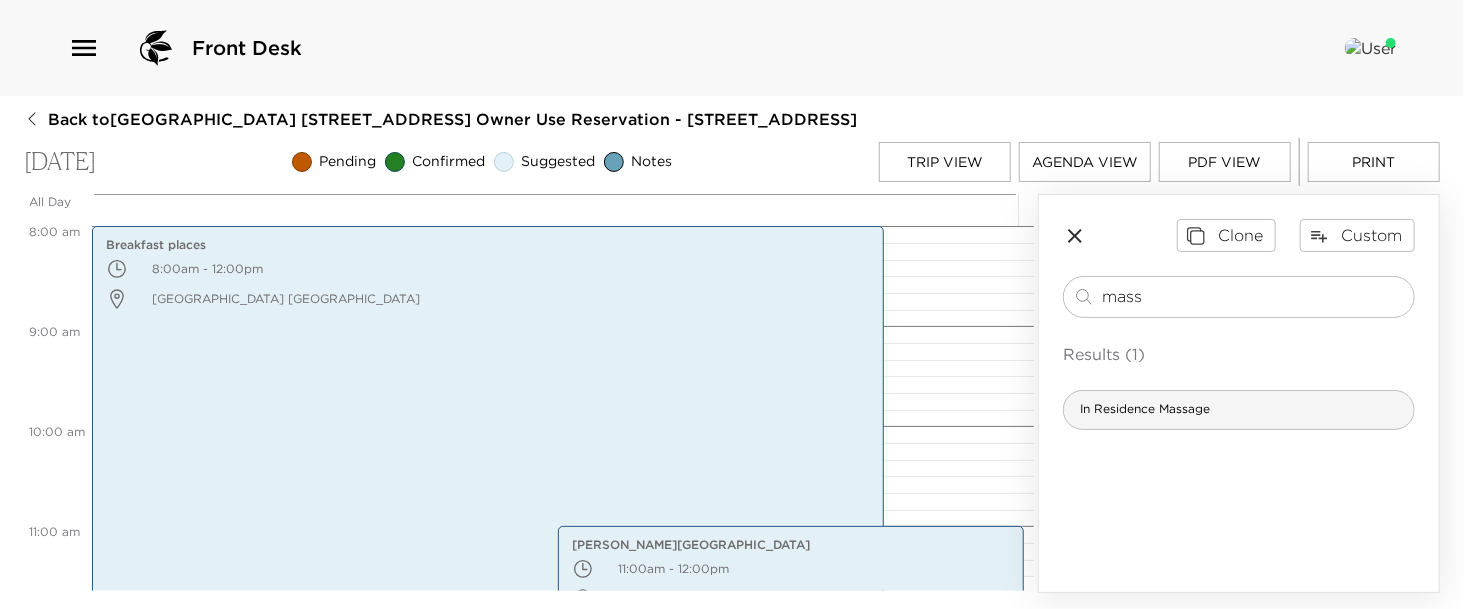 type on "mass" 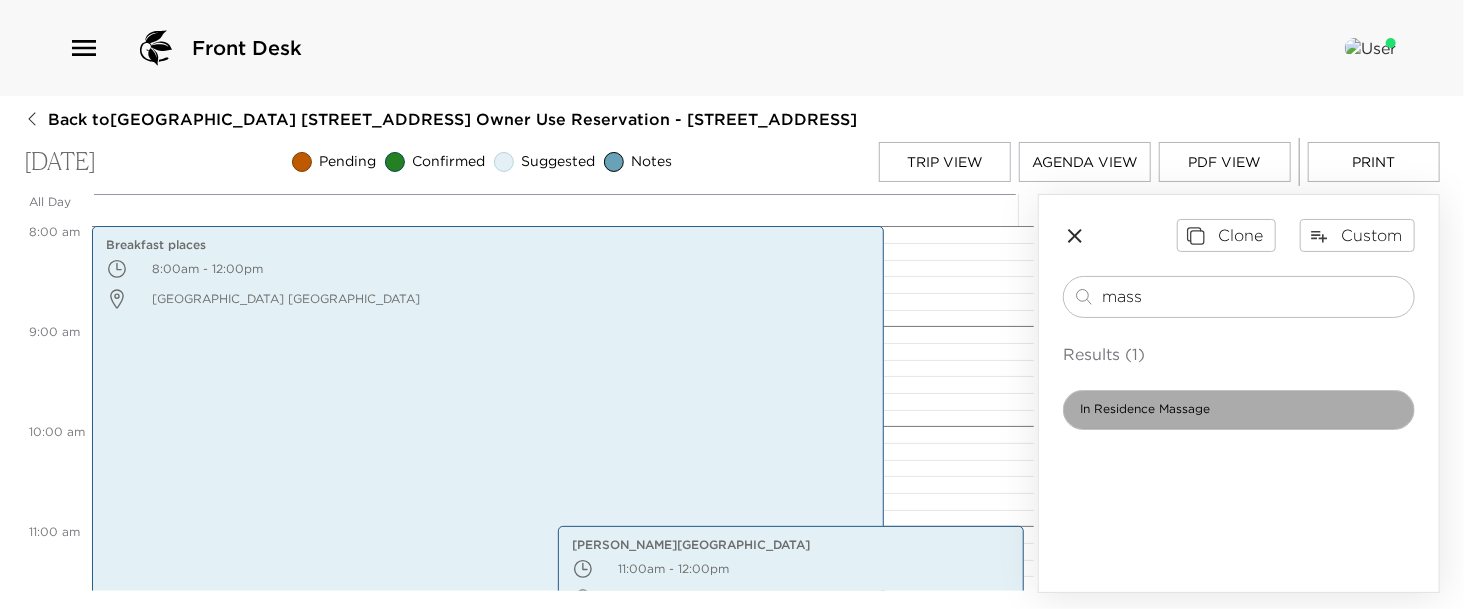 click on "In Residence Massage" at bounding box center [1239, 410] 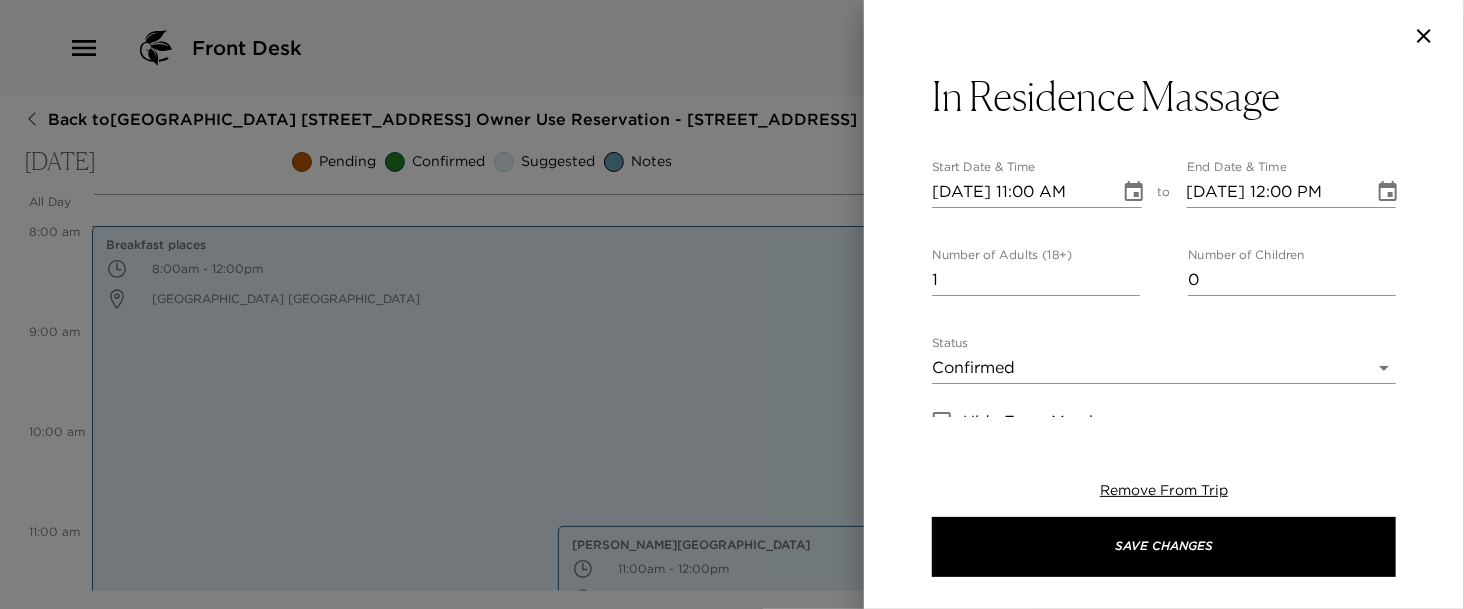 type on "You are confirmed for a wonderful, relaxing massage!" 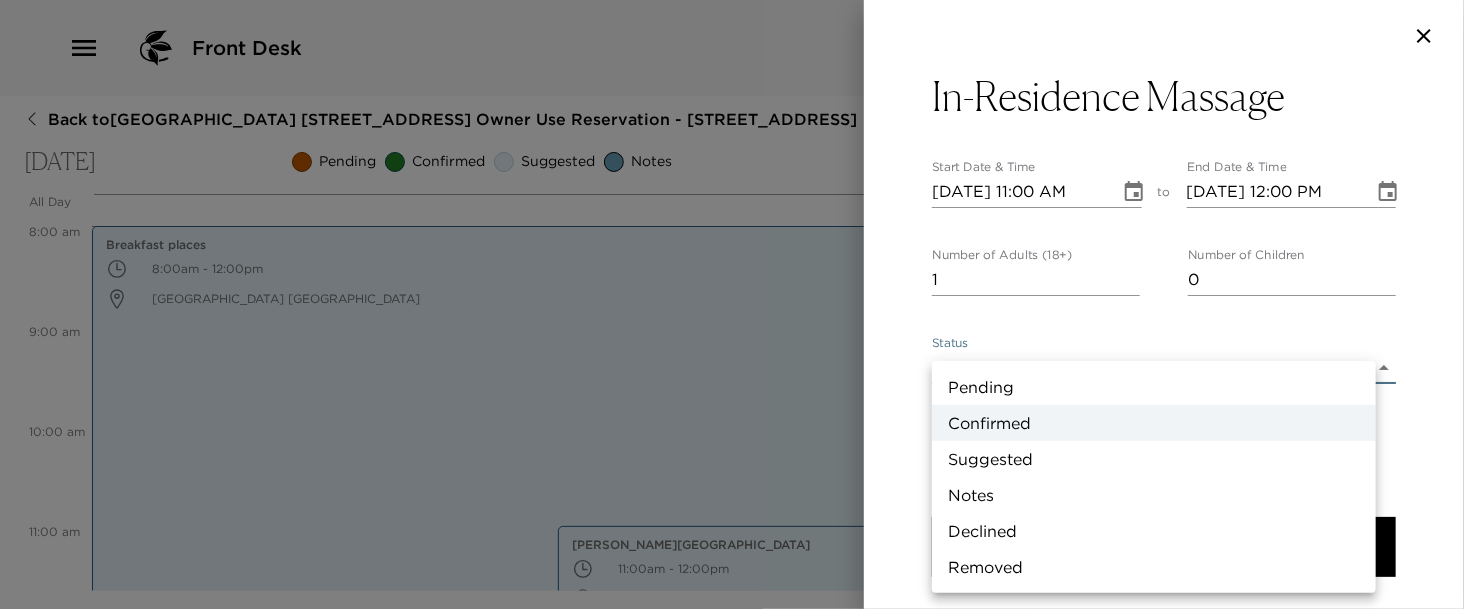 click on "Front Desk Back to  [GEOGRAPHIC_DATA] [STREET_ADDRESS] Owner Use Reservation - [STREET_ADDRESS] [DATE] Pending Confirmed Suggested Notes Trip View Agenda View PDF View Print All Day [DATE] 12:00 AM 1:00 AM 2:00 AM 3:00 AM 4:00 AM 5:00 AM 6:00 AM 7:00 AM 8:00 AM 9:00 AM 10:00 AM 11:00 AM 12:00 PM 1:00 PM 2:00 PM 3:00 PM 4:00 PM 5:00 PM 6:00 PM 7:00 PM 8:00 PM 9:00 PM 10:00 PM 11:00 PM Breakfast places 8:00am - 12:00pm [GEOGRAPHIC_DATA]
[GEOGRAPHIC_DATA] [PERSON_NAME][GEOGRAPHIC_DATA] 11:00am - 12:00pm [STREET_ADDRESS] Clone Custom mass ​ Results (1) In Residence Massage In-Residence Massage Start Date & Time [DATE] 11:00 AM to End Date & Time [DATE] 12:00 PM Number of Adults (18+) 1 Number of Children 0 Status Confirmed Confirmed Hide From Member Request Transportation Concierge Notes You are confirmed for a wonderful, relaxing massage! x Cost ​ x Address ​ x Phone Number ​ Email ​ Website ​ Cancellation Policy ​ undefined Recommended Attire" at bounding box center [732, 304] 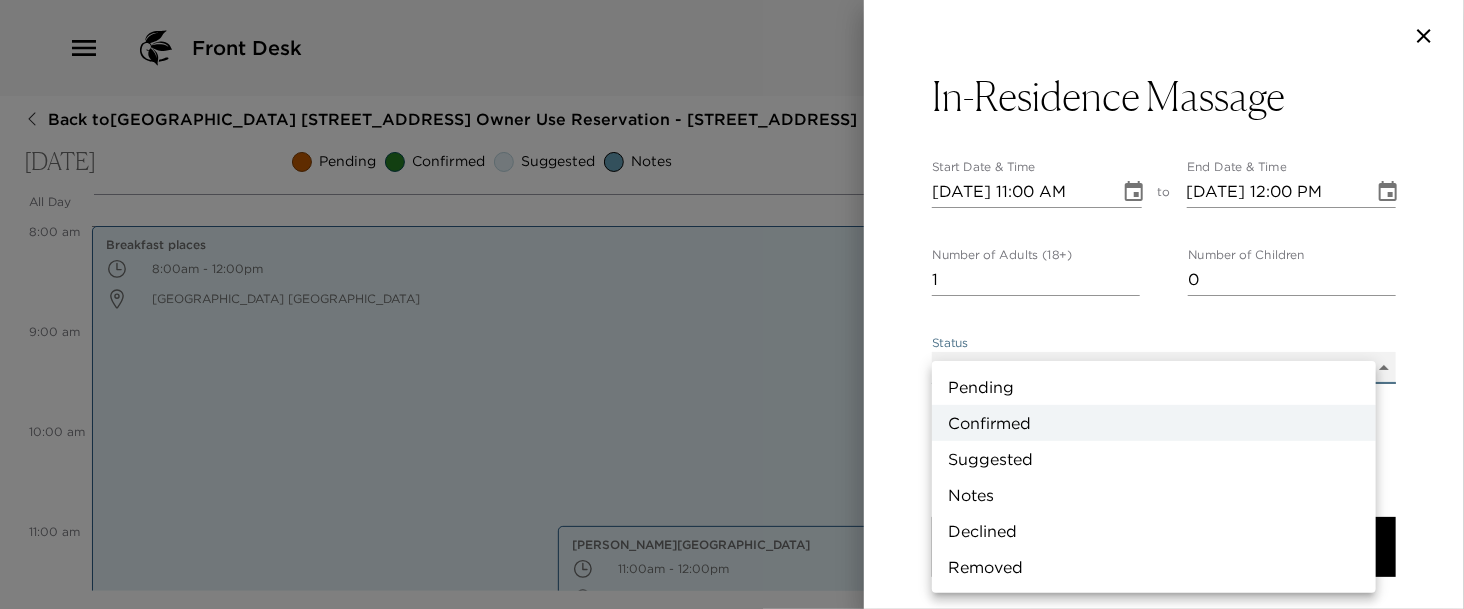 type on "Suggestion" 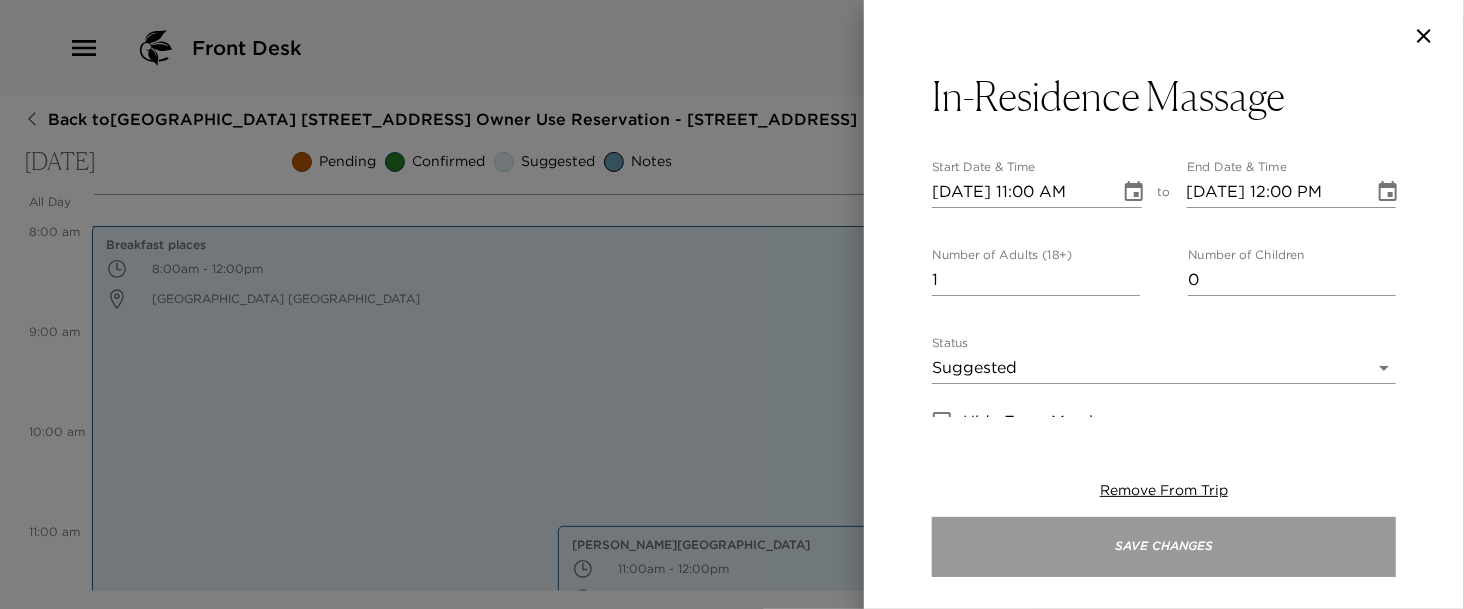 click on "Save Changes" at bounding box center [1164, 547] 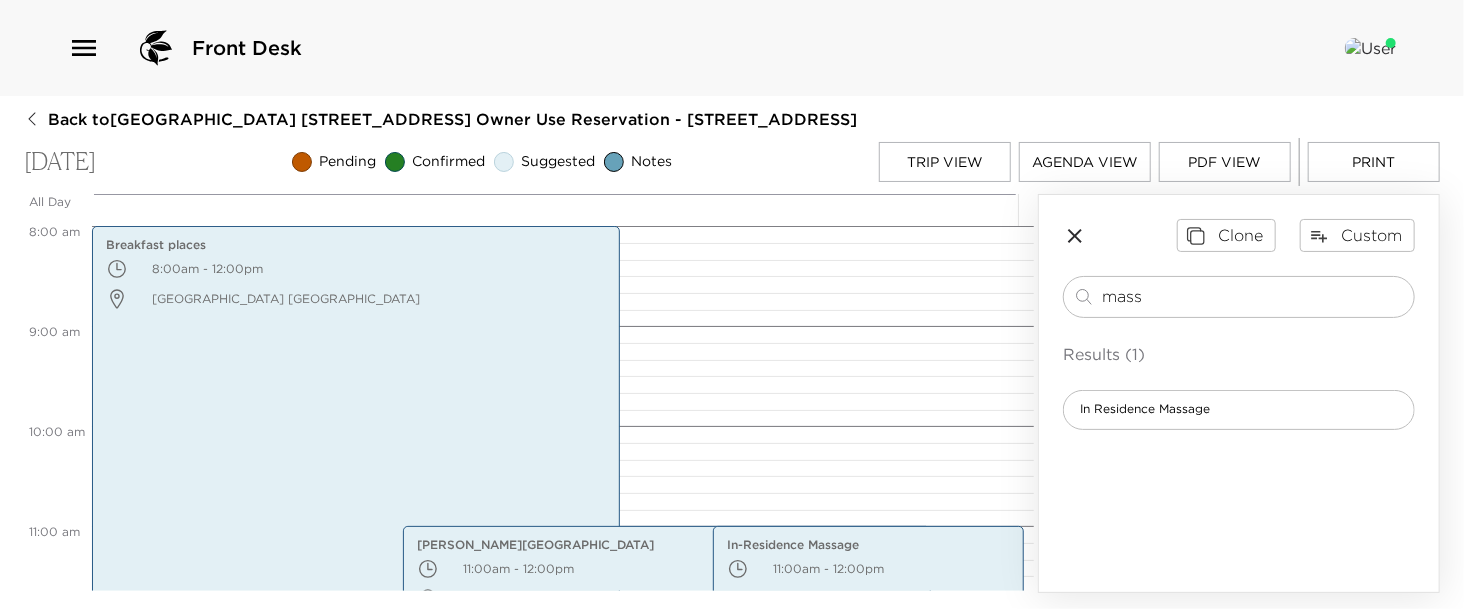 drag, startPoint x: 1177, startPoint y: 295, endPoint x: 970, endPoint y: 262, distance: 209.61394 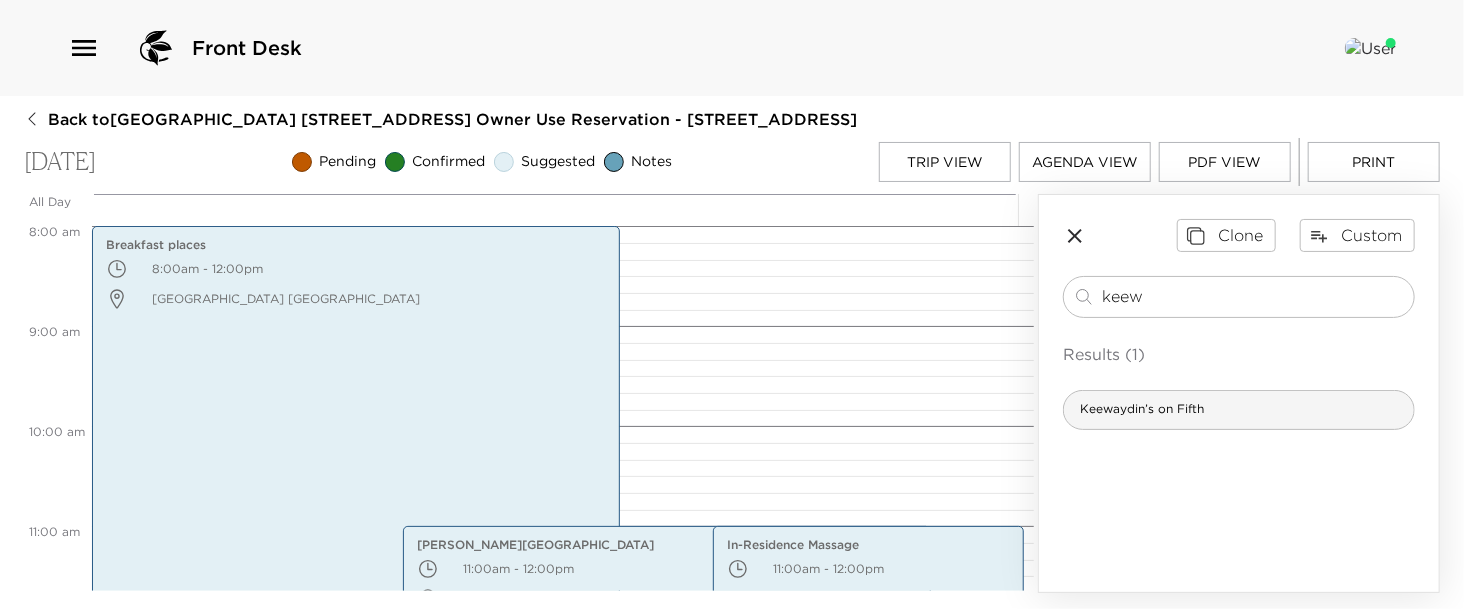 type on "keew" 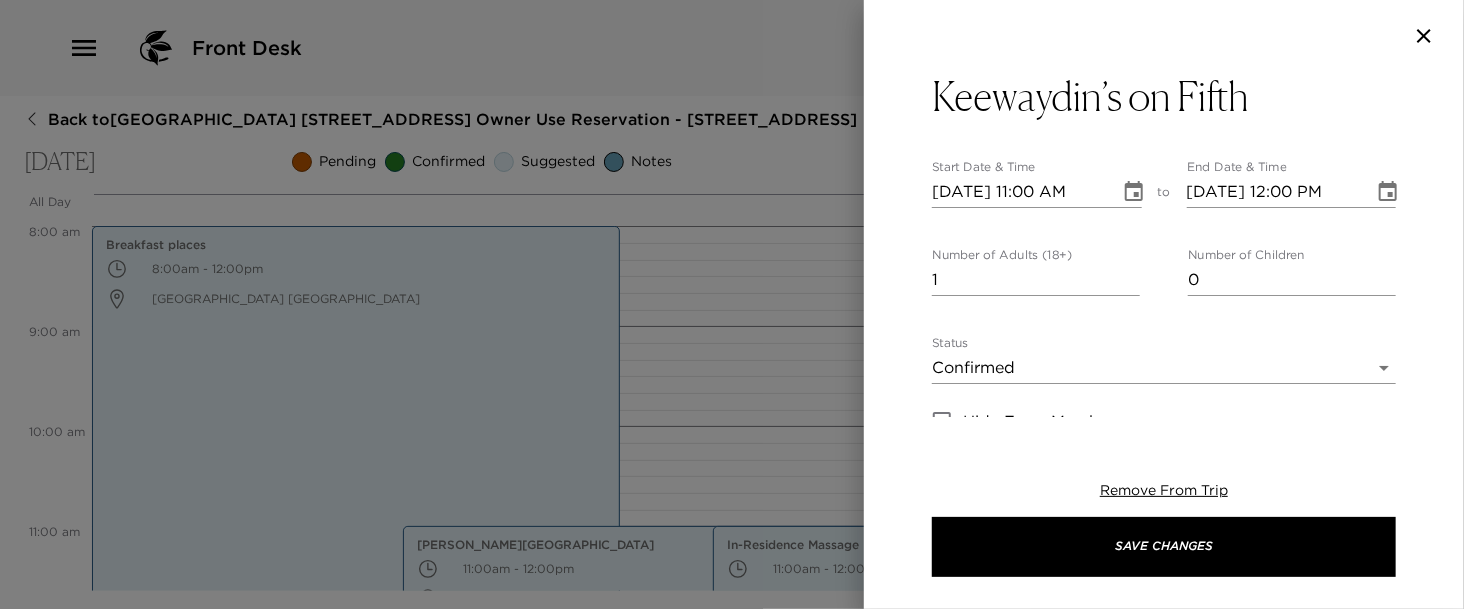 type on "Your reservation at [GEOGRAPHIC_DATA]'s is confirmed. Enjoy!" 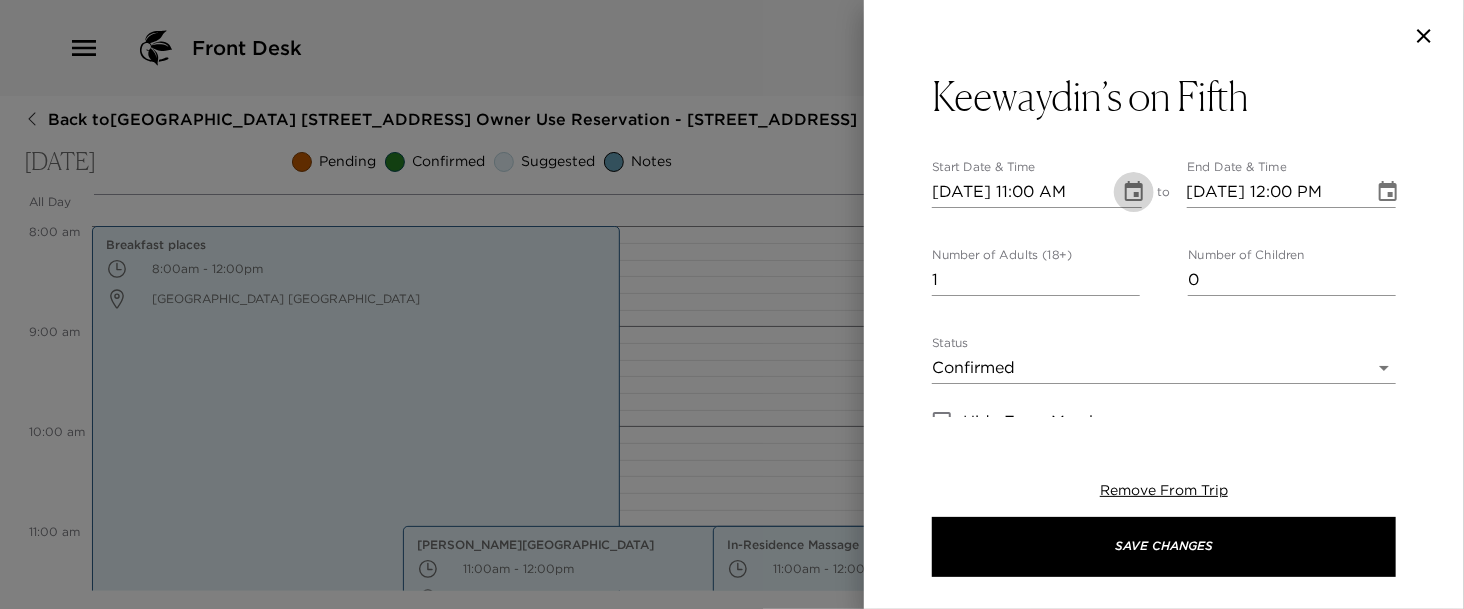 click 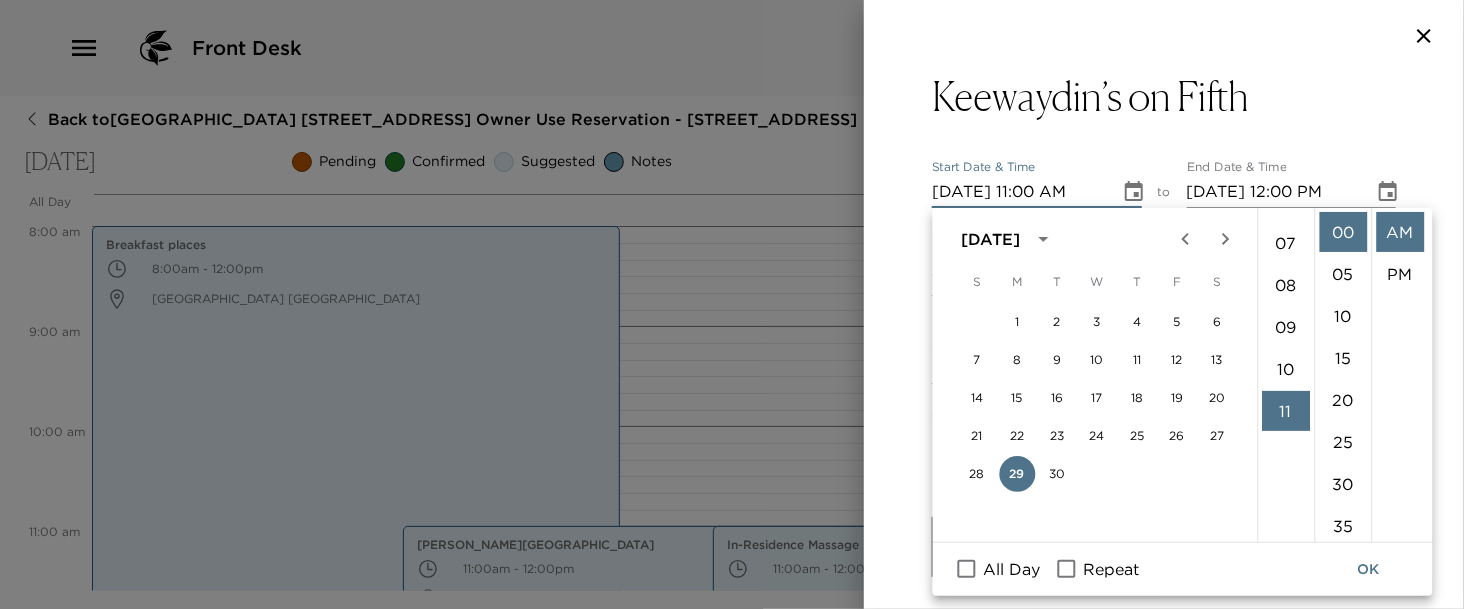 scroll, scrollTop: 177, scrollLeft: 0, axis: vertical 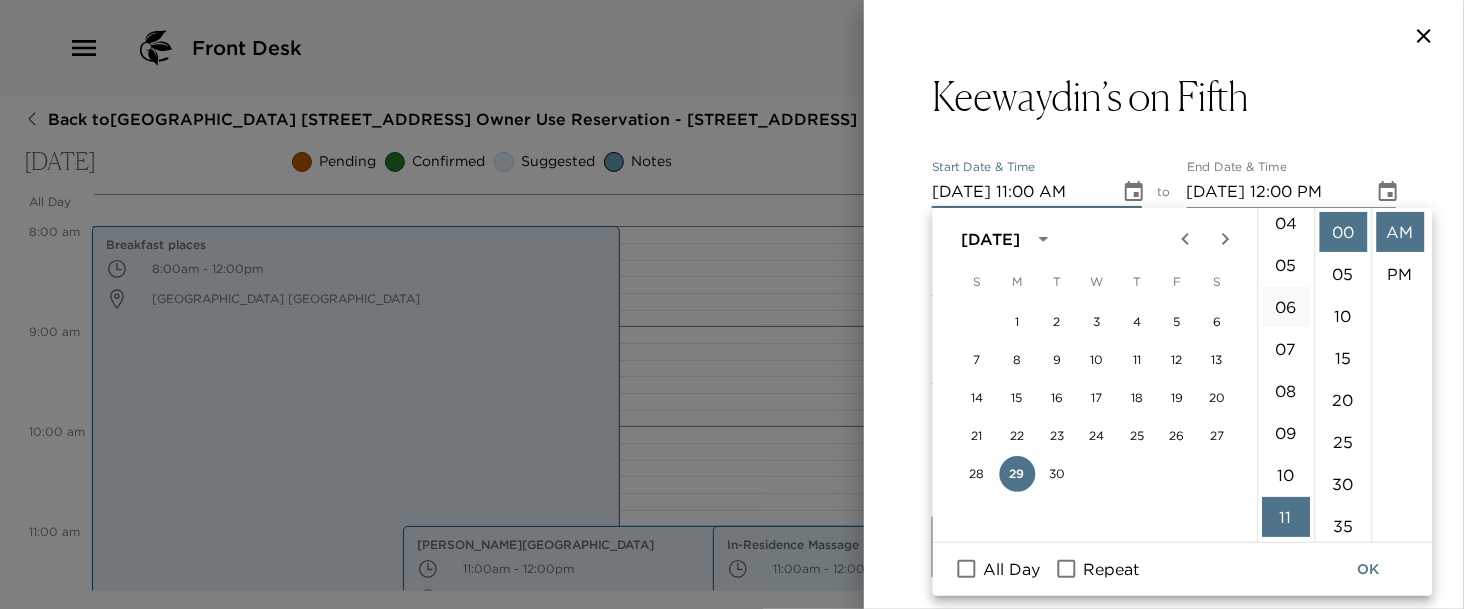 click on "06" at bounding box center (1286, 307) 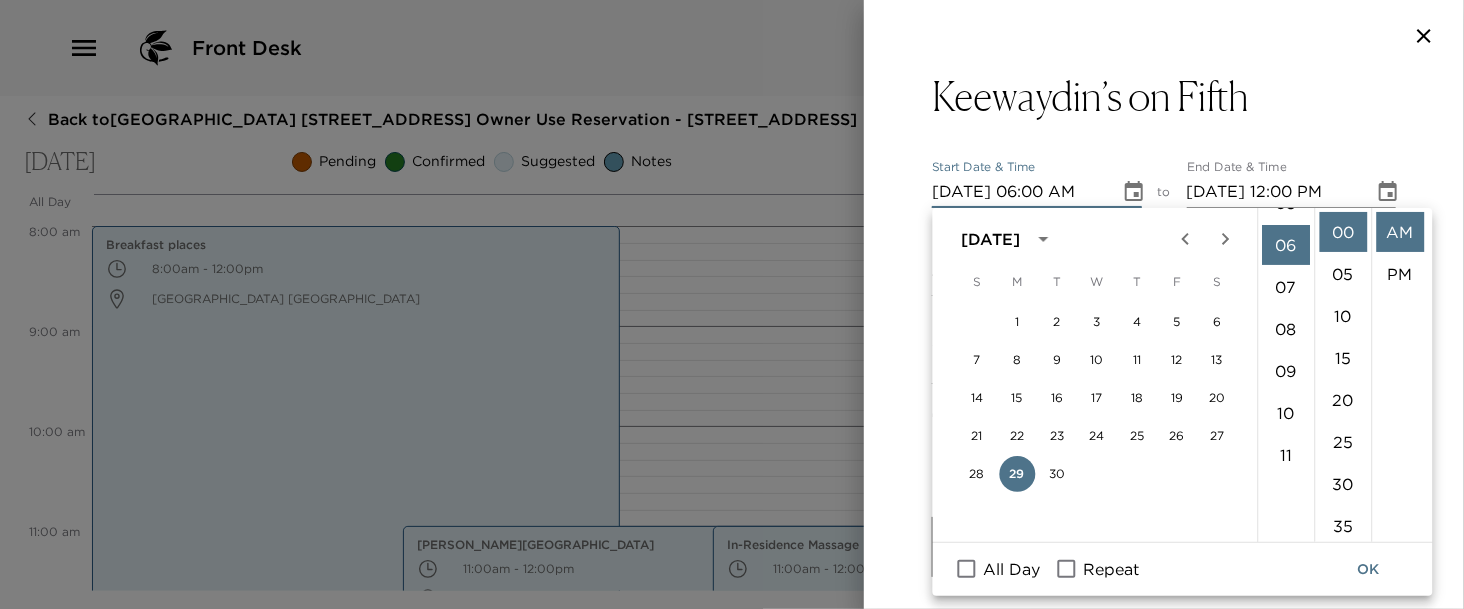 scroll, scrollTop: 252, scrollLeft: 0, axis: vertical 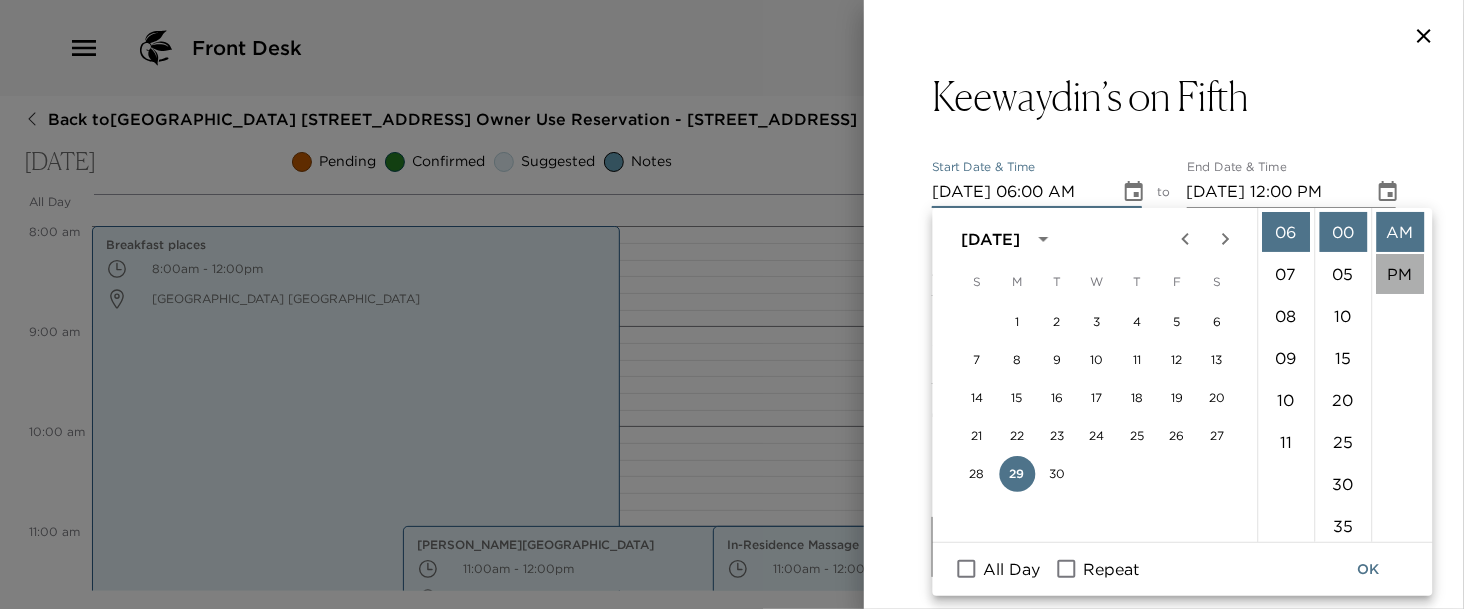 click on "PM" at bounding box center [1400, 274] 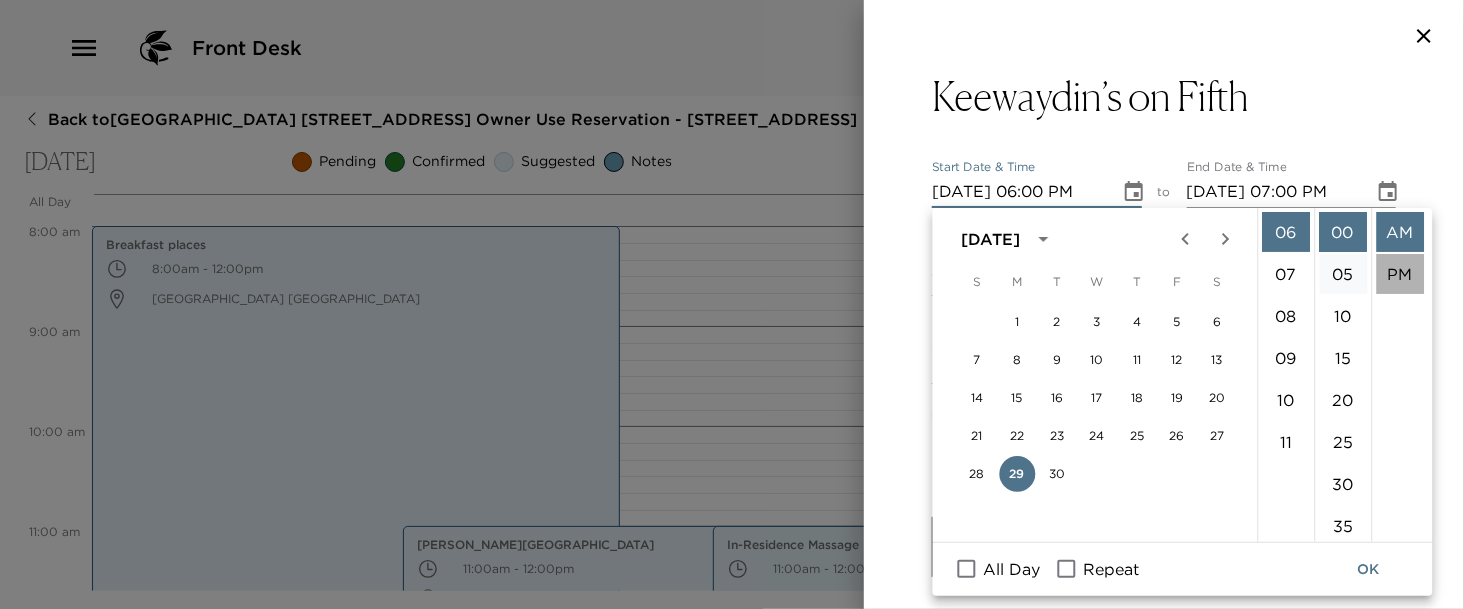 scroll, scrollTop: 41, scrollLeft: 0, axis: vertical 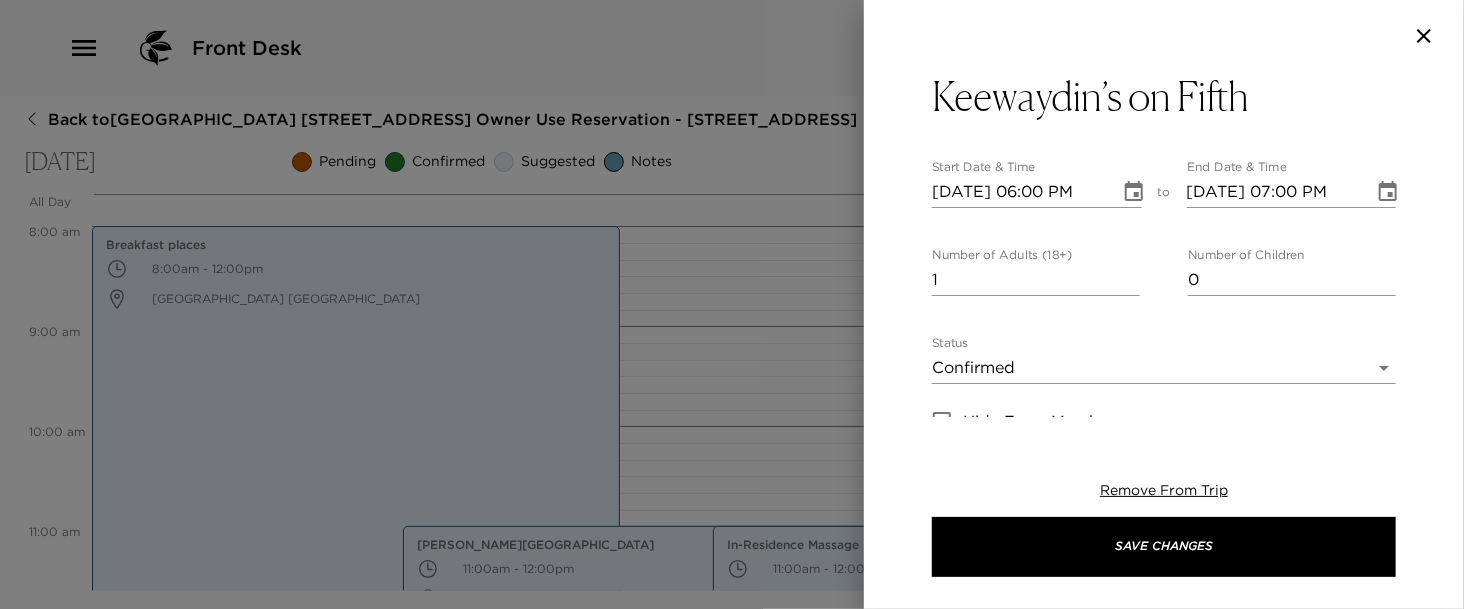 click on "Front Desk Back to  [GEOGRAPHIC_DATA] [STREET_ADDRESS] Owner Use Reservation - [STREET_ADDRESS] [DATE] Pending Confirmed Suggested Notes Trip View Agenda View PDF View Print All Day [DATE] 12:00 AM 1:00 AM 2:00 AM 3:00 AM 4:00 AM 5:00 AM 6:00 AM 7:00 AM 8:00 AM 9:00 AM 10:00 AM 11:00 AM 12:00 PM 1:00 PM 2:00 PM 3:00 PM 4:00 PM 5:00 PM 6:00 PM 7:00 PM 8:00 PM 9:00 PM 10:00 PM 11:00 PM Breakfast places 8:00am - 12:00pm [GEOGRAPHIC_DATA]
[GEOGRAPHIC_DATA] [PERSON_NAME][GEOGRAPHIC_DATA] 11:00am - 12:00pm [STREET_ADDRESS][DEMOGRAPHIC_DATA] In-Residence Massage 11:00am - 12:00pm Clone Custom keew ​ Results (1) Keewaydin’s on Fifth Keewaydin’s on Fifth Start Date & Time [DATE] 06:00 PM to End Date & Time [DATE] 07:00 PM Number of Adults (18+) 1 Number of Children 0 Status Confirmed Confirmed Hide From Member Request Transportation Concierge Notes Your reservation at [GEOGRAPHIC_DATA]'s is confirmed. Enjoy! x Cost ​ x Address ​ [STREET_ADDRESS]" at bounding box center [732, 304] 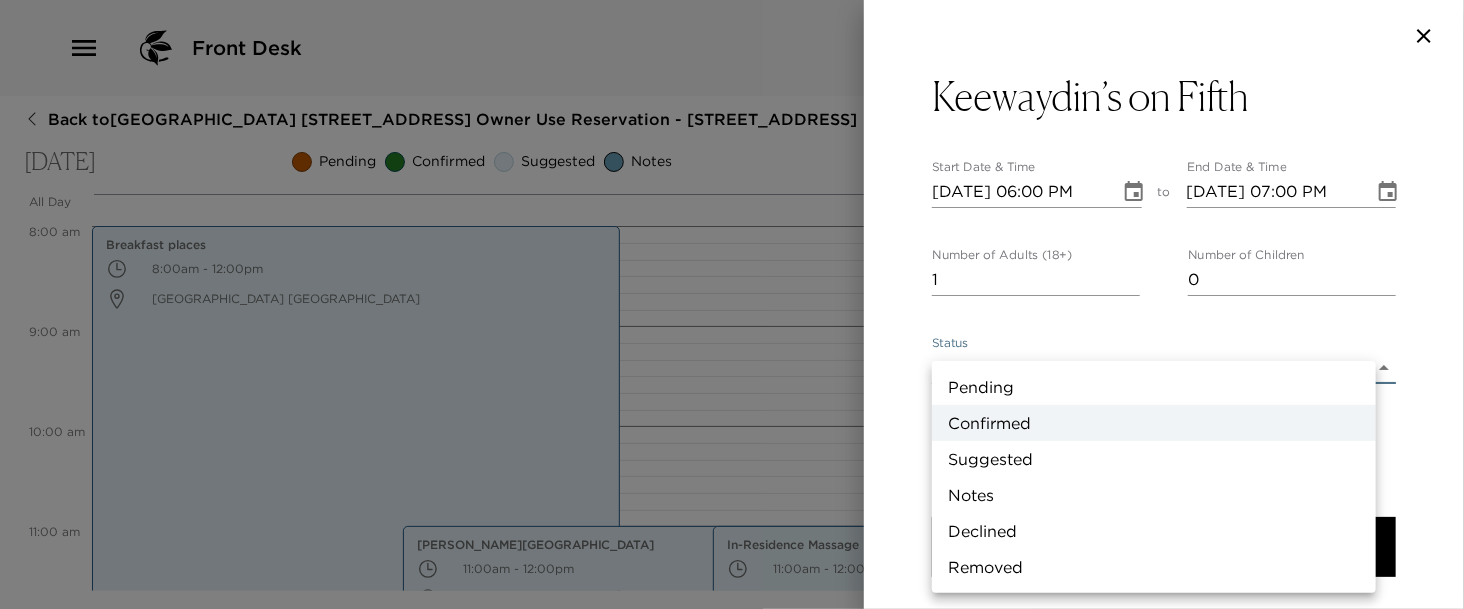 click on "Suggested" at bounding box center (1154, 459) 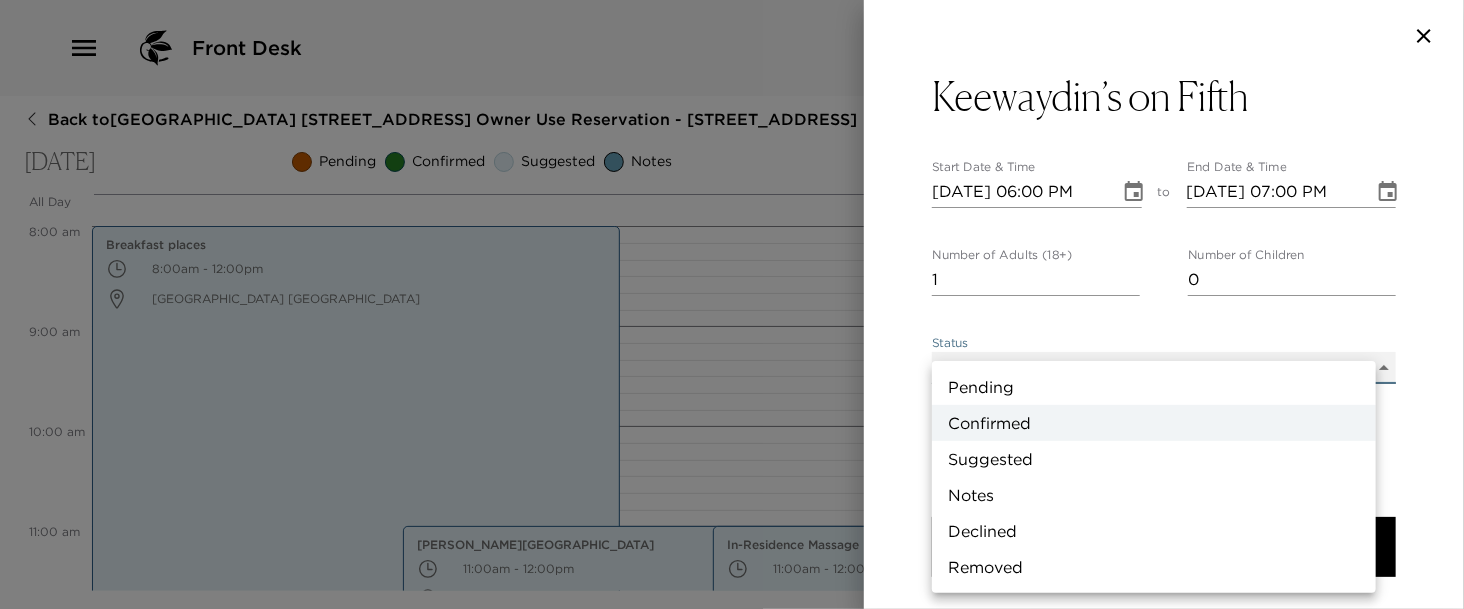 type on "Suggestion" 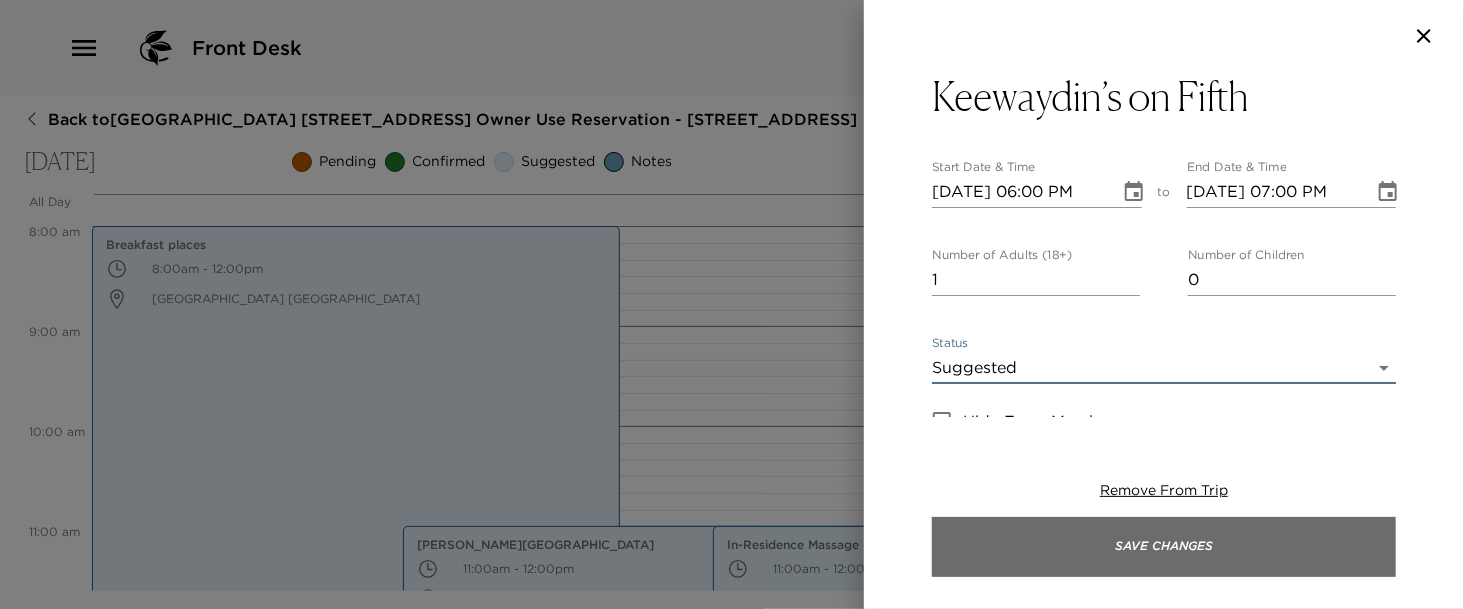 click on "Save Changes" at bounding box center [1164, 547] 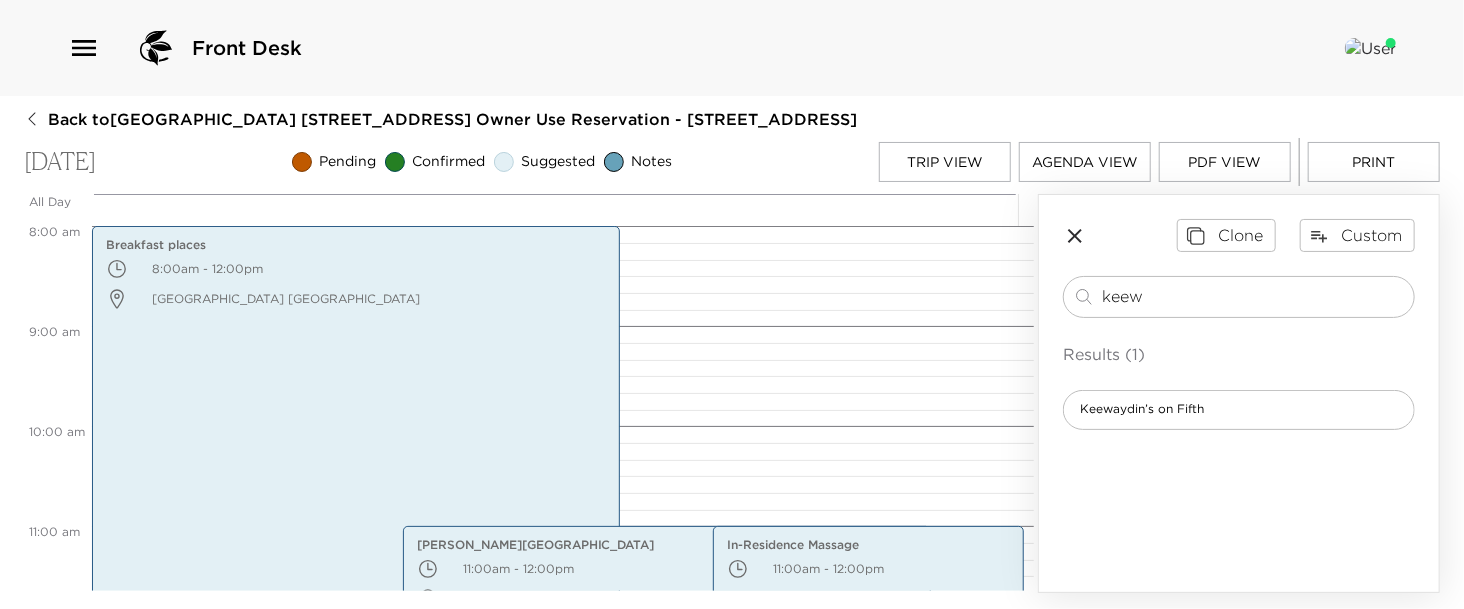 click at bounding box center [563, 534] 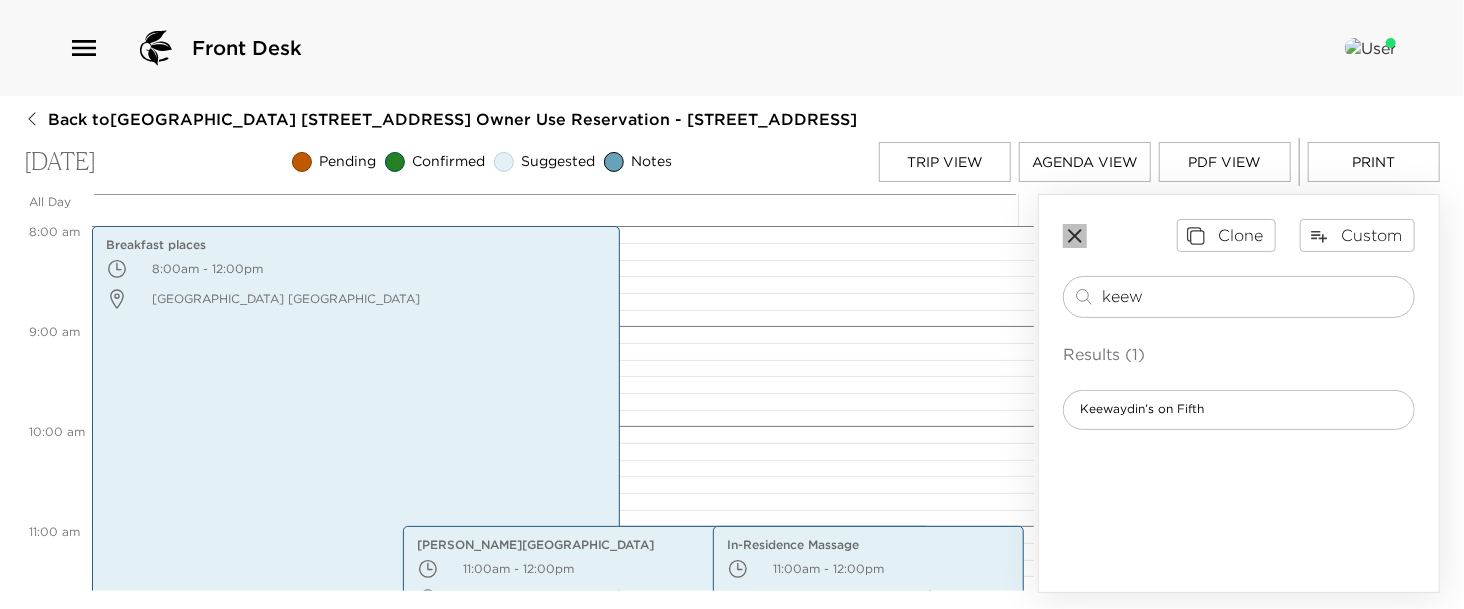 click 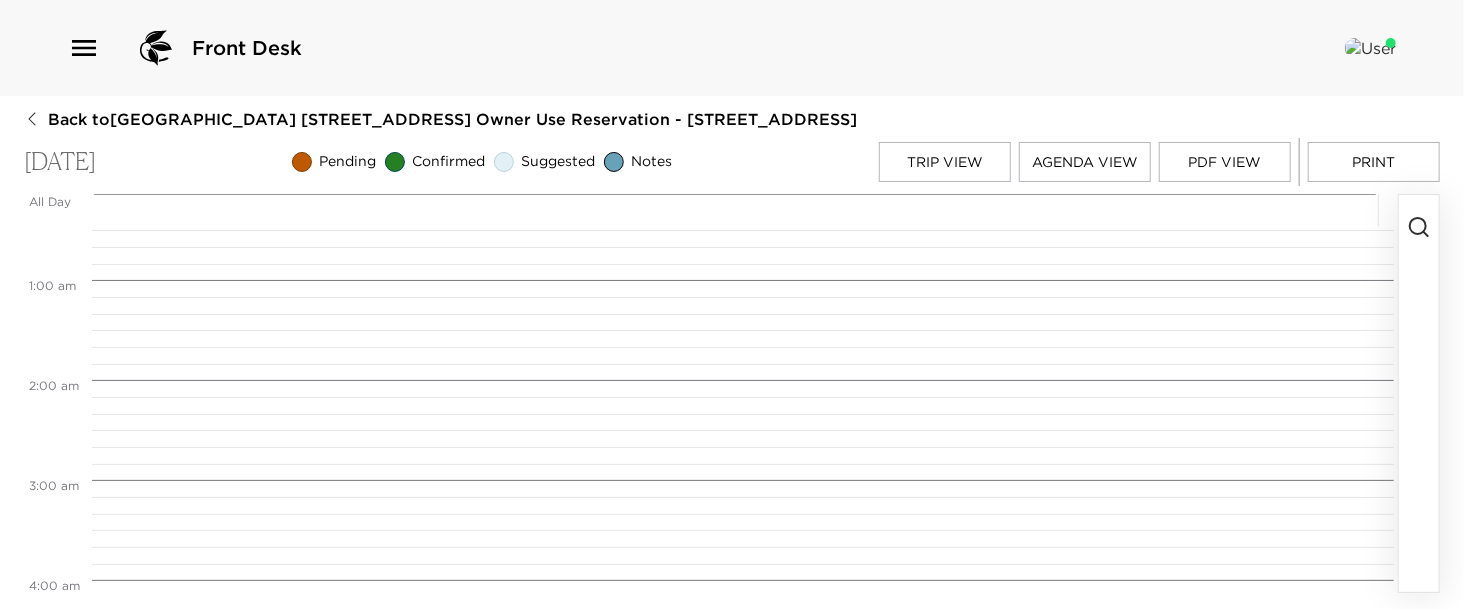 scroll, scrollTop: 0, scrollLeft: 0, axis: both 